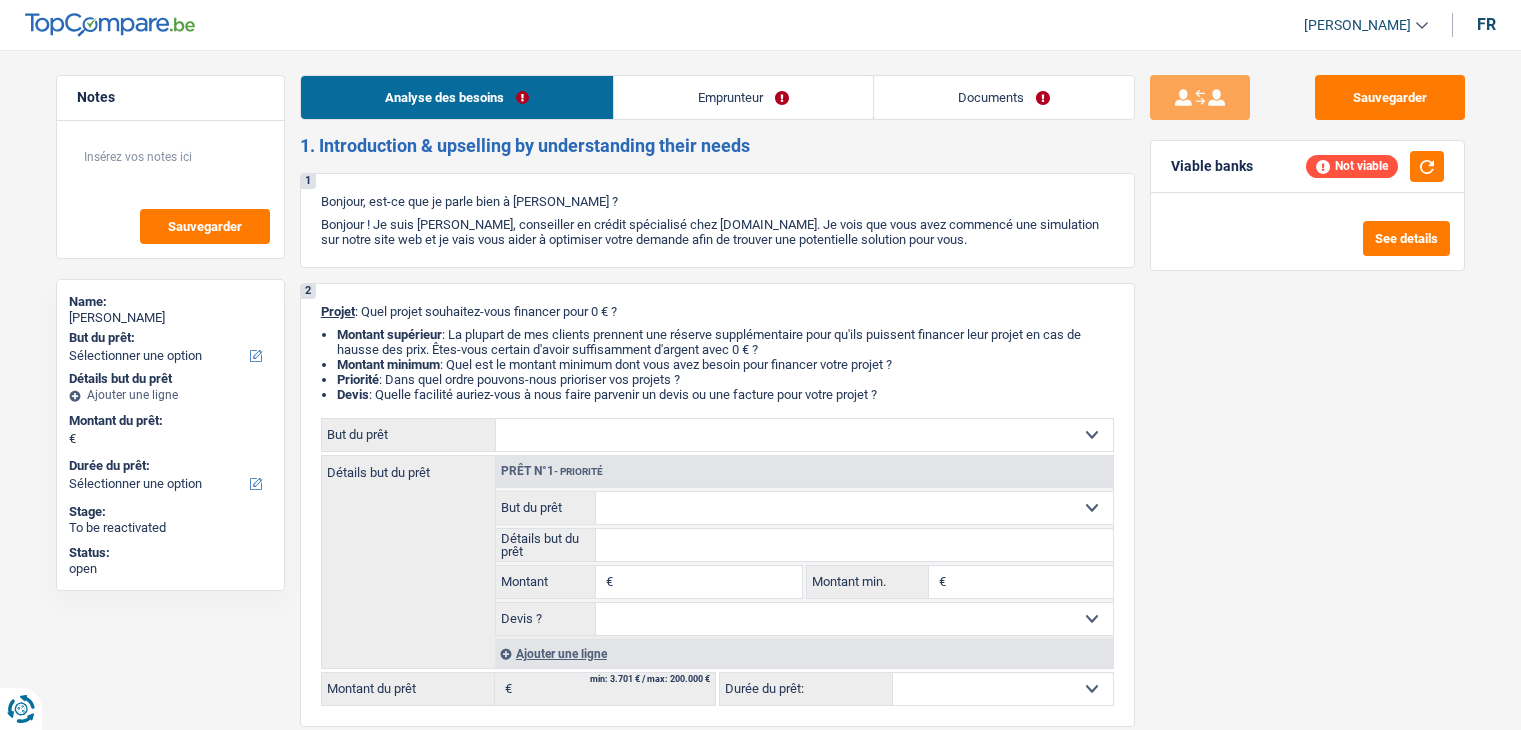 select on "unemployed" 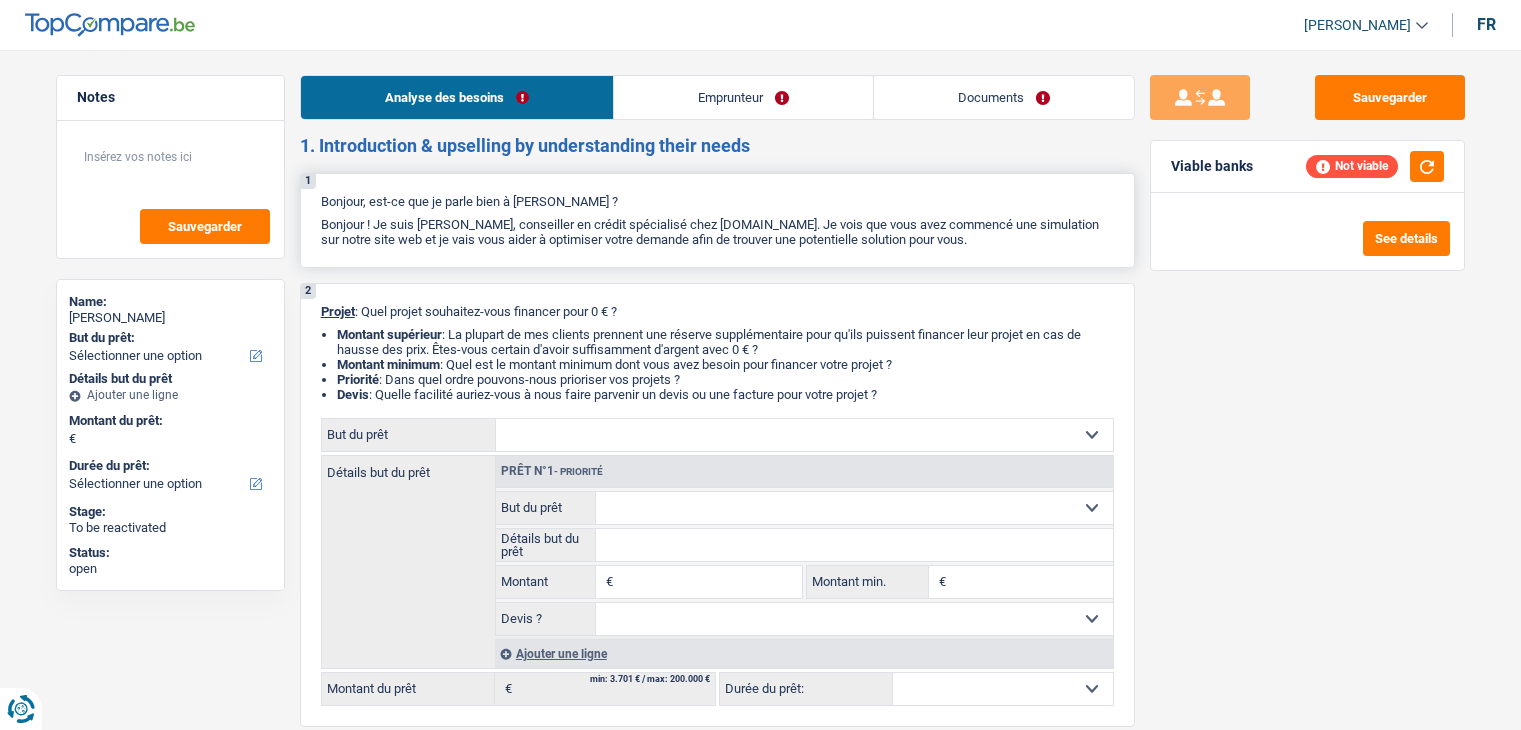 scroll, scrollTop: 0, scrollLeft: 0, axis: both 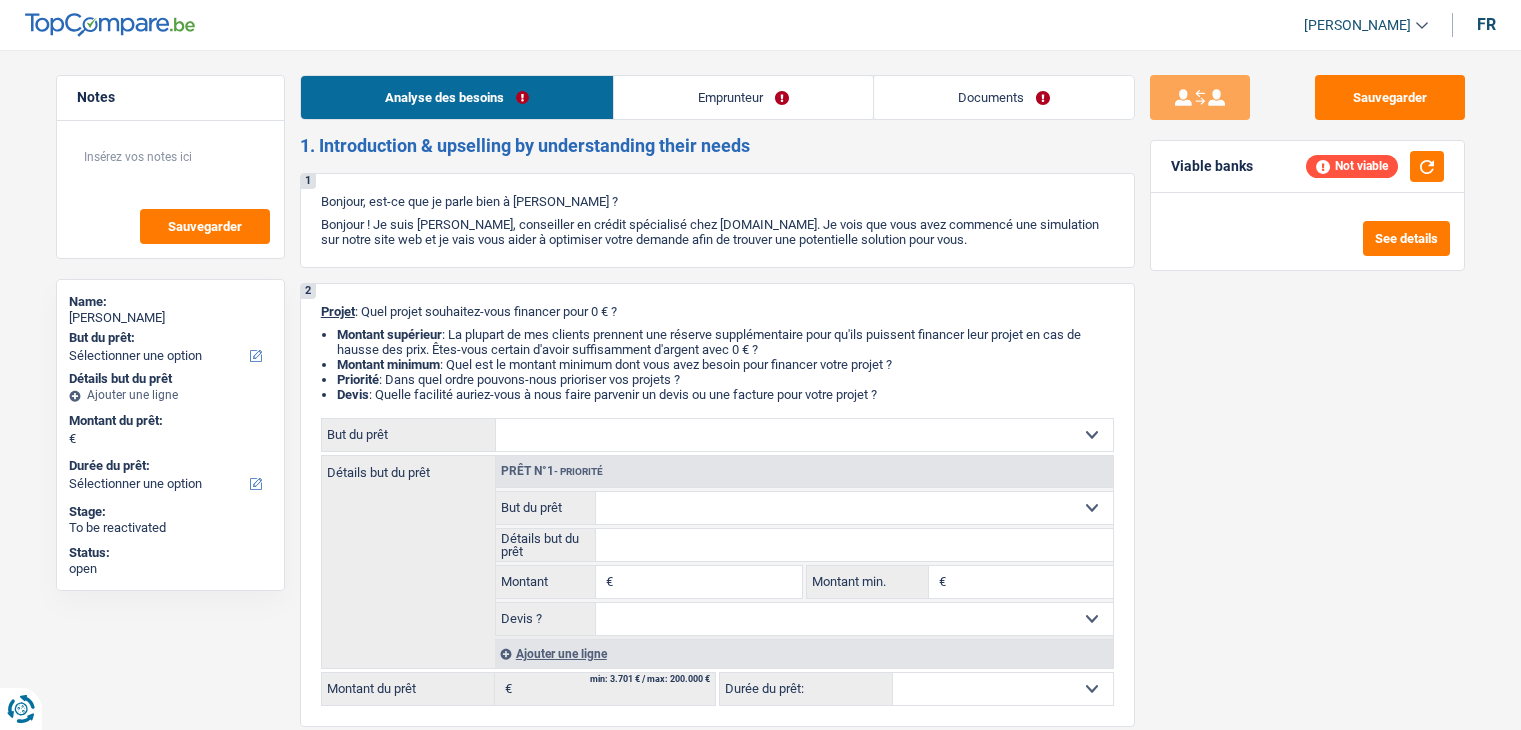 select on "unemployed" 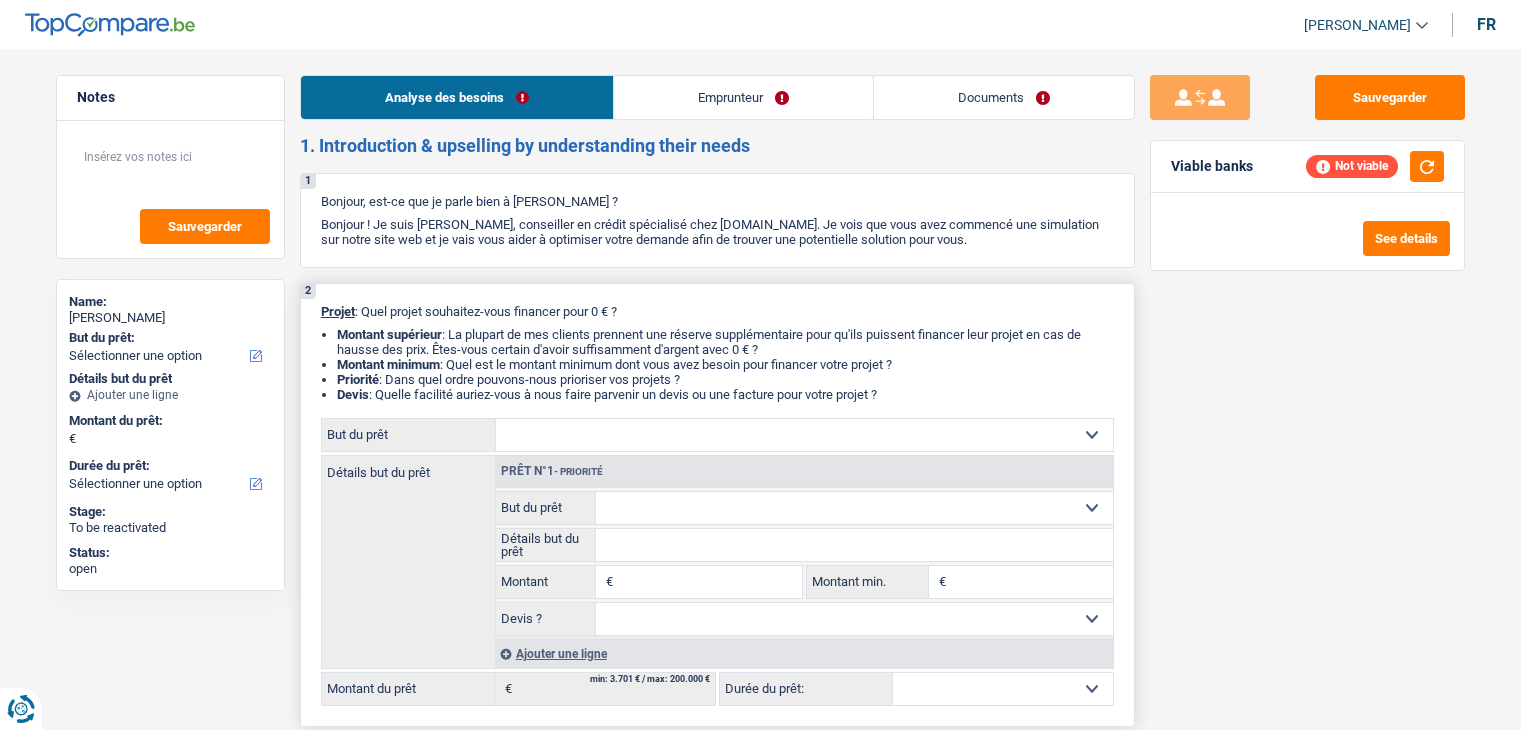 scroll, scrollTop: 0, scrollLeft: 0, axis: both 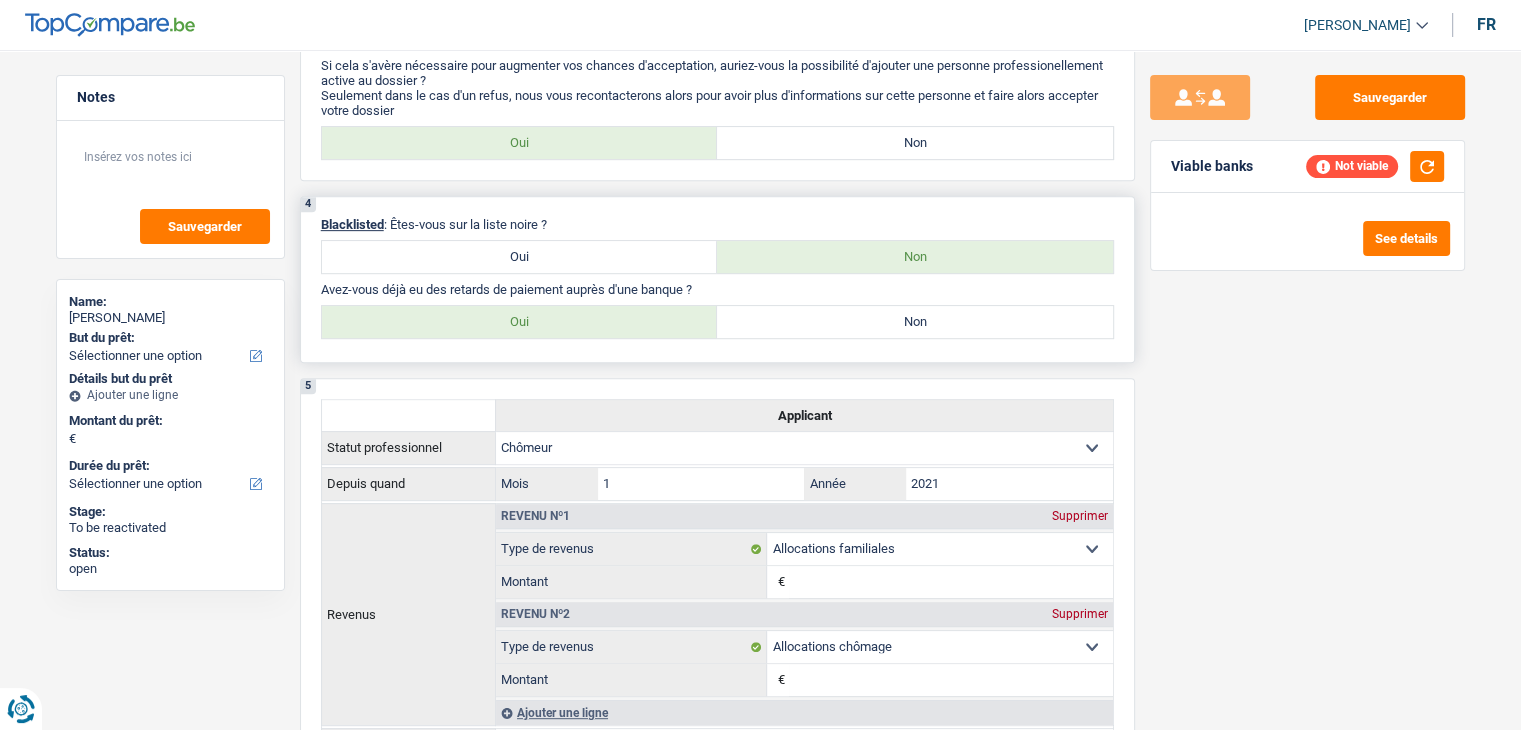 drag, startPoint x: 472, startPoint y: 261, endPoint x: 588, endPoint y: 289, distance: 119.331474 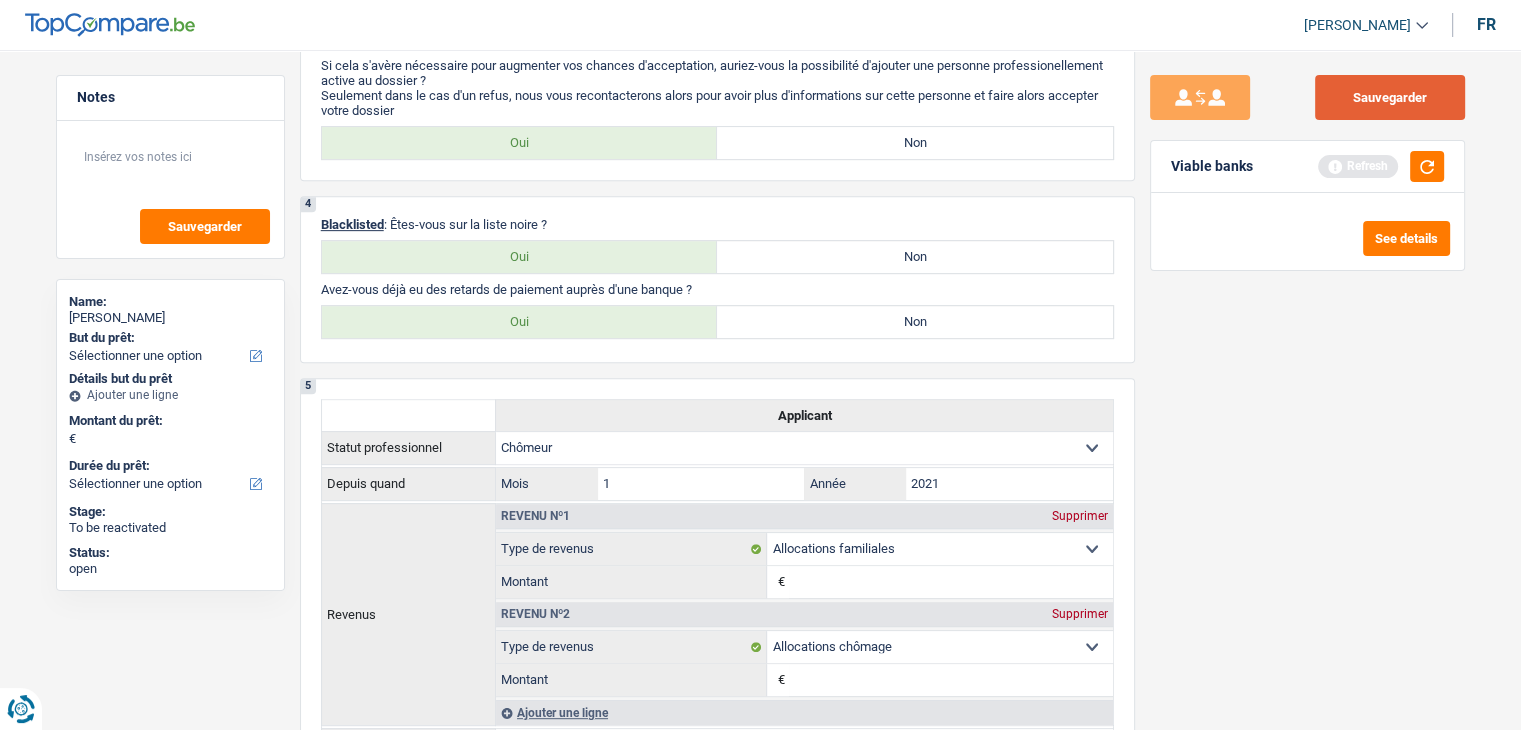 drag, startPoint x: 1403, startPoint y: 98, endPoint x: 1288, endPoint y: 250, distance: 190.60168 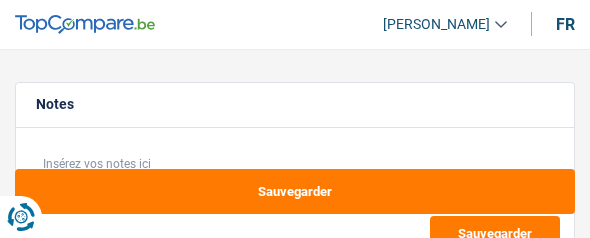 select on "48" 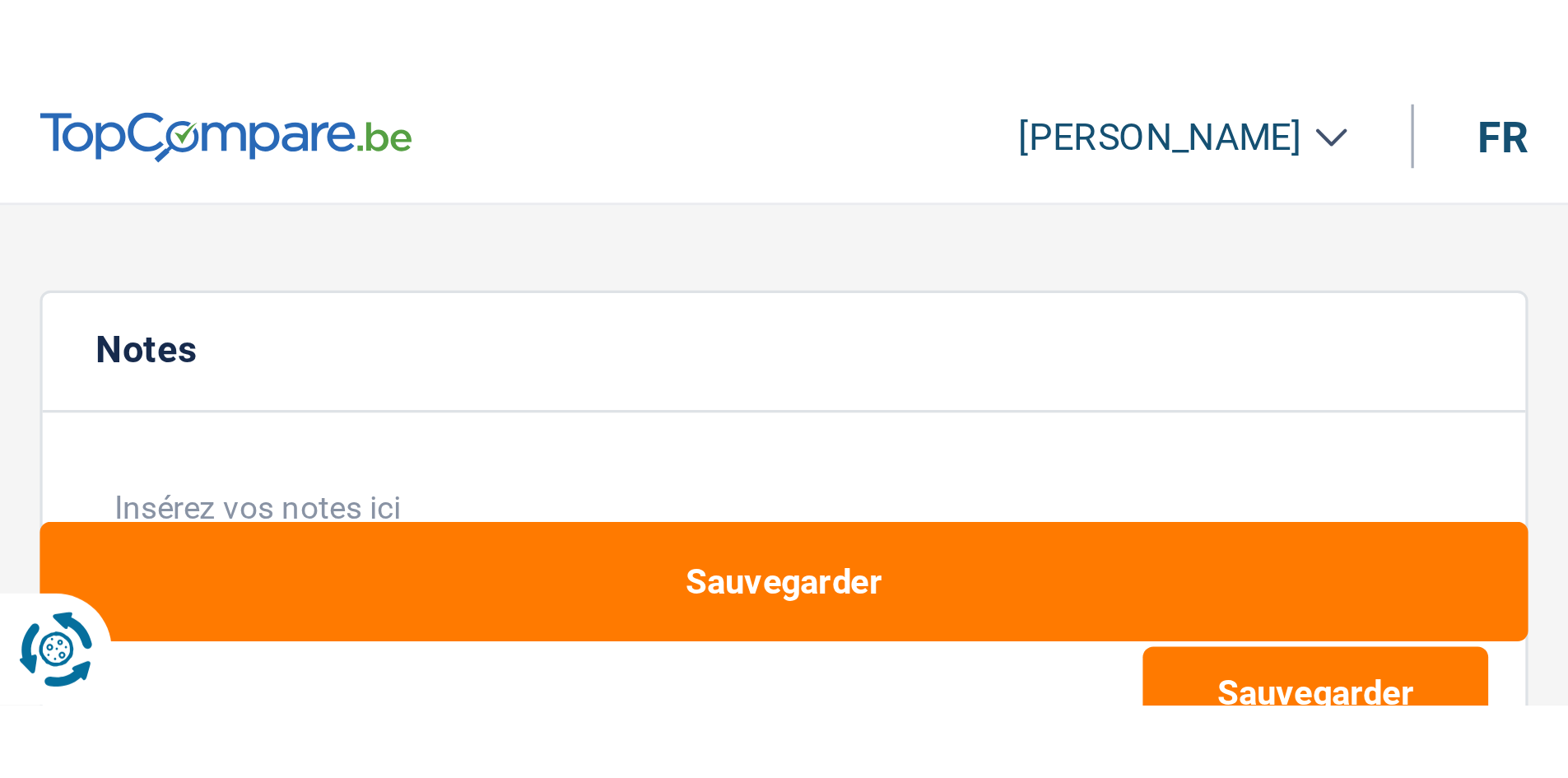 scroll, scrollTop: 0, scrollLeft: 0, axis: both 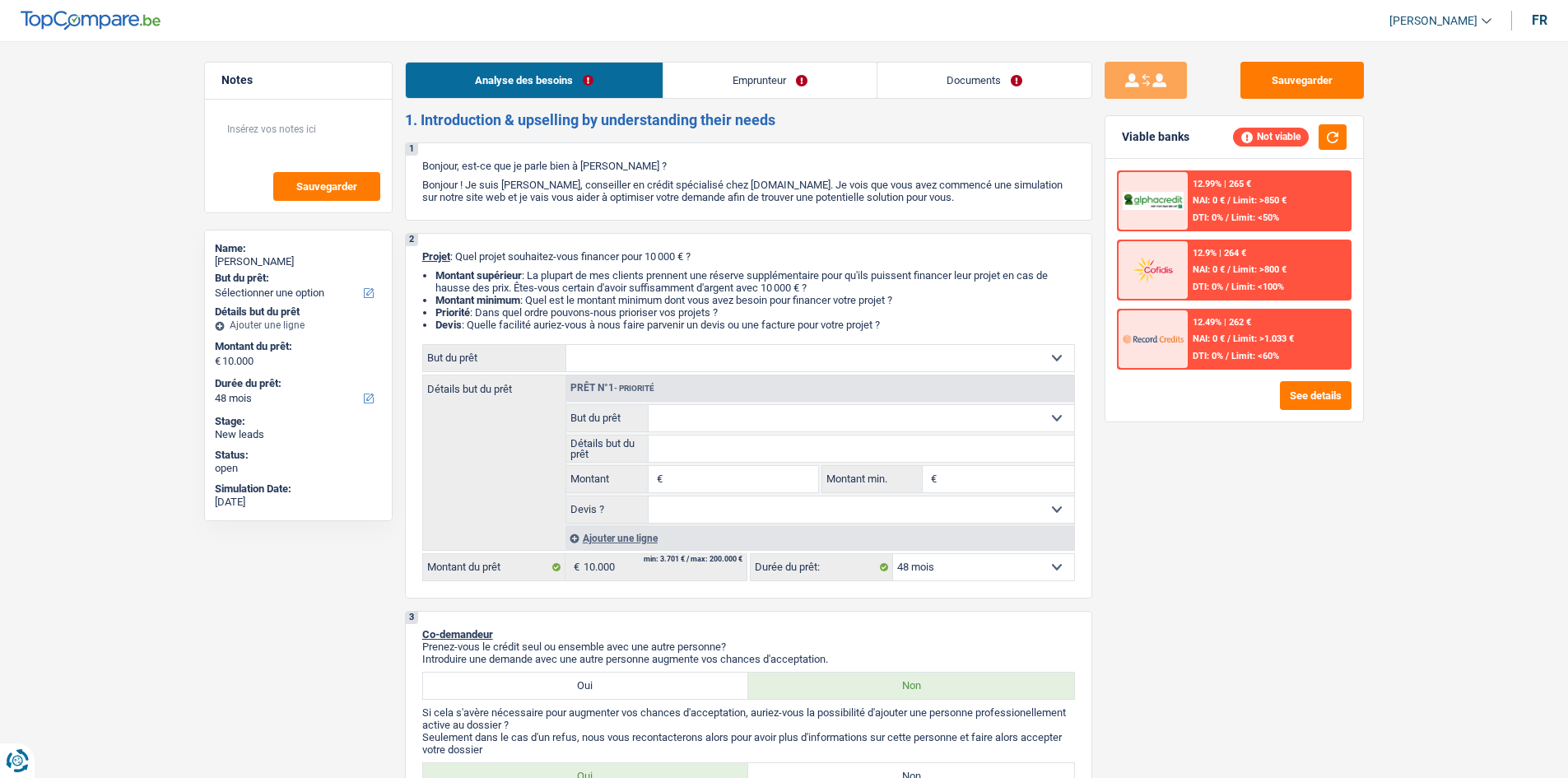 click on "Documents" at bounding box center (984, 80) 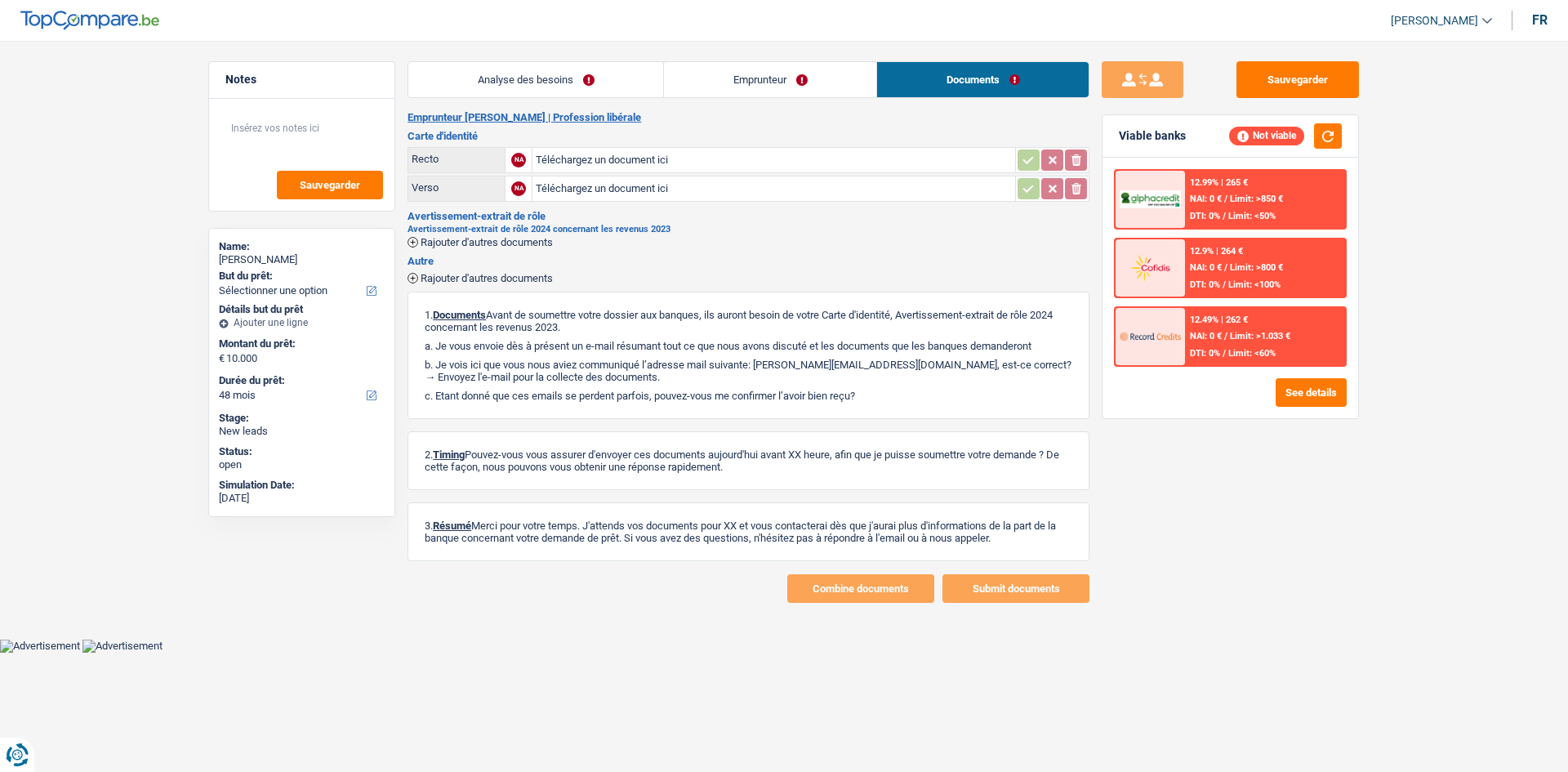 click on "Analyse des besoins" at bounding box center [536, 79] 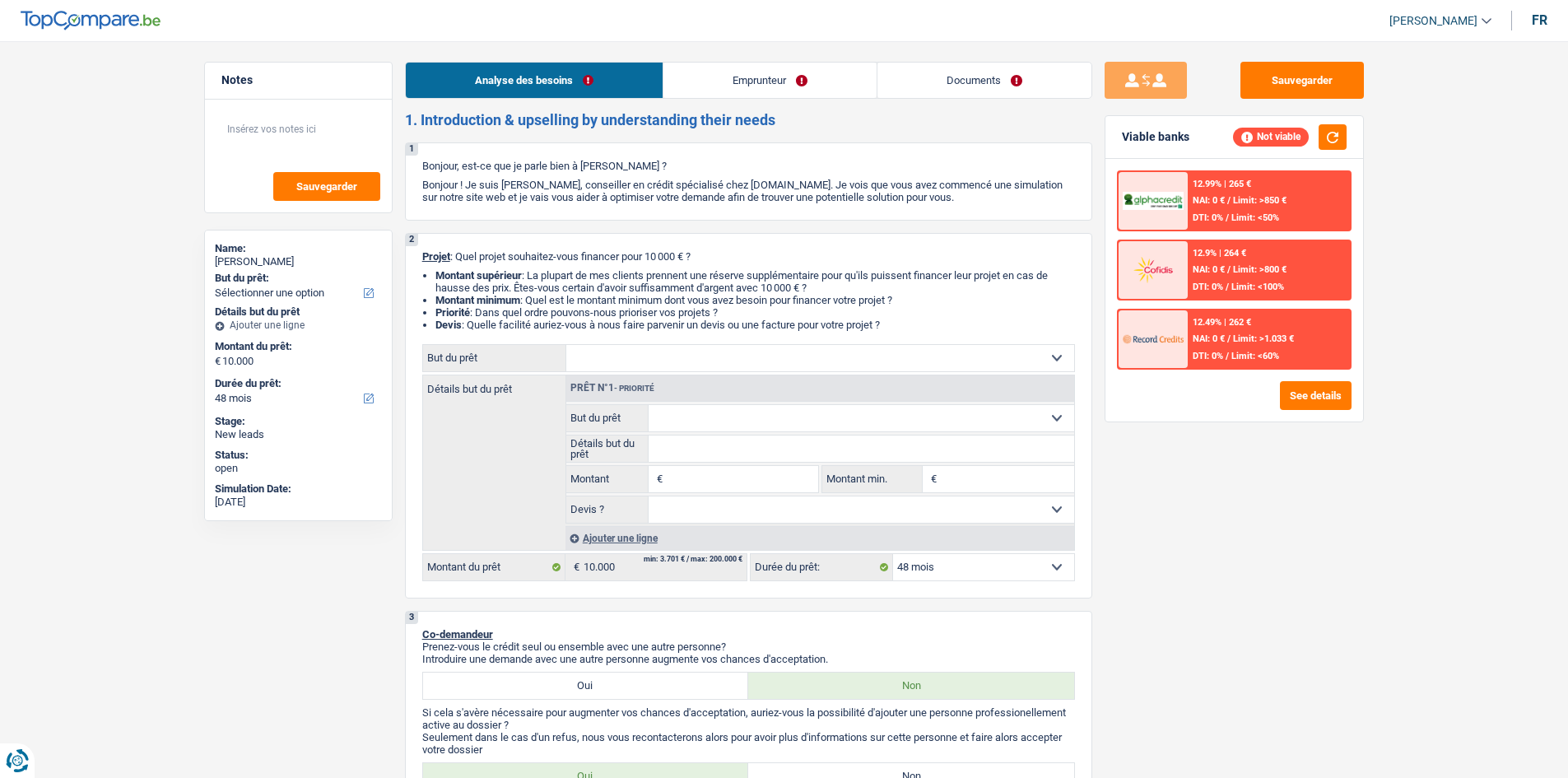 select on "48" 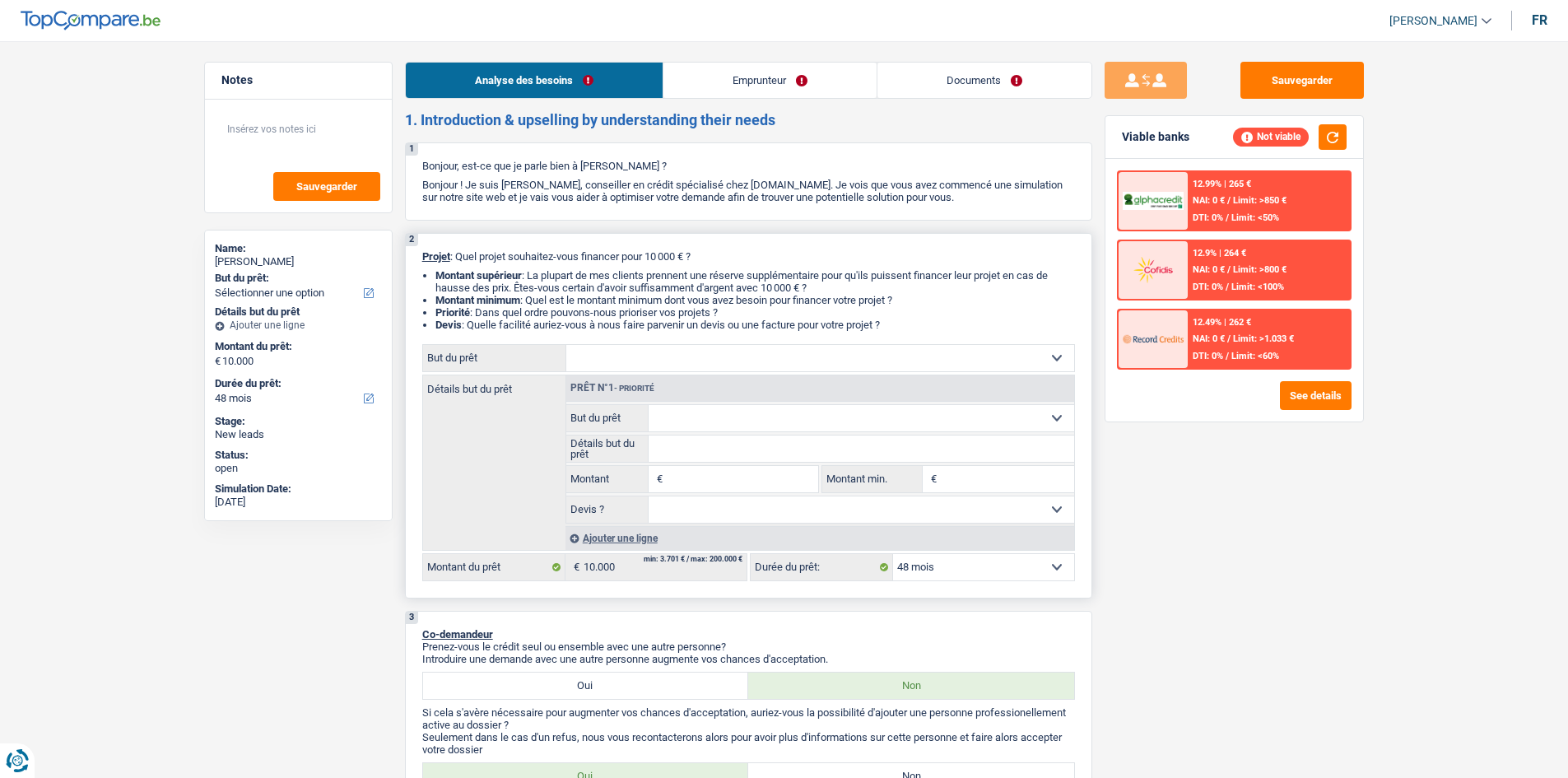 scroll, scrollTop: 0, scrollLeft: 0, axis: both 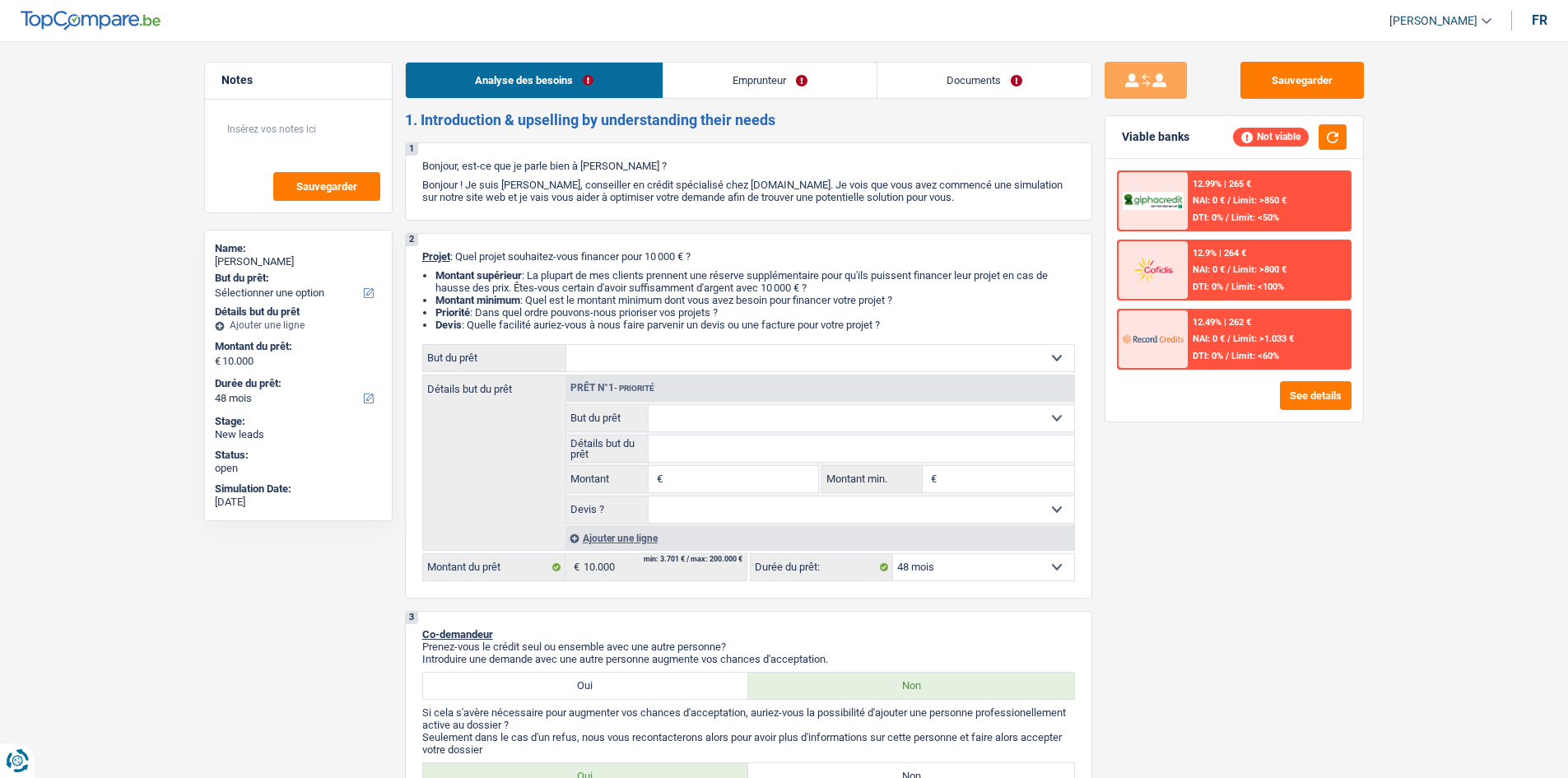 click on "Emprunteur" at bounding box center [770, 80] 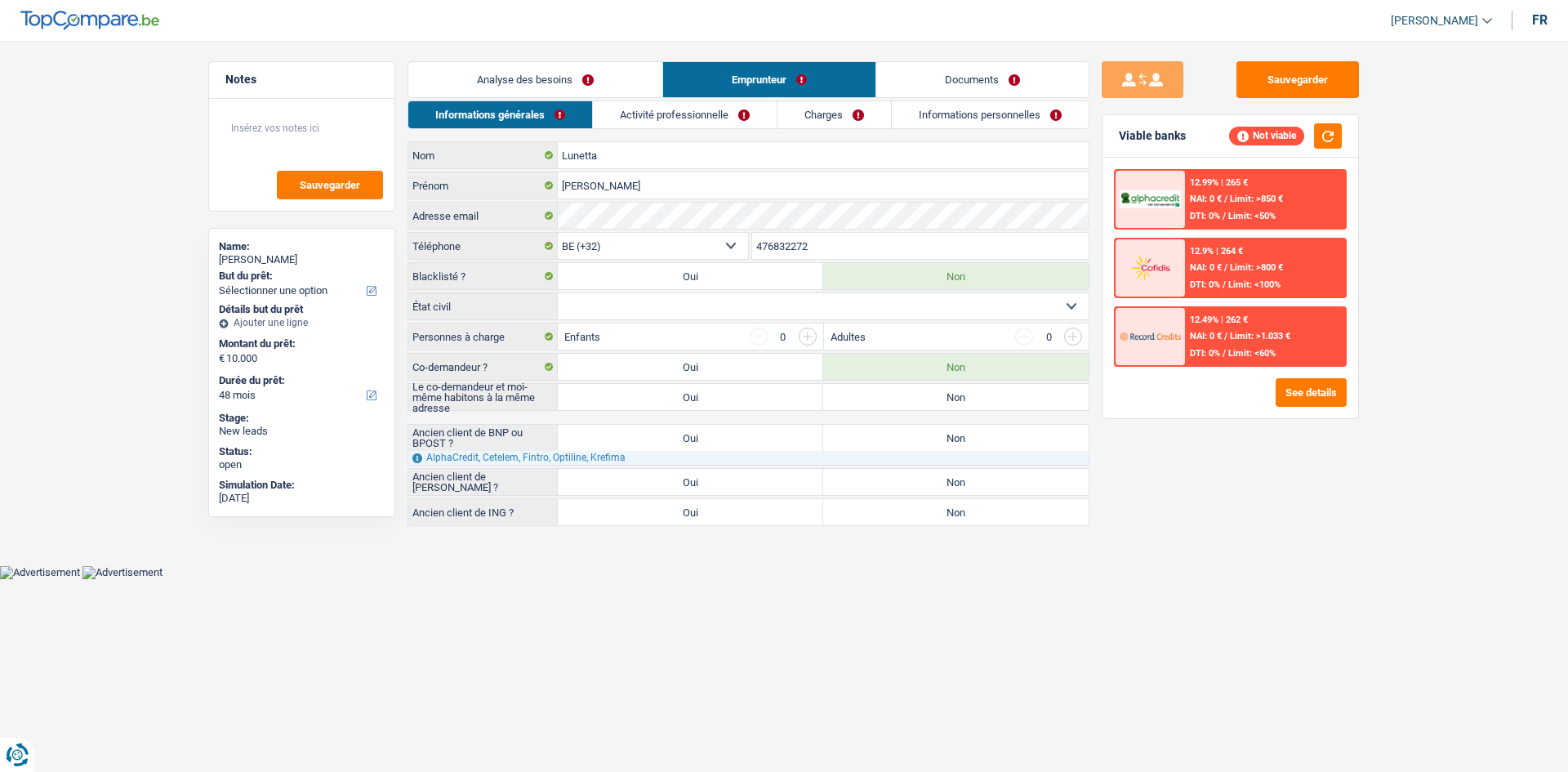 click on "Activité professionnelle" at bounding box center (684, 114) 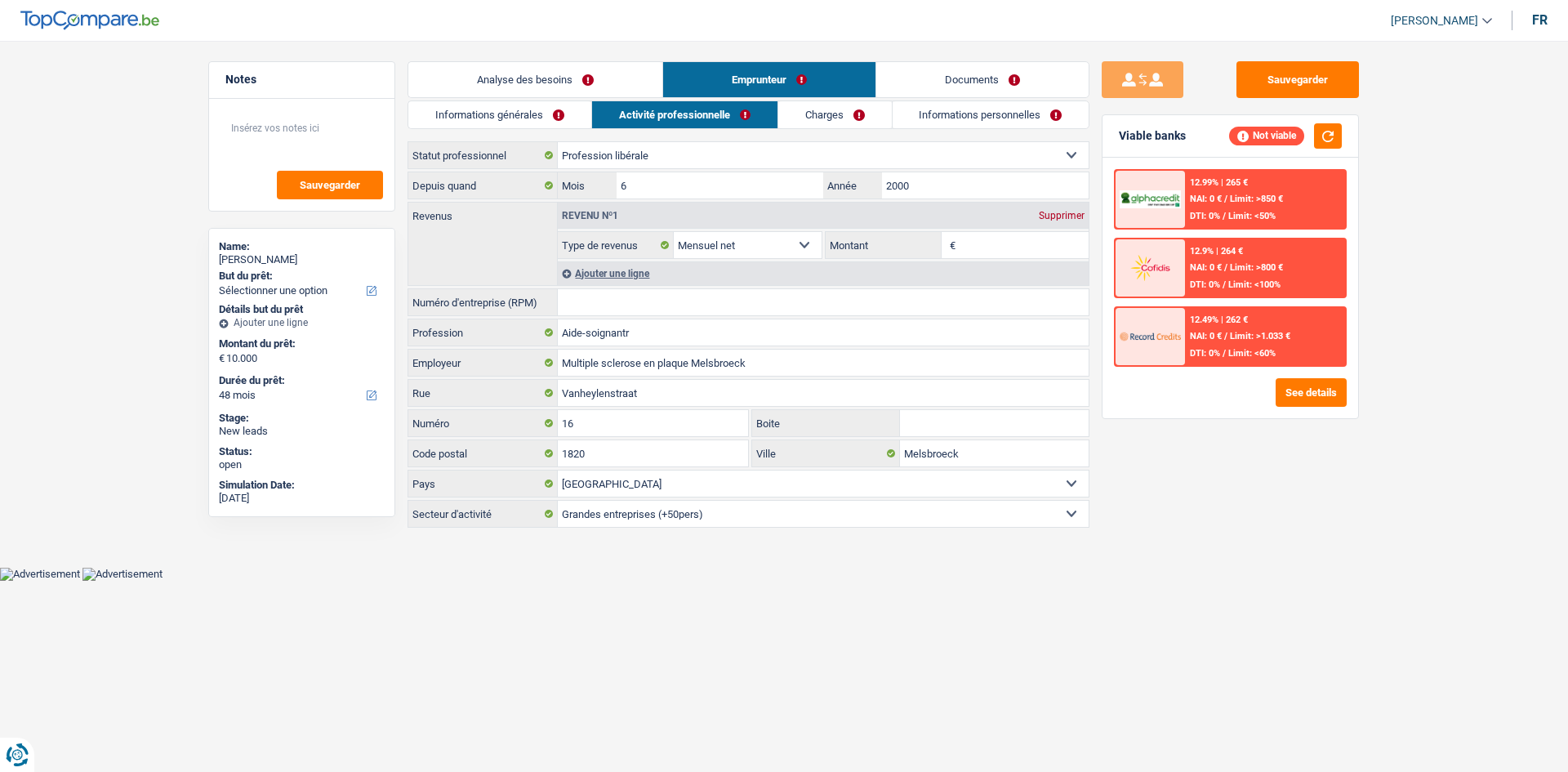 click on "Analyse des besoins" at bounding box center [535, 79] 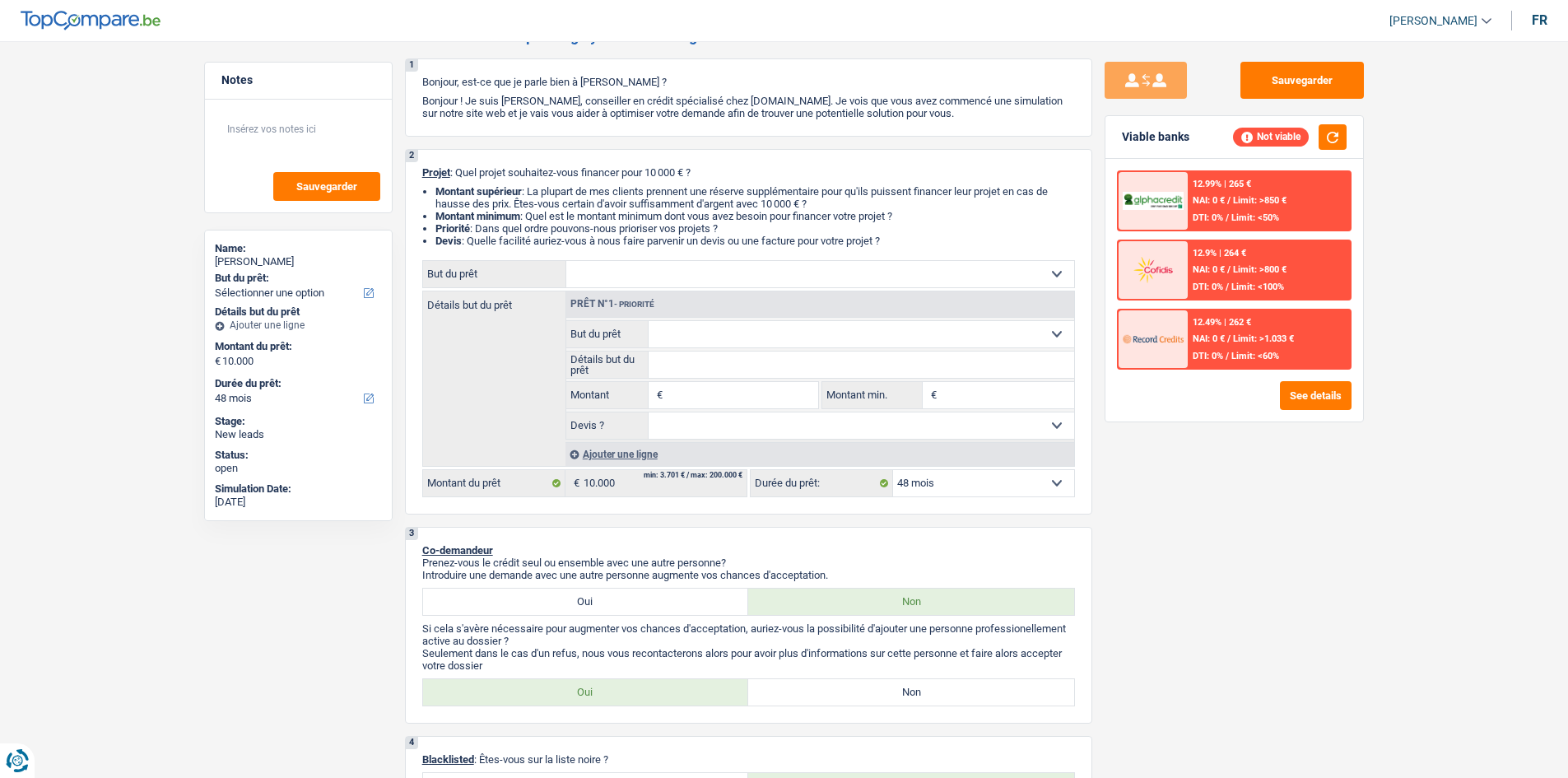 scroll, scrollTop: 82, scrollLeft: 0, axis: vertical 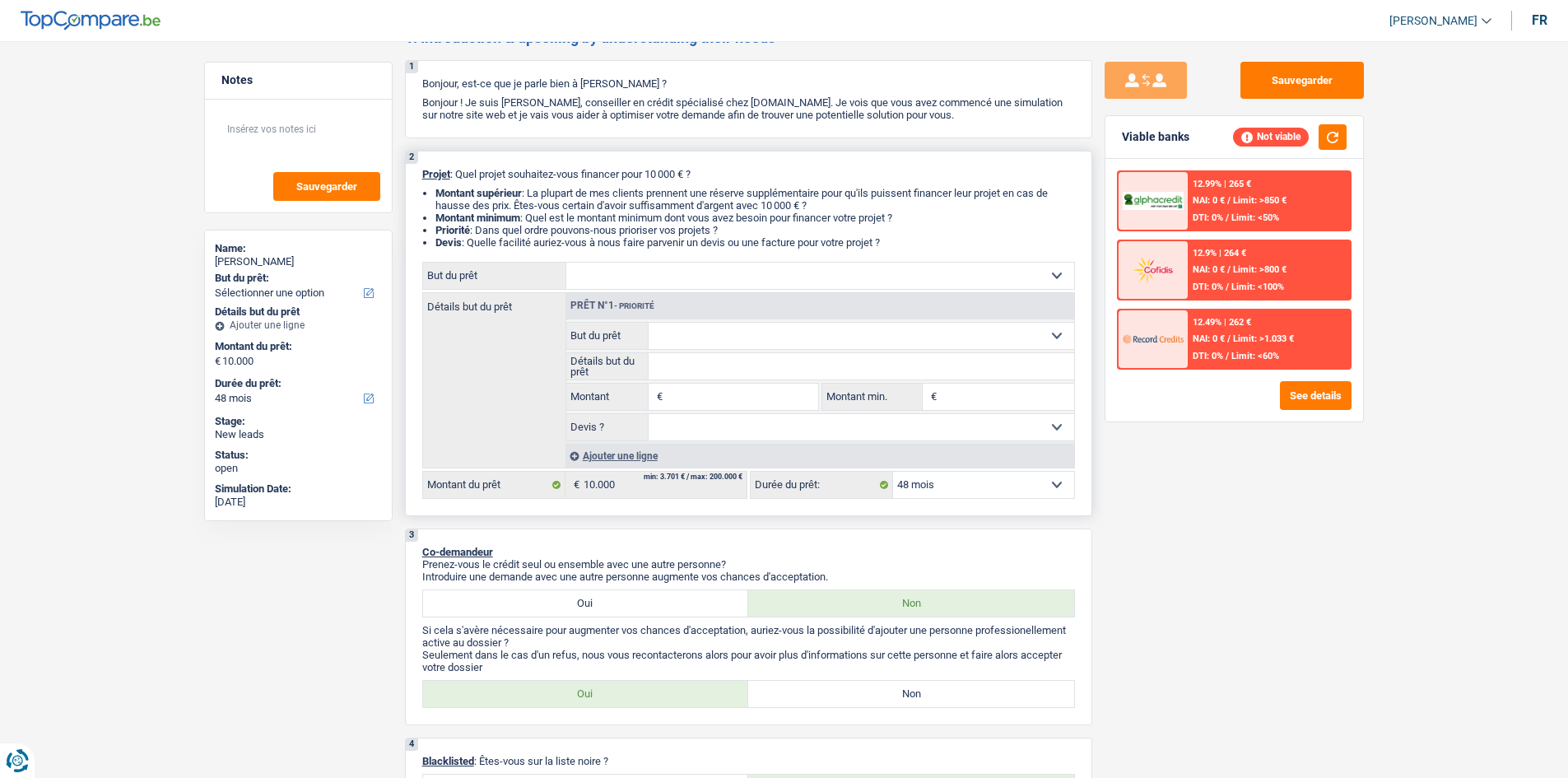 click on "Confort maison: meubles, textile, peinture, électroménager, outillage non-professionnel Hifi, multimédia, gsm, ordinateur Aménagement: frais d'installation, déménagement Evénement familial: naissance, mariage, divorce, communion, décès Frais médicaux Frais d'études Frais permis de conduire Loisirs: voyage, sport, musique Rafraîchissement: petits travaux maison et jardin Frais judiciaires Réparation voiture Prêt rénovation (non disponible pour les non-propriétaires) Prêt énergie (non disponible pour les non-propriétaires) Prêt voiture Taxes, impôts non professionnels Rénovation bien à l'étranger Dettes familiales Assurance Autre
Sélectionner une option" at bounding box center [820, 276] 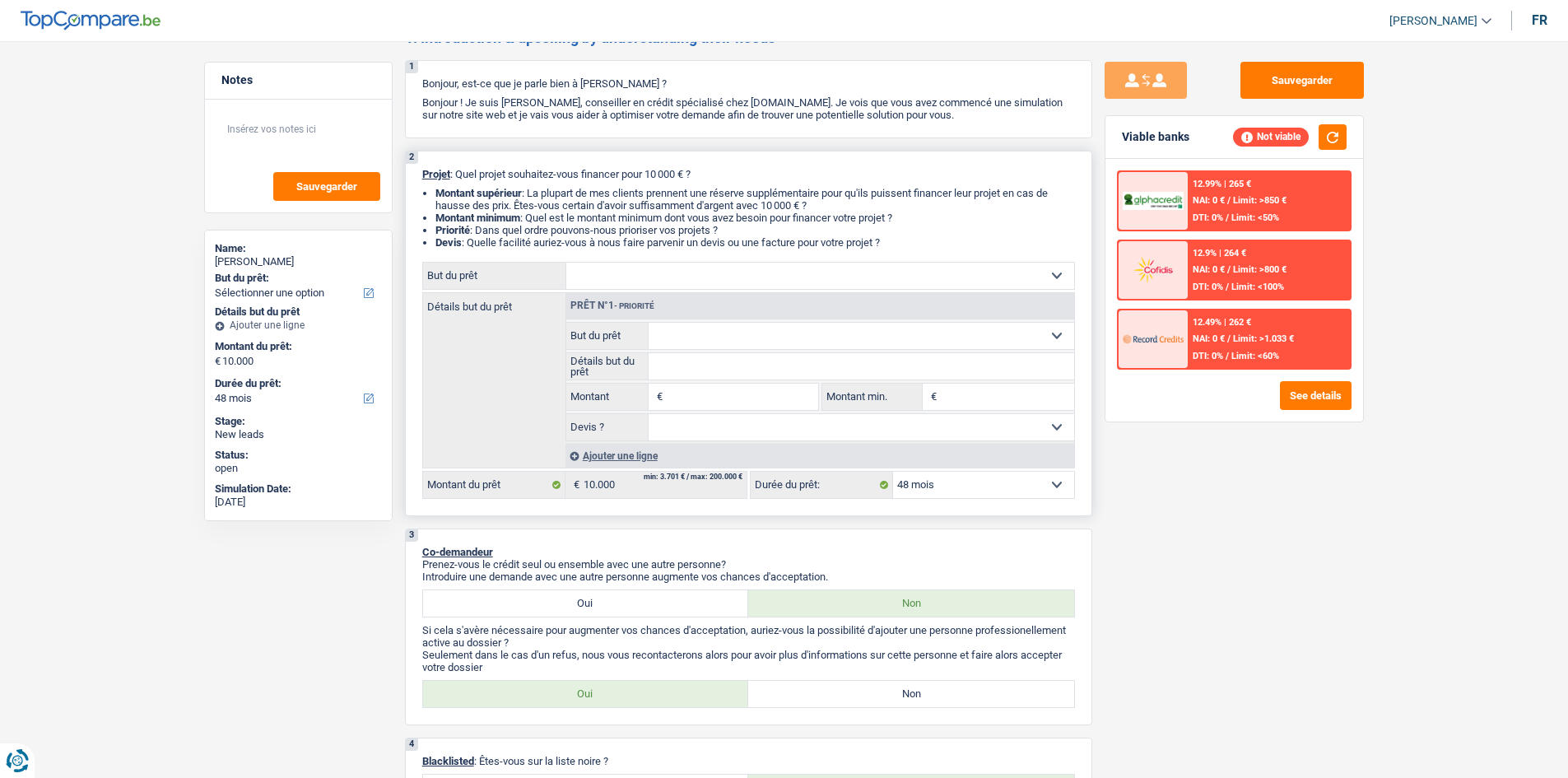 select on "study" 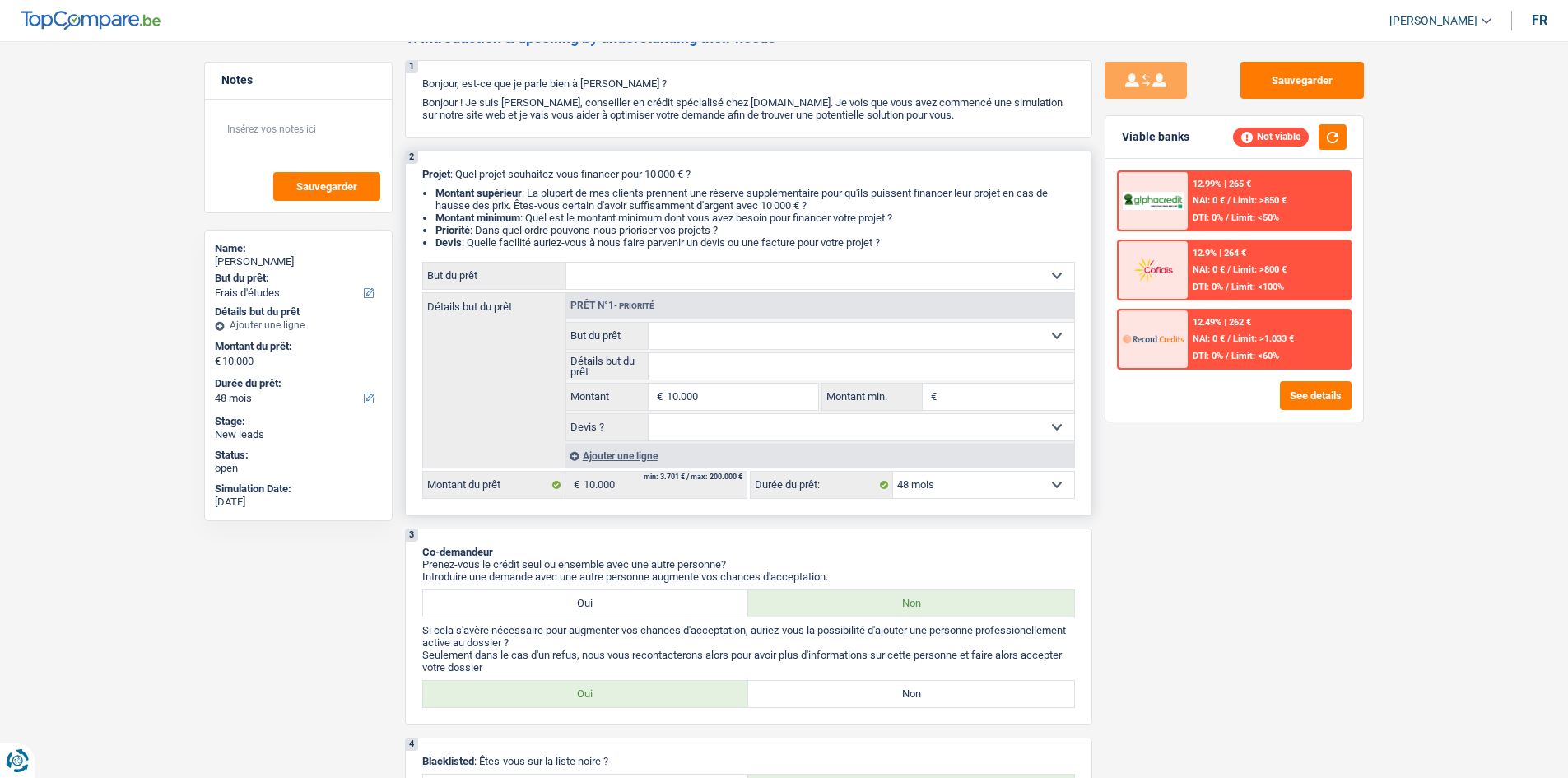 select on "study" 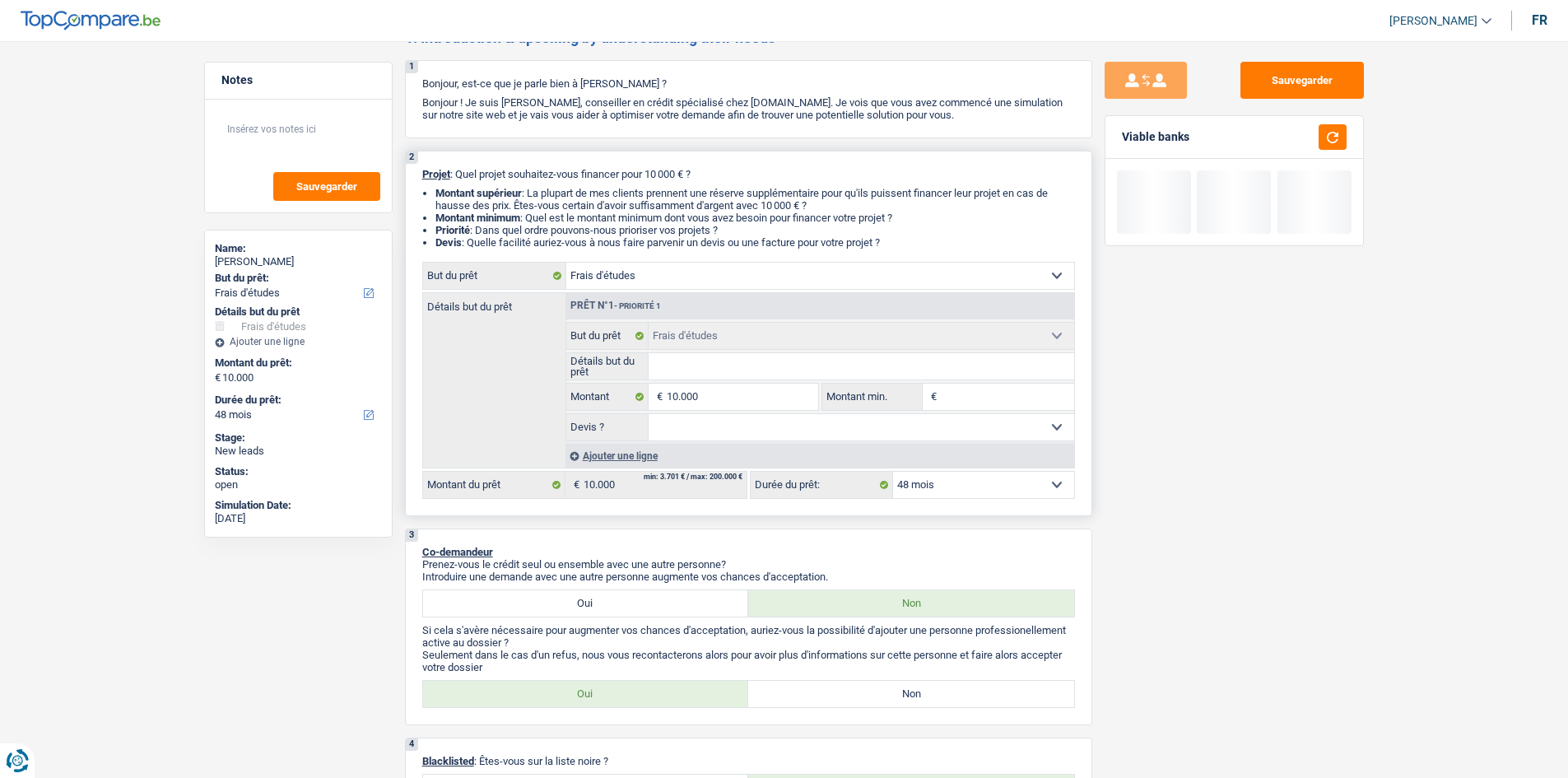 click on "Détails but du prêt" at bounding box center (861, 366) 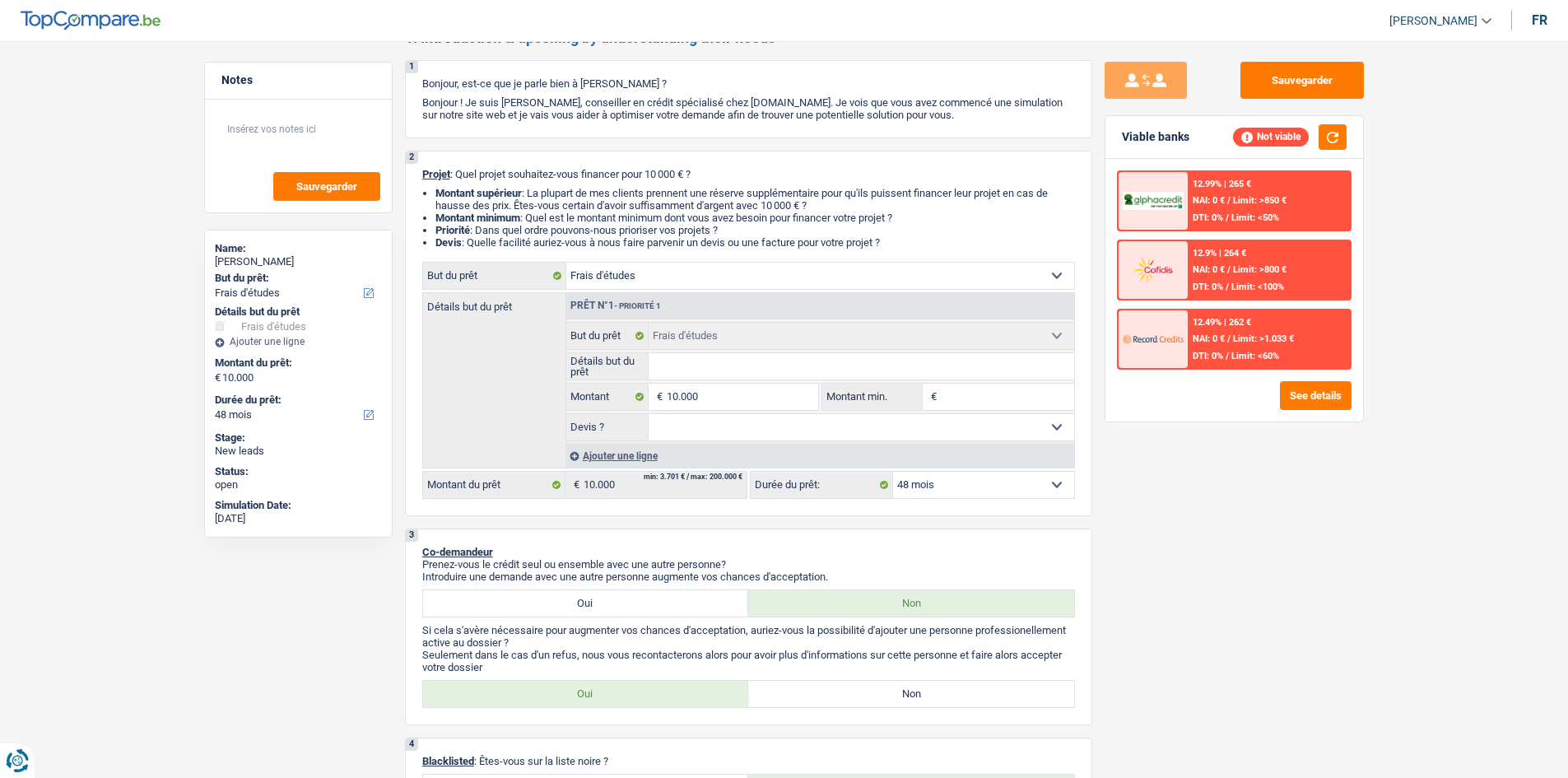 type on "k" 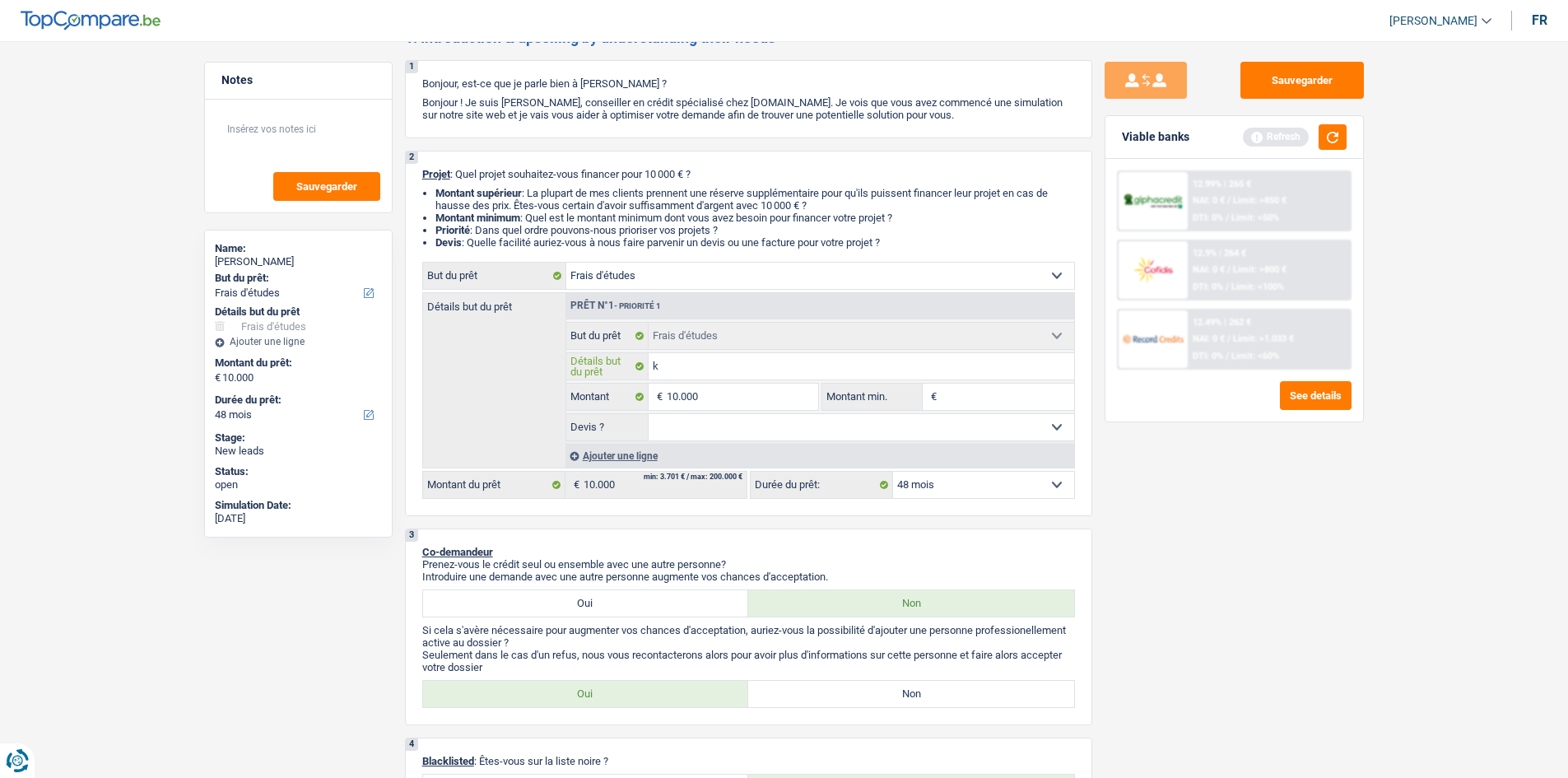 type on "ky" 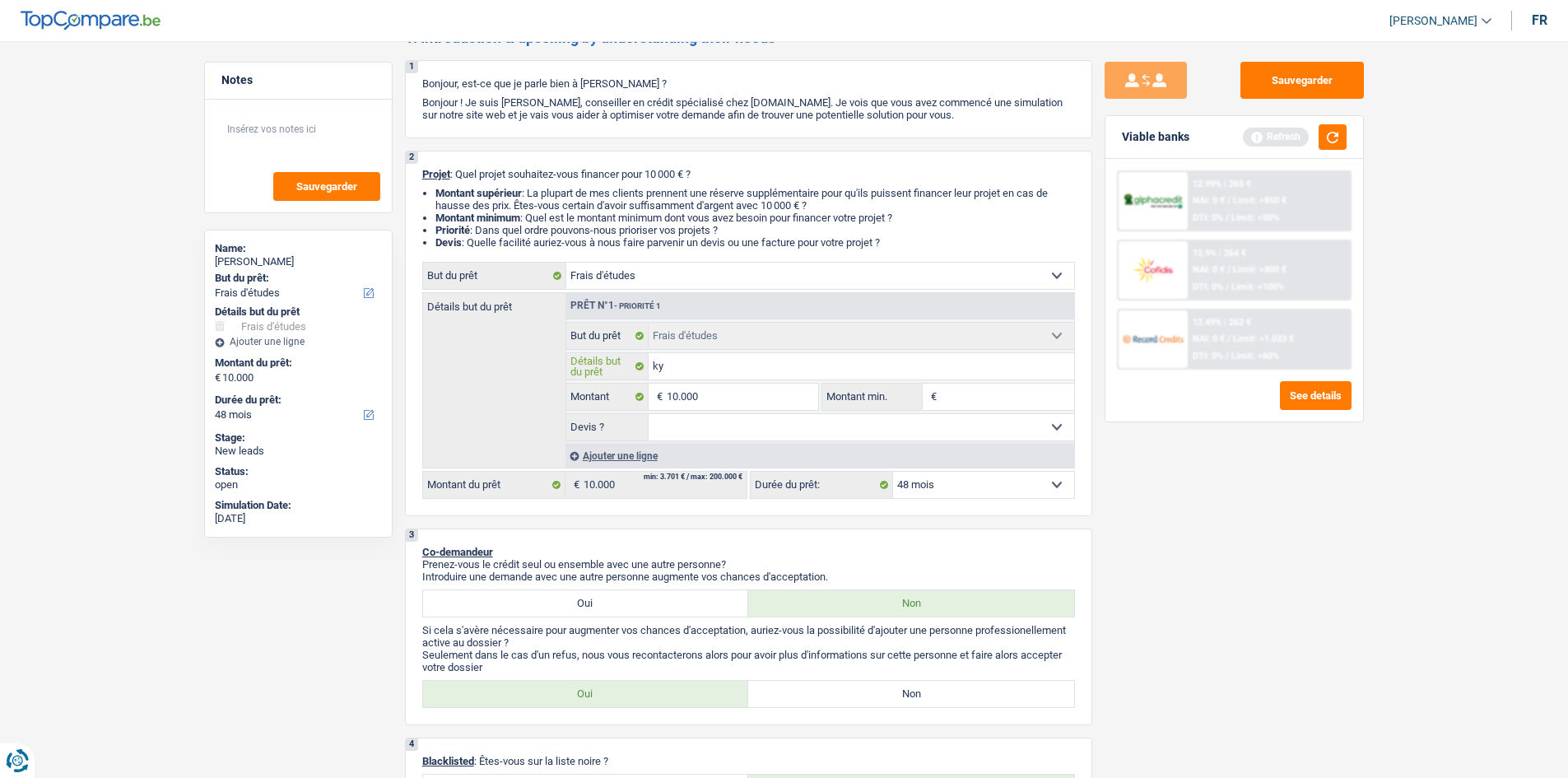 type on "kyn" 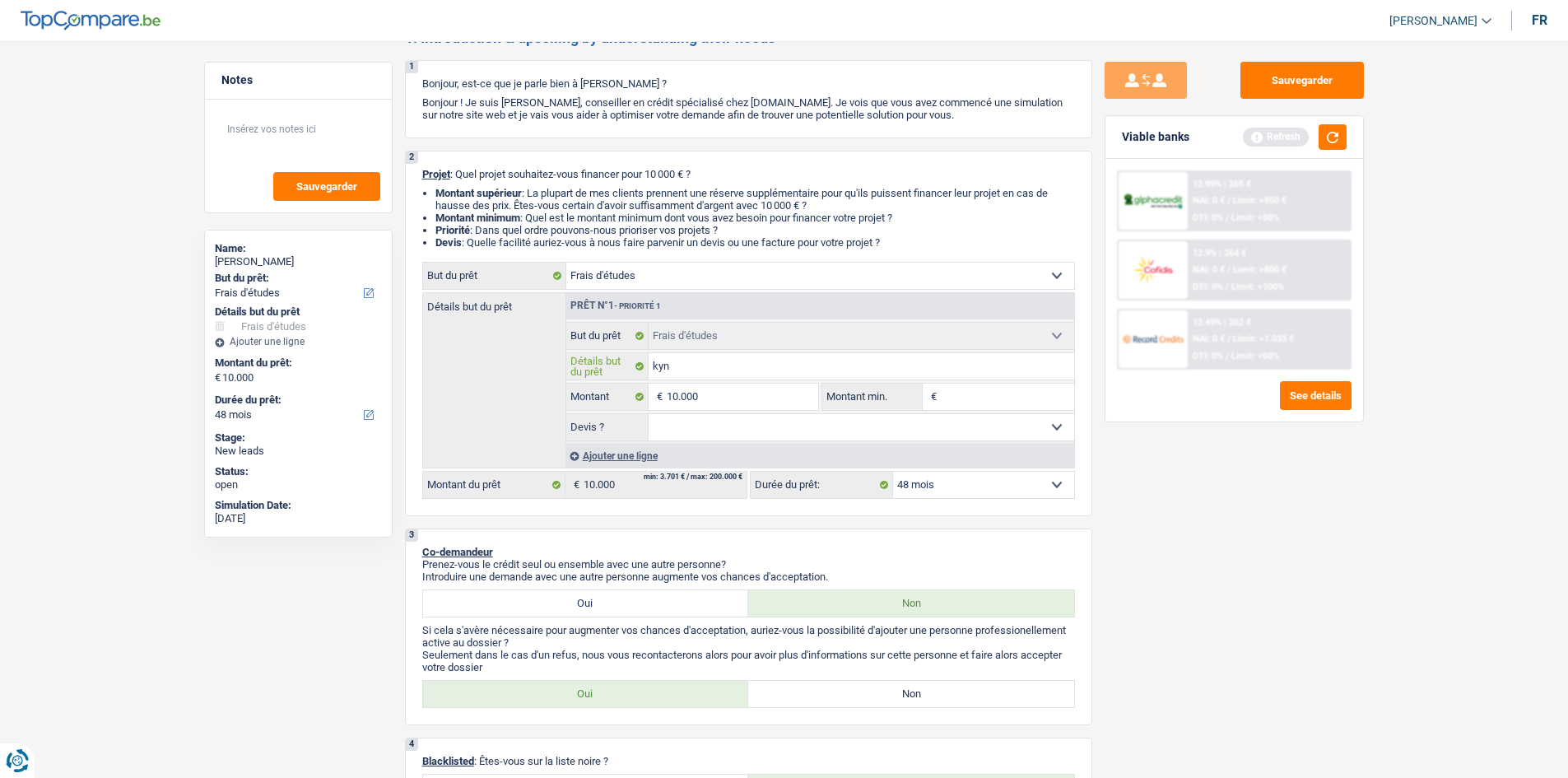type on "kyné" 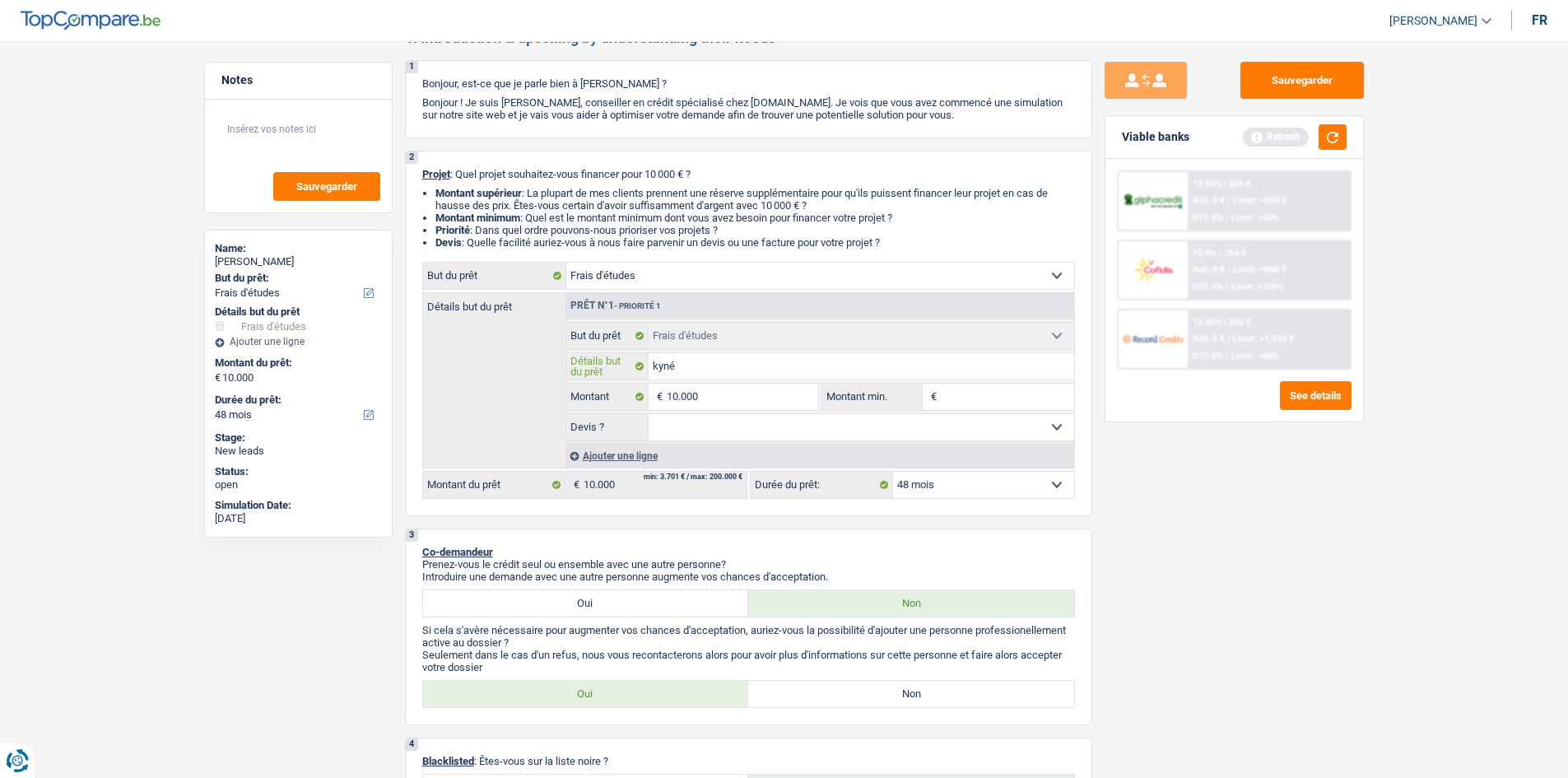 type on "kynés" 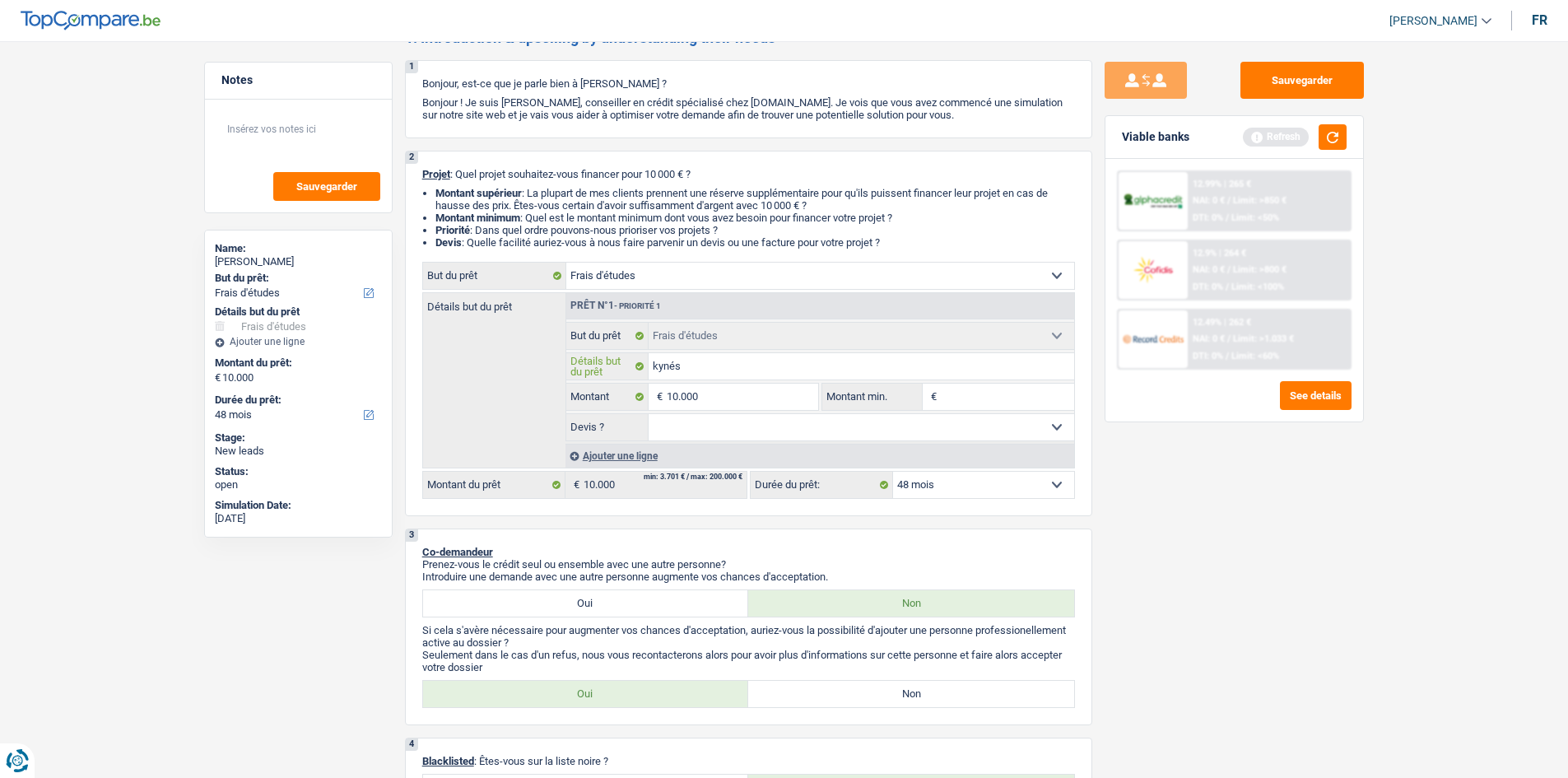 type on "kynési" 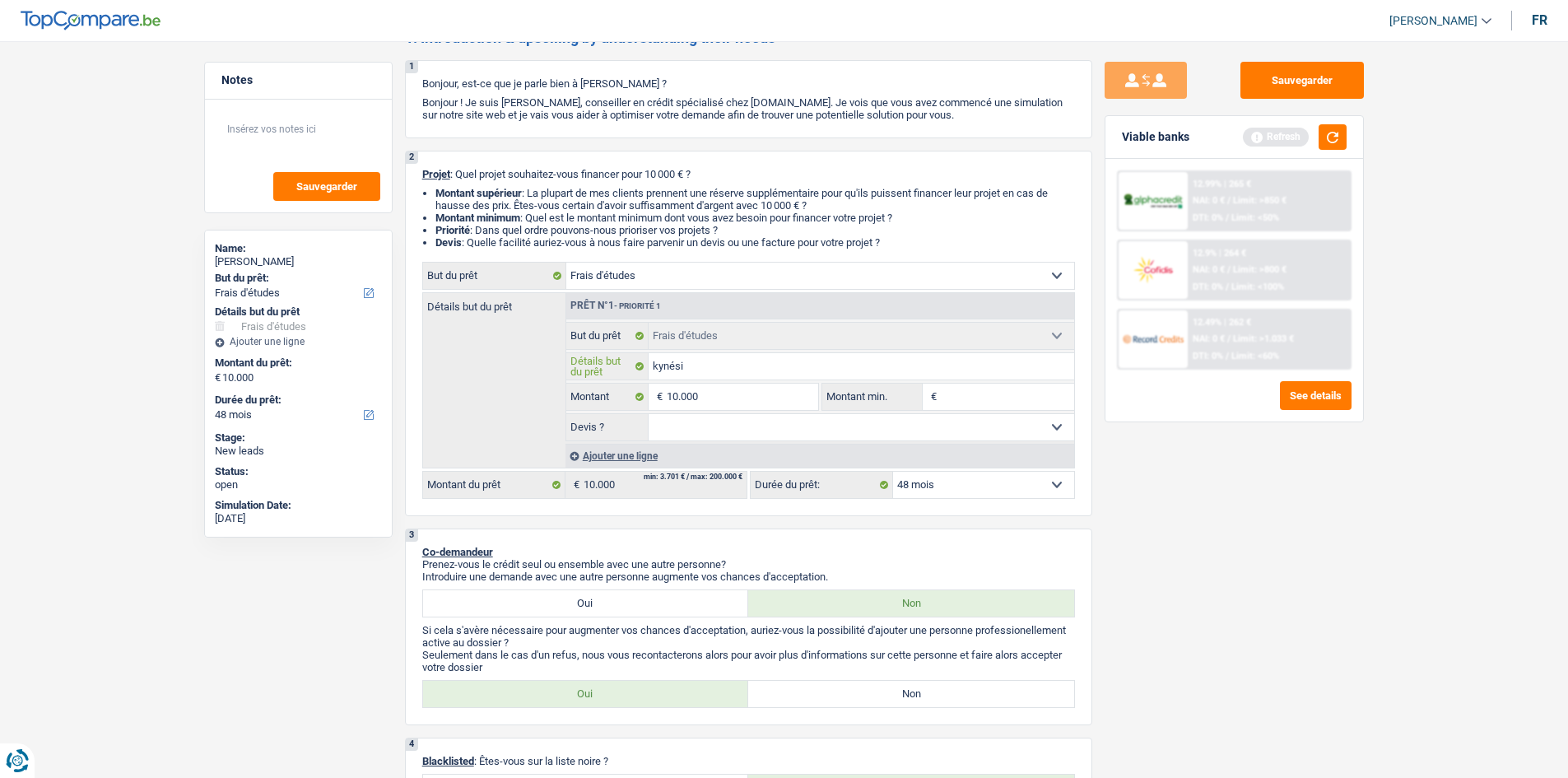 type on "kynésit" 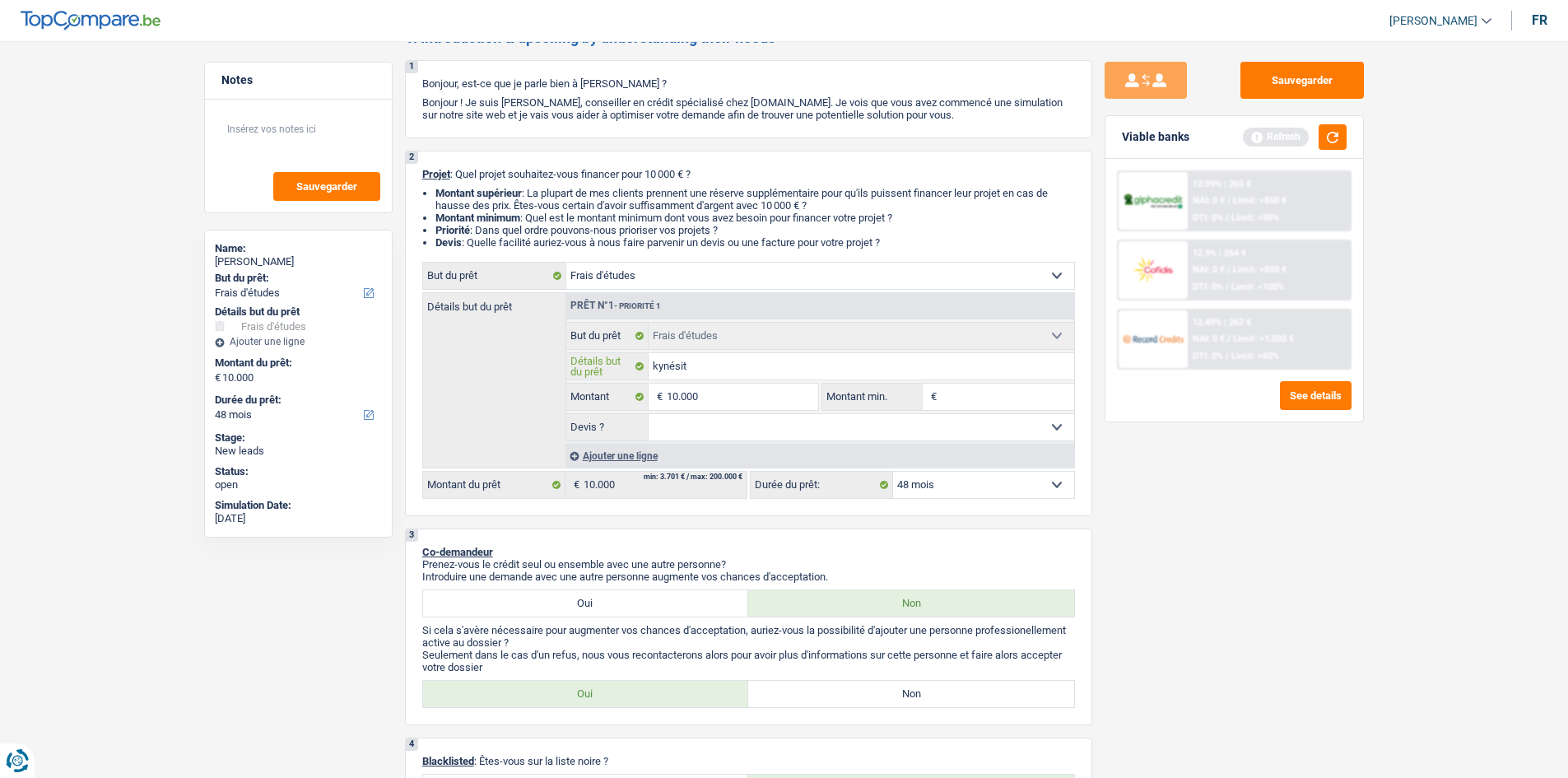 type on "kynésith" 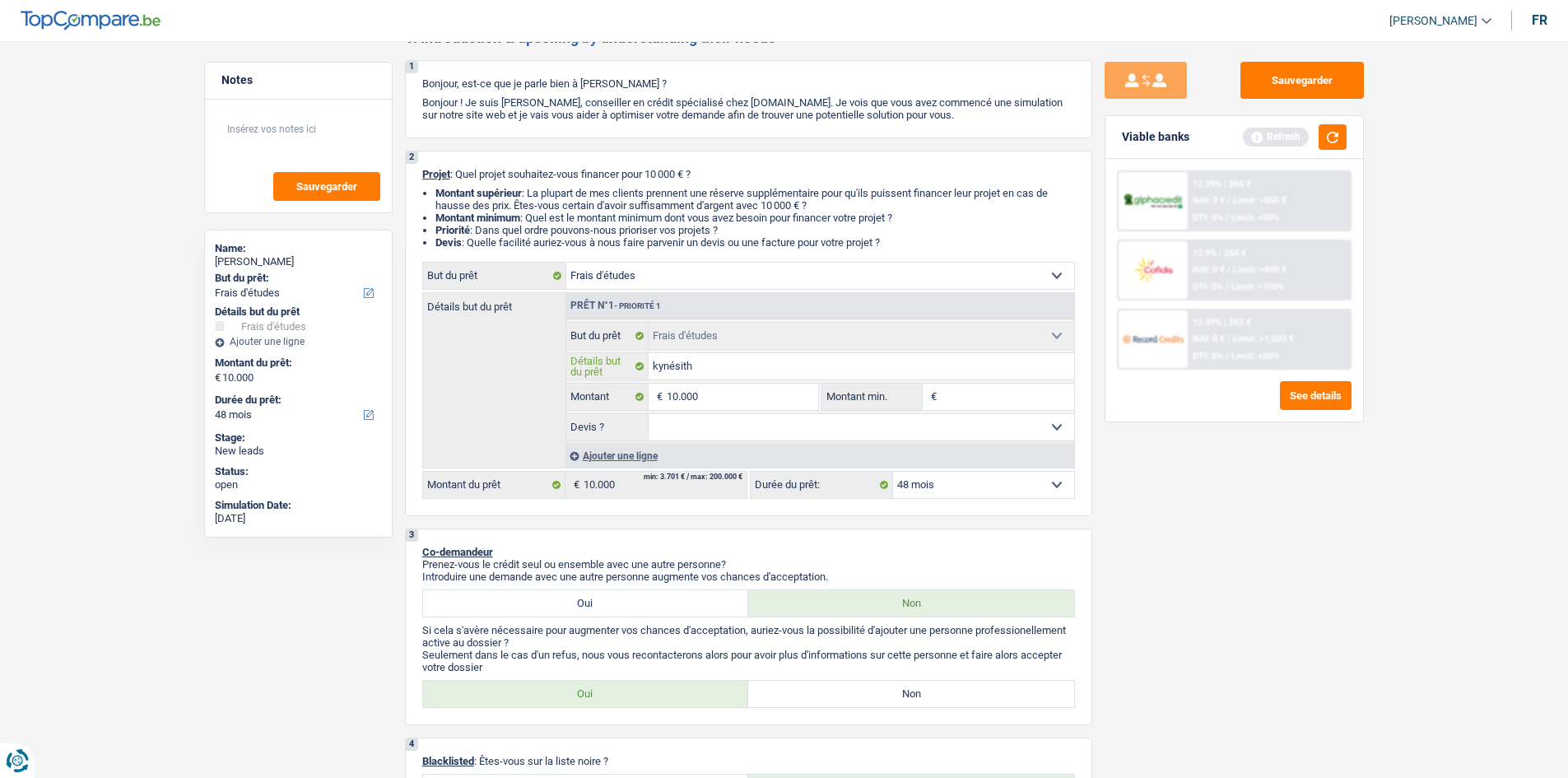 type on "kynésithé" 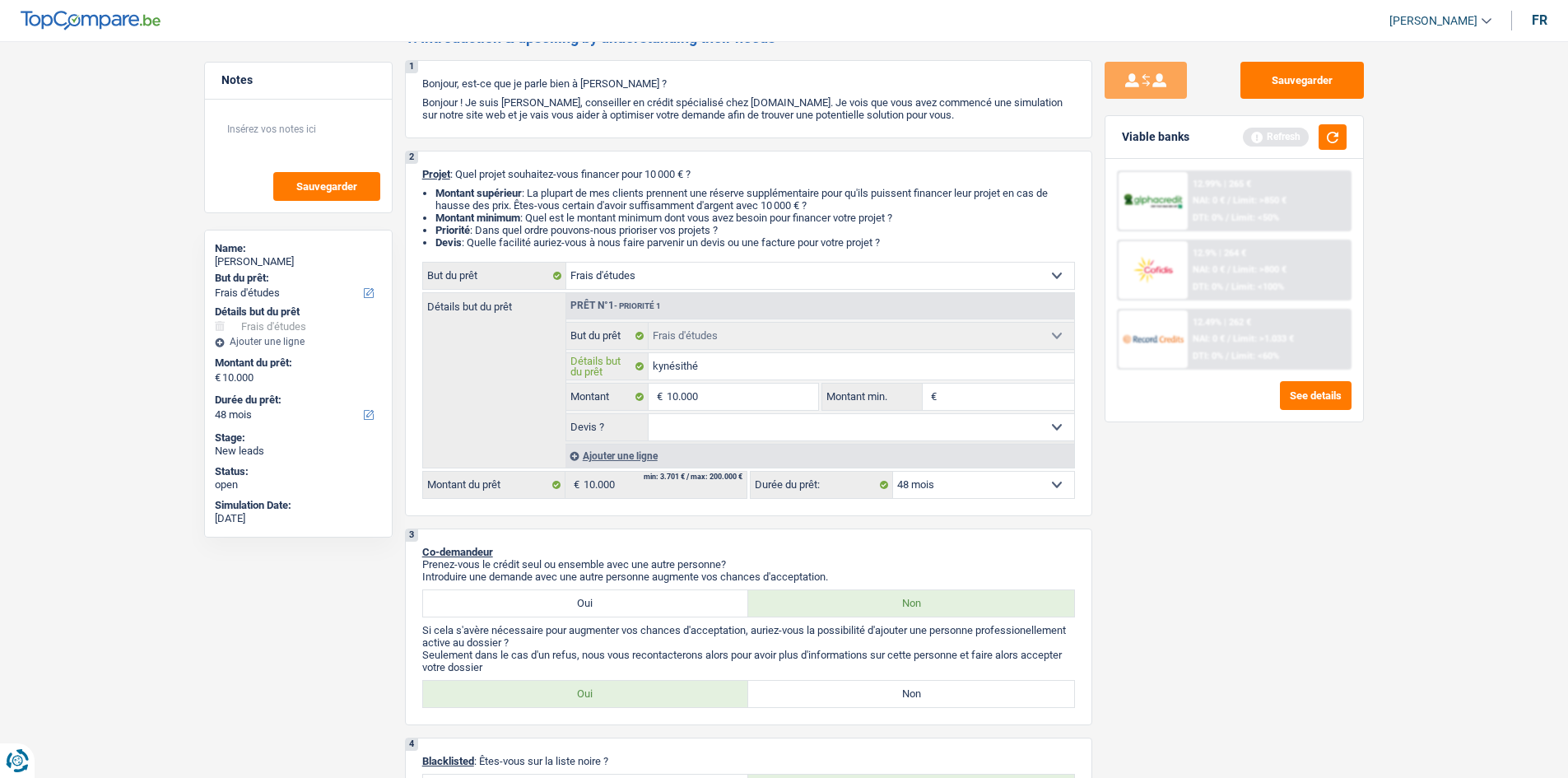 type on "kynésithér" 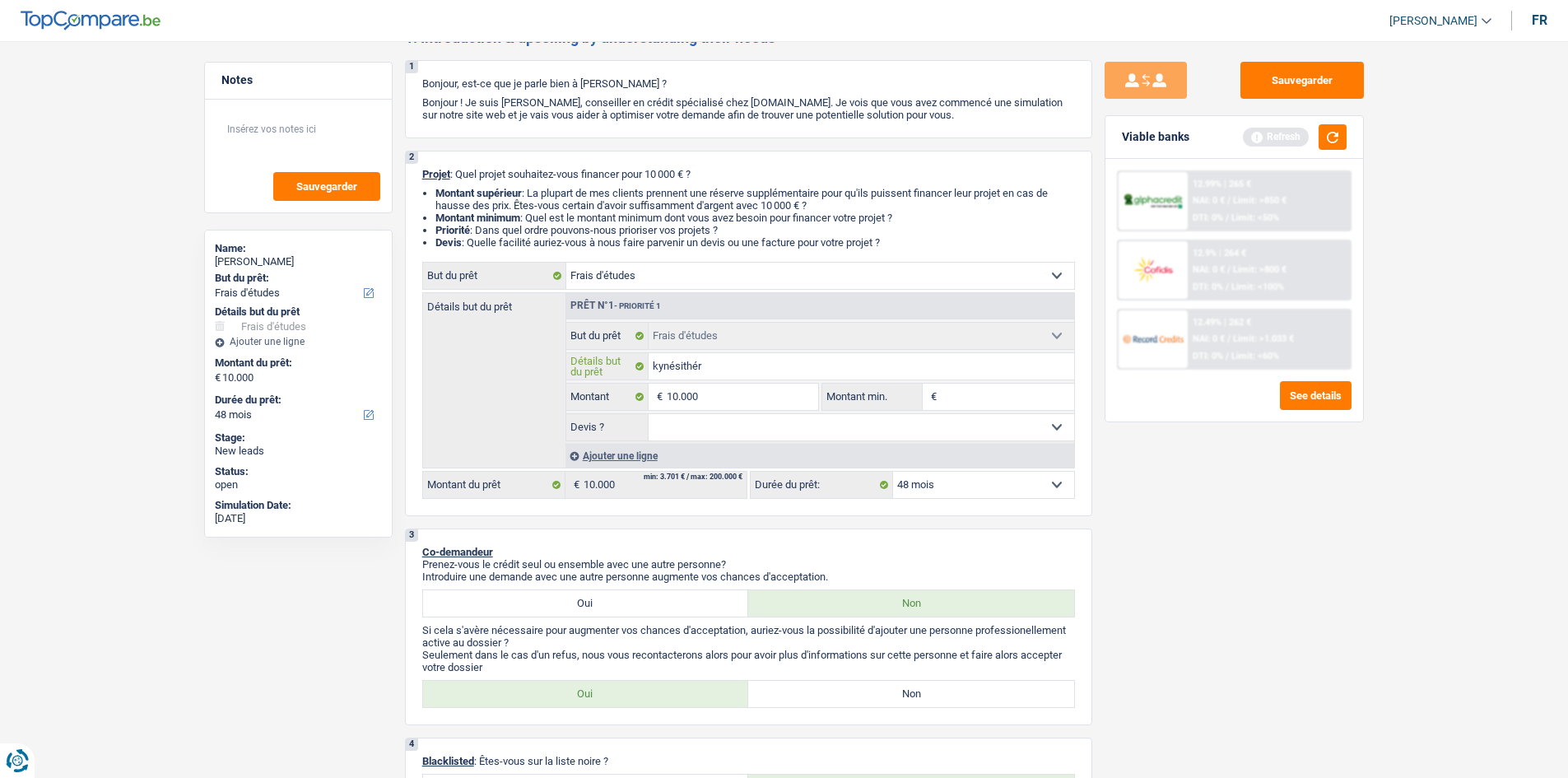 type on "kynésithéra" 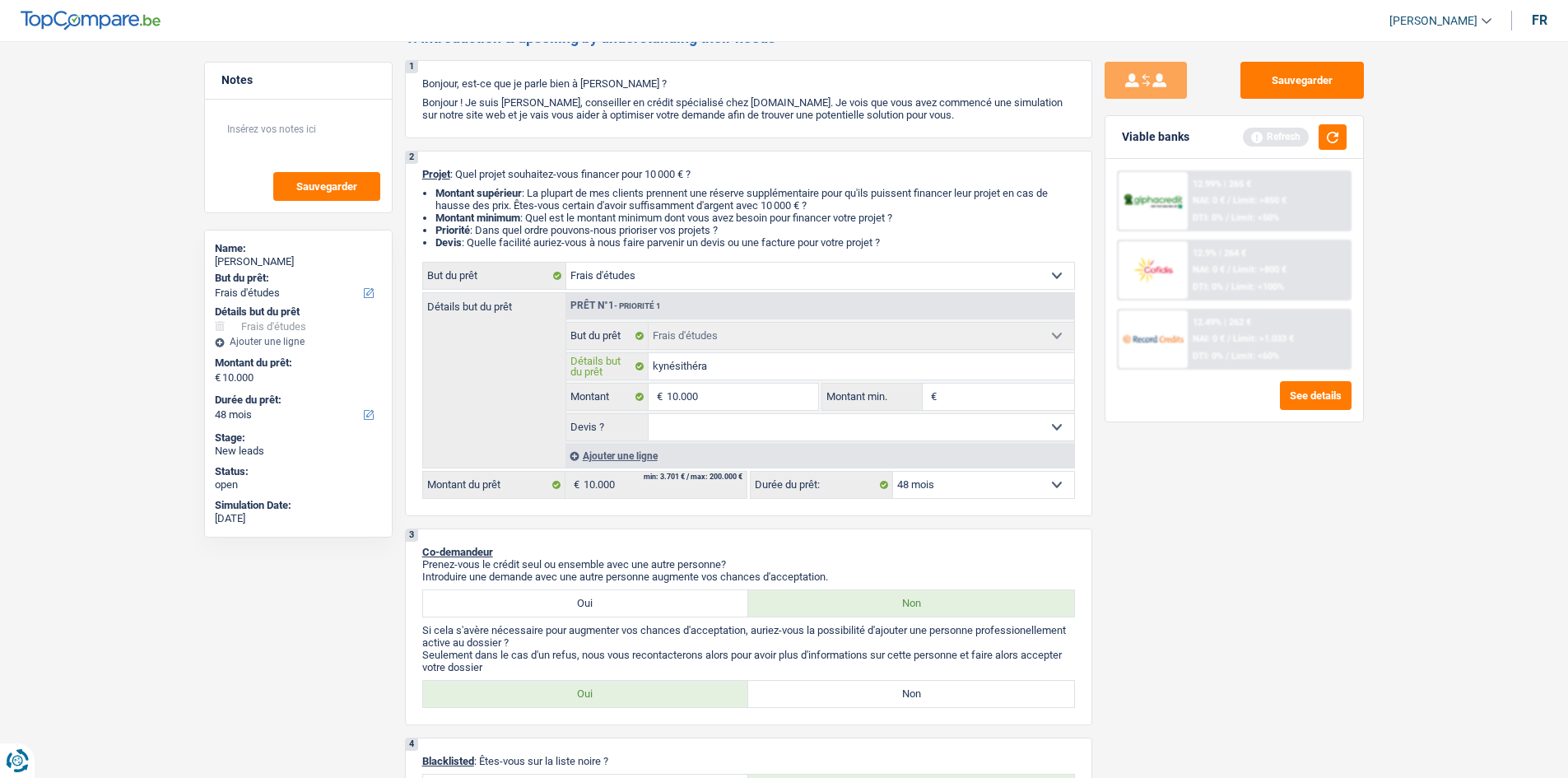 type on "kynésithérap" 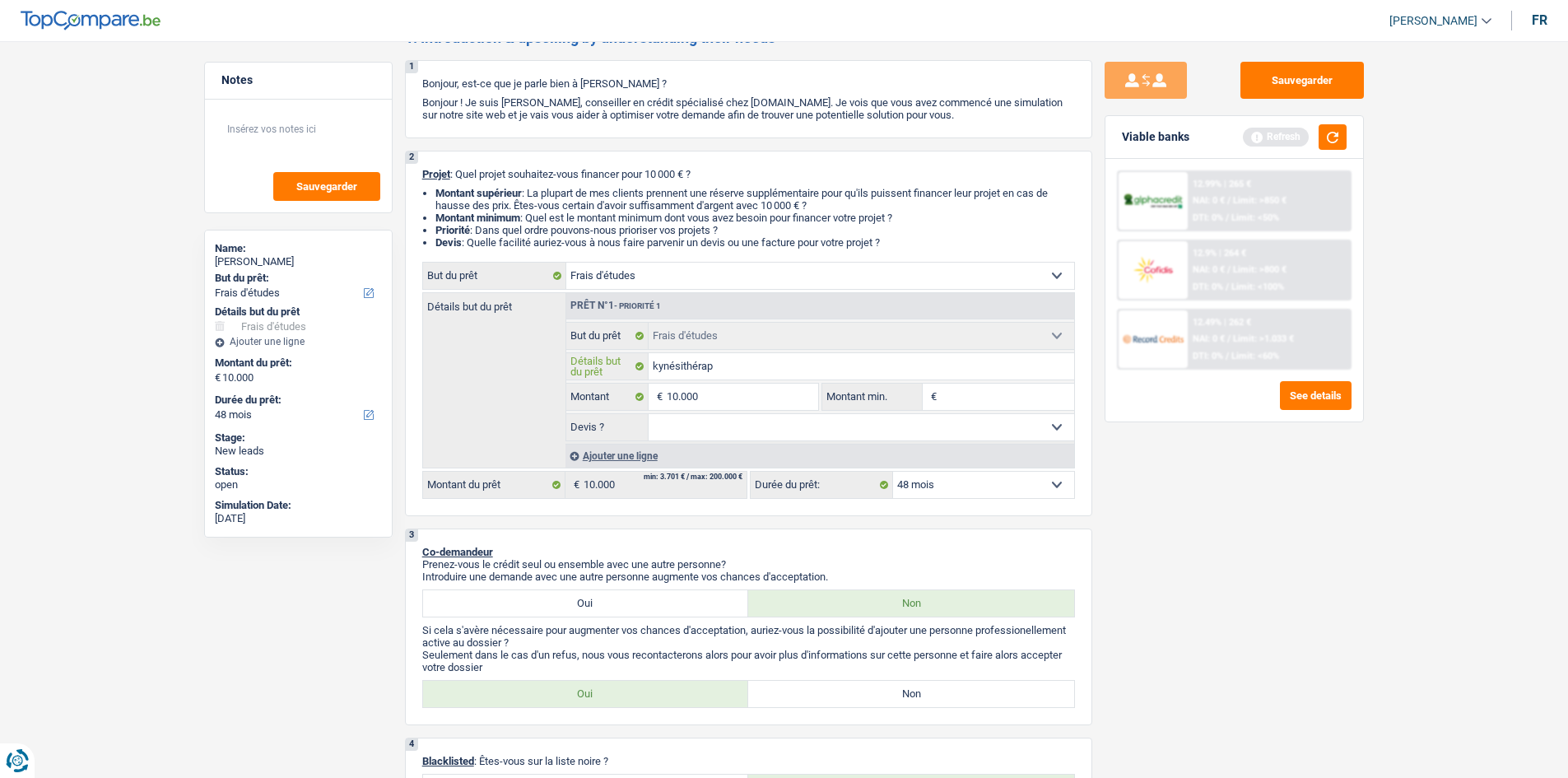 type on "kynésithérapi" 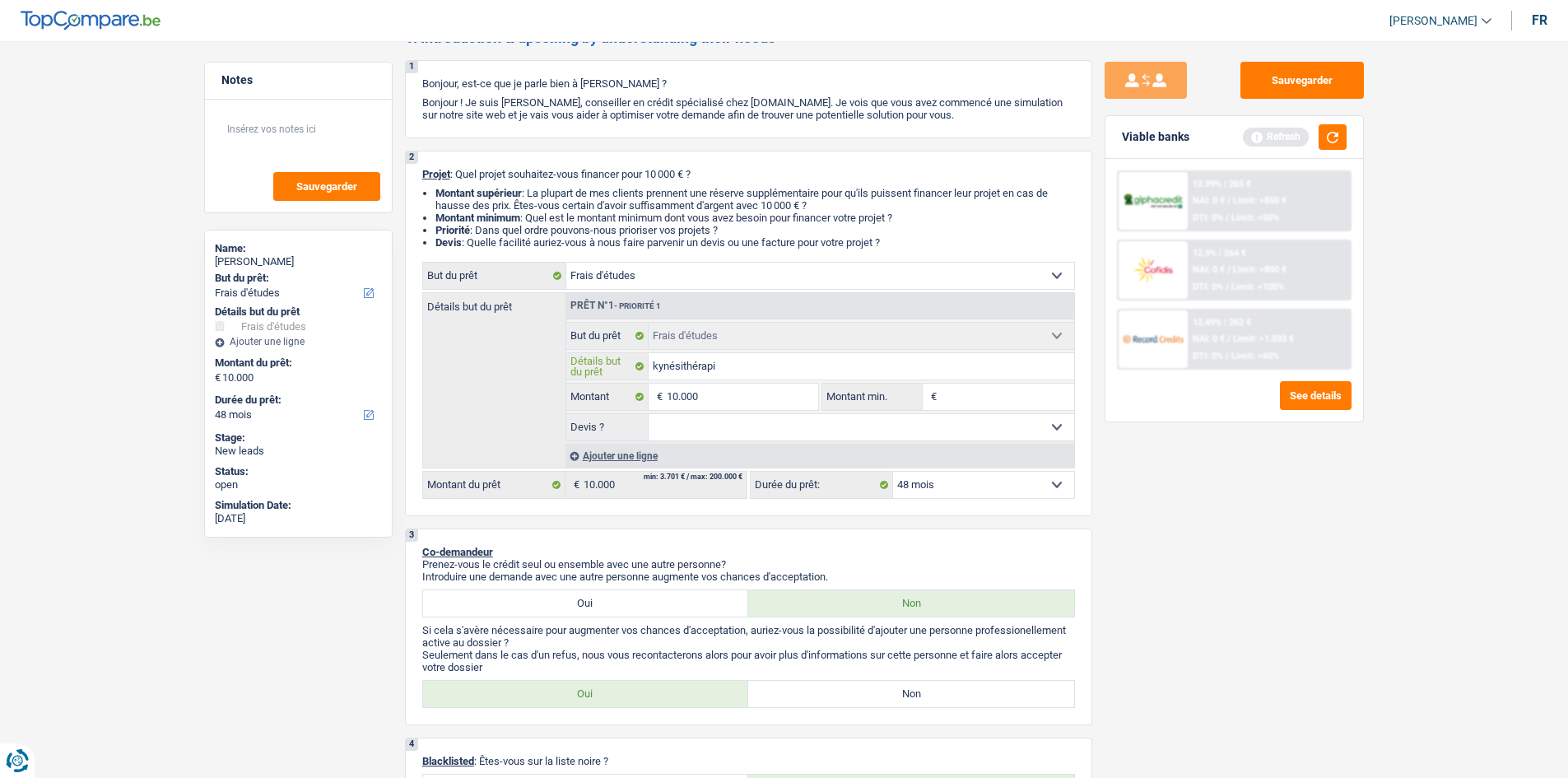 type on "kynésithérapie" 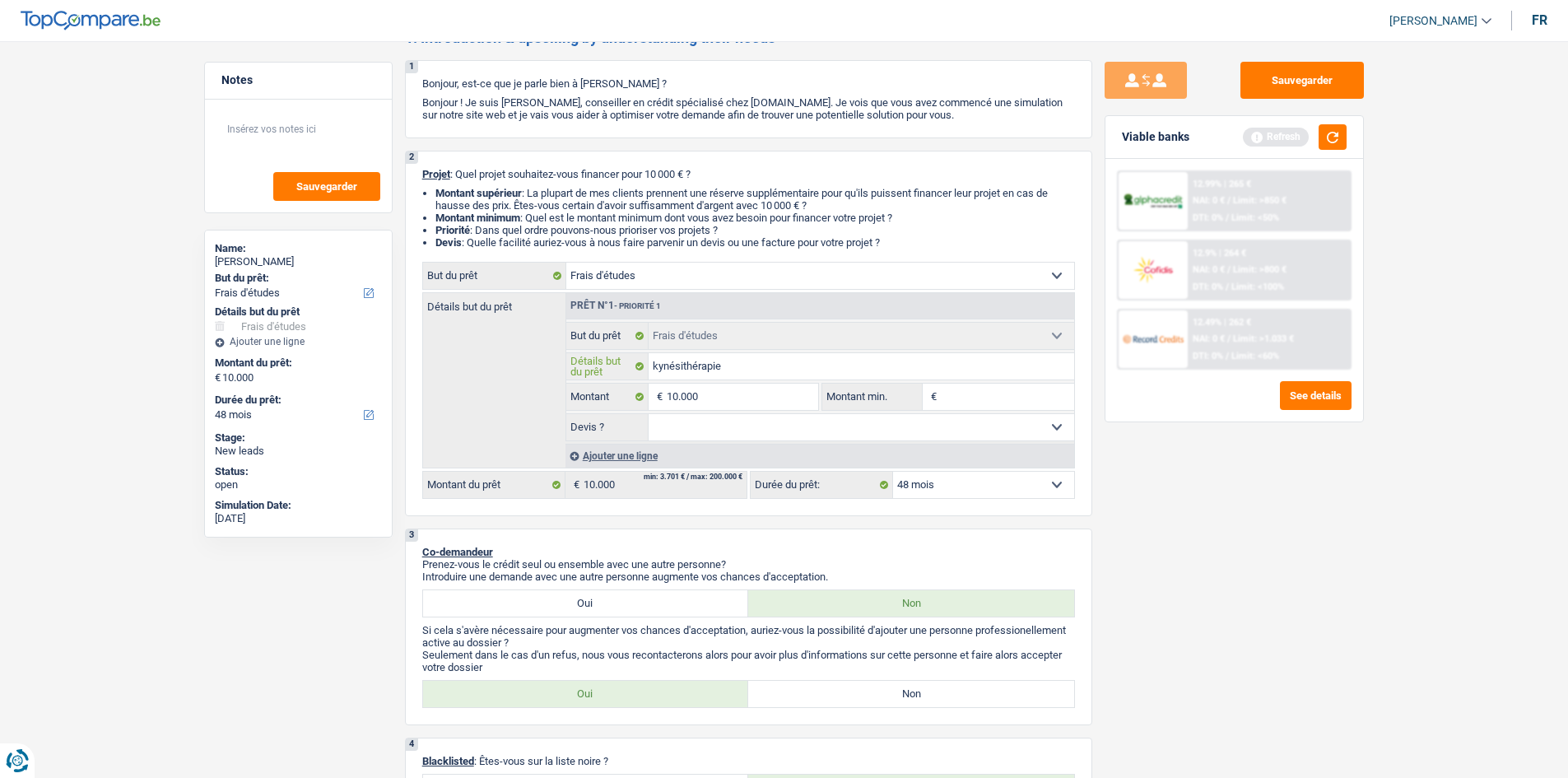 type on "kynésithérapie," 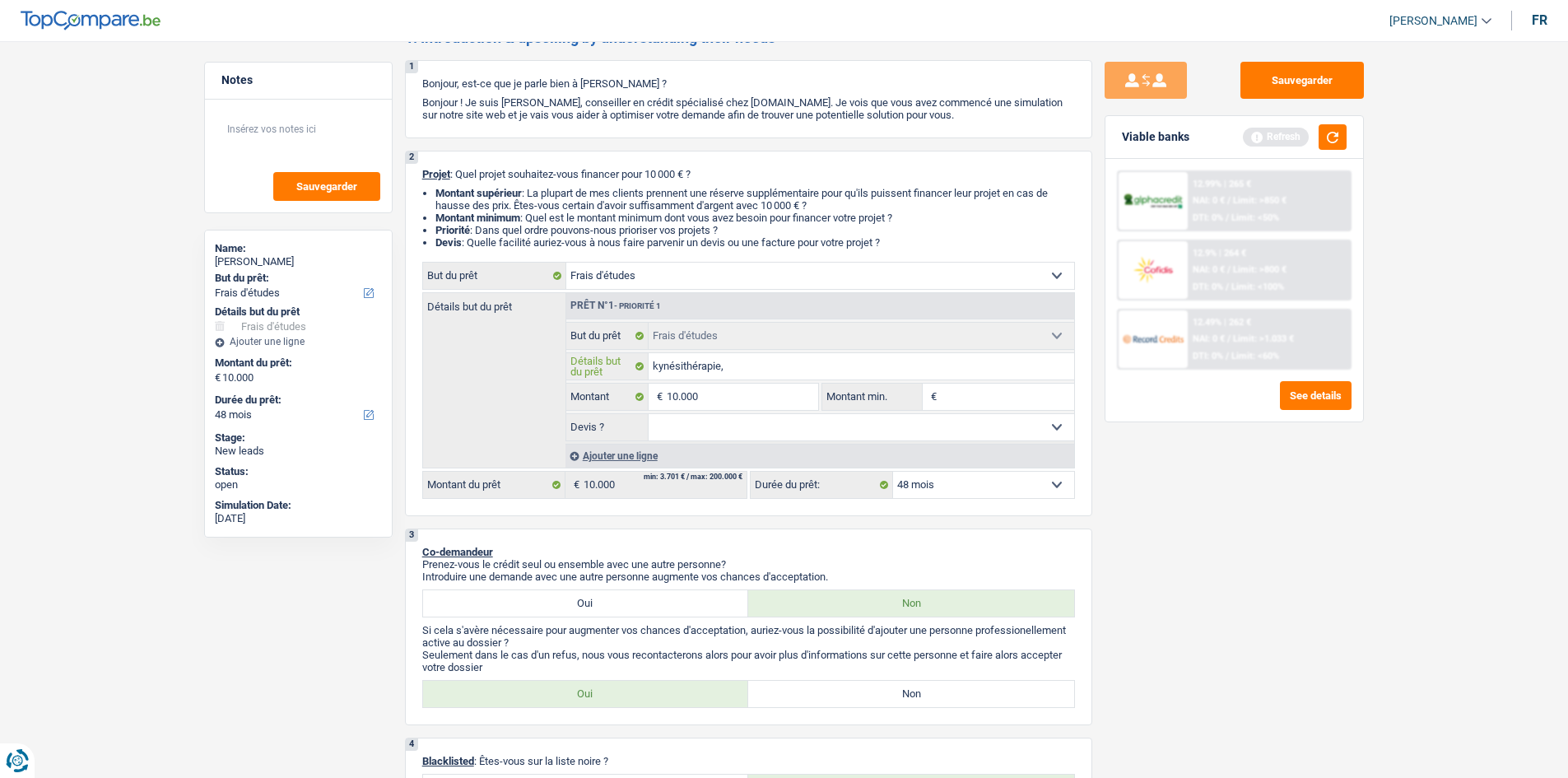 type on "kynésithérapie," 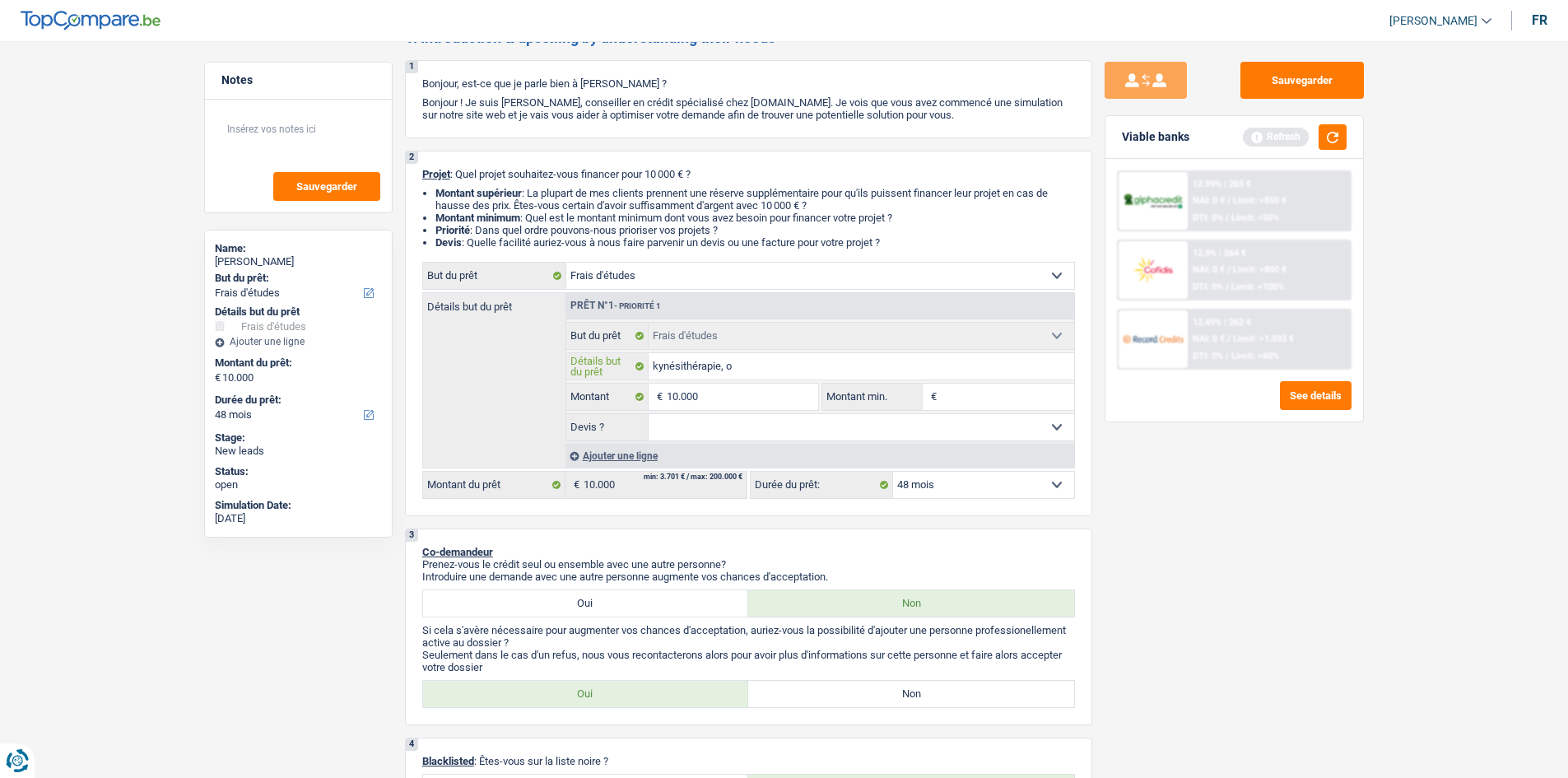 type on "kynésithérapie, os" 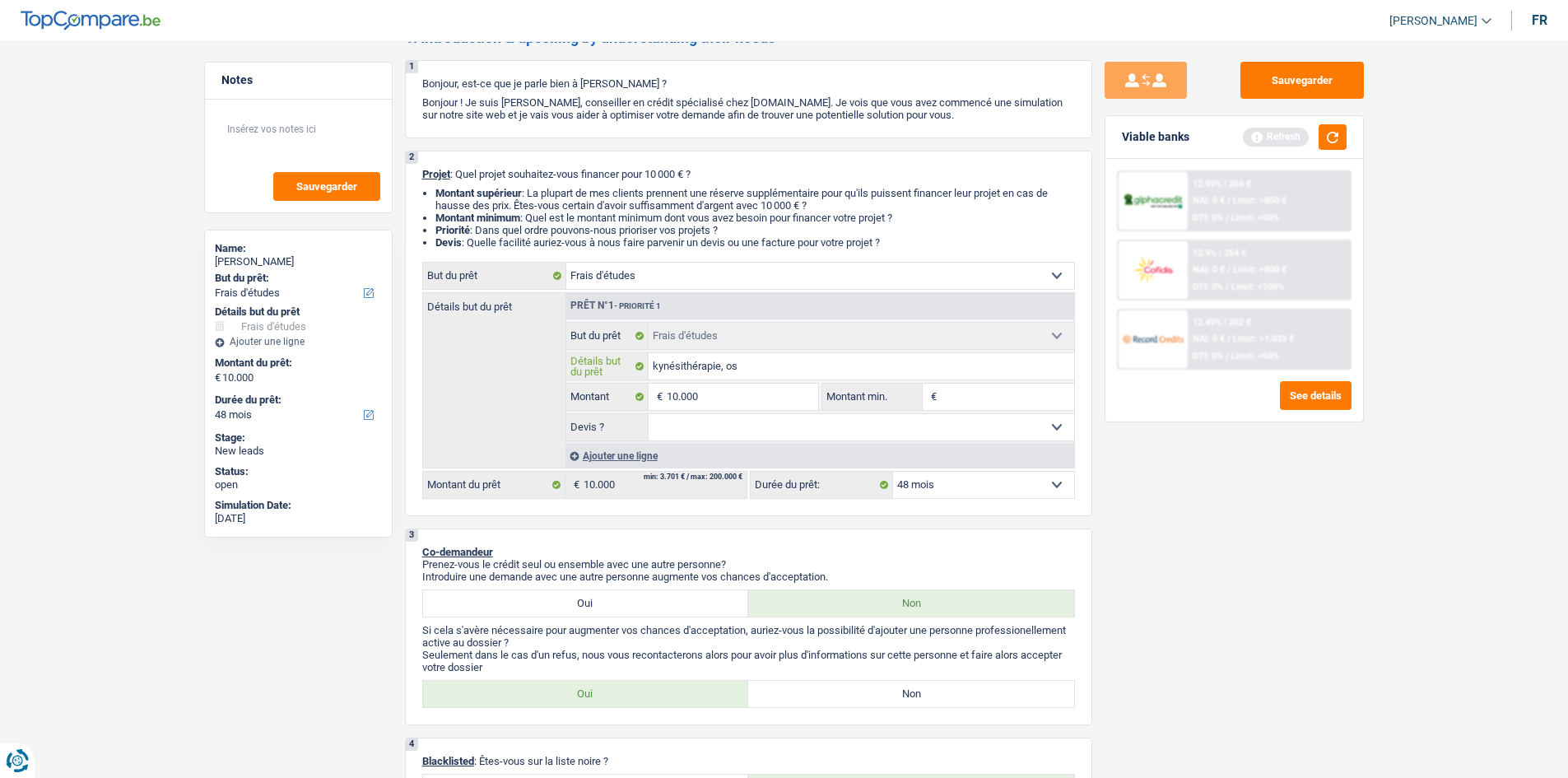 type on "kynésithérapie, ost" 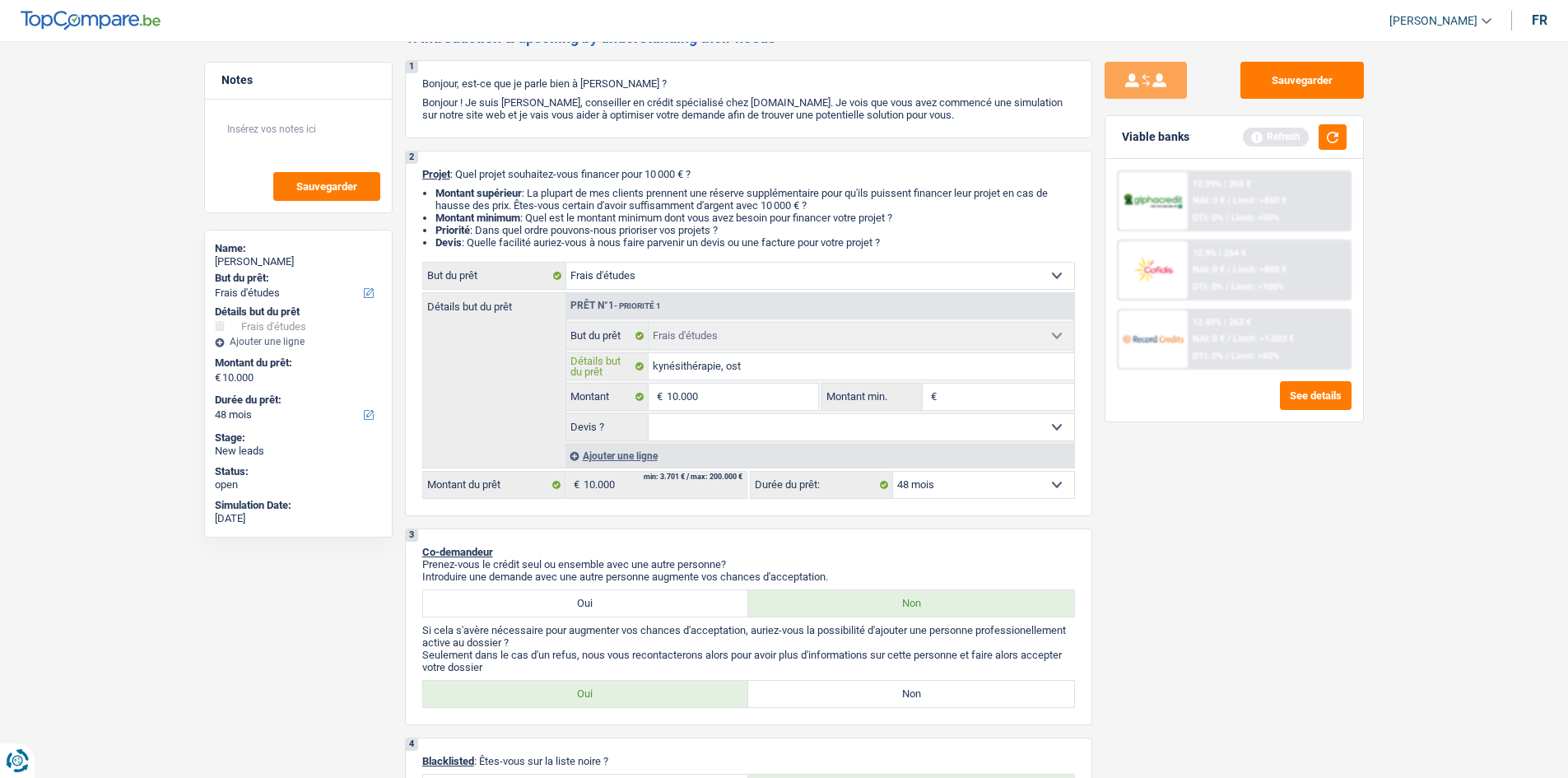 type on "kynésithérapie, osté" 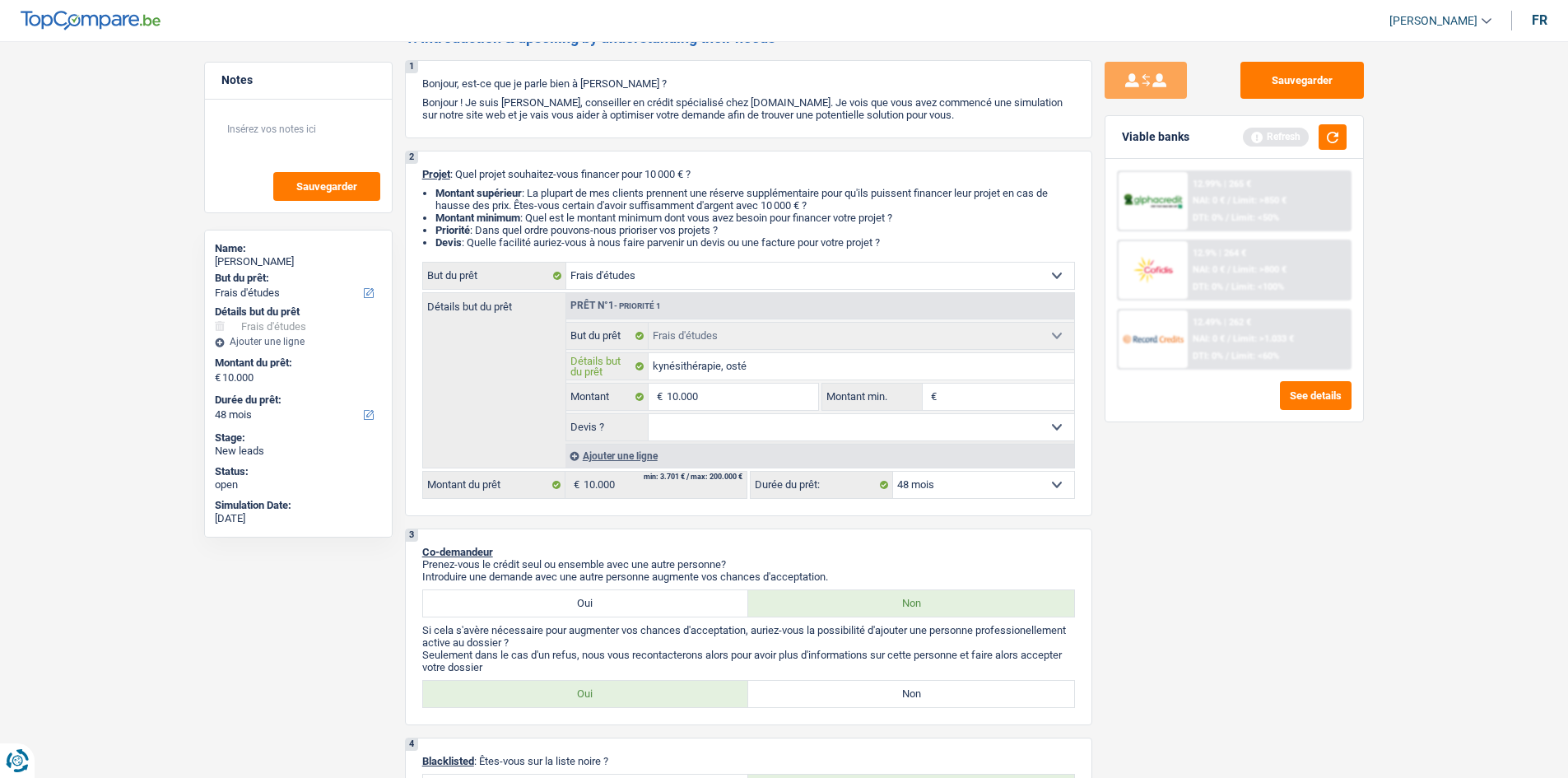 type on "kynésithérapie, ostéo" 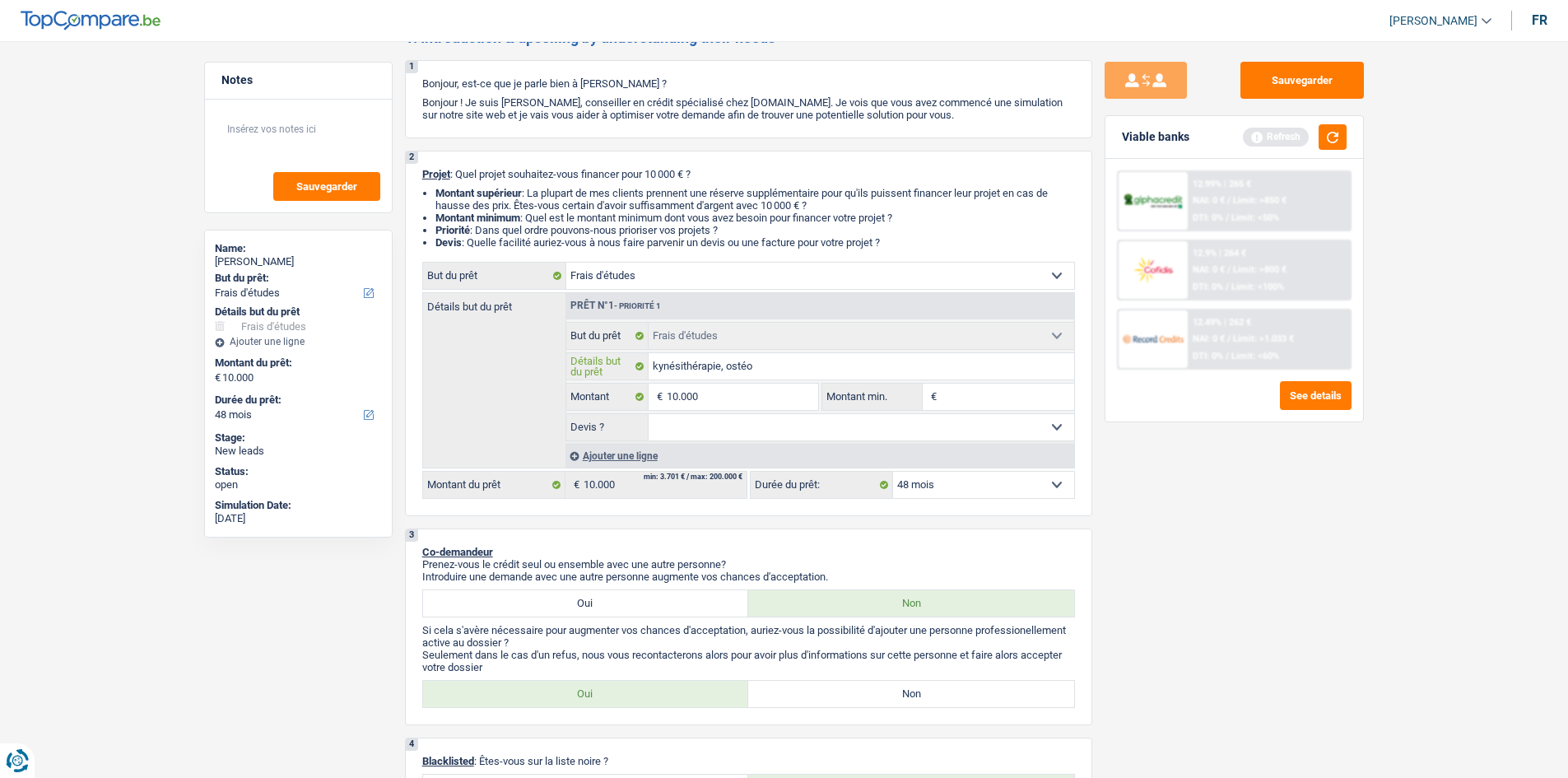 type on "kynésithérapie, ostéop" 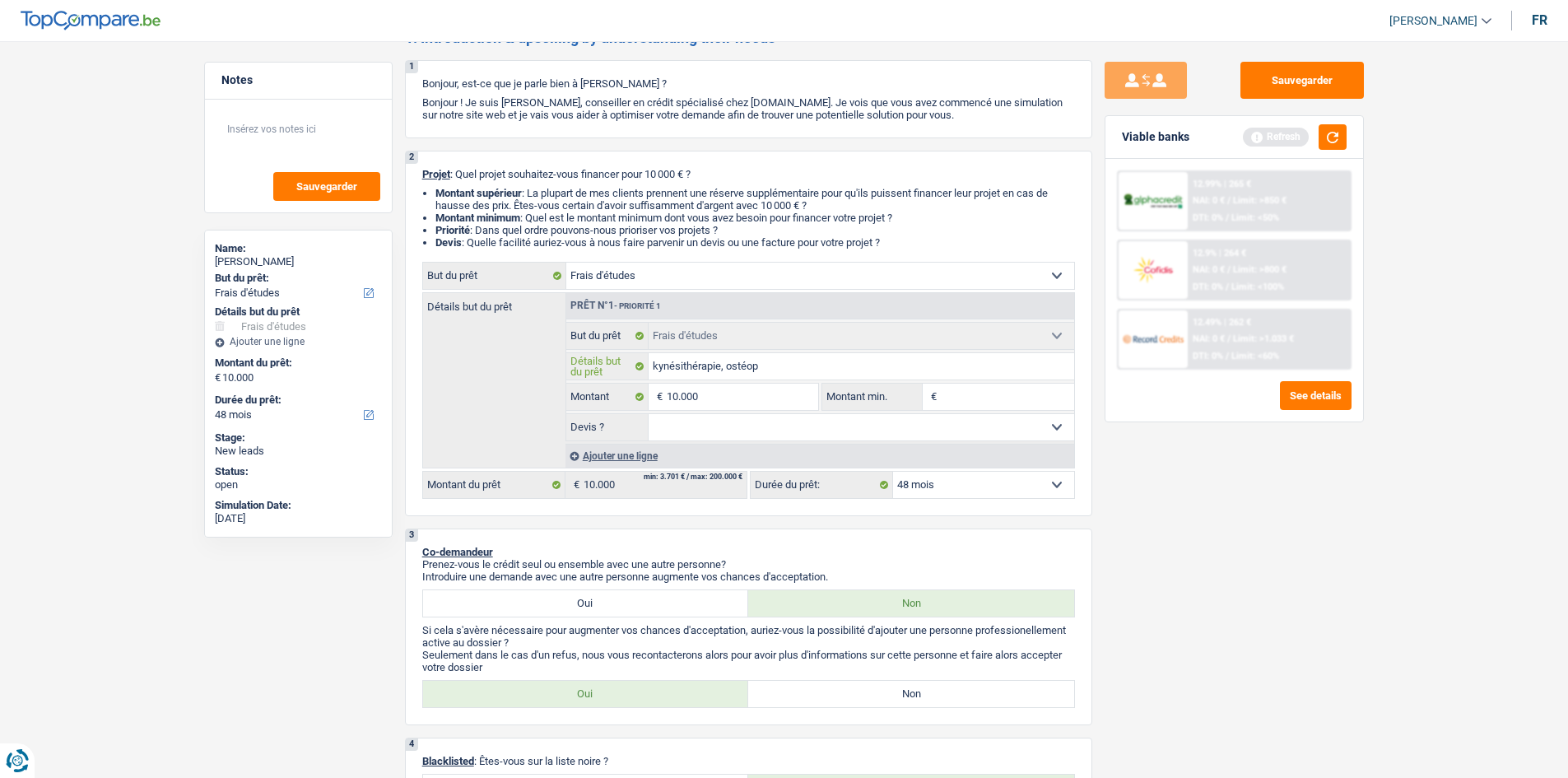 type on "kynésithérapie, ostéopa" 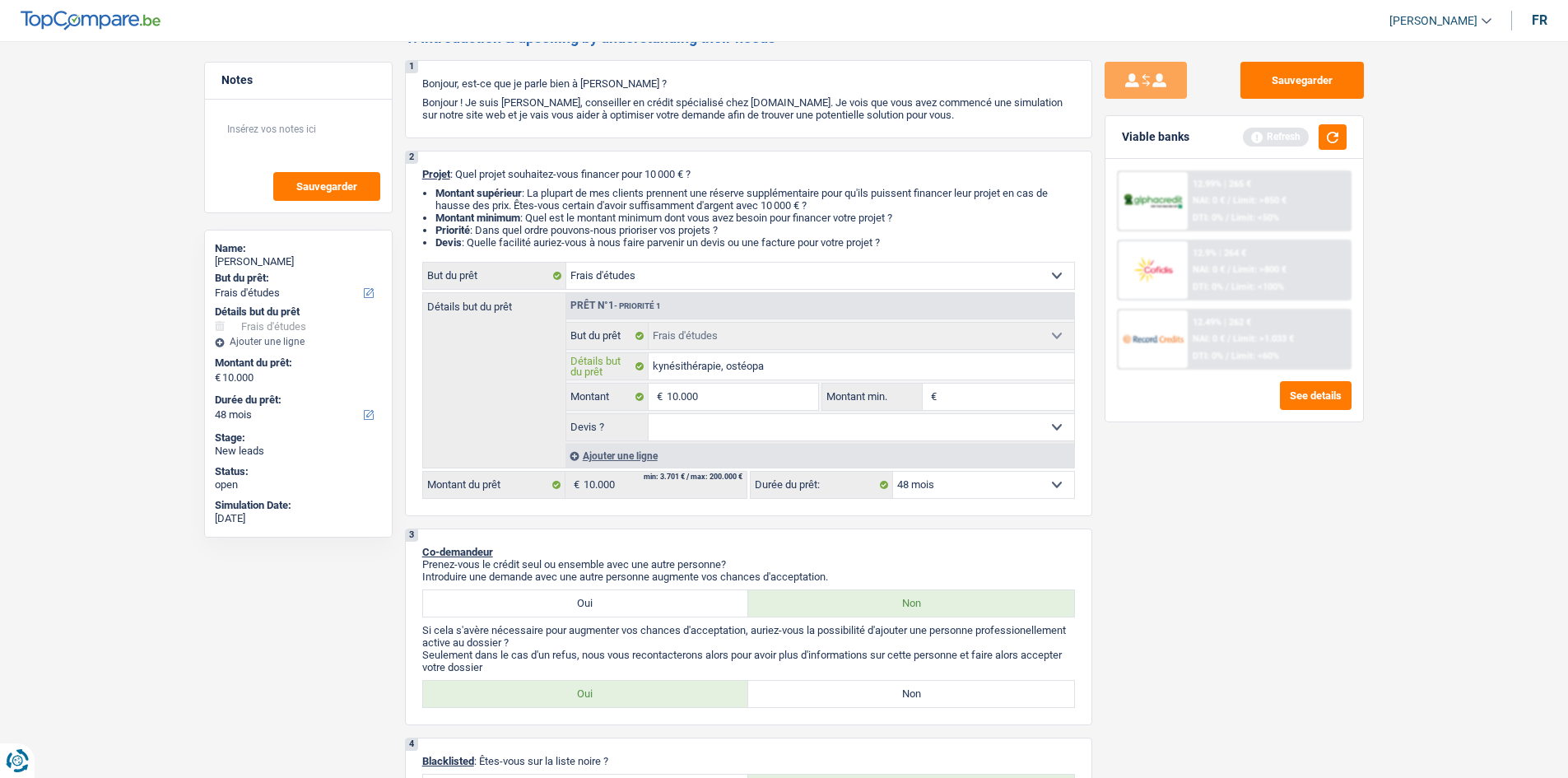 type on "kynésithérapie, ostéopat" 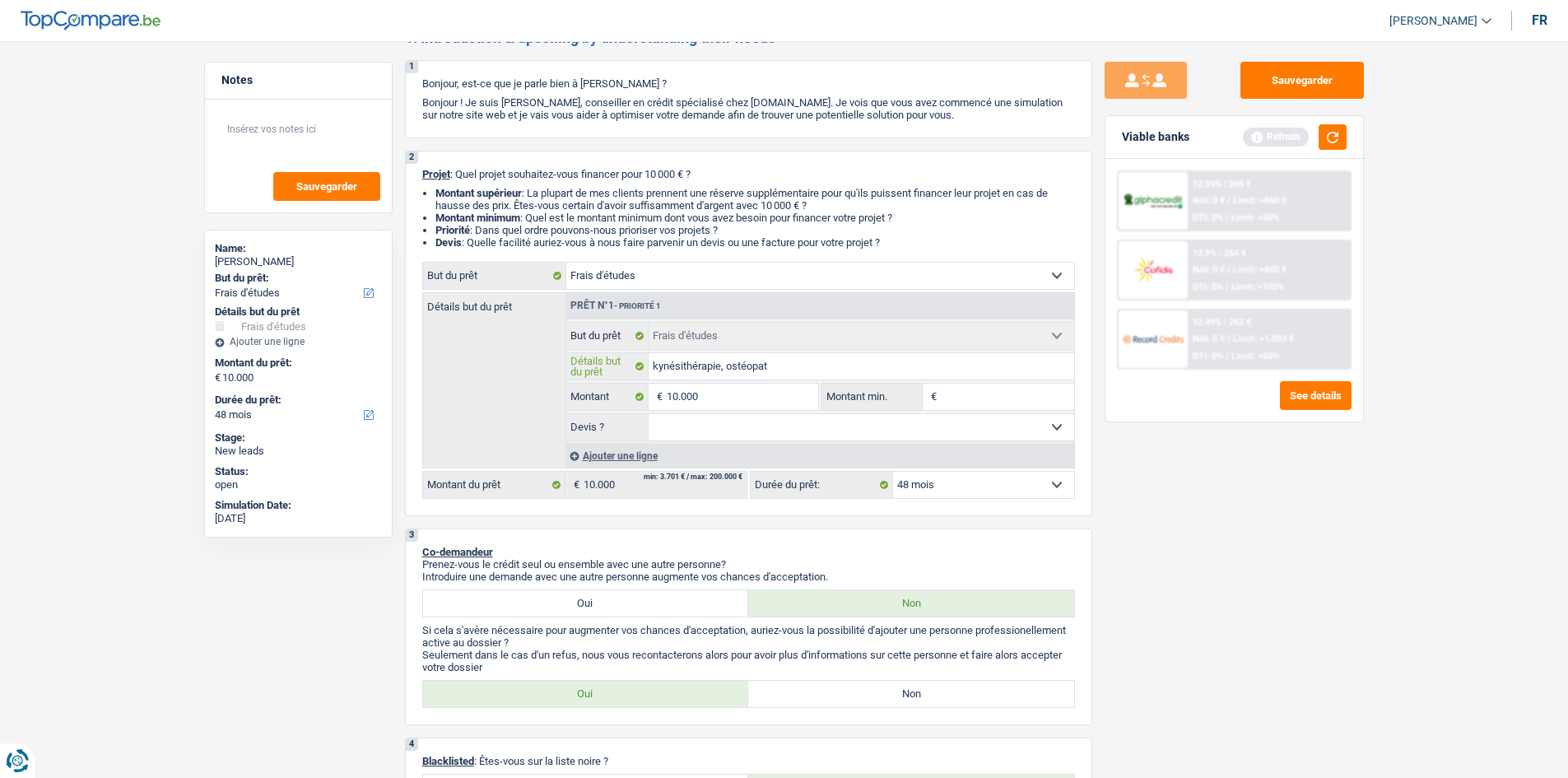 type on "kynésithérapie, ostéopath" 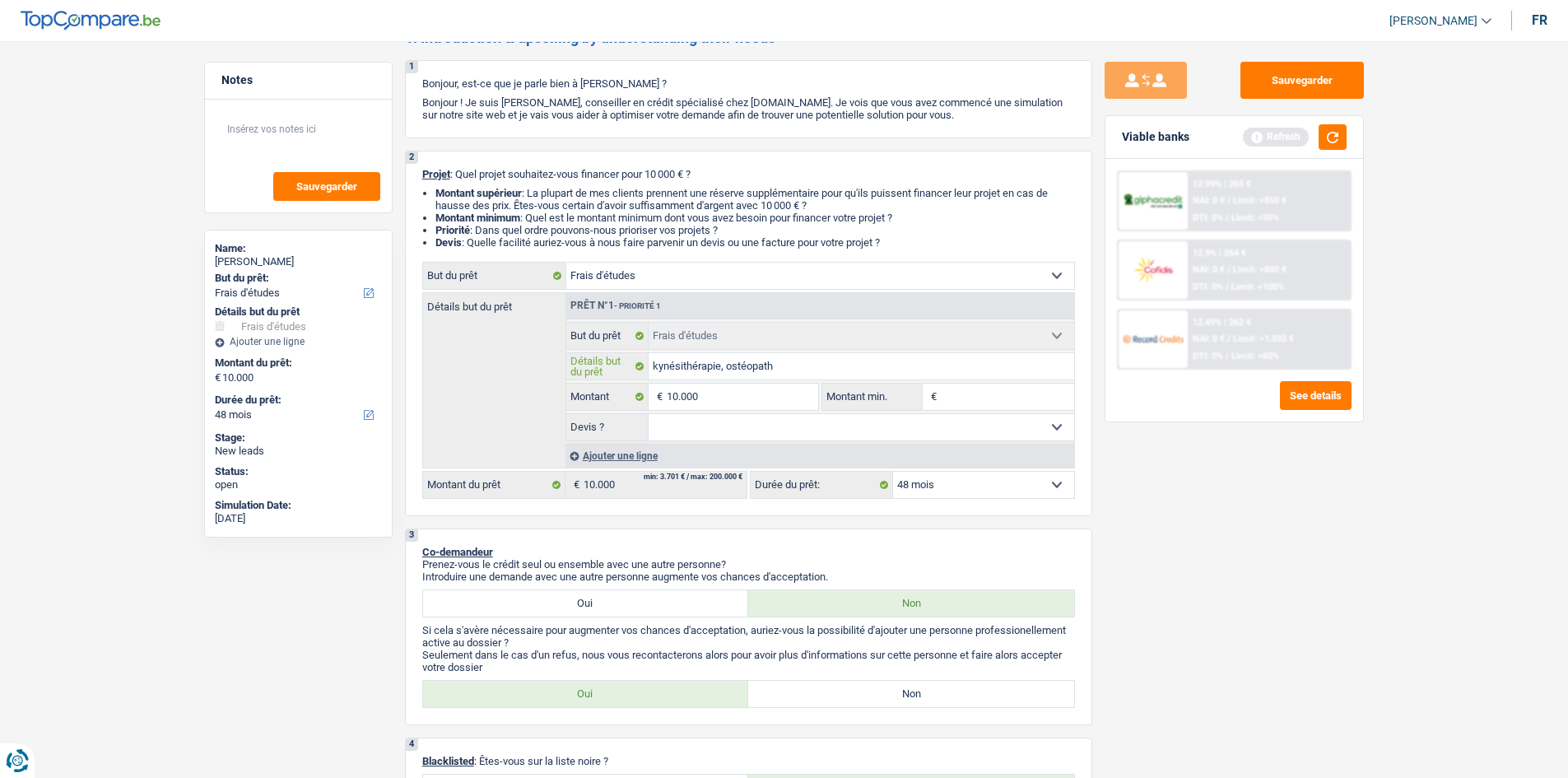 type on "kynésithérapie, ostéopathe" 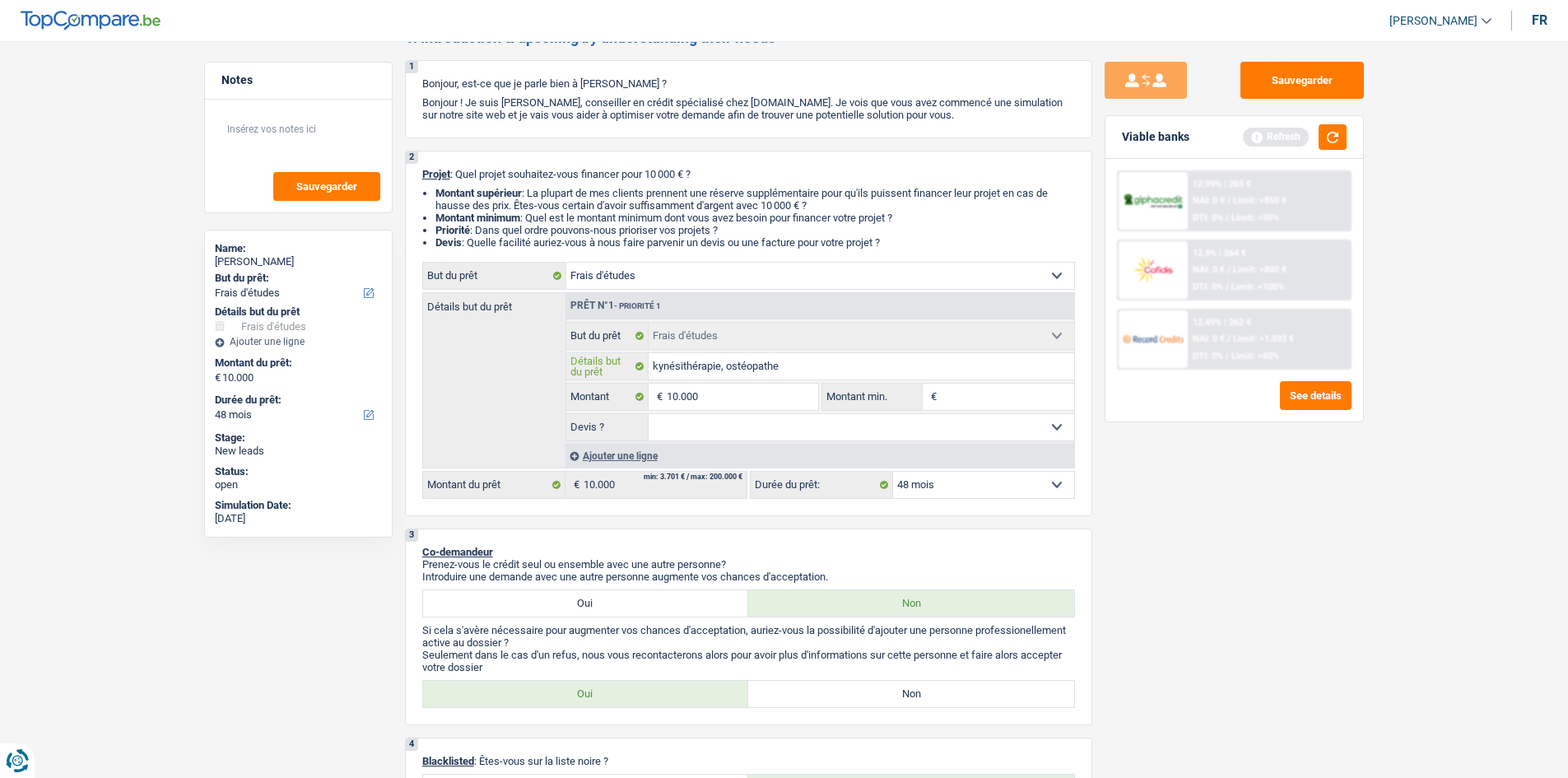 type on "kynésithérapie, ostéopathe" 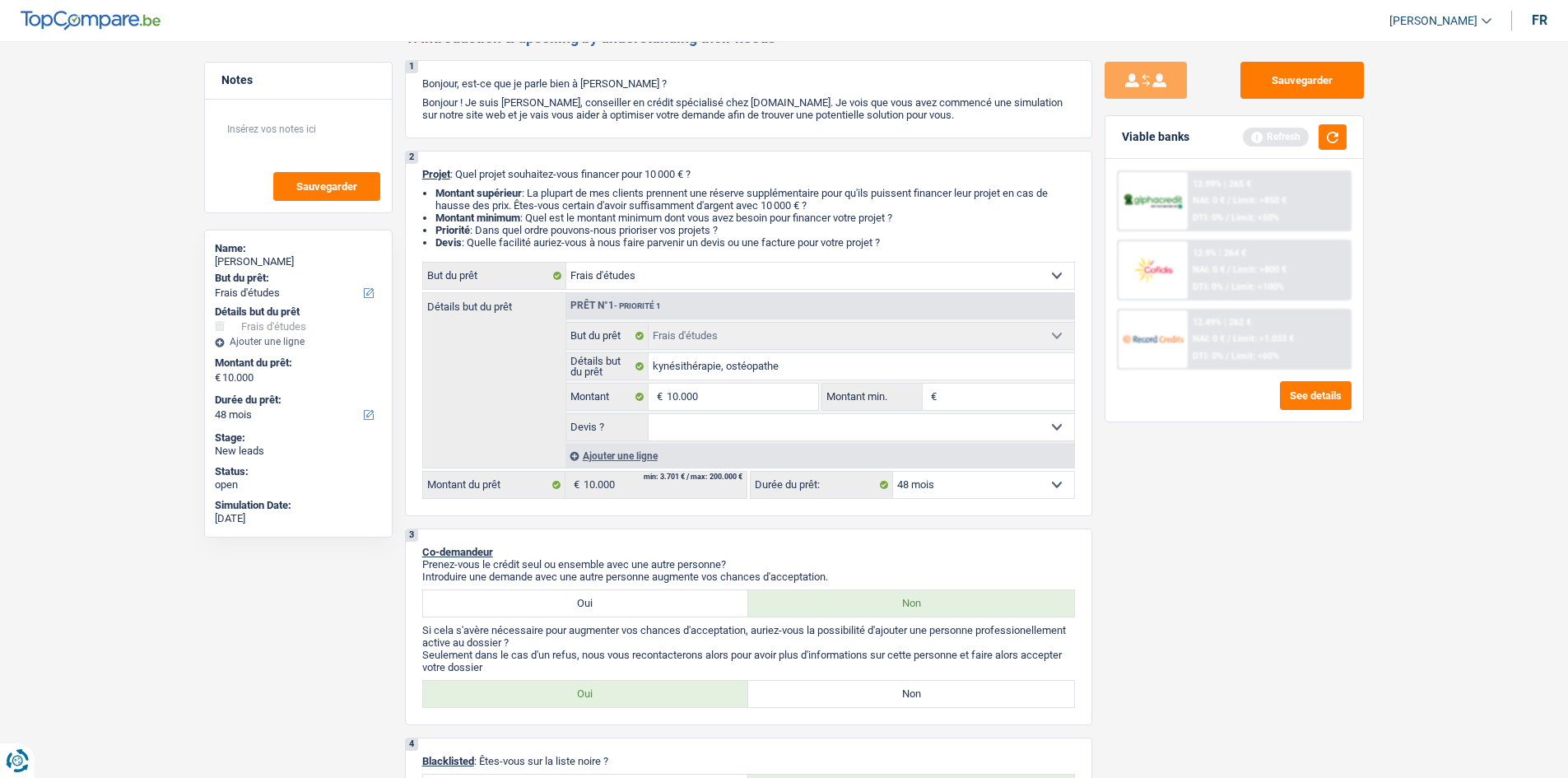 drag, startPoint x: 1300, startPoint y: 586, endPoint x: 1213, endPoint y: 539, distance: 98.88377 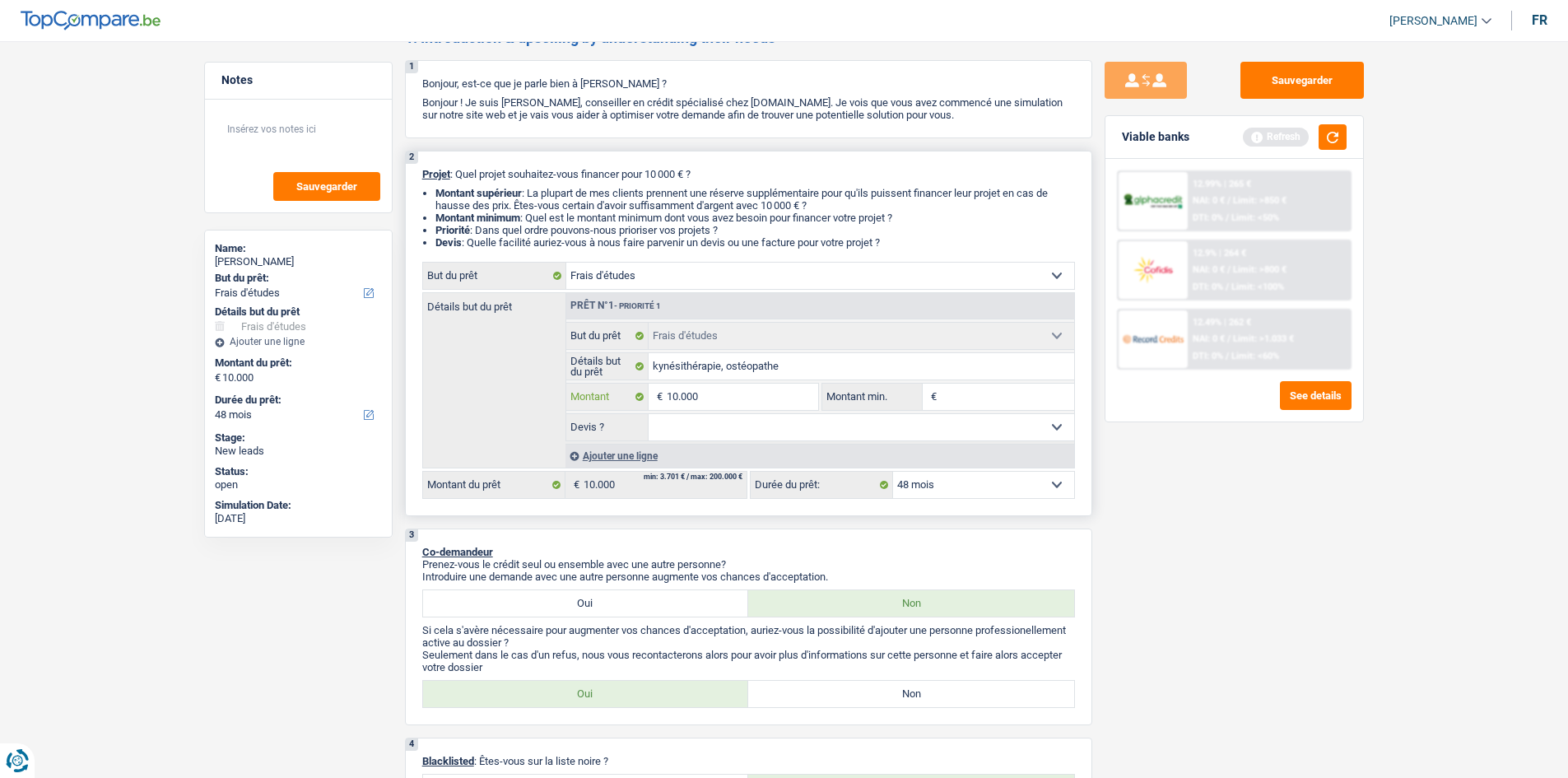 click on "10.000" at bounding box center (742, 397) 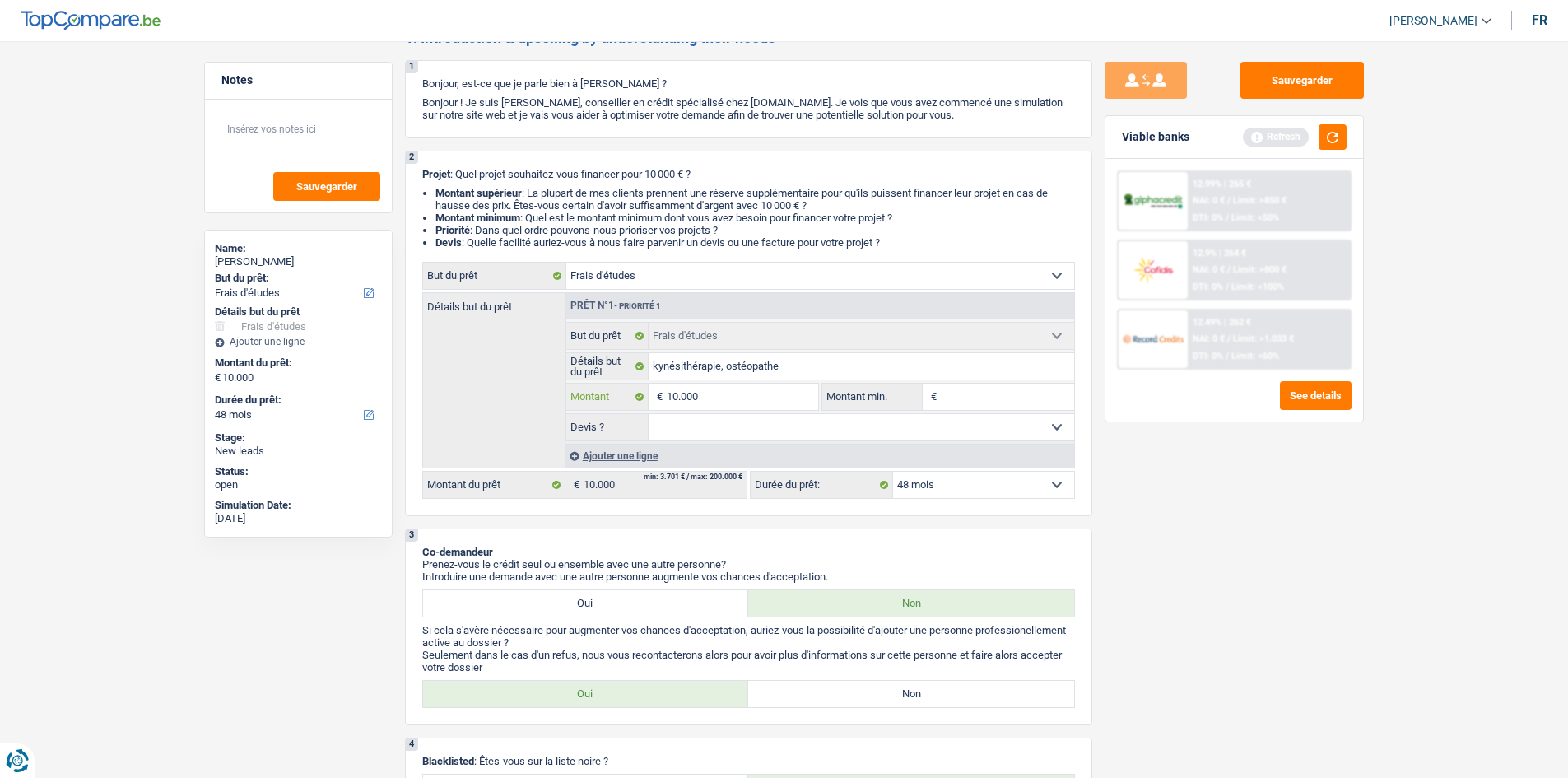 type on "1.000" 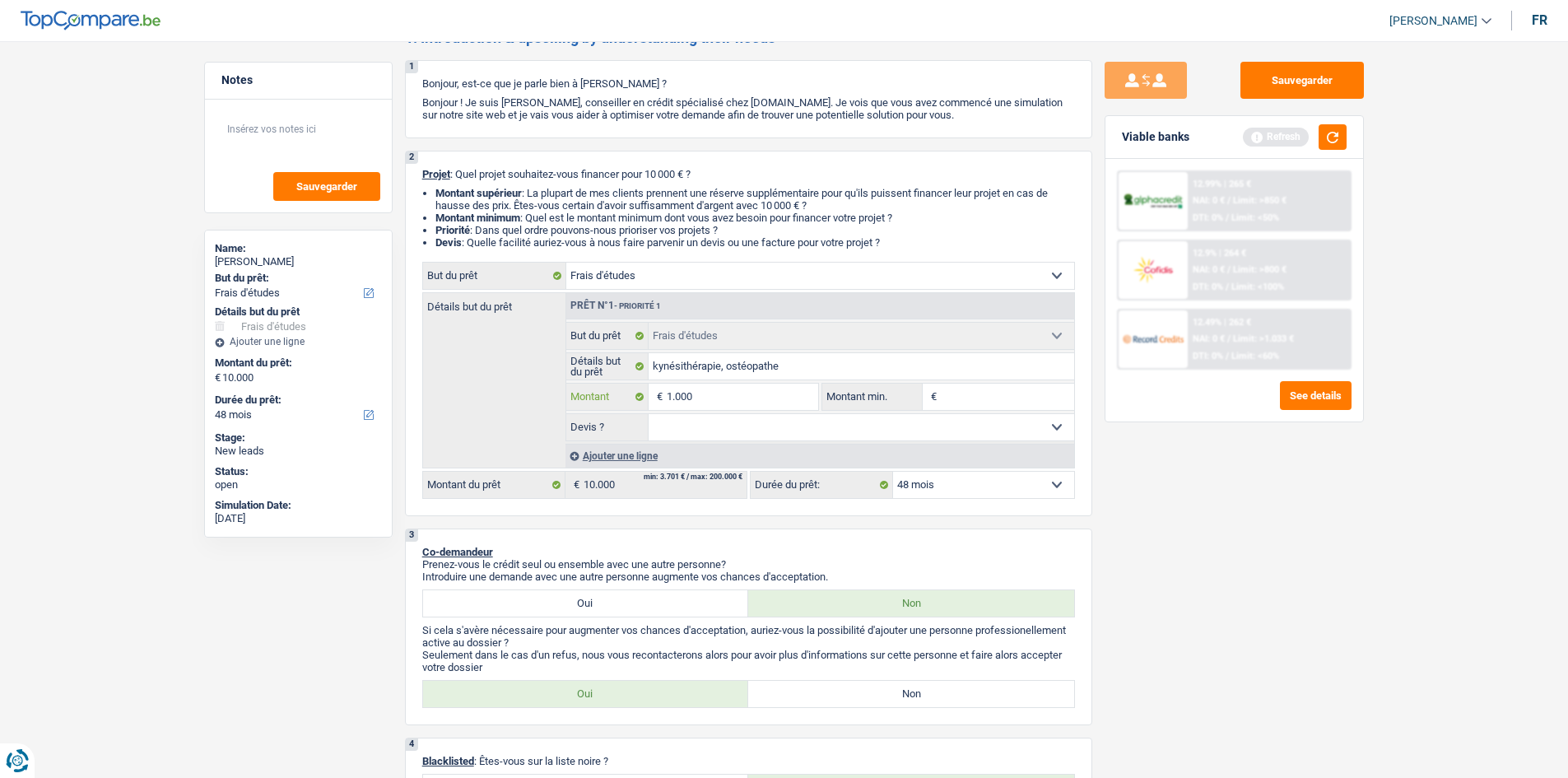type on "10.001" 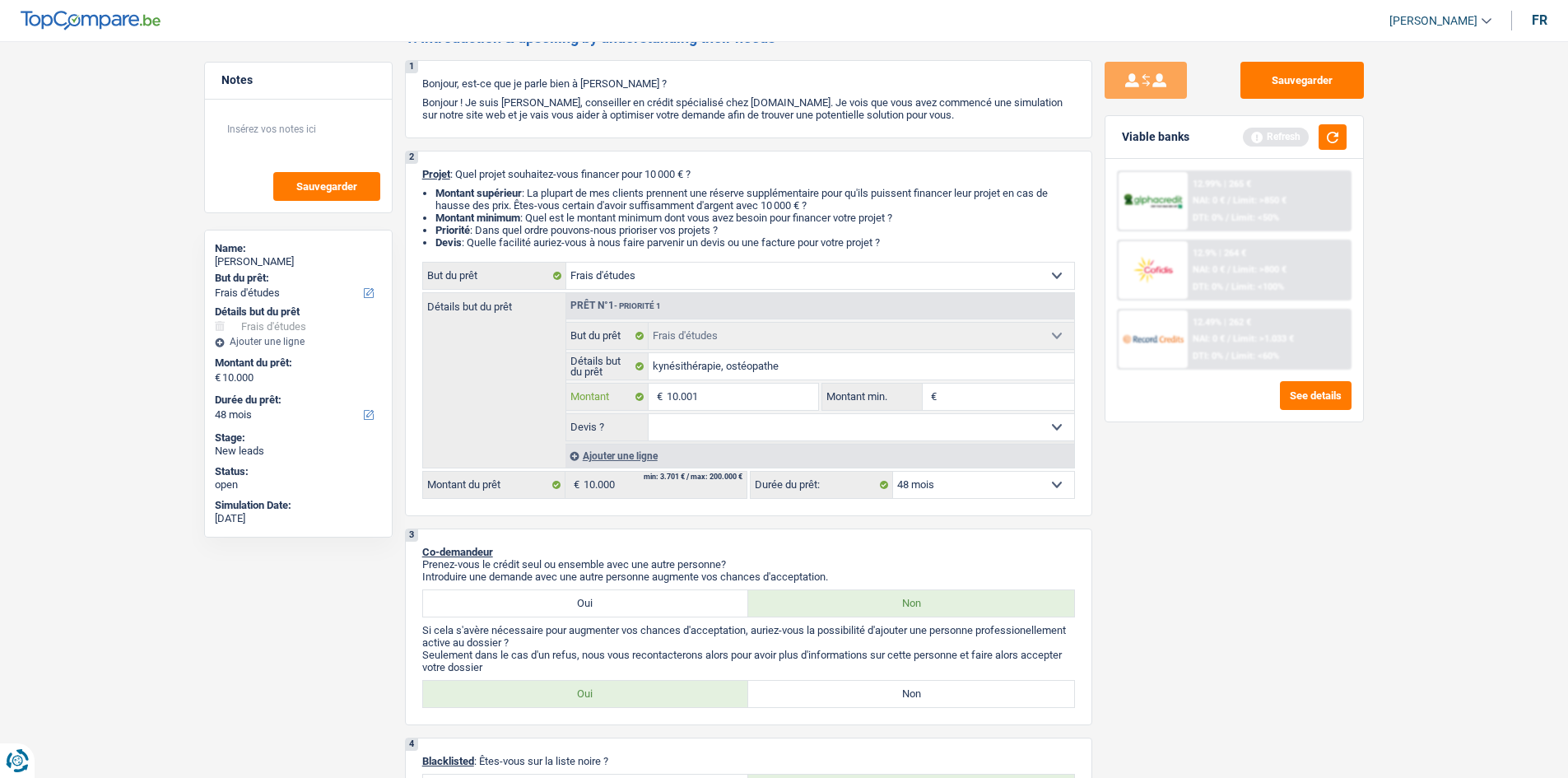 type on "10.001" 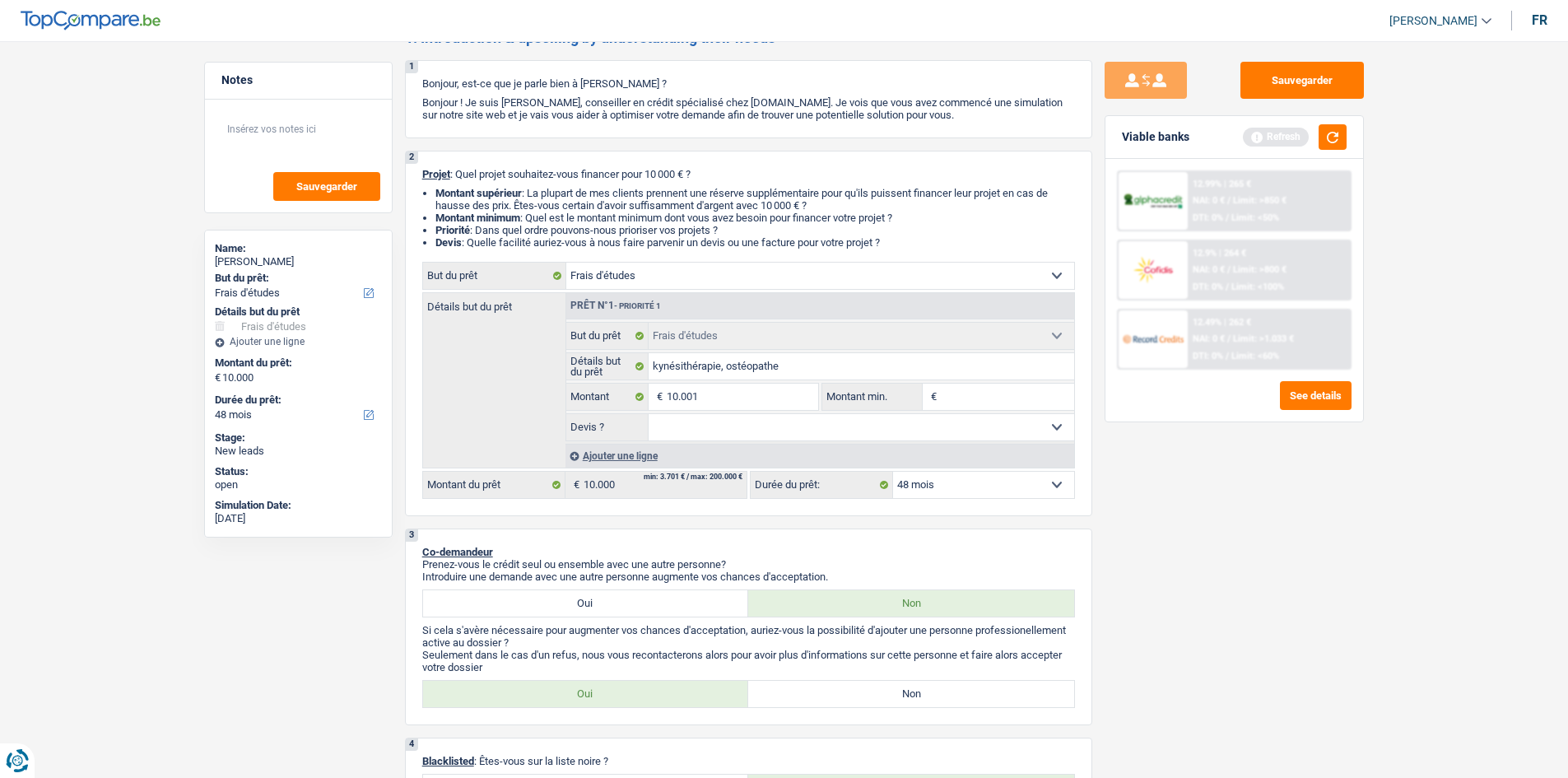 type on "10.001" 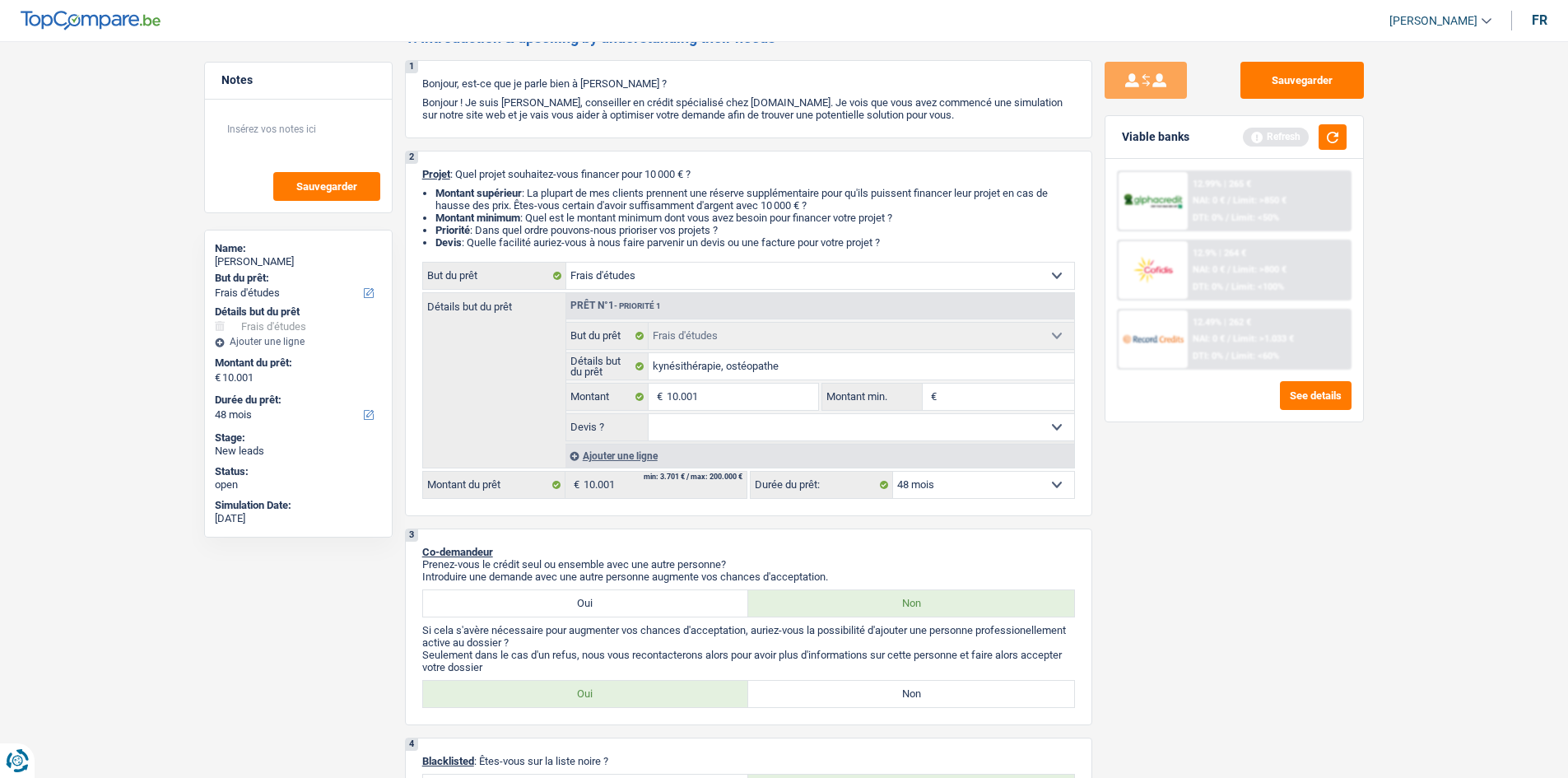 click on "Sauvegarder
Viable banks
Refresh
12.99% | 265 €
NAI: 0 €
/
Limit: >850 €
DTI: 0%
/
Limit: <50%
12.9% | 264 €
NAI: 0 €
/
Limit: >800 €
DTI: 0%
/
Limit: <100%
/       /" at bounding box center (1234, 404) 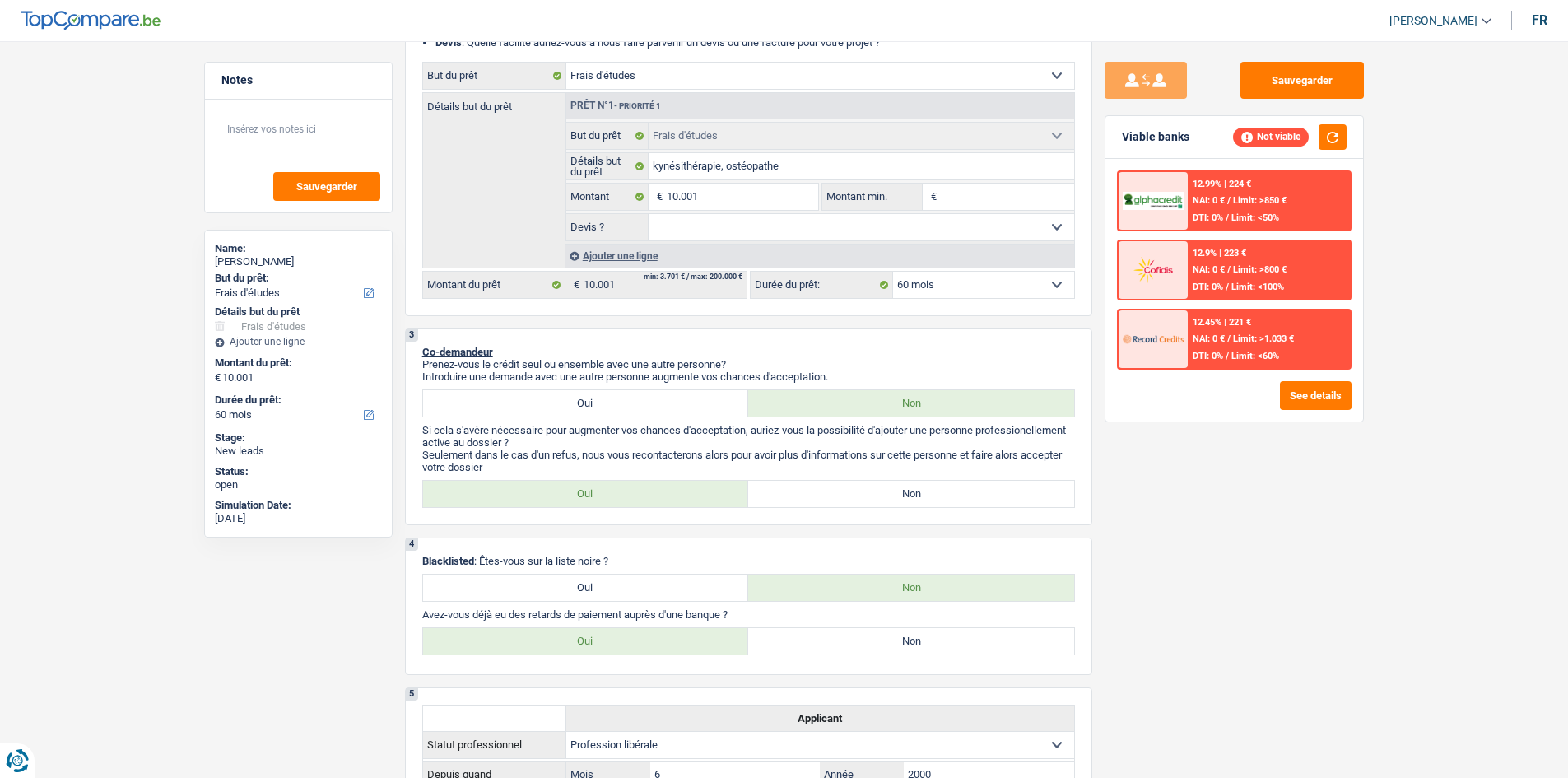 scroll, scrollTop: 329, scrollLeft: 0, axis: vertical 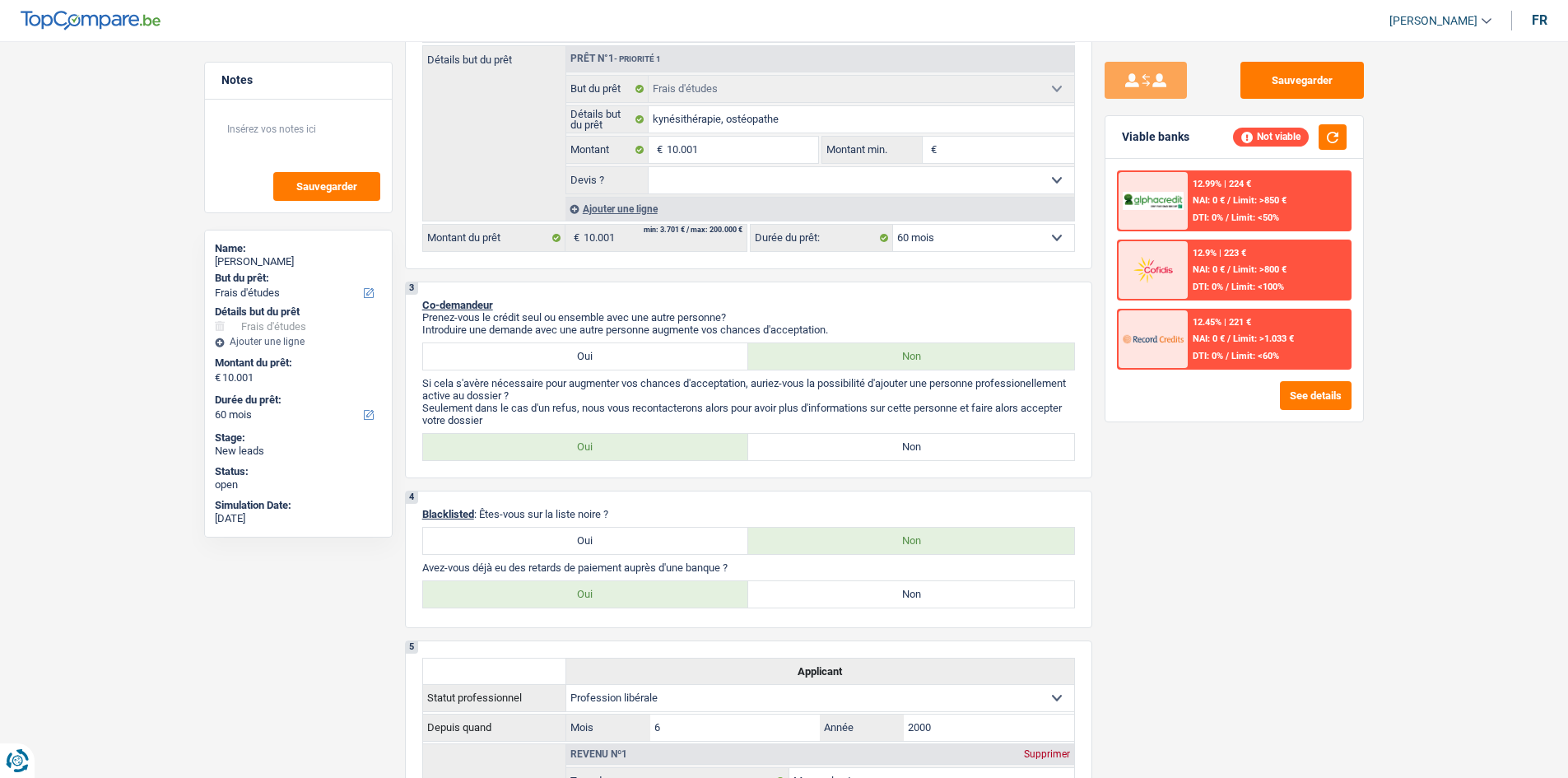drag, startPoint x: 1237, startPoint y: 191, endPoint x: 1235, endPoint y: 182, distance: 9.21954 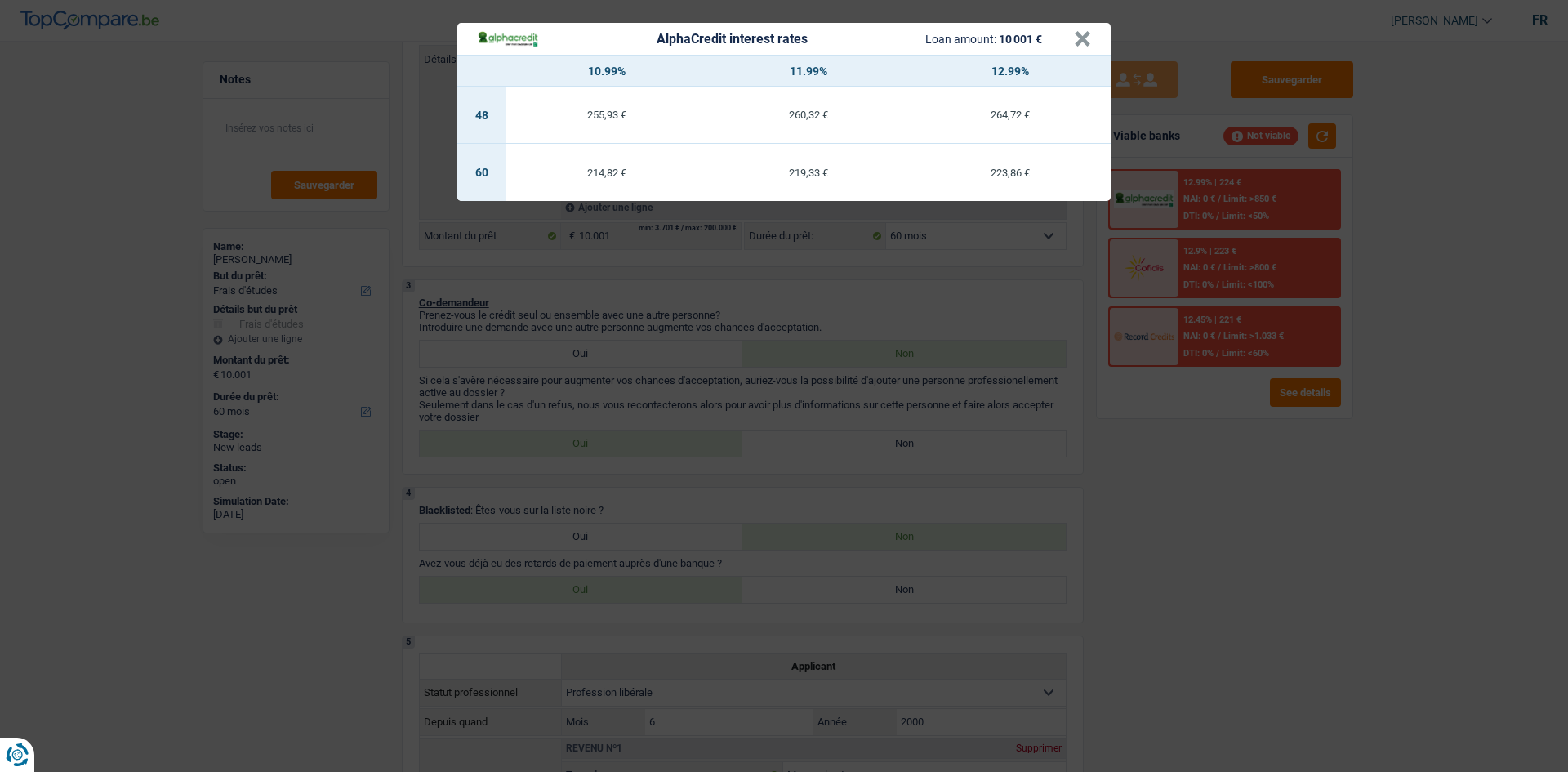 drag, startPoint x: 1185, startPoint y: 584, endPoint x: 1000, endPoint y: 612, distance: 187.10692 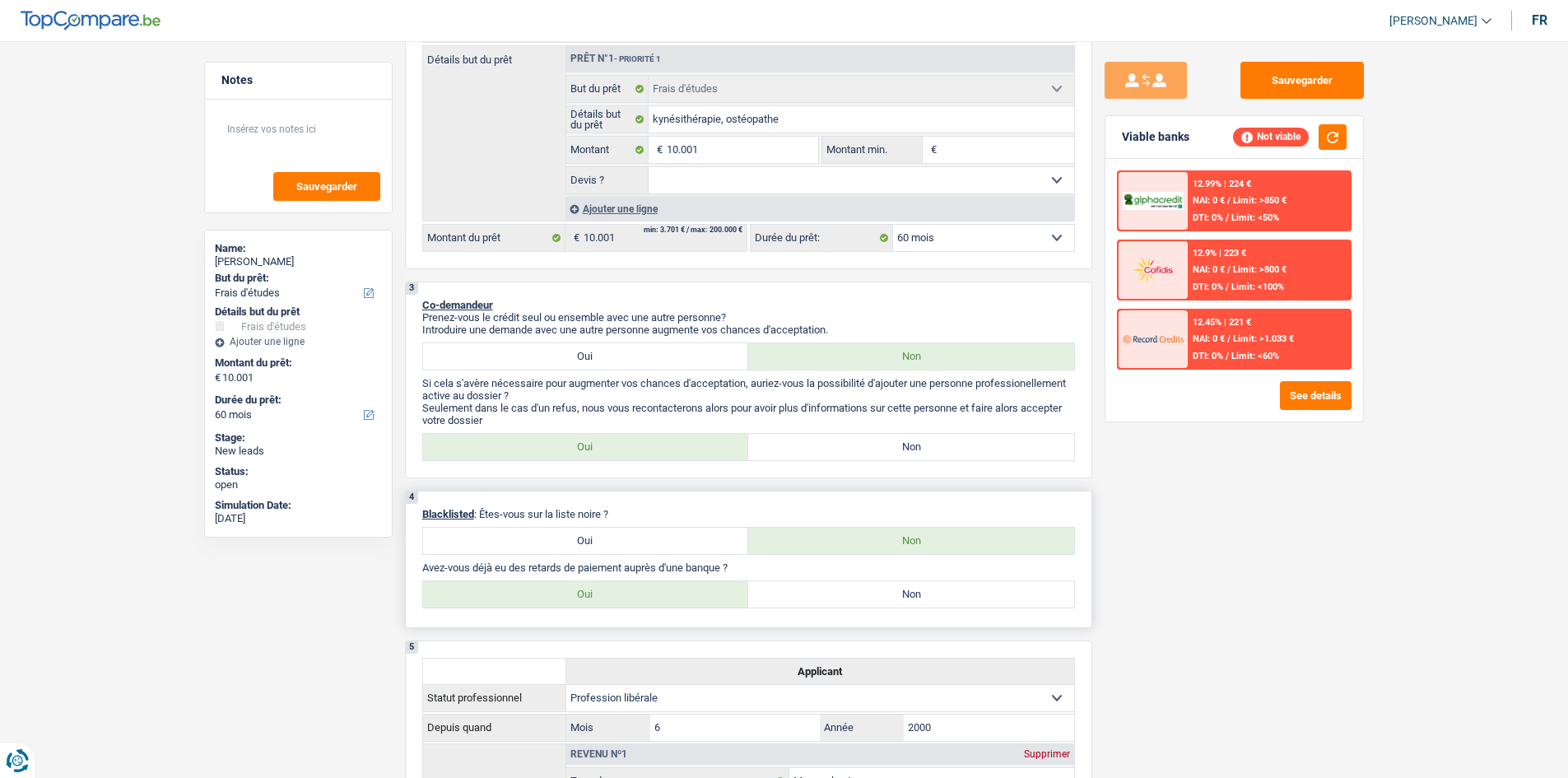drag, startPoint x: 1012, startPoint y: 608, endPoint x: 1220, endPoint y: 564, distance: 212.6029 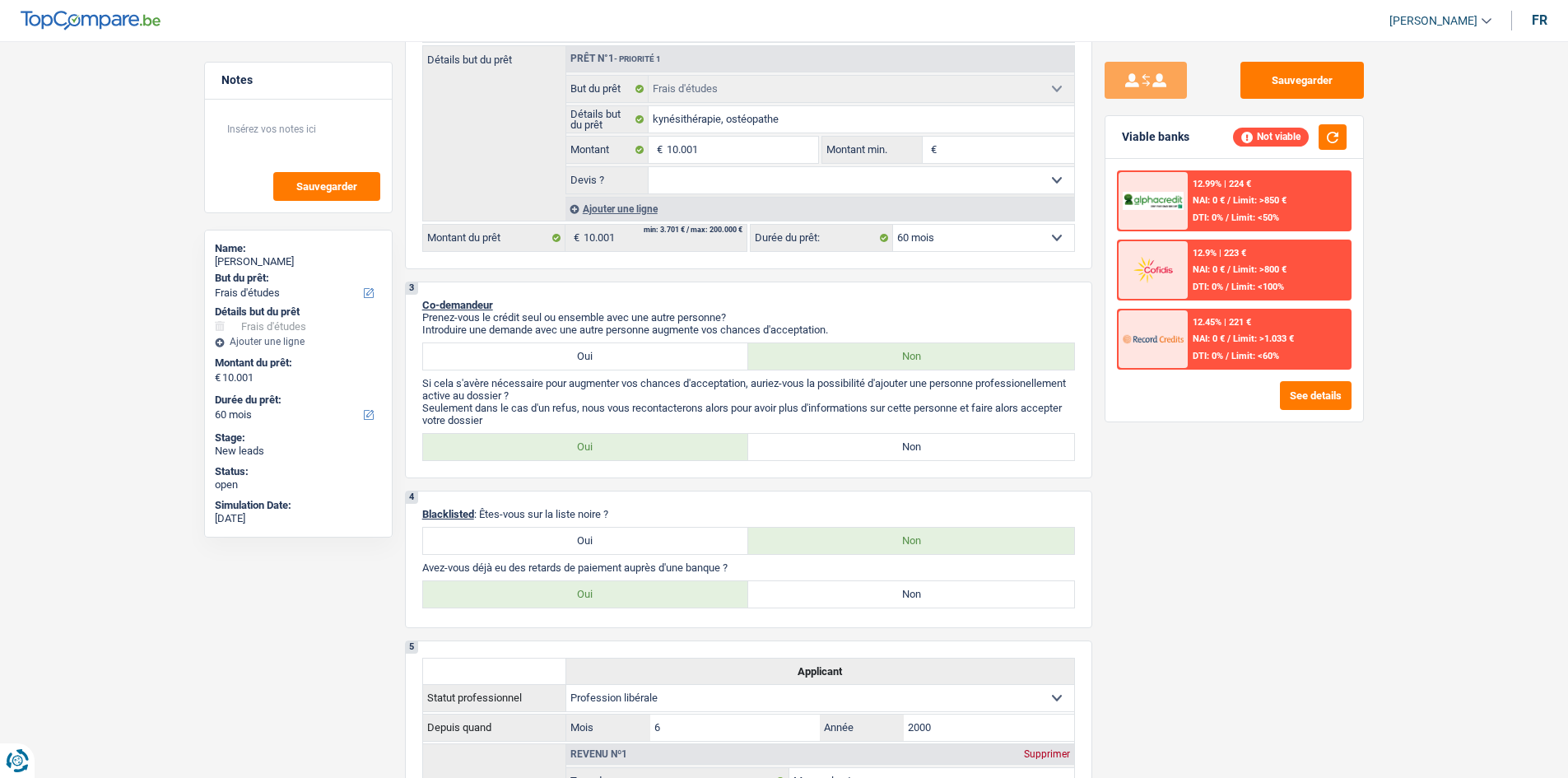 click on "/" at bounding box center [1227, 356] 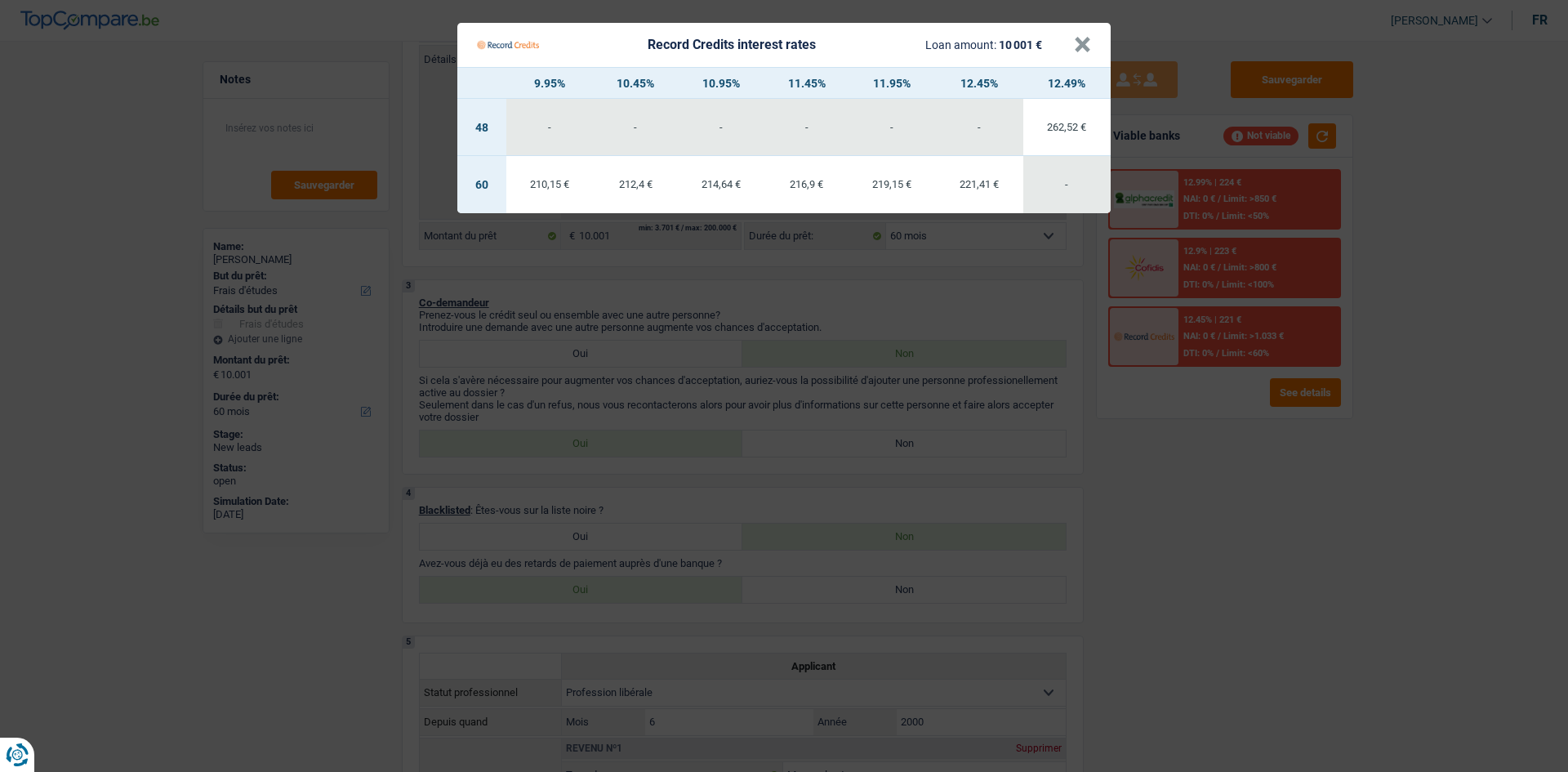 click on "Record Credits interest rates
Loan amount:
10 001 €
×
9.95%
10.45%
10.95%
11.45%
11.95%
12.45%
12.49%
48
-
-
-
-
-
-
262,52 €
60
210,15 €
212,4 €
-" at bounding box center [784, 386] 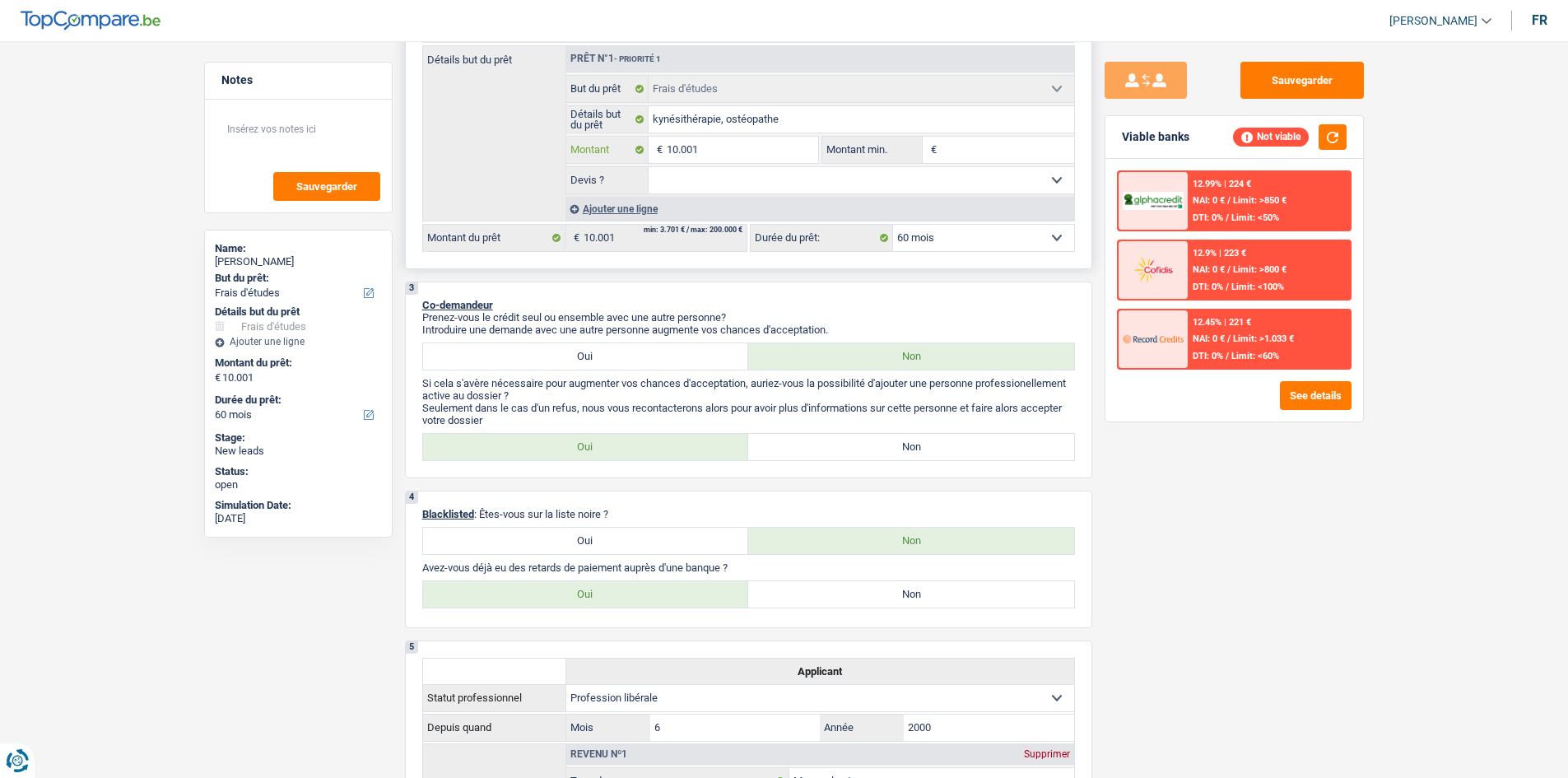 click on "10.001" at bounding box center (742, 150) 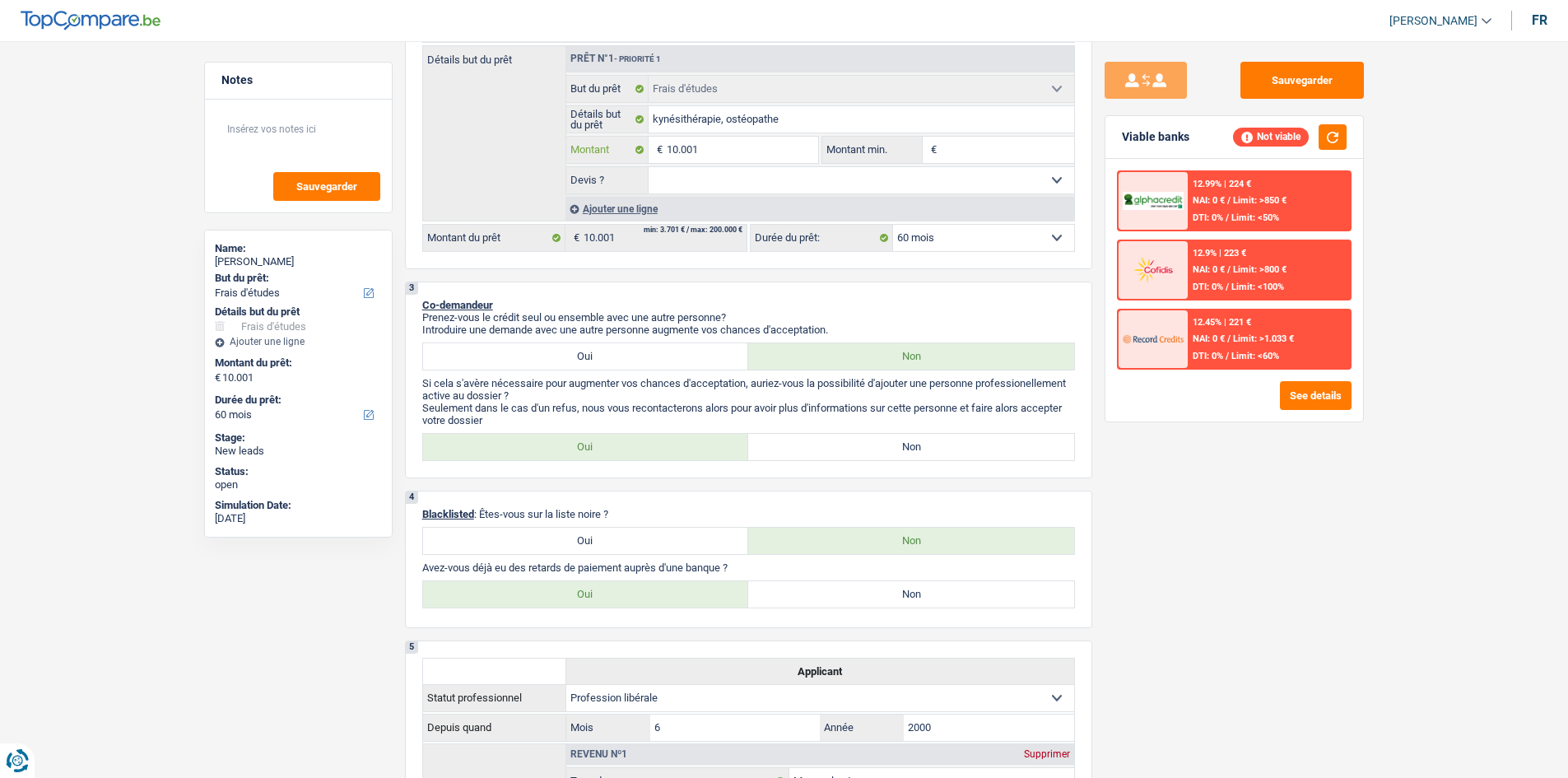 type on "1.000" 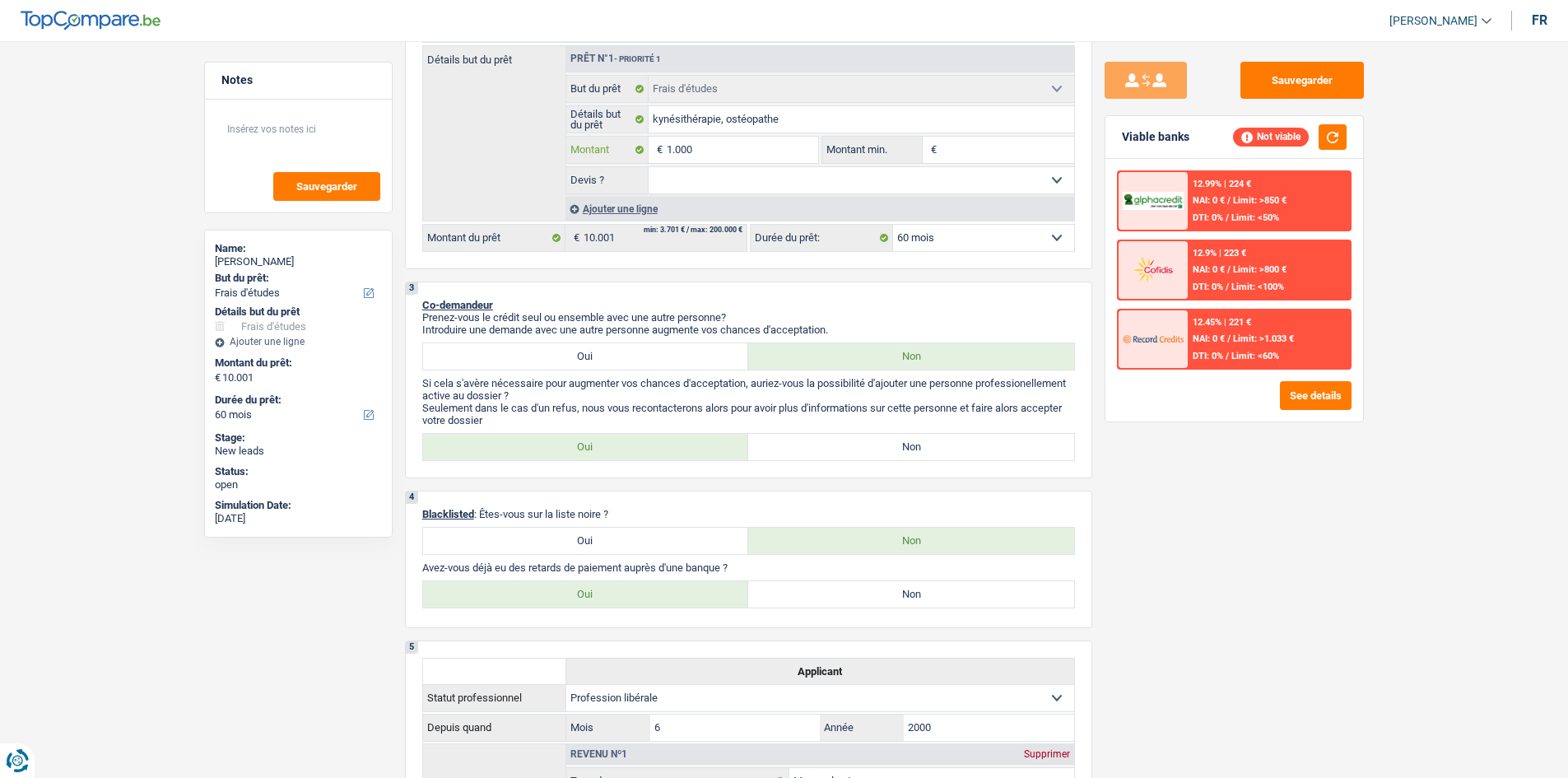 type on "100" 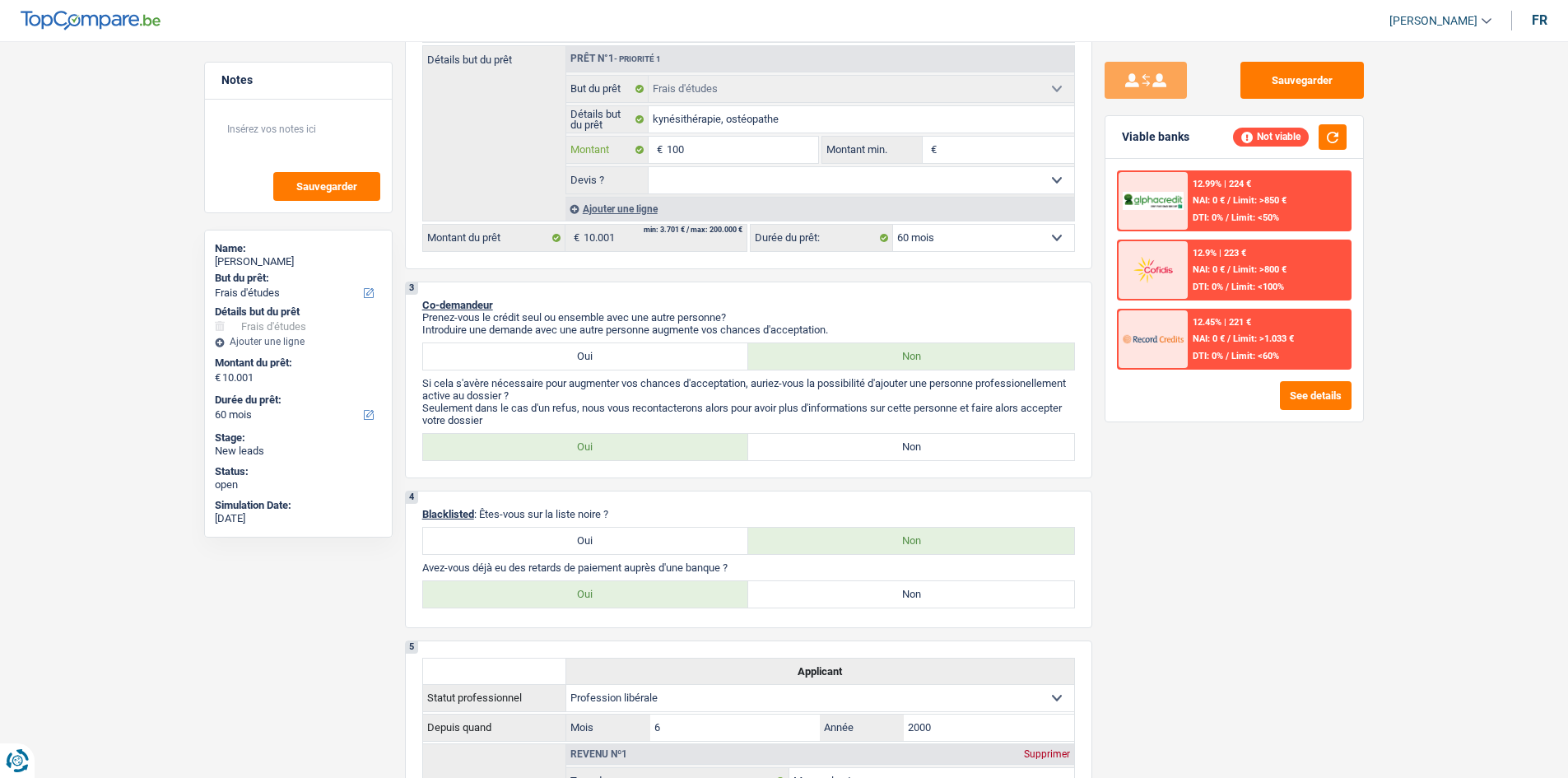 type on "100" 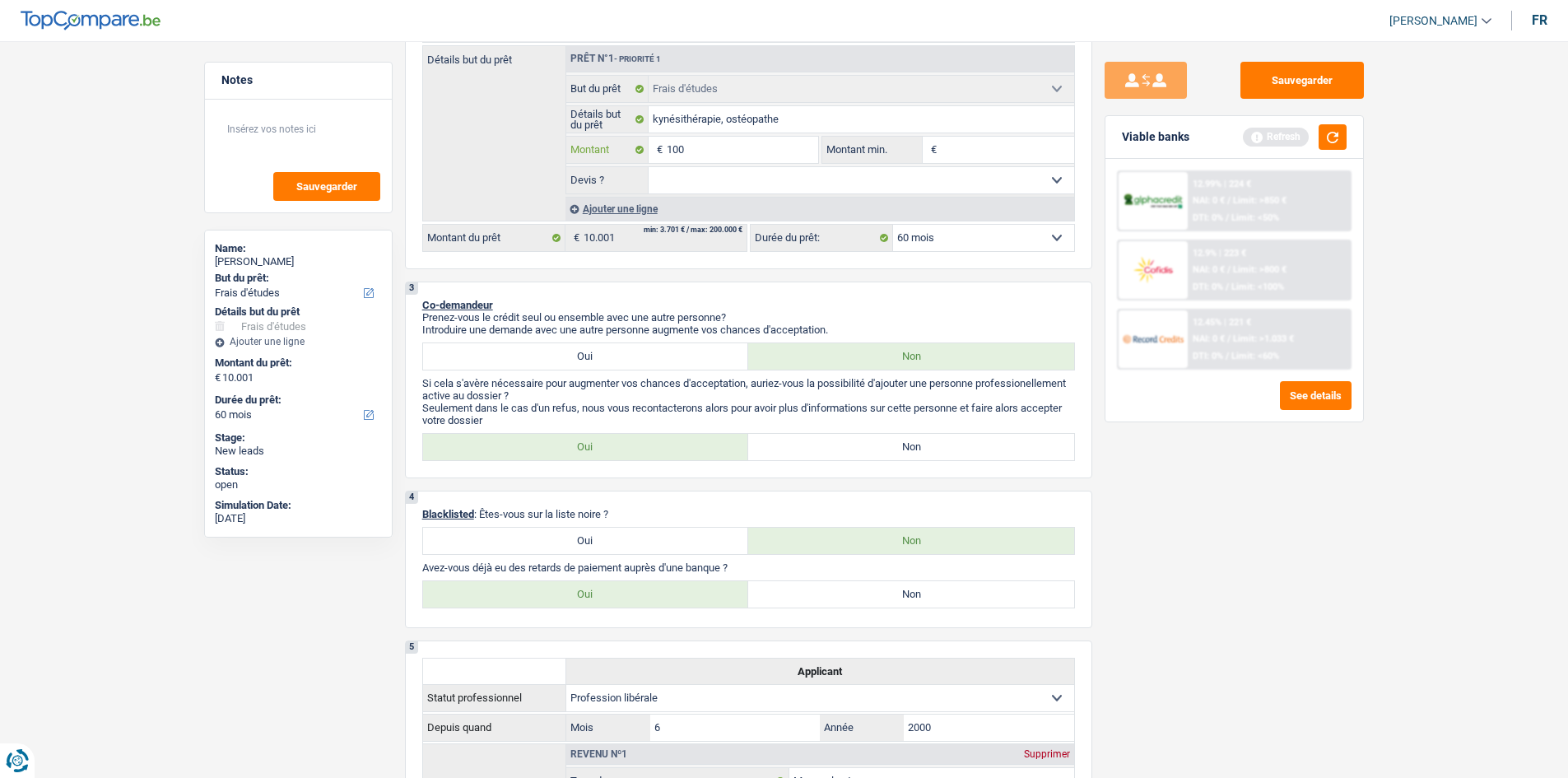 type on "10" 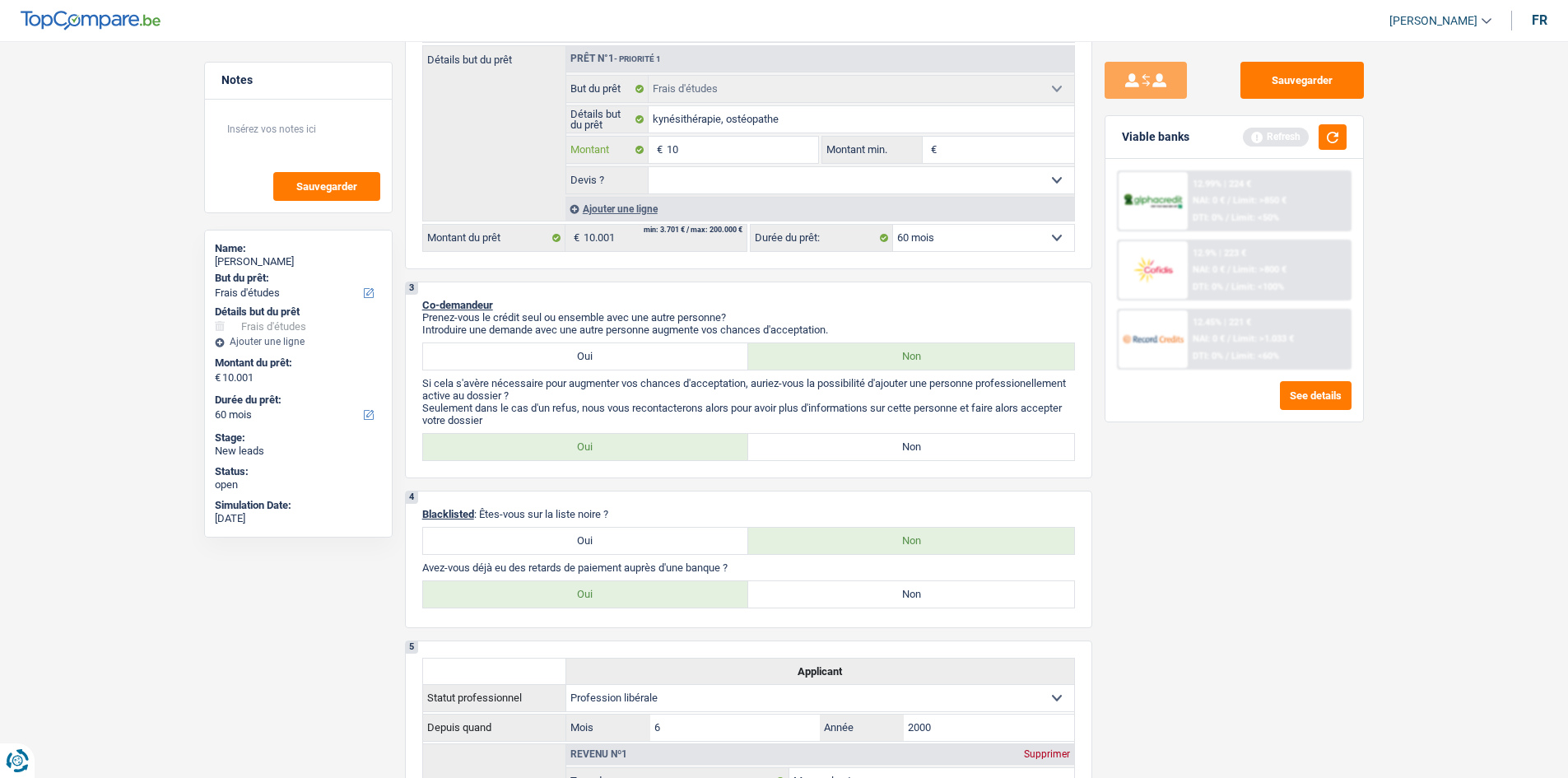 type on "1" 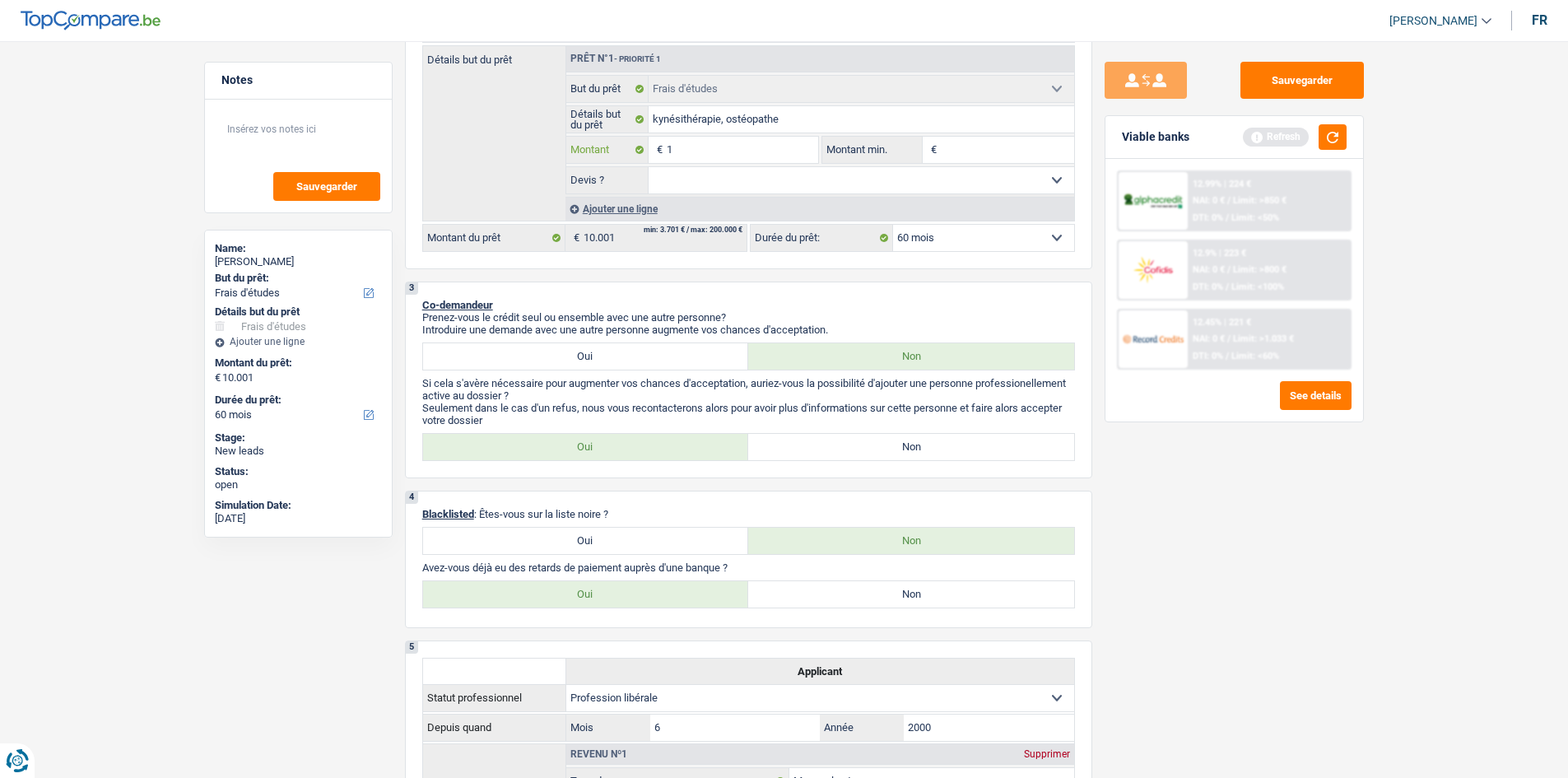 type 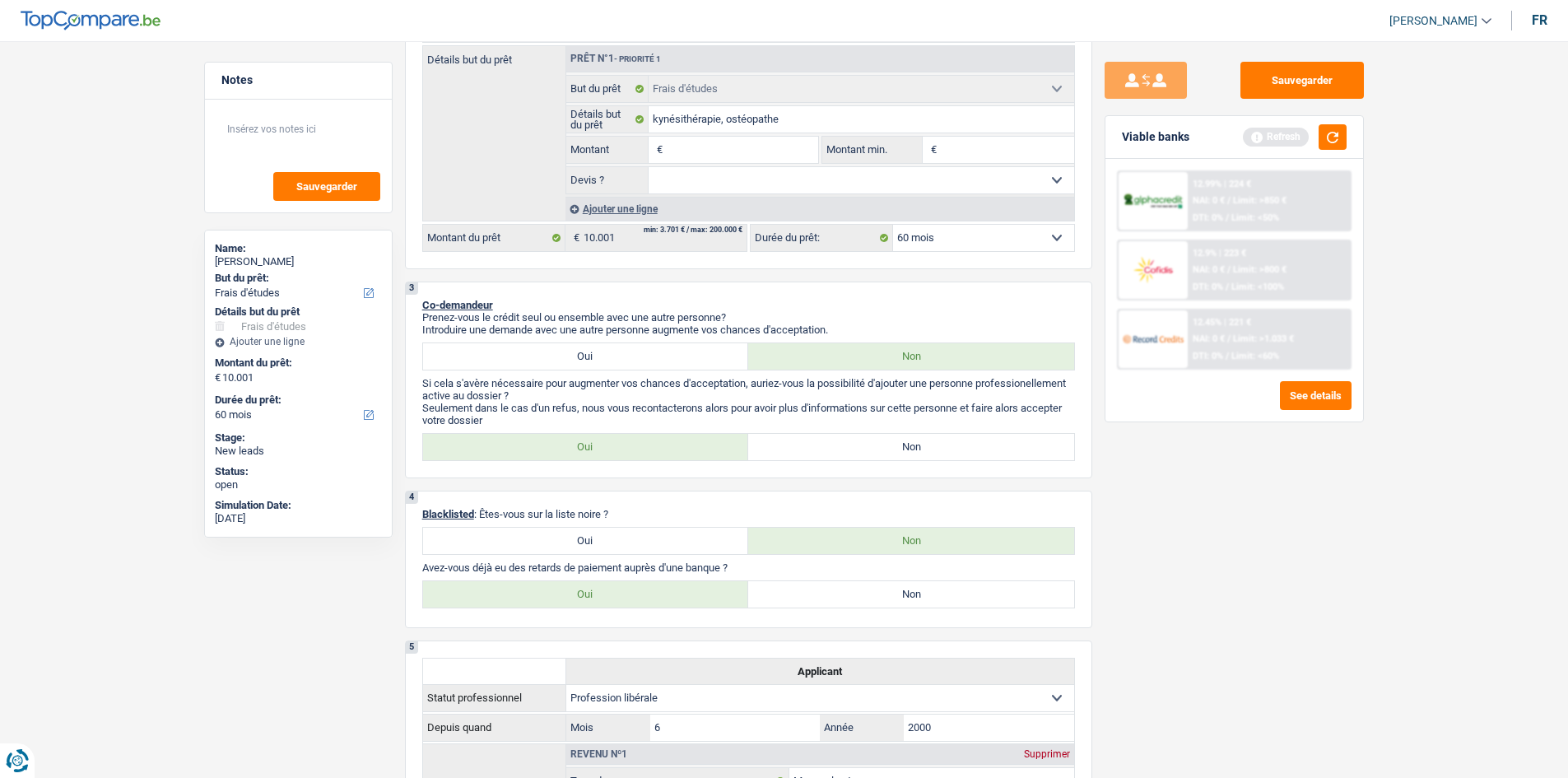 type on "2" 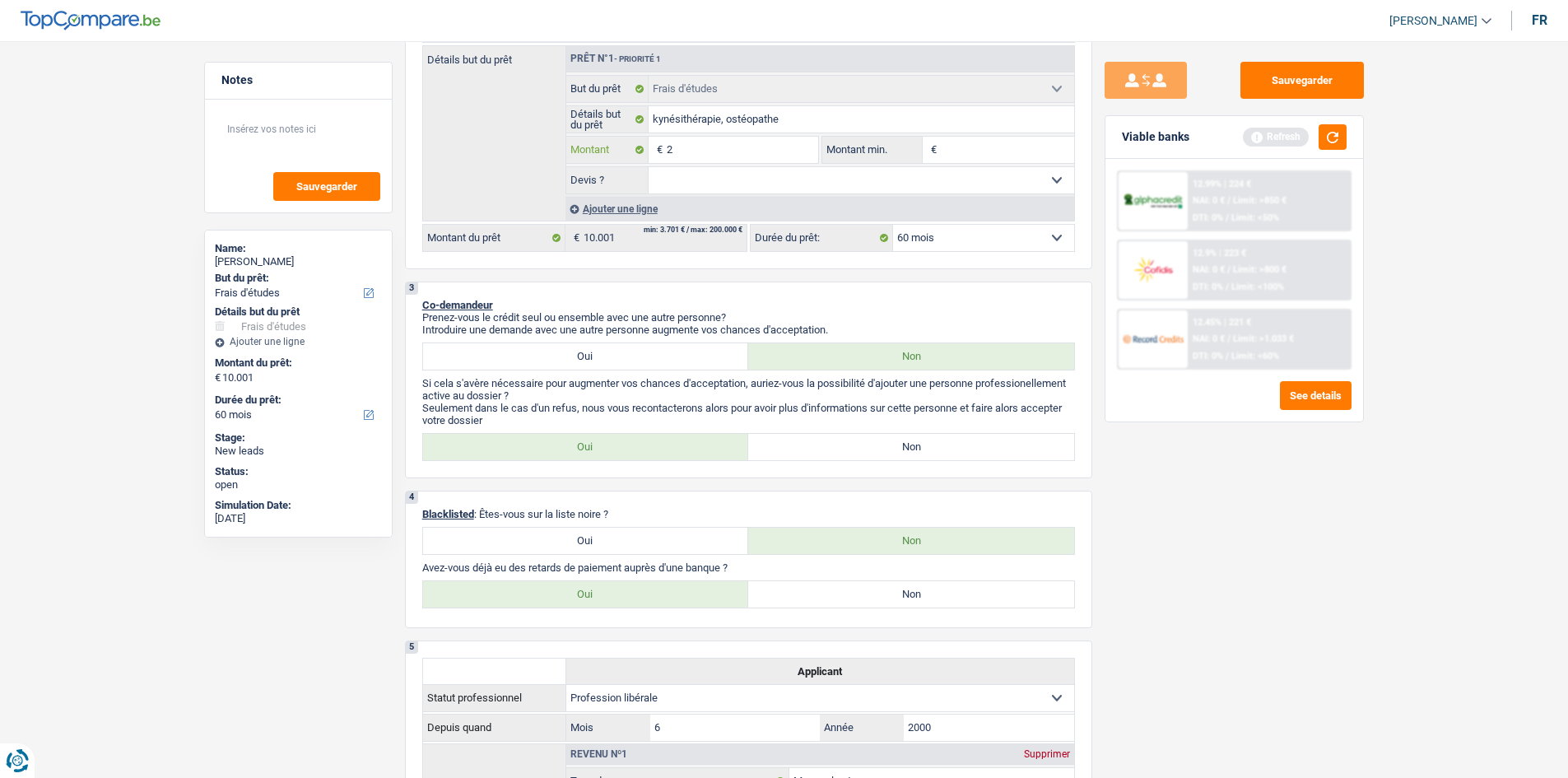 type on "20" 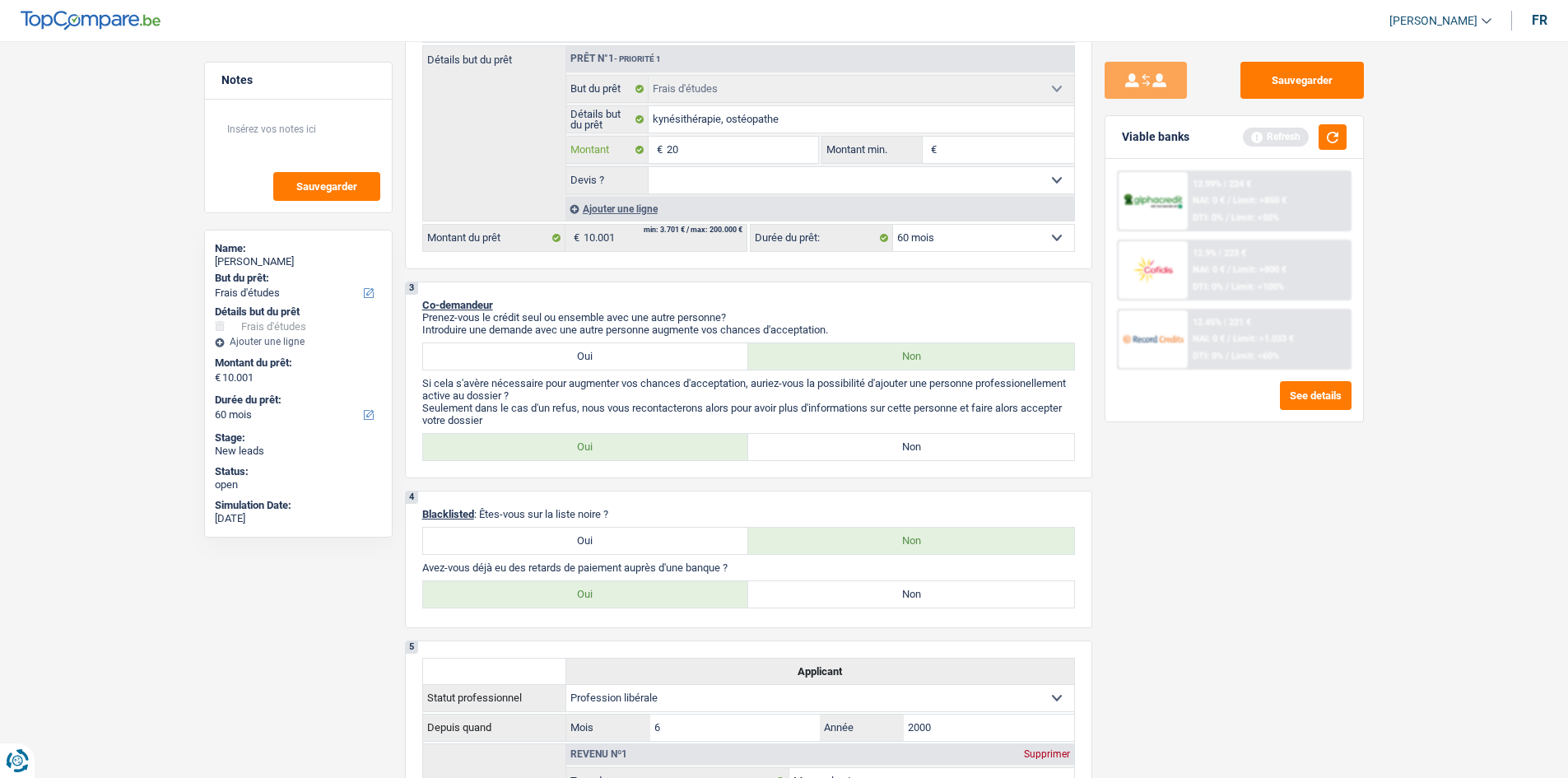 type on "200" 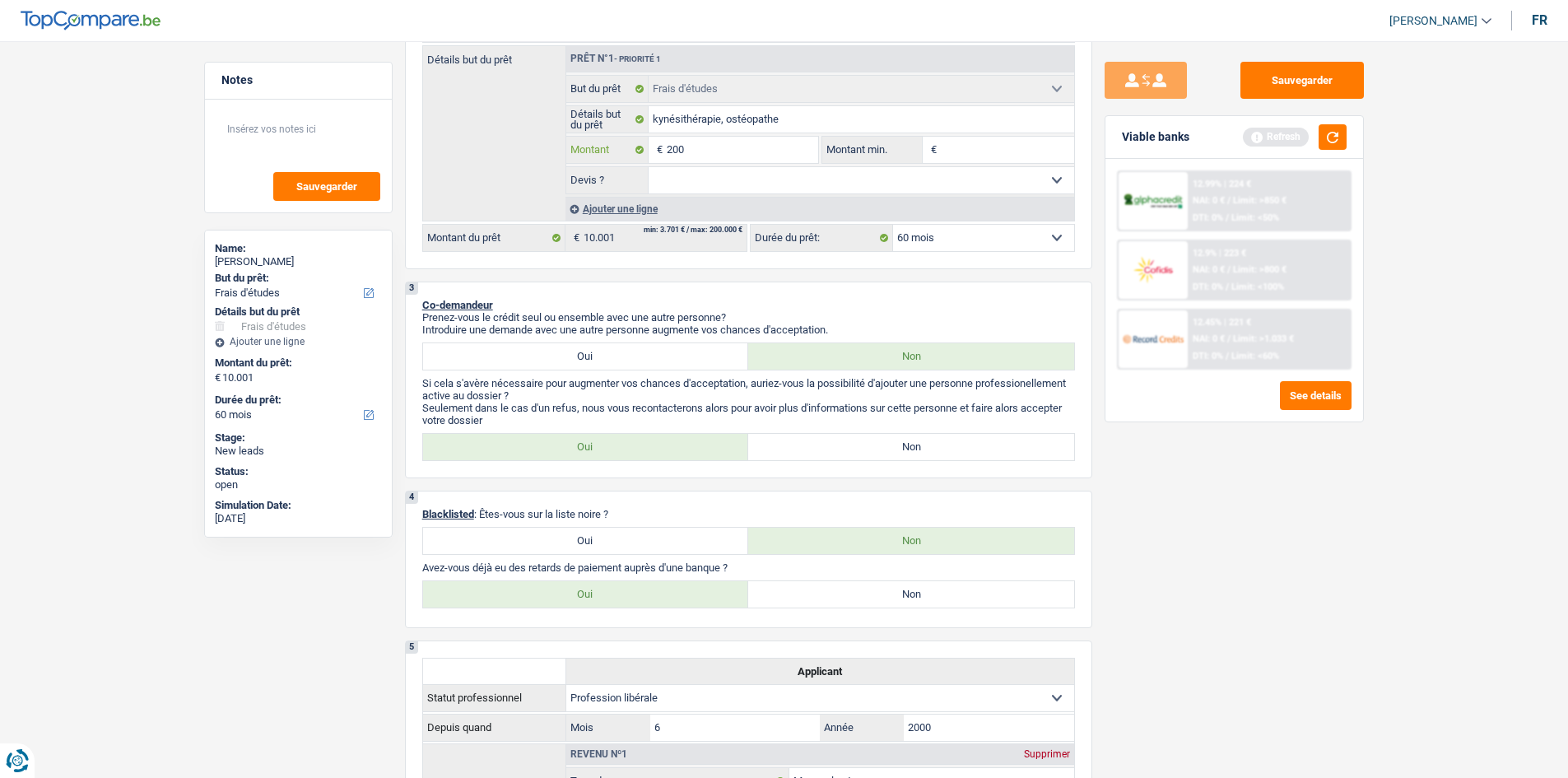 type on "2.000" 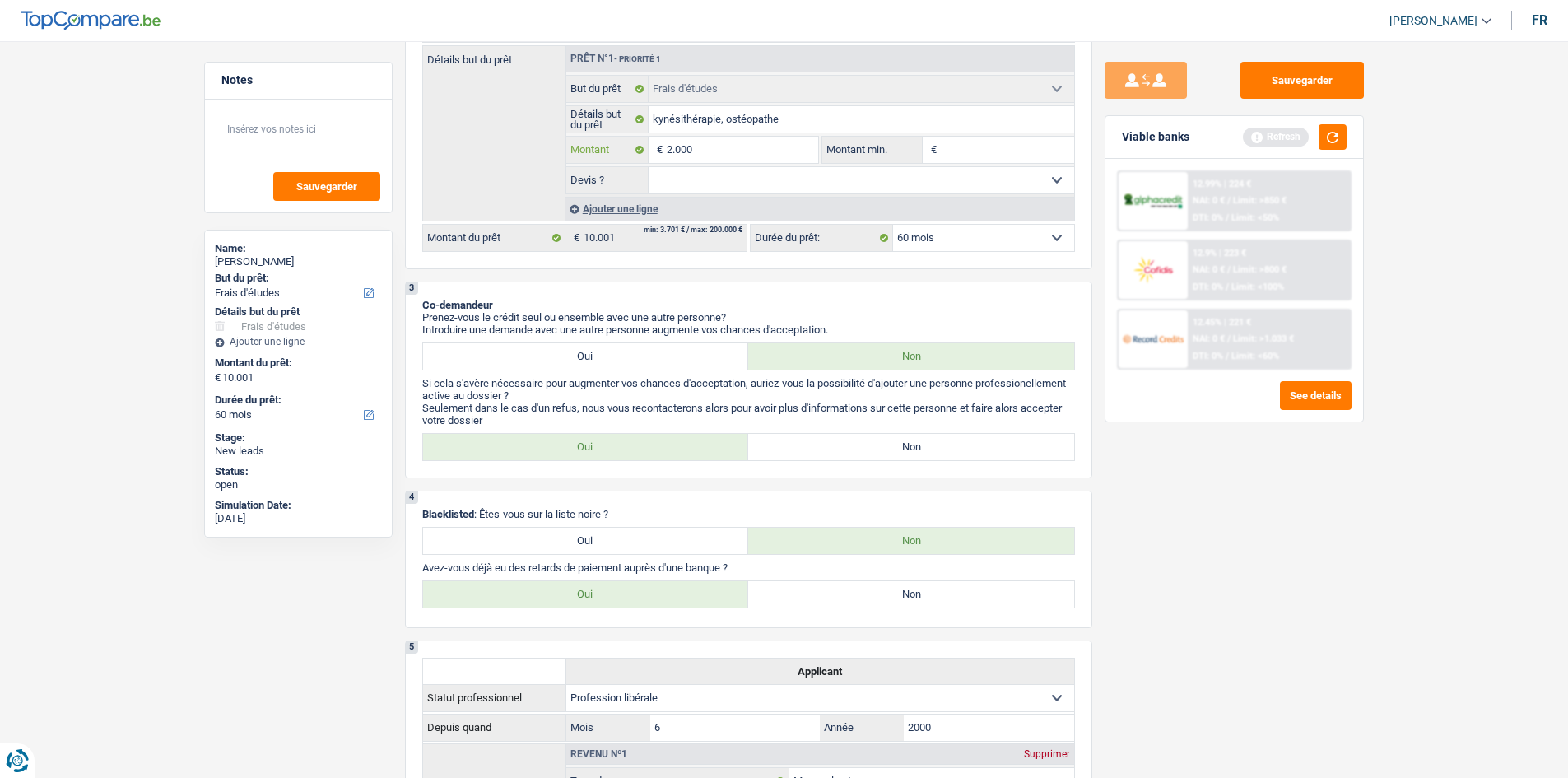 type on "20.000" 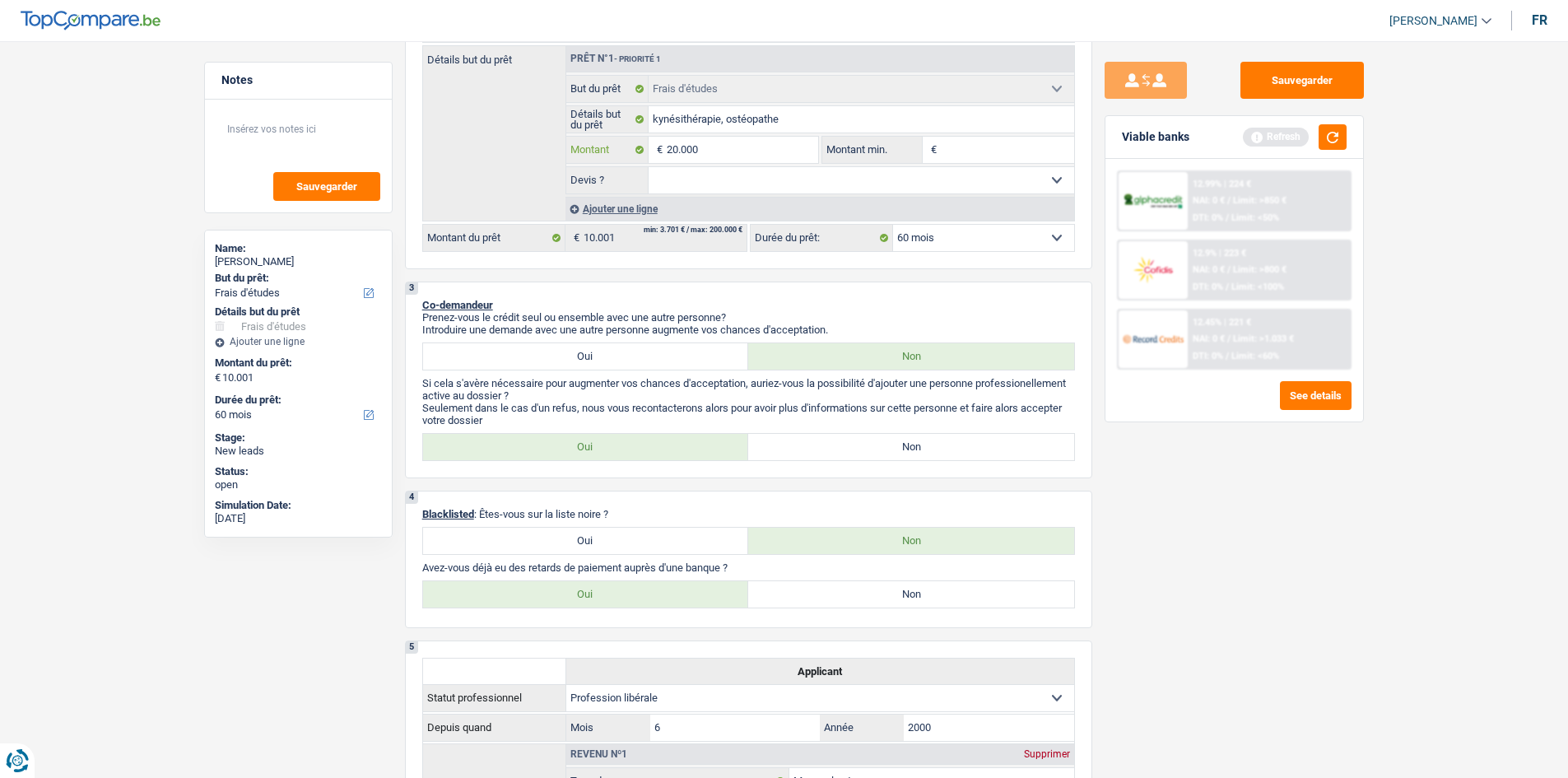 type on "20.000" 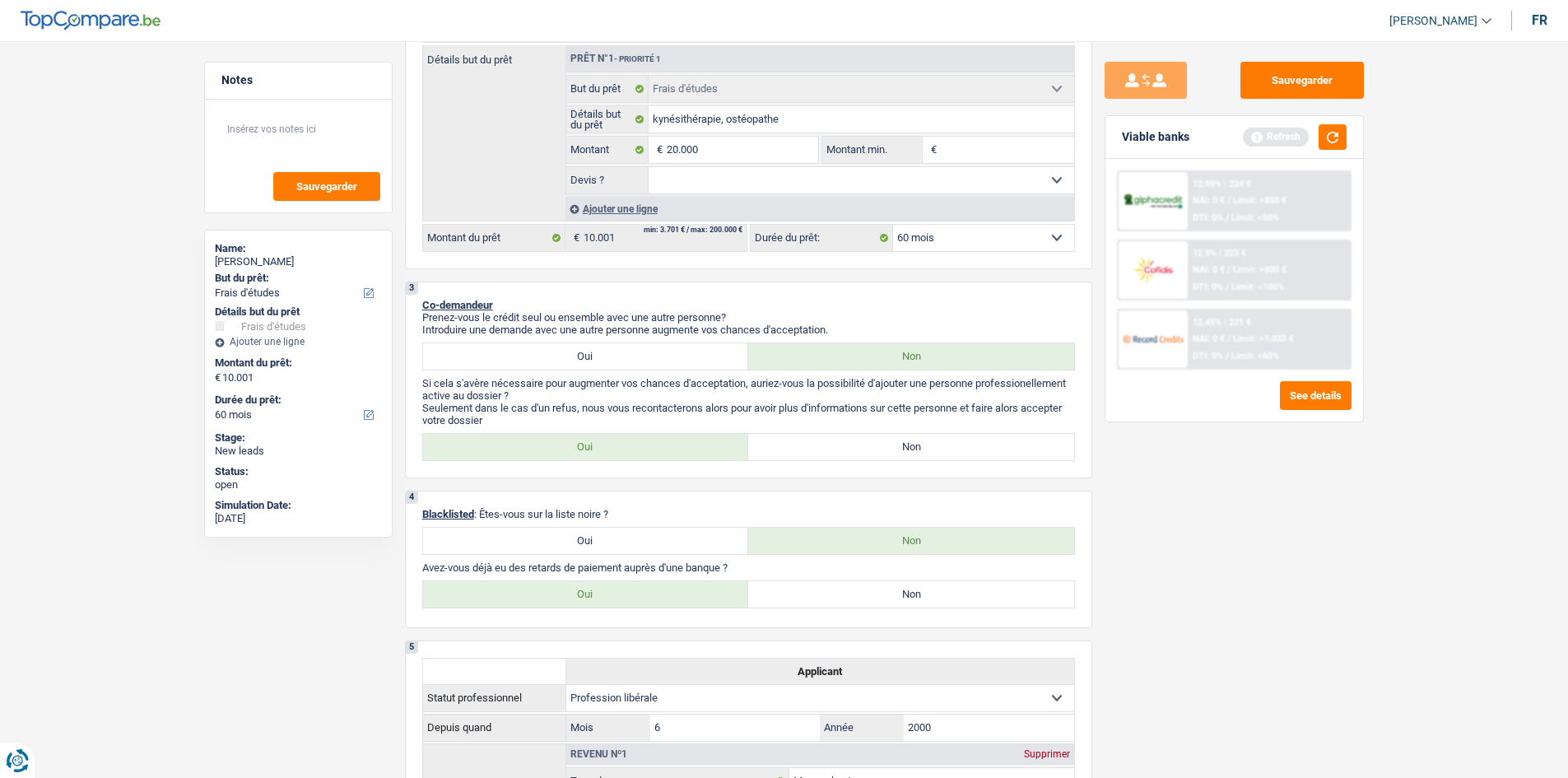 type on "20.000" 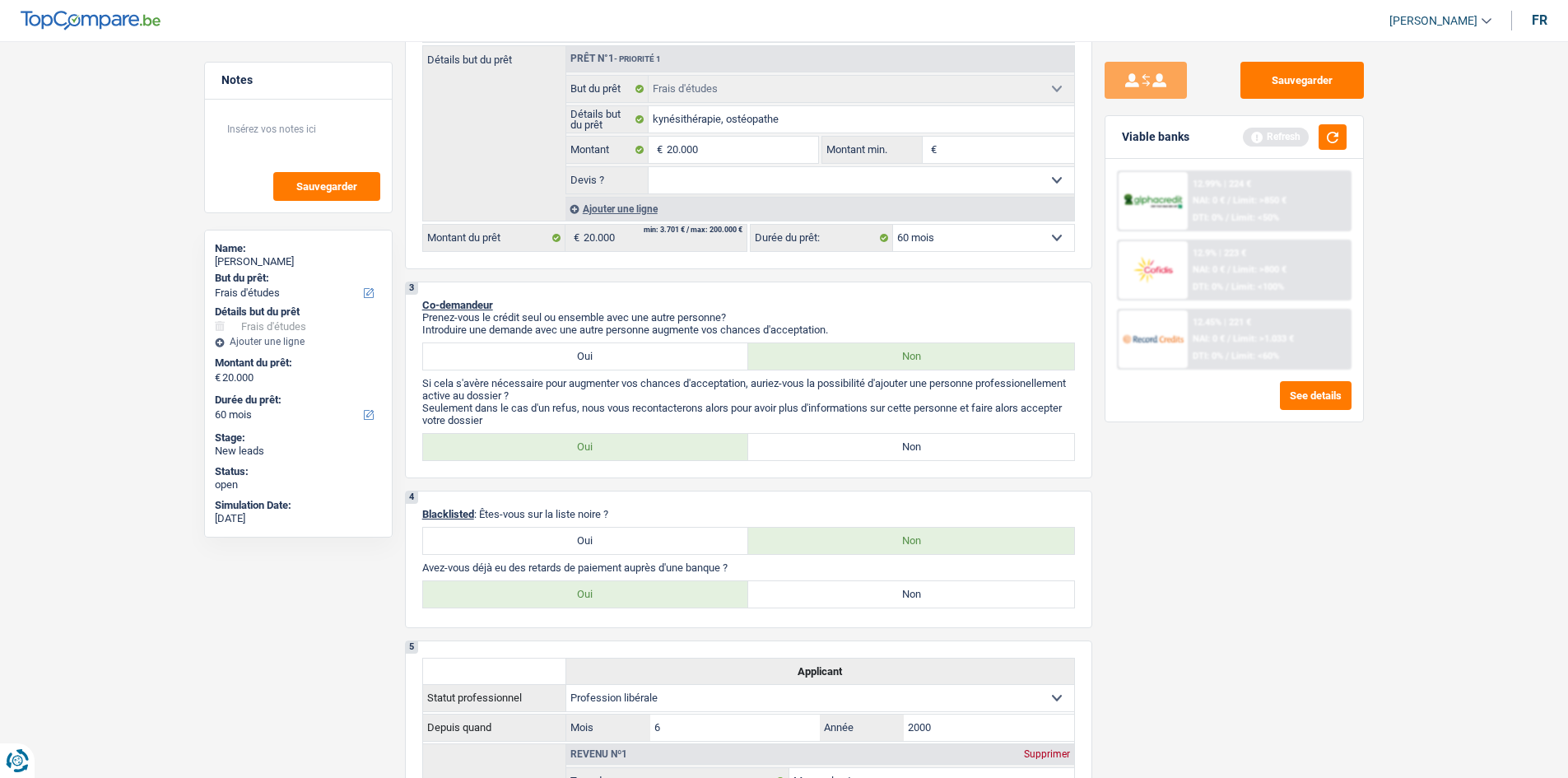 select on "84" 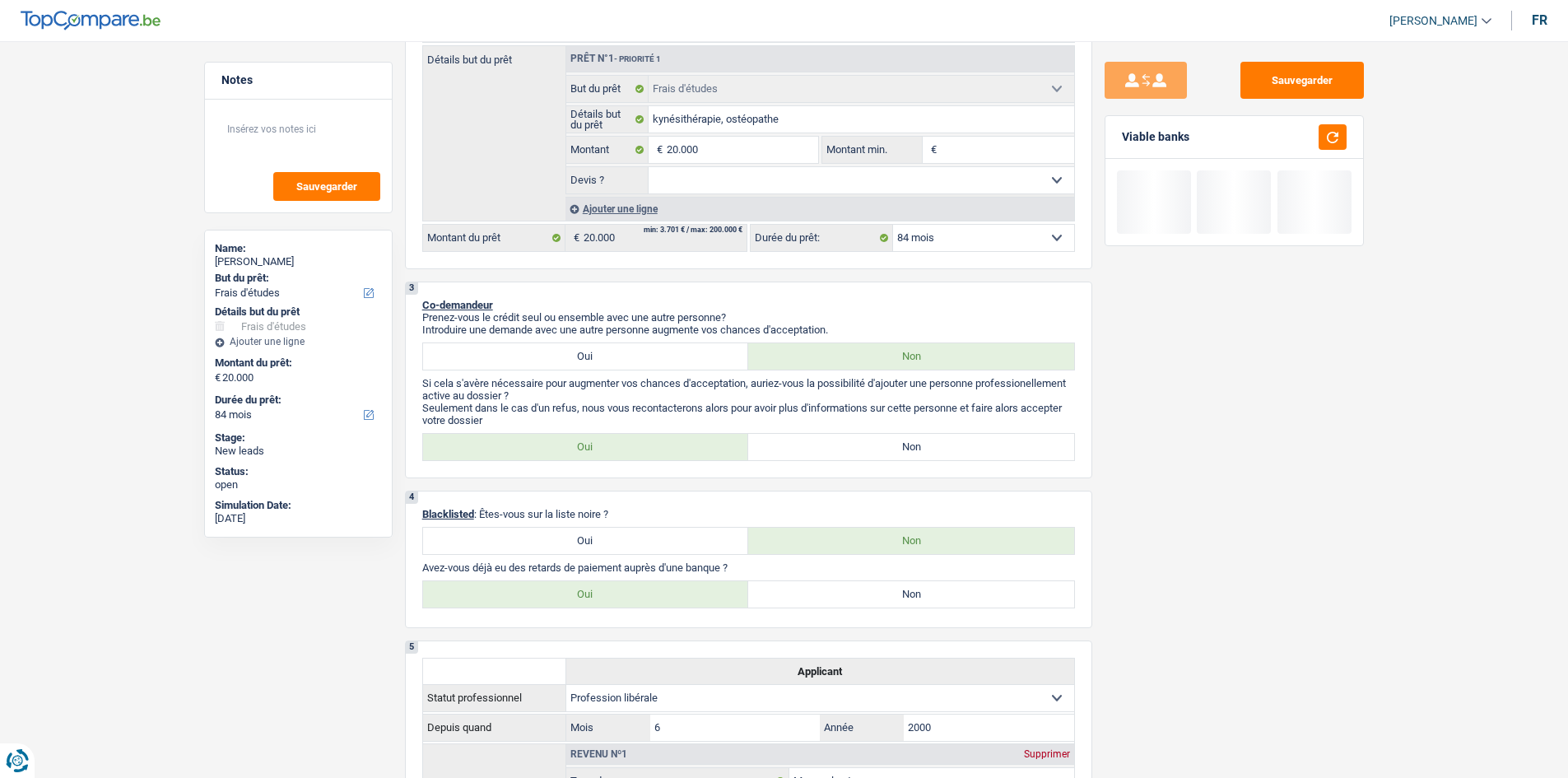 click on "Sauvegarder
Viable banks" at bounding box center [1234, 404] 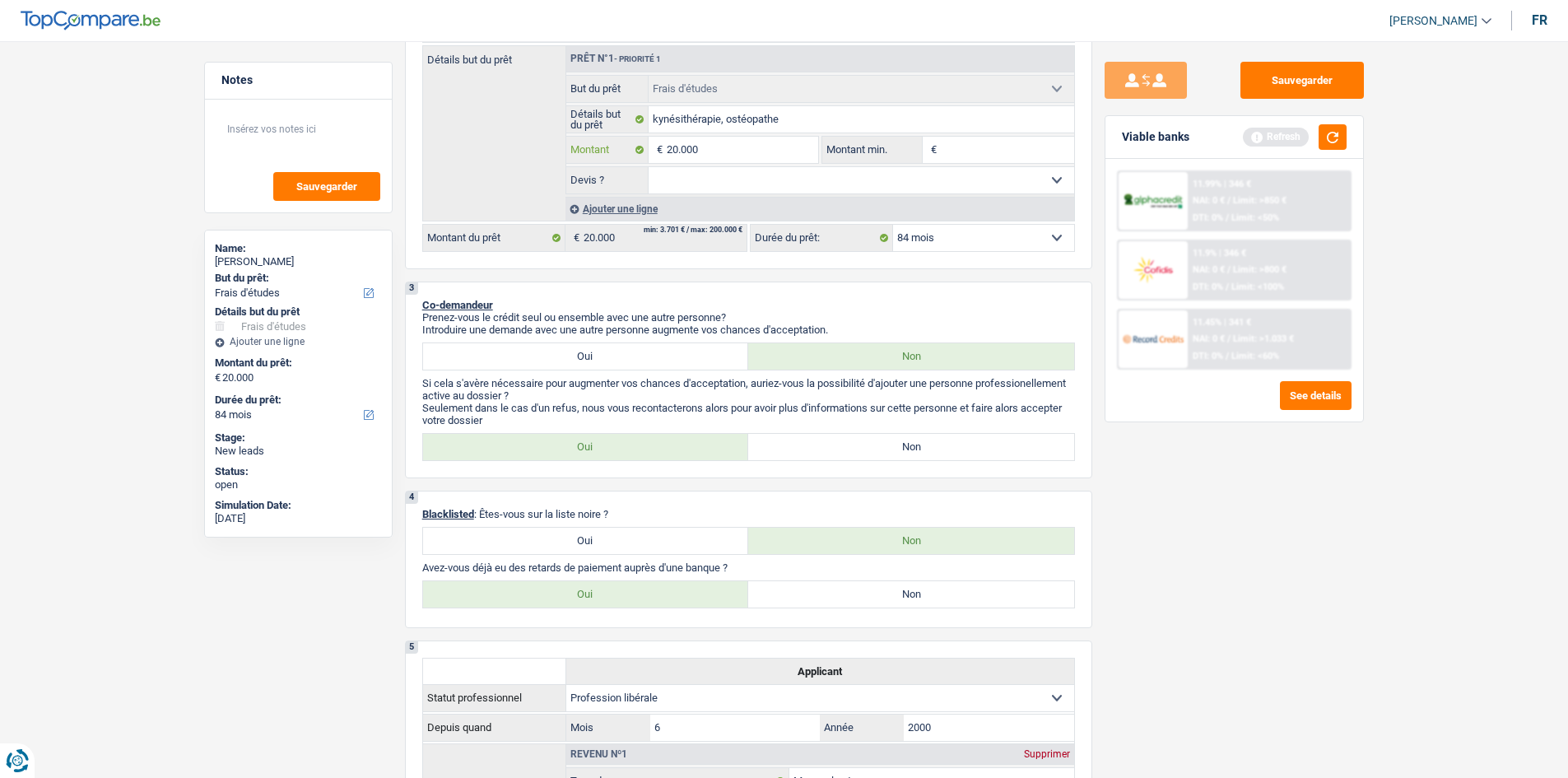 type on "2.000" 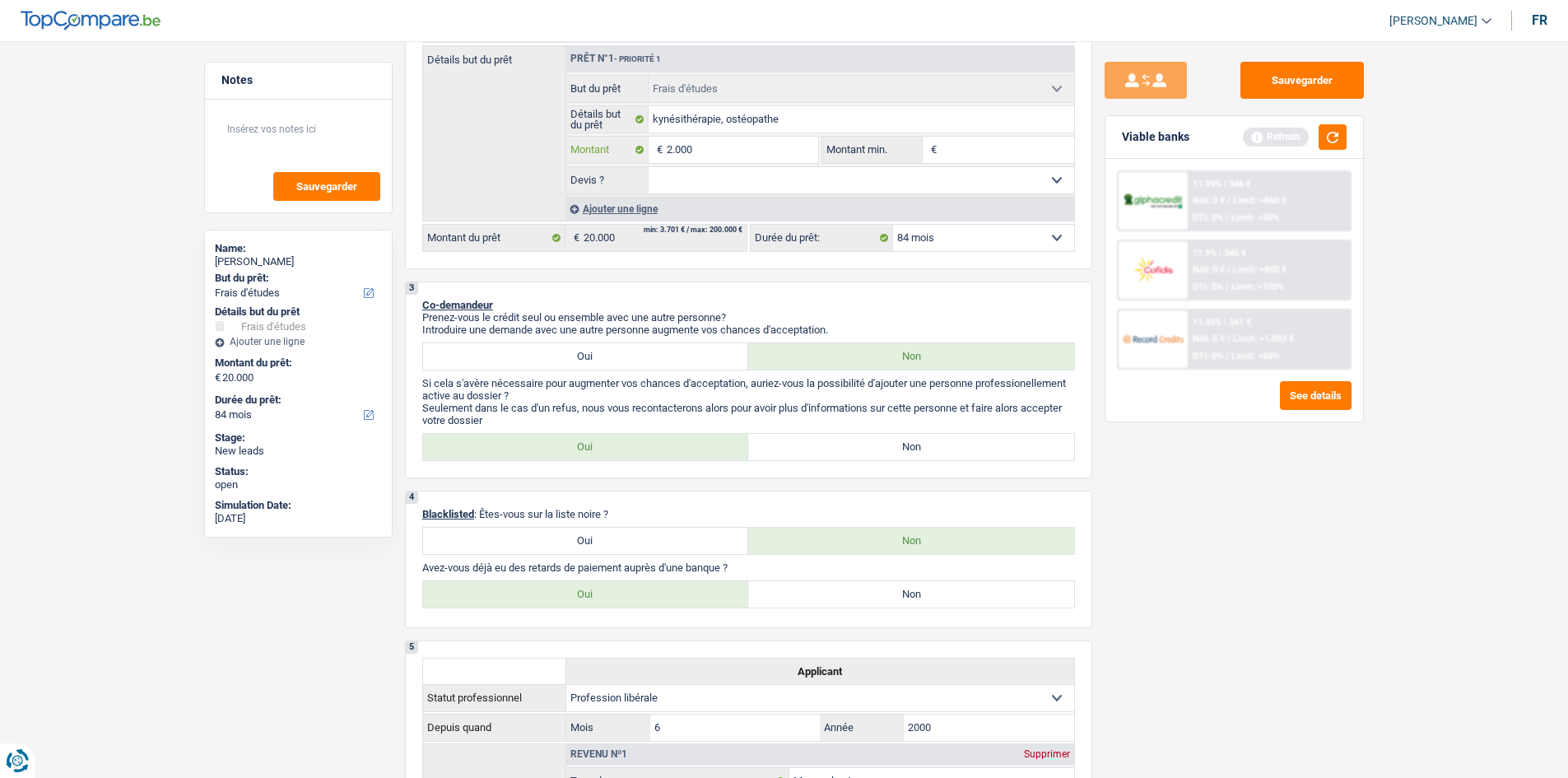 type on "20.001" 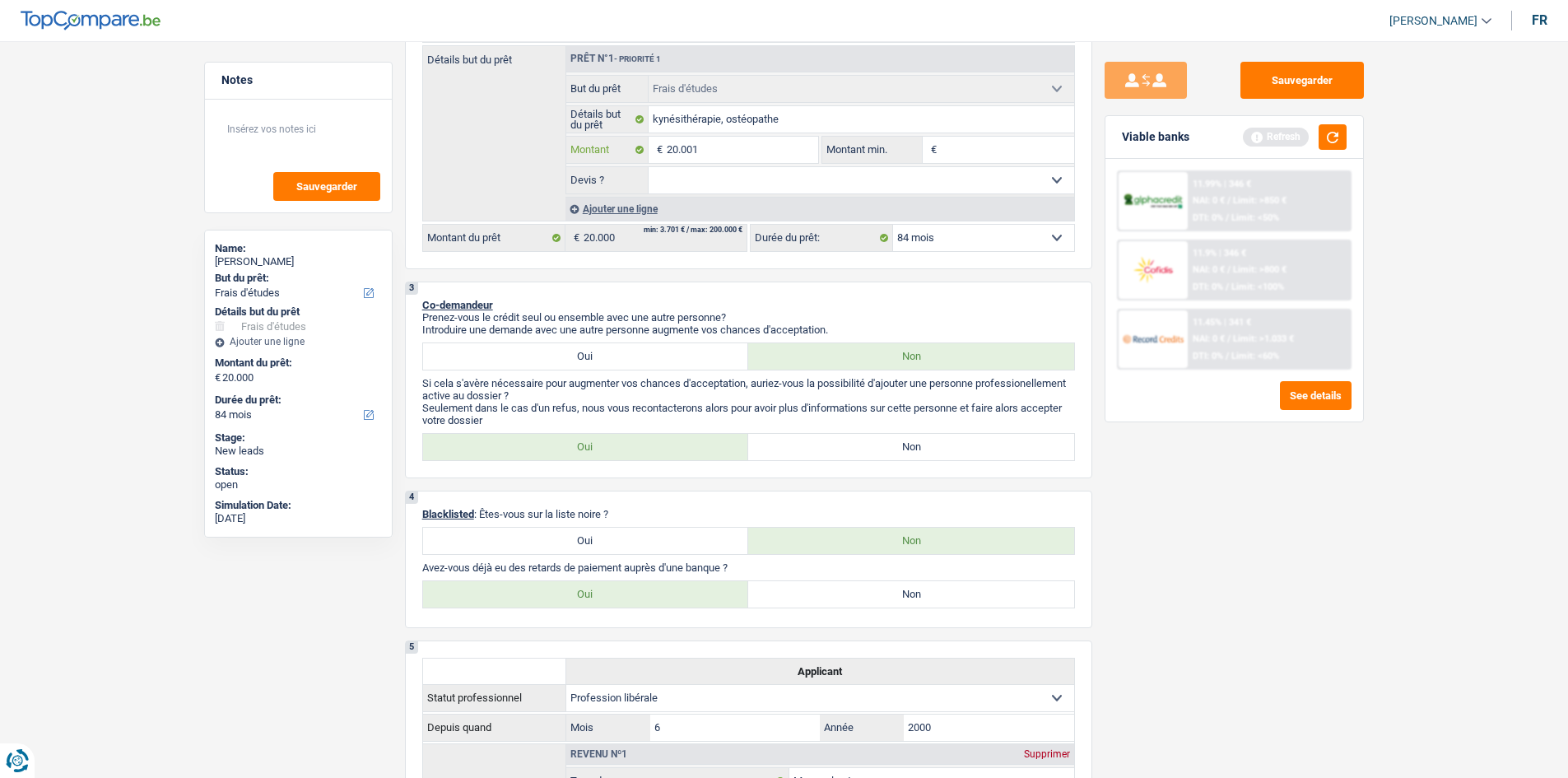 type on "20.001" 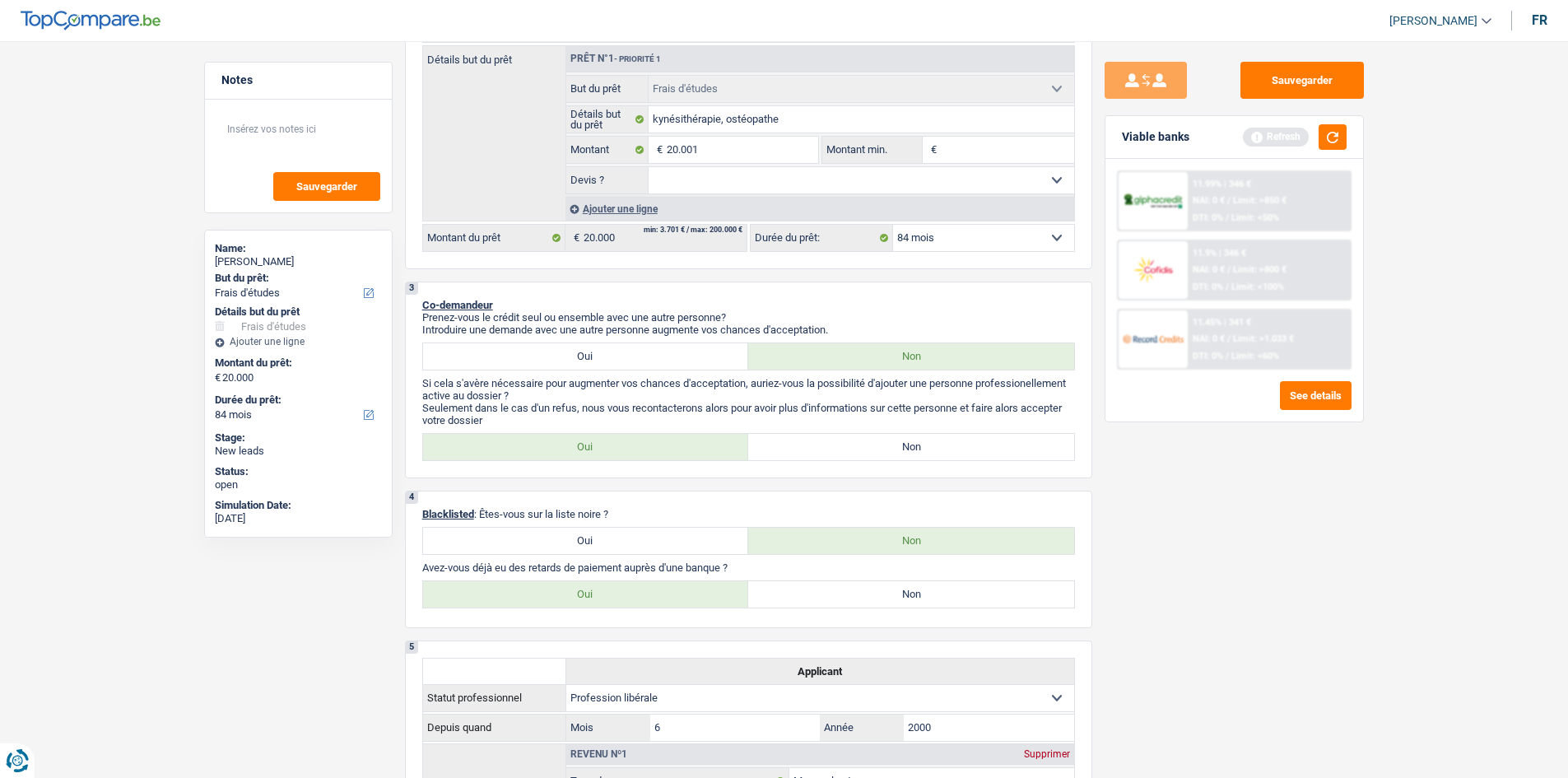 type on "20.001" 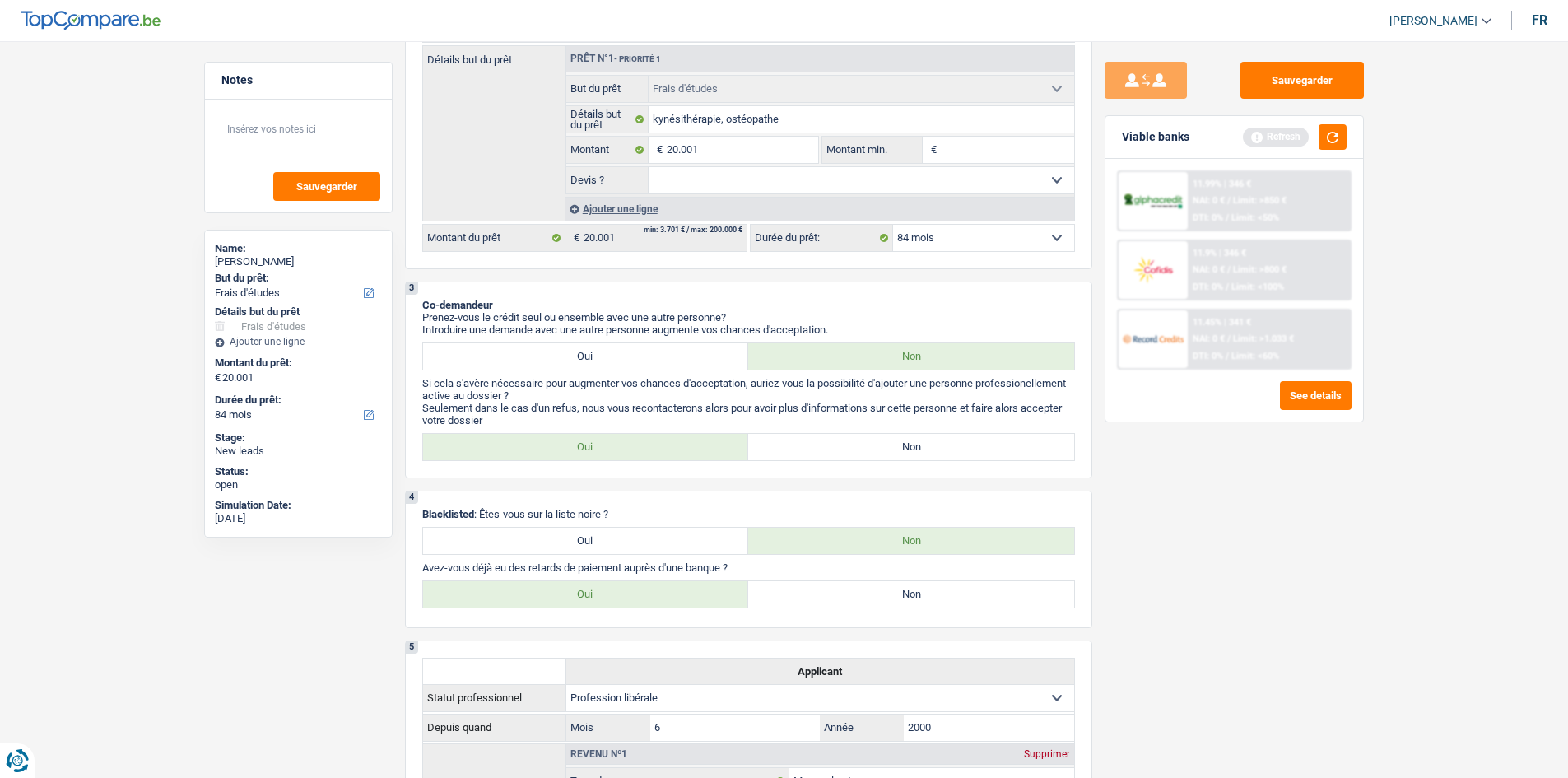 click on "Sauvegarder
Viable banks
Refresh
11.99% | 346 €
NAI: 0 €
/
Limit: >850 €
DTI: 0%
/
Limit: <50%
11.9% | 346 €
NAI: 0 €
/
Limit: >800 €
DTI: 0%
/
Limit: <100%
/       /" at bounding box center [1234, 404] 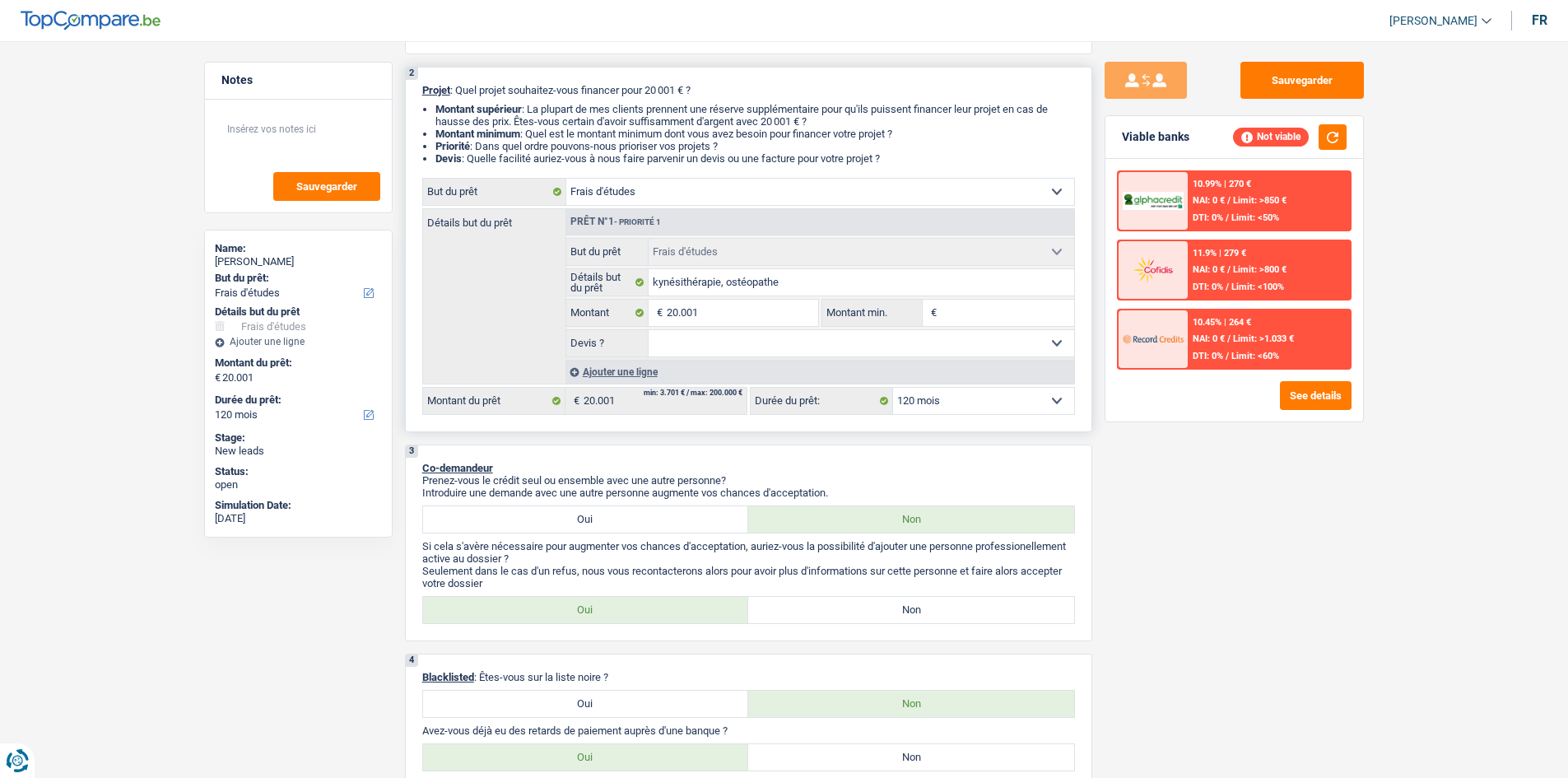 scroll, scrollTop: 165, scrollLeft: 0, axis: vertical 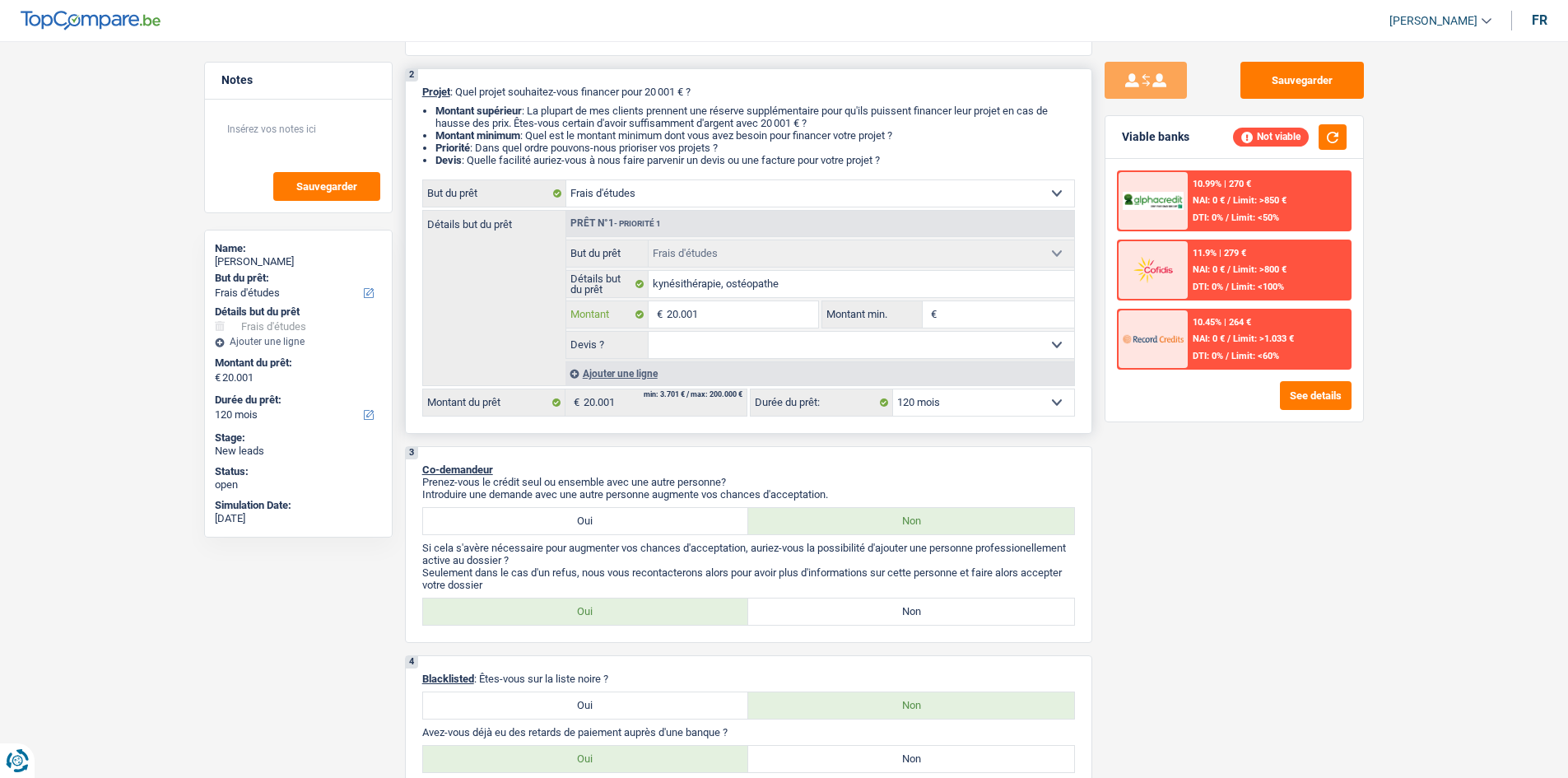 click on "20.001" at bounding box center (742, 314) 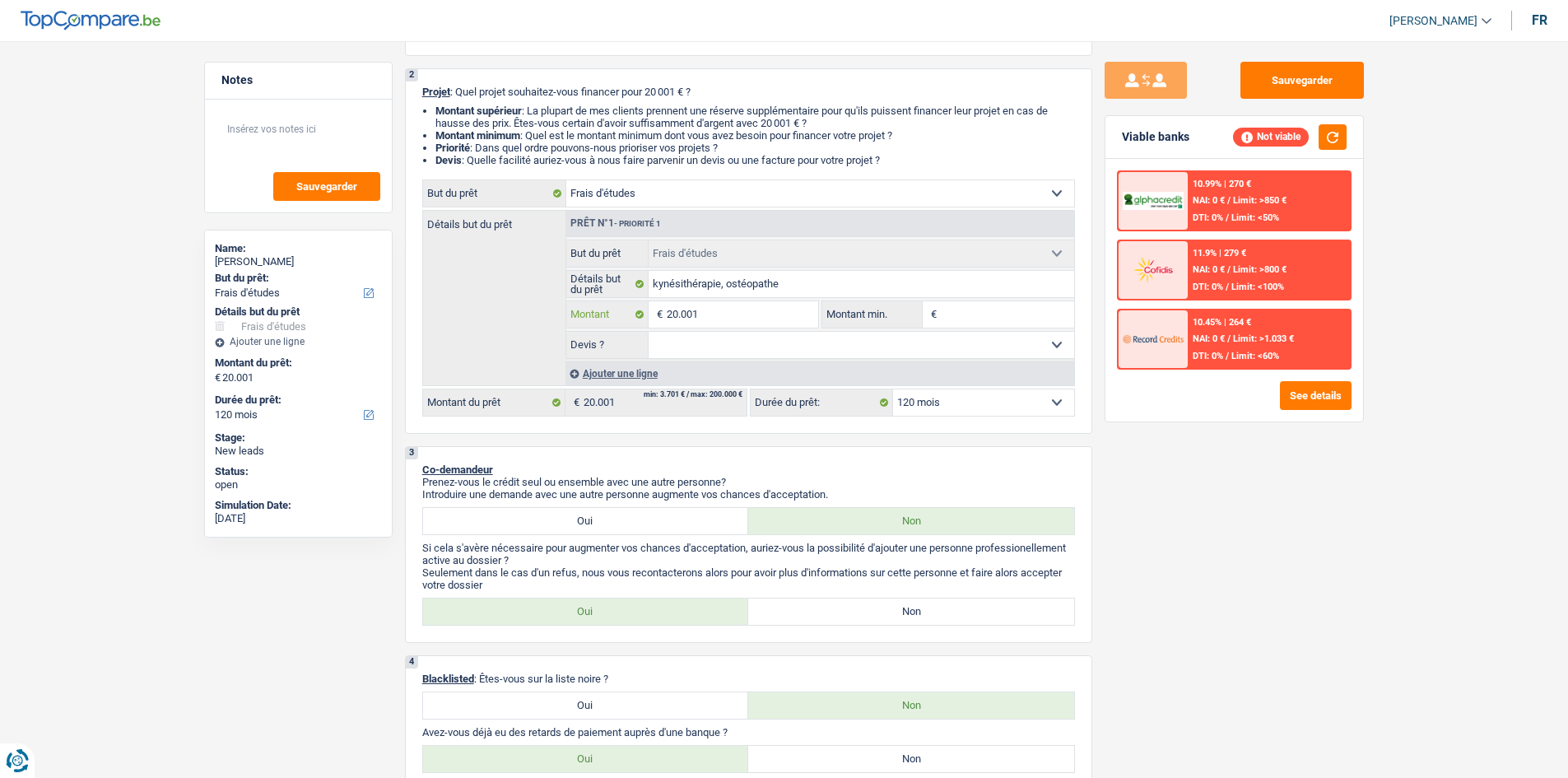 type on "2.000" 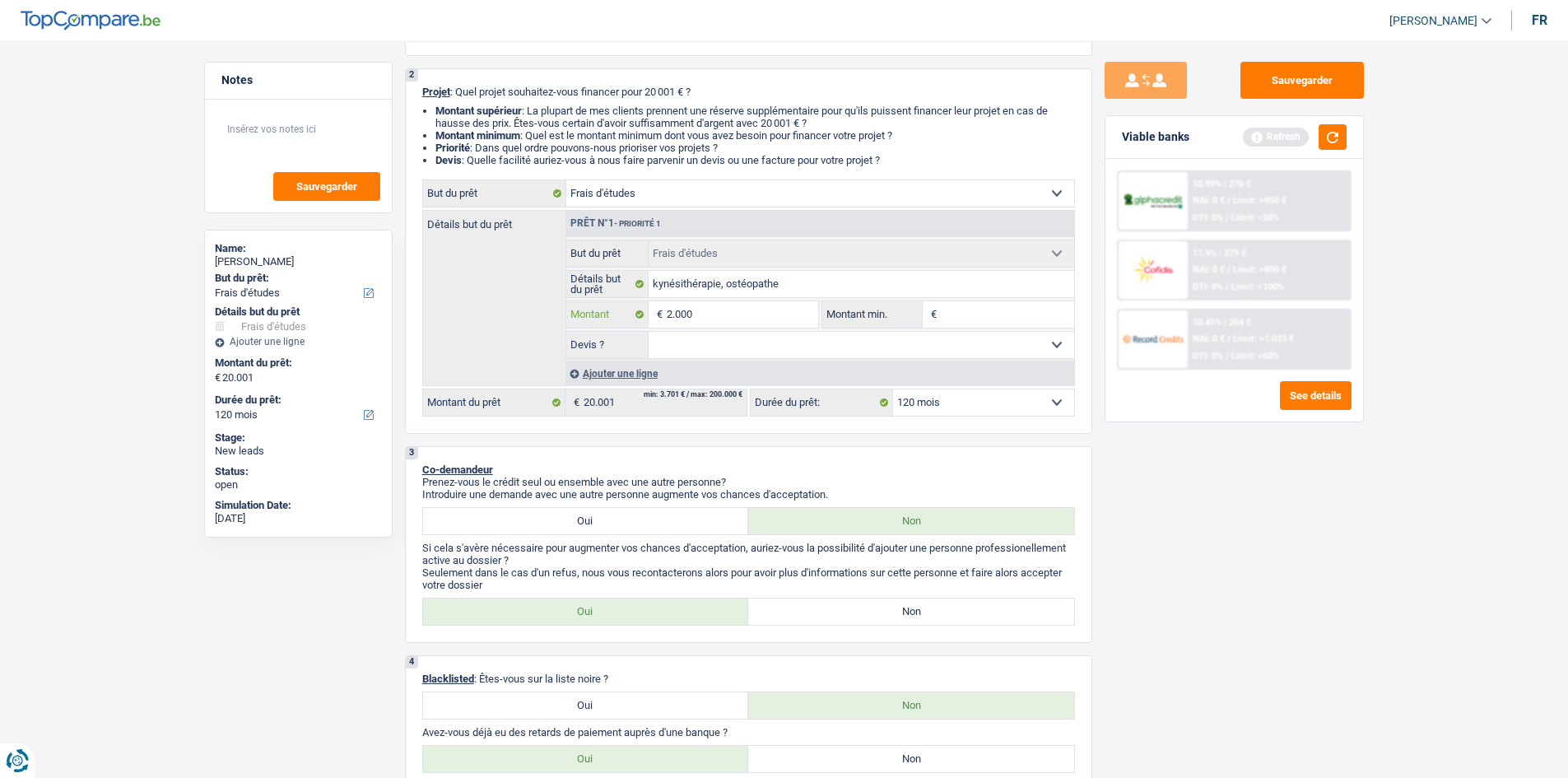 type on "20.000" 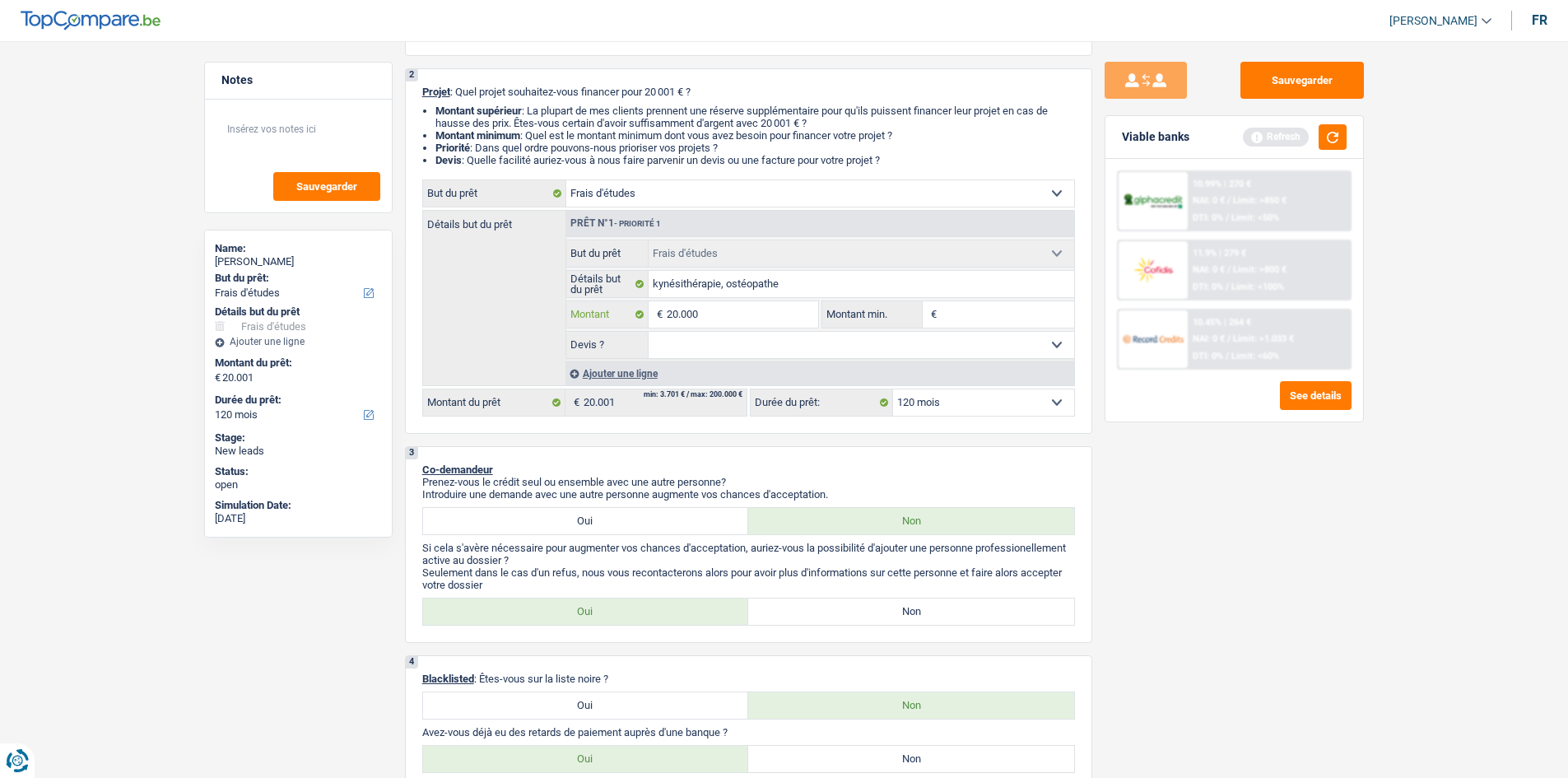 type on "20.000" 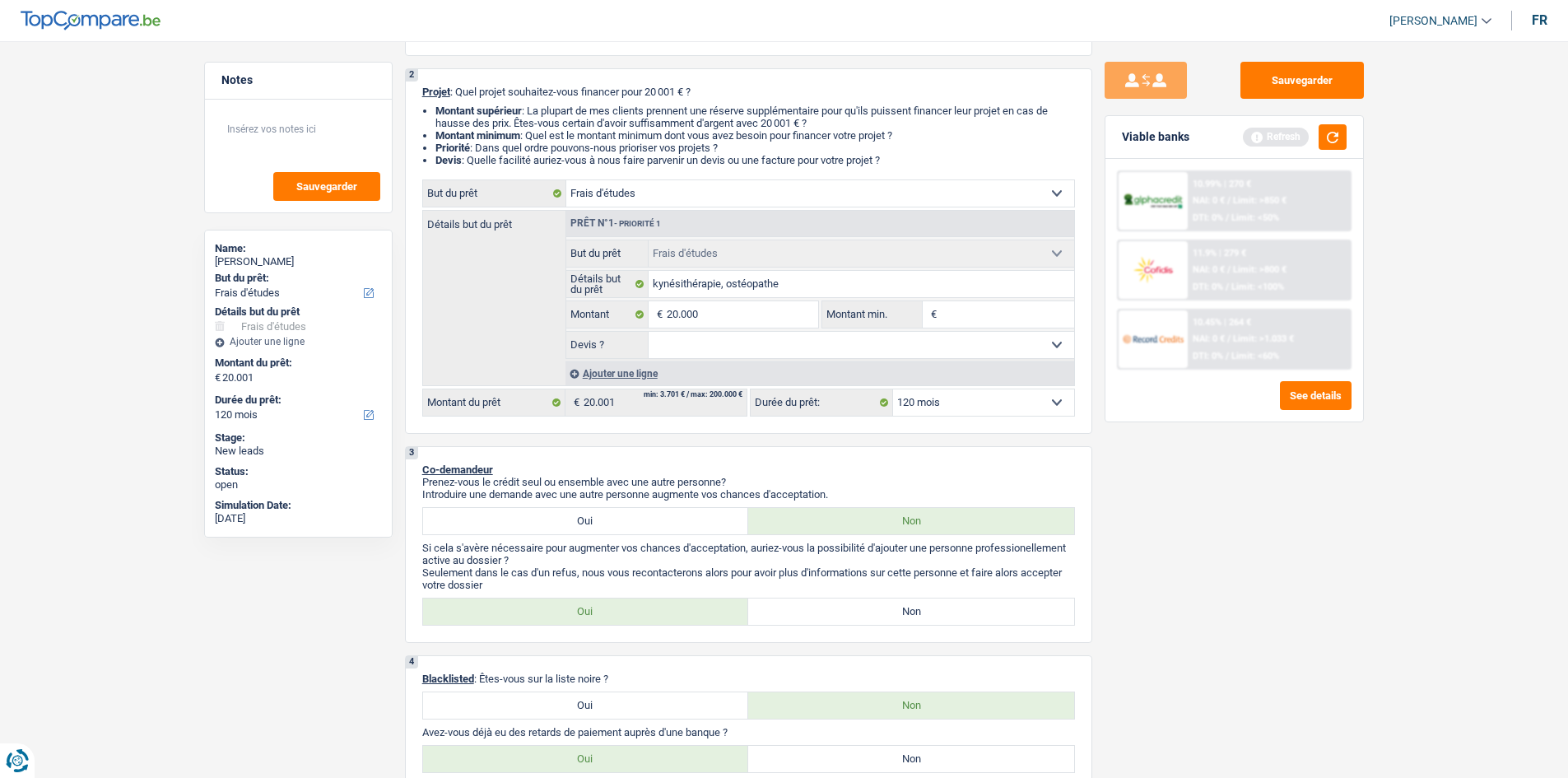 type on "20.000" 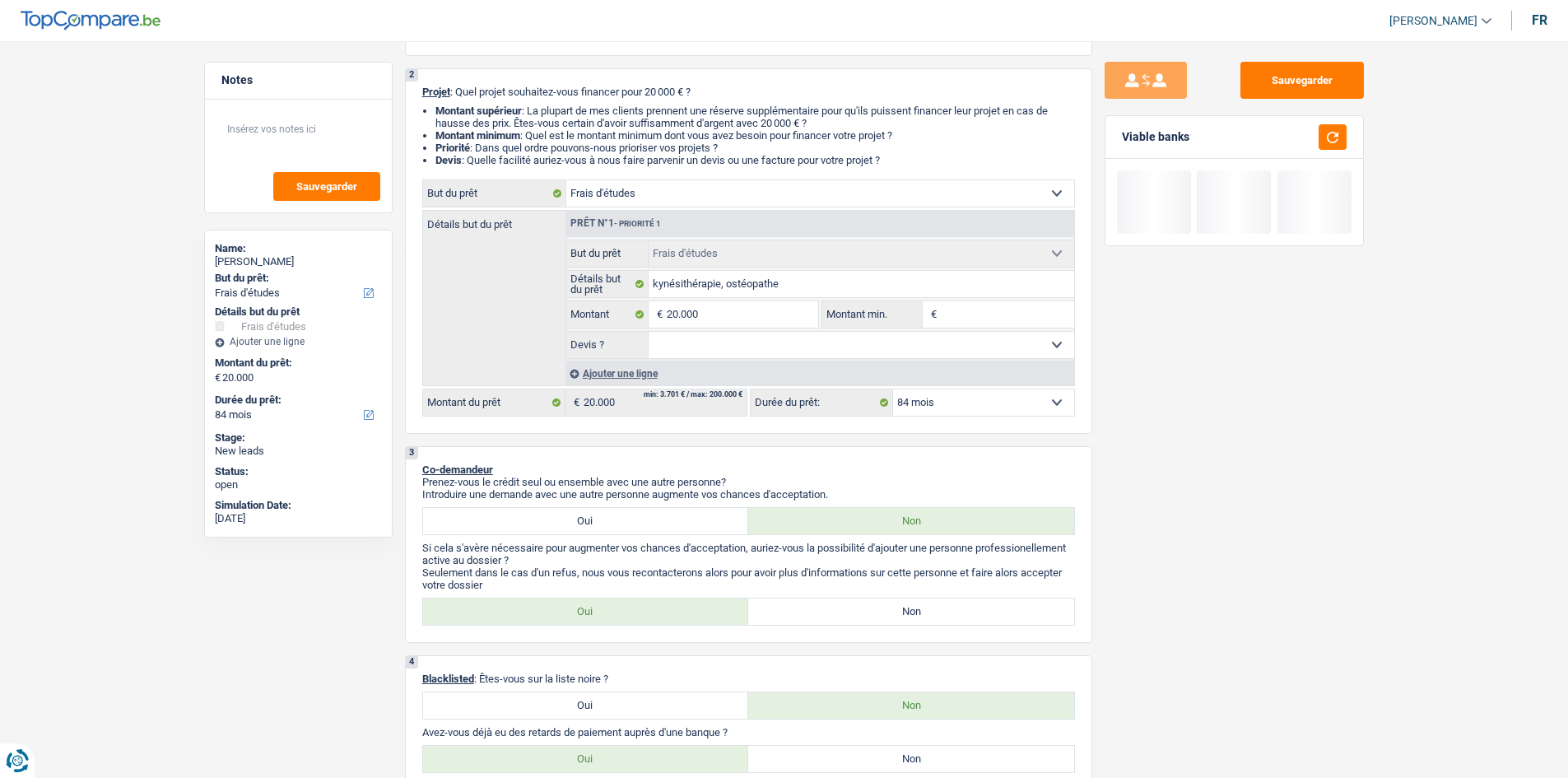 click on "Sauvegarder
Viable banks" at bounding box center (1234, 404) 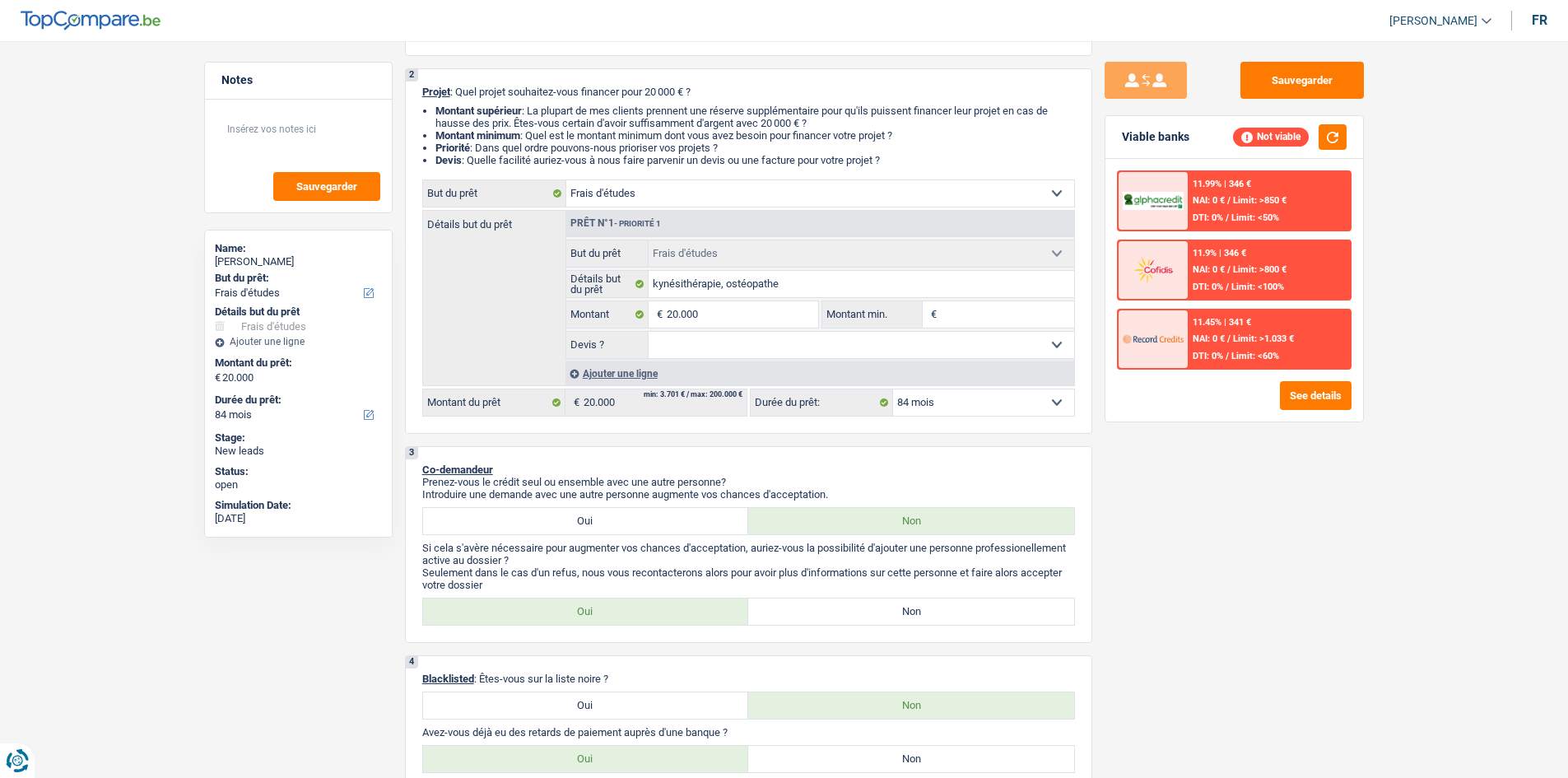 click on "11.45% | 341 €
NAI: 0 €
/
Limit: >1.033 €
DTI: 0%
/
Limit: <60%" at bounding box center [1268, 339] 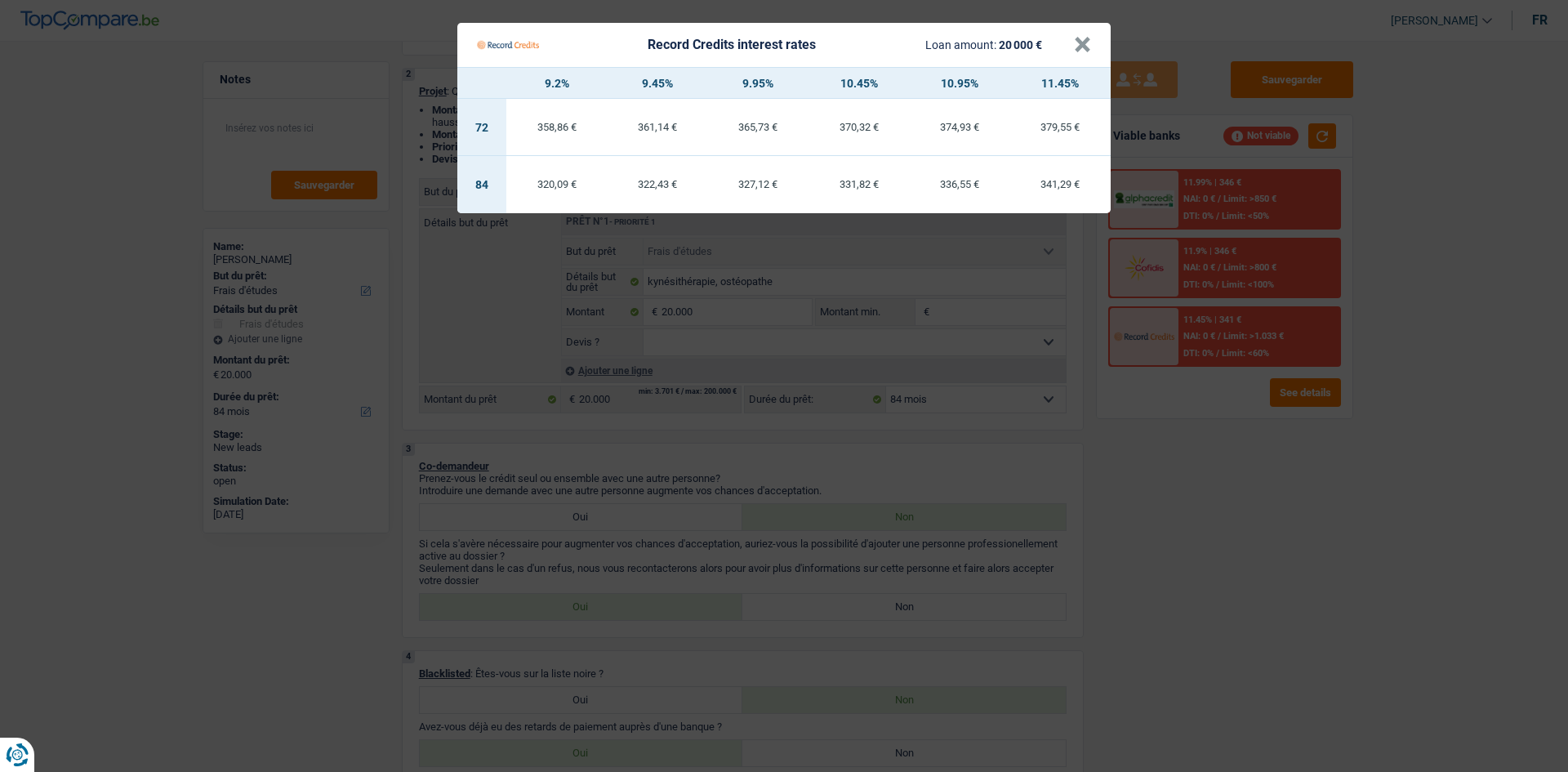 click on "Record Credits interest rates
Loan amount:
20 000 €
×
9.2%
9.45%
9.95%
10.45%
10.95%
11.45%
72
358,86 €
361,14 €
365,73 €
370,32 €
374,93 €
379,55 €
84
320,09 €
322,43 €
327,12 €" at bounding box center (784, 386) 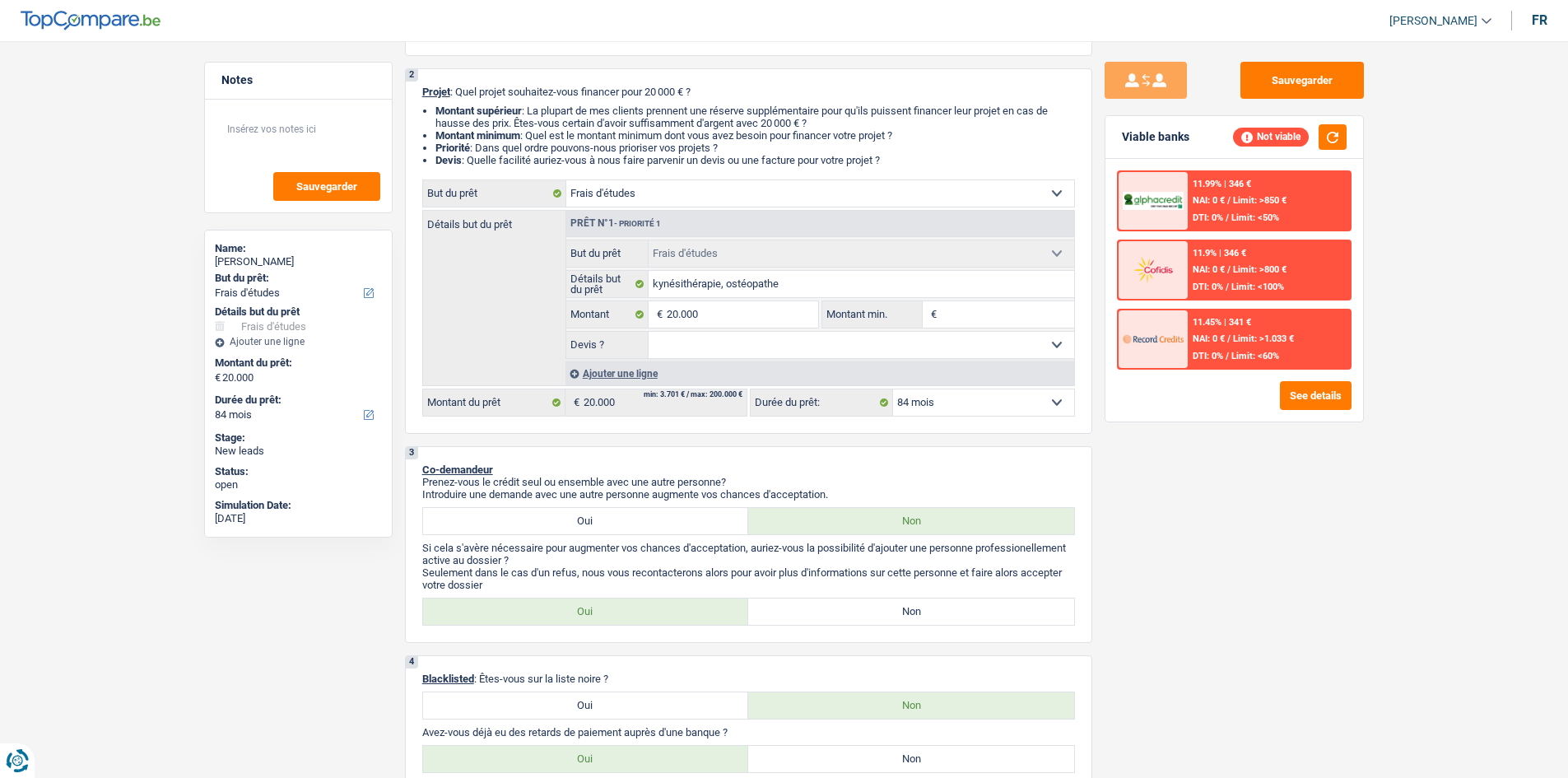 click on "11.45% | 341 €
NAI: 0 €
/
Limit: >1.033 €
DTI: 0%
/
Limit: <60%" at bounding box center [1268, 339] 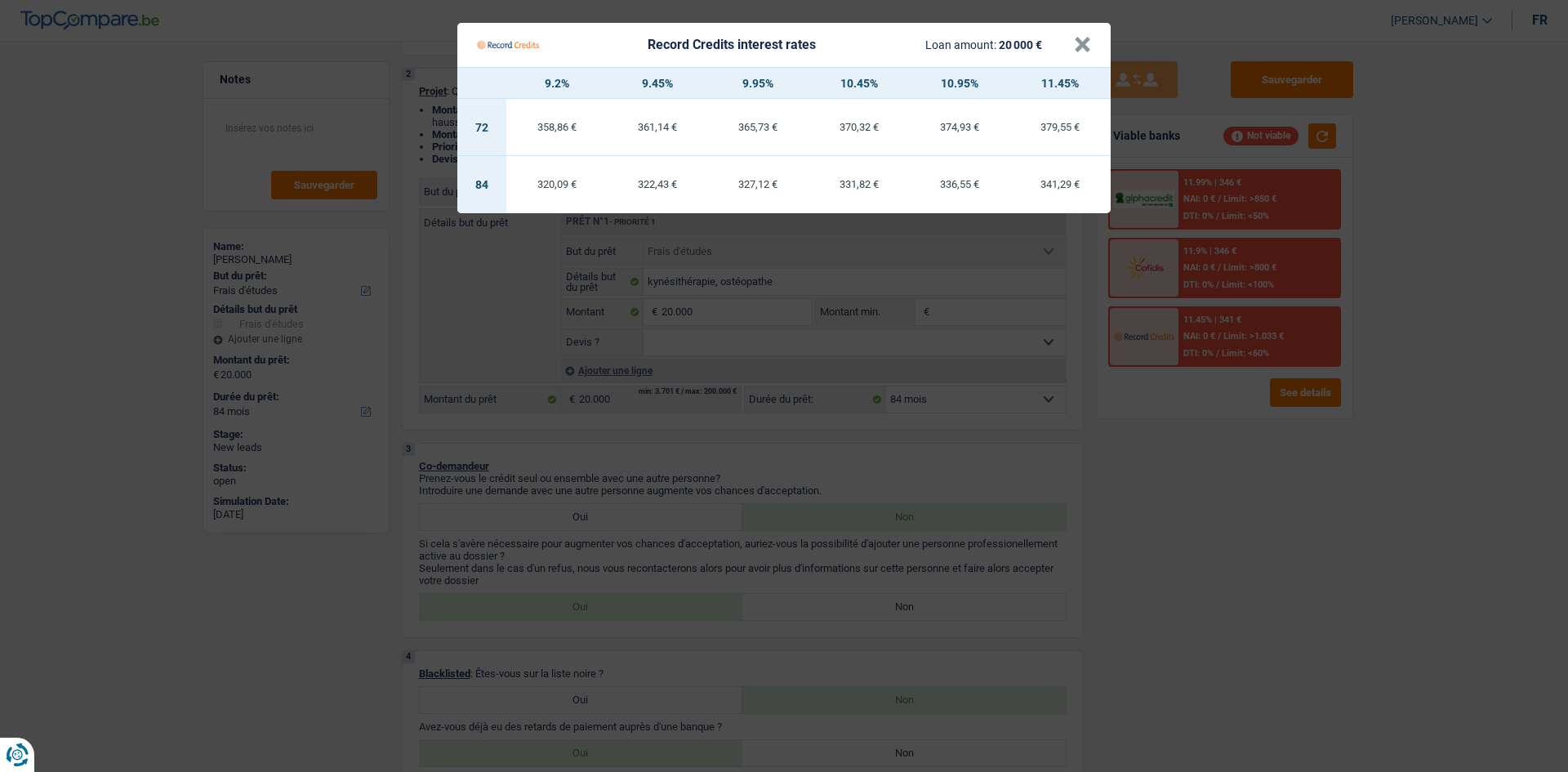 drag, startPoint x: 1227, startPoint y: 516, endPoint x: 1214, endPoint y: 436, distance: 81.04937 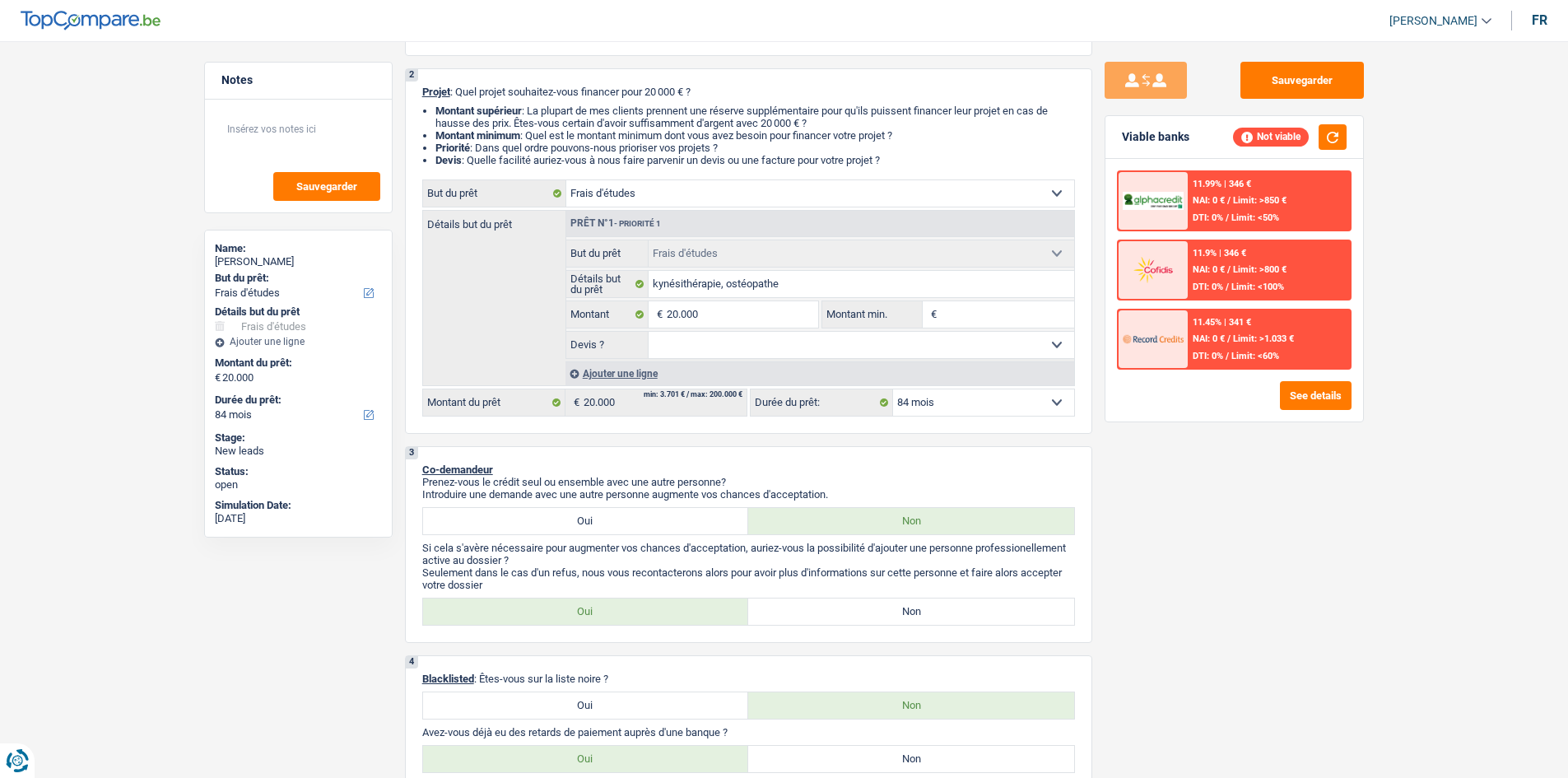 click on "/" at bounding box center [1229, 269] 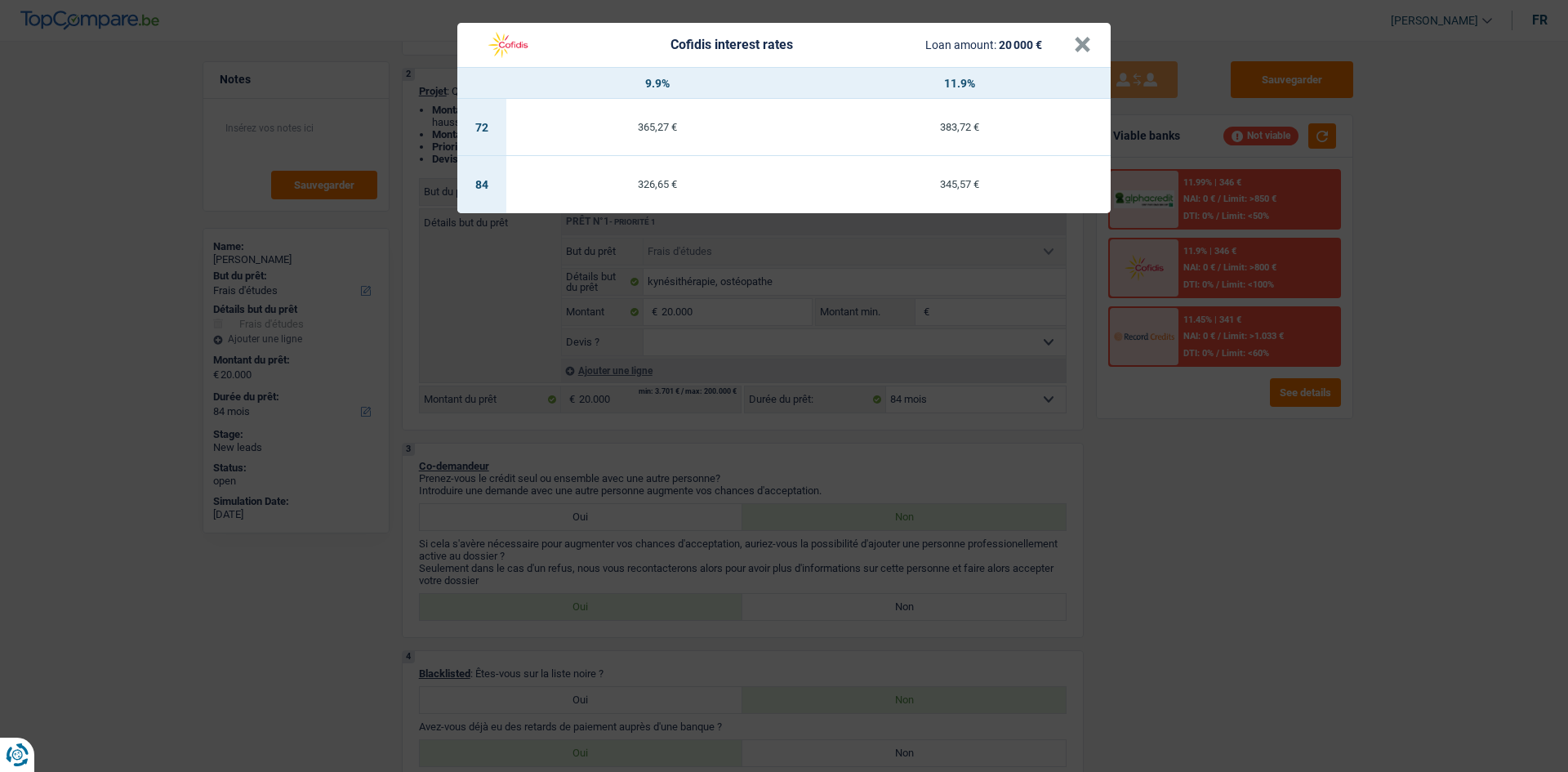 click on "Cofidis interest rates
Loan amount:
20 000 €
×
9.9%
11.9%
72
365,27 €
383,72 €
84
326,65 €
345,57 €" at bounding box center (784, 386) 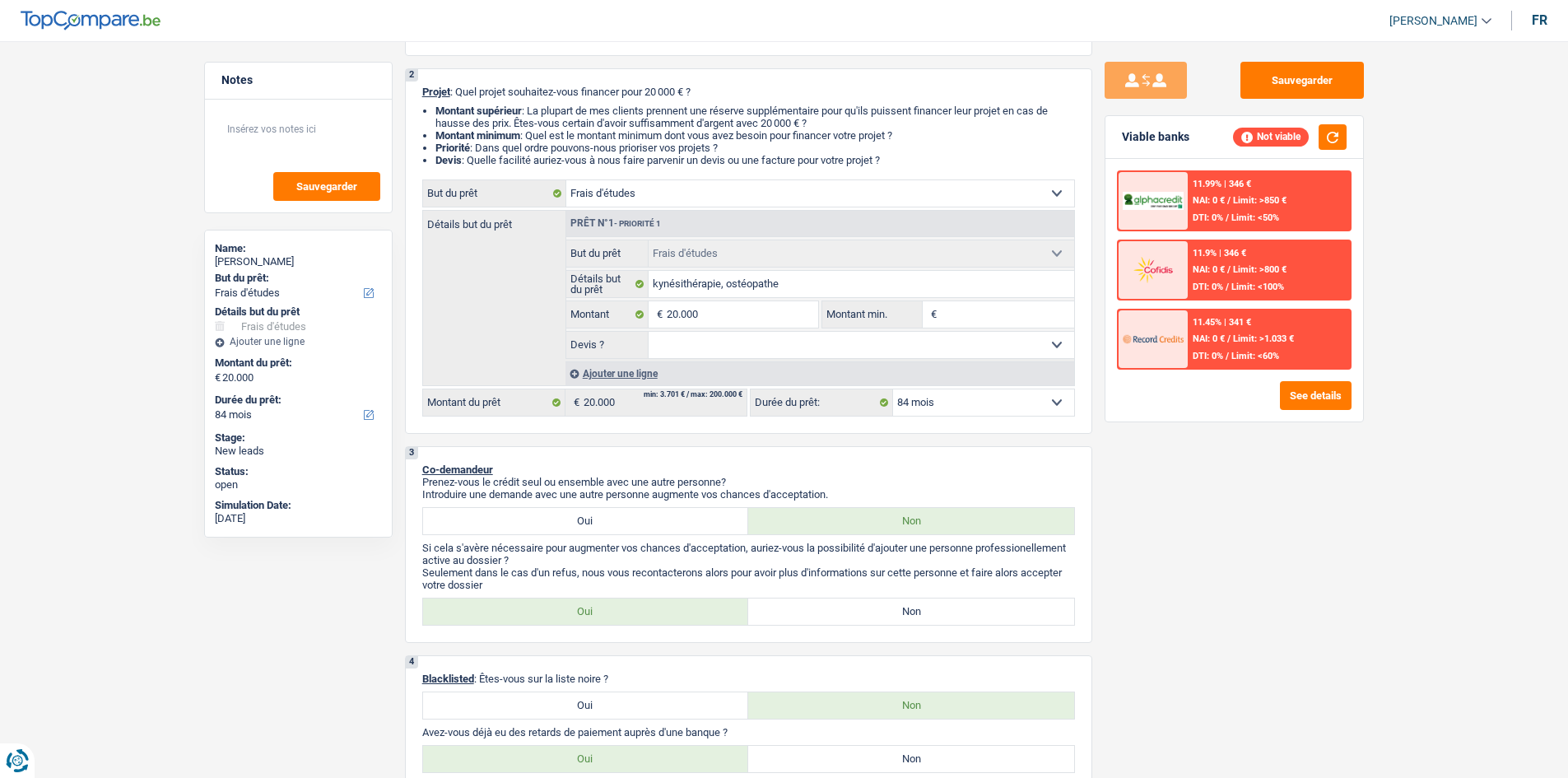 click on "Limit: >850 €" at bounding box center (1259, 200) 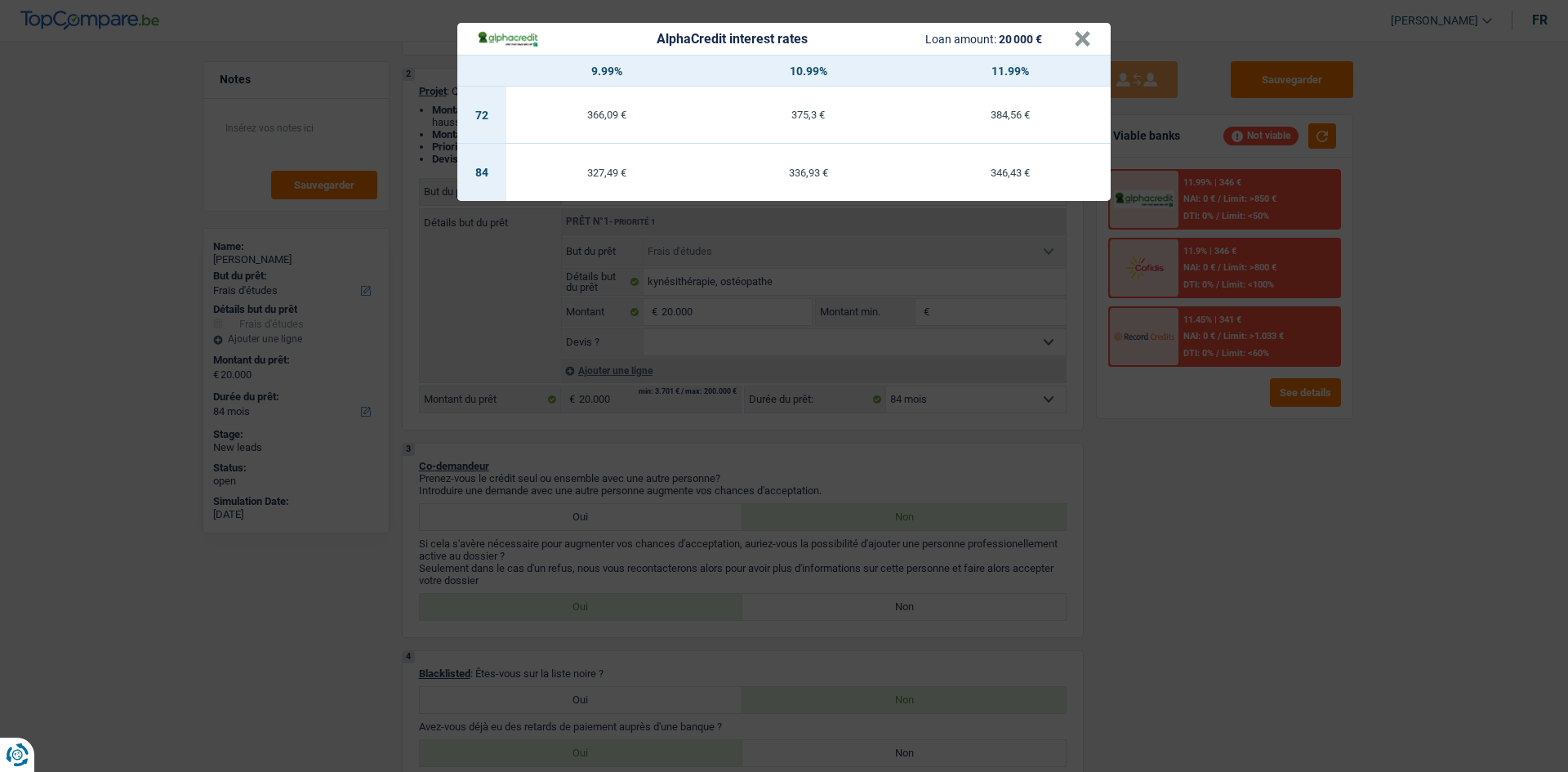 drag, startPoint x: 1217, startPoint y: 479, endPoint x: 1233, endPoint y: 408, distance: 72.78049 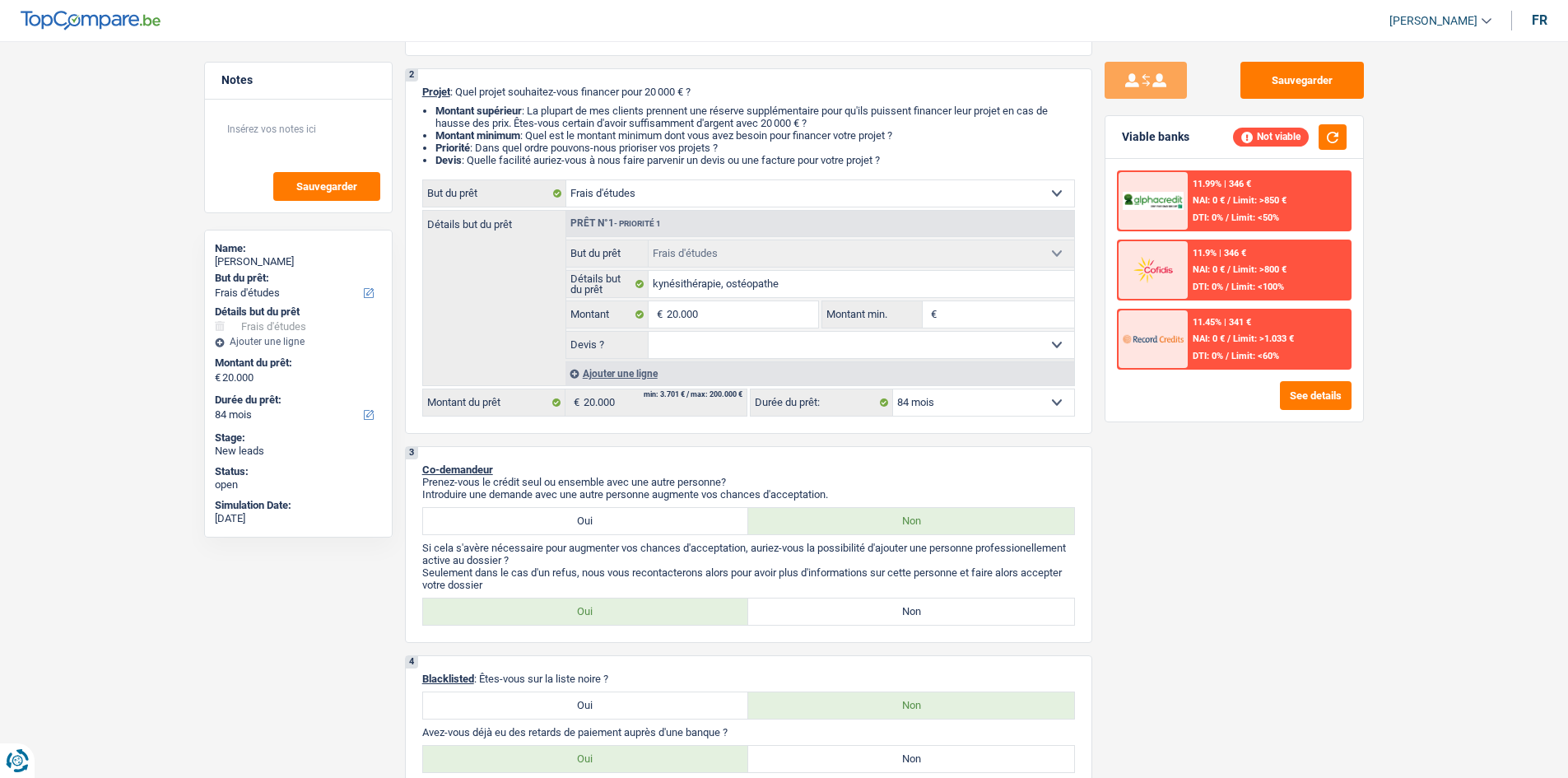 click on "11.45% | 341 €
NAI: 0 €
/
Limit: >1.033 €
DTI: 0%
/
Limit: <60%" at bounding box center (1268, 339) 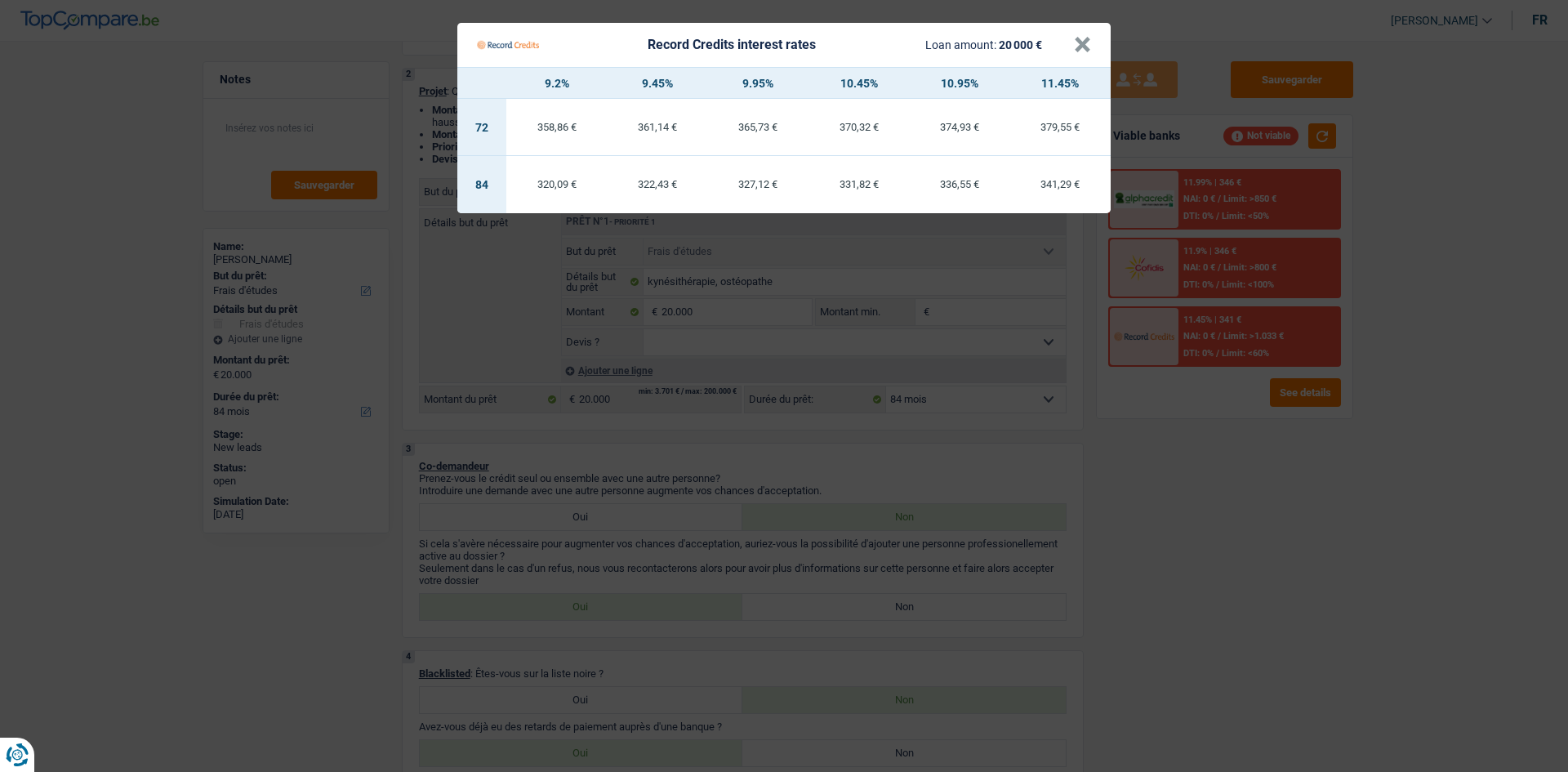 drag, startPoint x: 1223, startPoint y: 530, endPoint x: 1215, endPoint y: 485, distance: 45.7056 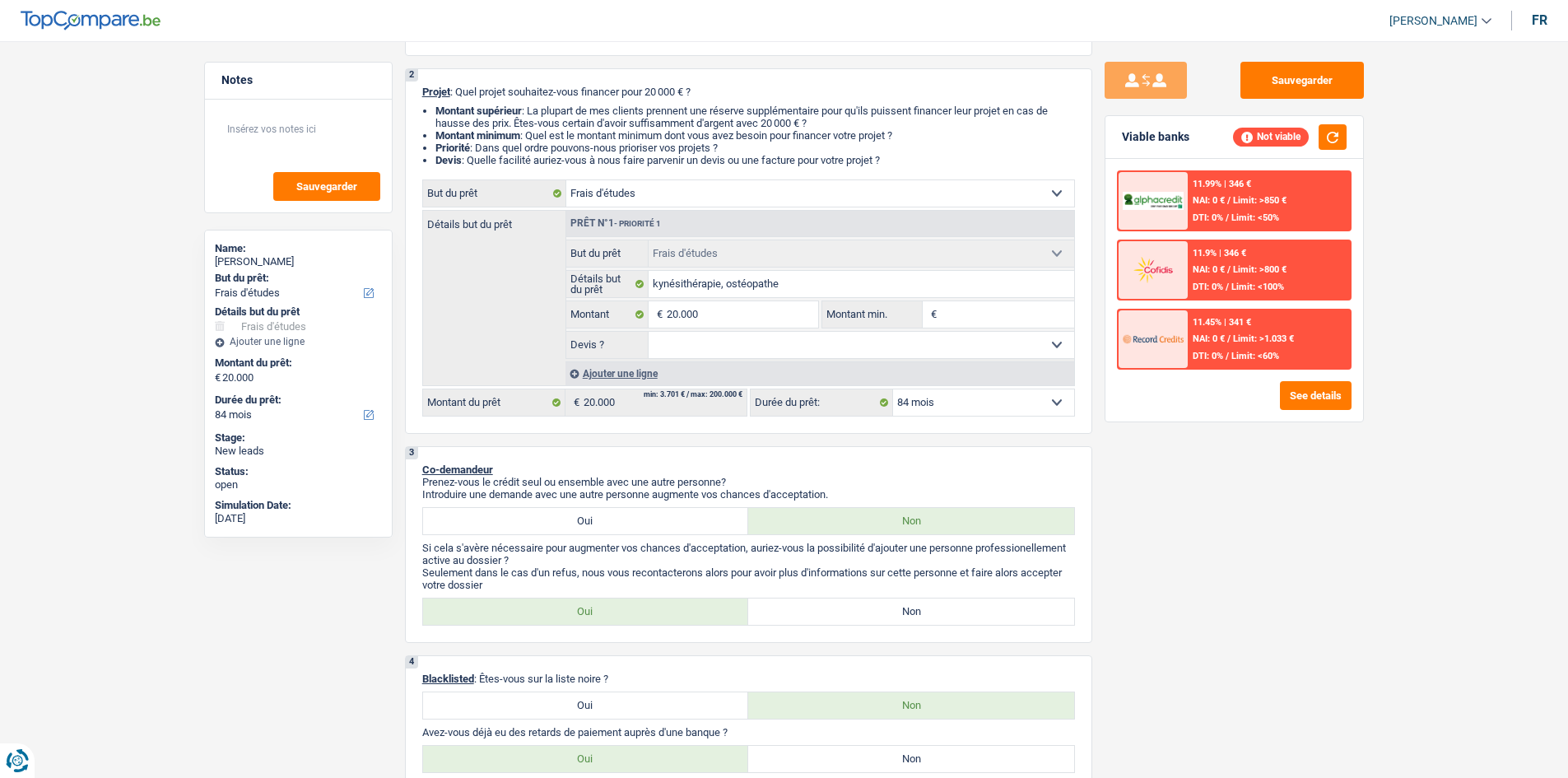 click on "Limit: >800 €" at bounding box center [1259, 269] 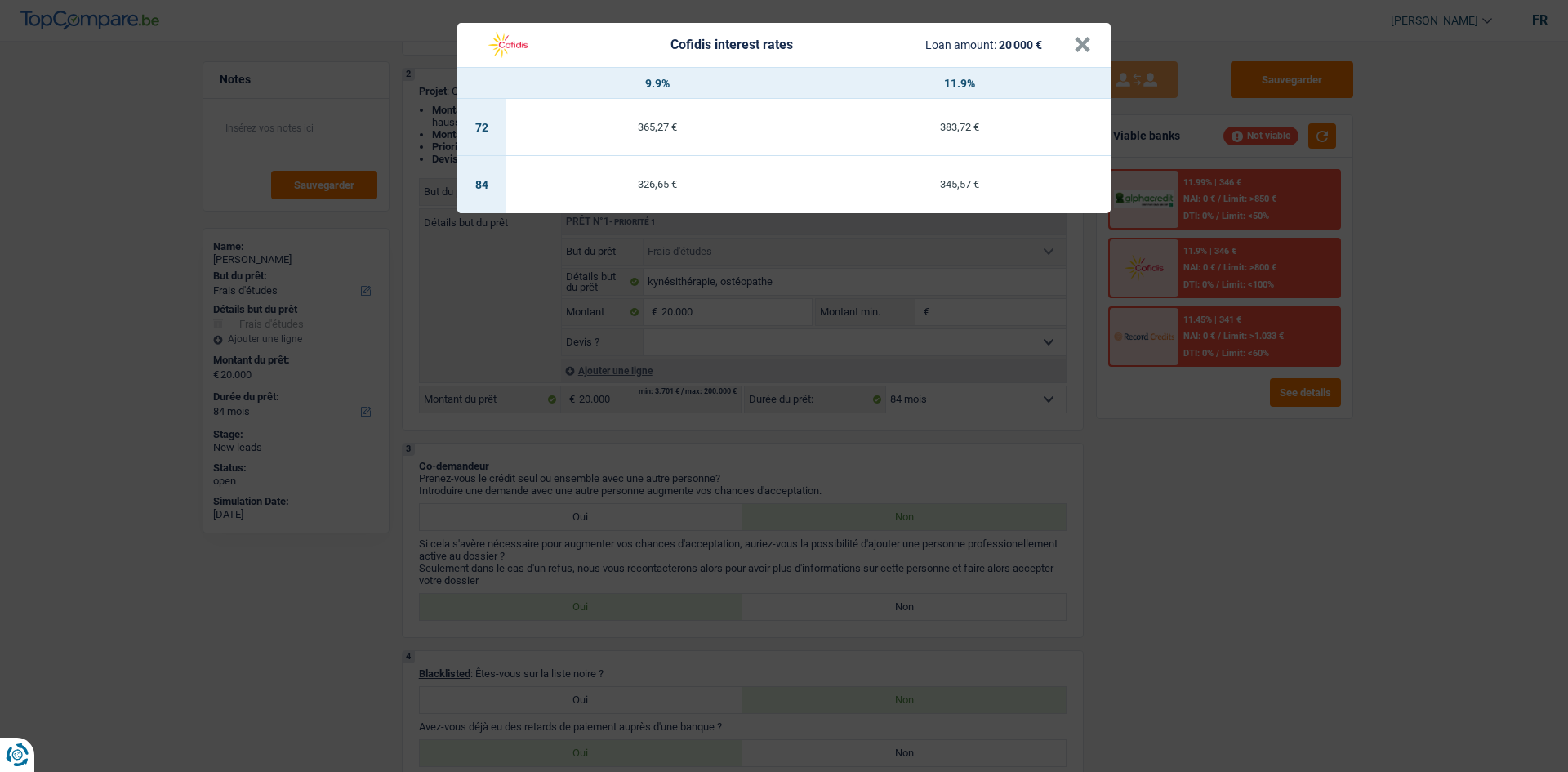 drag, startPoint x: 1218, startPoint y: 531, endPoint x: 1309, endPoint y: 478, distance: 105.30907 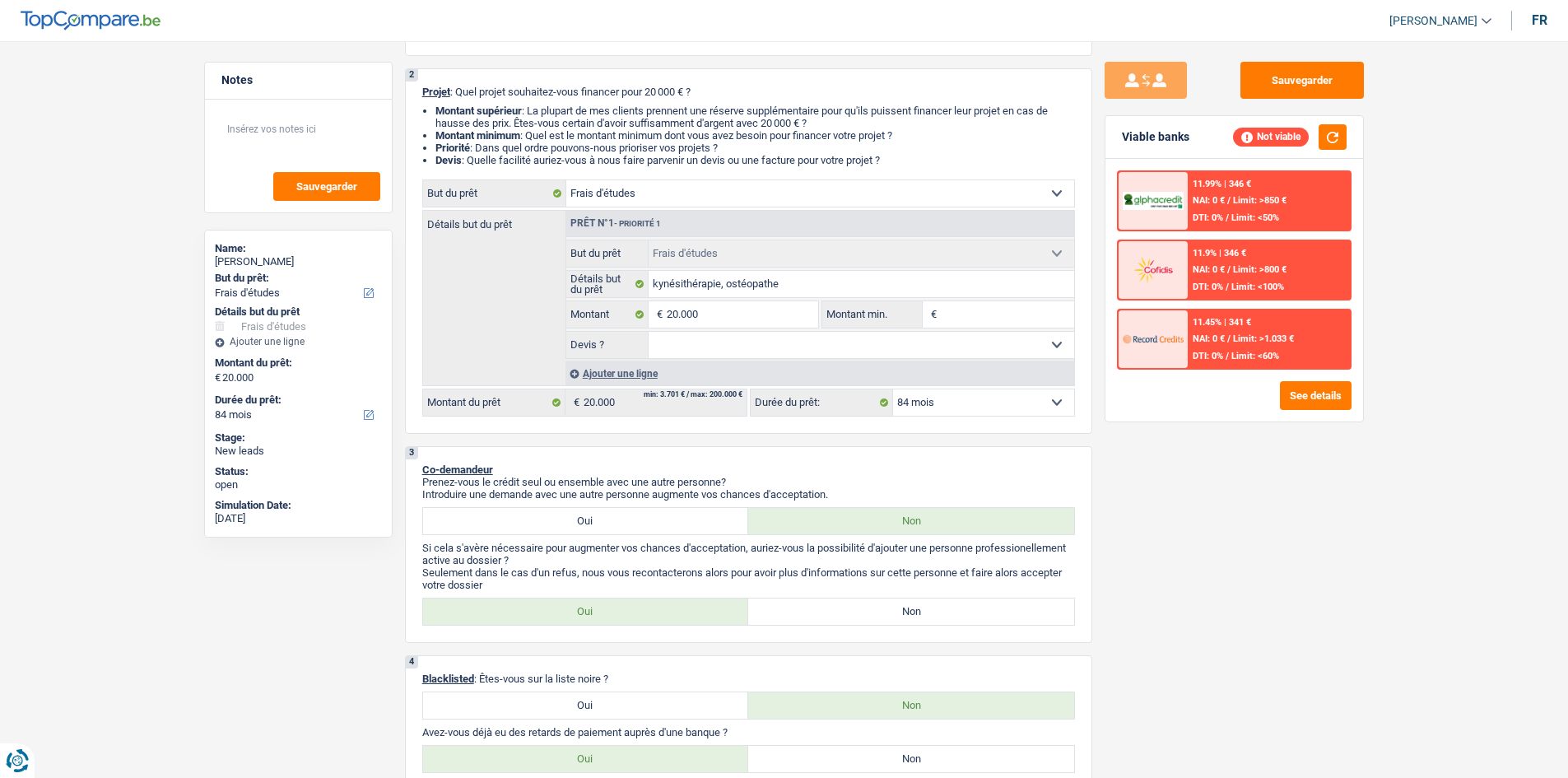 click on "Limit: >850 €" at bounding box center [1259, 200] 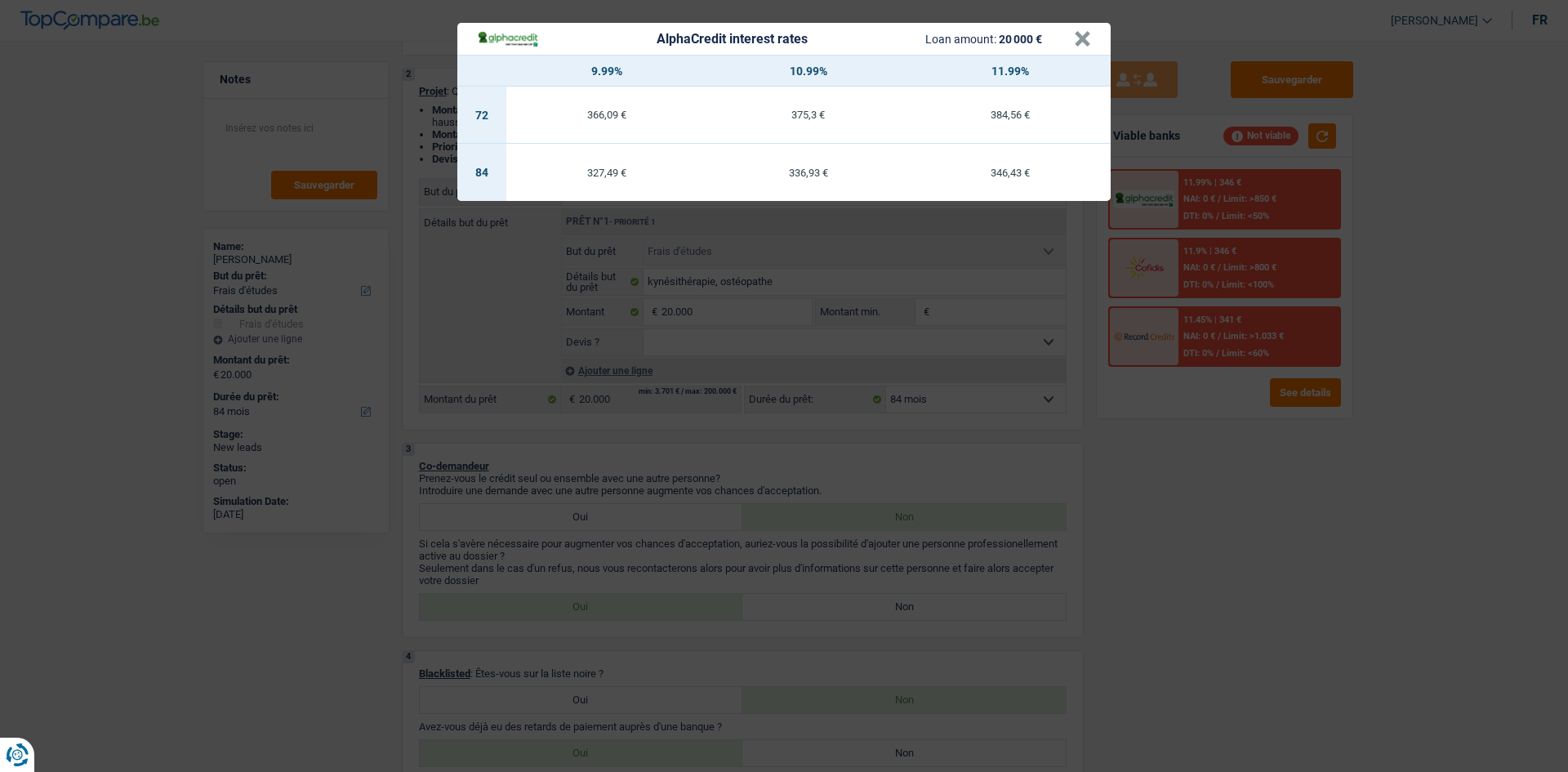 click on "AlphaCredit interest rates
Loan amount:
20 000 €
×
9.99%
10.99%
11.99%
72
366,09 €
375,3 €
384,56 €
84
327,49 €
336,93 €
346,43 €" at bounding box center (784, 386) 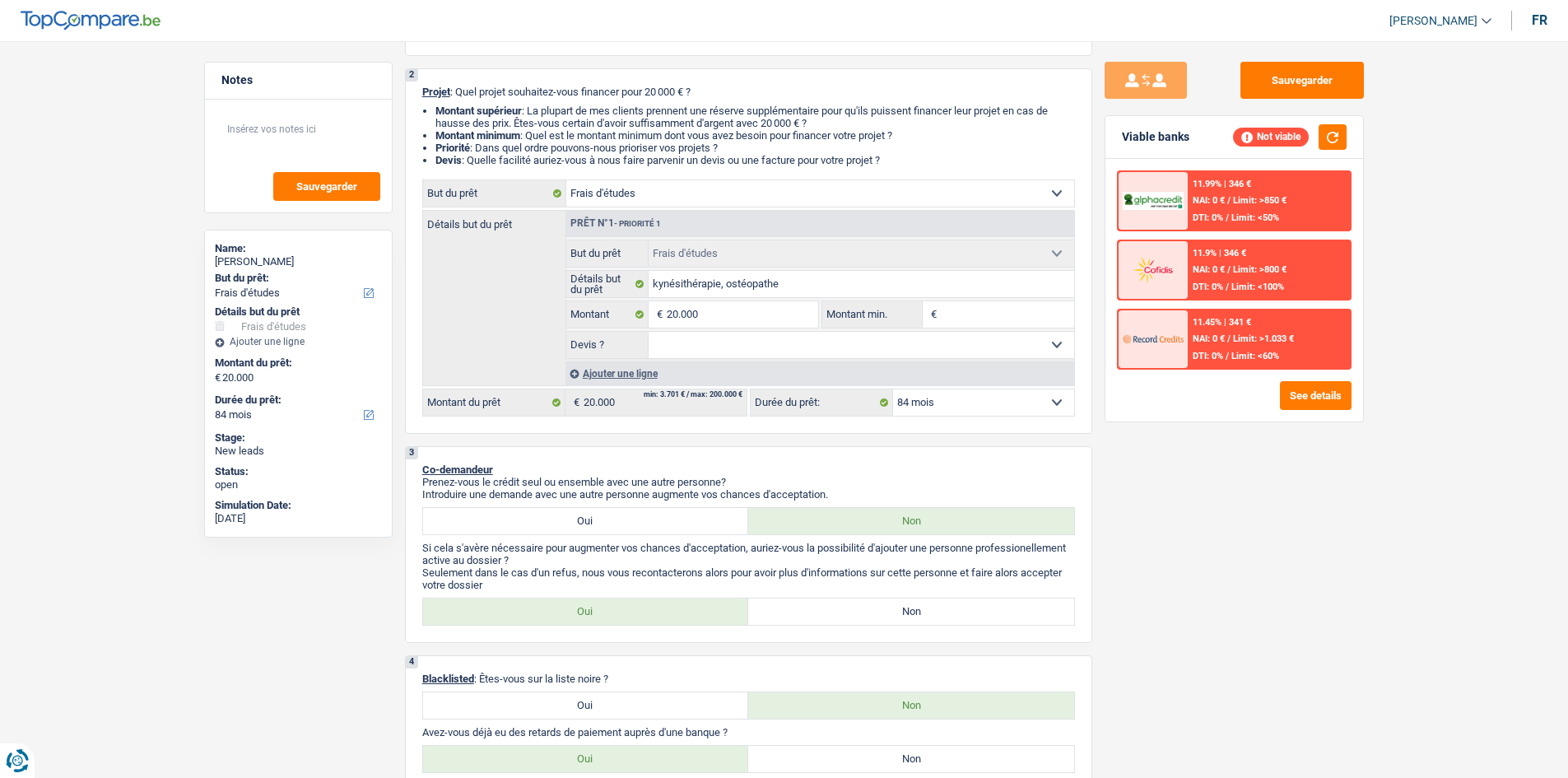 click on "Sauvegarder
Viable banks
Not viable
11.99% | 346 €
NAI: 0 €
/
Limit: >850 €
DTI: 0%
/
Limit: <50%
11.9% | 346 €
NAI: 0 €
/
Limit: >800 €
DTI: 0%
/
Limit: <100%
/       /" at bounding box center [1234, 404] 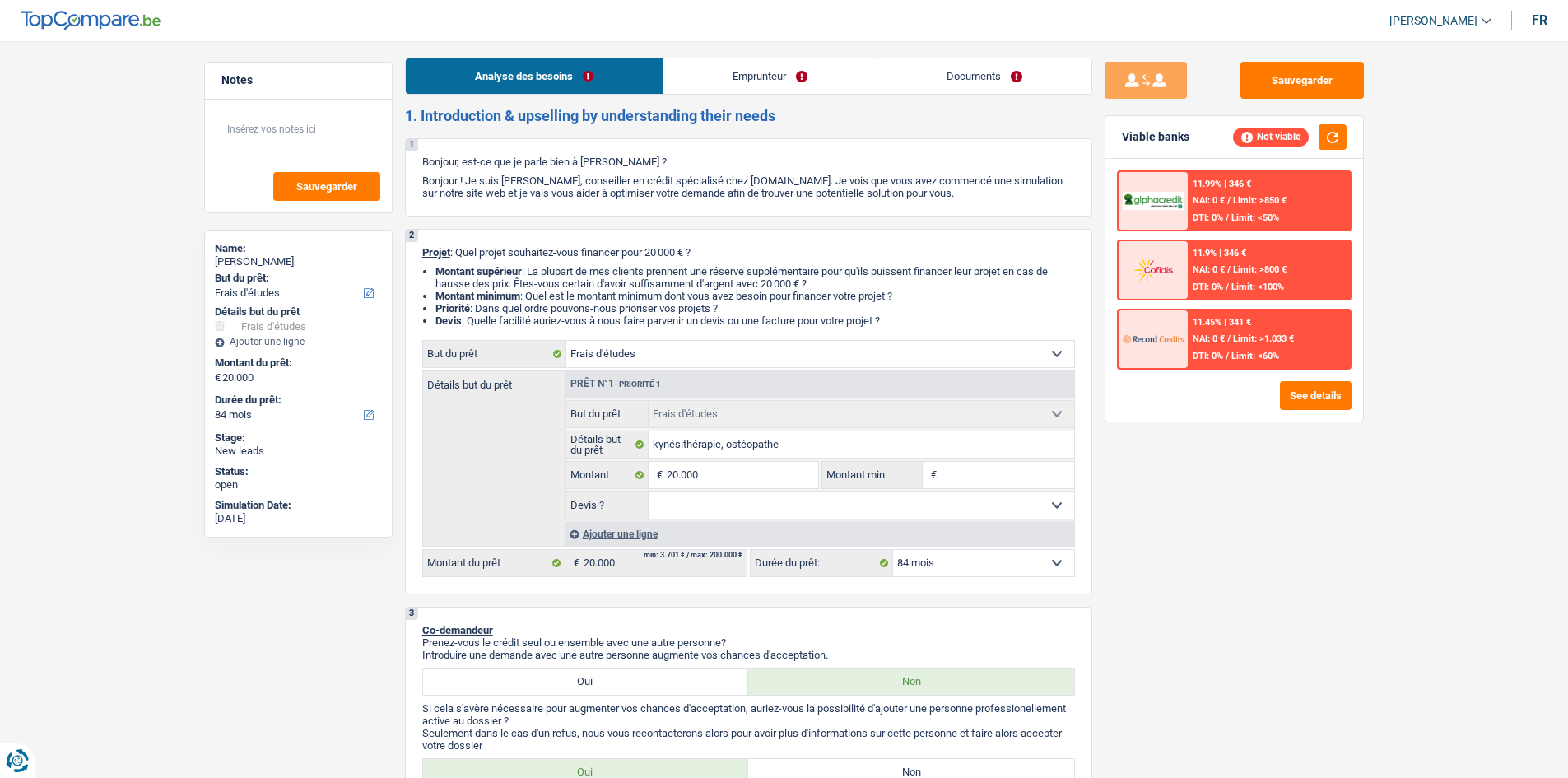 scroll, scrollTop: 0, scrollLeft: 0, axis: both 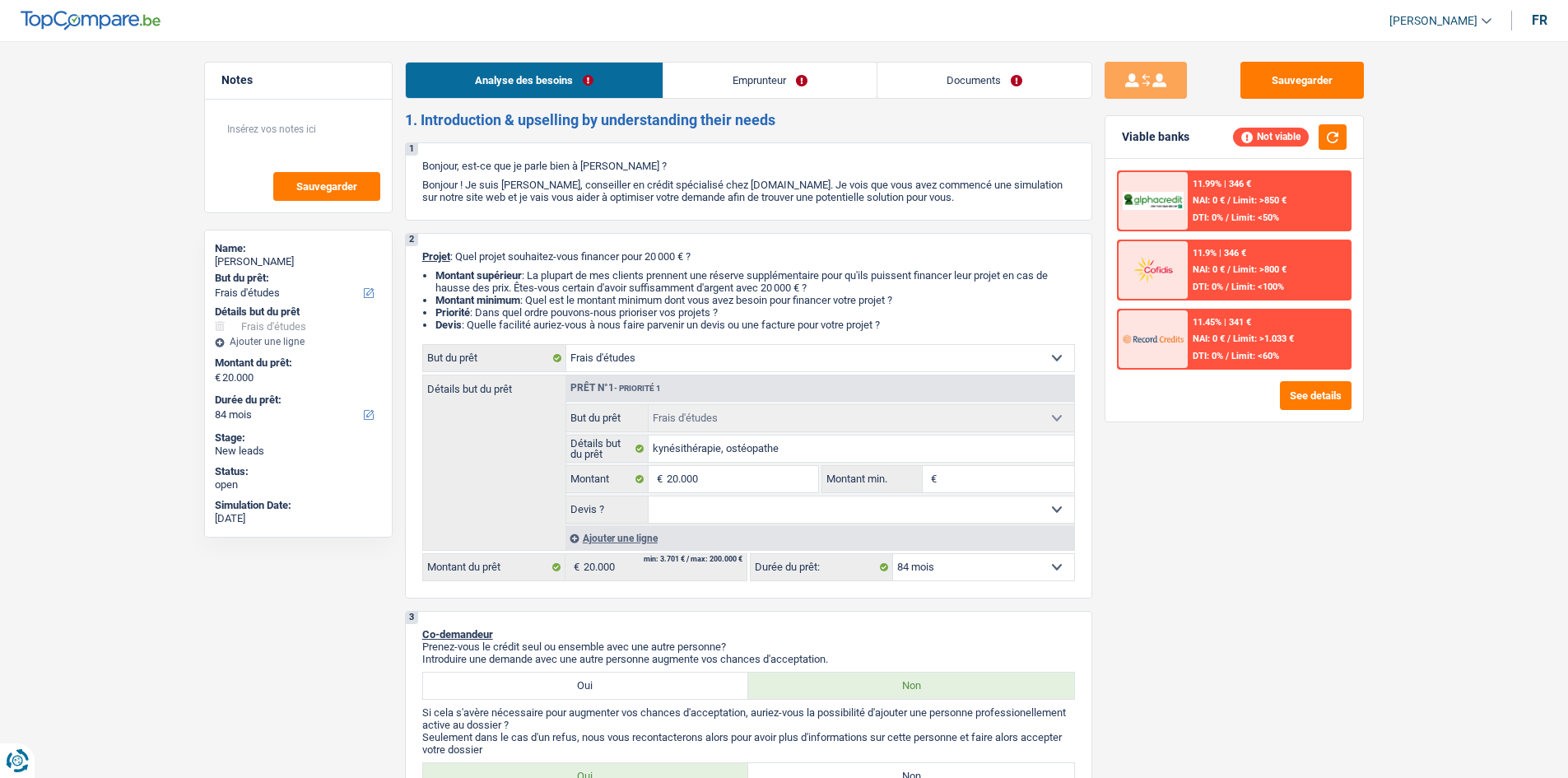 click on "DTI: 0%" at bounding box center (1207, 356) 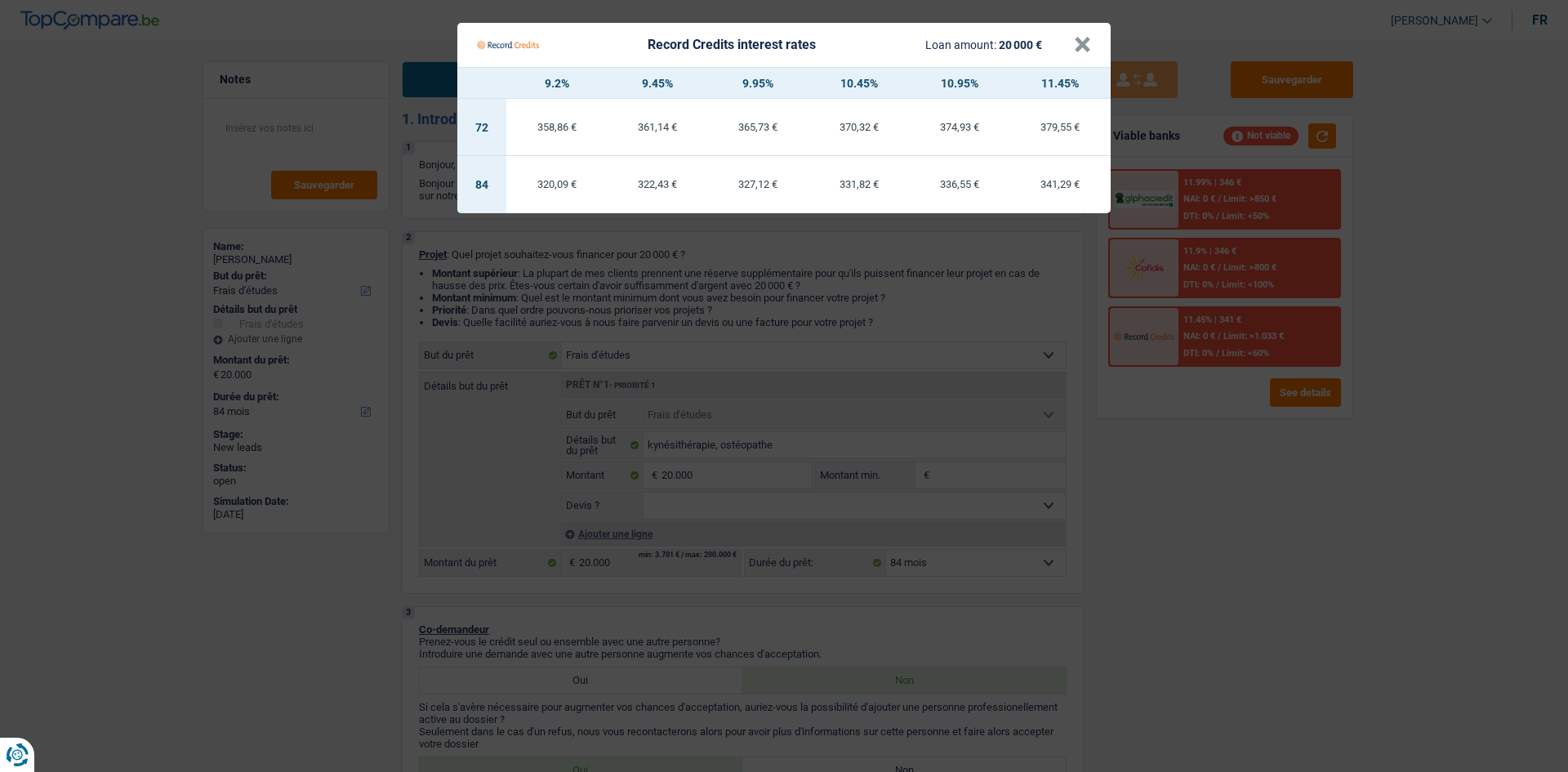 click on "Record Credits interest rates
Loan amount:
20 000 €
×
9.2%
9.45%
9.95%
10.45%
10.95%
11.45%
72
358,86 €
361,14 €
365,73 €
370,32 €
374,93 €
379,55 €
84
320,09 €
322,43 €
327,12 €" at bounding box center [784, 386] 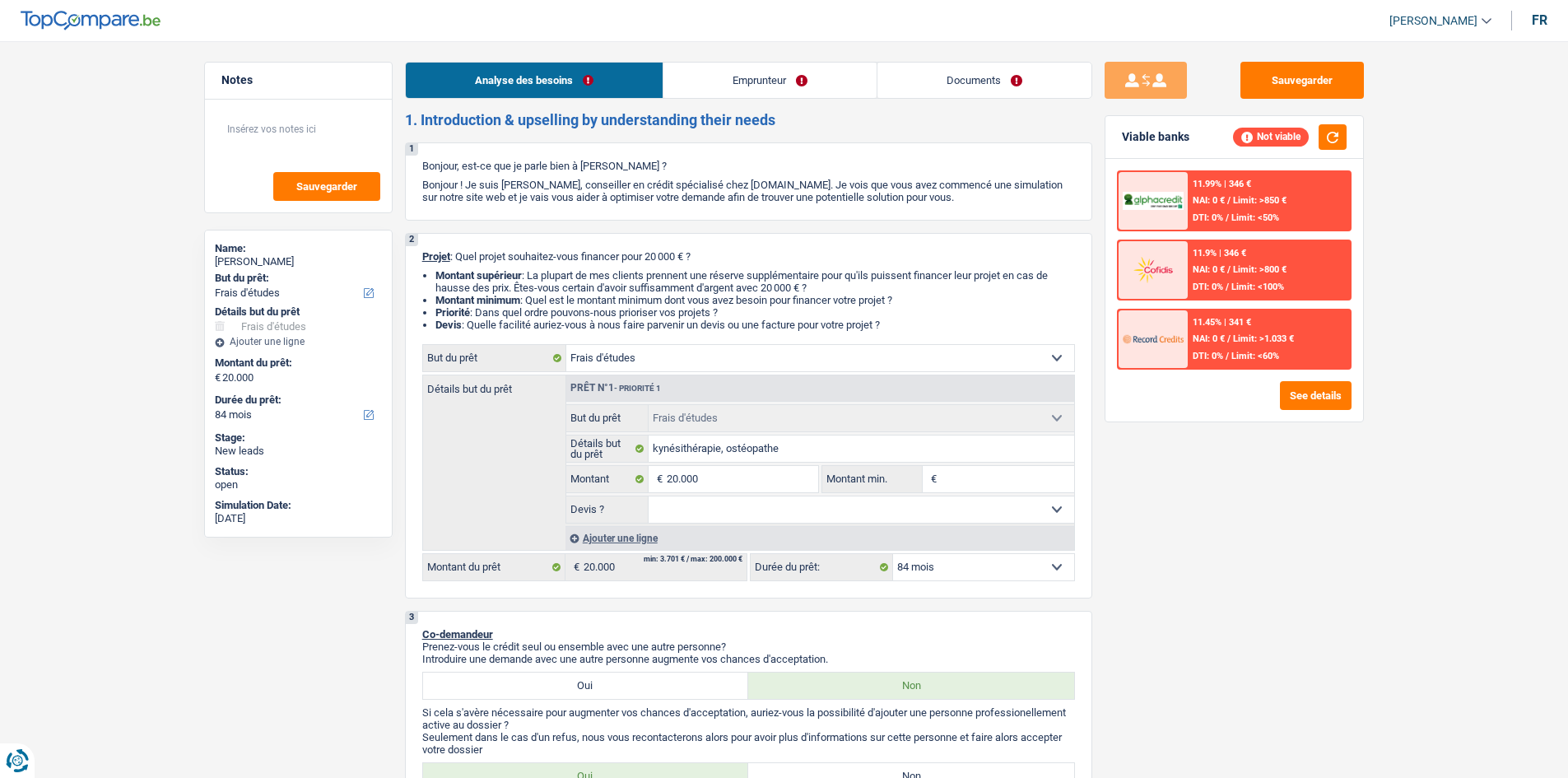 click on "NAI: 0 €" at bounding box center [1208, 338] 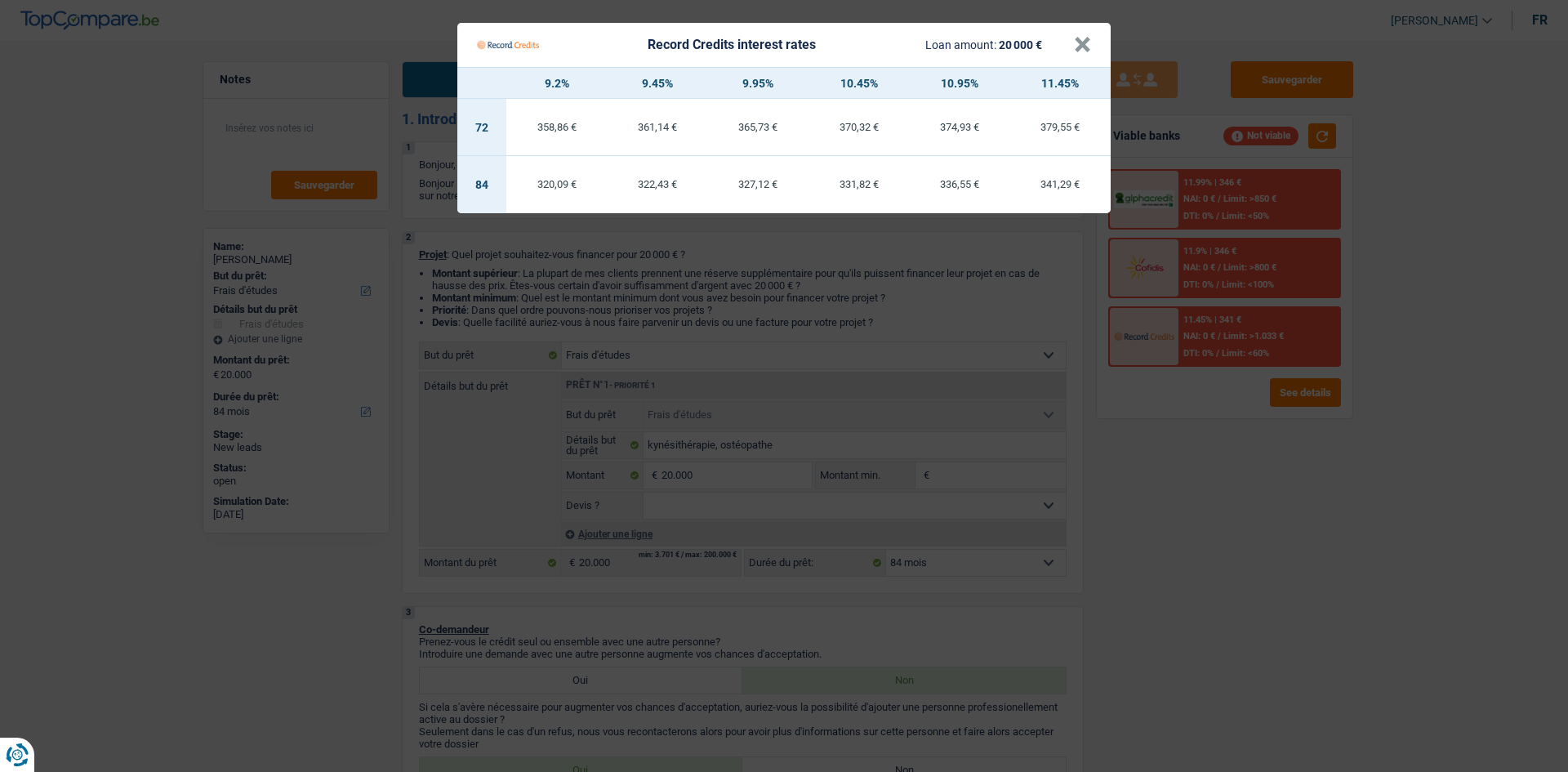 drag, startPoint x: 1325, startPoint y: 560, endPoint x: 1316, endPoint y: 558, distance: 9.219544 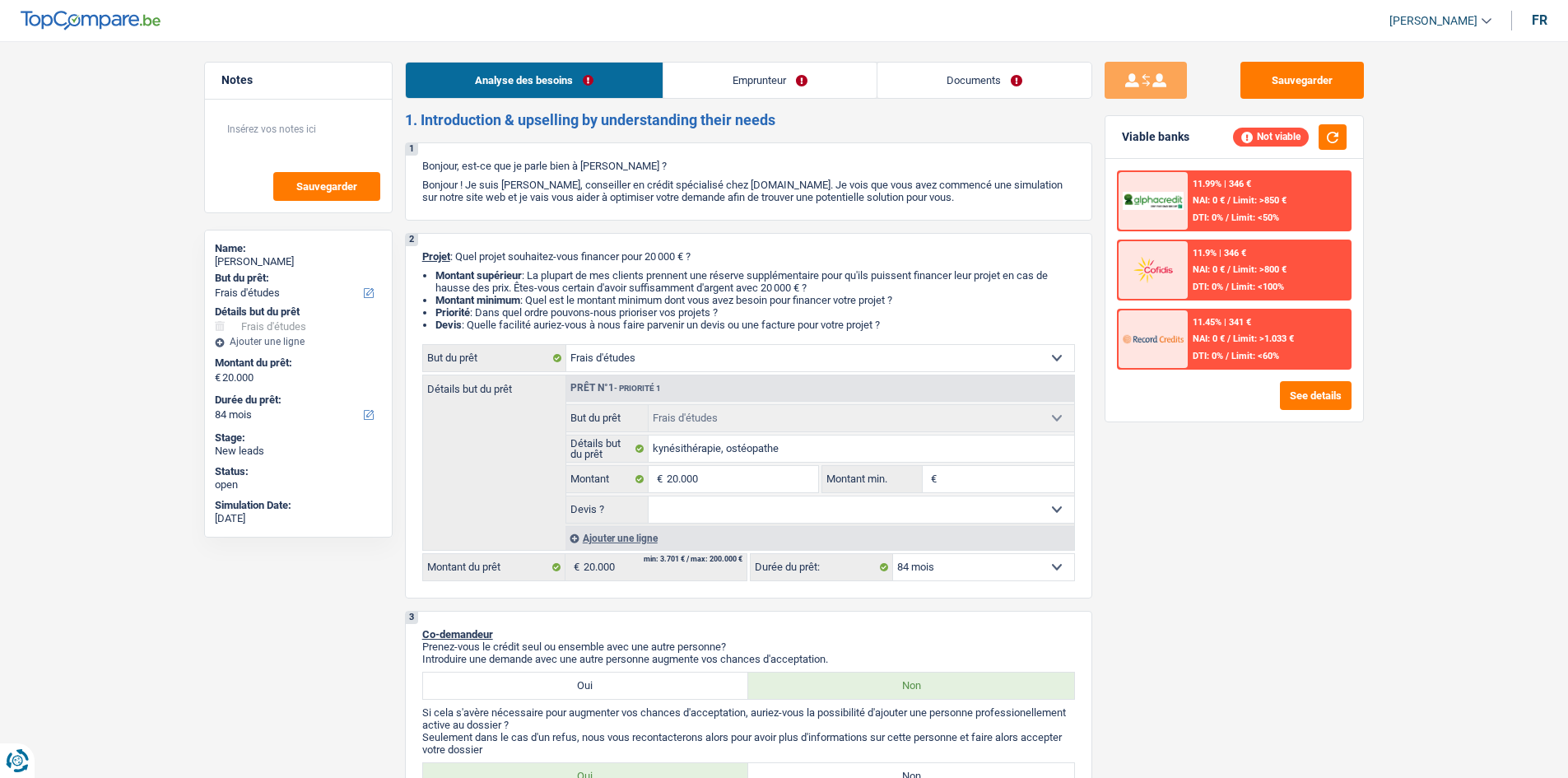 click on "11.9% | 346 €
NAI: 0 €
/
Limit: >800 €
DTI: 0%
/
Limit: <100%" at bounding box center [1268, 270] 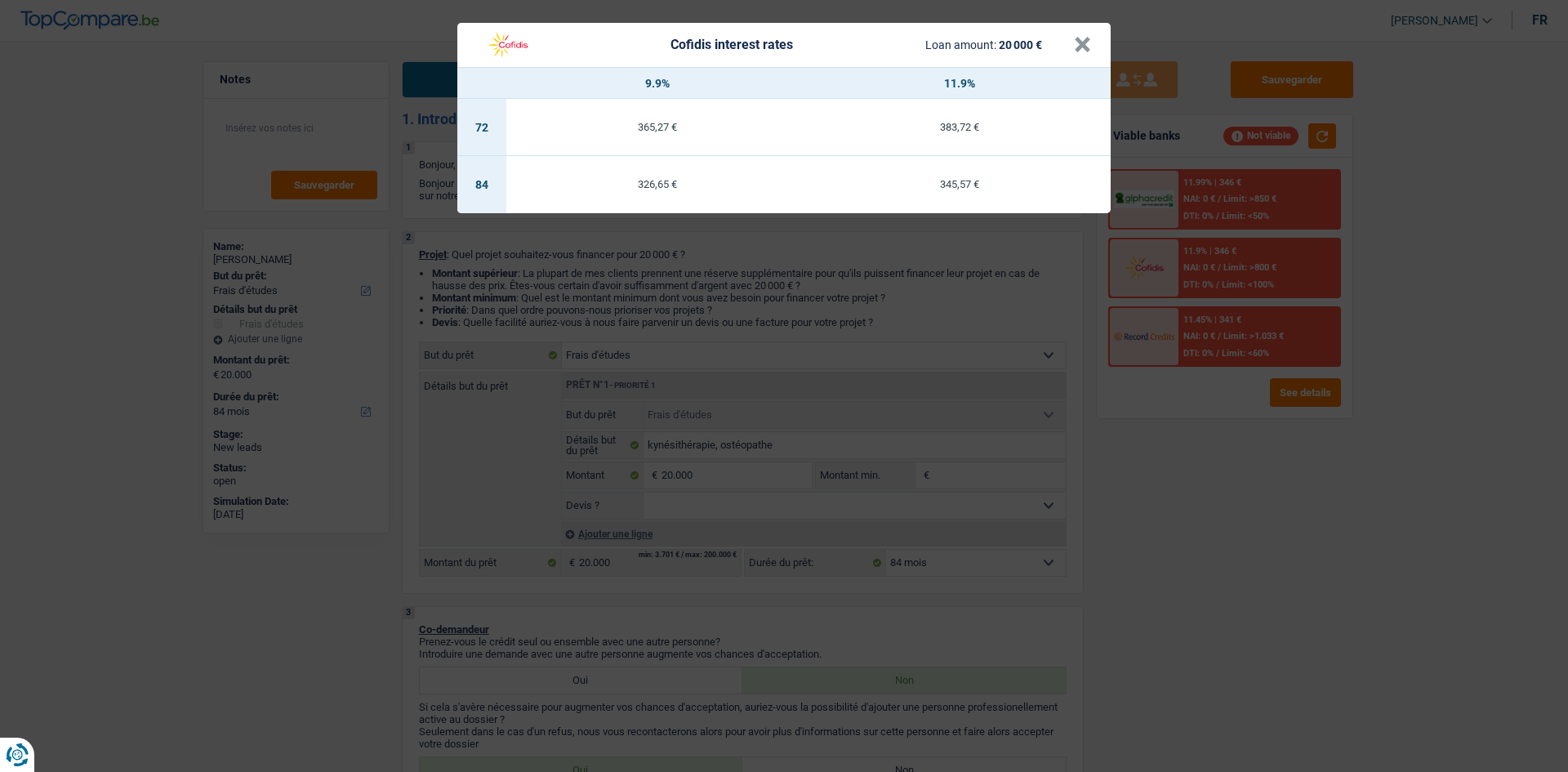 click on "Cofidis interest rates
Loan amount:
20 000 €
×
9.9%
11.9%
72
365,27 €
383,72 €
84
326,65 €
345,57 €" at bounding box center (784, 386) 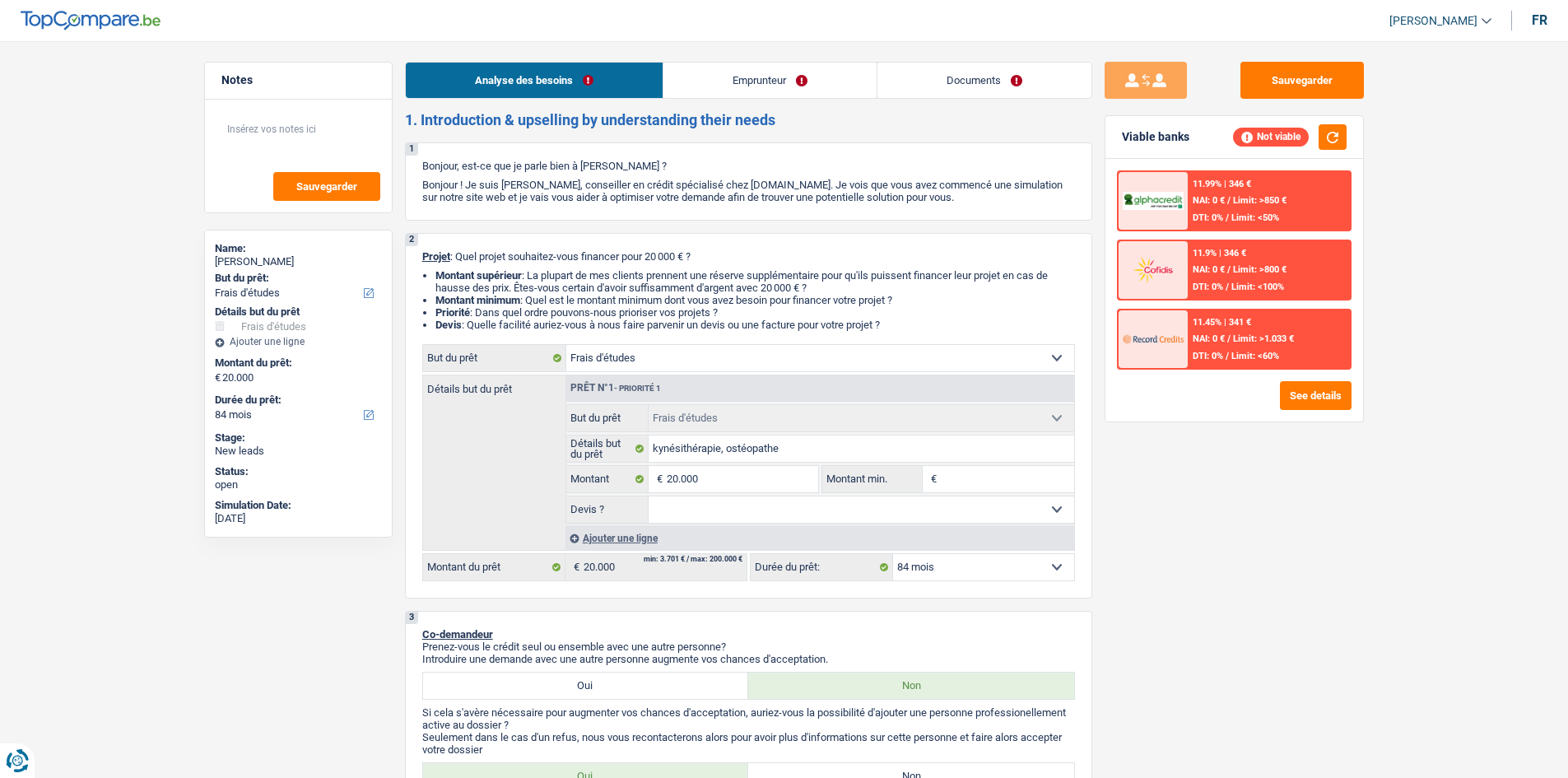 click on "11.99% | 346 €
NAI: 0 €
/
Limit: >850 €
DTI: 0%
/
Limit: <50%" at bounding box center [1268, 201] 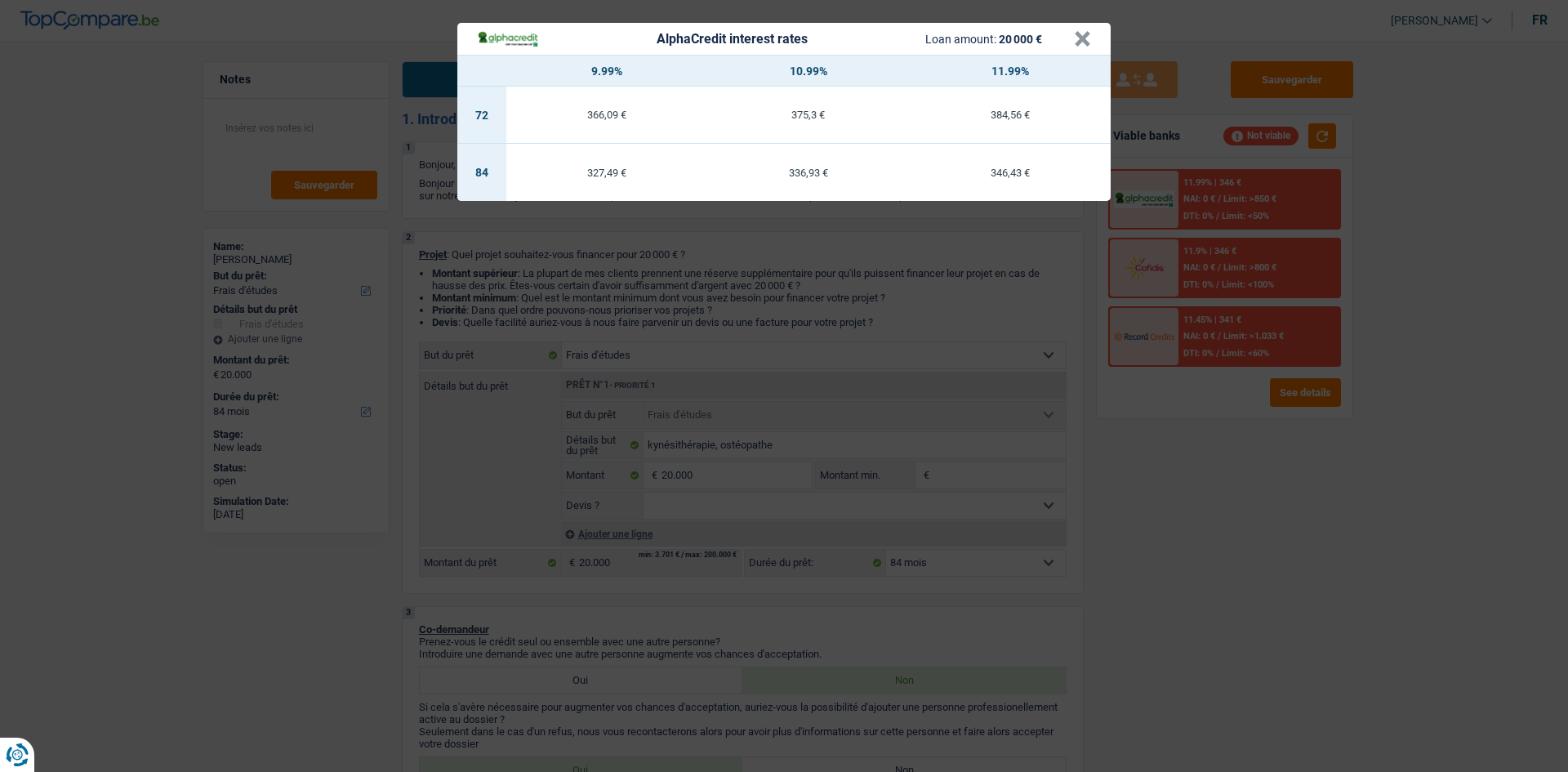 drag, startPoint x: 1174, startPoint y: 645, endPoint x: 1211, endPoint y: 595, distance: 62.201286 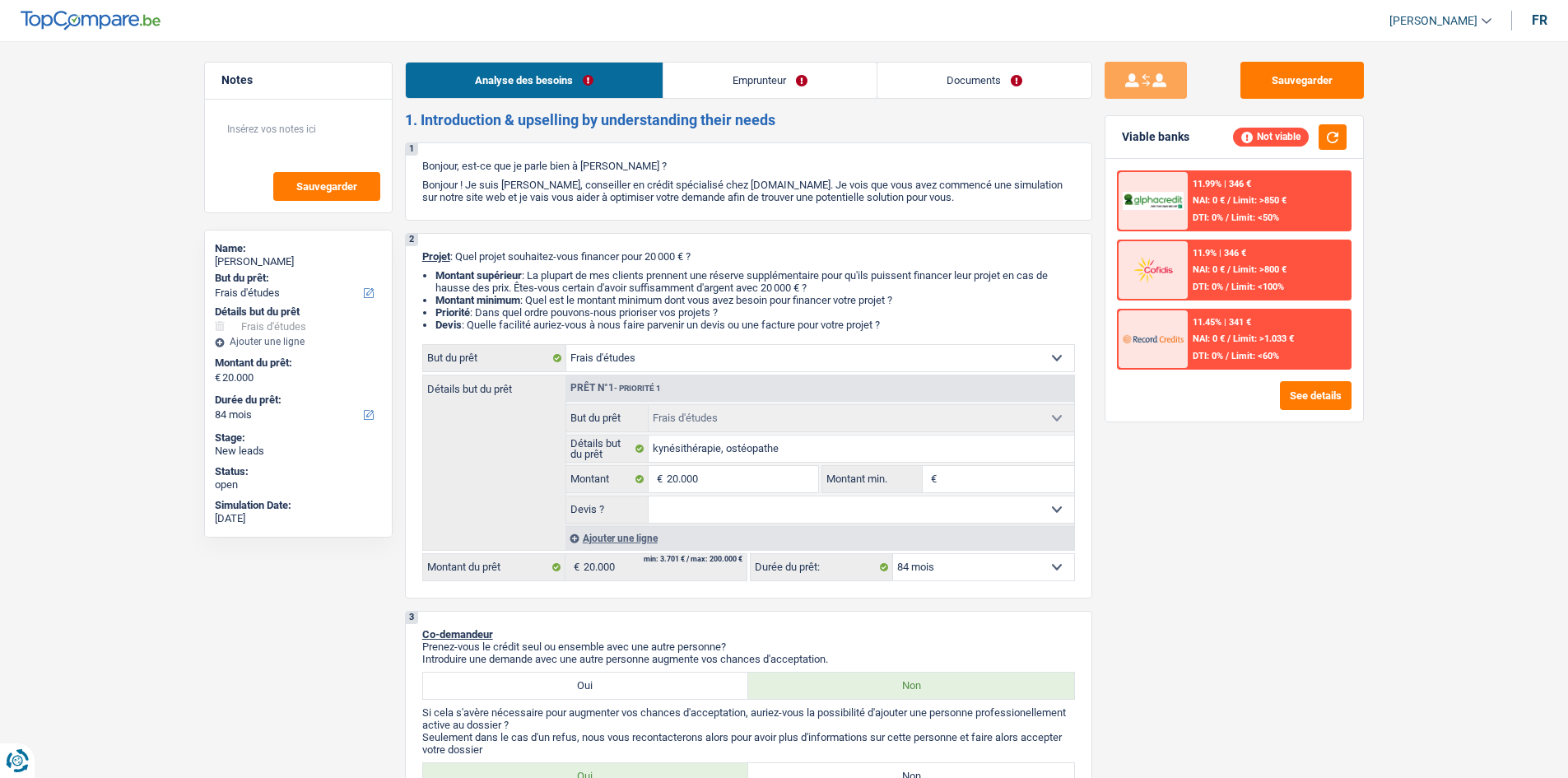 click on "11.45% | 341 €
NAI: 0 €
/
Limit: >1.033 €
DTI: 0%
/
Limit: <60%" at bounding box center (1268, 339) 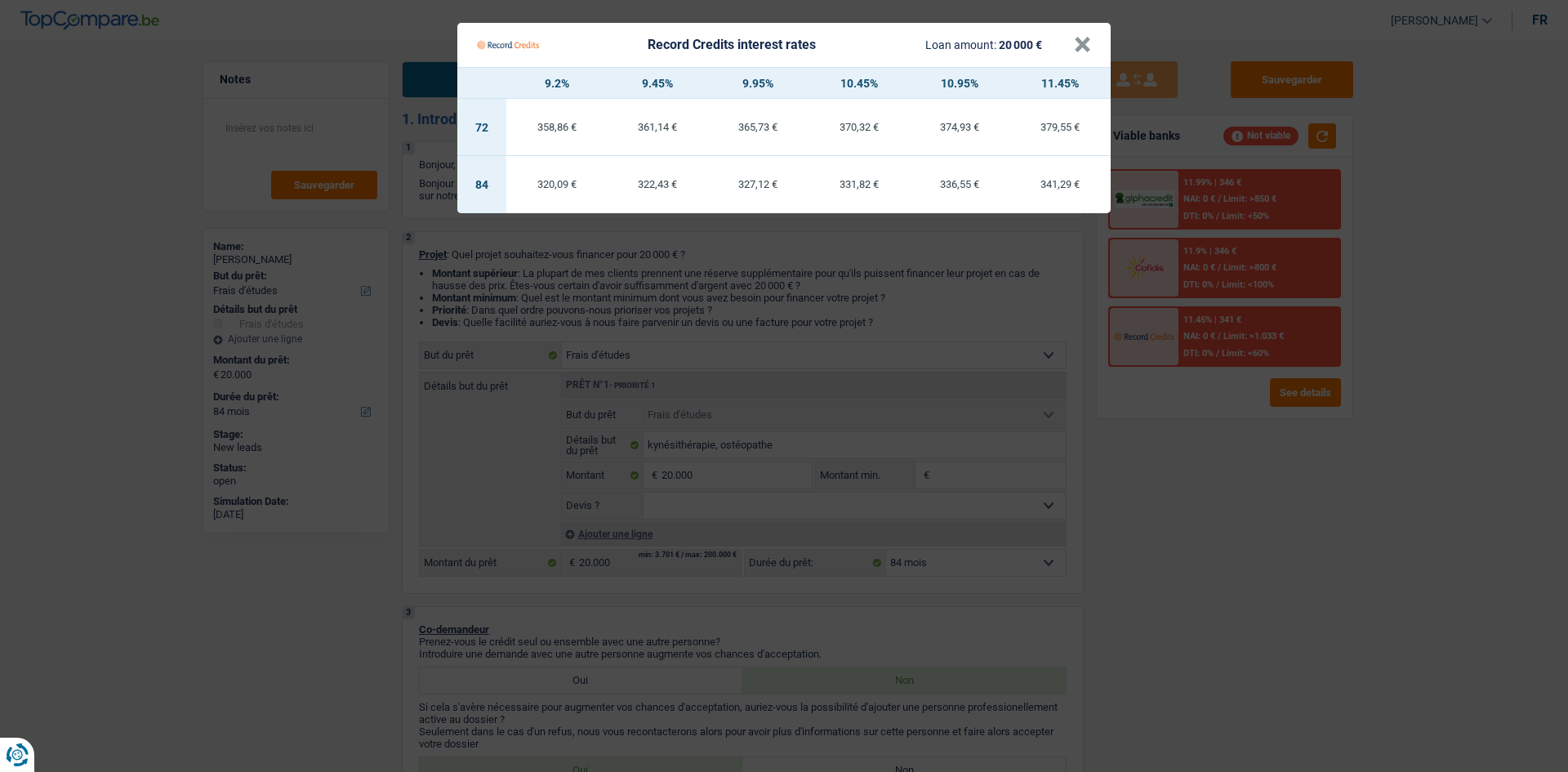 drag, startPoint x: 1470, startPoint y: 319, endPoint x: 1464, endPoint y: 327, distance: 10 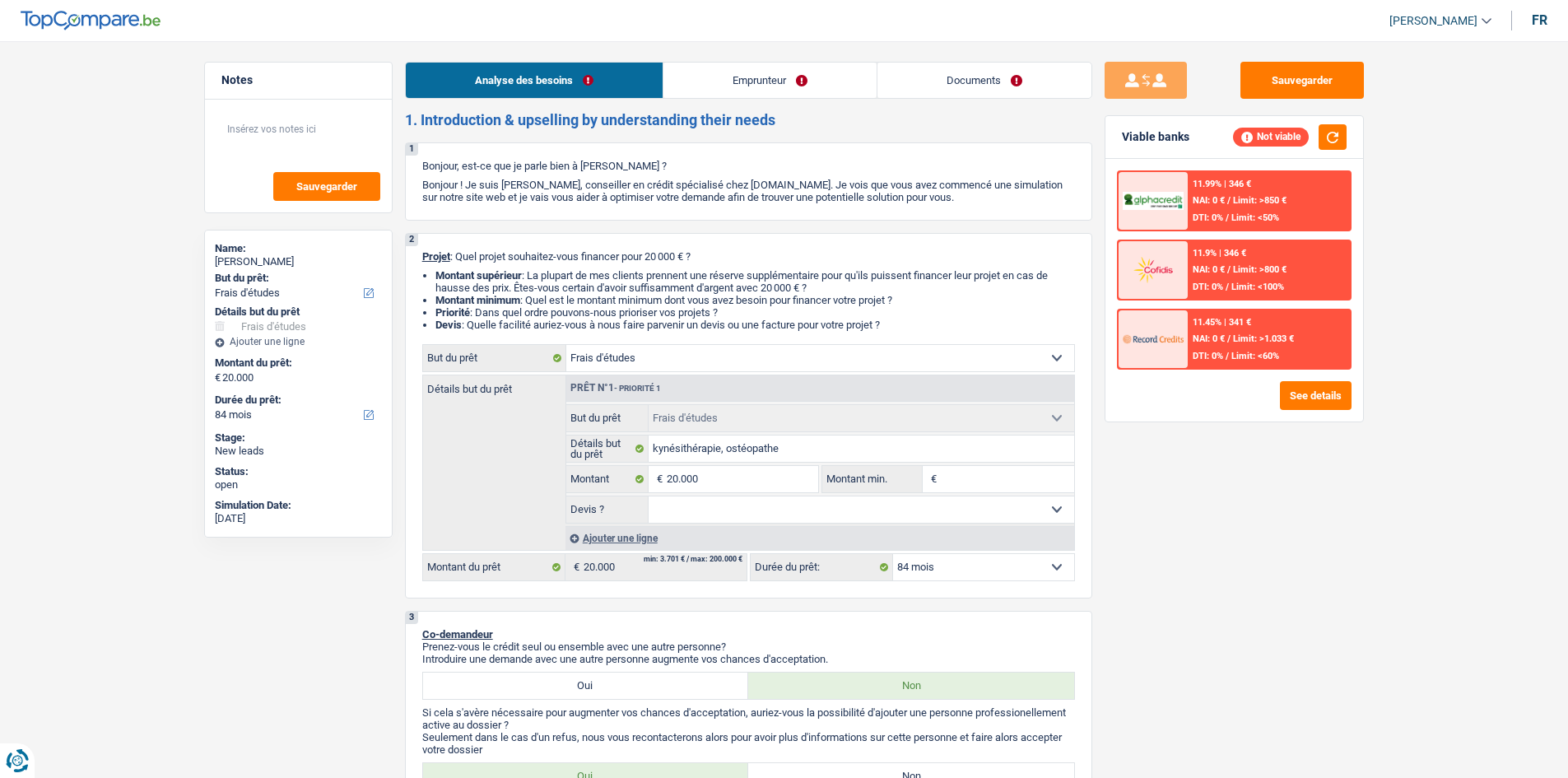 click on "11.99% | 346 €
NAI: 0 €
/
Limit: >850 €
DTI: 0%
/
Limit: <50%" at bounding box center [1268, 201] 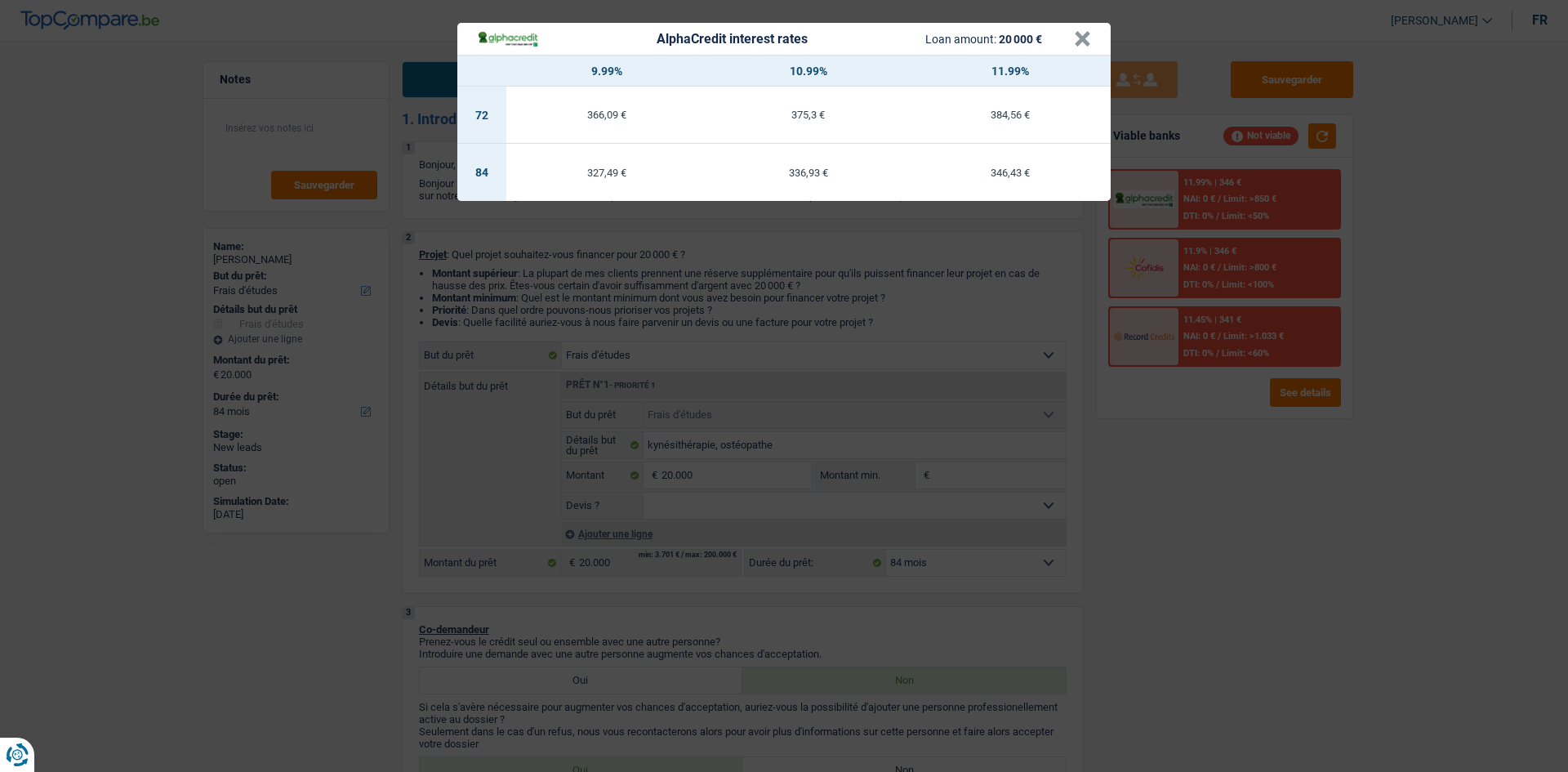 drag, startPoint x: 1348, startPoint y: 523, endPoint x: 1401, endPoint y: 493, distance: 60.90156 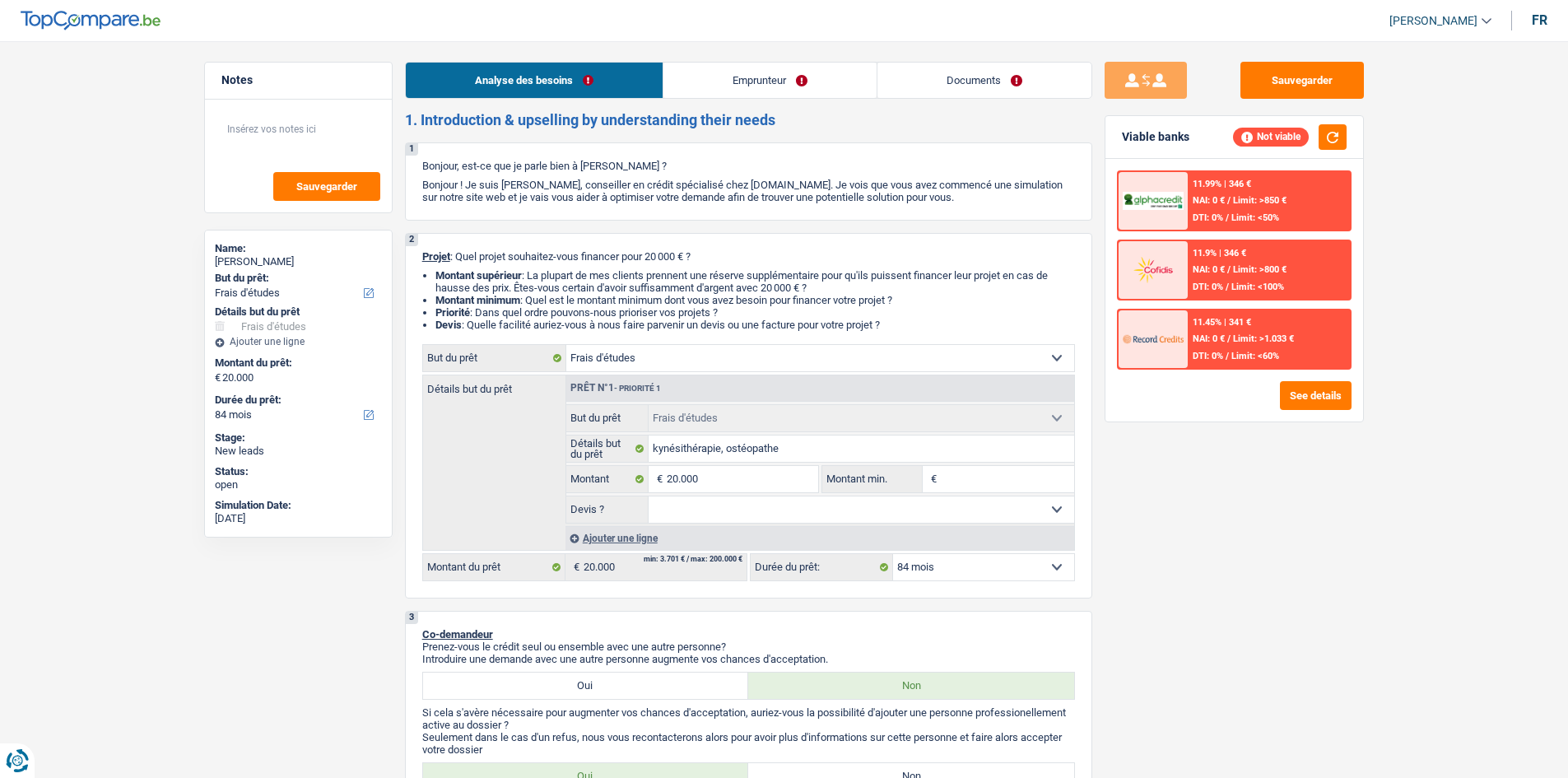 click on "Limit: <60%" at bounding box center (1255, 356) 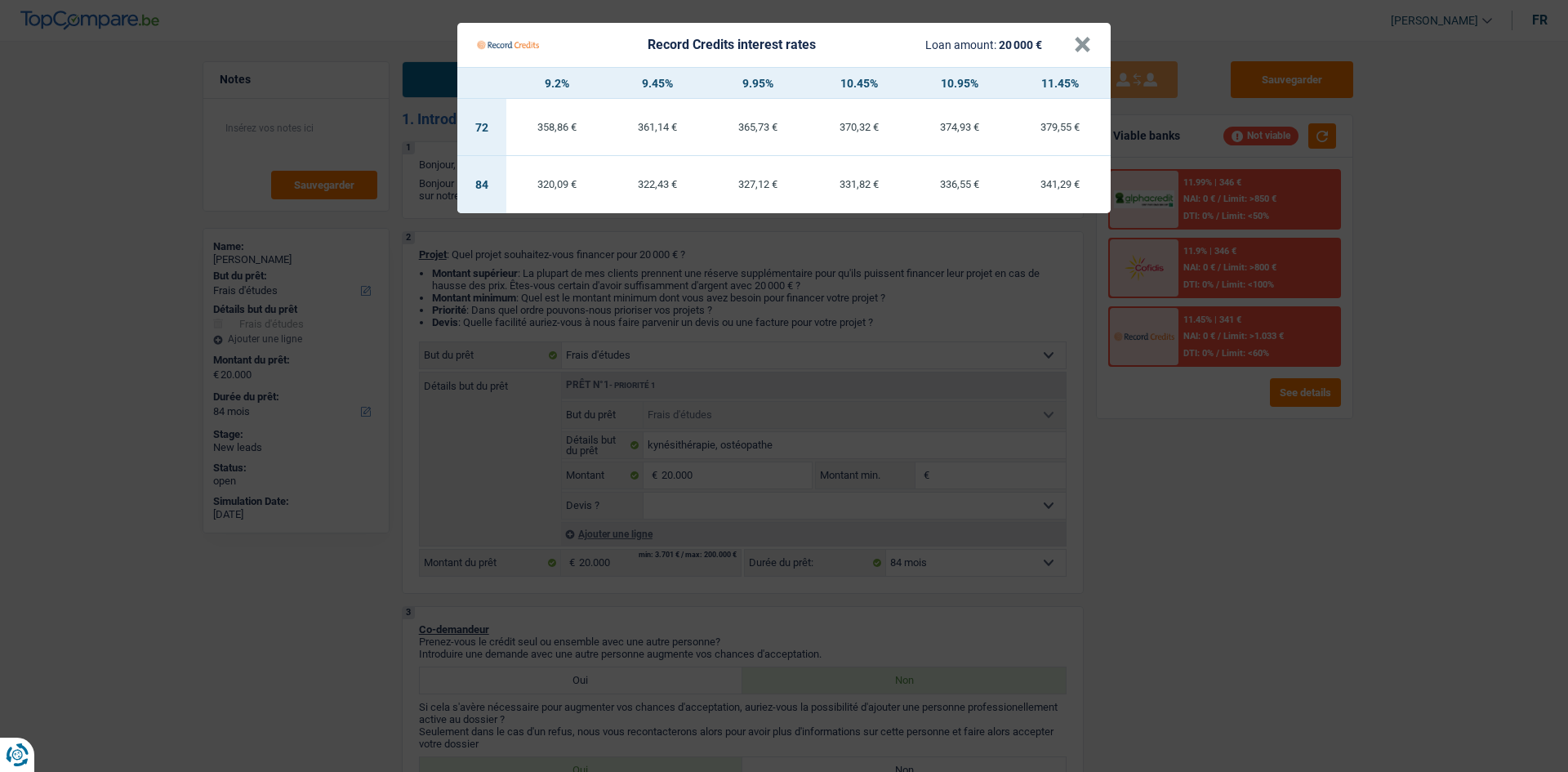 drag, startPoint x: 571, startPoint y: 595, endPoint x: 577, endPoint y: 604, distance: 10.816654 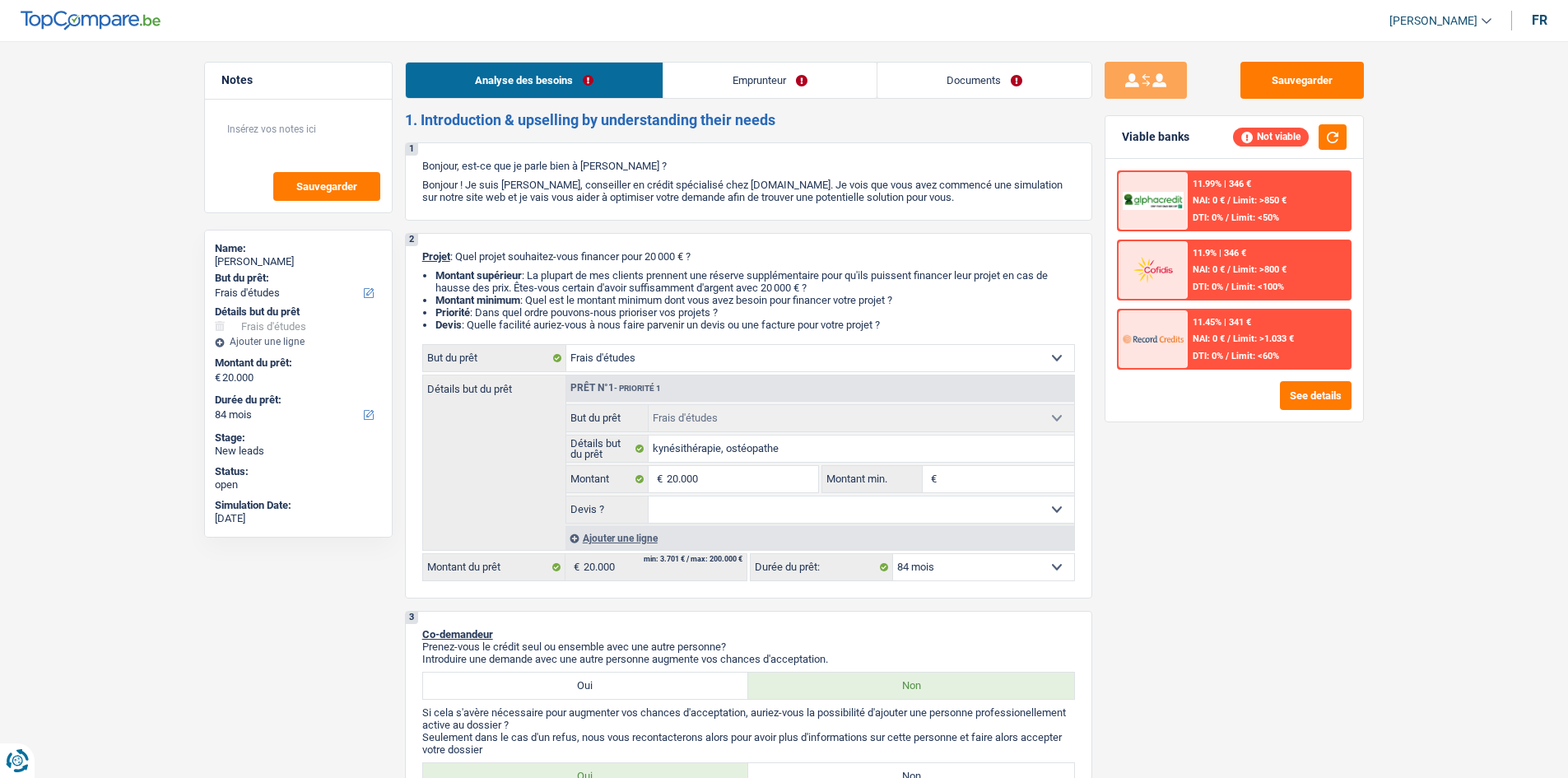 click on "Limit: <100%" at bounding box center (1258, 287) 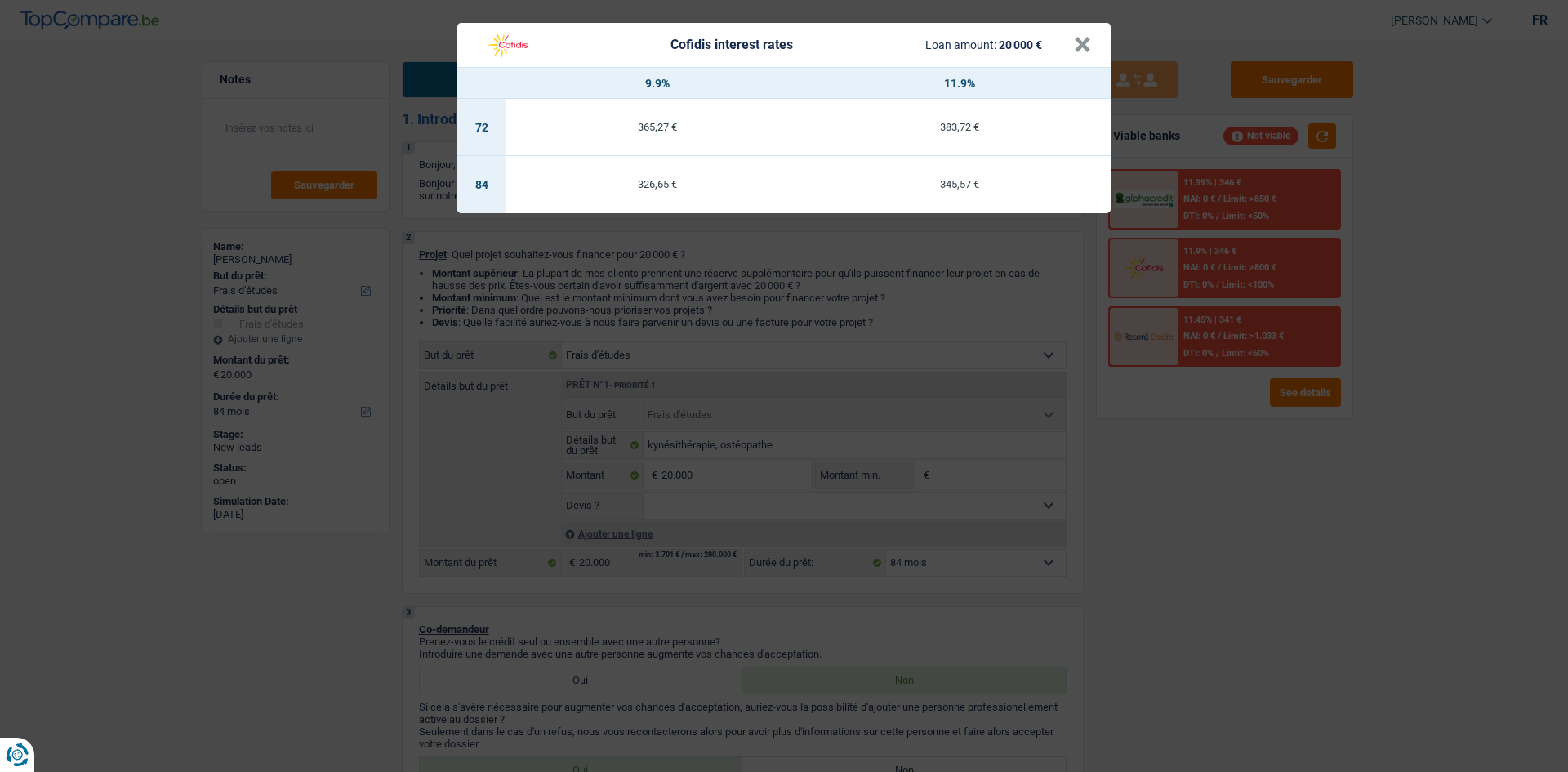 click on "Cofidis interest rates
Loan amount:
20 000 €
×
9.9%
11.9%
72
365,27 €
383,72 €
84
326,65 €
345,57 €" at bounding box center (784, 386) 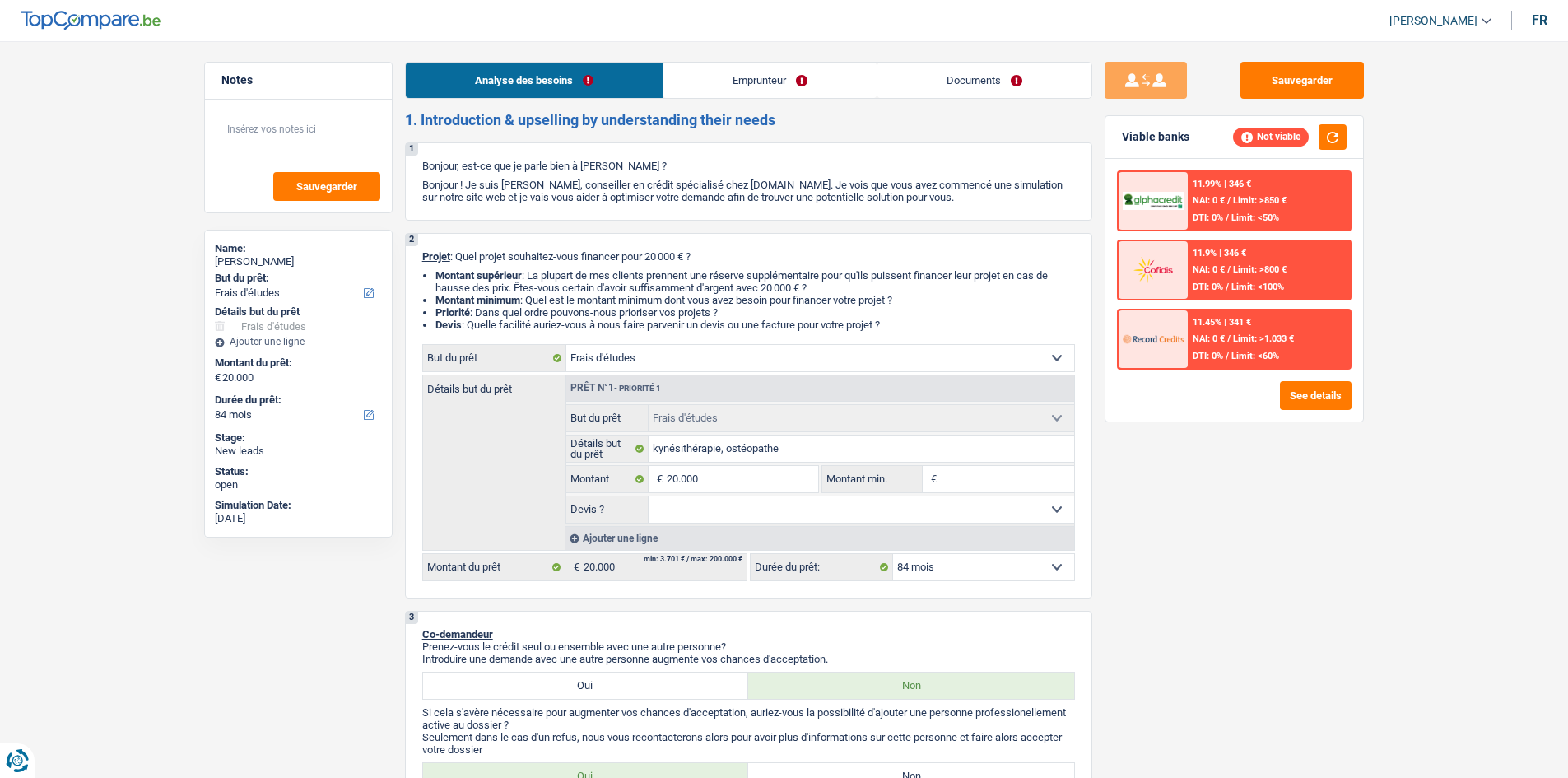click on "11.45% | 341 €
NAI: 0 €
/
Limit: >1.033 €
DTI: 0%
/
Limit: <60%" at bounding box center [1268, 339] 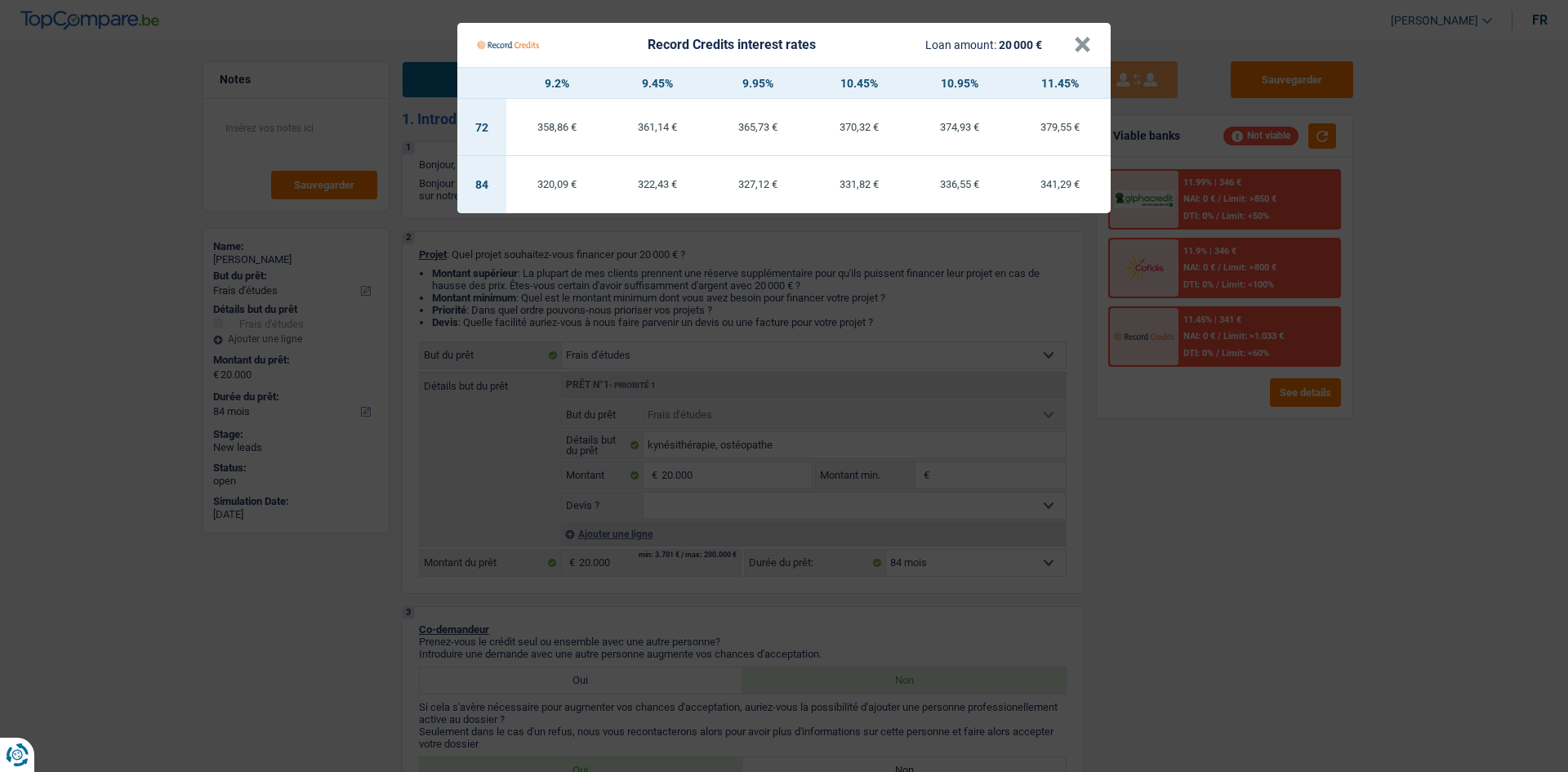 drag, startPoint x: 1246, startPoint y: 531, endPoint x: 1232, endPoint y: 517, distance: 19.79899 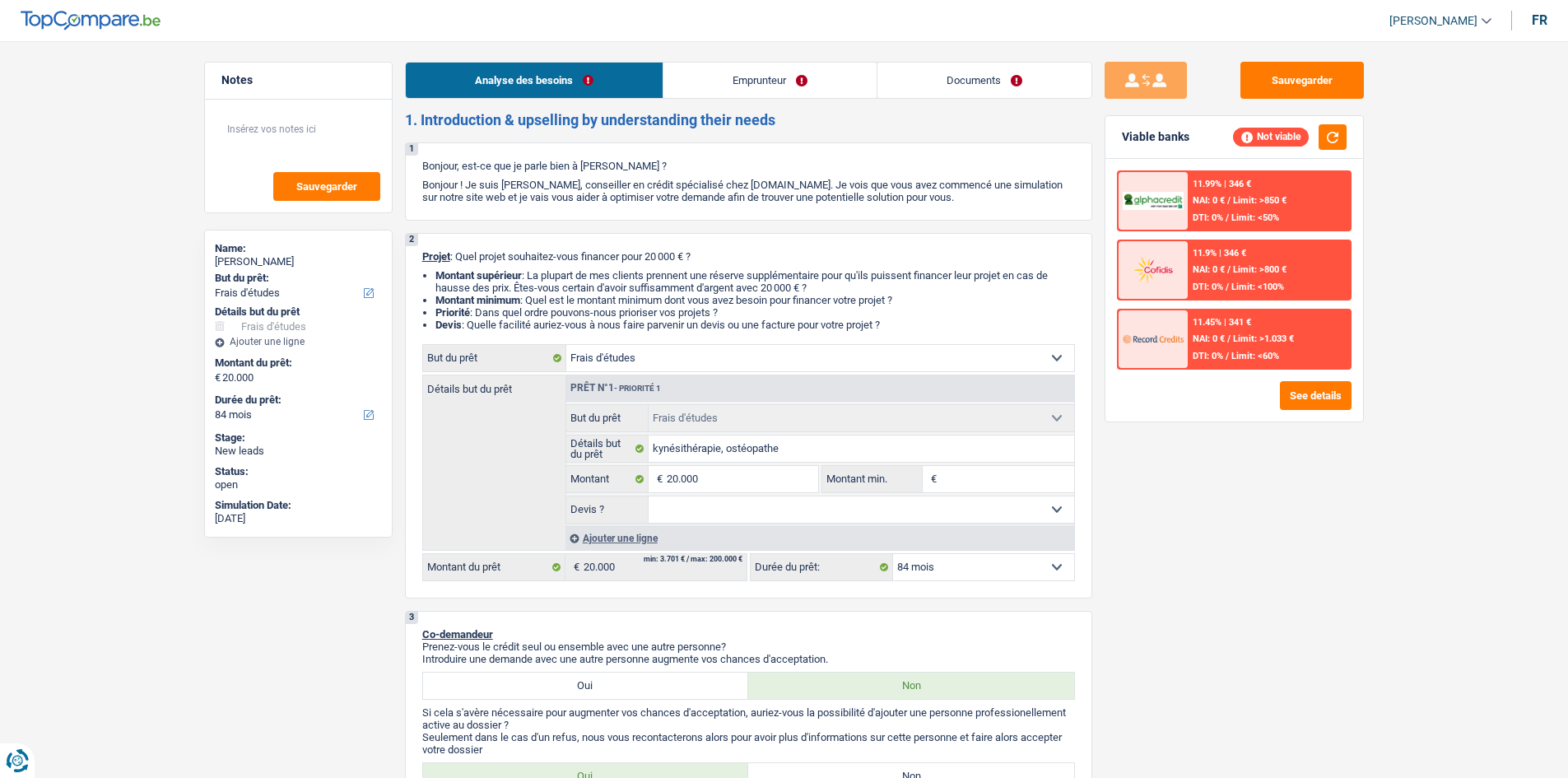 click on "Sauvegarder
Viable banks
Not viable
11.99% | 346 €
NAI: 0 €
/
Limit: >850 €
DTI: 0%
/
Limit: <50%
11.9% | 346 €
NAI: 0 €
/
Limit: >800 €
DTI: 0%
/
Limit: <100%
/       /" at bounding box center [1234, 404] 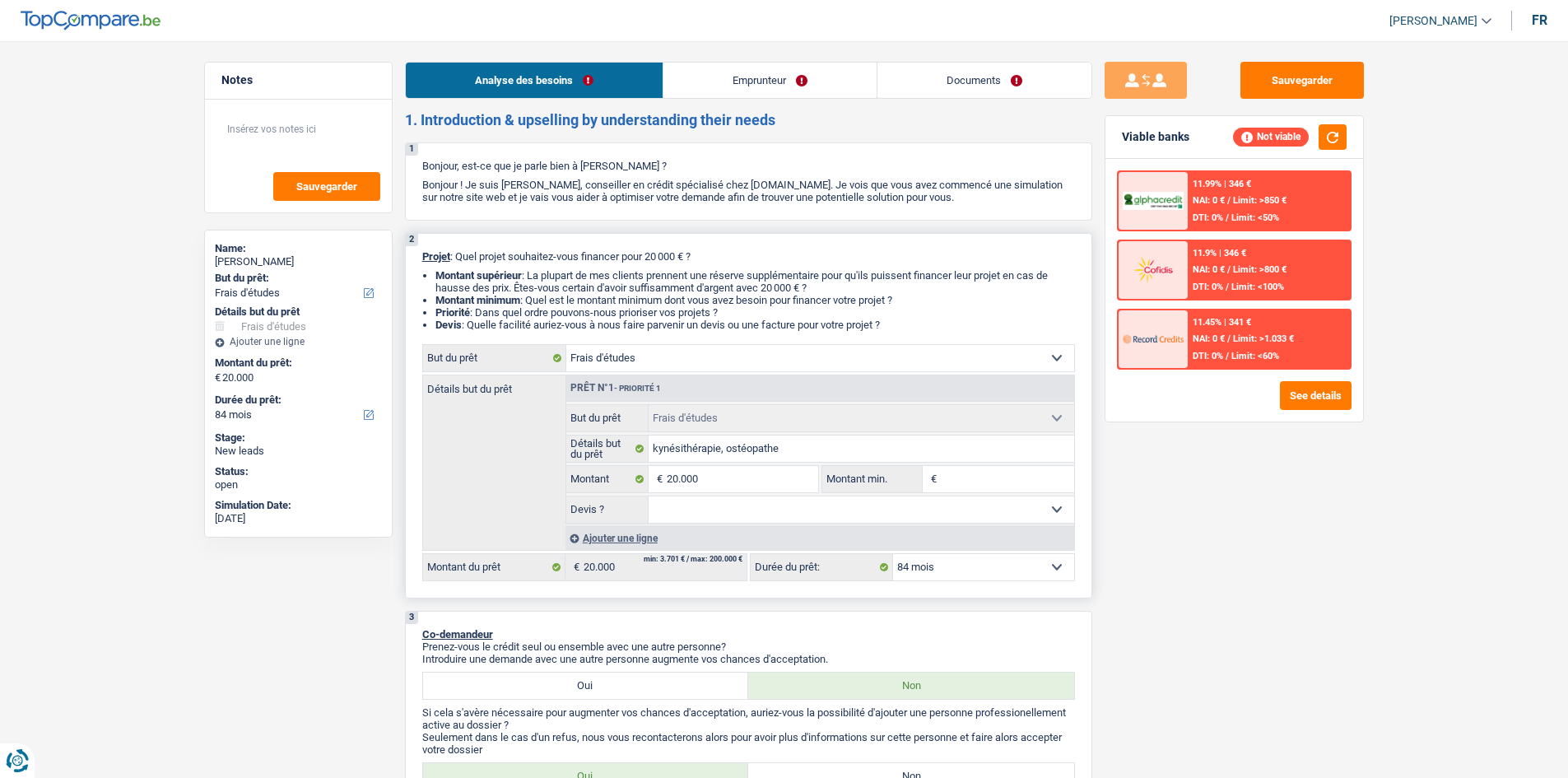click on "12 mois 18 mois 24 mois 30 mois 36 mois 42 mois 48 mois 60 mois 72 mois 84 mois
Sélectionner une option" at bounding box center (984, 567) 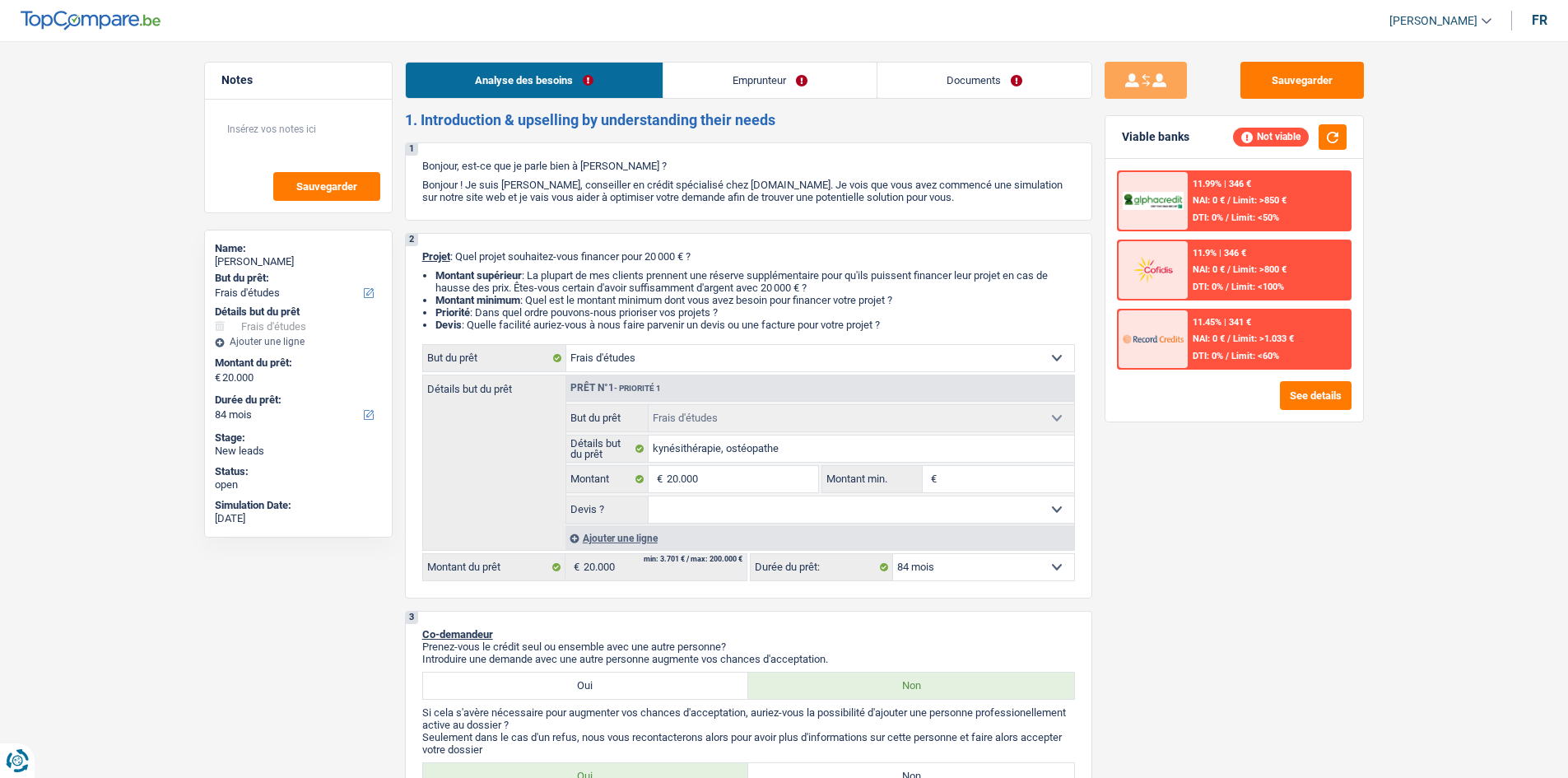 click on "Sauvegarder
Viable banks
Not viable
11.99% | 346 €
NAI: 0 €
/
Limit: >850 €
DTI: 0%
/
Limit: <50%
11.9% | 346 €
NAI: 0 €
/
Limit: >800 €
DTI: 0%
/
Limit: <100%
/       /" at bounding box center (1234, 404) 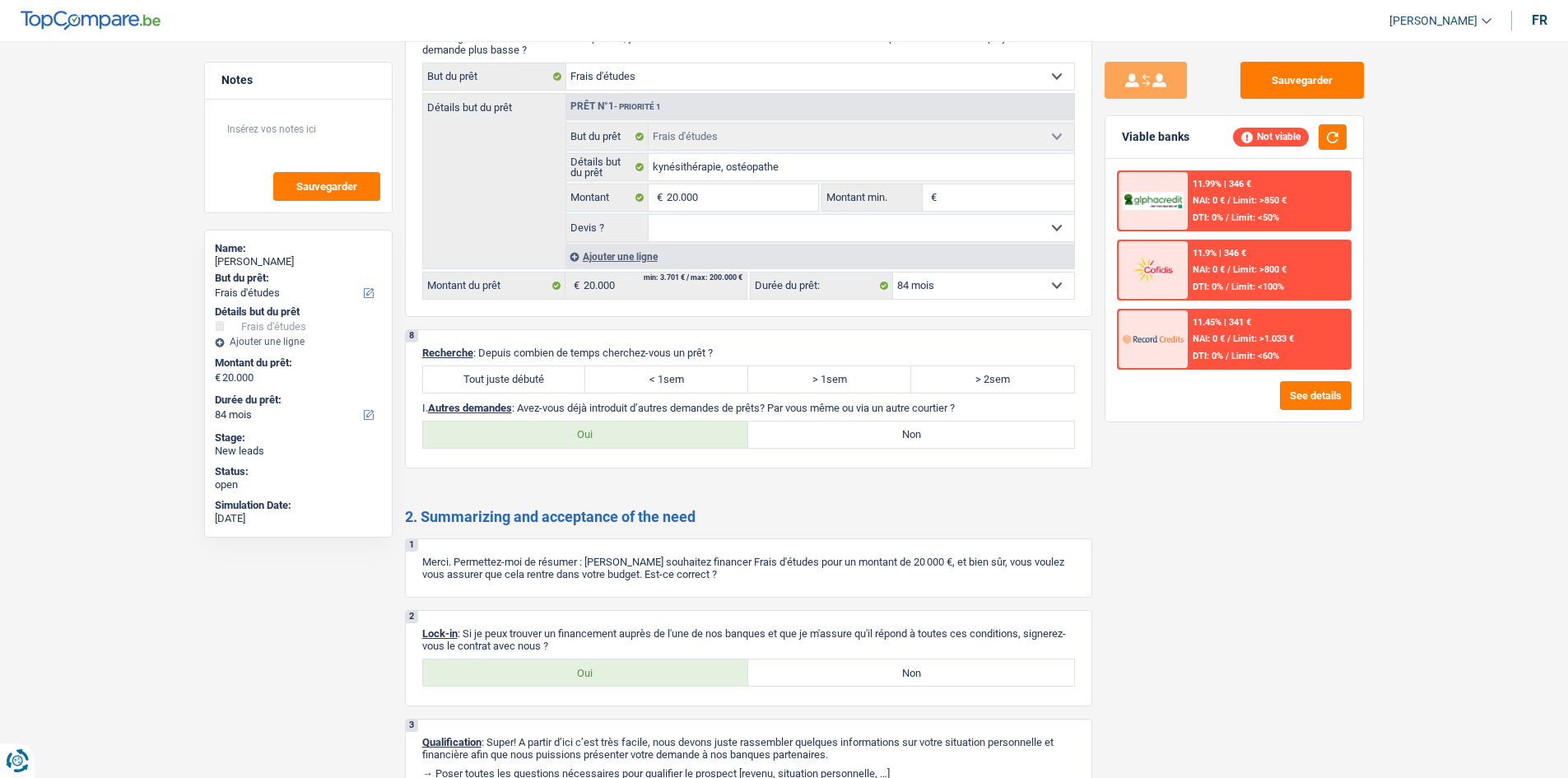 scroll, scrollTop: 1417, scrollLeft: 0, axis: vertical 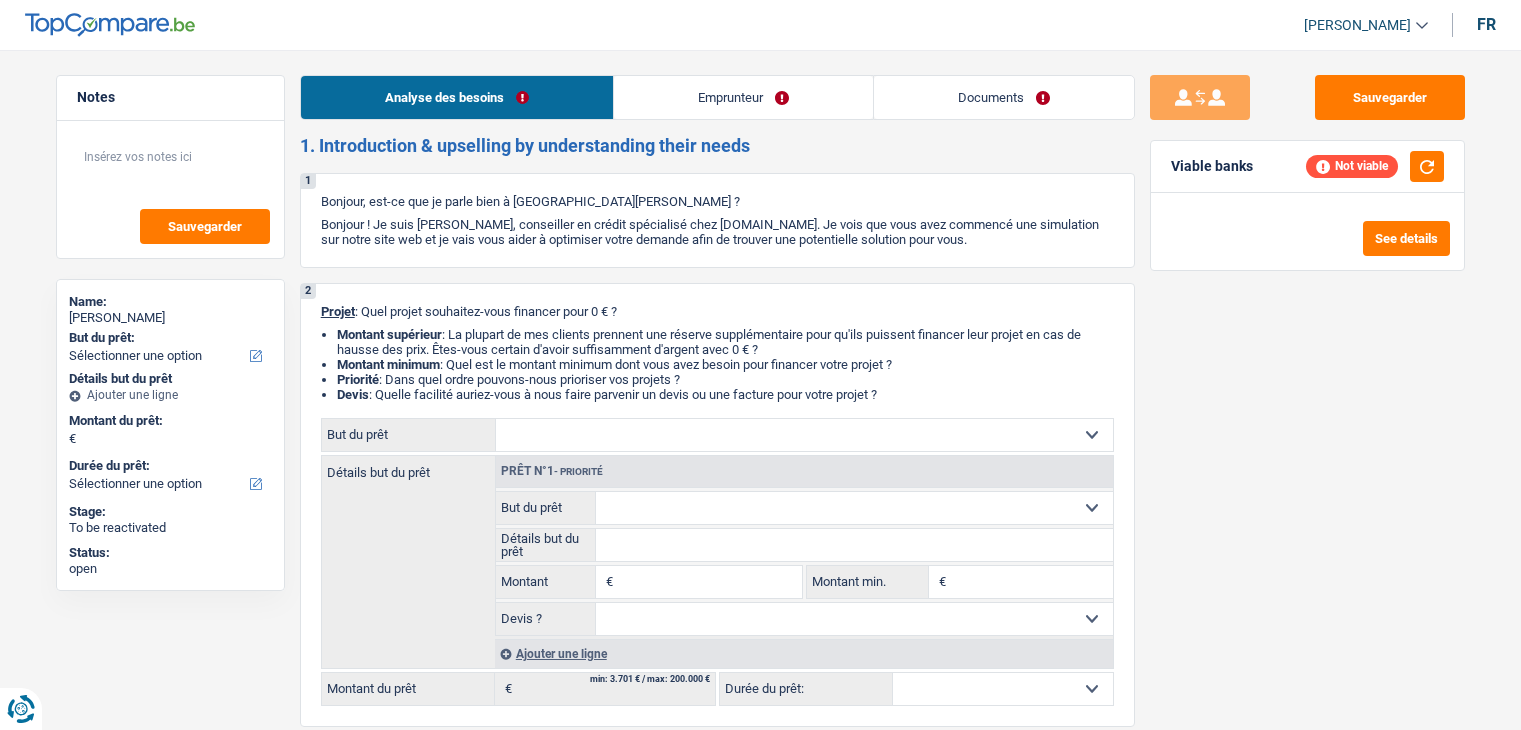 select on "worker" 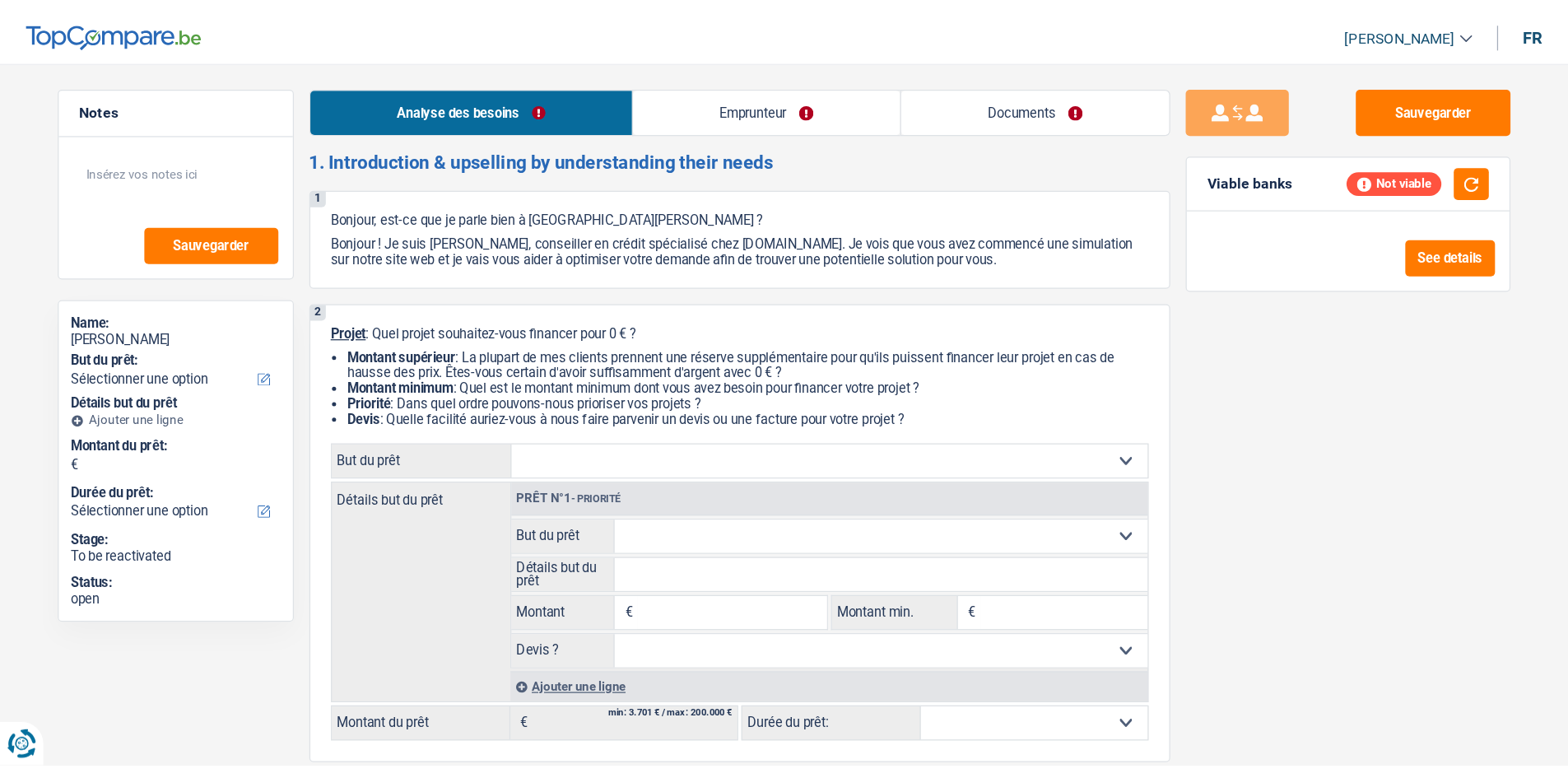 scroll, scrollTop: 0, scrollLeft: 0, axis: both 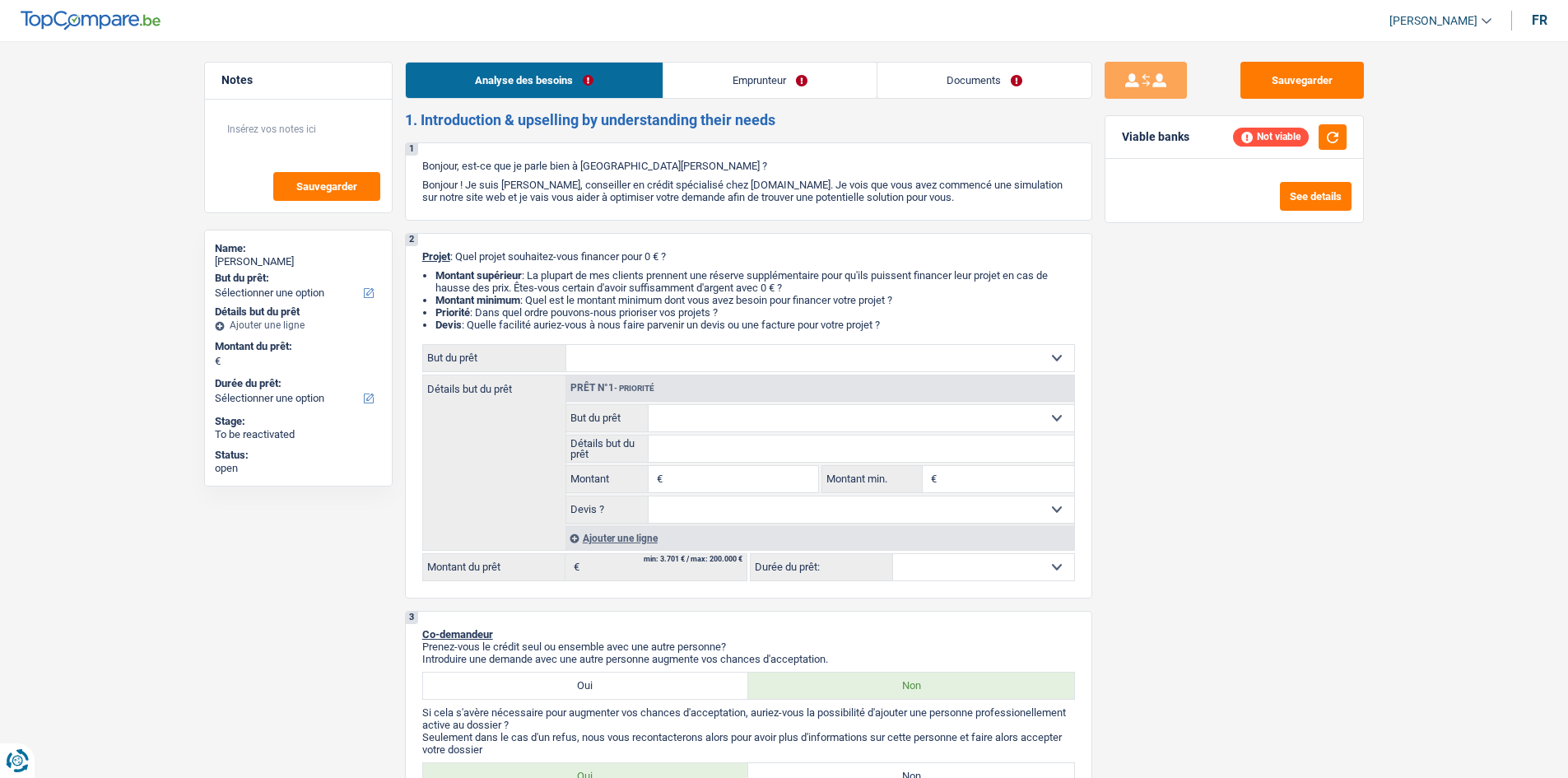 click on "Emprunteur" at bounding box center [770, 80] 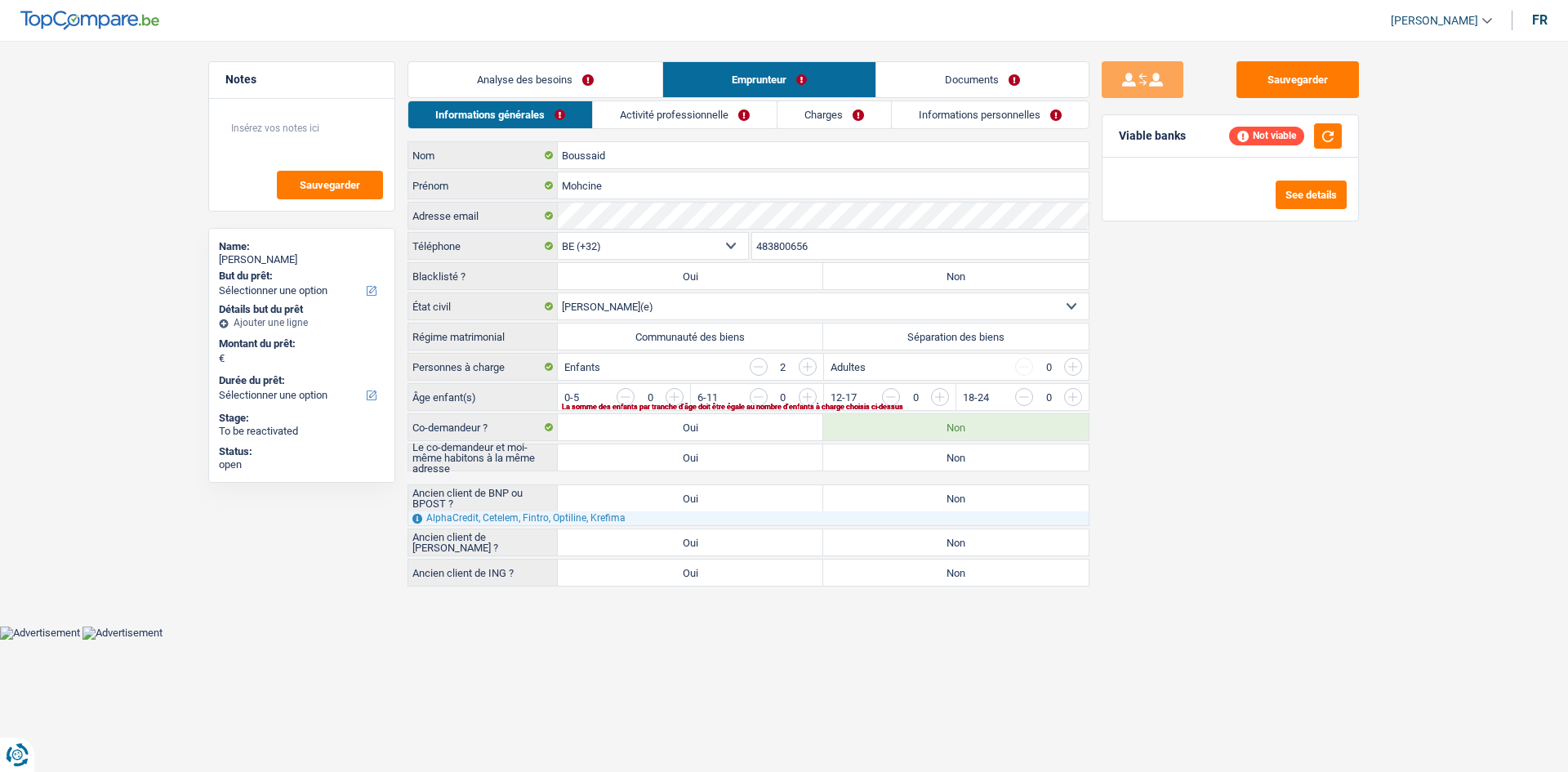 drag, startPoint x: 721, startPoint y: 114, endPoint x: 1001, endPoint y: 208, distance: 295.3574 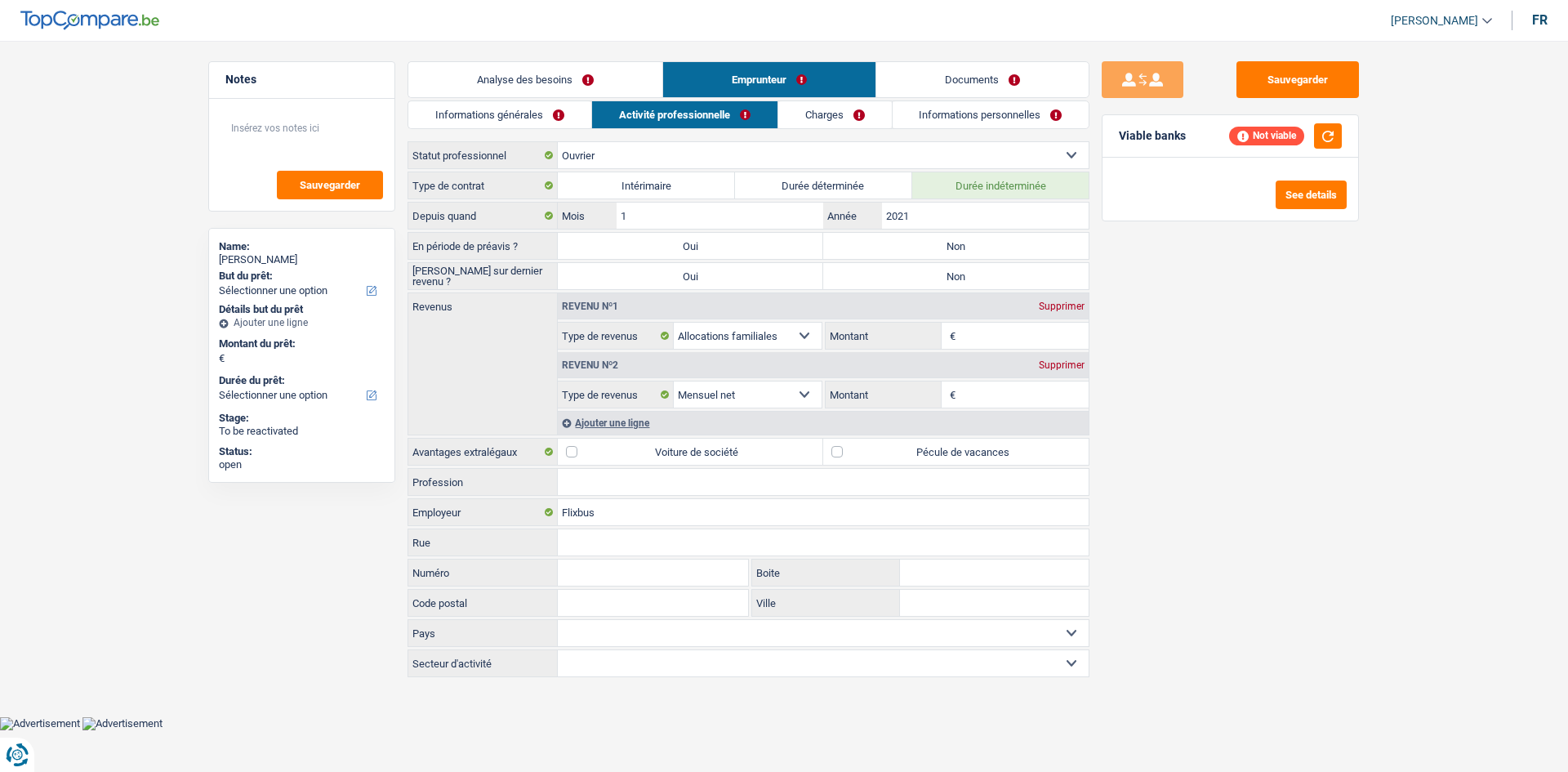 drag, startPoint x: 604, startPoint y: 67, endPoint x: 790, endPoint y: 87, distance: 187.0722 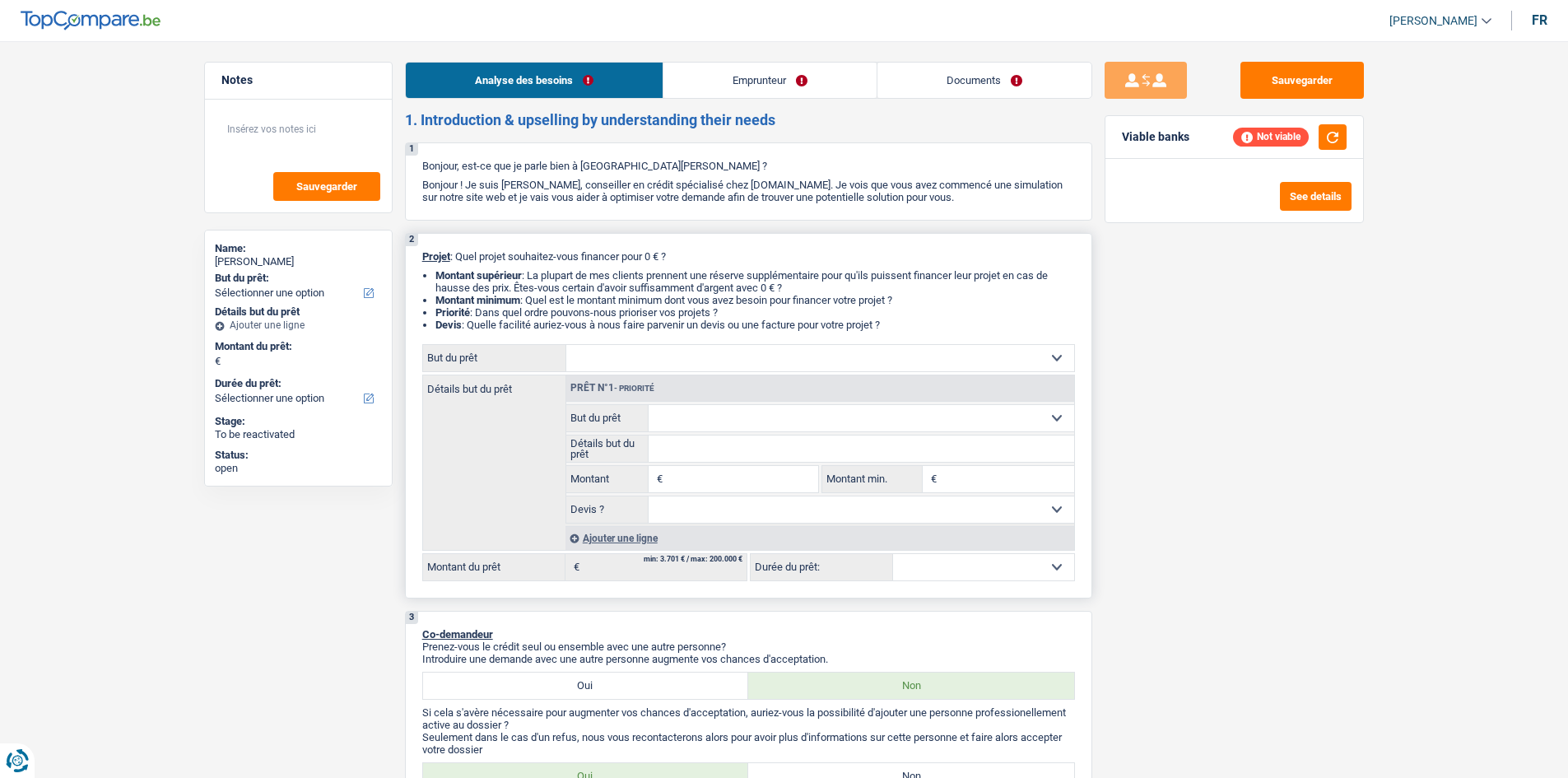 click on "2   Projet  : Quel projet souhaitez-vous financer pour 0 € ?
Montant supérieur : La plupart de mes clients prennent une réserve supplémentaire pour qu'ils puissent financer leur projet en cas de hausse des prix. Êtes-vous certain d'avoir suffisamment d'argent avec 0 € ?   Montant minimum : Quel est le montant minimum dont vous avez besoin pour financer votre projet ?   Priorité : Dans quel ordre pouvons-nous prioriser vos projets ?   Devis   : Quelle facilité auriez-vous à nous faire parvenir un devis ou une facture pour votre projet ?
Confort maison: meubles, textile, peinture, électroménager, outillage non-professionnel Hifi, multimédia, gsm, ordinateur Aménagement: frais d'installation, déménagement Evénement familial: naissance, mariage, divorce, communion, décès Frais médicaux Frais d'études Frais permis de conduire Loisirs: voyage, sport, musique Rafraîchissement: petits travaux maison et jardin Frais judiciaires Réparation voiture Prêt voiture" at bounding box center (748, 416) 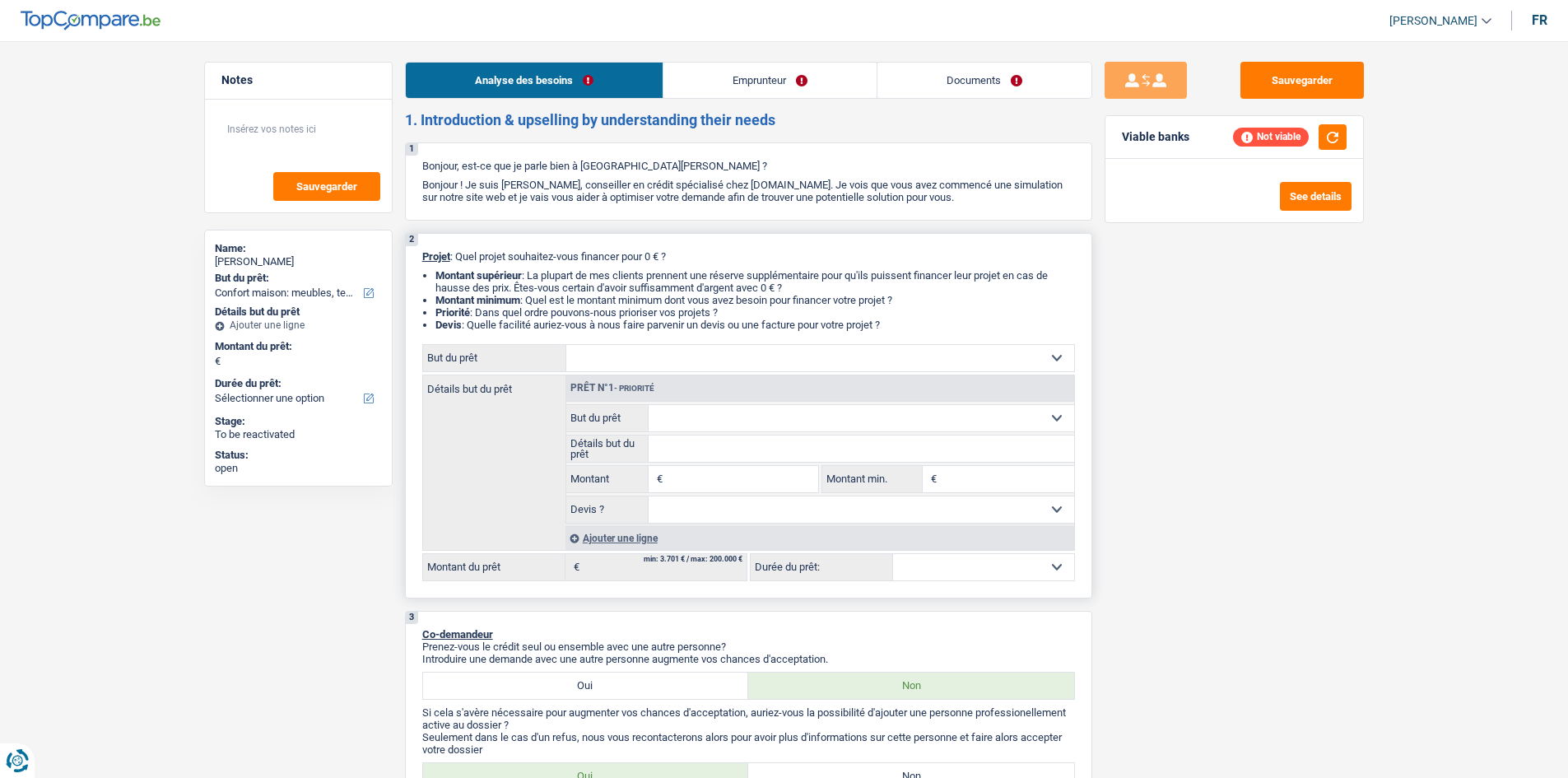 select on "household" 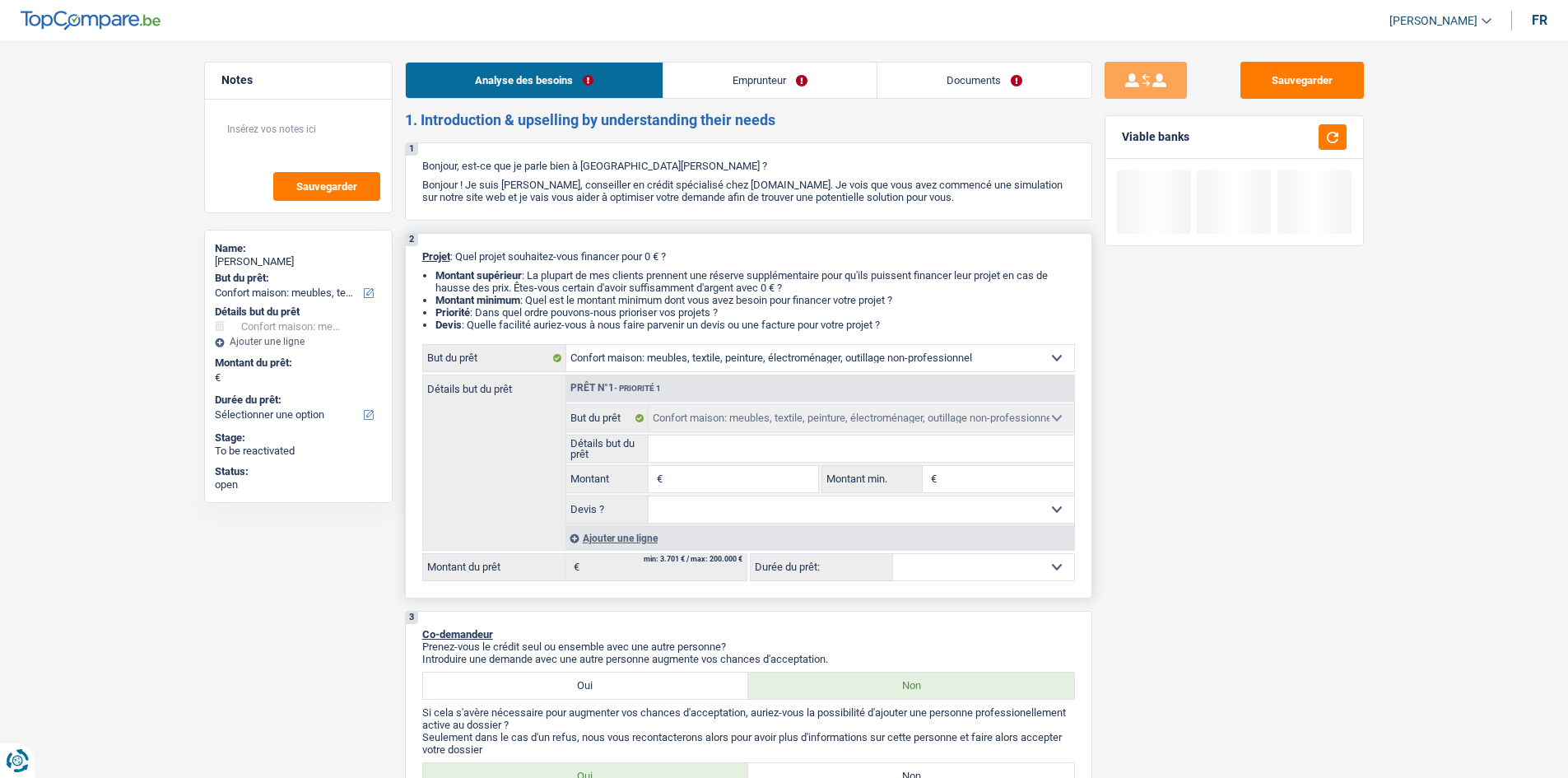 click on "Montant" at bounding box center (742, 479) 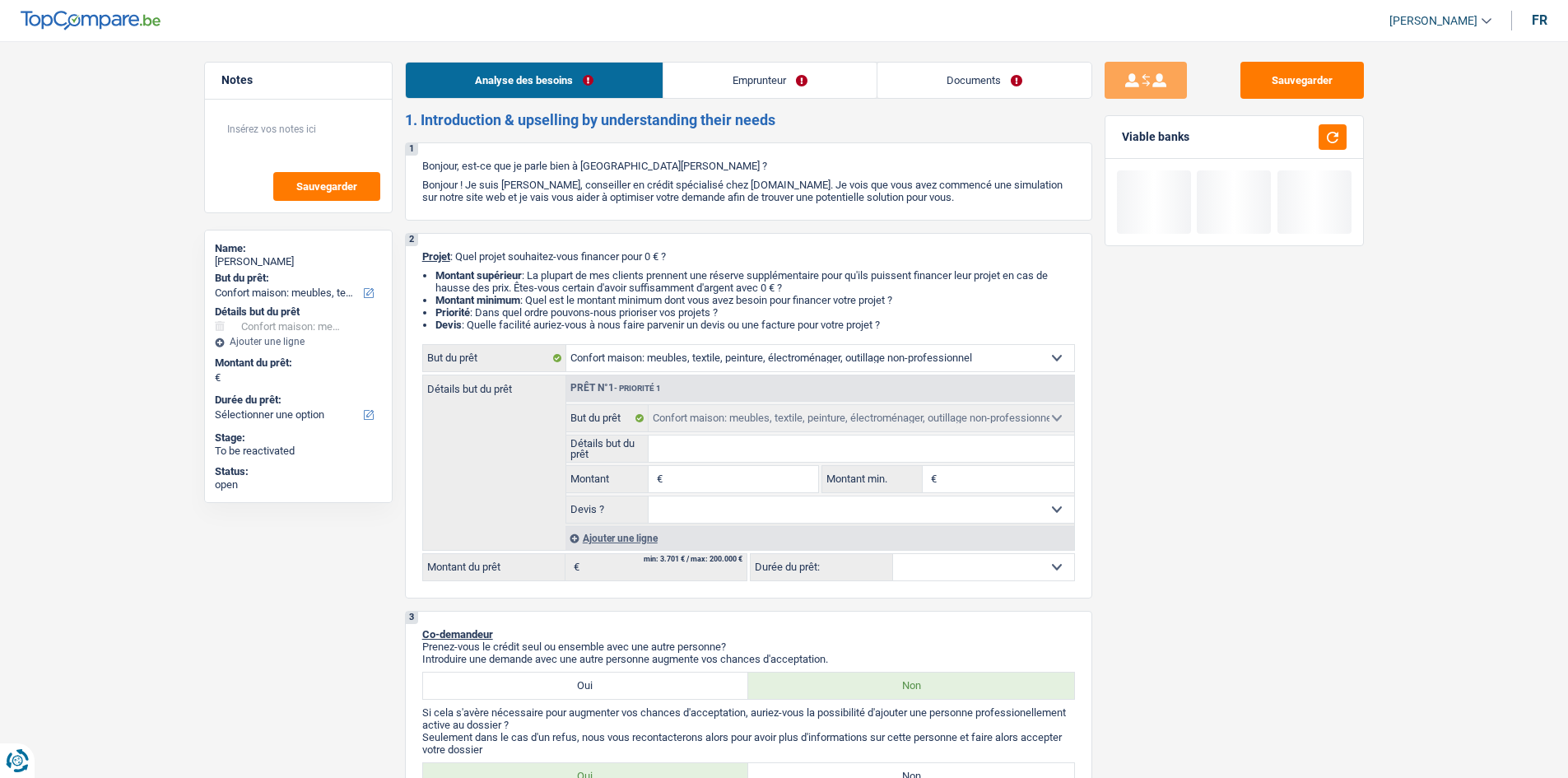 type on "1" 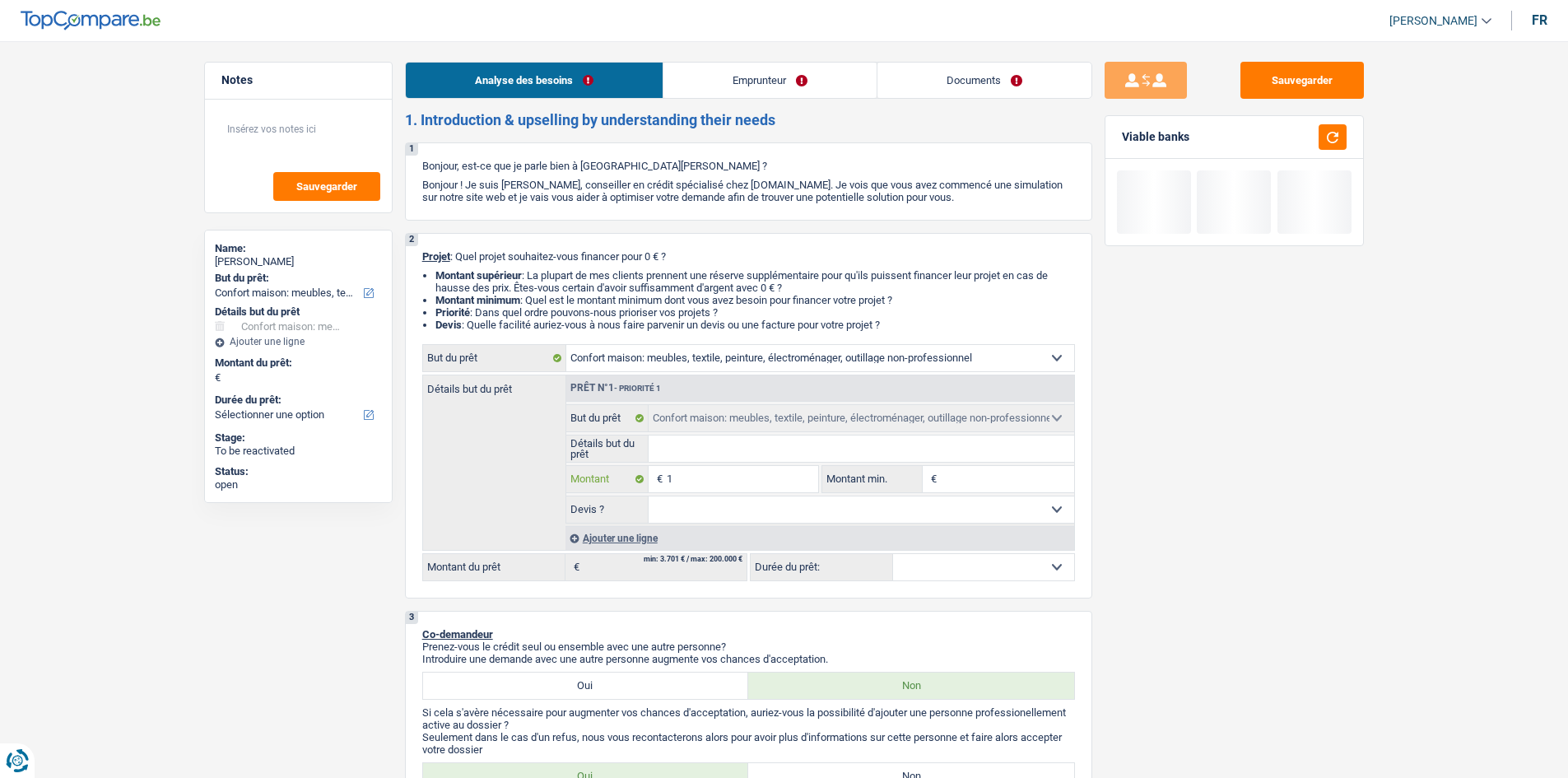 type on "10" 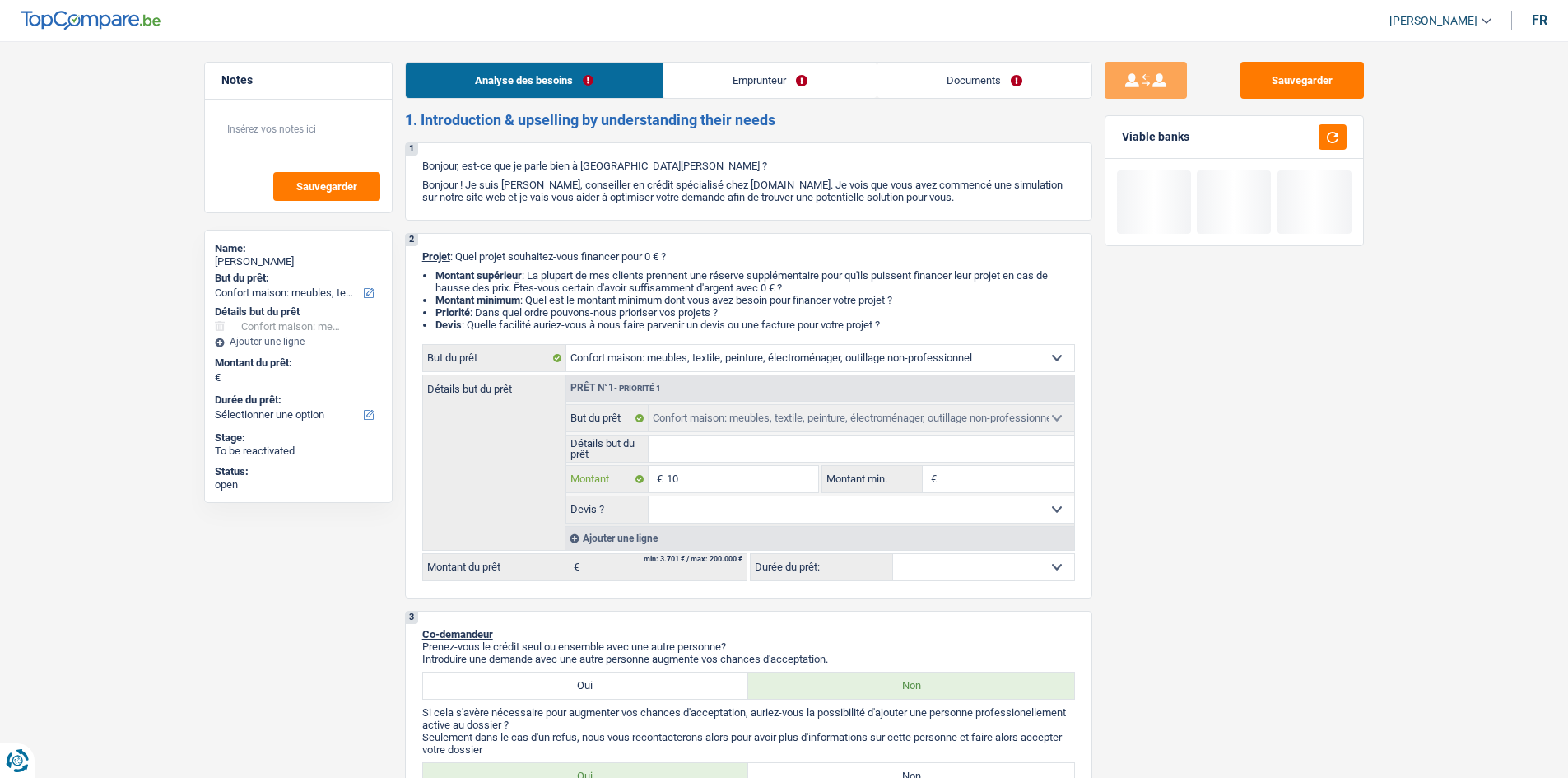 type on "100" 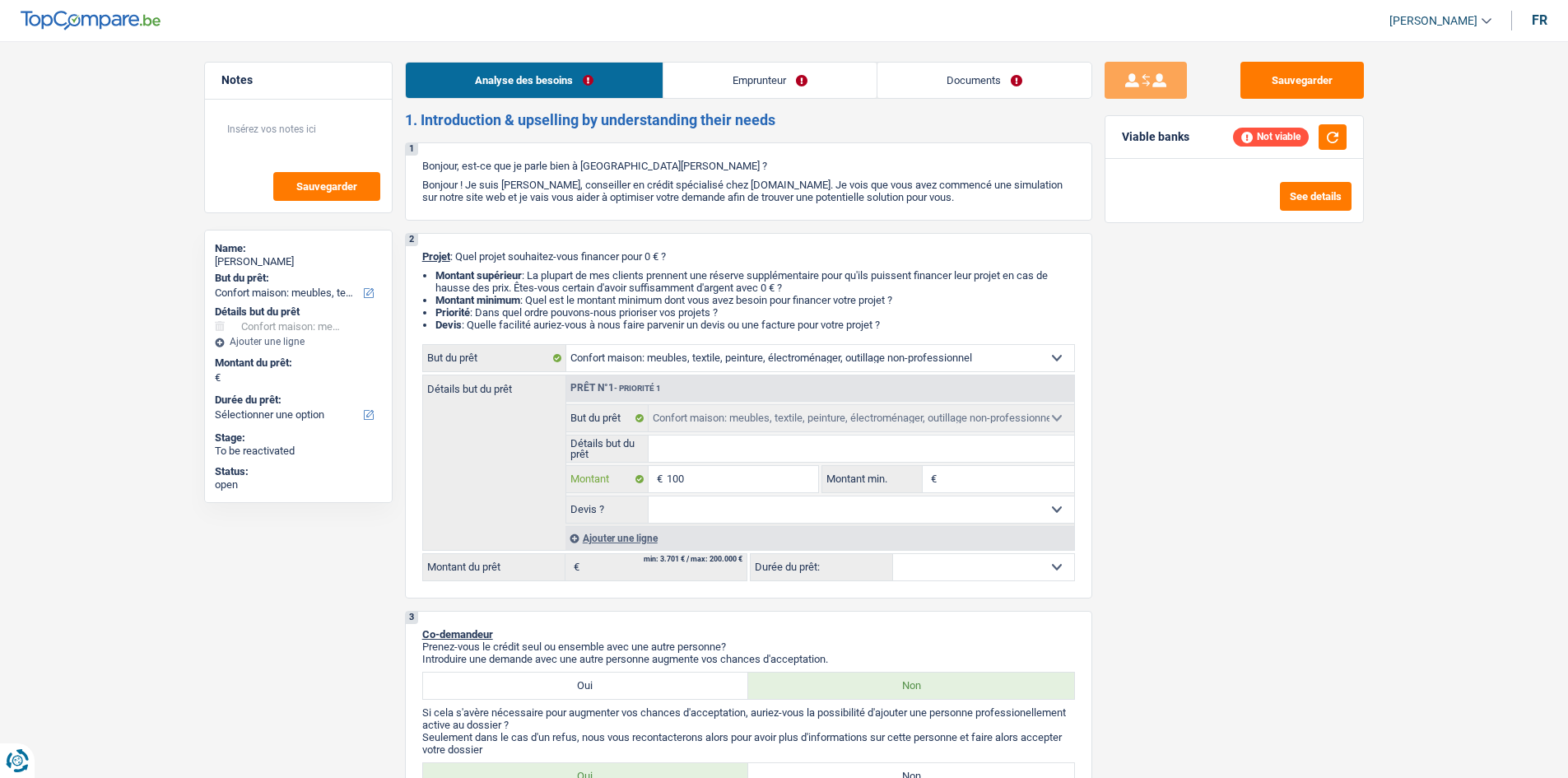 type on "1.000" 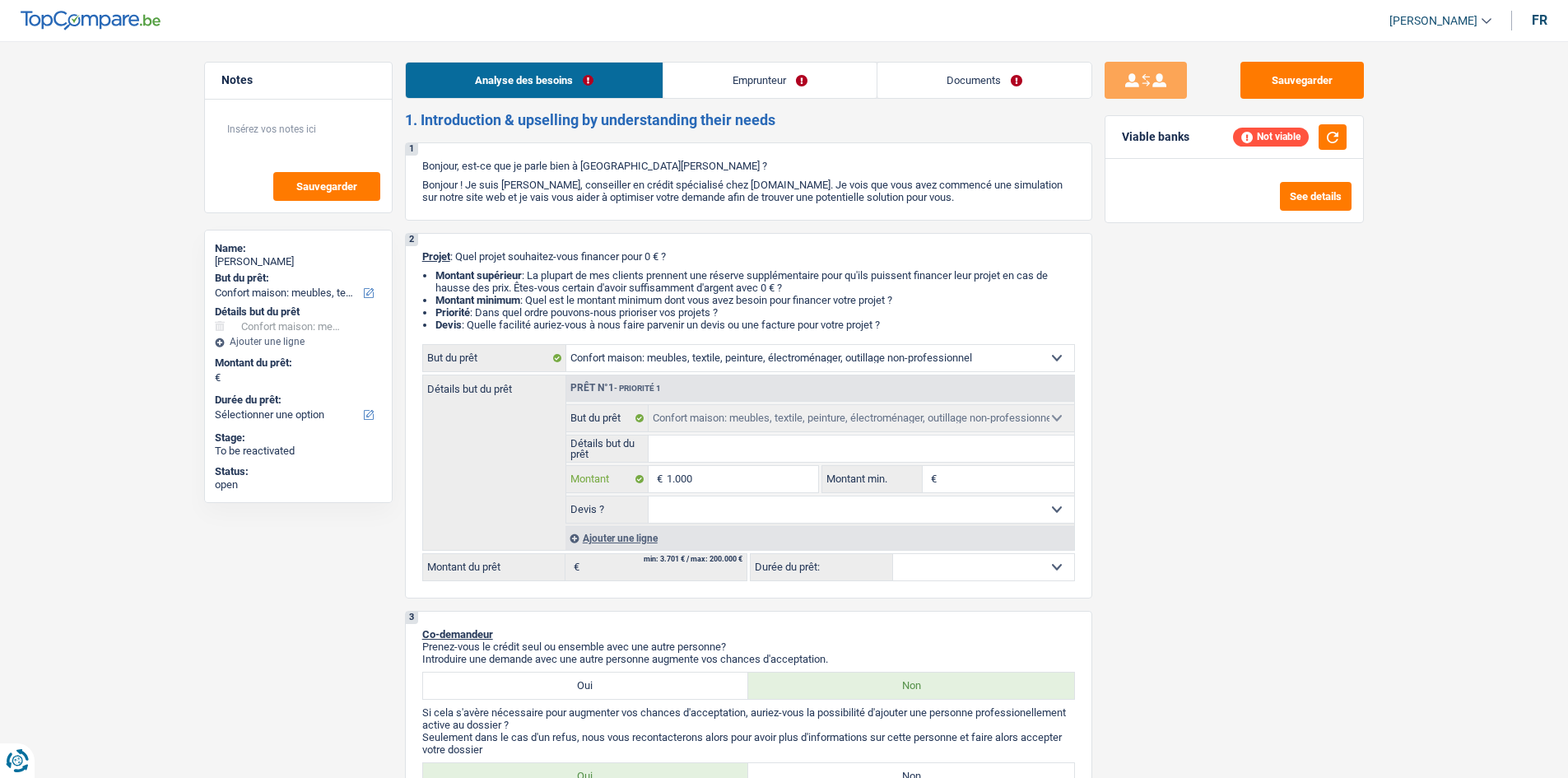 type on "10.000" 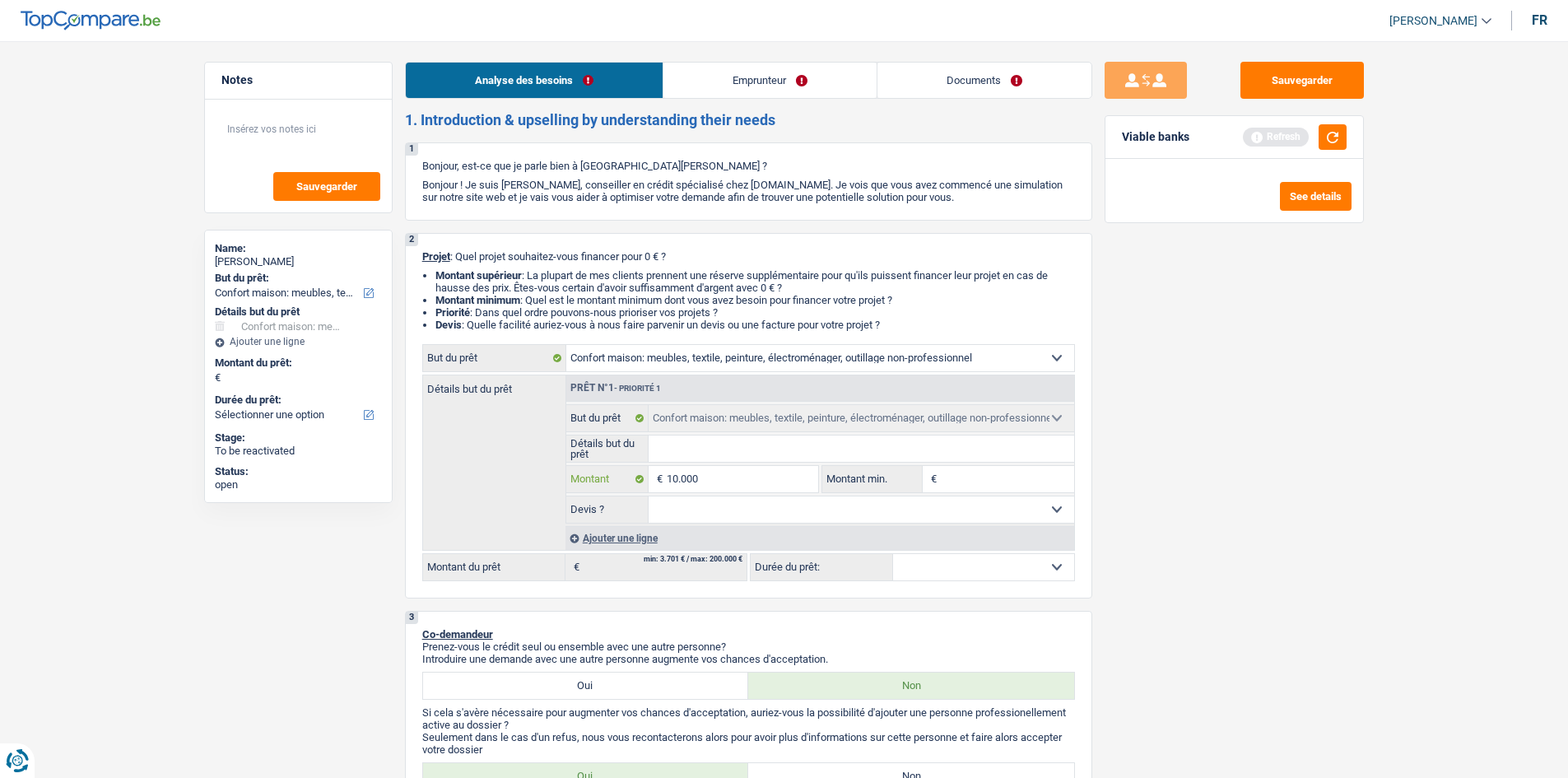 type on "100.001" 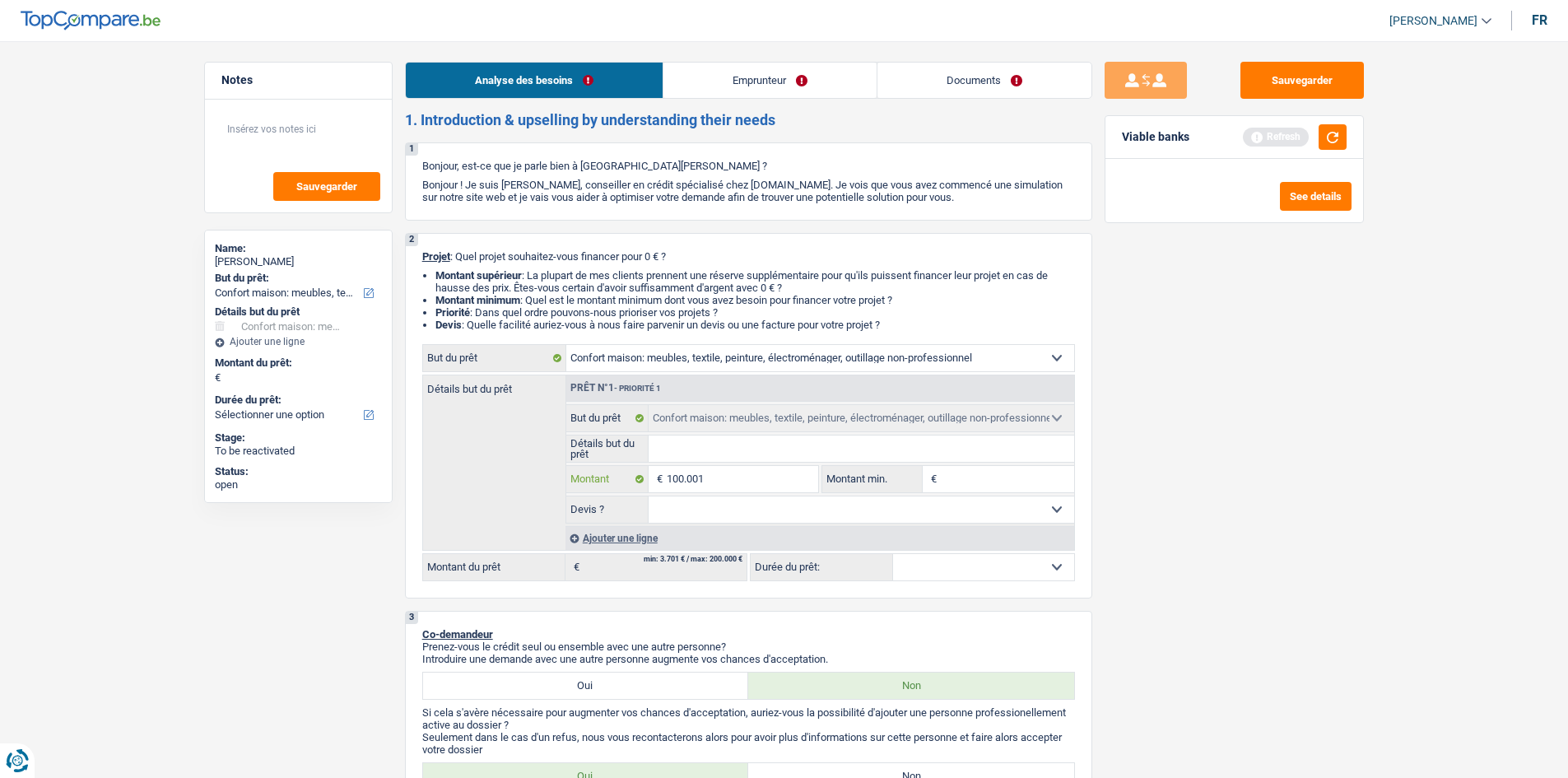 type on "10.000" 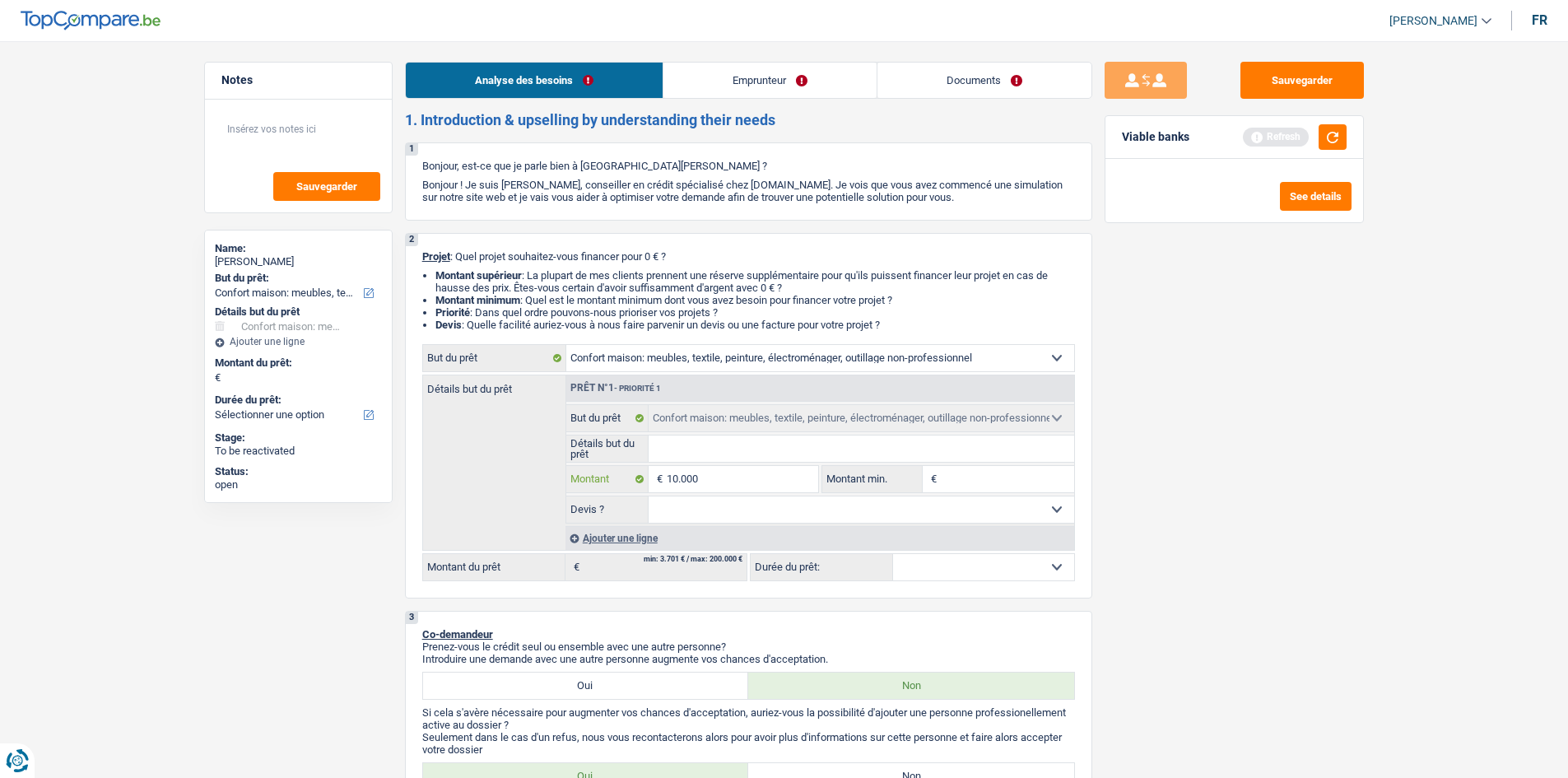 type on "1.000" 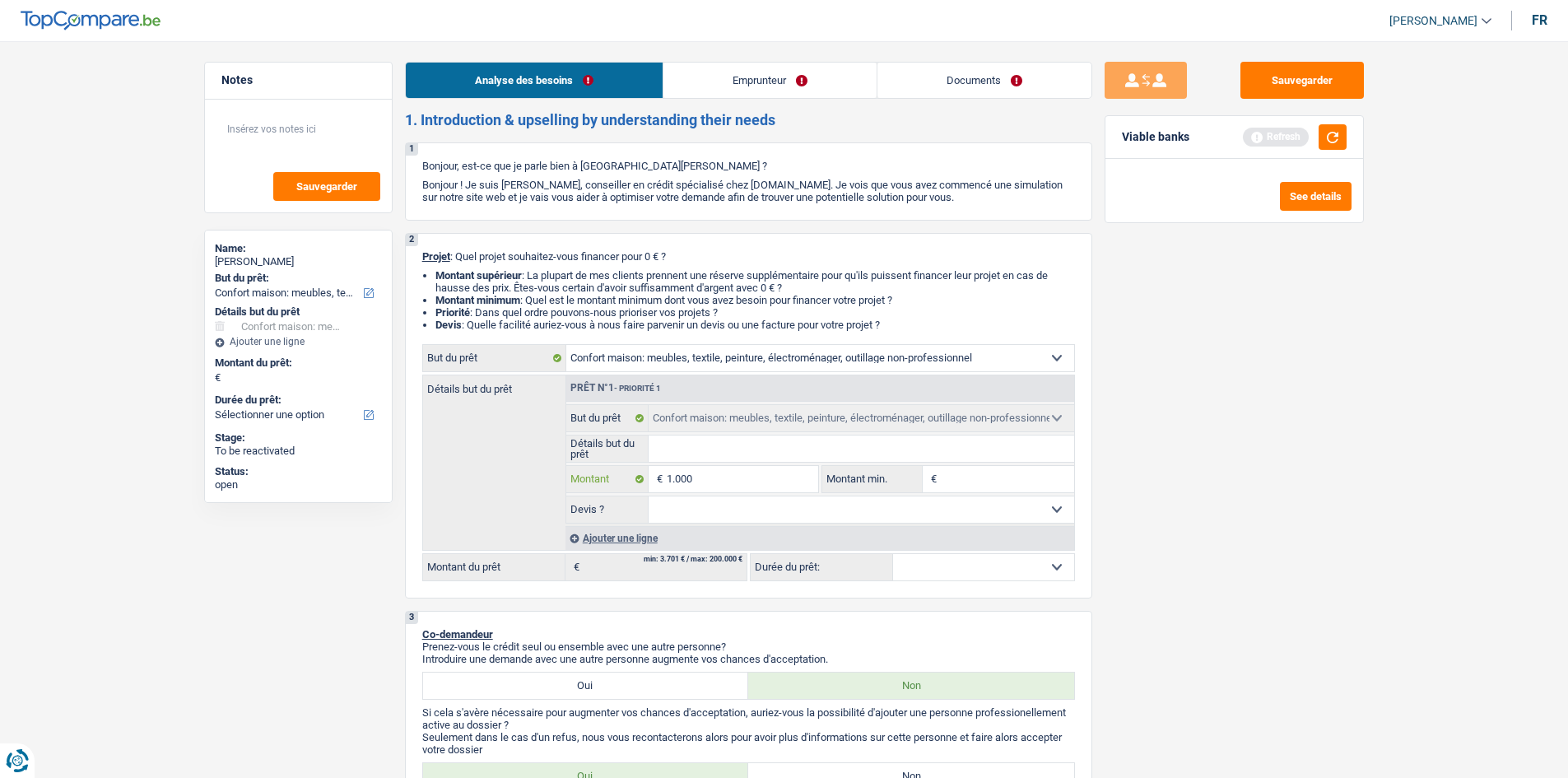 type on "10.001" 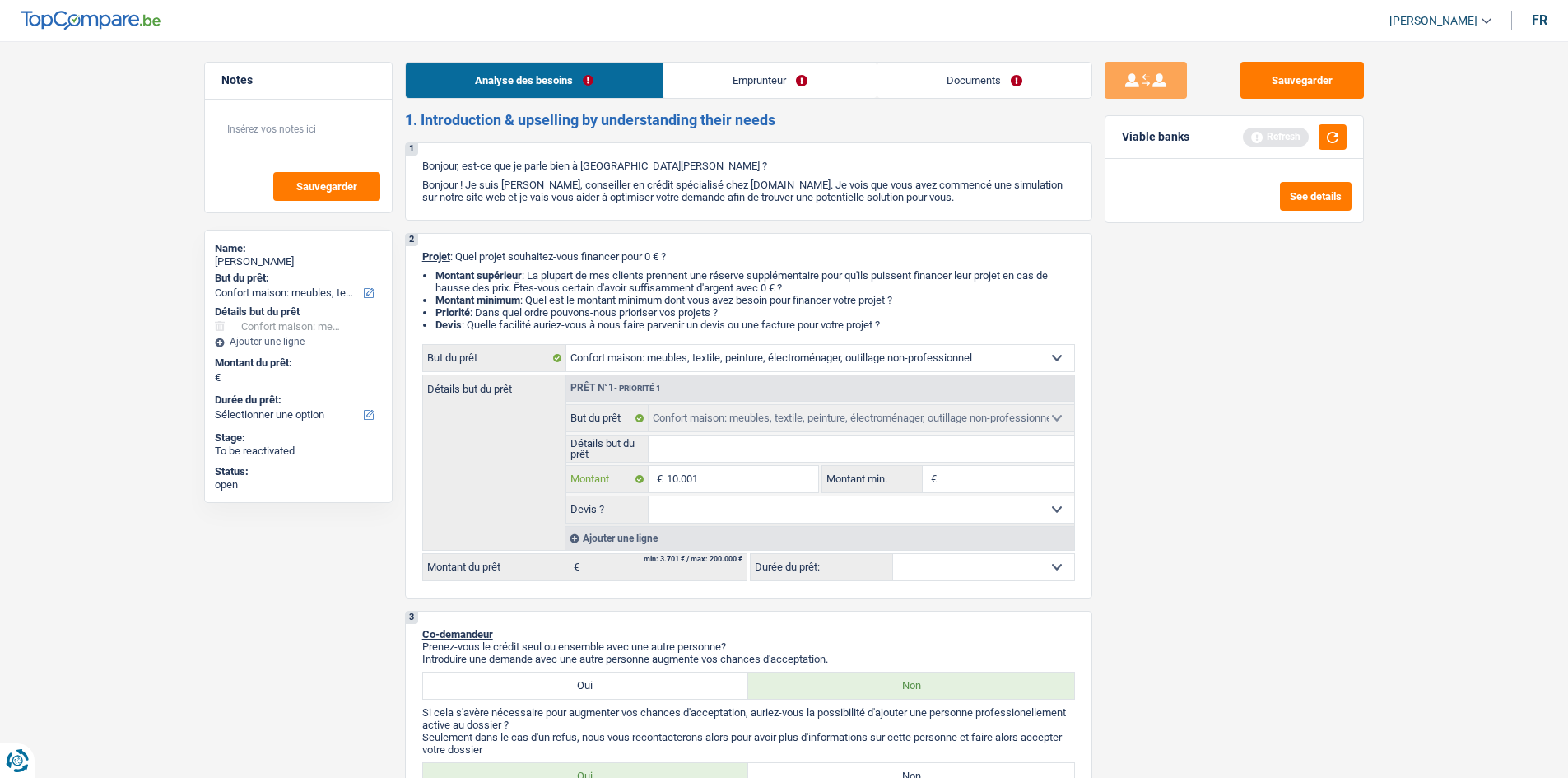 type on "10.001" 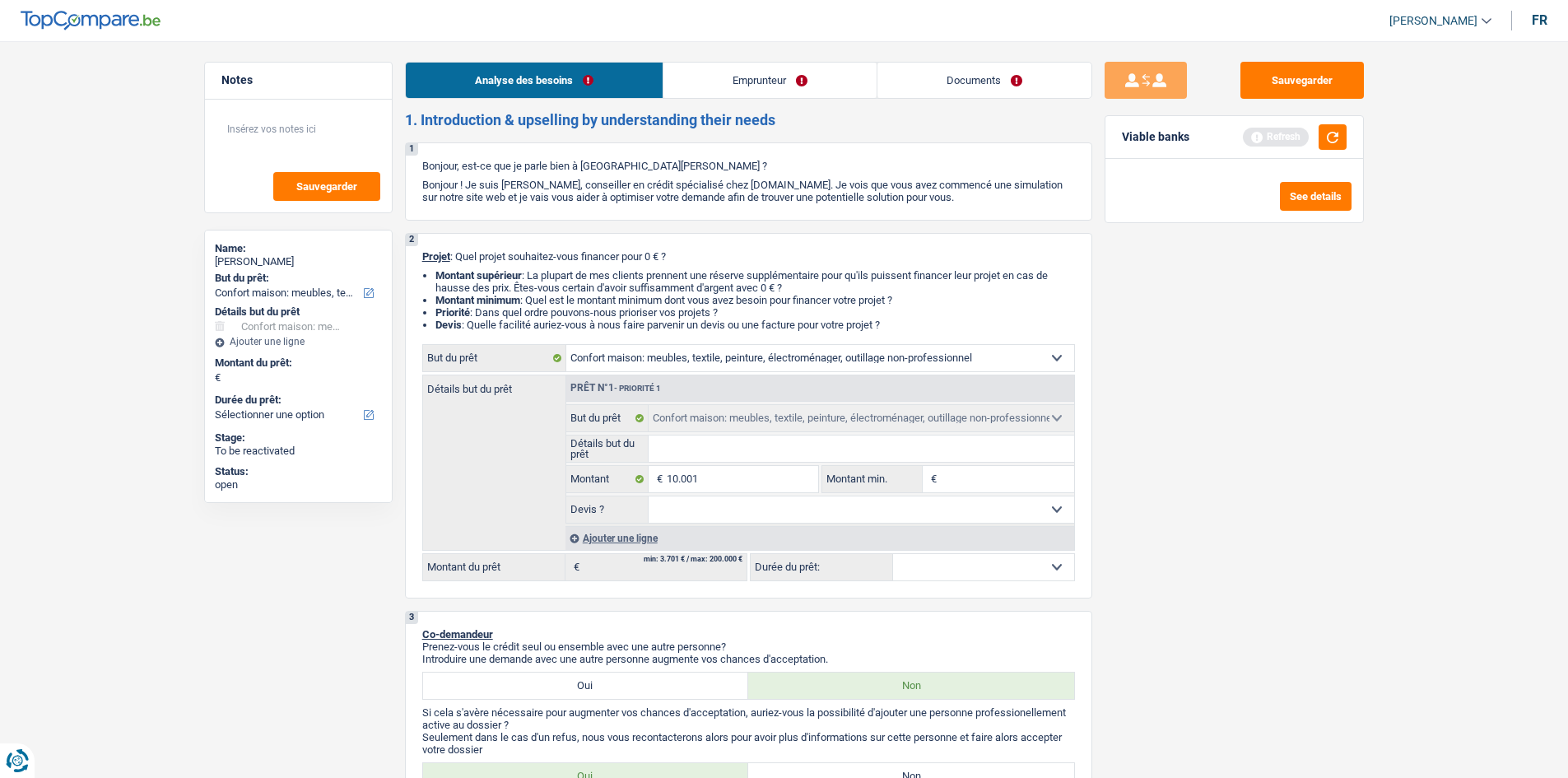 type on "10.001" 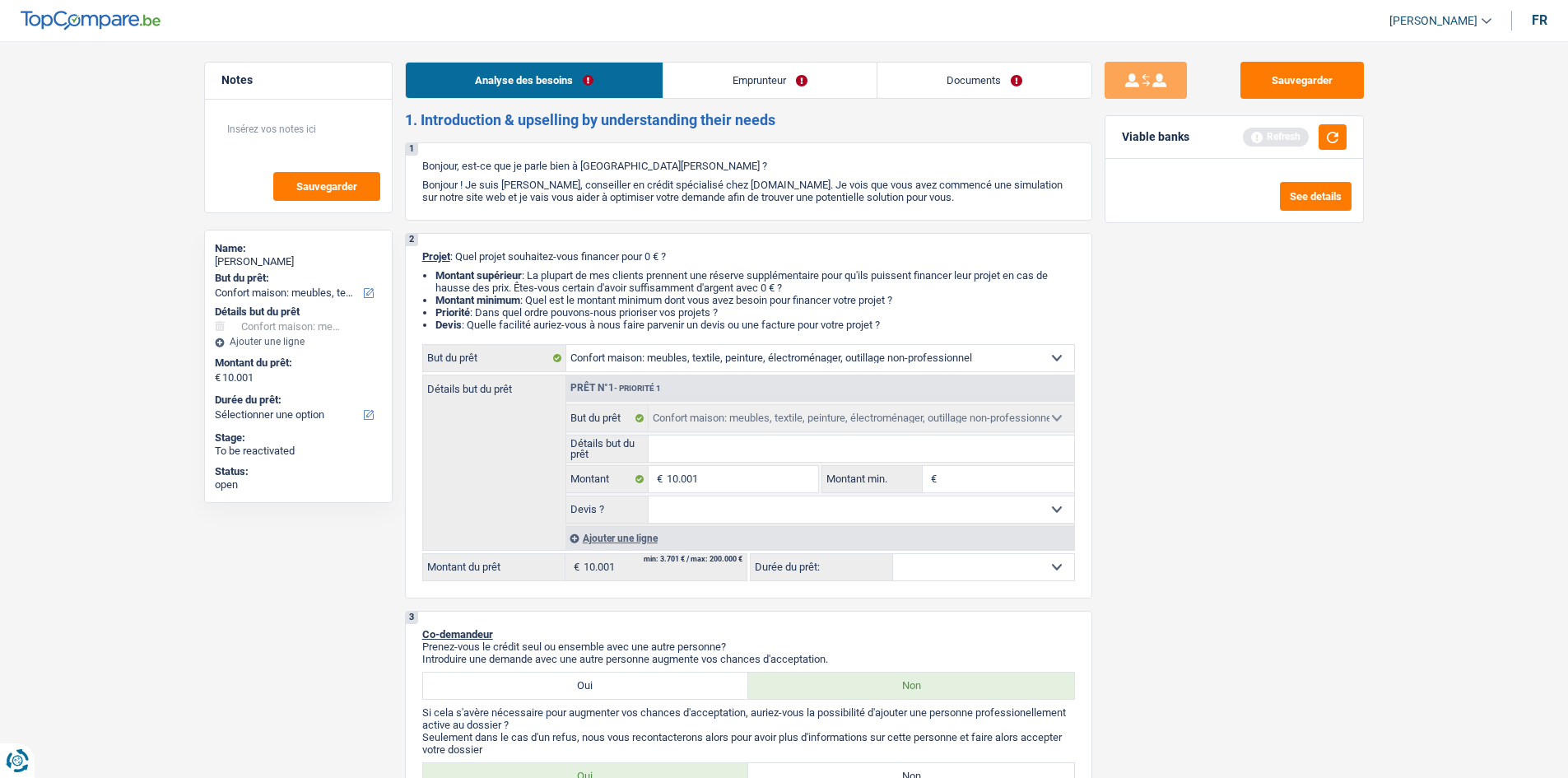 click on "Sauvegarder
Viable banks
Refresh
See details" at bounding box center (1234, 404) 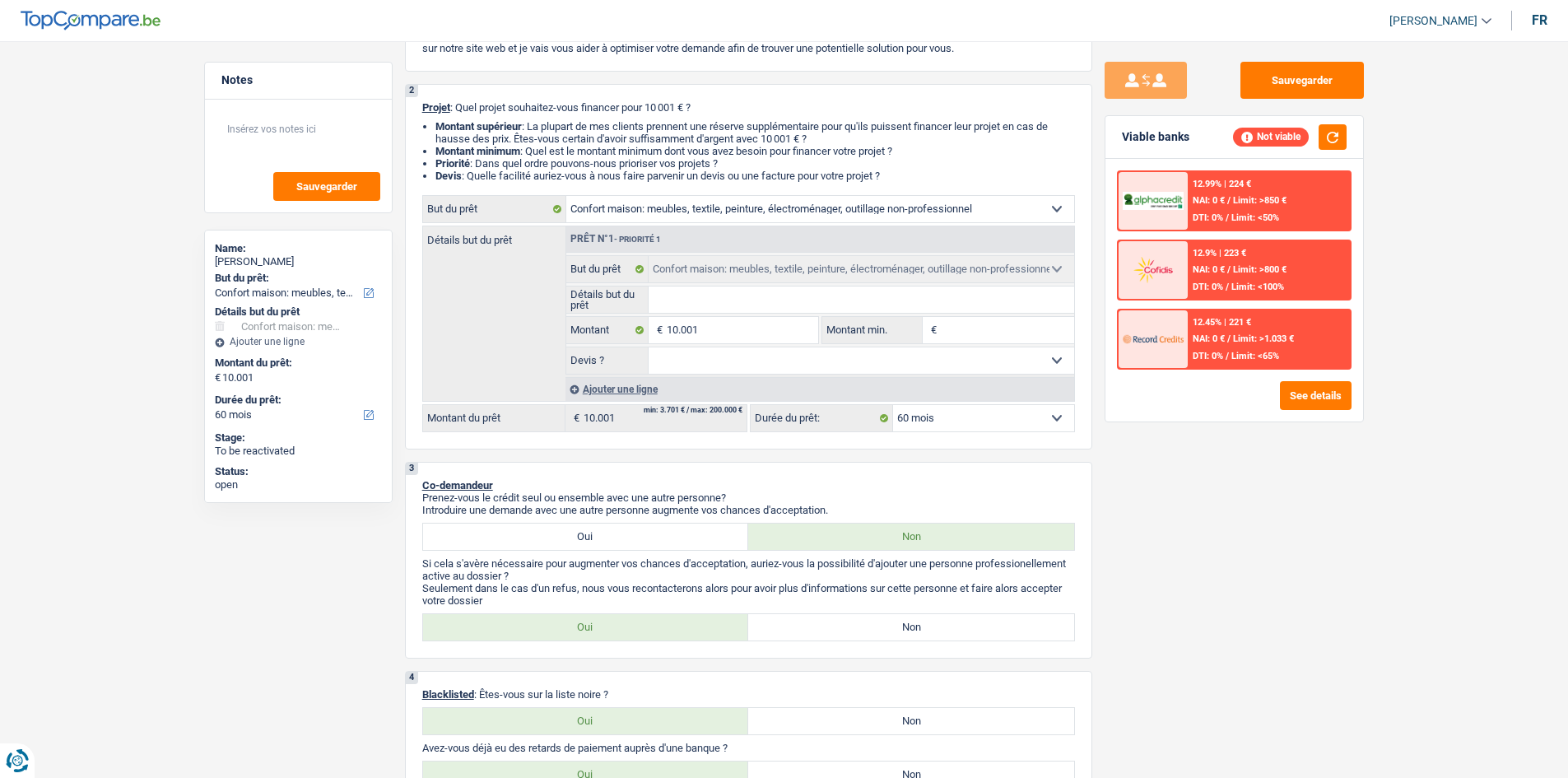 scroll, scrollTop: 412, scrollLeft: 0, axis: vertical 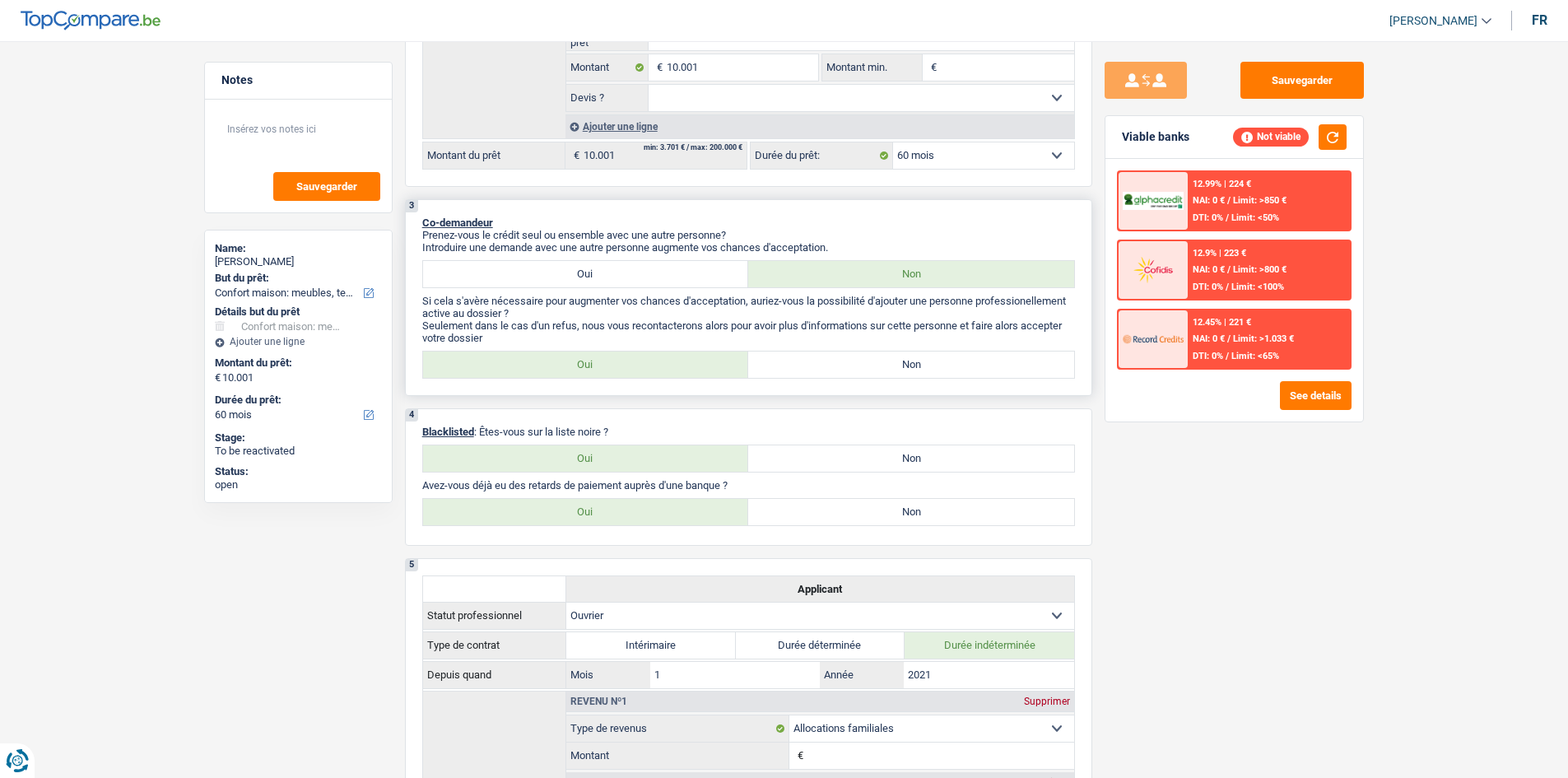 click on "Non" at bounding box center [911, 365] 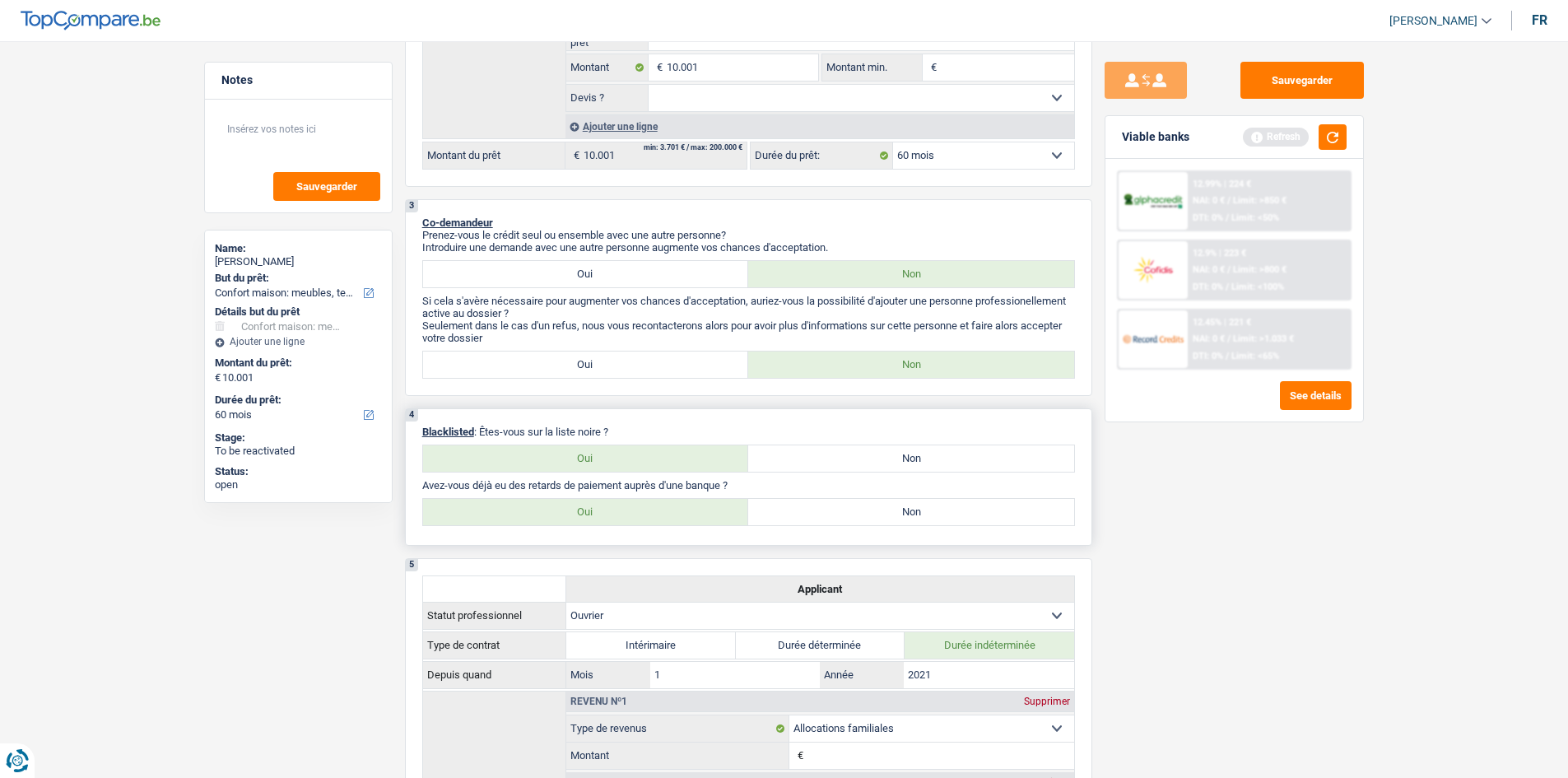 drag, startPoint x: 952, startPoint y: 464, endPoint x: 958, endPoint y: 488, distance: 24.73863 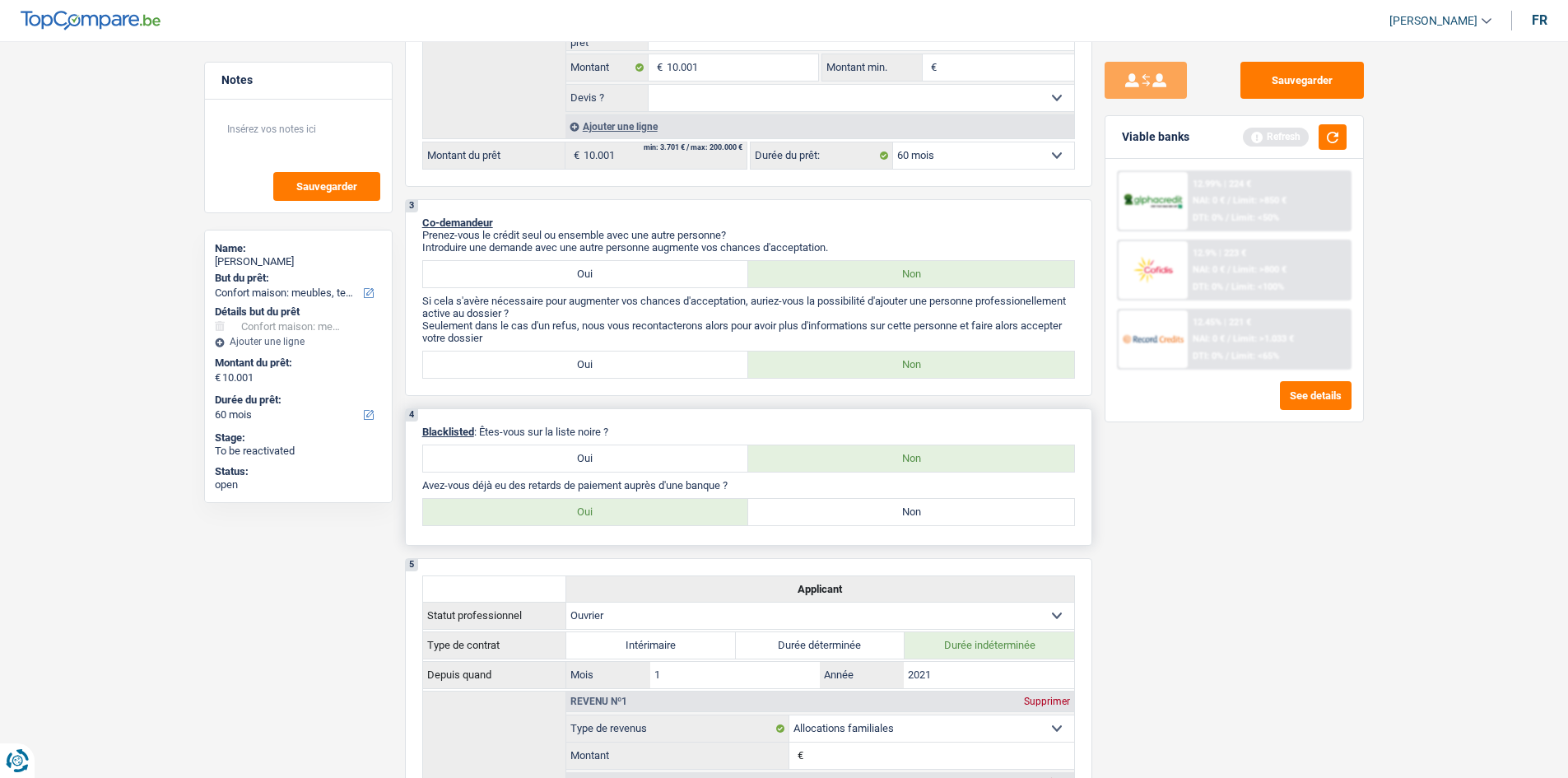 click on "Non" at bounding box center (911, 512) 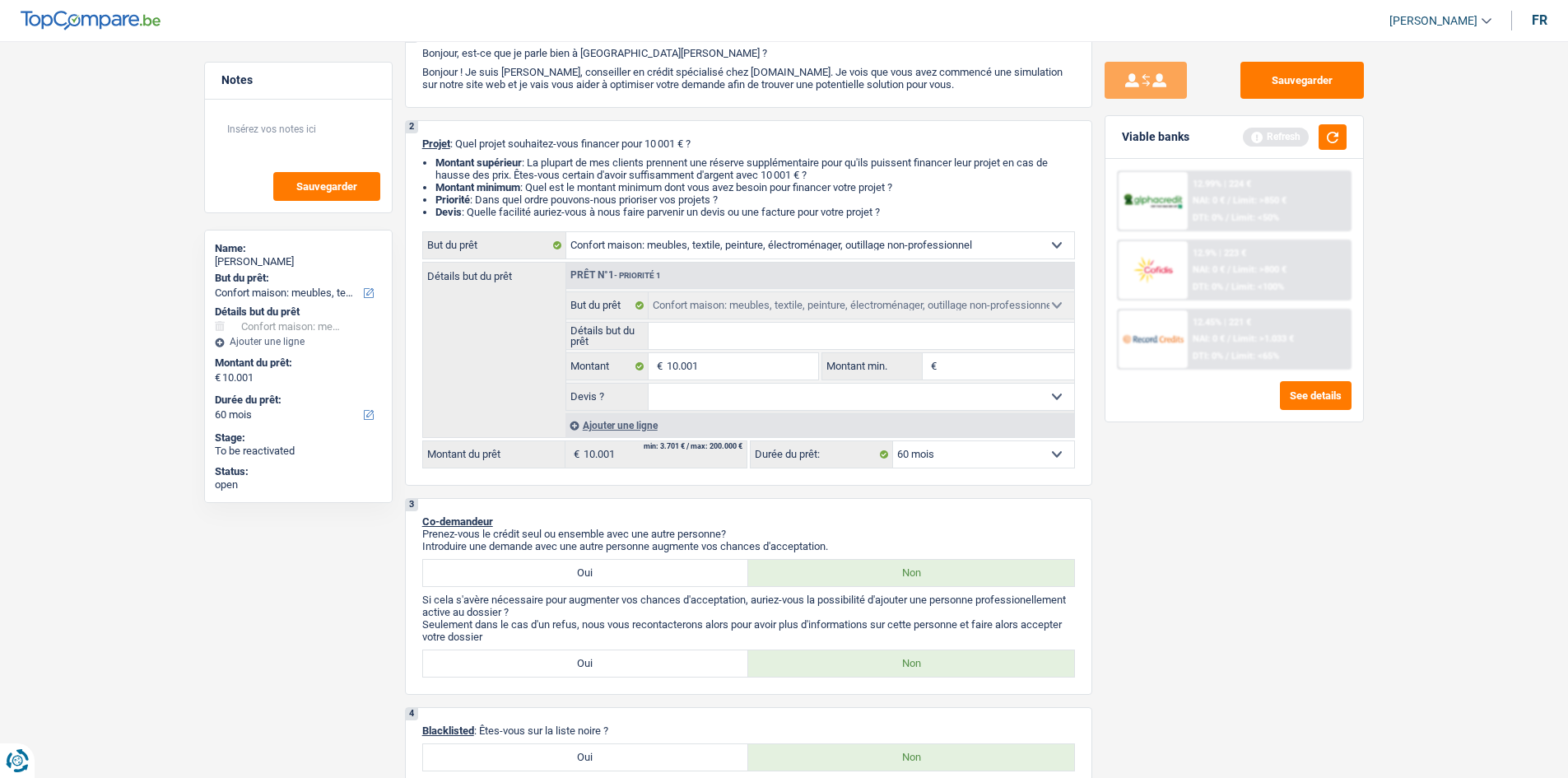 scroll, scrollTop: 0, scrollLeft: 0, axis: both 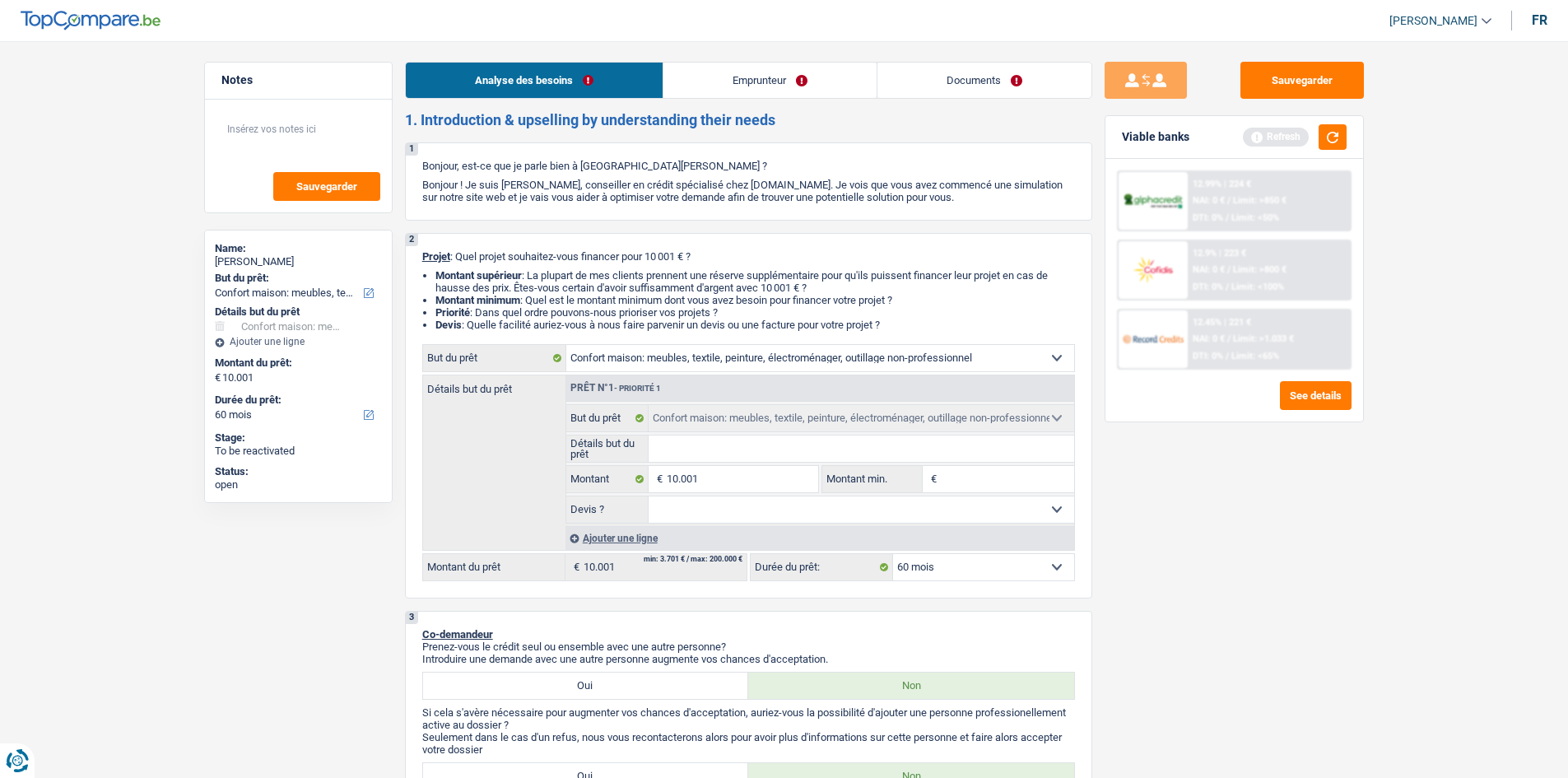 click on "Emprunteur" at bounding box center (770, 80) 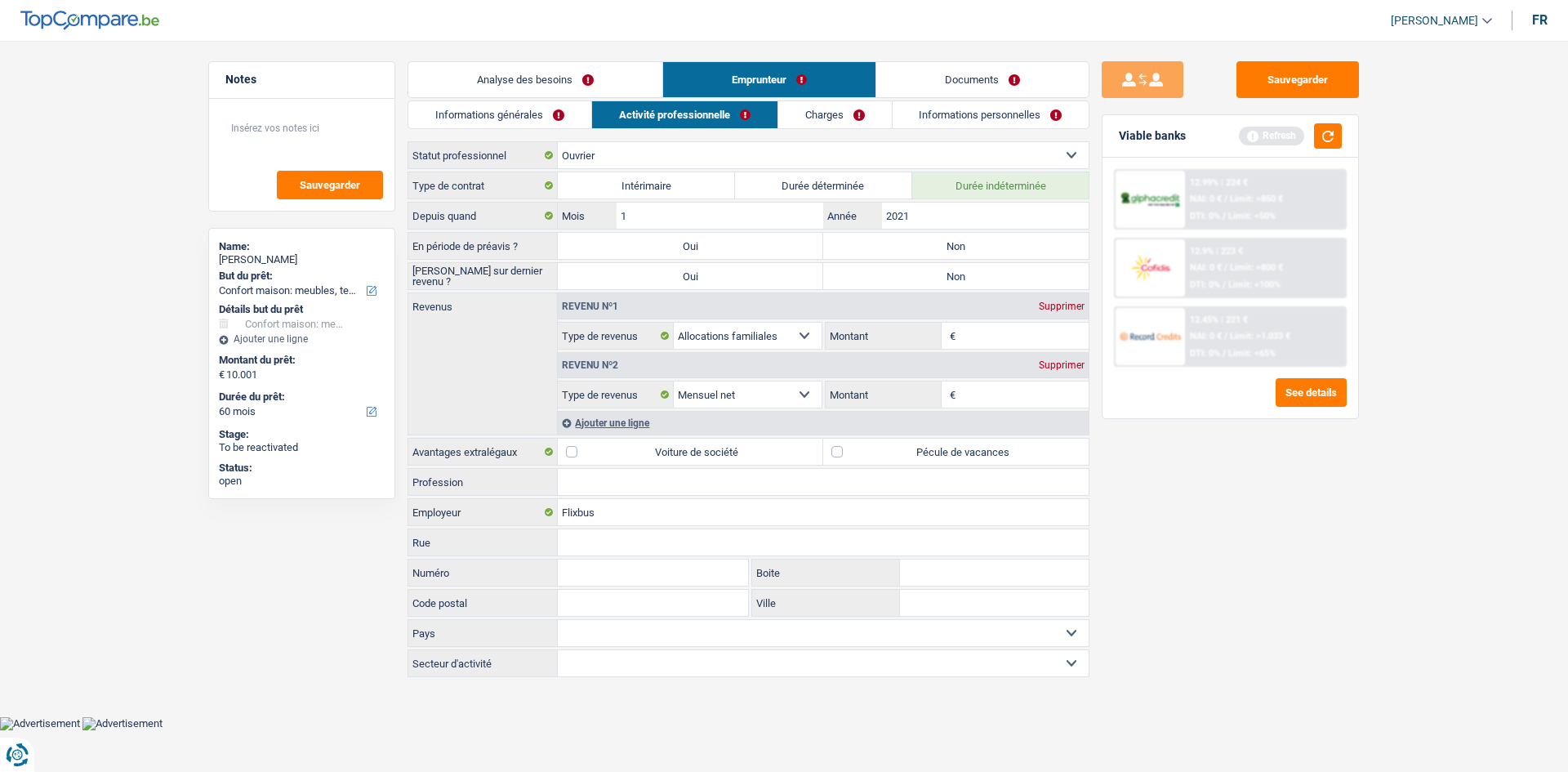 click on "Informations générales" at bounding box center [500, 114] 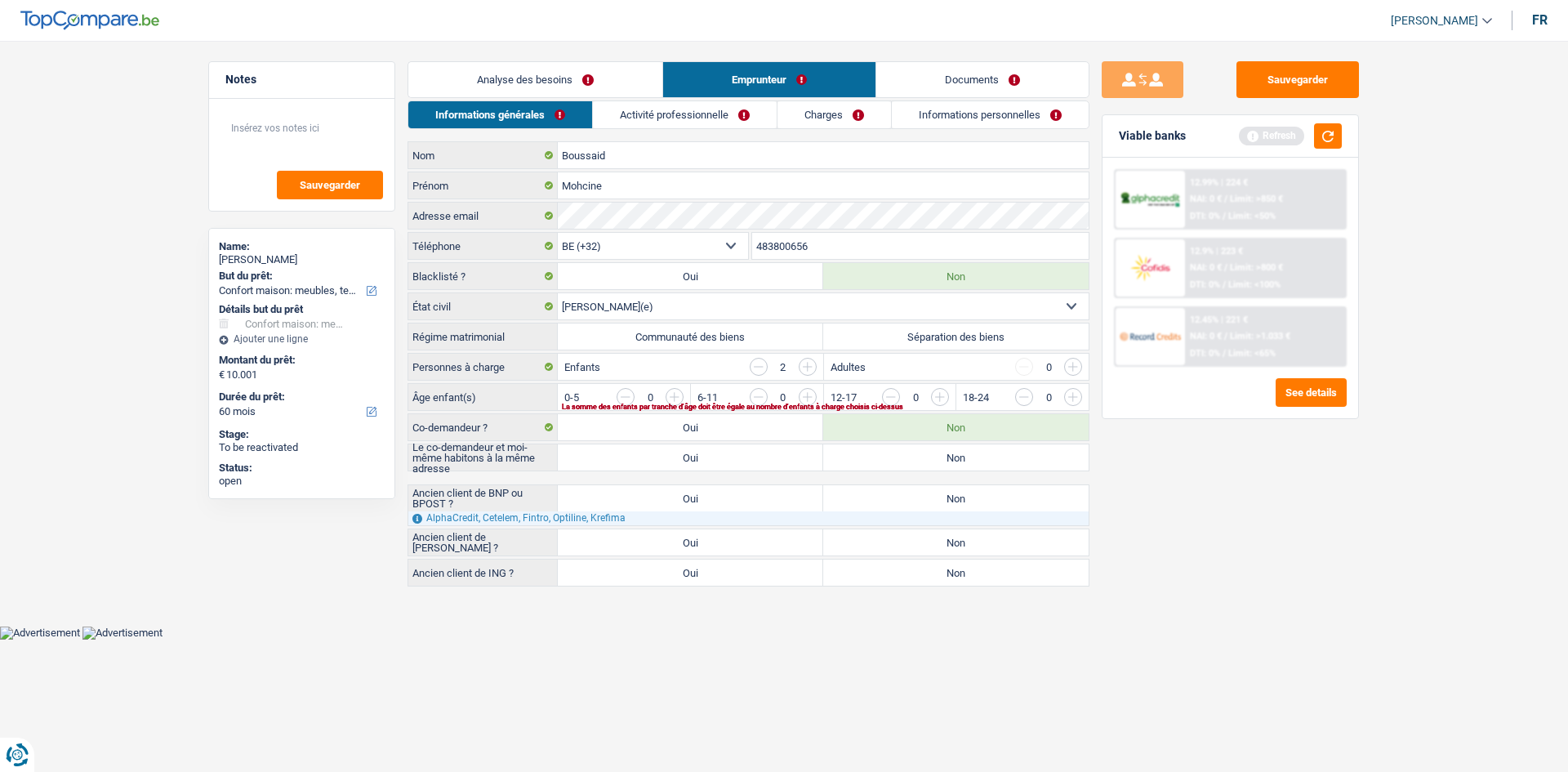 click on "Communauté des biens" at bounding box center (690, 337) 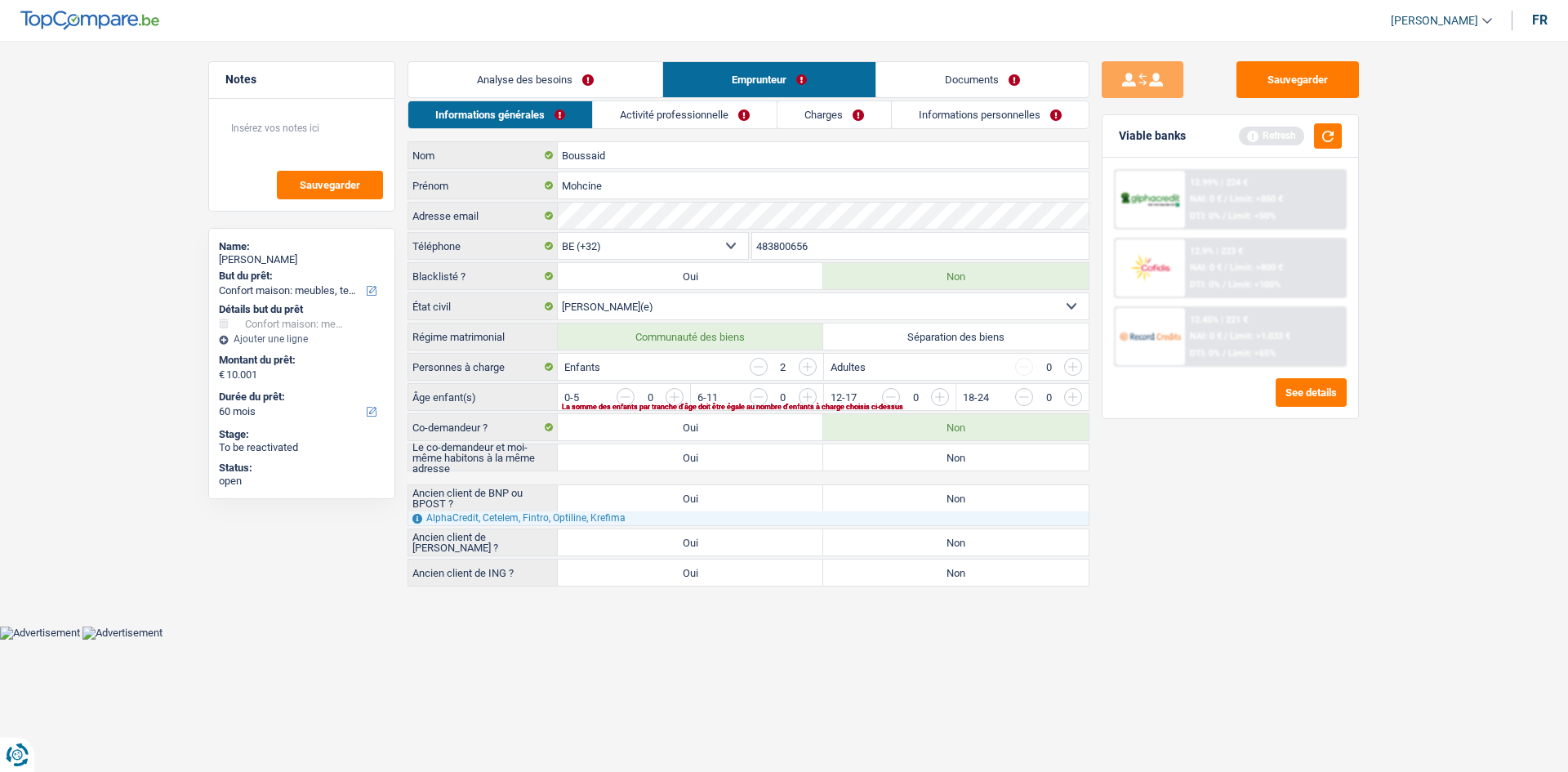 radio on "true" 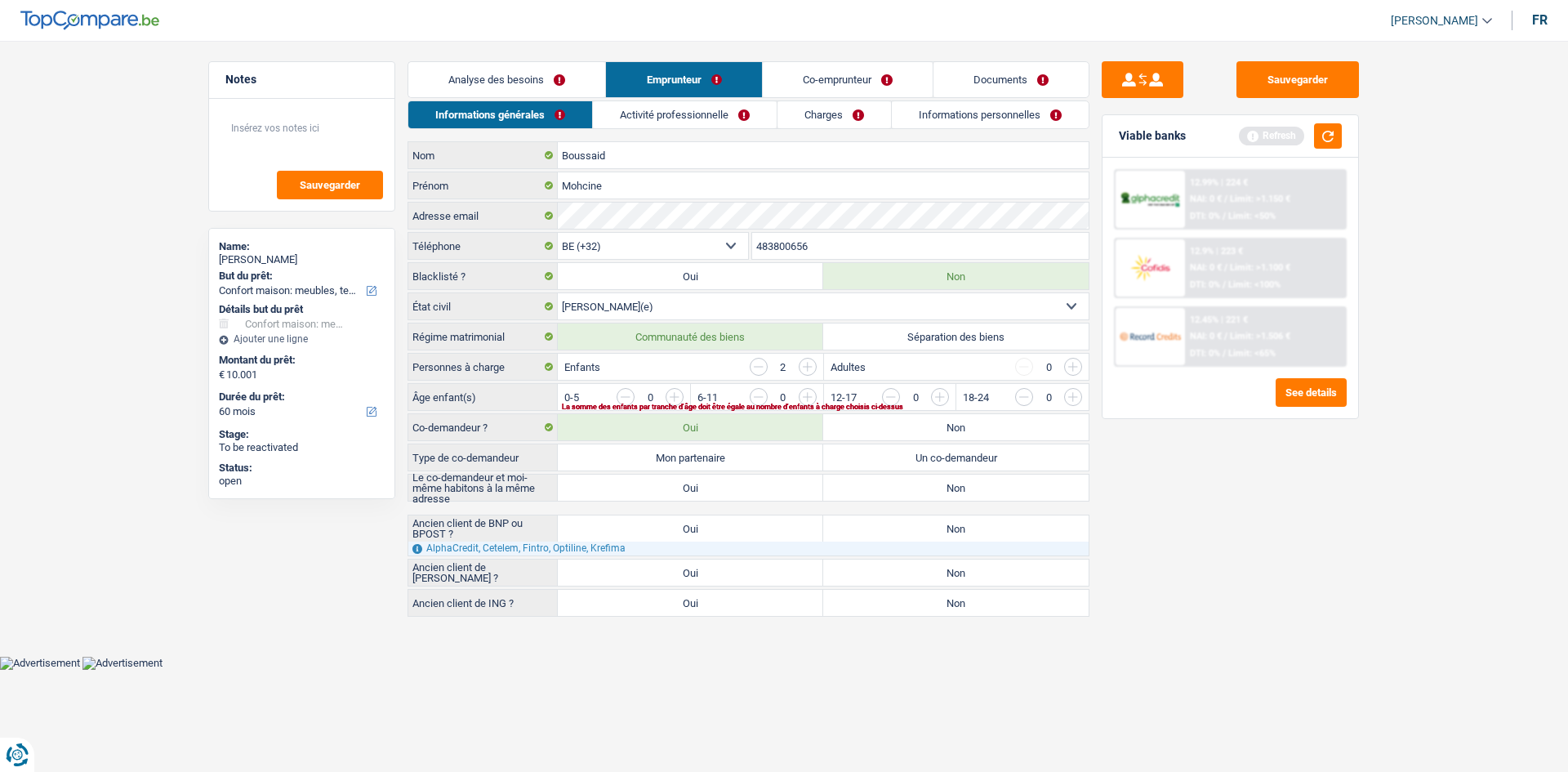 click on "Mon partenaire" at bounding box center [690, 457] 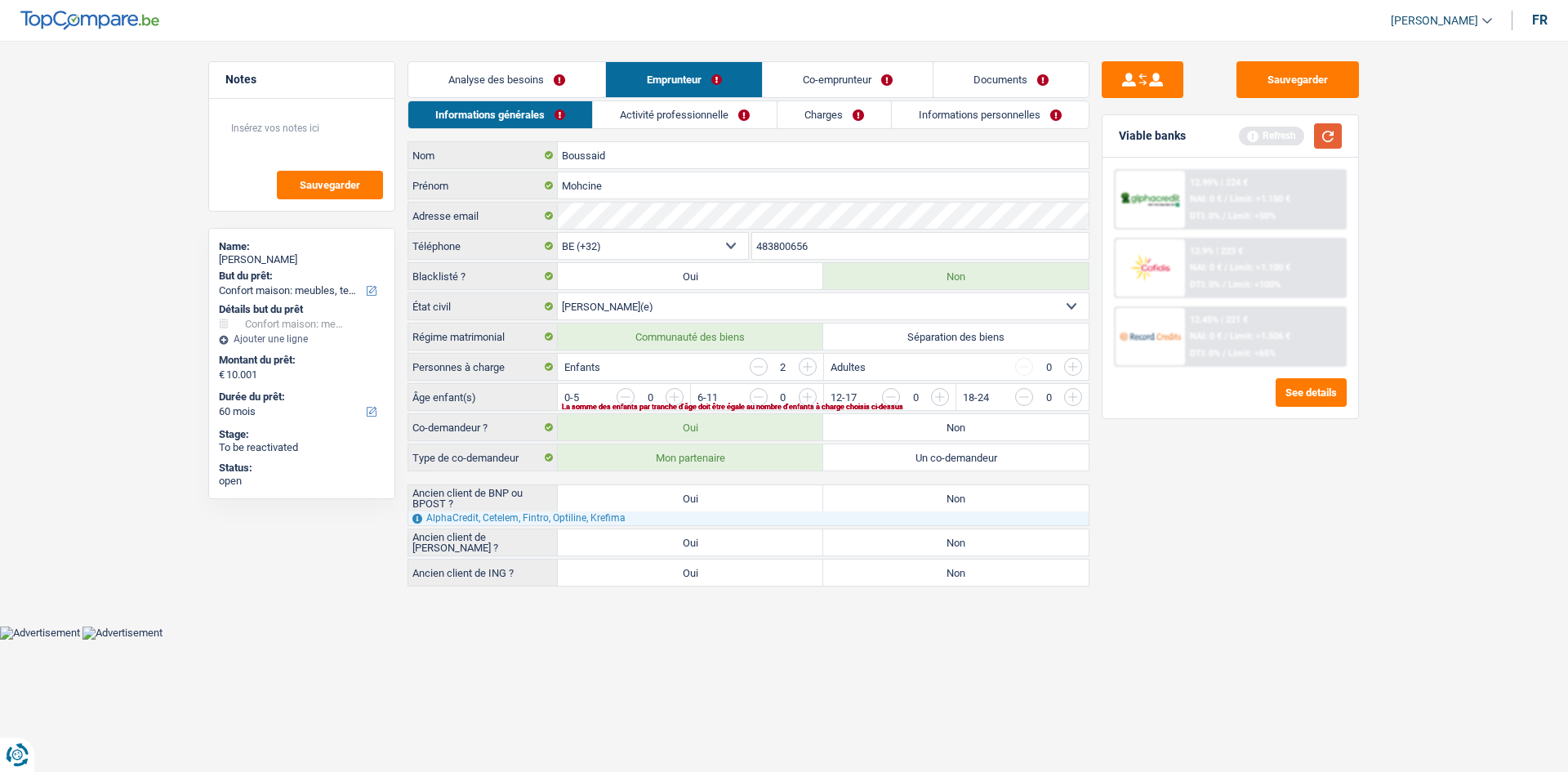 click at bounding box center [1328, 136] 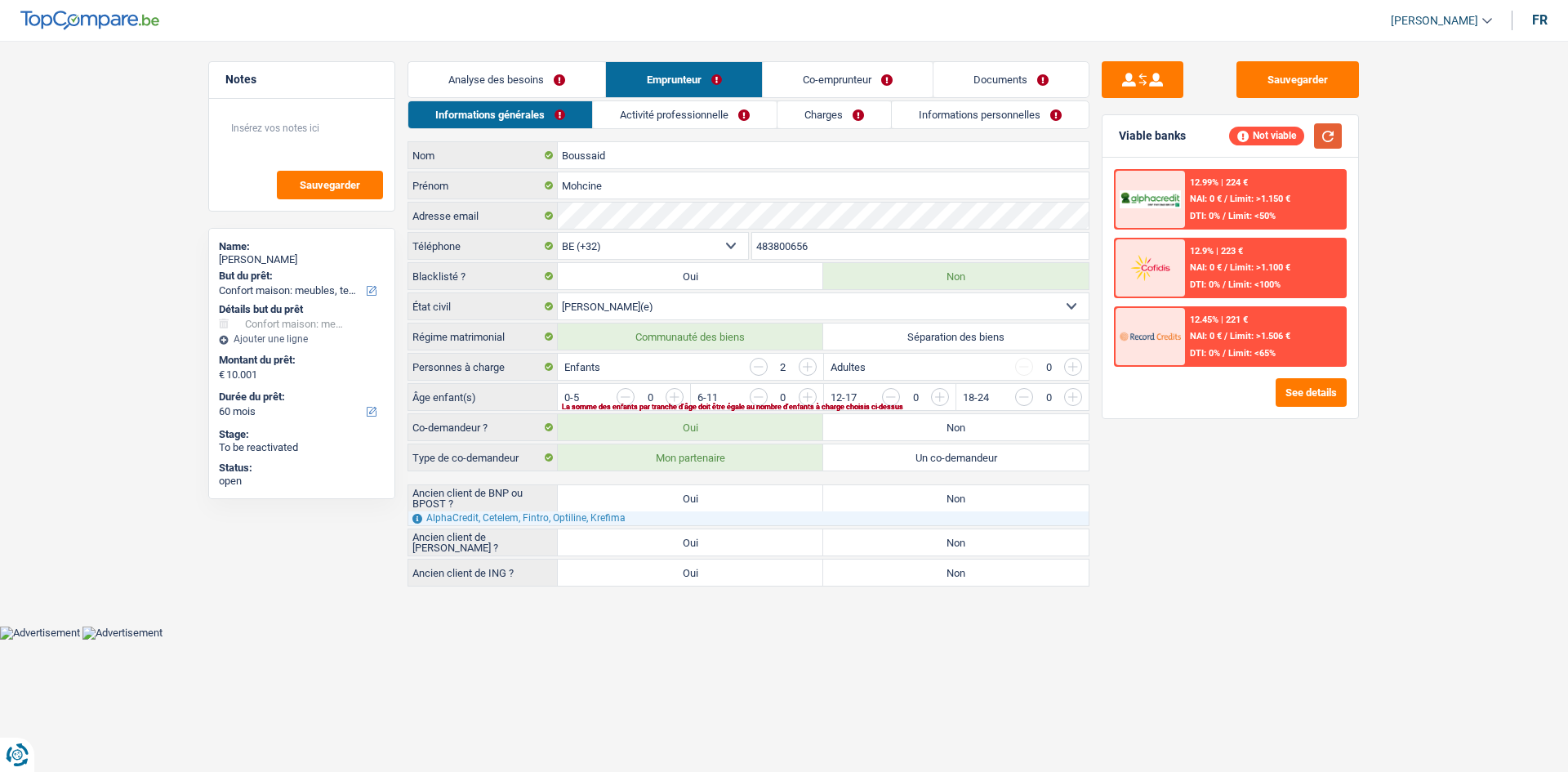 type 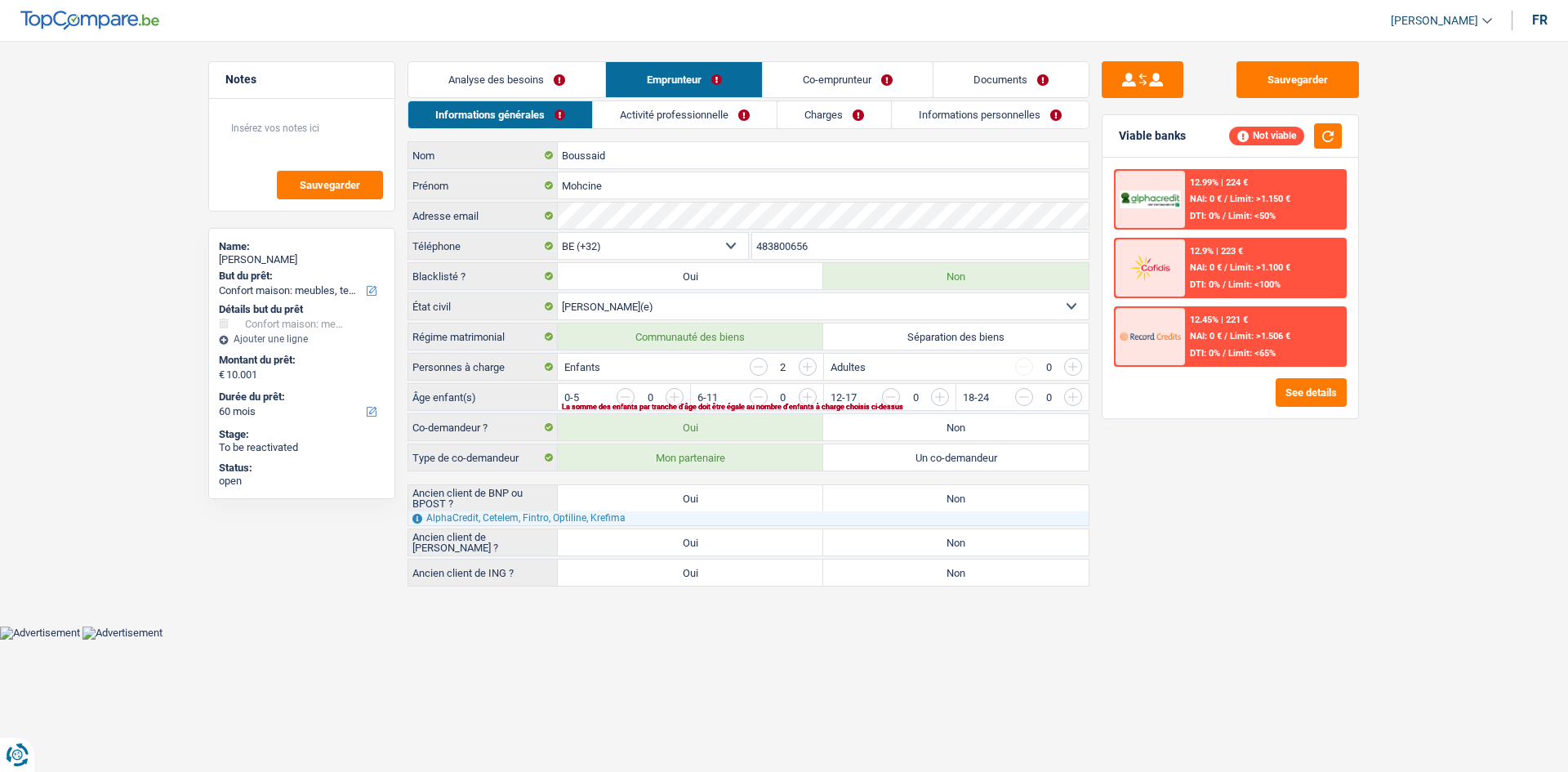 click at bounding box center (1404, 401) 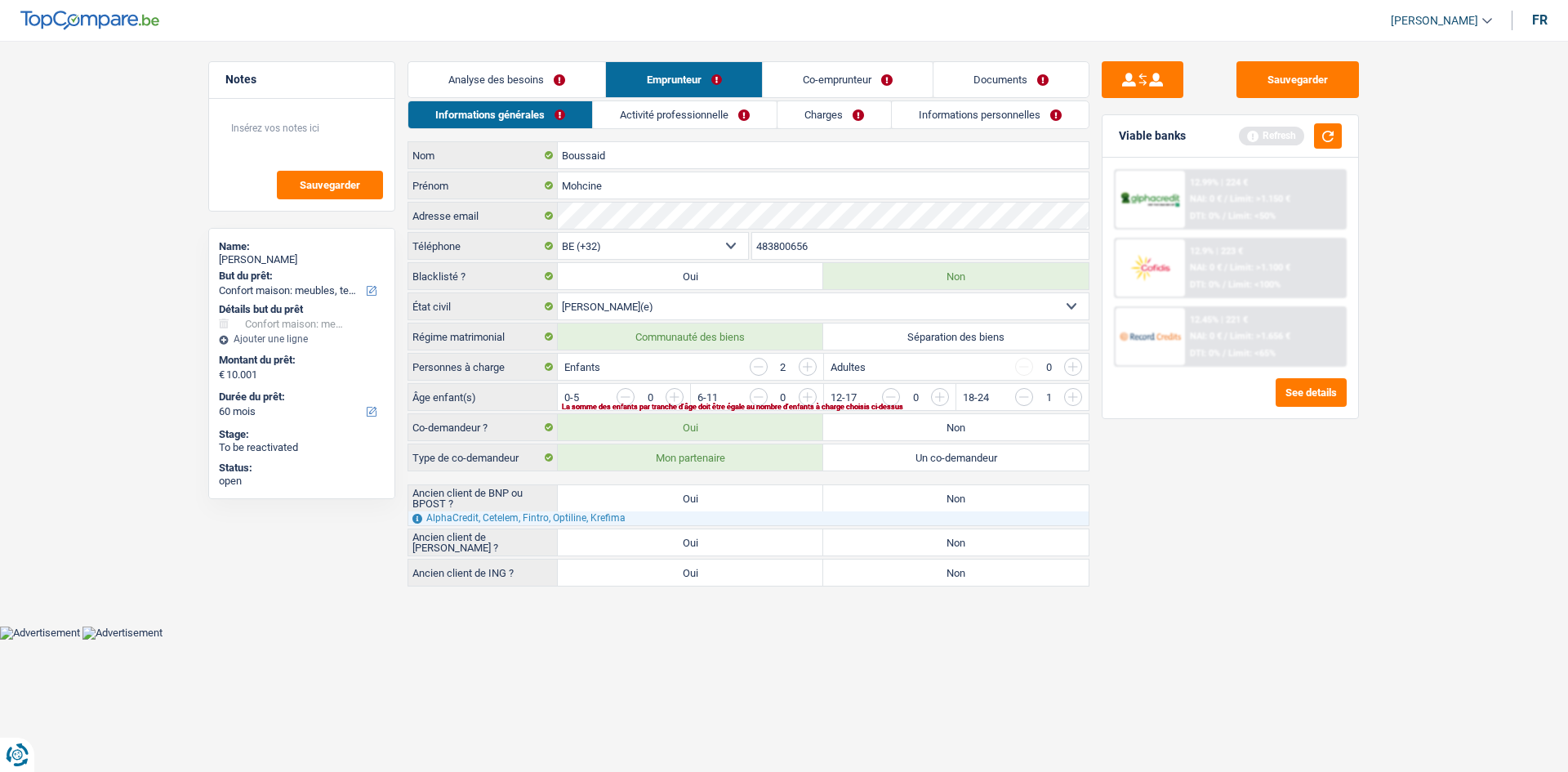 click at bounding box center [1073, 367] 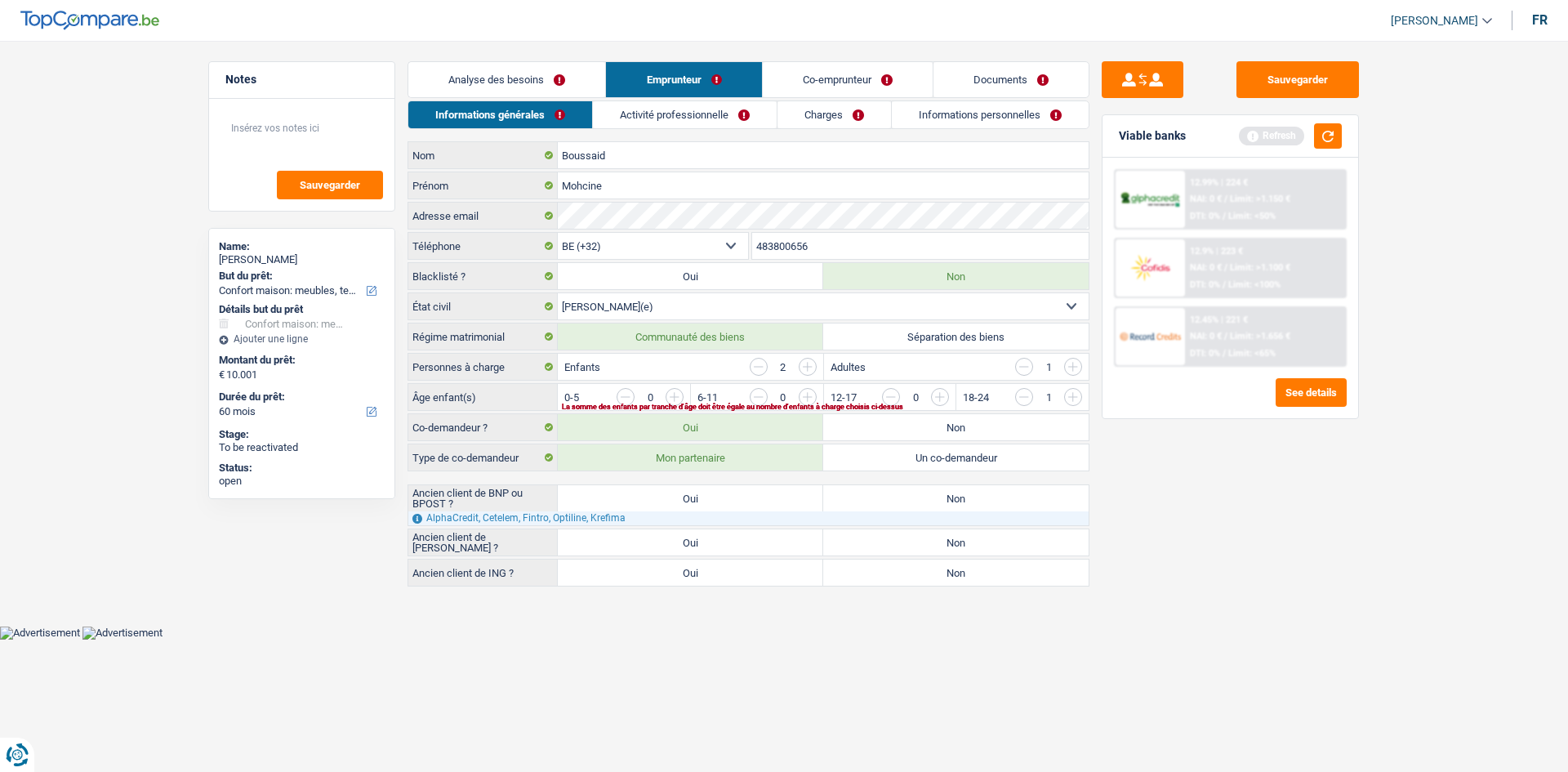 click at bounding box center (1271, 401) 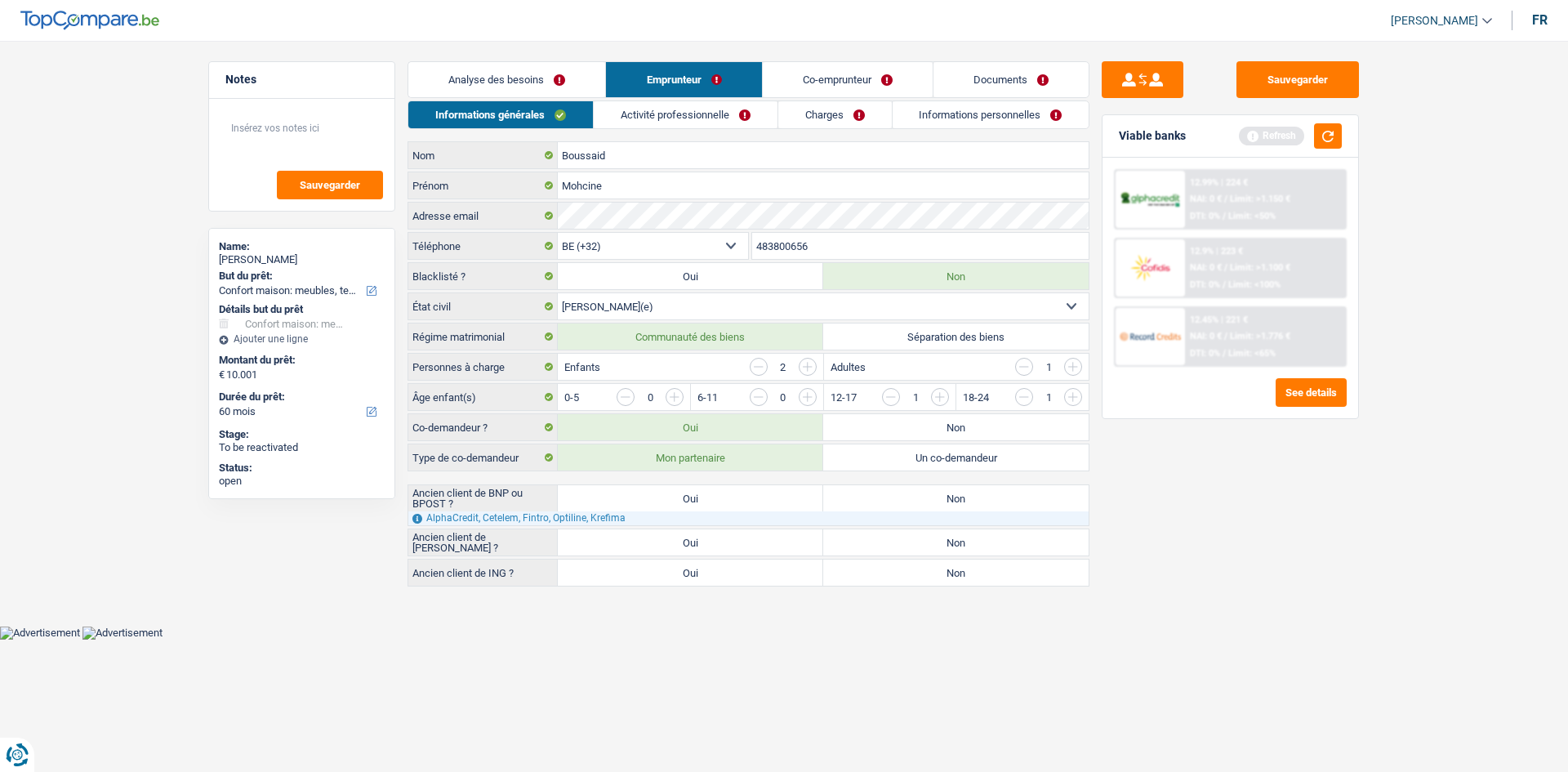 click on "Activité professionnelle" at bounding box center (685, 114) 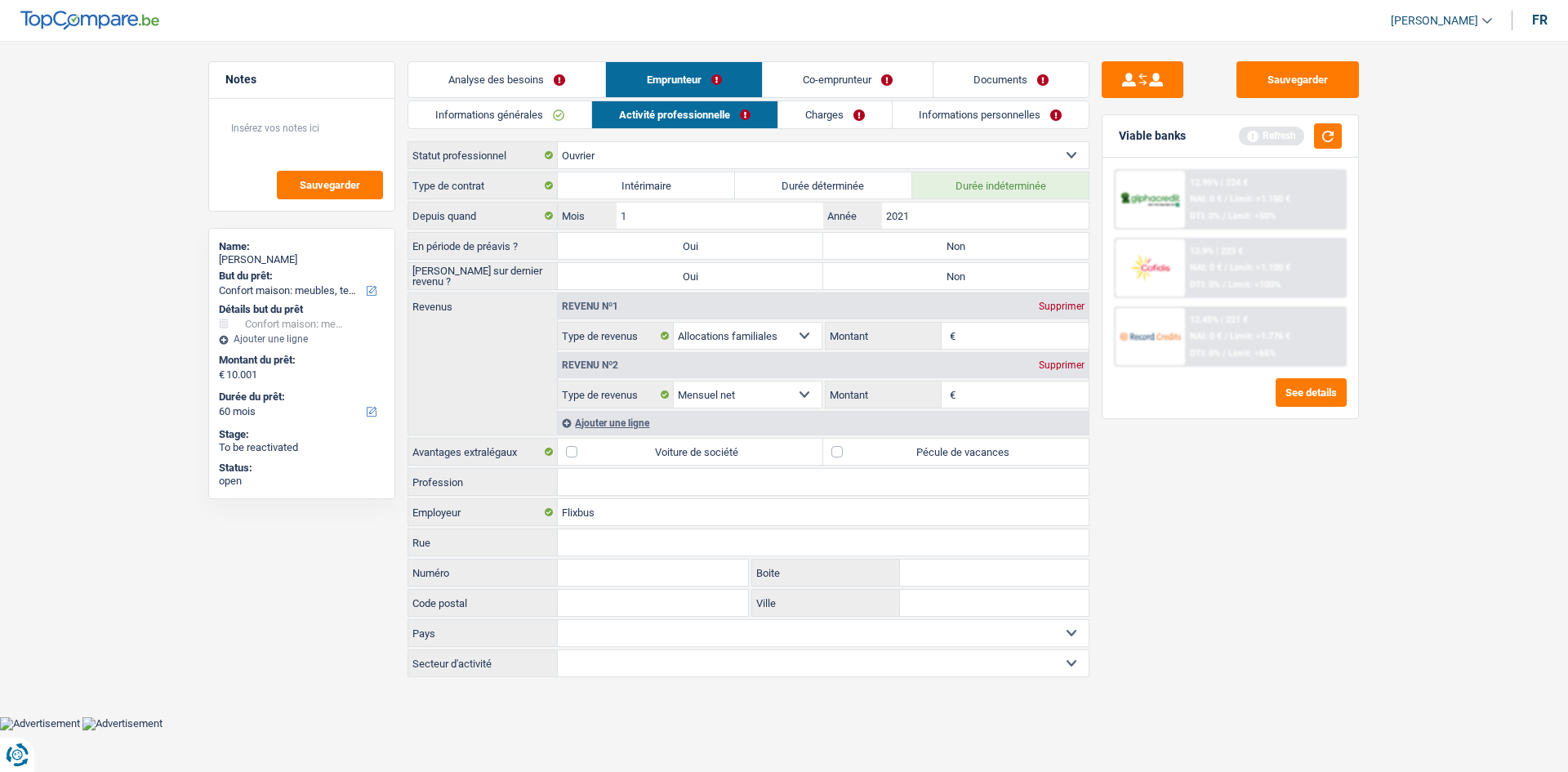 click on "Non" at bounding box center [956, 246] 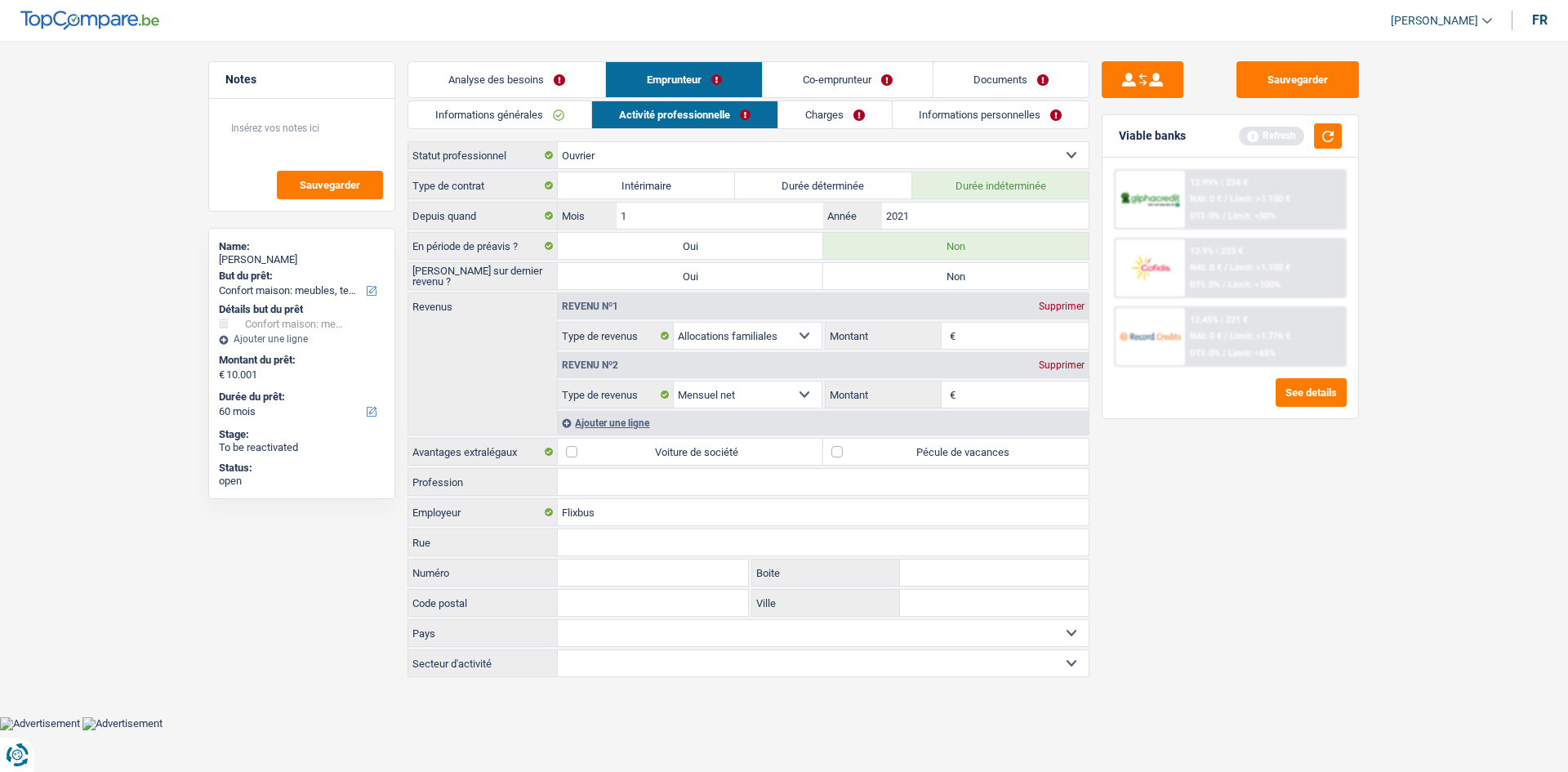 click on "Non" at bounding box center [956, 276] 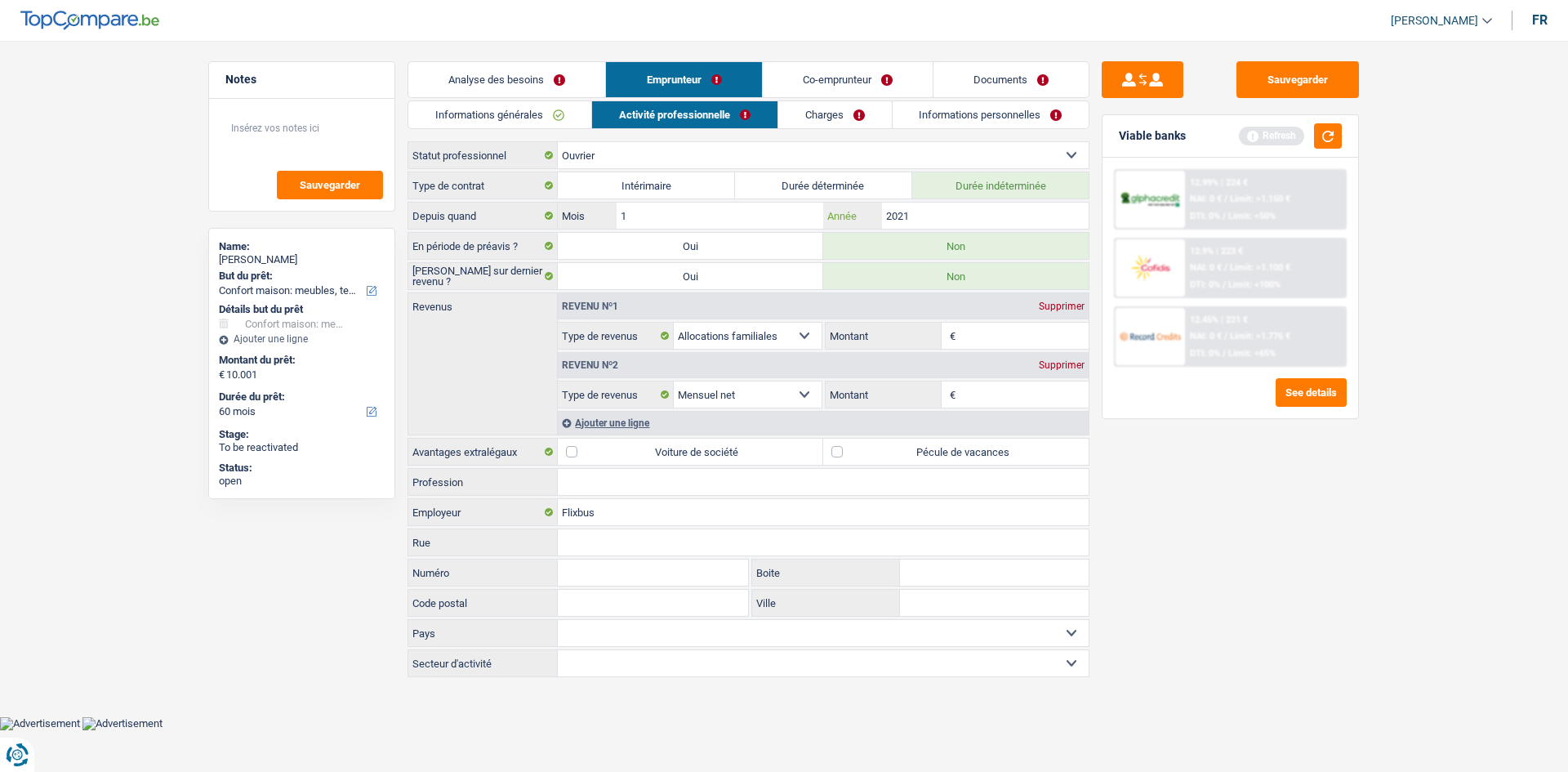 click on "2021" at bounding box center [985, 216] 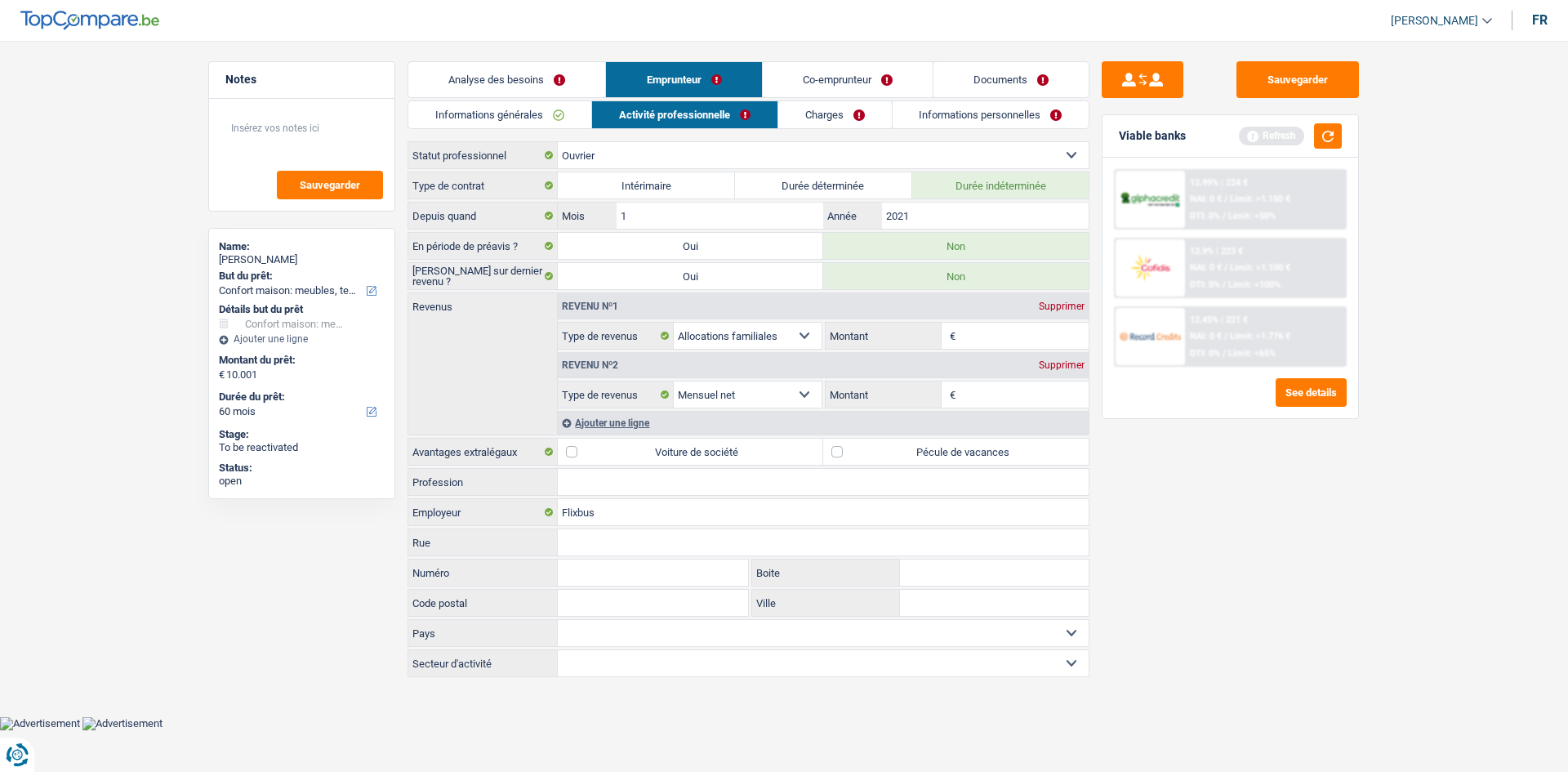 click on "Pécule de vacances" at bounding box center (956, 452) 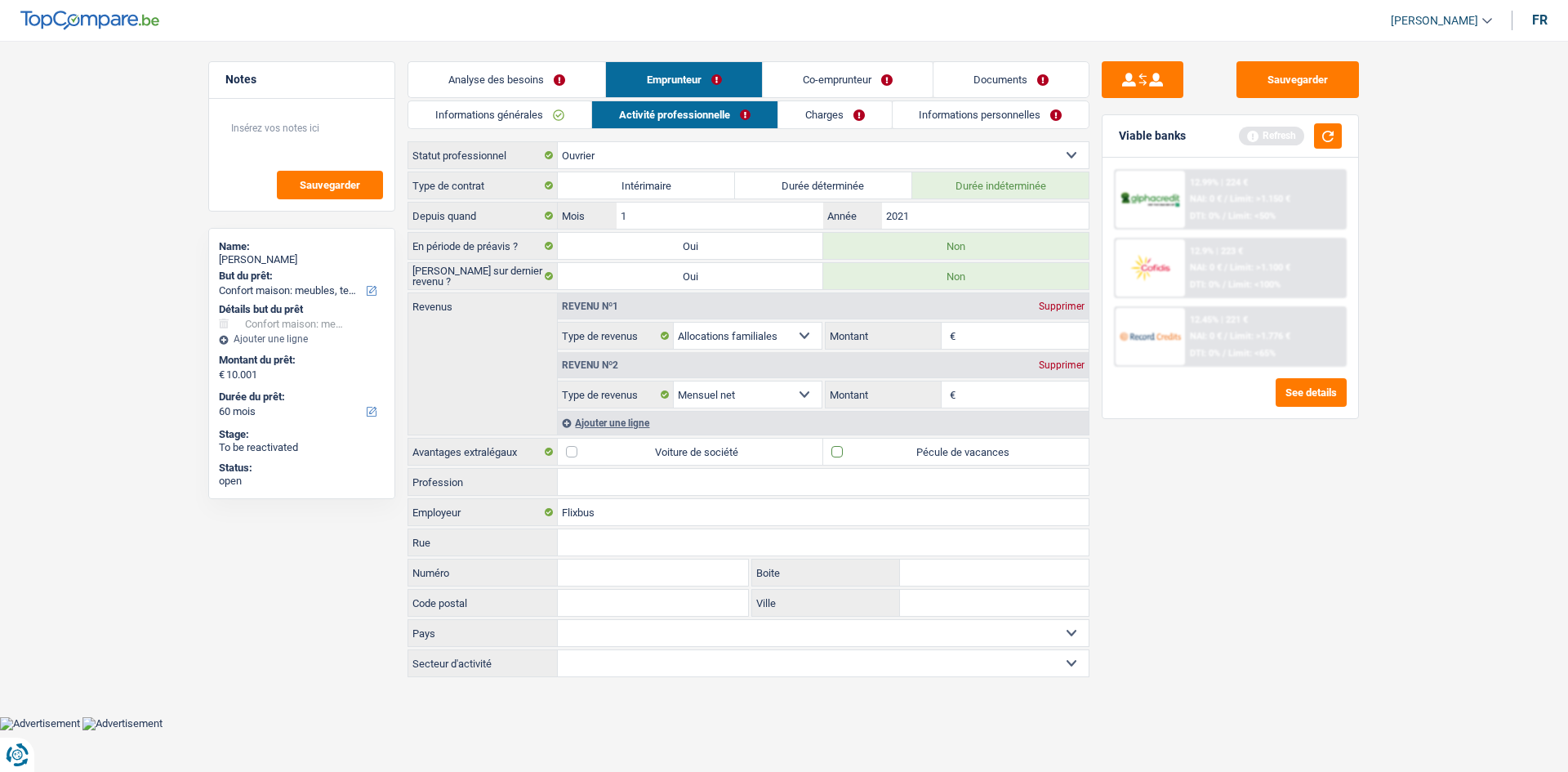 click on "Pécule de vacances" at bounding box center [956, 452] 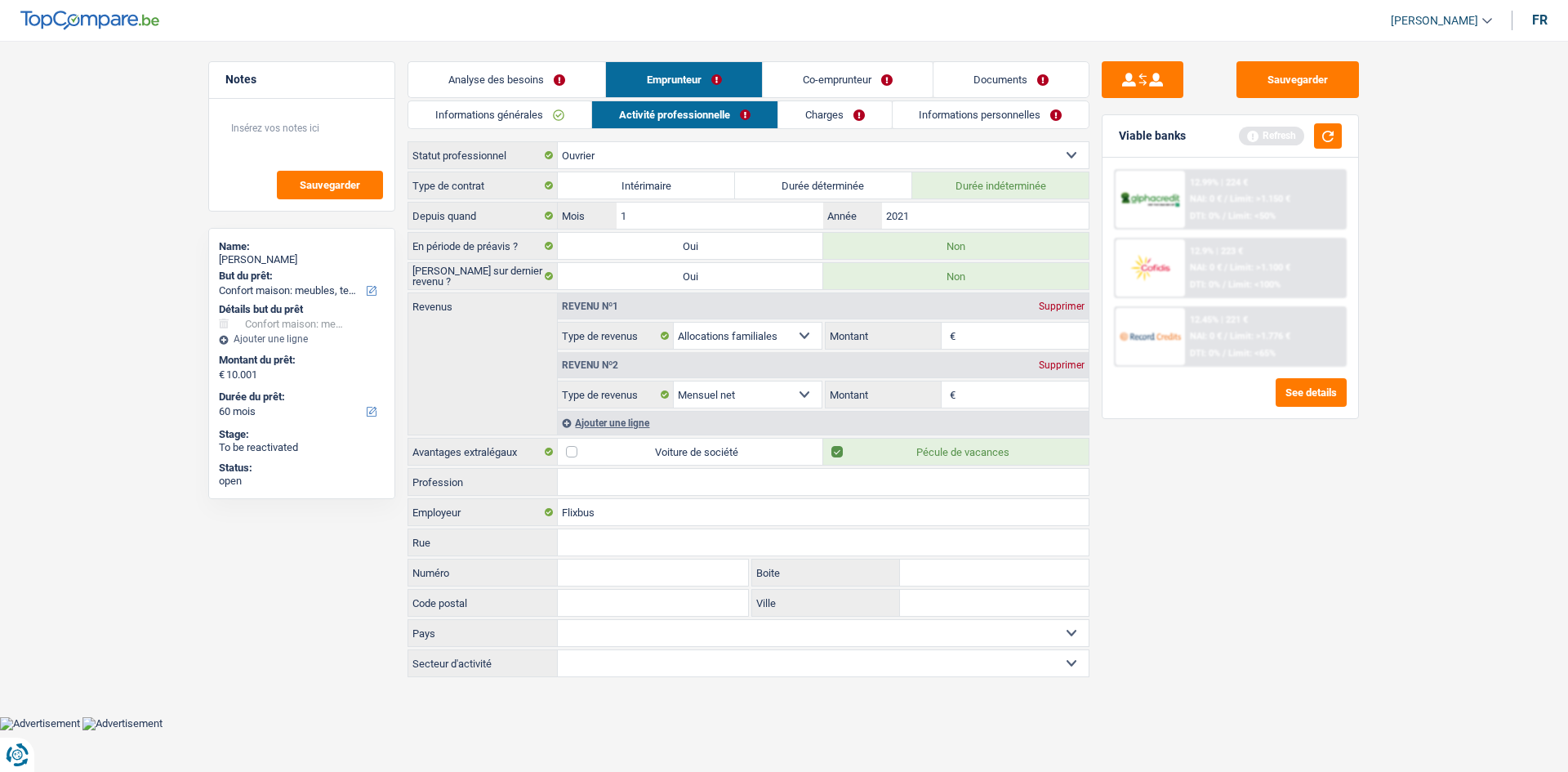 click on "Montant" at bounding box center [1024, 336] 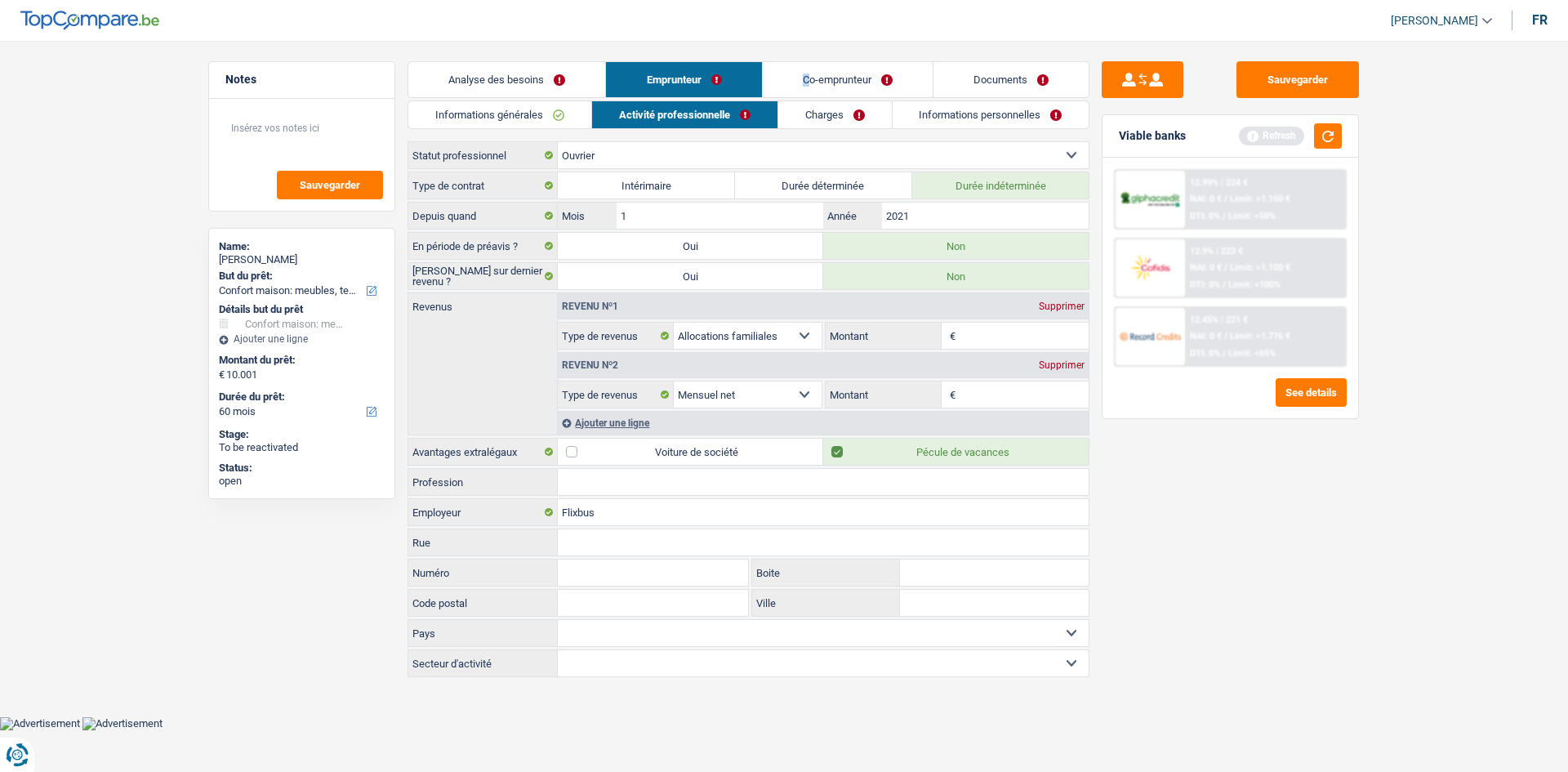 click on "Co-emprunteur" at bounding box center (848, 79) 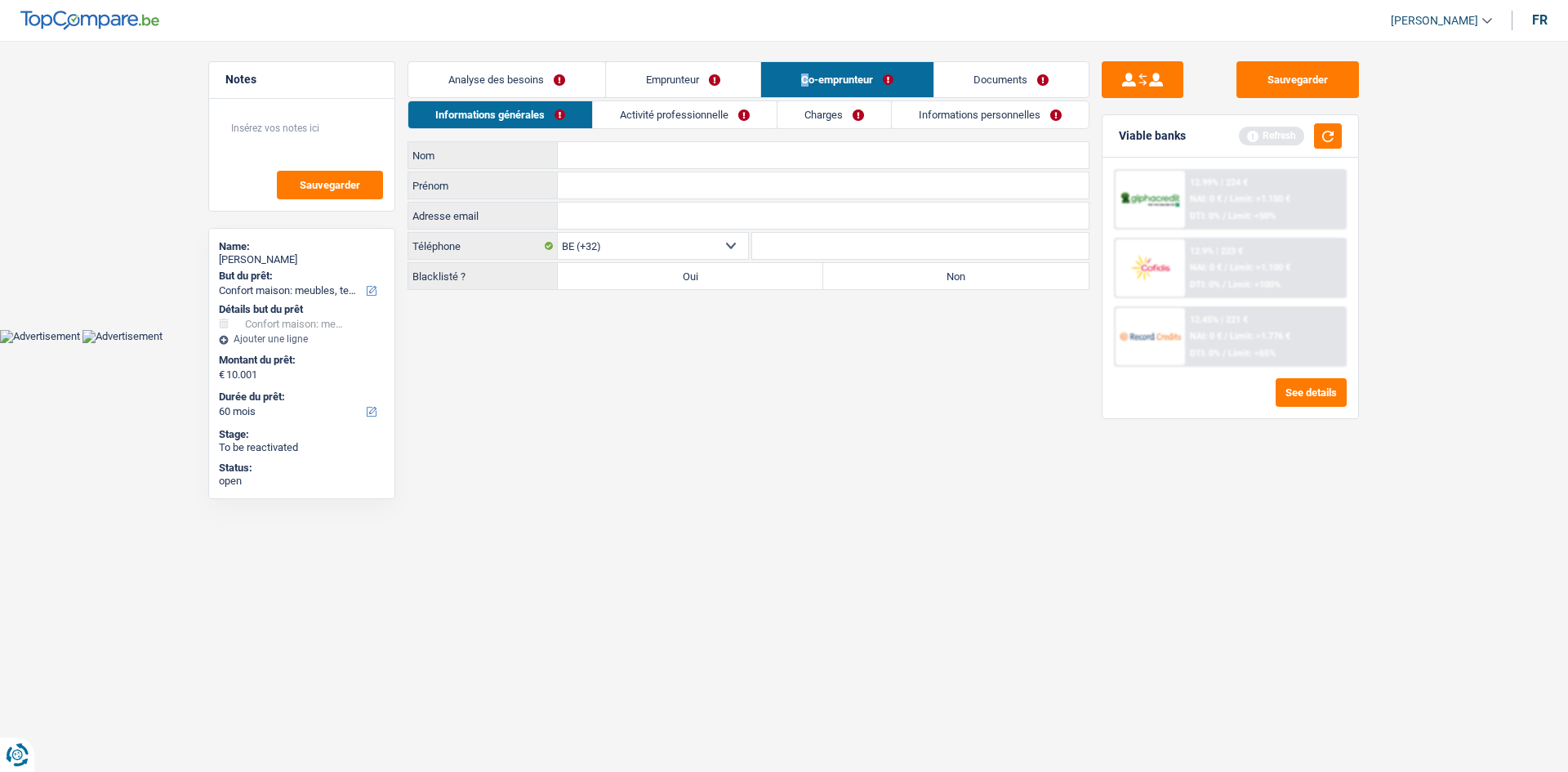 click on "Activité professionnelle" at bounding box center [684, 114] 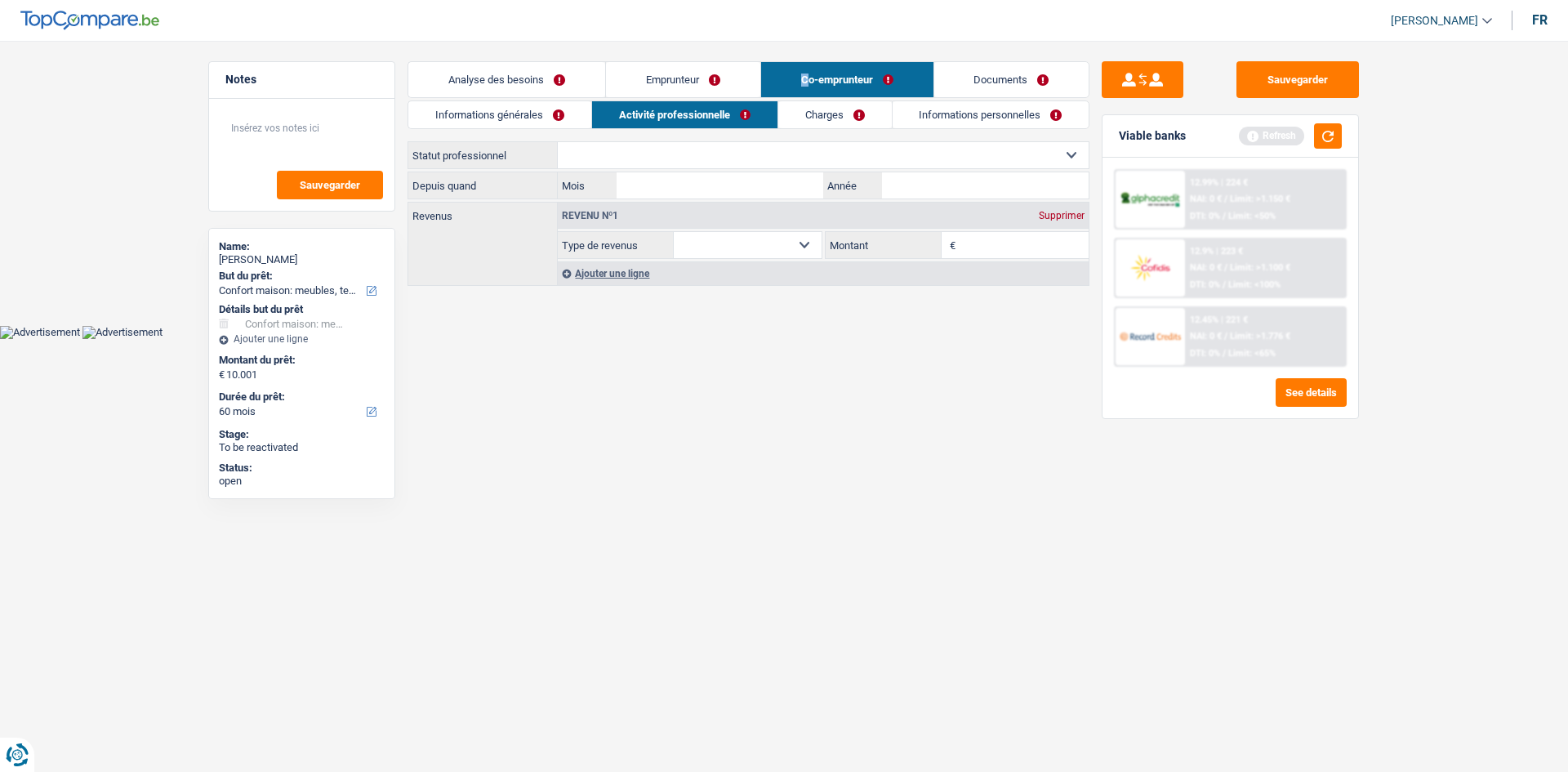 click on "Allocation d'handicap Allocations chômage Allocations familiales Chèques repas Complément d'entreprise Indemnité mutuelle Indépendant complémentaire Mensuel net Pension Pension alimentaire Pension d'invalidité Revenu d'intégration sociale Revenus locatifs Autres revenus
Sélectionner une option" at bounding box center (747, 245) 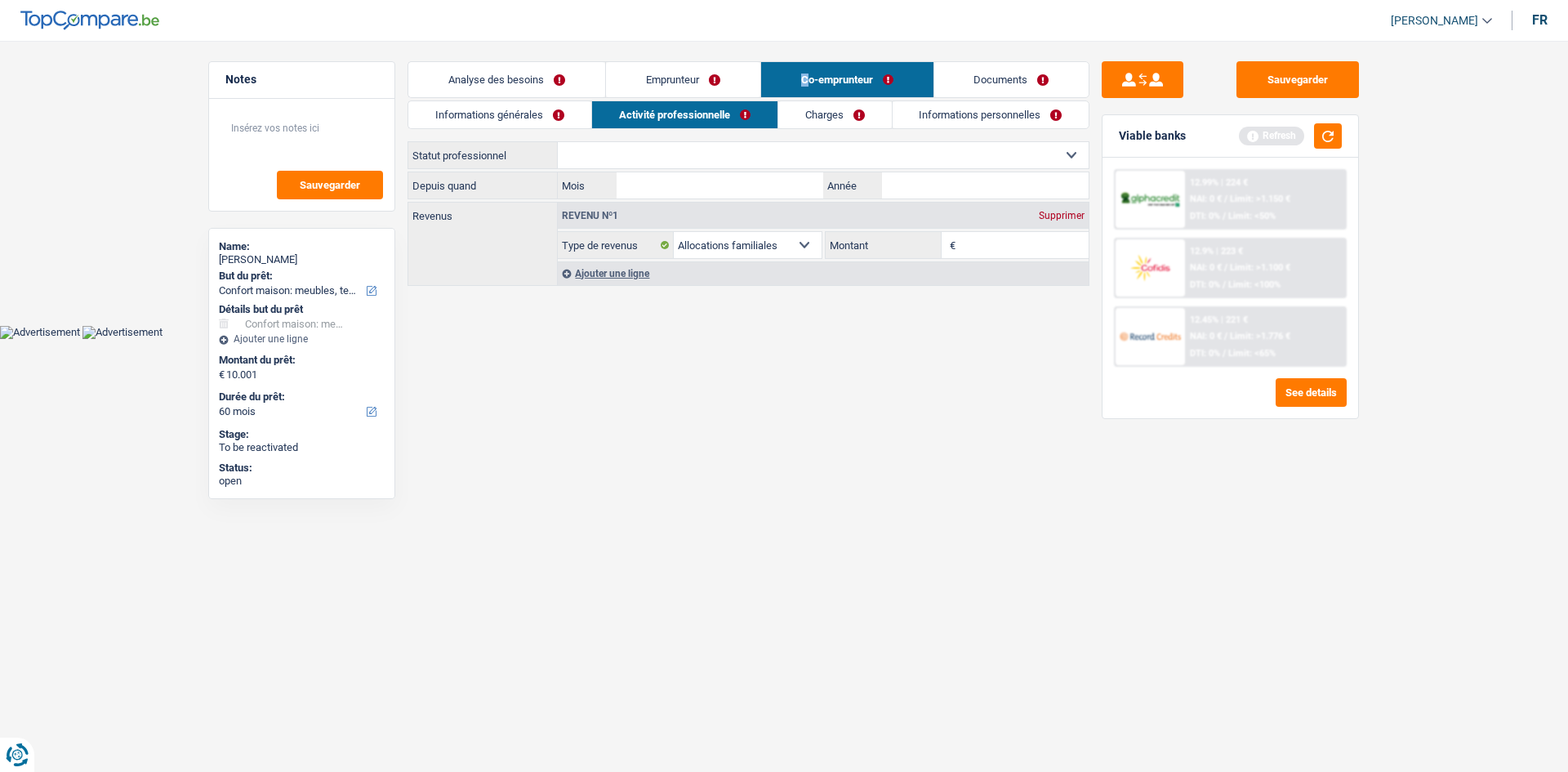click on "Montant" at bounding box center (1024, 245) 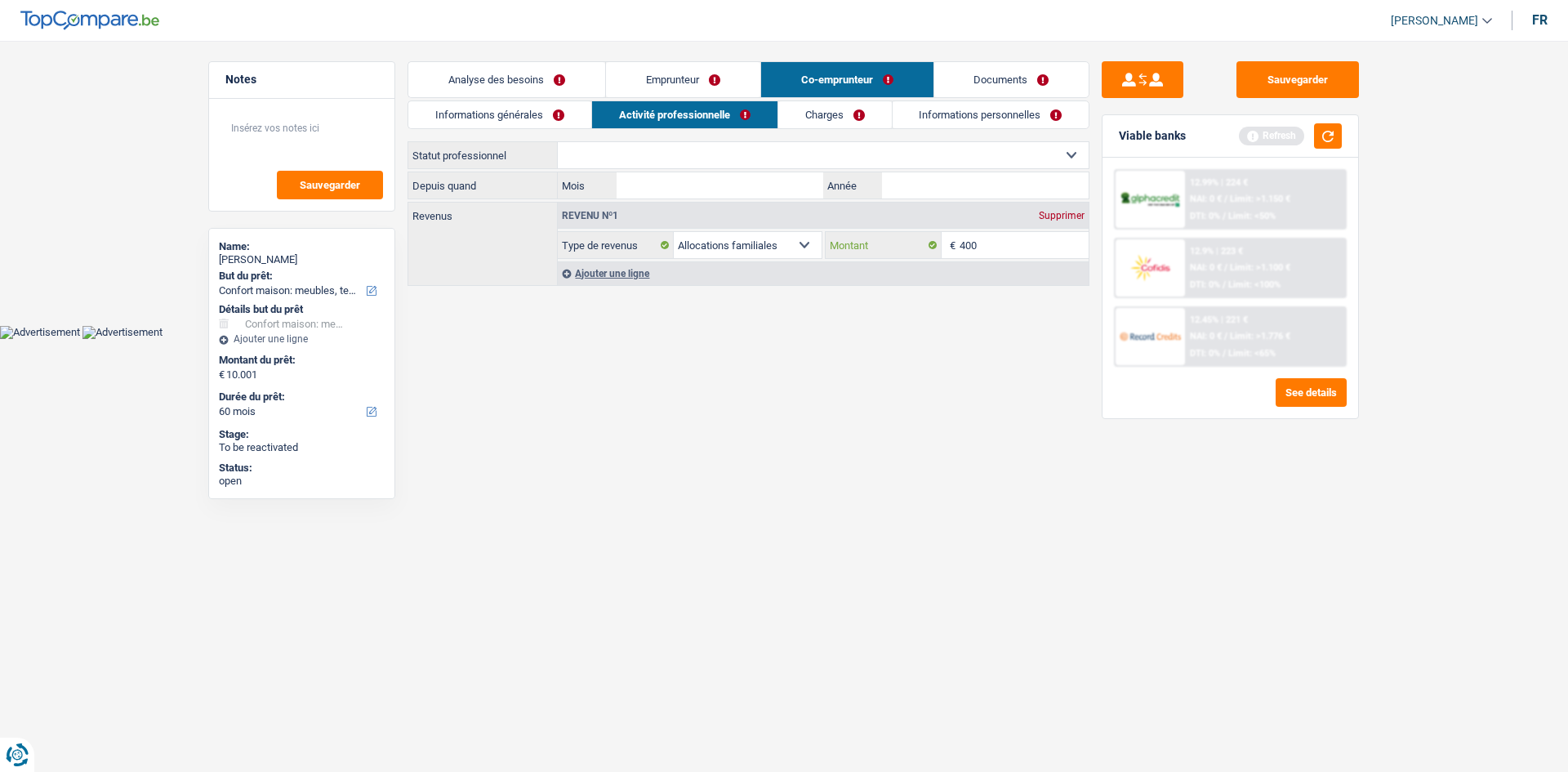 type on "400" 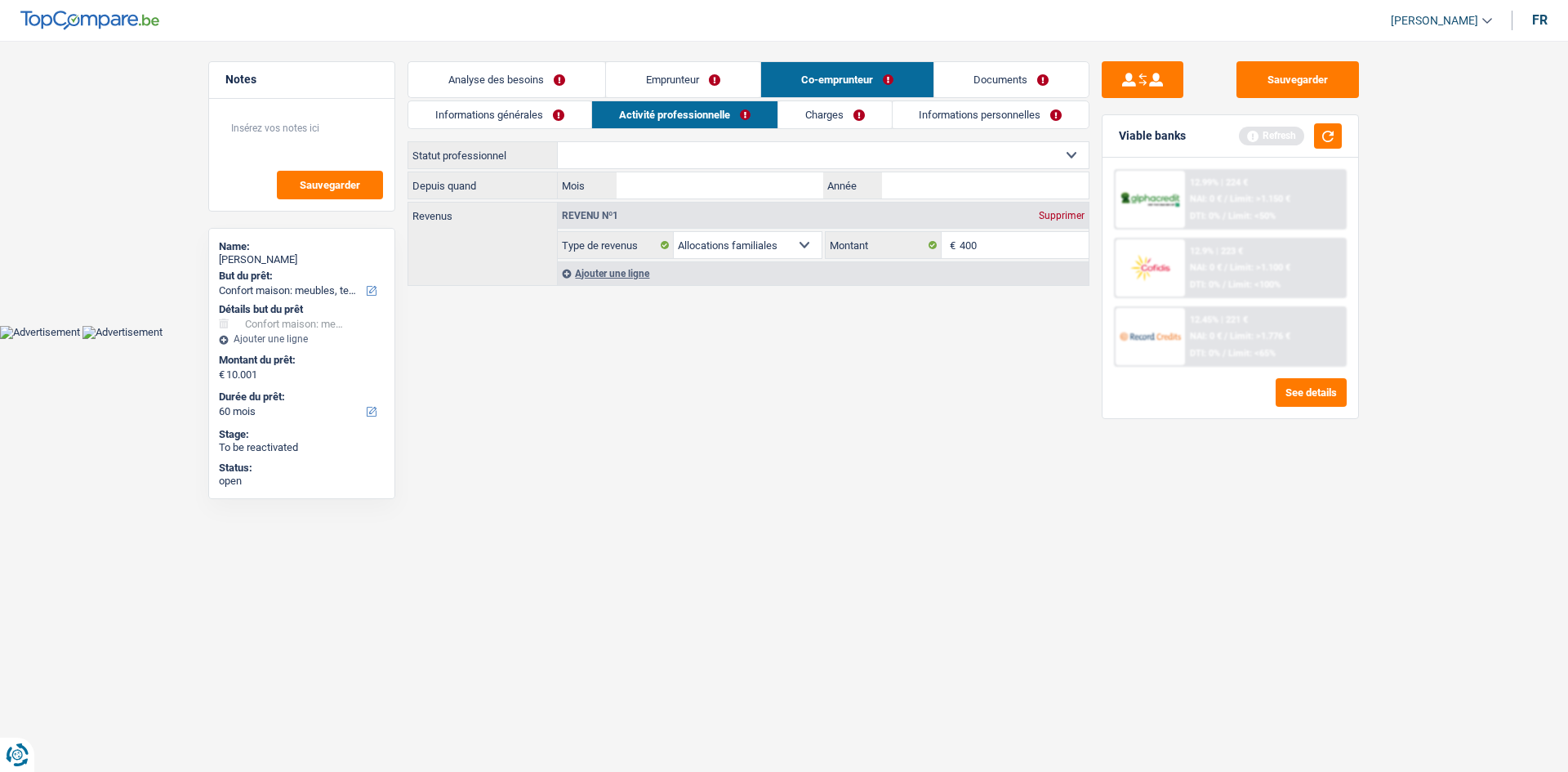 click on "Emprunteur" at bounding box center (683, 79) 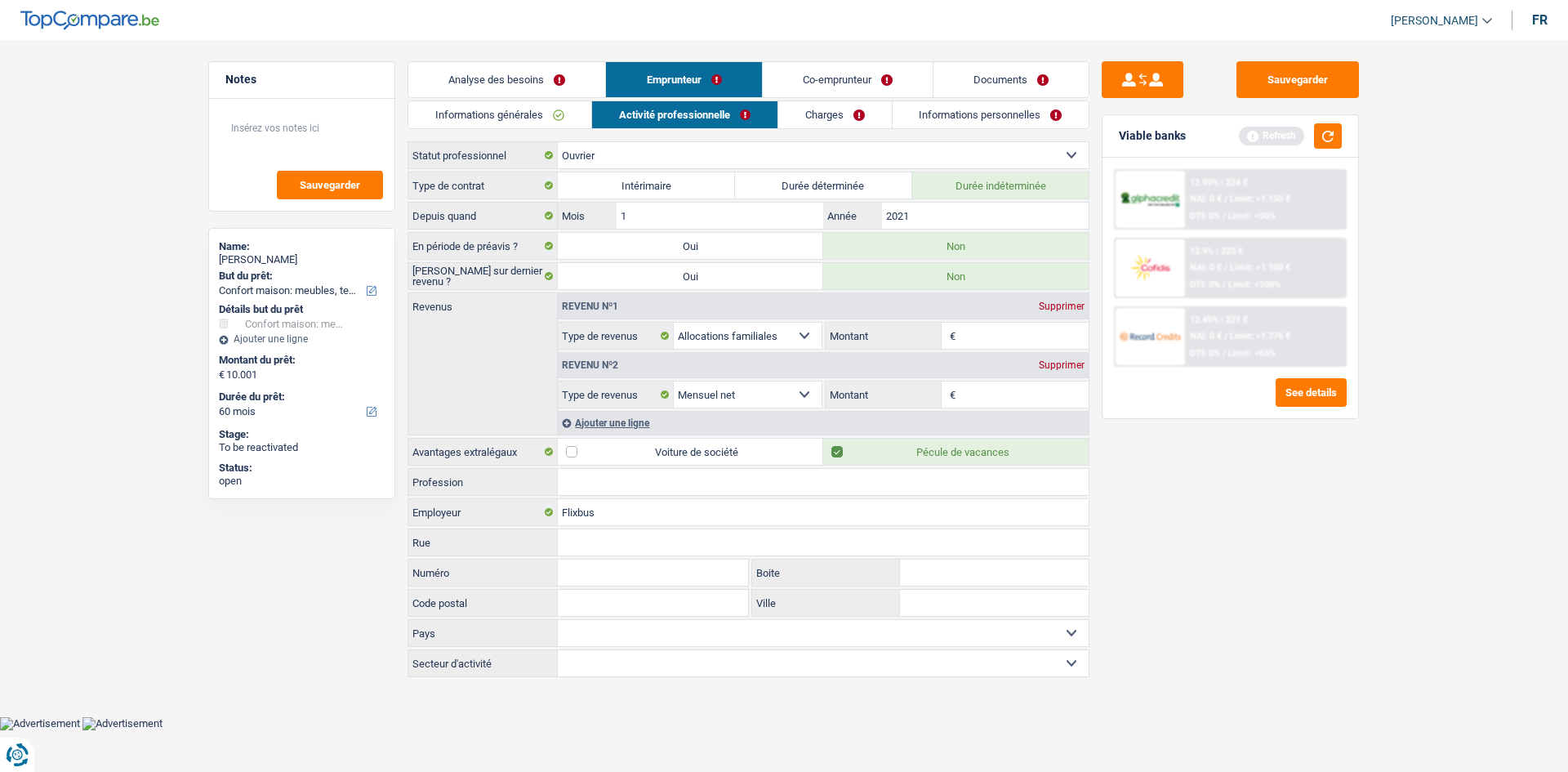 drag, startPoint x: 1062, startPoint y: 304, endPoint x: 1038, endPoint y: 328, distance: 33.94113 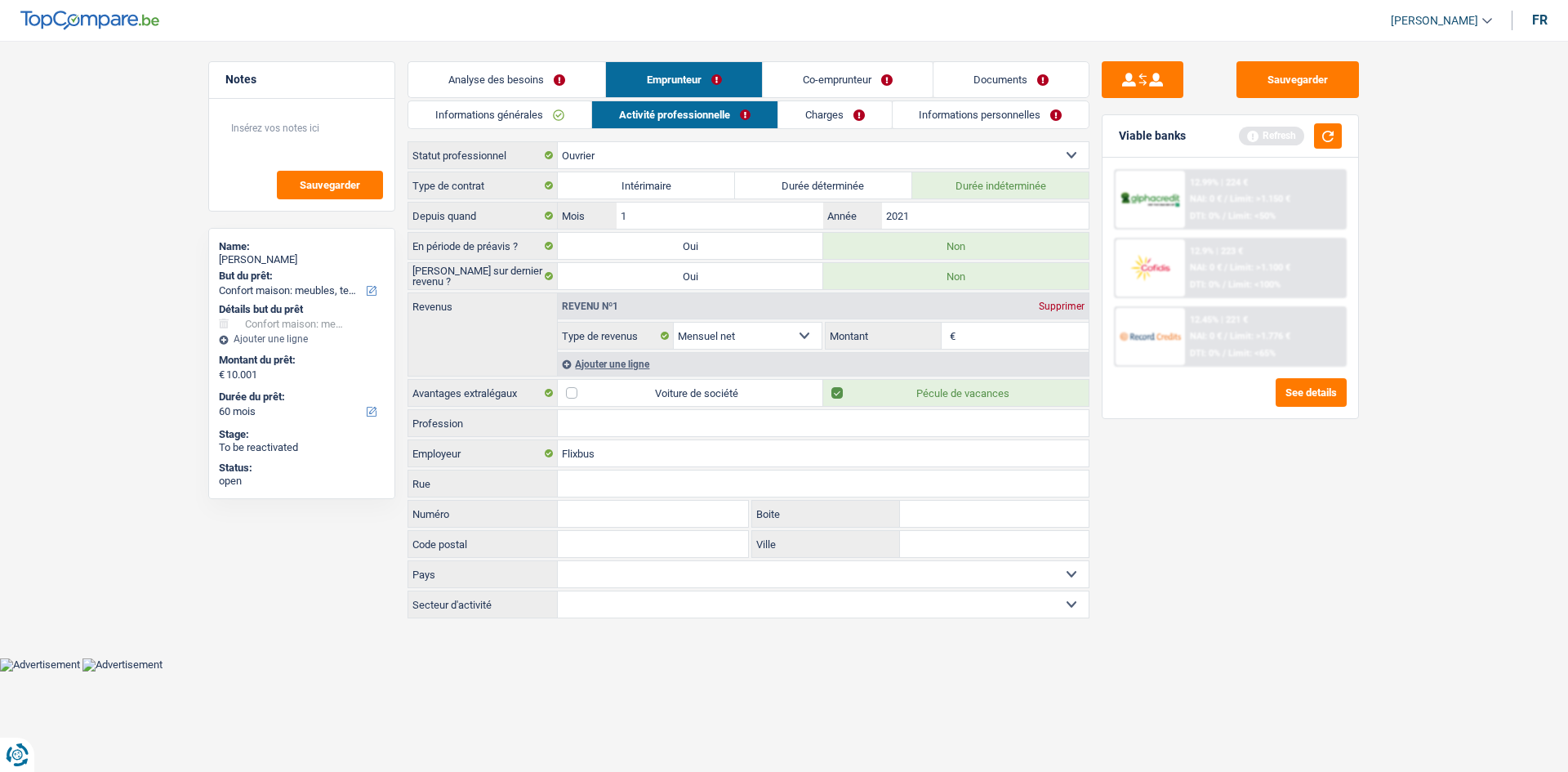 click on "Montant" at bounding box center [1024, 336] 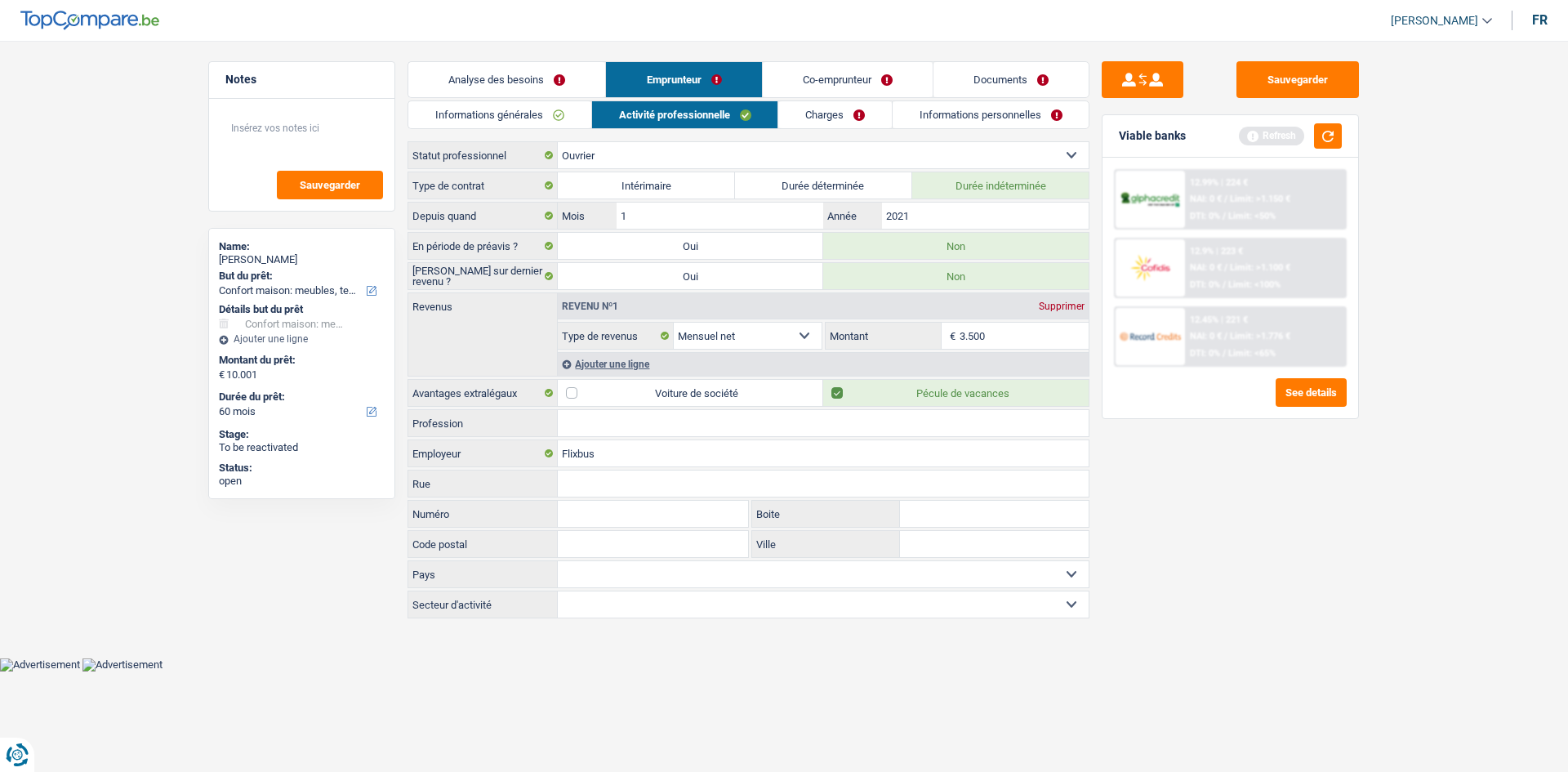 type on "3.500" 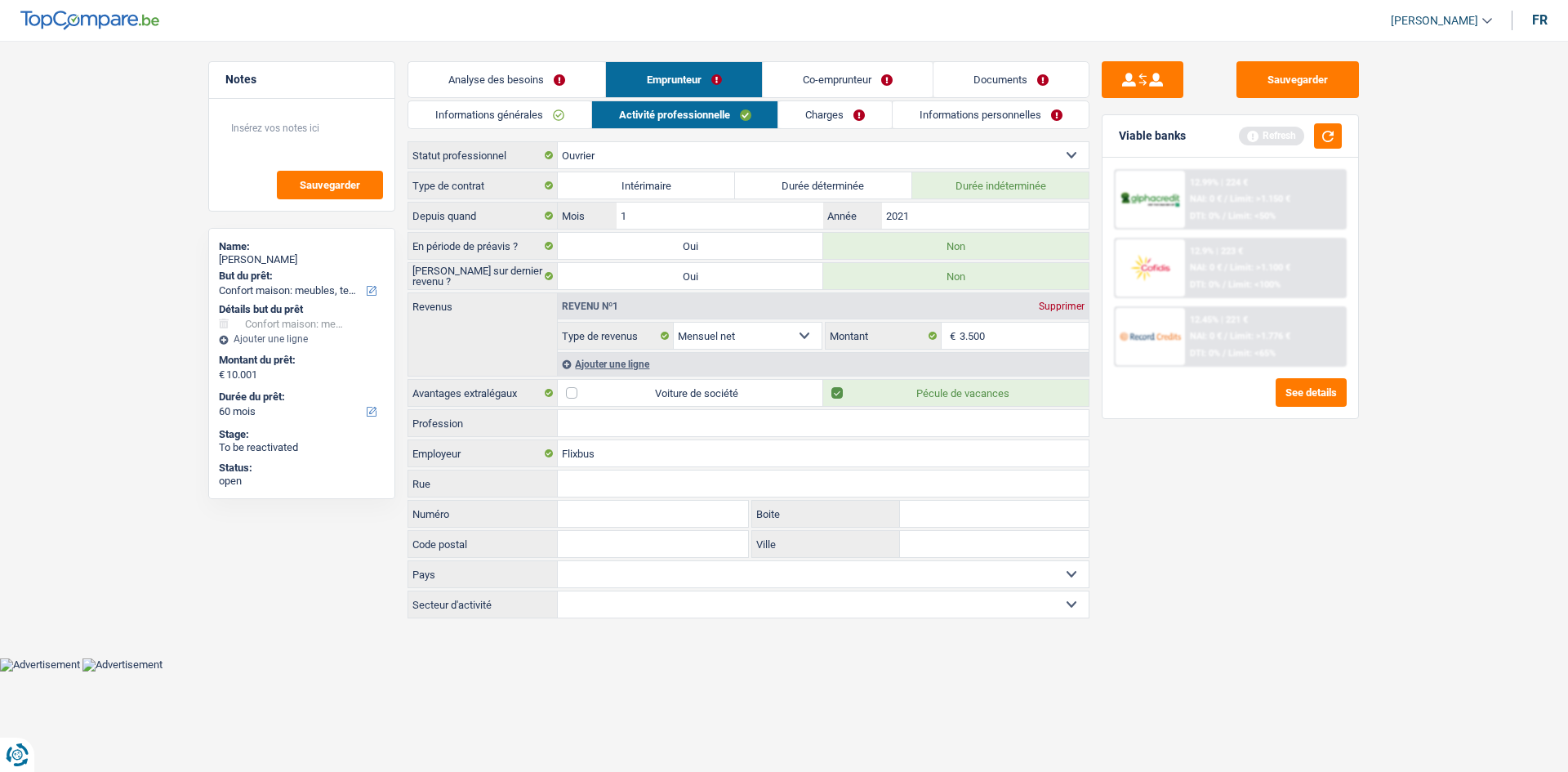 drag, startPoint x: 606, startPoint y: 427, endPoint x: 990, endPoint y: 533, distance: 398.3616 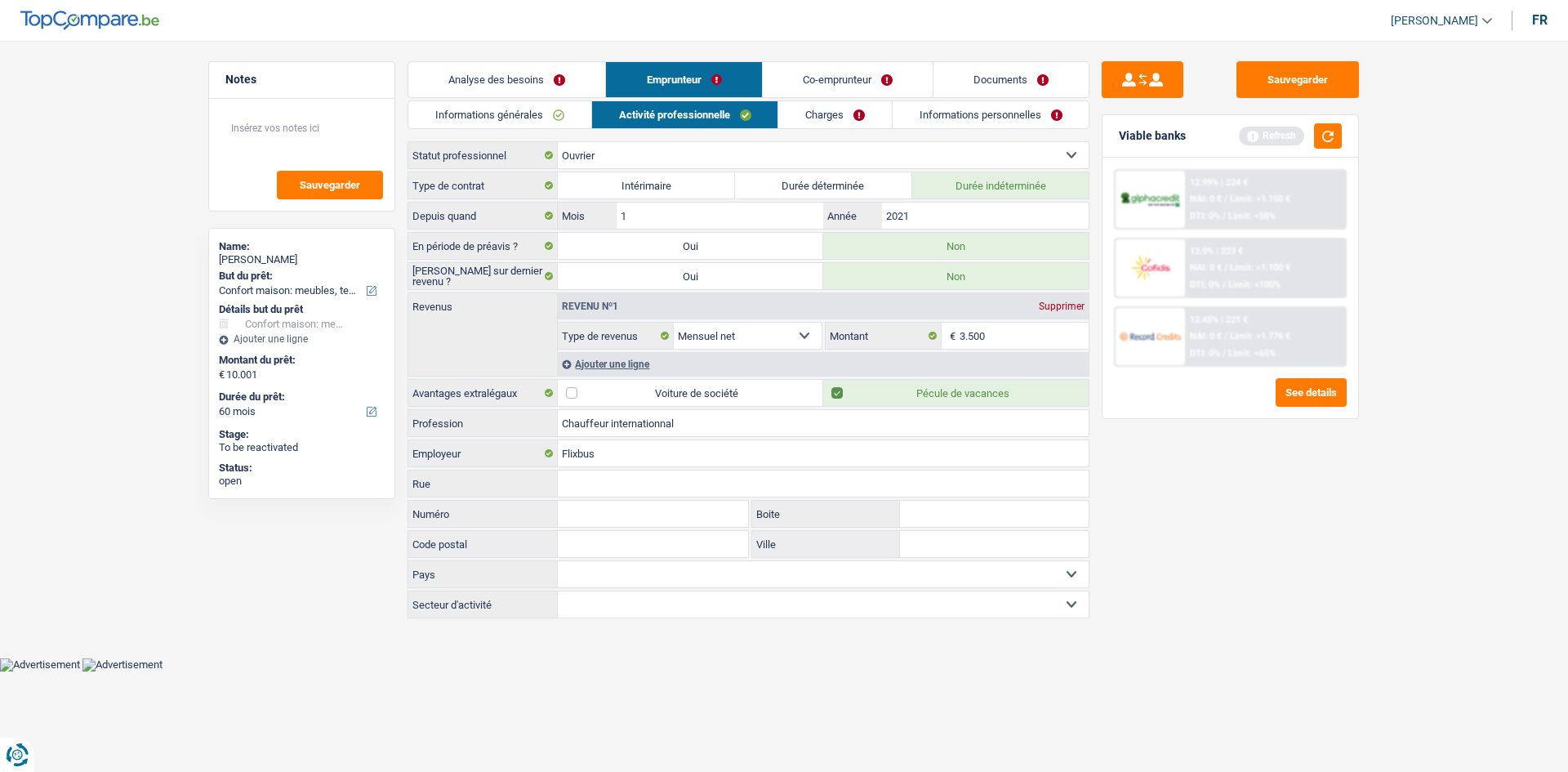 type on "Chauffeur internationnal" 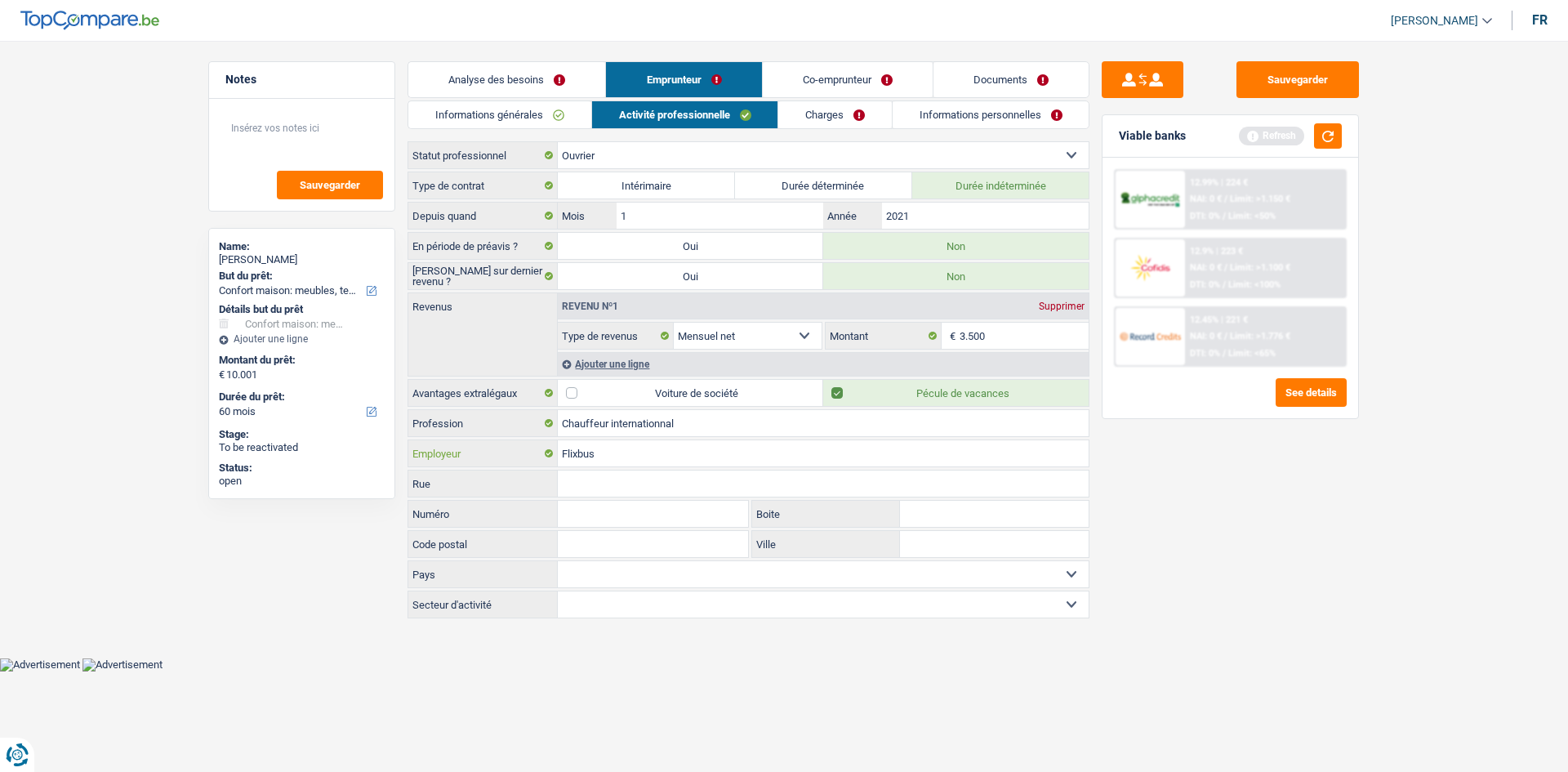 click on "Flixbus" at bounding box center [823, 453] 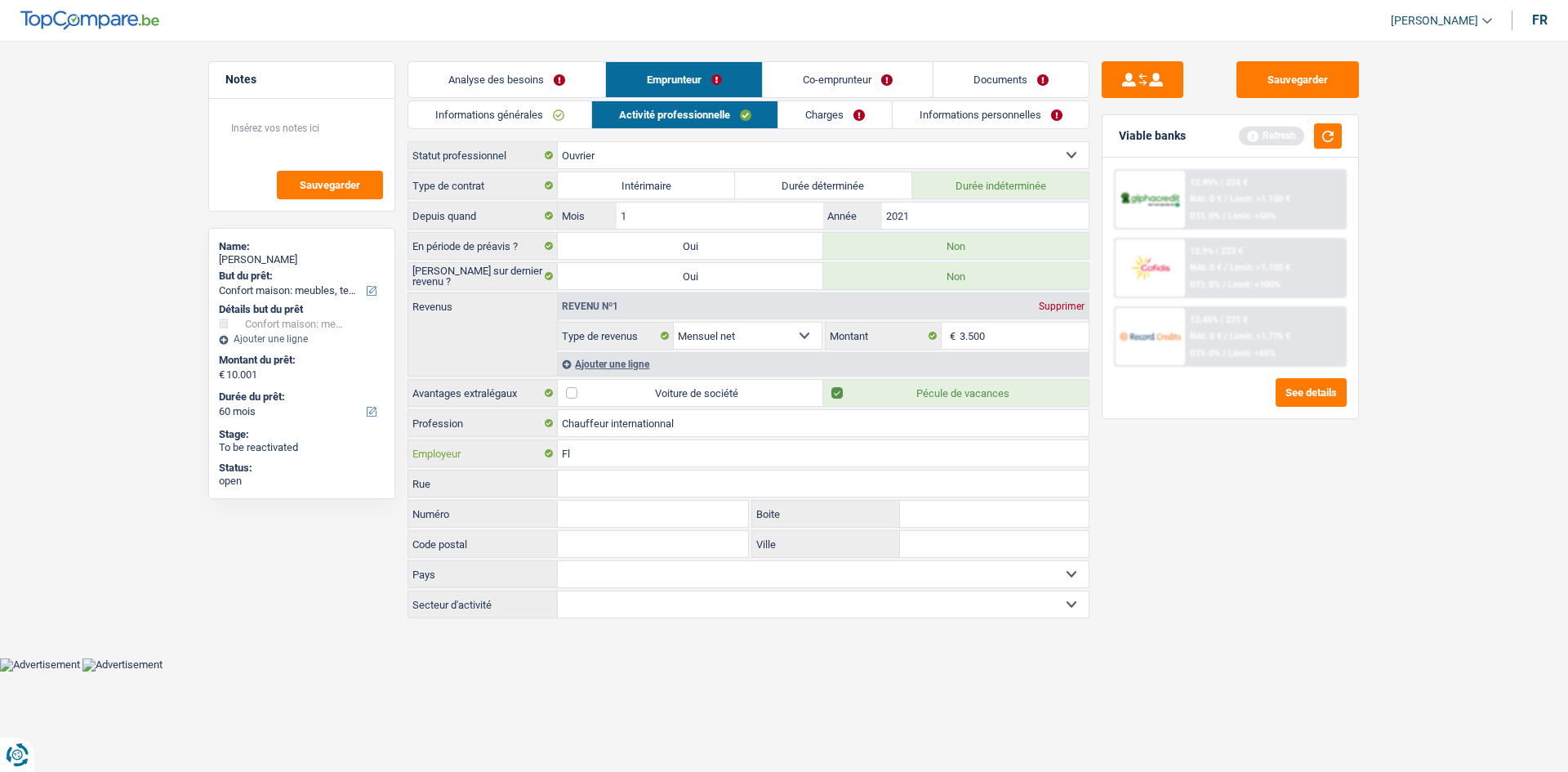 type on "F" 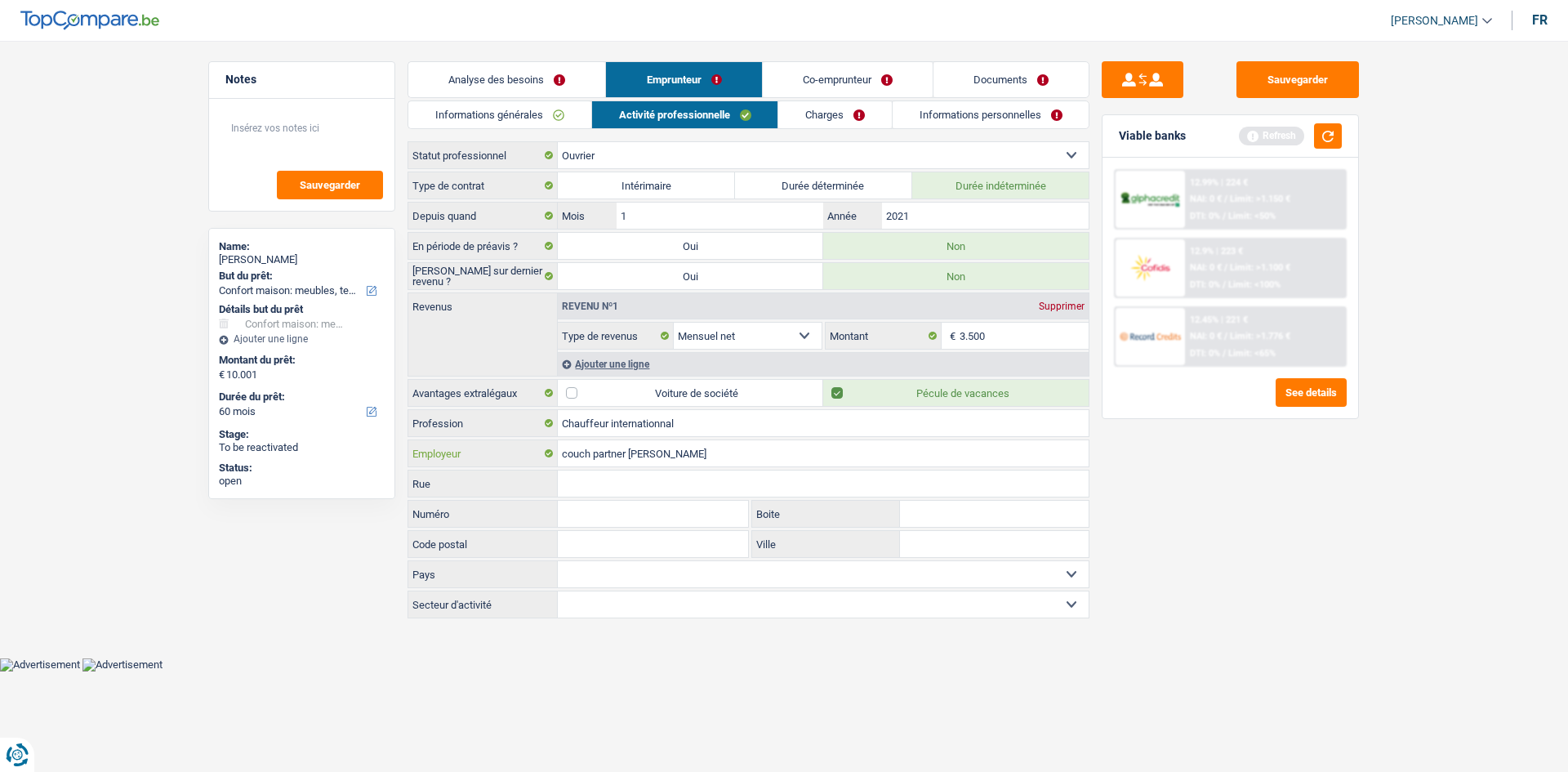 type on "couch partner bravo" 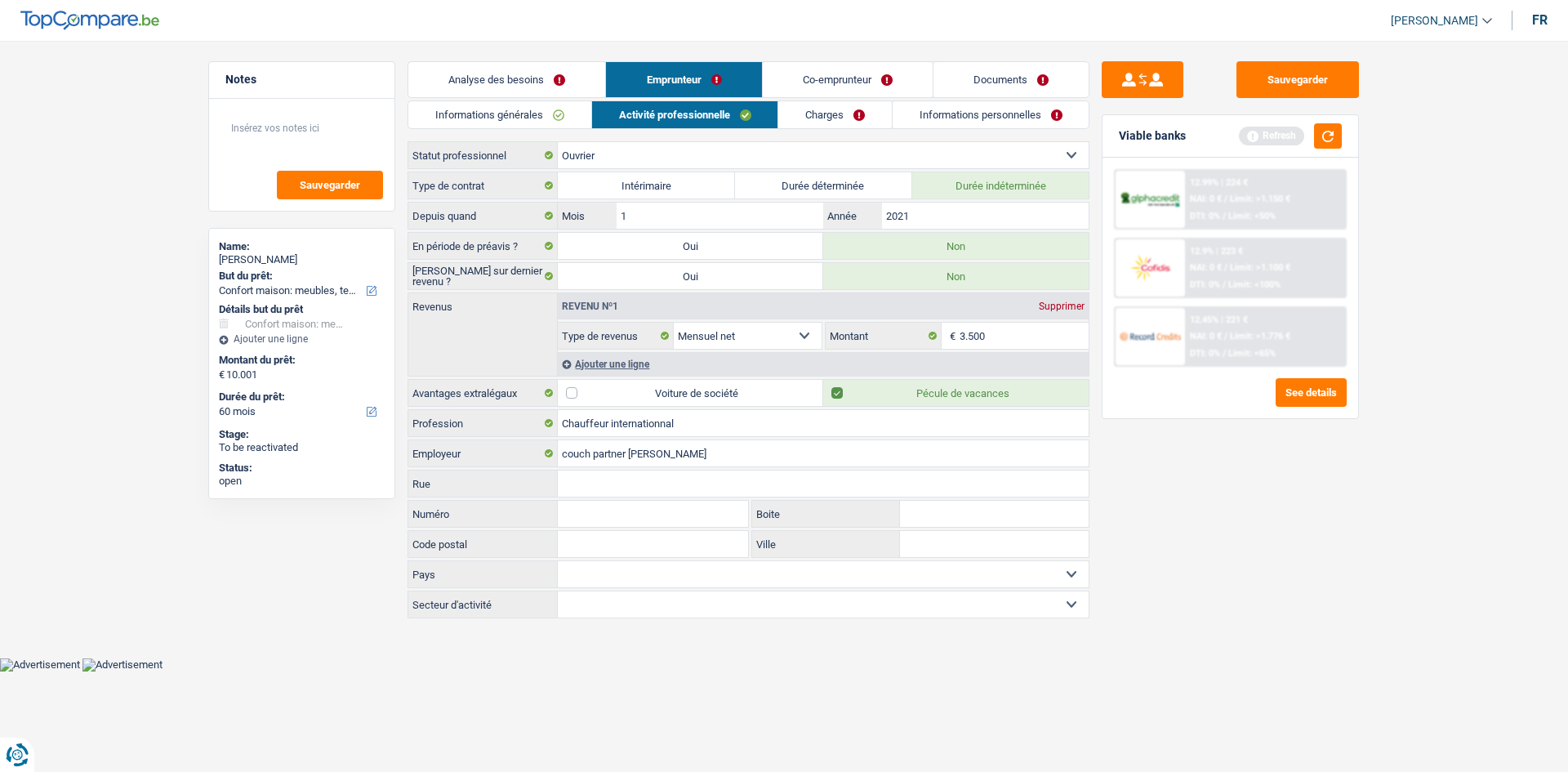 click on "Sauvegarder
Viable banks
Refresh
12.99% | 224 €
NAI: 0 €
/
Limit: >1.150 €
DTI: 0%
/
Limit: <50%
12.9% | 223 €
NAI: 0 €
/
Limit: >1.100 €
DTI: 0%
/
Limit: <100%
/       /" at bounding box center [1230, 401] 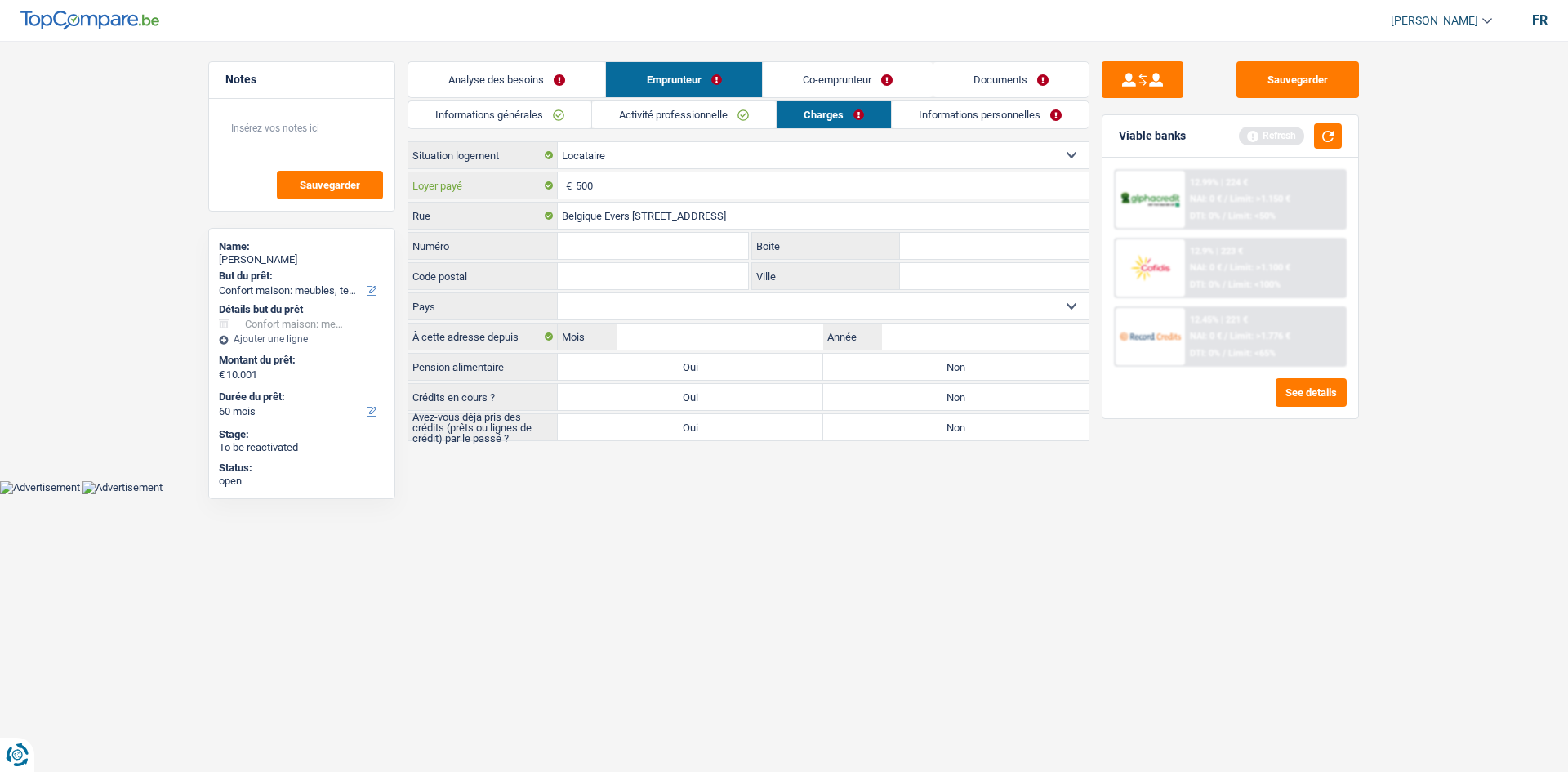 click on "500" at bounding box center (832, 185) 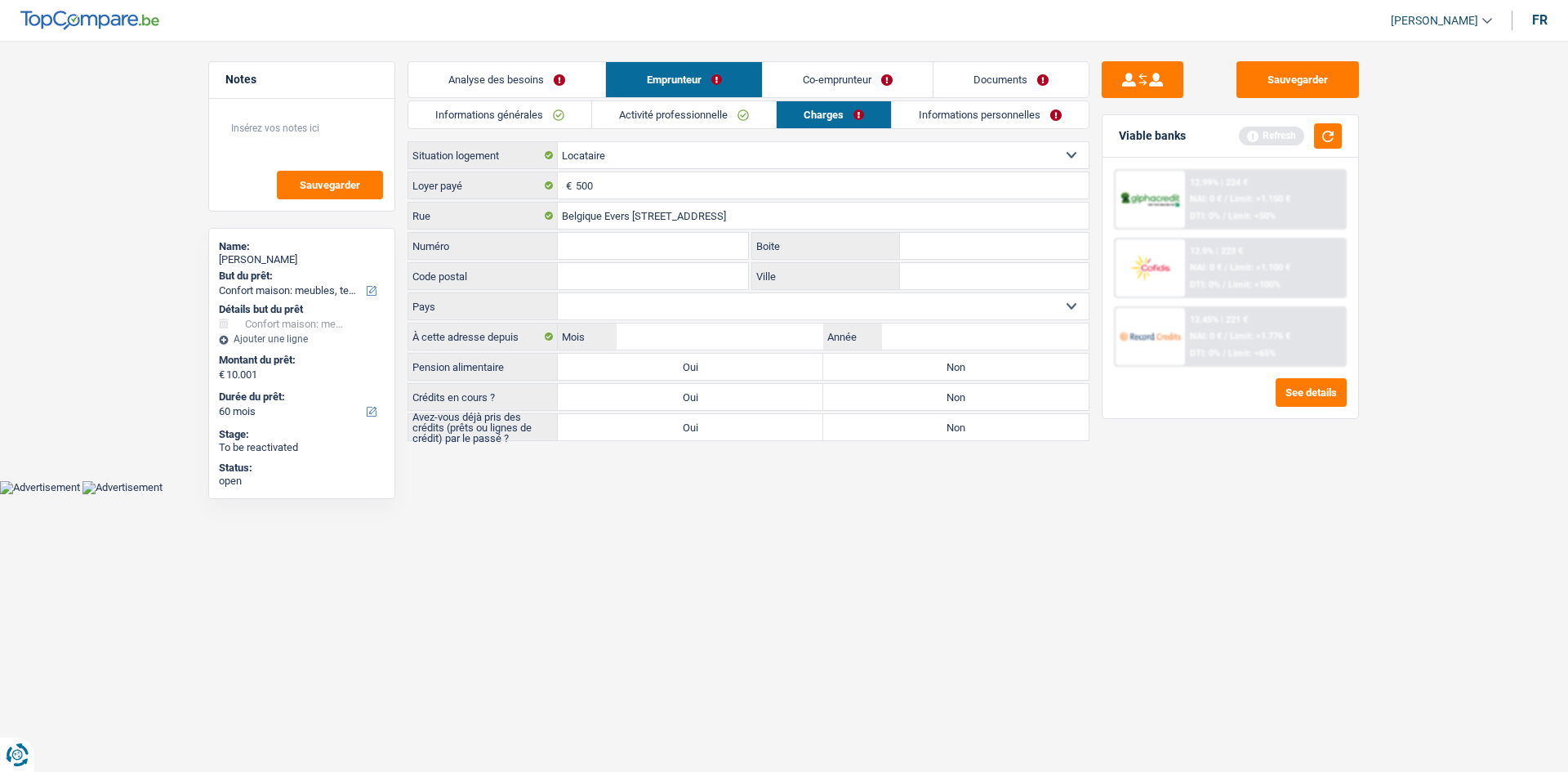click on "Locataire Propriétaire avec prêt hypothécaire Propriétaire sans prêt hypothécaire Logé(e) par la famille Concierge
Sélectionner une option" at bounding box center [823, 155] 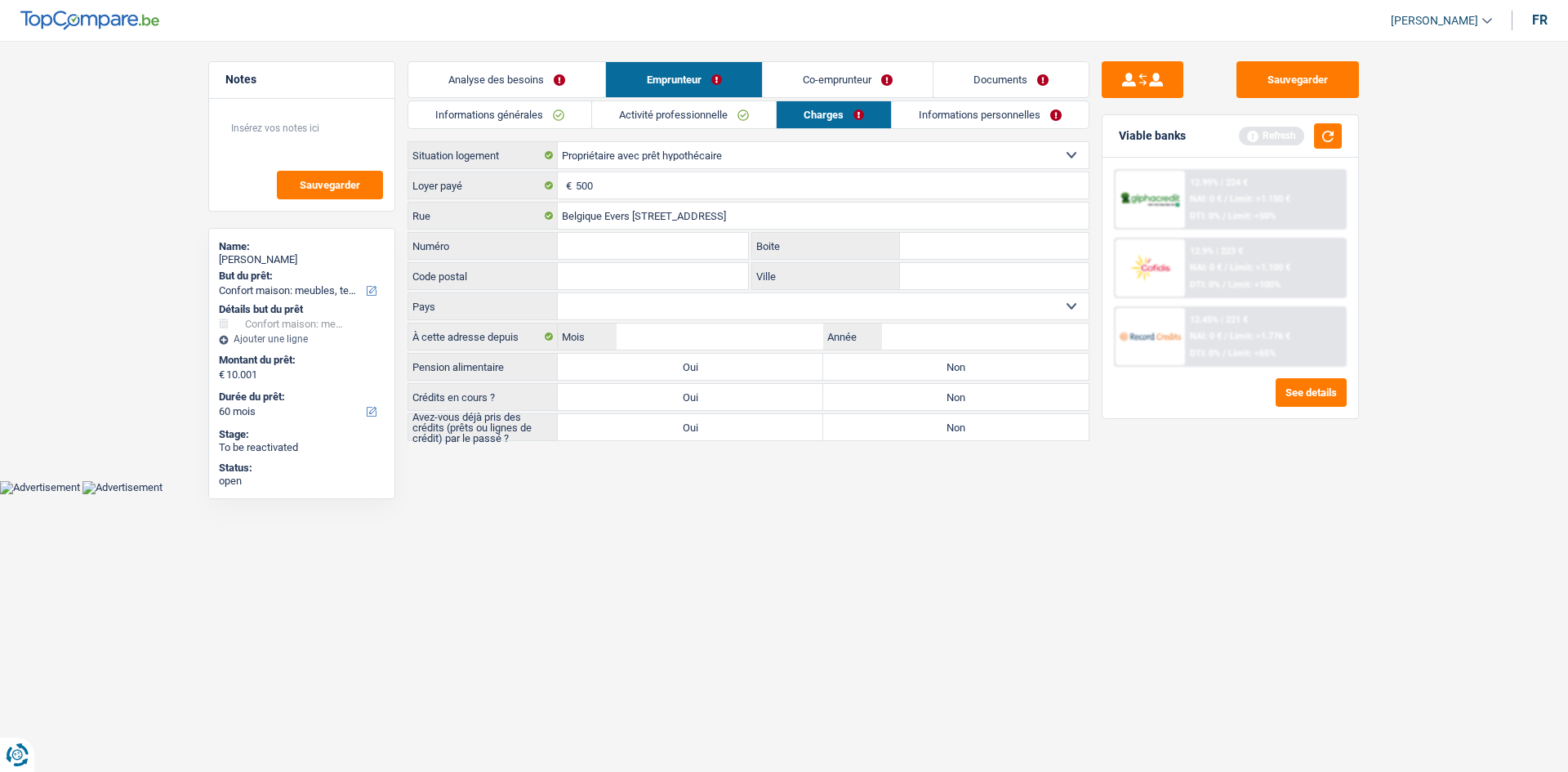 click on "Locataire Propriétaire avec prêt hypothécaire Propriétaire sans prêt hypothécaire Logé(e) par la famille Concierge
Sélectionner une option" at bounding box center (823, 155) 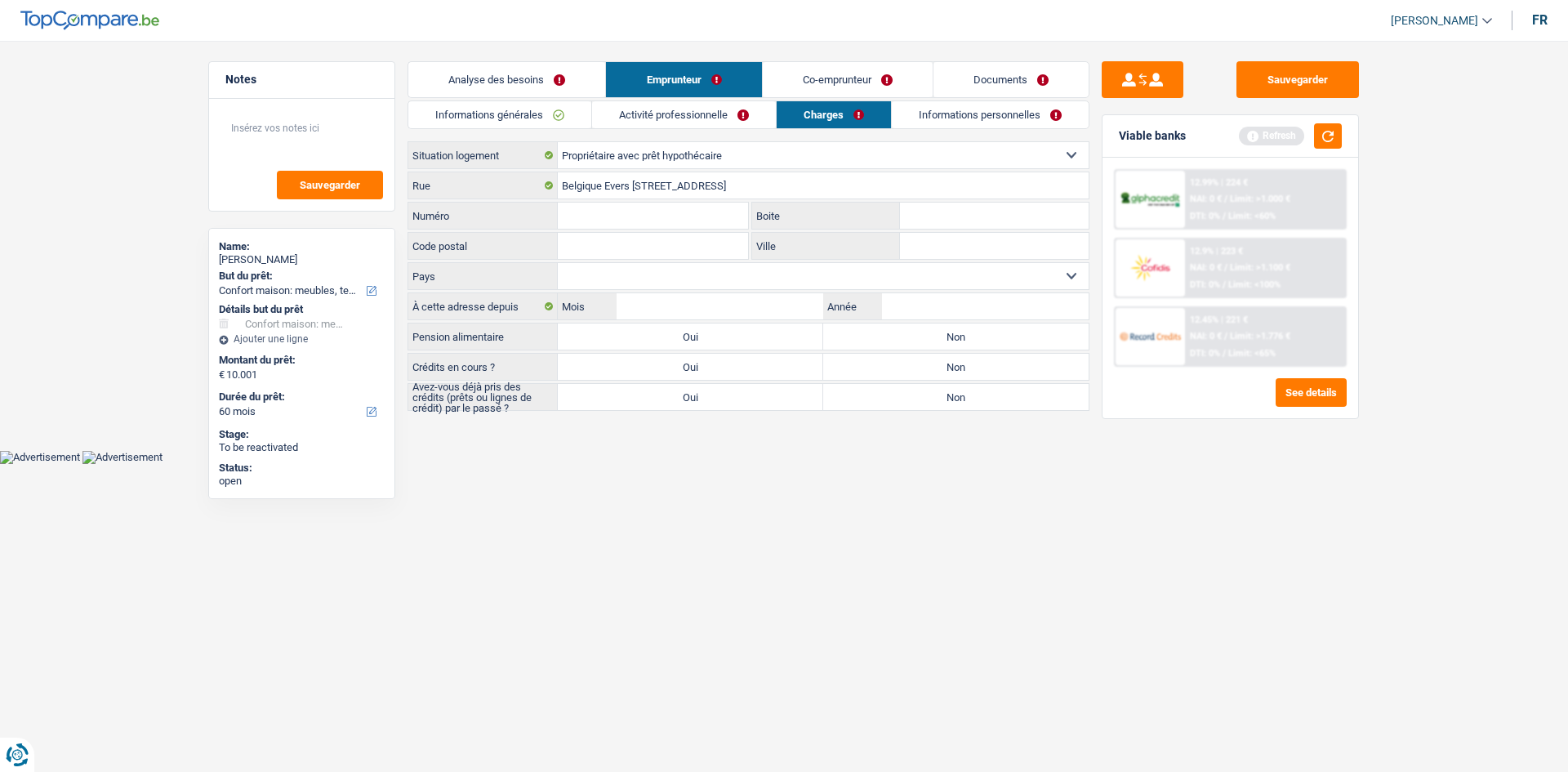 click on "Oui" at bounding box center (690, 367) 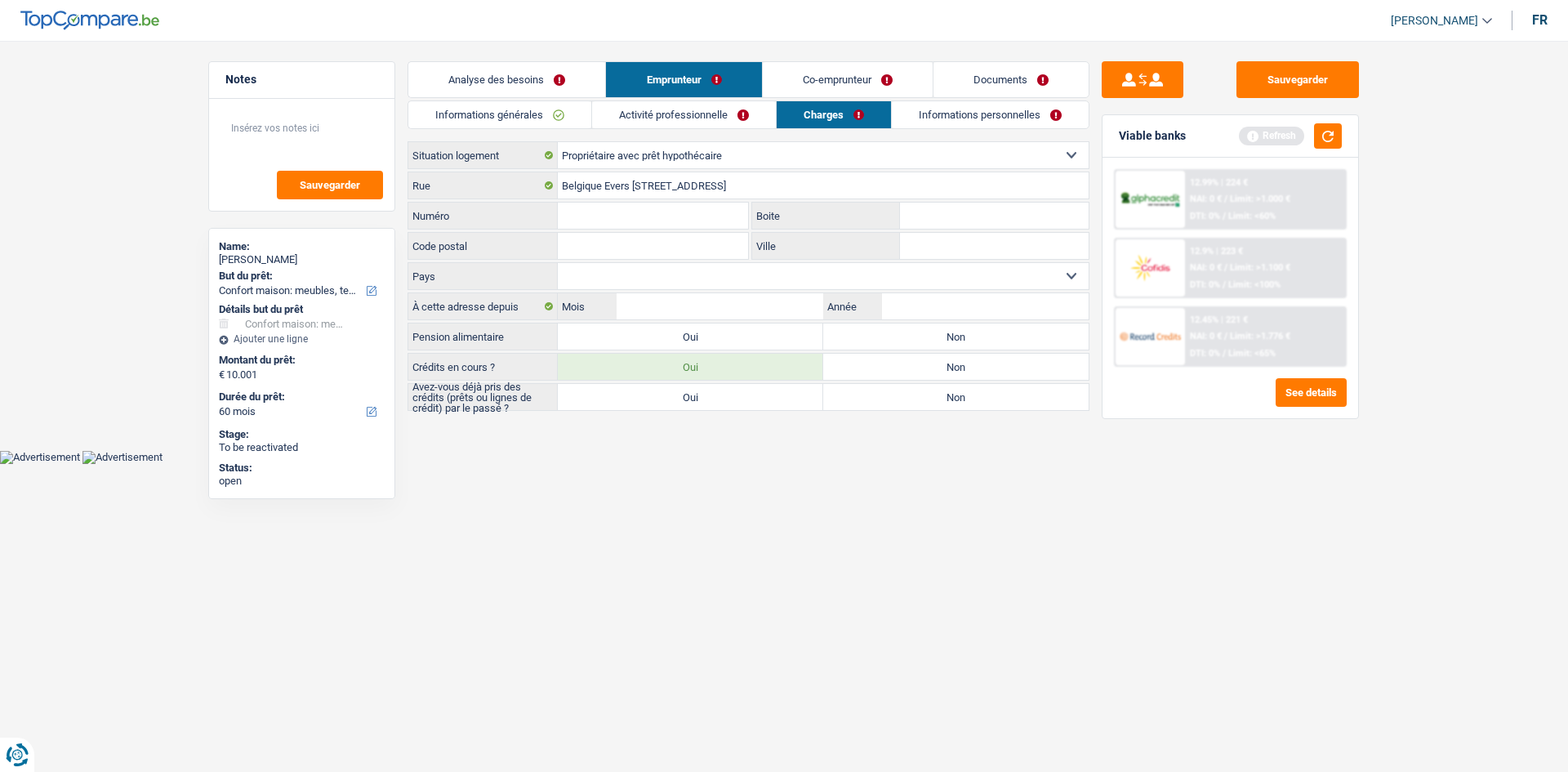 select on "mortgage" 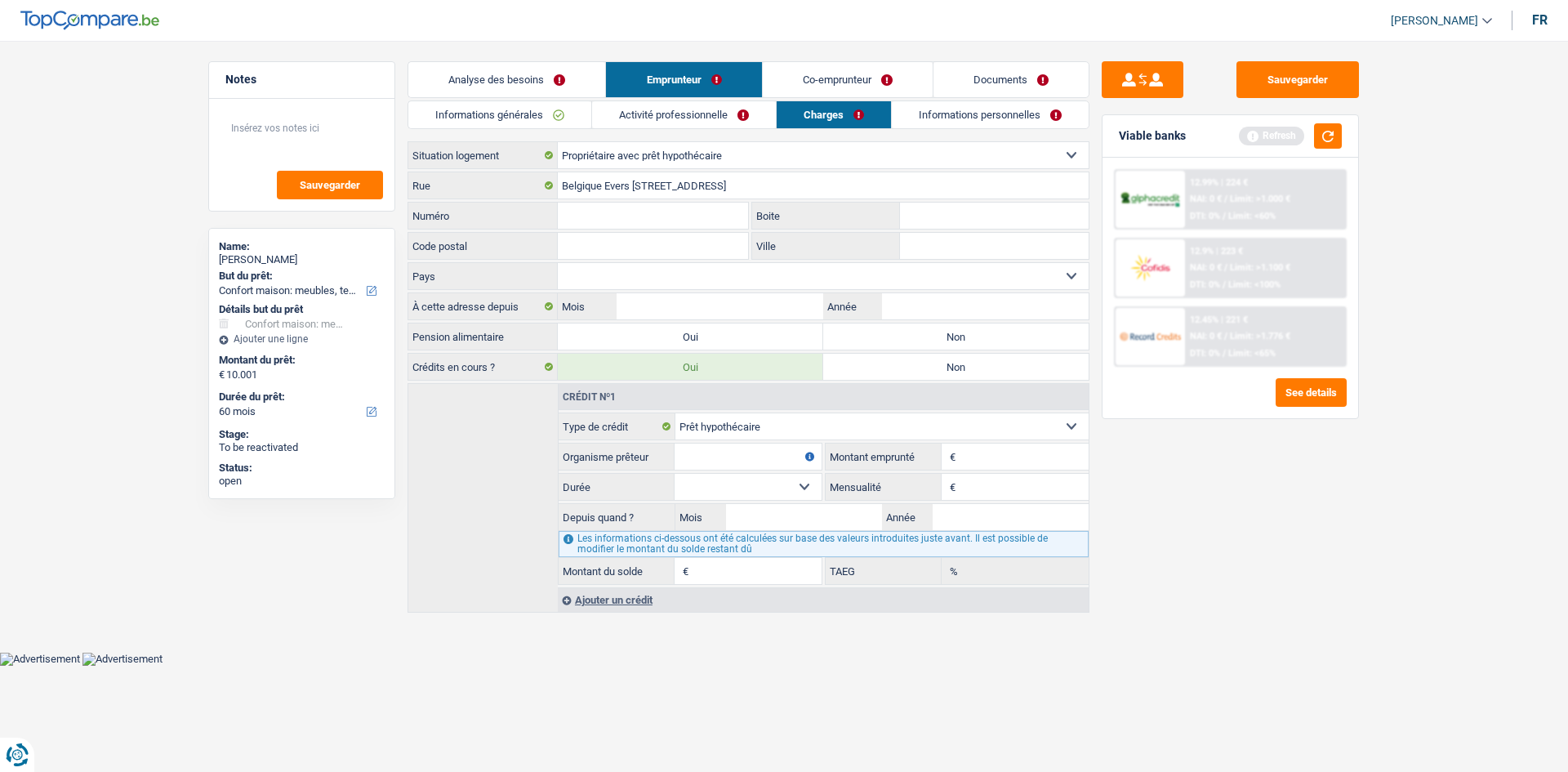 click on "Montant" at bounding box center [1024, 457] 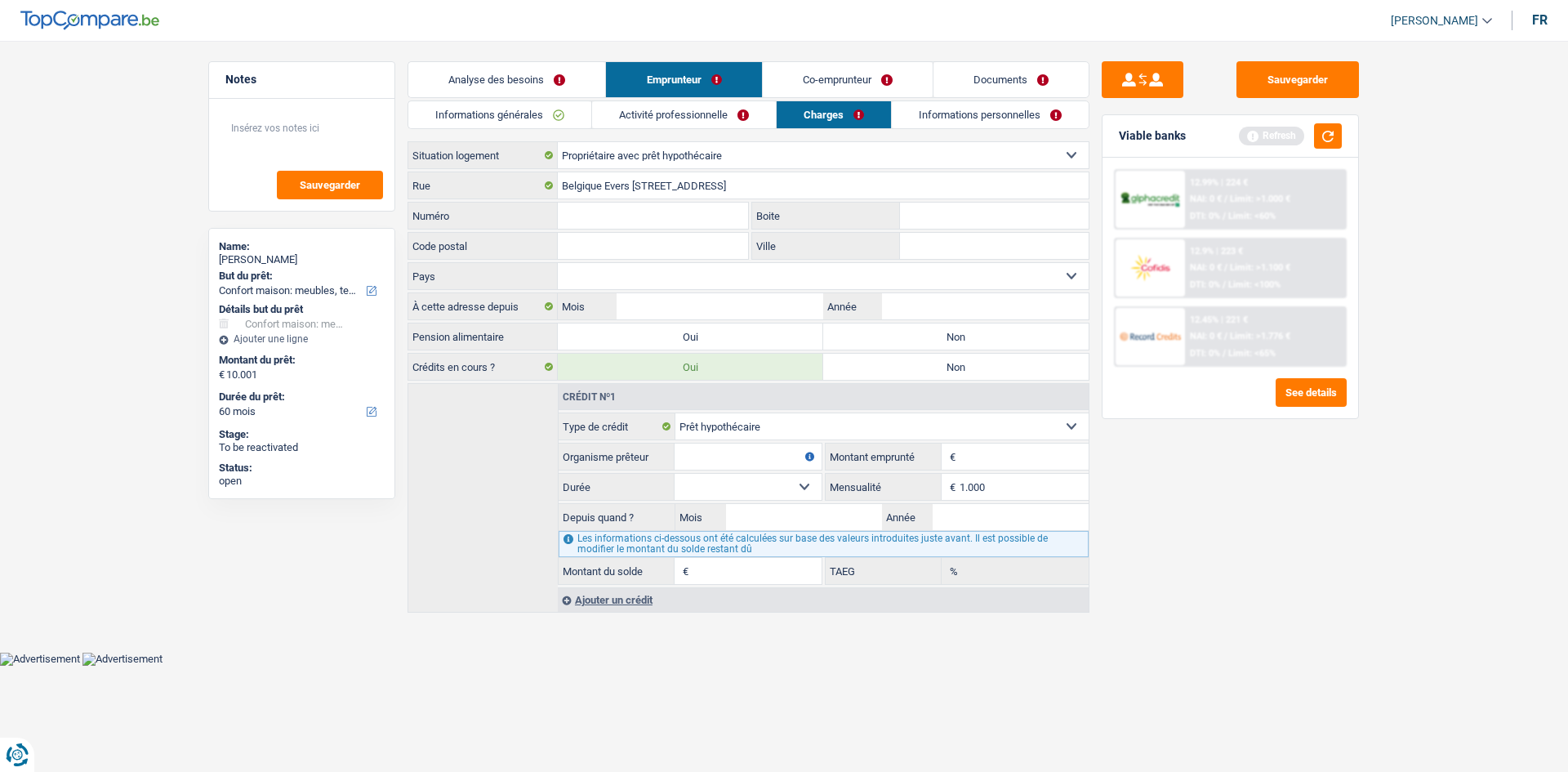 type on "1.000" 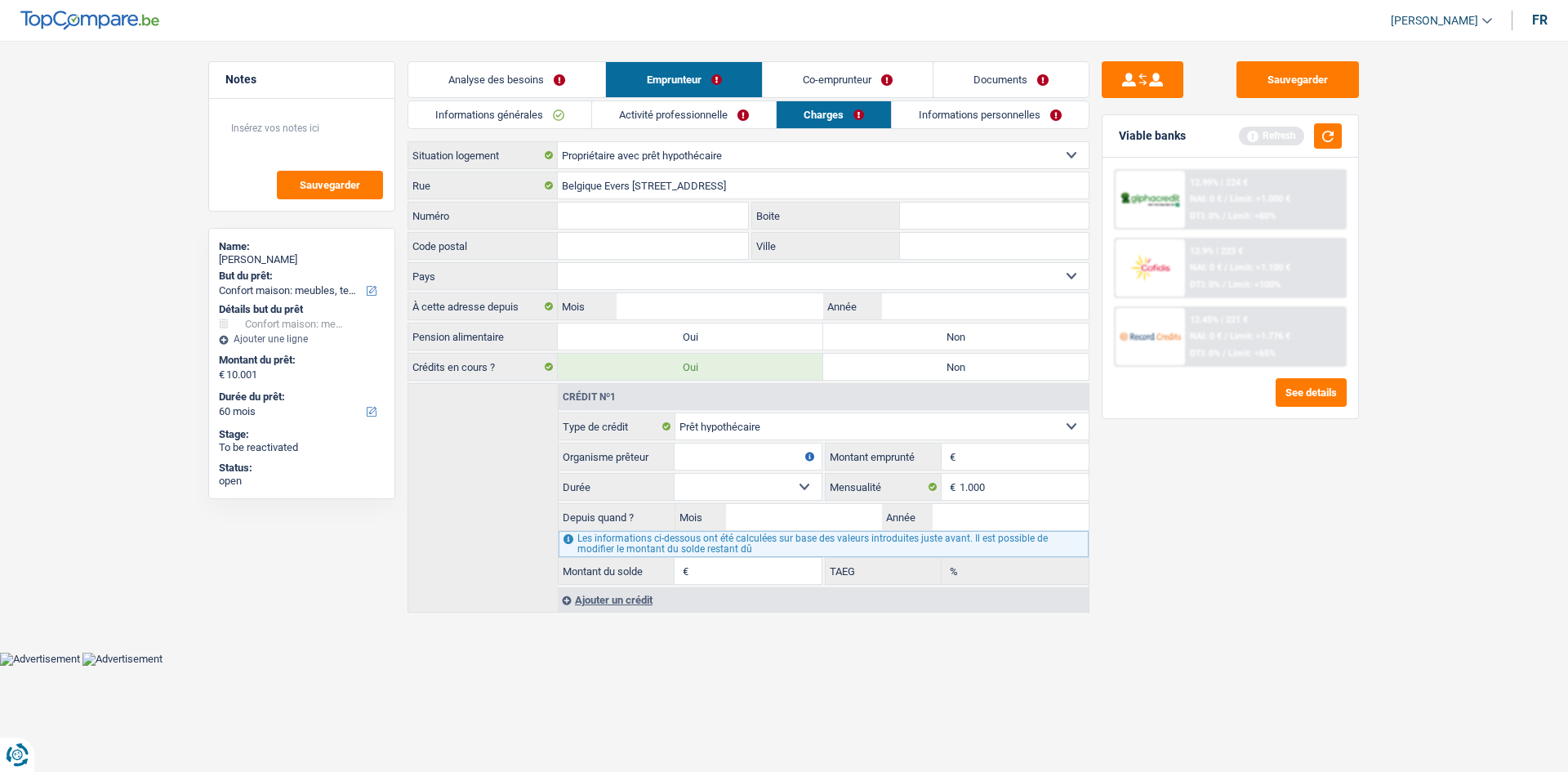 drag, startPoint x: 1170, startPoint y: 513, endPoint x: 1092, endPoint y: 488, distance: 81.90849 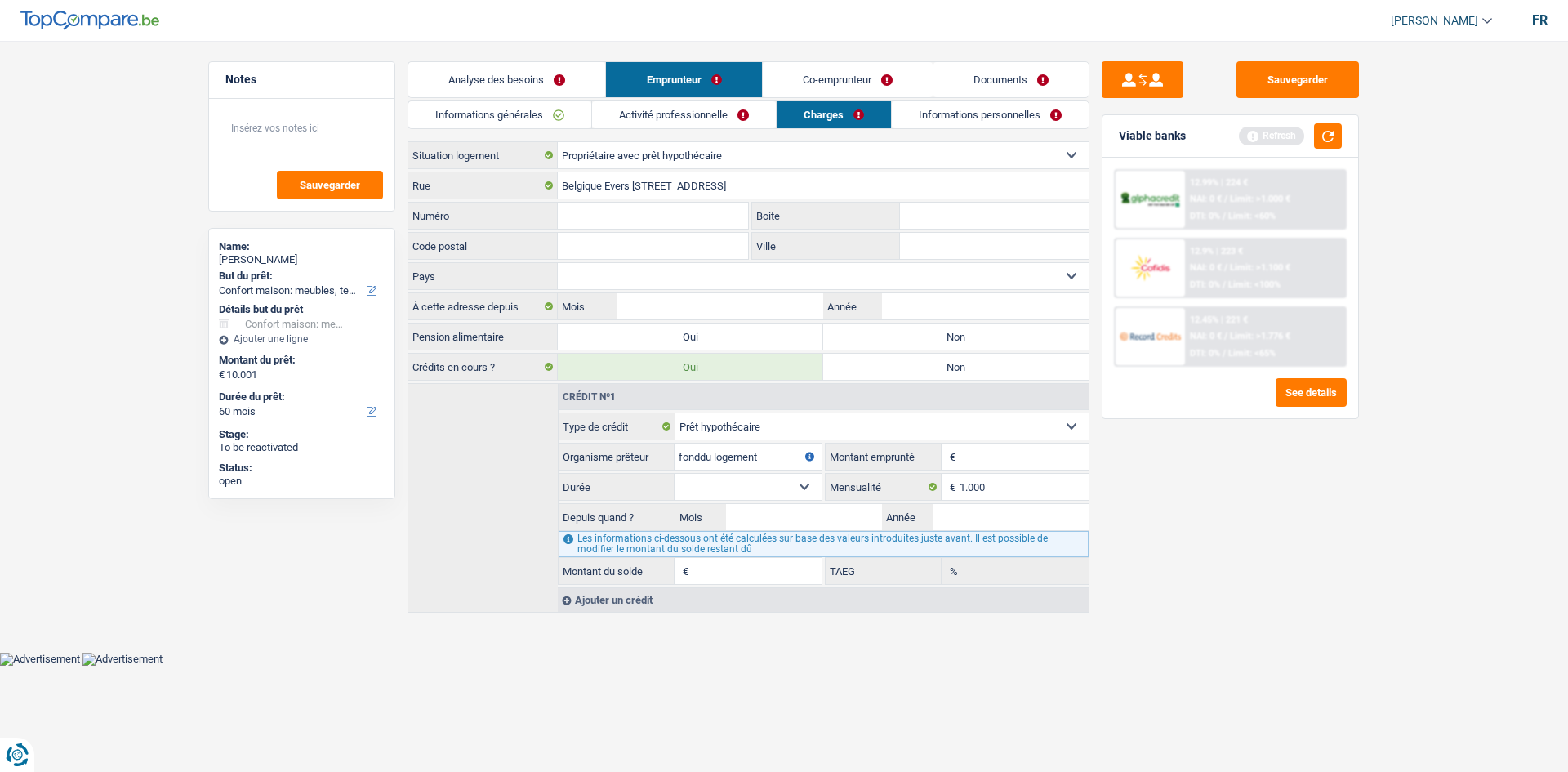 click on "Montant" at bounding box center [1024, 457] 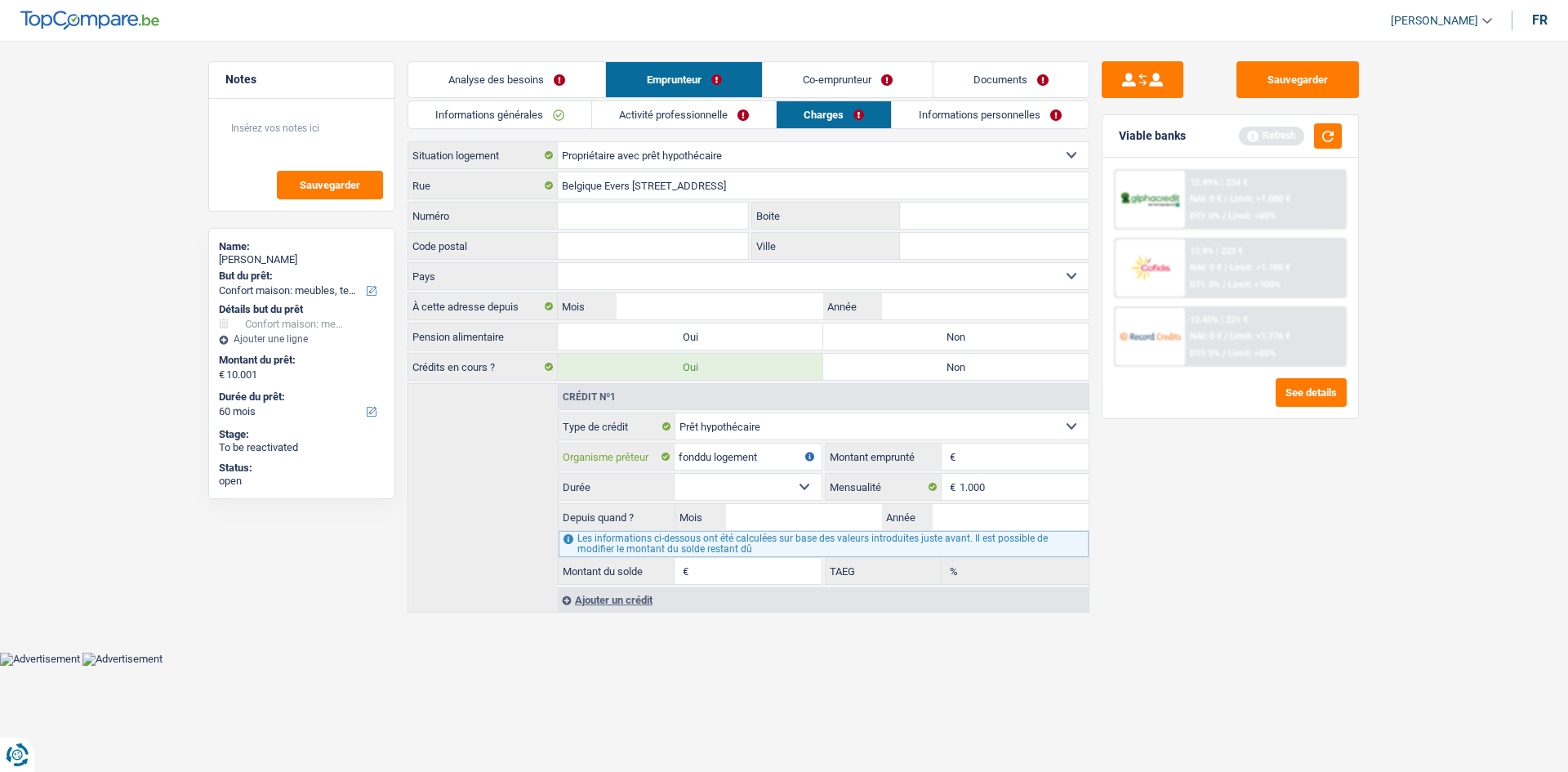 drag, startPoint x: 699, startPoint y: 451, endPoint x: 794, endPoint y: 435, distance: 96.33795 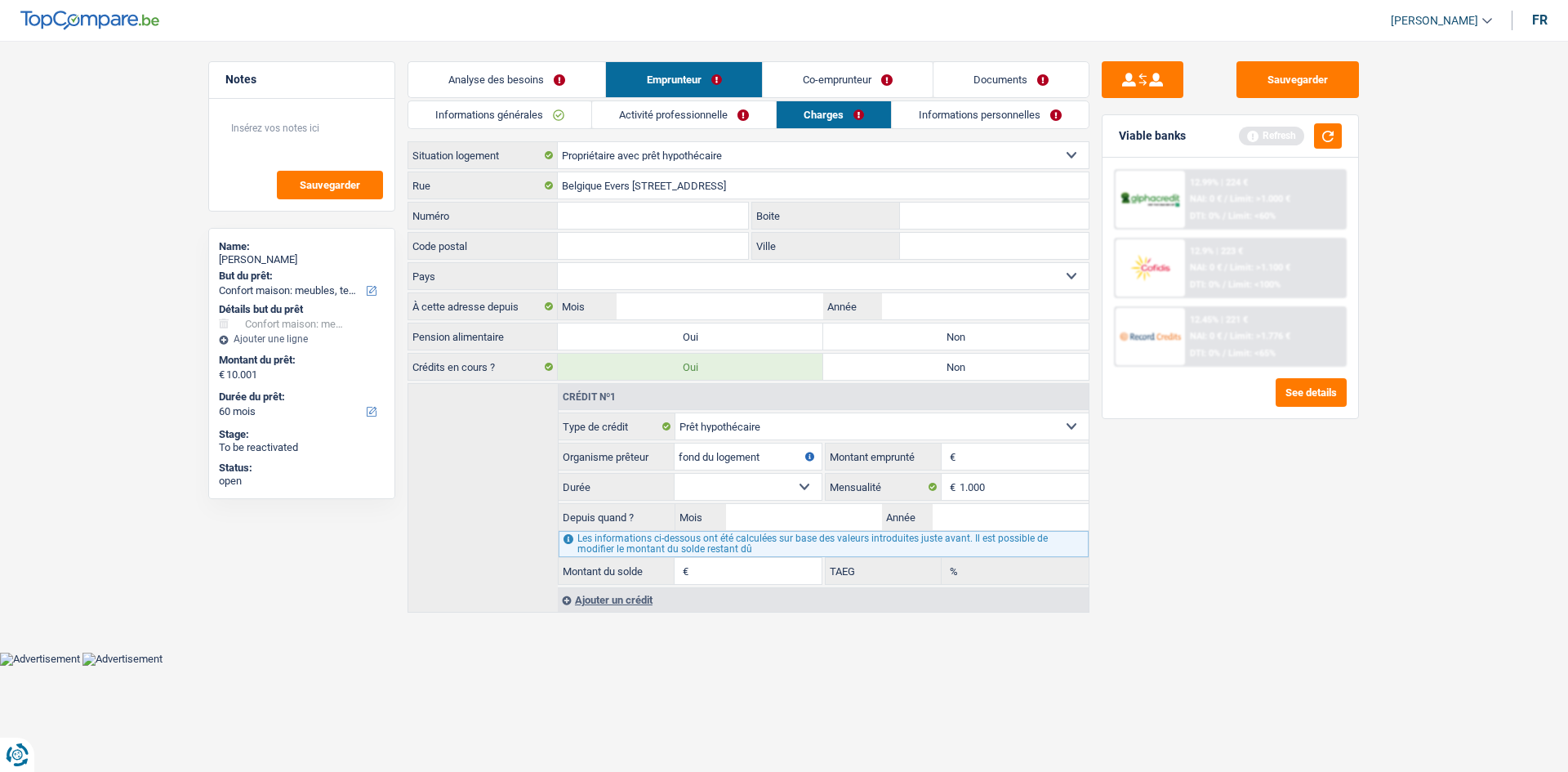 type on "fond du logement" 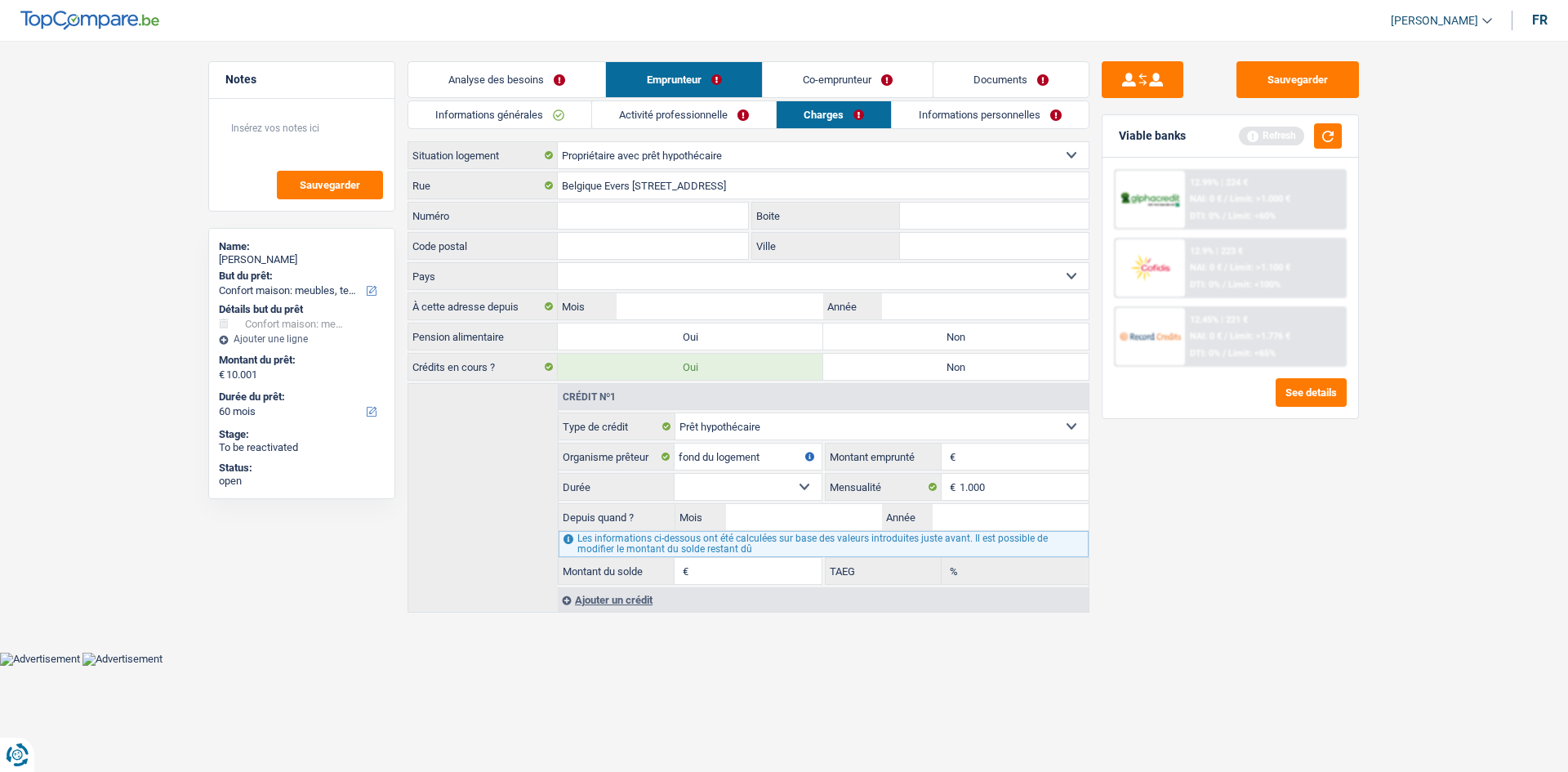 drag, startPoint x: 1172, startPoint y: 498, endPoint x: 1144, endPoint y: 486, distance: 30.463092 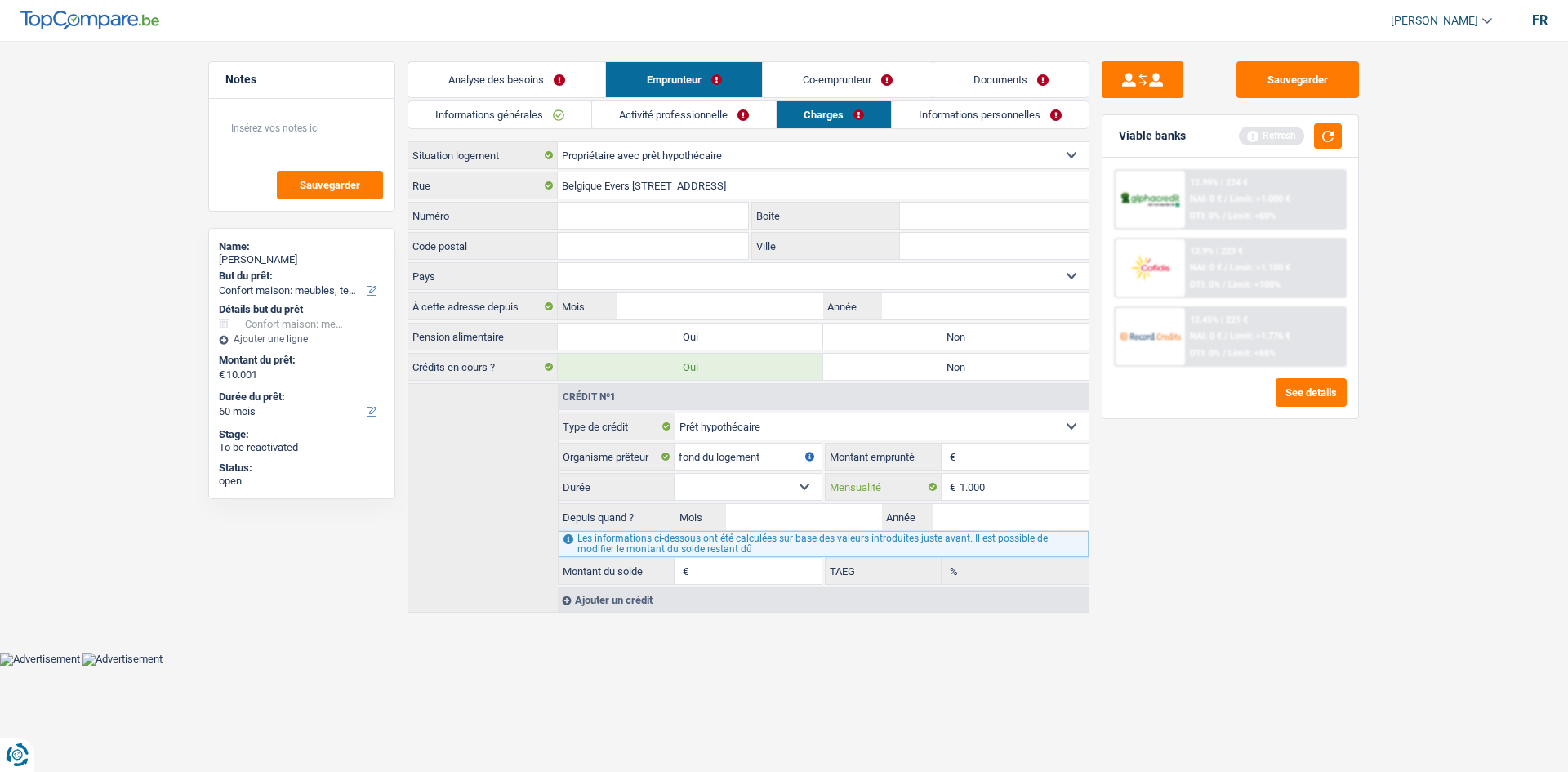 click on "1.000" at bounding box center [1024, 487] 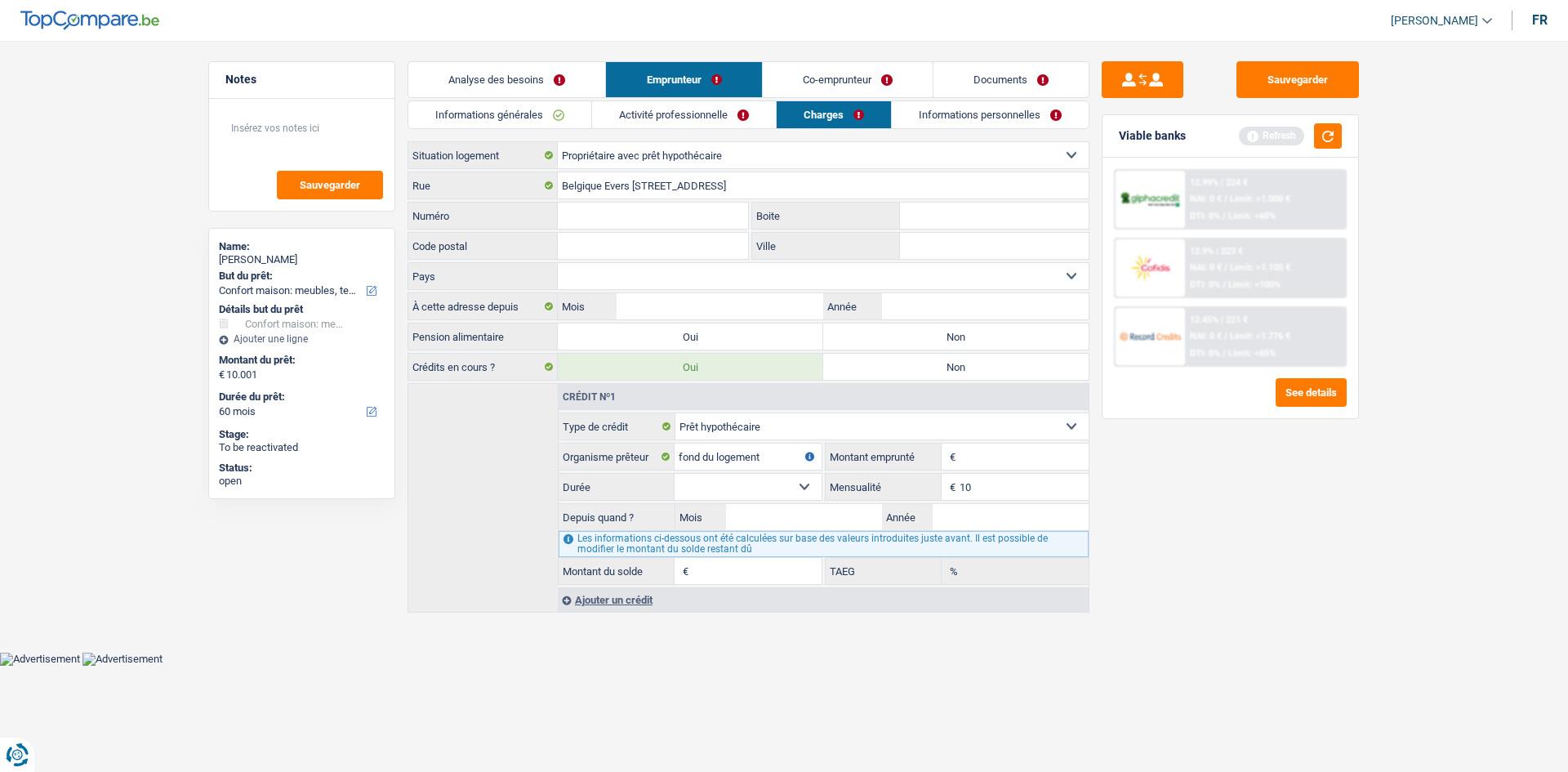 type on "1" 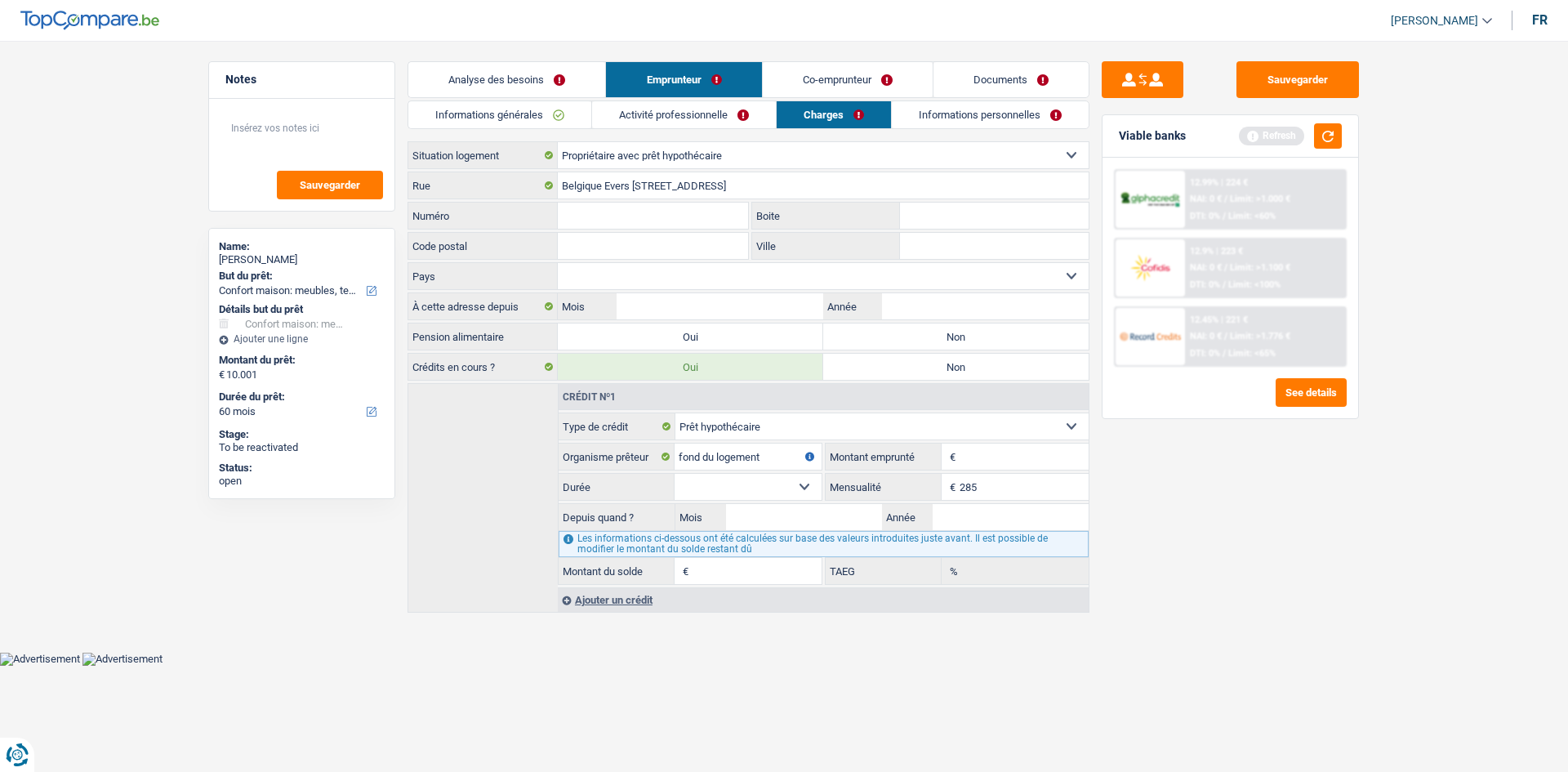 type on "285" 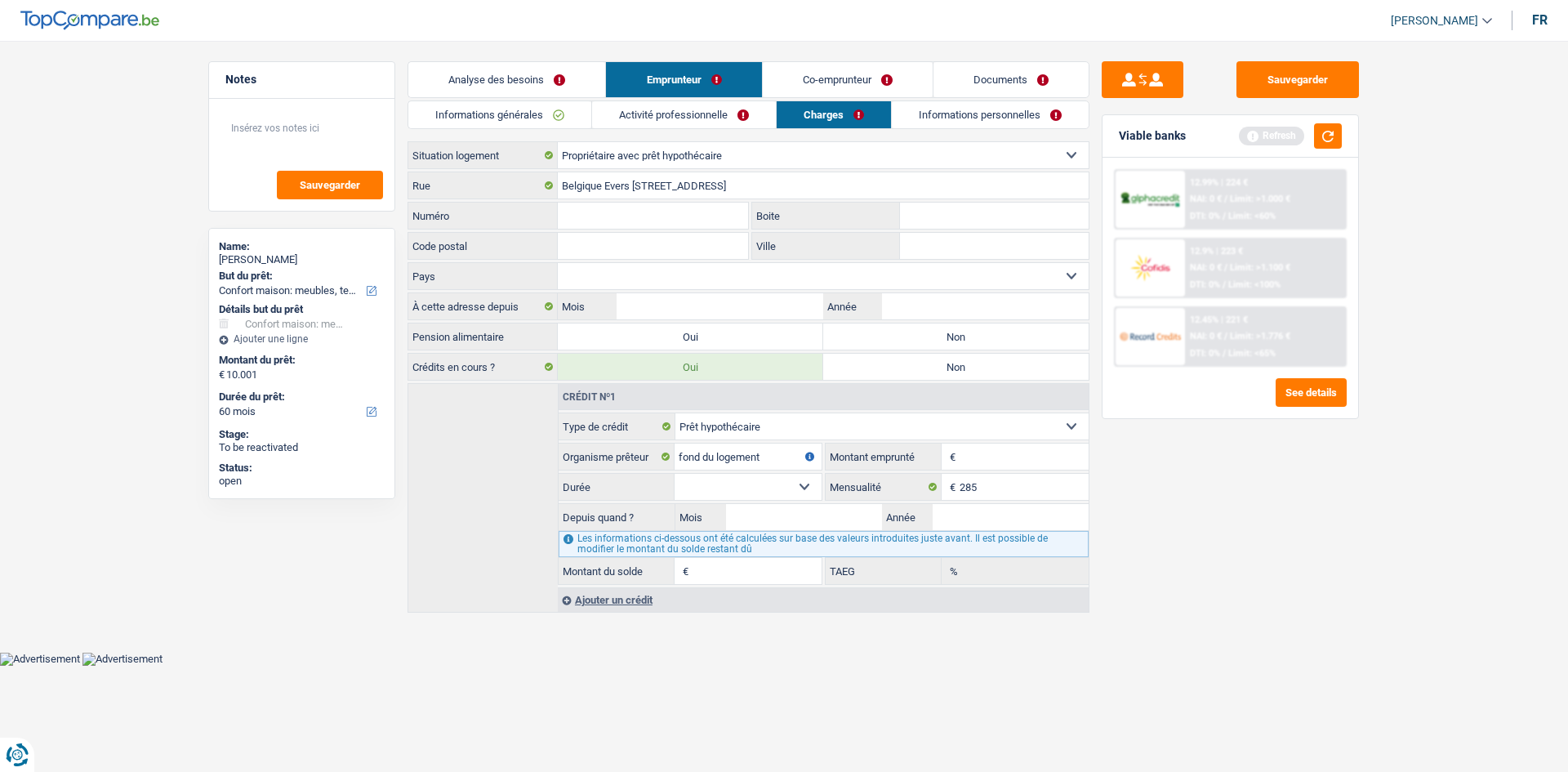 click on "Montant" at bounding box center [1024, 457] 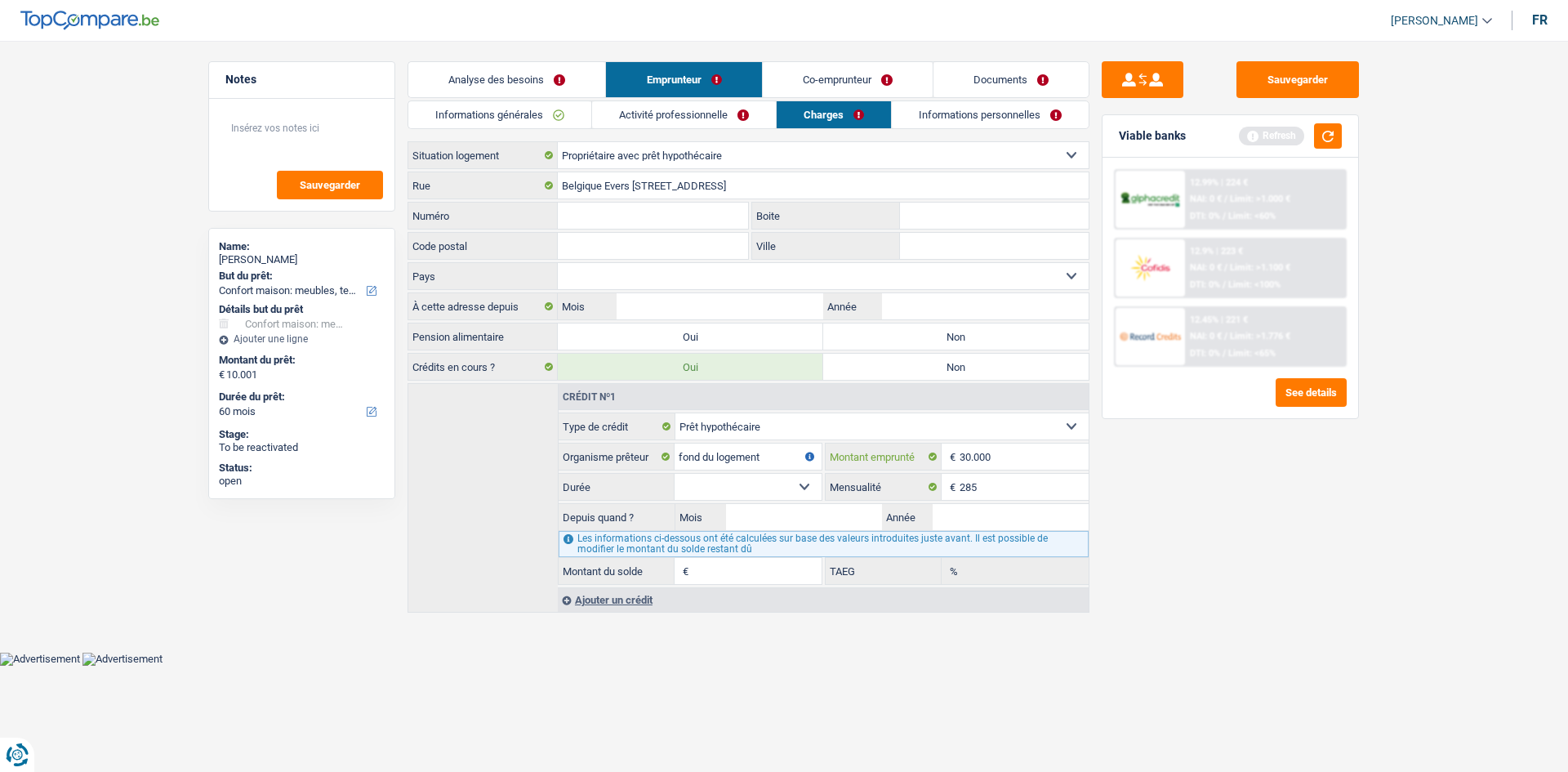 type on "30.000" 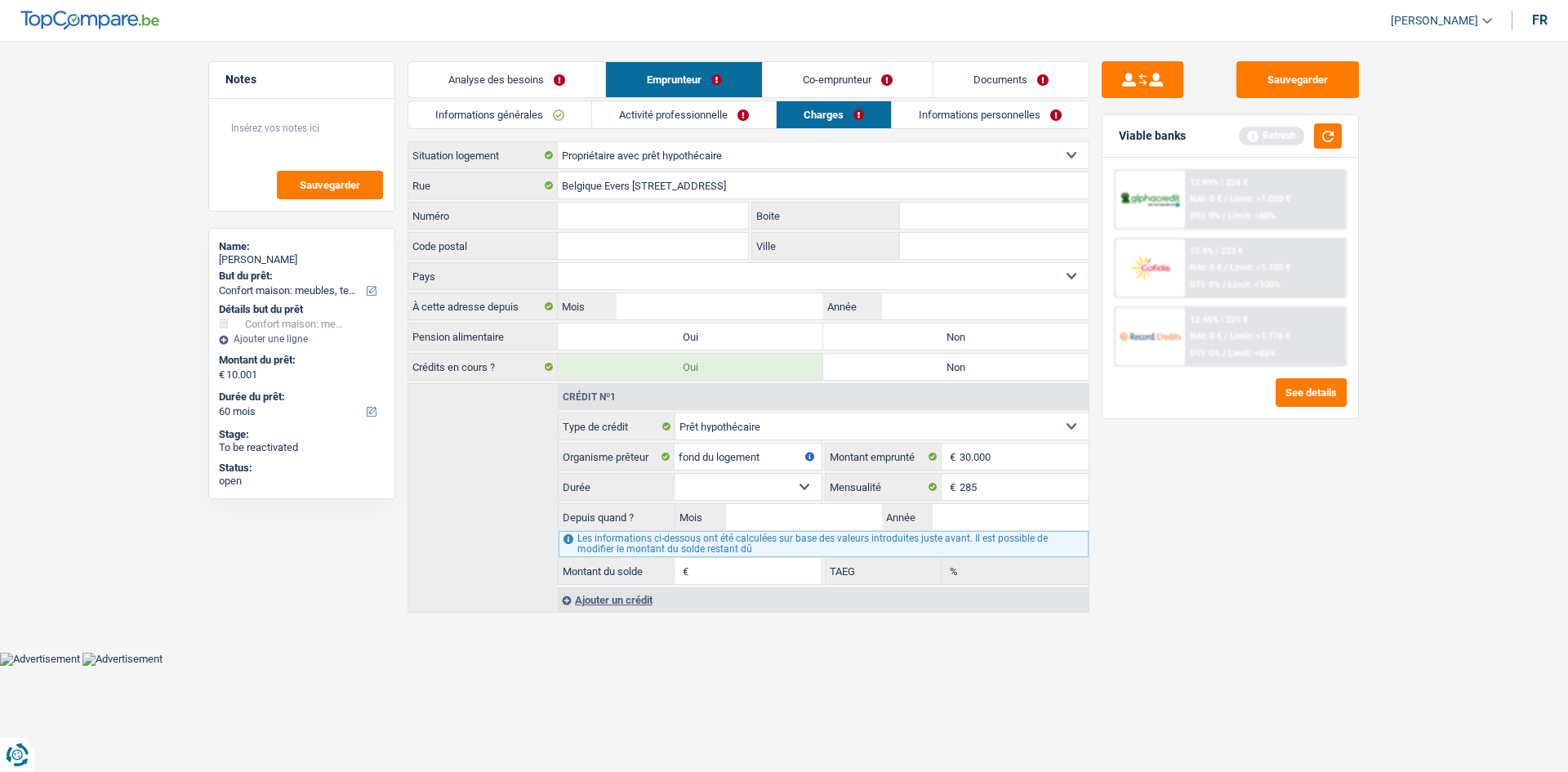 drag, startPoint x: 757, startPoint y: 480, endPoint x: 755, endPoint y: 490, distance: 10.198039 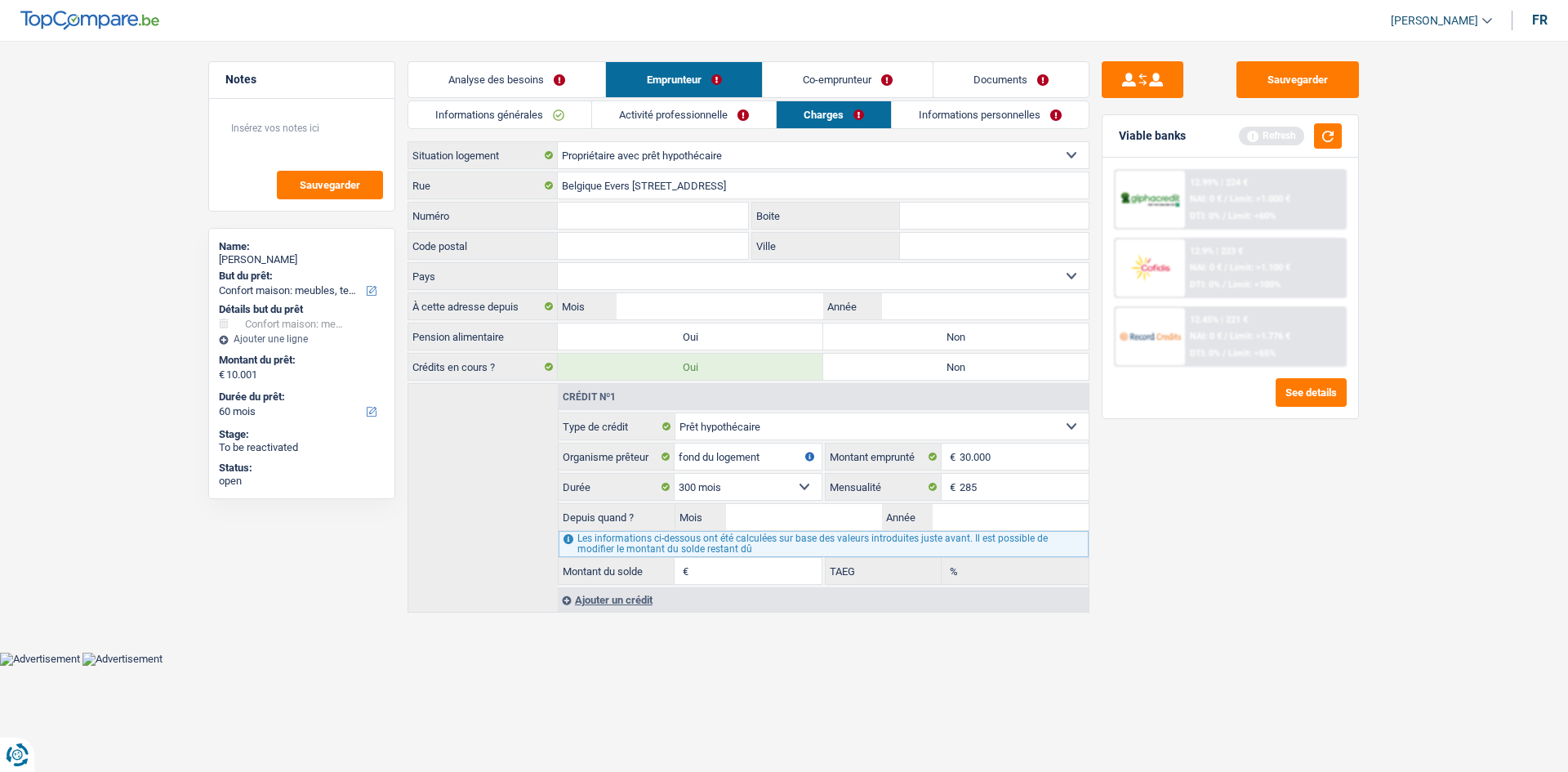 click on "120 mois 132 mois 144 mois 180 mois 240 mois 300 mois 360 mois 420 mois
Sélectionner une option" at bounding box center [748, 487] 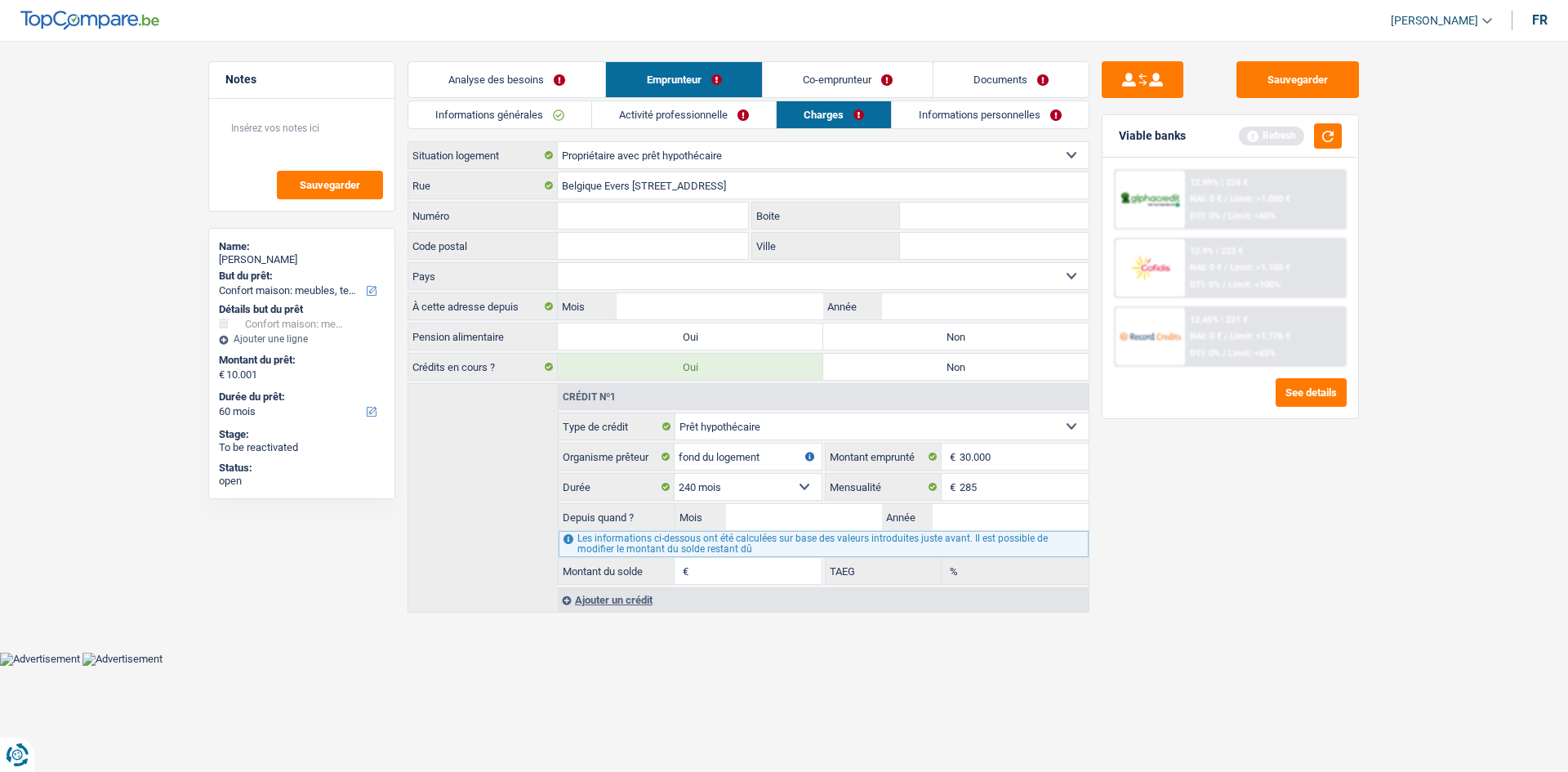 click on "120 mois 132 mois 144 mois 180 mois 240 mois 300 mois 360 mois 420 mois
Sélectionner une option" at bounding box center [748, 487] 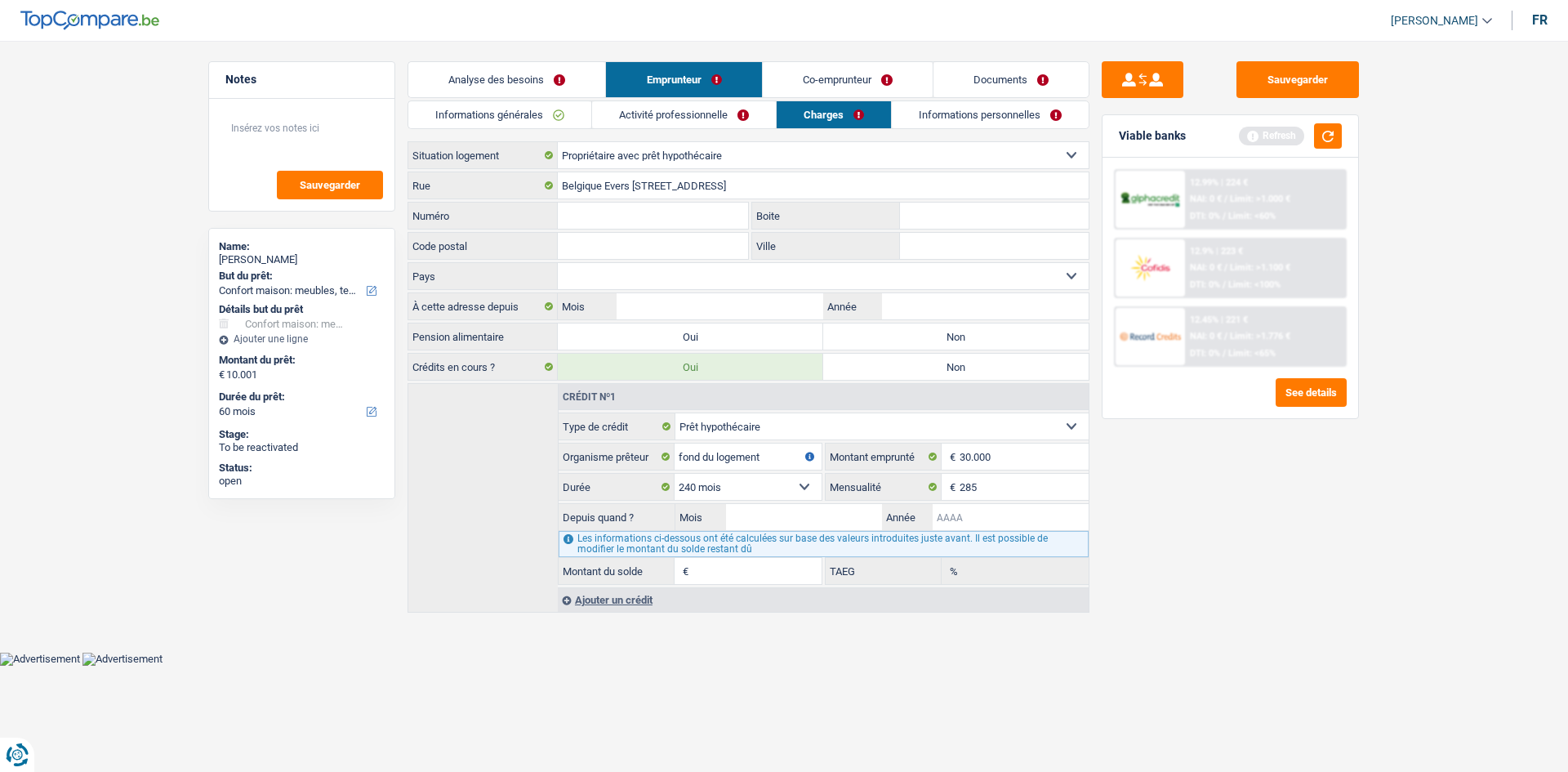 click on "Année" at bounding box center [1010, 517] 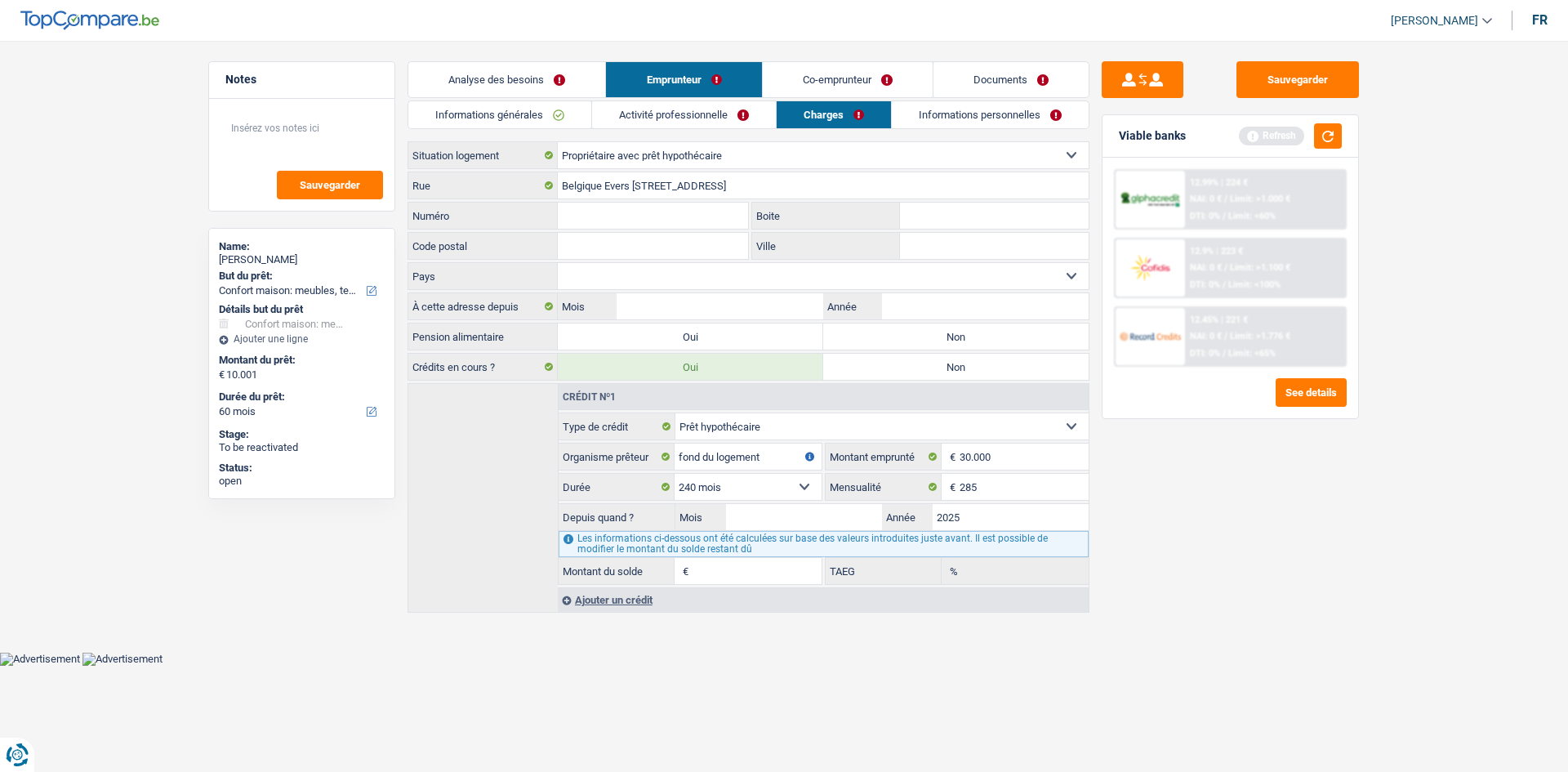 type on "2025" 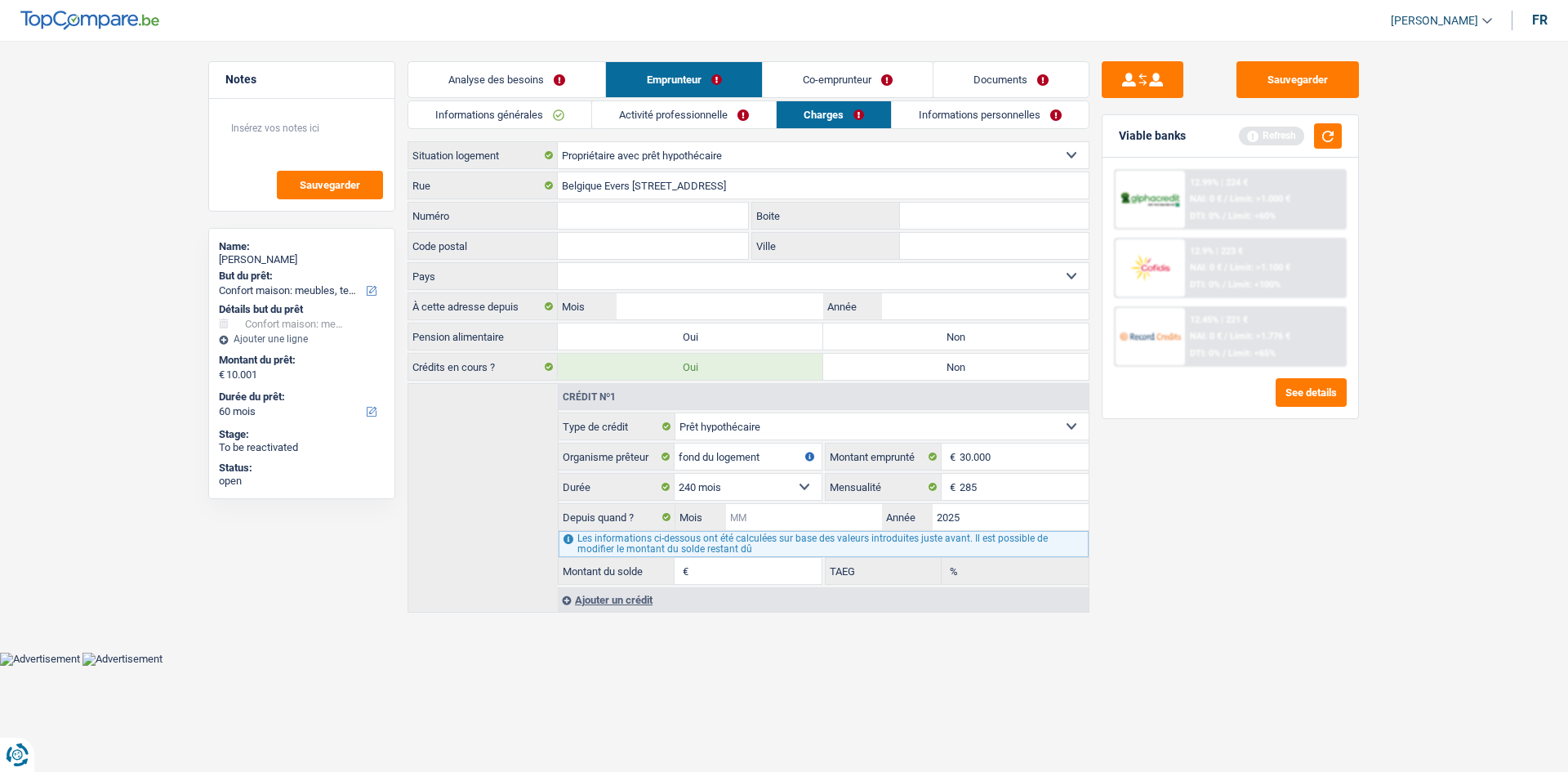 click on "Mois" at bounding box center [804, 517] 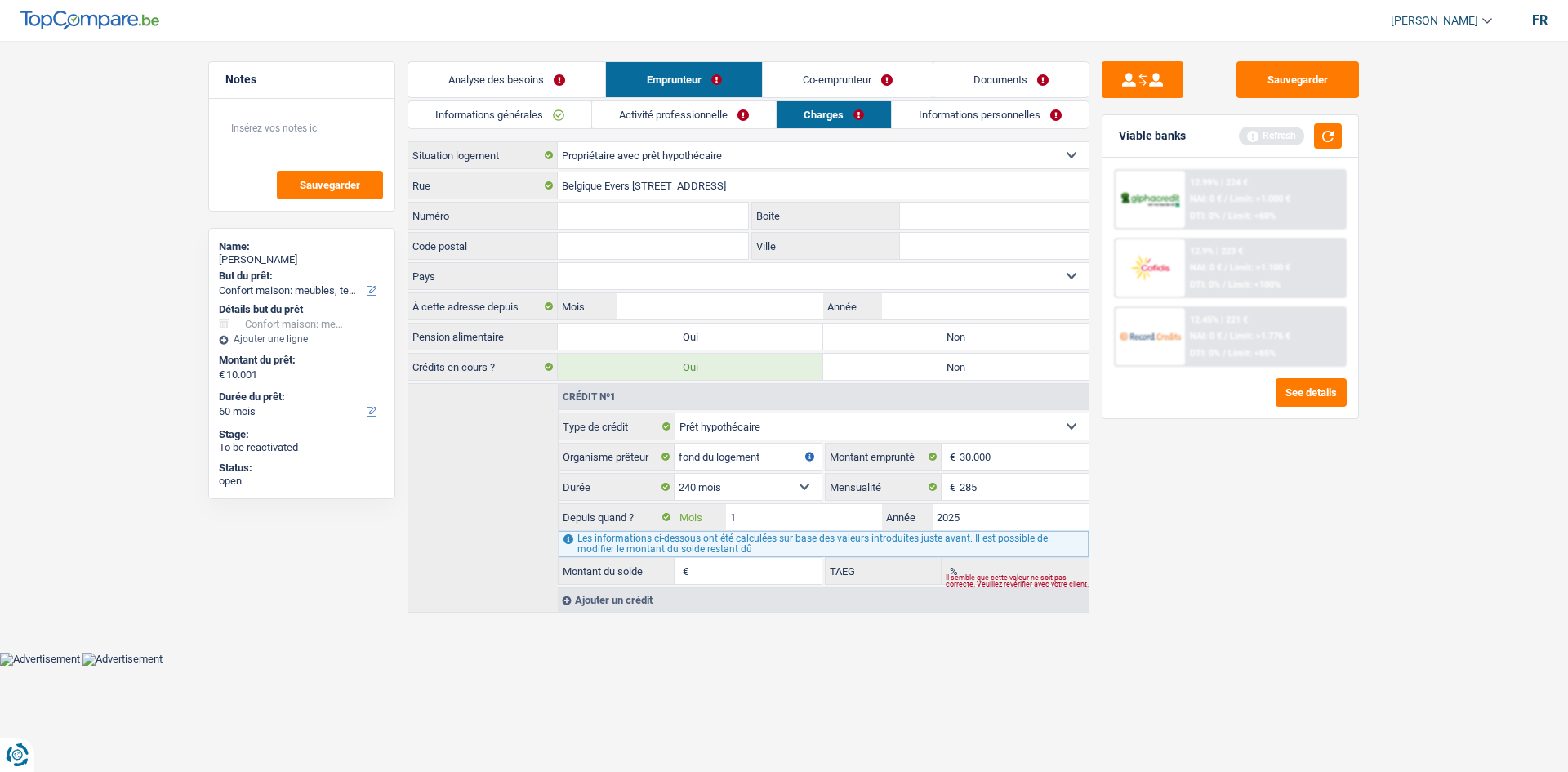 type on "1" 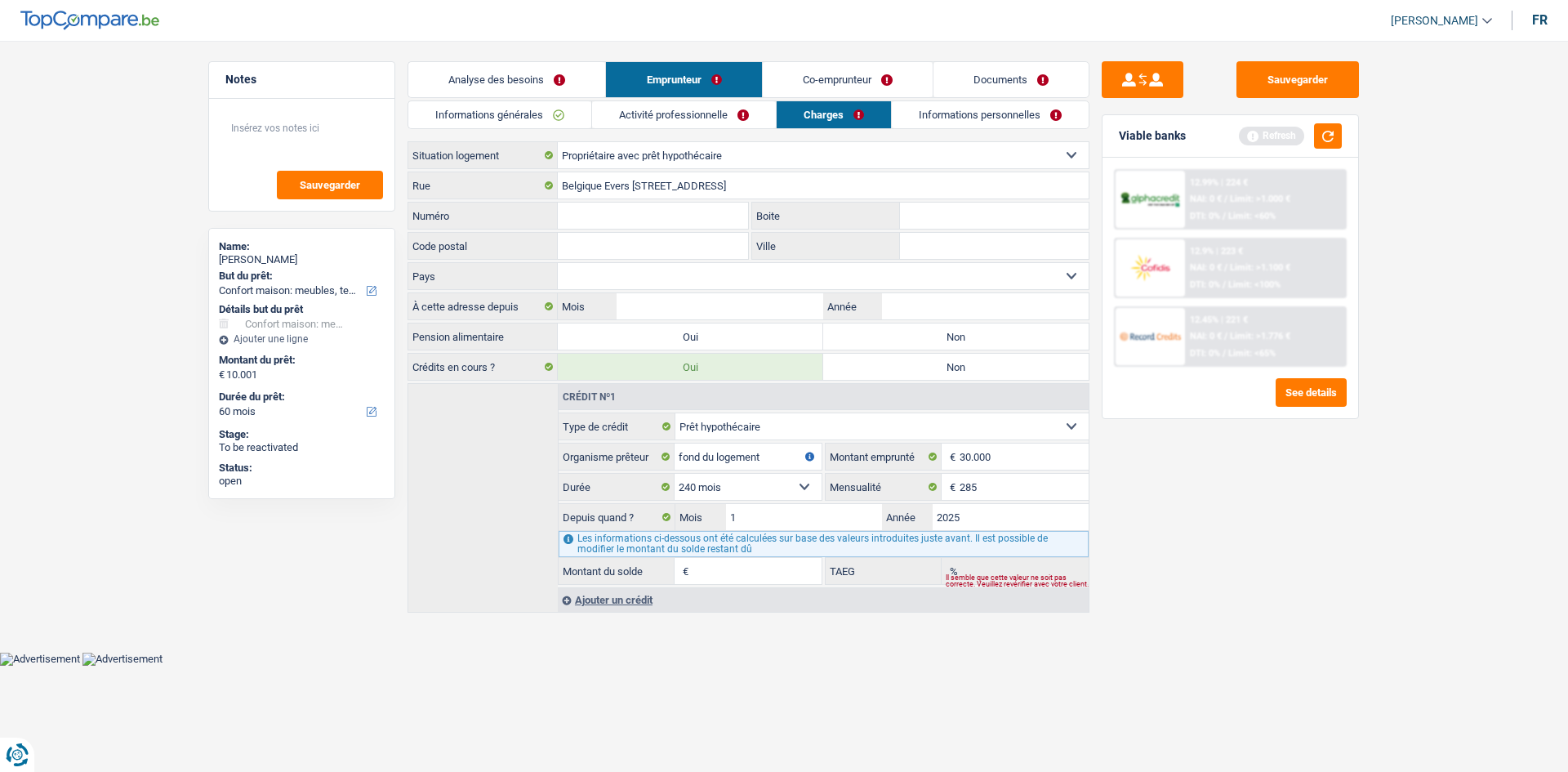 type on "29.751" 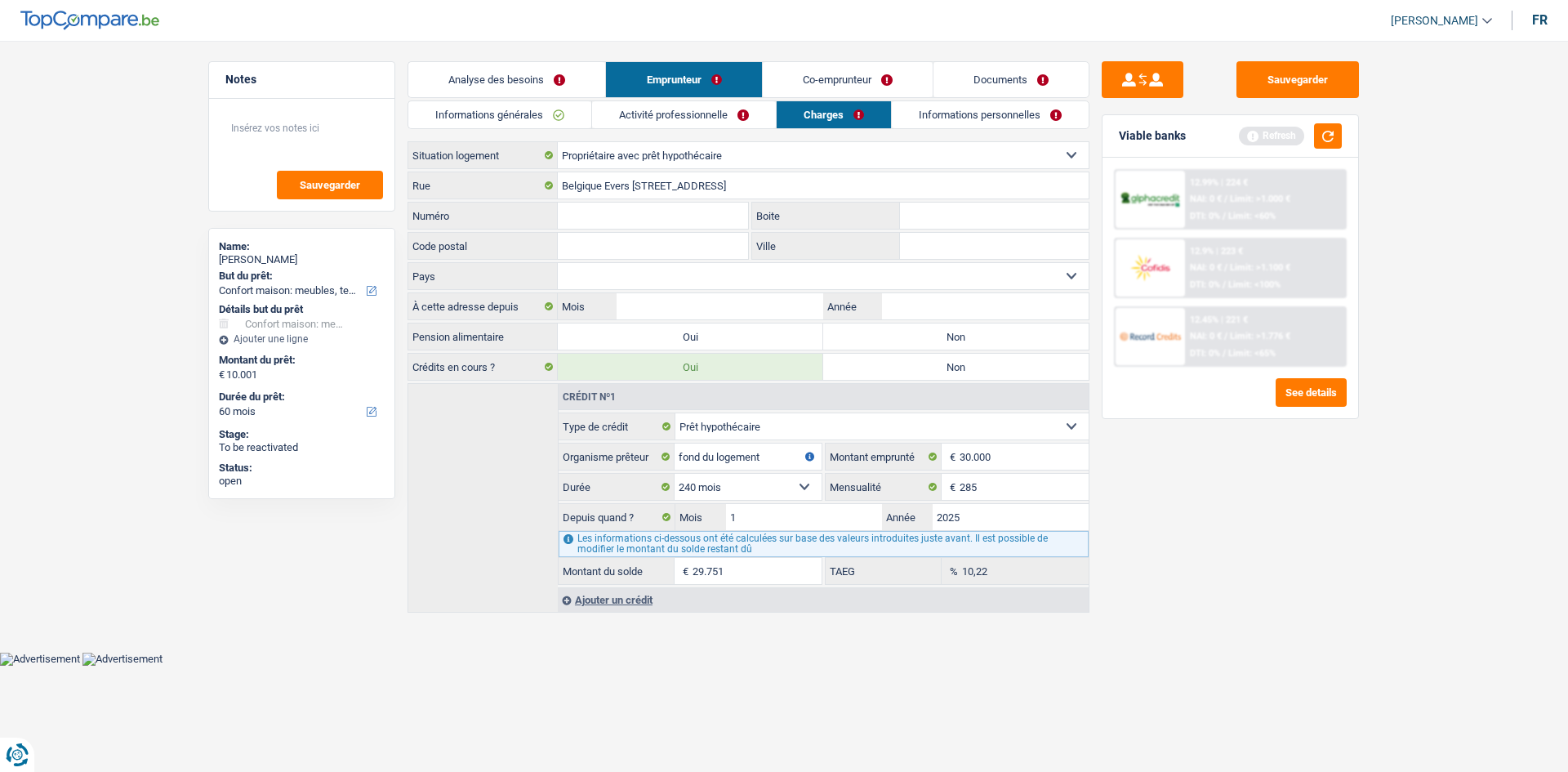 click on "Sauvegarder
Viable banks
Refresh
12.99% | 224 €
NAI: 0 €
/
Limit: >1.000 €
DTI: 0%
/
Limit: <60%
12.9% | 223 €
NAI: 0 €
/
Limit: >1.100 €
DTI: 0%
/
Limit: <100%
/       /" at bounding box center [1230, 401] 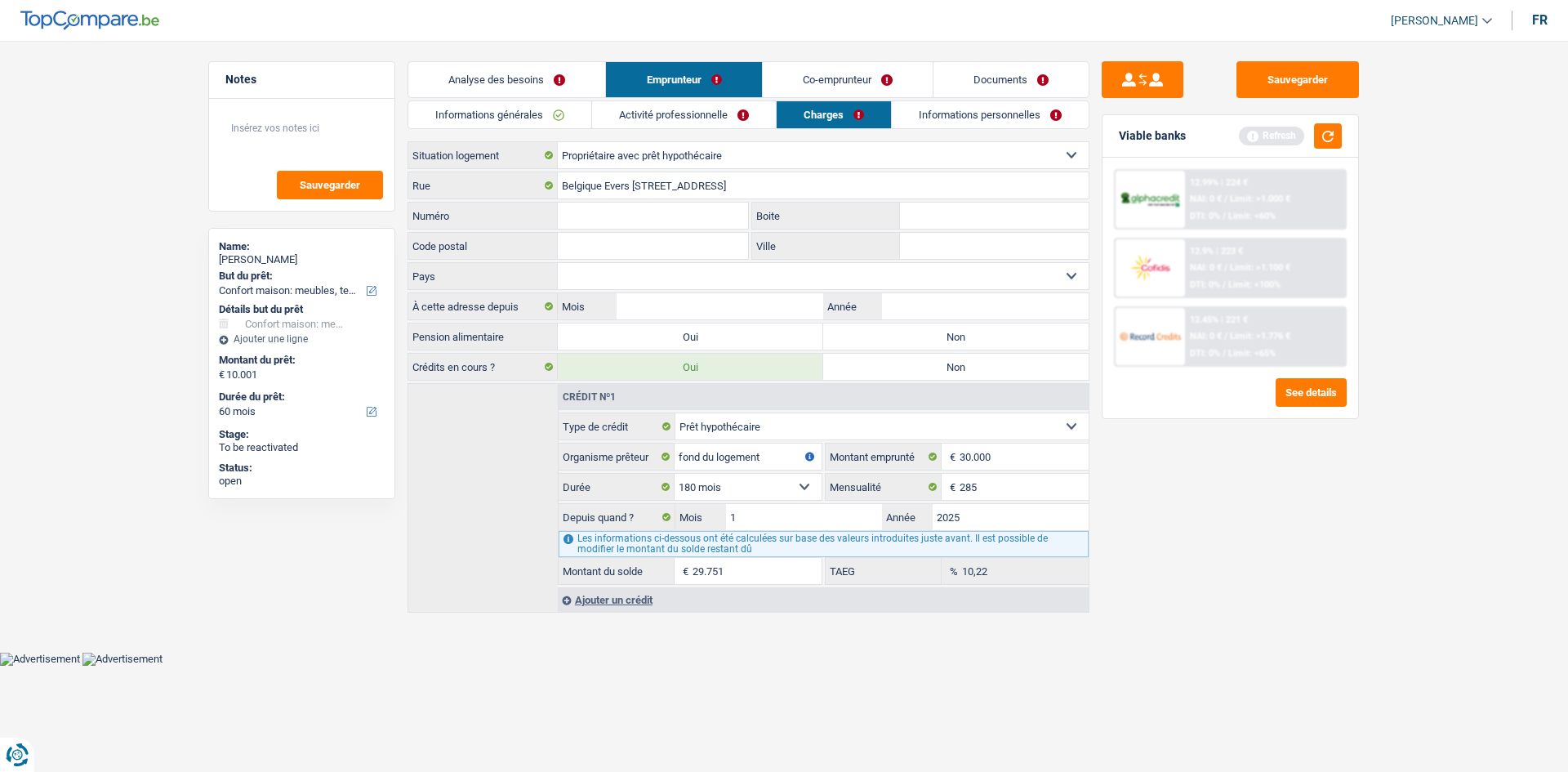 click on "120 mois 132 mois 144 mois 180 mois 240 mois 300 mois 360 mois 420 mois
Sélectionner une option" at bounding box center [748, 487] 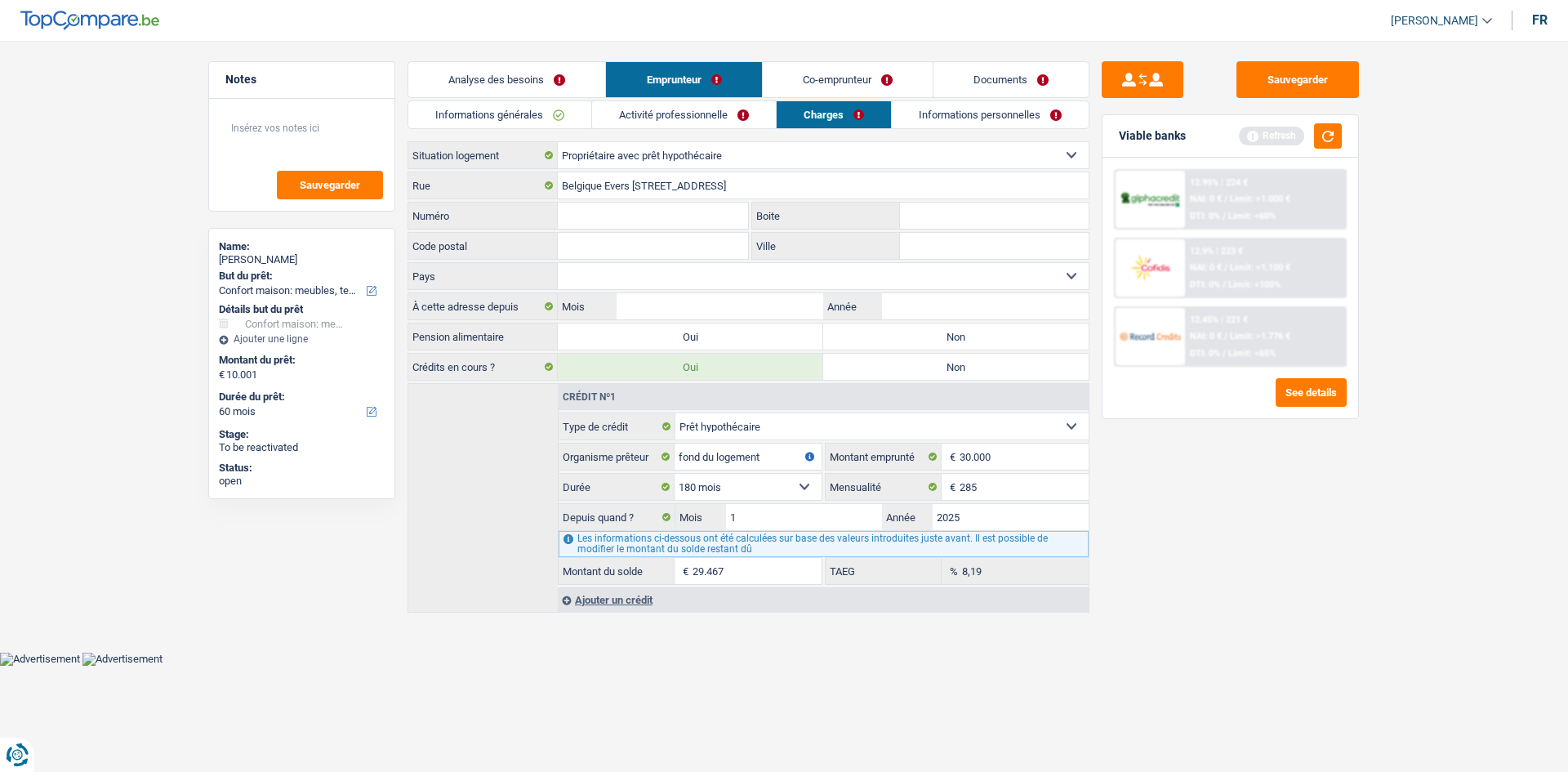 click on "Sauvegarder
Viable banks
Refresh
12.99% | 224 €
NAI: 0 €
/
Limit: >1.000 €
DTI: 0%
/
Limit: <60%
12.9% | 223 €
NAI: 0 €
/
Limit: >1.100 €
DTI: 0%
/
Limit: <100%
/       /" at bounding box center (1230, 401) 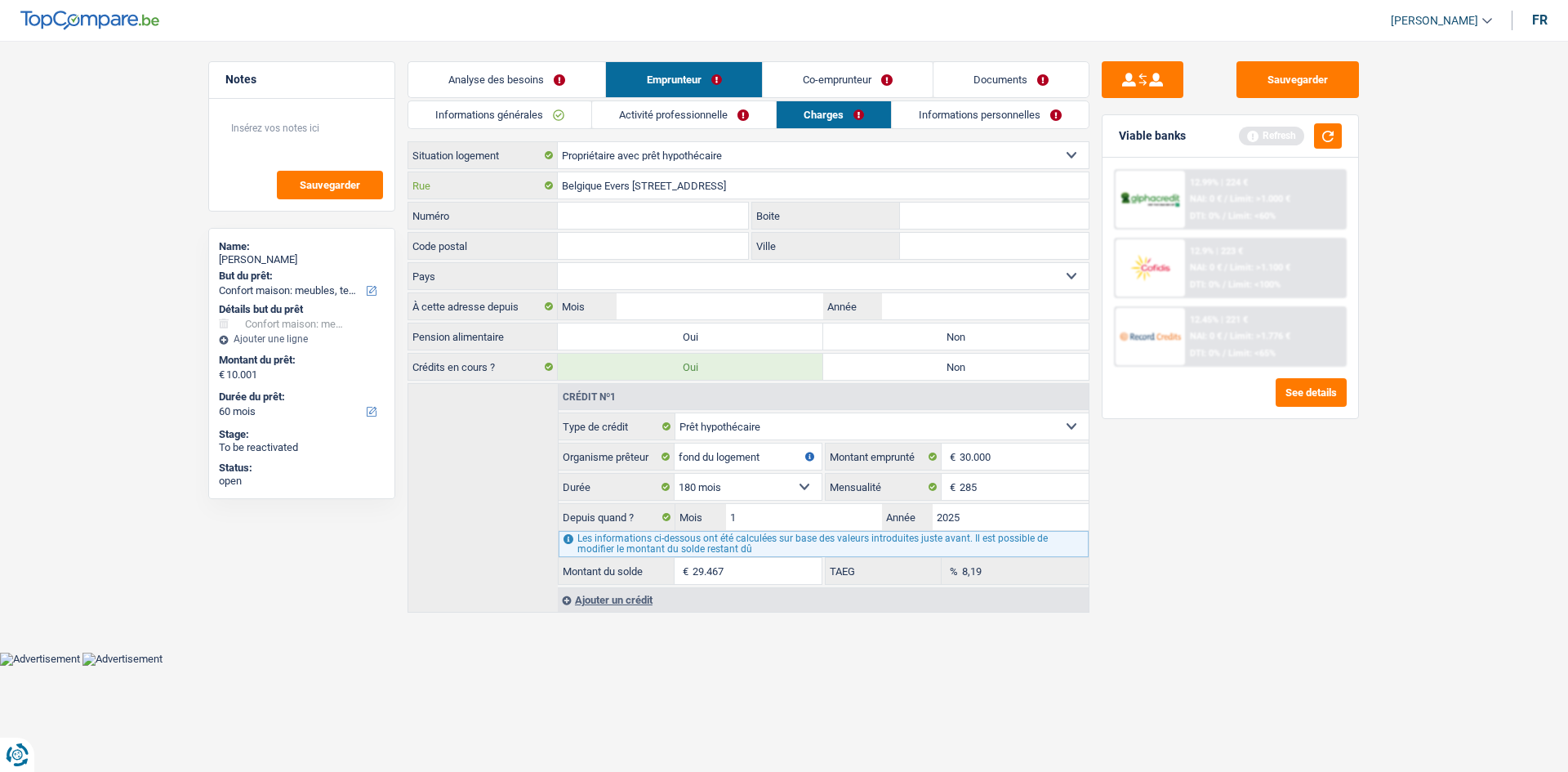 drag, startPoint x: 777, startPoint y: 190, endPoint x: 1389, endPoint y: 352, distance: 633.078 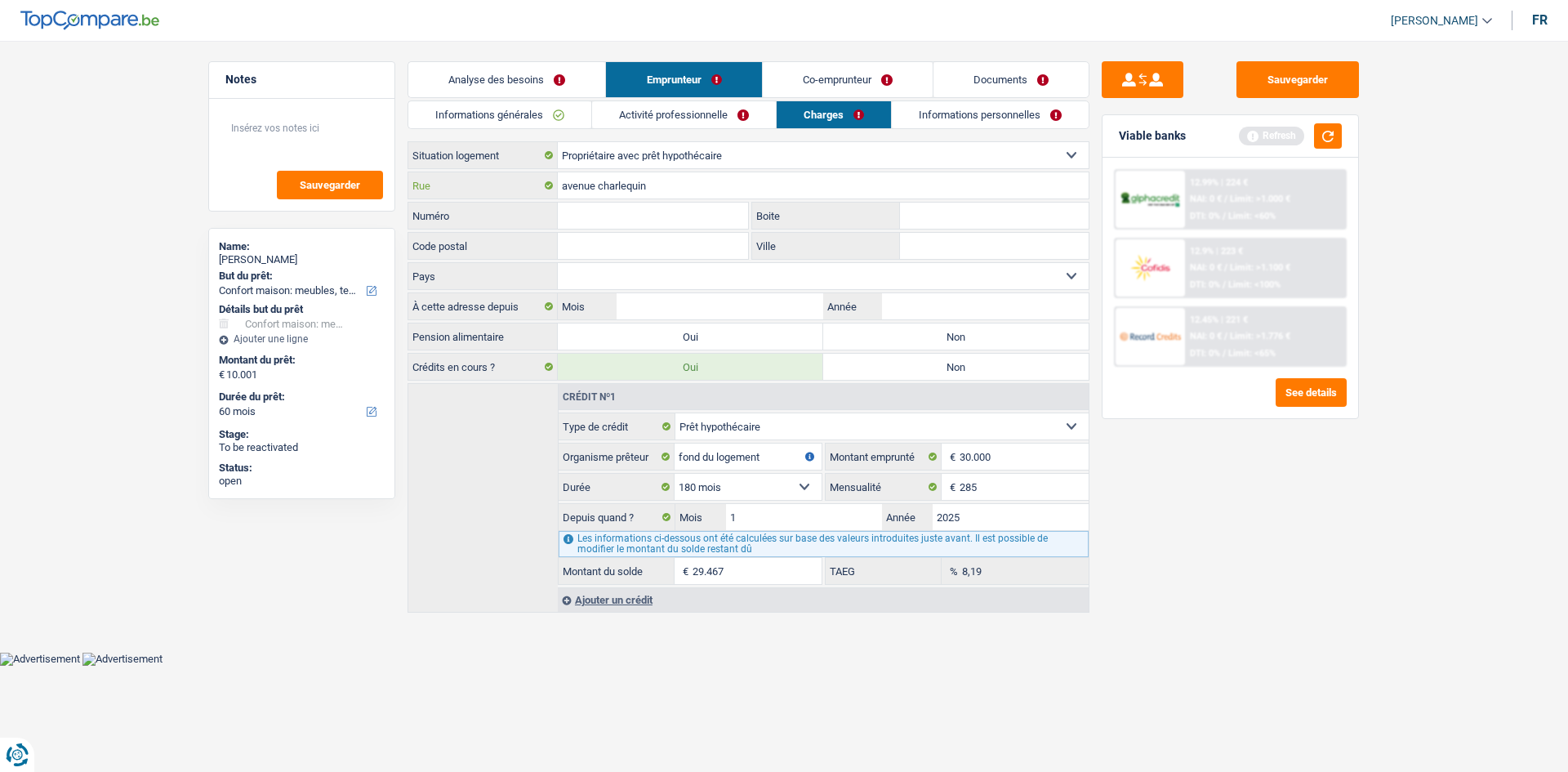 type on "avenue charlequin" 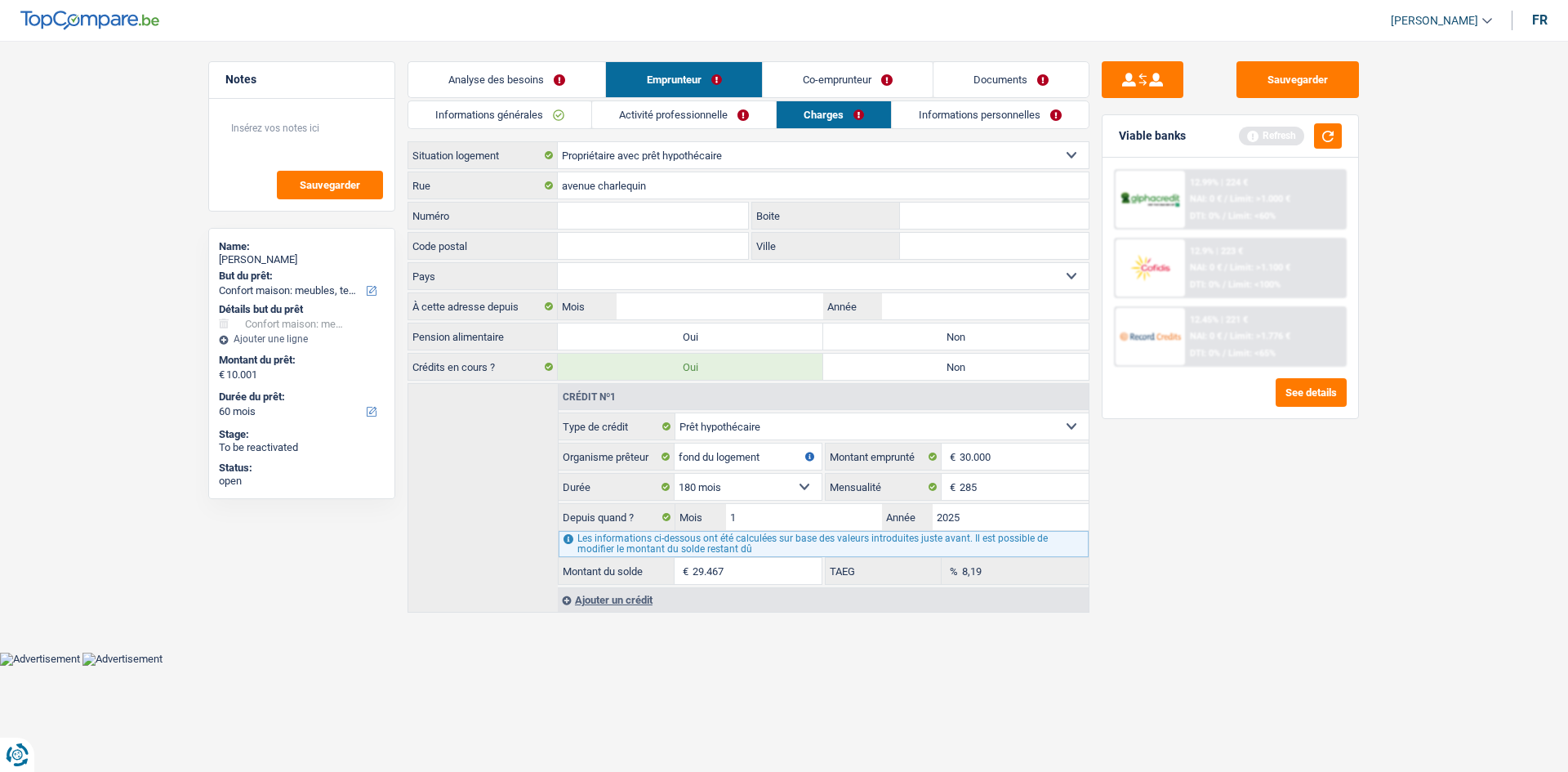click on "Numéro" at bounding box center [653, 216] 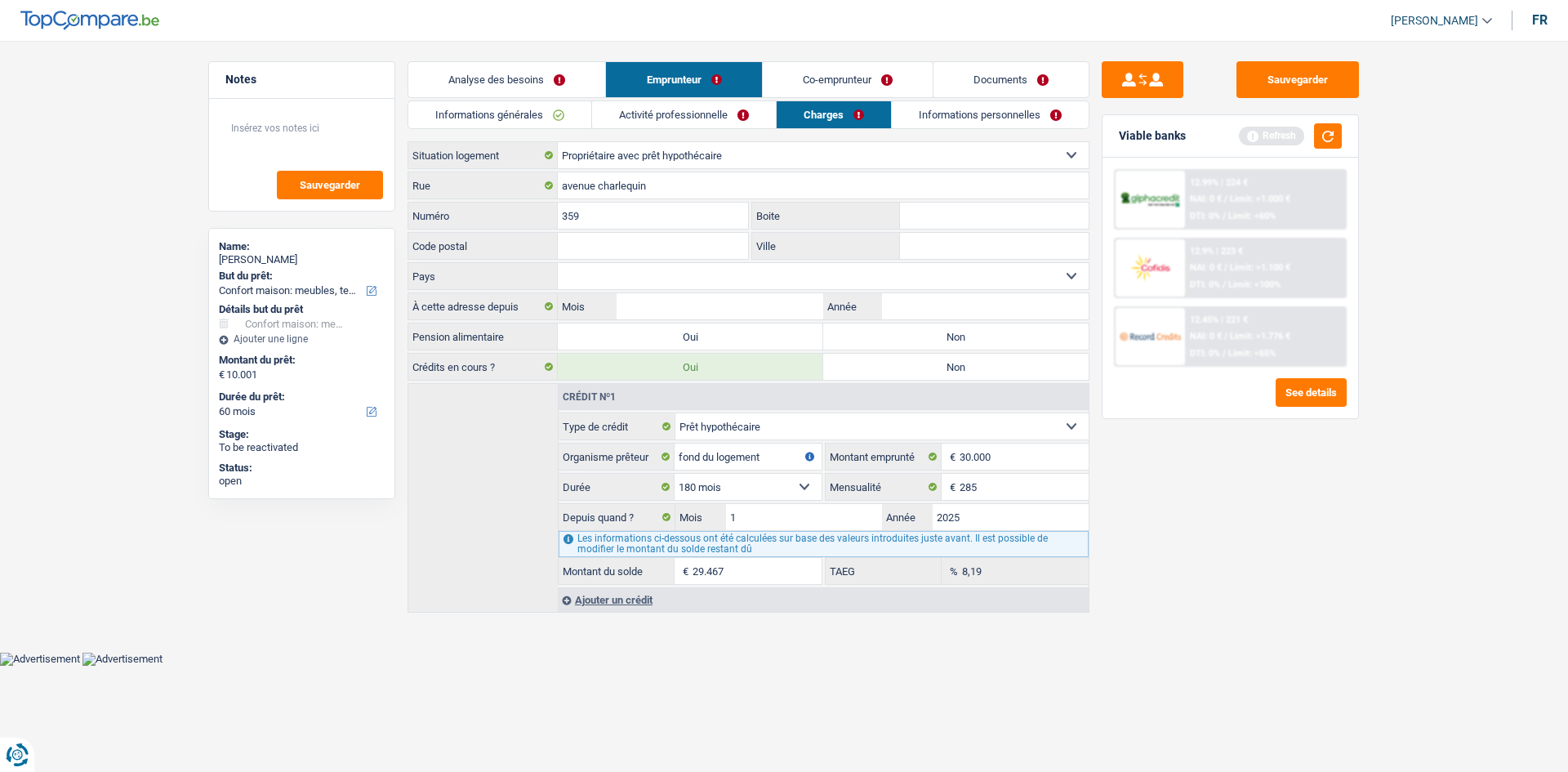 type on "359" 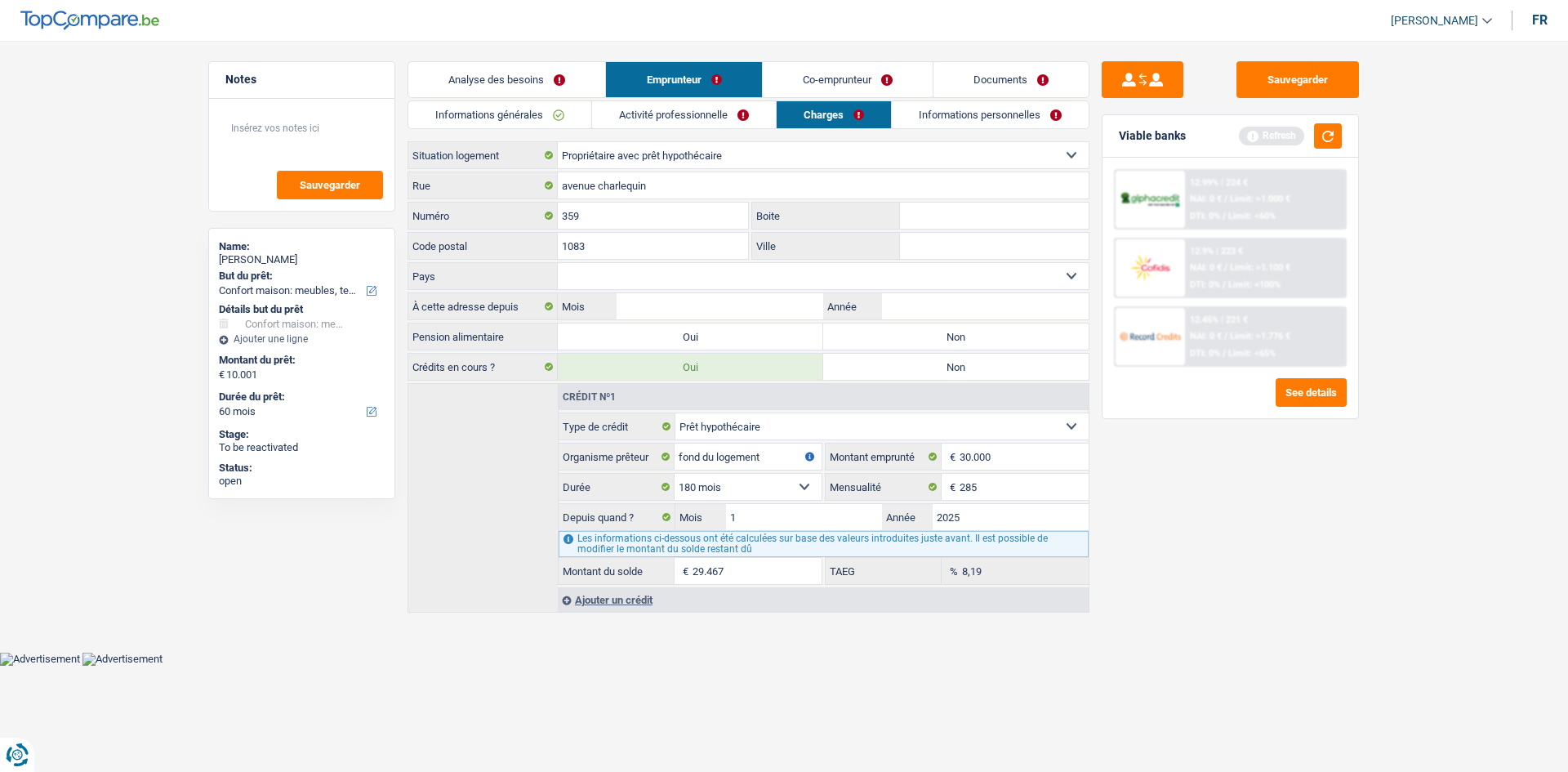 type on "1083" 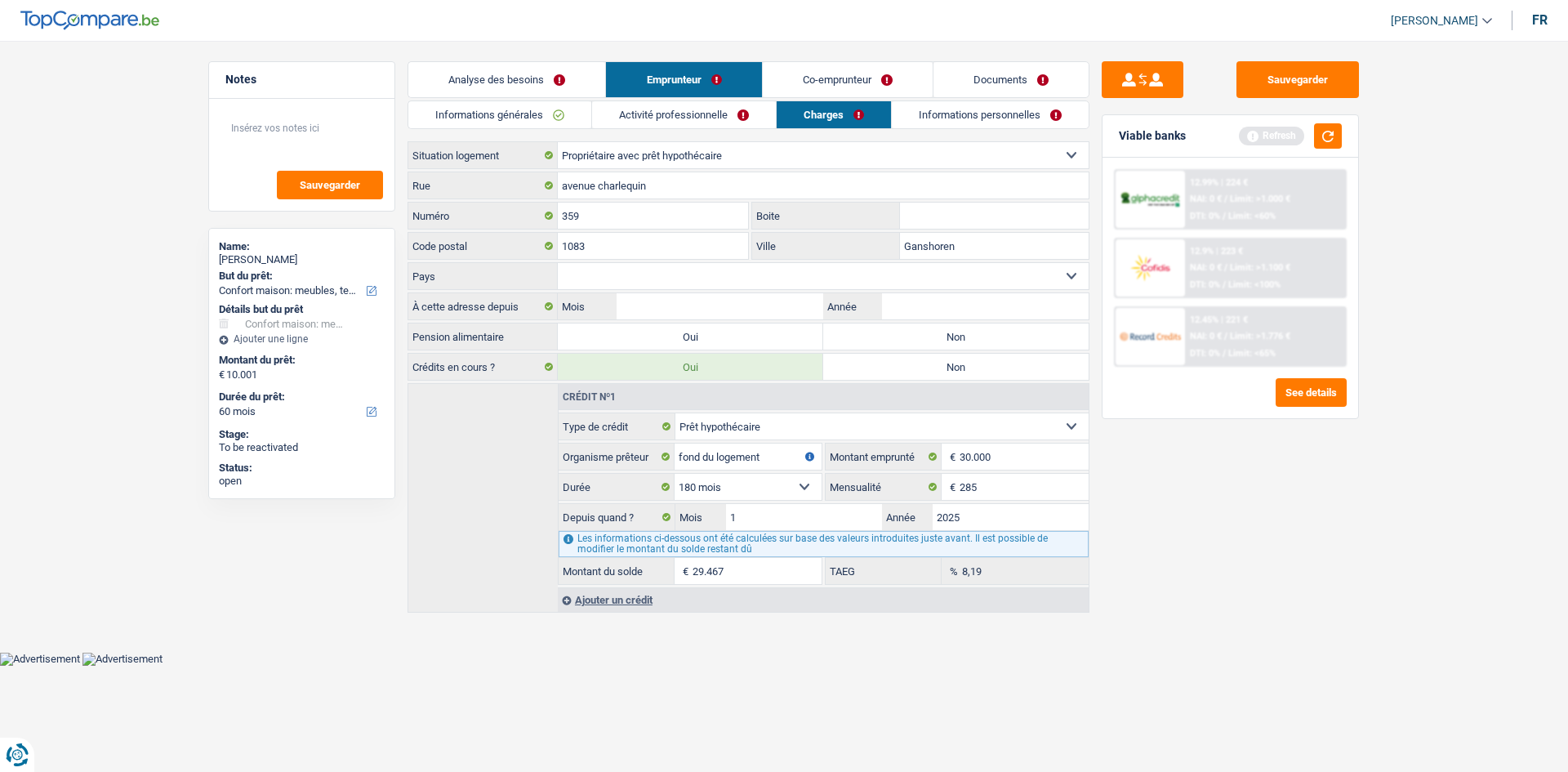 type on "Ganshoren" 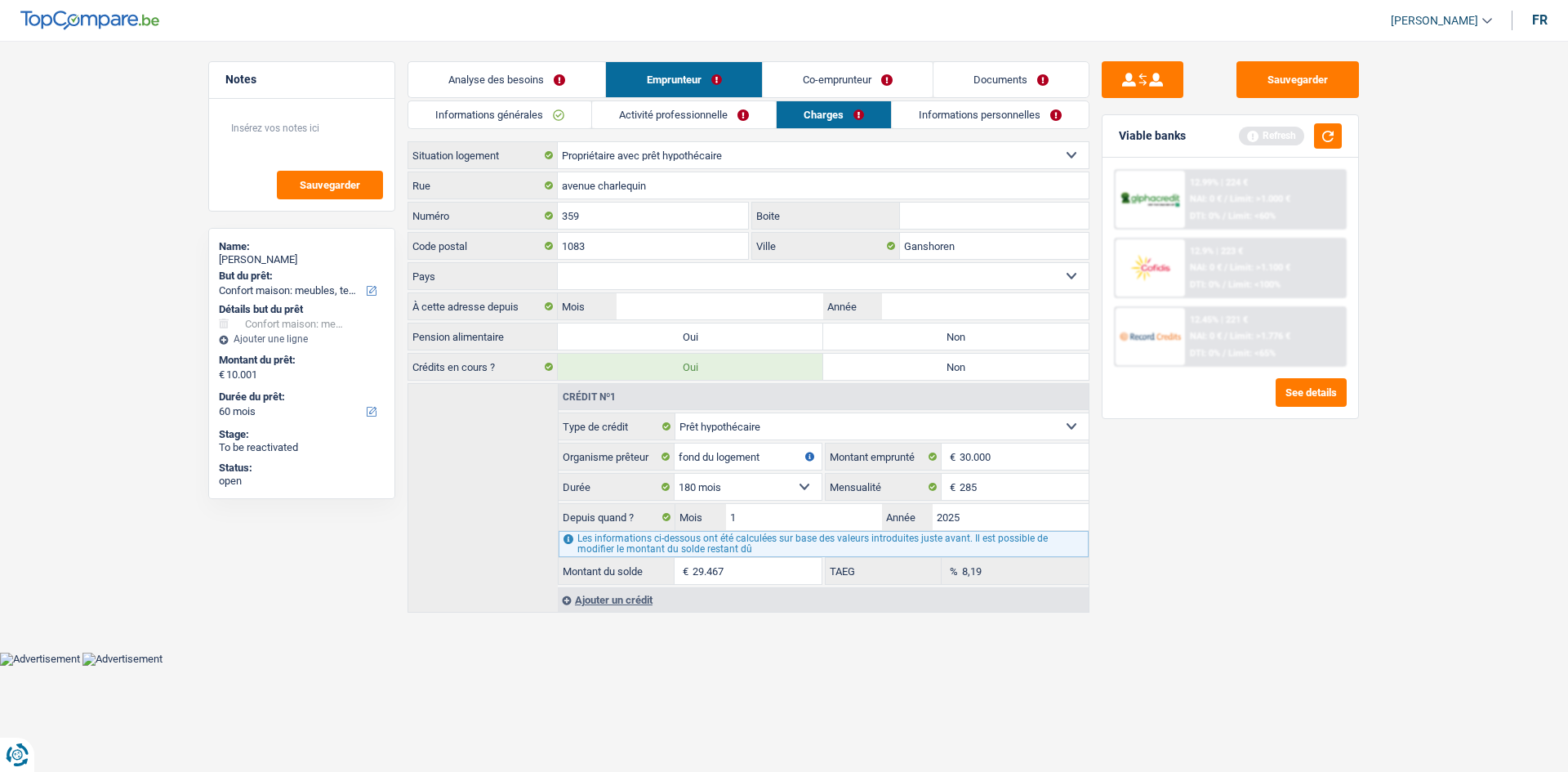 select on "BE" 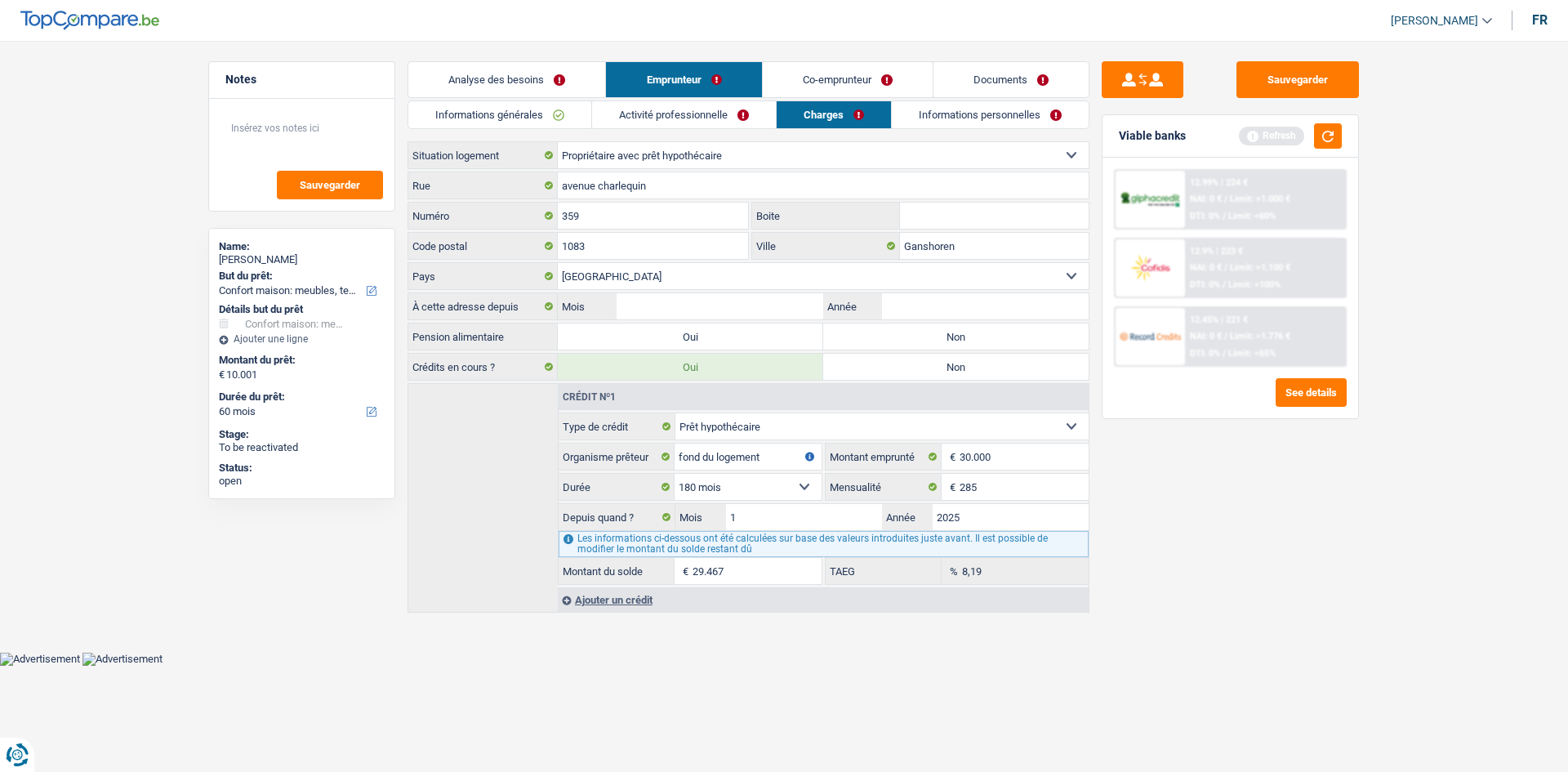 drag, startPoint x: 933, startPoint y: 333, endPoint x: 949, endPoint y: 315, distance: 24.083189 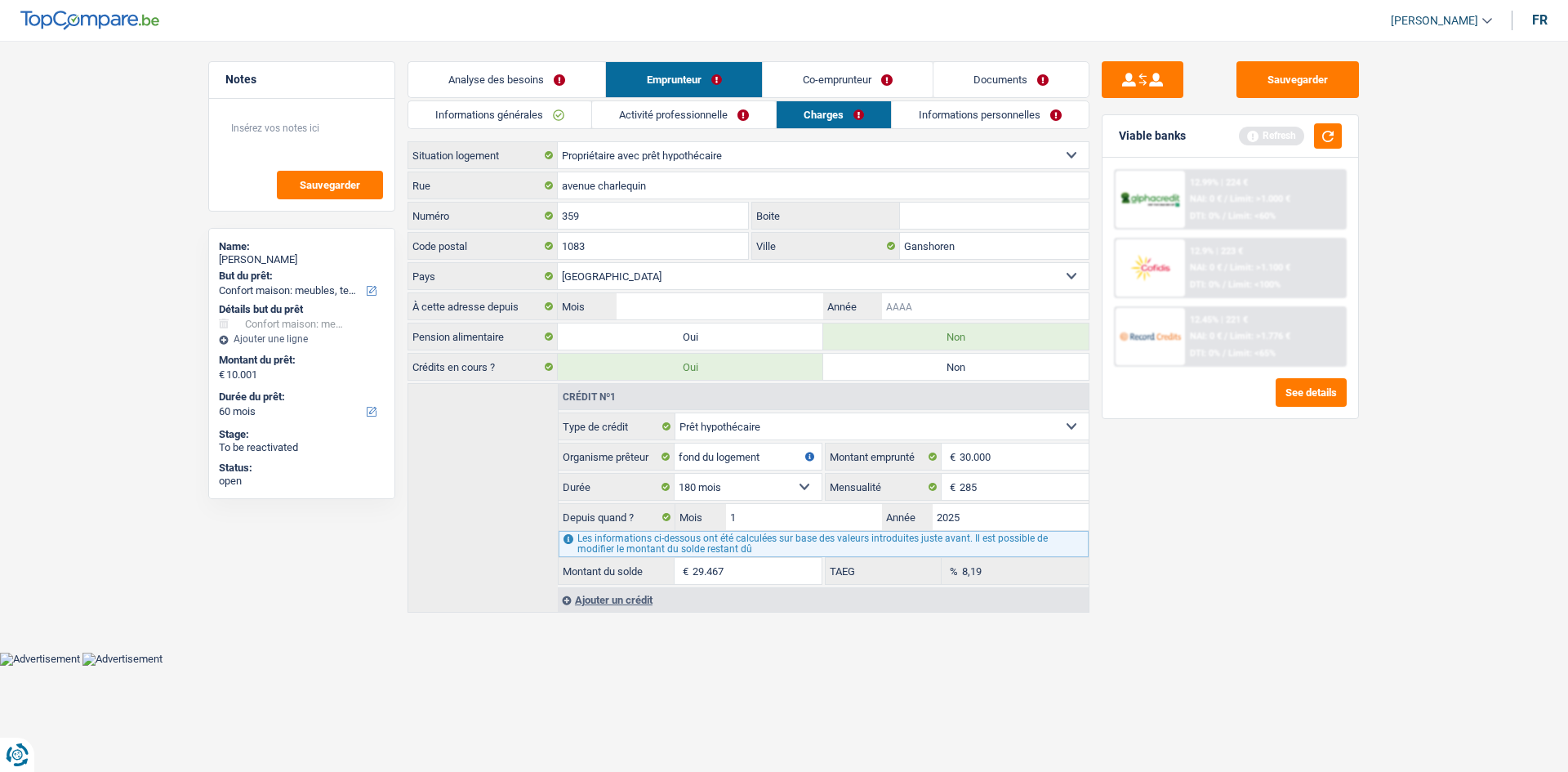 drag, startPoint x: 952, startPoint y: 305, endPoint x: 1134, endPoint y: 440, distance: 226.6032 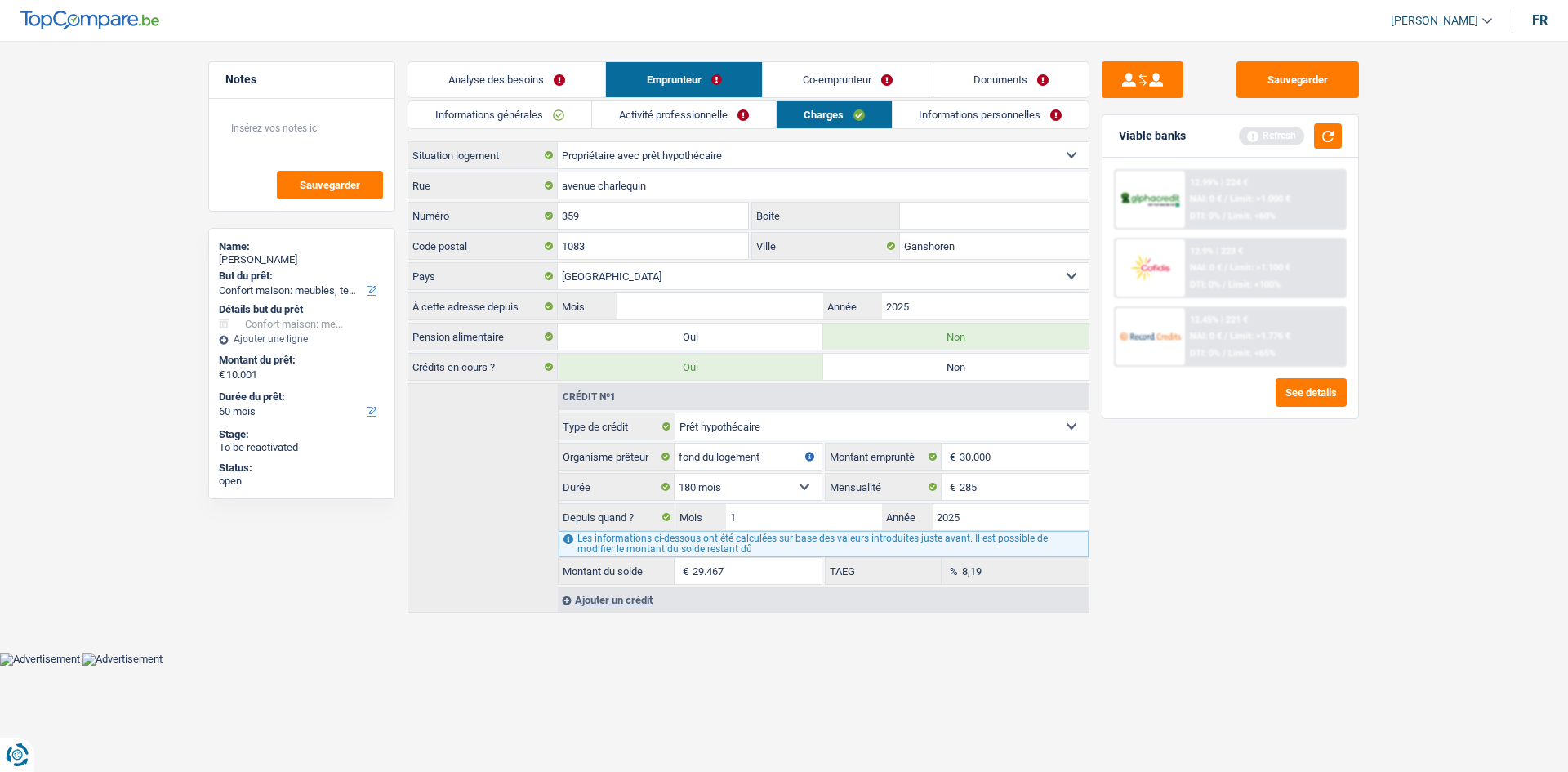 type on "2025" 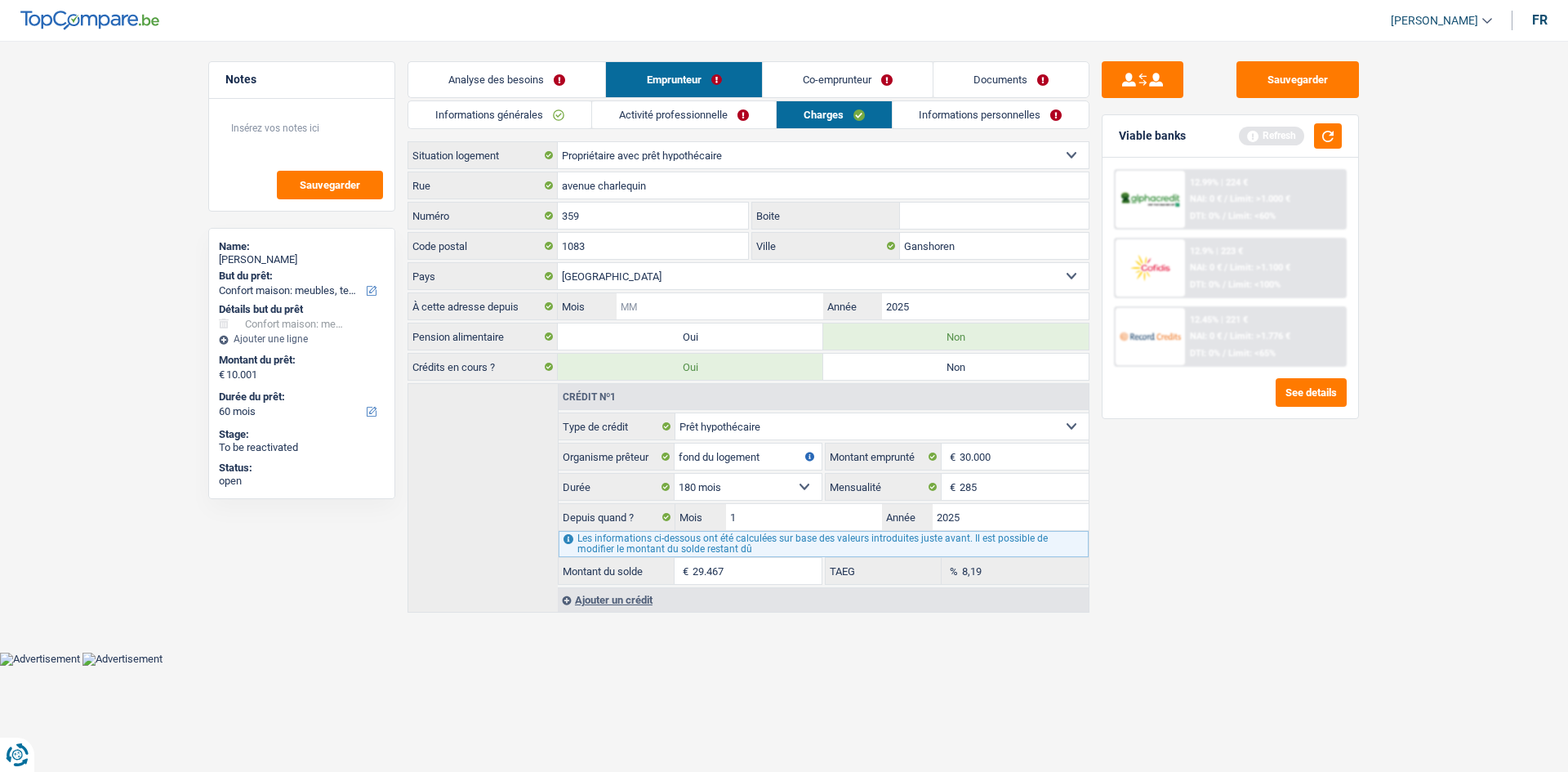 click on "Mois" at bounding box center [719, 306] 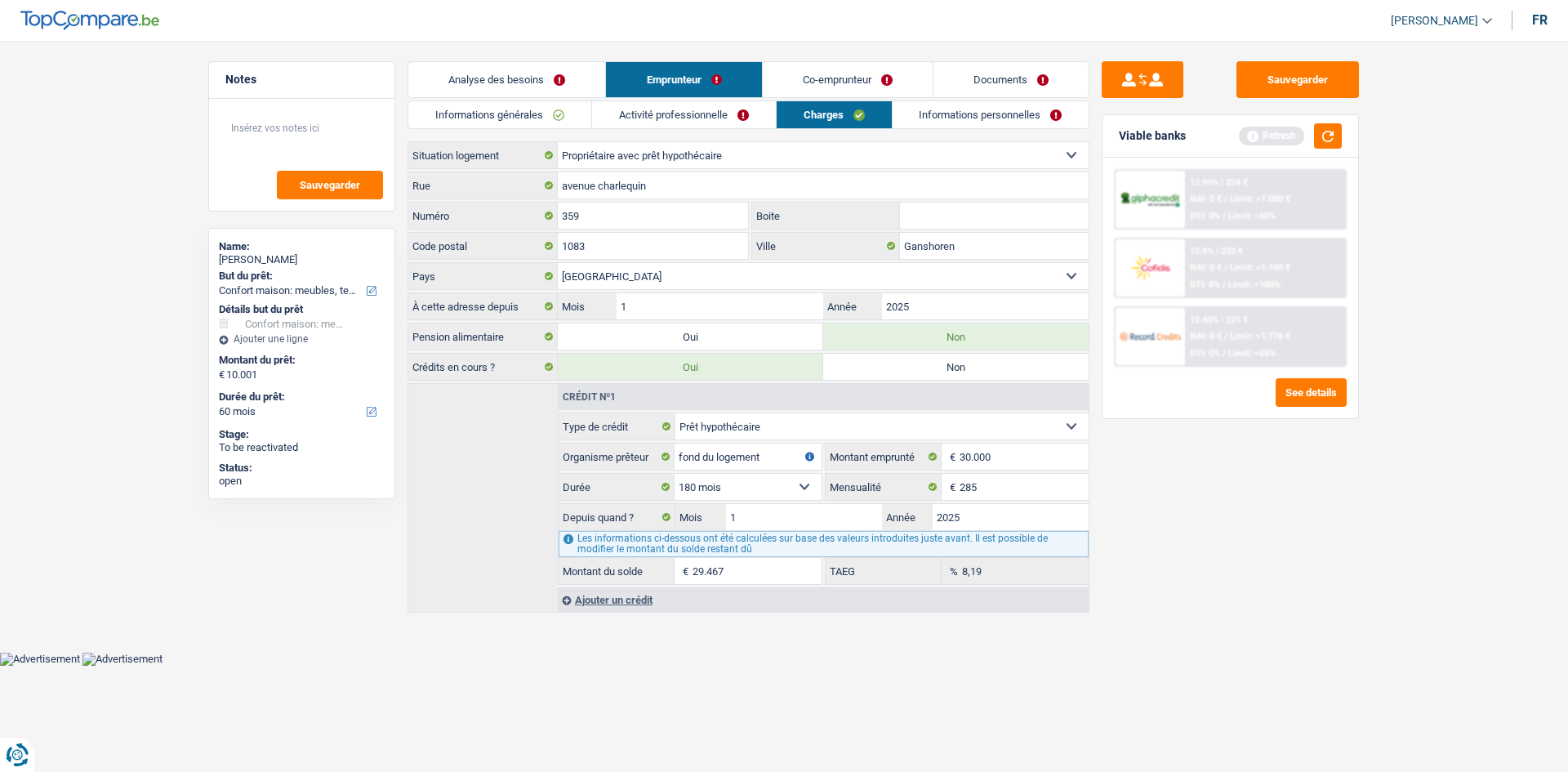 type on "1" 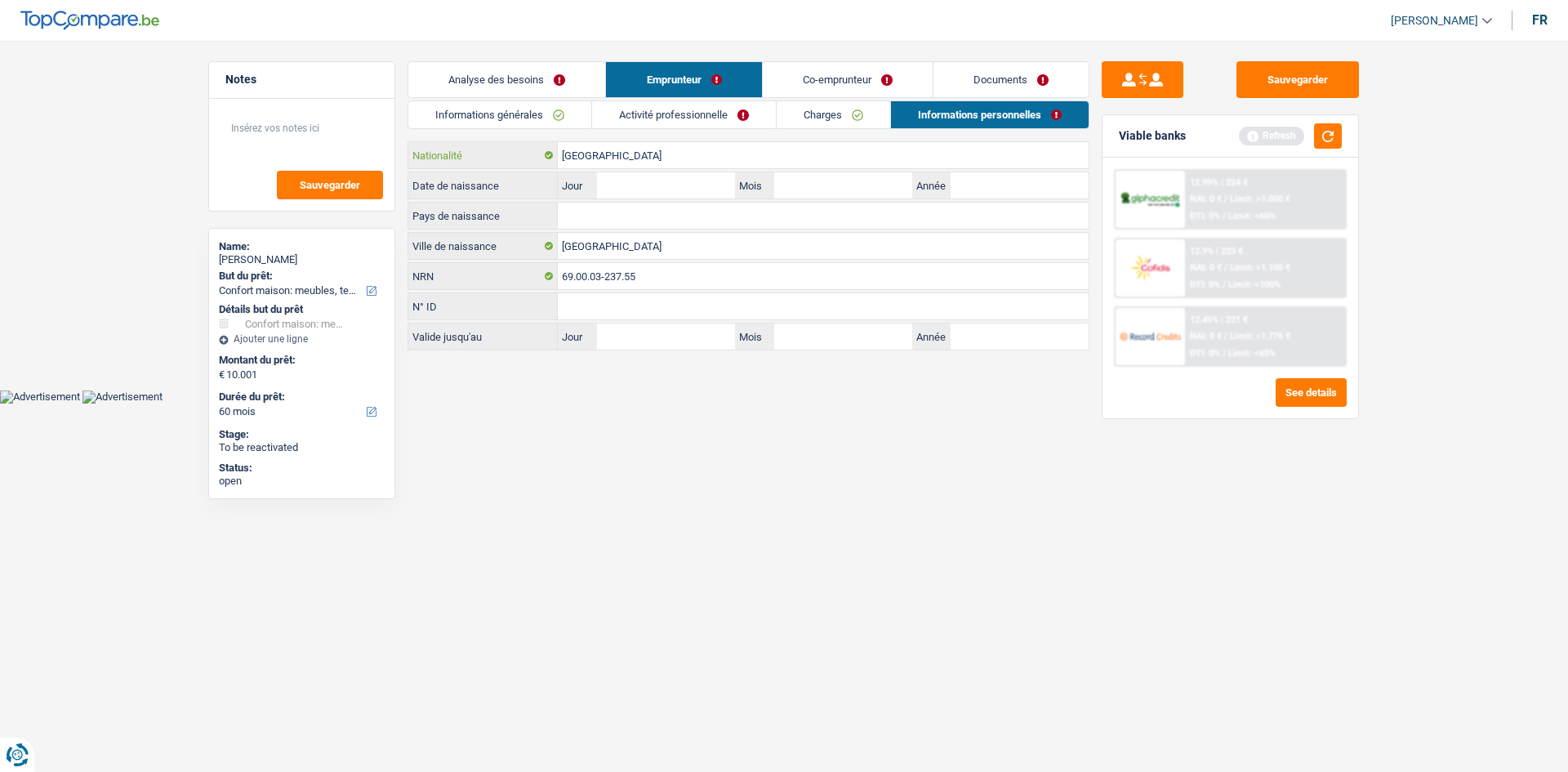 click on "[GEOGRAPHIC_DATA]" at bounding box center (823, 155) 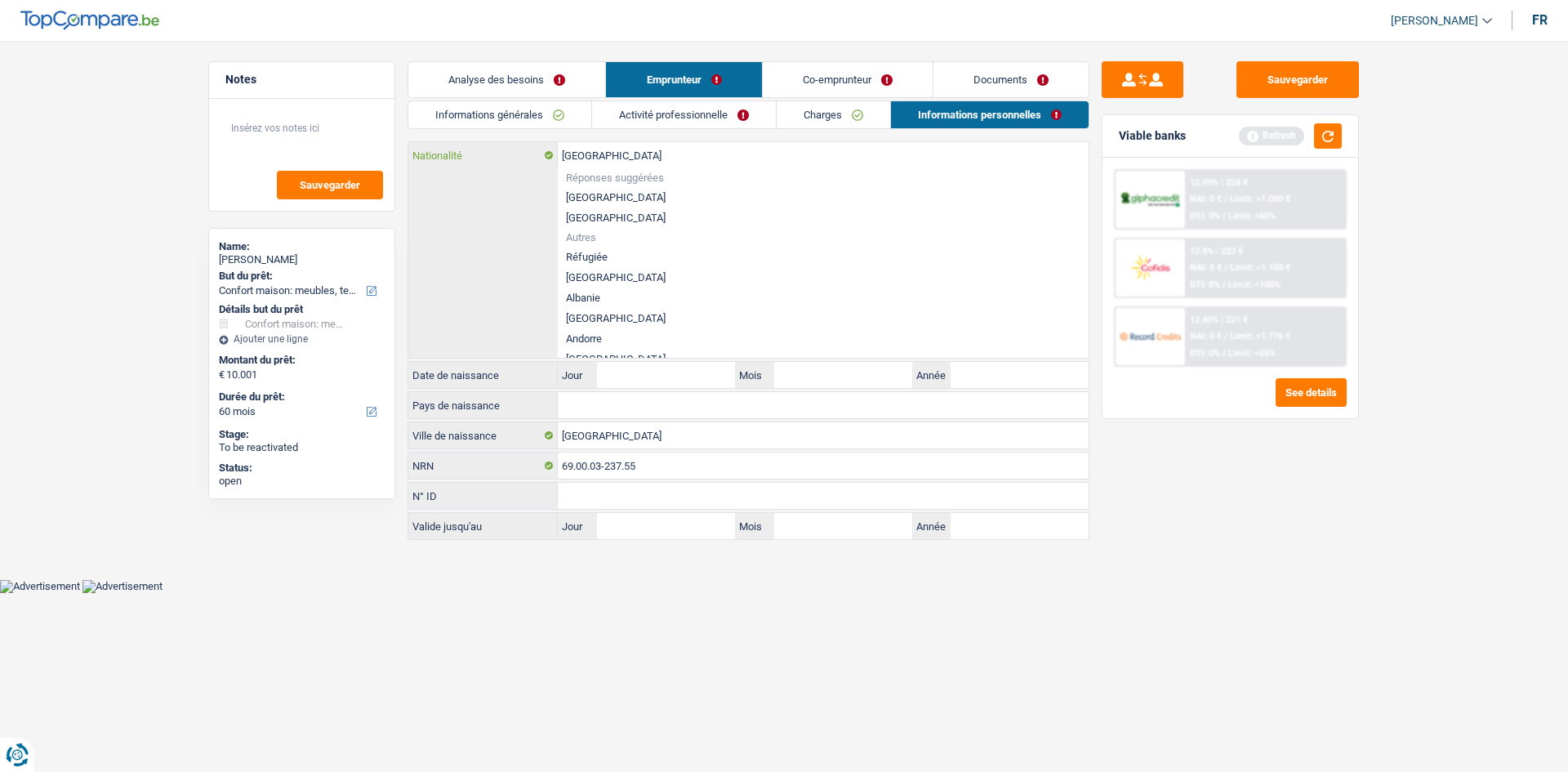type on "Belgiqu" 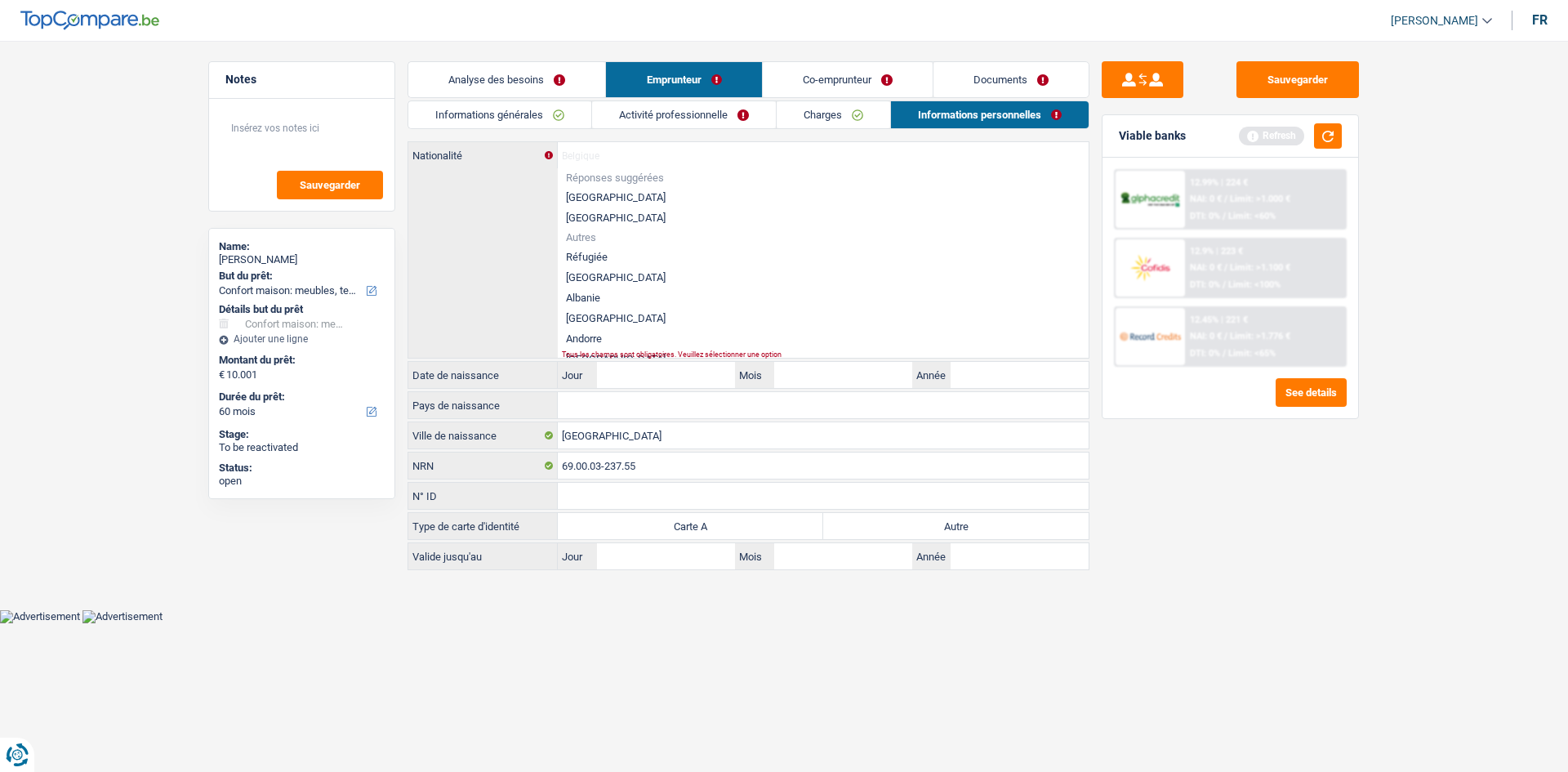 click on "Activité professionnelle" at bounding box center [684, 114] 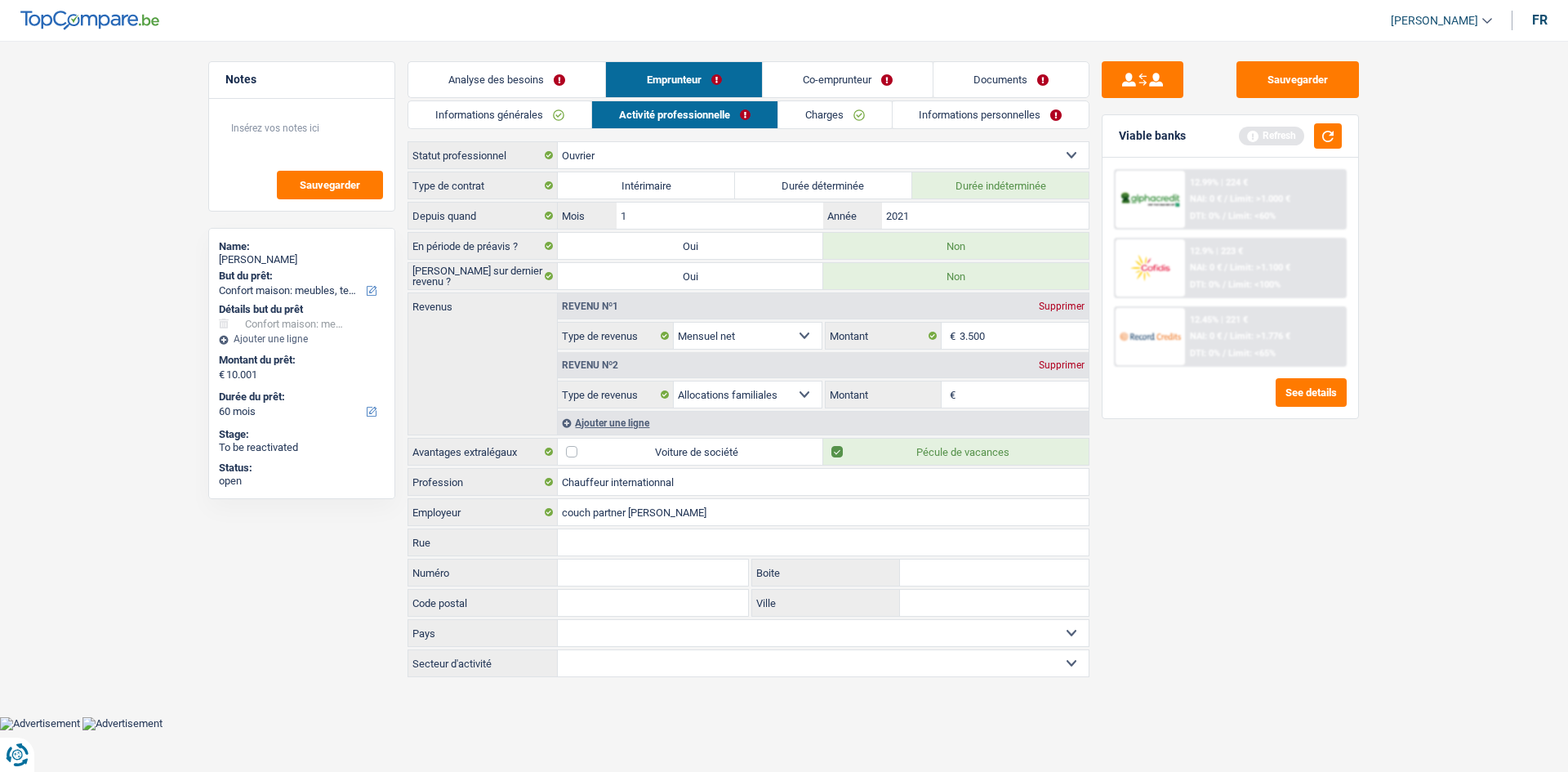 click on "Informations générales" at bounding box center (500, 114) 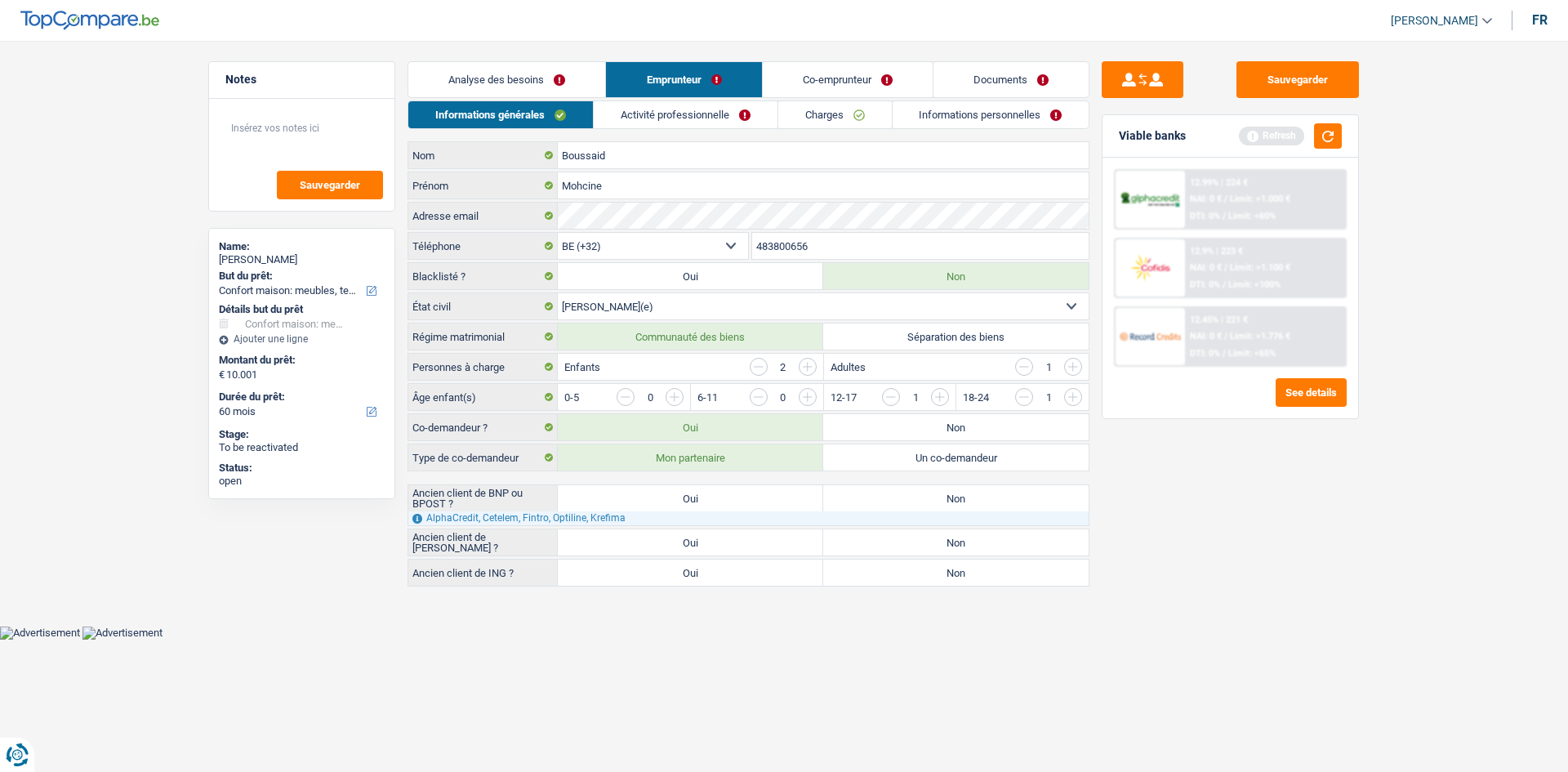 drag, startPoint x: 964, startPoint y: 120, endPoint x: 791, endPoint y: 126, distance: 173.10401 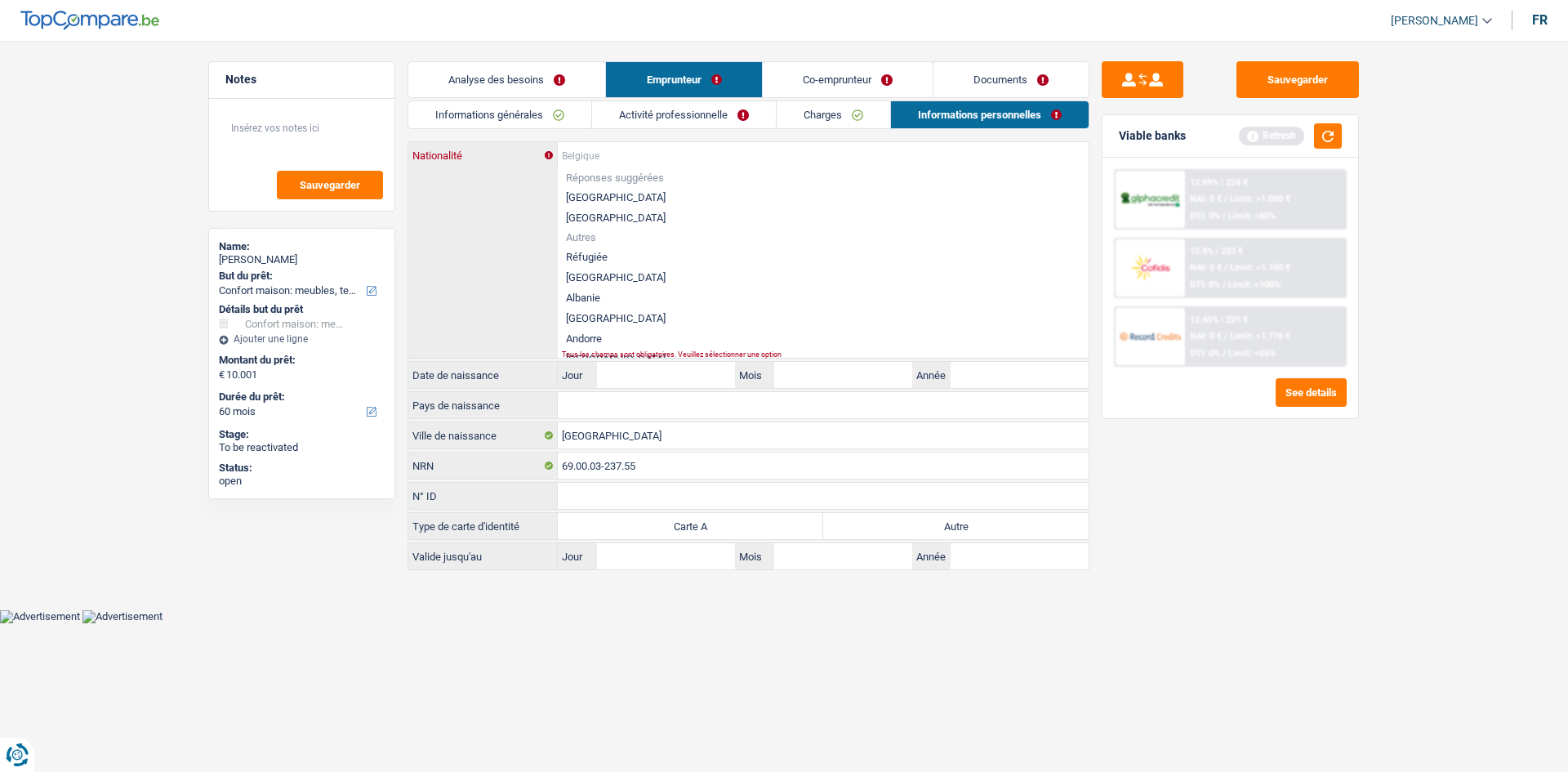 click on "Nationalité" at bounding box center (823, 155) 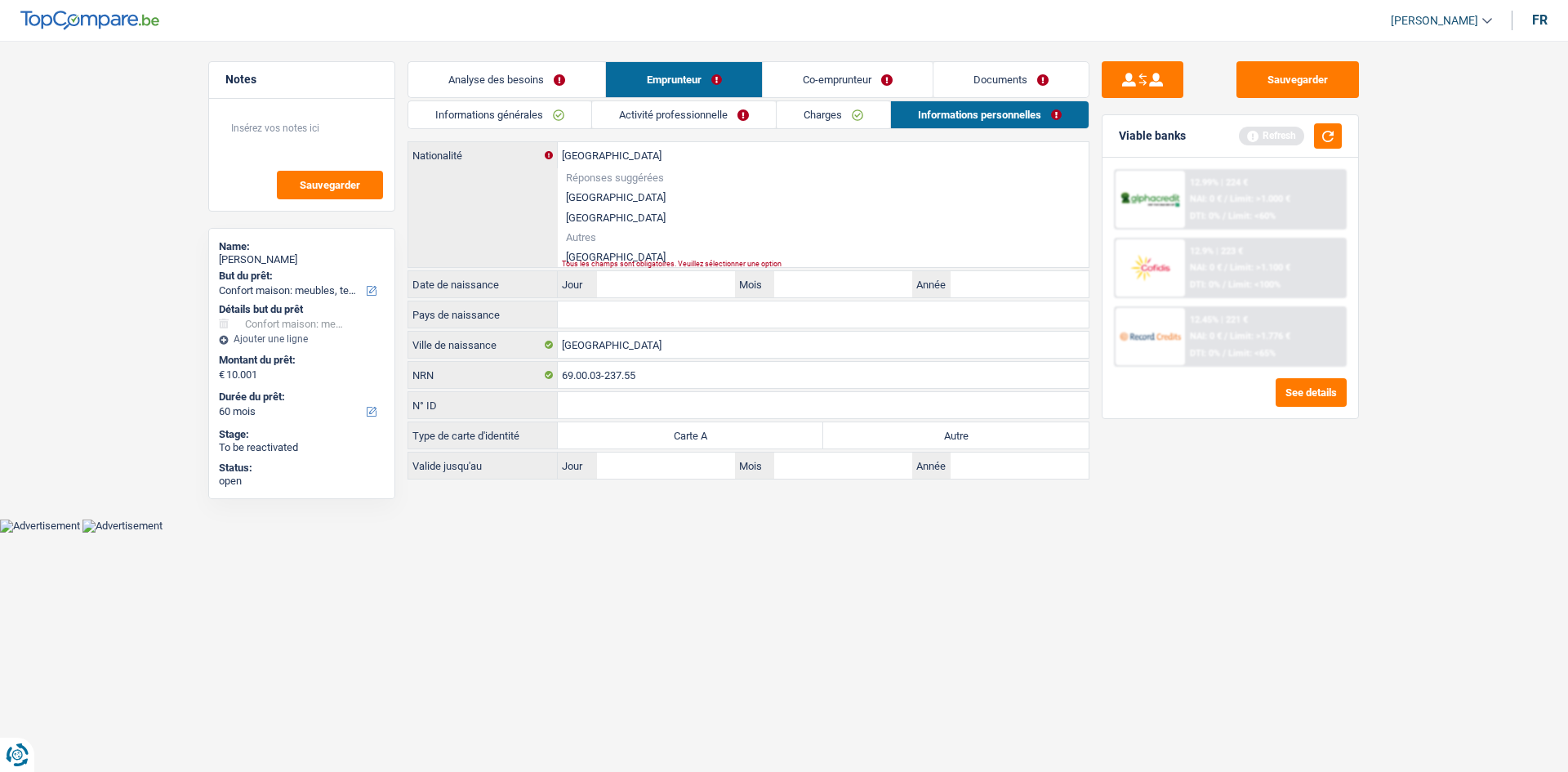 click on "Maroc" at bounding box center [823, 257] 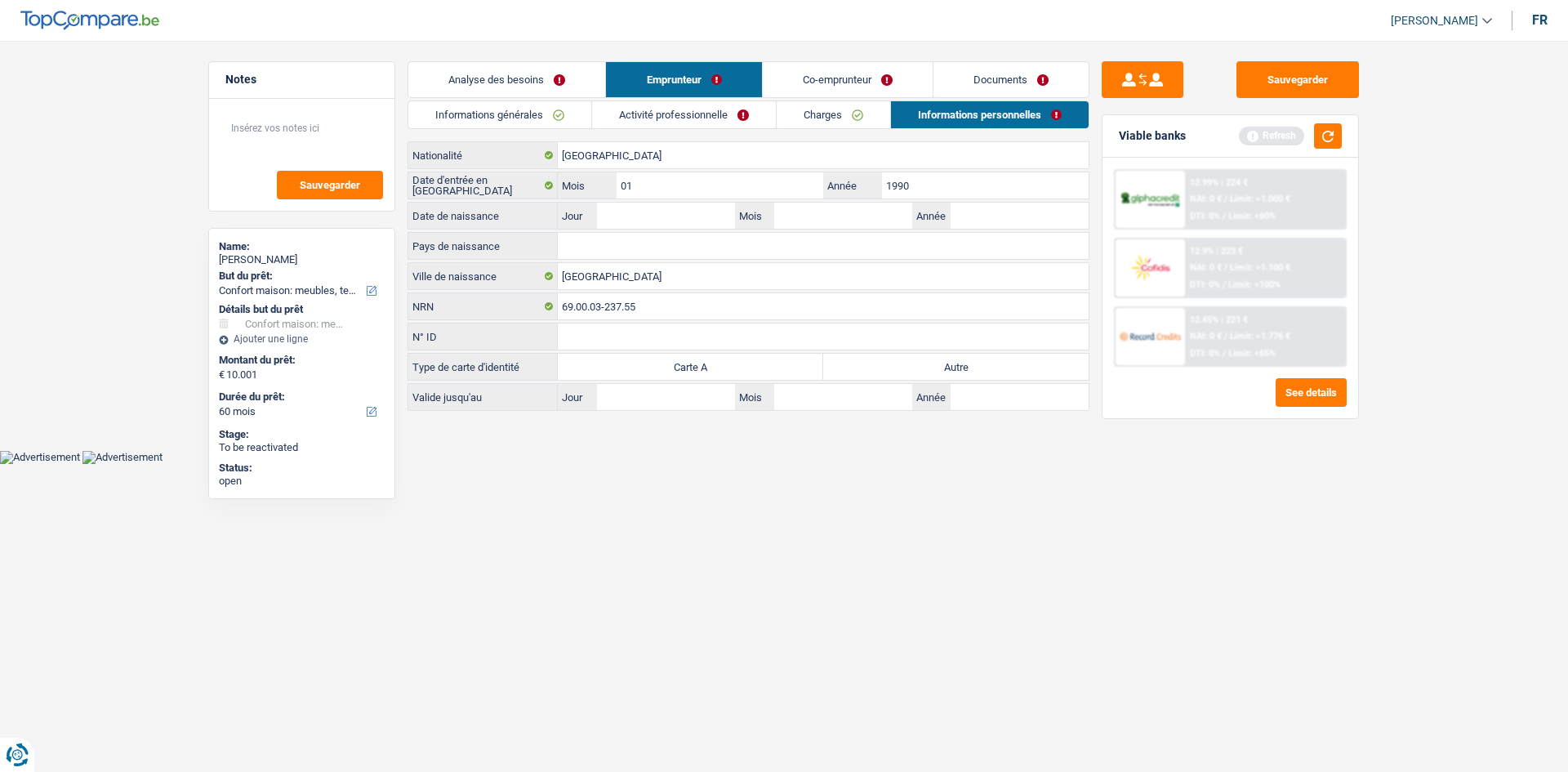 click on "Autre" at bounding box center (956, 367) 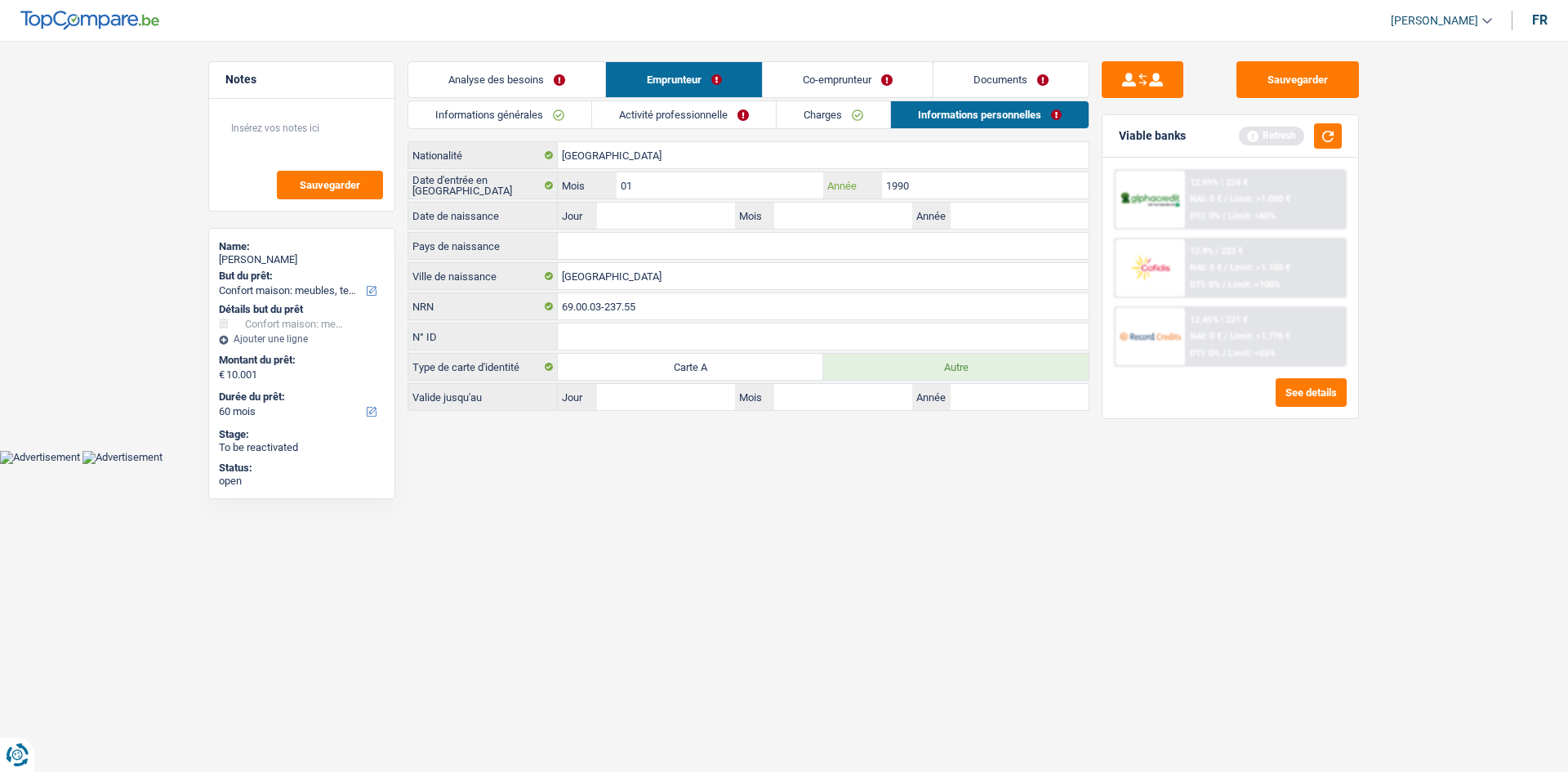 click on "1990" at bounding box center (985, 185) 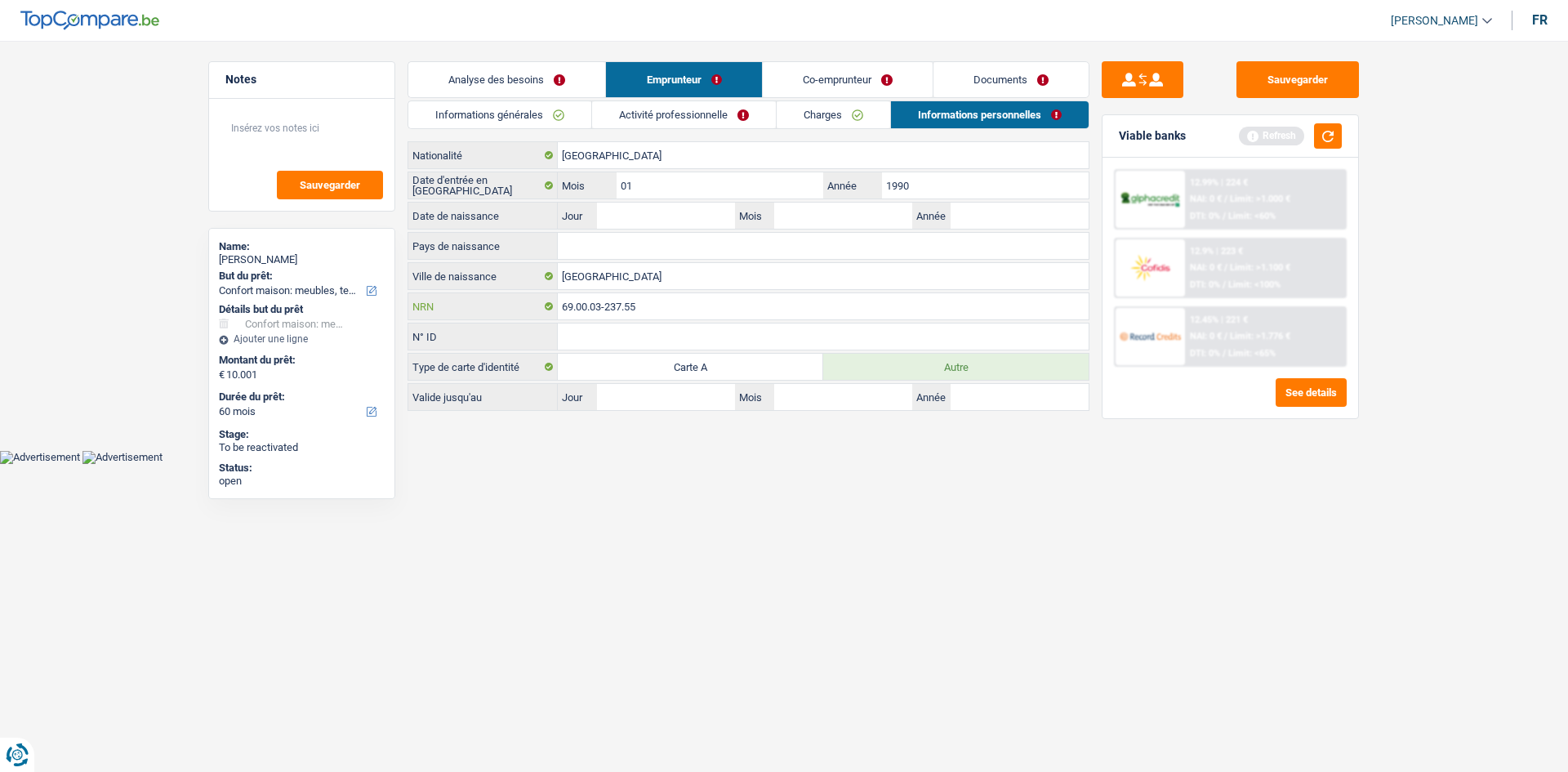 drag, startPoint x: 662, startPoint y: 313, endPoint x: 454, endPoint y: 297, distance: 208.61448 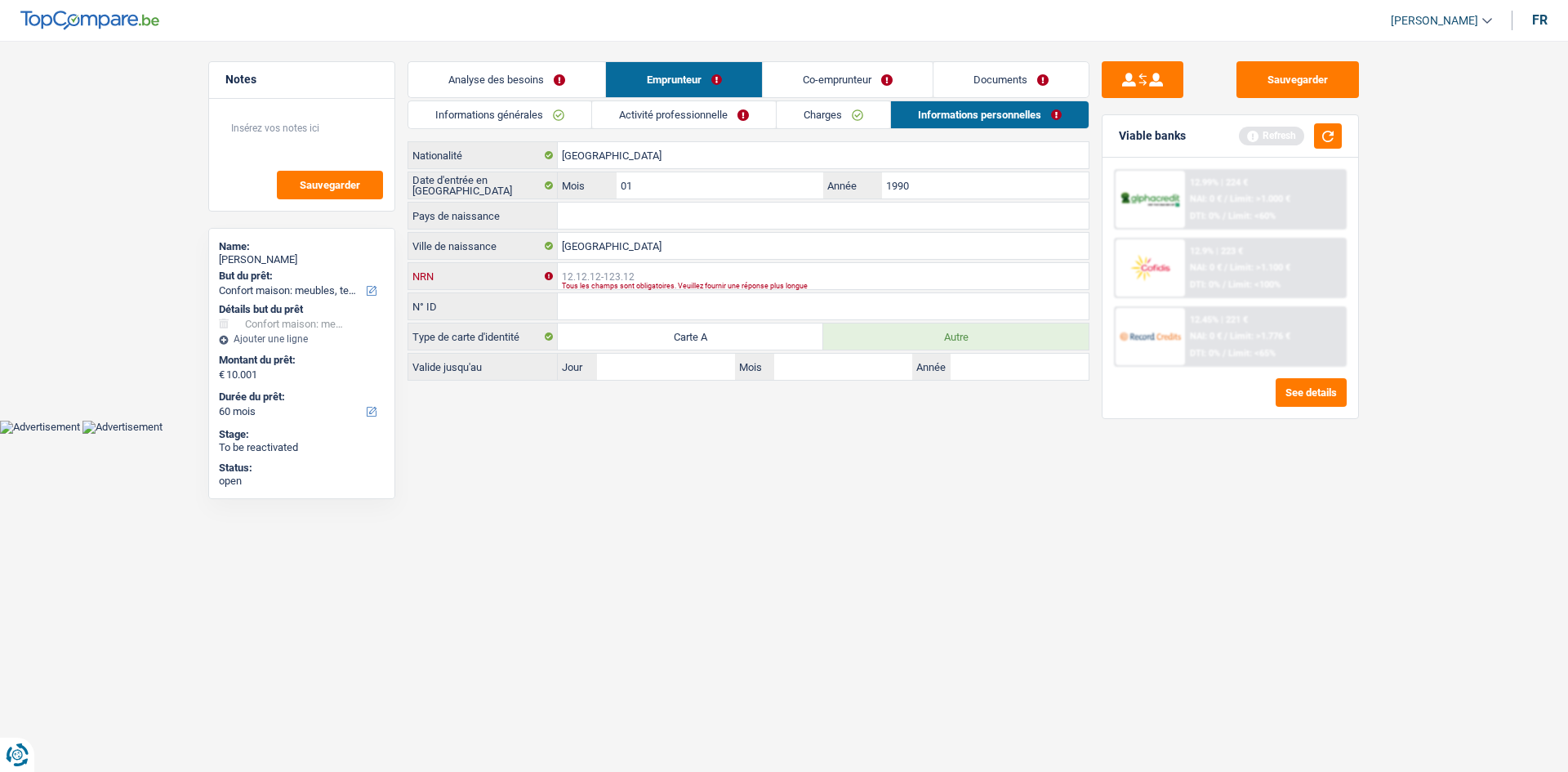 type 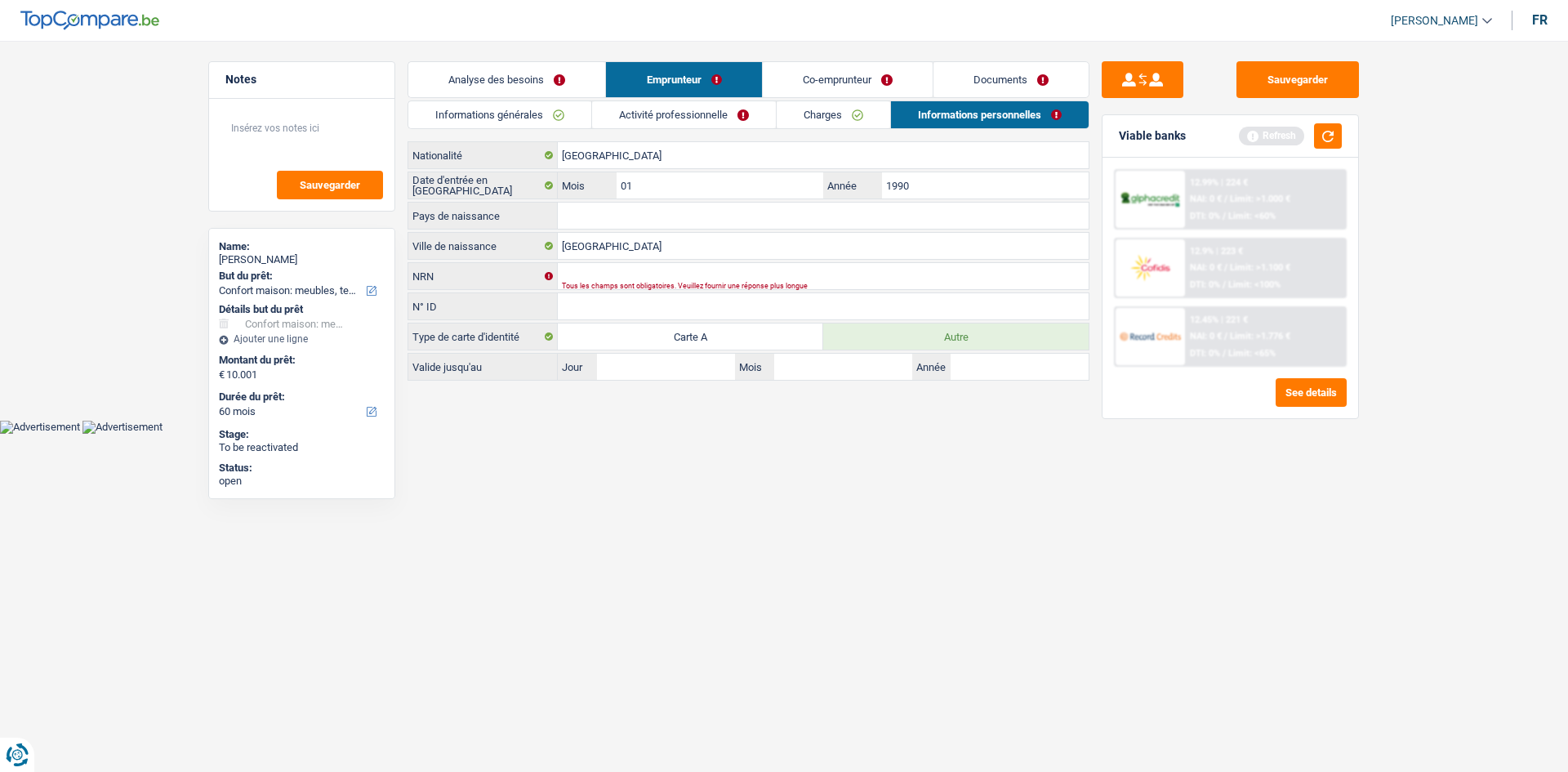 click on "Vous avez le contrôle de vos données
Nous utilisons des cookies, tout comme nos partenaires commerciaux, afin de collecter des informations sur vous à des fins diverses, notamment :
En cliquant sur « Accepter », vous donnez votre consentement à toutes les fins énoncées. Vous pouvez également choisir de spécifier les finalités auxquelles vous souhaitez donner votre consentement. Pour ce faire, il vous suffit de cocher la case située à côté de la finalité et d’appuyer sur « Enregistrer les paramètres ».
Vous pouvez à tout moment révoquer votre consentement en cliquant sur la petite icône située dans le coin inférieur gauche du site Internet. En savoir plus sur les cookies
Politique de confidentialité de Google
un an" at bounding box center [784, 216] 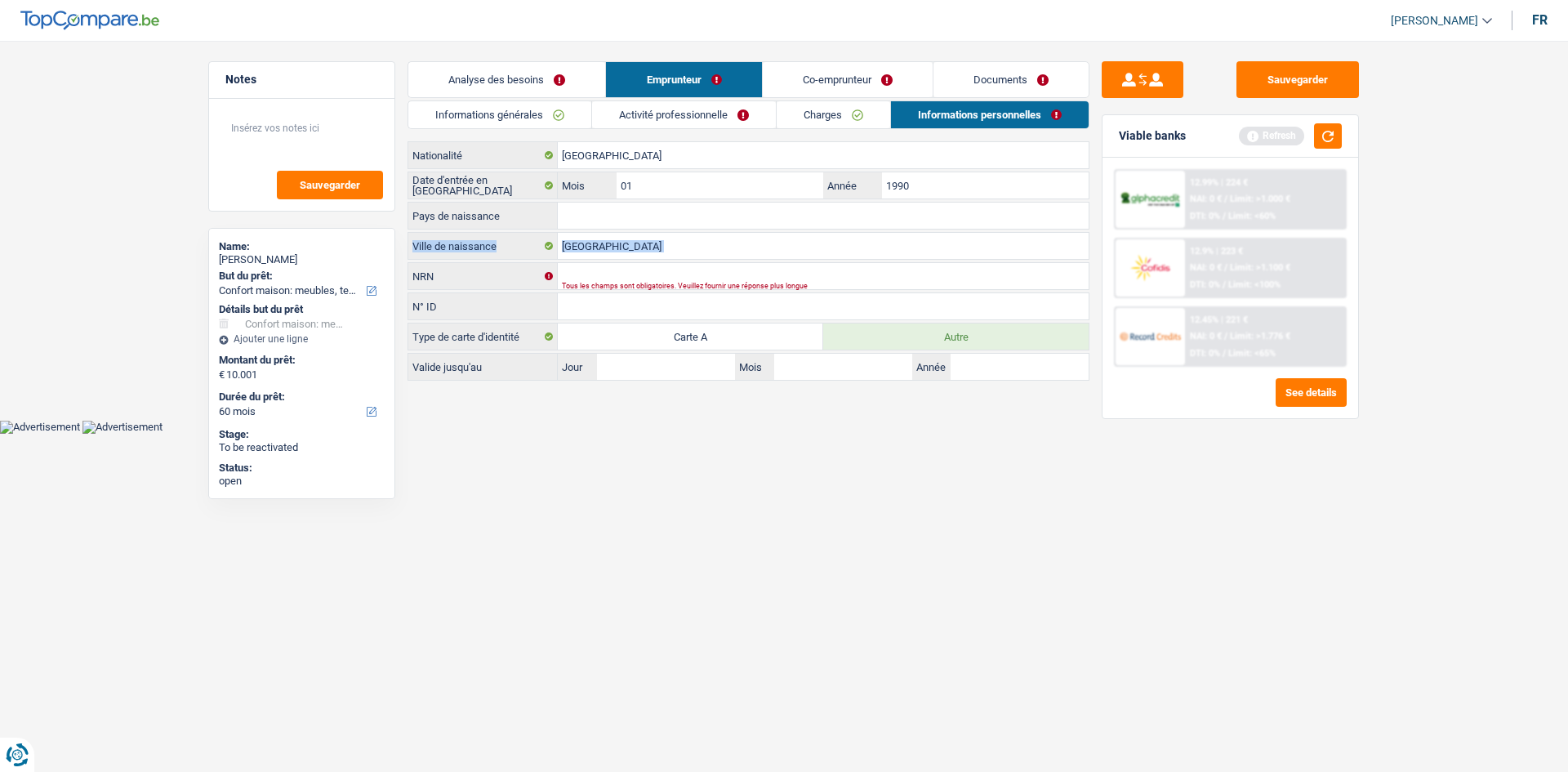 click on "Maroc
Nationalité
Date d'entrée en Belgique     01
Mois
/   1990
Année
Pays de naissance
Tous les champs sont obligatoires. Veuillez sélectionner une option     Maroc
Ville de naissance
NRN
Tous les champs sont obligatoires. Veuillez fournir une réponse plus longue
N° ID
Tous les champs sont obligatoires. Veuillez fournir une réponse plus longue     Type de carte d'identité
Carte A
Autre
Valide jusqu'au
Jour
/
Mois
/
Année" at bounding box center [748, 261] 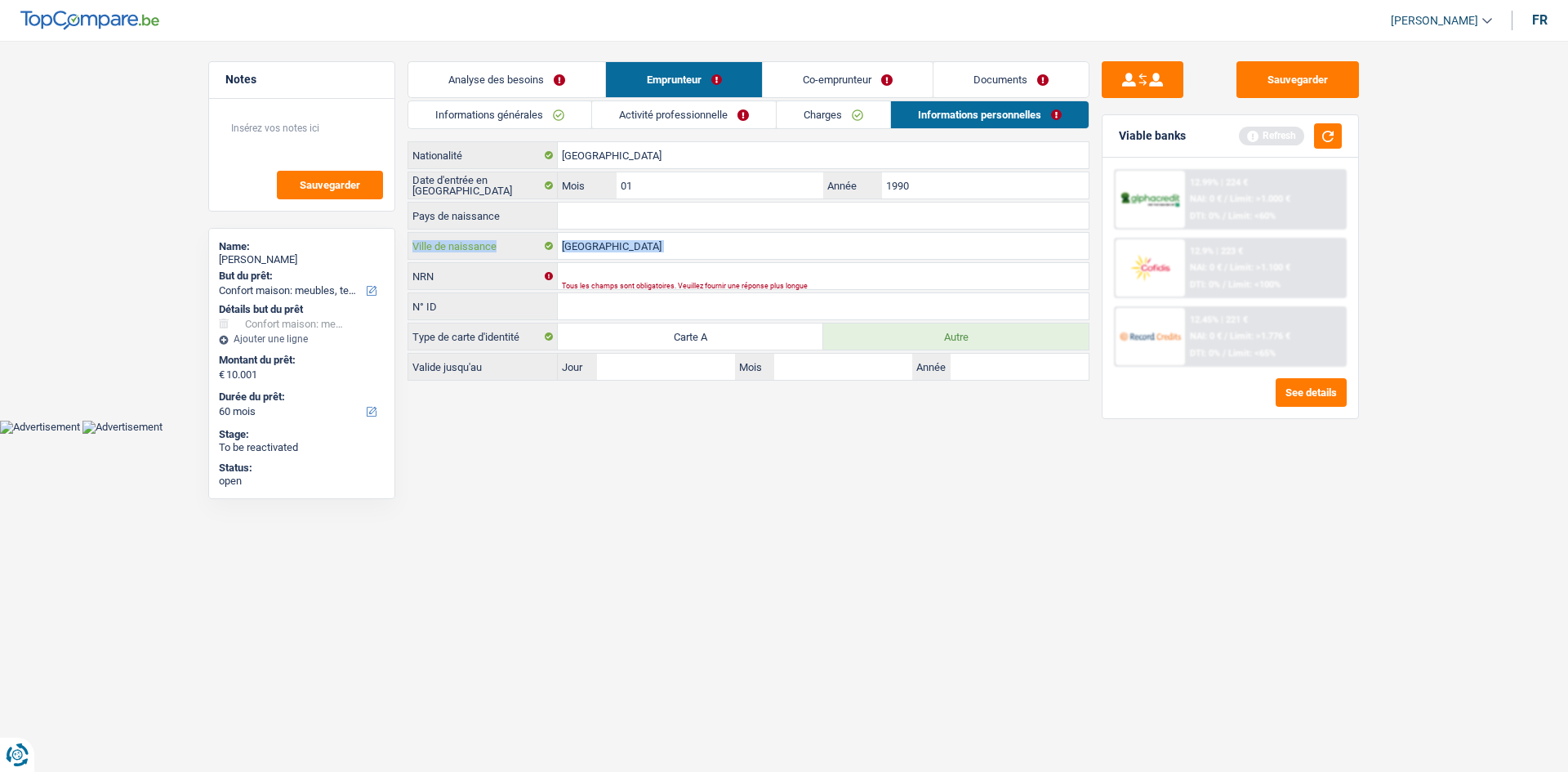 click on "Maroc" at bounding box center [823, 246] 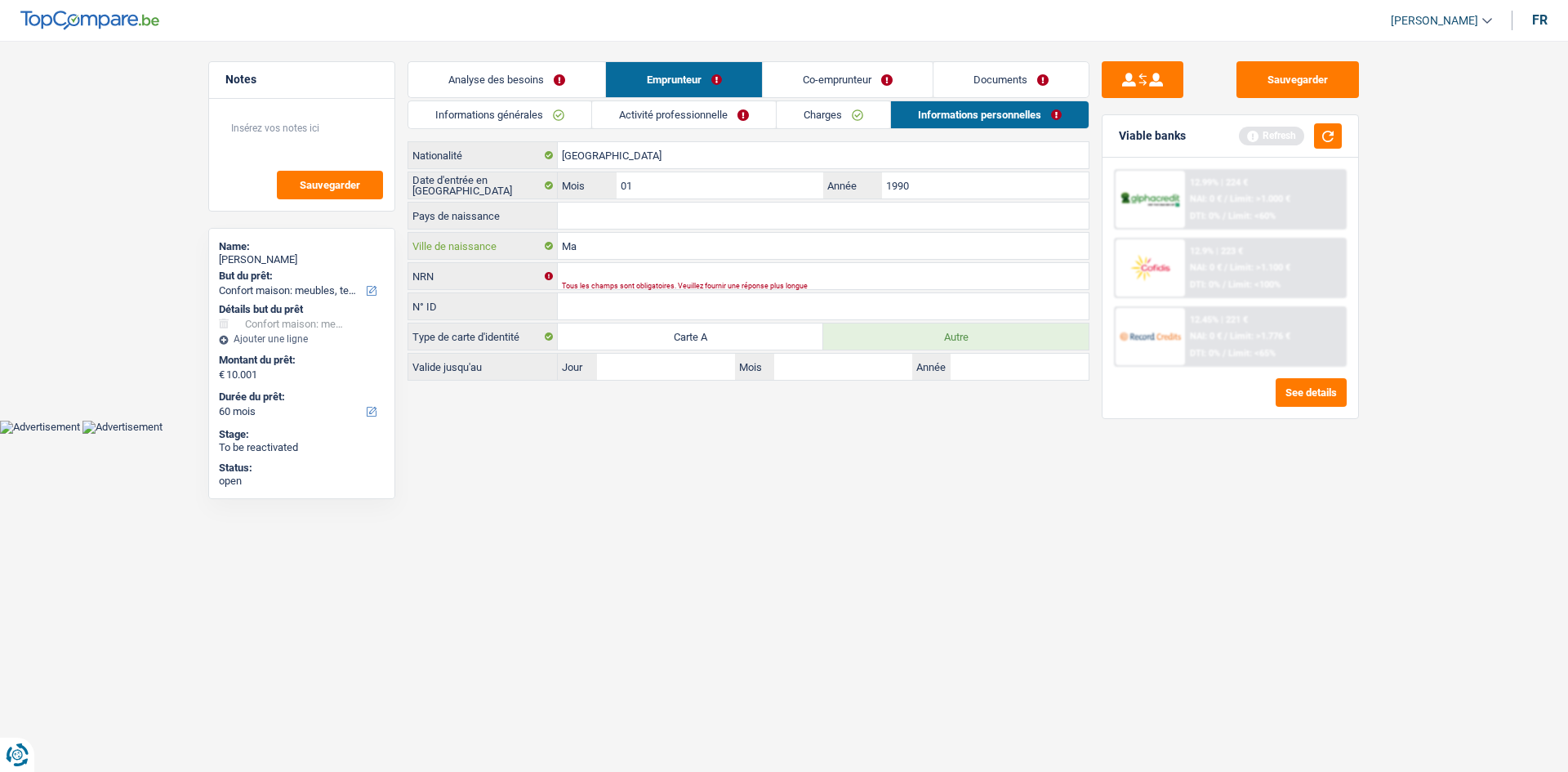 type on "M" 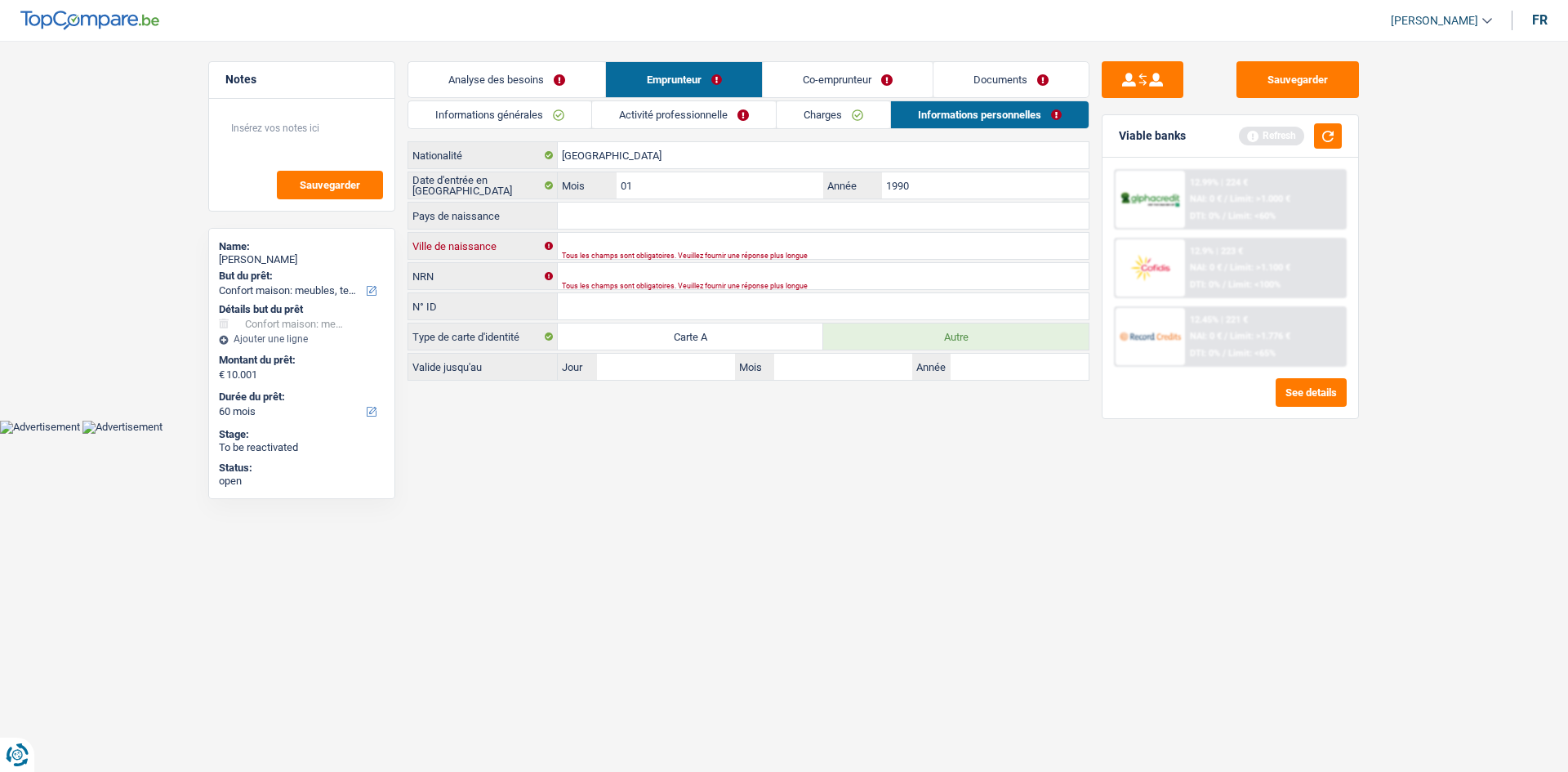 type 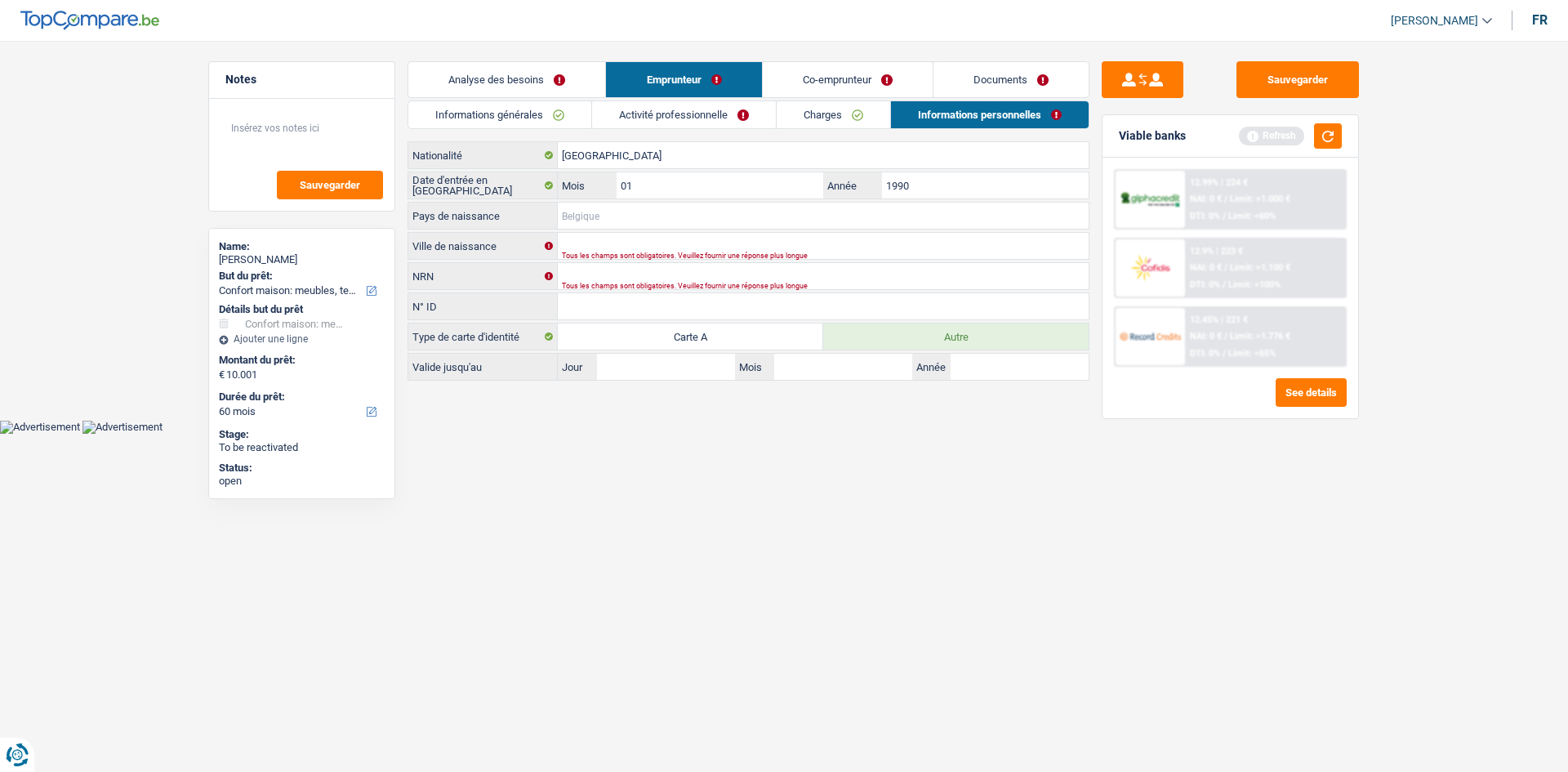 click on "Pays de naissance" at bounding box center [823, 216] 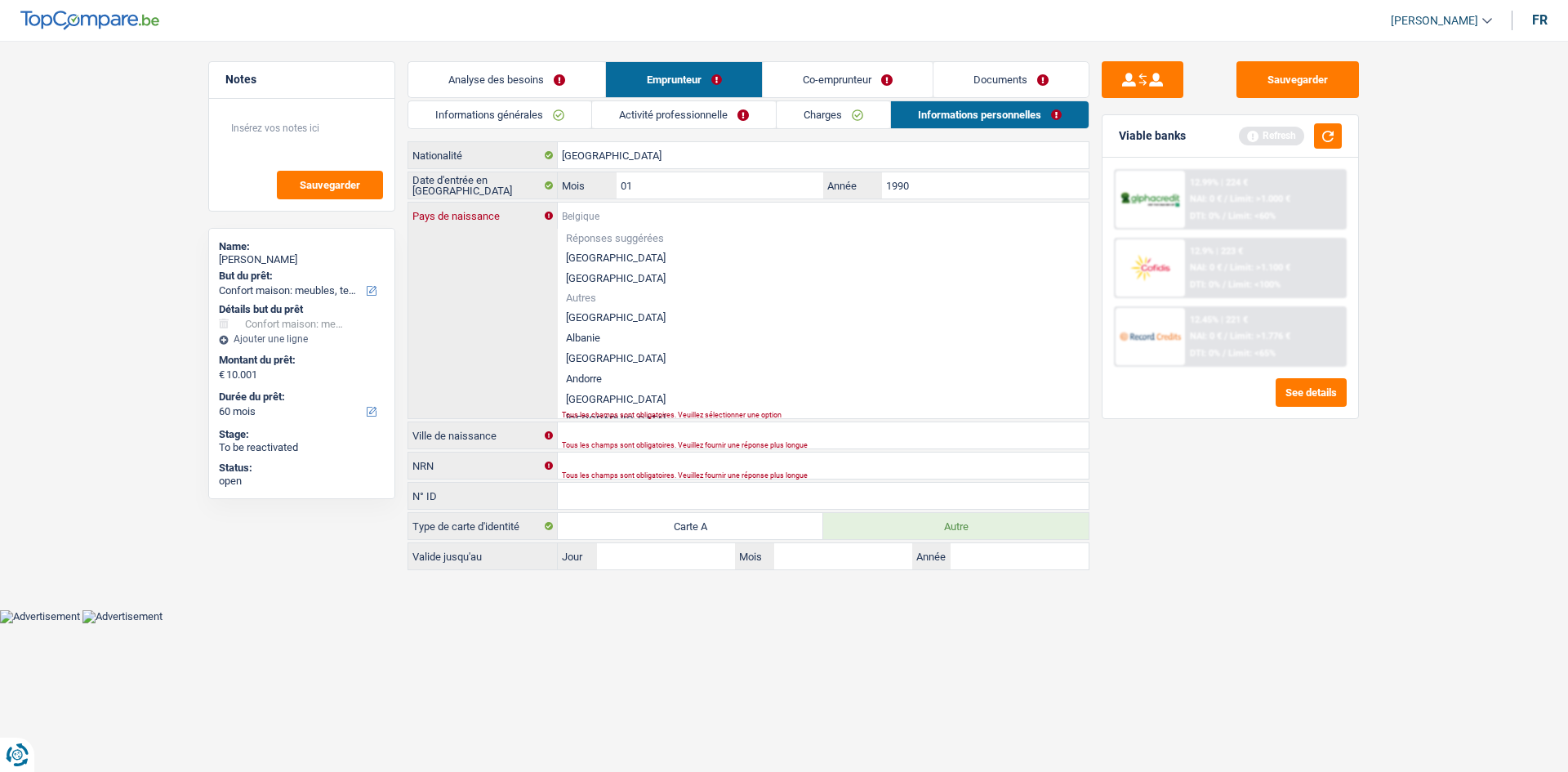 type on "M" 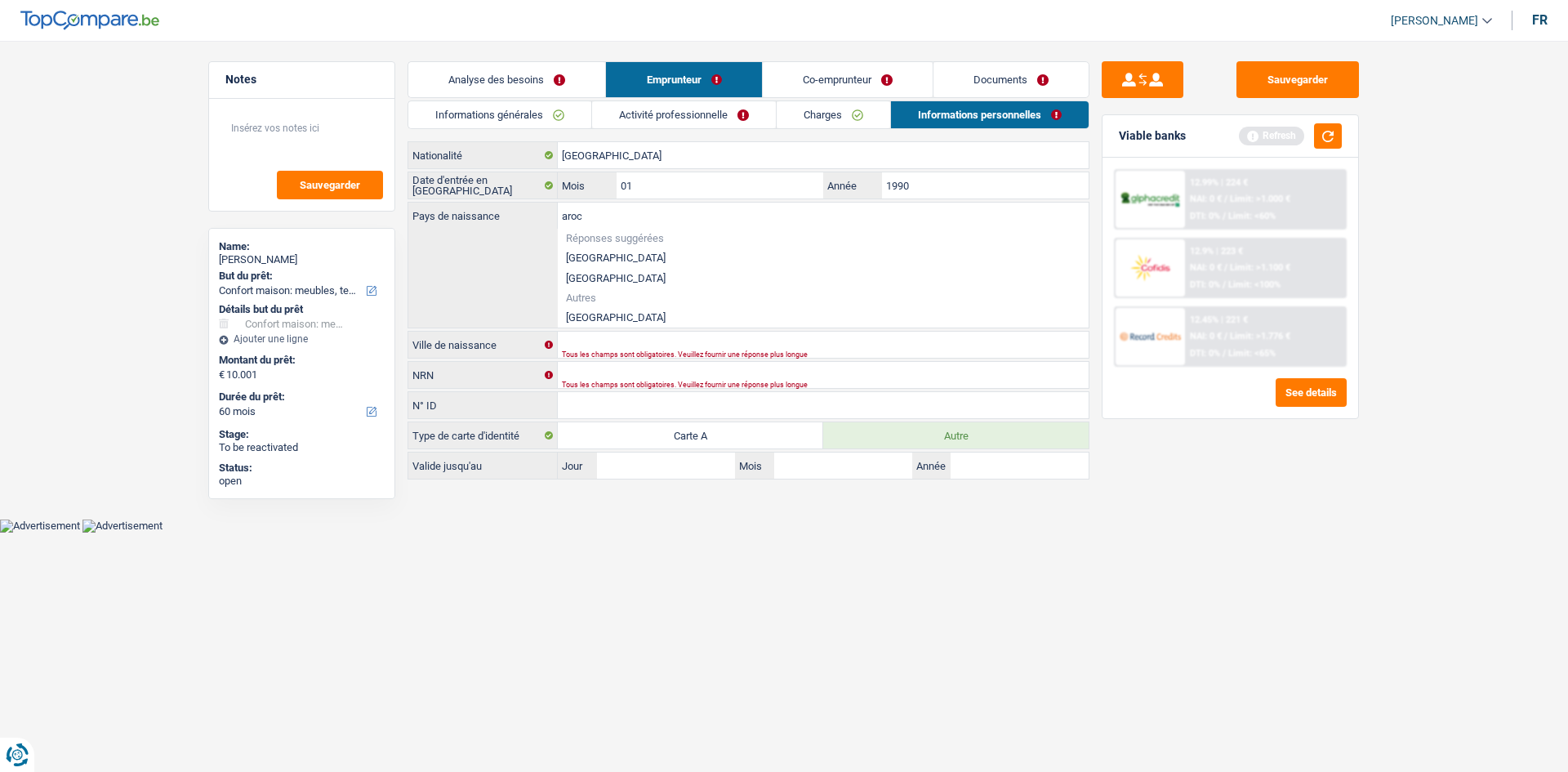click on "Maroc" at bounding box center (823, 317) 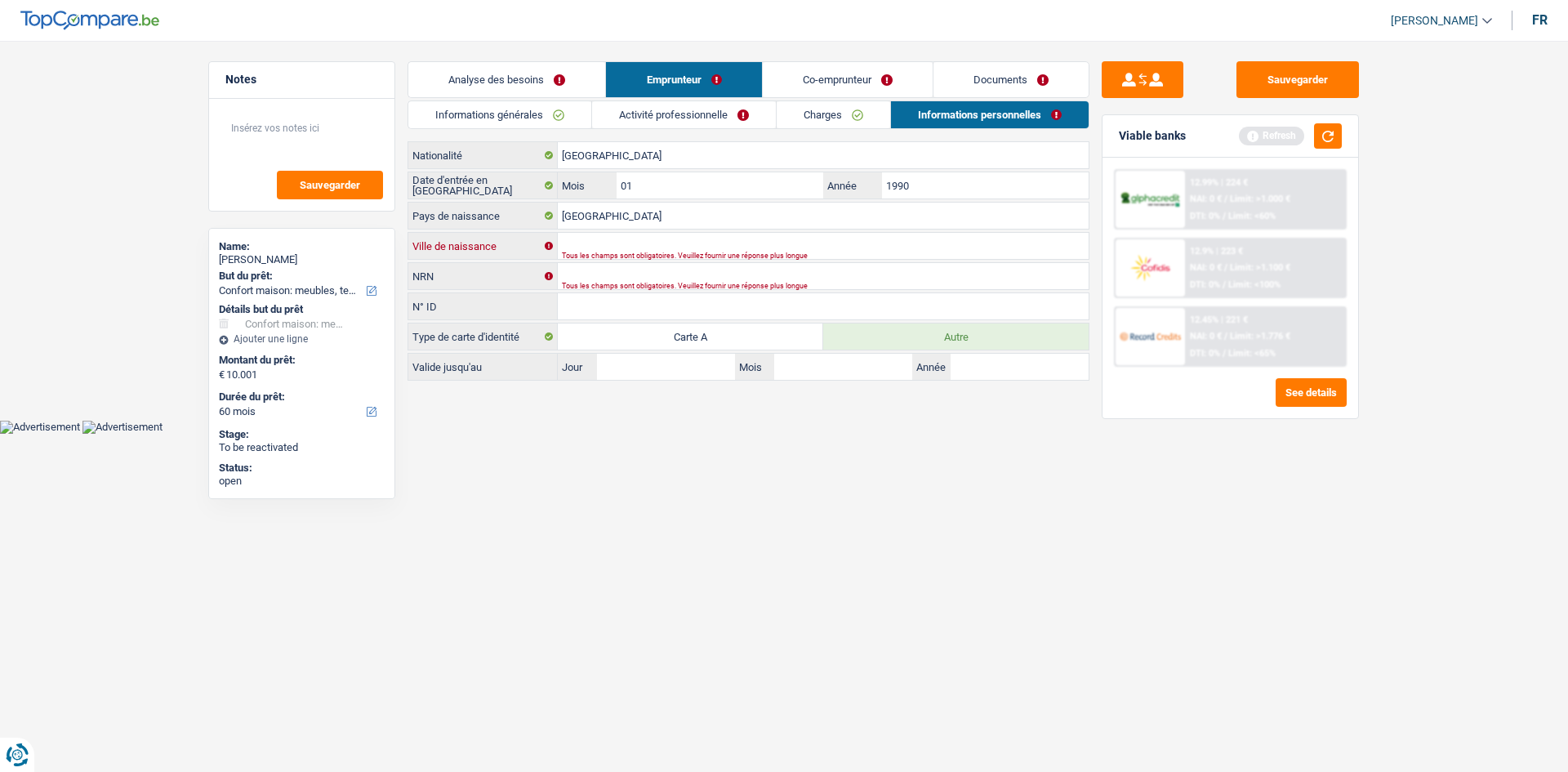 click on "Ville de naissance" at bounding box center [823, 246] 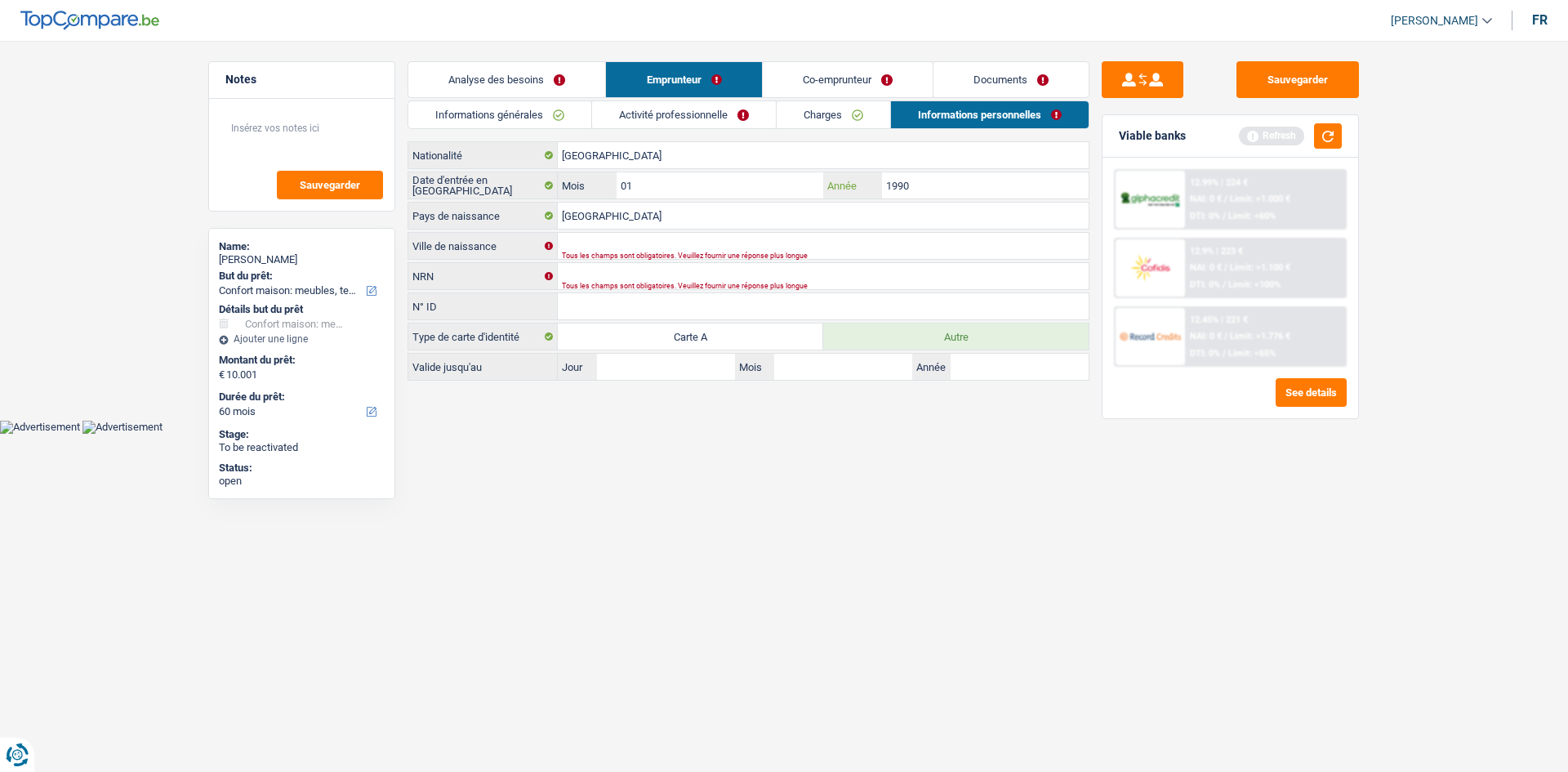click on "Maroc
Nationalité
Date d'entrée en Belgique     01
Mois
/   1990
Année
Maroc
Pays de naissance
Ville de naissance
Tous les champs sont obligatoires. Veuillez fournir une réponse plus longue
NRN
Tous les champs sont obligatoires. Veuillez fournir une réponse plus longue
N° ID
Tous les champs sont obligatoires. Veuillez fournir une réponse plus longue     Type de carte d'identité
Carte A
Autre
Valide jusqu'au
Jour
/
Mois
/" at bounding box center [748, 261] 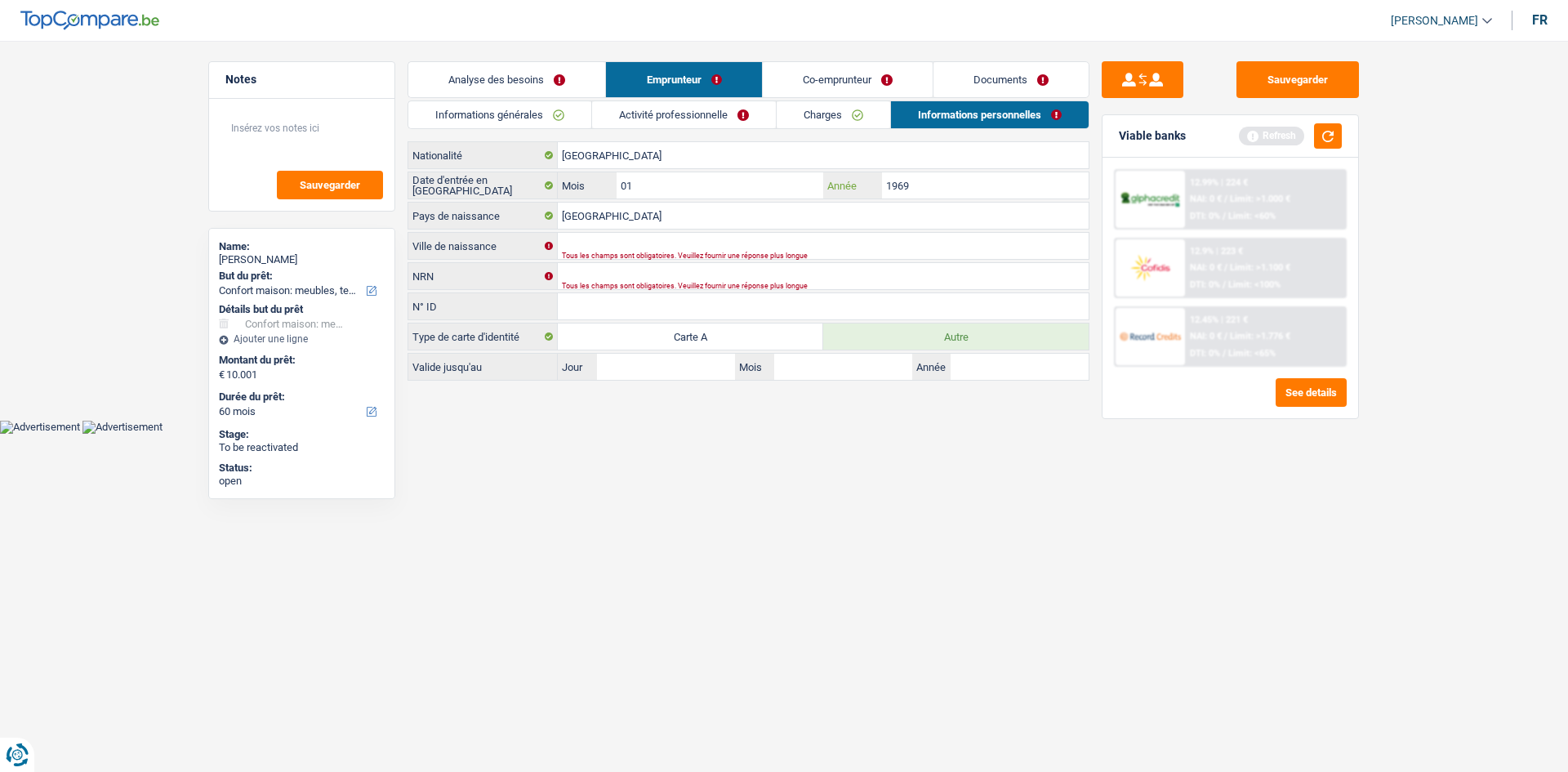 type on "1969" 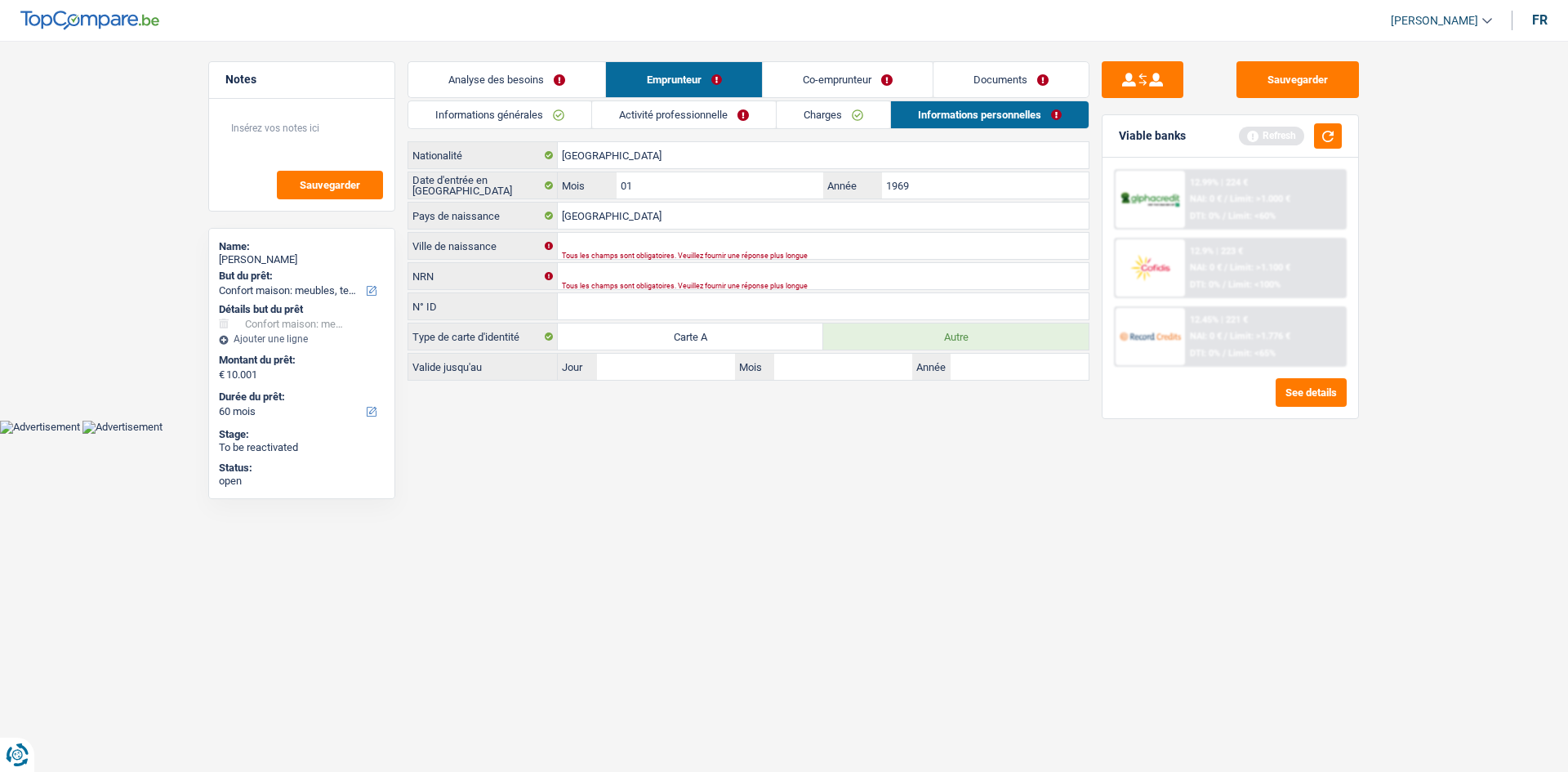 click on "Vous avez le contrôle de vos données
Nous utilisons des cookies, tout comme nos partenaires commerciaux, afin de collecter des informations sur vous à des fins diverses, notamment :
En cliquant sur « Accepter », vous donnez votre consentement à toutes les fins énoncées. Vous pouvez également choisir de spécifier les finalités auxquelles vous souhaitez donner votre consentement. Pour ce faire, il vous suffit de cocher la case située à côté de la finalité et d’appuyer sur « Enregistrer les paramètres ».
Vous pouvez à tout moment révoquer votre consentement en cliquant sur la petite icône située dans le coin inférieur gauche du site Internet. En savoir plus sur les cookies
Politique de confidentialité de Google
un an" at bounding box center (784, 216) 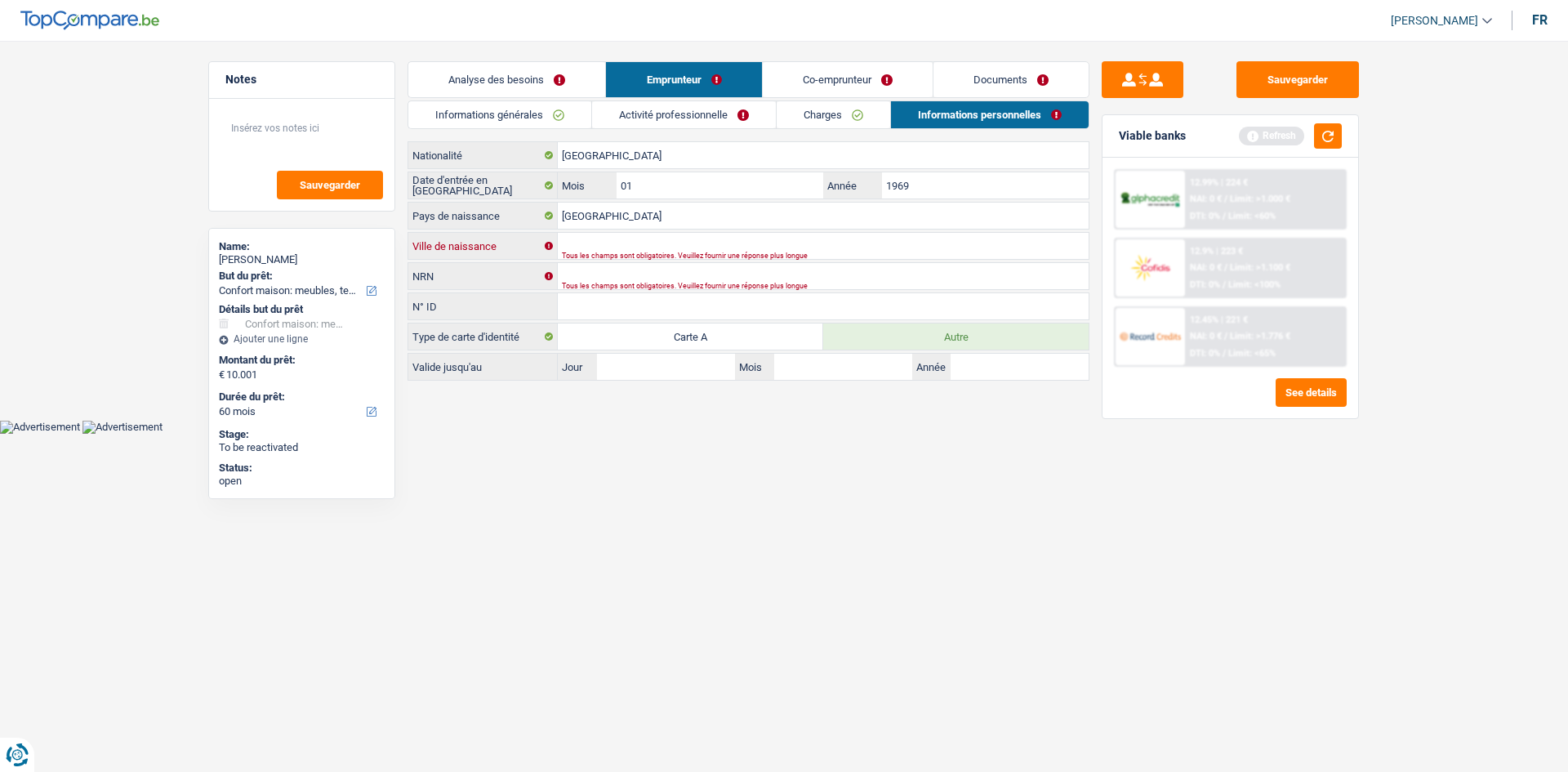 click on "Ville de naissance" at bounding box center [823, 246] 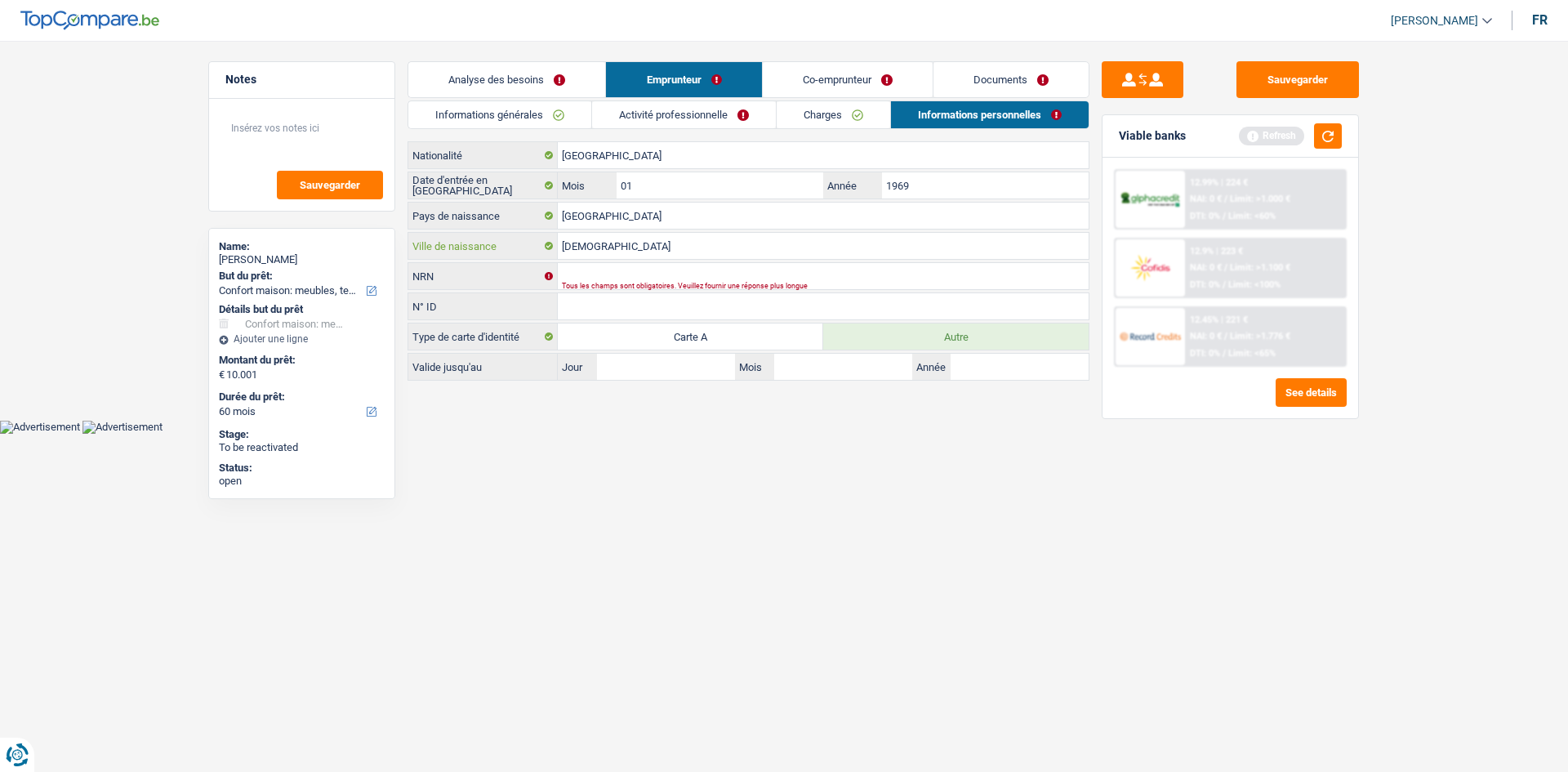 type on "rabba" 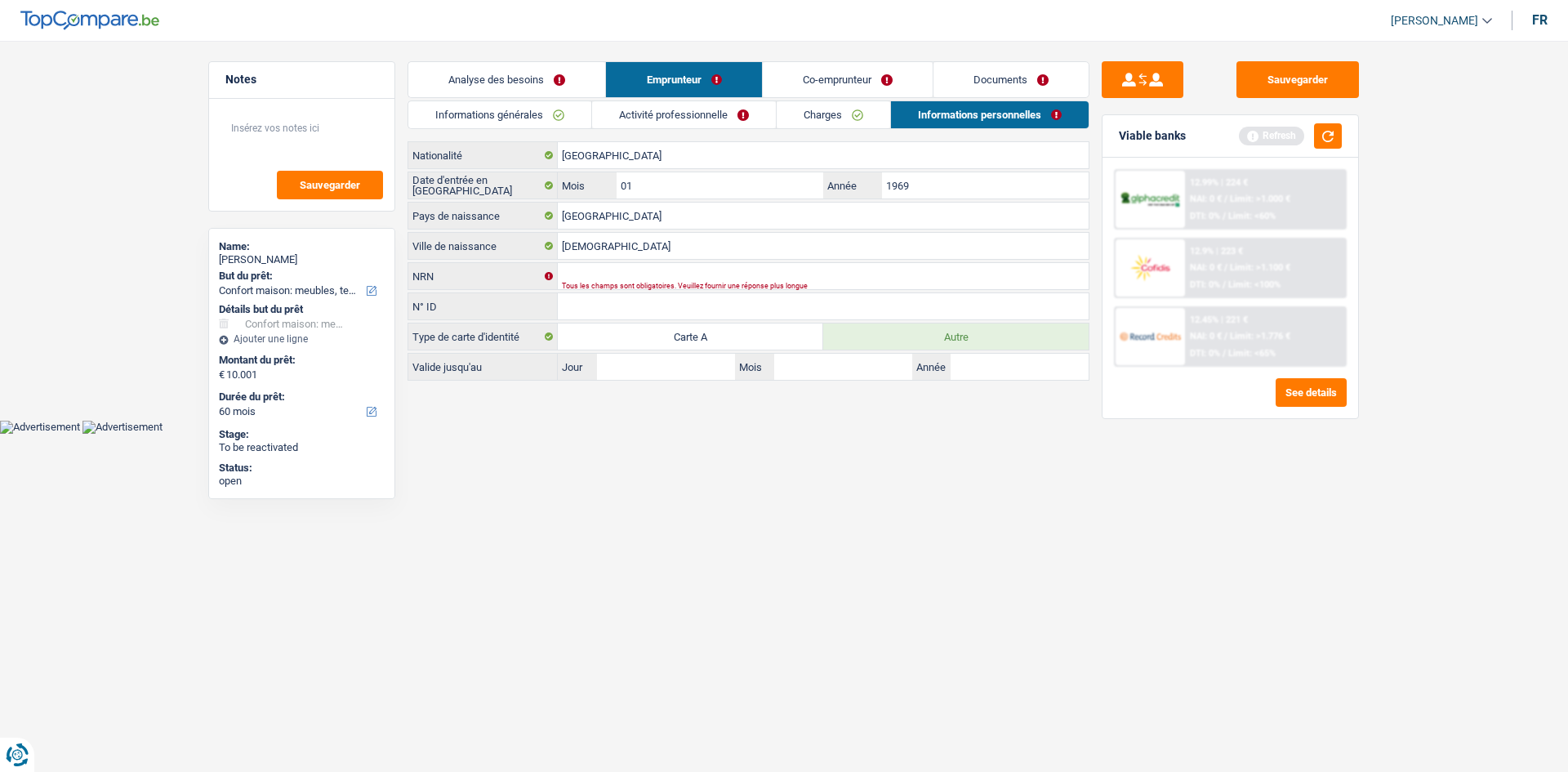 click on "Vous avez le contrôle de vos données
Nous utilisons des cookies, tout comme nos partenaires commerciaux, afin de collecter des informations sur vous à des fins diverses, notamment :
En cliquant sur « Accepter », vous donnez votre consentement à toutes les fins énoncées. Vous pouvez également choisir de spécifier les finalités auxquelles vous souhaitez donner votre consentement. Pour ce faire, il vous suffit de cocher la case située à côté de la finalité et d’appuyer sur « Enregistrer les paramètres ».
Vous pouvez à tout moment révoquer votre consentement en cliquant sur la petite icône située dans le coin inférieur gauche du site Internet. En savoir plus sur les cookies
Politique de confidentialité de Google
un an" at bounding box center [784, 216] 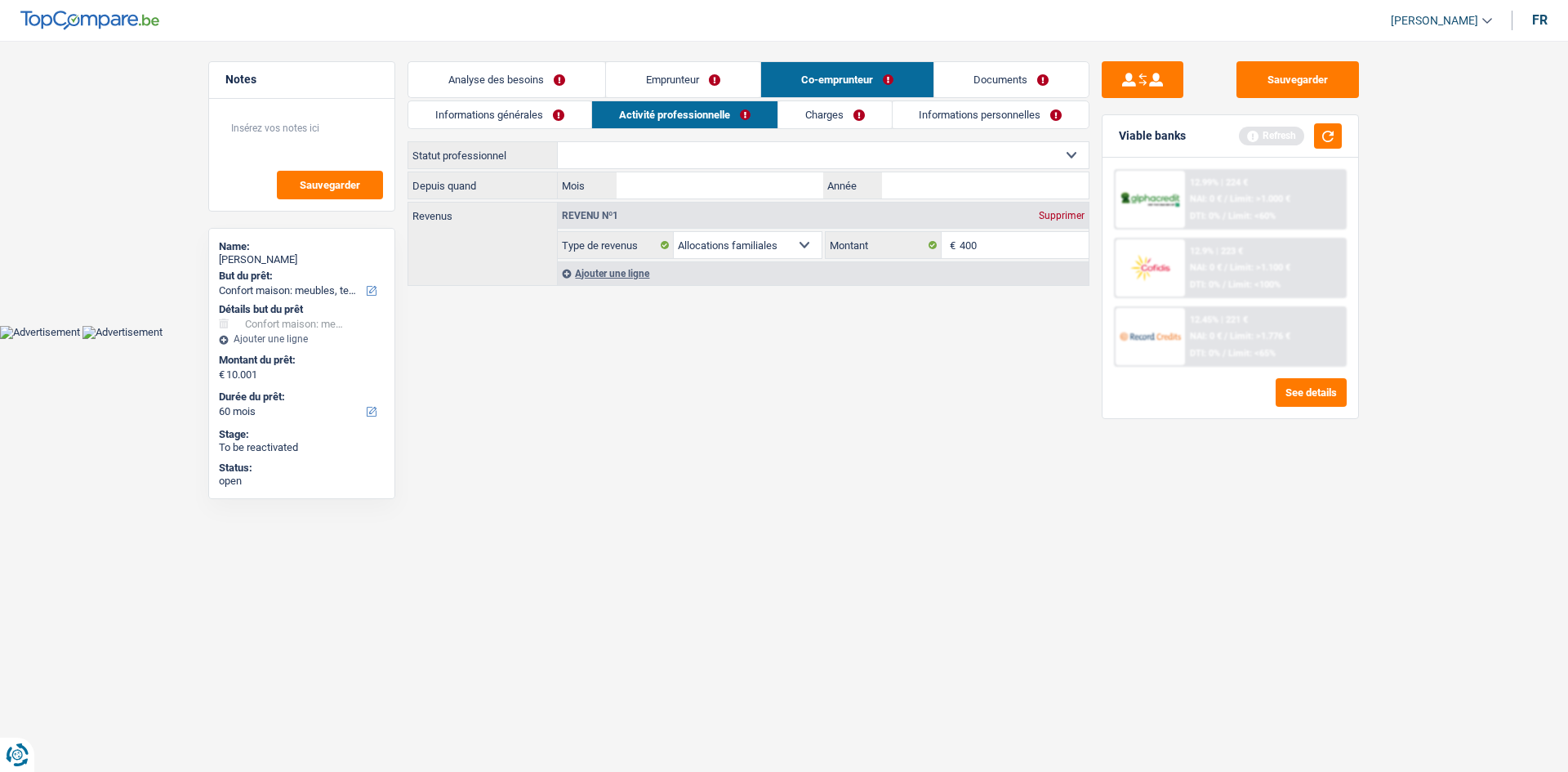 click on "Informations générales" at bounding box center (500, 114) 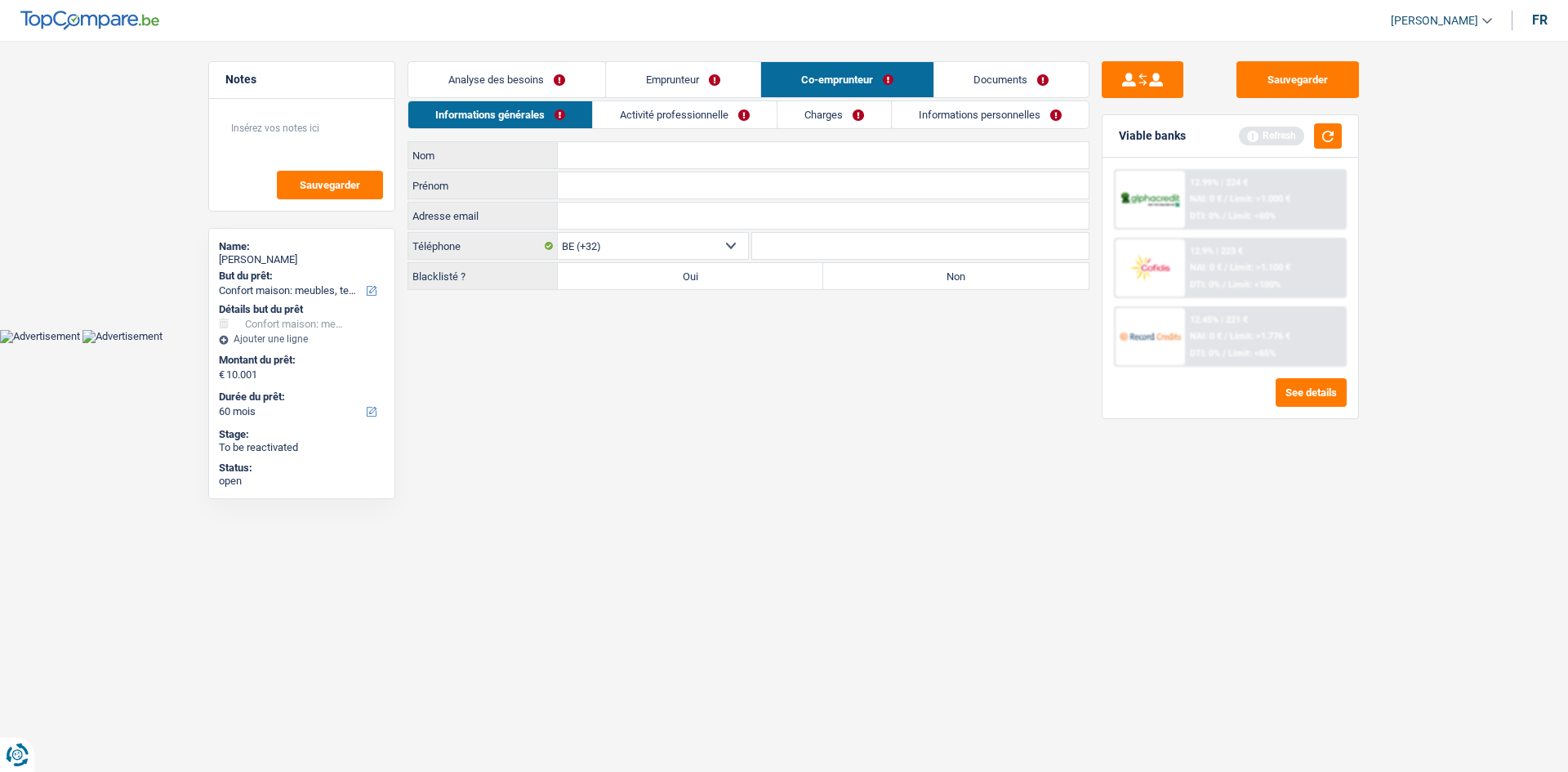 drag, startPoint x: 640, startPoint y: 157, endPoint x: 816, endPoint y: 257, distance: 202.4253 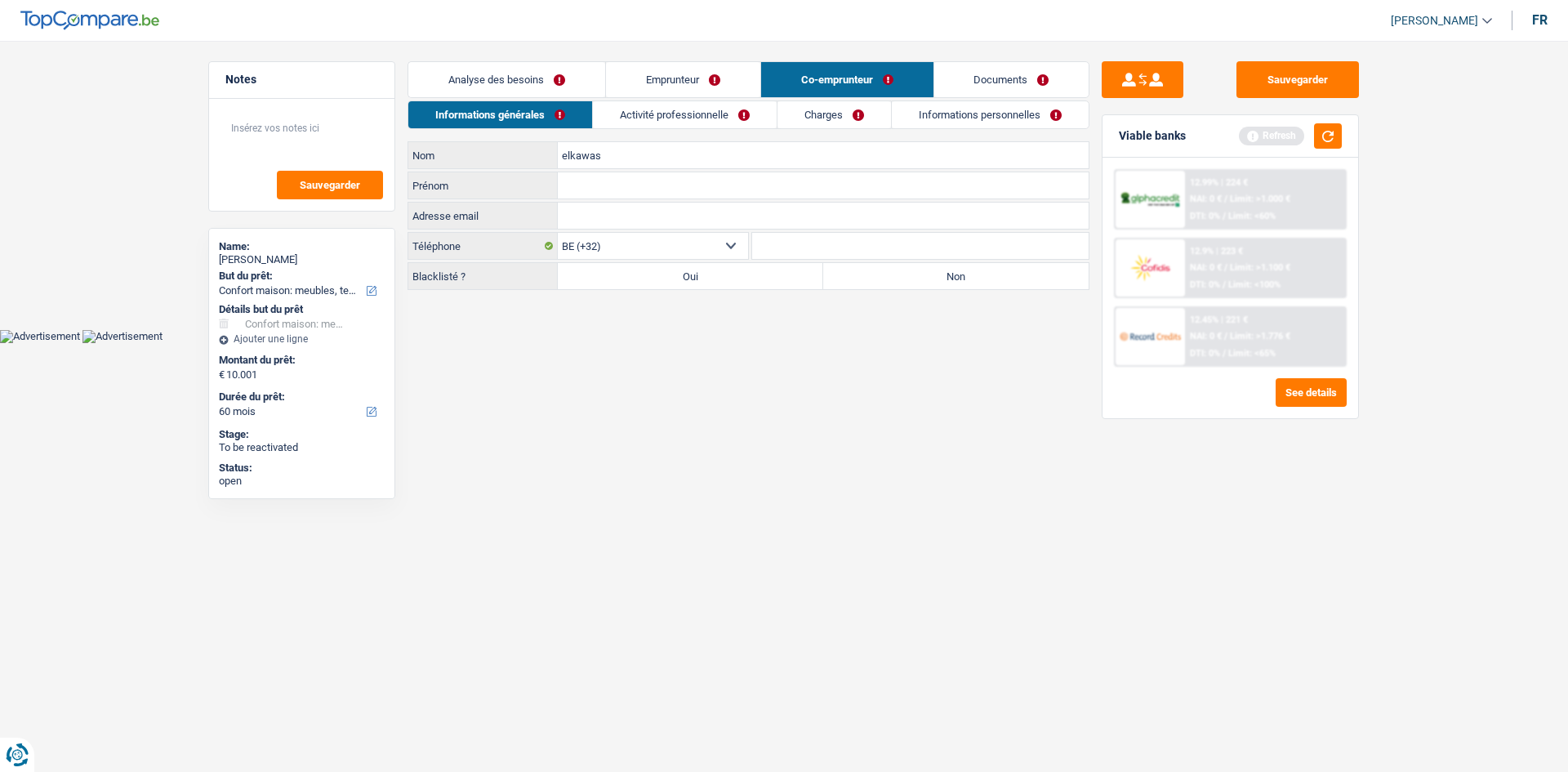 type on "elkawas" 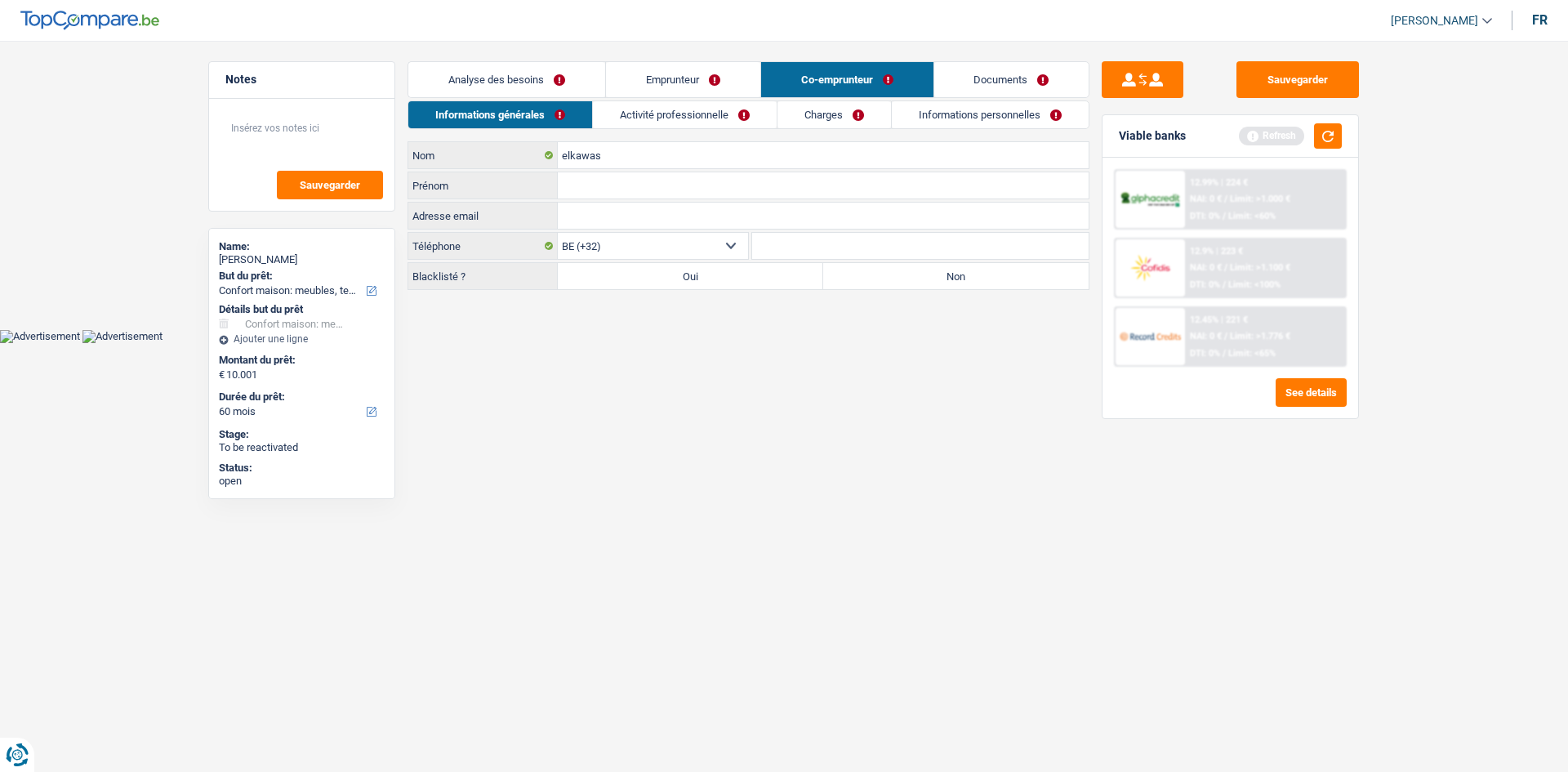 click on "Vous avez le contrôle de vos données
Nous utilisons des cookies, tout comme nos partenaires commerciaux, afin de collecter des informations sur vous à des fins diverses, notamment :
En cliquant sur « Accepter », vous donnez votre consentement à toutes les fins énoncées. Vous pouvez également choisir de spécifier les finalités auxquelles vous souhaitez donner votre consentement. Pour ce faire, il vous suffit de cocher la case située à côté de la finalité et d’appuyer sur « Enregistrer les paramètres ».
Vous pouvez à tout moment révoquer votre consentement en cliquant sur la petite icône située dans le coin inférieur gauche du site Internet. En savoir plus sur les cookies
Politique de confidentialité de Google
un an" at bounding box center (784, 172) 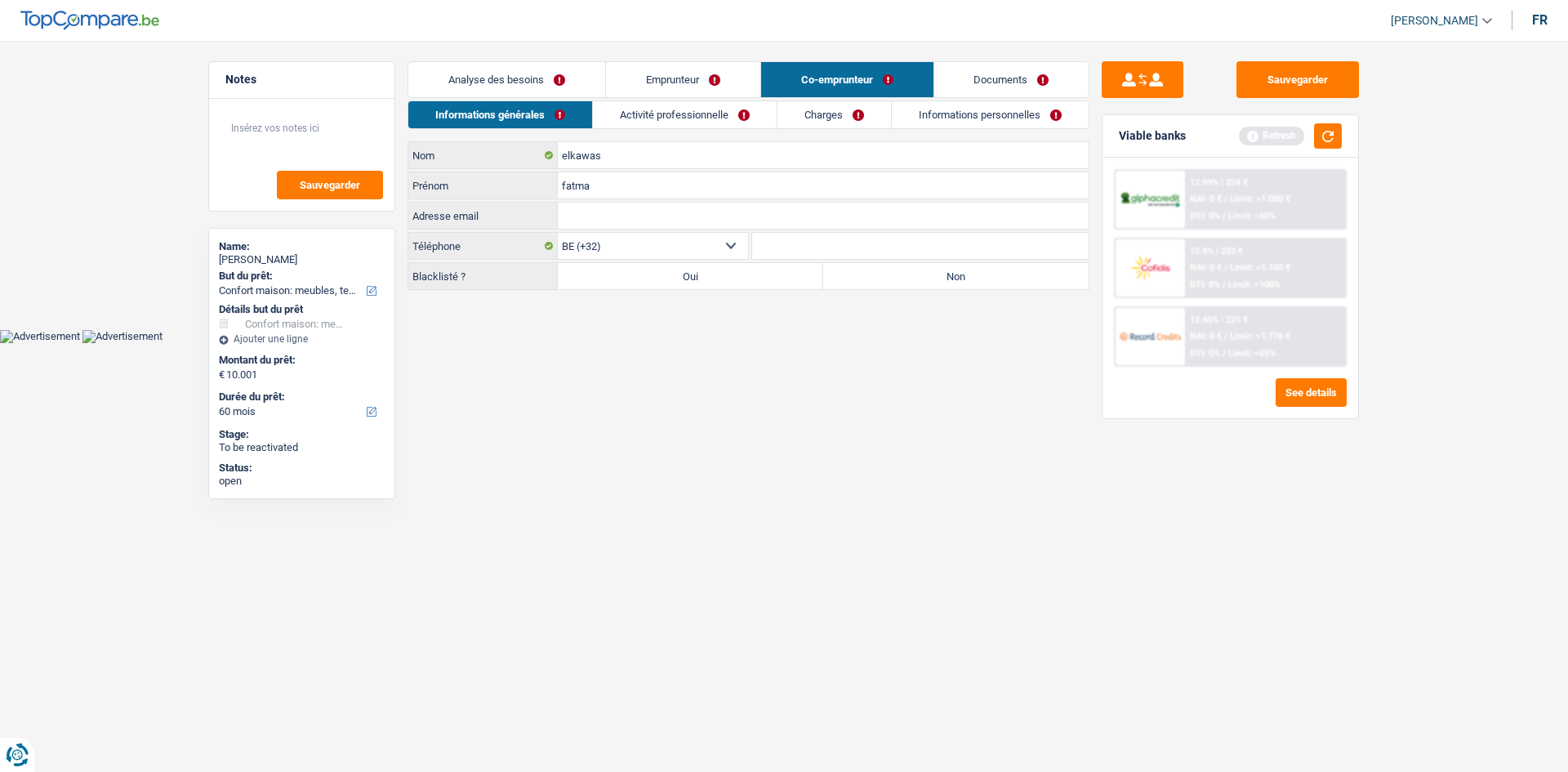 type on "fatma" 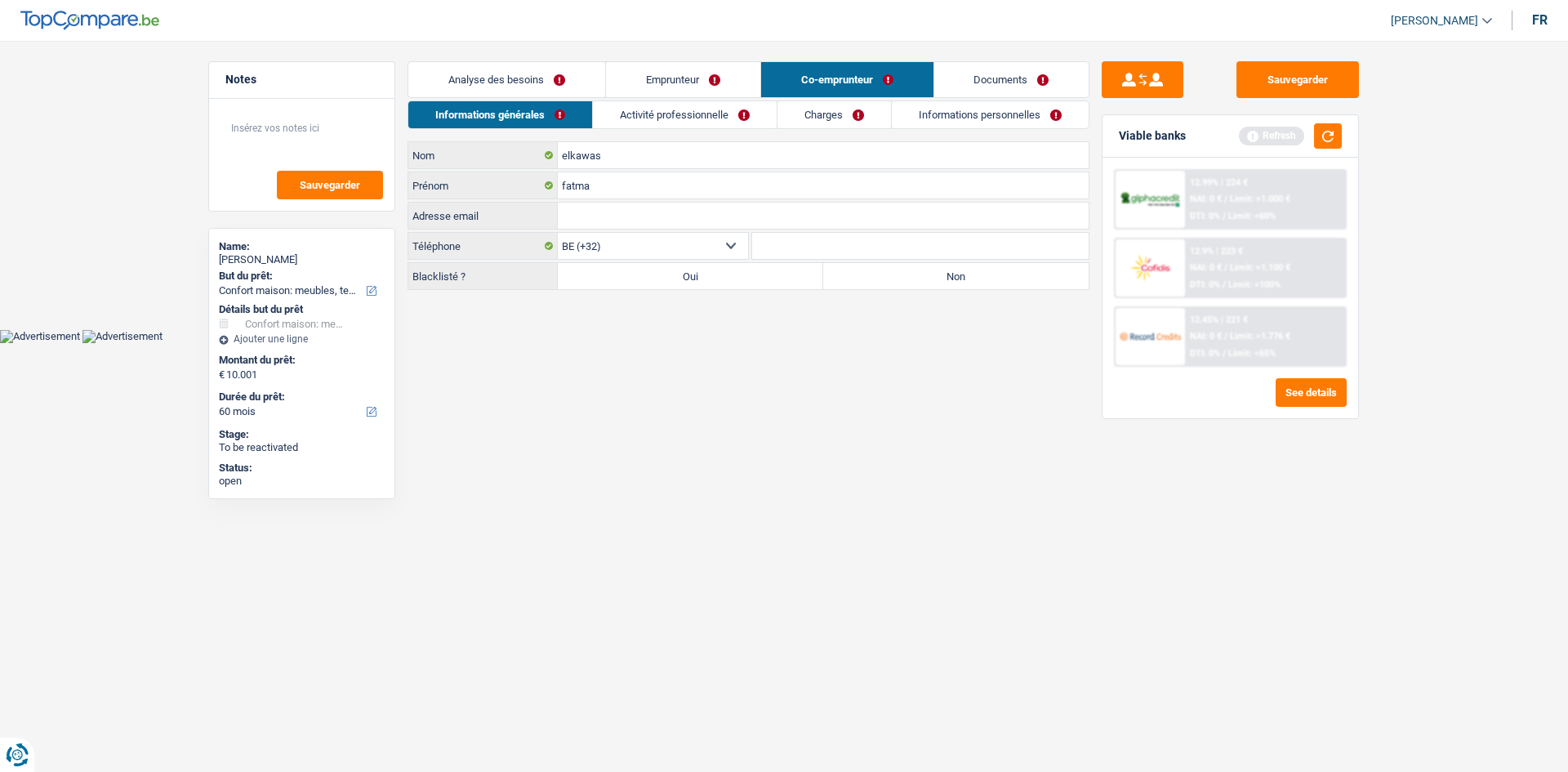 click on "Non" at bounding box center [956, 276] 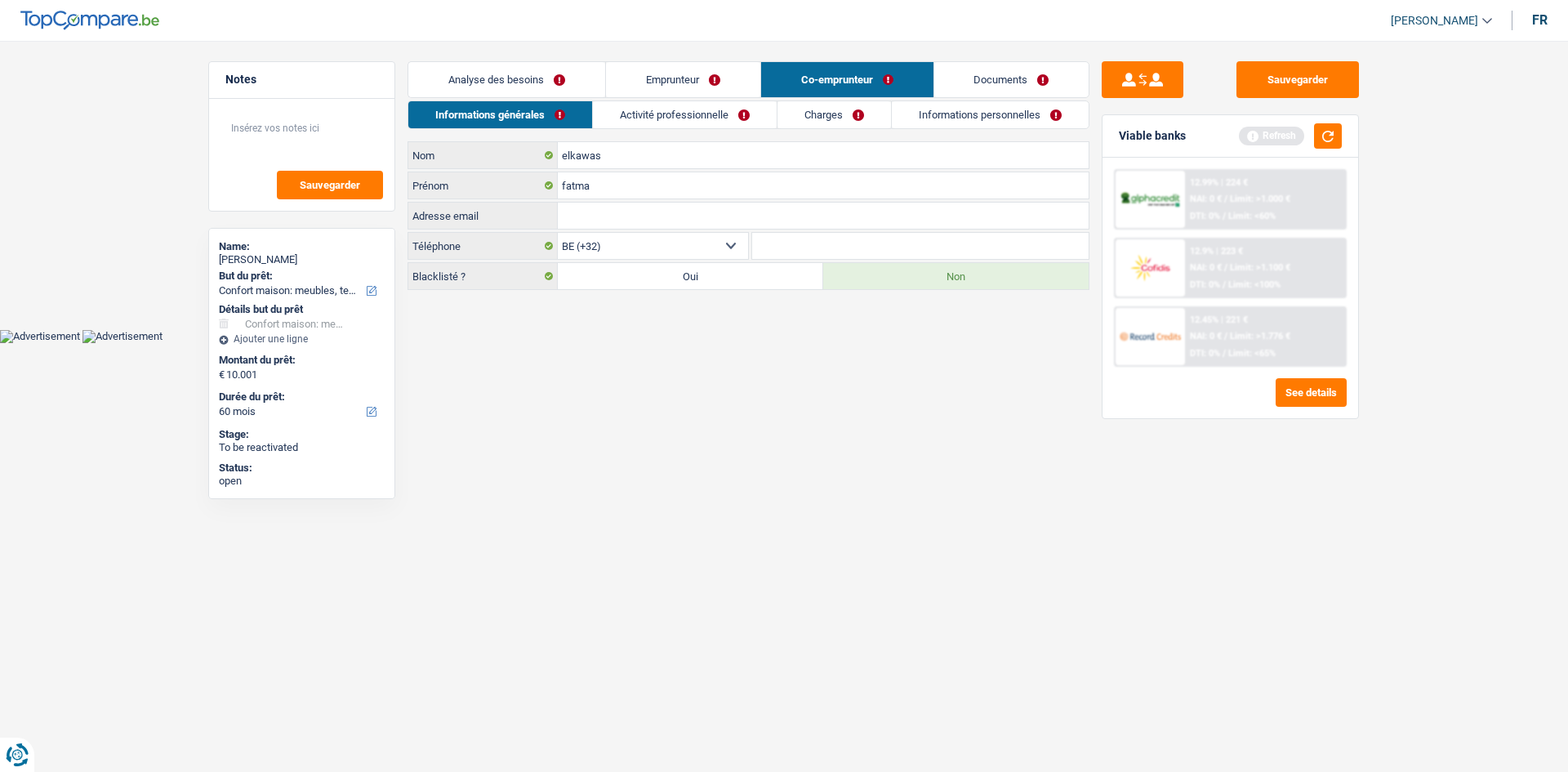 drag, startPoint x: 694, startPoint y: 105, endPoint x: 707, endPoint y: 114, distance: 15.811388 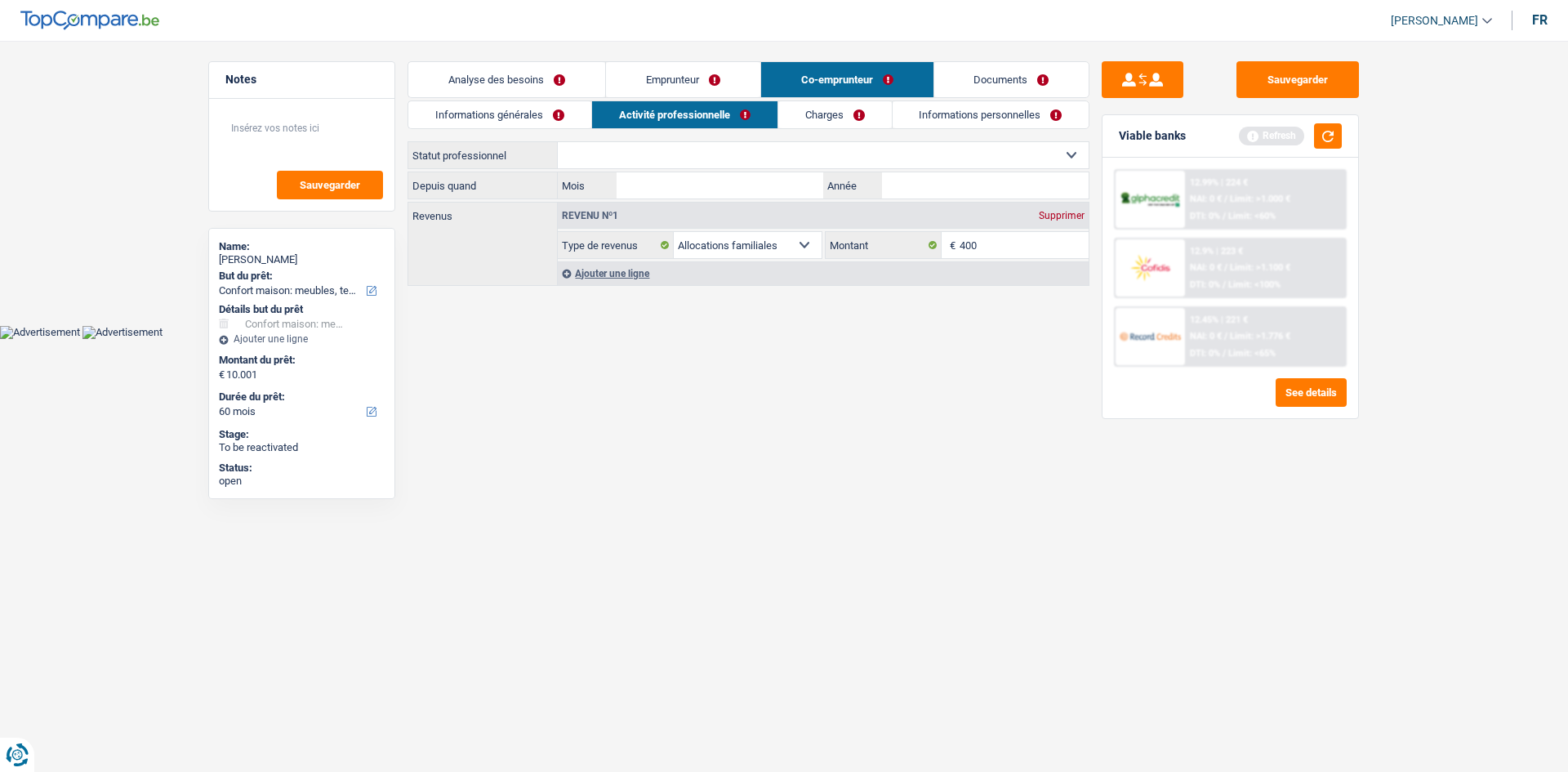 click on "Ouvrier Employé privé Employé public Invalide Indépendant Pensionné Chômeur Mutuelle Femme au foyer Sans profession Allocataire sécurité/Intégration social (SPF Sécurité Sociale, CPAS) Etudiant Profession libérale Commerçant Rentier Pré-pensionné
Sélectionner une option" at bounding box center [823, 155] 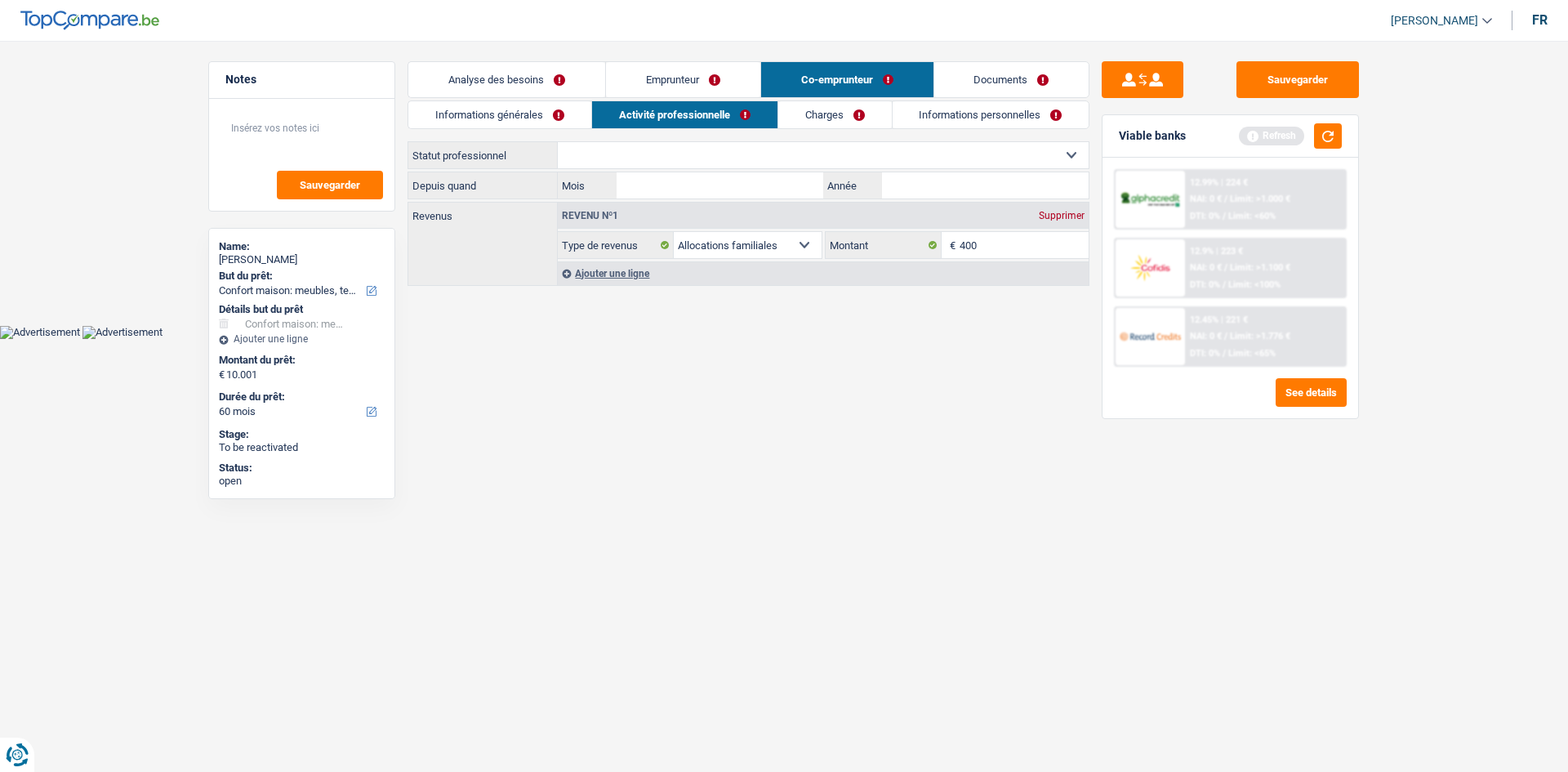 click on "Informations personnelles" at bounding box center [991, 114] 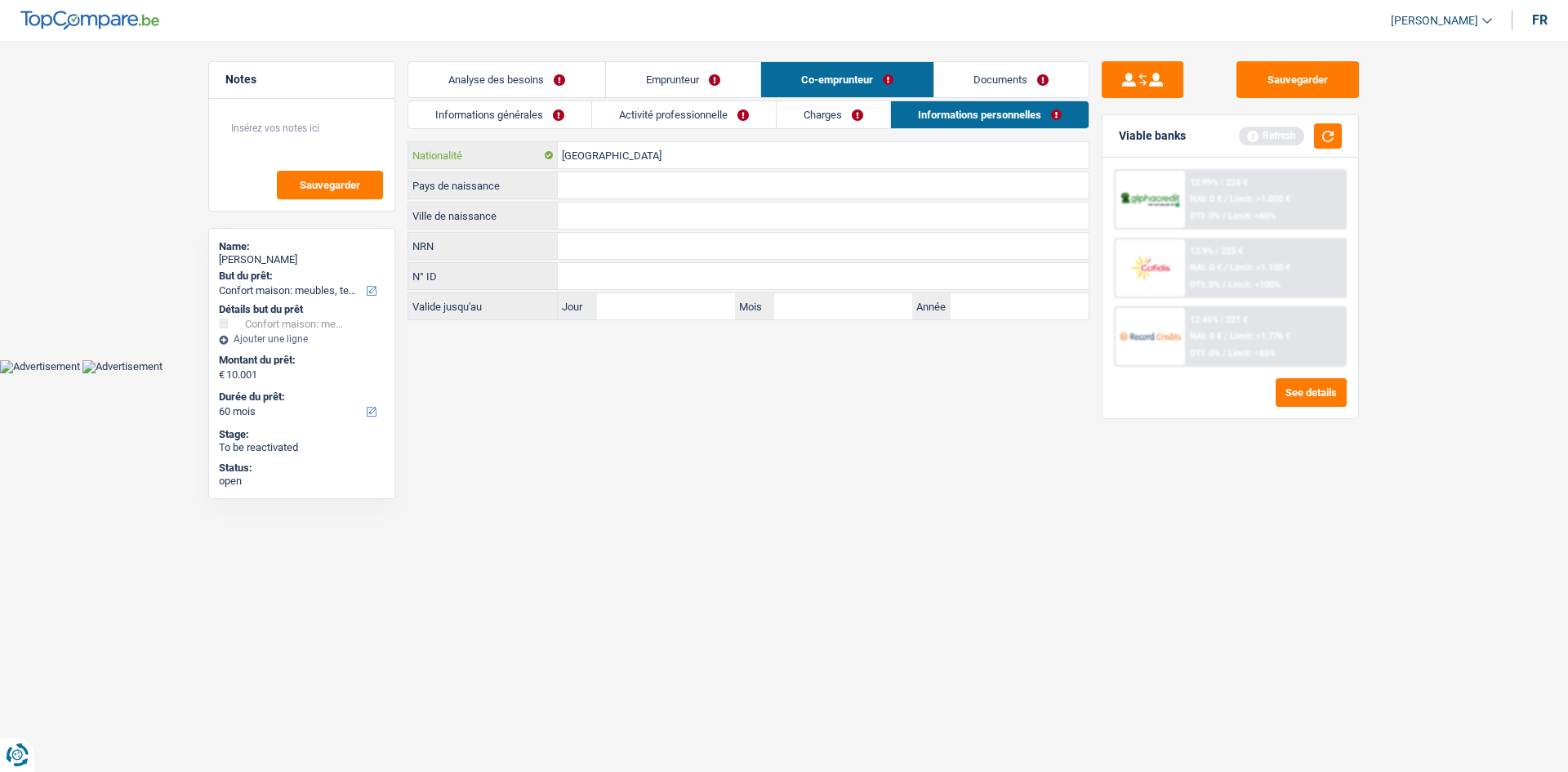 drag, startPoint x: 653, startPoint y: 157, endPoint x: 654, endPoint y: 147, distance: 10.049876 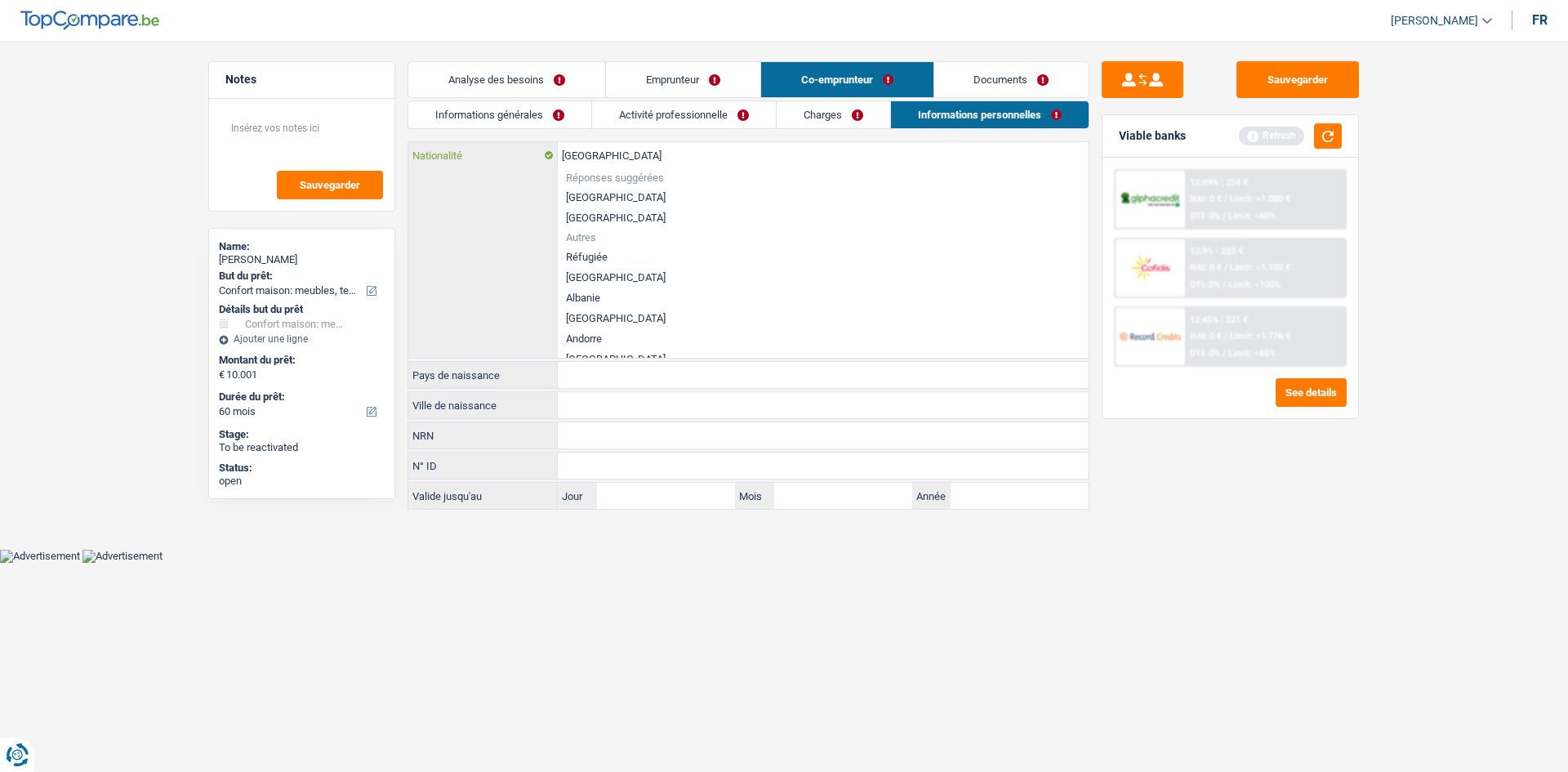 type on "Belgiqu" 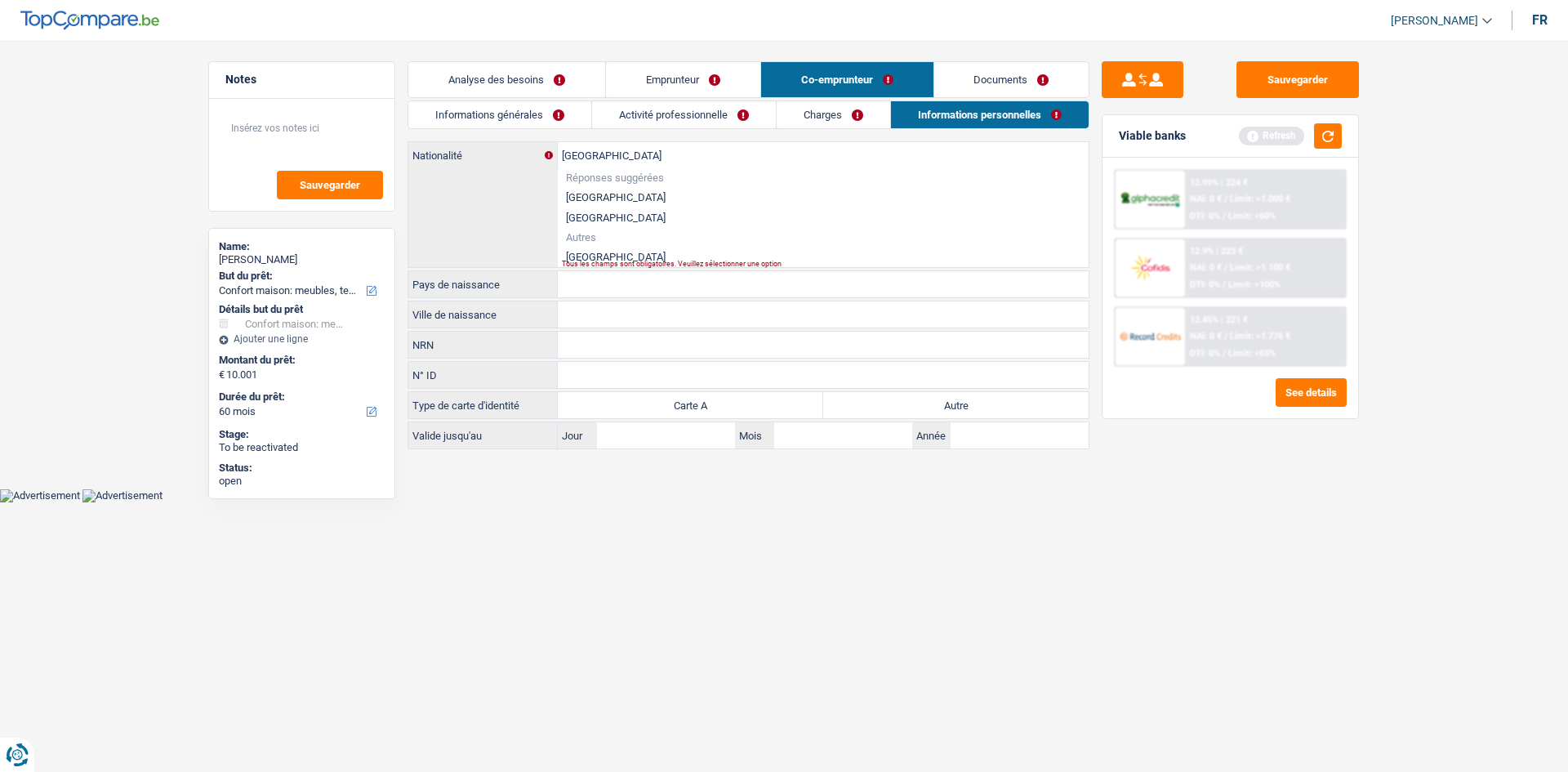 click on "Maroc" at bounding box center (823, 257) 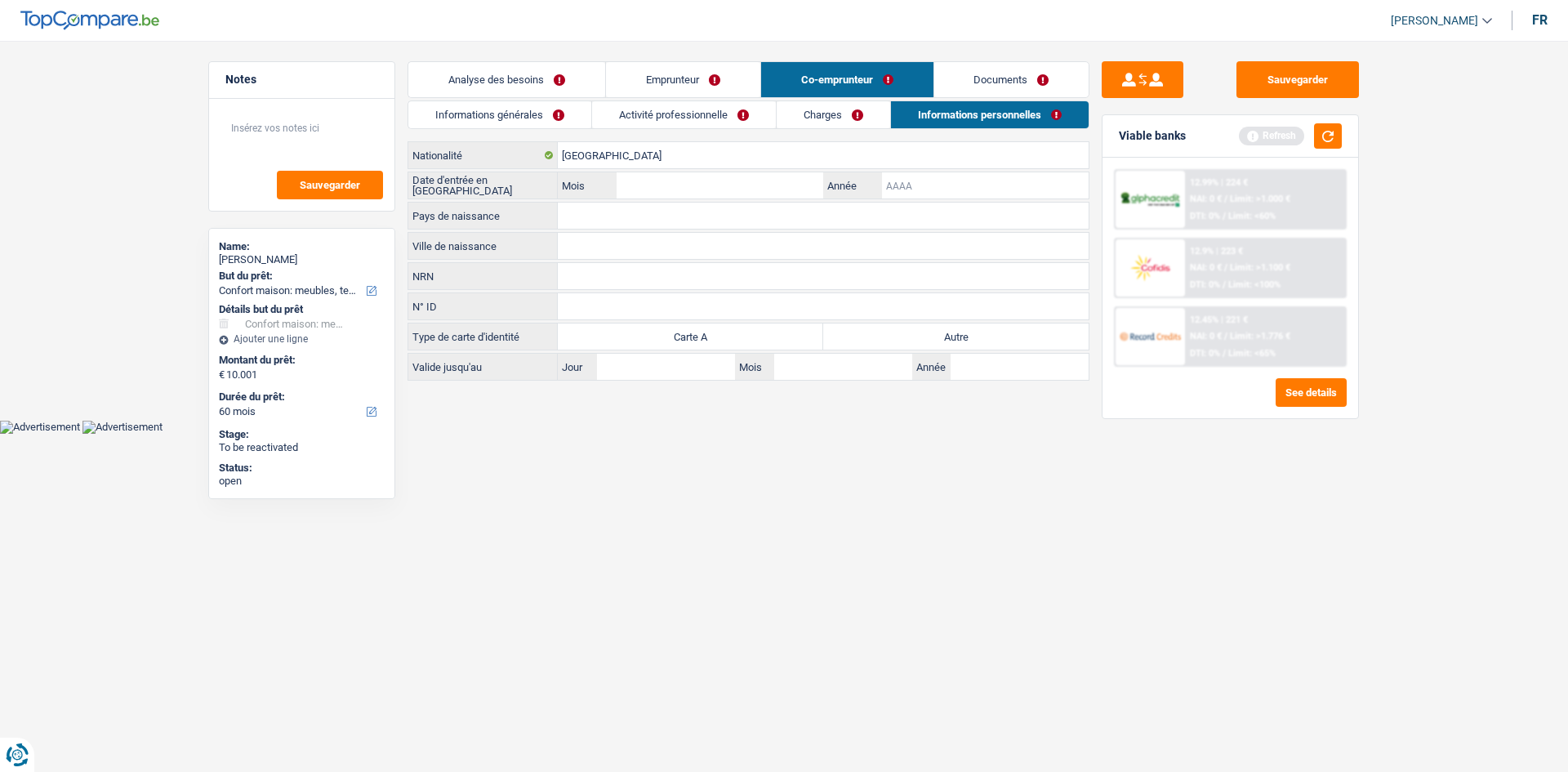 drag, startPoint x: 925, startPoint y: 192, endPoint x: 918, endPoint y: 266, distance: 74.33034 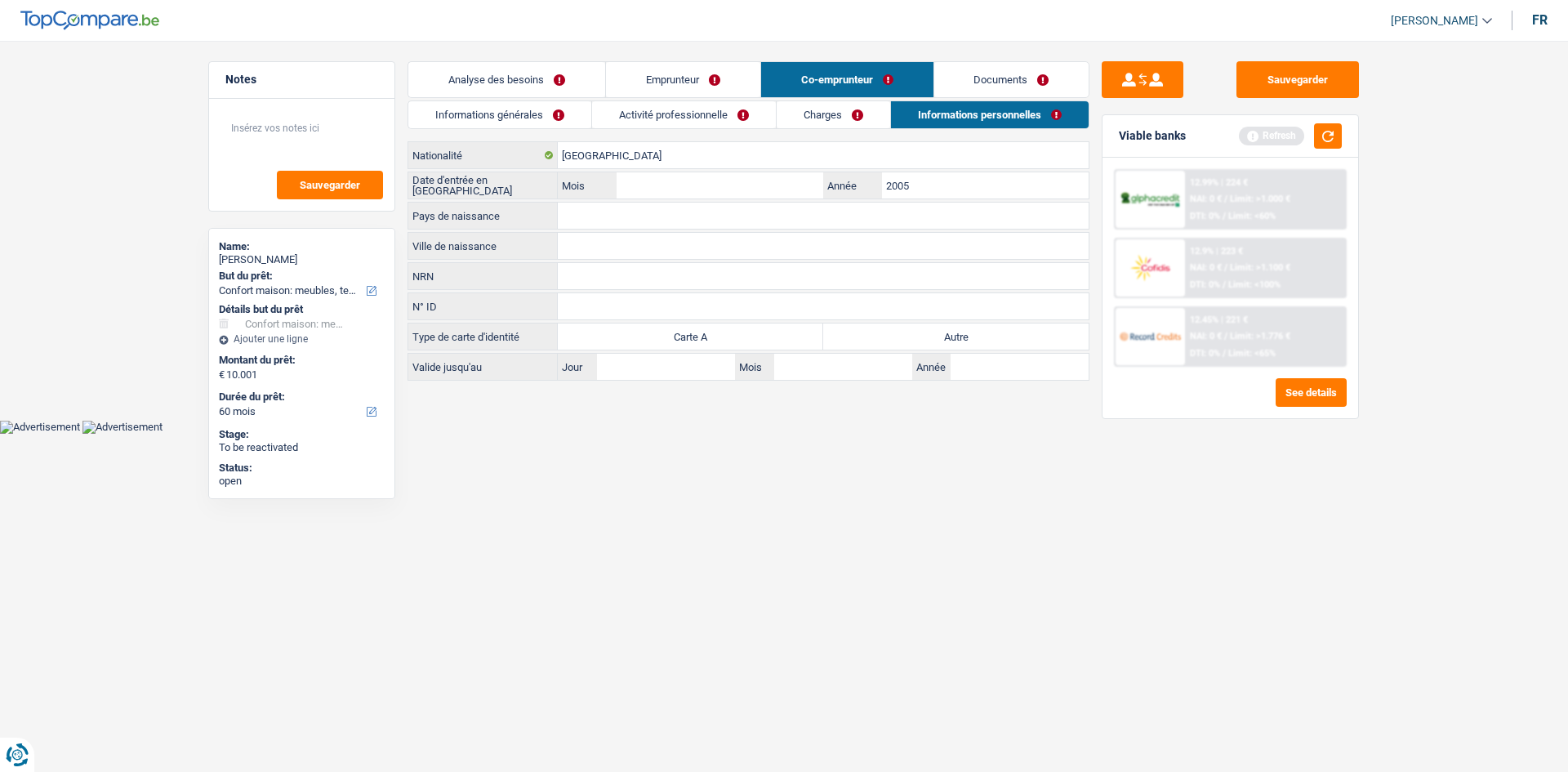 type on "2005" 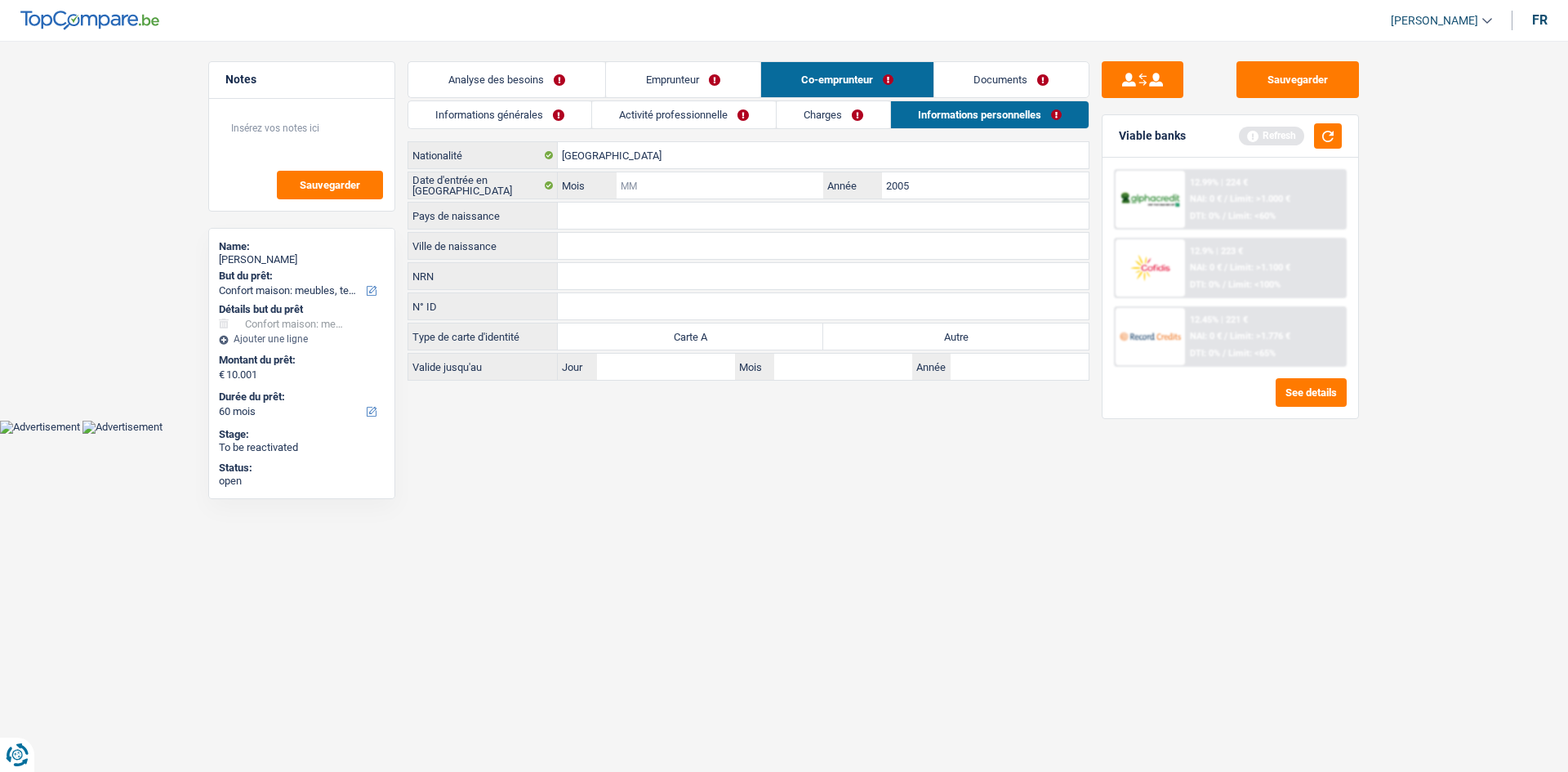 click on "Mois" at bounding box center [719, 185] 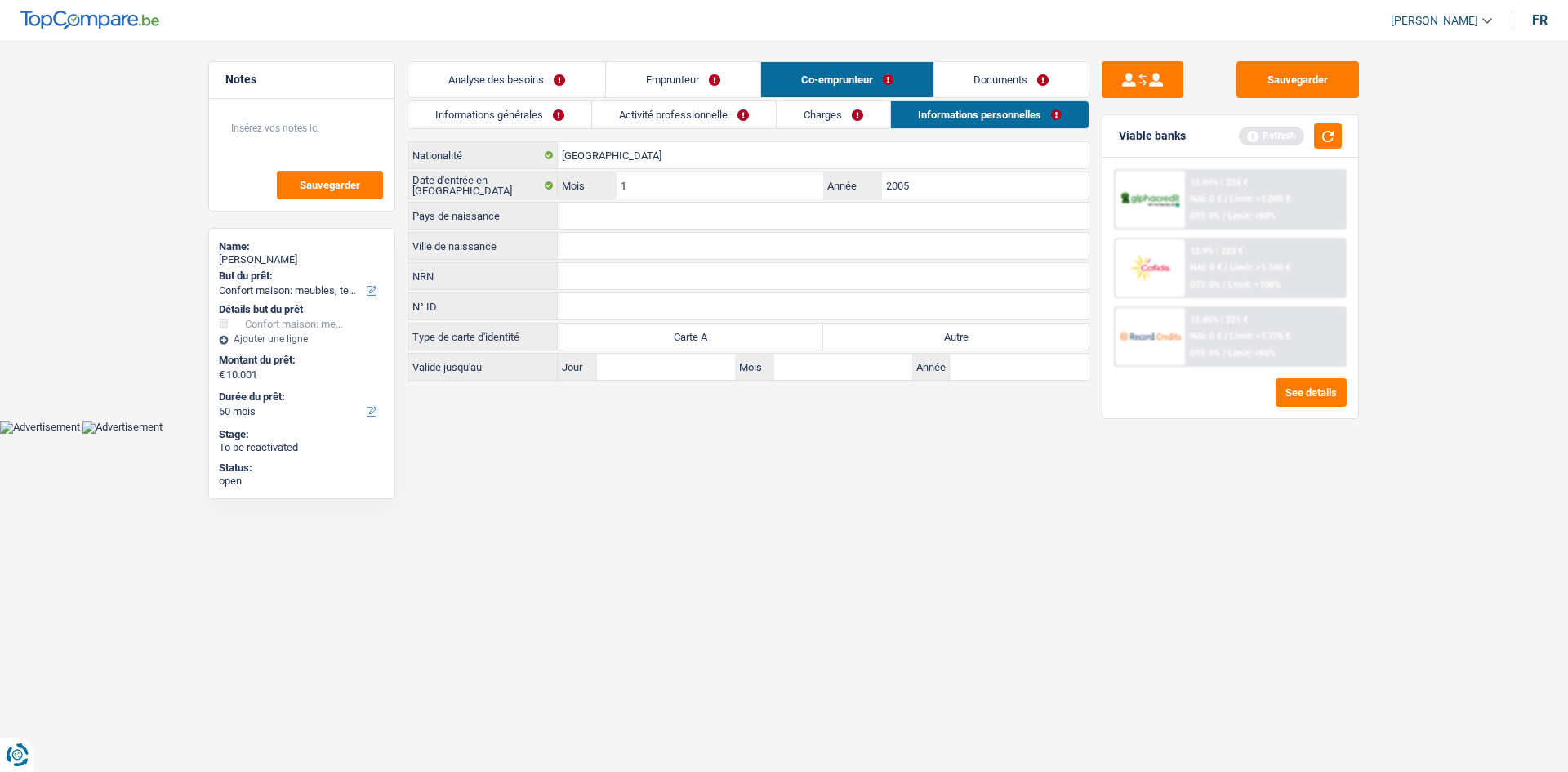 type on "1" 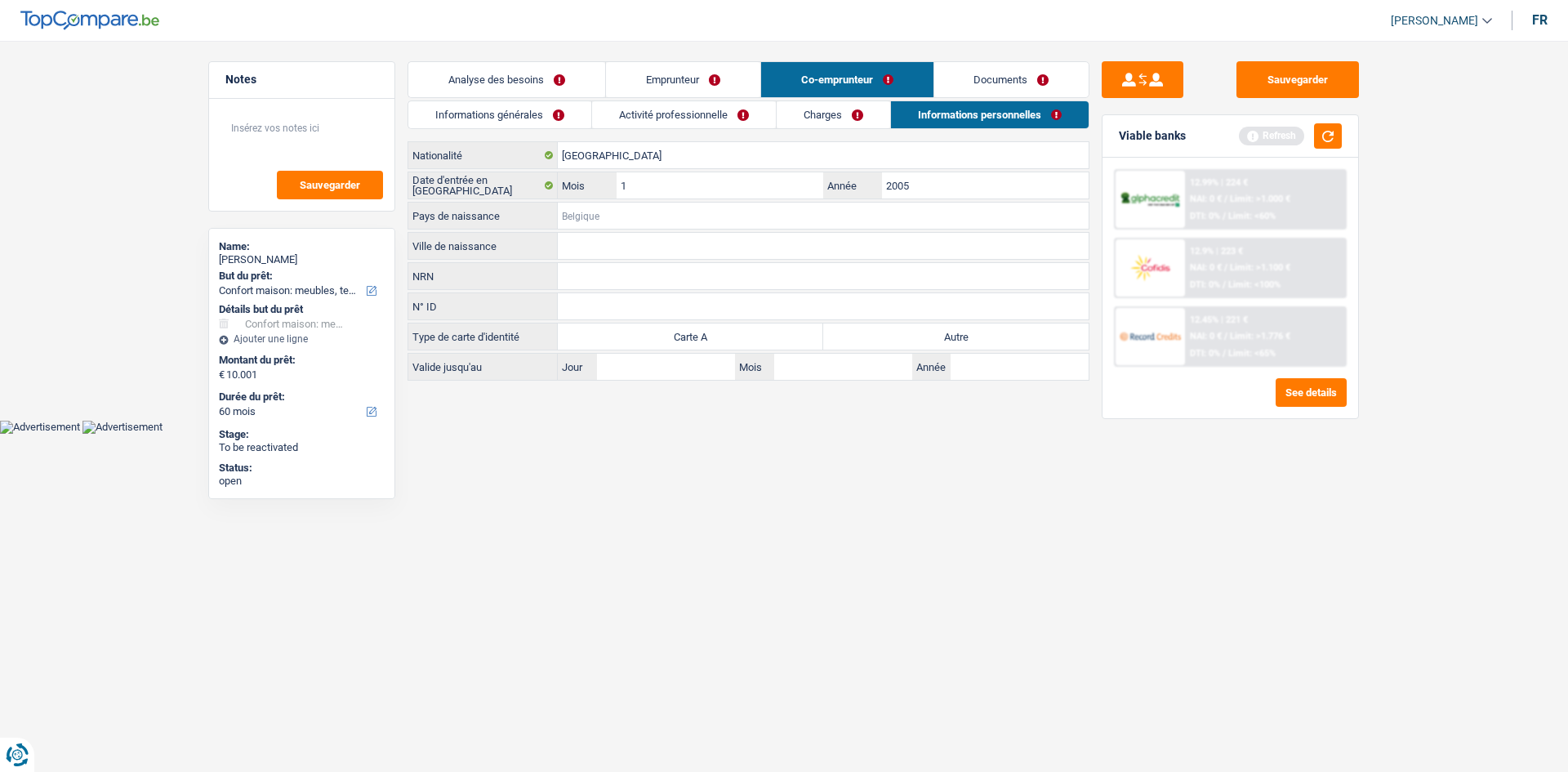 click on "Pays de naissance" at bounding box center [823, 216] 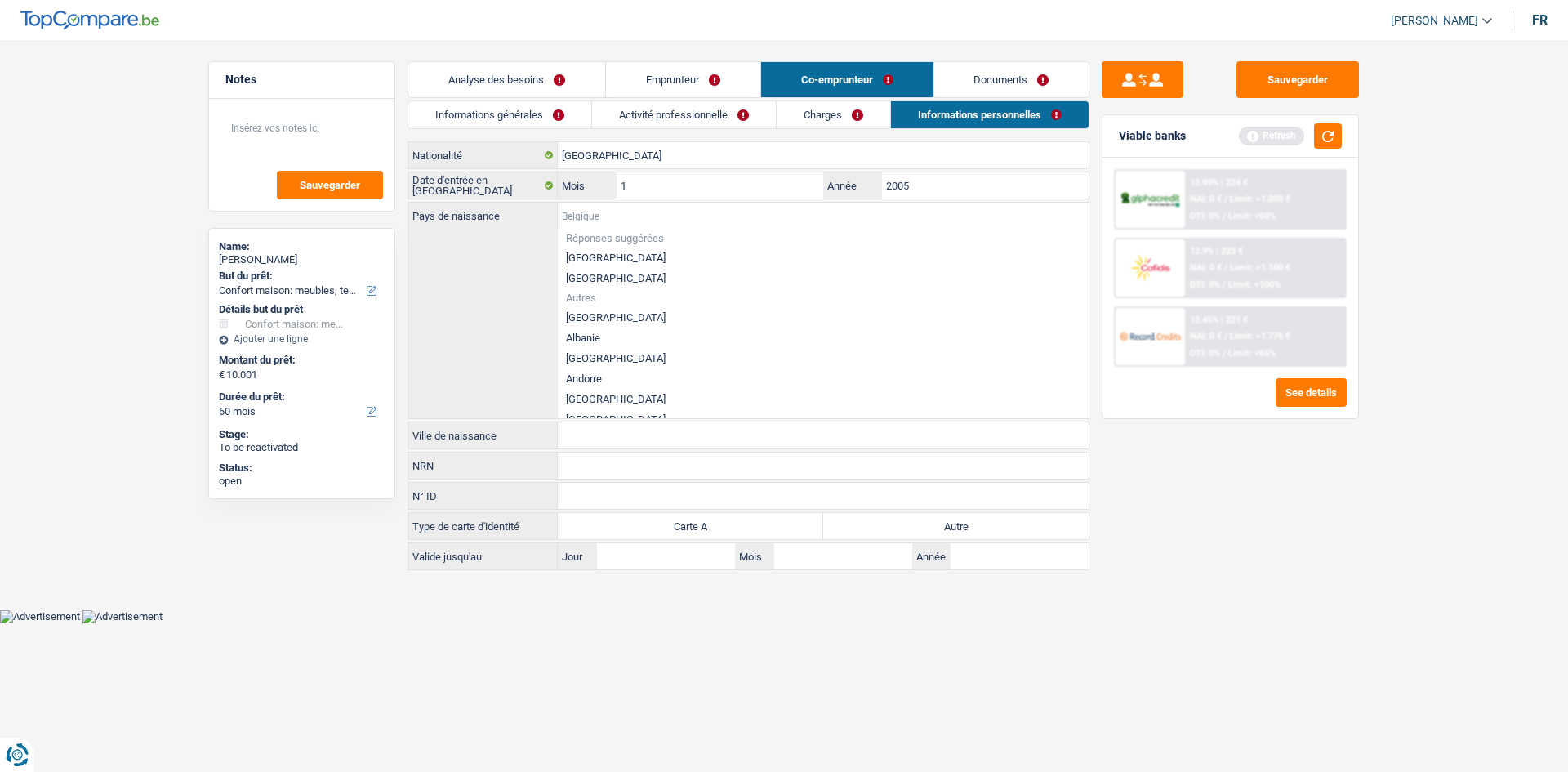 type on "M" 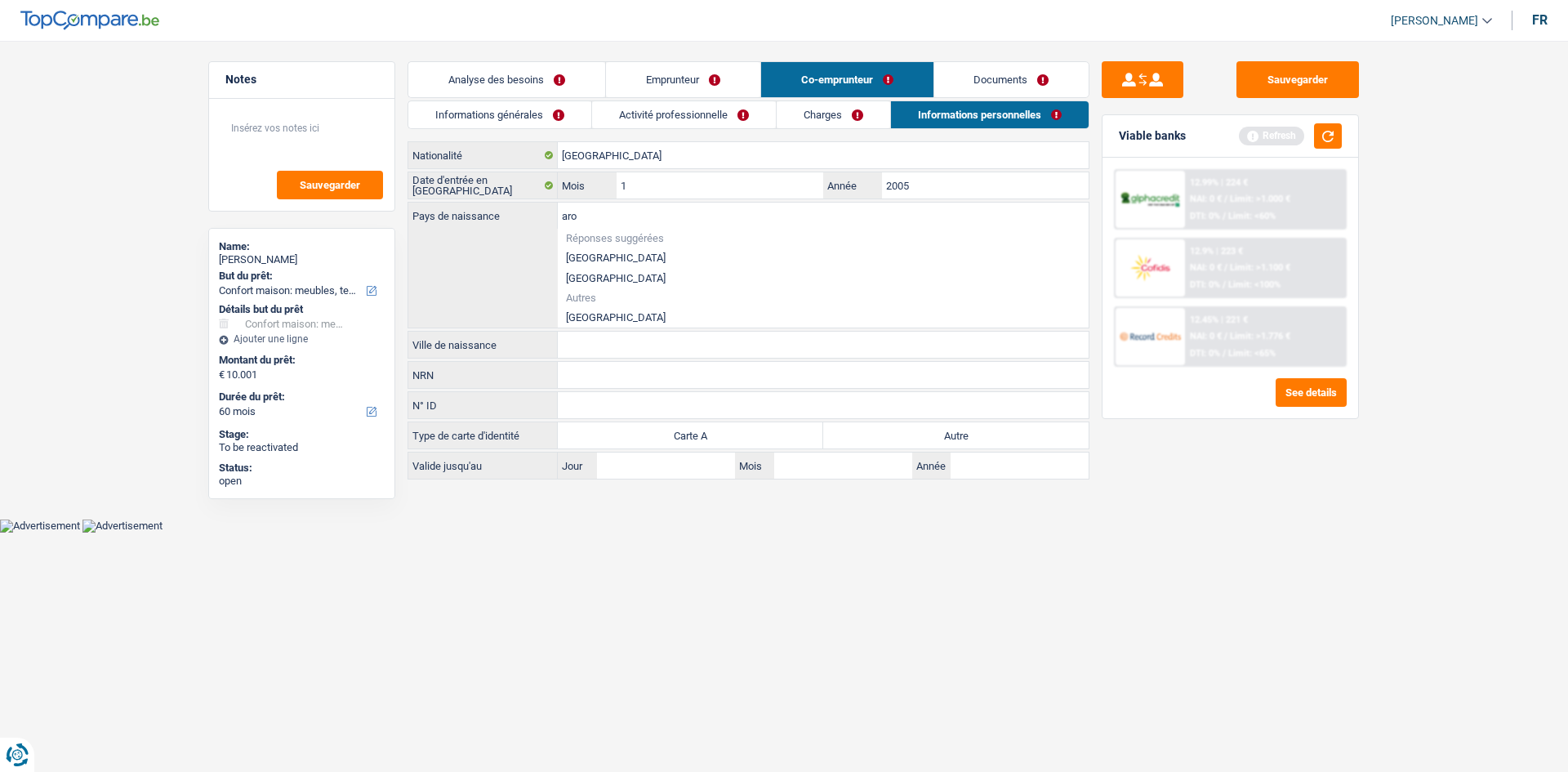 click on "Maroc" at bounding box center (823, 317) 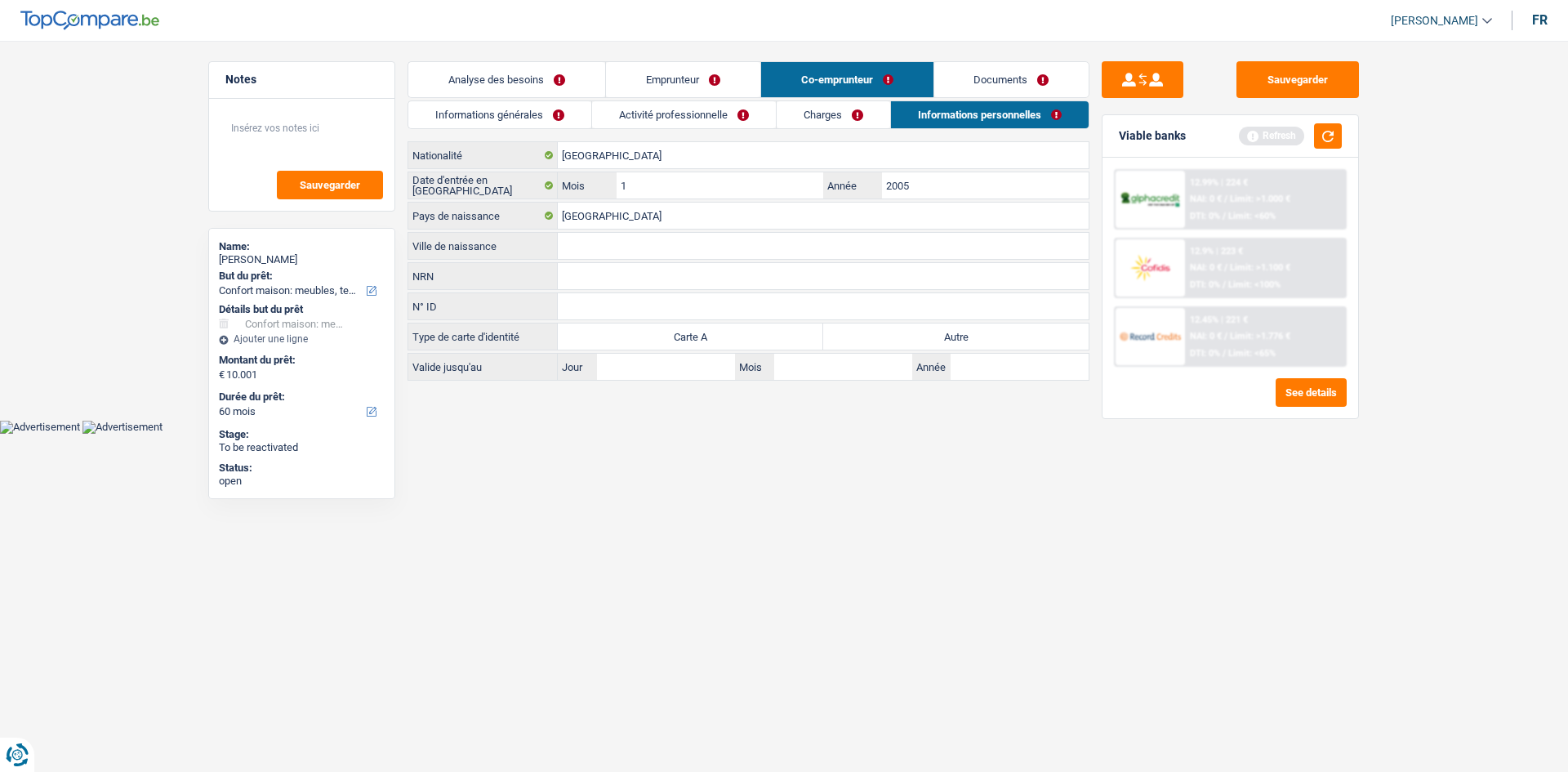 drag, startPoint x: 731, startPoint y: 255, endPoint x: 730, endPoint y: 281, distance: 26.01922 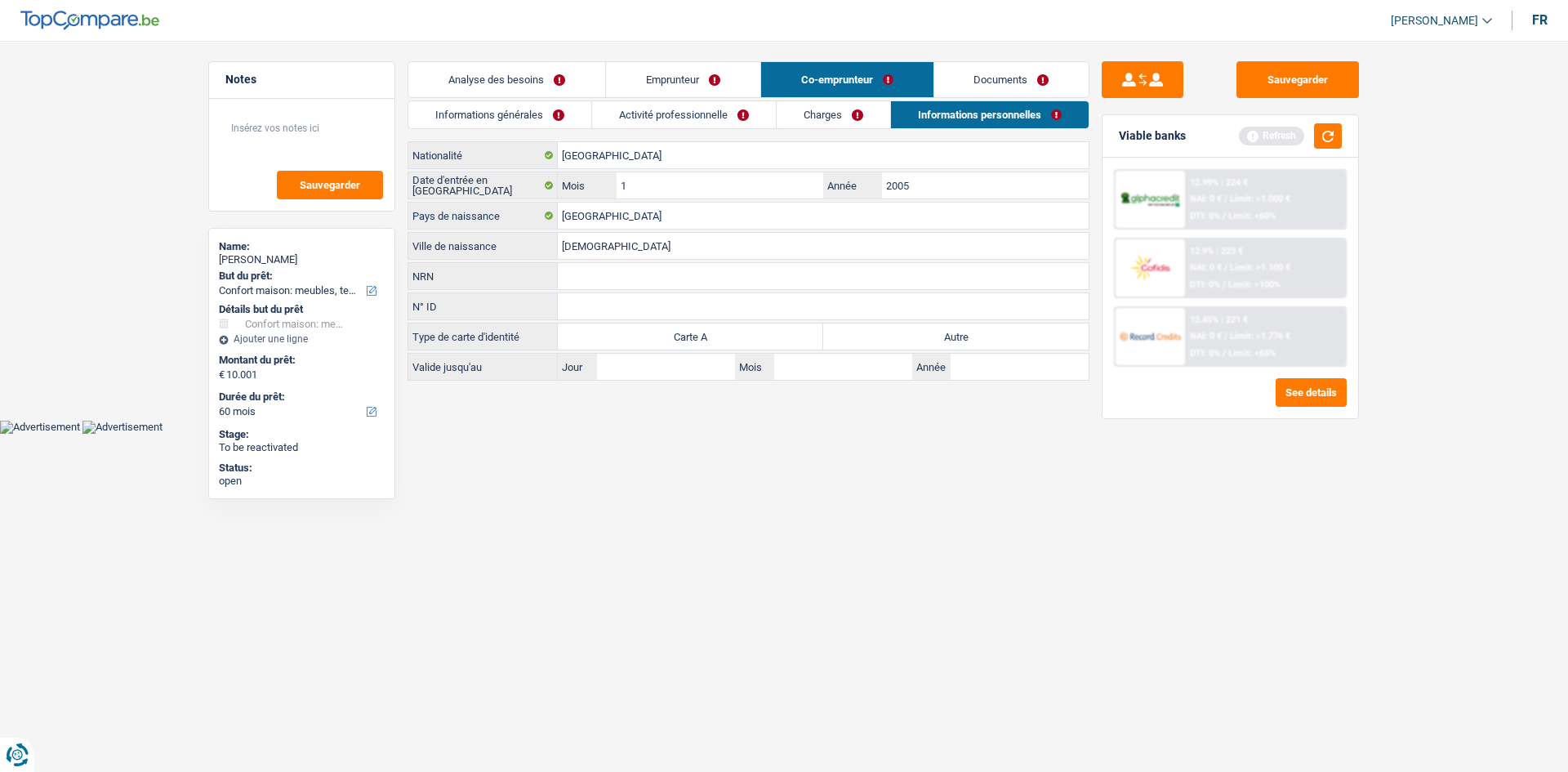 type on "rabba" 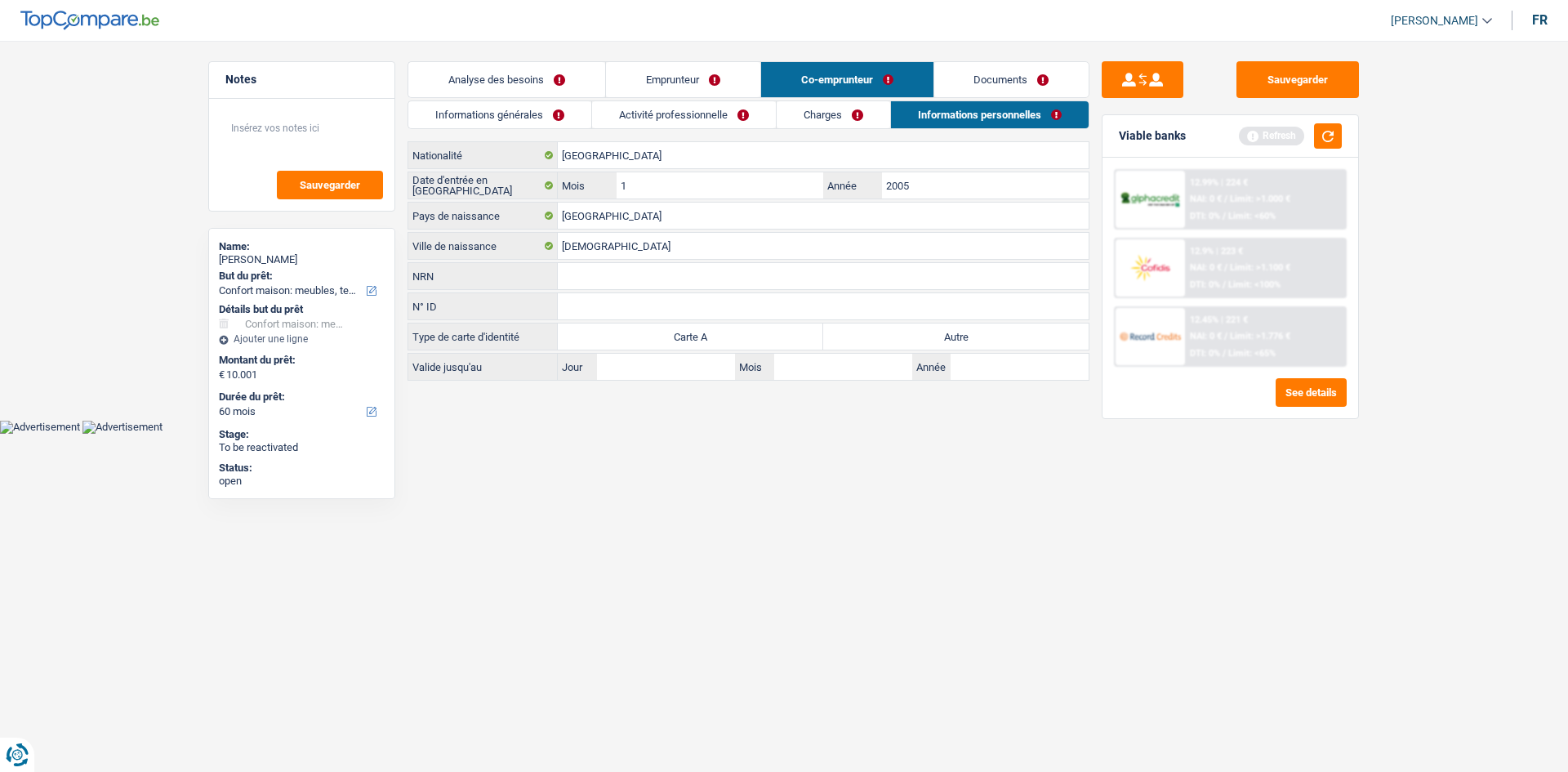 click on "Activité professionnelle" at bounding box center (684, 114) 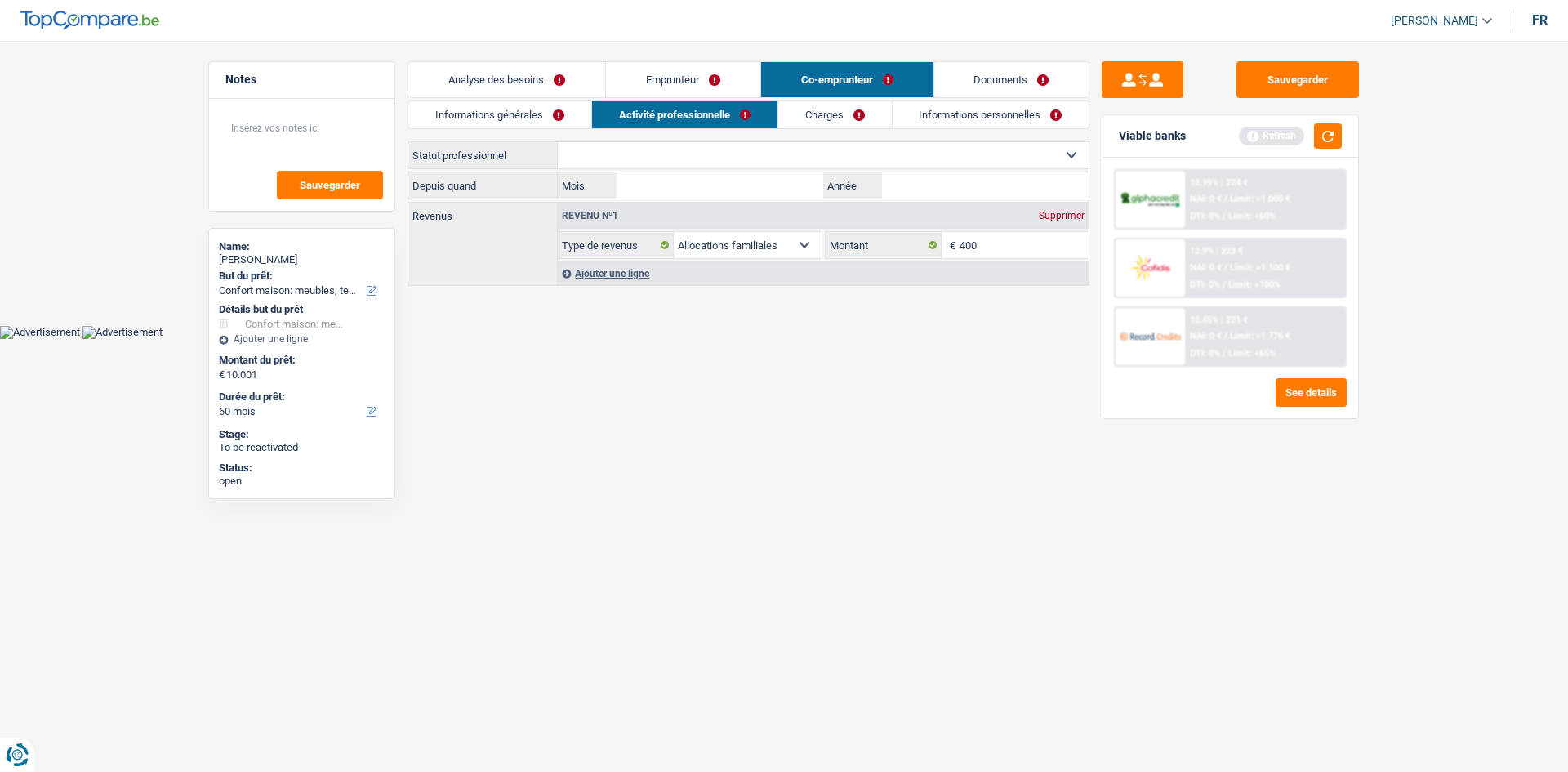 click on "Ouvrier Employé privé Employé public Invalide Indépendant Pensionné Chômeur Mutuelle Femme au foyer Sans profession Allocataire sécurité/Intégration social (SPF Sécurité Sociale, CPAS) Etudiant Profession libérale Commerçant Rentier Pré-pensionné
Sélectionner une option" at bounding box center [823, 155] 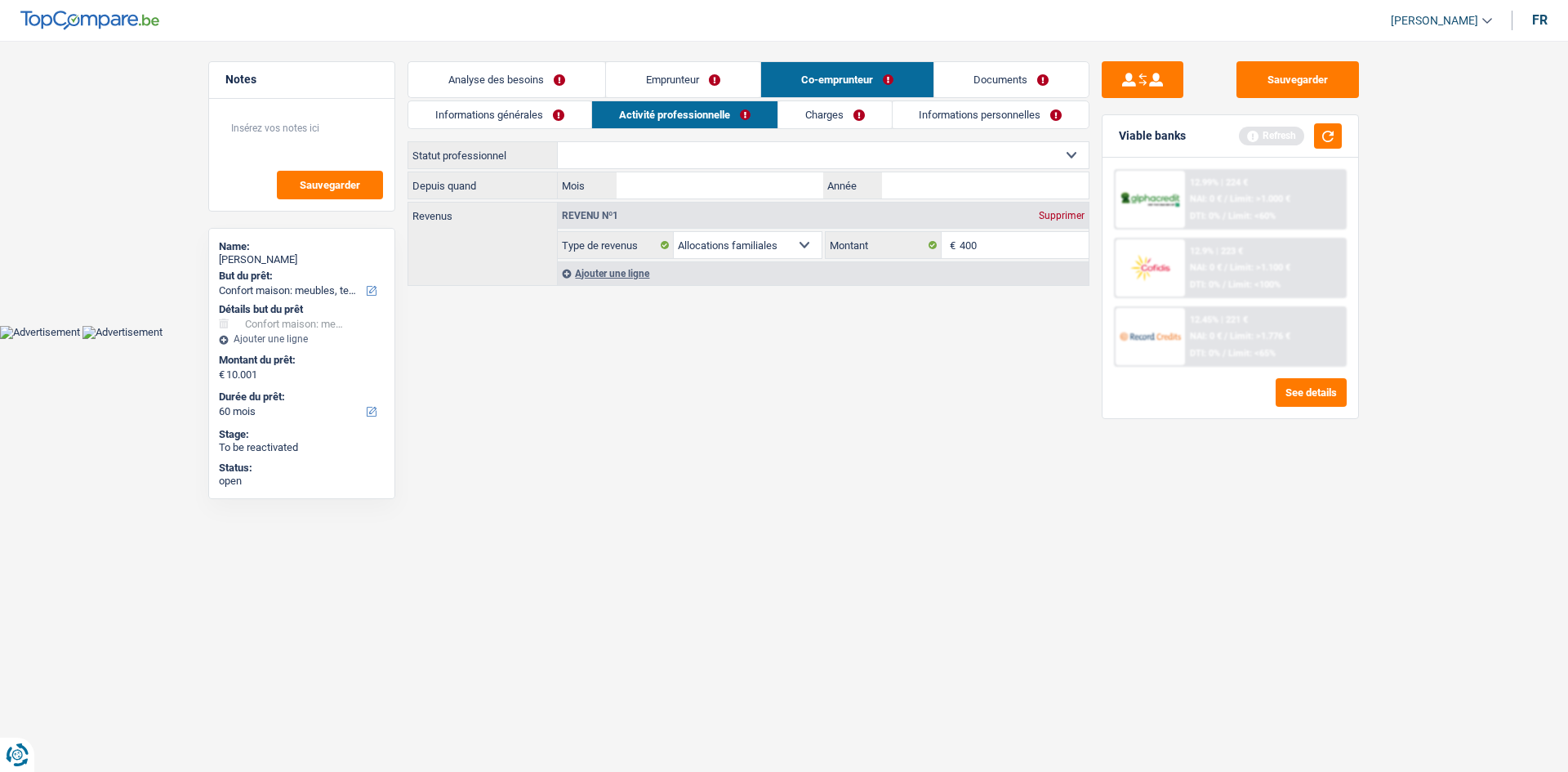 select on "mutuality" 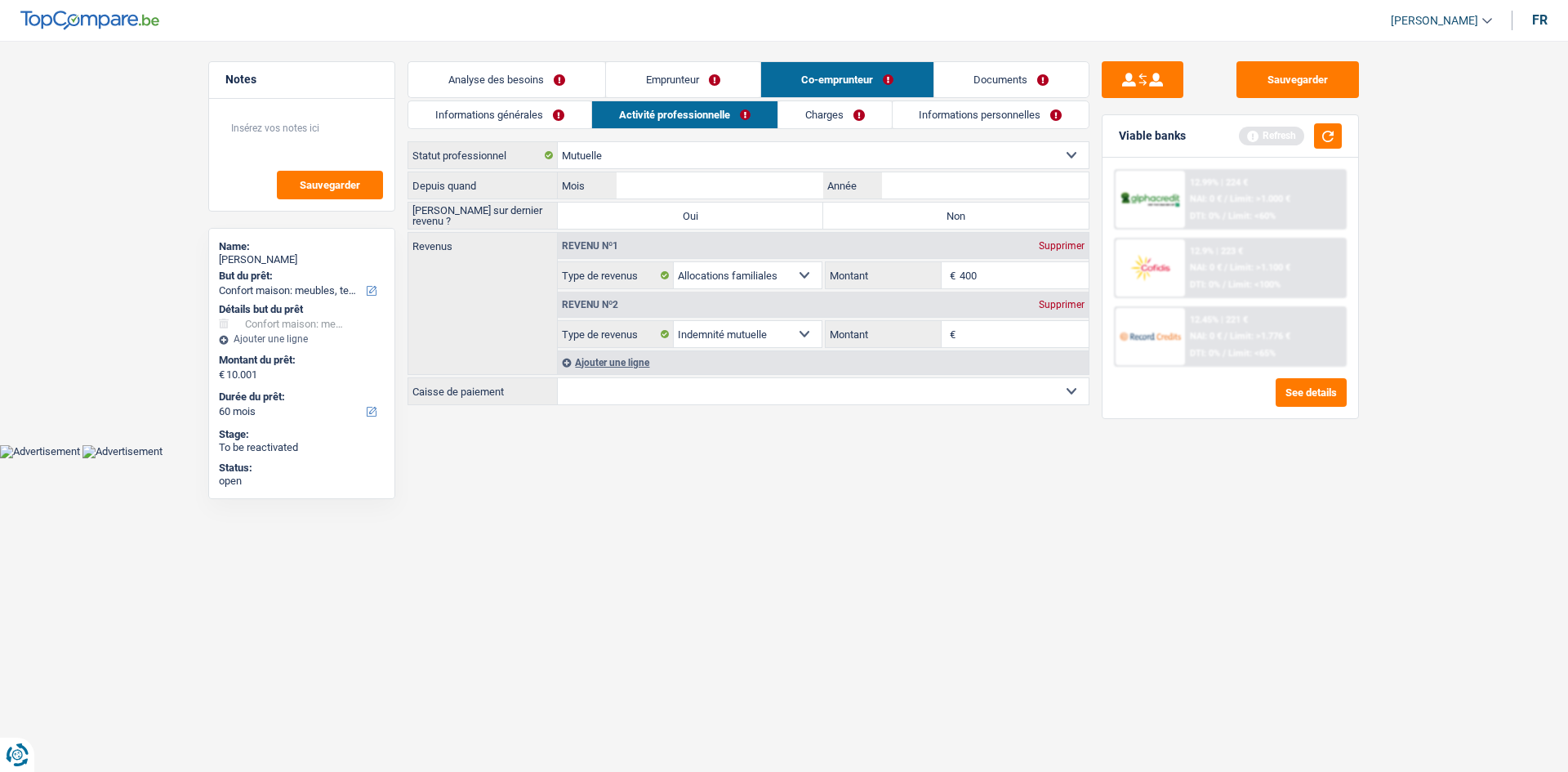 click on "Non" at bounding box center [956, 216] 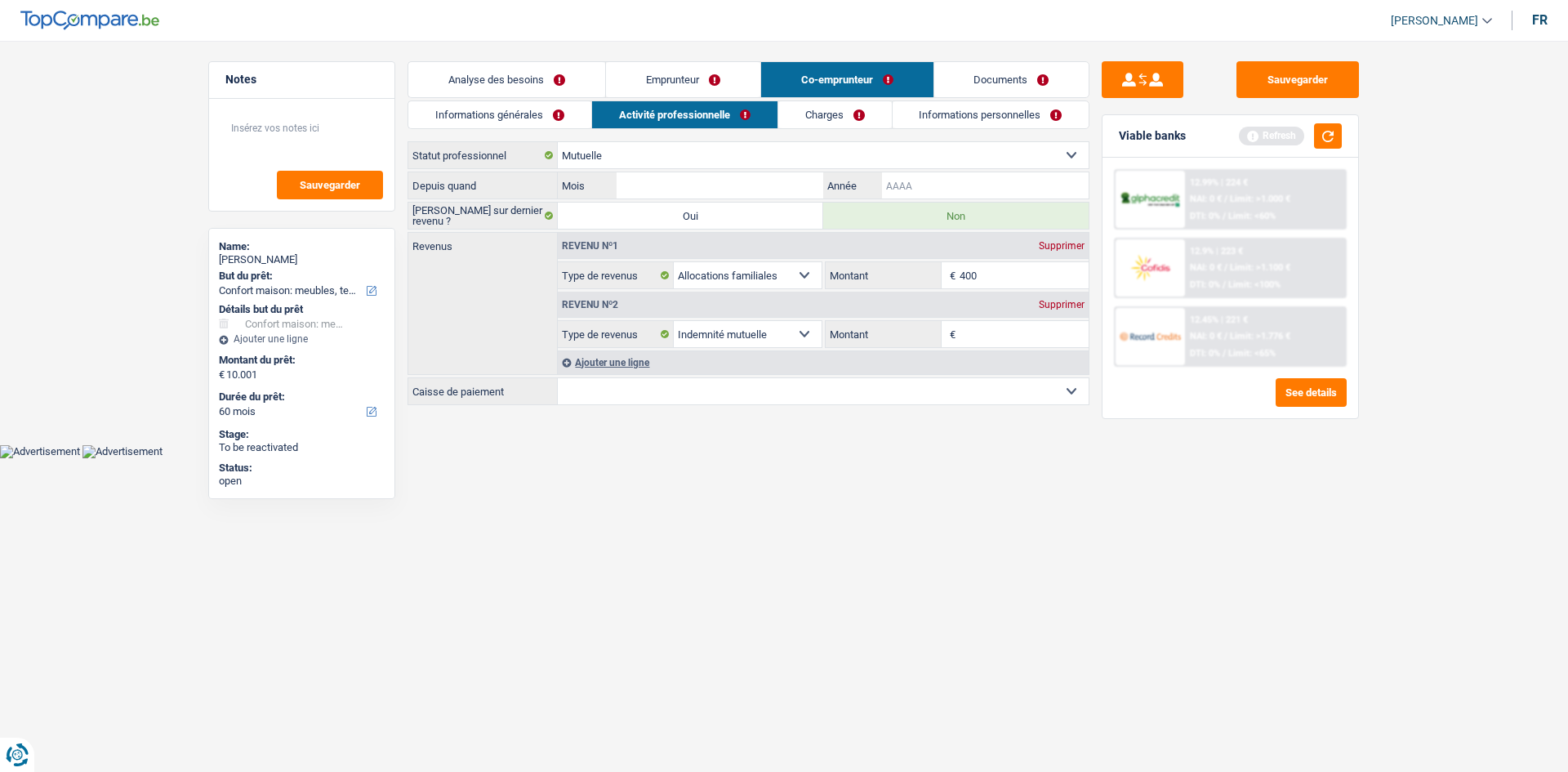 click on "Année" at bounding box center (985, 185) 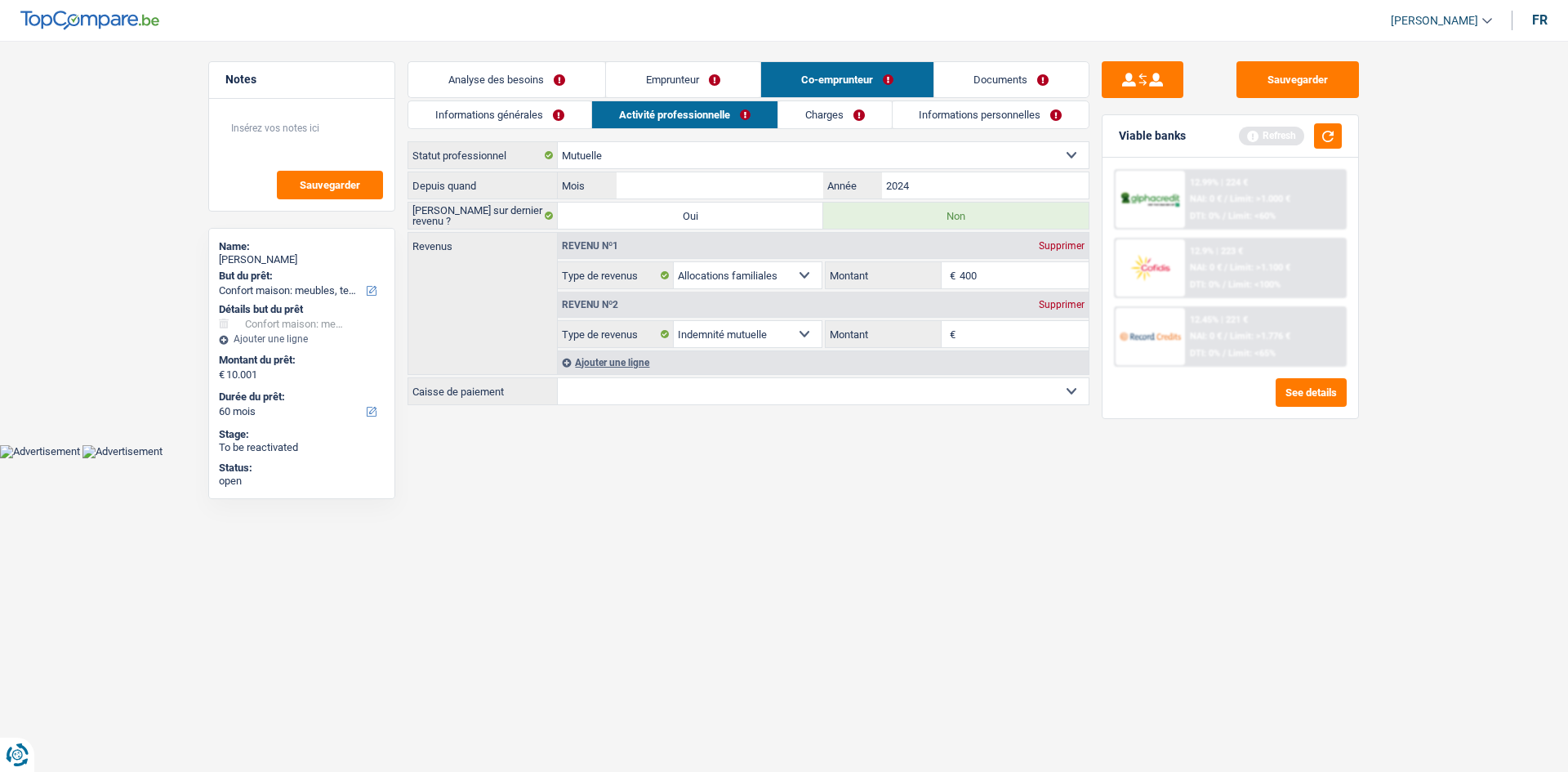 type on "2024" 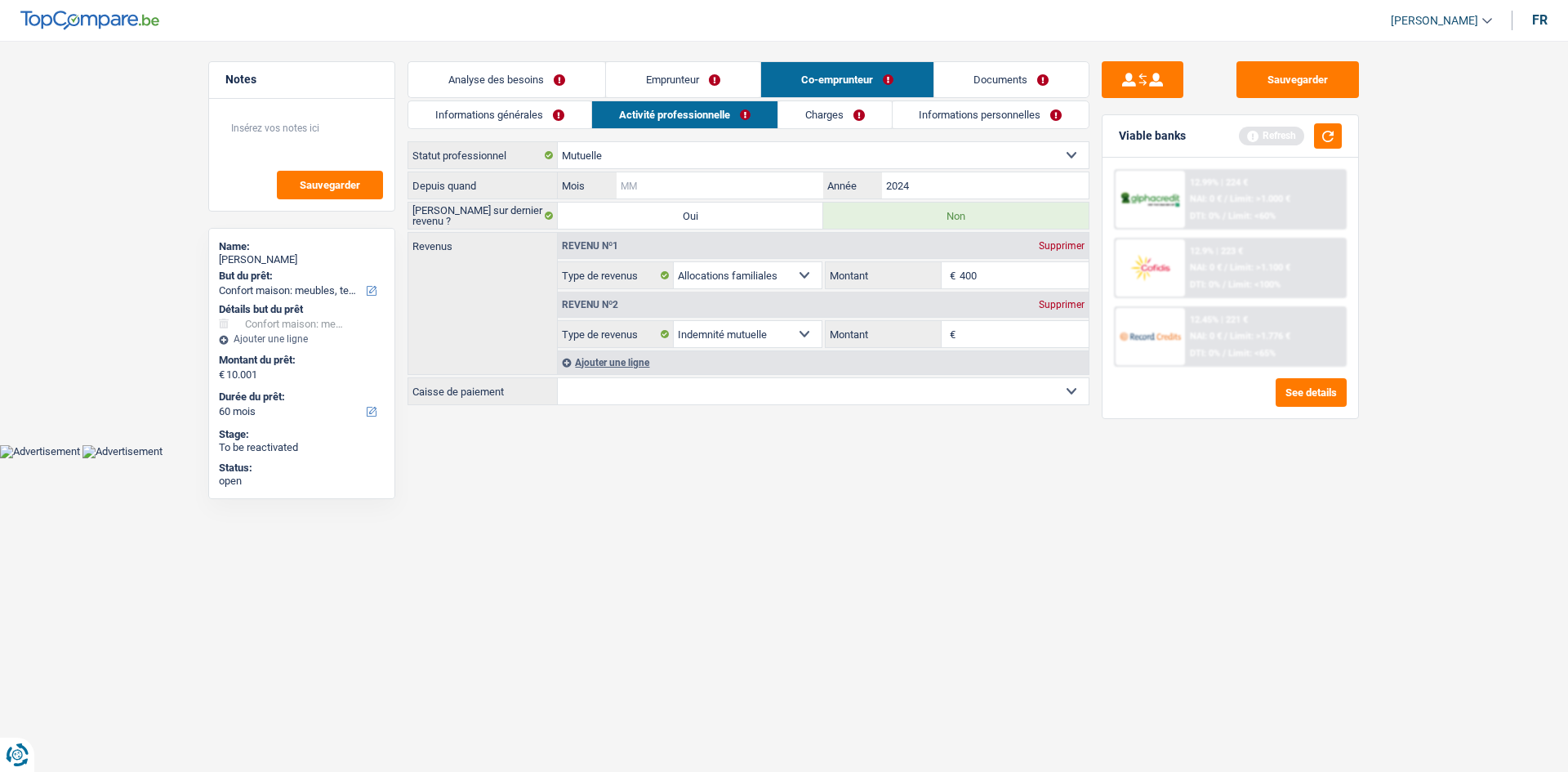 drag, startPoint x: 670, startPoint y: 192, endPoint x: 728, endPoint y: 256, distance: 86.37129 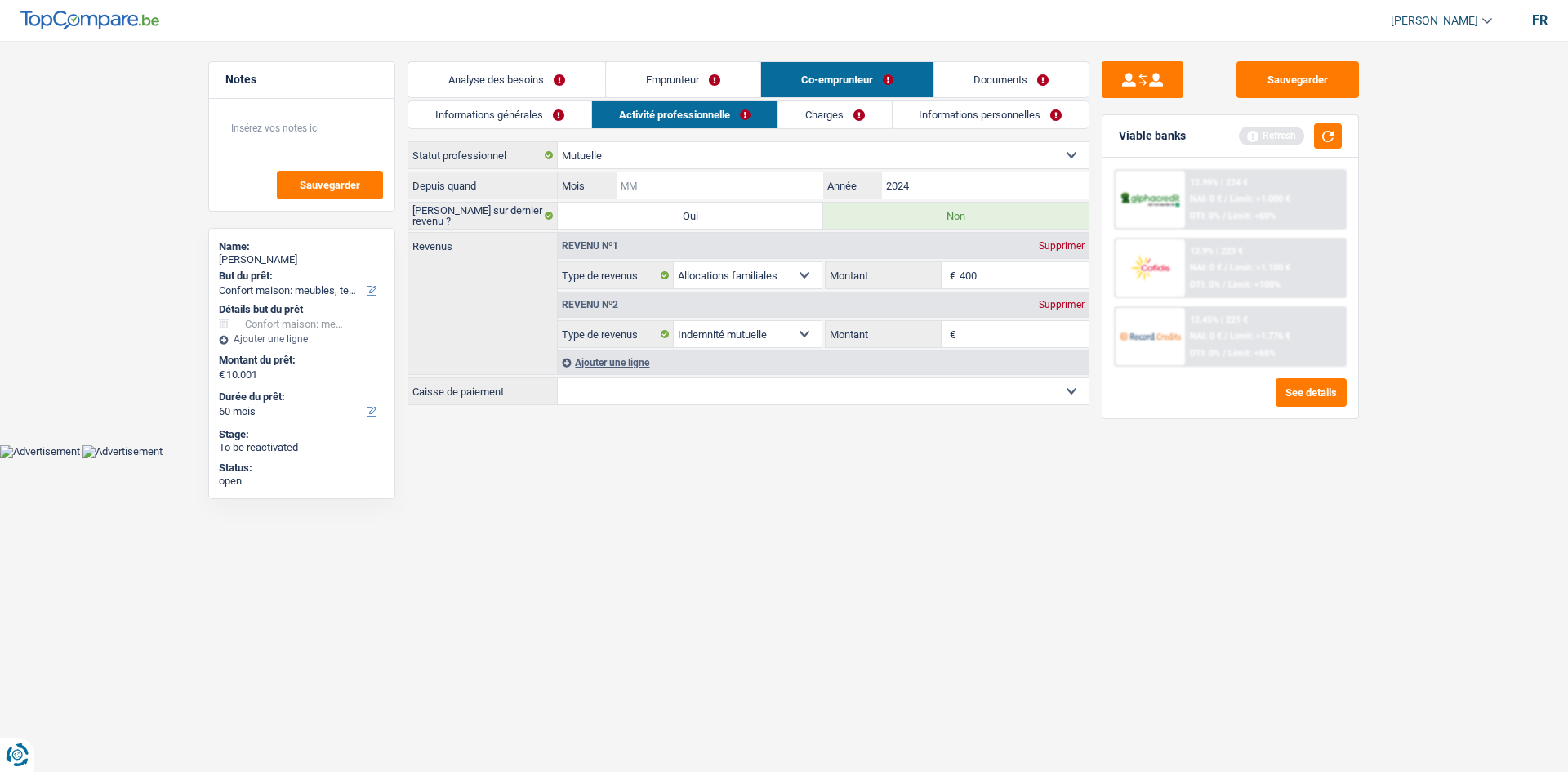 click on "Mois" at bounding box center [719, 185] 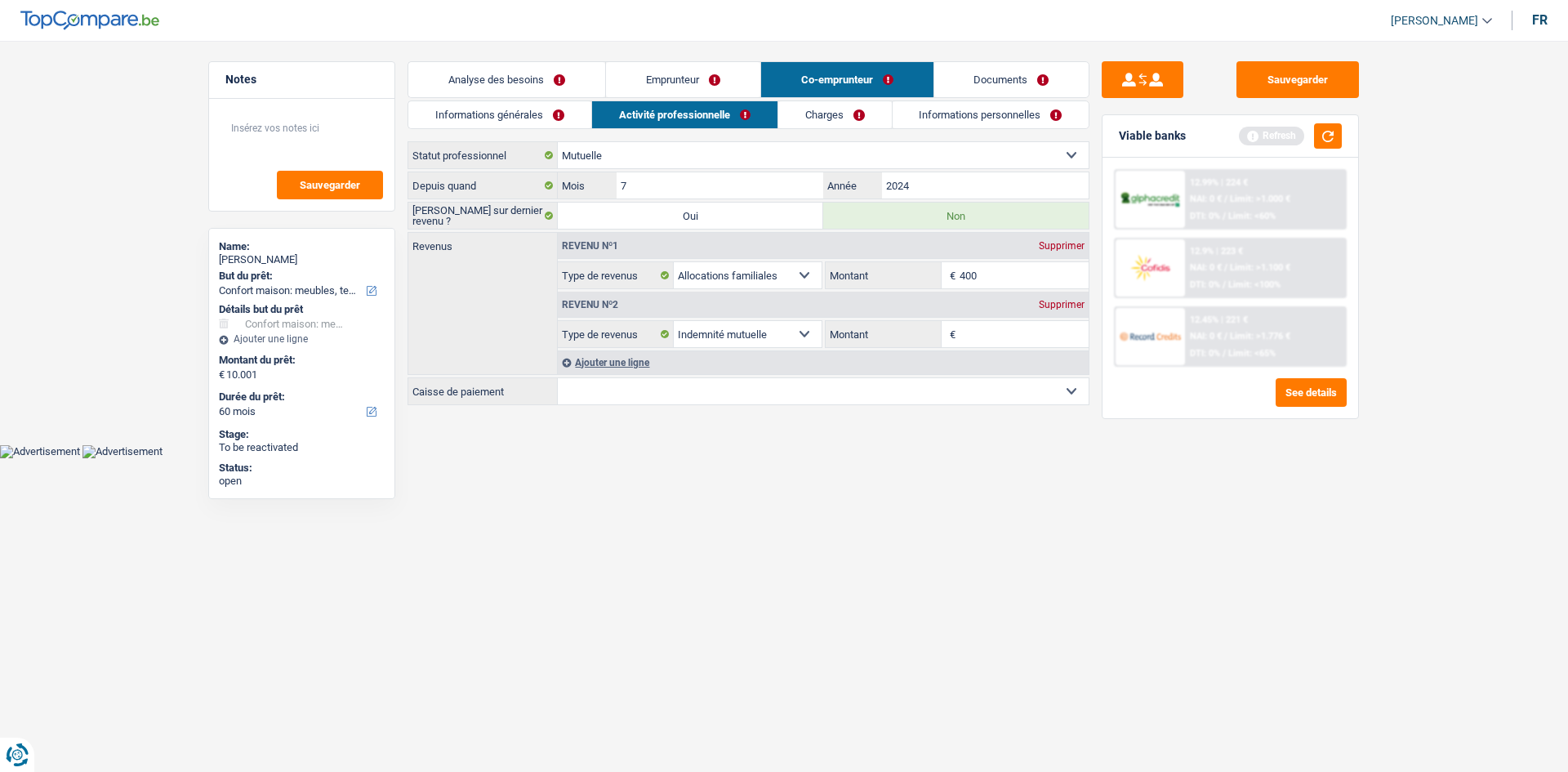 type on "7" 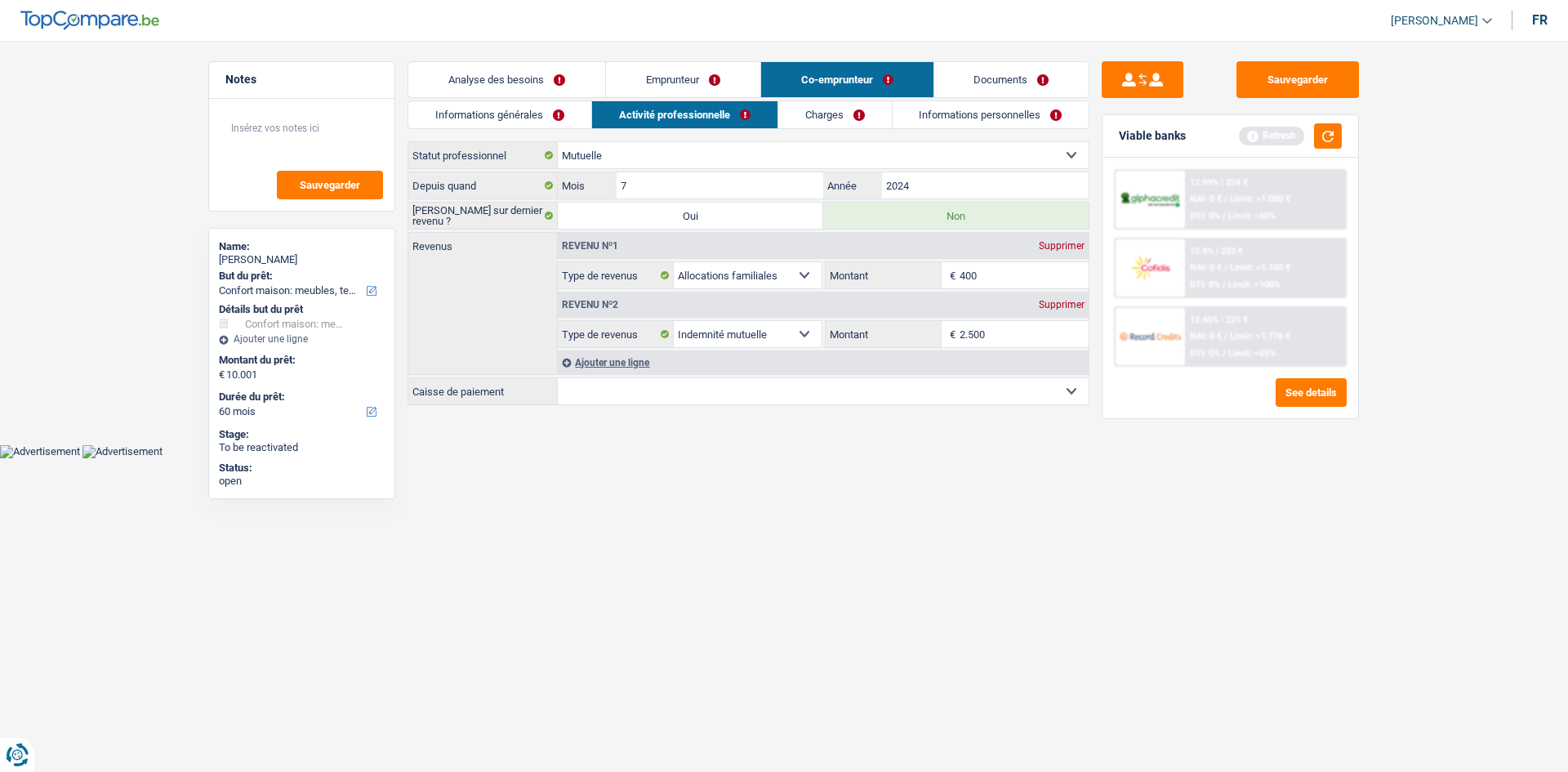 type on "2.500" 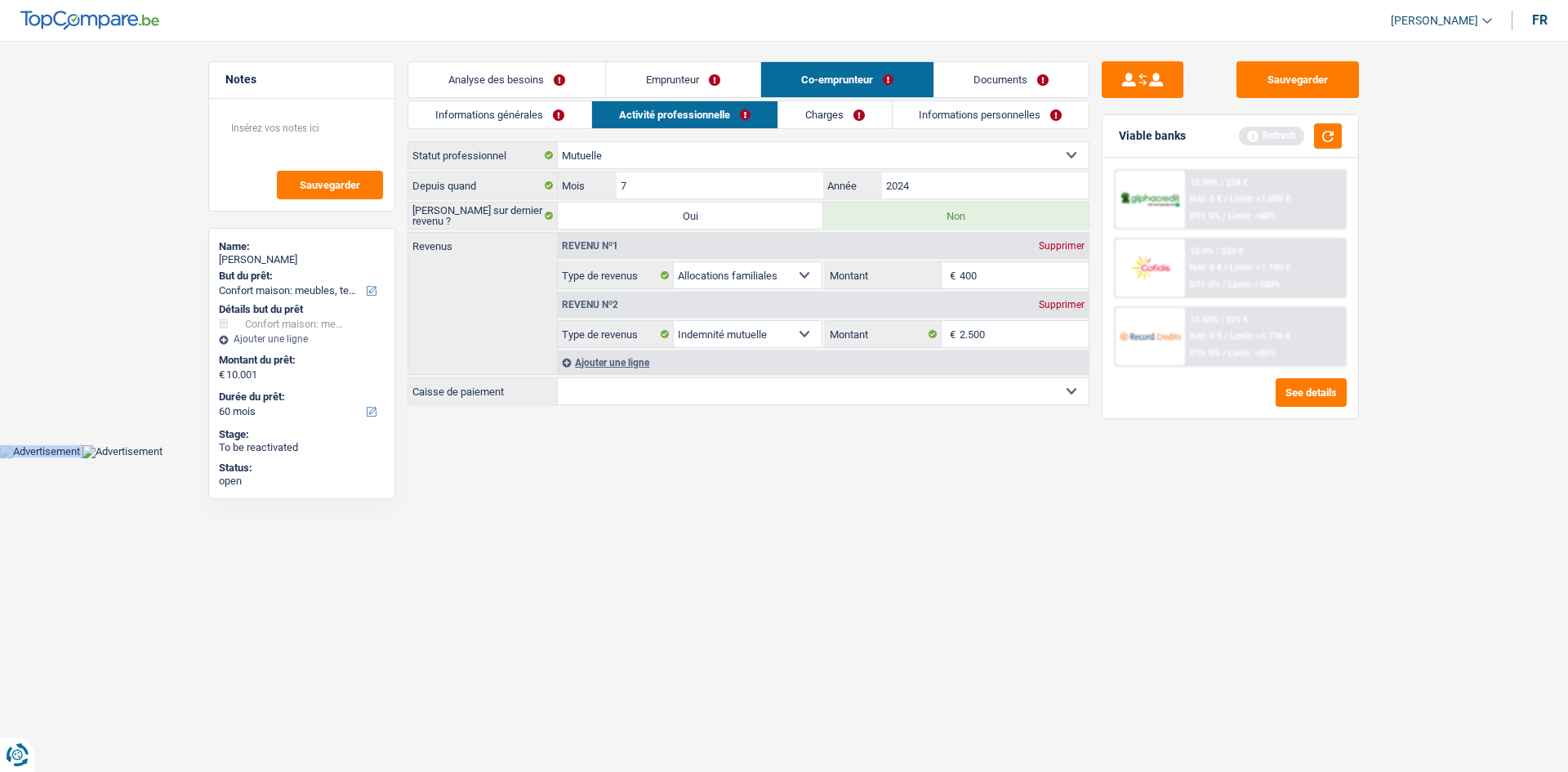click on "Mutualité Chrétienne Mutualité Socialiste (Solidaris) SPF Sécurité Sociale Union nationale des mutualités neutres Vlaams & Neutraal Ziekenfonds La Mutualité neutre Mutualia - Mutualité neutre Neutraal ziekenfonds Vlaanderen Union nationale des Mutualités Libérales ML MUTPLUS.be Liberale Mutualiteit van Oost-Vlaanderen Mutualité Libérale Hainaut-Namur Mutualité Libérale Liège - Luxembourg Liberale Mutualiteit Plus Mutualités Libres (MLOZ) Partena – Mutualité Libre (Partenamut) Freie Krankenkasse Helan Onafhankelijk Ziekenfonds Autre
Sélectionner une option" at bounding box center [823, 391] 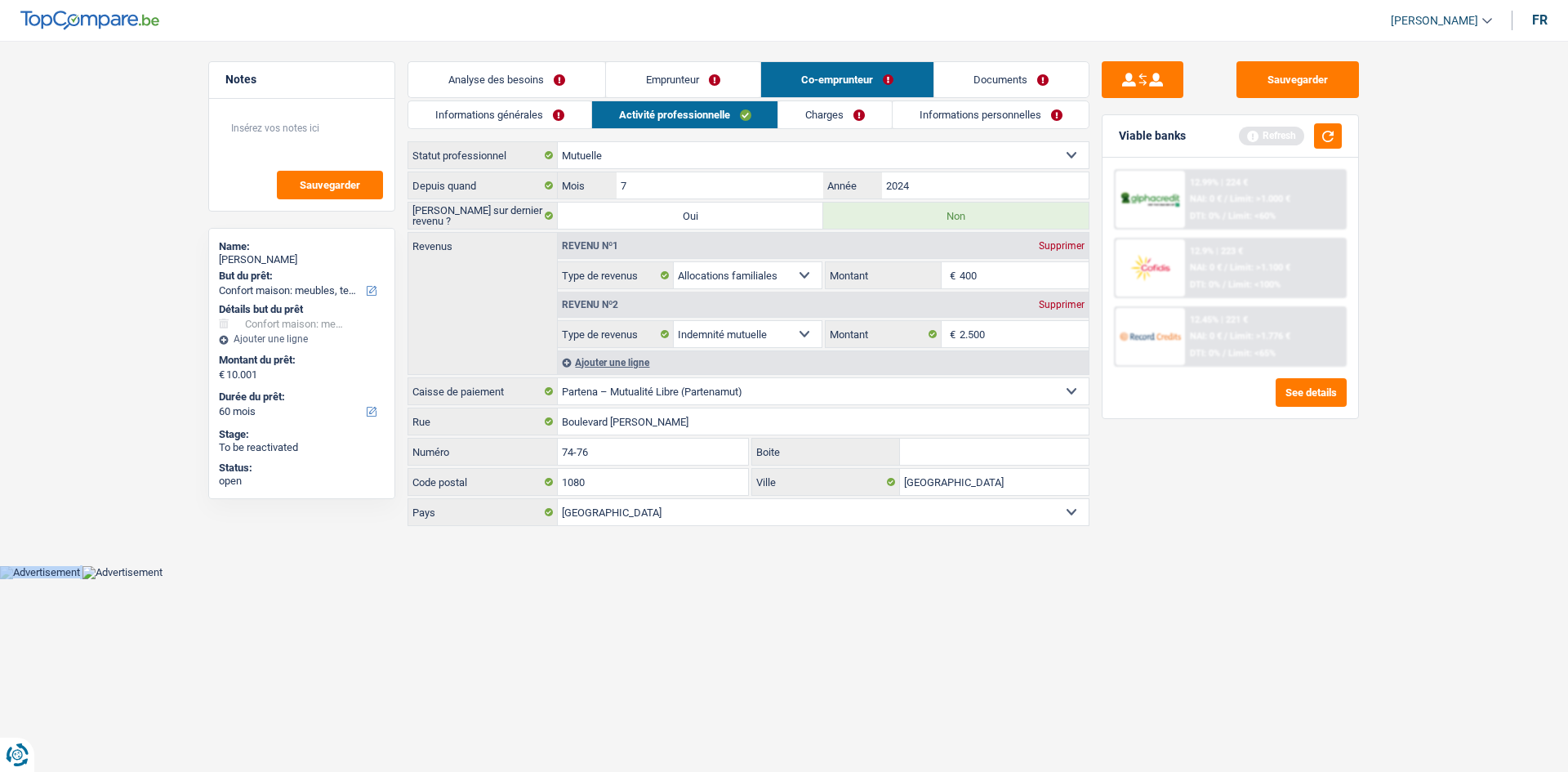 click on "Charges" at bounding box center [835, 114] 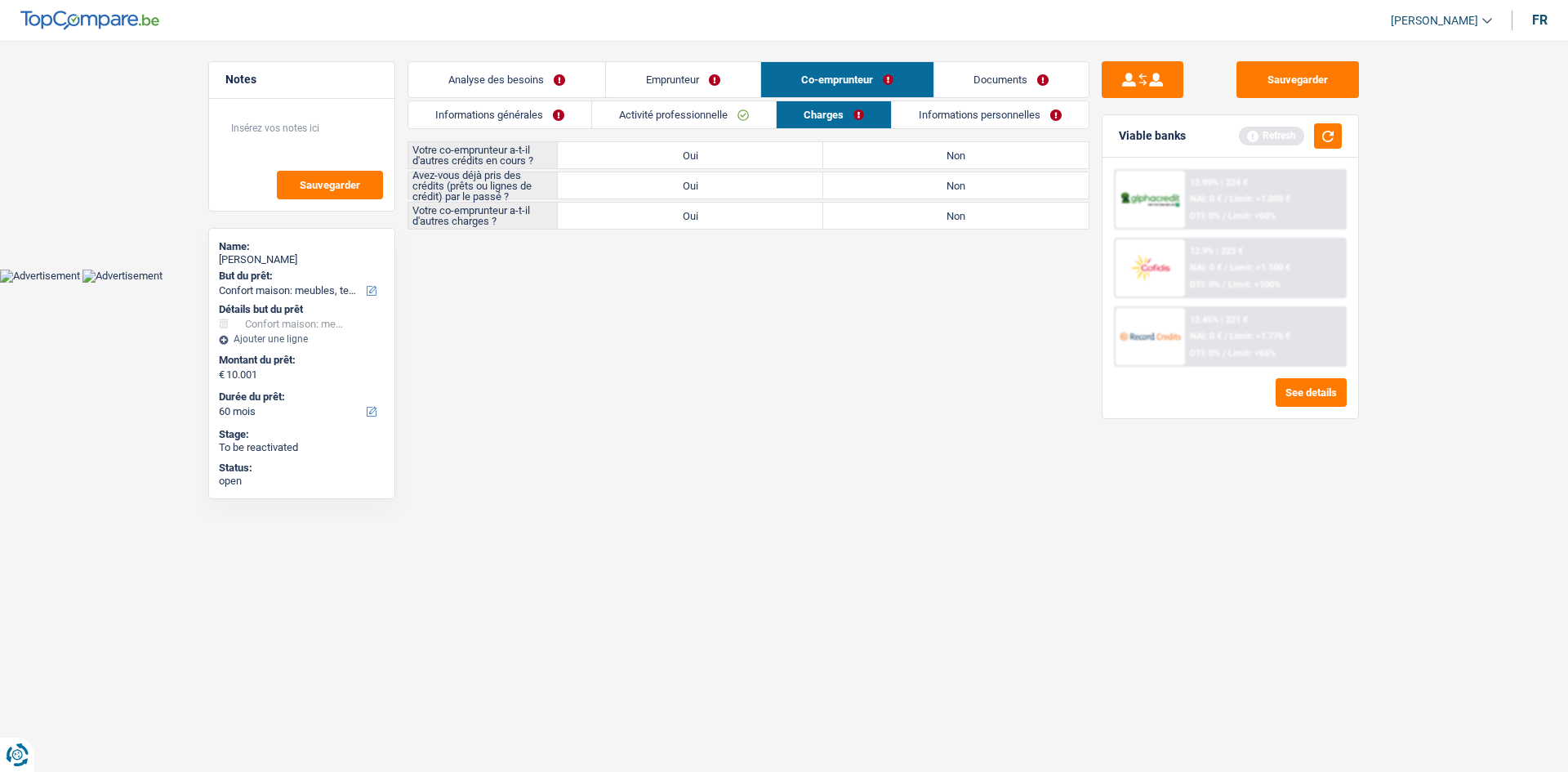 click on "Non" at bounding box center [956, 155] 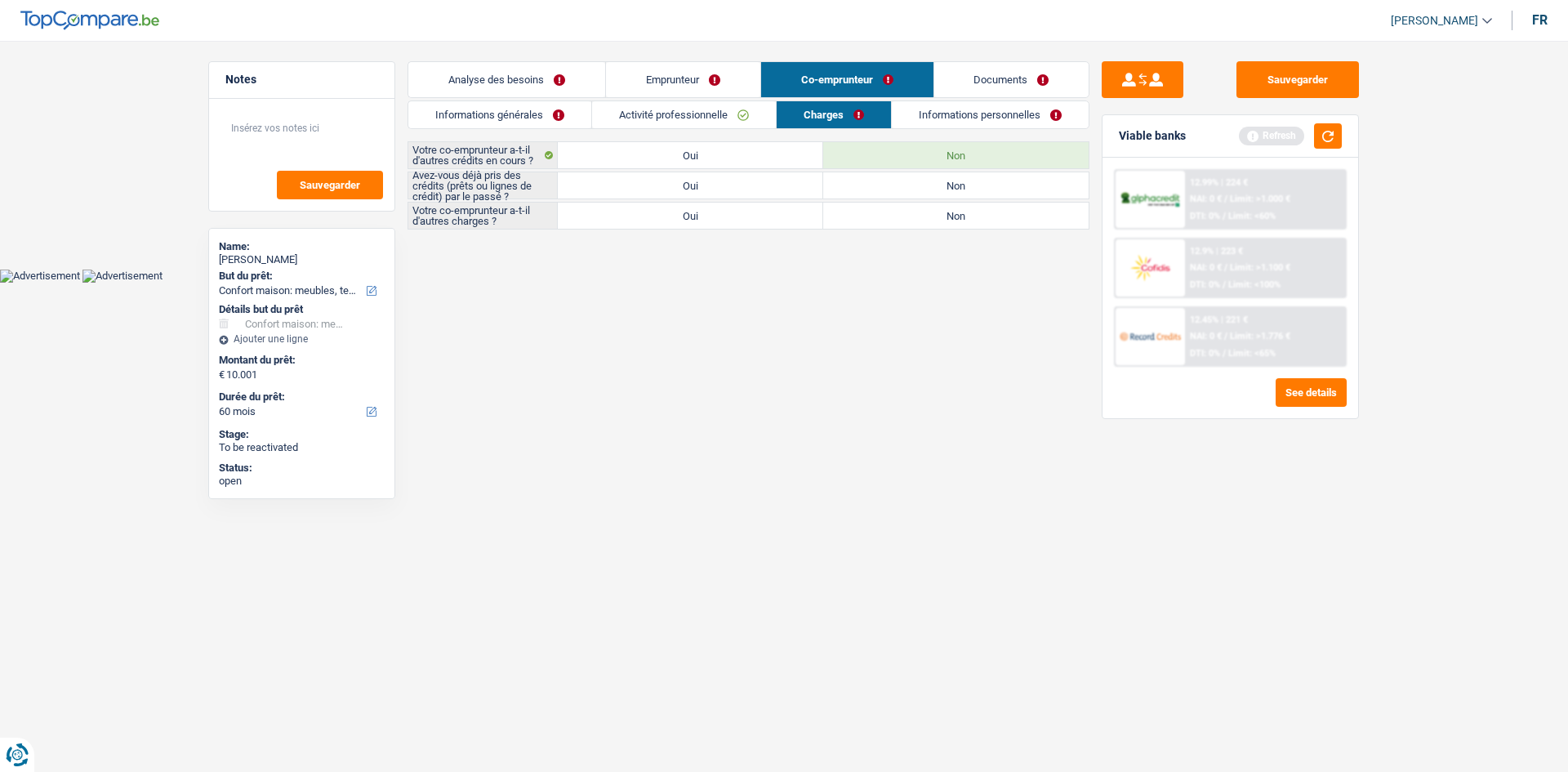 drag, startPoint x: 960, startPoint y: 215, endPoint x: 944, endPoint y: 256, distance: 44.011362 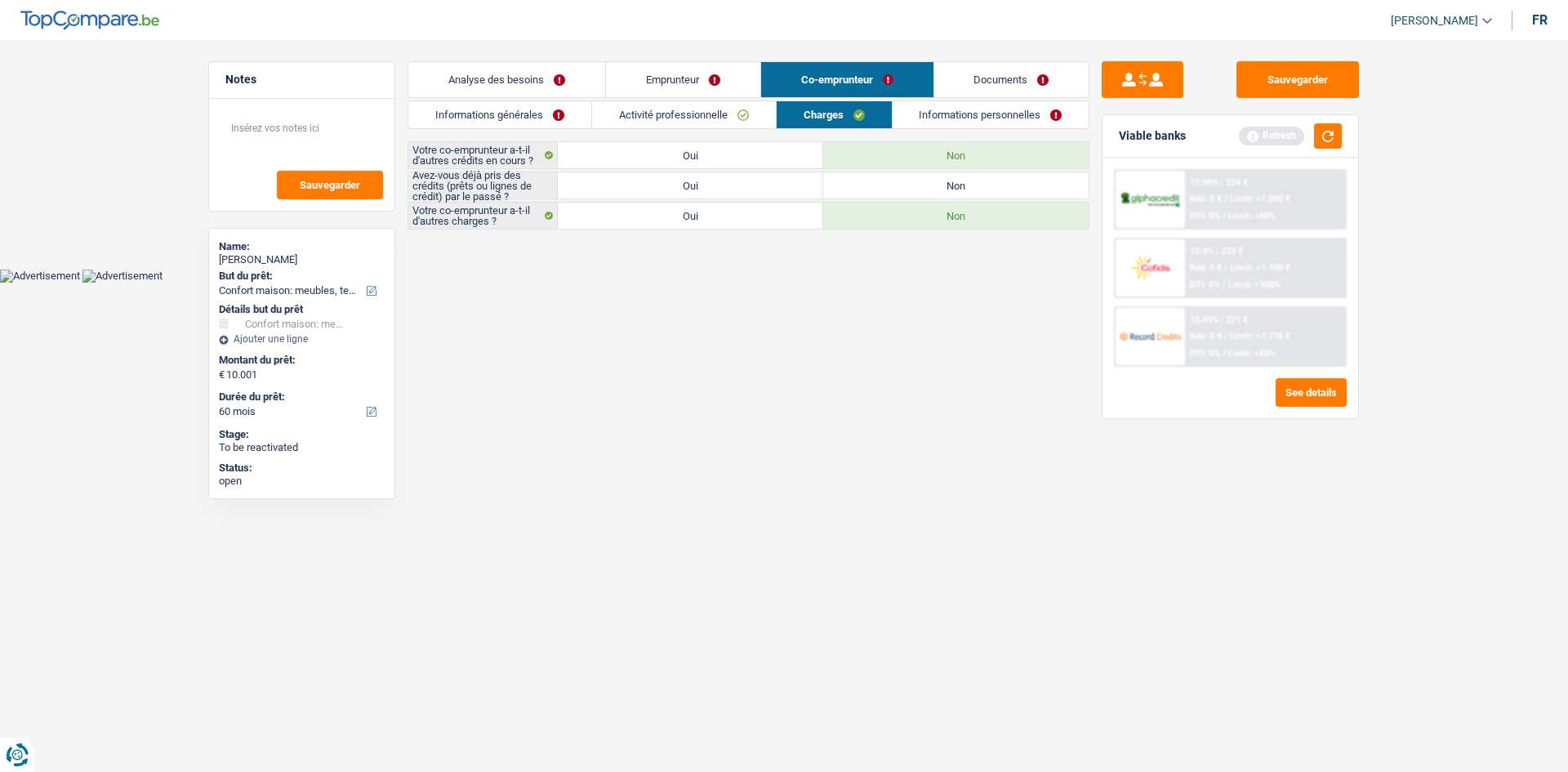 click on "Oui" at bounding box center (690, 185) 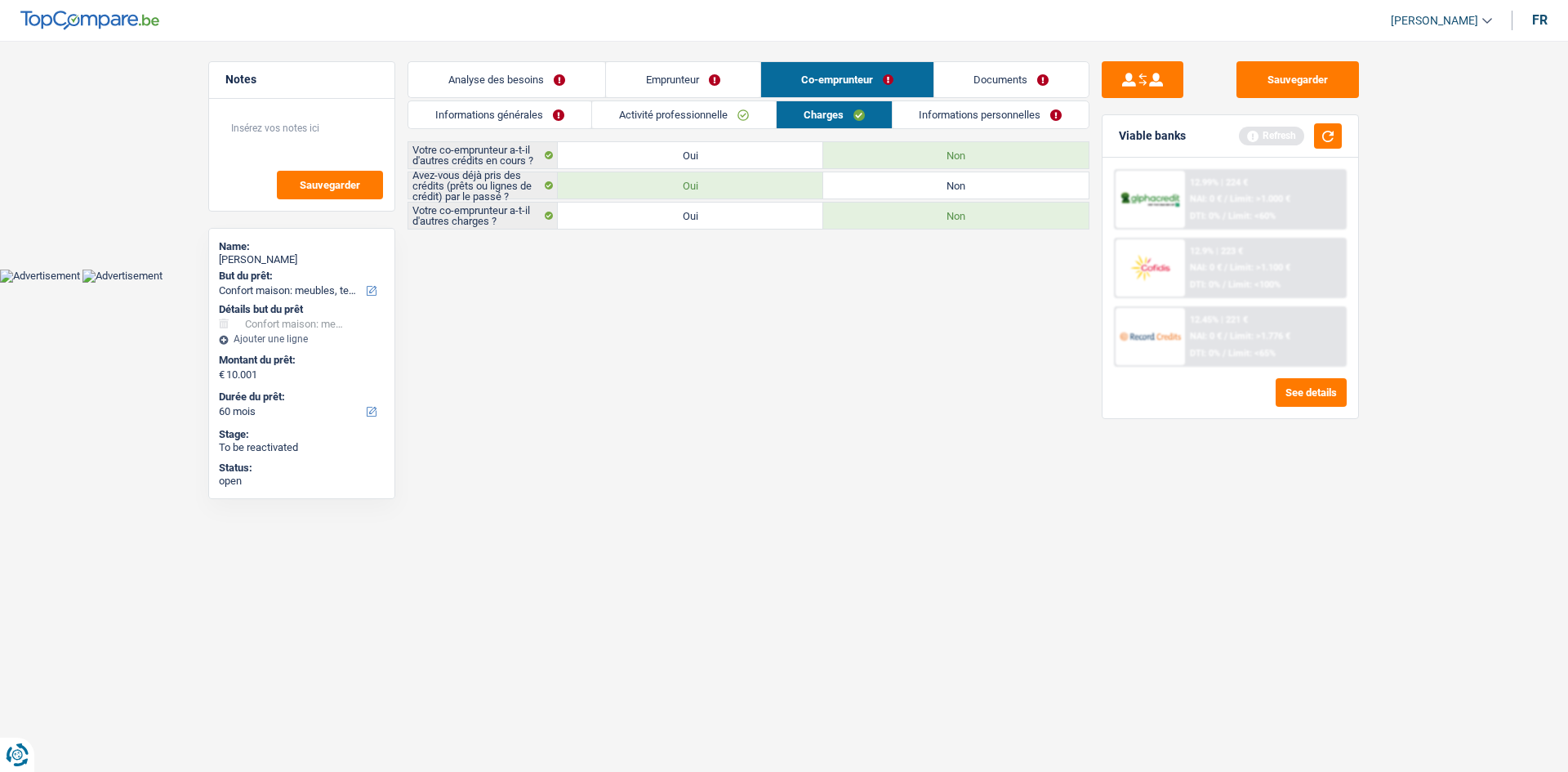 click on "Informations personnelles" at bounding box center [991, 114] 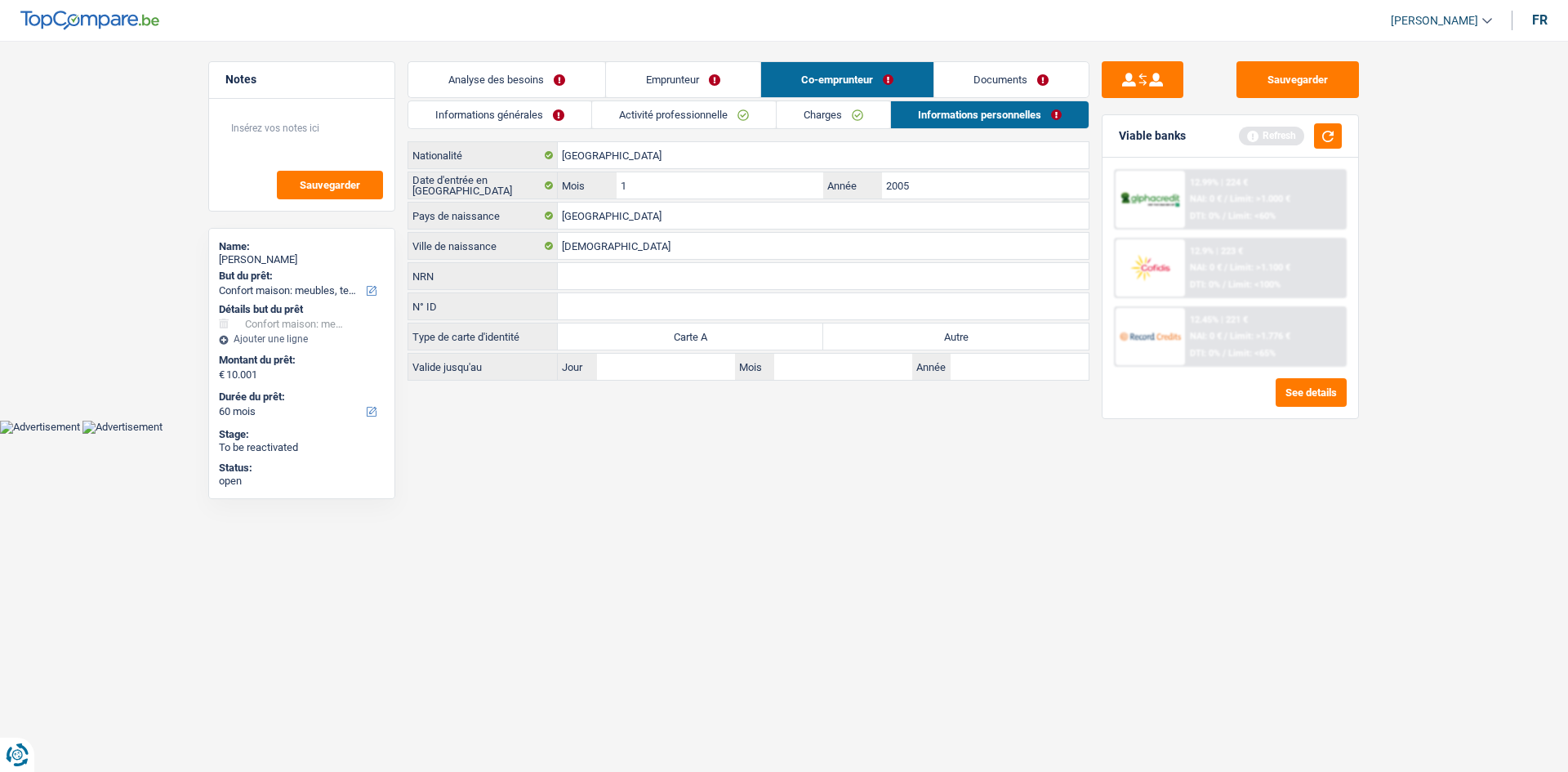 click on "Autre" at bounding box center (956, 337) 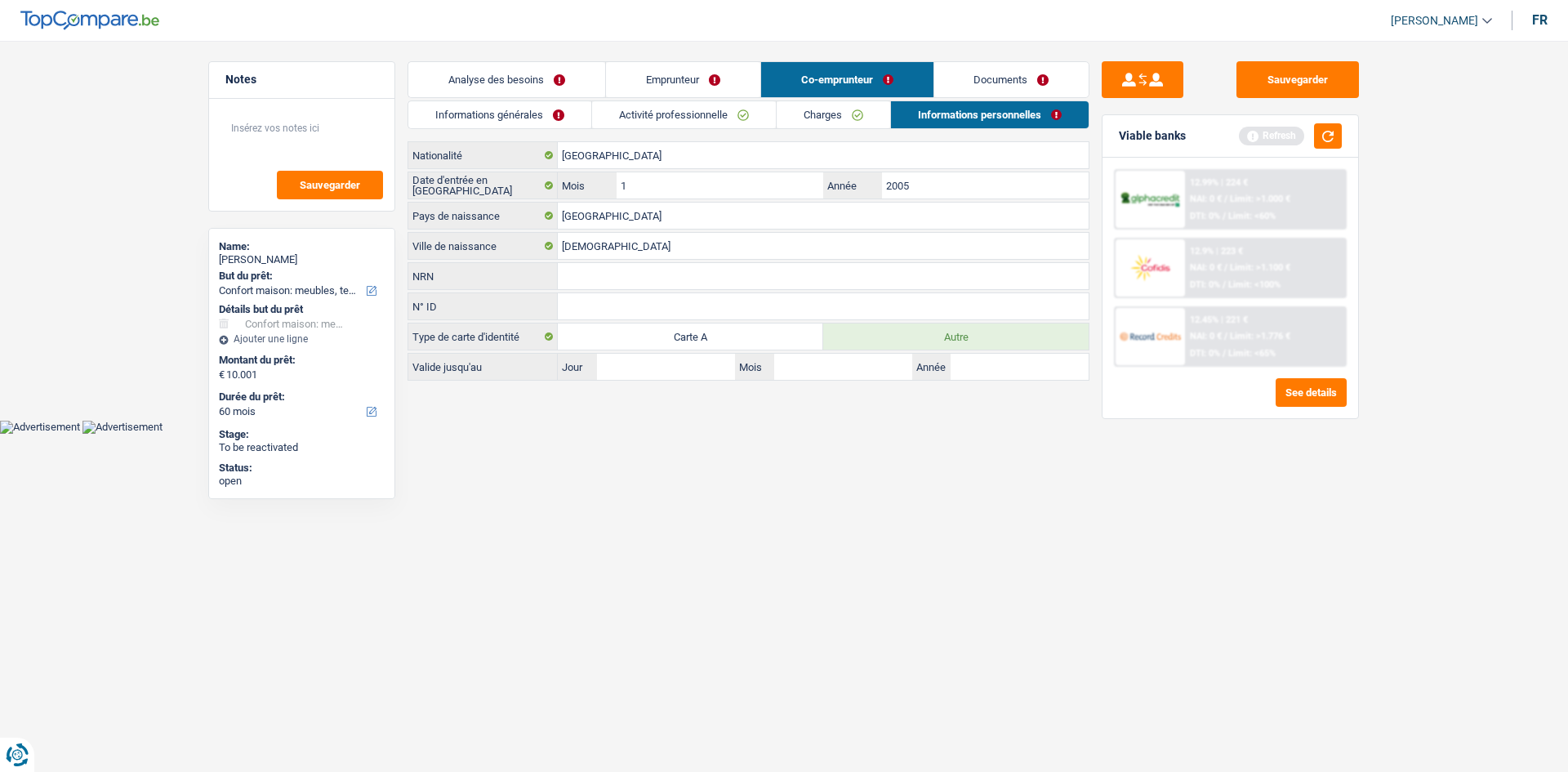 click on "Analyse des besoins" at bounding box center [506, 79] 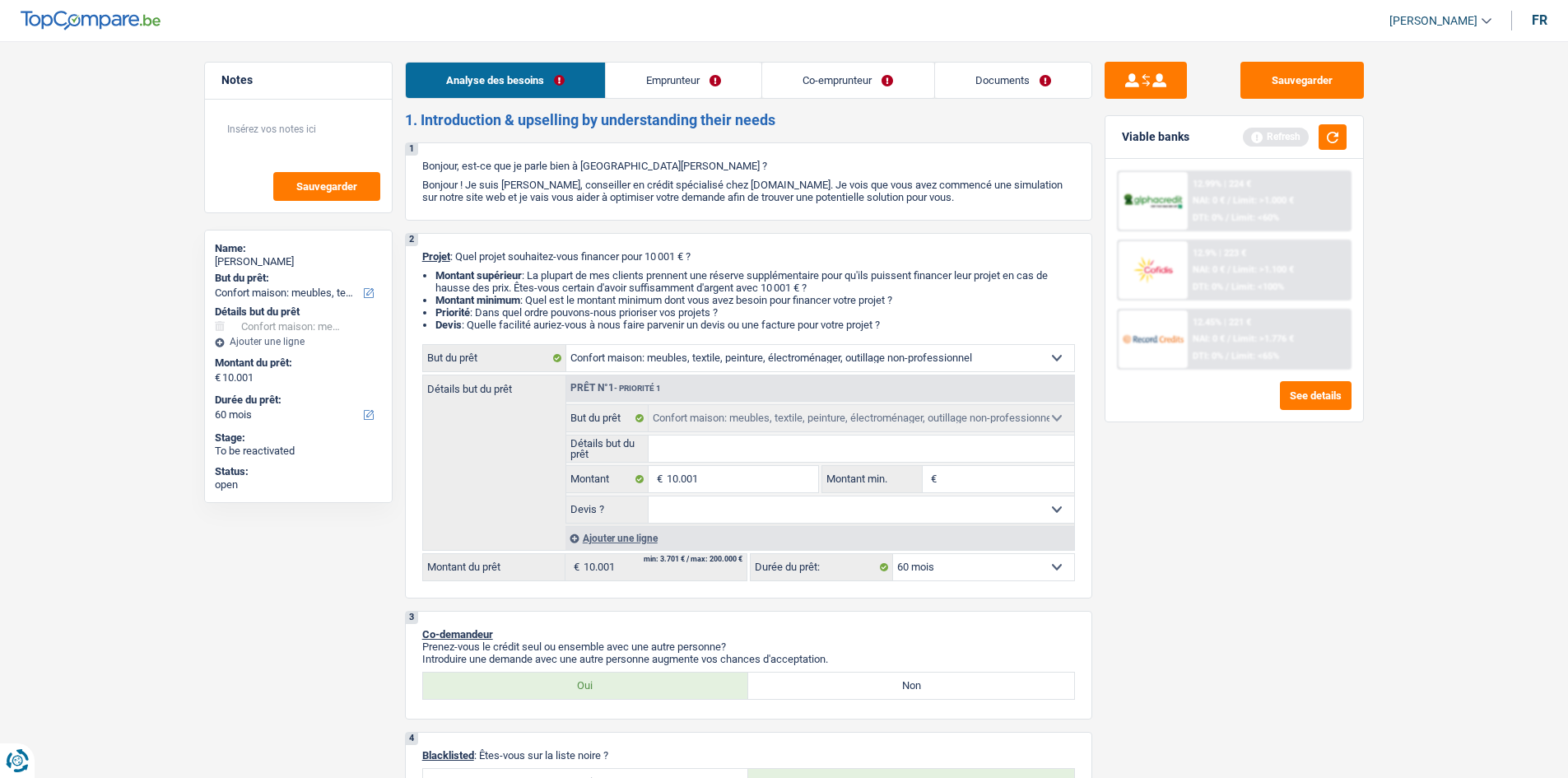 click on "Emprunteur" at bounding box center (683, 80) 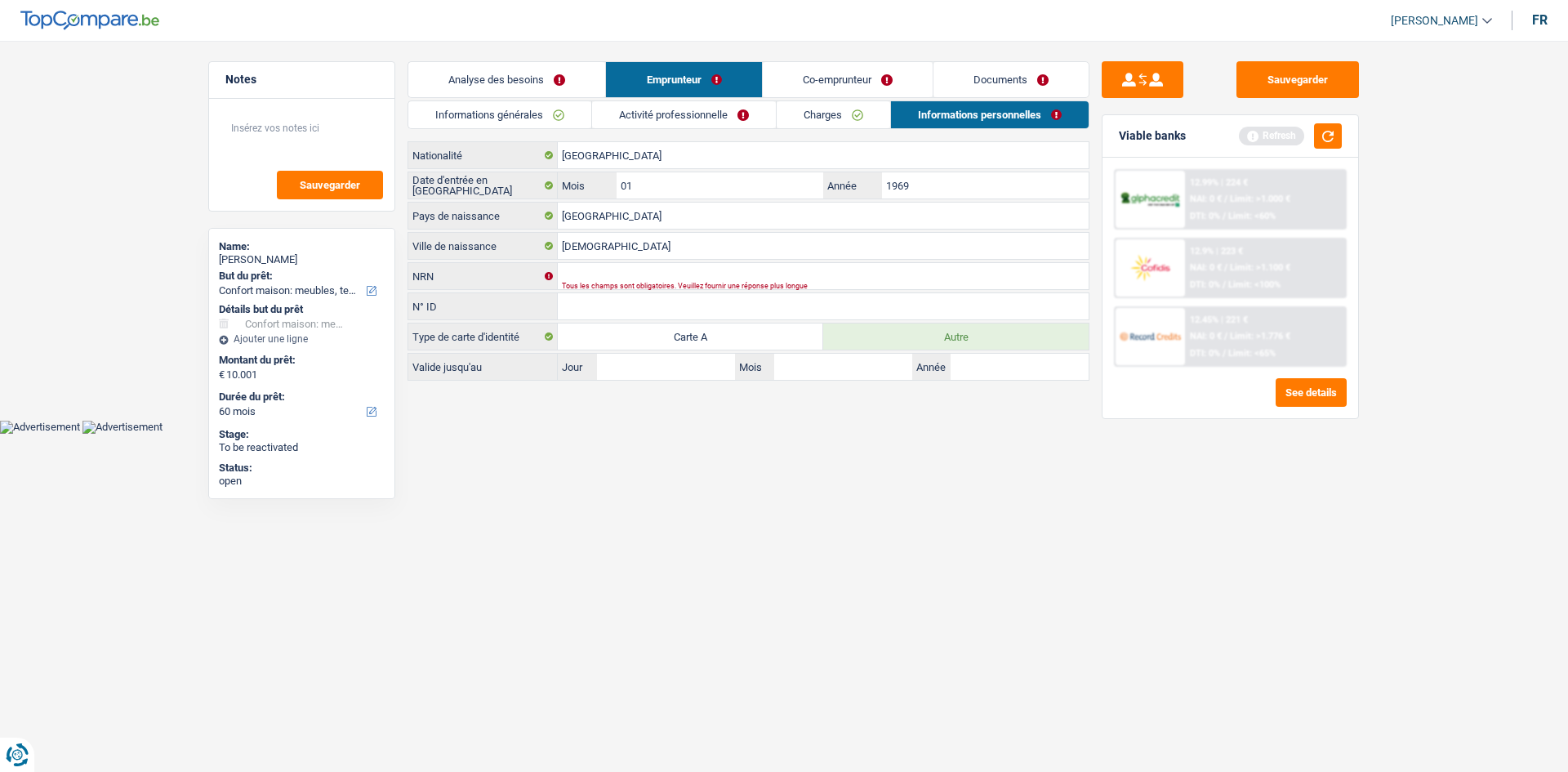 click on "Informations générales" at bounding box center [500, 114] 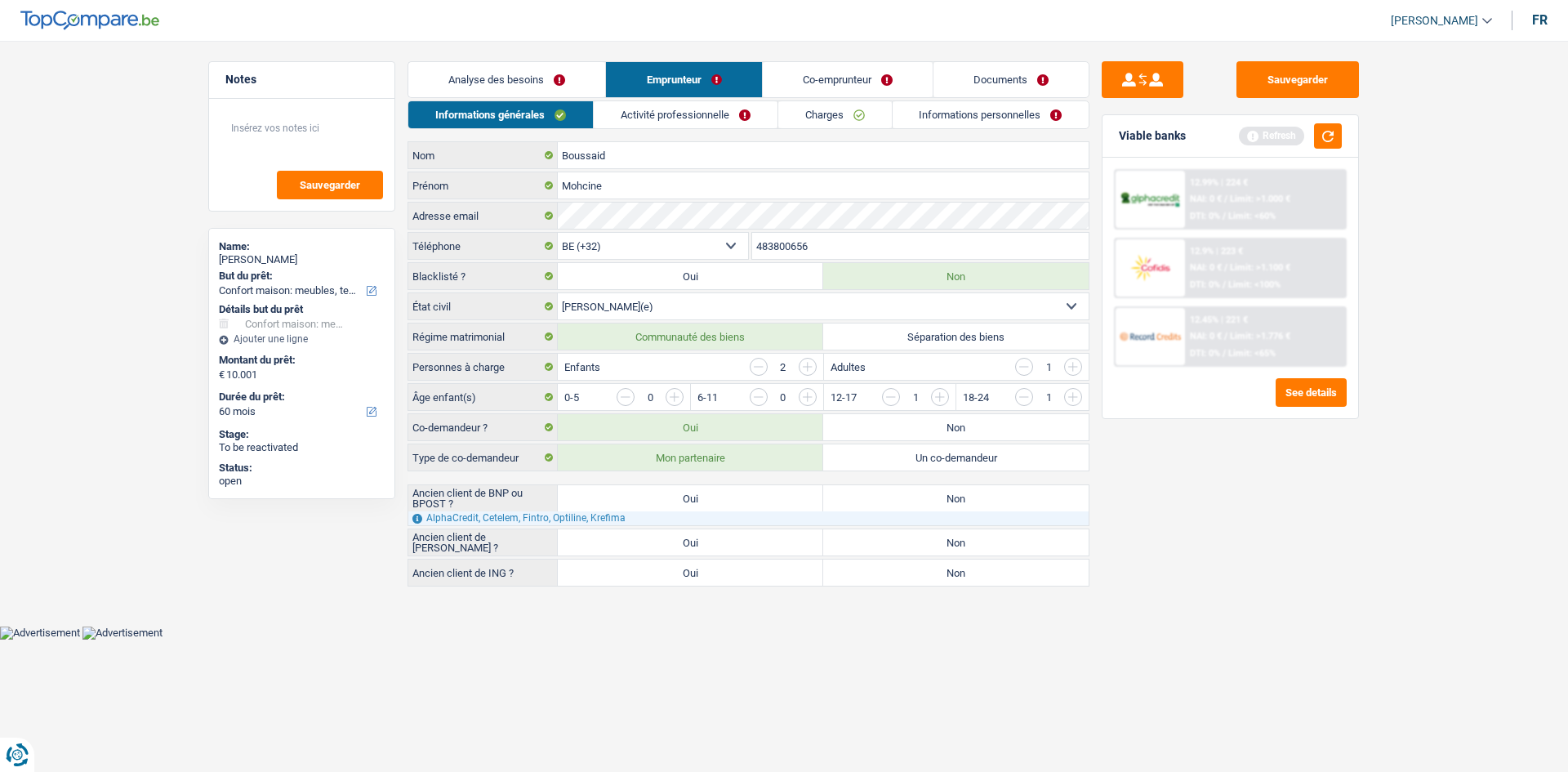 drag, startPoint x: 582, startPoint y: 68, endPoint x: 685, endPoint y: 141, distance: 126.24579 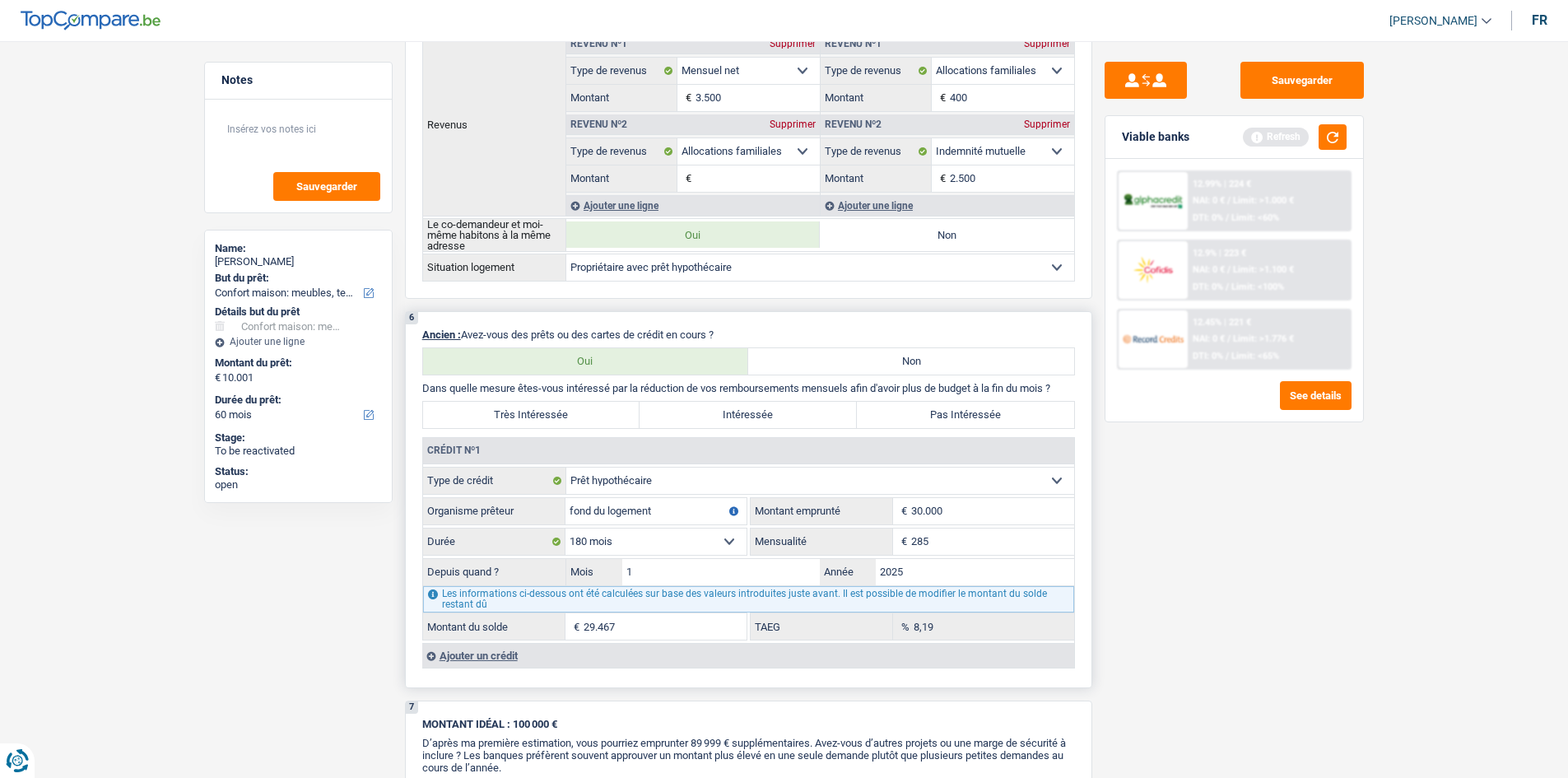 scroll, scrollTop: 1070, scrollLeft: 0, axis: vertical 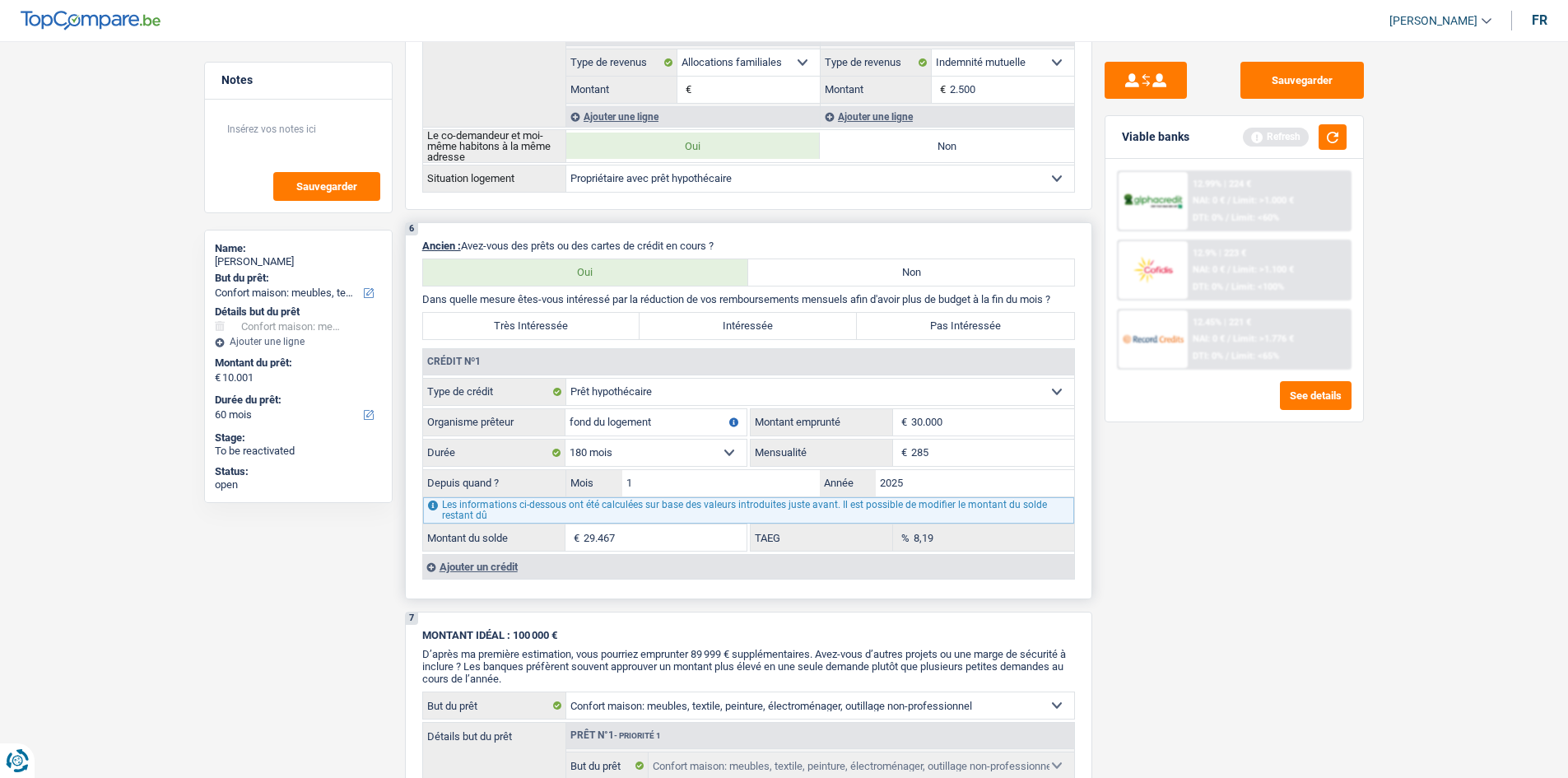 click on "Ajouter un crédit" at bounding box center (748, 566) 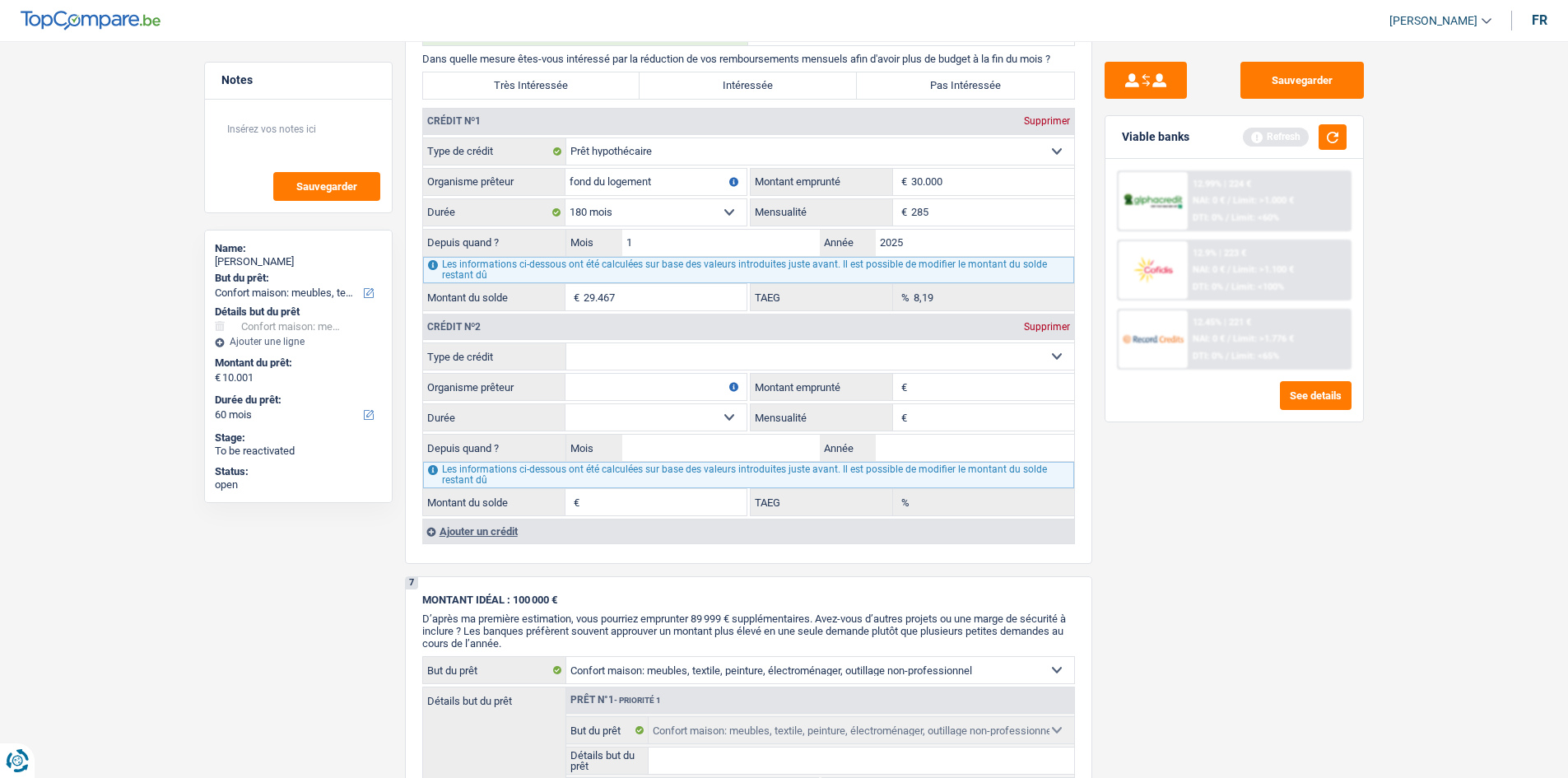 scroll, scrollTop: 1317, scrollLeft: 0, axis: vertical 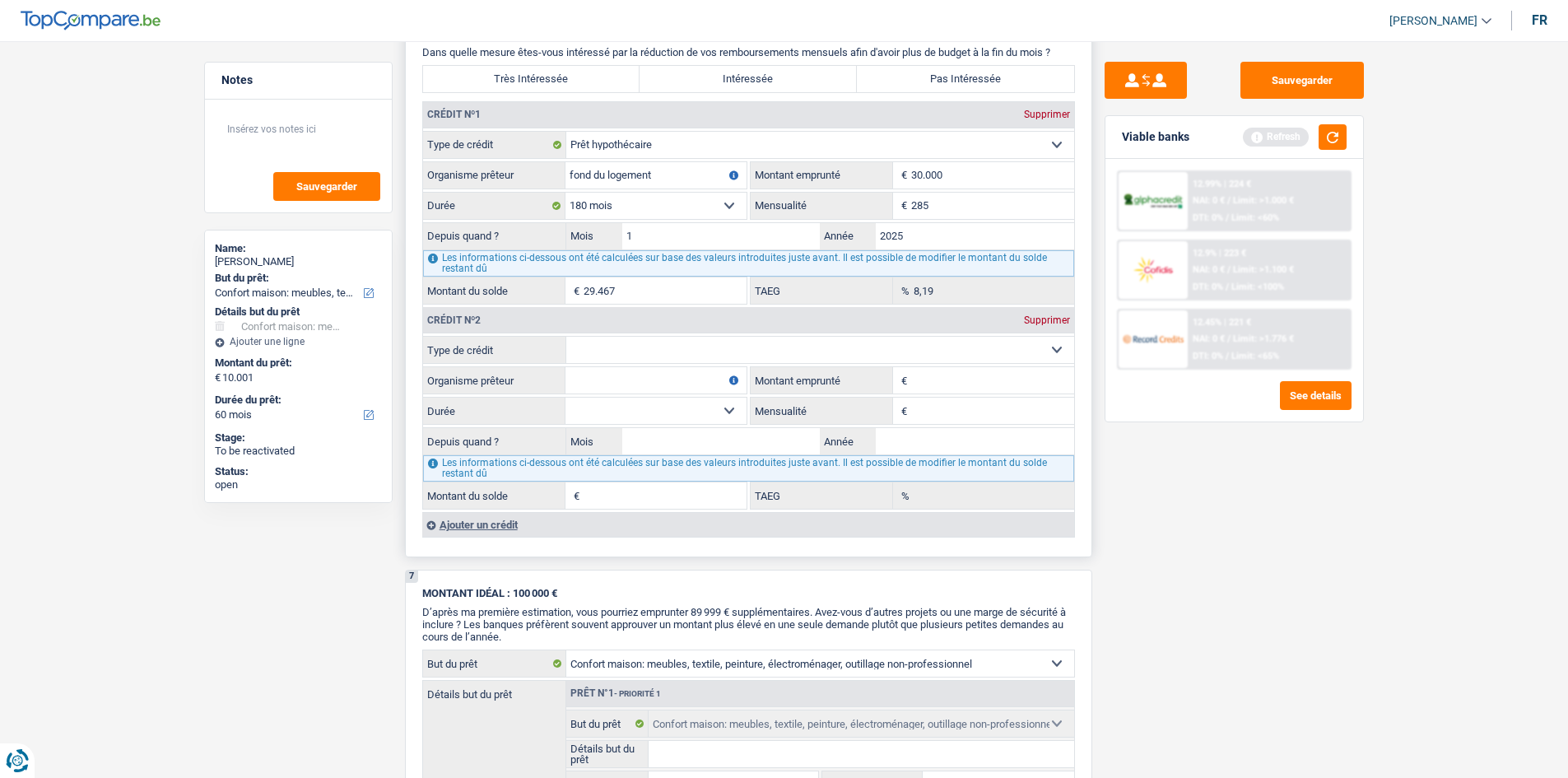 click on "Carte ou ouverture de crédit Prêt hypothécaire Vente à tempérament Prêt à tempérament Prêt rénovation Prêt voiture Regroupement d'un ou plusieurs crédits
Sélectionner une option" at bounding box center (820, 350) 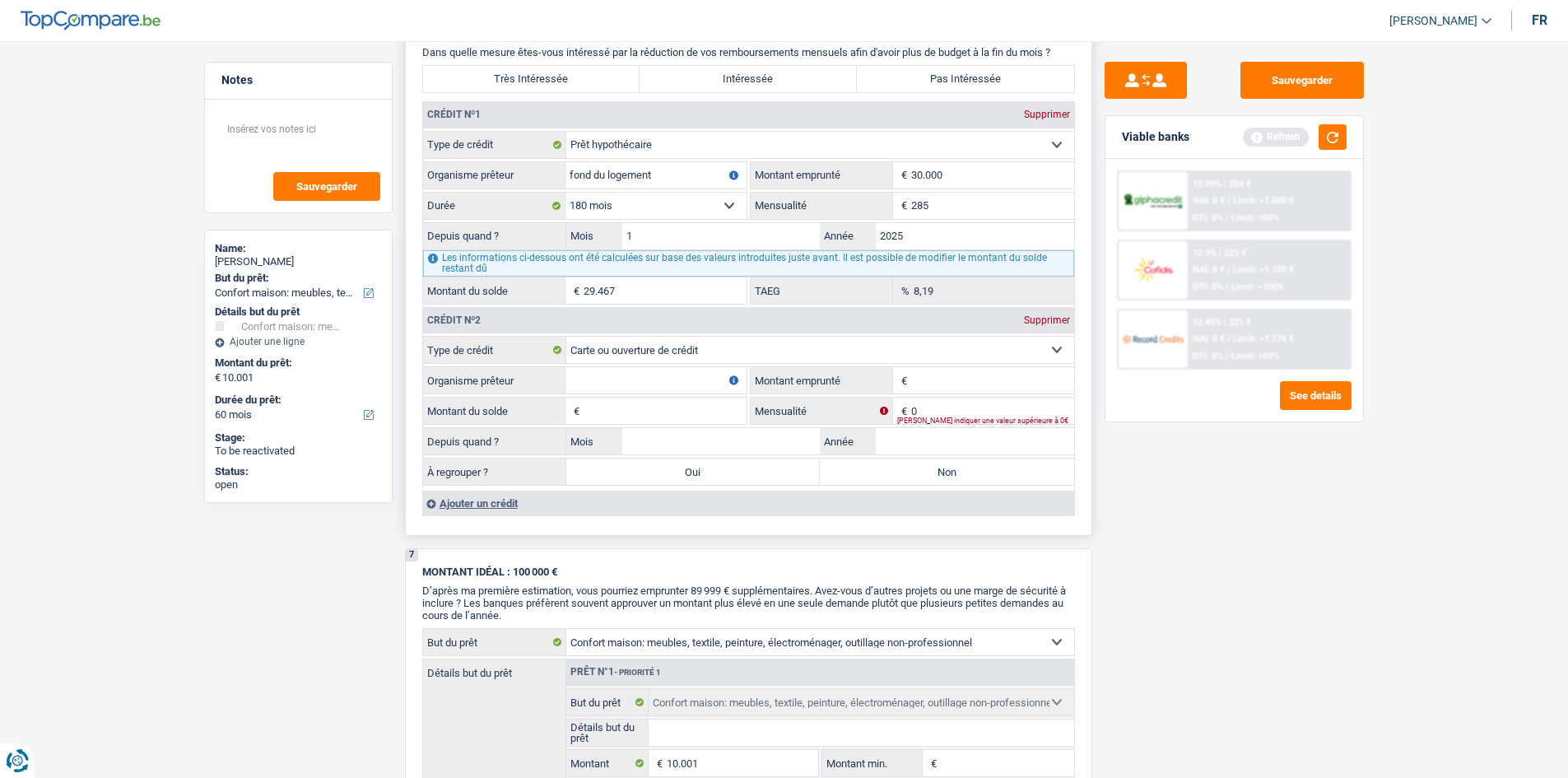 drag, startPoint x: 942, startPoint y: 387, endPoint x: 952, endPoint y: 389, distance: 10.198039 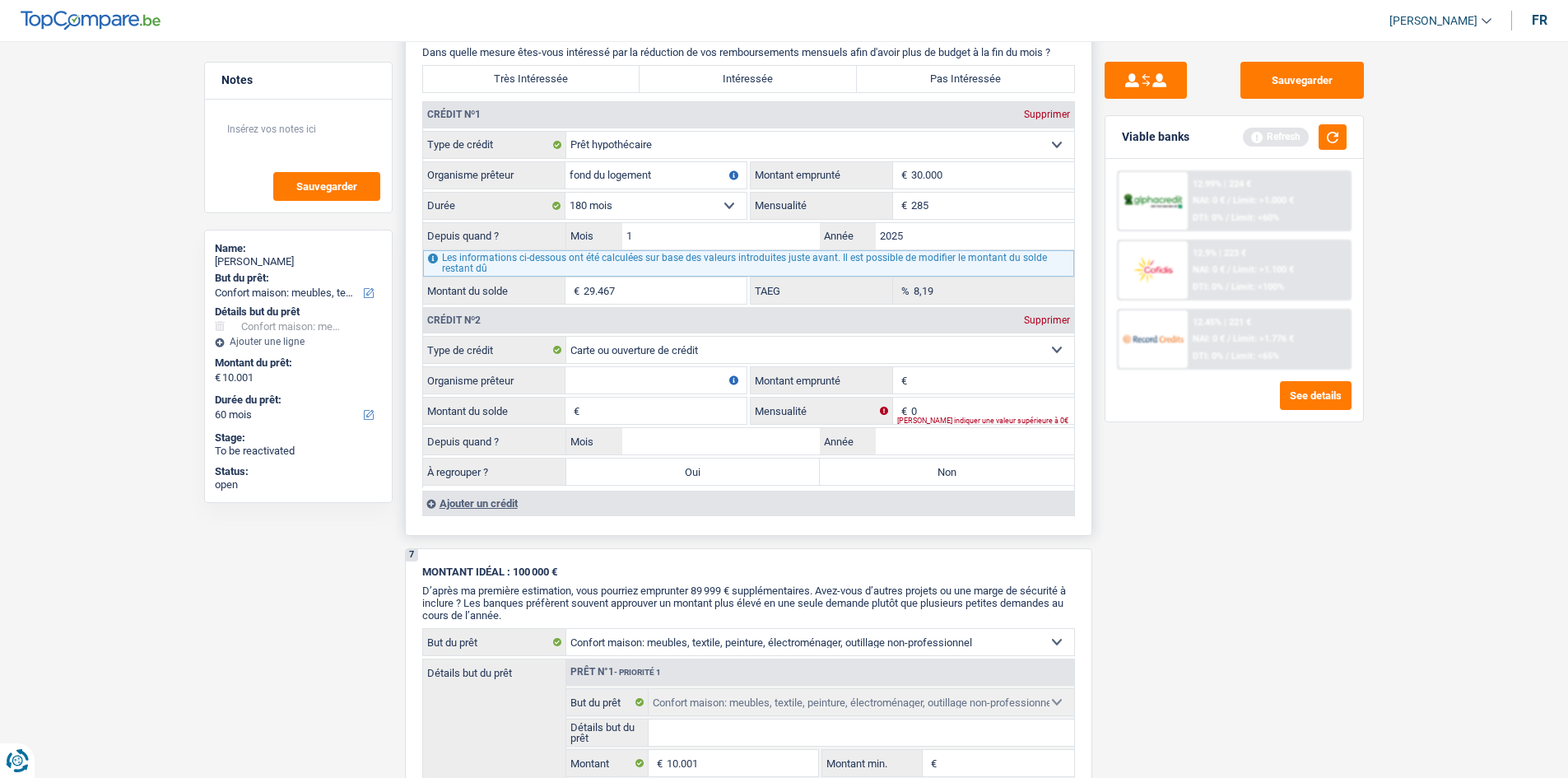 click on "Montant emprunté" at bounding box center [993, 380] 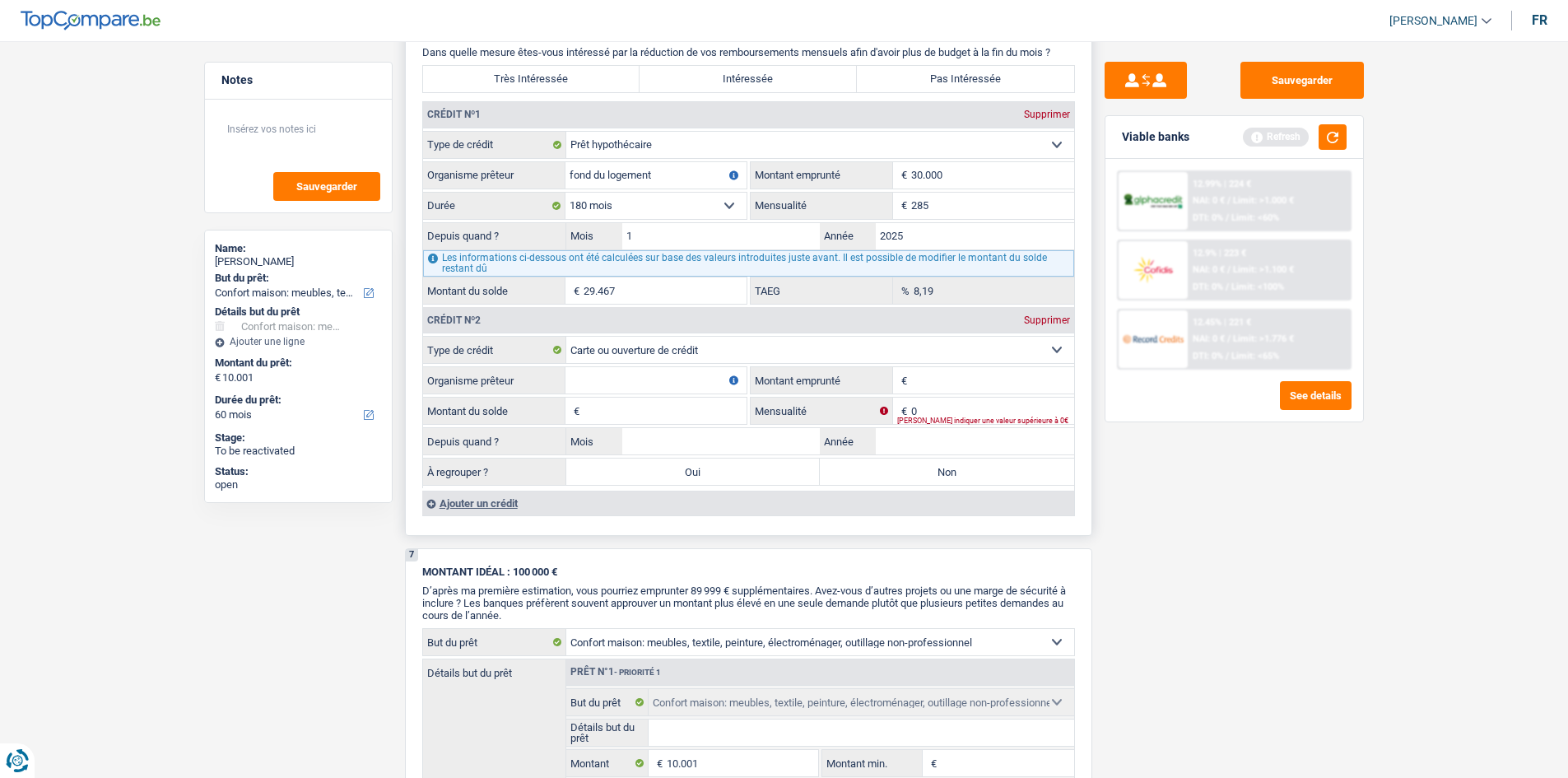 click on "Organisme prêteur" at bounding box center (656, 380) 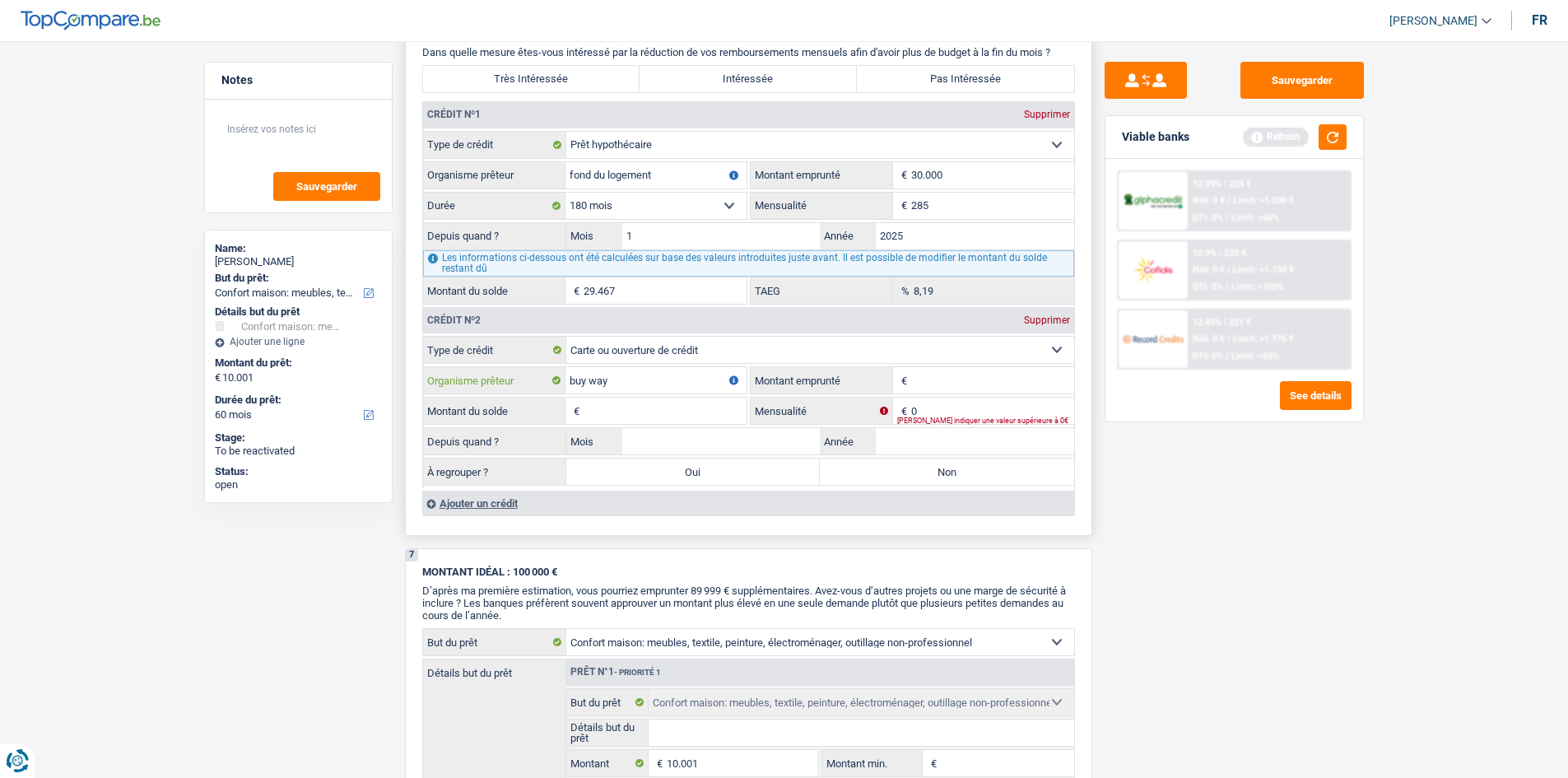 type on "buy way" 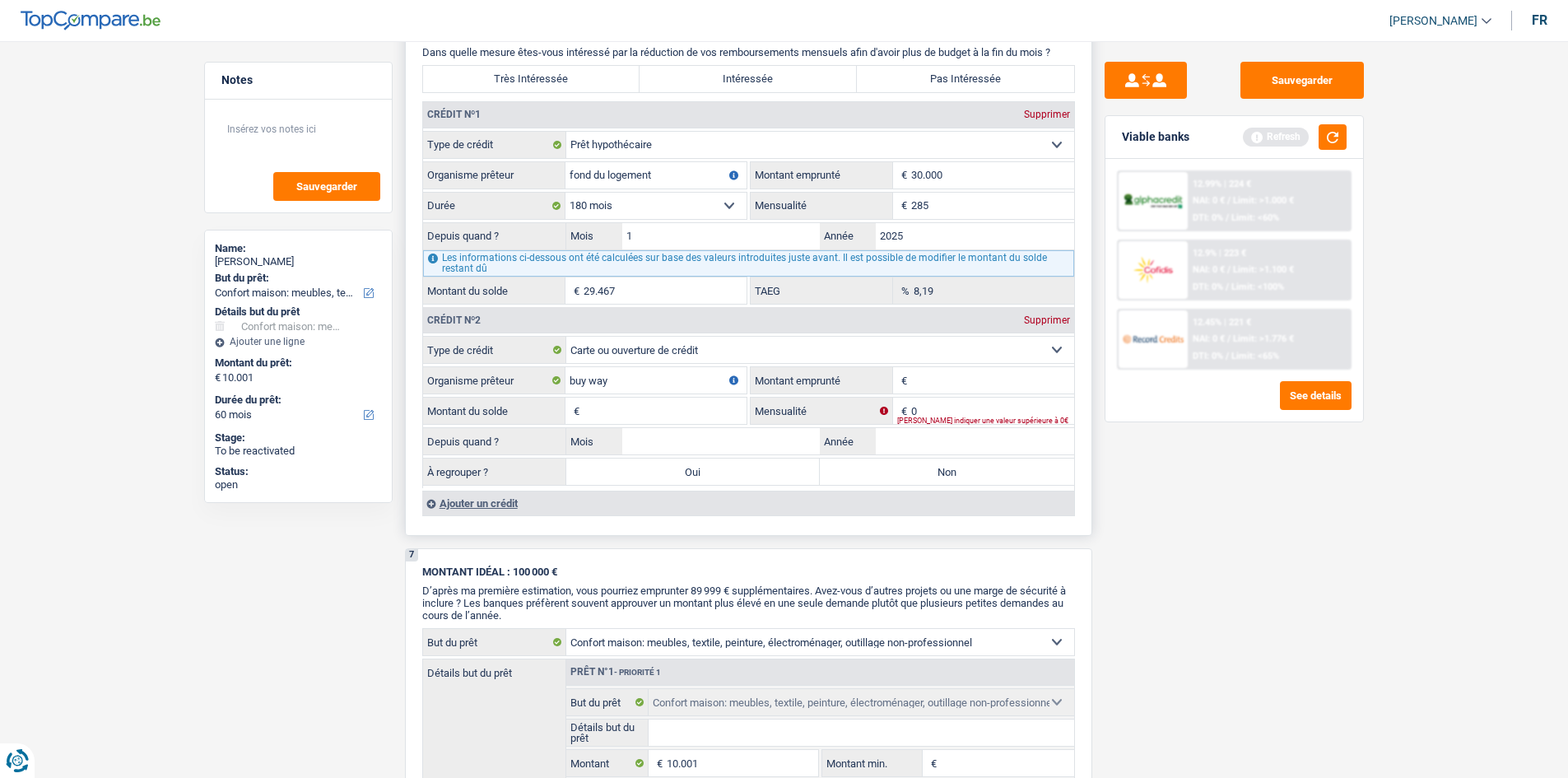 click on "Montant emprunté" at bounding box center [993, 380] 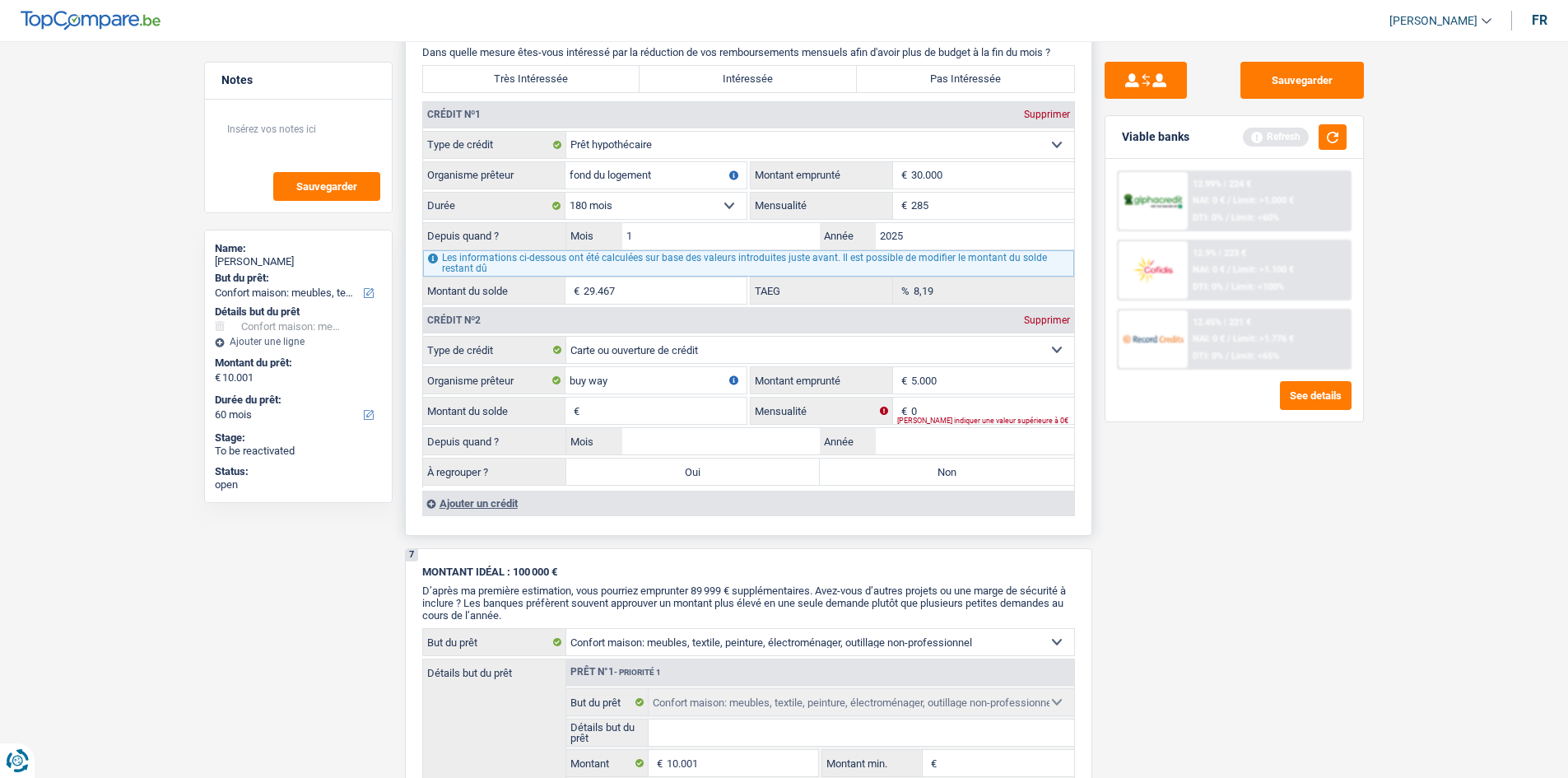 type on "5.000" 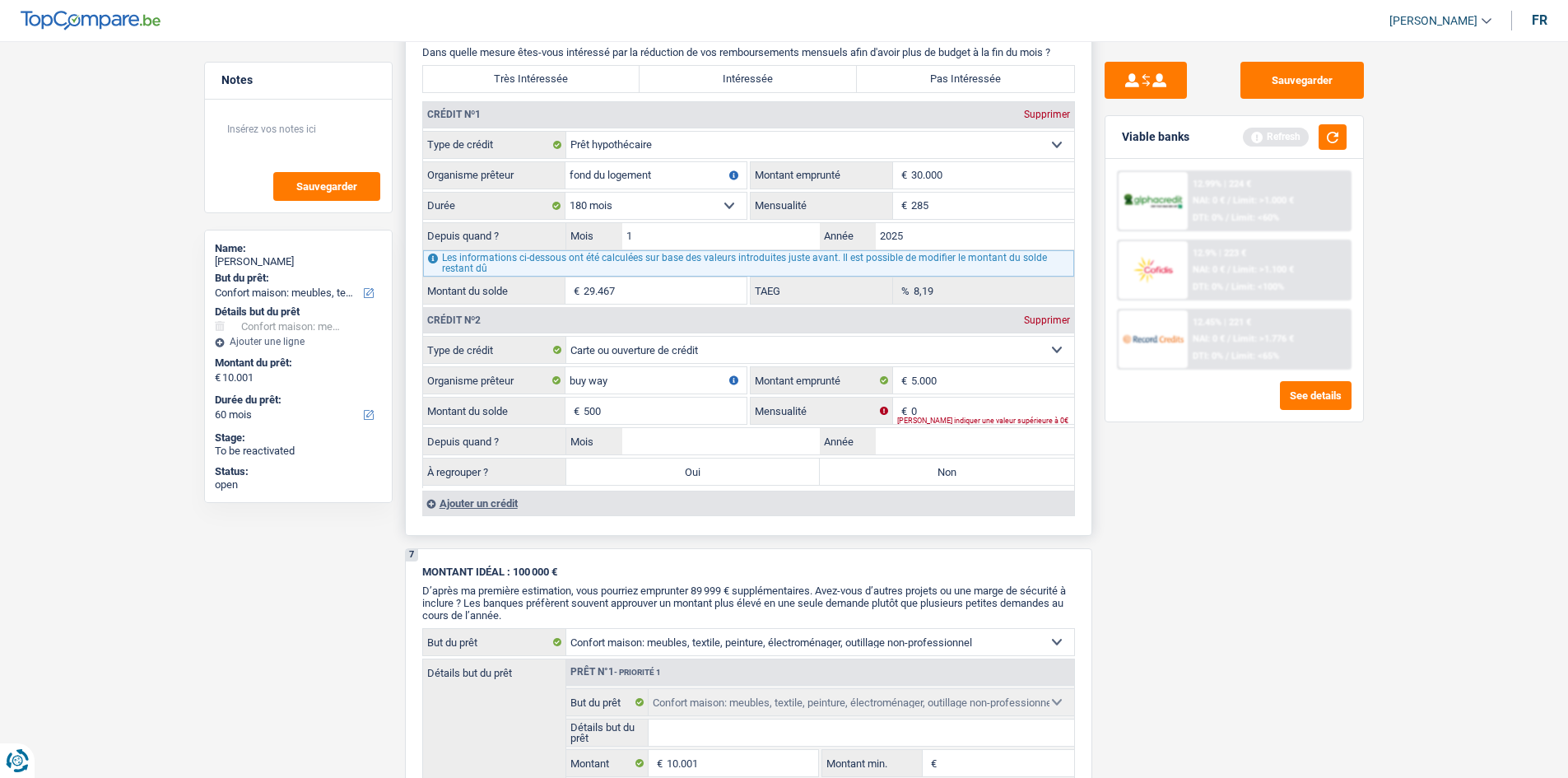type on "500" 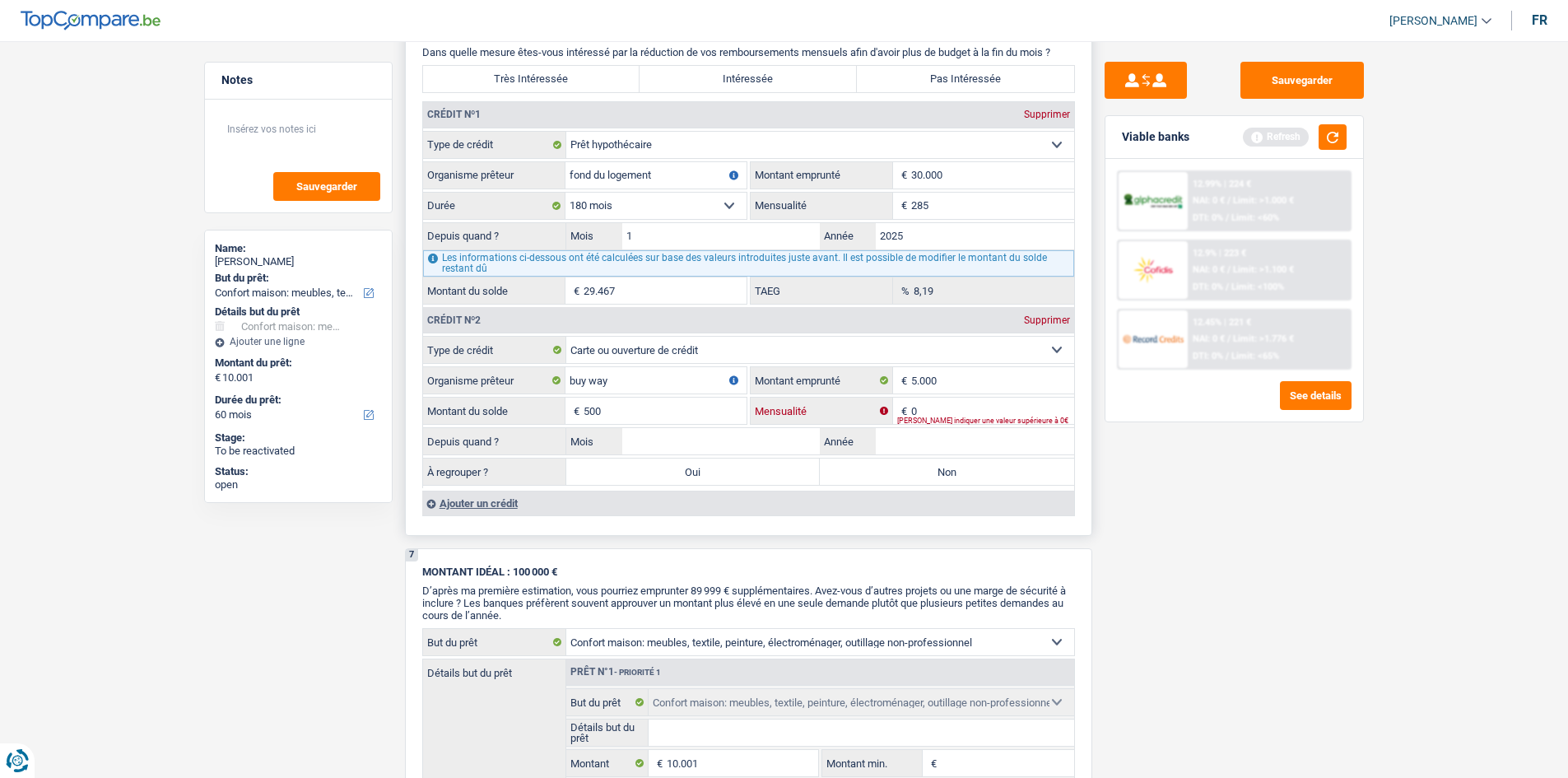 click on "0" at bounding box center (993, 411) 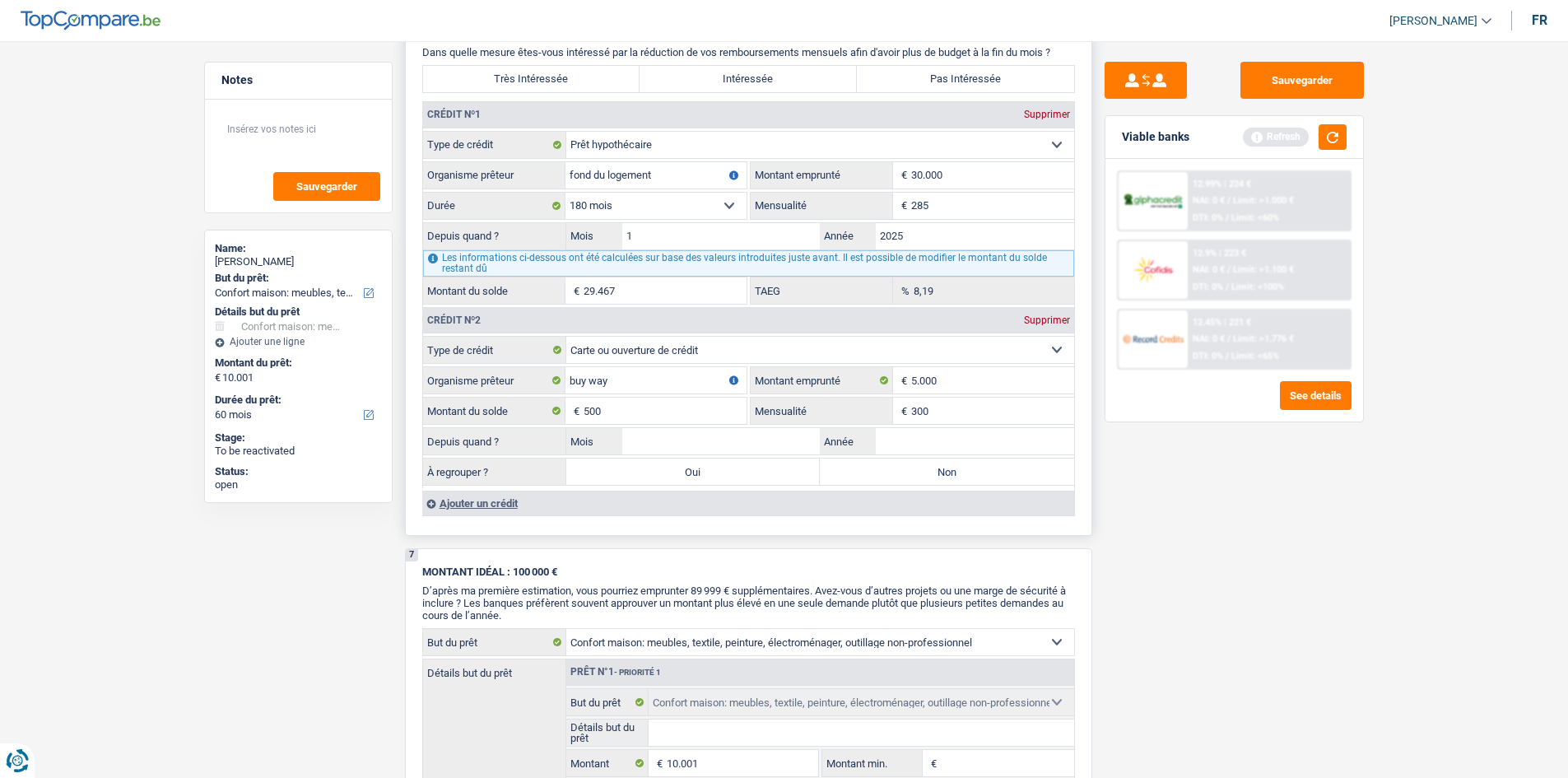 type on "300" 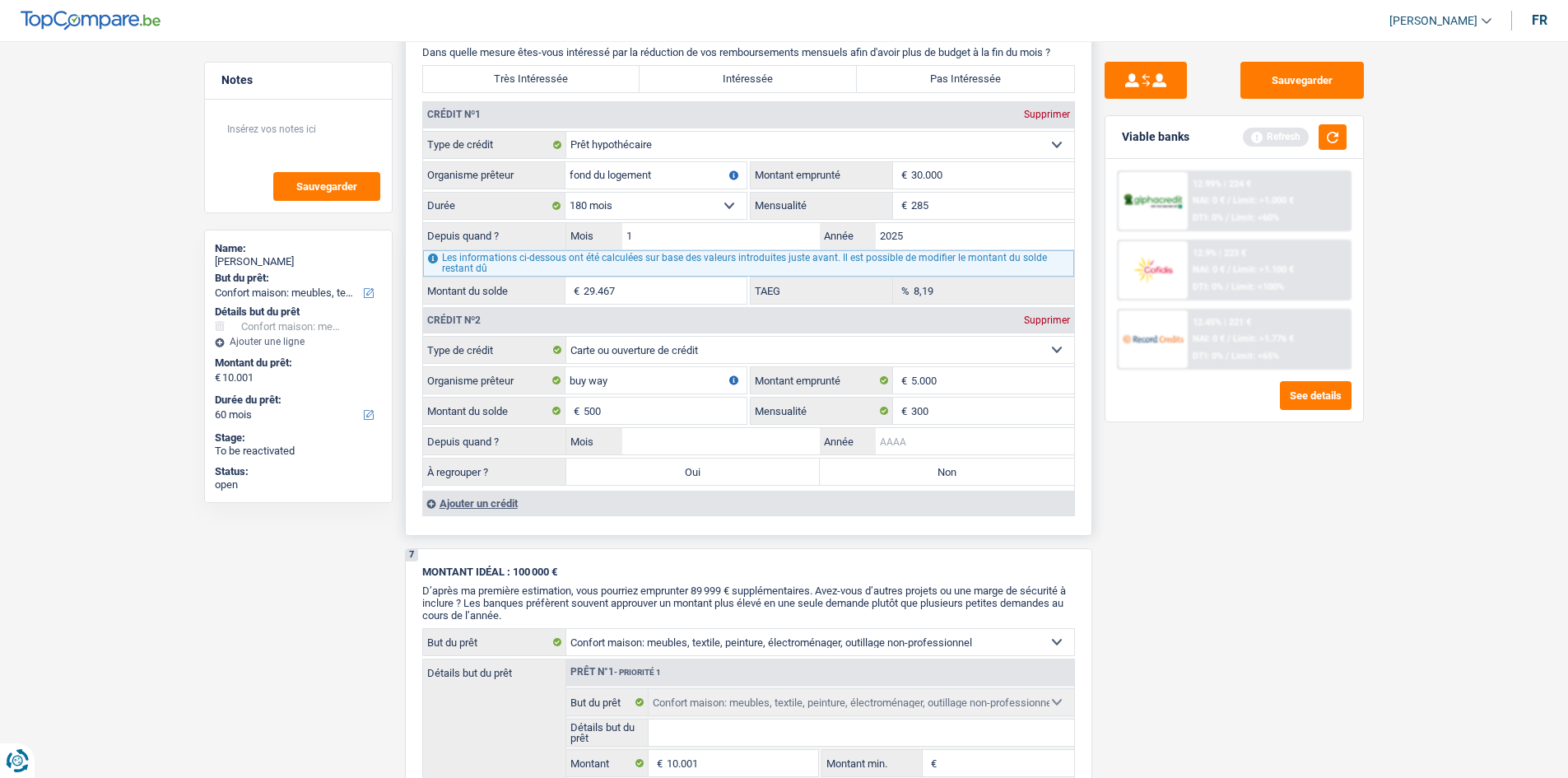 click on "Année" at bounding box center (975, 441) 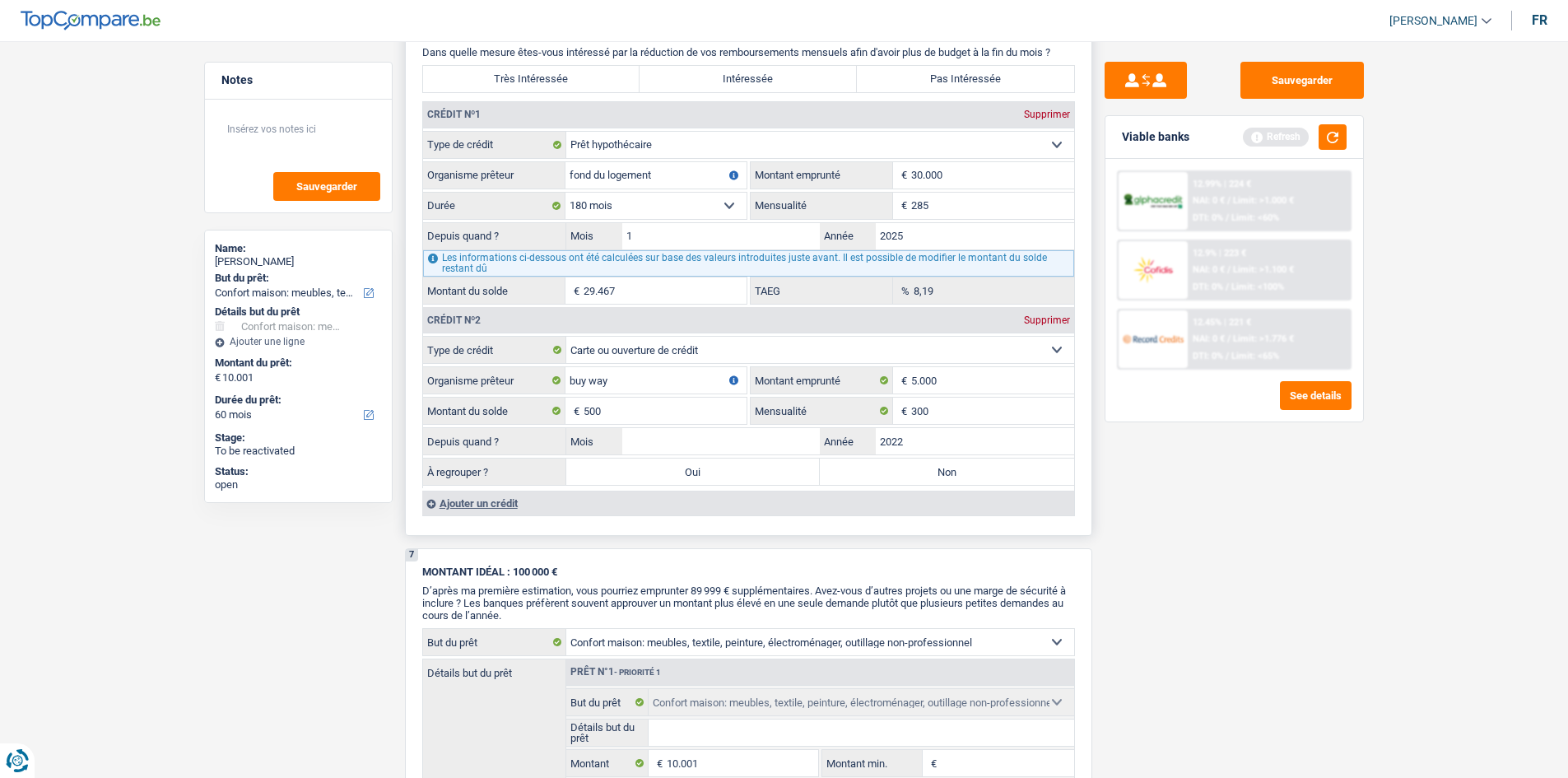 type on "2022" 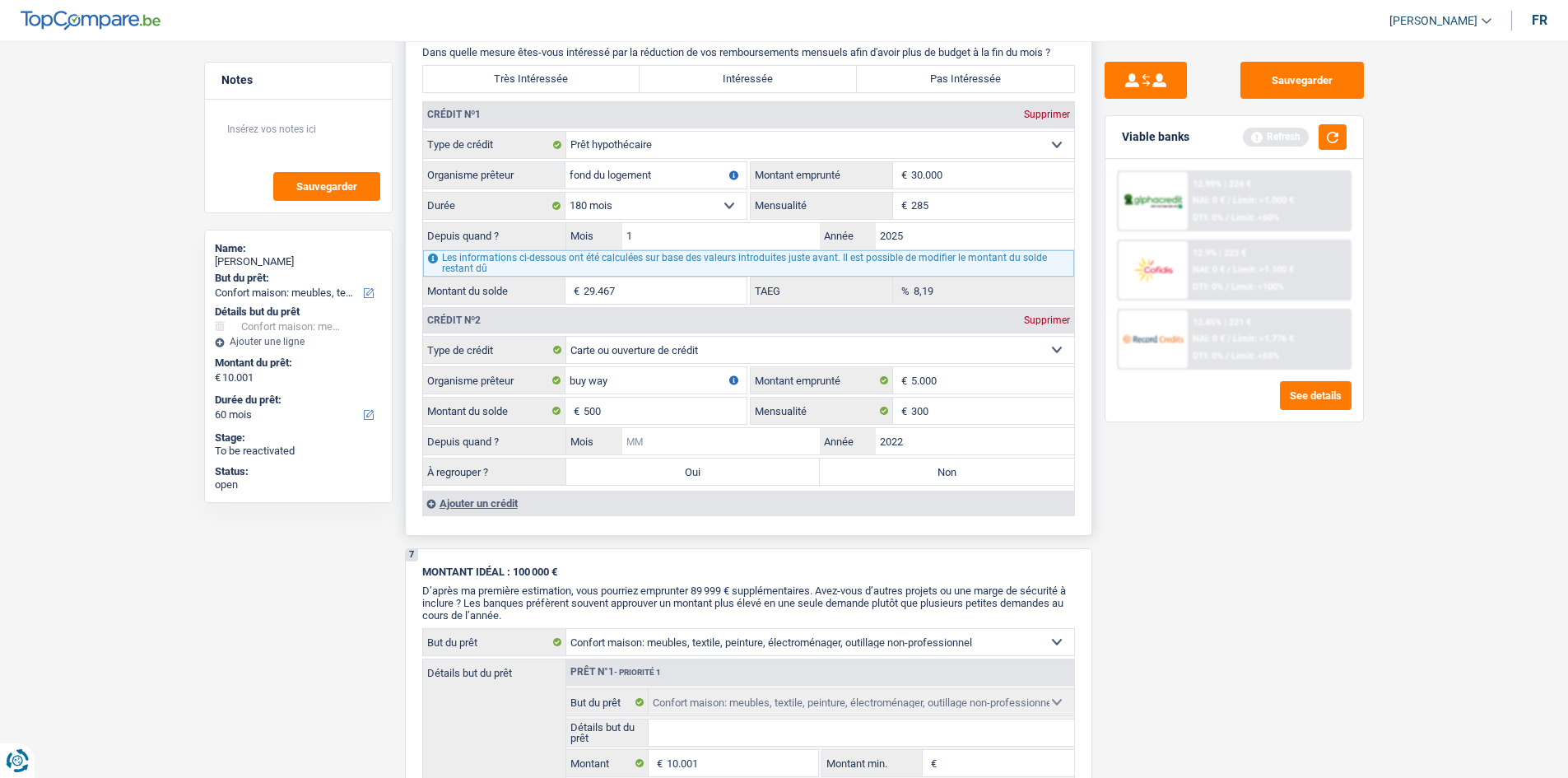 click on "Mois" at bounding box center (721, 441) 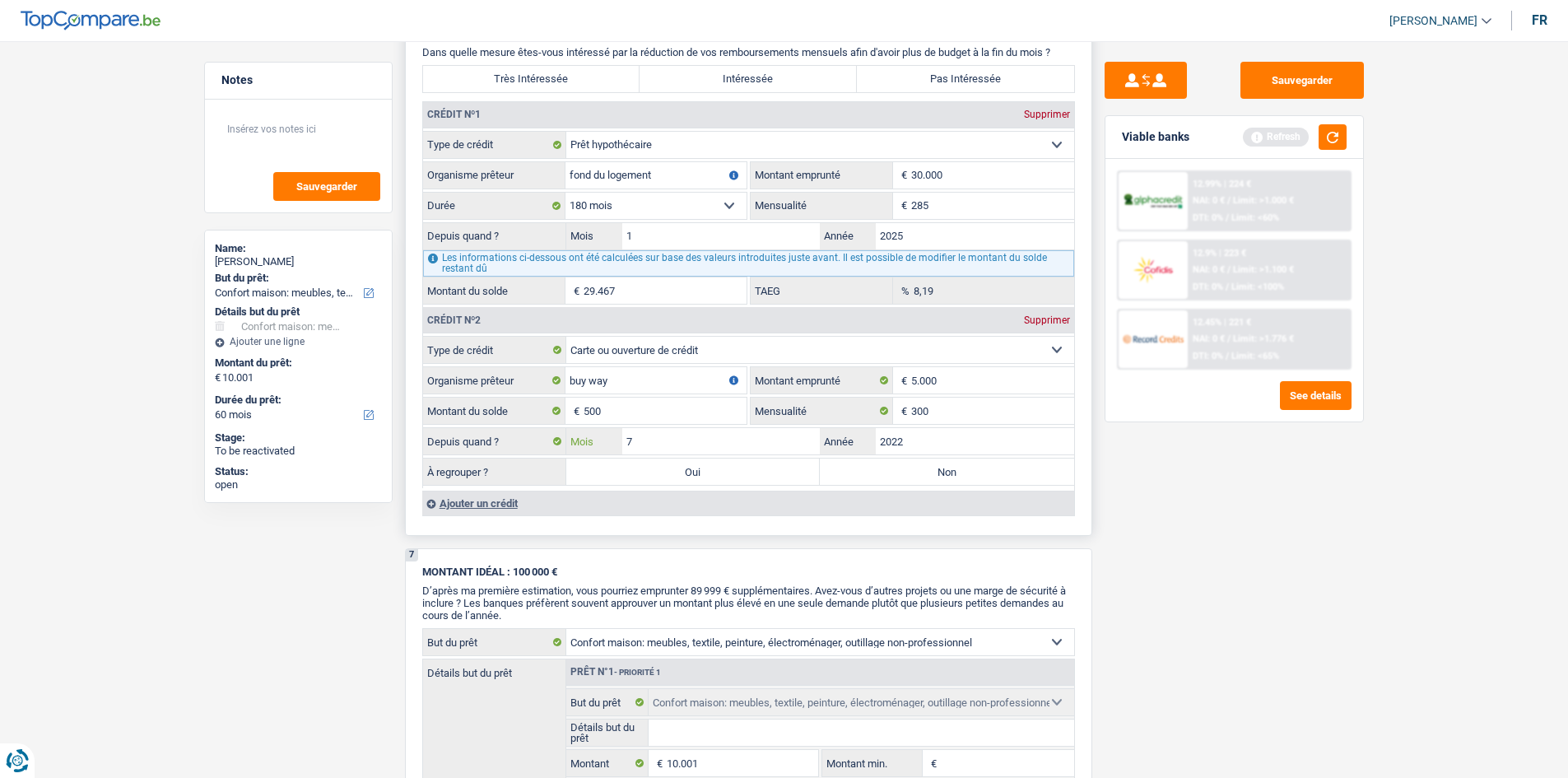 type on "7" 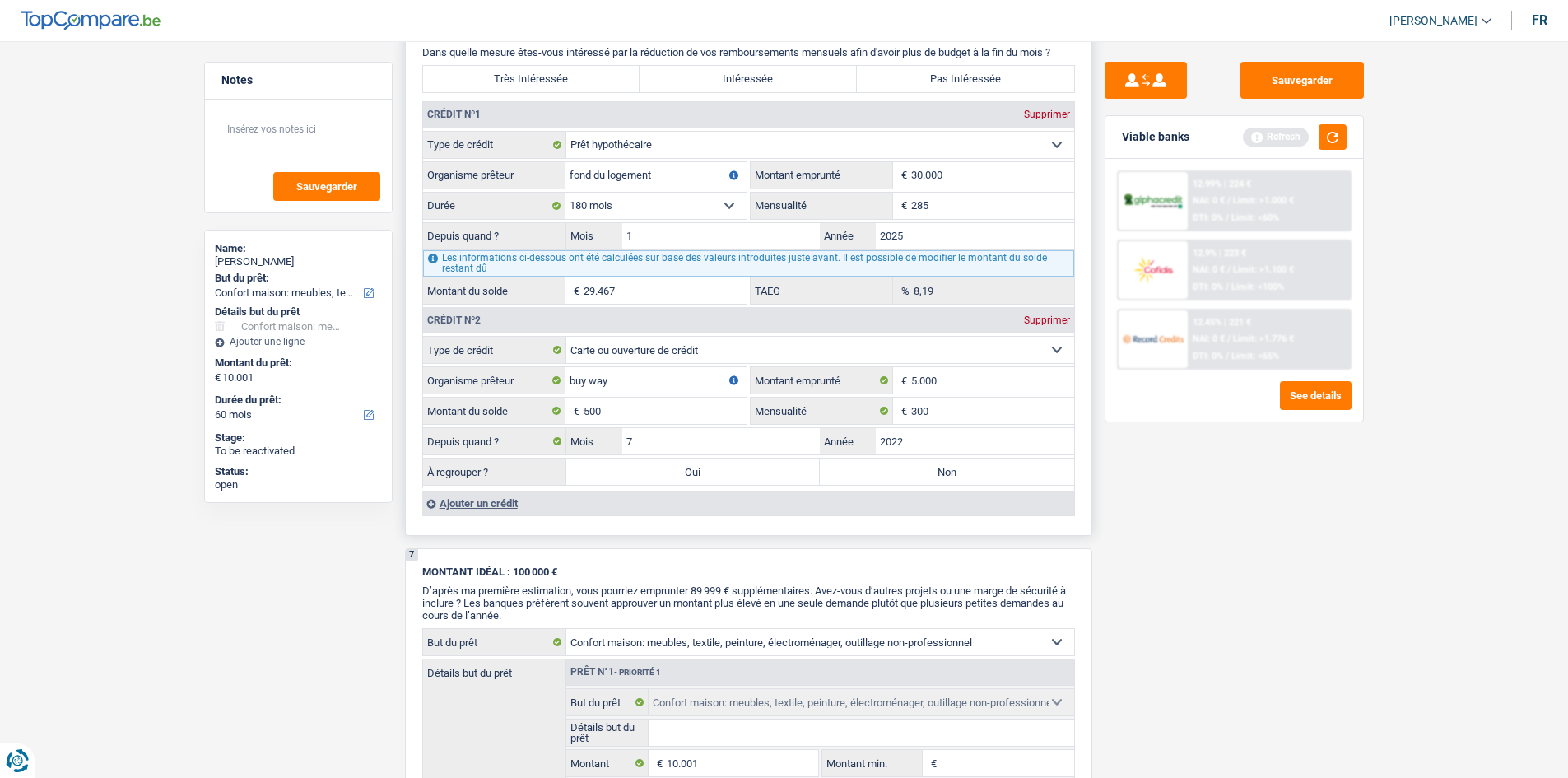 click on "Oui" at bounding box center (693, 472) 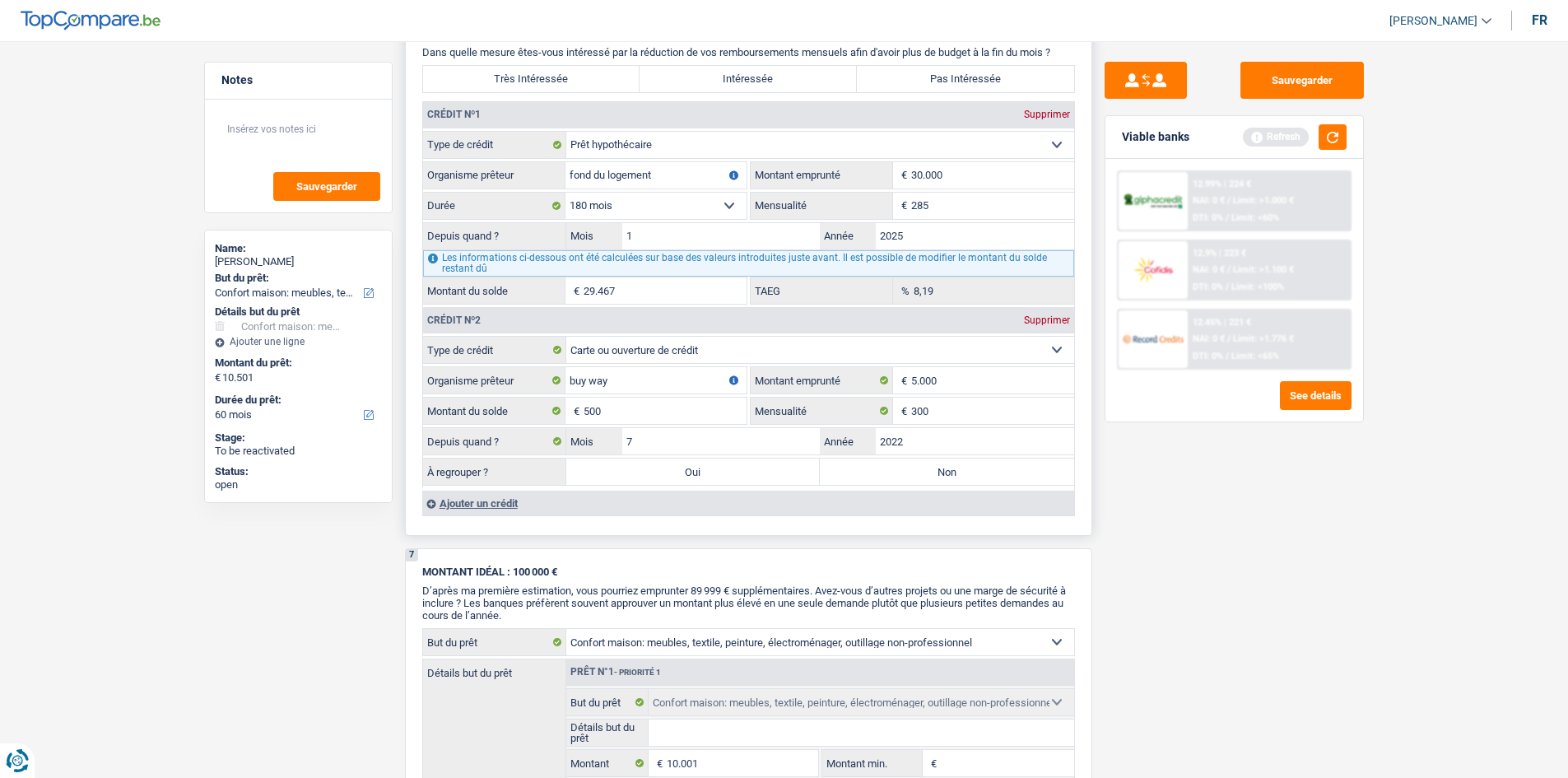 type on "500" 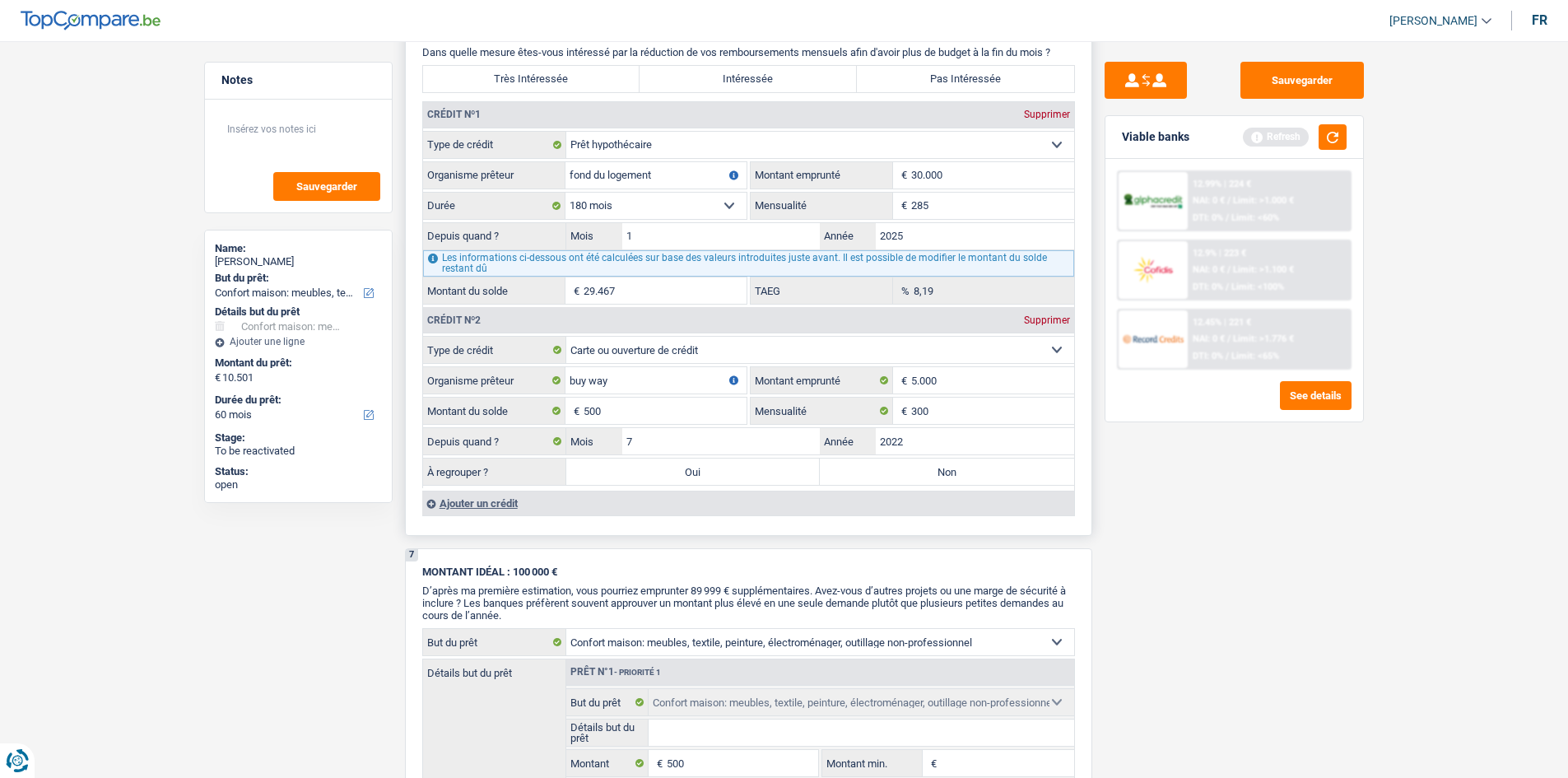 select on "refinancing" 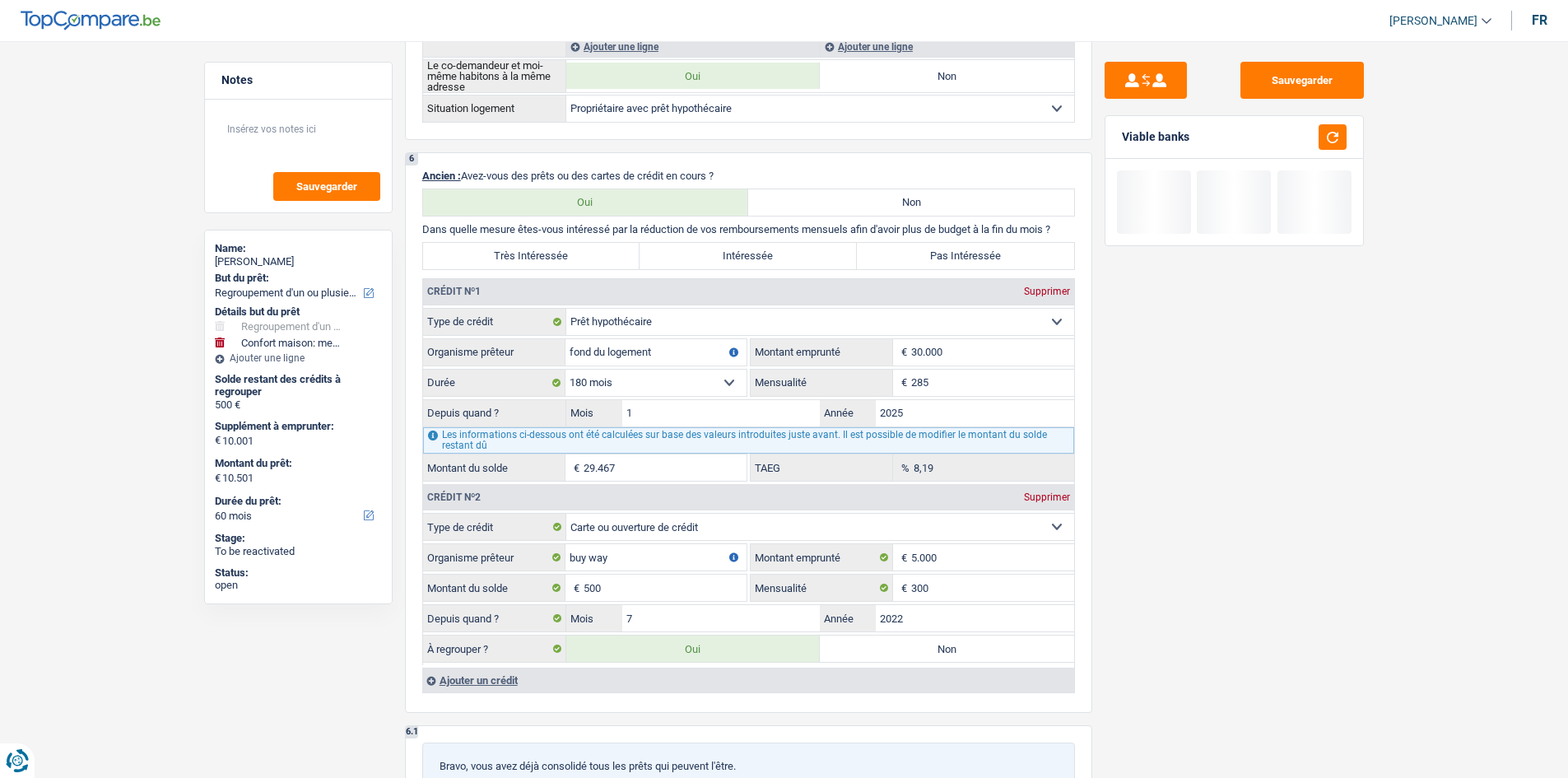 scroll, scrollTop: 1729, scrollLeft: 0, axis: vertical 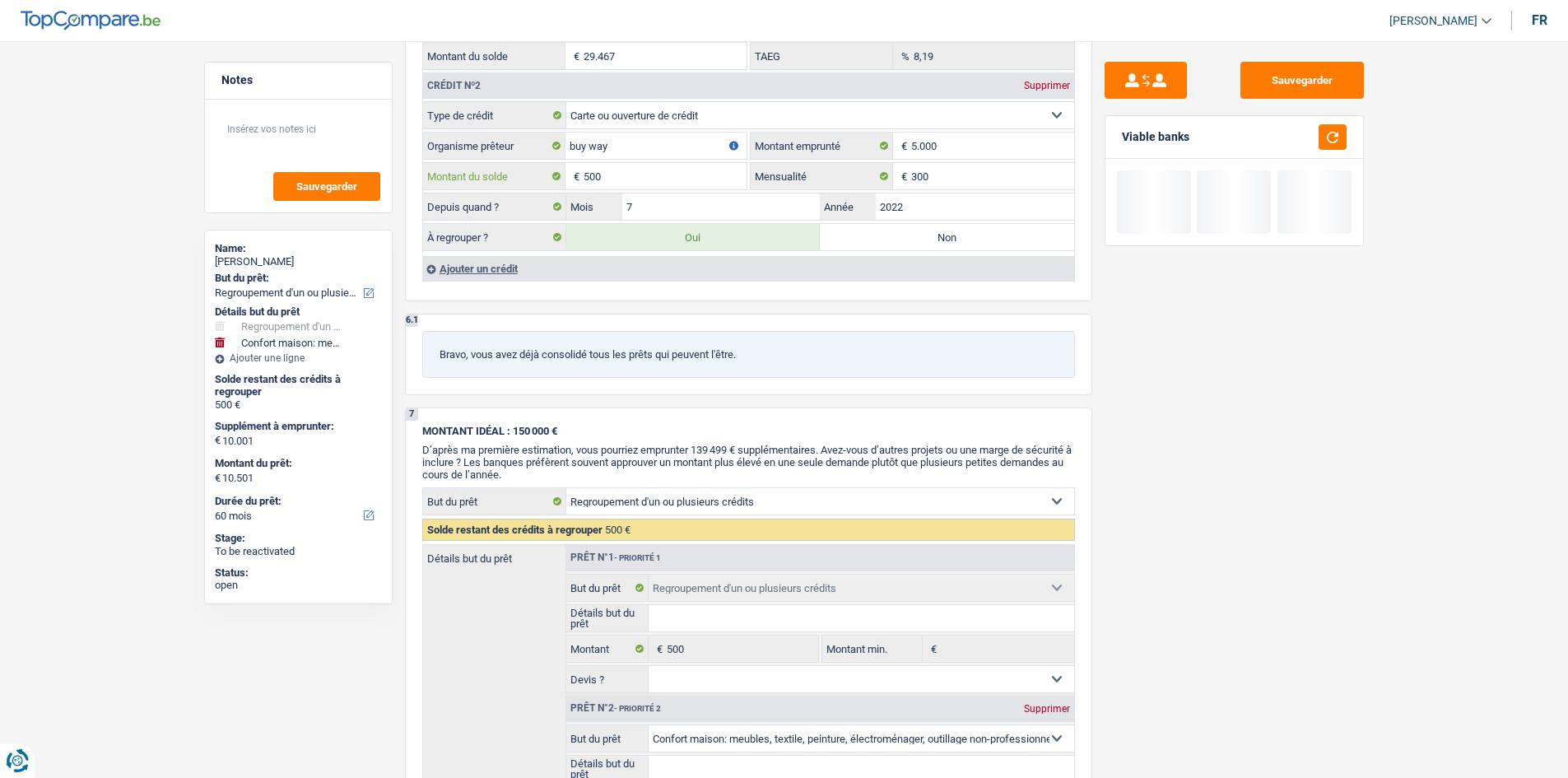 click on "500" at bounding box center [665, 176] 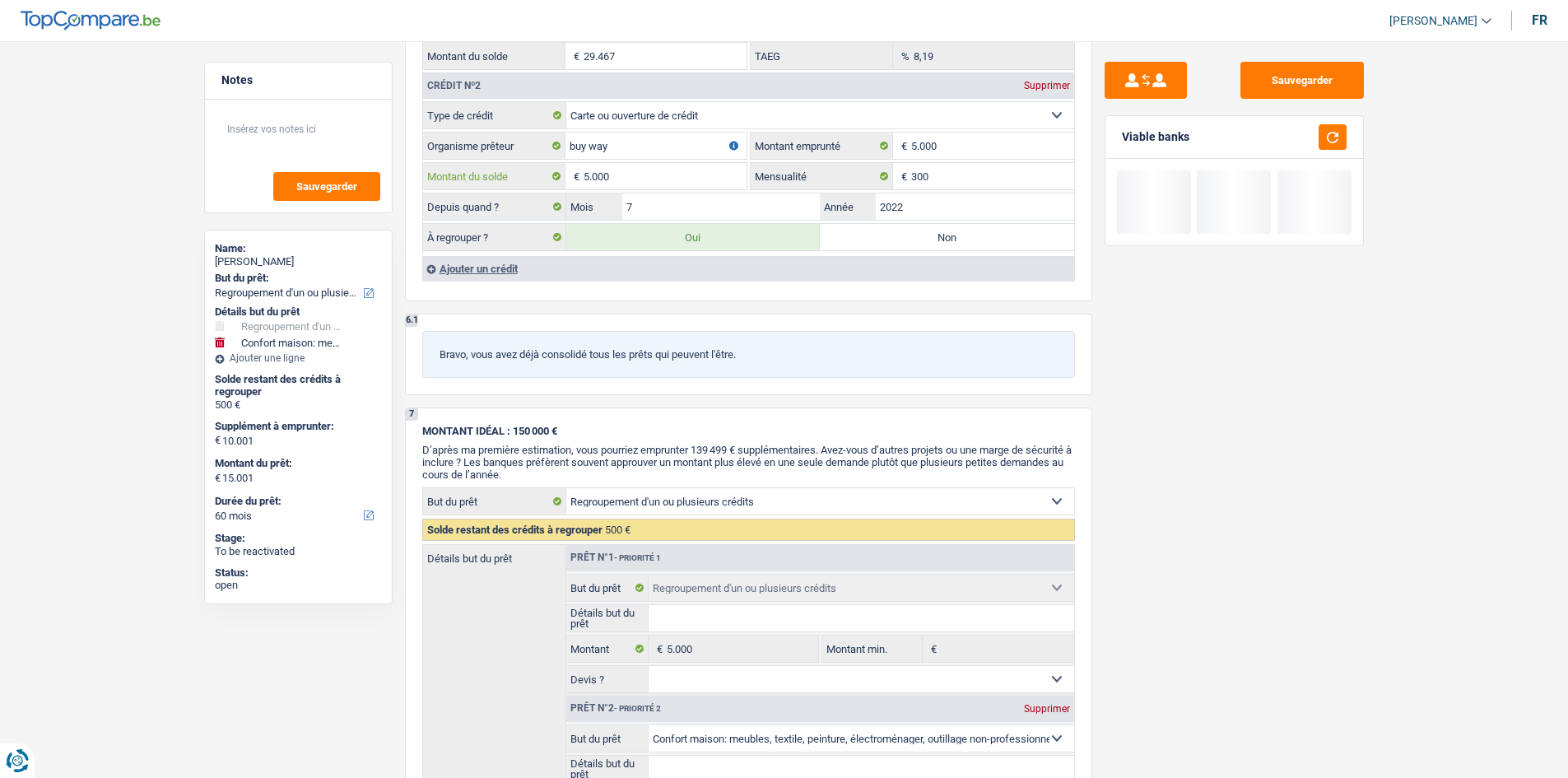 select on "84" 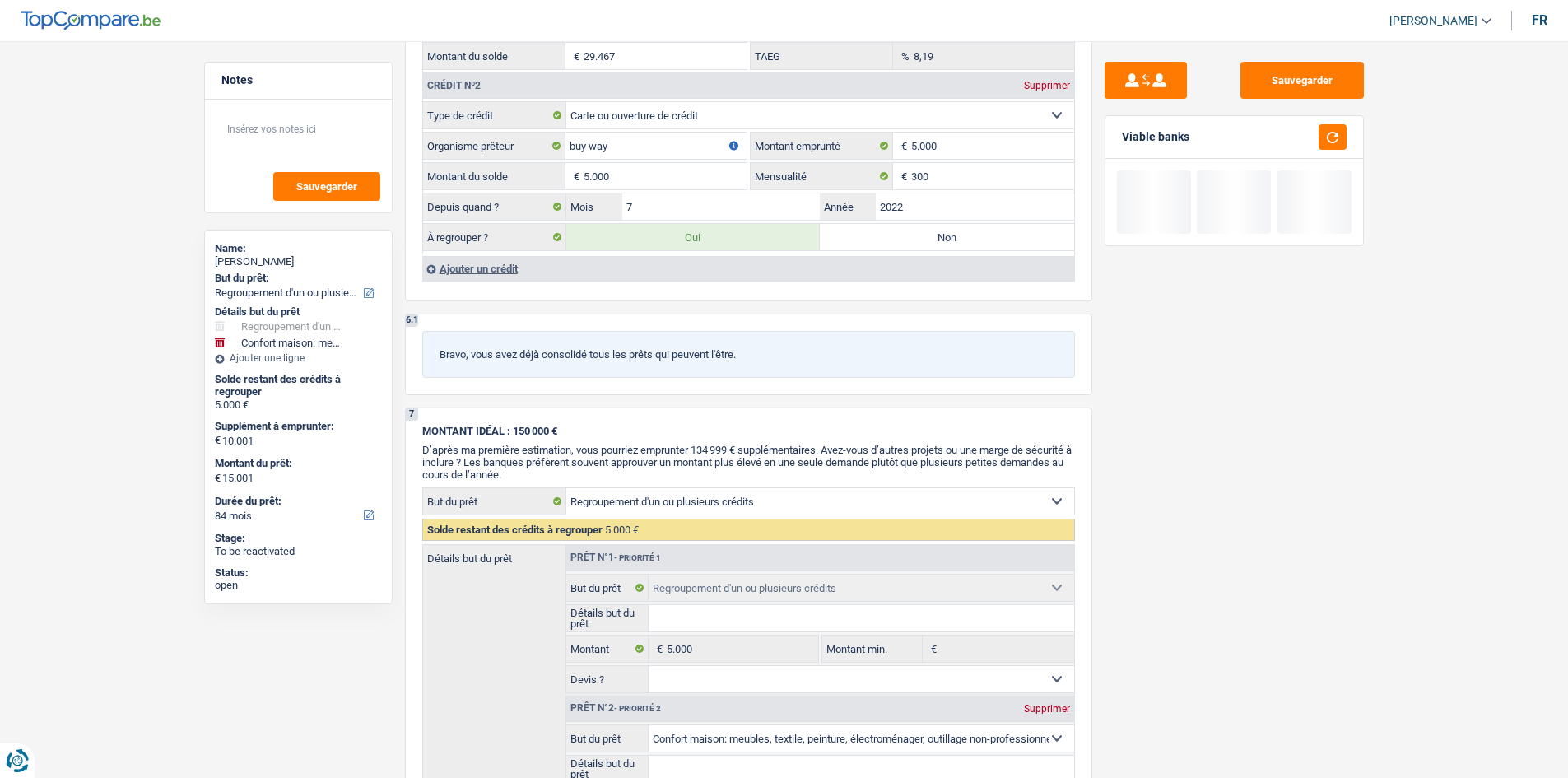 type on "5.000" 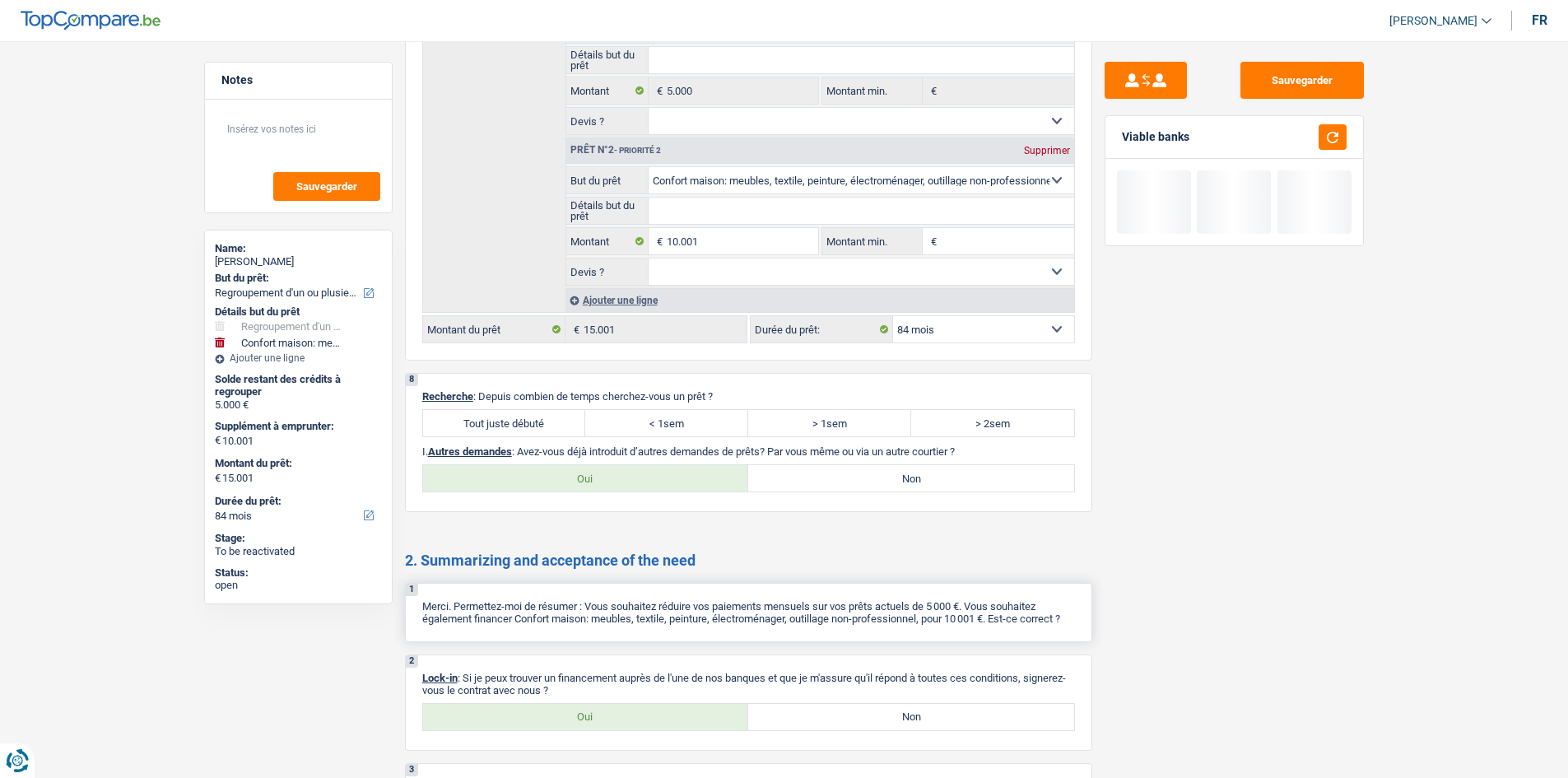 scroll, scrollTop: 2412, scrollLeft: 0, axis: vertical 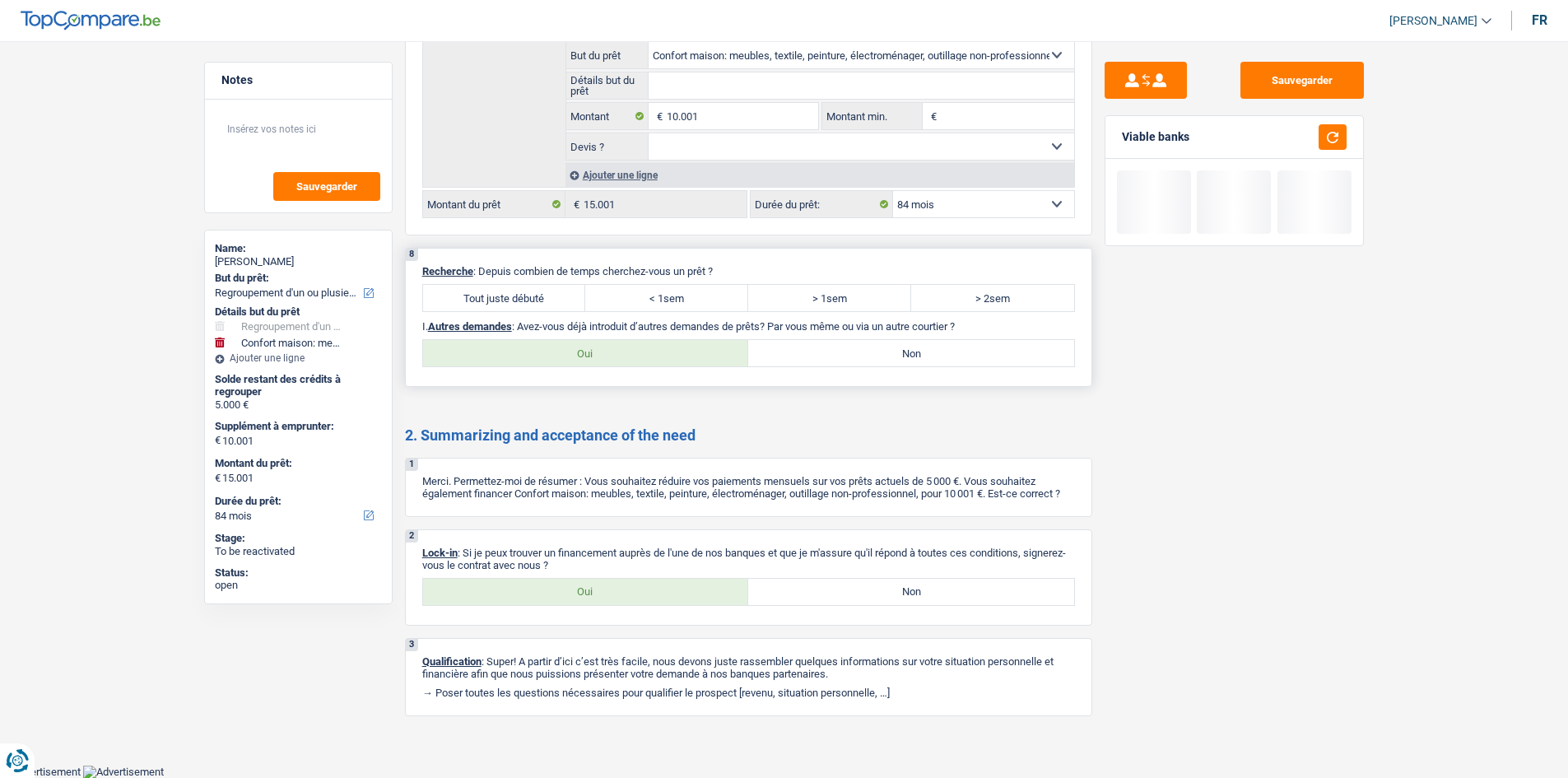 click on "8   Recherche   : Depuis combien de temps cherchez-vous un prêt ?
Tout juste débuté
< 1sem
> 1sem
> 2sem
Tous les champs sont obligatoires. Veuillez sélectionner une option
I.  Autres demandes   : Avez-vous déjà introduit d’autres demandes de prêts? Par vous même ou via un autre courtier ?
Oui
Non
Tous les champs sont obligatoires. Veuillez sélectionner une option" at bounding box center [748, 317] 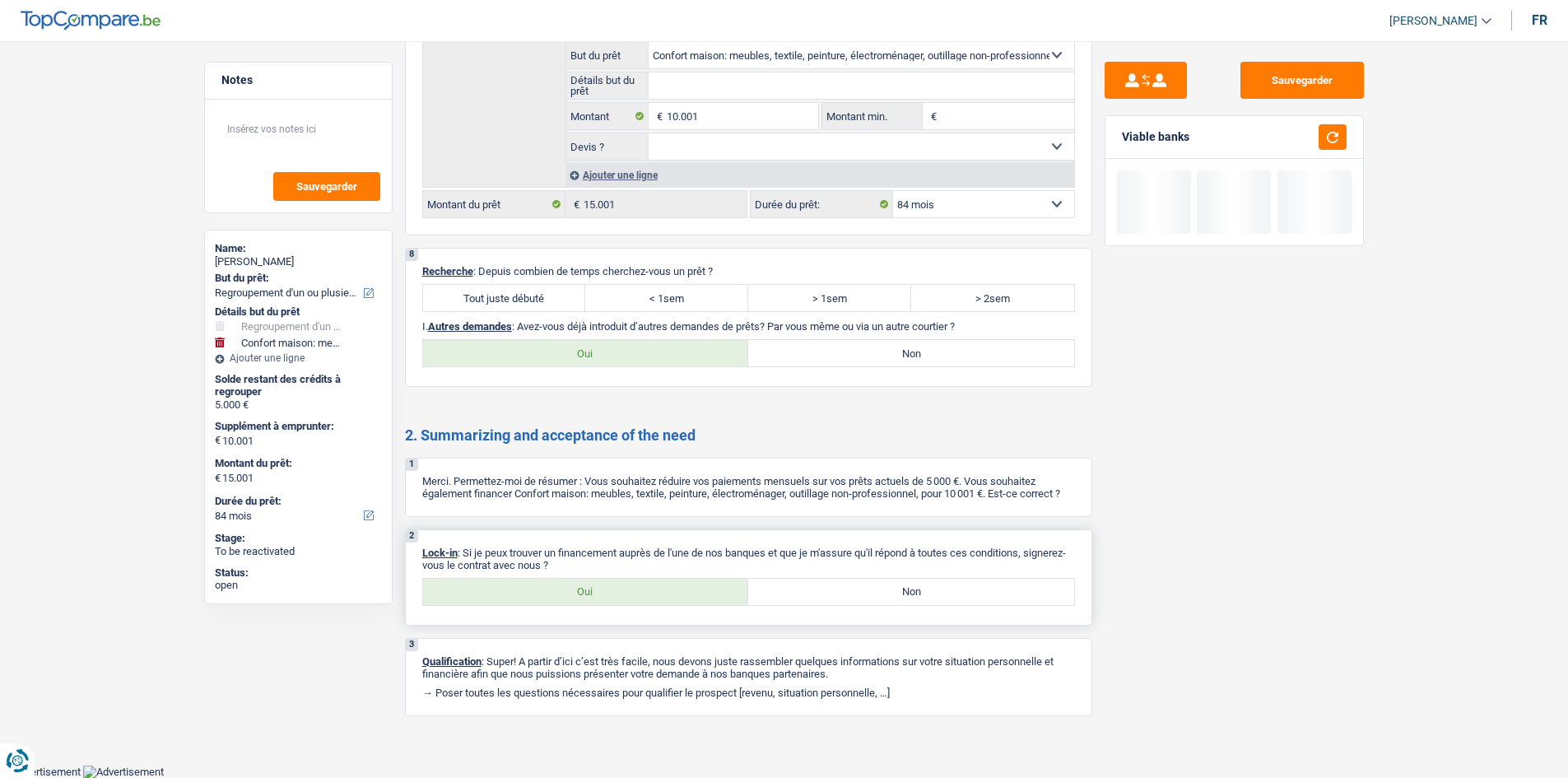 drag, startPoint x: 585, startPoint y: 594, endPoint x: 588, endPoint y: 574, distance: 20.223748 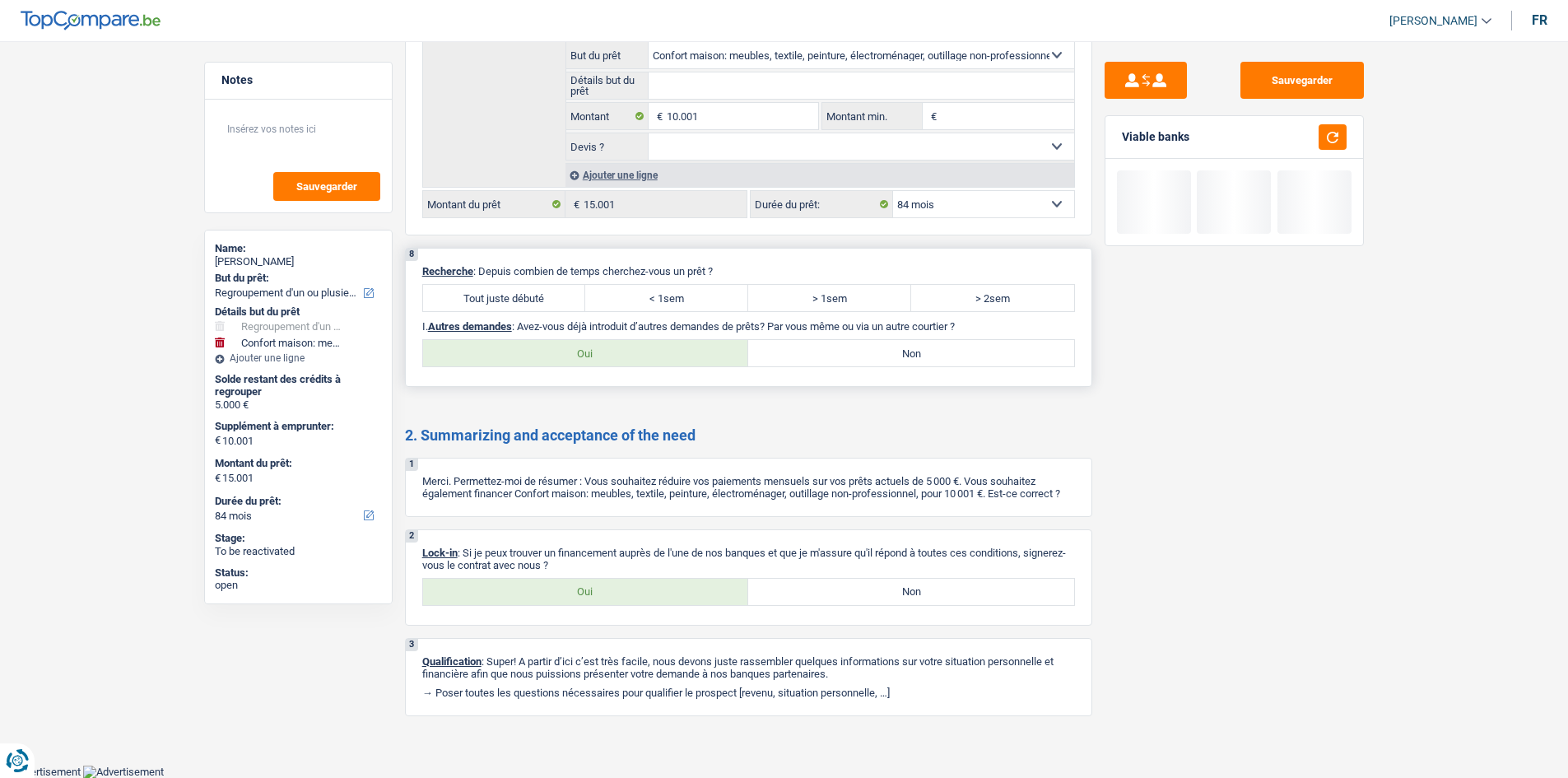 click on "Tout juste débuté" at bounding box center (505, 298) 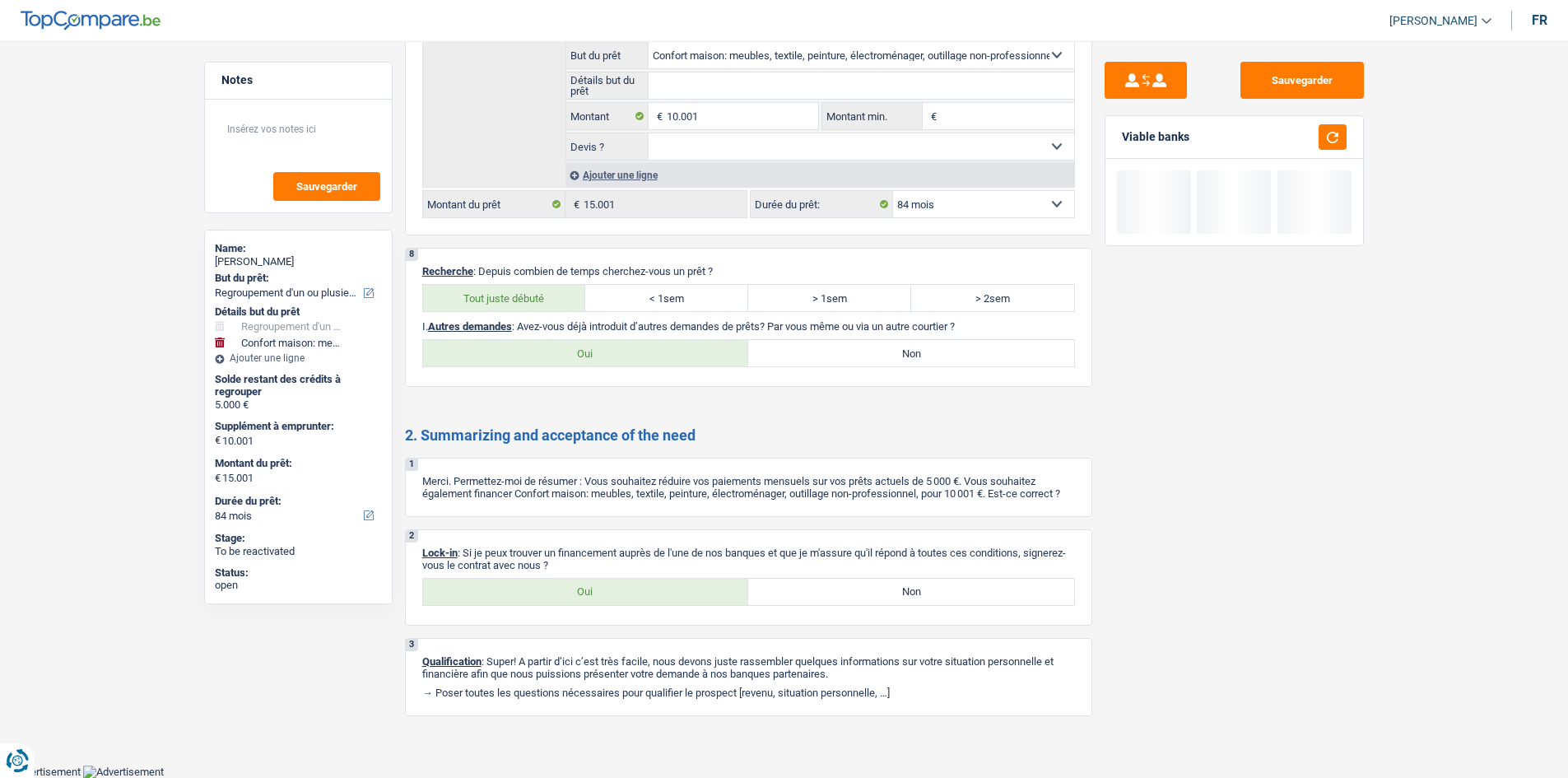 drag, startPoint x: 924, startPoint y: 350, endPoint x: 1252, endPoint y: 427, distance: 336.9169 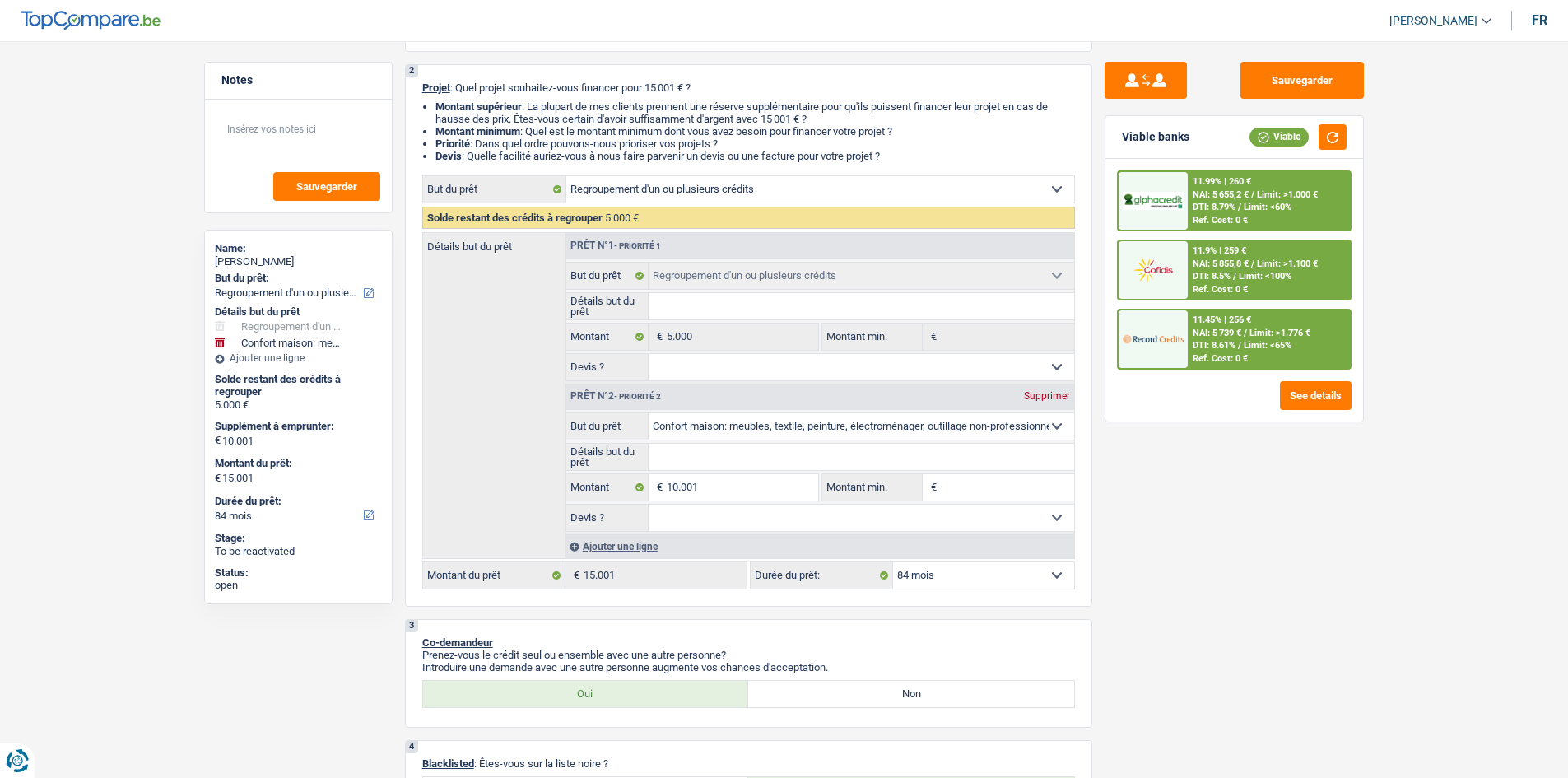 scroll, scrollTop: 189, scrollLeft: 0, axis: vertical 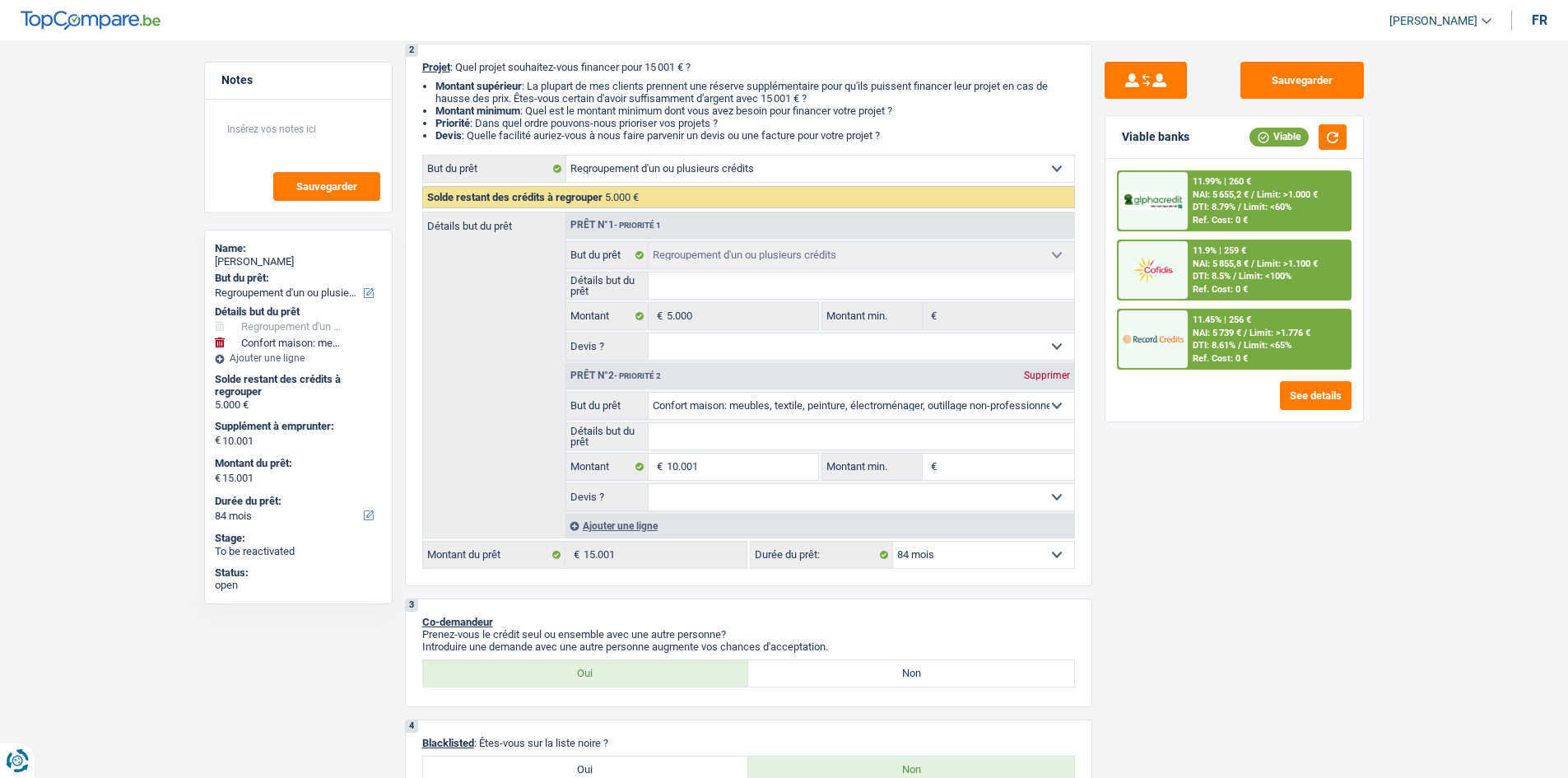 click on "Ref. Cost: 0 €" at bounding box center (1220, 358) 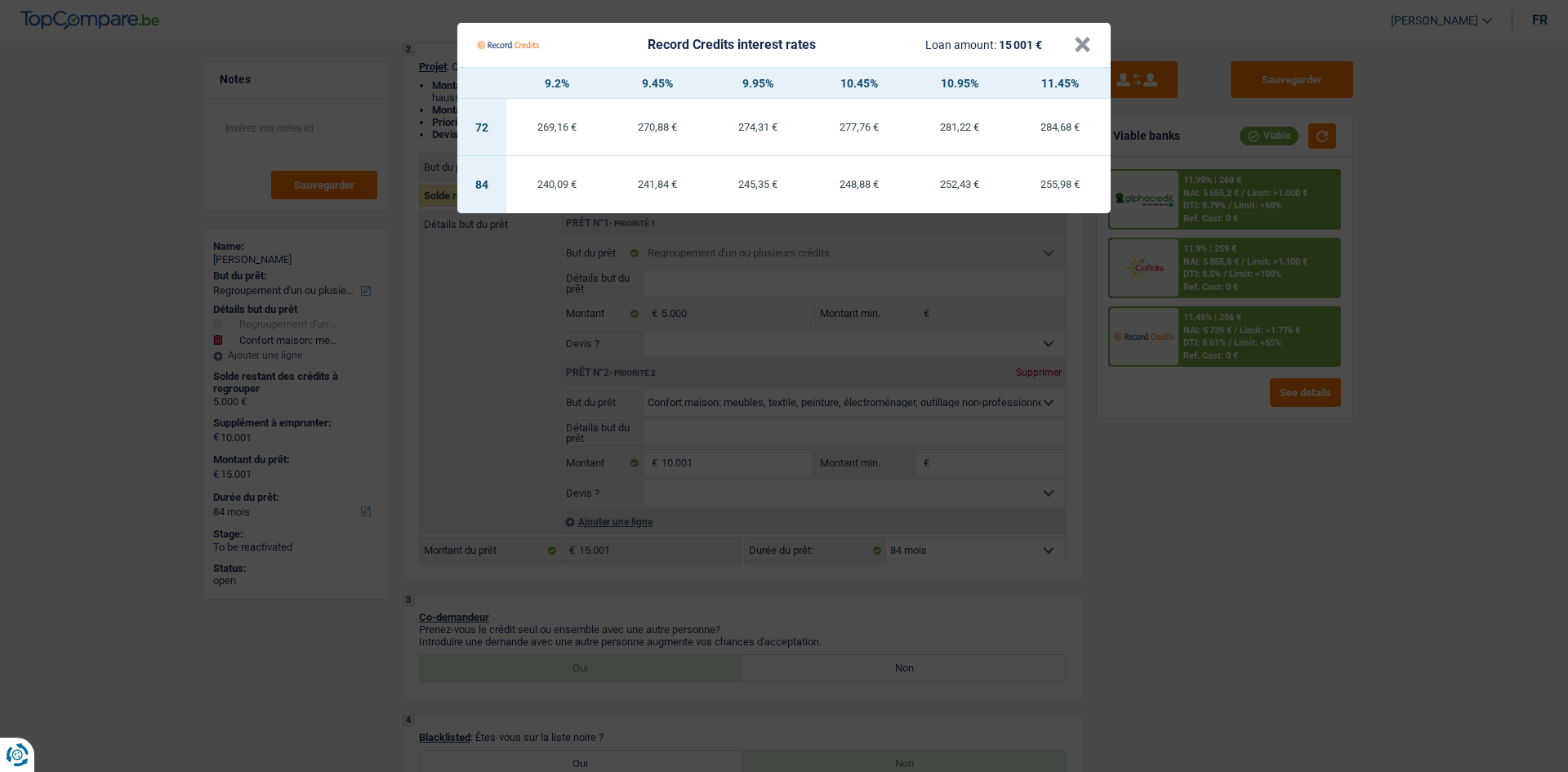 click on "Record Credits interest rates
Loan amount:
15 001 €
×
9.2%
9.45%
9.95%
10.45%
10.95%
11.45%
72
269,16 €
270,88 €
274,31 €
277,76 €
281,22 €
284,68 €
84
240,09 €
241,84 €
245,35 €" at bounding box center (784, 386) 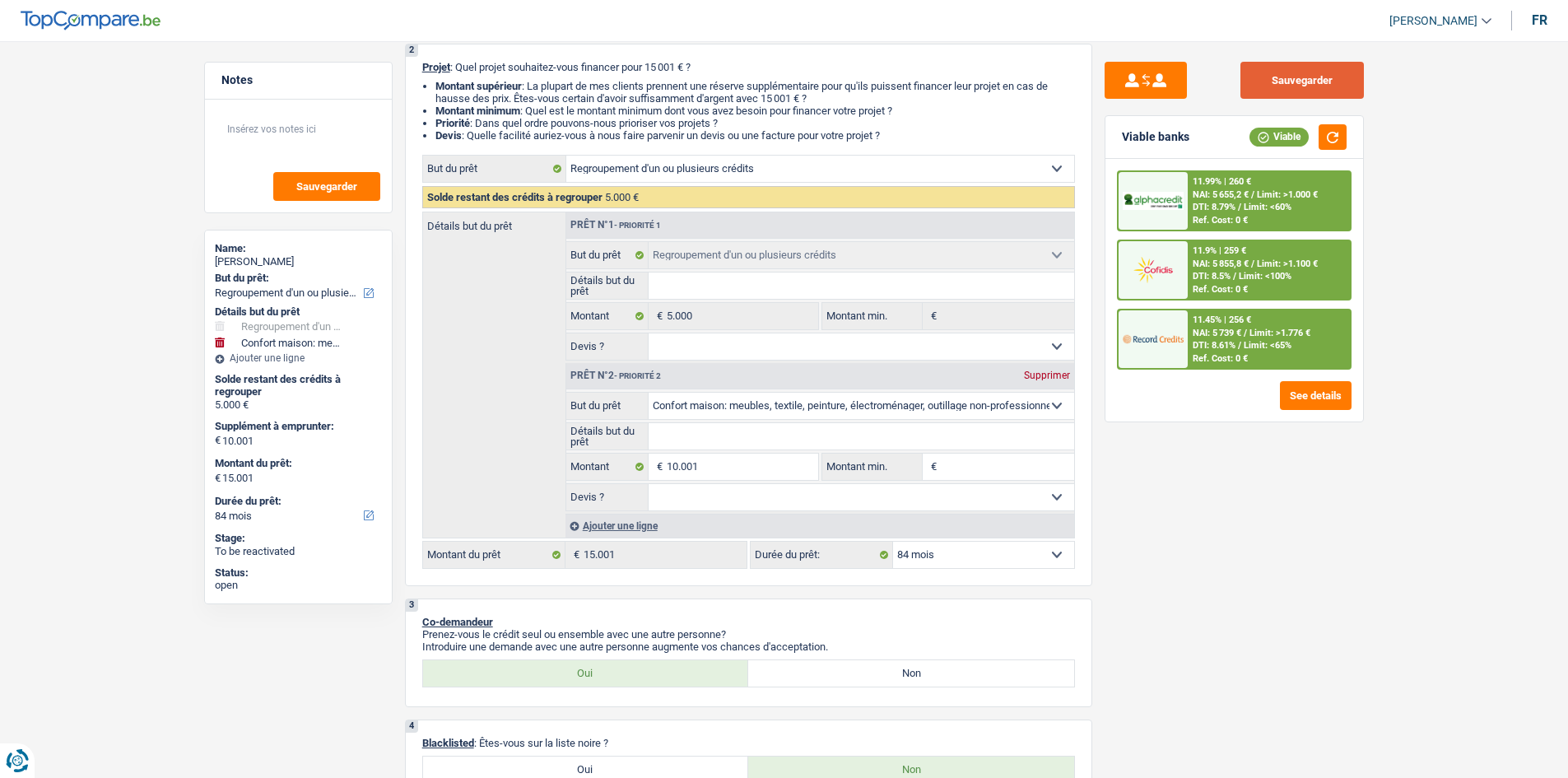 click on "Sauvegarder" at bounding box center [1302, 80] 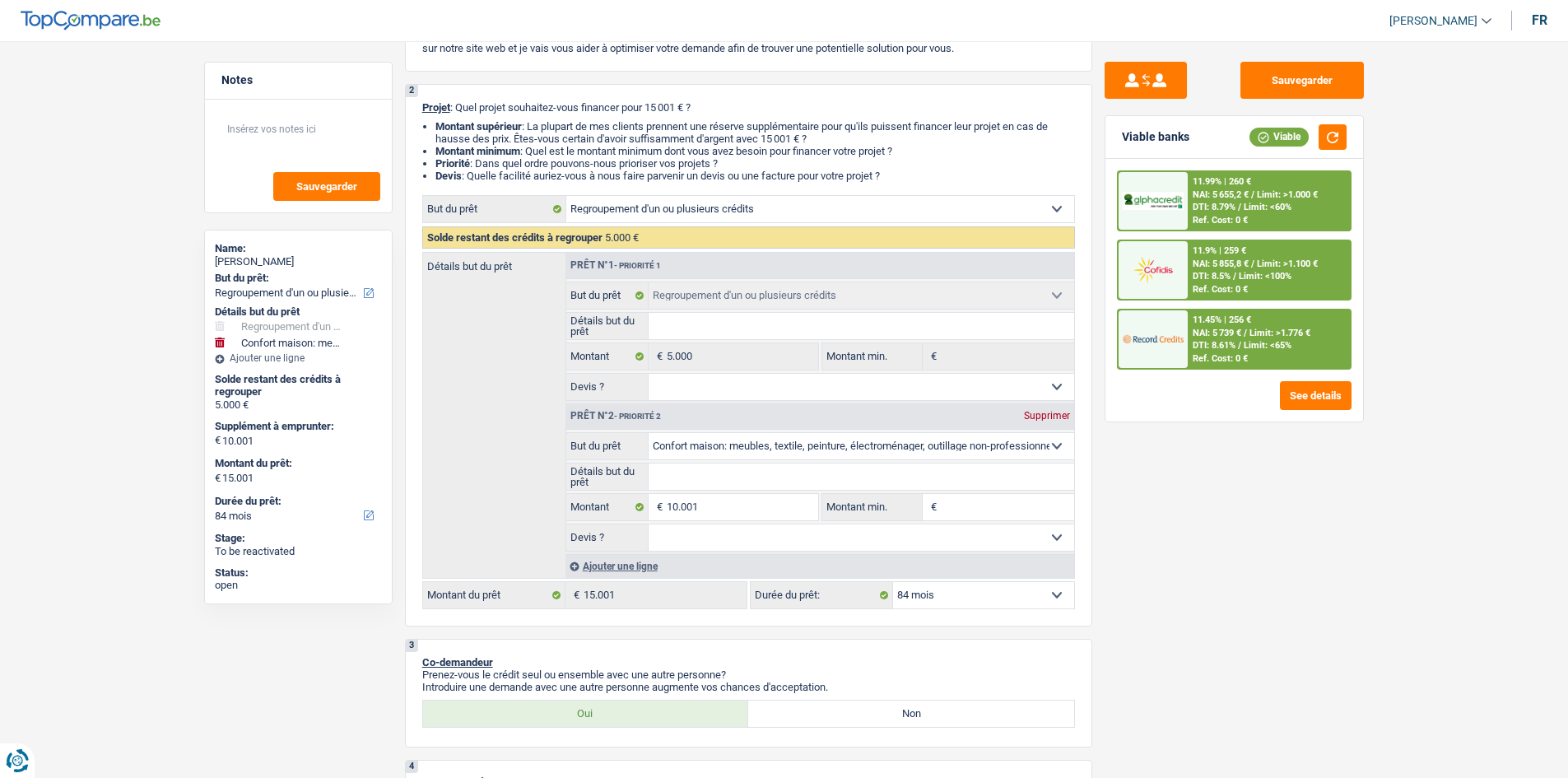 scroll, scrollTop: 0, scrollLeft: 0, axis: both 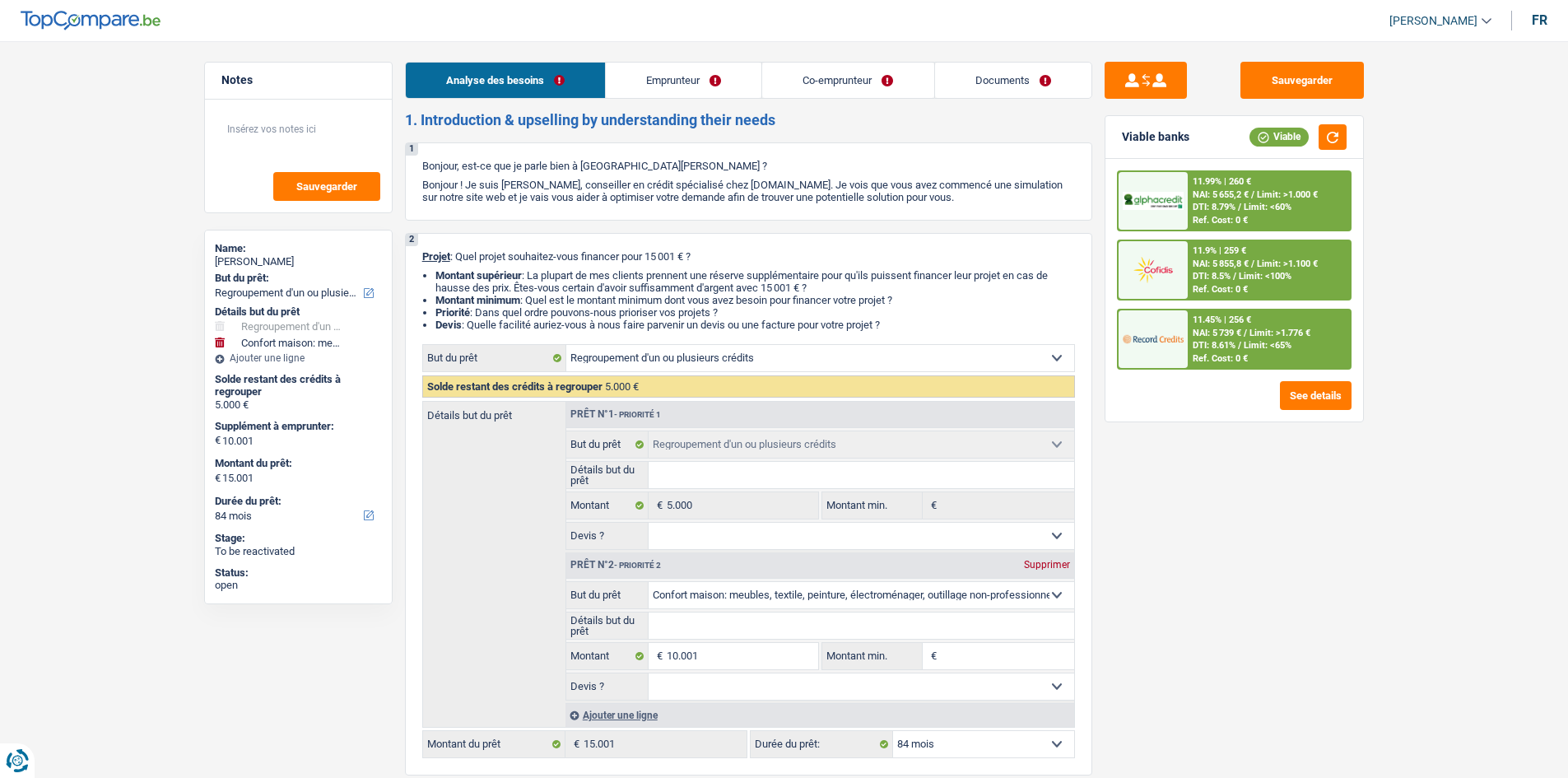 click on "Emprunteur" at bounding box center (683, 80) 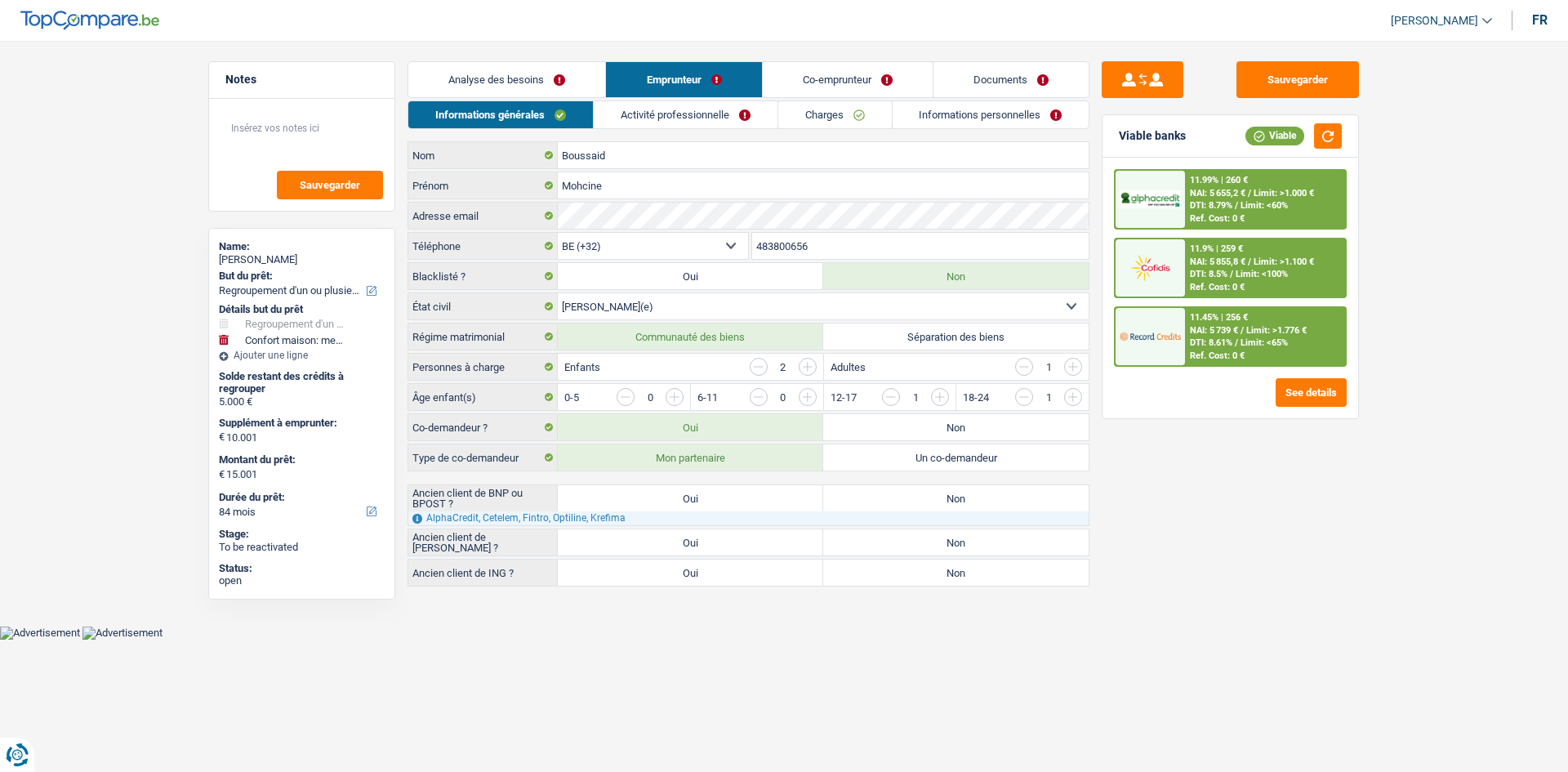 click on "Non" at bounding box center [956, 498] 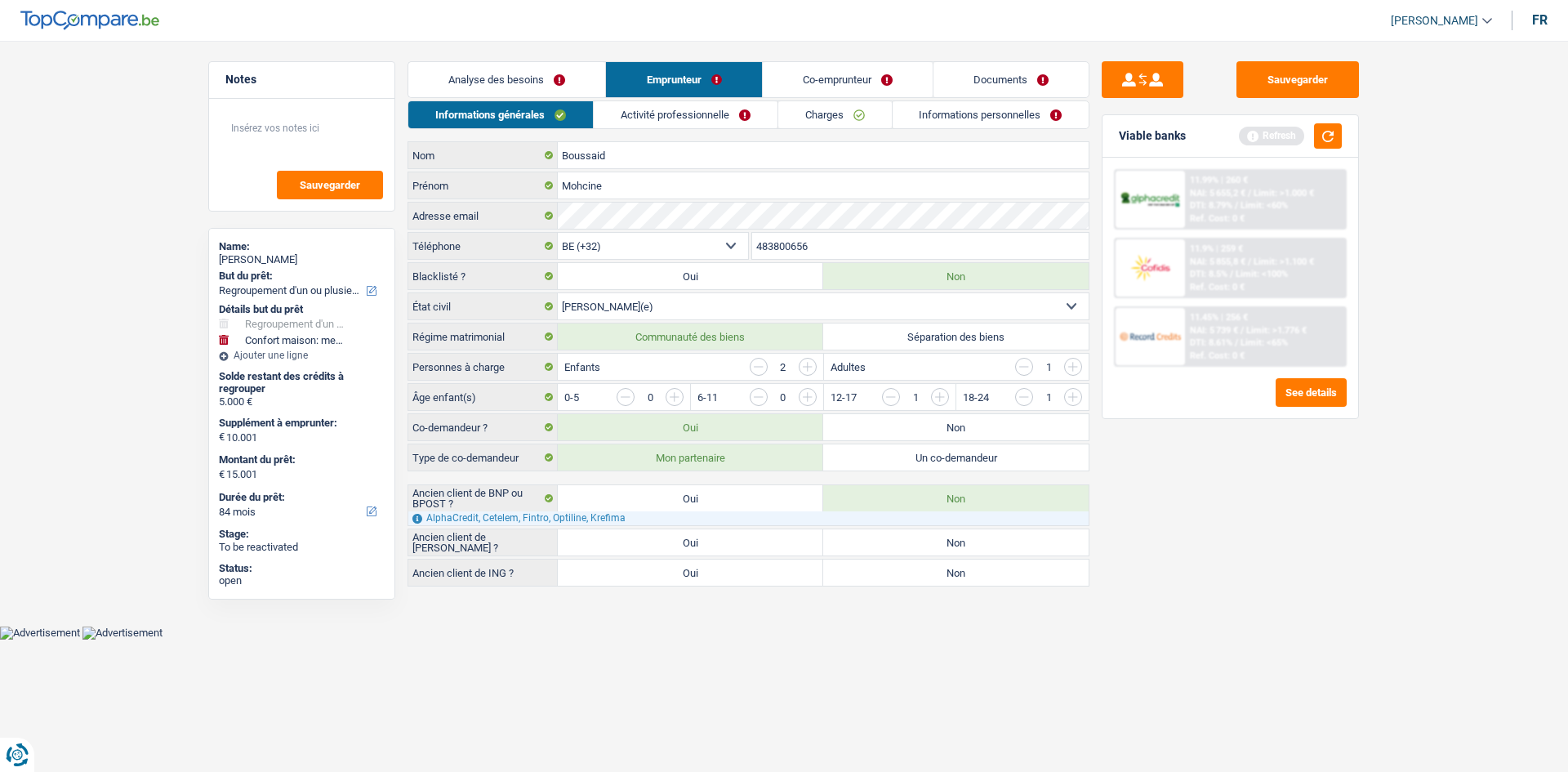 click on "Non" at bounding box center (956, 542) 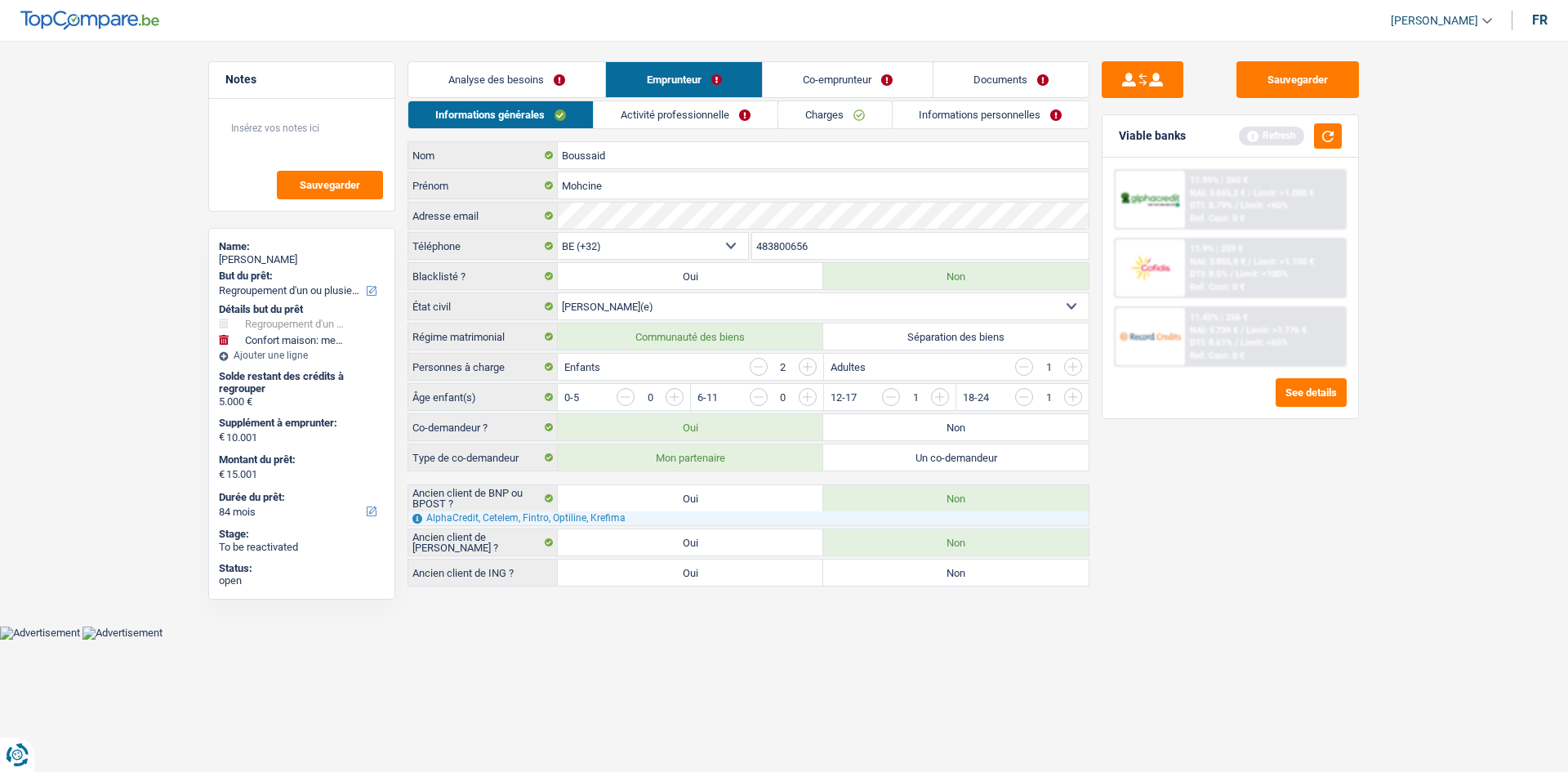 click on "Non" at bounding box center (956, 573) 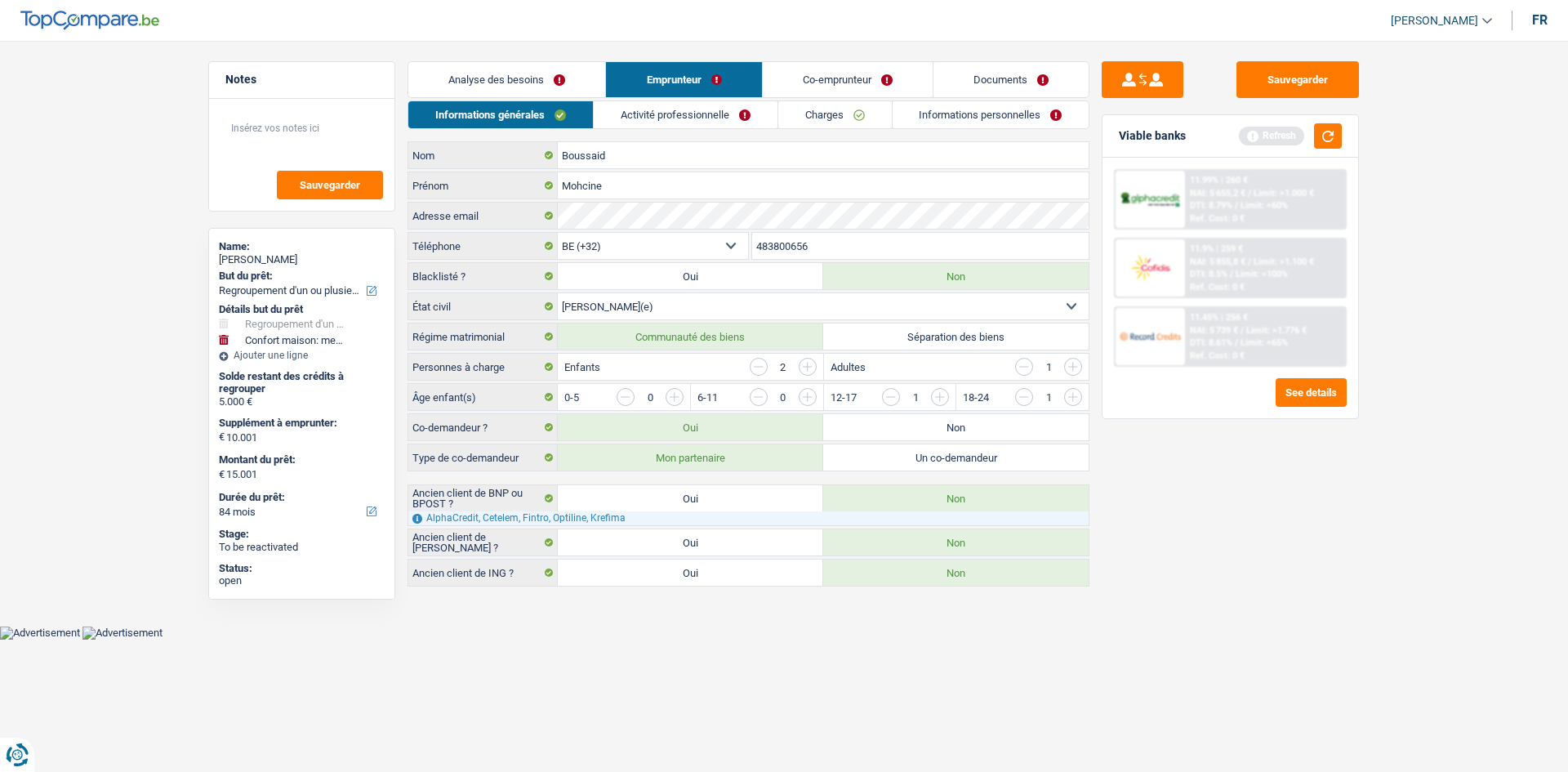 click on "Activité professionnelle" at bounding box center [685, 114] 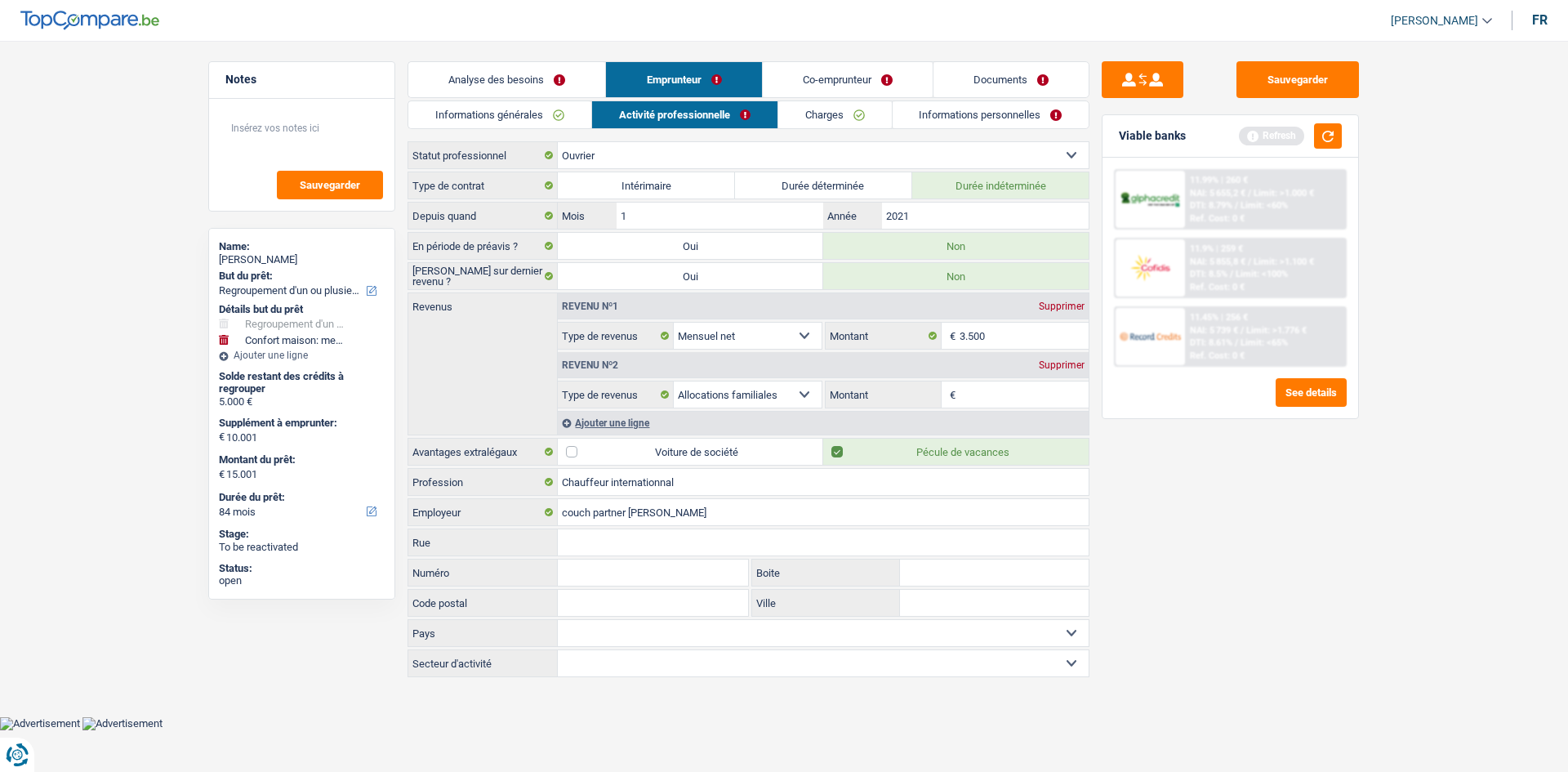 drag, startPoint x: 838, startPoint y: 92, endPoint x: 831, endPoint y: 105, distance: 15 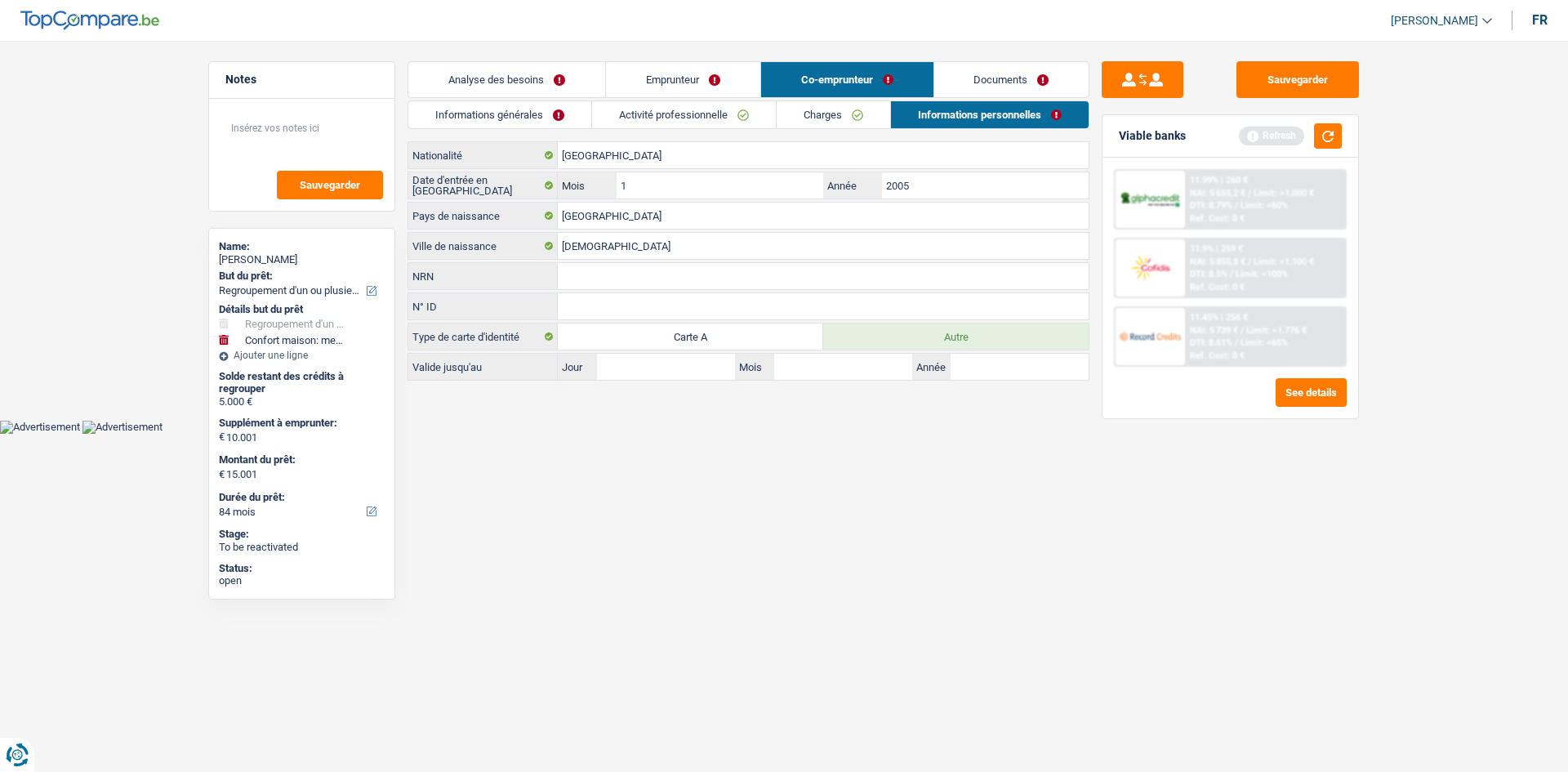 click on "Activité professionnelle" at bounding box center [684, 114] 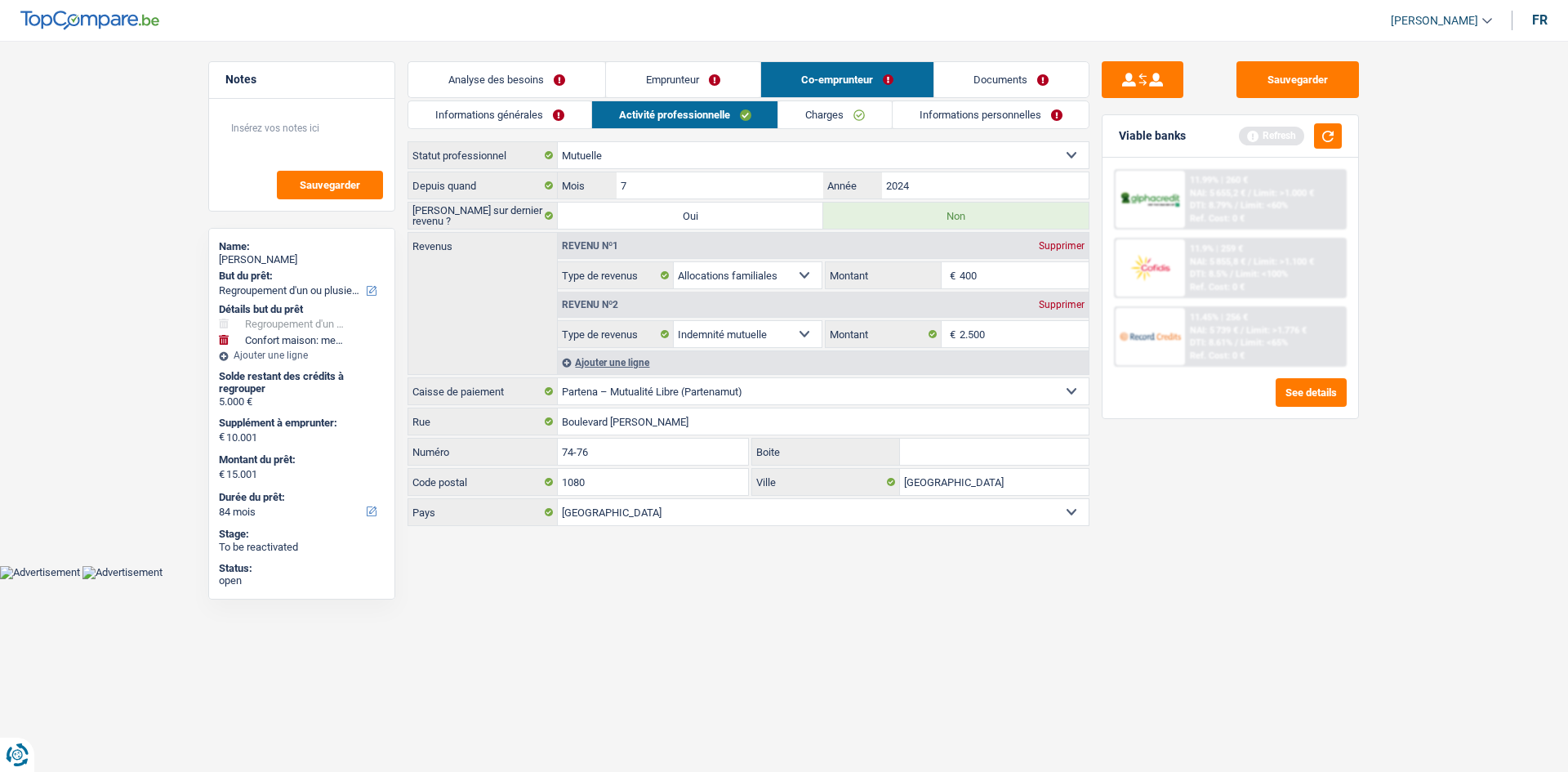 click on "Informations générales" at bounding box center (500, 114) 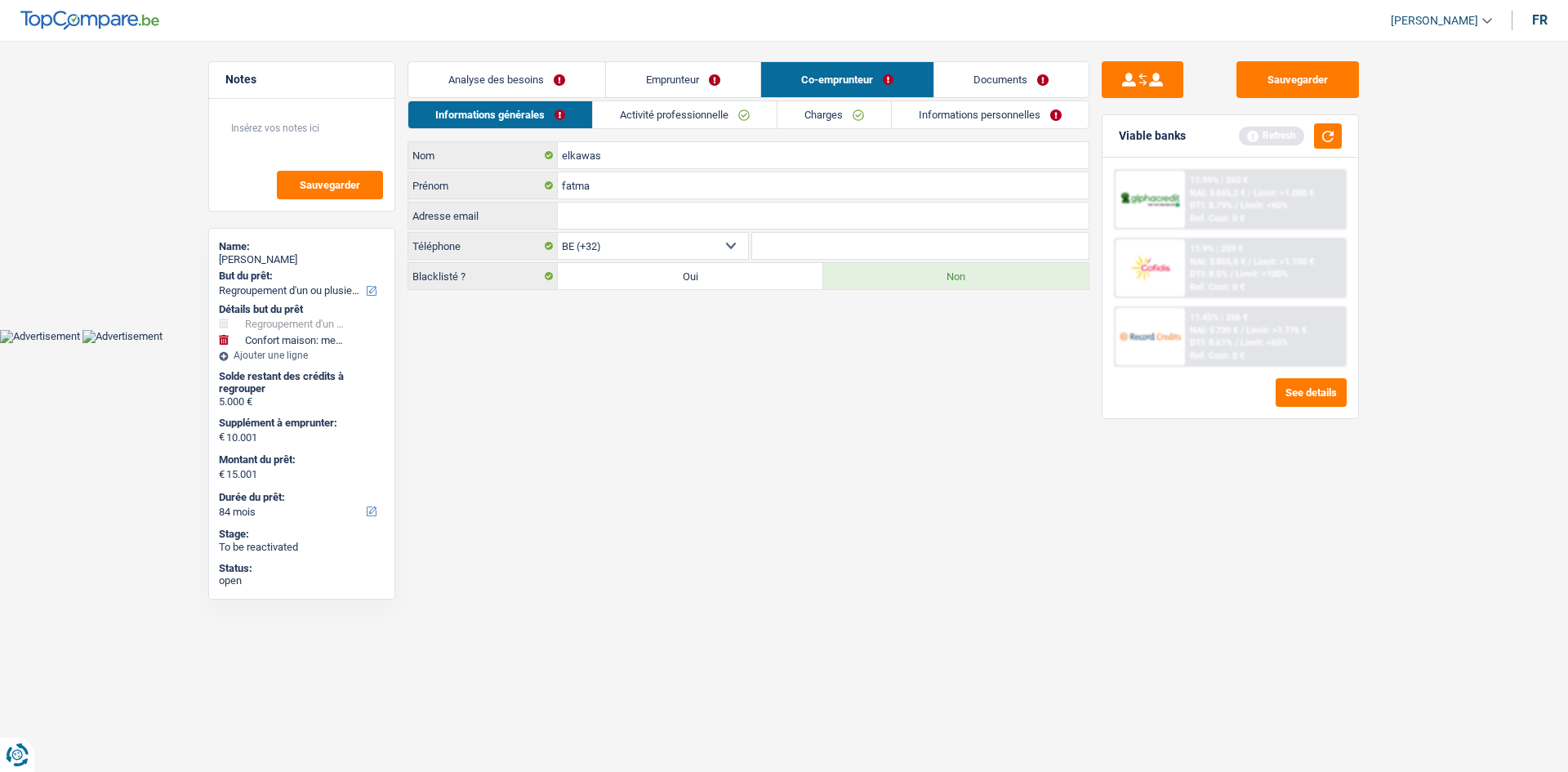 click on "Informations personnelles" at bounding box center (990, 114) 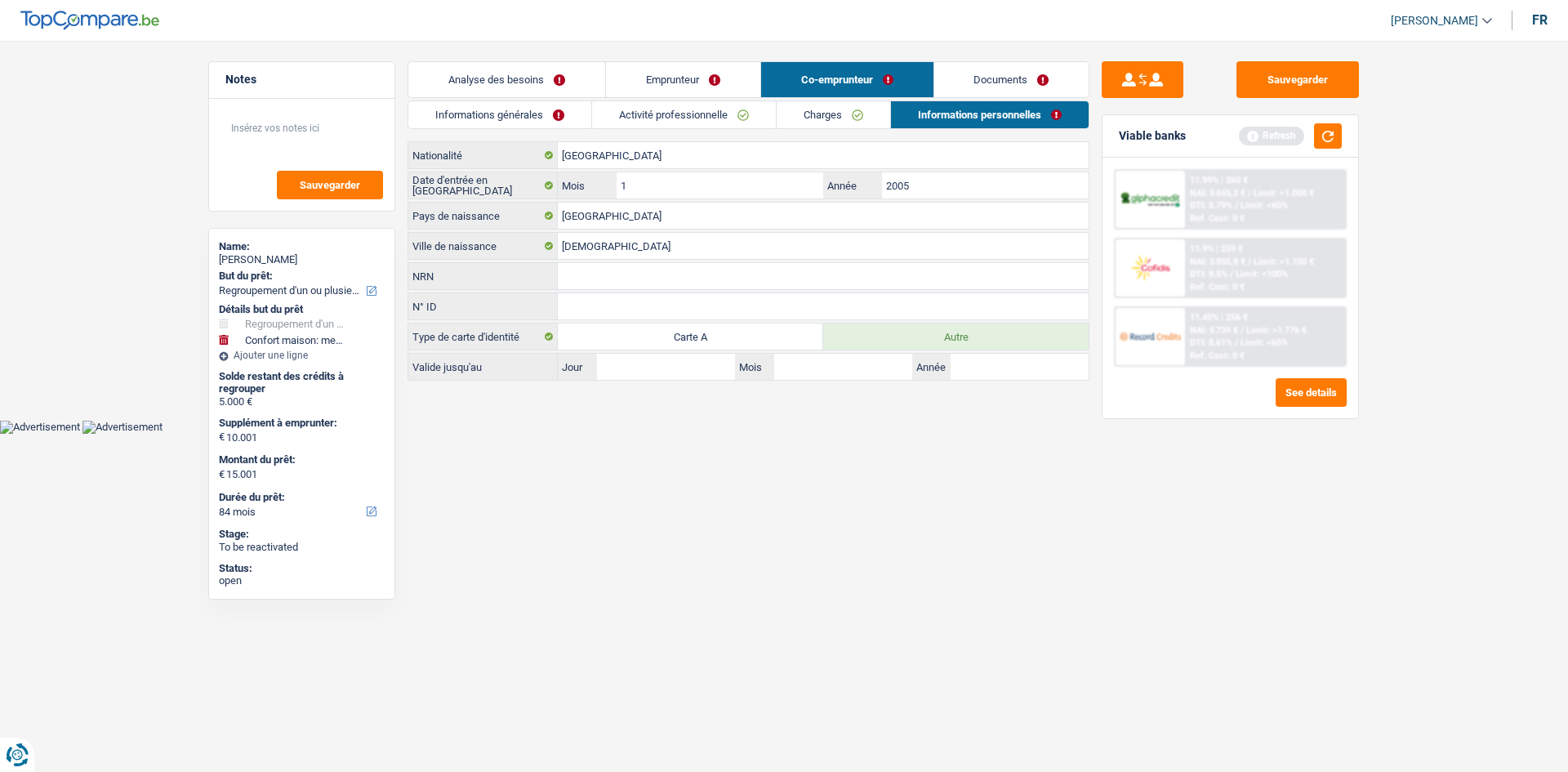 click on "Documents" at bounding box center (1012, 79) 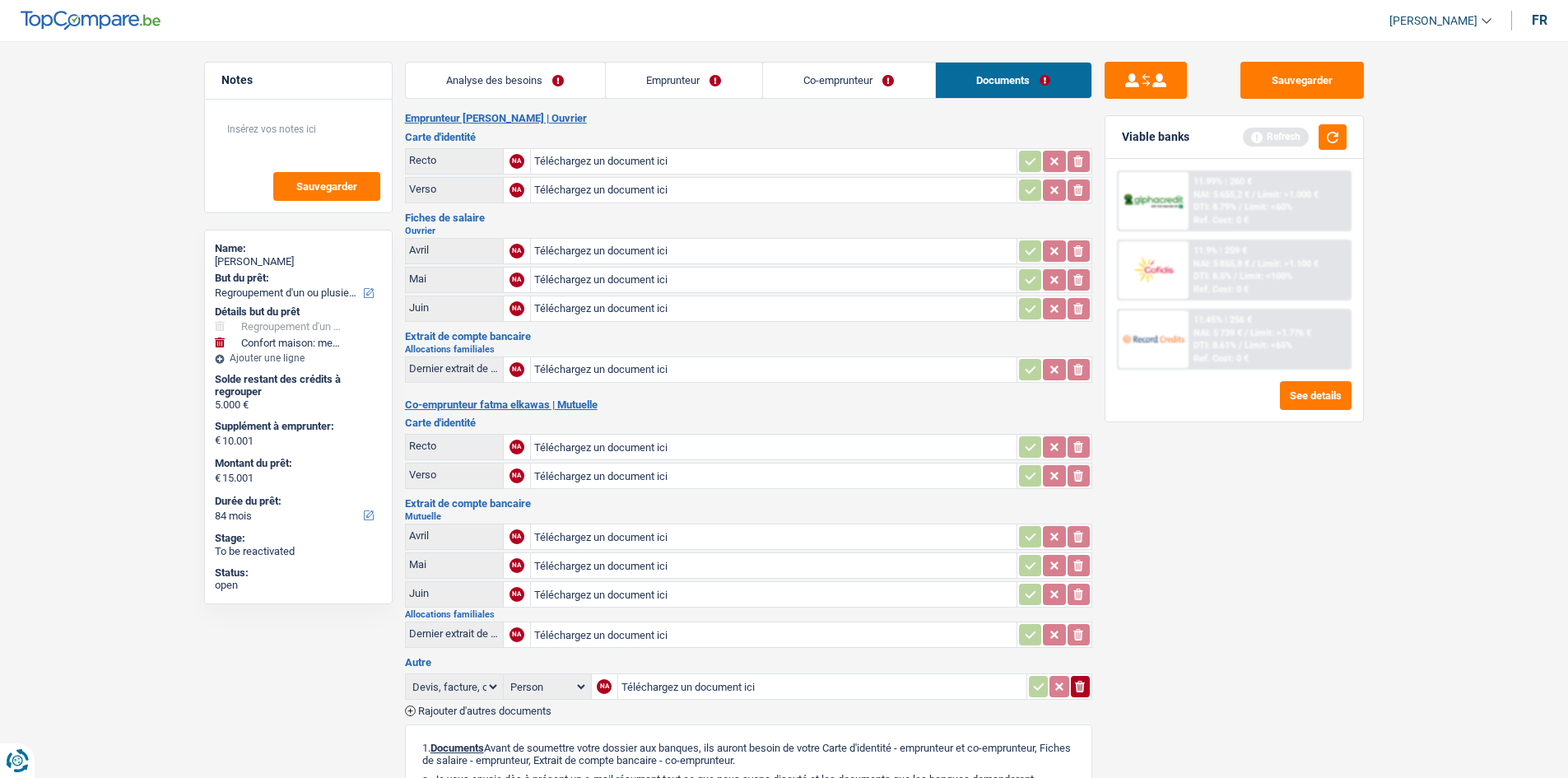 click on "Analyse des besoins" at bounding box center (505, 80) 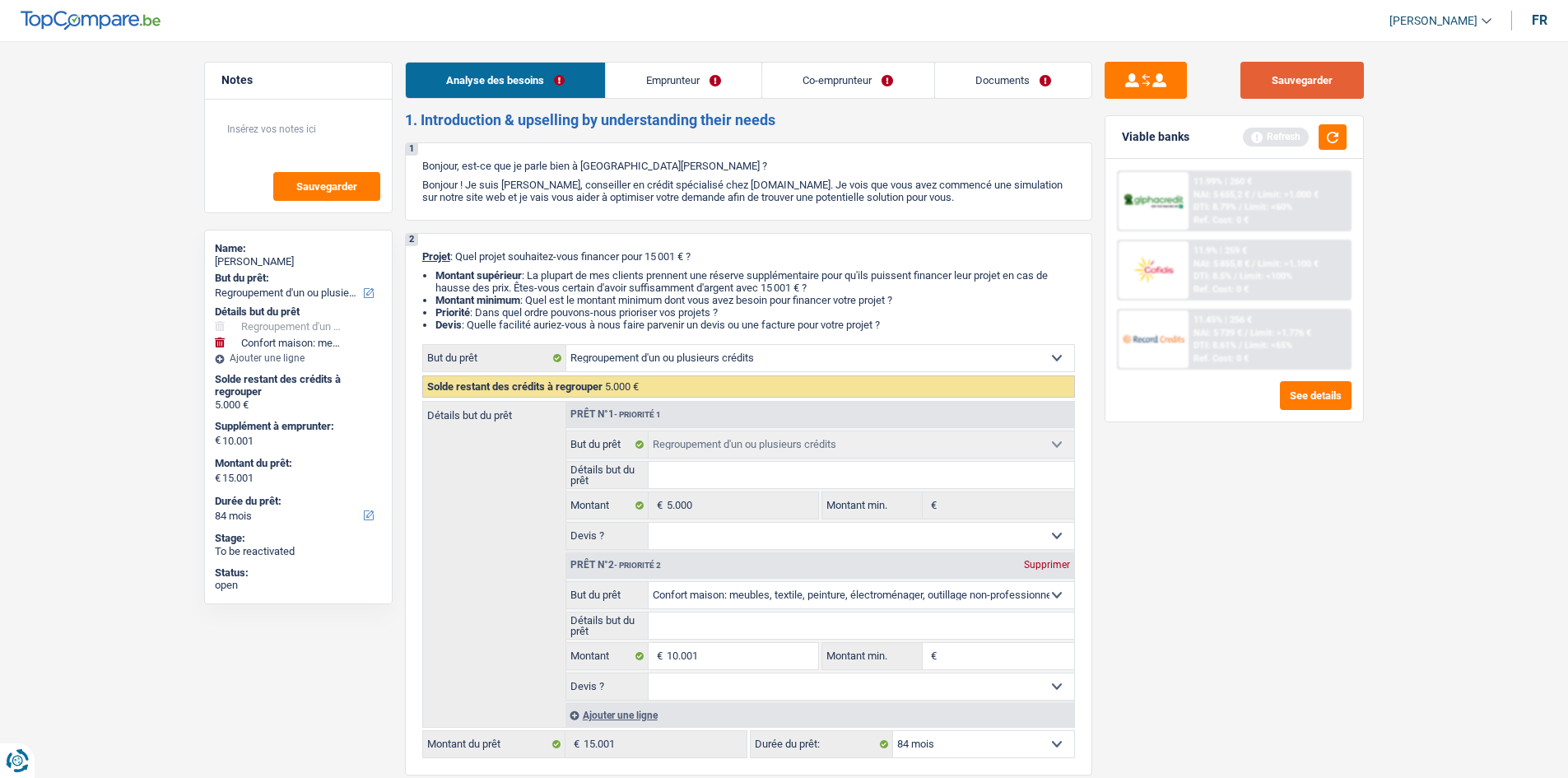 click on "Sauvegarder" at bounding box center [1302, 80] 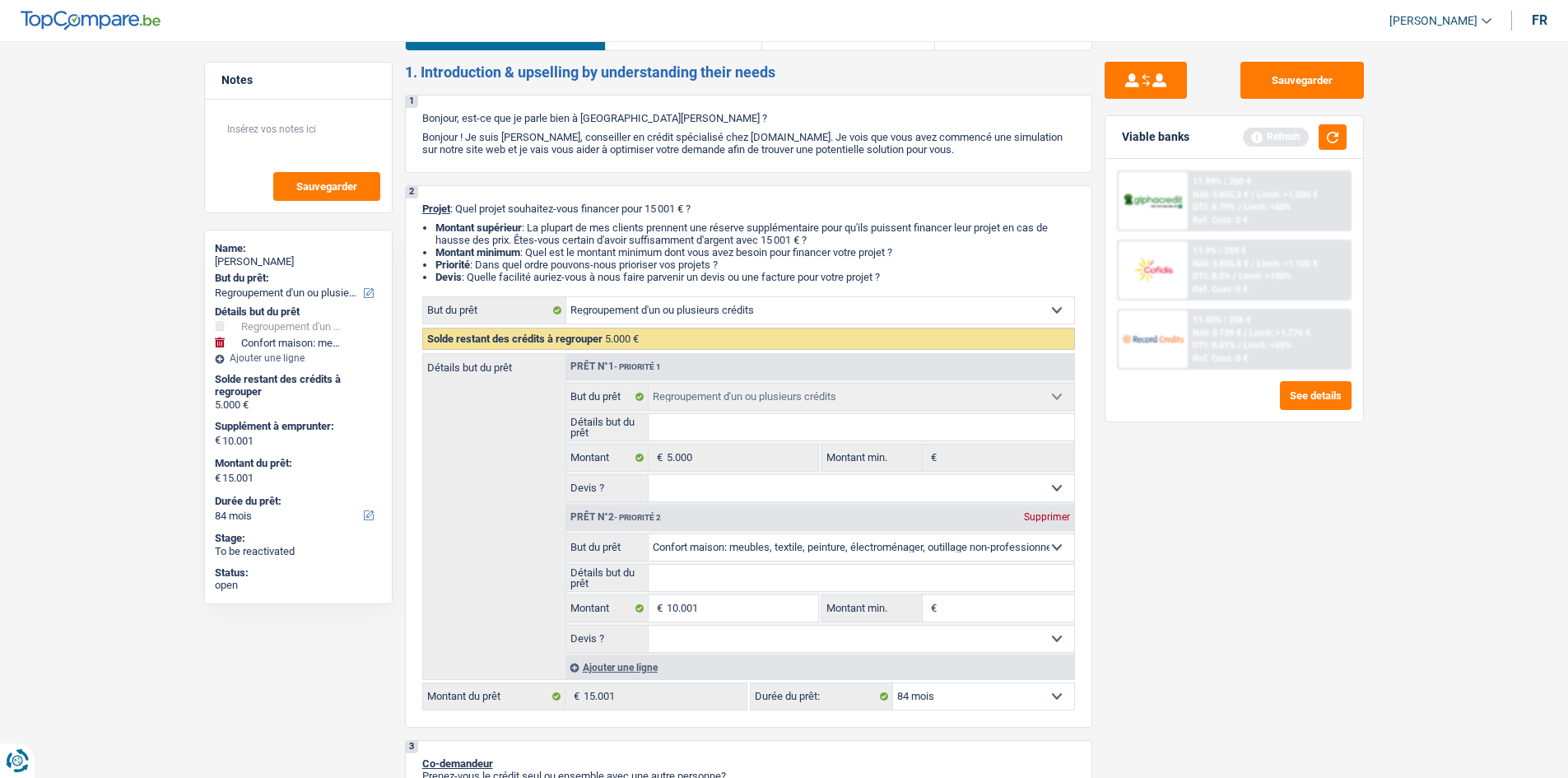 scroll, scrollTop: 0, scrollLeft: 0, axis: both 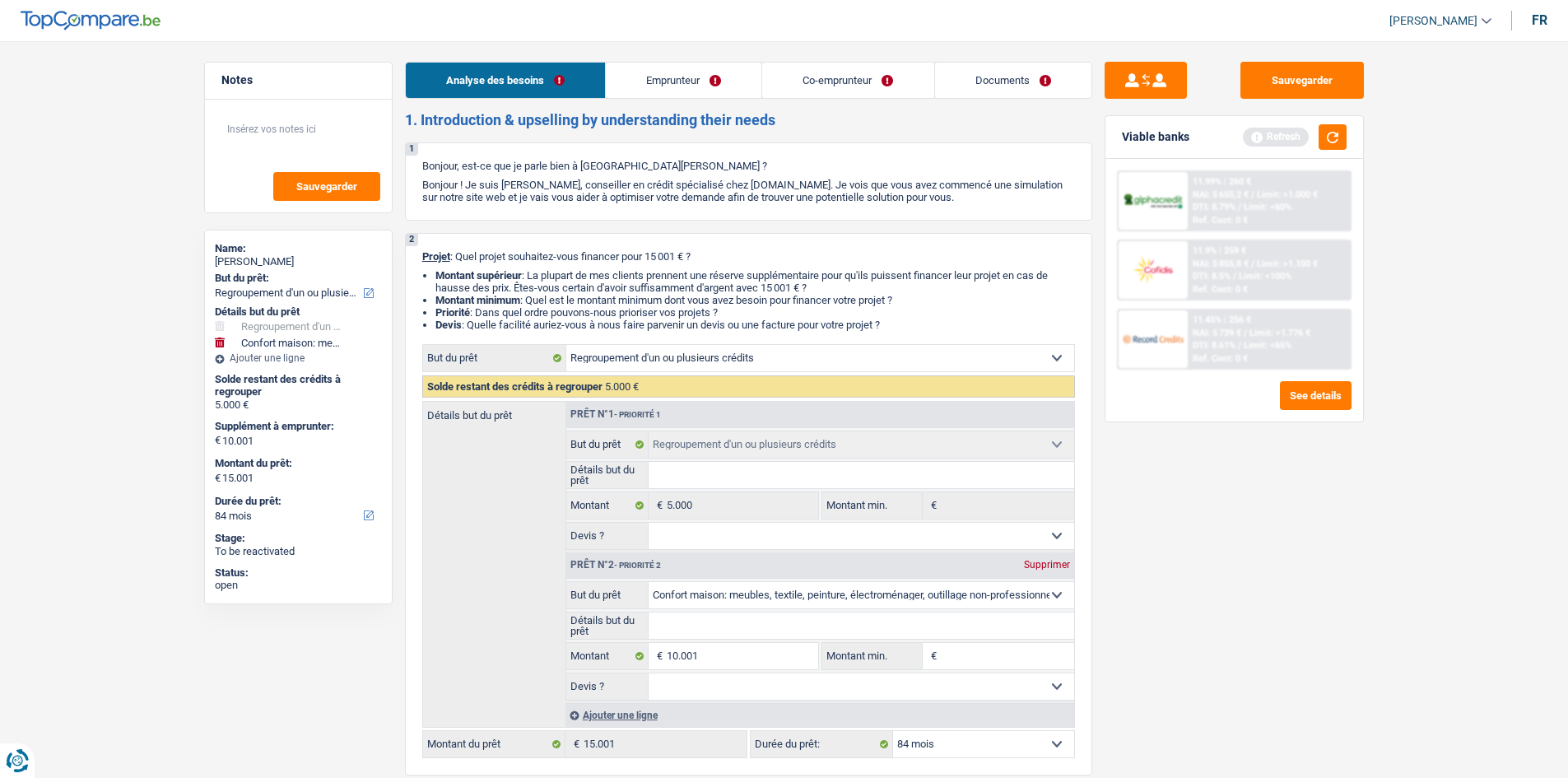 click on "Emprunteur" at bounding box center (683, 80) 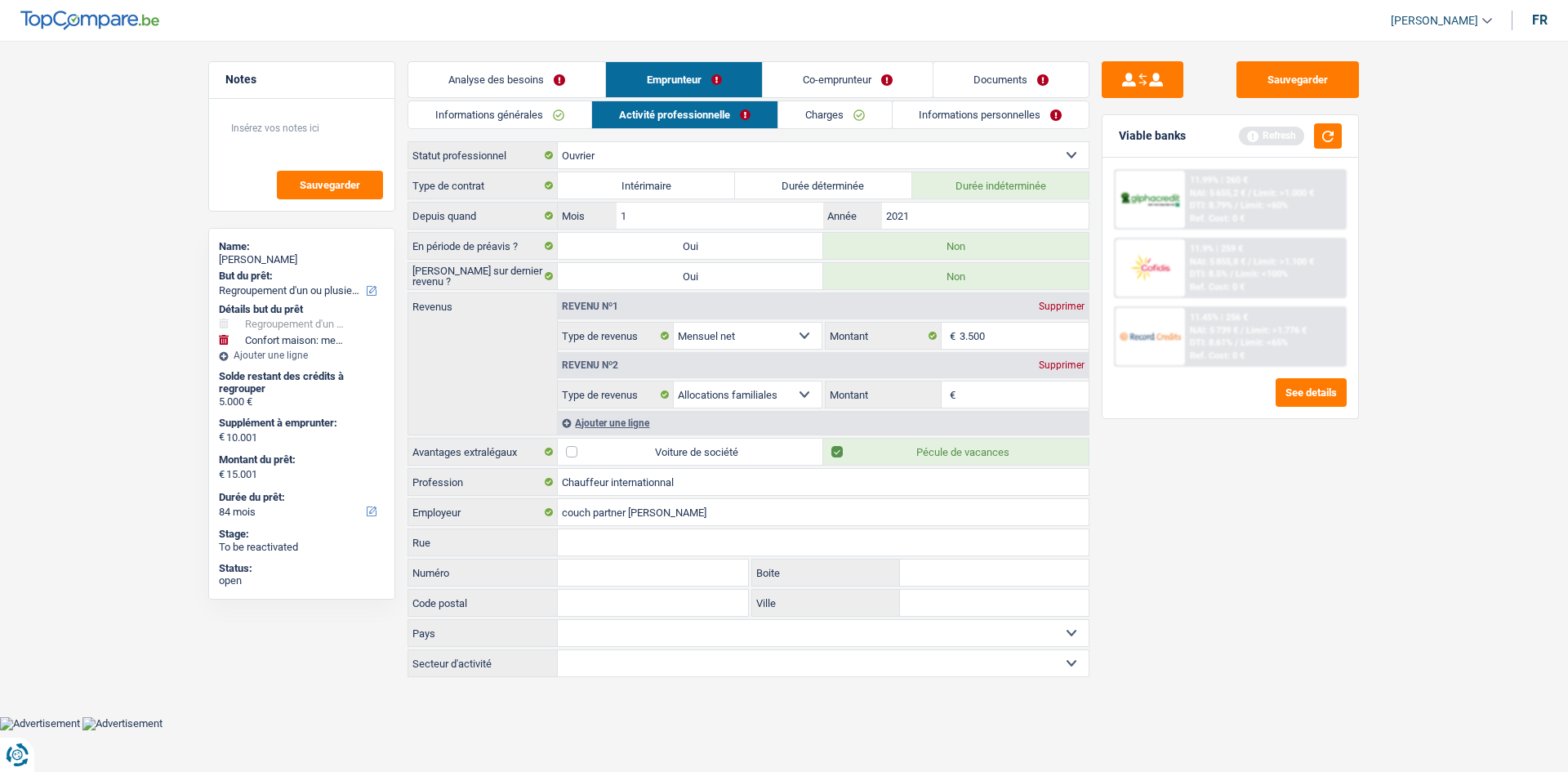 drag, startPoint x: 542, startPoint y: 110, endPoint x: 625, endPoint y: 150, distance: 92.13577 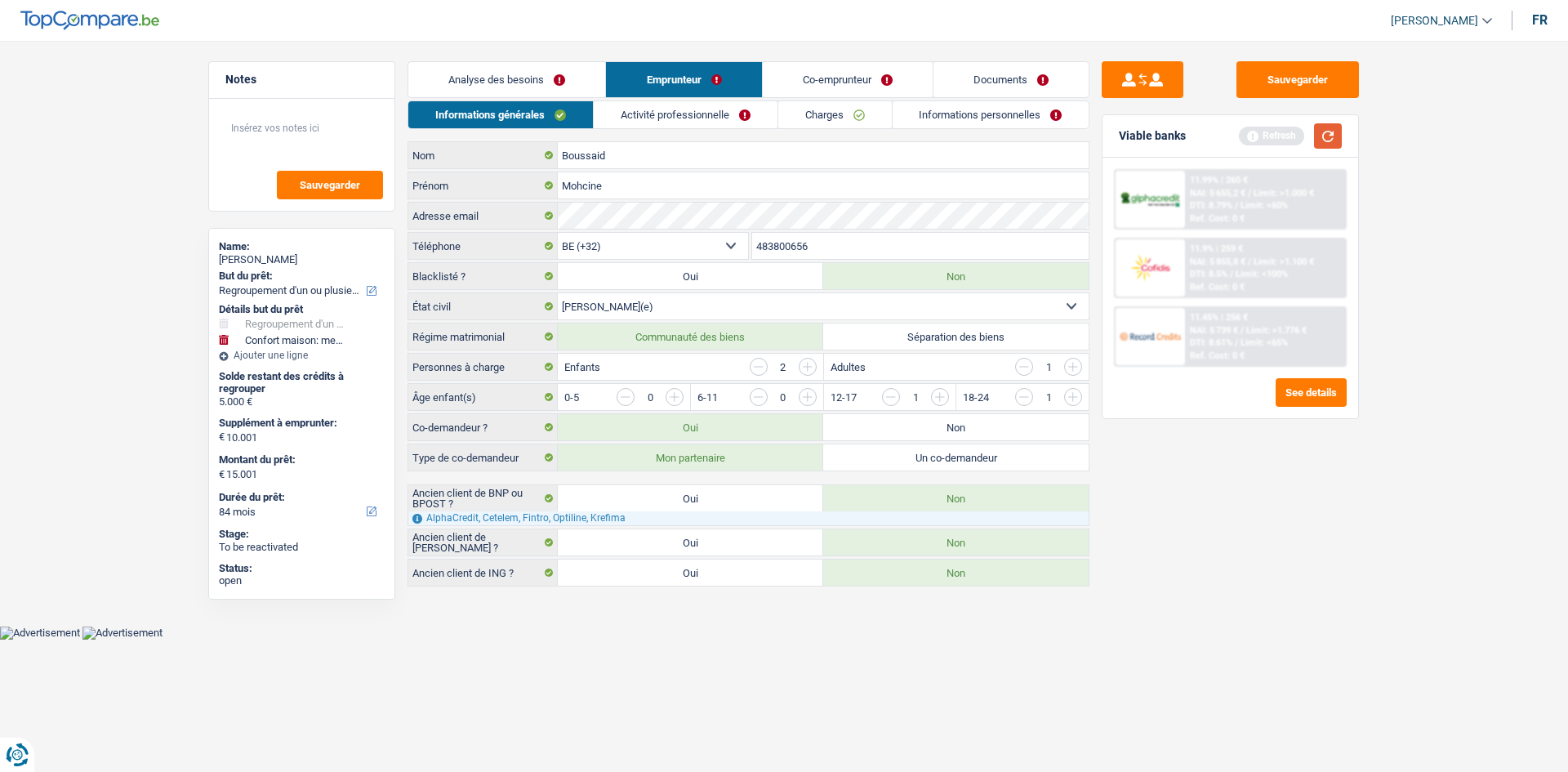 click at bounding box center [1328, 136] 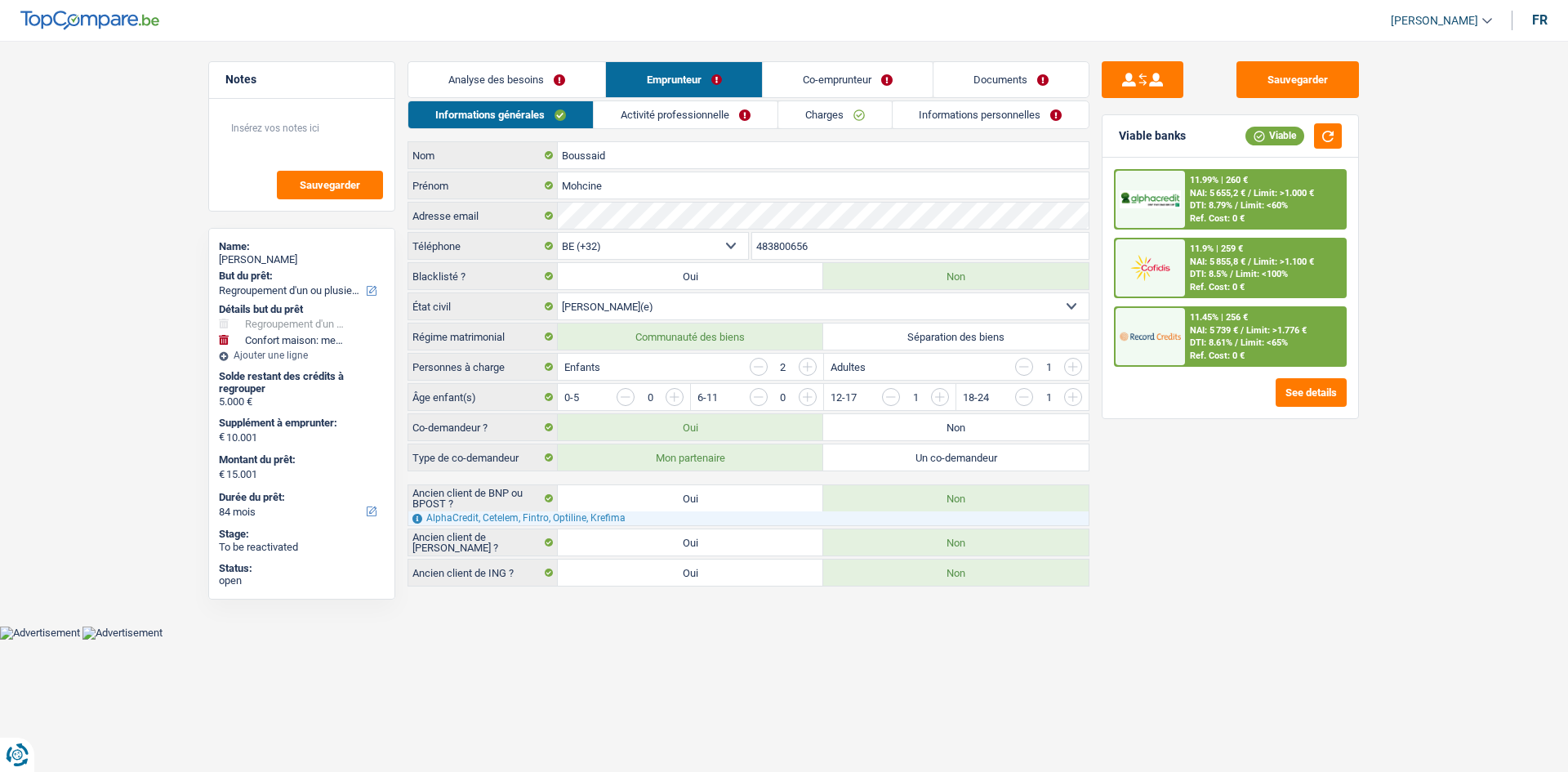 drag, startPoint x: 1023, startPoint y: 83, endPoint x: 1035, endPoint y: 88, distance: 13 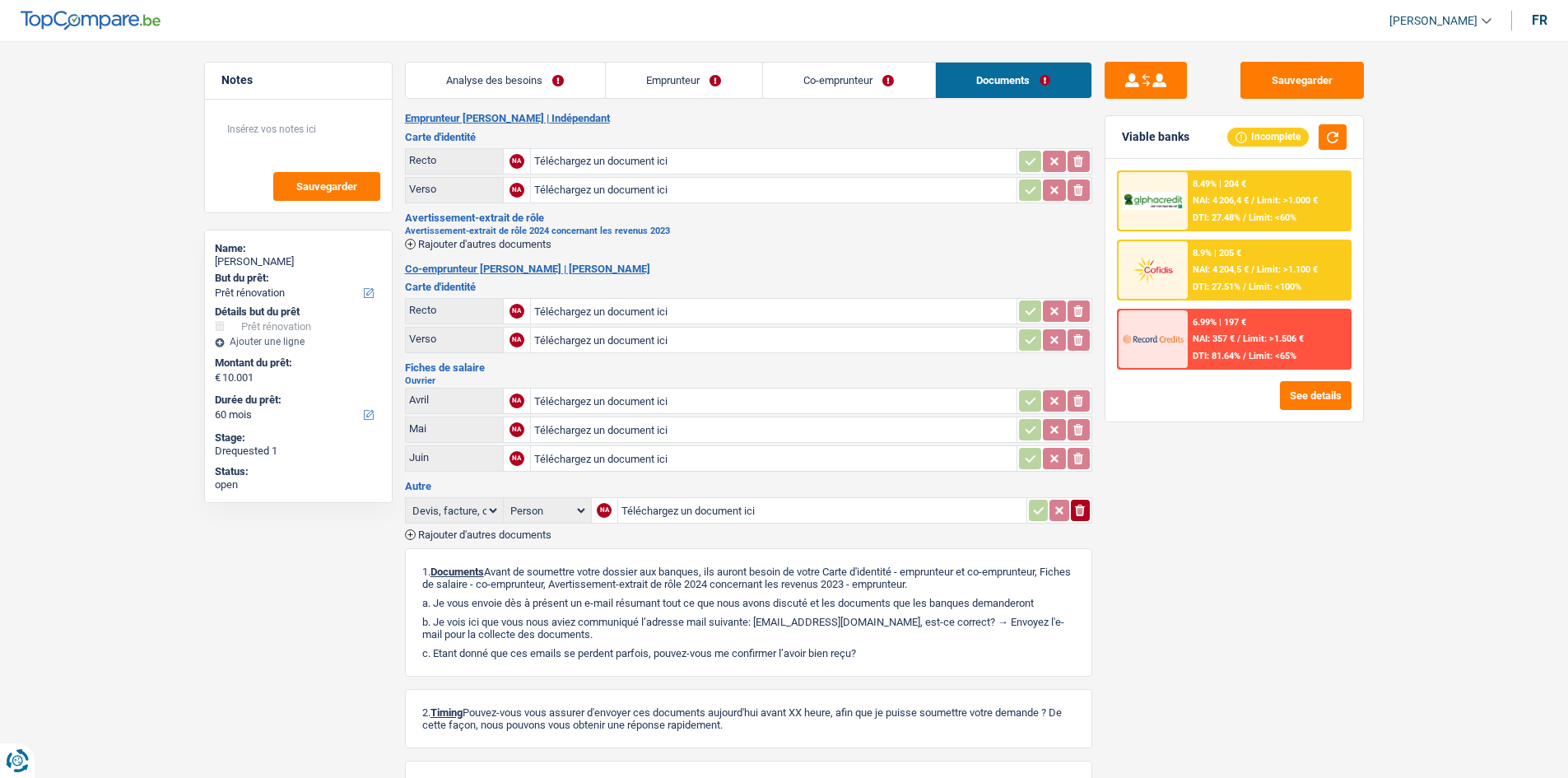 select on "renovation" 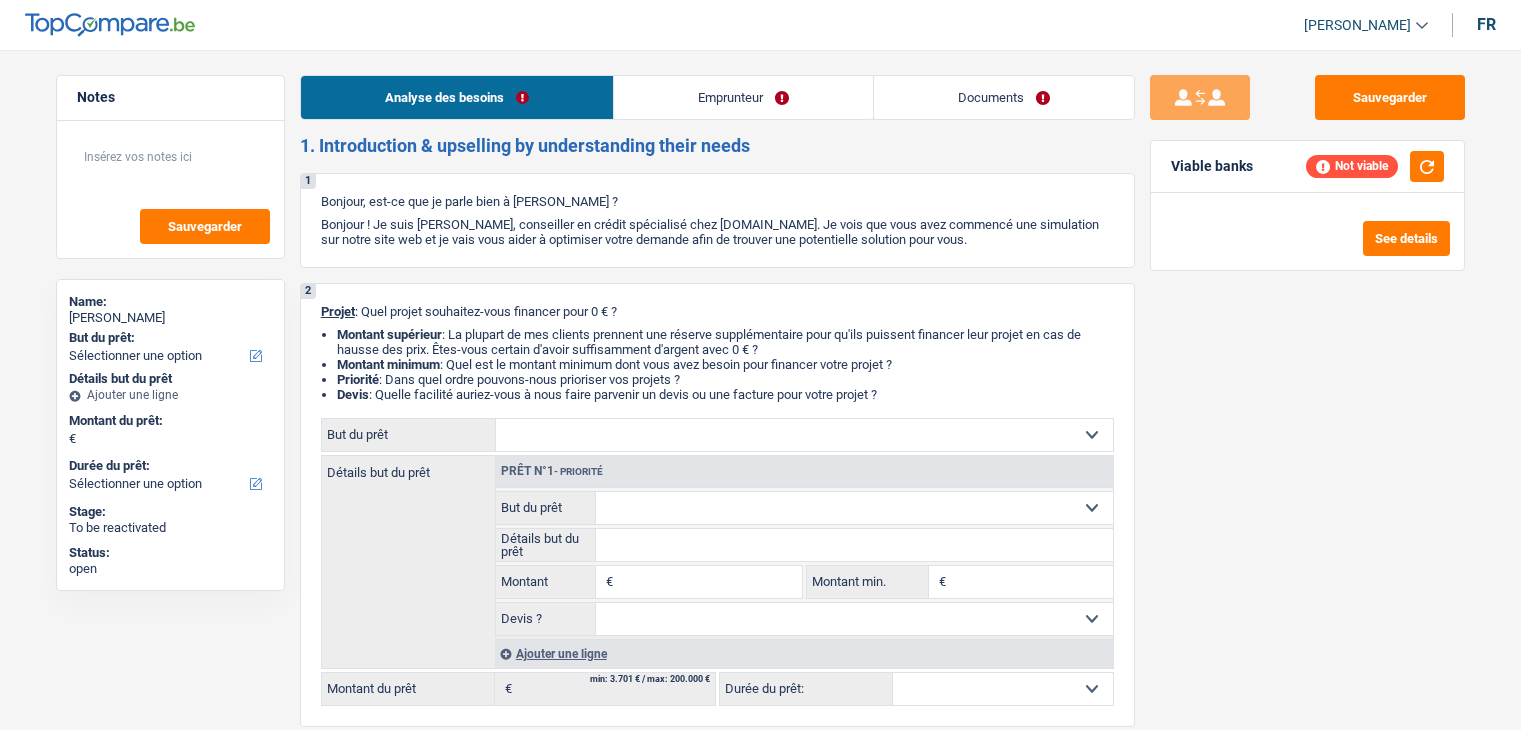select on "worker" 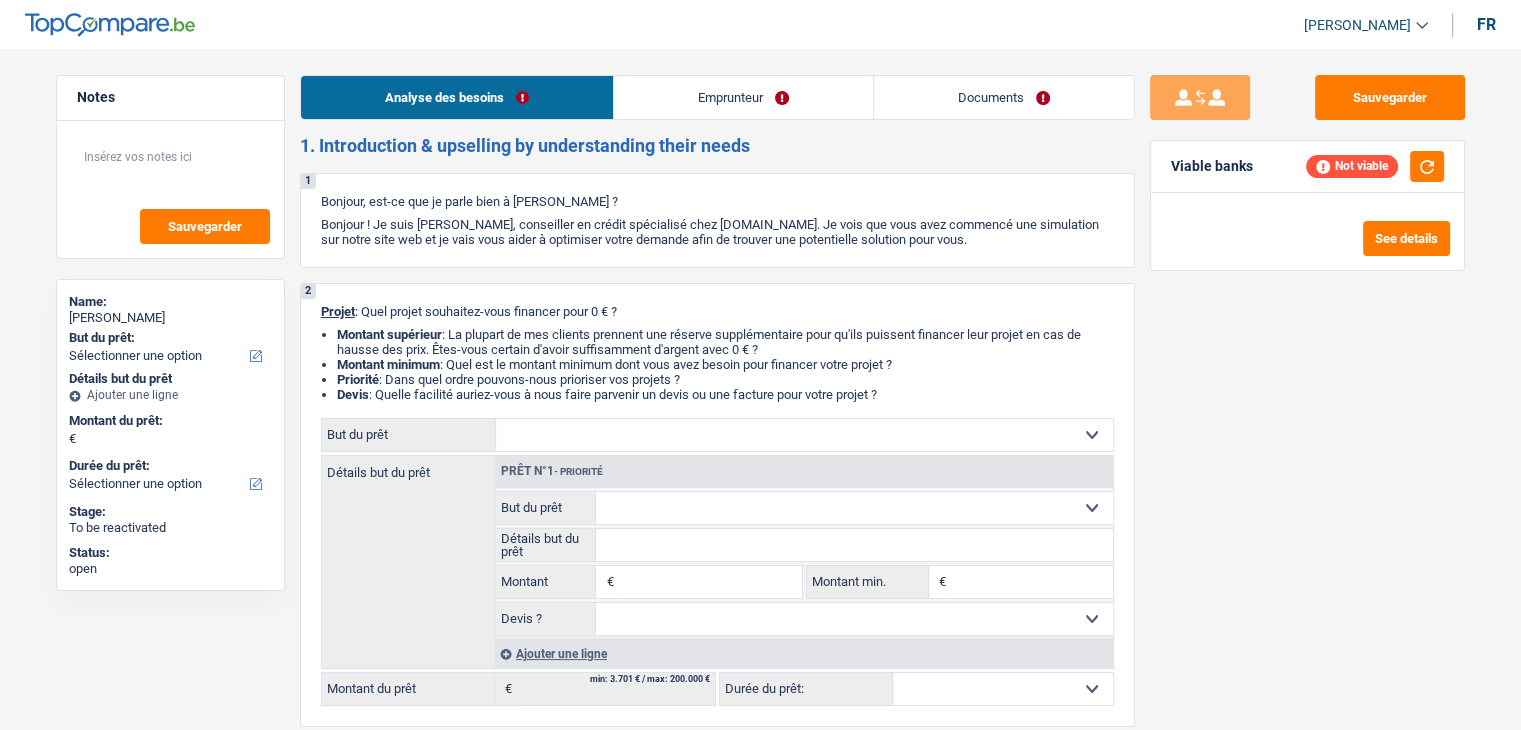 scroll, scrollTop: 0, scrollLeft: 0, axis: both 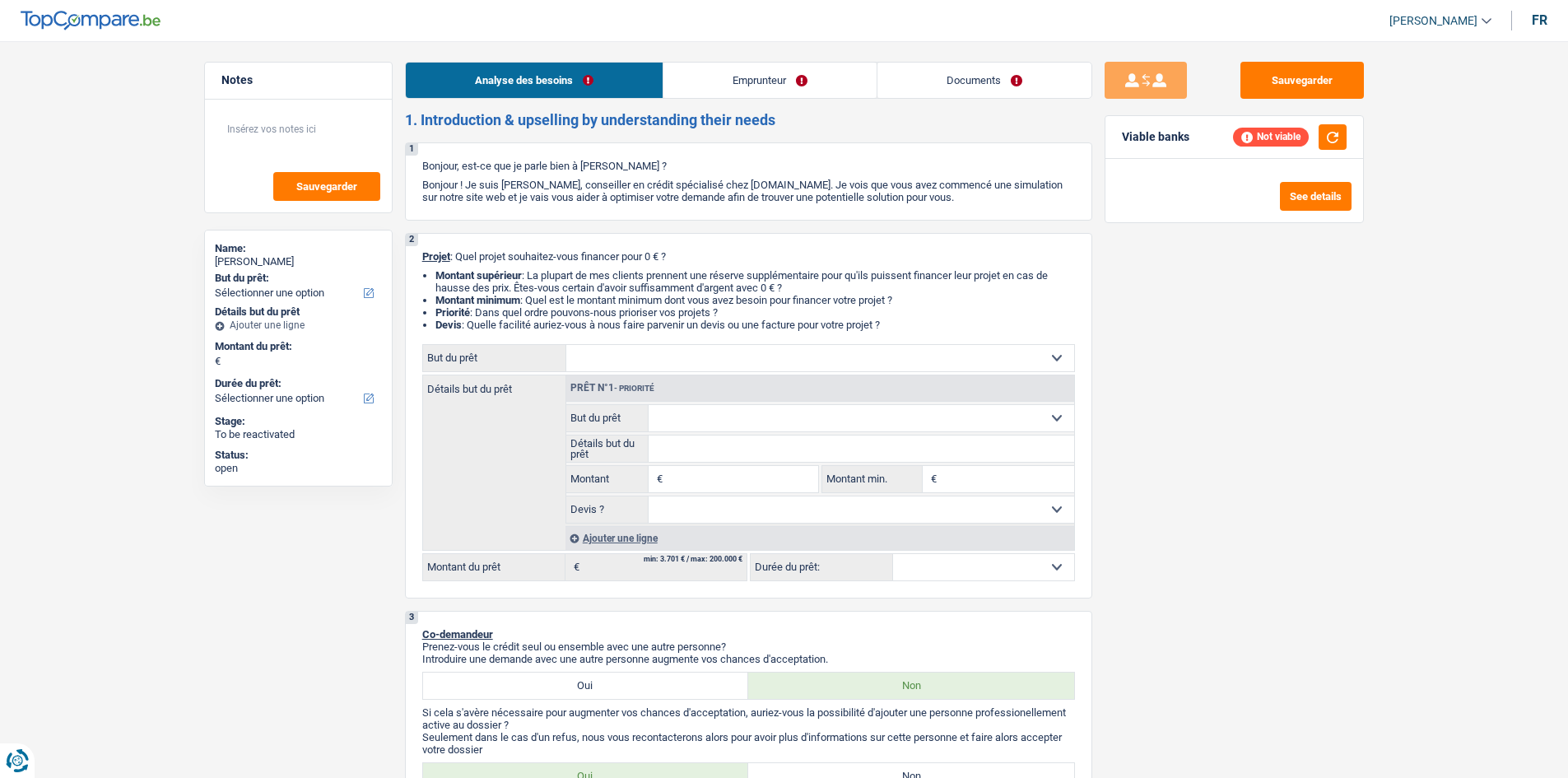 click on "Emprunteur" at bounding box center [770, 80] 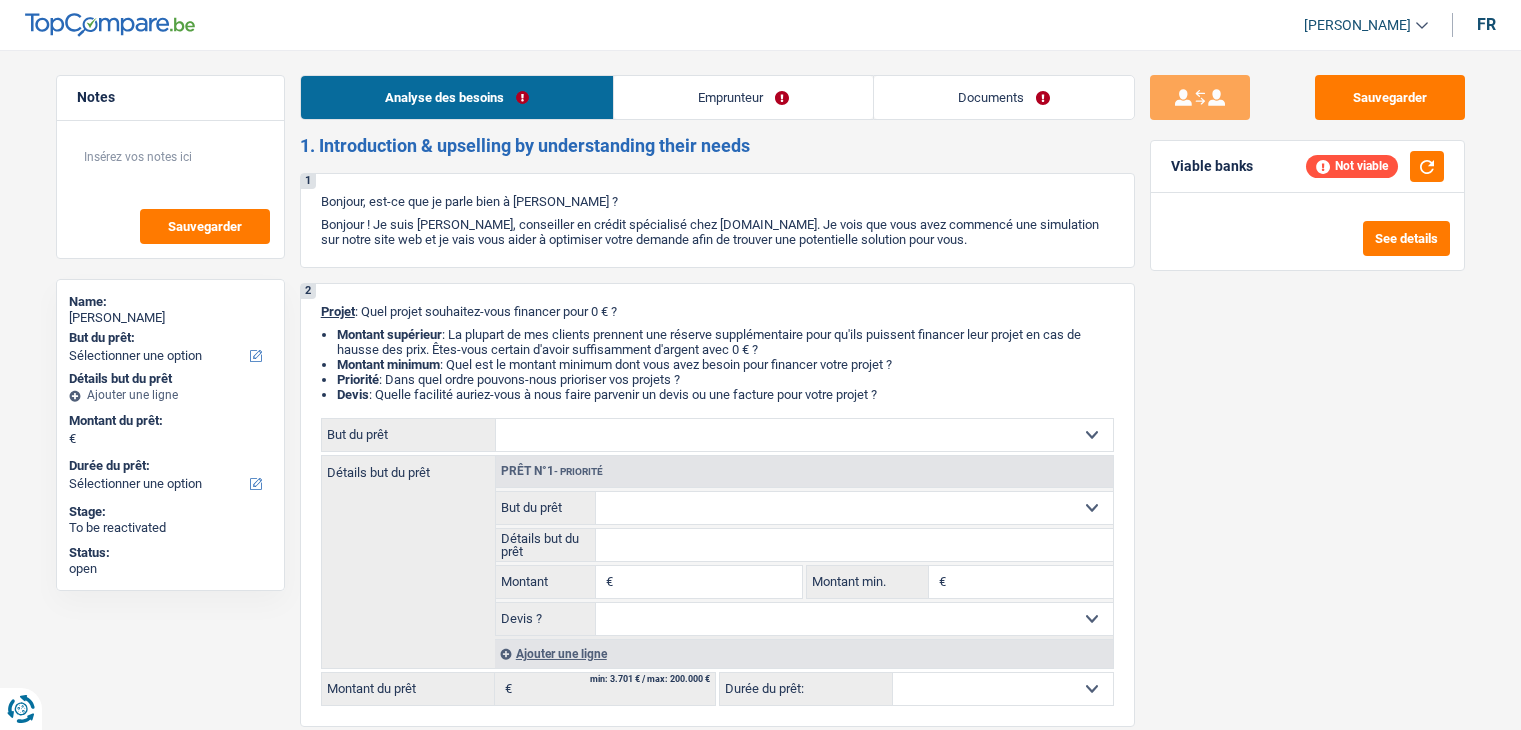 select on "publicEmployee" 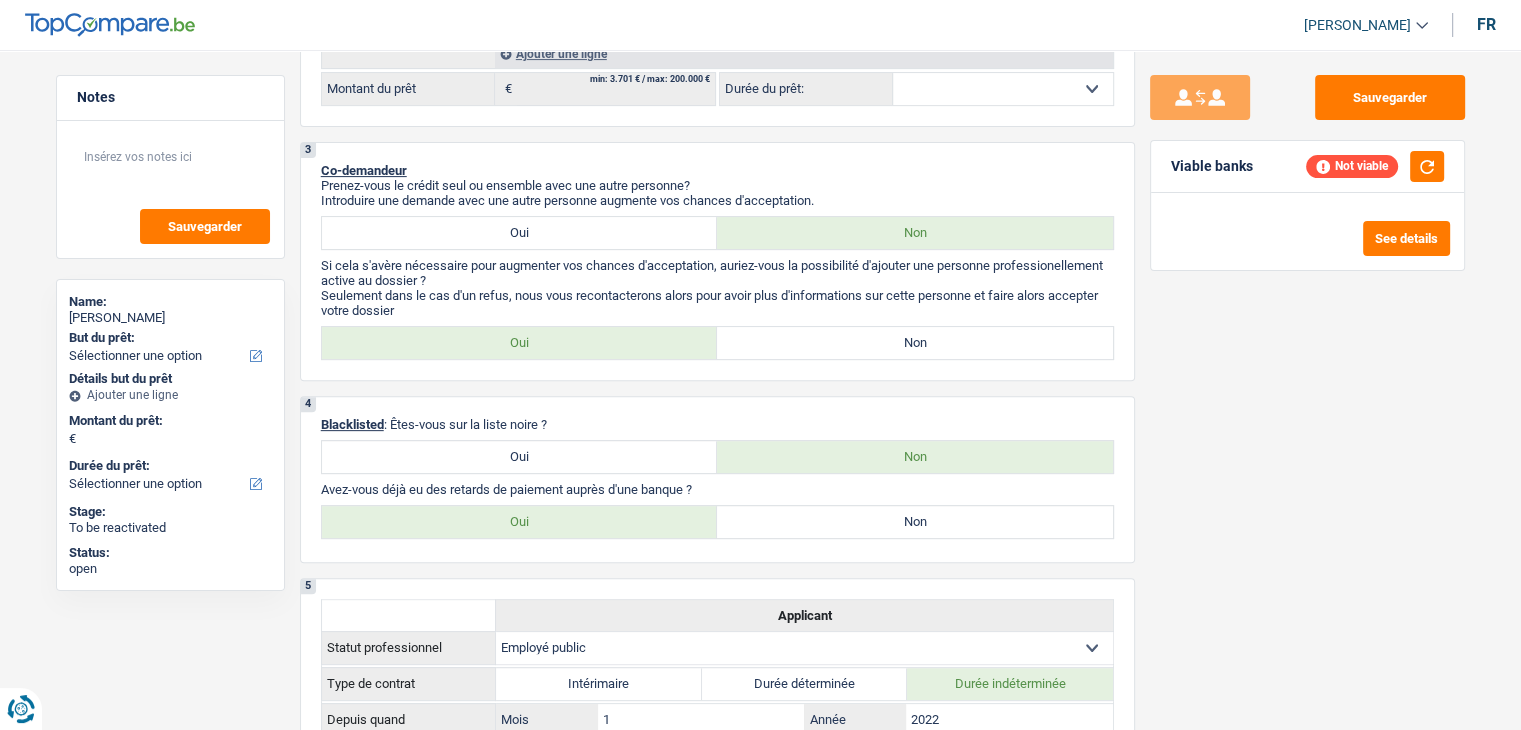 scroll, scrollTop: 600, scrollLeft: 0, axis: vertical 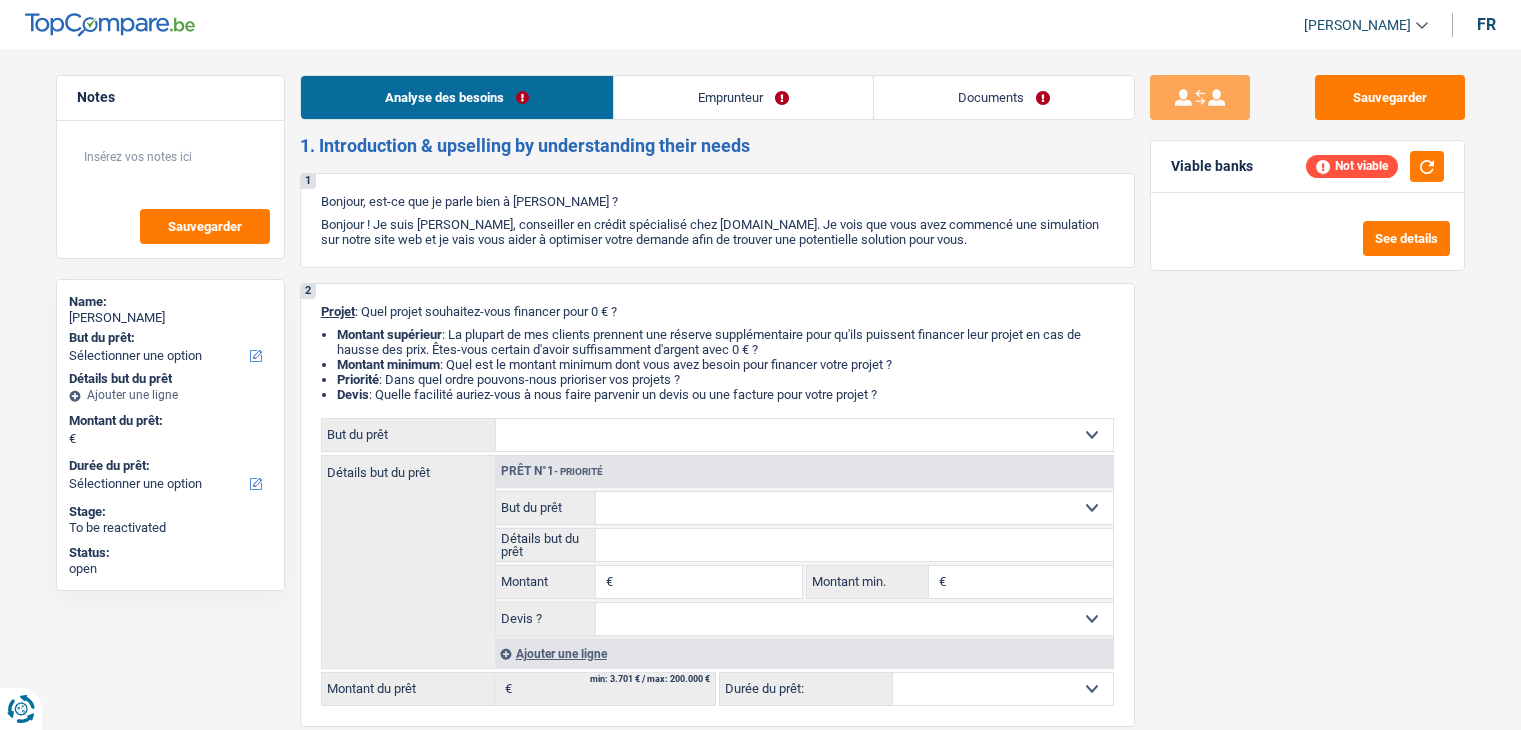 select on "retired" 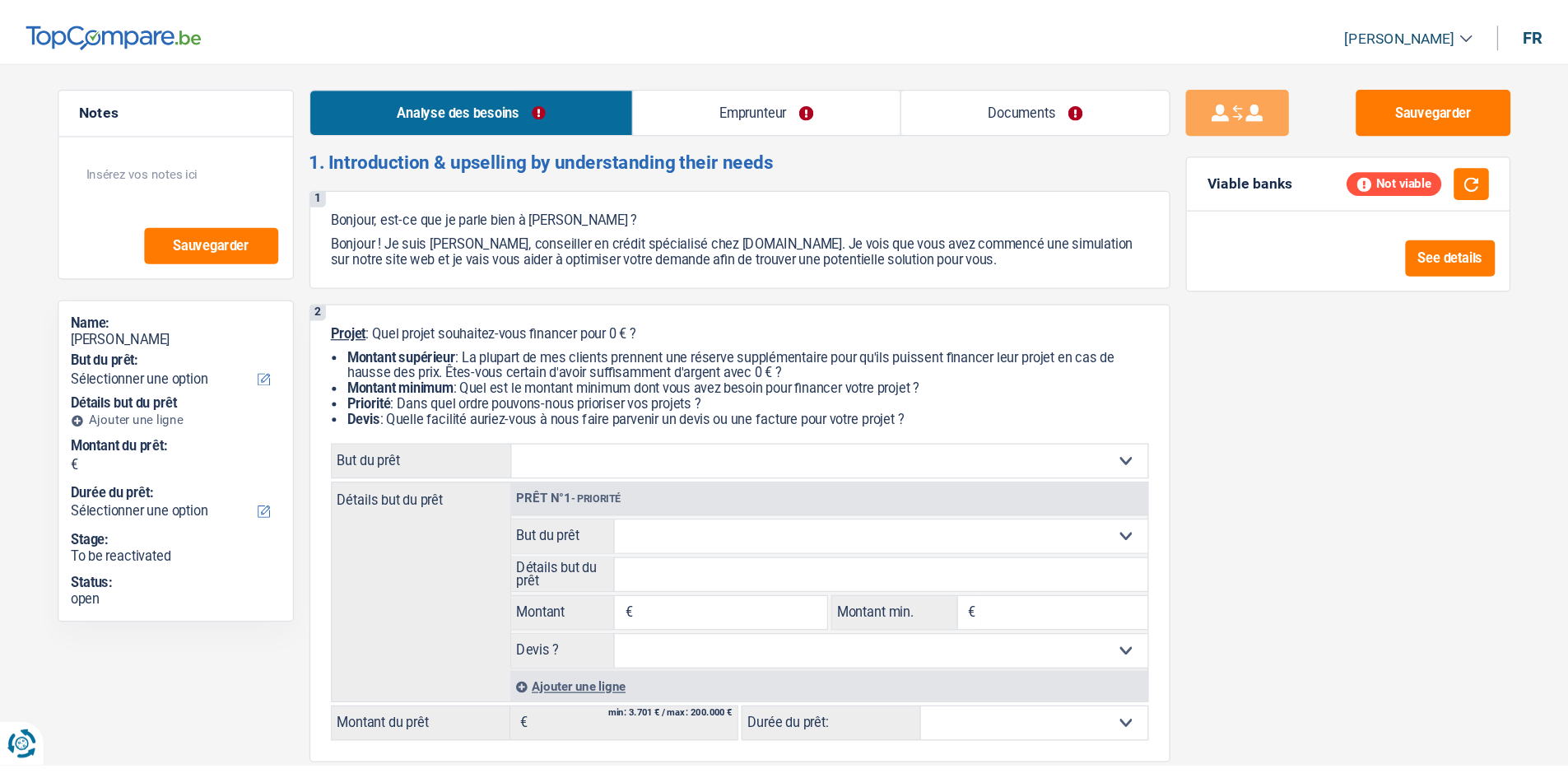 scroll, scrollTop: 0, scrollLeft: 0, axis: both 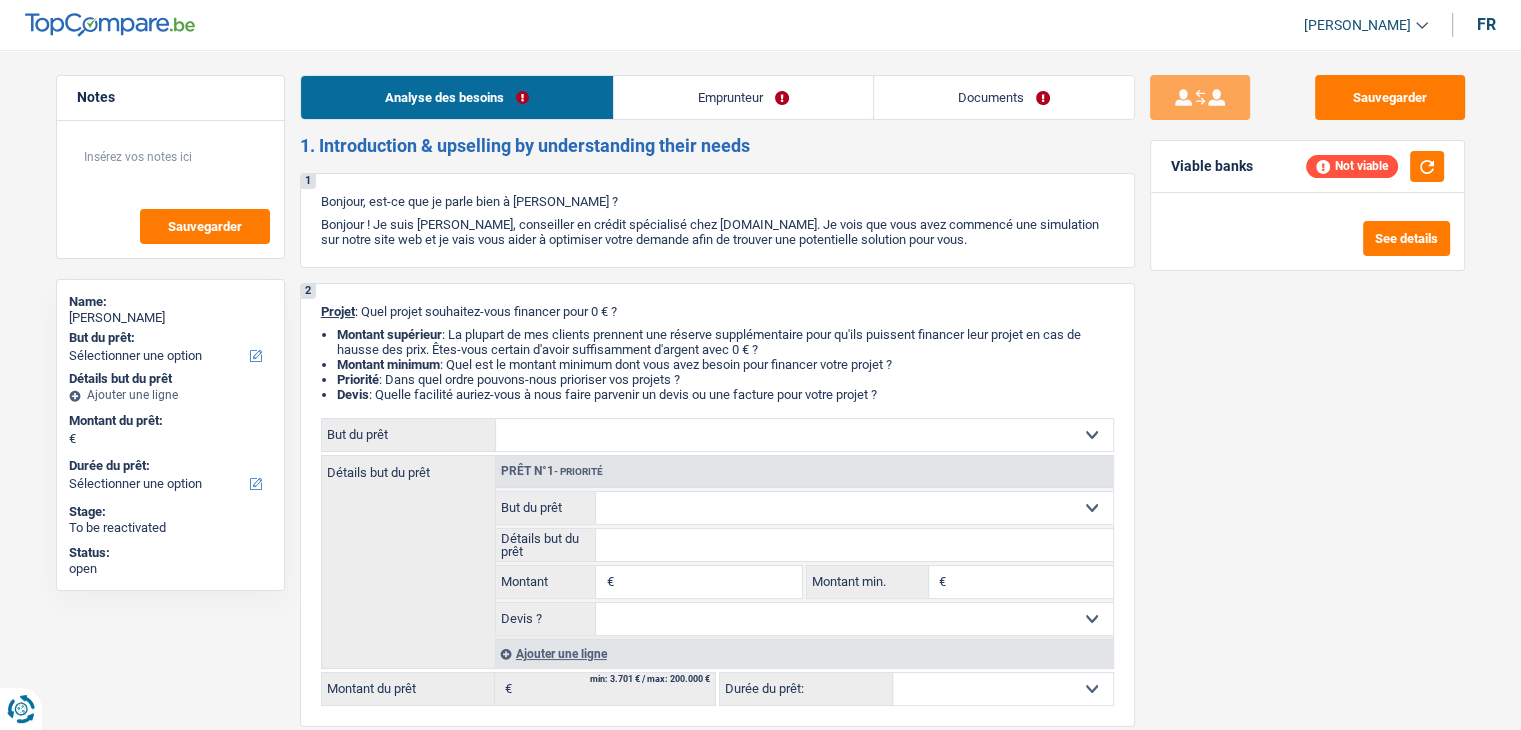 click on "Documents" at bounding box center [1004, 97] 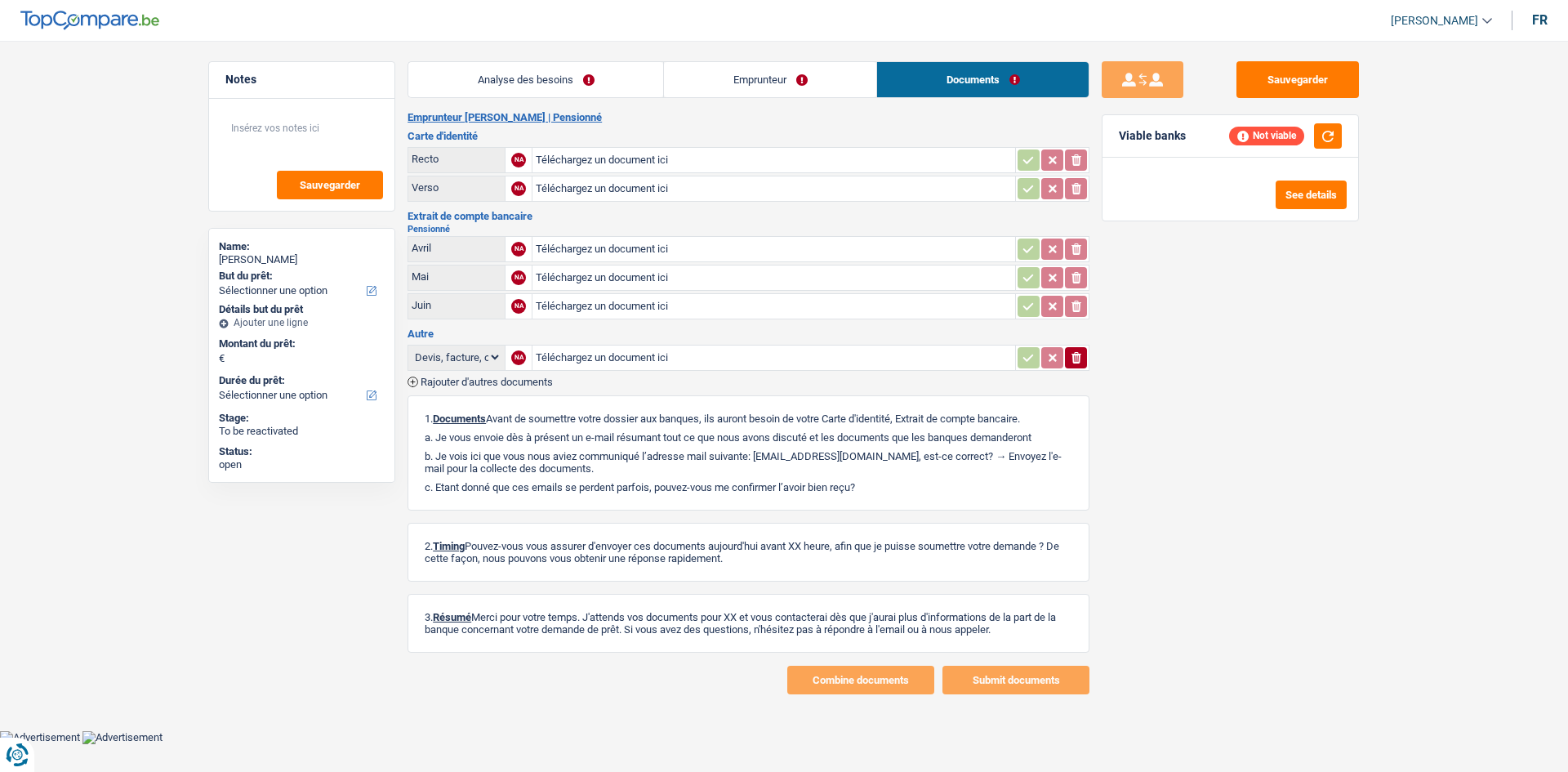 click on "Analyse des besoins" at bounding box center [535, 79] 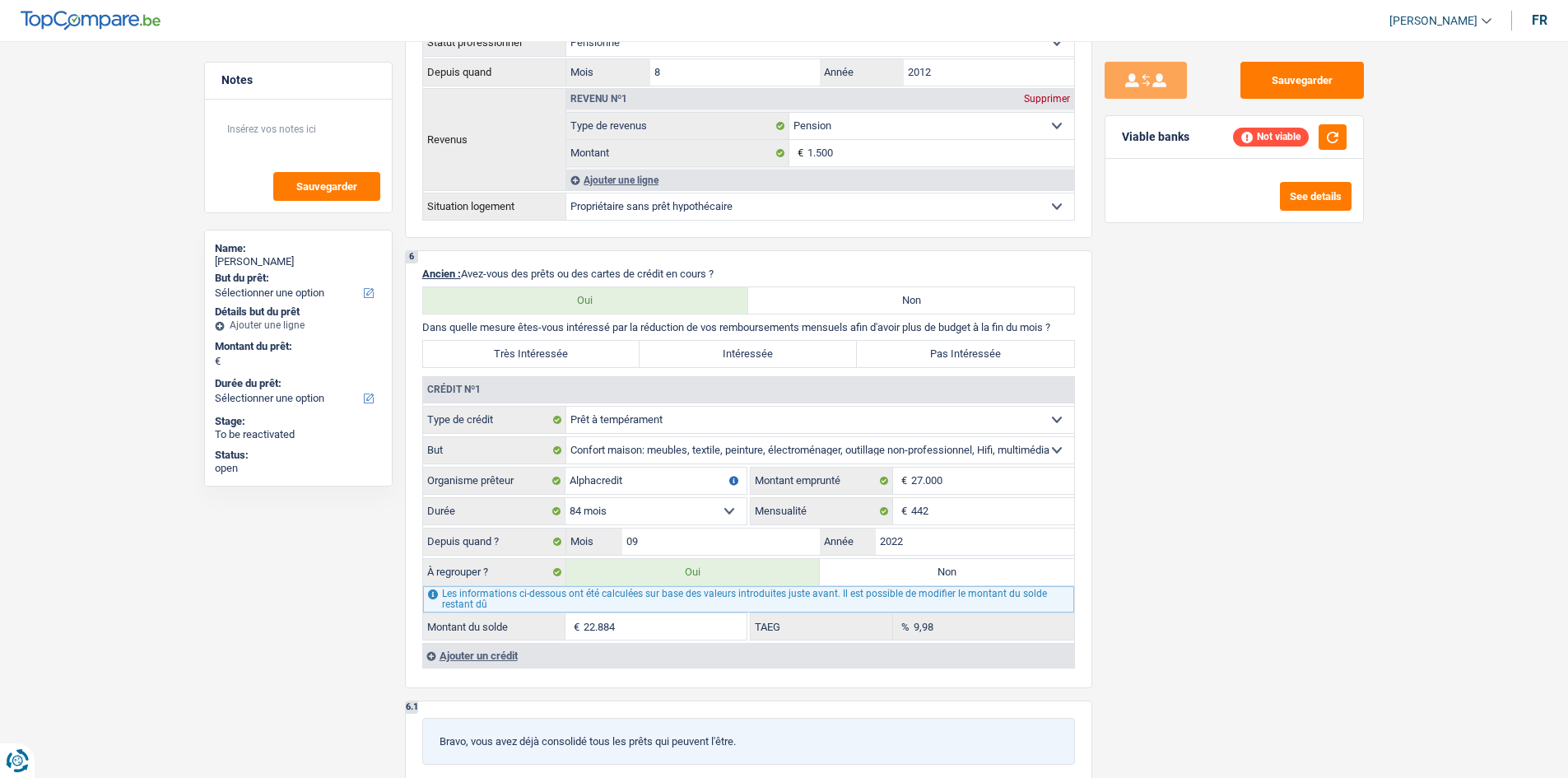 scroll, scrollTop: 988, scrollLeft: 0, axis: vertical 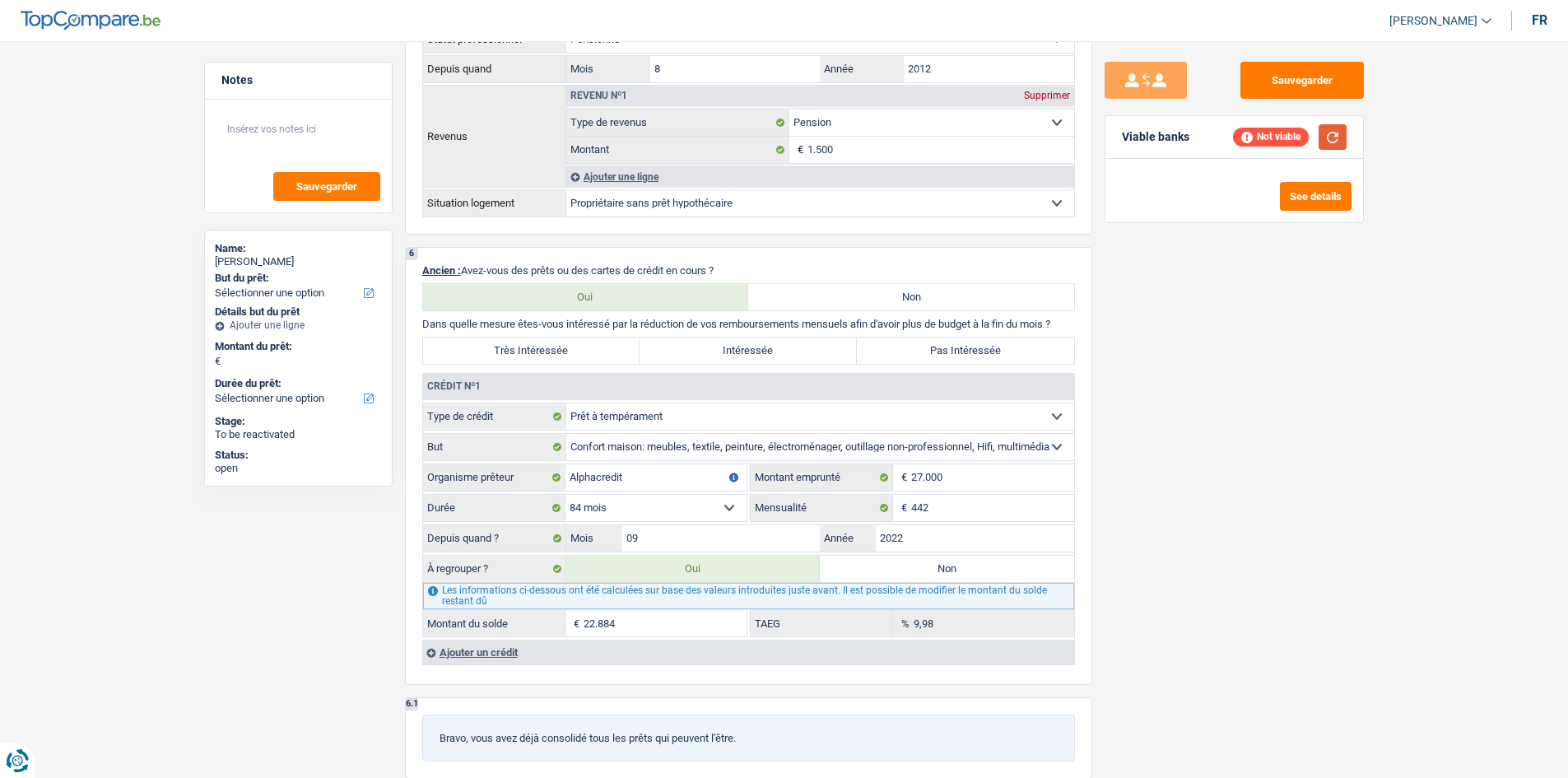 click at bounding box center [1333, 137] 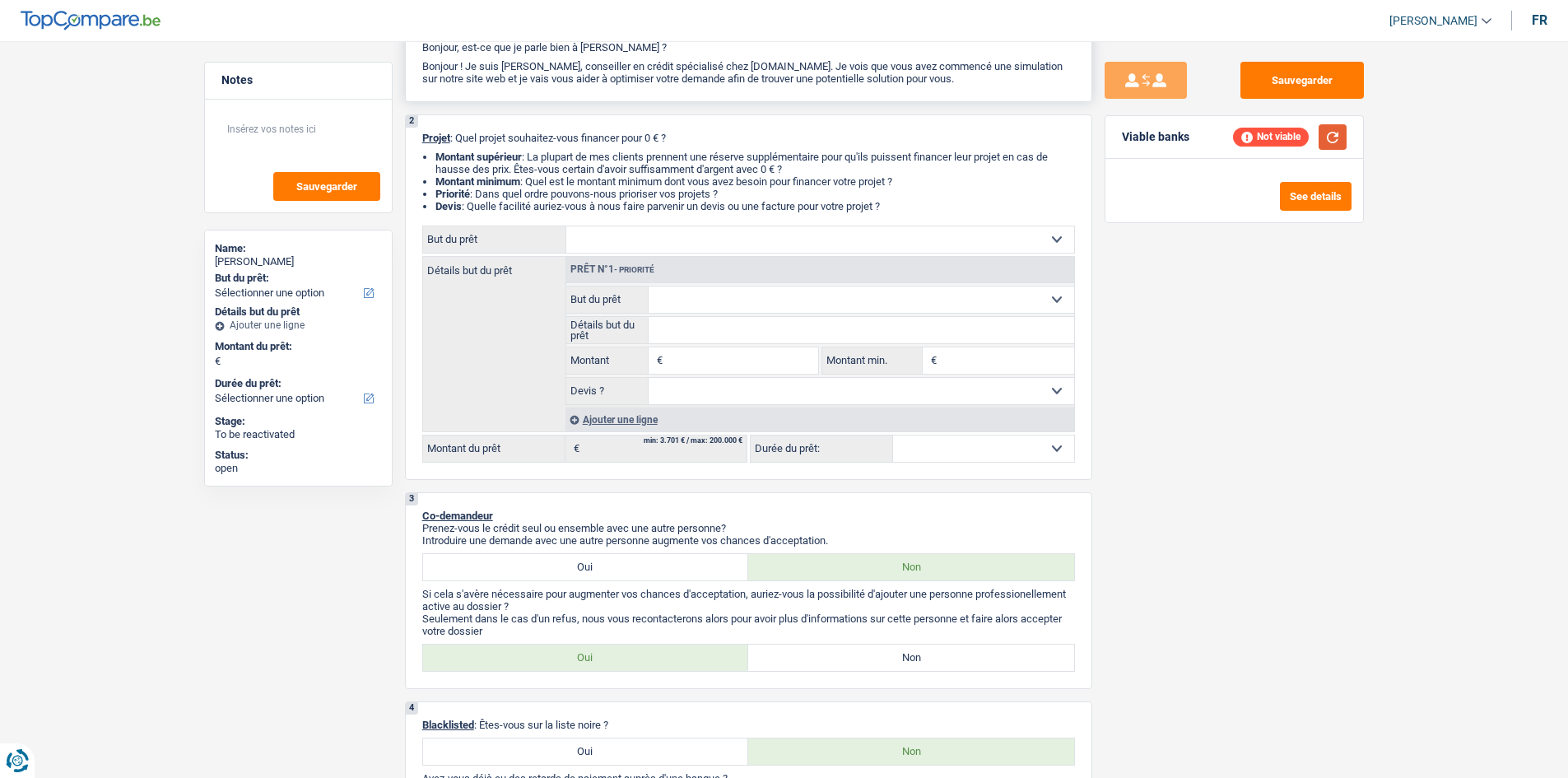 scroll, scrollTop: 0, scrollLeft: 0, axis: both 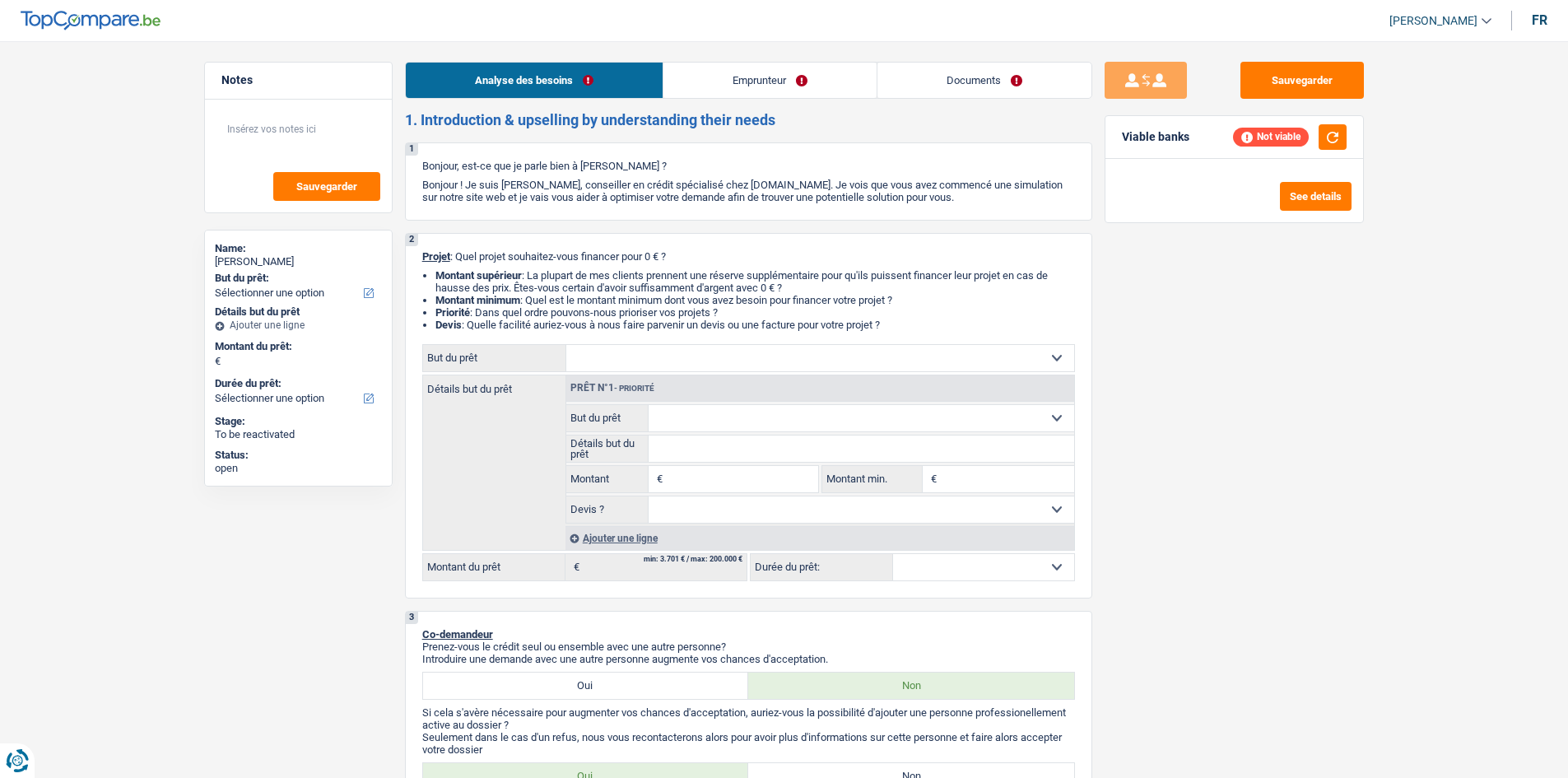 click on "Emprunteur" at bounding box center [770, 80] 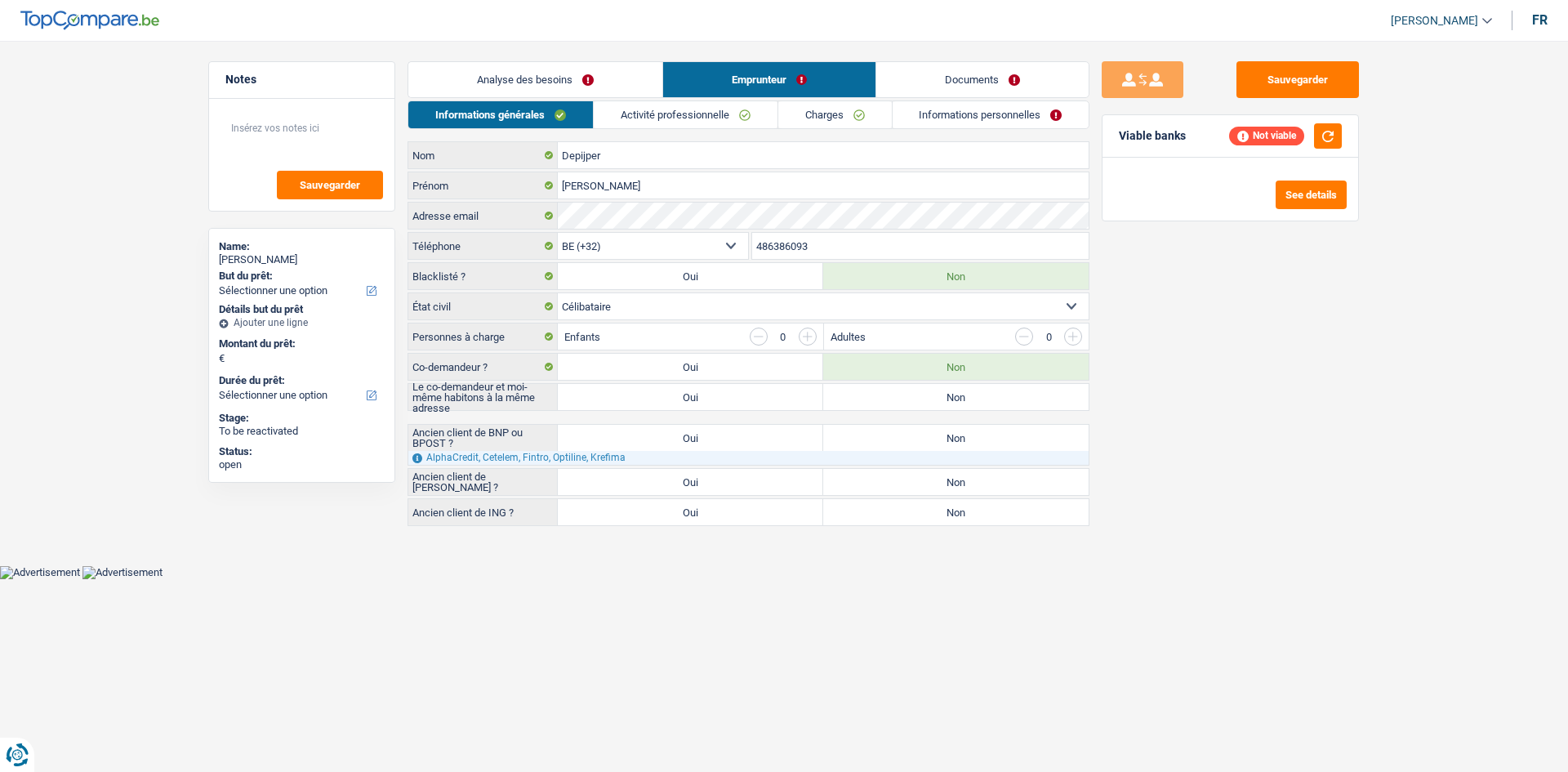 click on "Activité professionnelle" at bounding box center [685, 114] 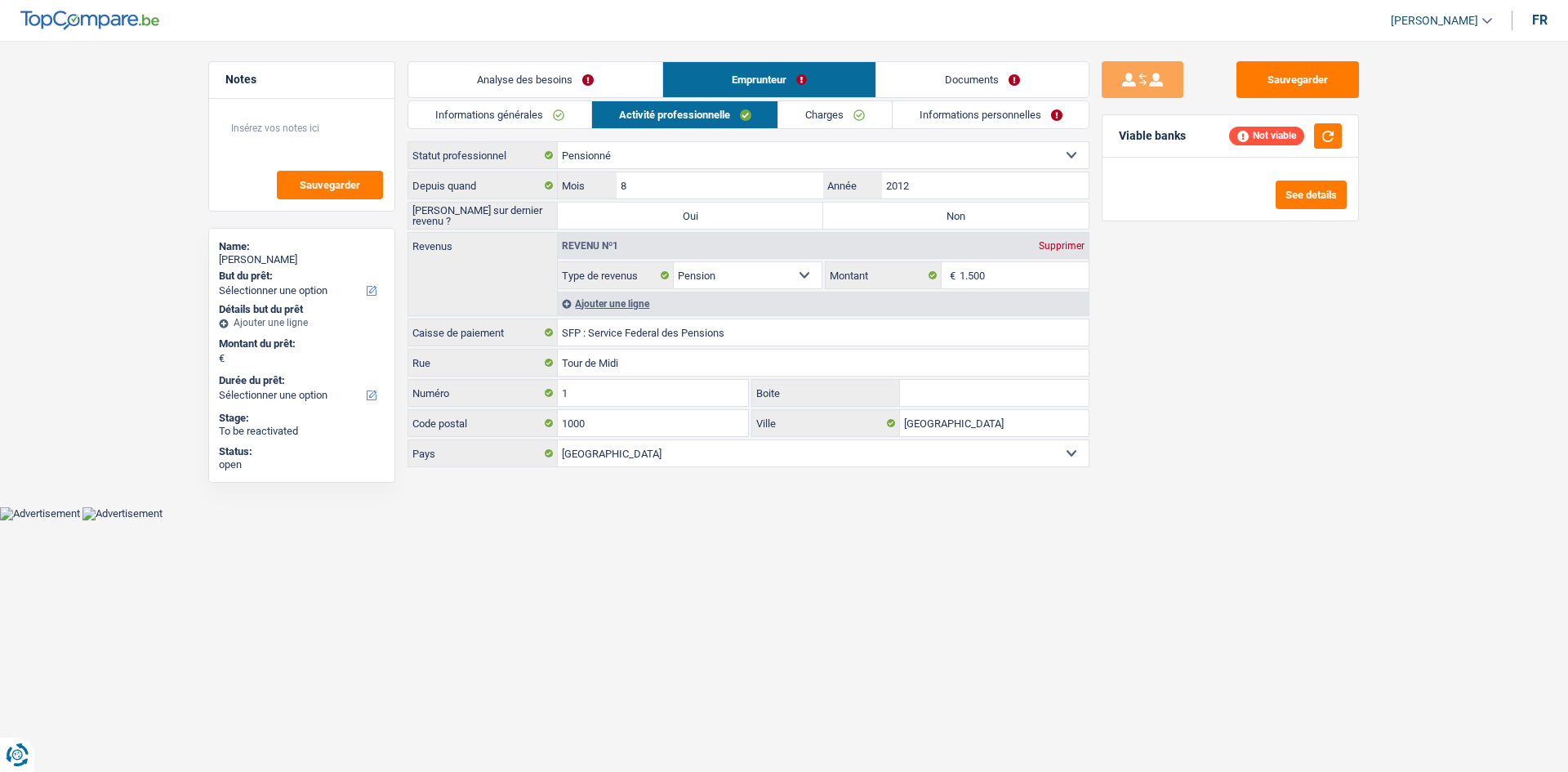 click on "Charges" at bounding box center [835, 114] 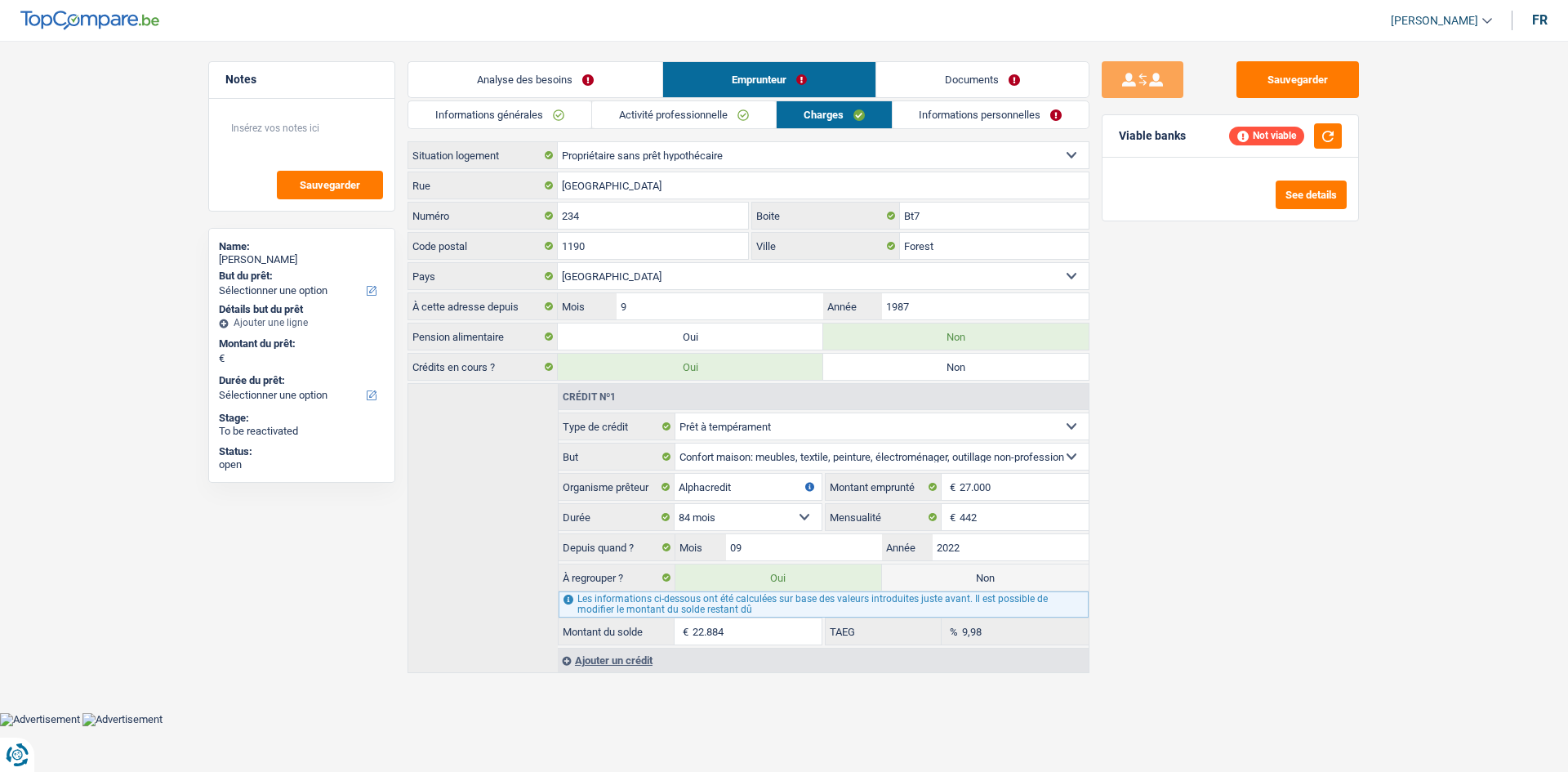 click on "Informations personnelles" at bounding box center (991, 114) 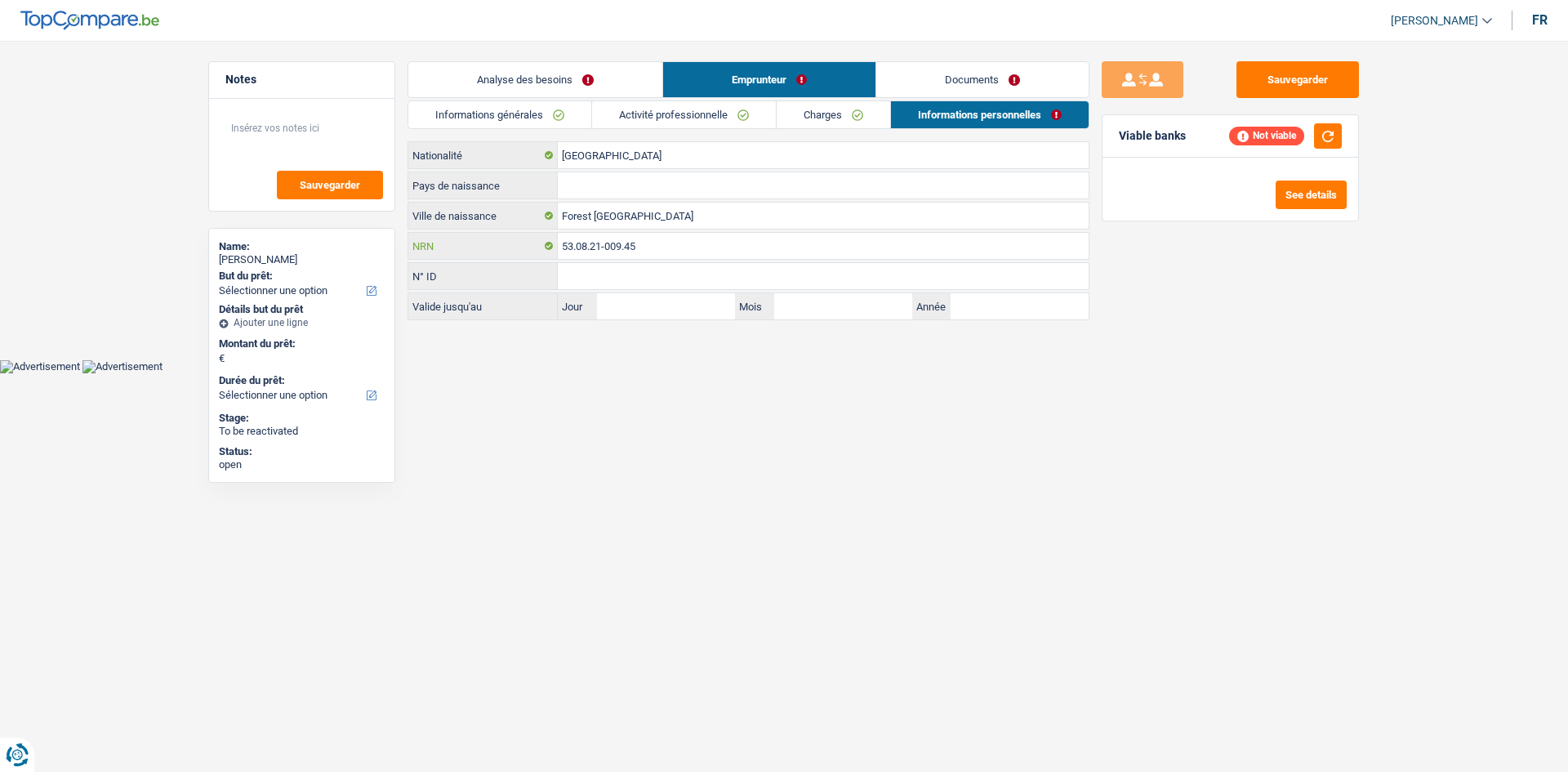 drag, startPoint x: 711, startPoint y: 257, endPoint x: 893, endPoint y: 426, distance: 248.36465 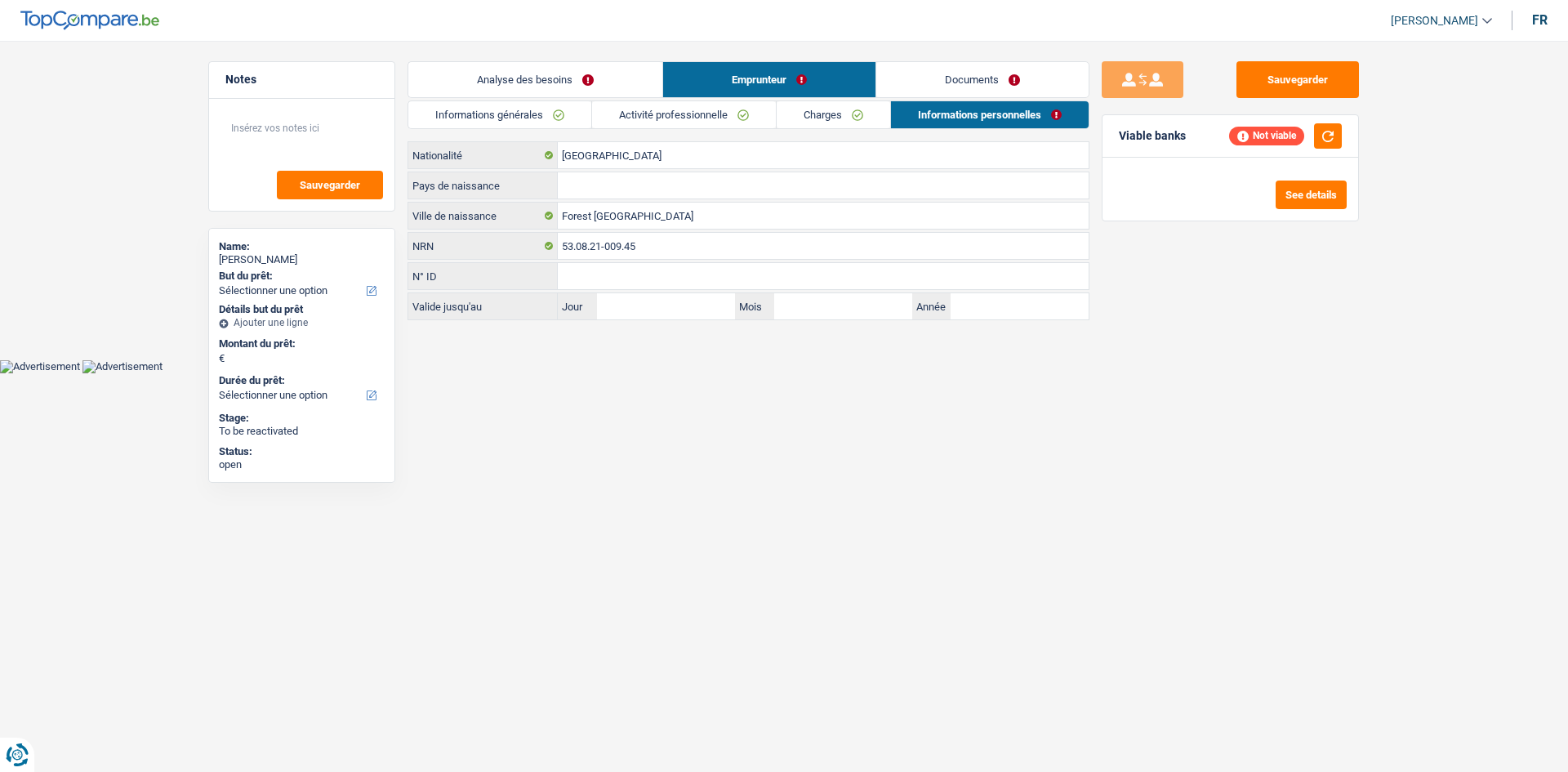 click on "Vous avez le contrôle de vos données
Nous utilisons des cookies, tout comme nos partenaires commerciaux, afin de collecter des informations sur vous à des fins diverses, notamment :
En cliquant sur « Accepter », vous donnez votre consentement à toutes les fins énoncées. Vous pouvez également choisir de spécifier les finalités auxquelles vous souhaitez donner votre consentement. Pour ce faire, il vous suffit de cocher la case située à côté de la finalité et d’appuyer sur « Enregistrer les paramètres ».
Vous pouvez à tout moment révoquer votre consentement en cliquant sur la petite icône située dans le coin inférieur gauche du site Internet. En savoir plus sur les cookies
Politique de confidentialité de Google
un an" at bounding box center (784, 186) 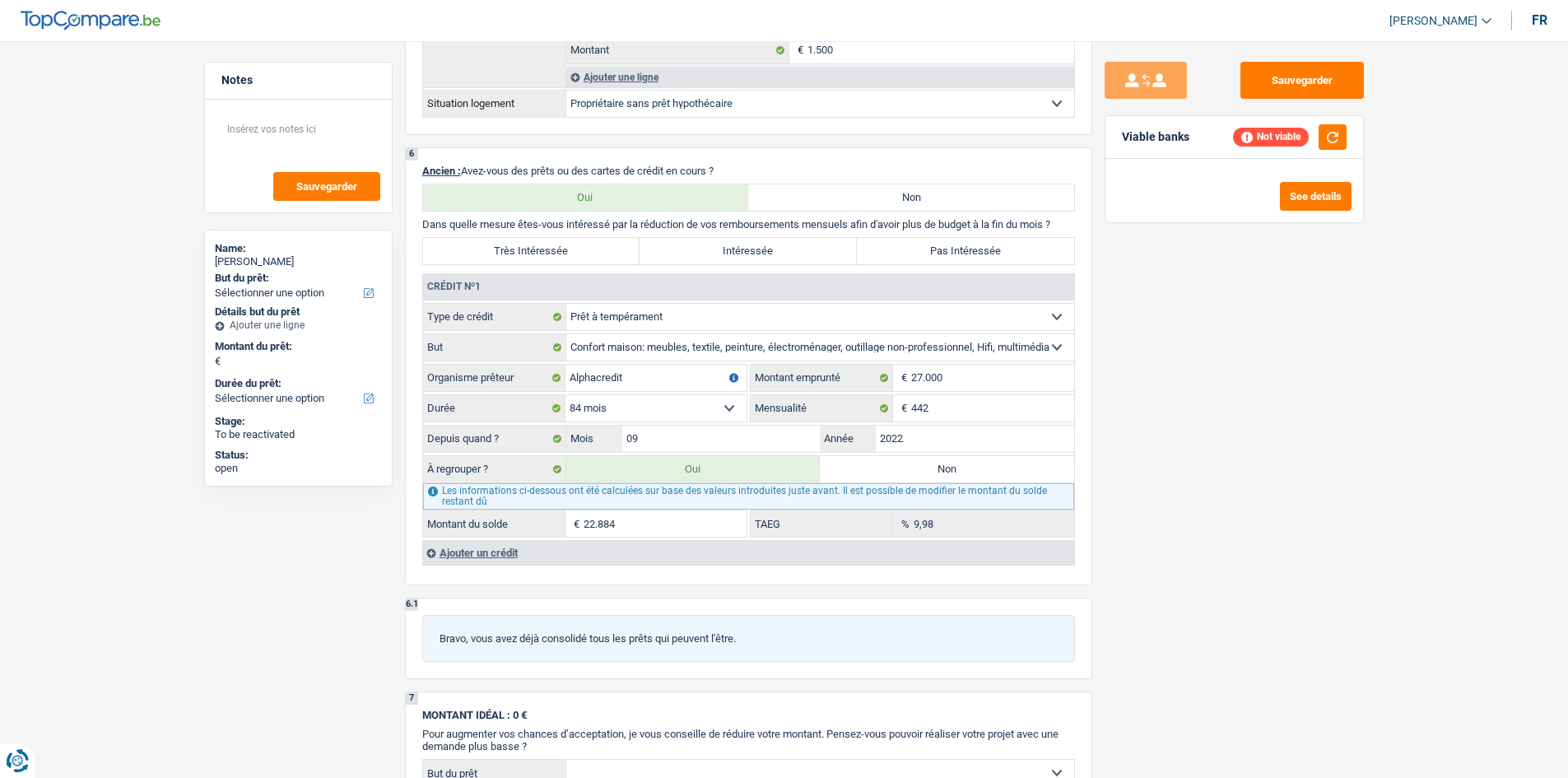 scroll, scrollTop: 1235, scrollLeft: 0, axis: vertical 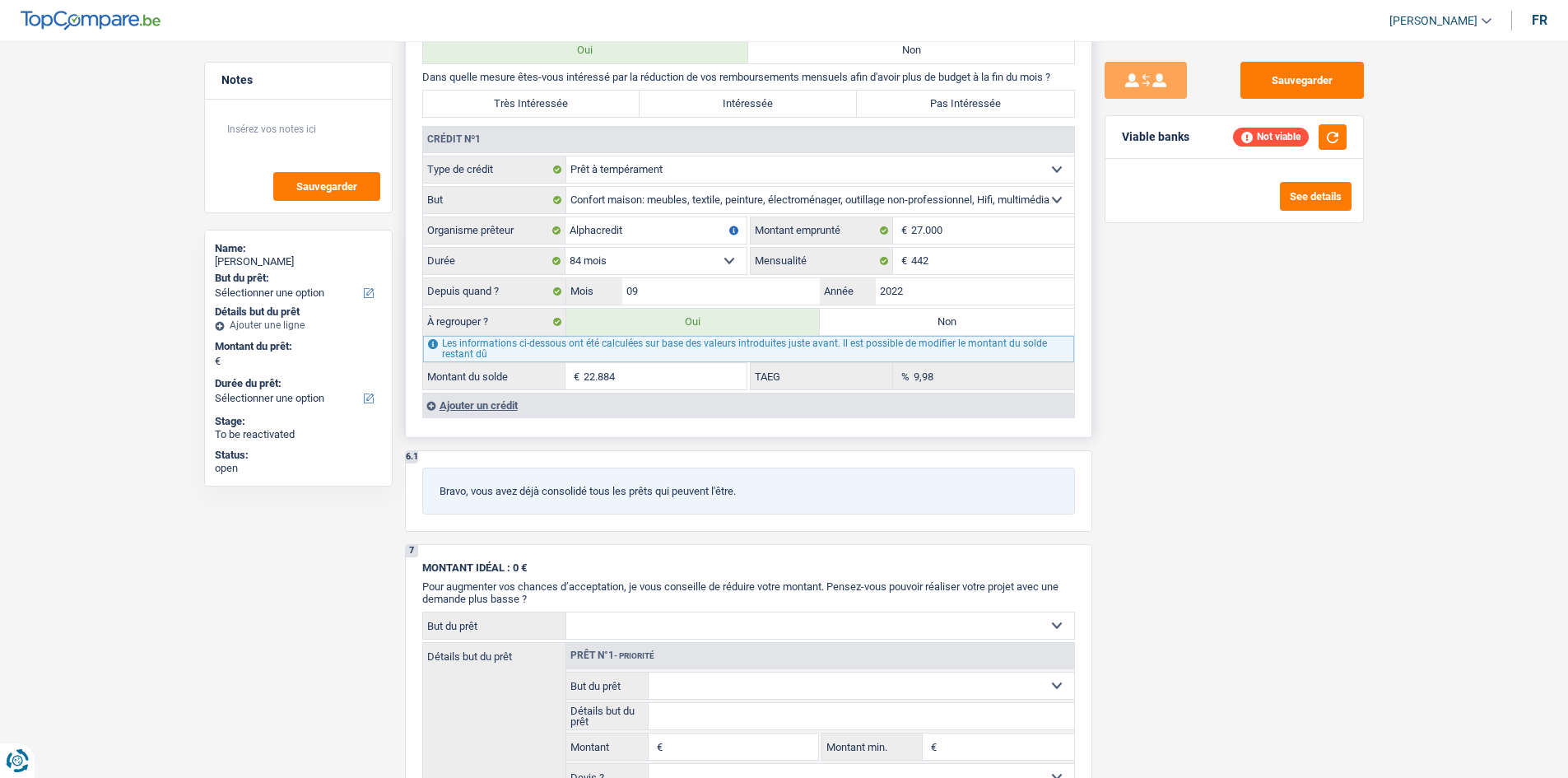 click on "Ajouter un crédit" at bounding box center (748, 405) 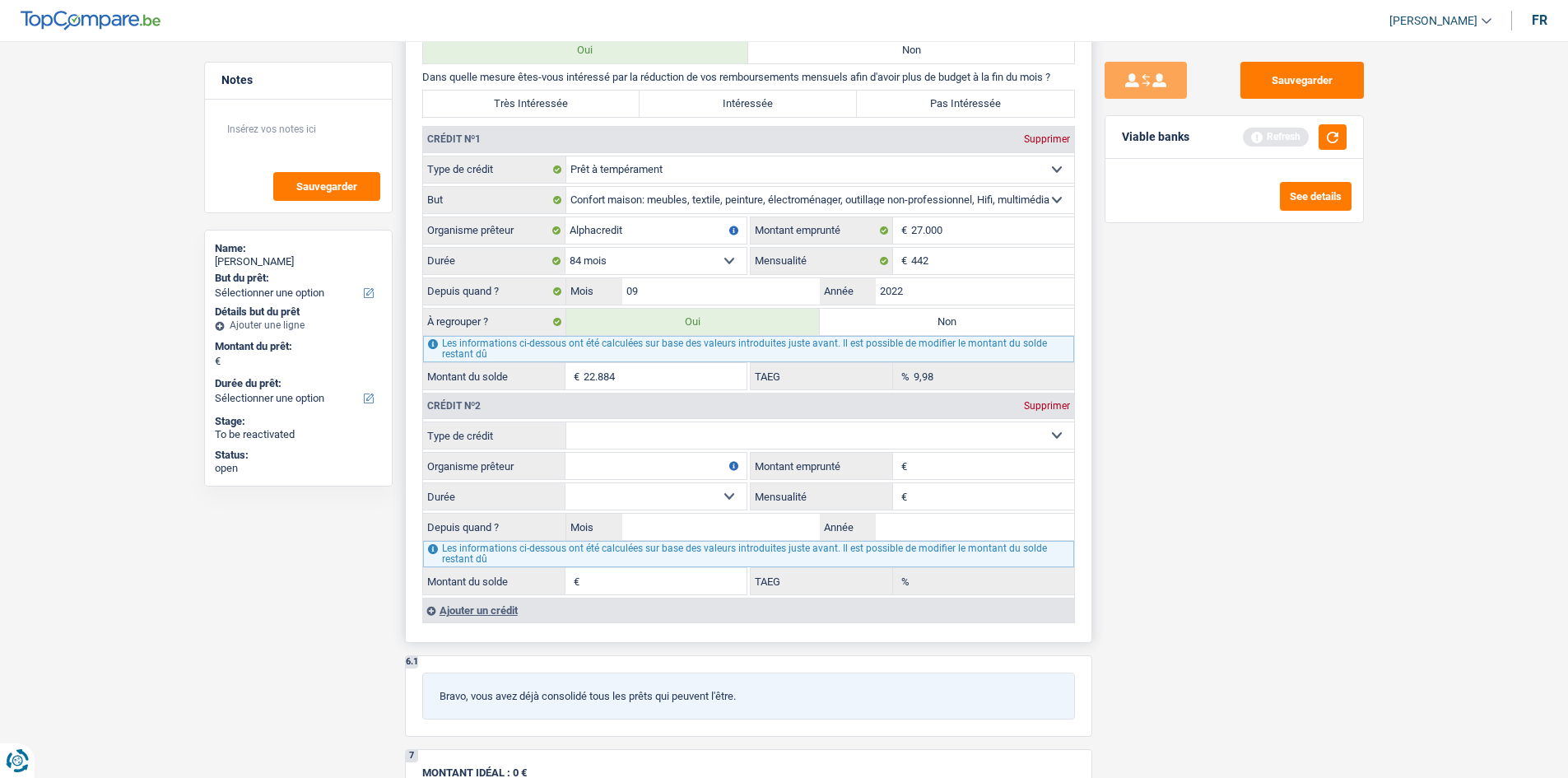 click on "Supprimer" at bounding box center [1047, 406] 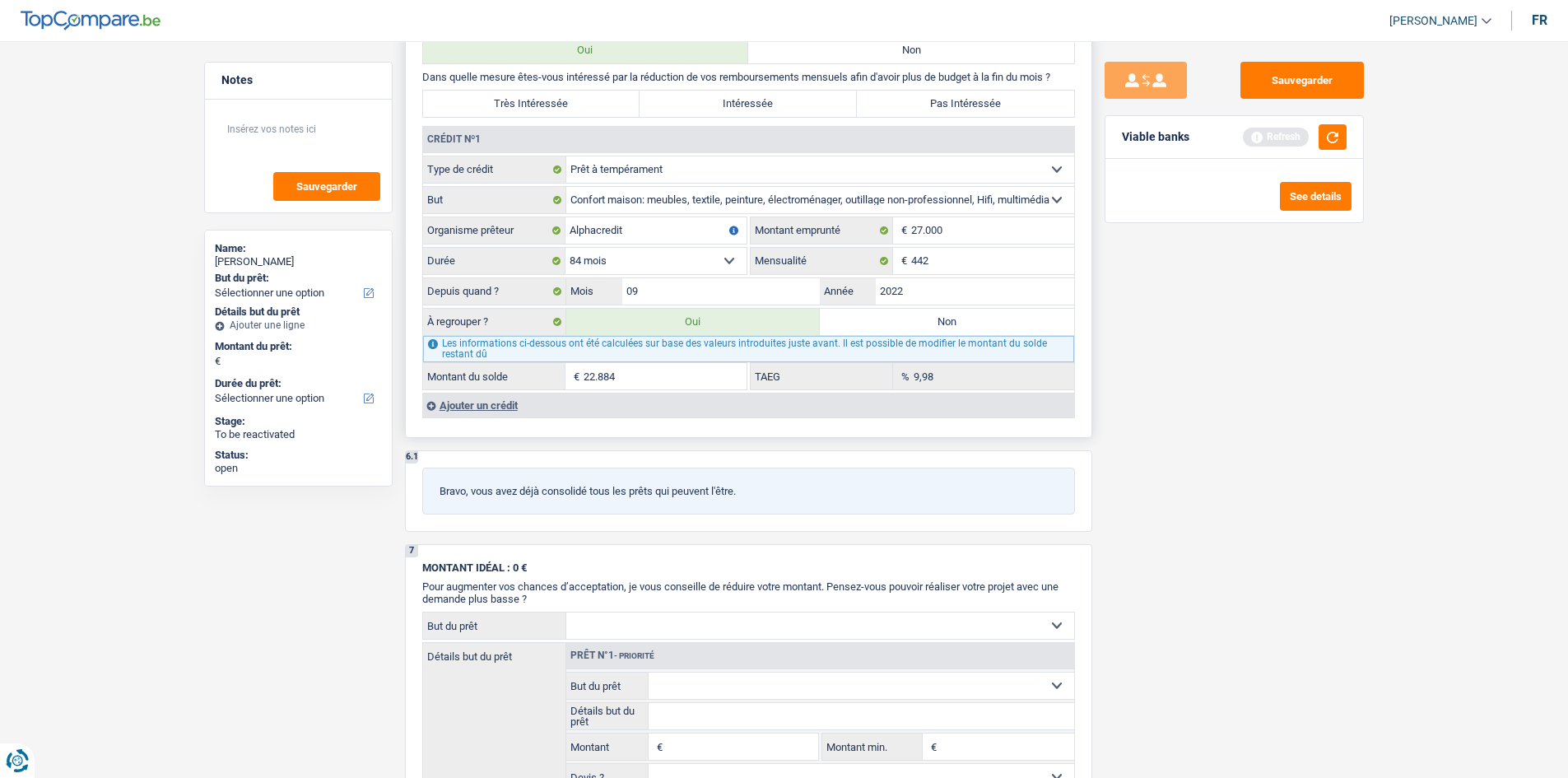 click on "Non" at bounding box center [947, 322] 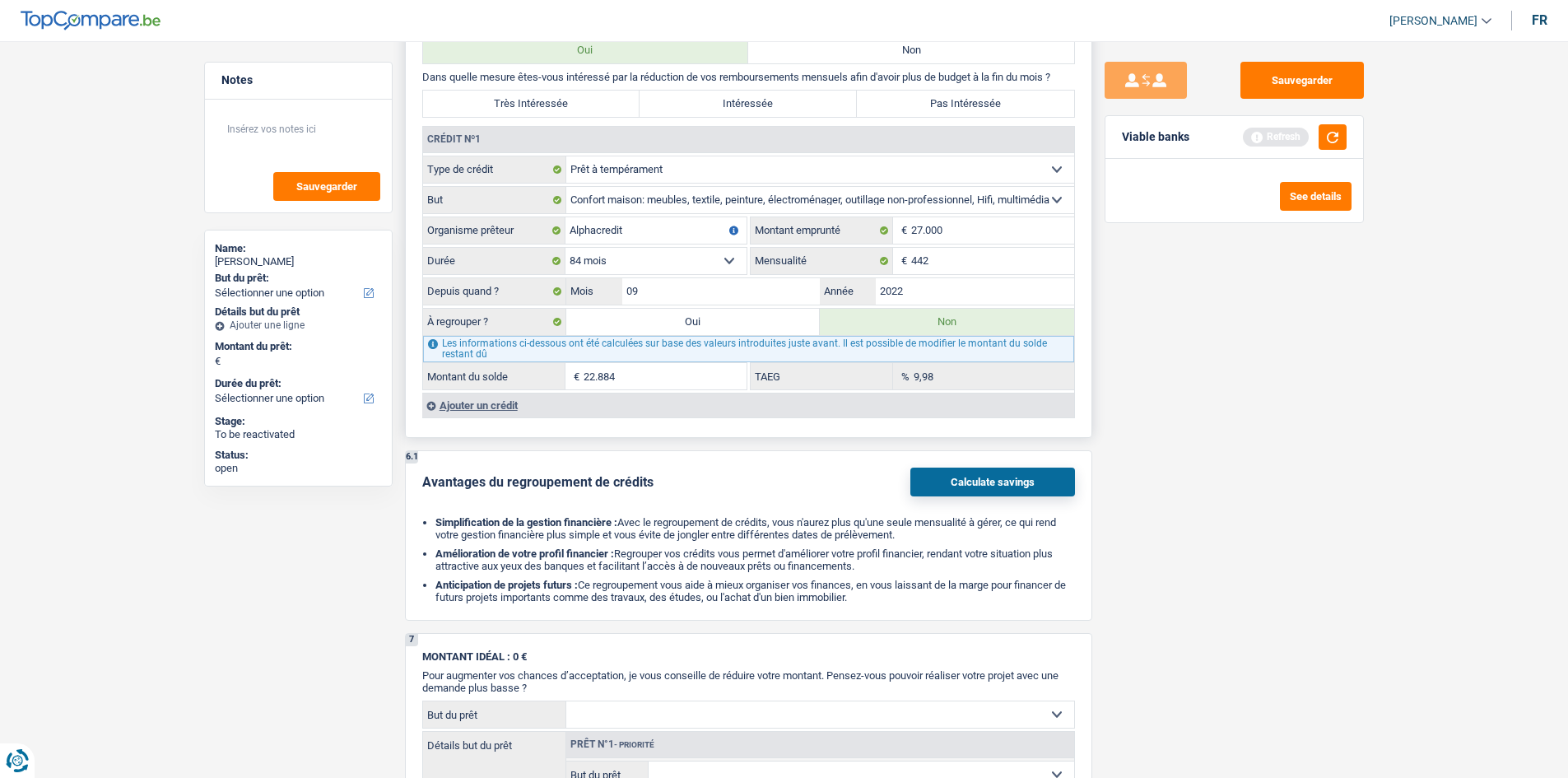 click on "Oui" at bounding box center [693, 322] 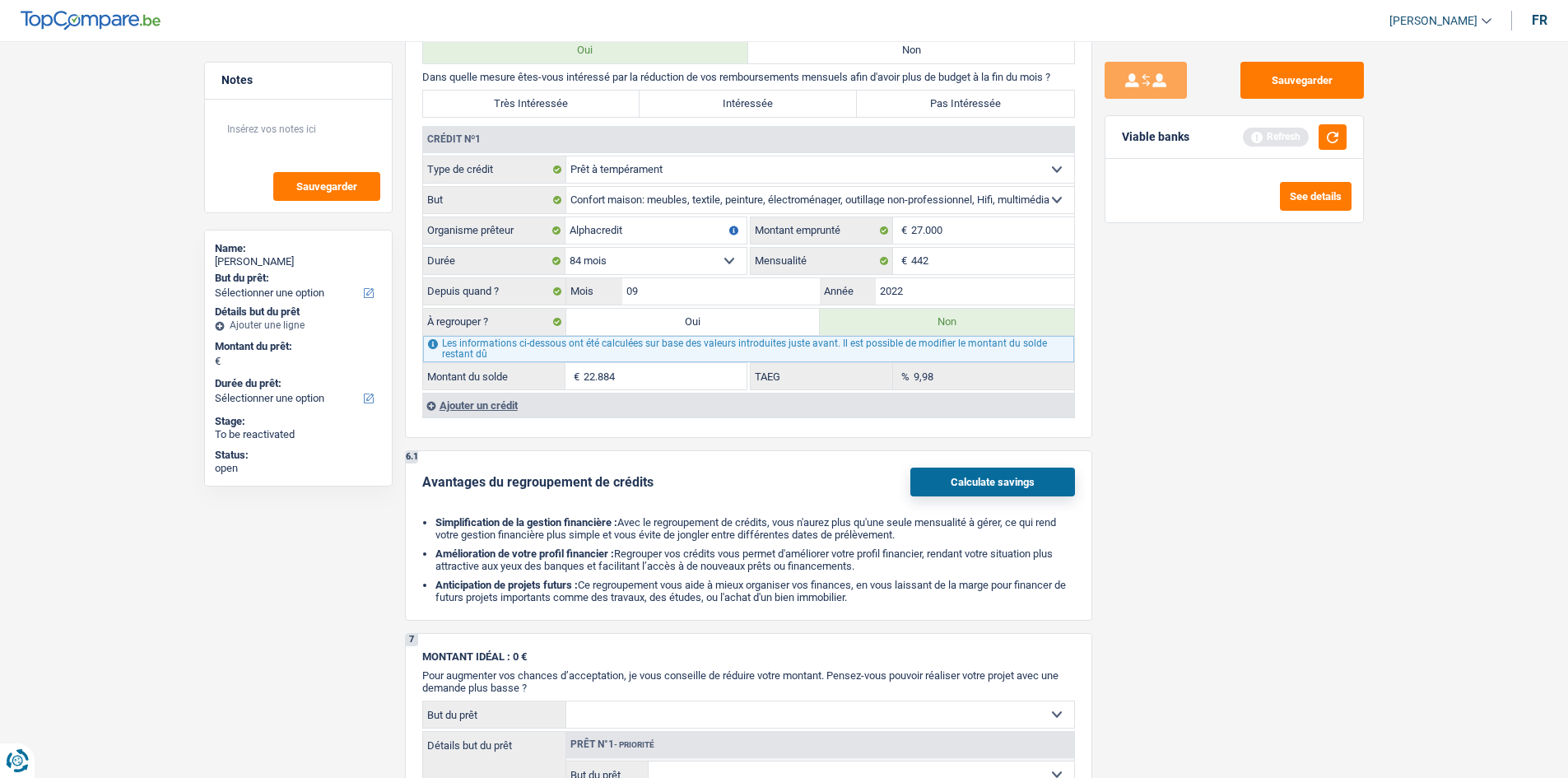 type on "22.884" 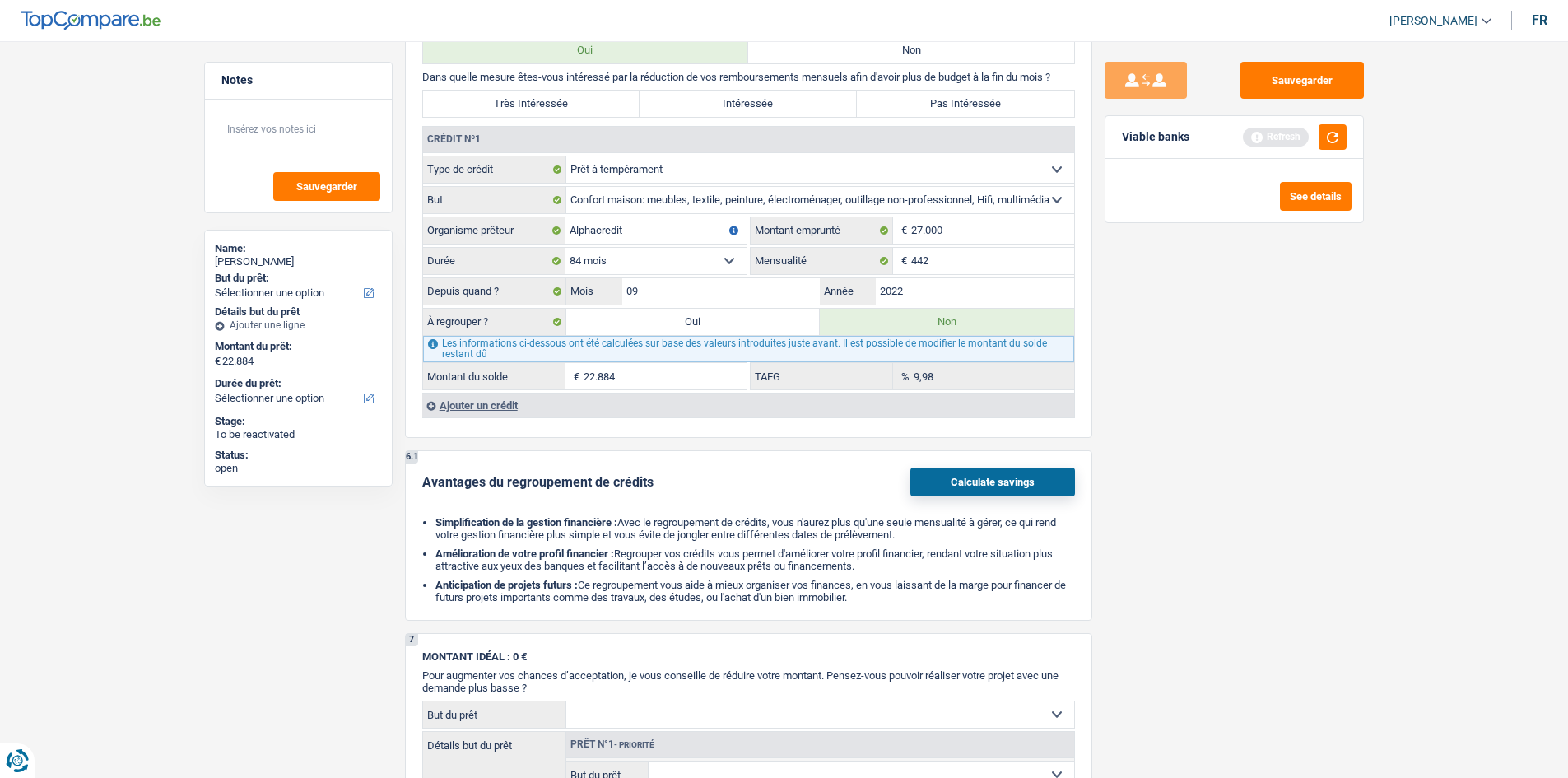 radio on "false" 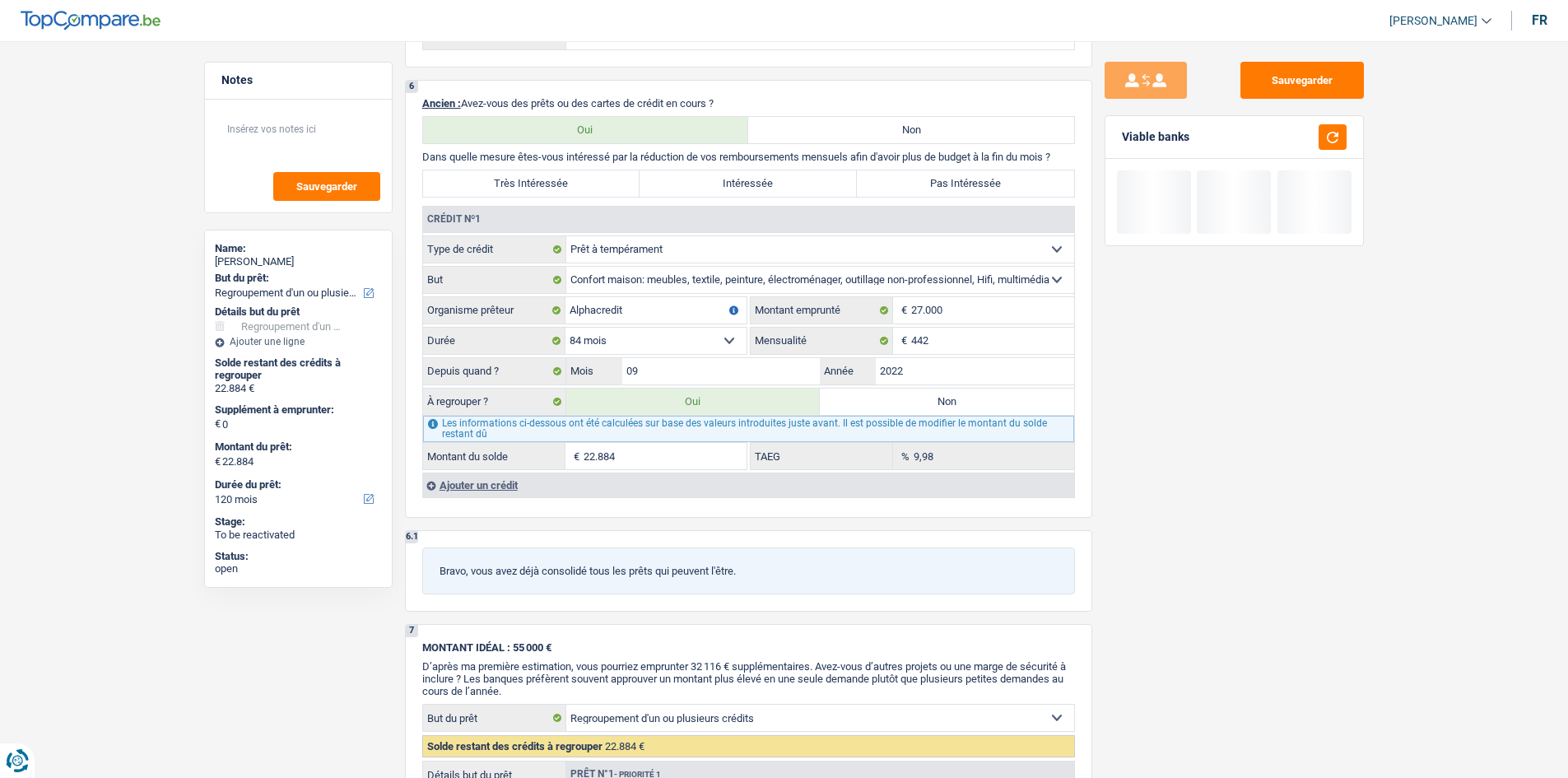scroll, scrollTop: 1153, scrollLeft: 0, axis: vertical 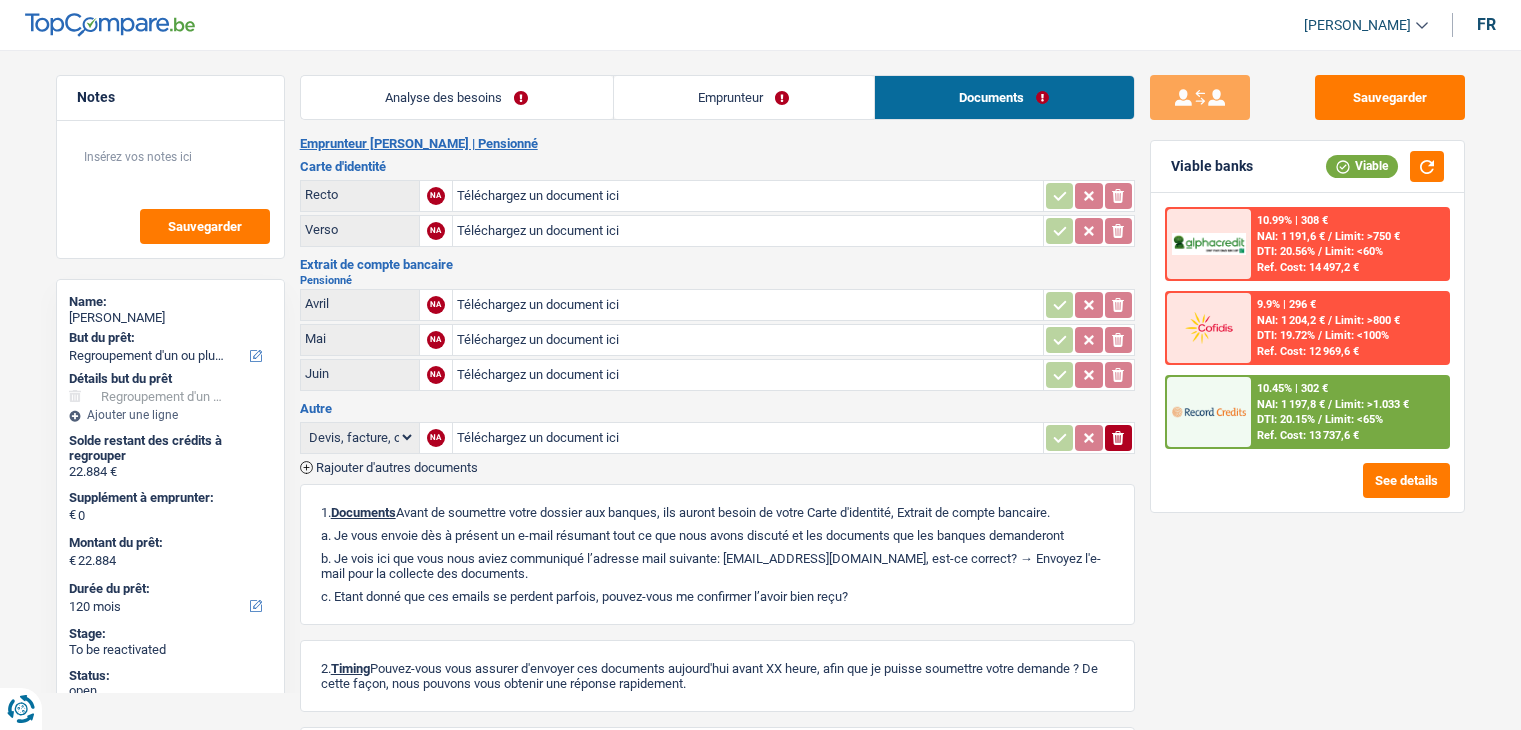 select on "refinancing" 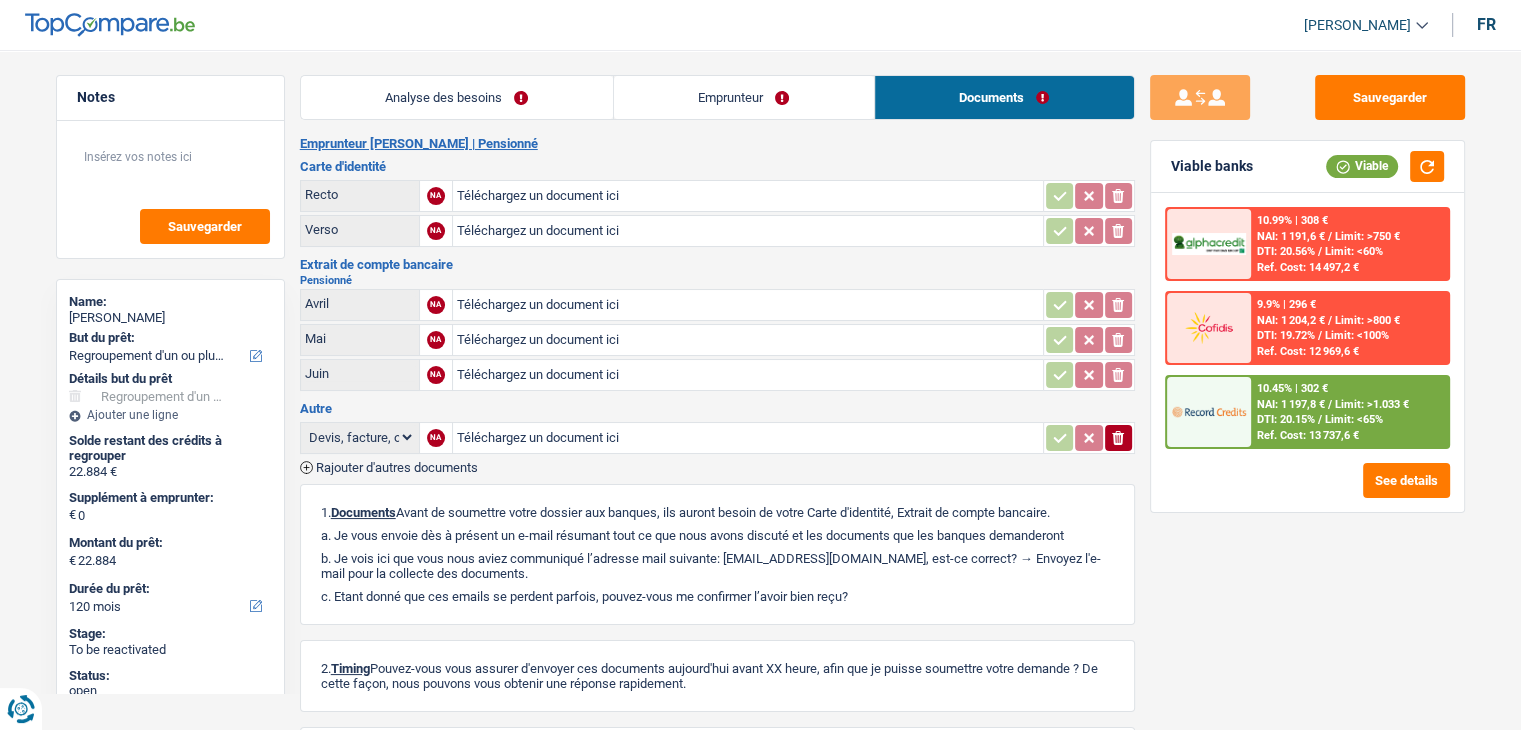 scroll, scrollTop: 0, scrollLeft: 0, axis: both 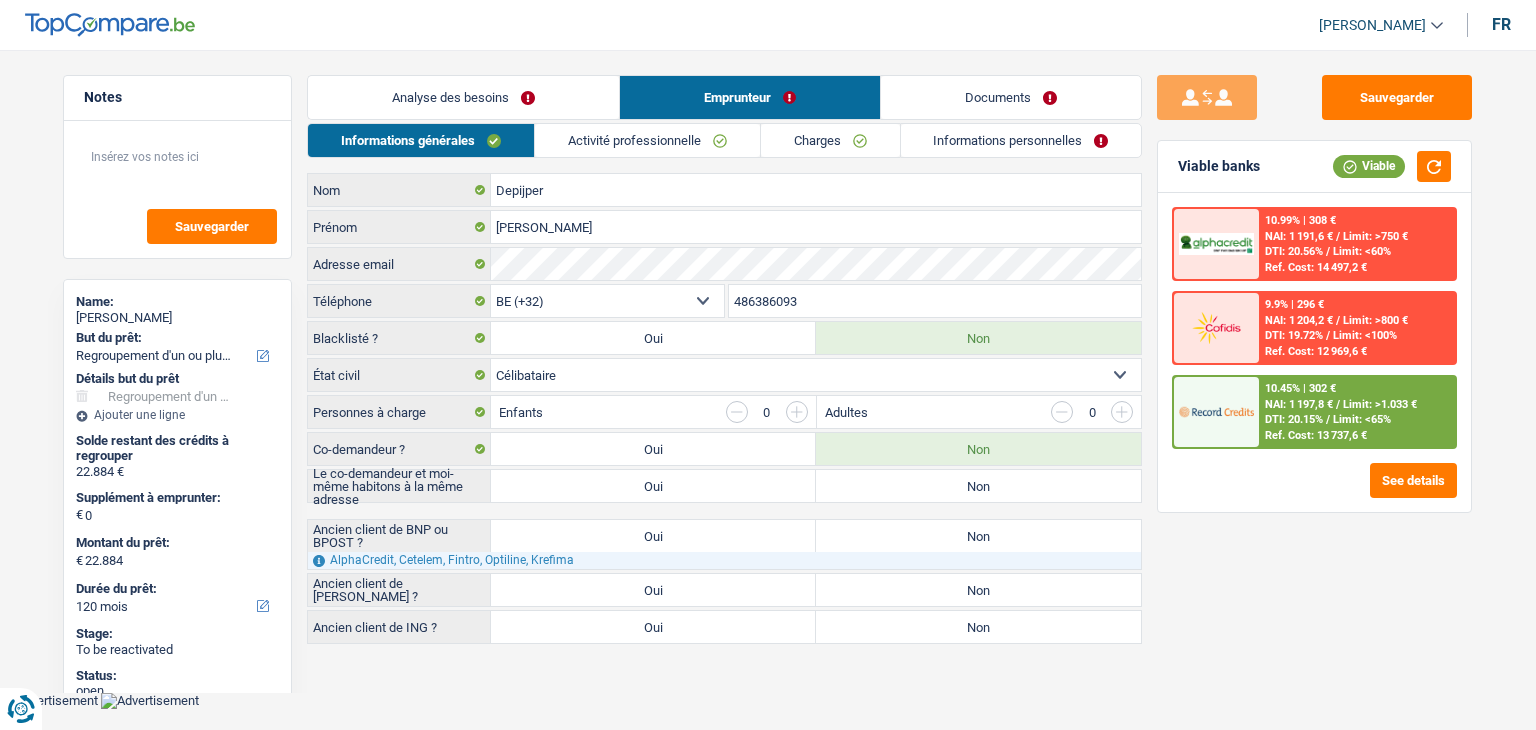 click on "Informations personnelles" at bounding box center (1021, 140) 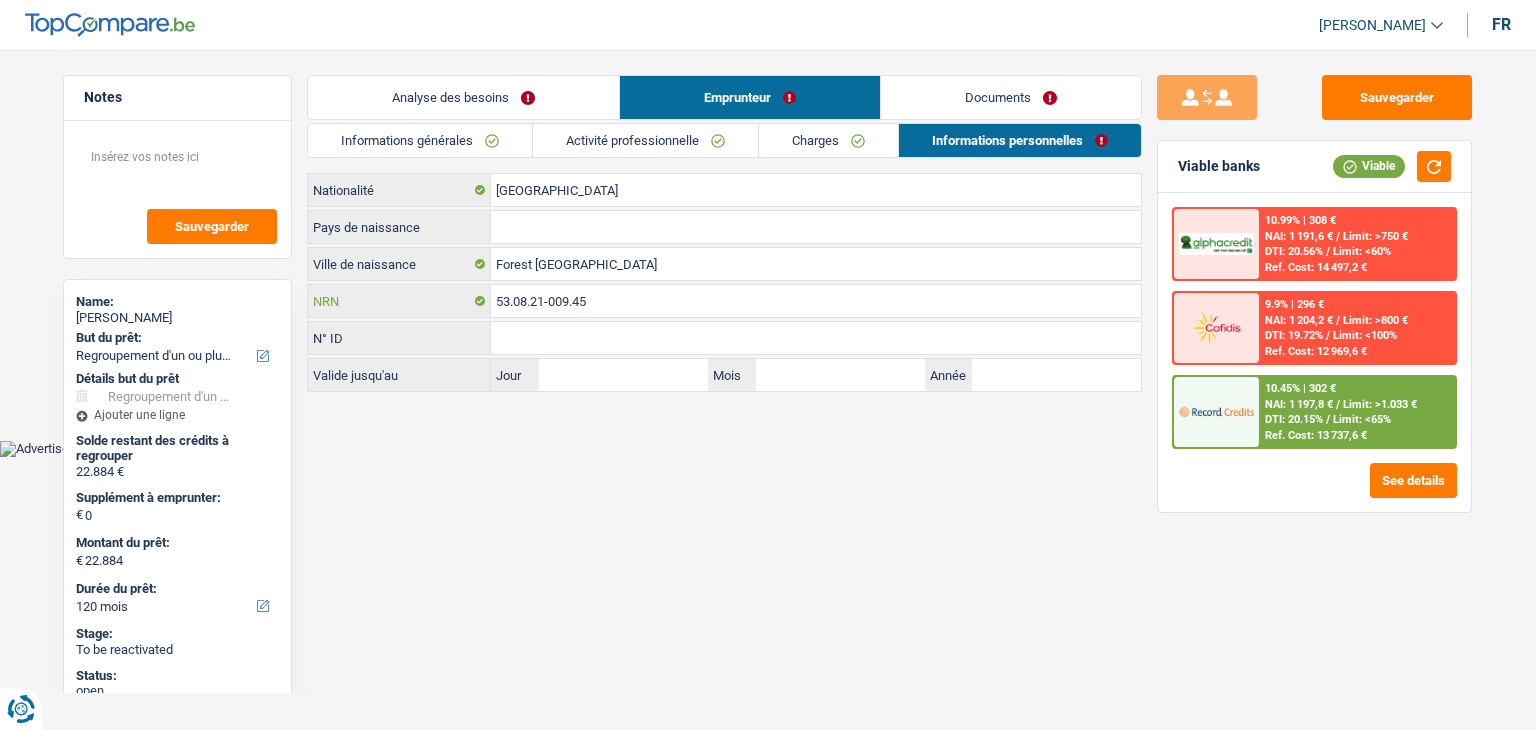 click on "53.08.21-009.45" at bounding box center (816, 301) 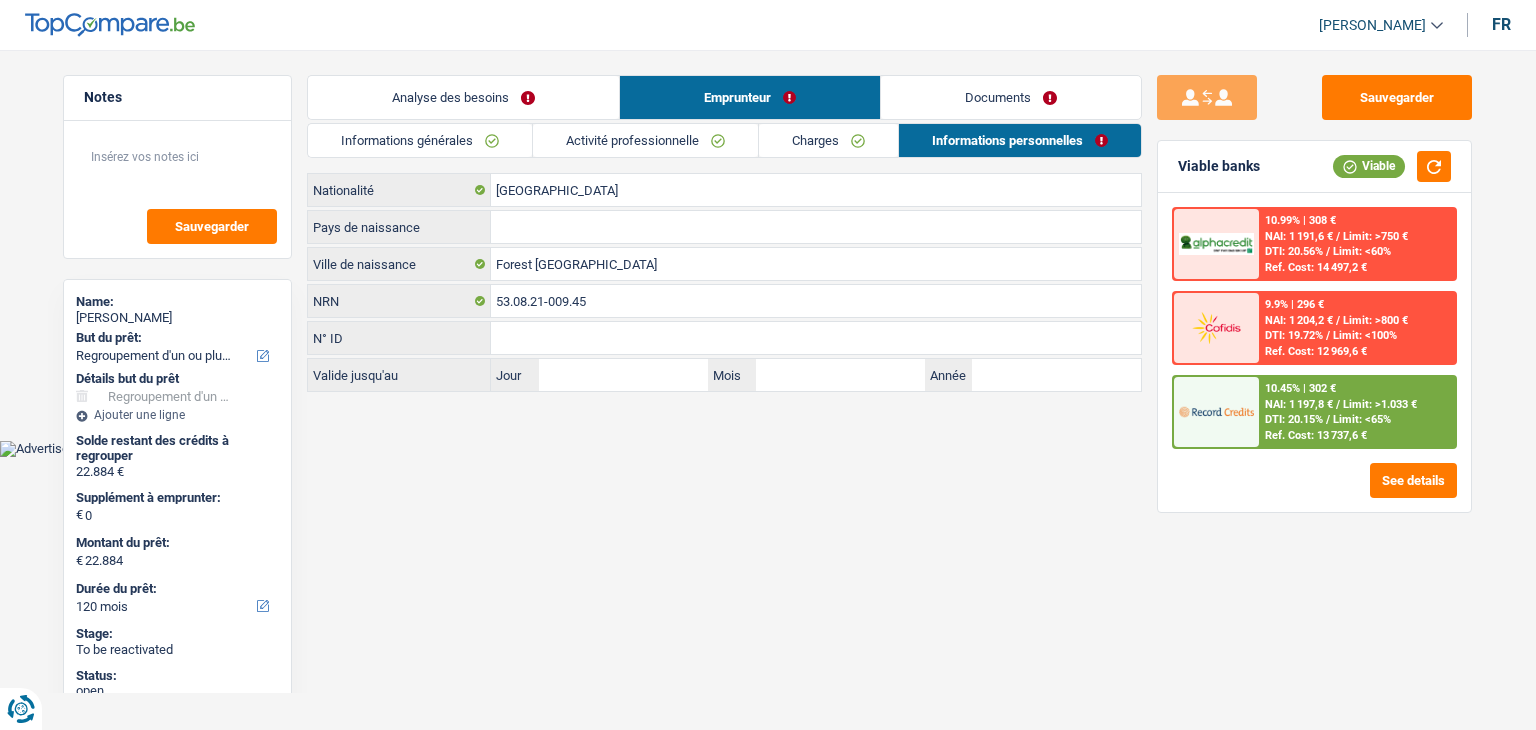 click on "Documents" at bounding box center [1011, 97] 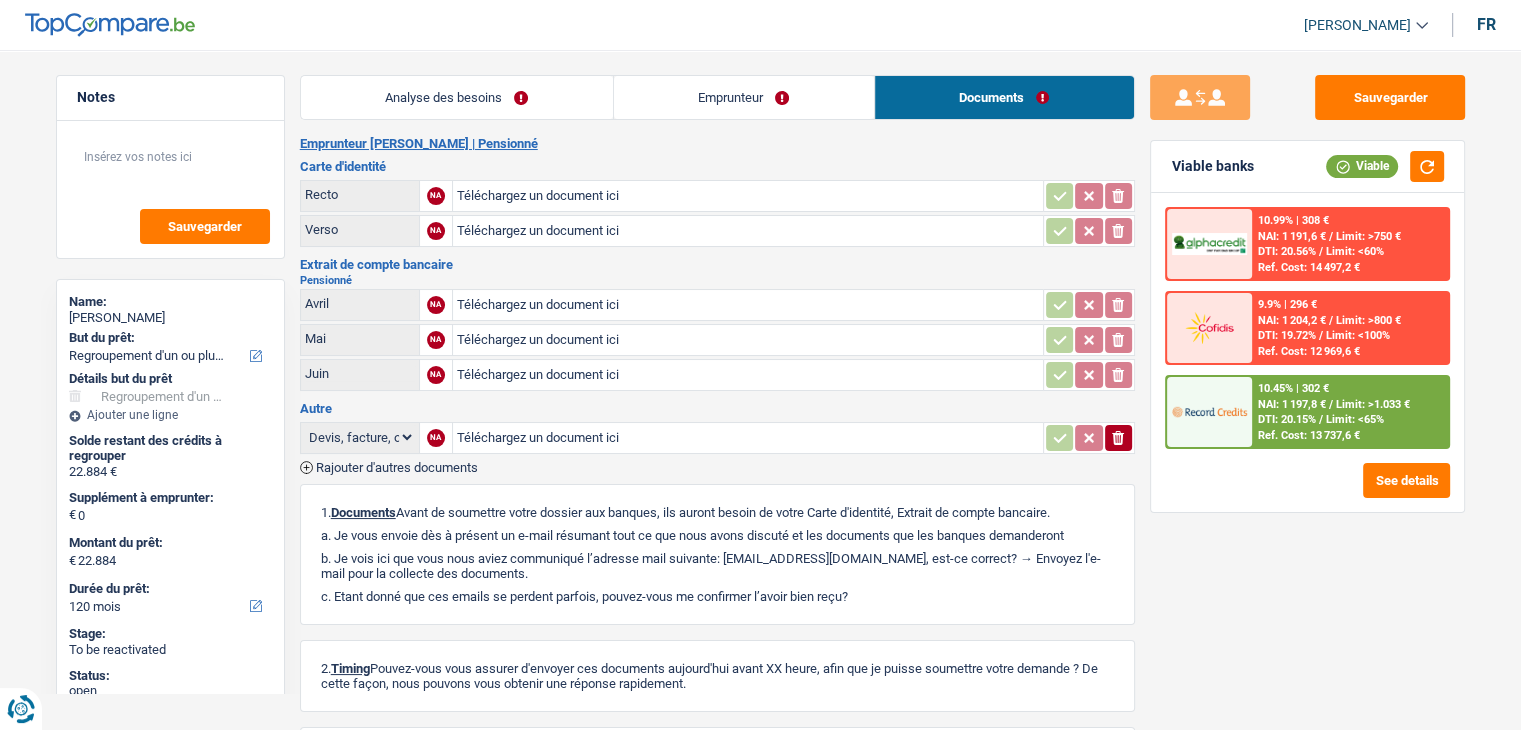 click on "Emprunteur" at bounding box center [744, 97] 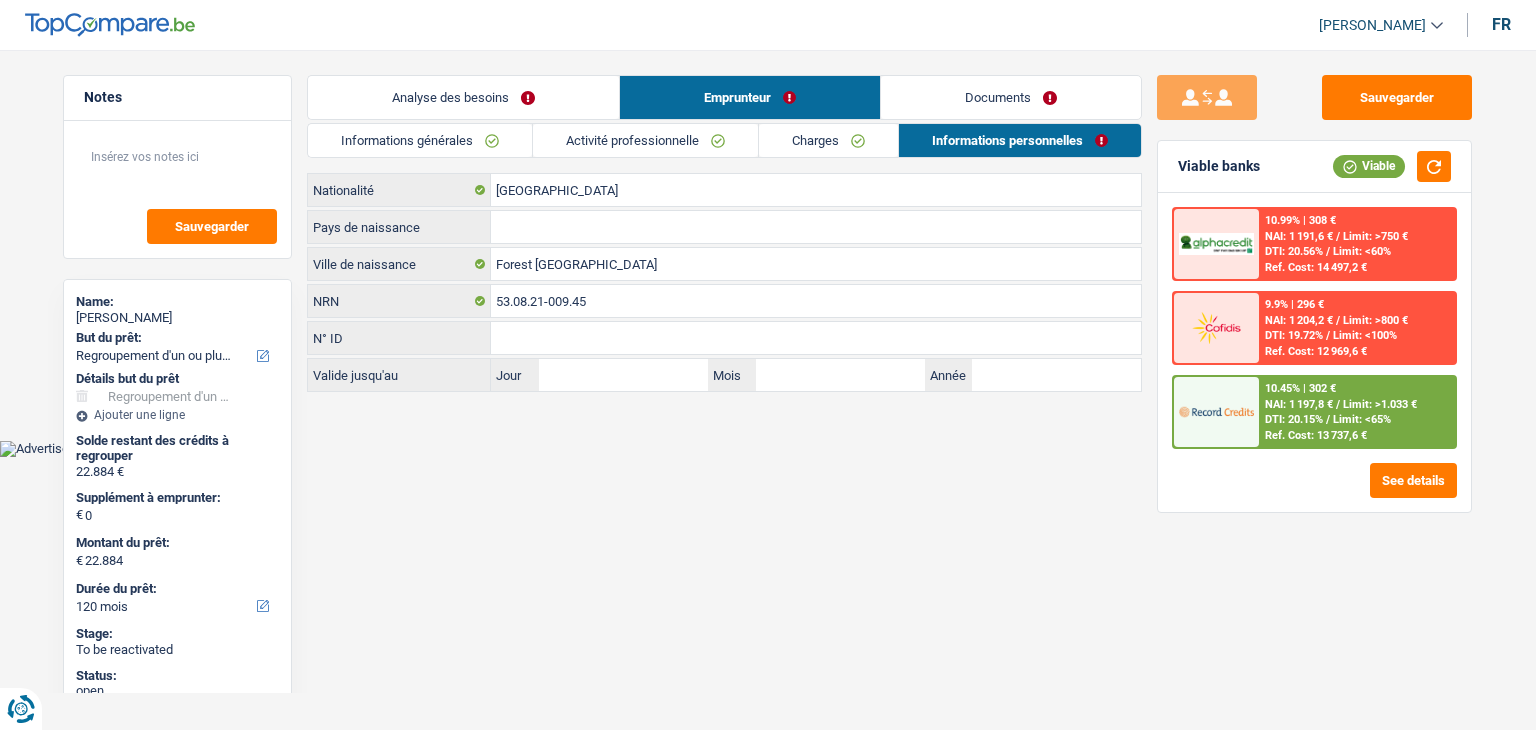 click on "Charges" at bounding box center (828, 140) 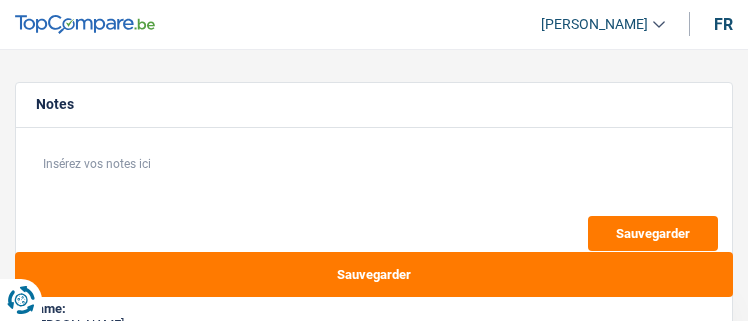 select on "privateEmployee" 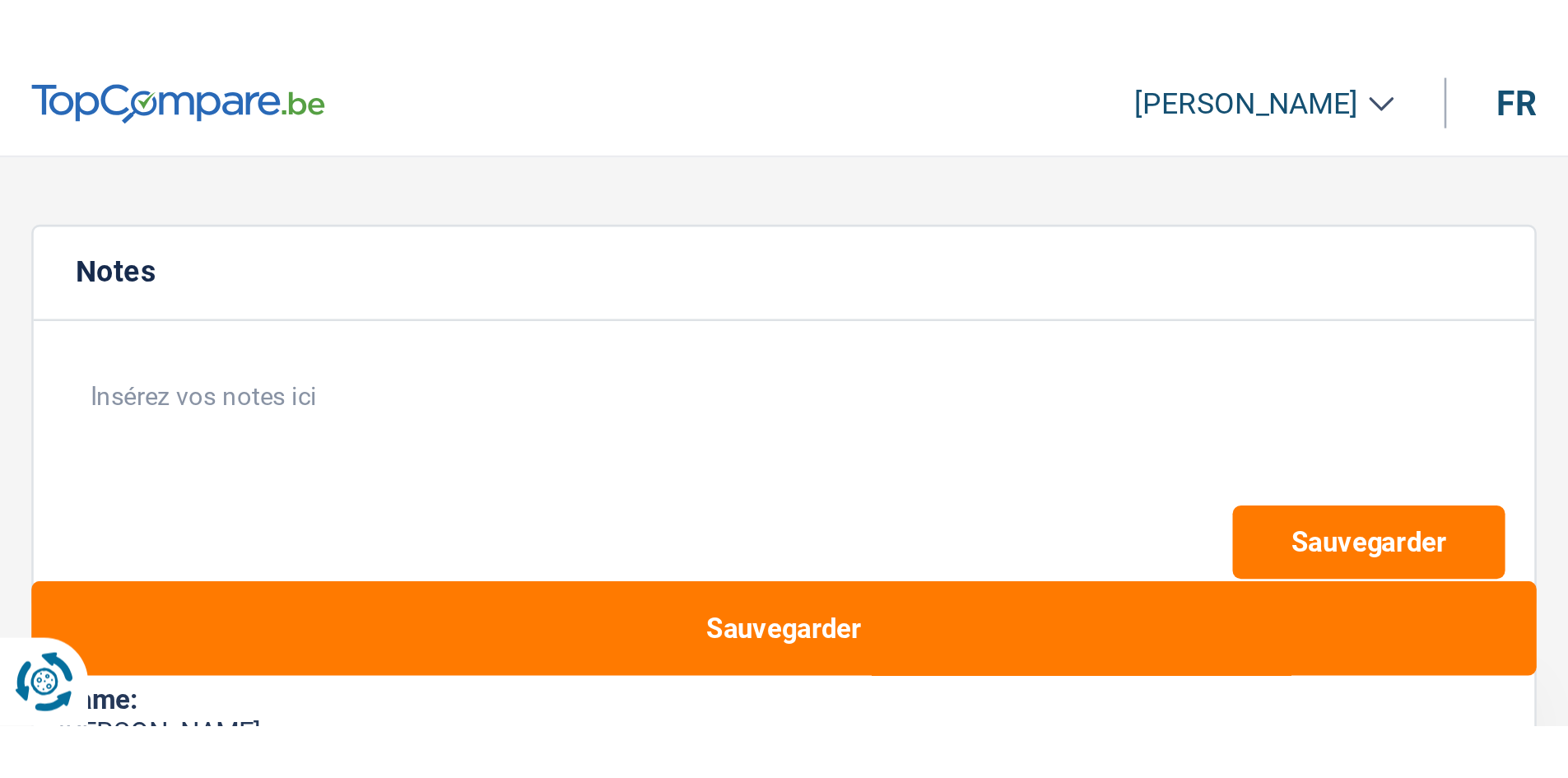 scroll, scrollTop: 0, scrollLeft: 0, axis: both 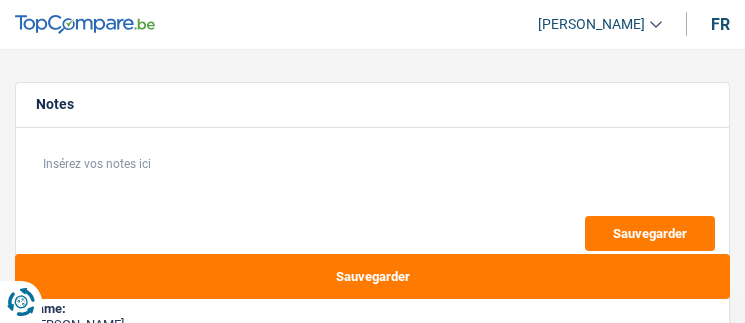 select on "publicEmployee" 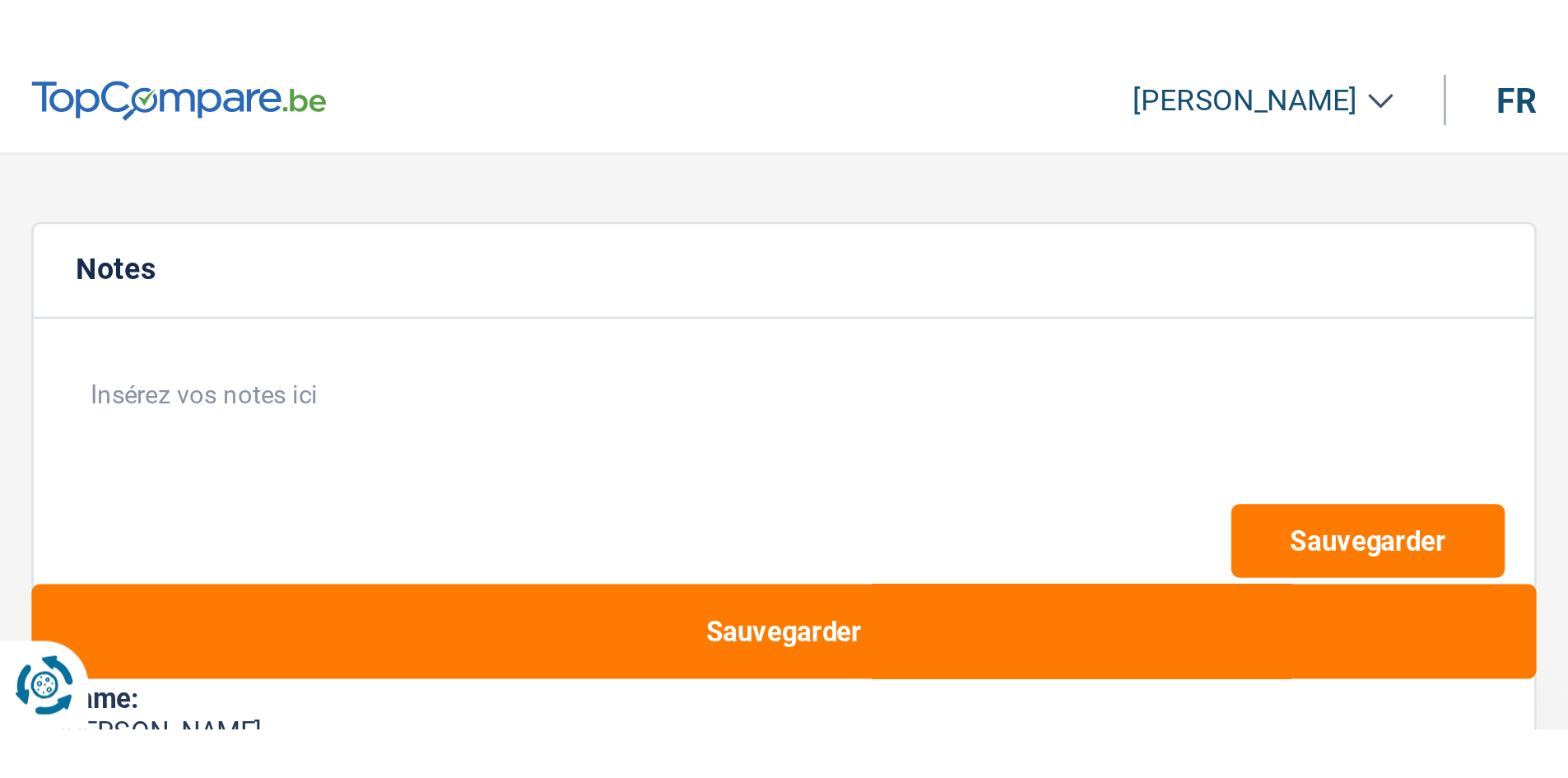 scroll, scrollTop: 0, scrollLeft: 0, axis: both 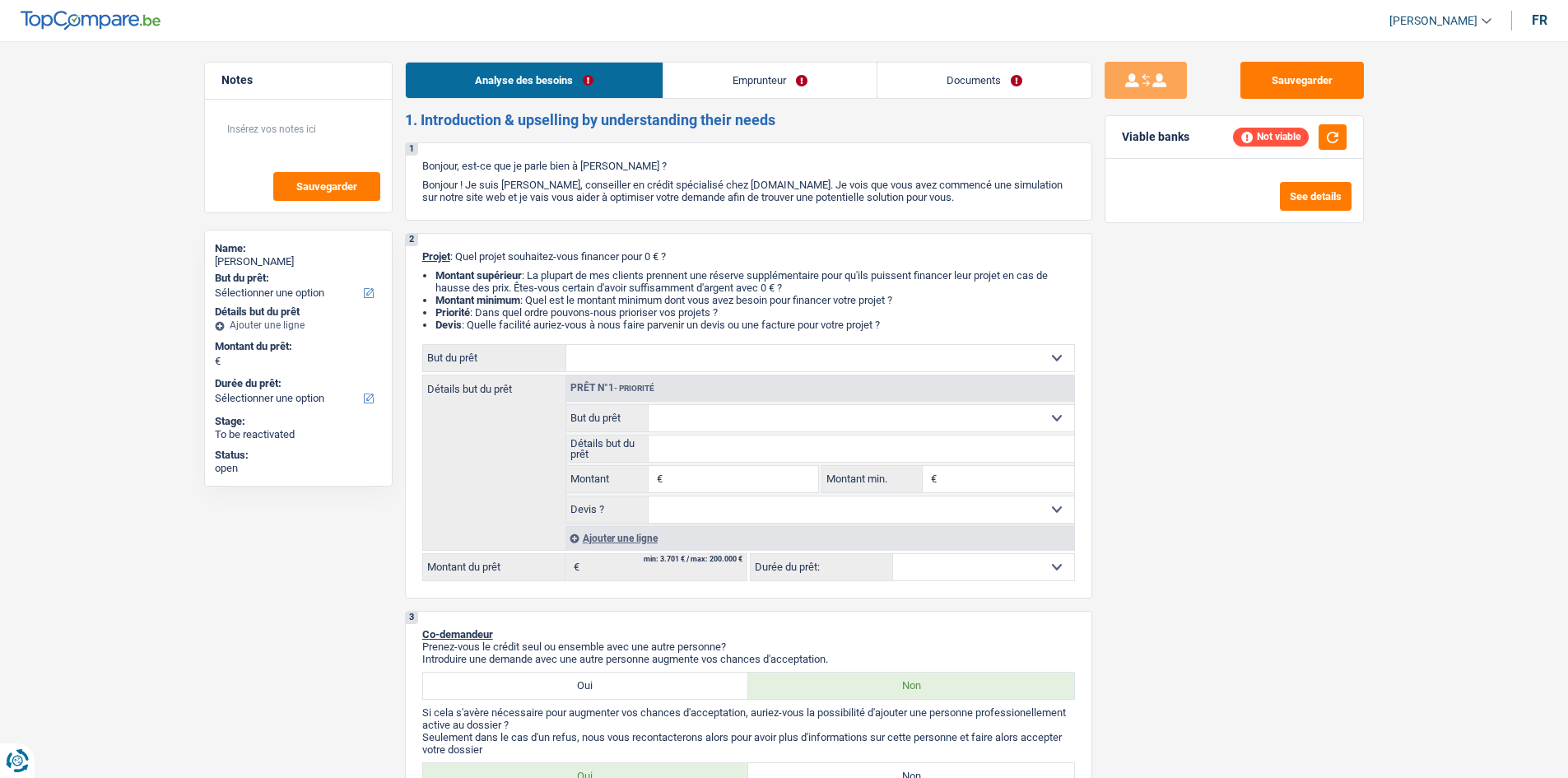 click on "Emprunteur" at bounding box center (770, 80) 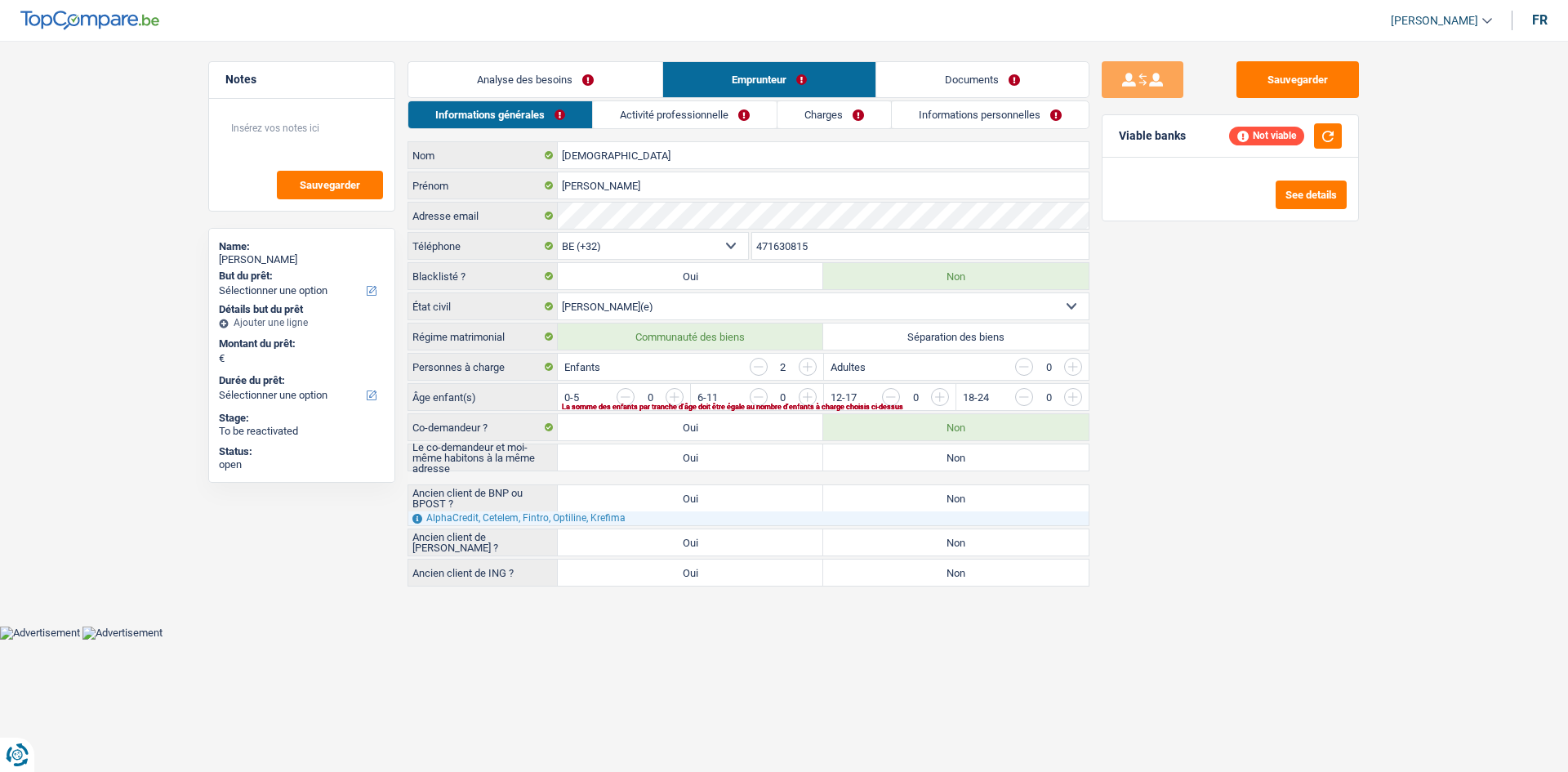 click on "Activité professionnelle" at bounding box center [684, 114] 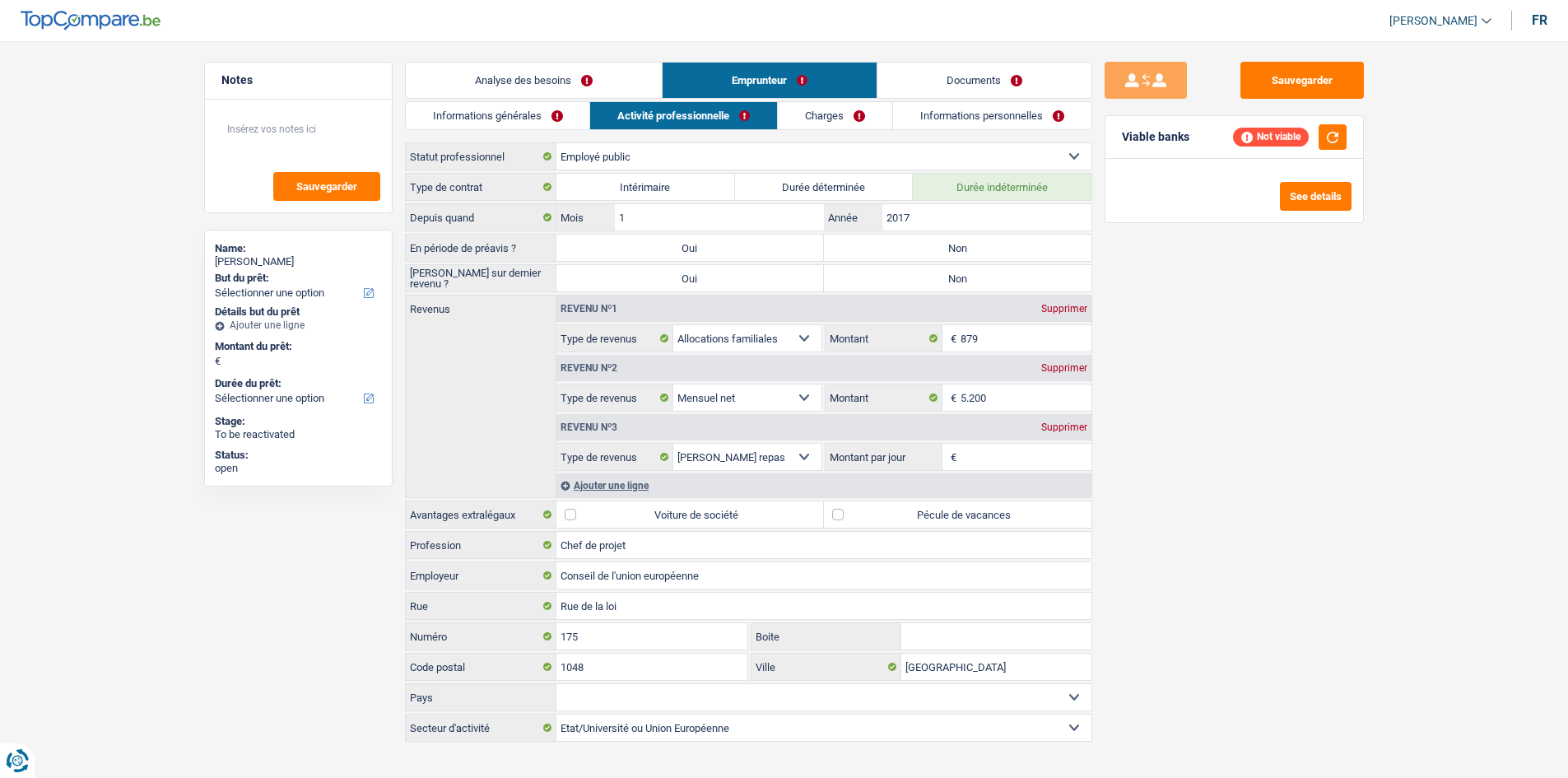 click on "Charges" at bounding box center [835, 115] 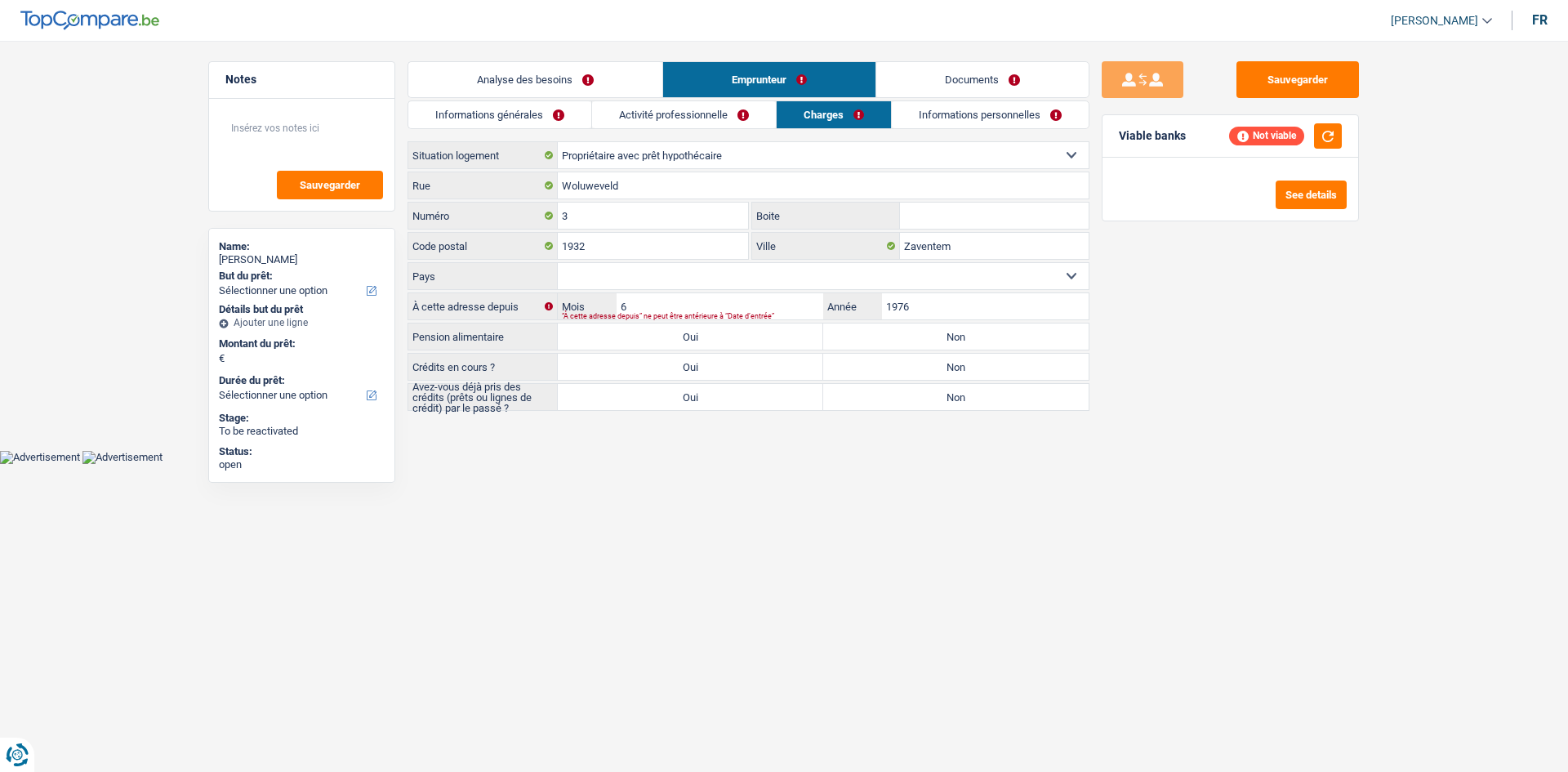 click on "Informations personnelles" at bounding box center [990, 114] 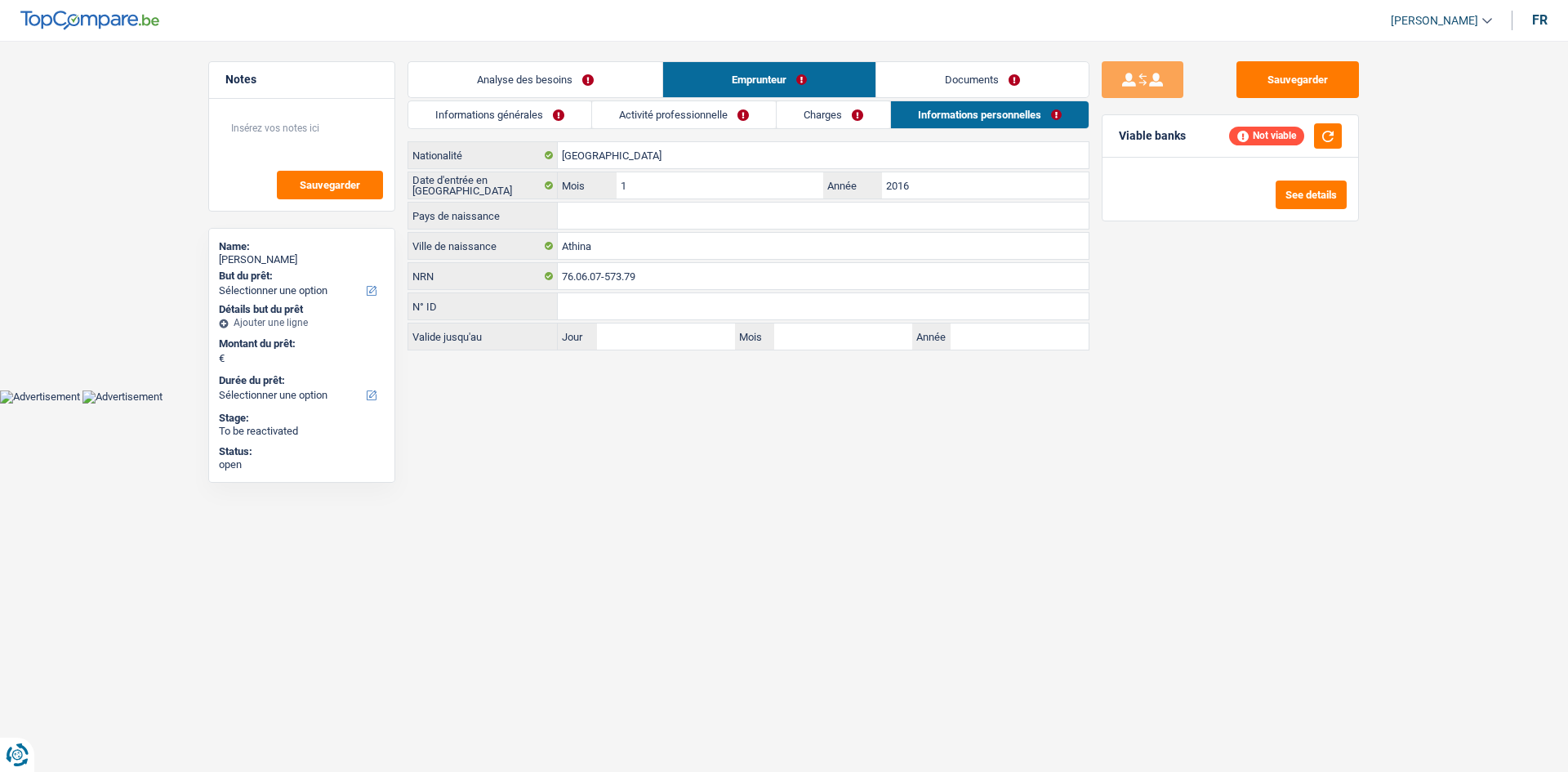 click on "Documents" at bounding box center [982, 79] 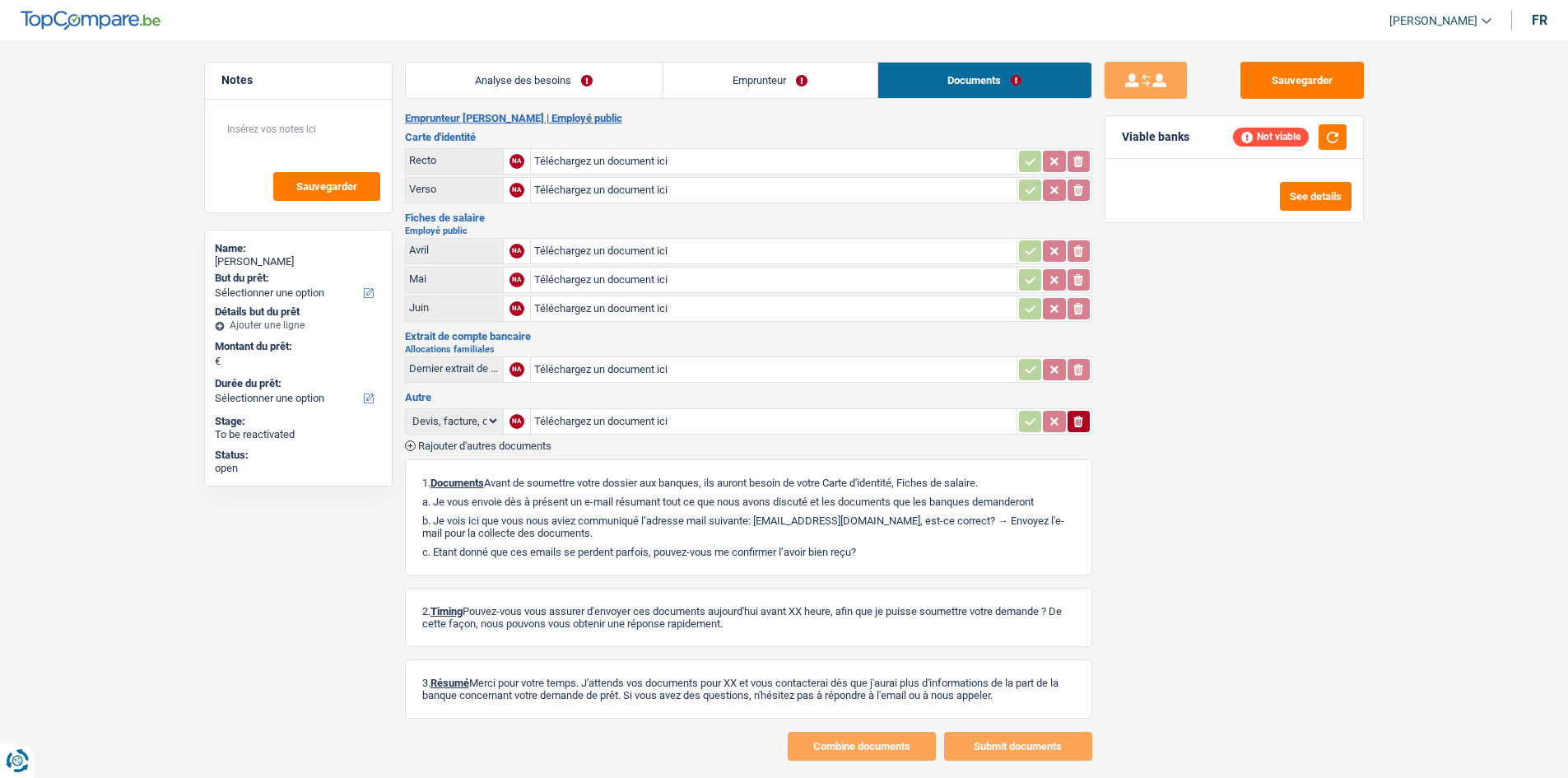 click on "Emprunteur" at bounding box center (770, 80) 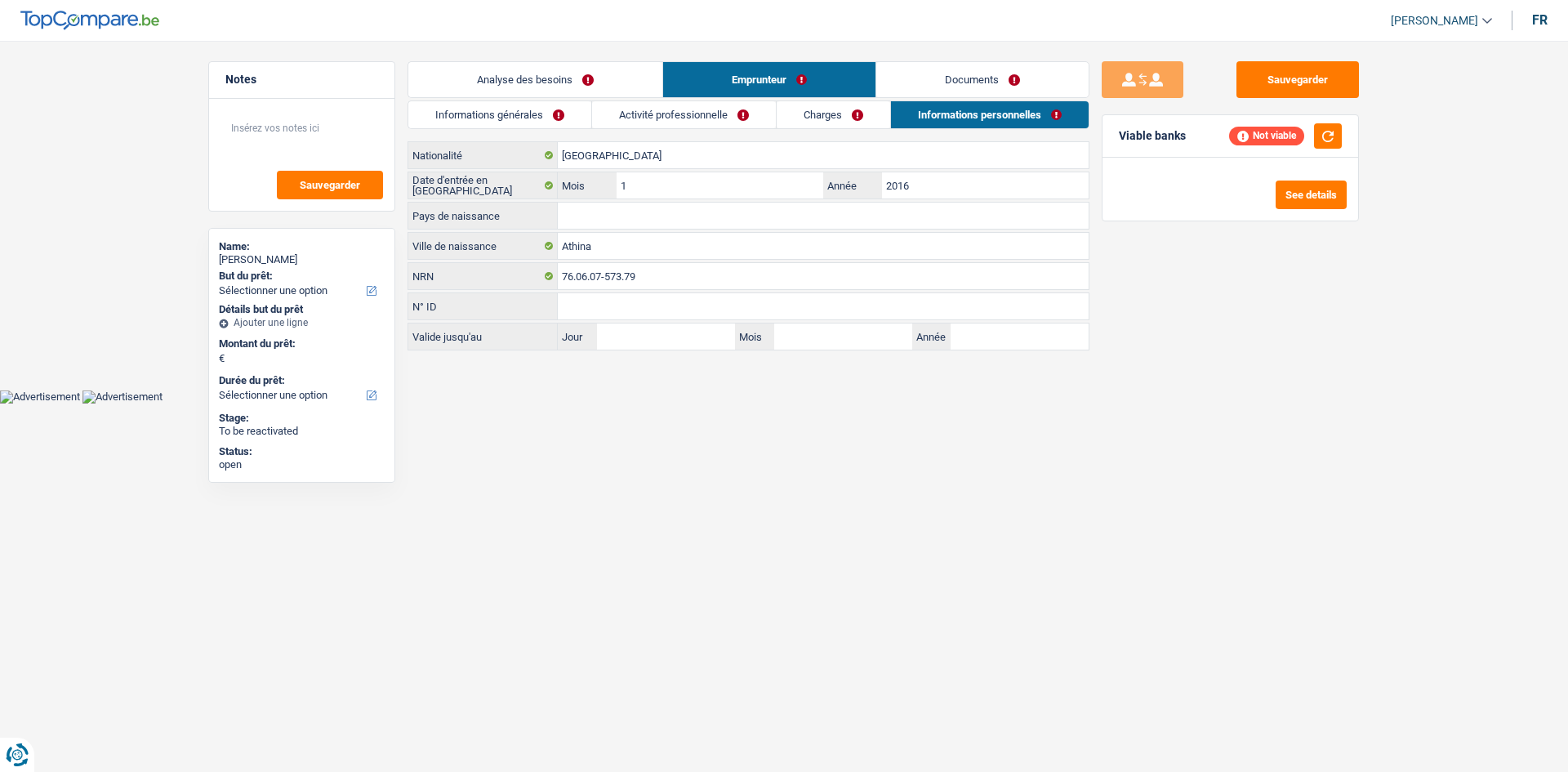 click on "Activité professionnelle" at bounding box center (684, 114) 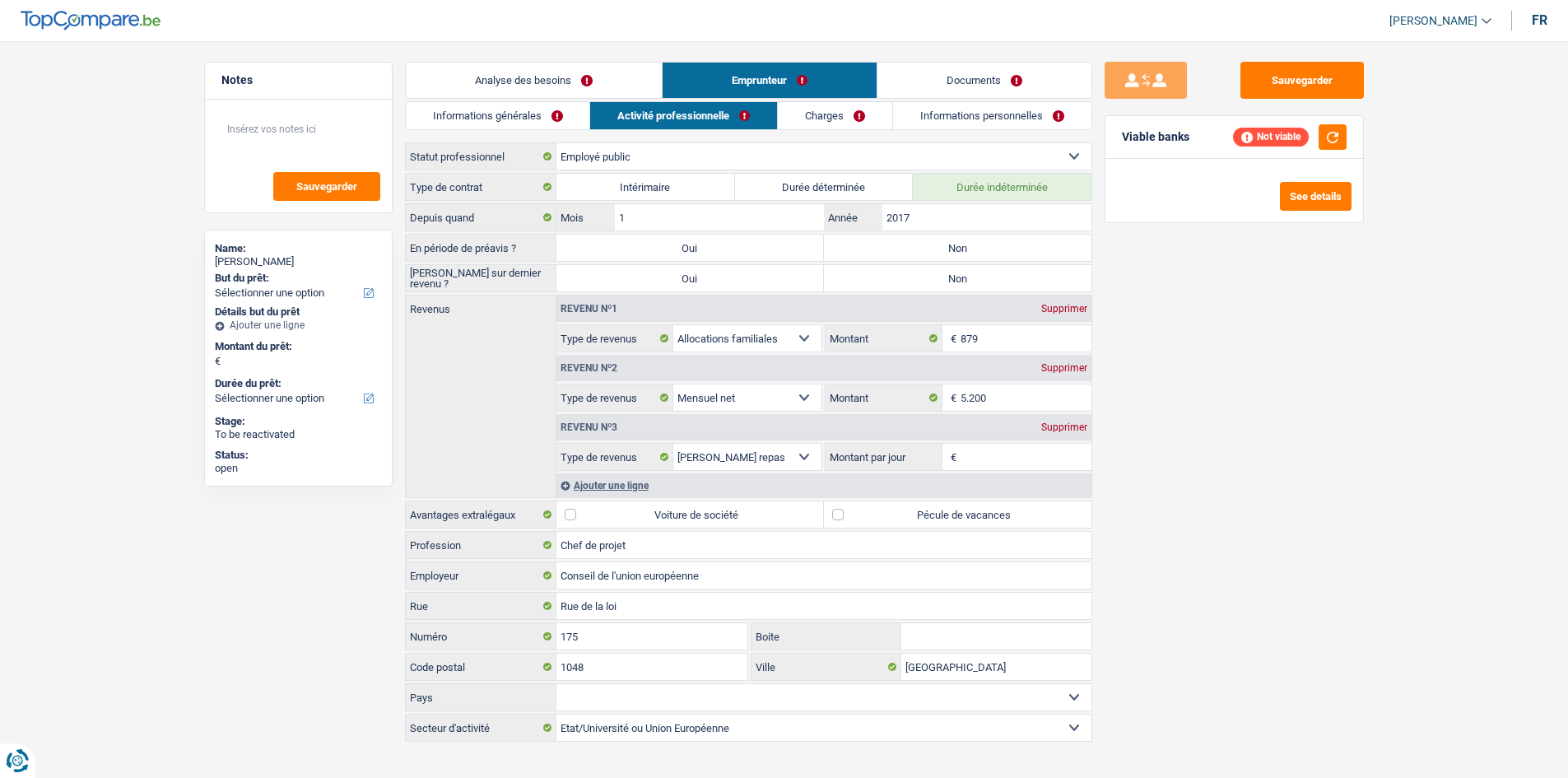 click on "Analyse des besoins" at bounding box center [533, 80] 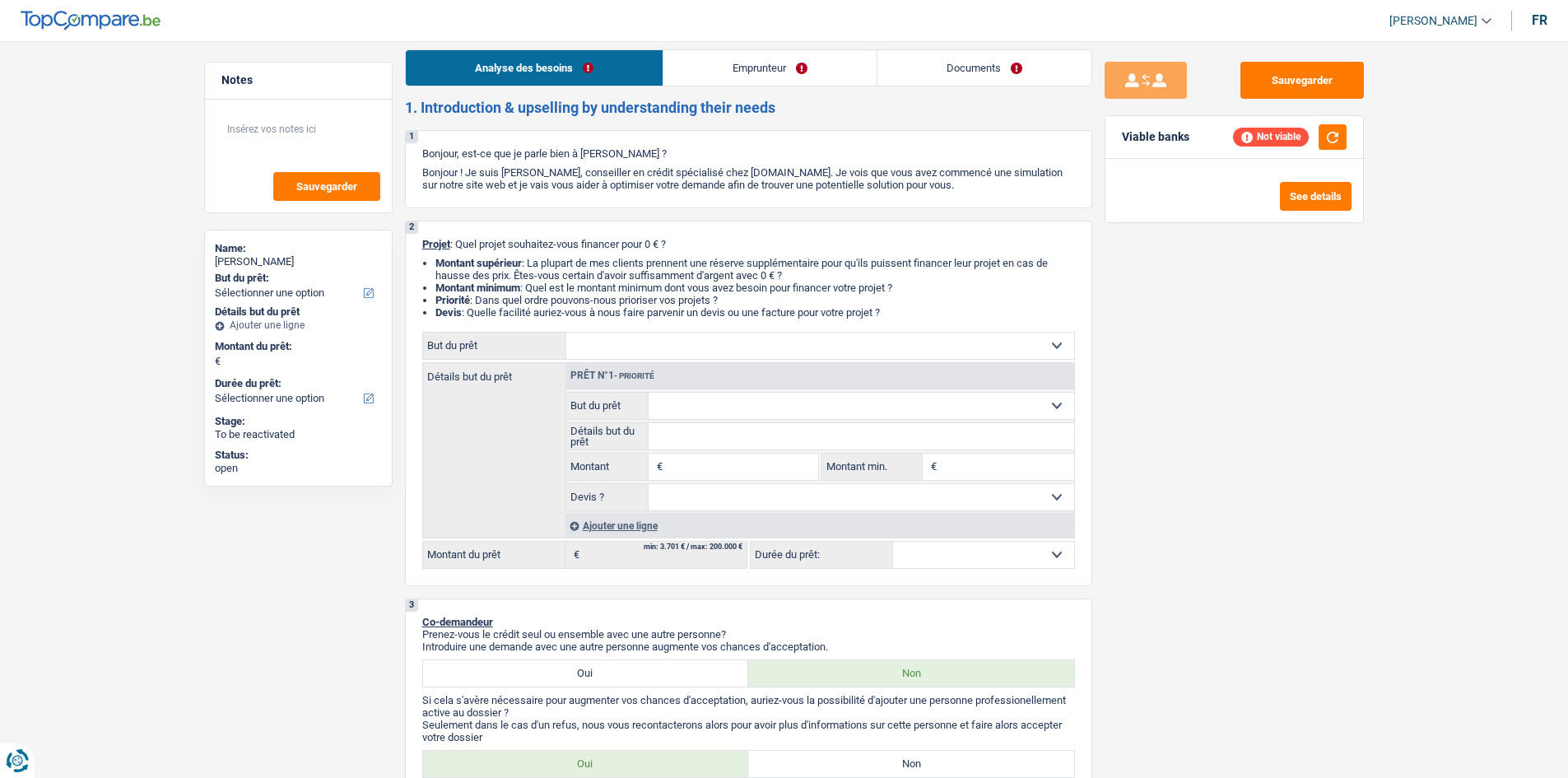 scroll, scrollTop: 0, scrollLeft: 0, axis: both 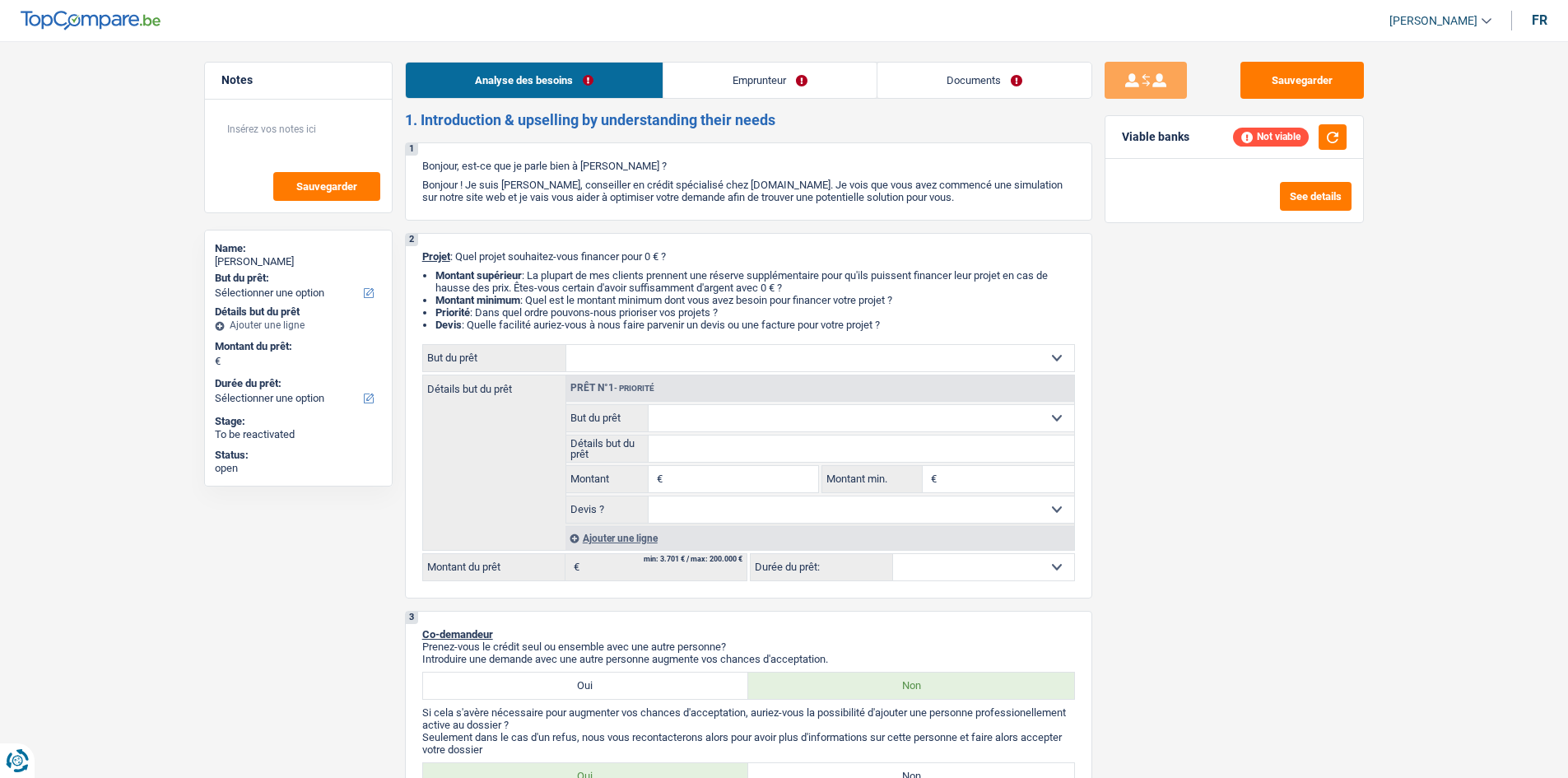 click on "Emprunteur" at bounding box center (770, 80) 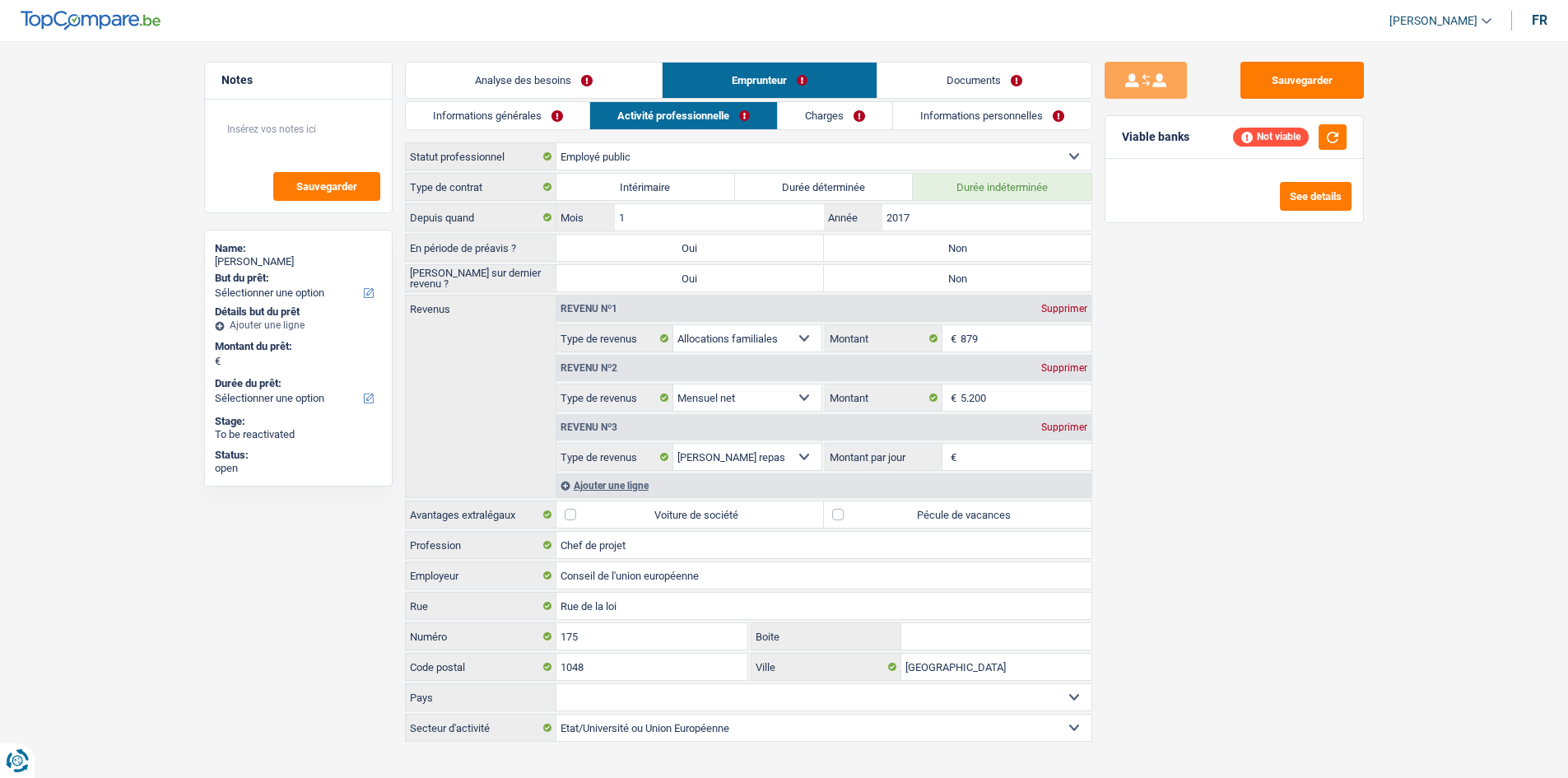 click on "Charges" at bounding box center [835, 115] 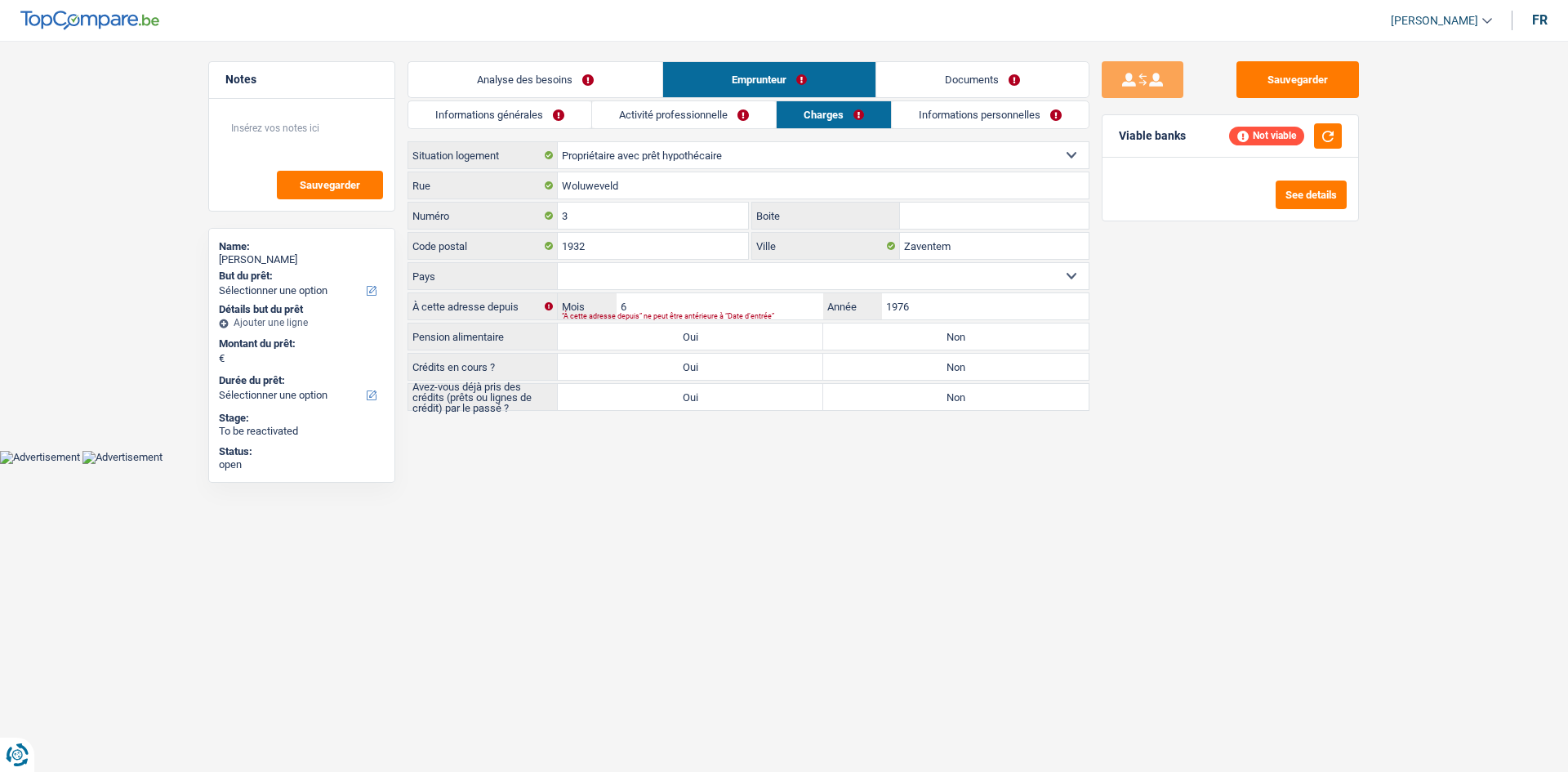 click on "Informations personnelles" at bounding box center (990, 114) 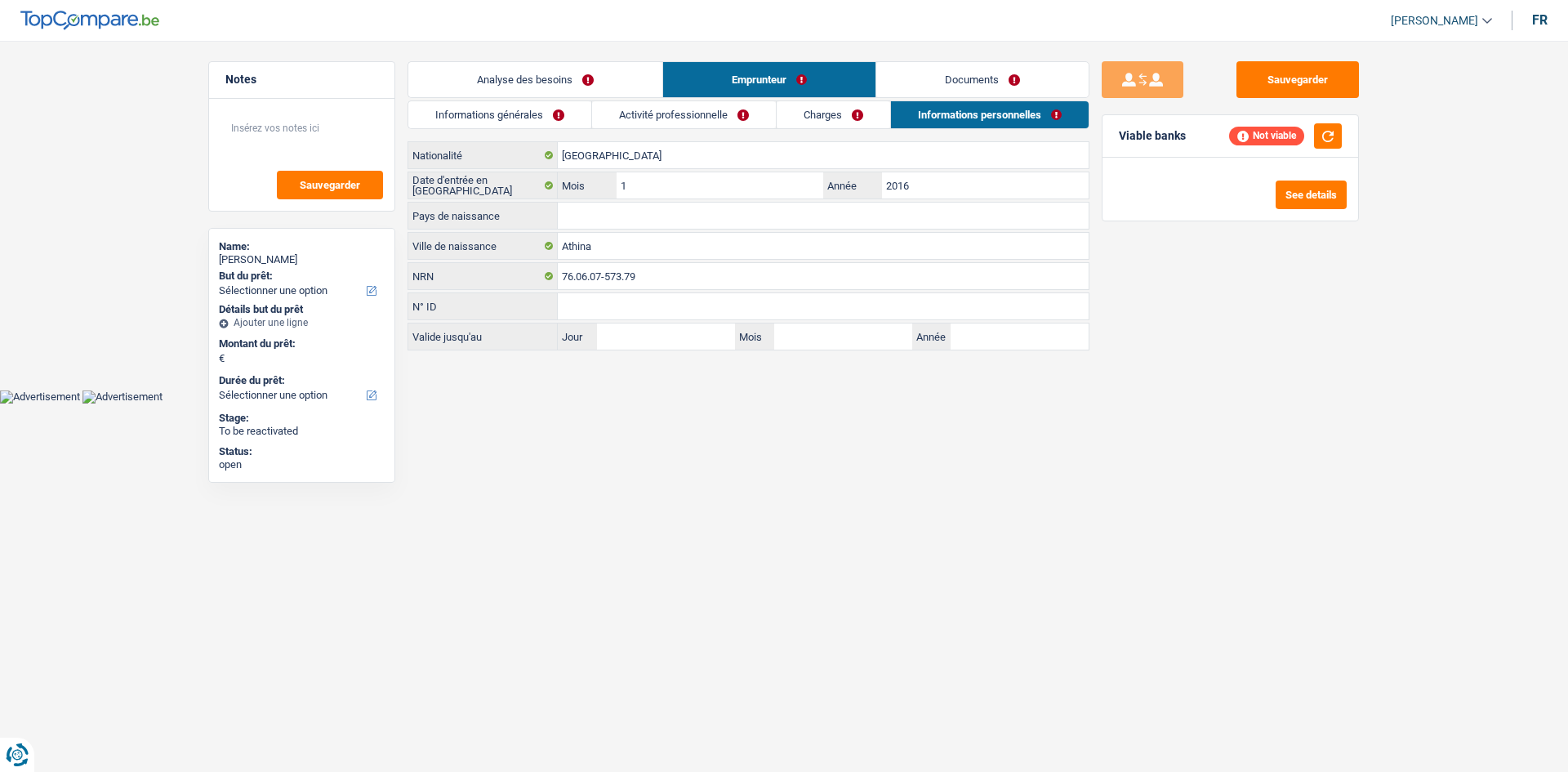click on "Charges" at bounding box center (833, 114) 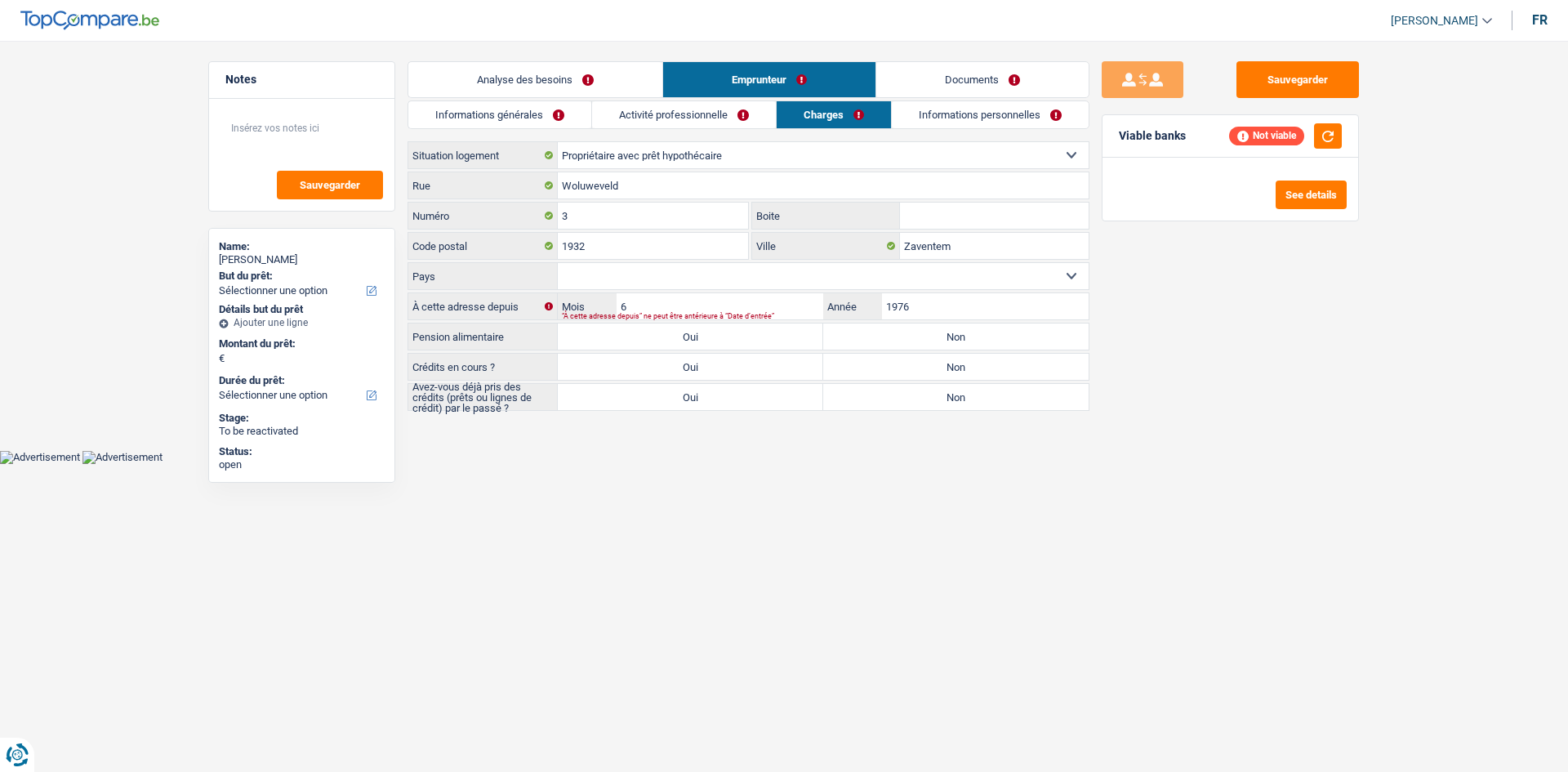 click on "Activité professionnelle" at bounding box center (684, 114) 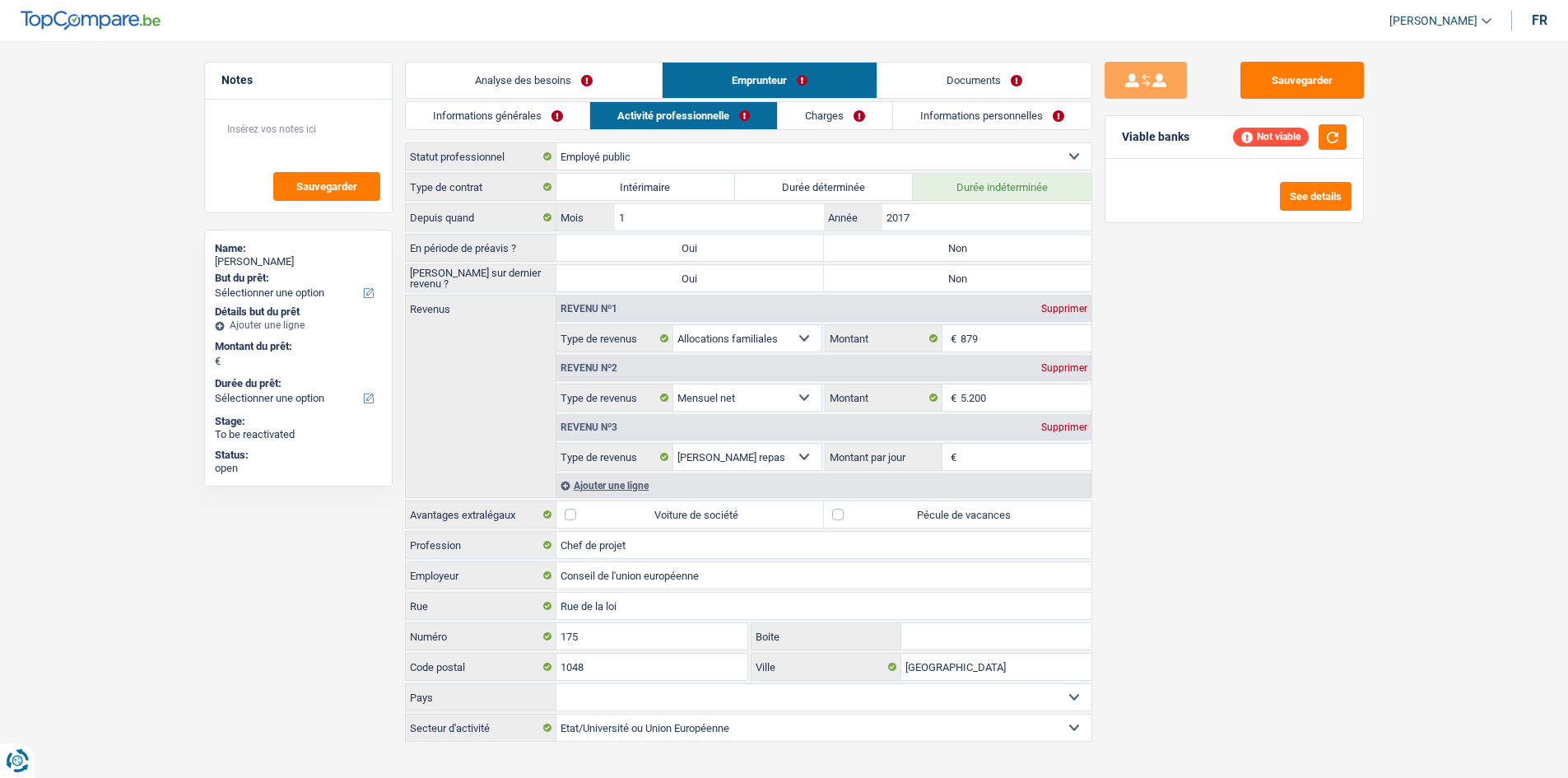 click on "Informations générales" at bounding box center (498, 115) 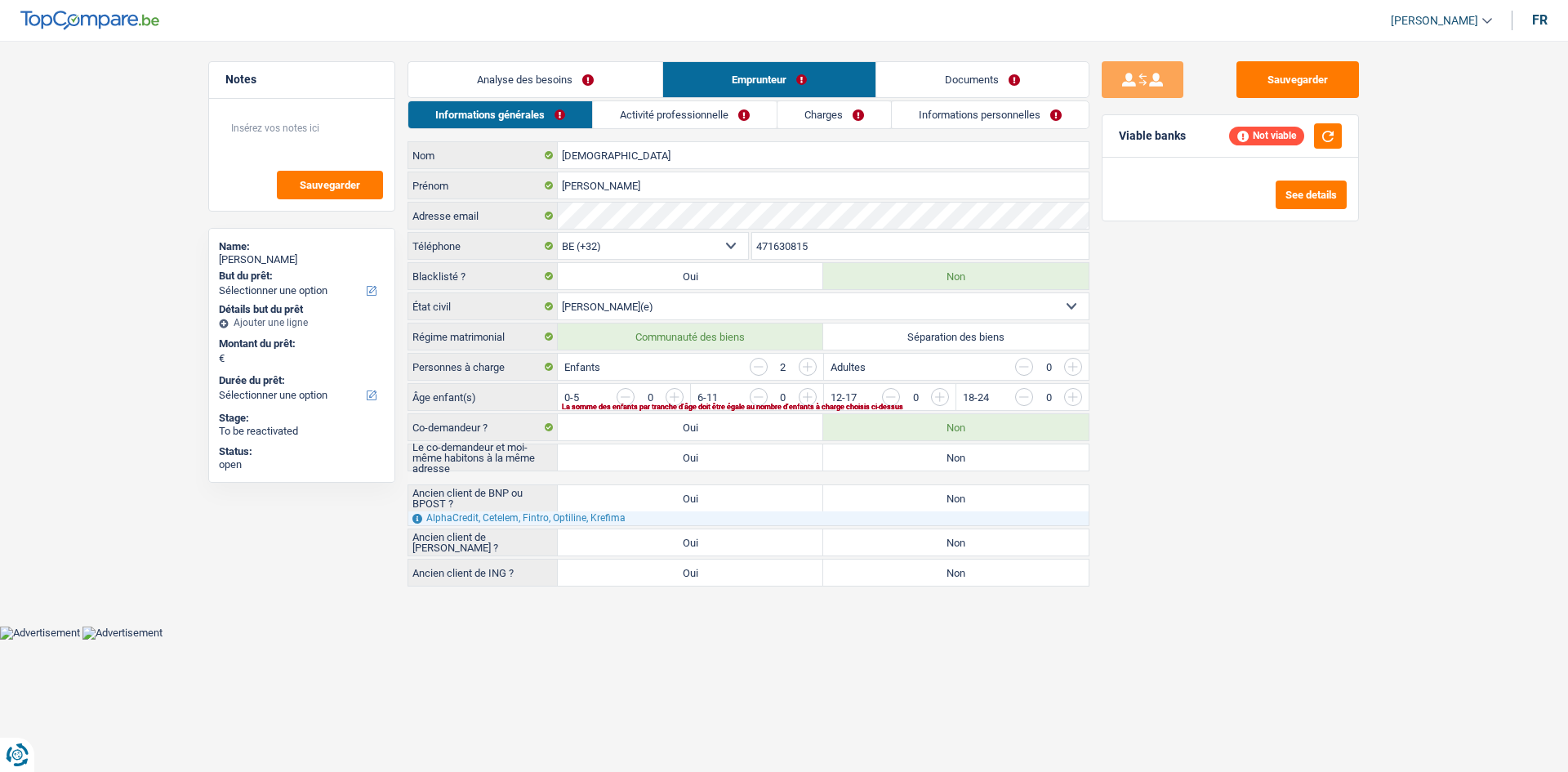 drag, startPoint x: 568, startPoint y: 83, endPoint x: 620, endPoint y: 109, distance: 58.13777 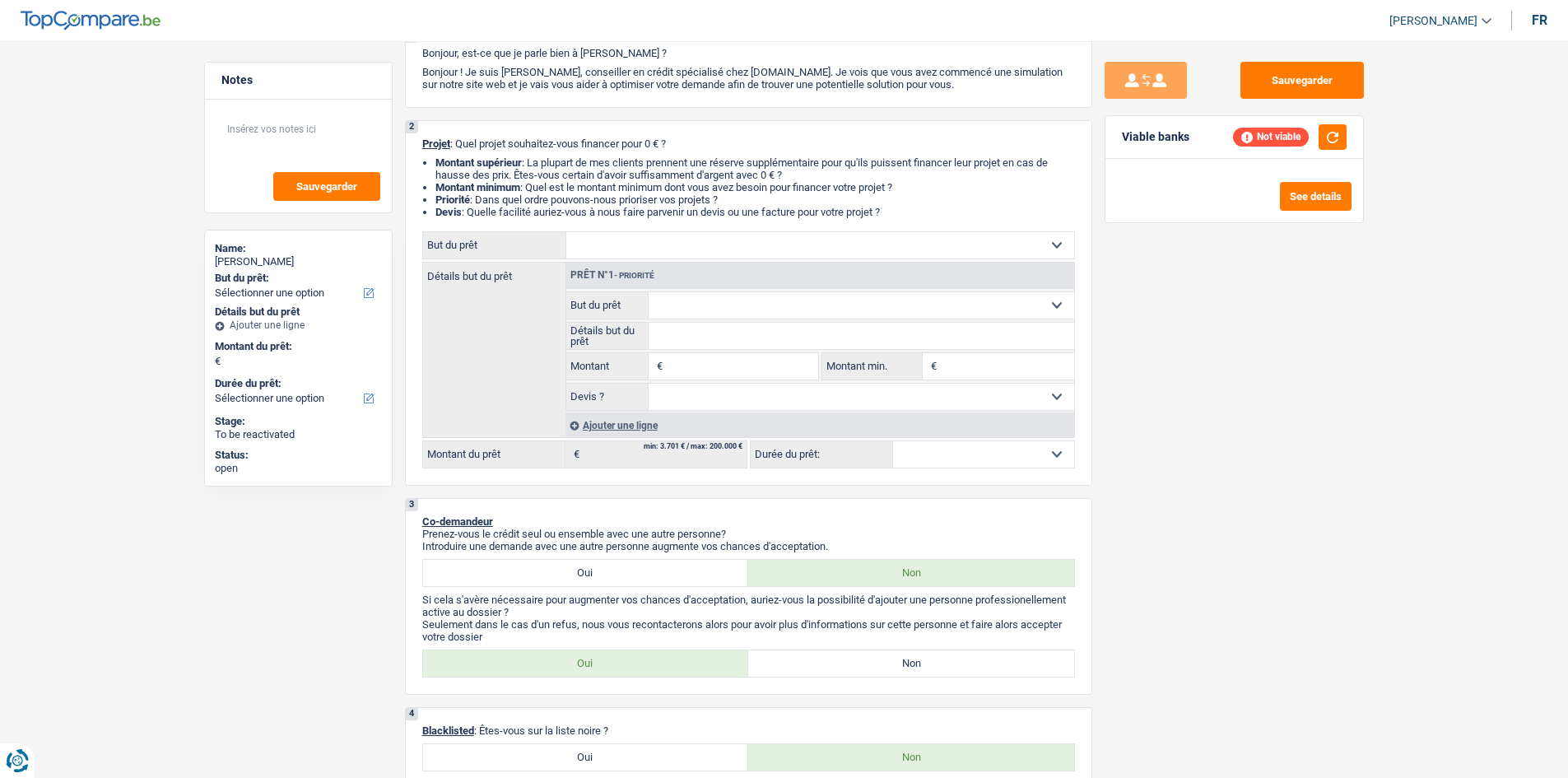 scroll, scrollTop: 0, scrollLeft: 0, axis: both 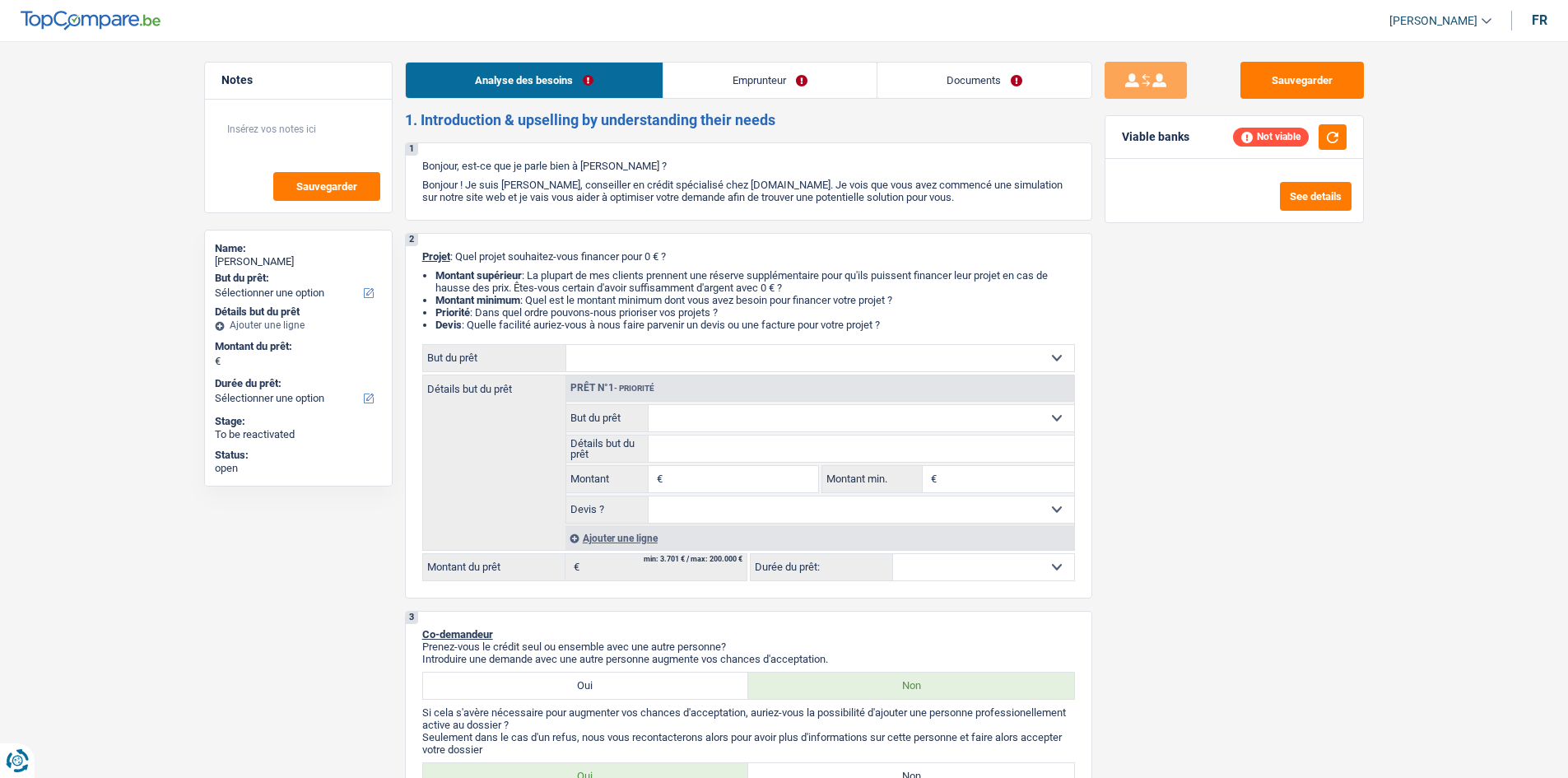 click on "Sauvegarder
Viable banks
Not viable
See details" at bounding box center (1234, 404) 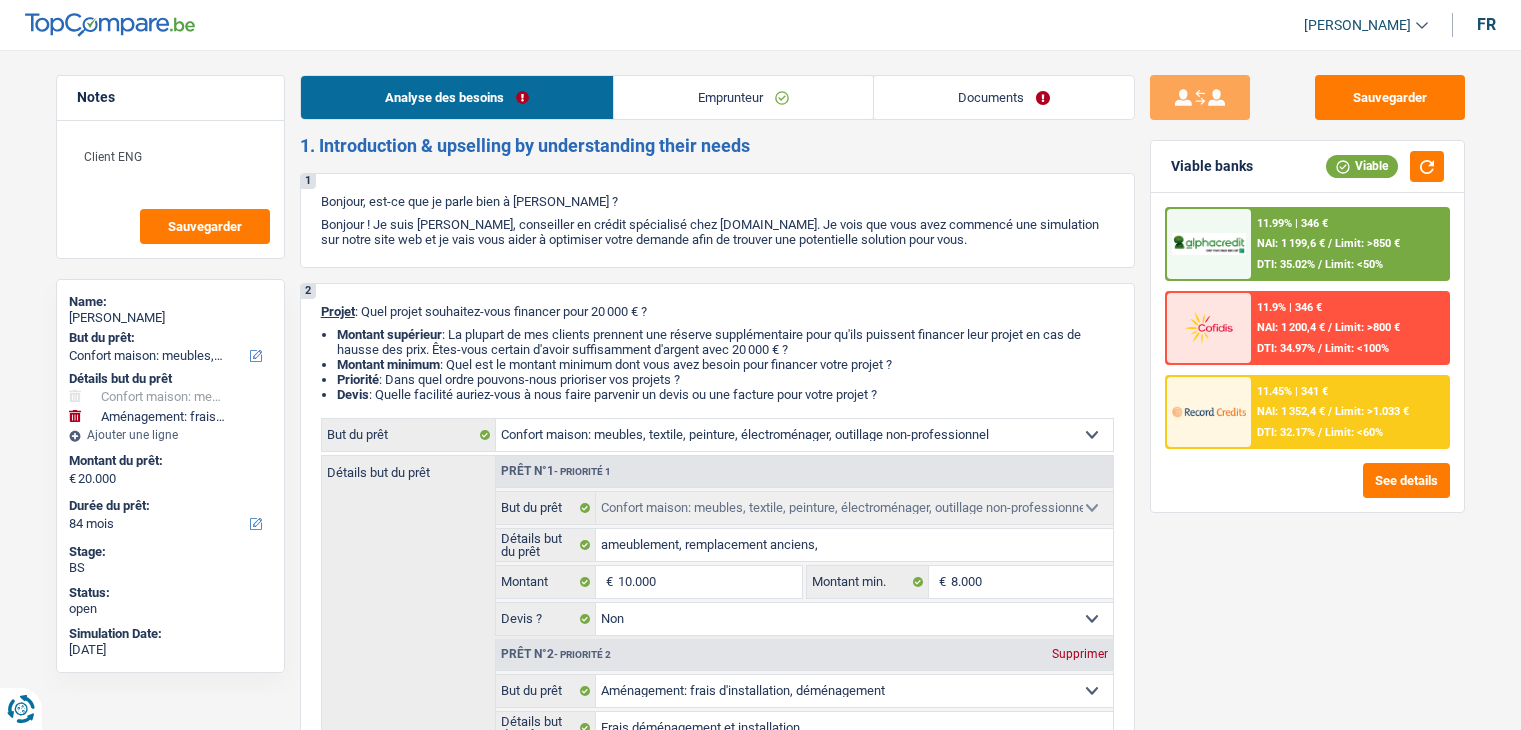 select on "household" 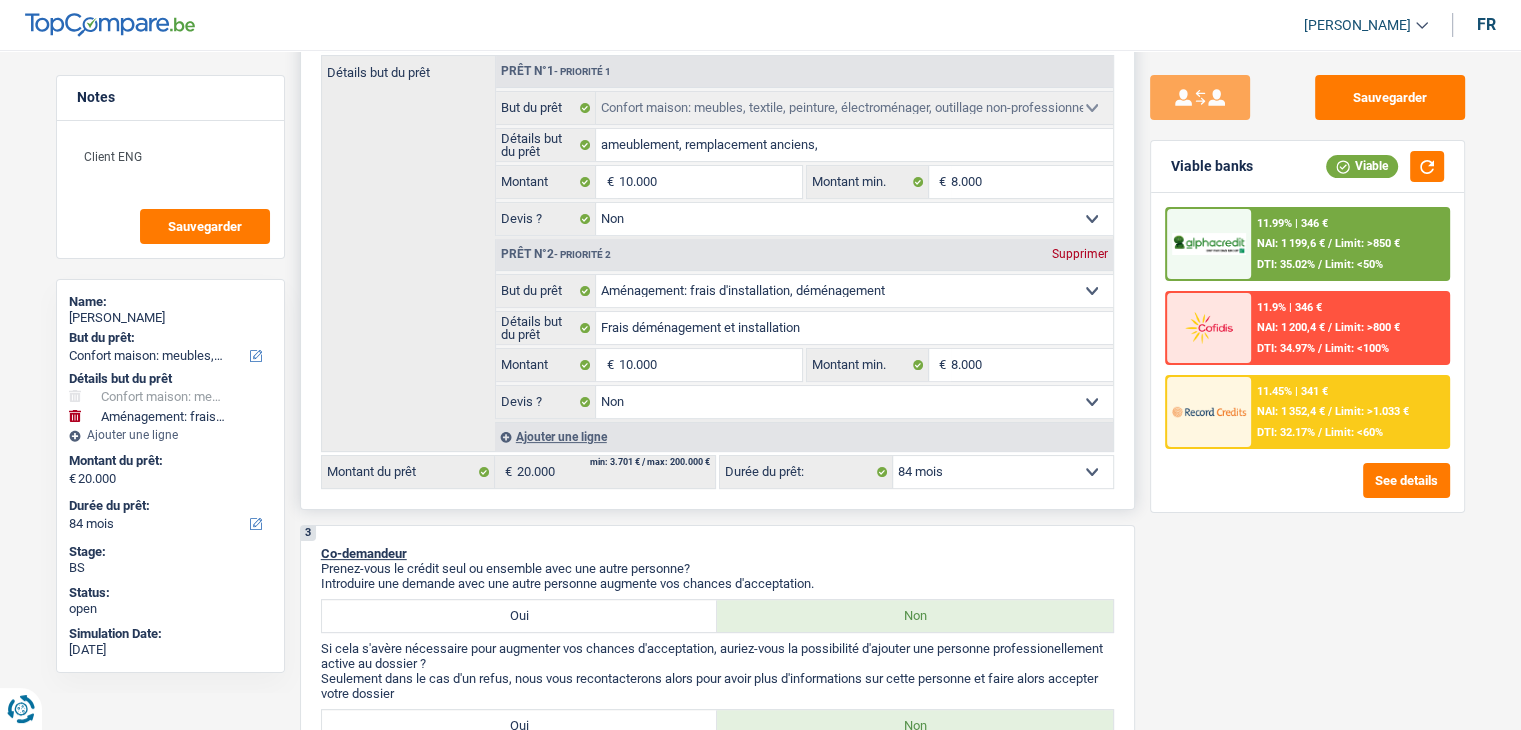 scroll, scrollTop: 0, scrollLeft: 0, axis: both 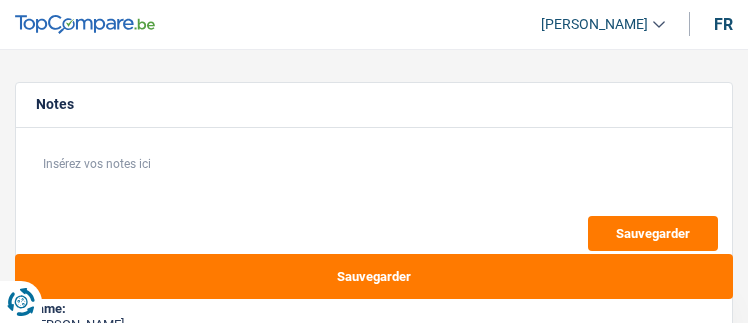select on "car" 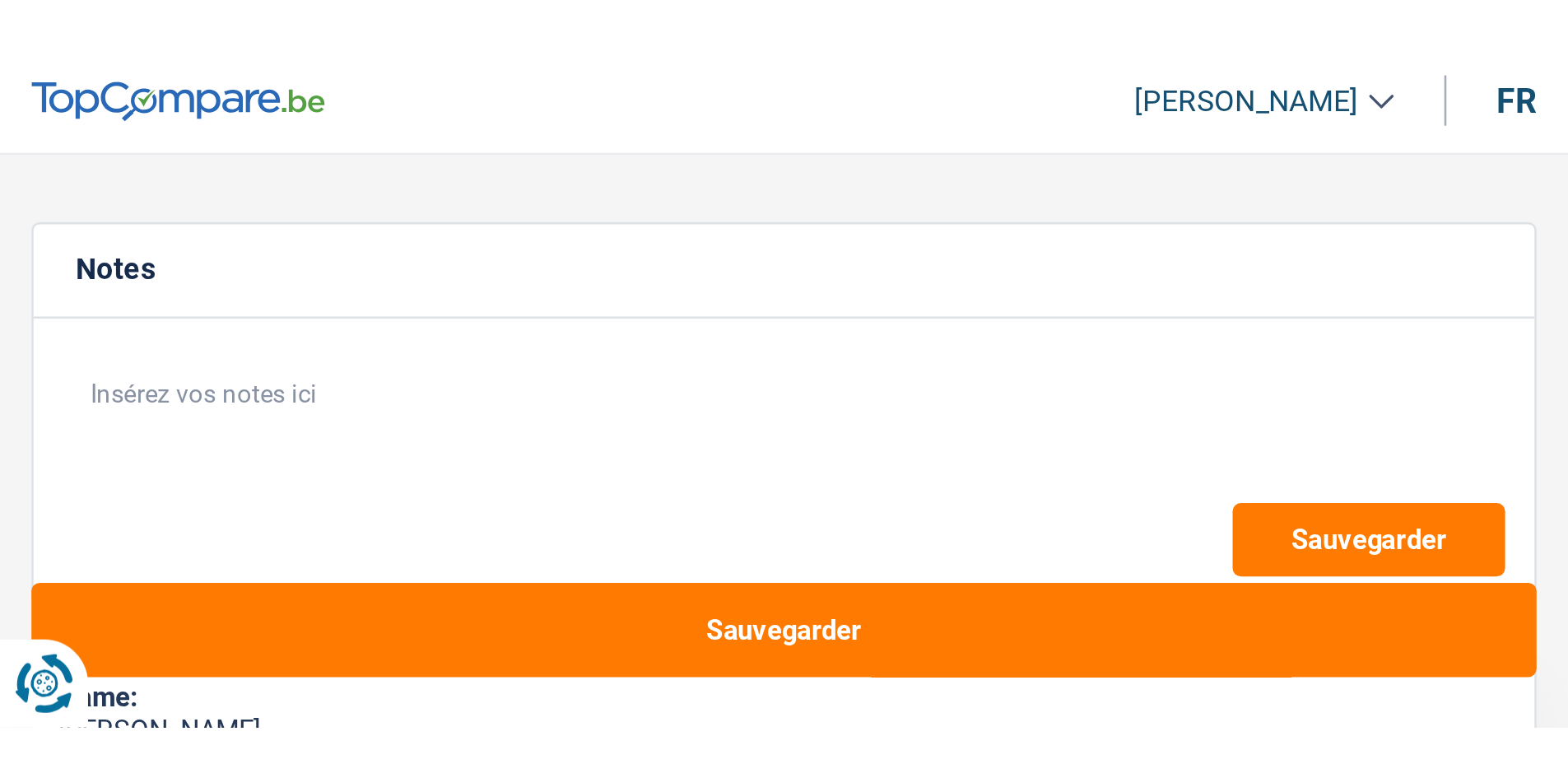 scroll, scrollTop: 0, scrollLeft: 0, axis: both 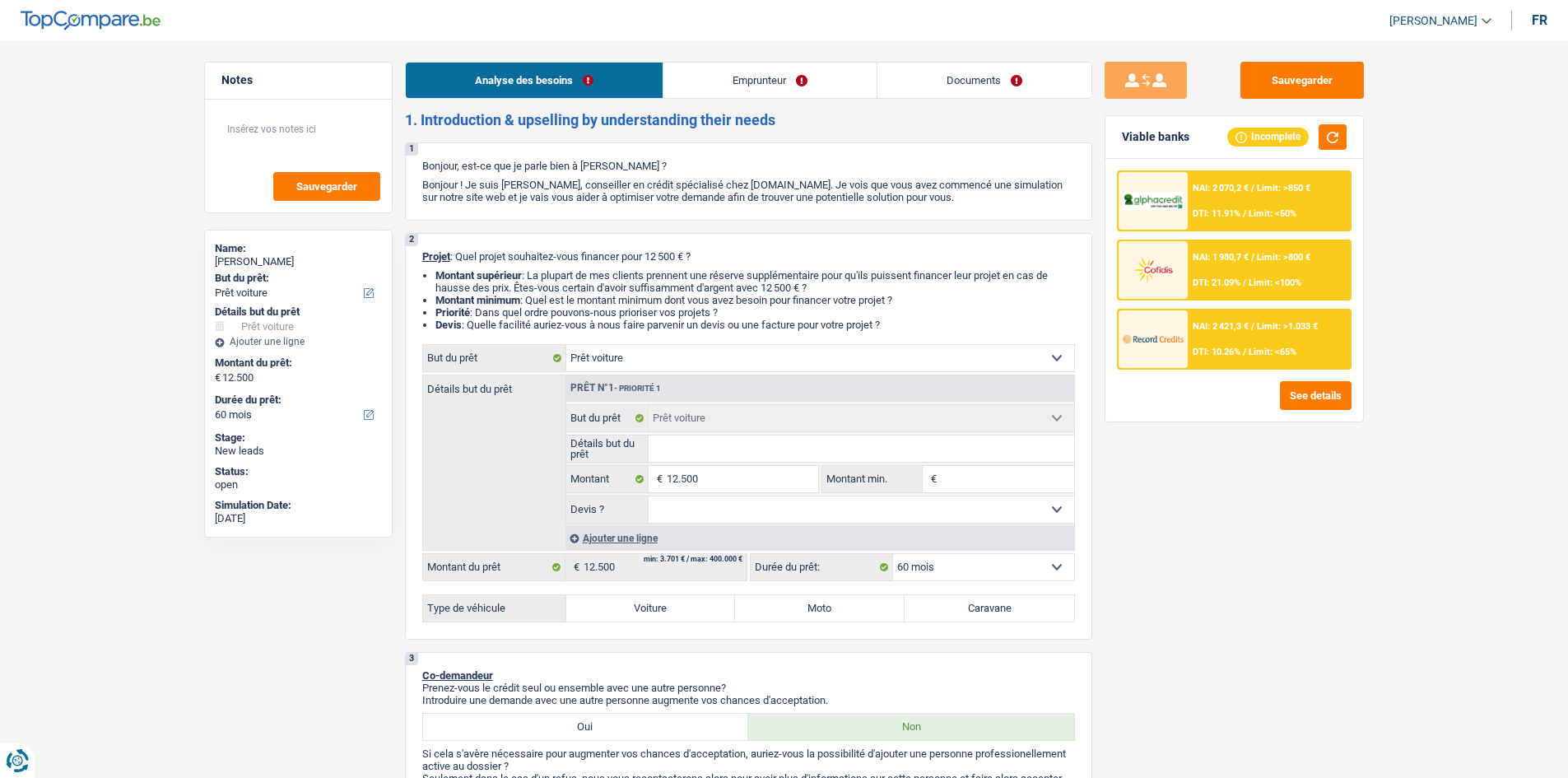 click on "Documents" at bounding box center [984, 80] 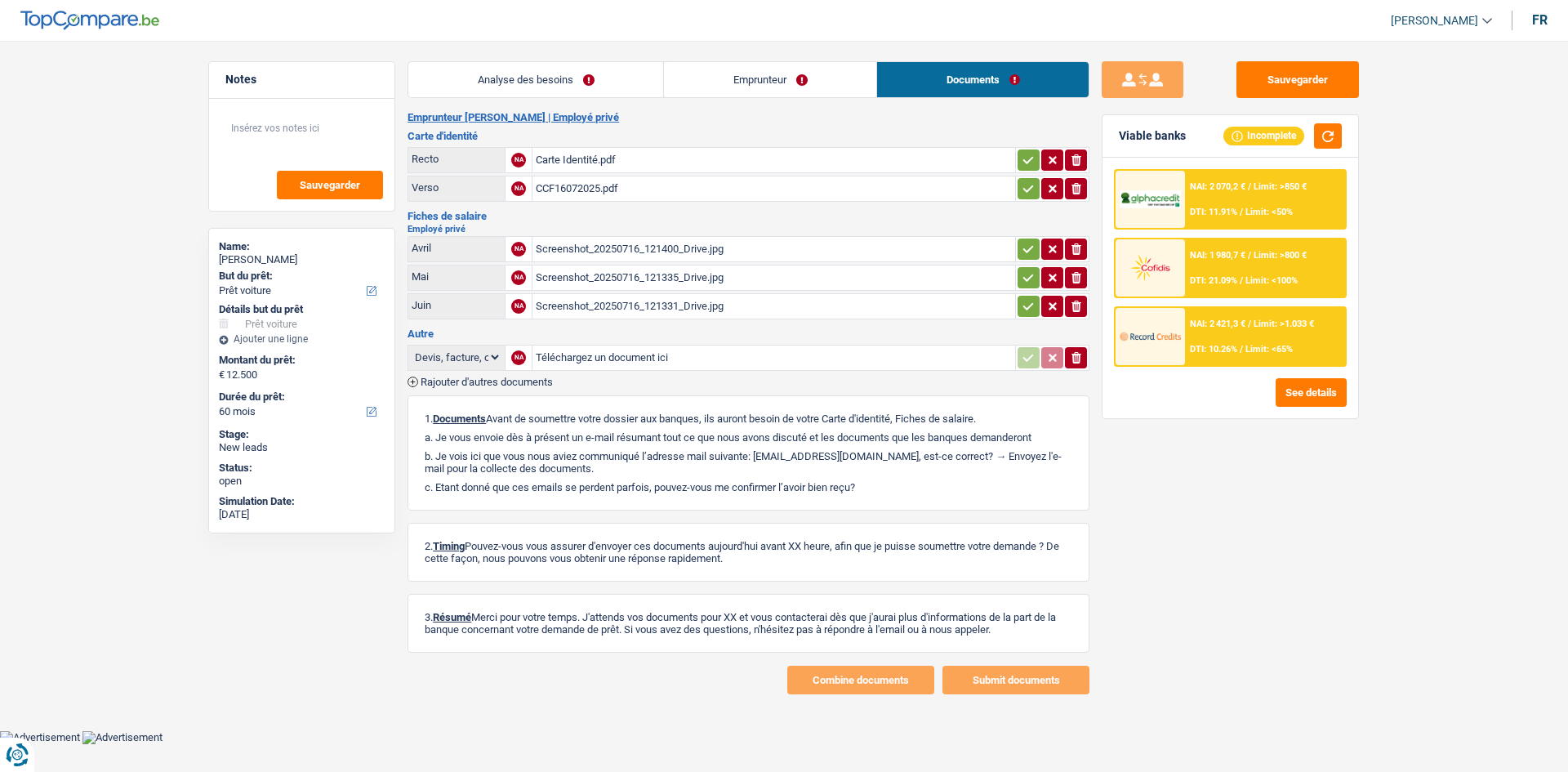 drag, startPoint x: 595, startPoint y: 87, endPoint x: 647, endPoint y: 92, distance: 52.23983 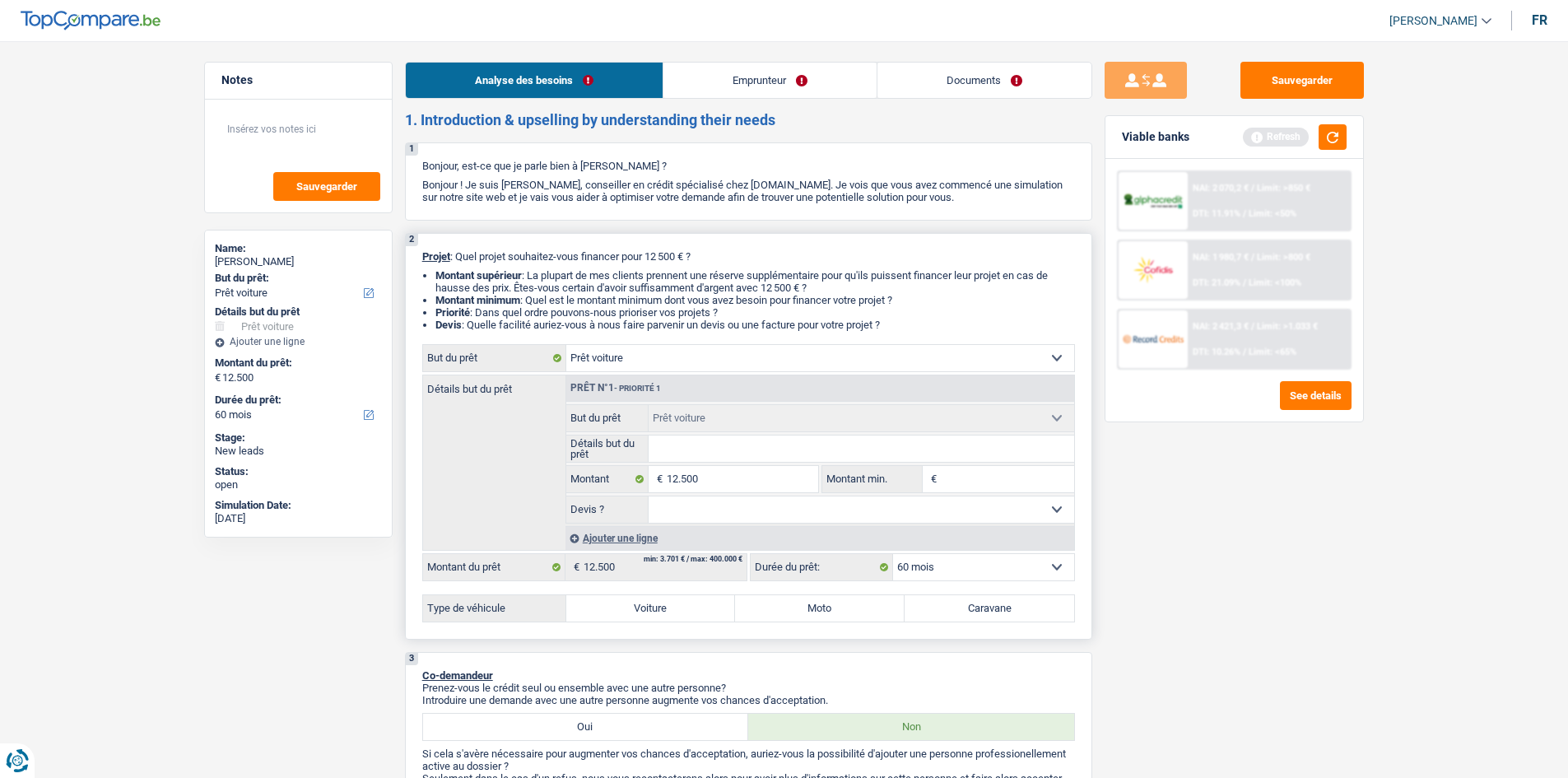 click on "Confort maison: meubles, textile, peinture, électroménager, outillage non-professionnel Hifi, multimédia, gsm, ordinateur Aménagement: frais d'installation, déménagement Evénement familial: naissance, mariage, divorce, communion, décès Frais médicaux Frais d'études Frais permis de conduire Loisirs: voyage, sport, musique Rafraîchissement: petits travaux maison et jardin Frais judiciaires Réparation voiture Prêt rénovation (non disponible pour les non-propriétaires) Prêt énergie (non disponible pour les non-propriétaires) Prêt voiture Taxes, impôts non professionnels Rénovation bien à l'étranger Dettes familiales Assurance Autre
Sélectionner une option" at bounding box center [820, 358] 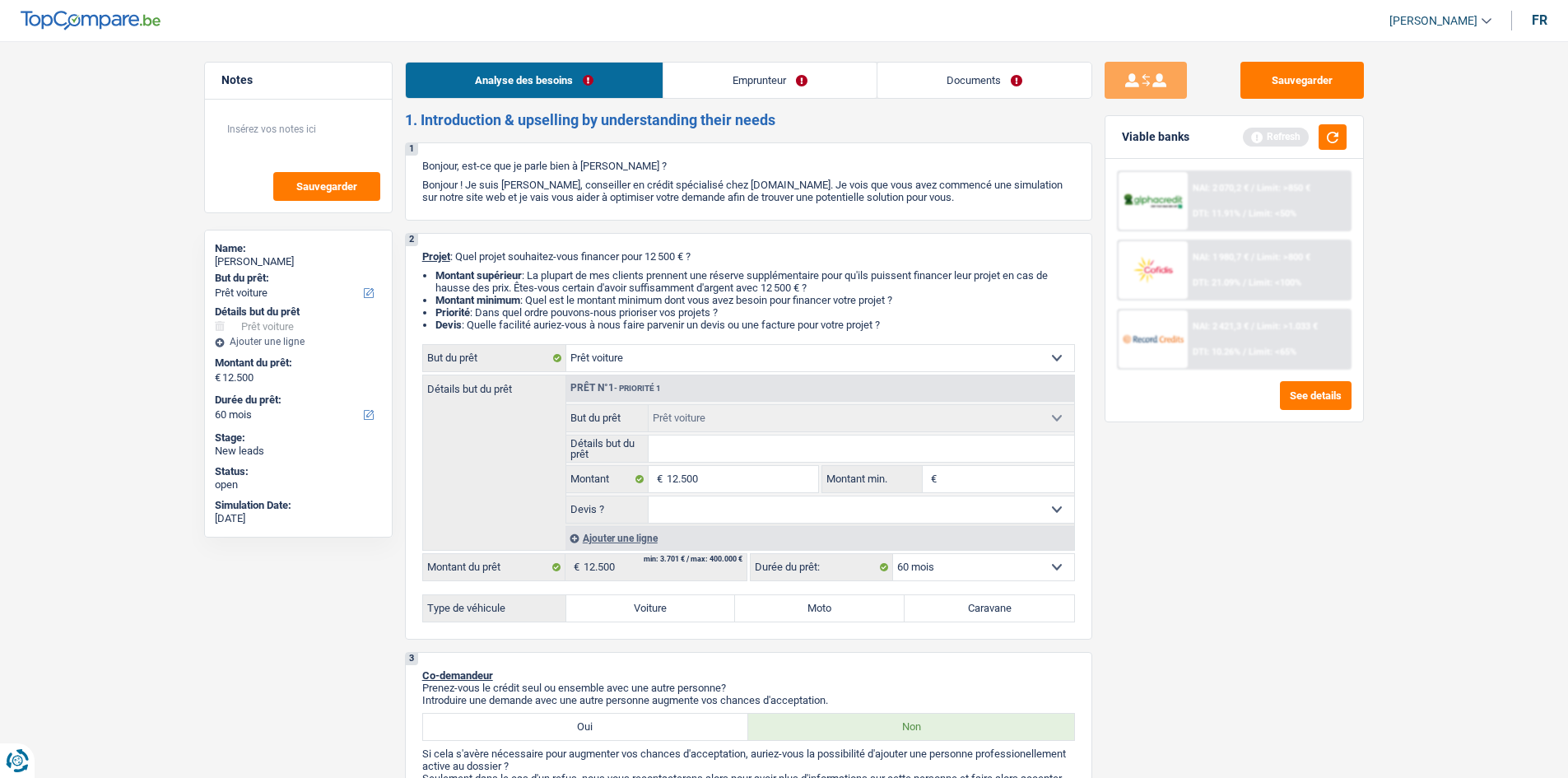 drag, startPoint x: 1324, startPoint y: 547, endPoint x: 1305, endPoint y: 548, distance: 19.026298 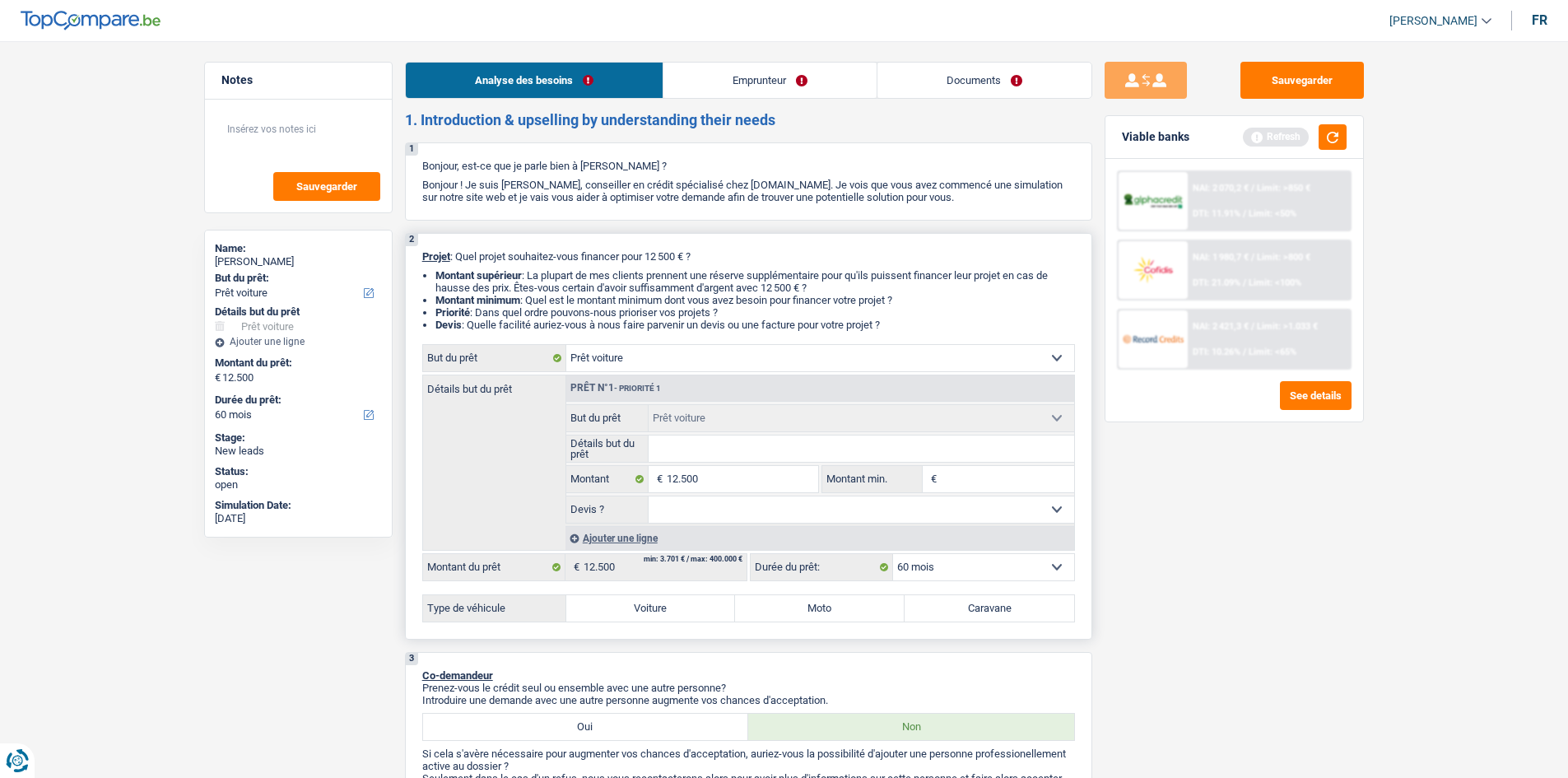 click on "Confort maison: meubles, textile, peinture, électroménager, outillage non-professionnel Hifi, multimédia, gsm, ordinateur Aménagement: frais d'installation, déménagement Evénement familial: naissance, mariage, divorce, communion, décès Frais médicaux Frais d'études Frais permis de conduire Loisirs: voyage, sport, musique Rafraîchissement: petits travaux maison et jardin Frais judiciaires Réparation voiture Prêt rénovation (non disponible pour les non-propriétaires) Prêt énergie (non disponible pour les non-propriétaires) Prêt voiture Taxes, impôts non professionnels Rénovation bien à l'étranger Dettes familiales Assurance Autre
Sélectionner une option" at bounding box center (820, 358) 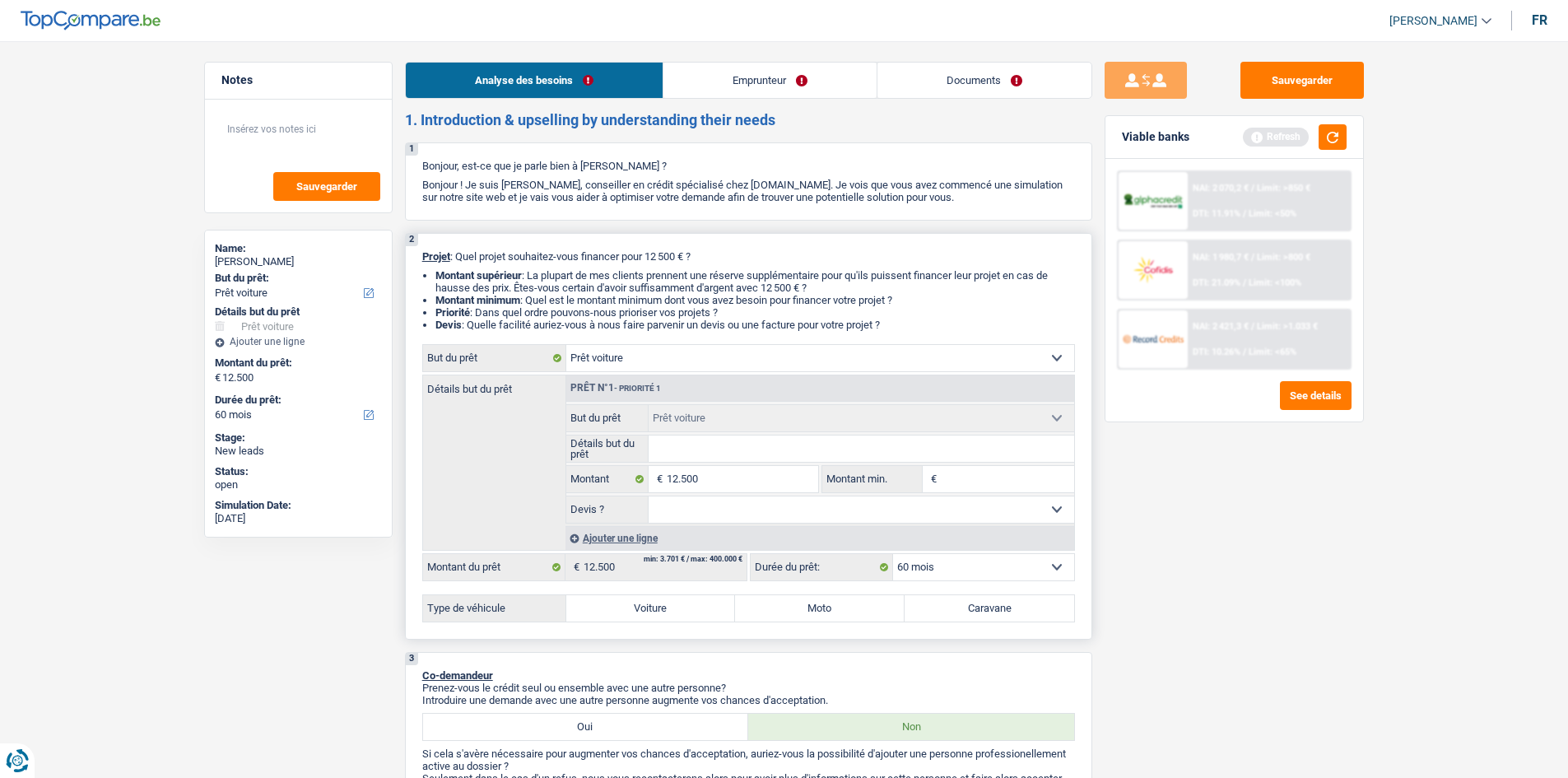 select on "household" 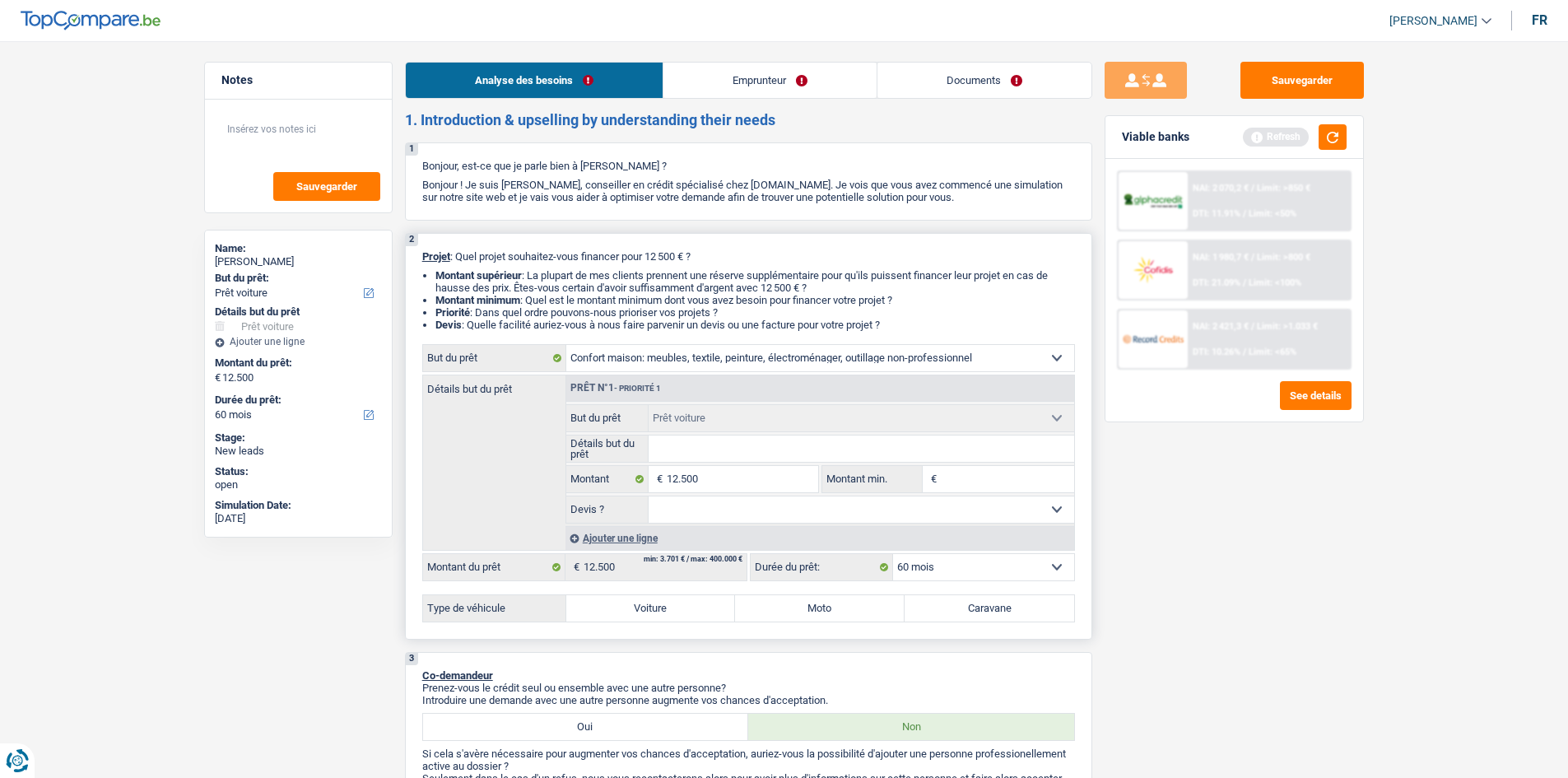click on "Confort maison: meubles, textile, peinture, électroménager, outillage non-professionnel Hifi, multimédia, gsm, ordinateur Aménagement: frais d'installation, déménagement Evénement familial: naissance, mariage, divorce, communion, décès Frais médicaux Frais d'études Frais permis de conduire Loisirs: voyage, sport, musique Rafraîchissement: petits travaux maison et jardin Frais judiciaires Réparation voiture Prêt rénovation (non disponible pour les non-propriétaires) Prêt énergie (non disponible pour les non-propriétaires) Prêt voiture Taxes, impôts non professionnels Rénovation bien à l'étranger Dettes familiales Assurance Autre
Sélectionner une option" at bounding box center [820, 358] 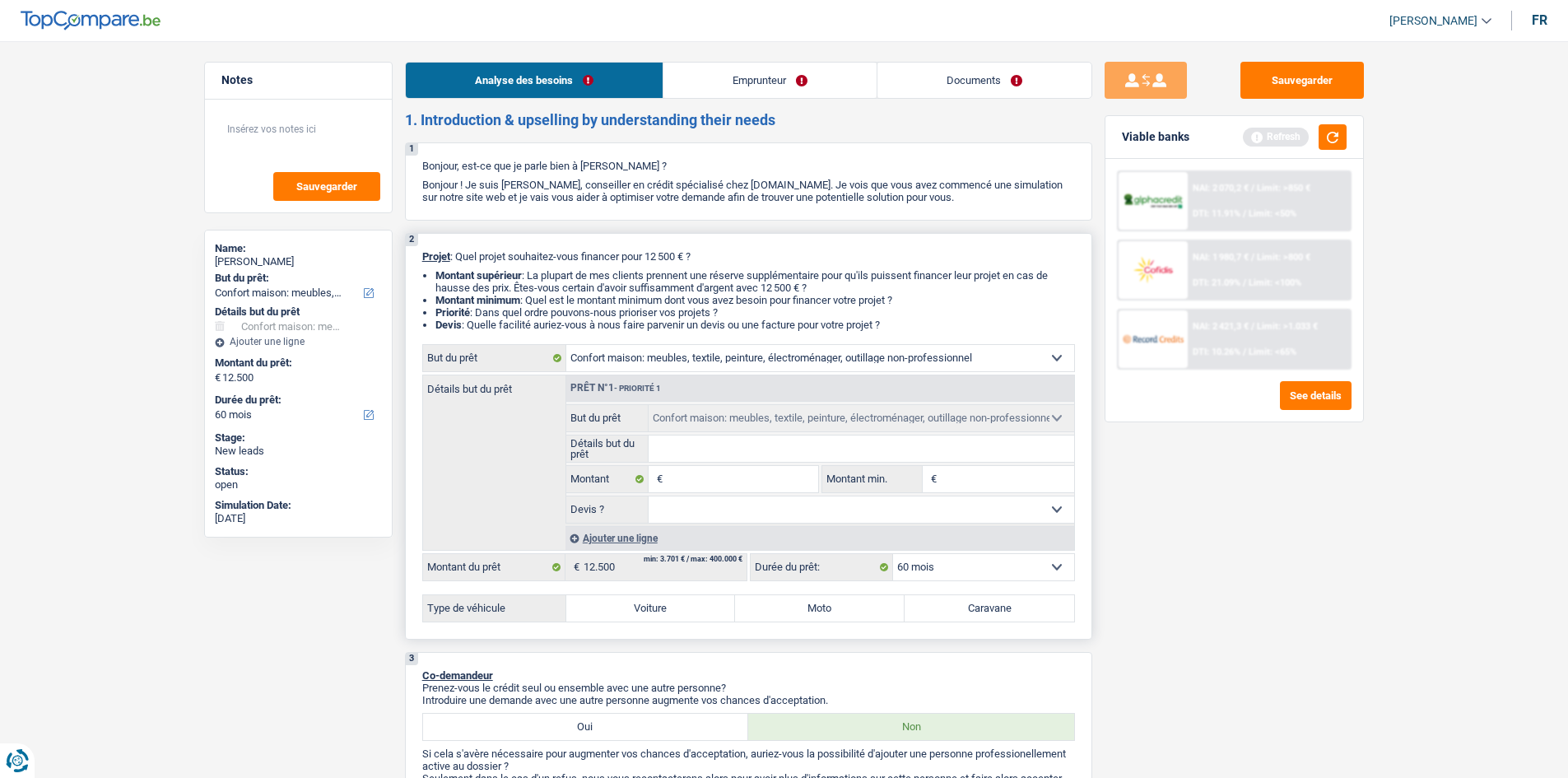select on "car" 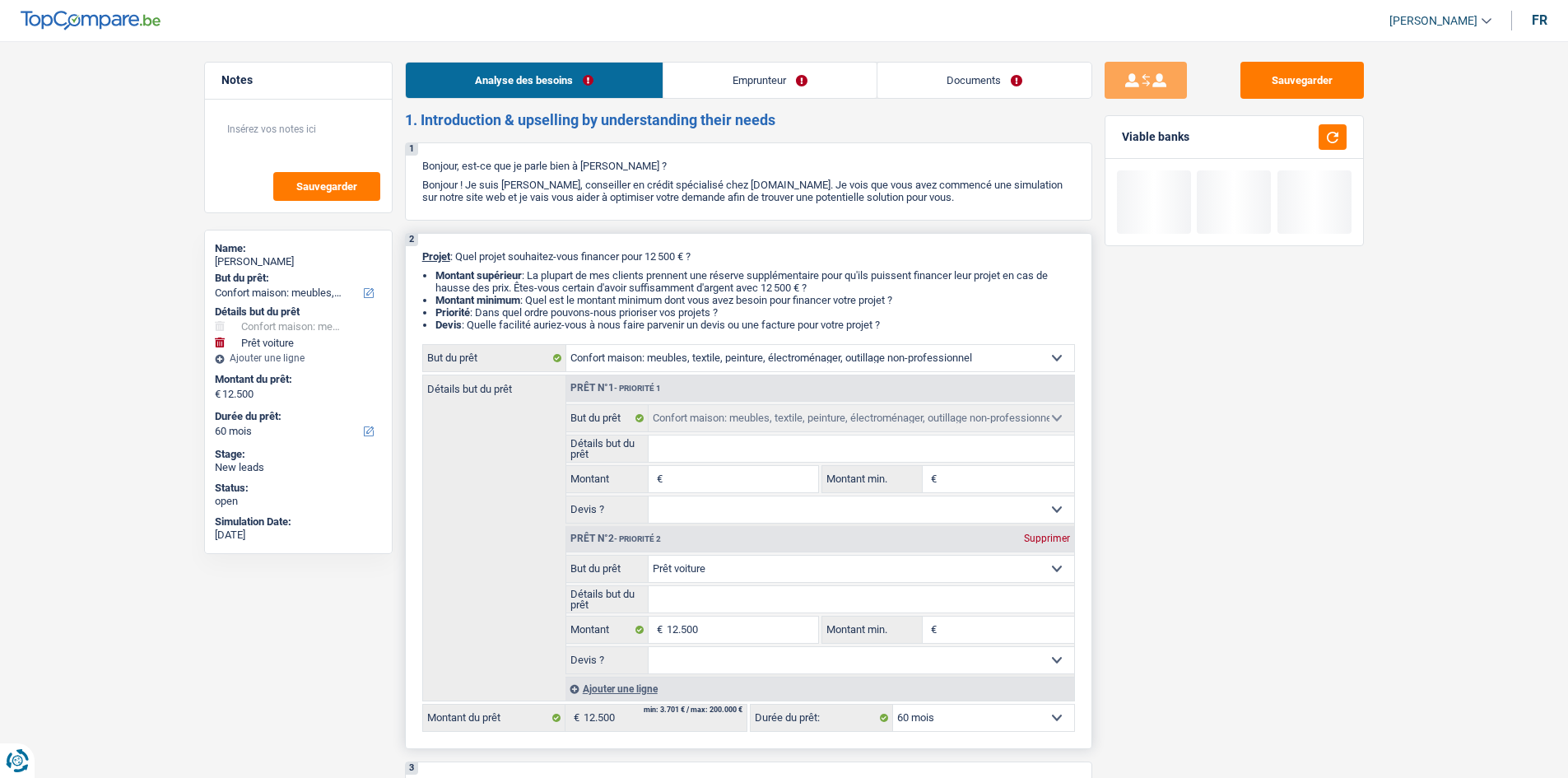 click on "Prêt n°2
- Priorité 2
Supprimer" at bounding box center [820, 539] 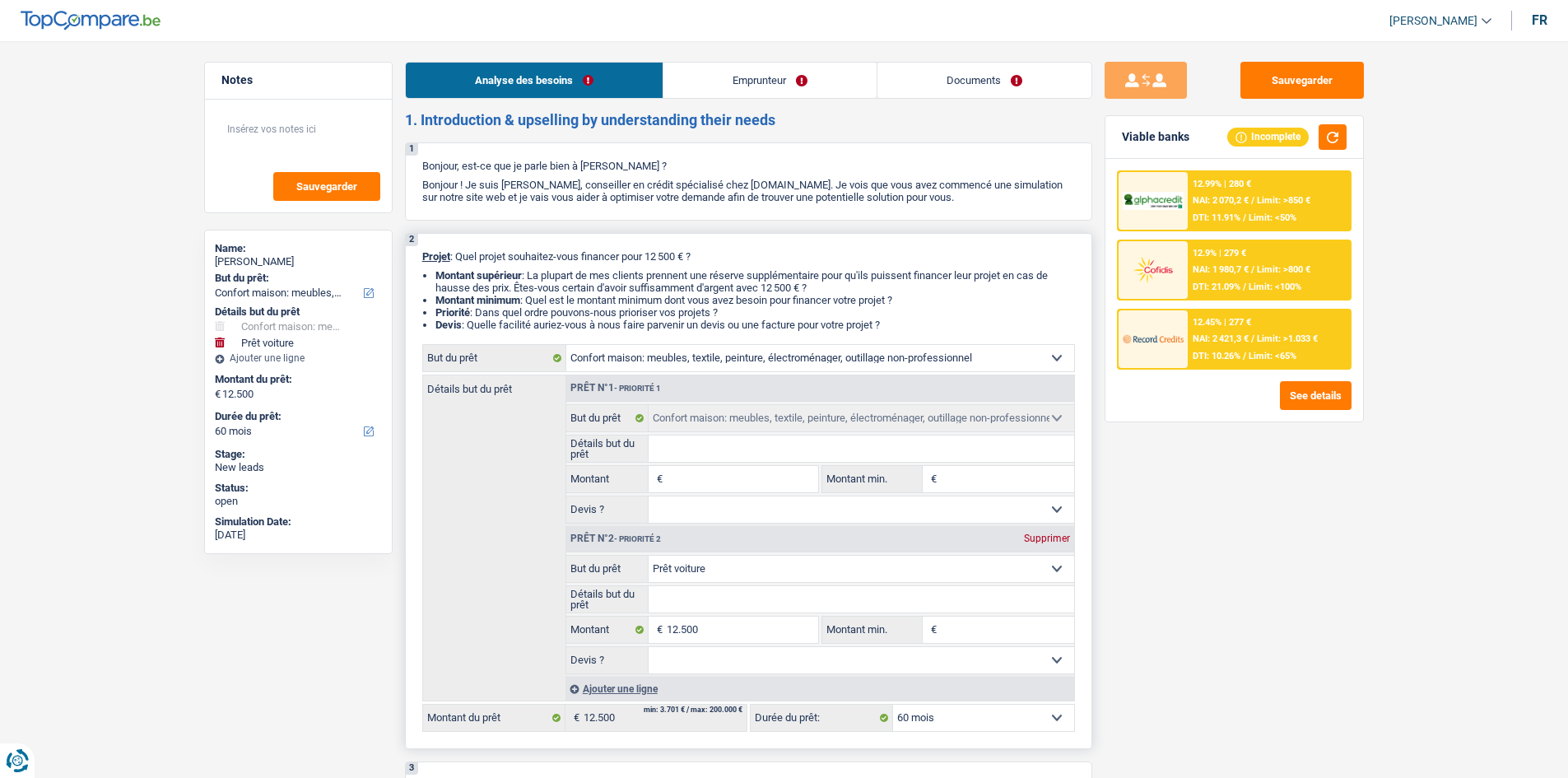 click on "Supprimer" at bounding box center [1047, 538] 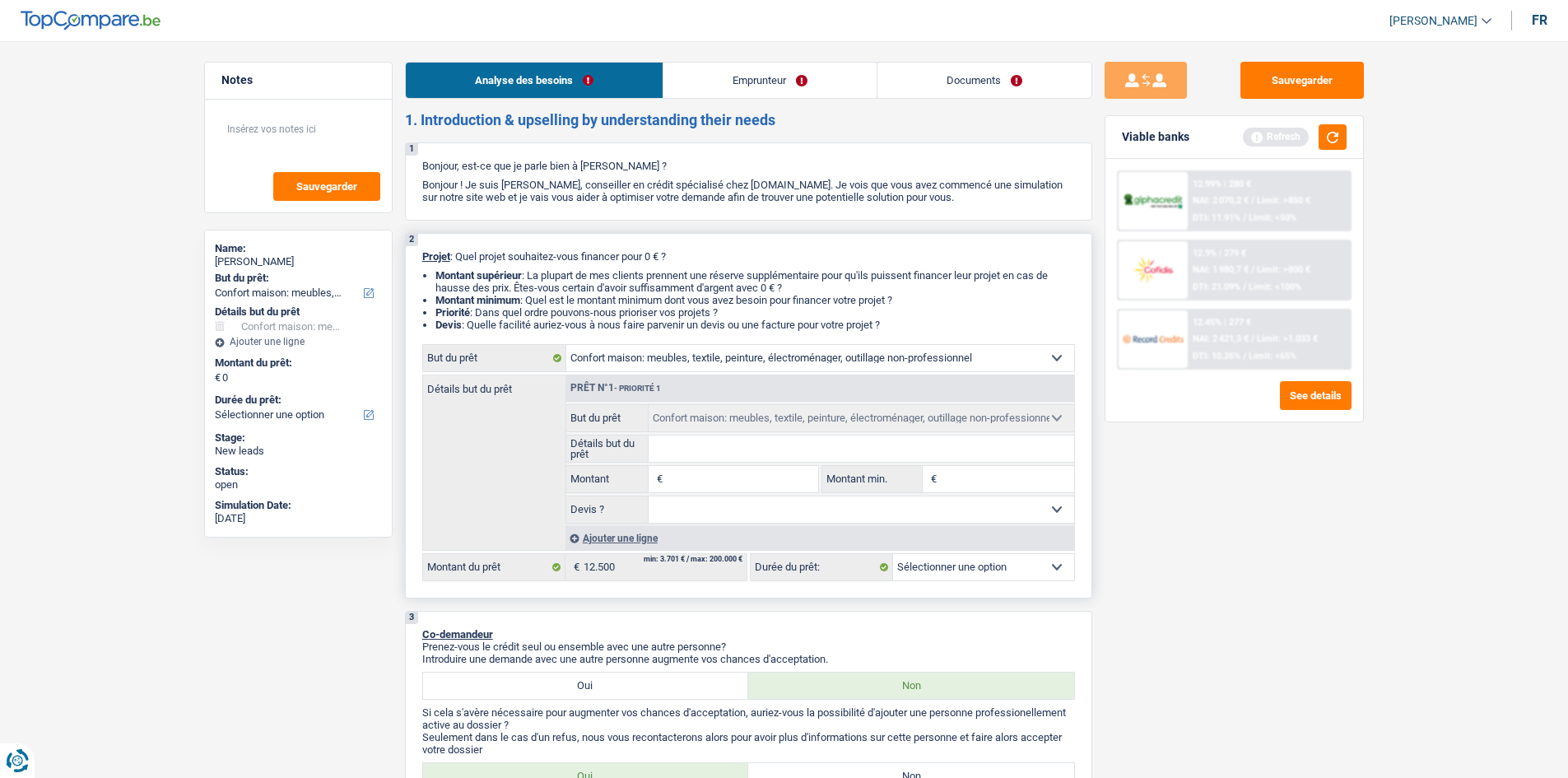 type on "1" 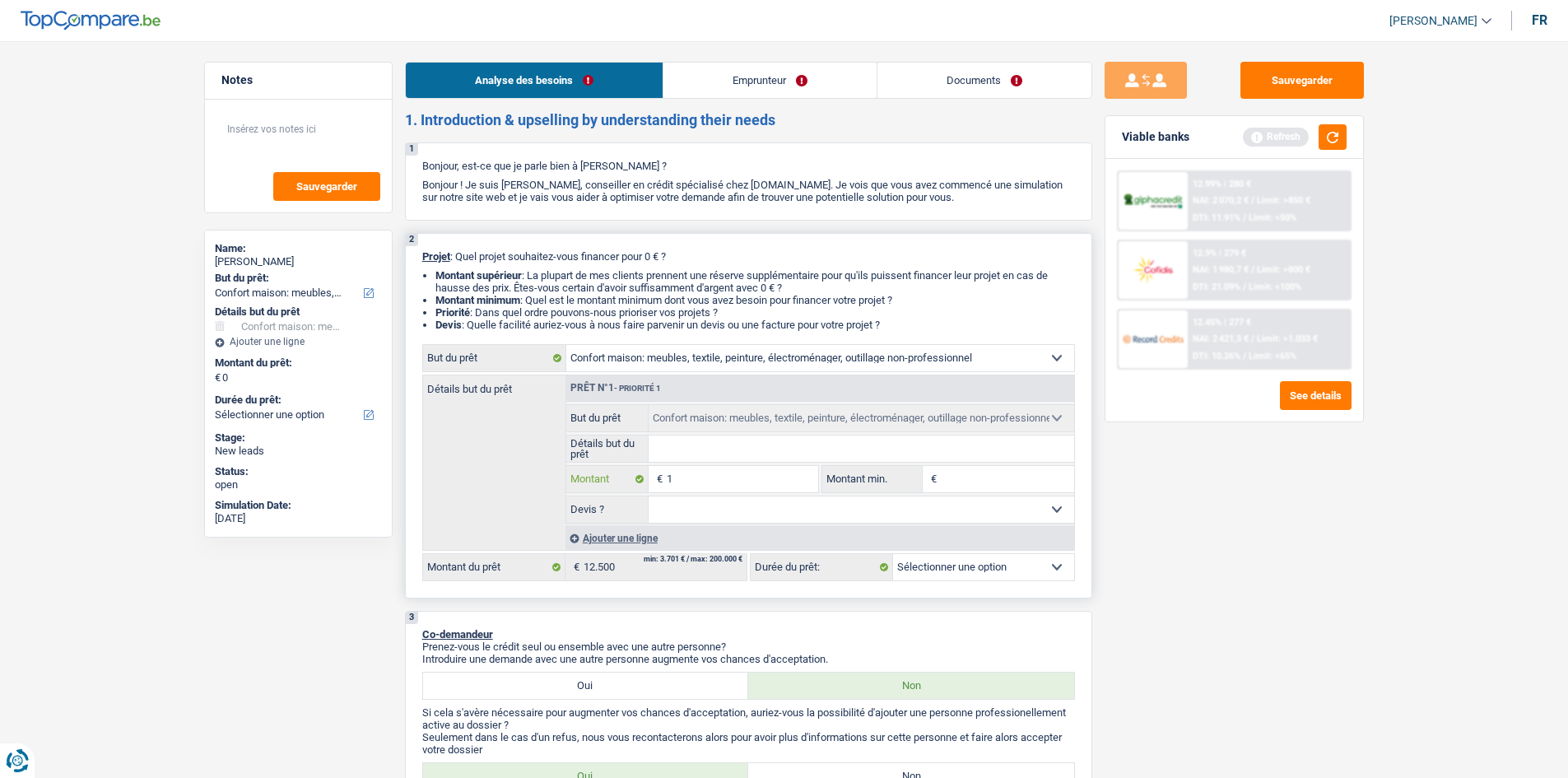 type on "12" 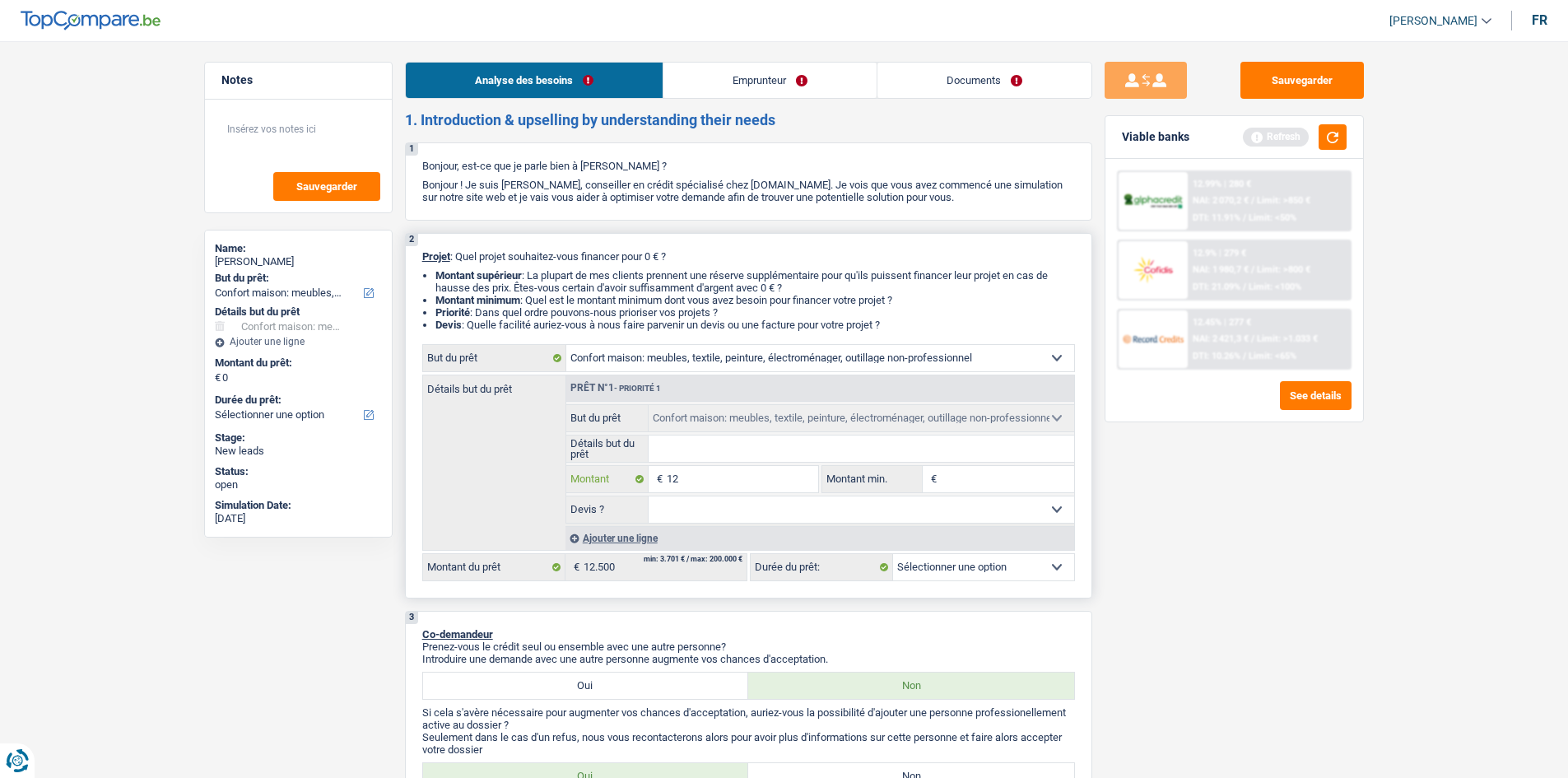 type on "125" 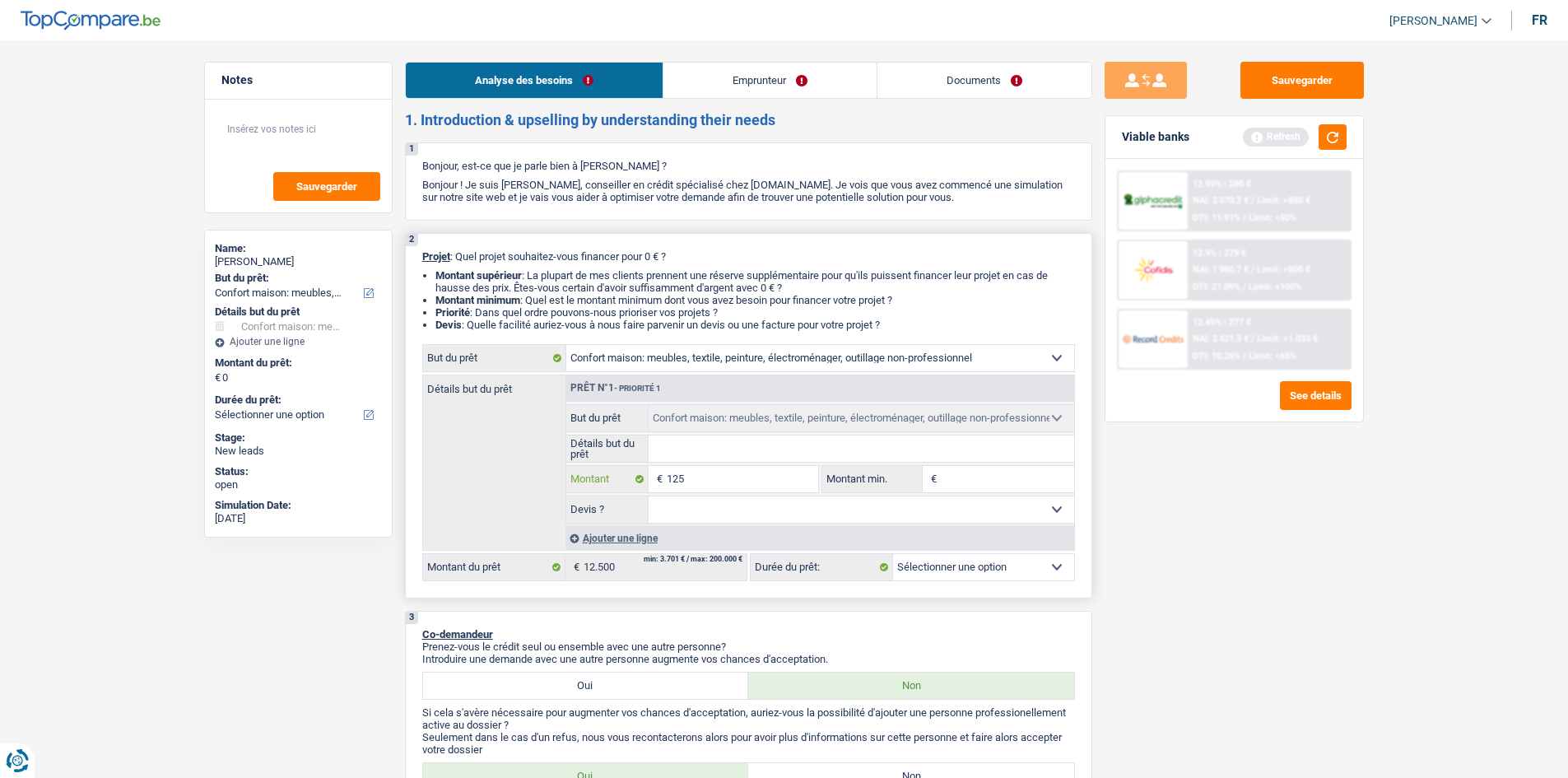 type on "1.250" 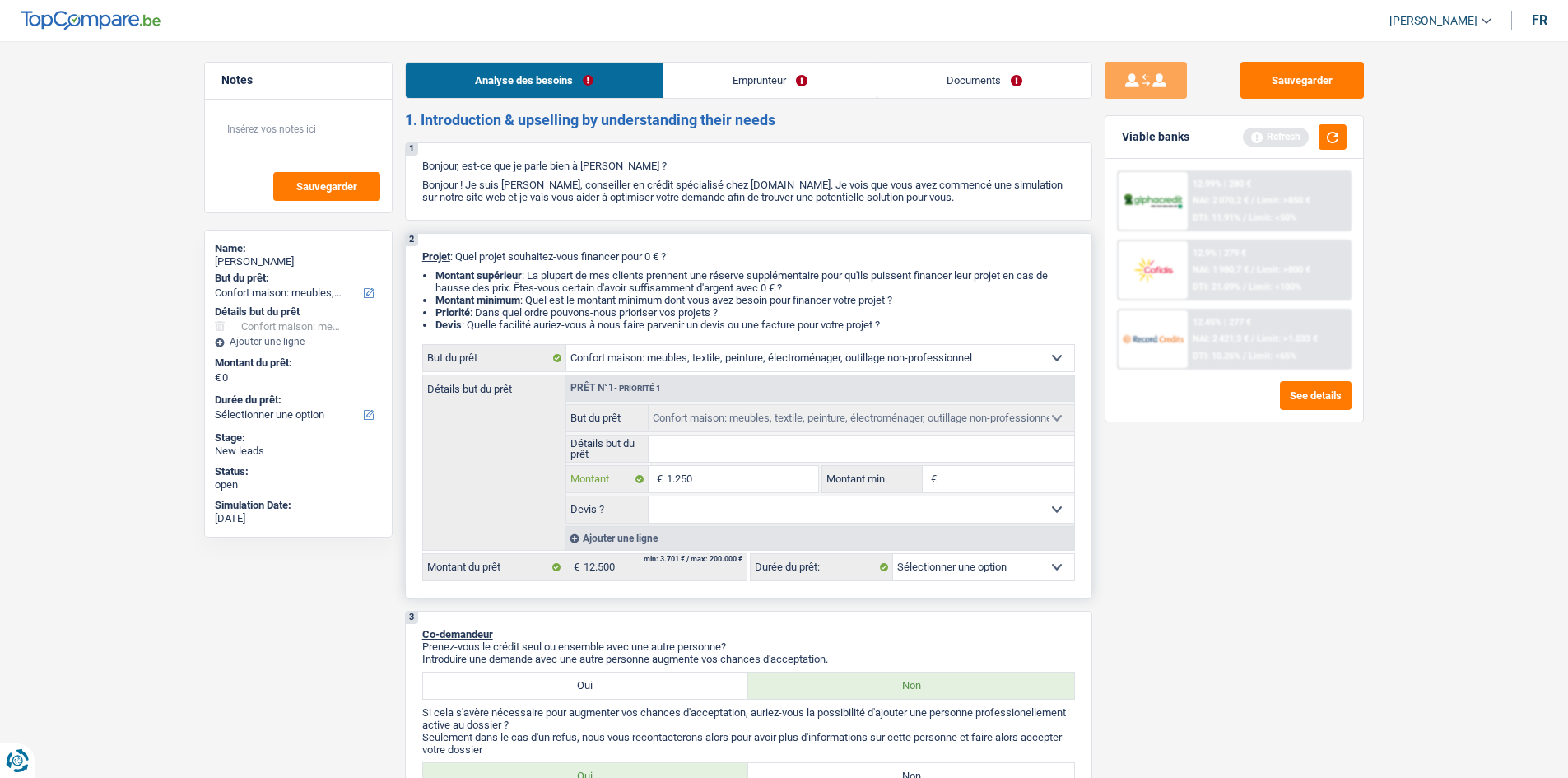 type on "12.500" 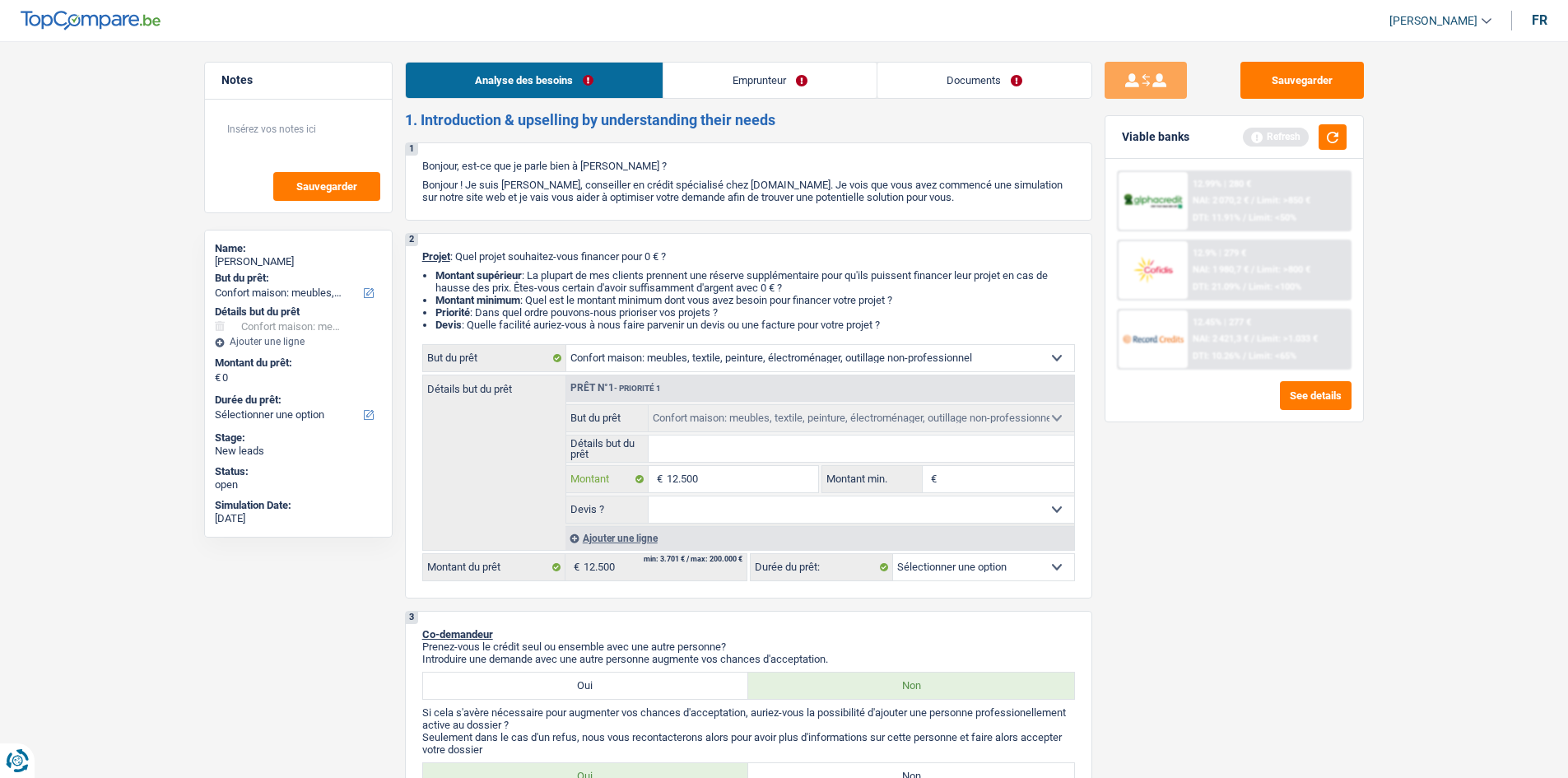 type on "12.500" 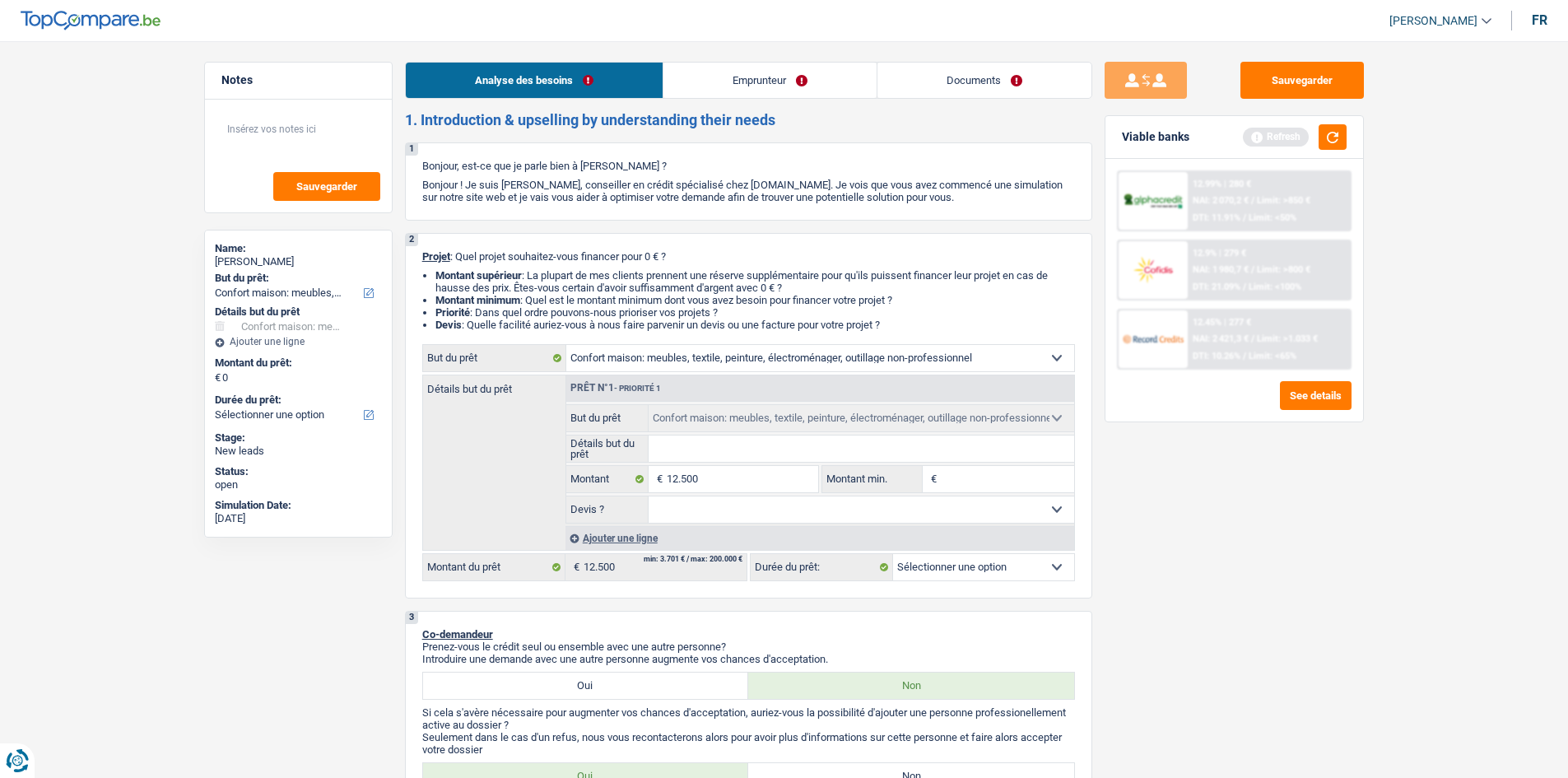 type on "12.500" 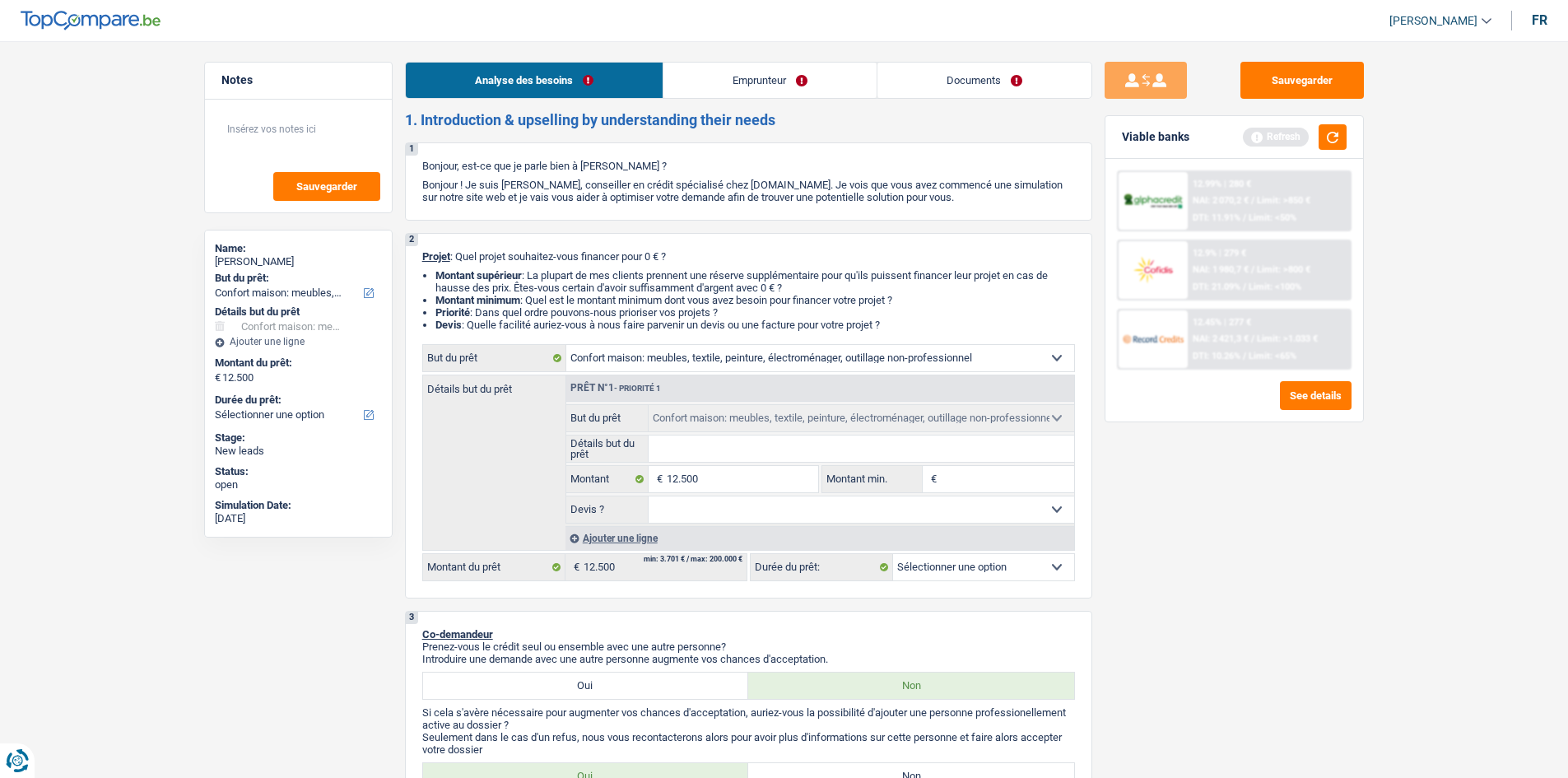 click on "Sauvegarder
Viable banks
Refresh
12.99% | 280 €
NAI: 2 070,2 €
/
Limit: >850 €
DTI: 11.91%
/
Limit: <50%
12.9% | 279 €
NAI: 1 980,7 €
/
Limit: >800 €
DTI: 21.09%
/
Limit: <100%
/       /" at bounding box center [1234, 404] 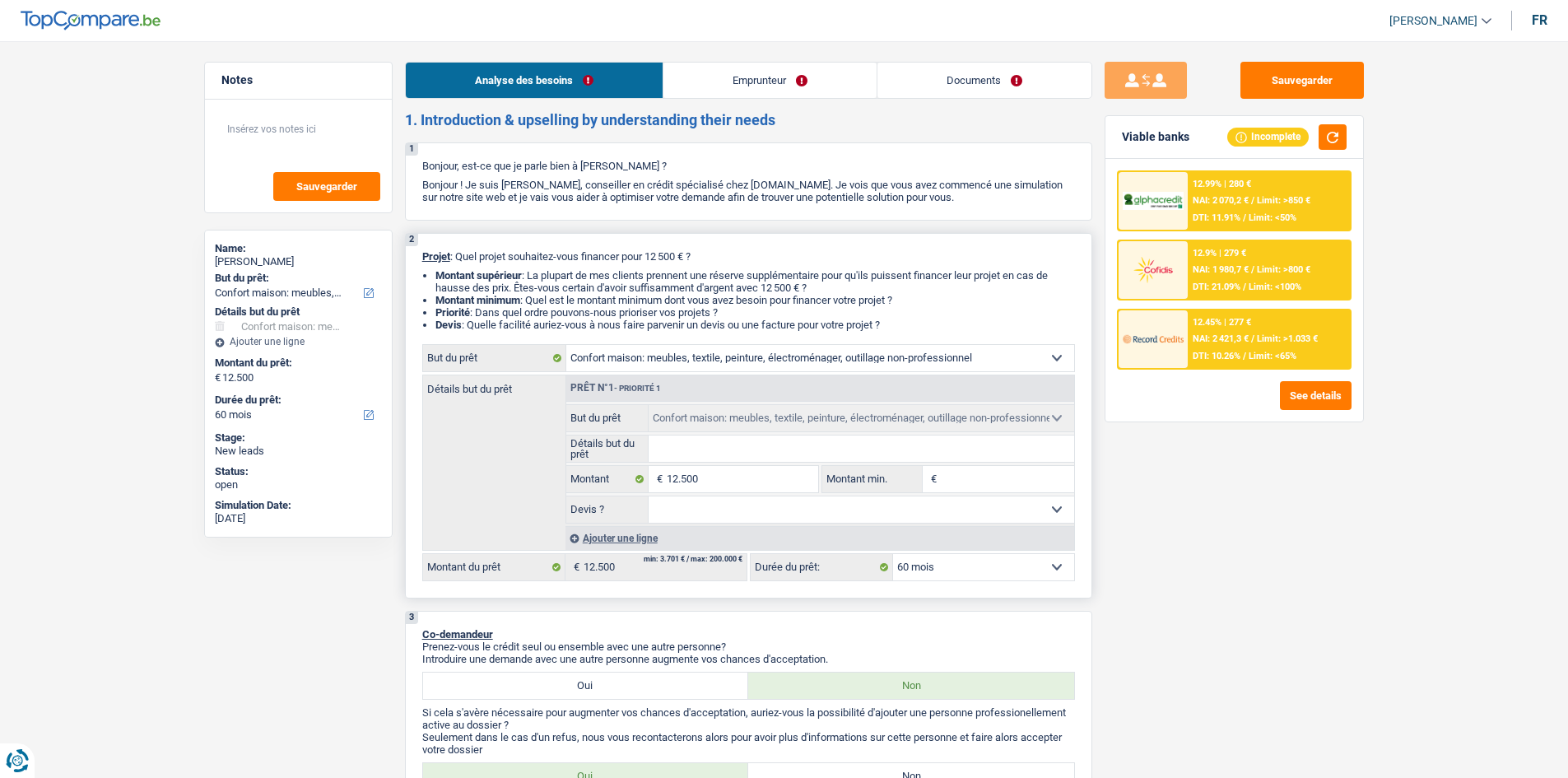 type on "m" 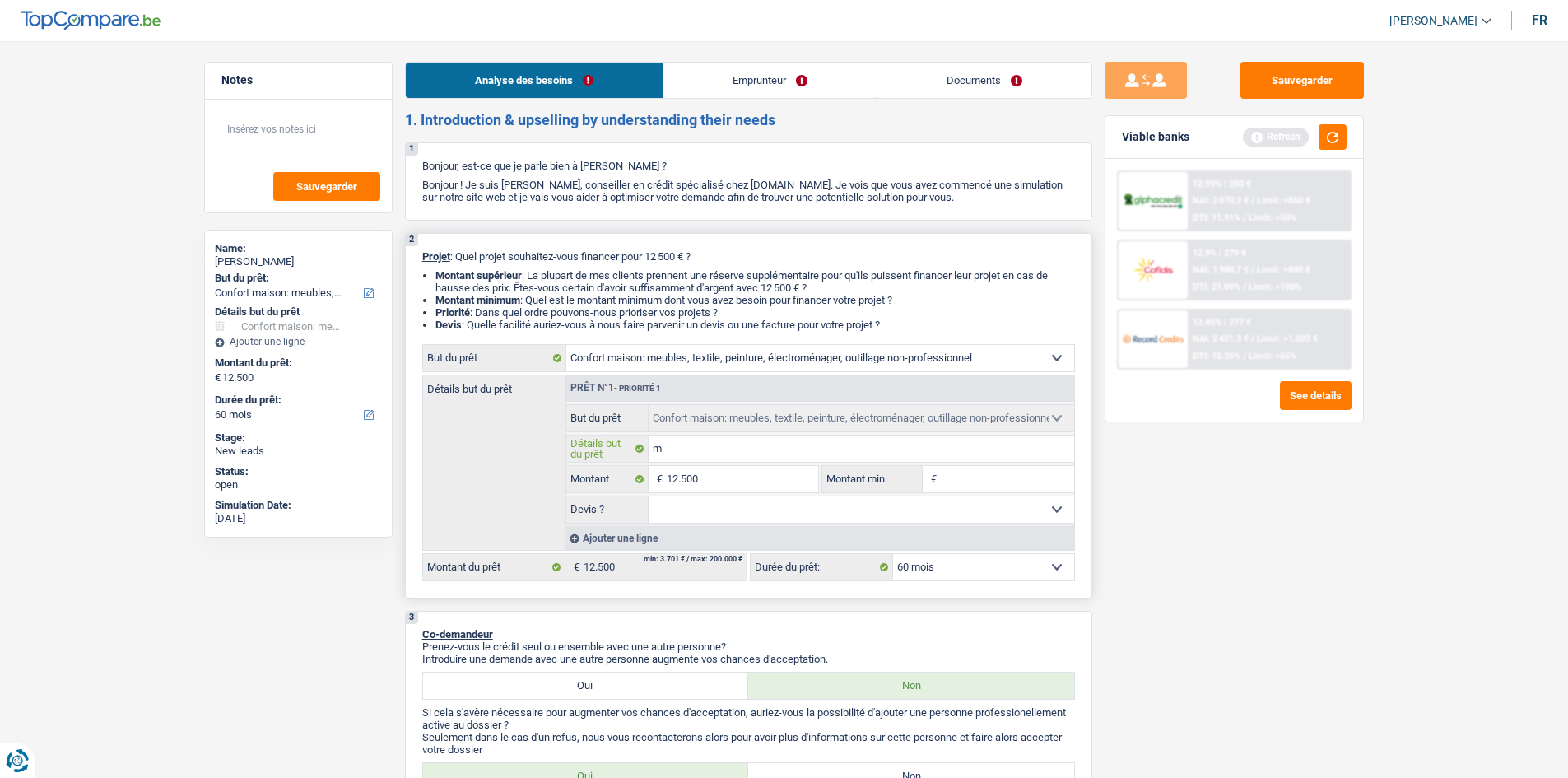type on "me" 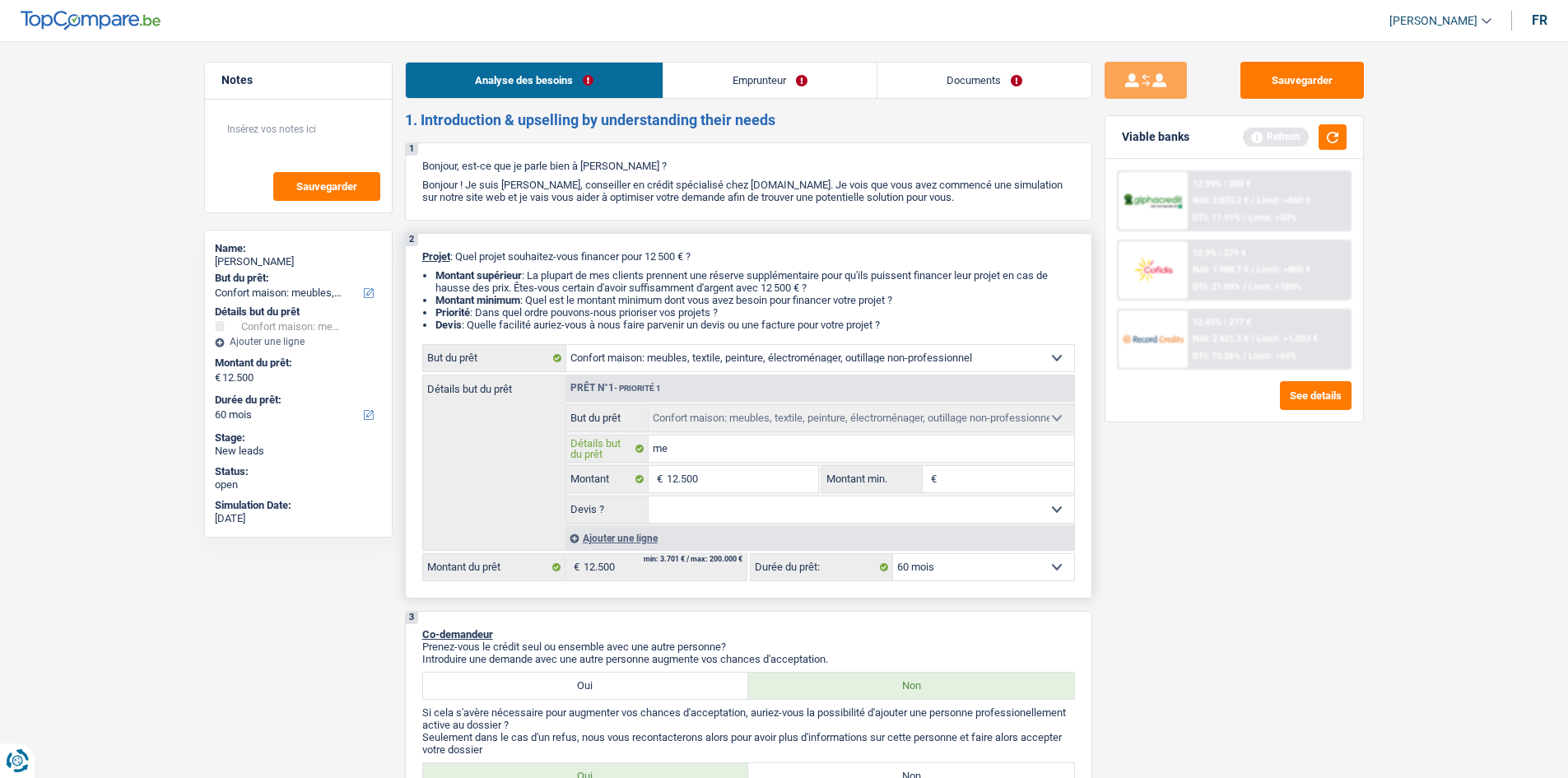 type on "meu" 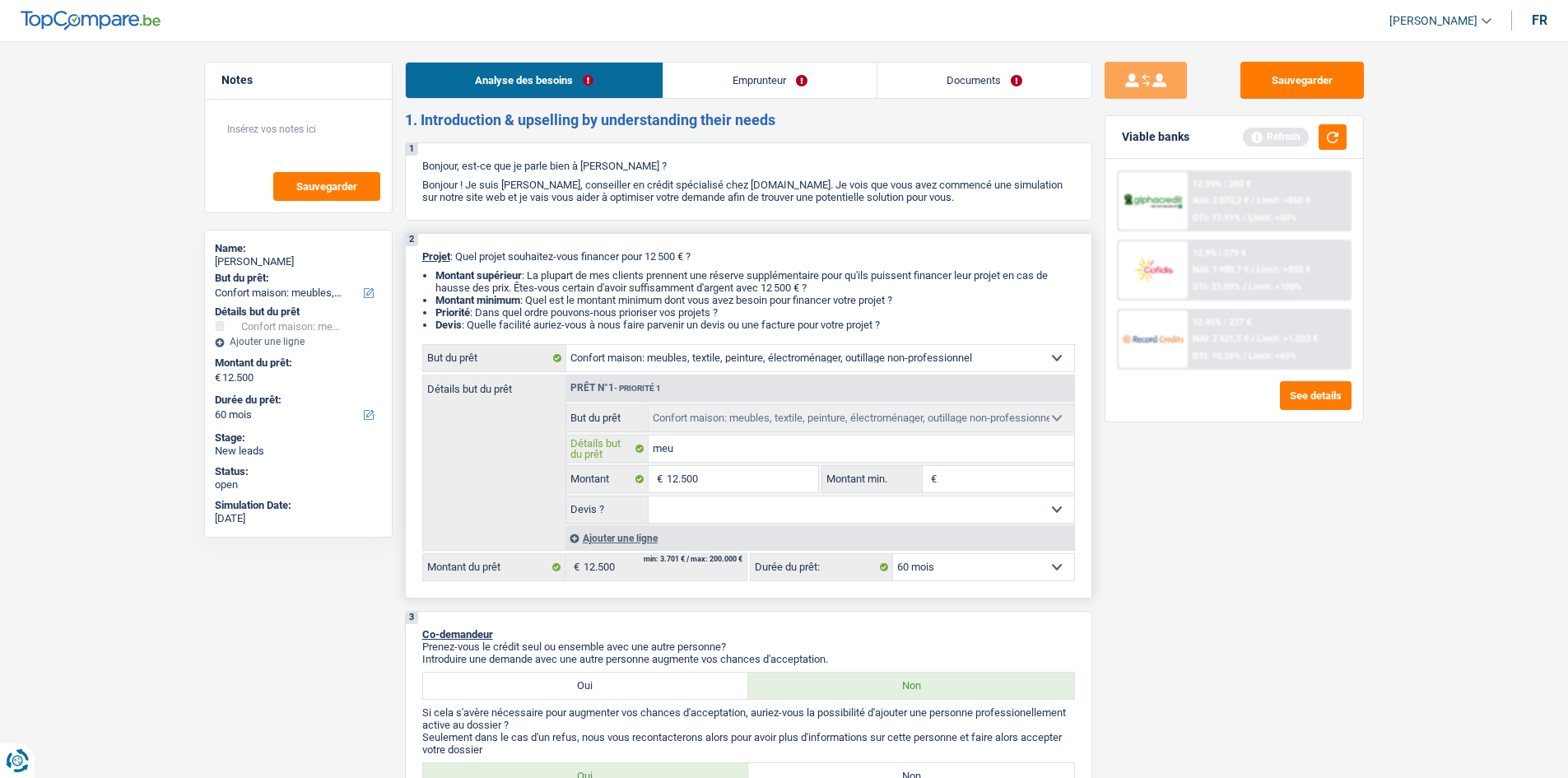 type on "meub" 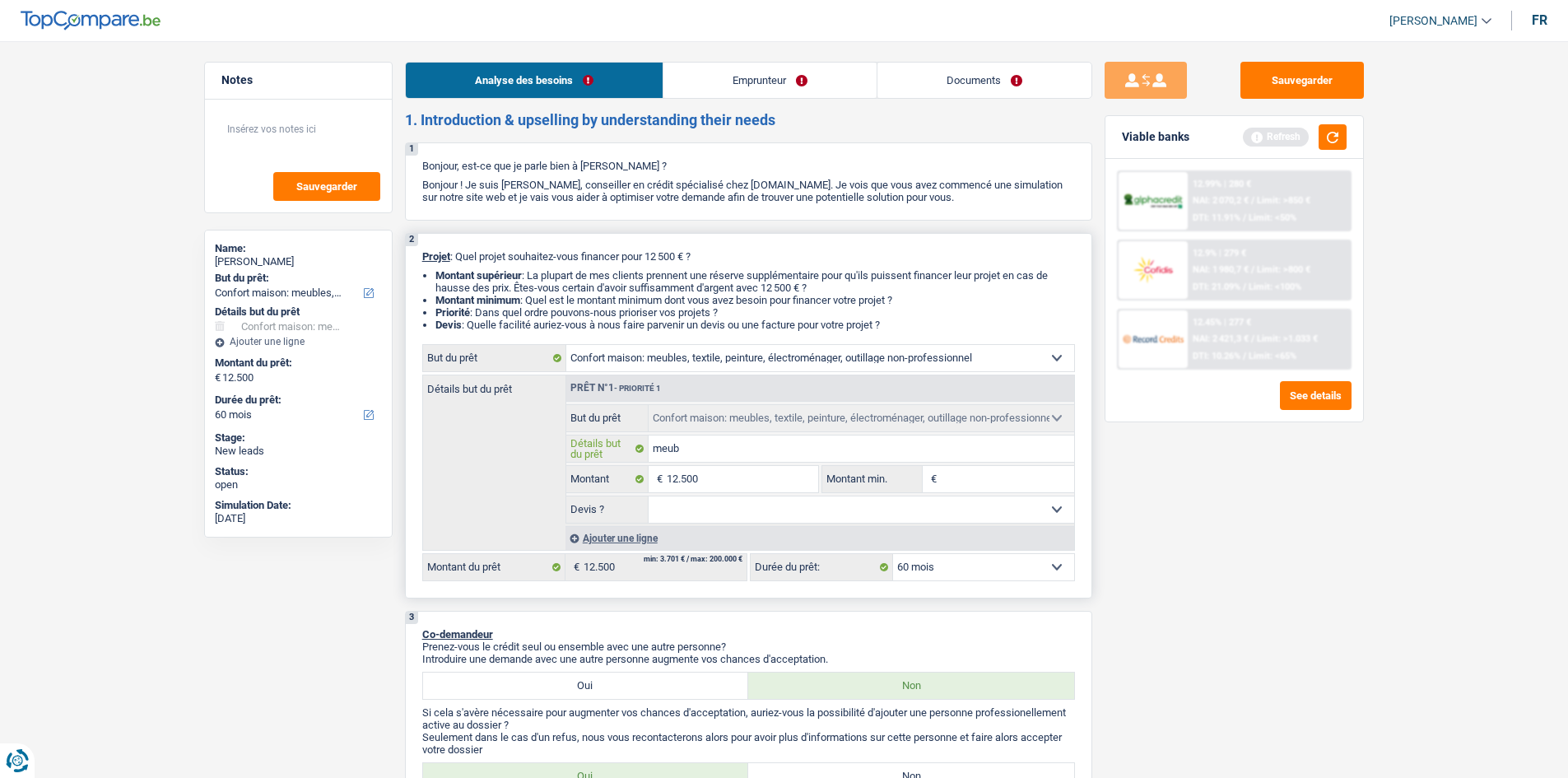 type on "meubl" 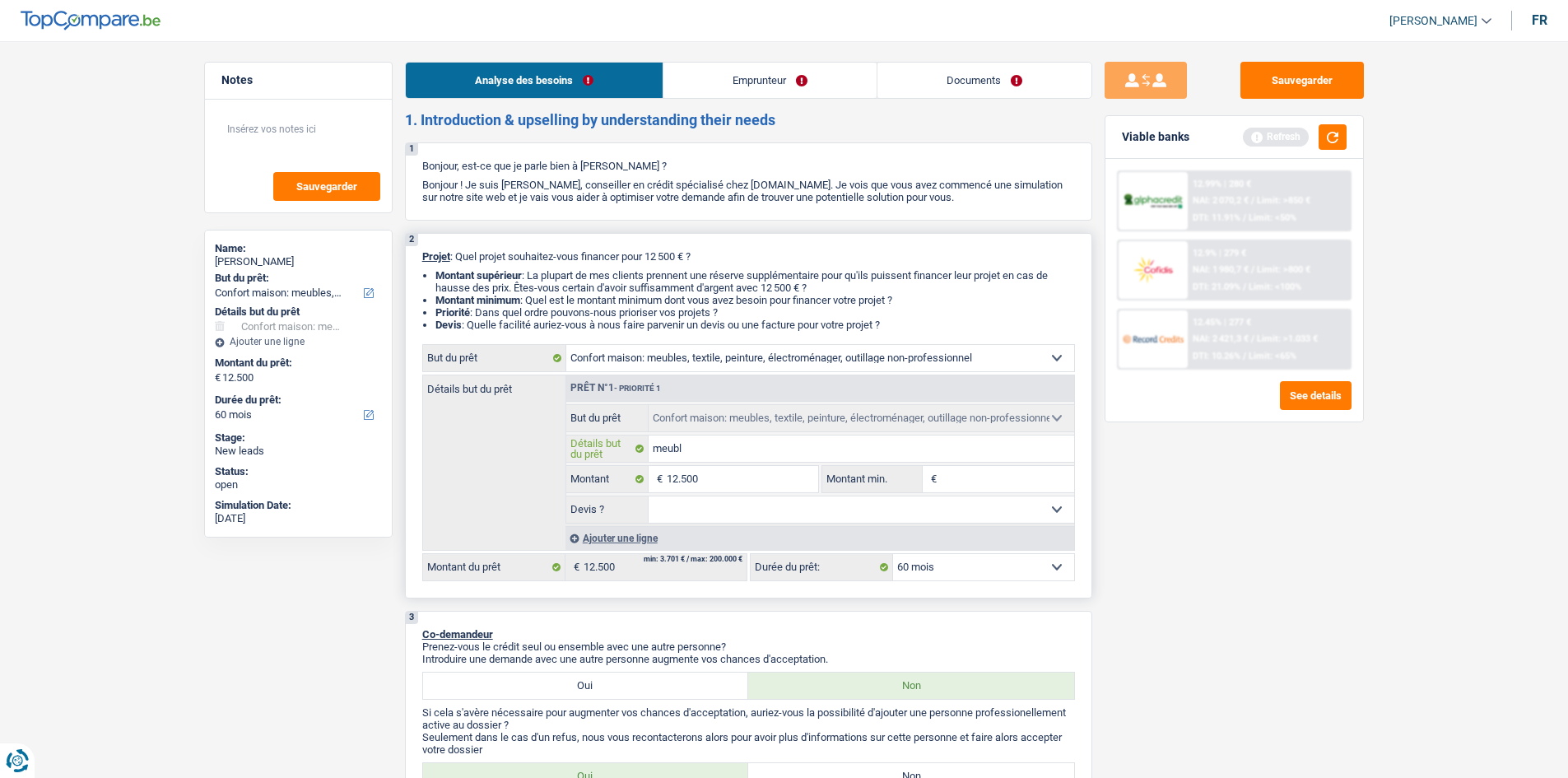 type on "meuble" 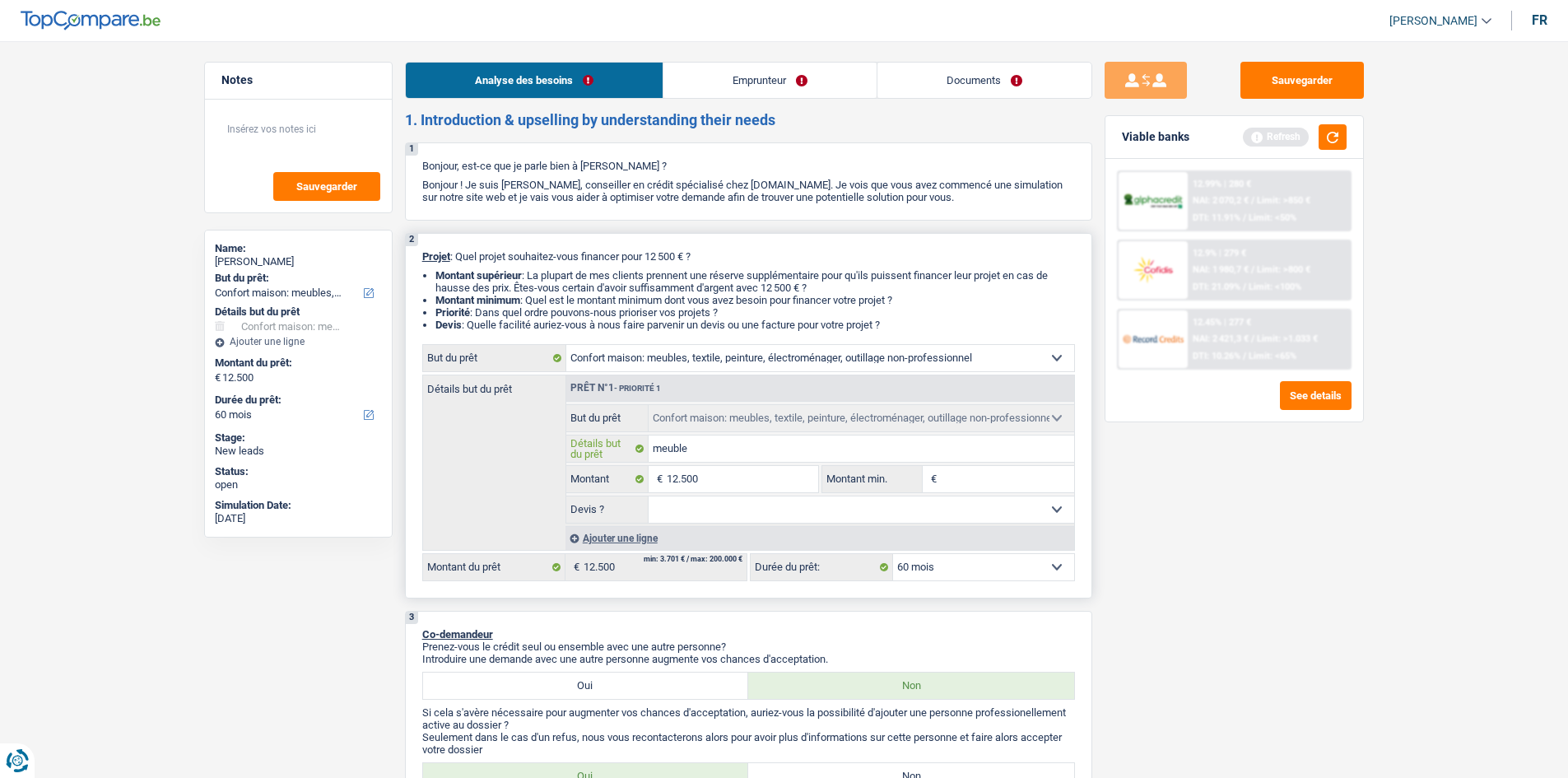 type on "meubles" 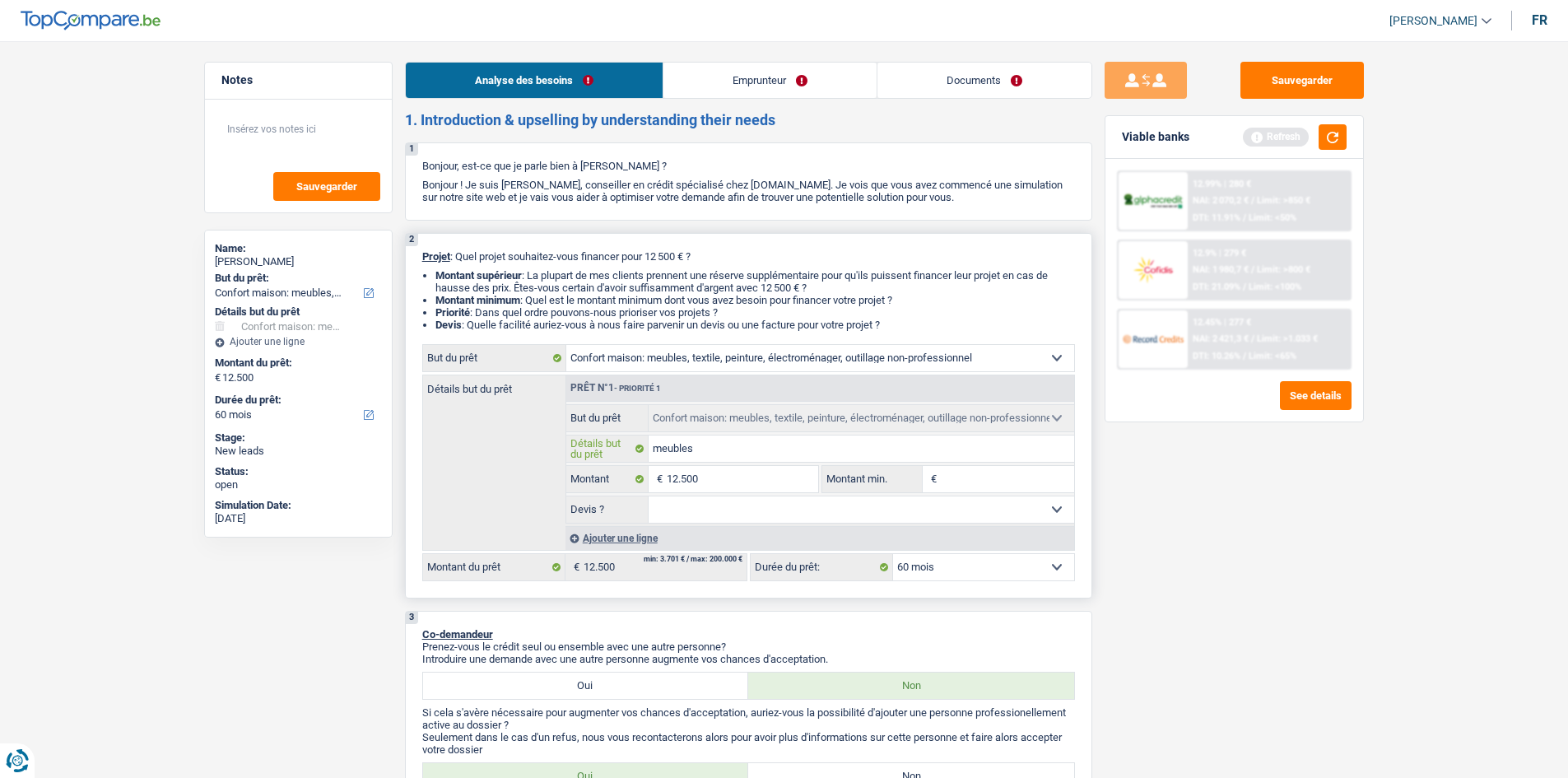 type on "meubles" 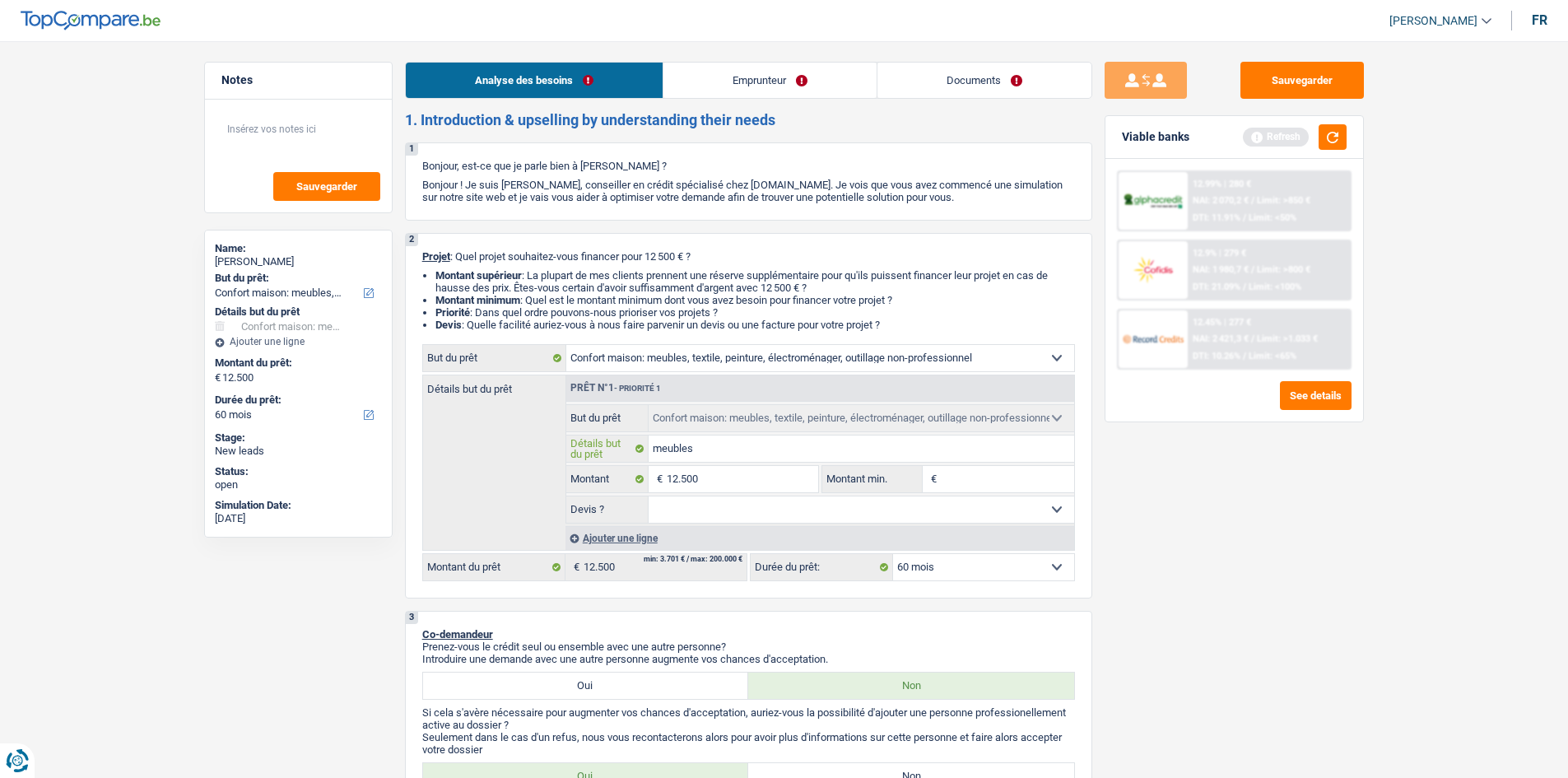 type on "meubles" 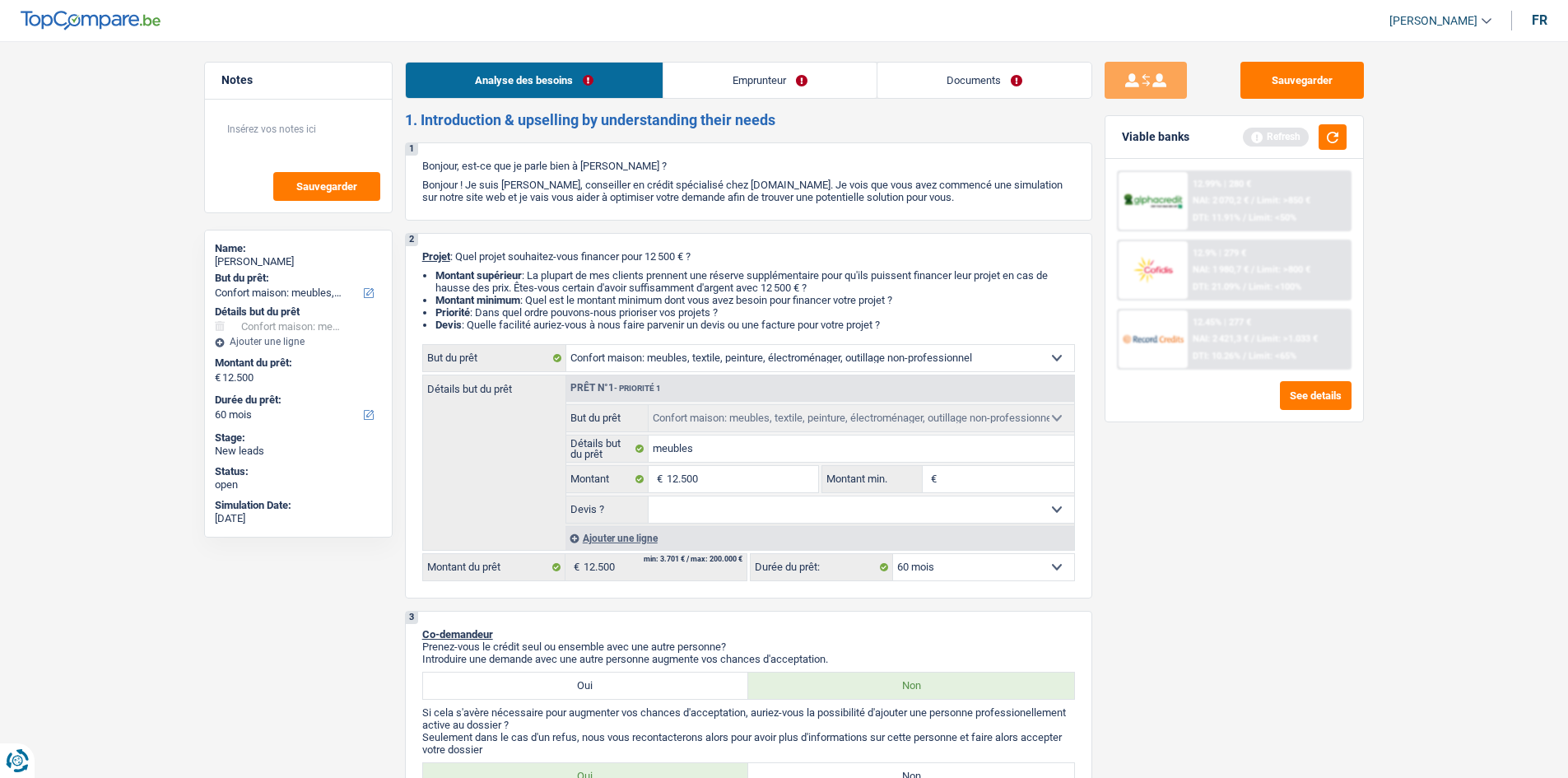 click on "Sauvegarder
Viable banks
Refresh
12.99% | 280 €
NAI: 2 070,2 €
/
Limit: >850 €
DTI: 11.91%
/
Limit: <50%
12.9% | 279 €
NAI: 1 980,7 €
/
Limit: >800 €
DTI: 21.09%
/
Limit: <100%
/       /" at bounding box center [1234, 404] 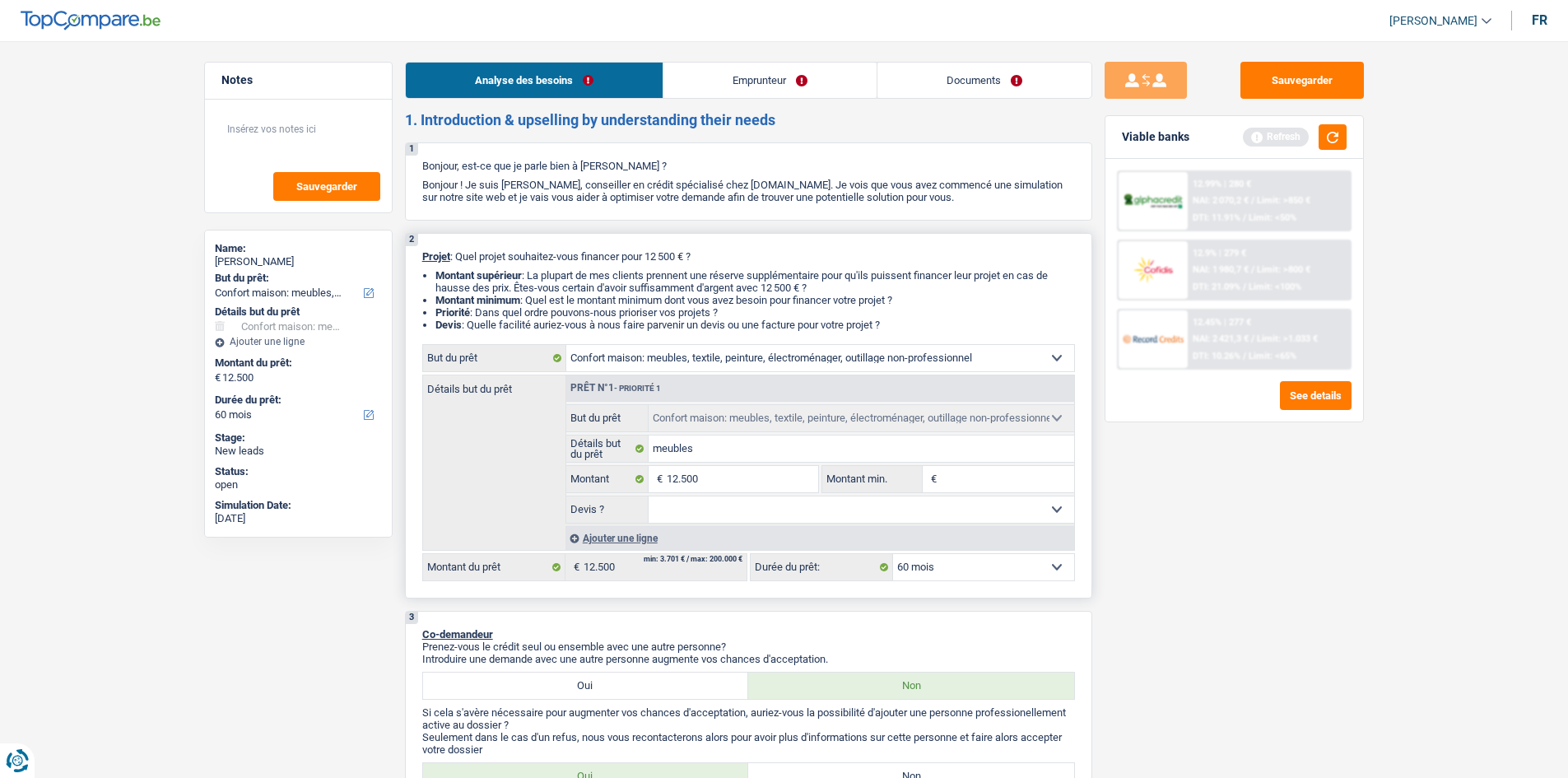 click on "Oui Non Non répondu
Sélectionner une option" at bounding box center [861, 510] 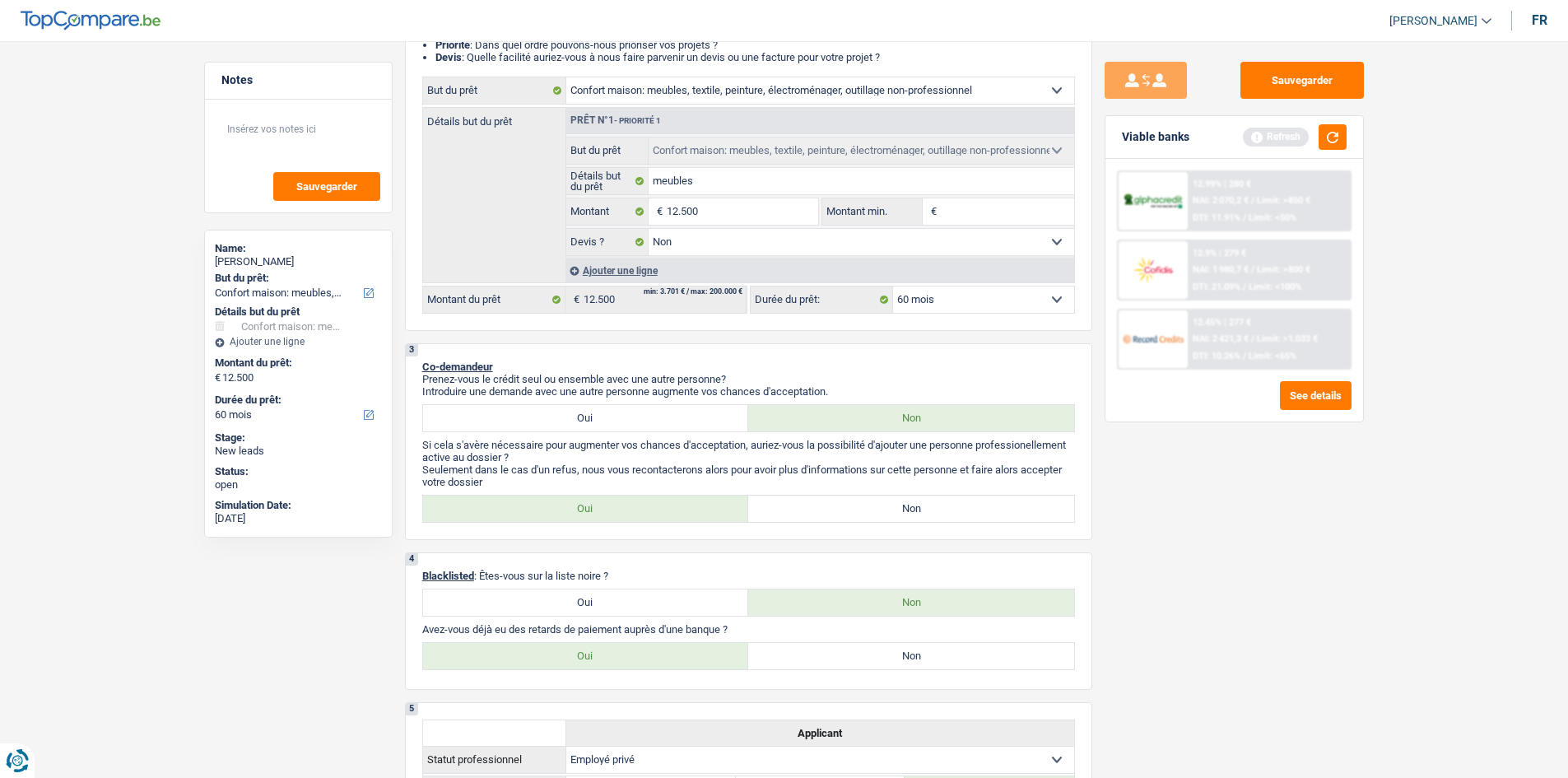 scroll, scrollTop: 329, scrollLeft: 0, axis: vertical 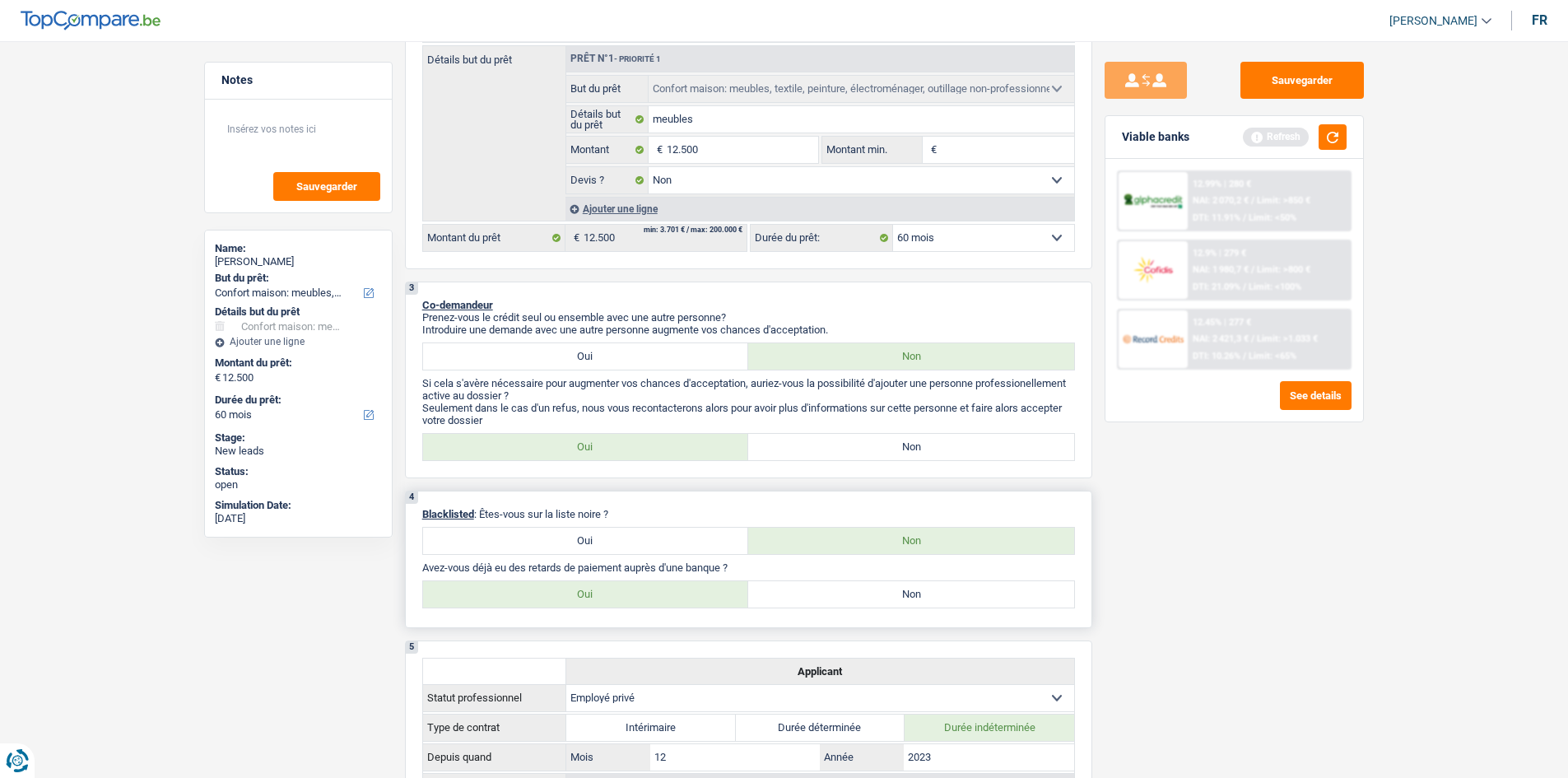 click on "Non" at bounding box center [911, 594] 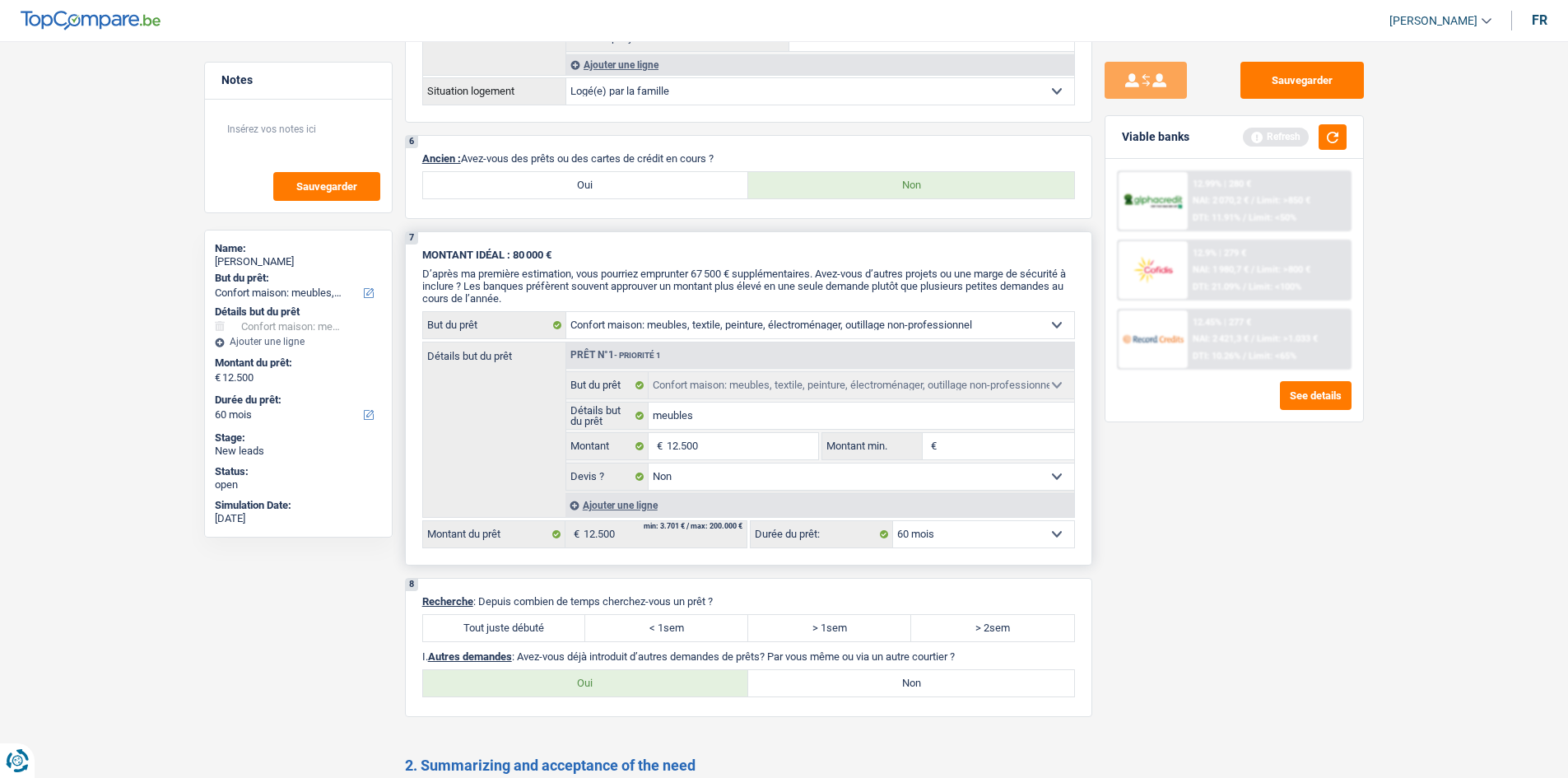 scroll, scrollTop: 1235, scrollLeft: 0, axis: vertical 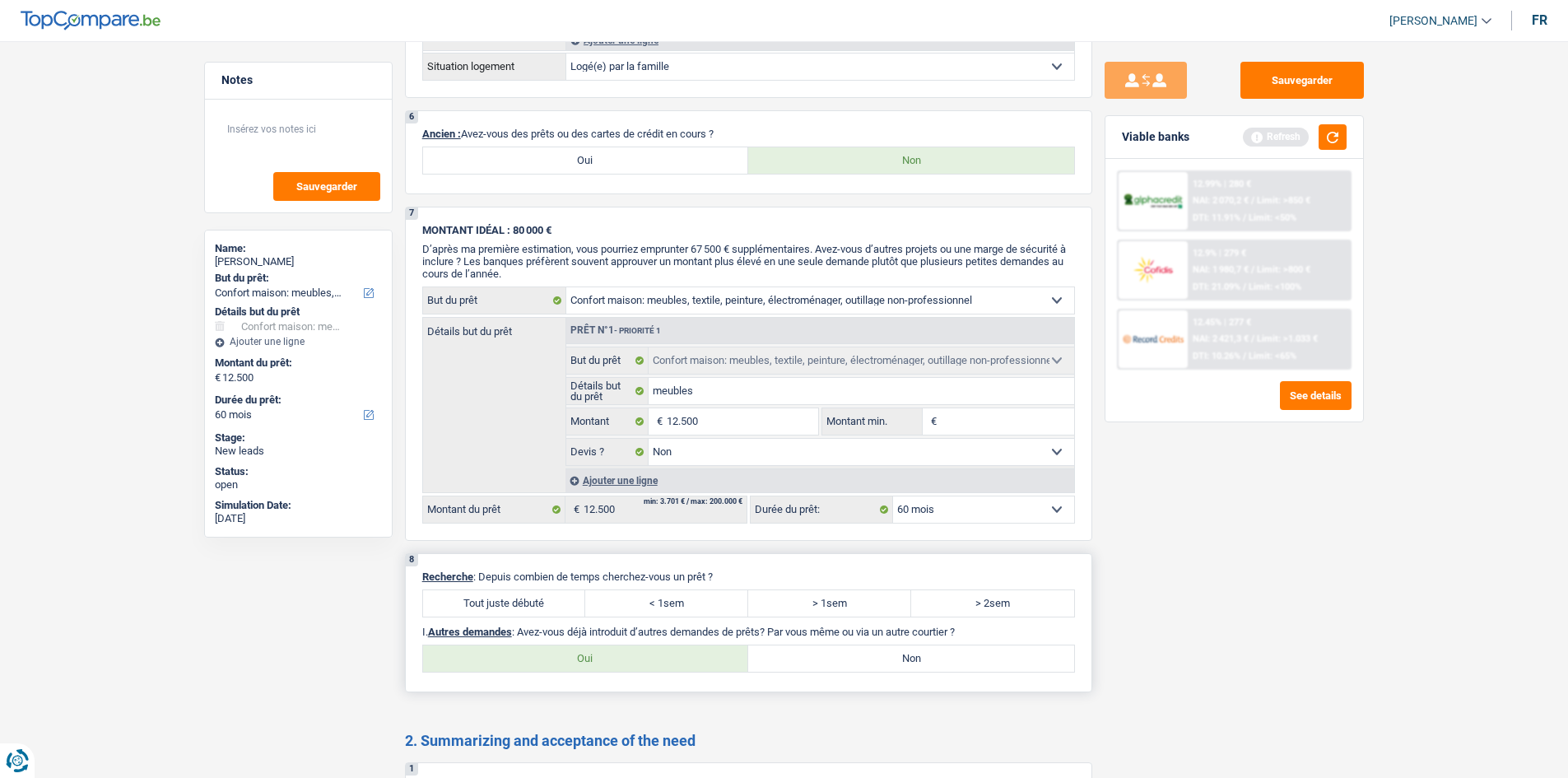 click on "Tout juste débuté" at bounding box center (505, 603) 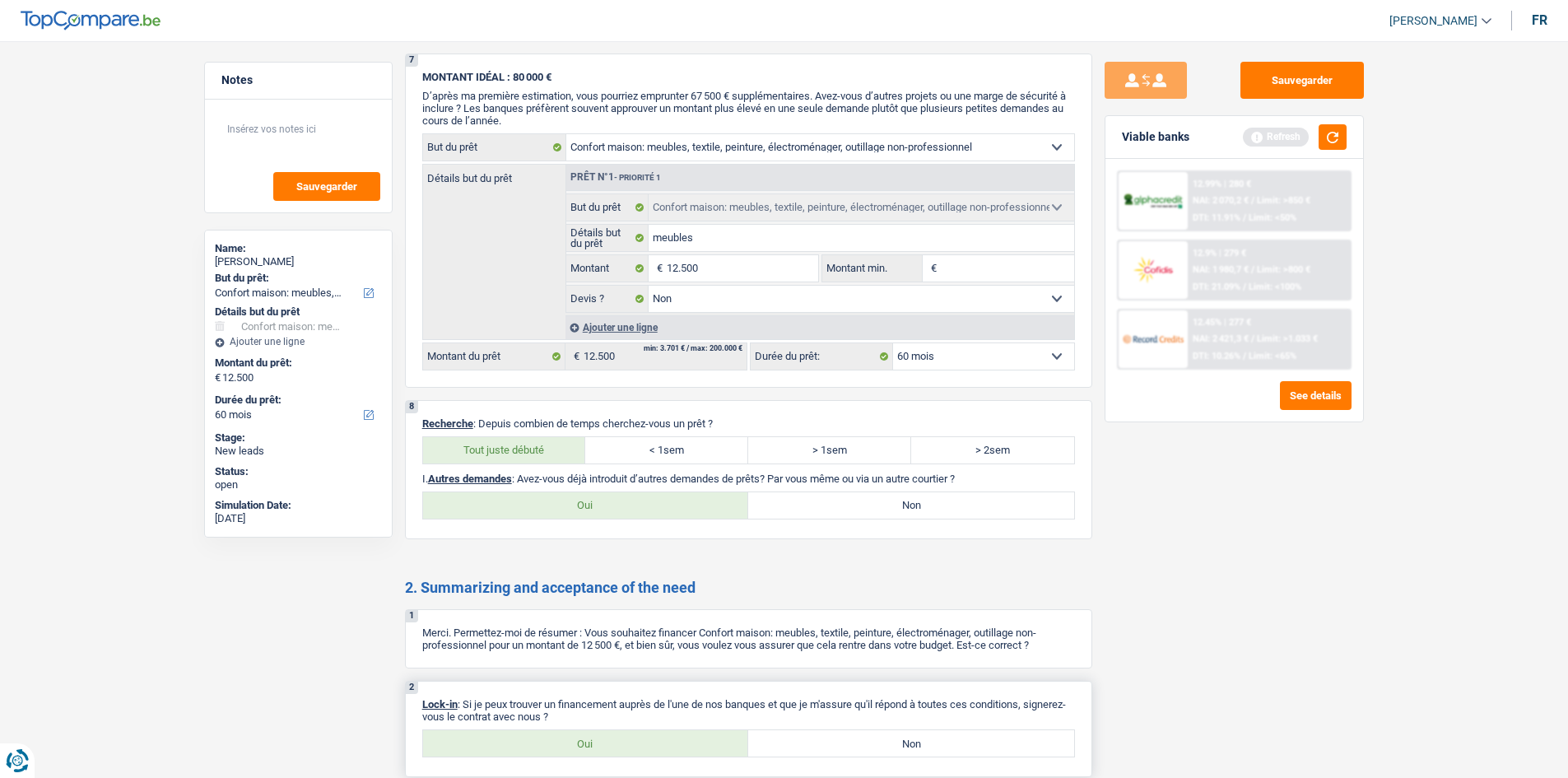 scroll, scrollTop: 1540, scrollLeft: 0, axis: vertical 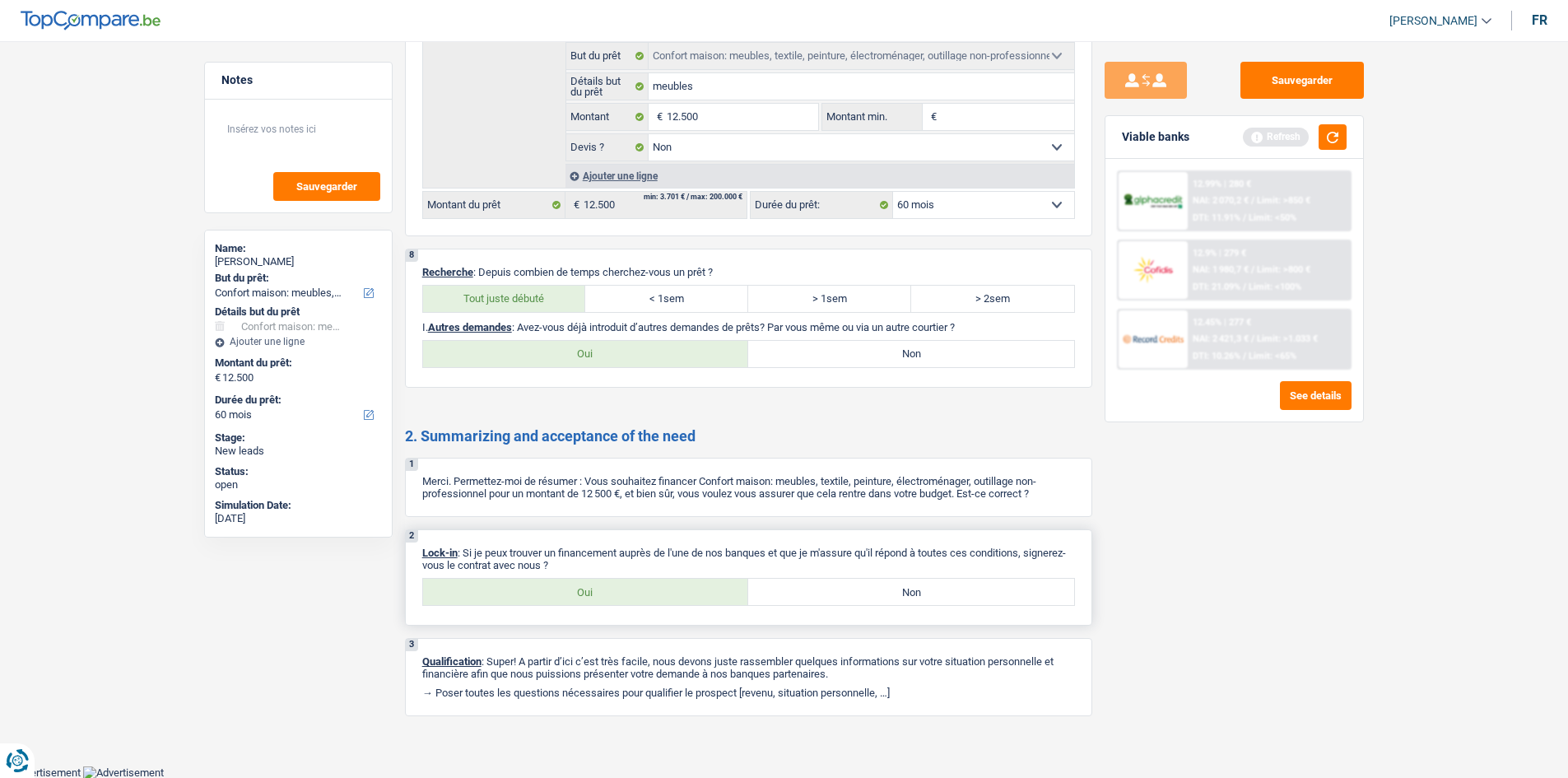 click on "Oui" at bounding box center (586, 592) 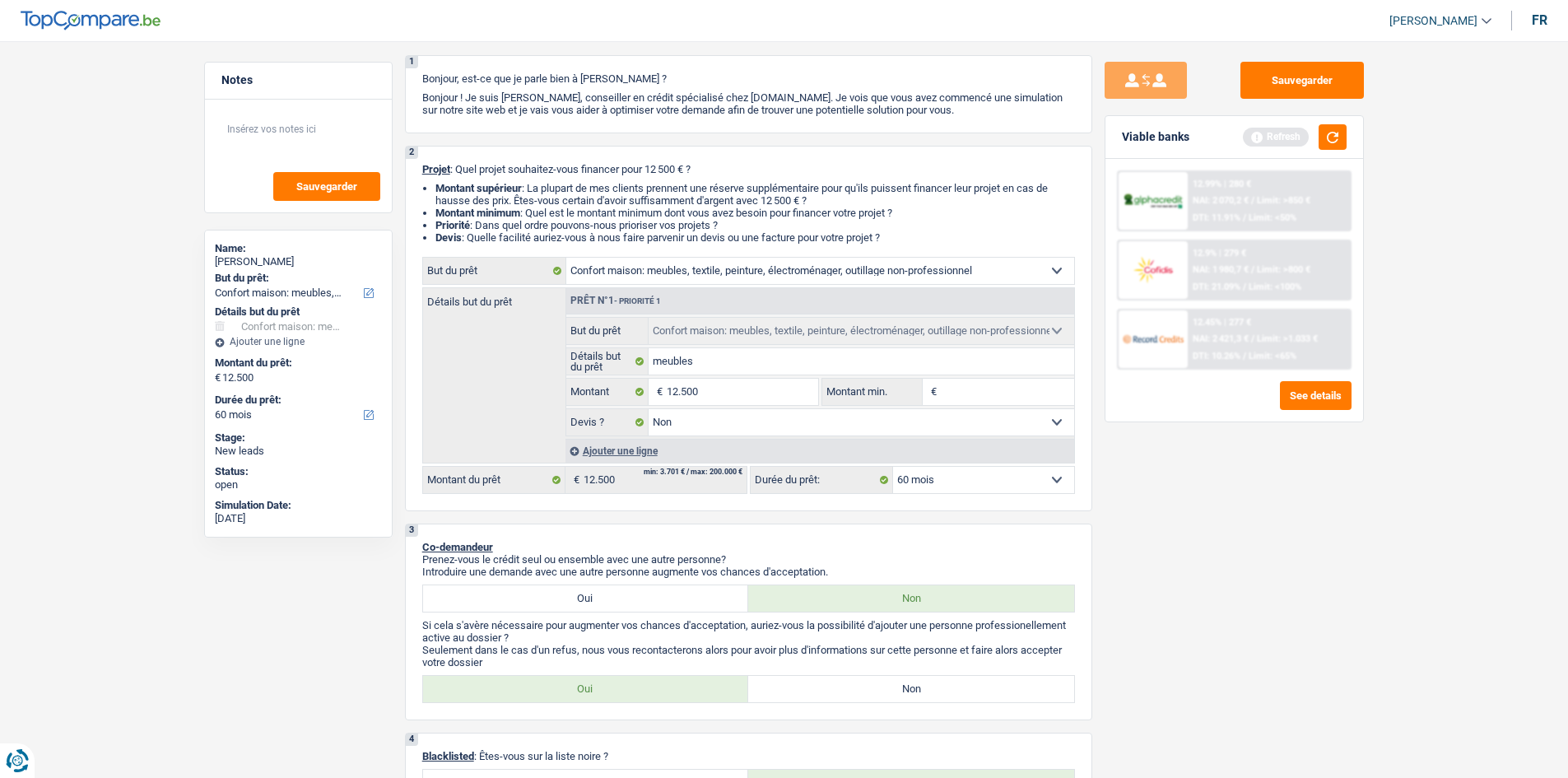 scroll, scrollTop: 0, scrollLeft: 0, axis: both 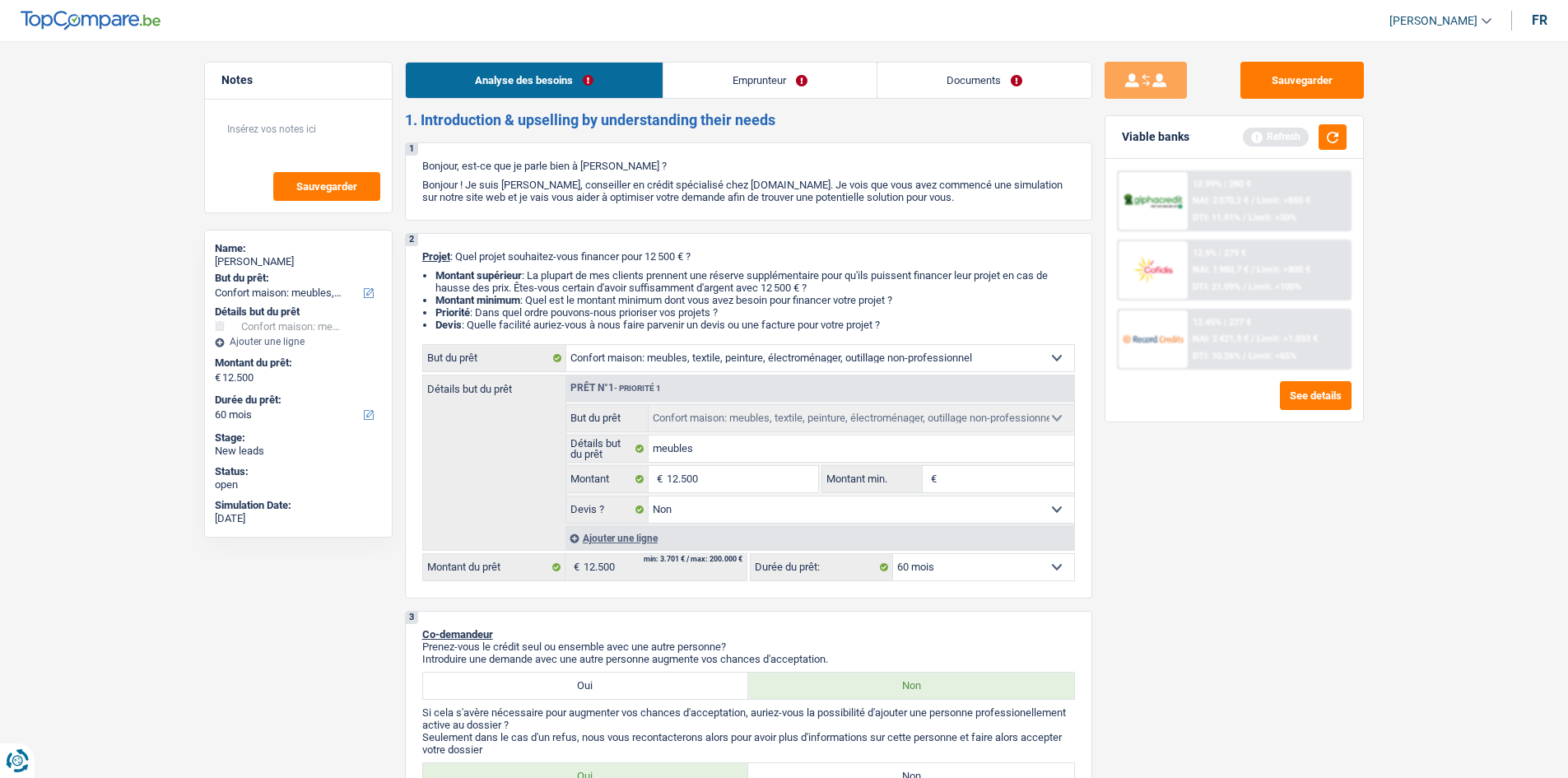 click on "Emprunteur" at bounding box center (770, 80) 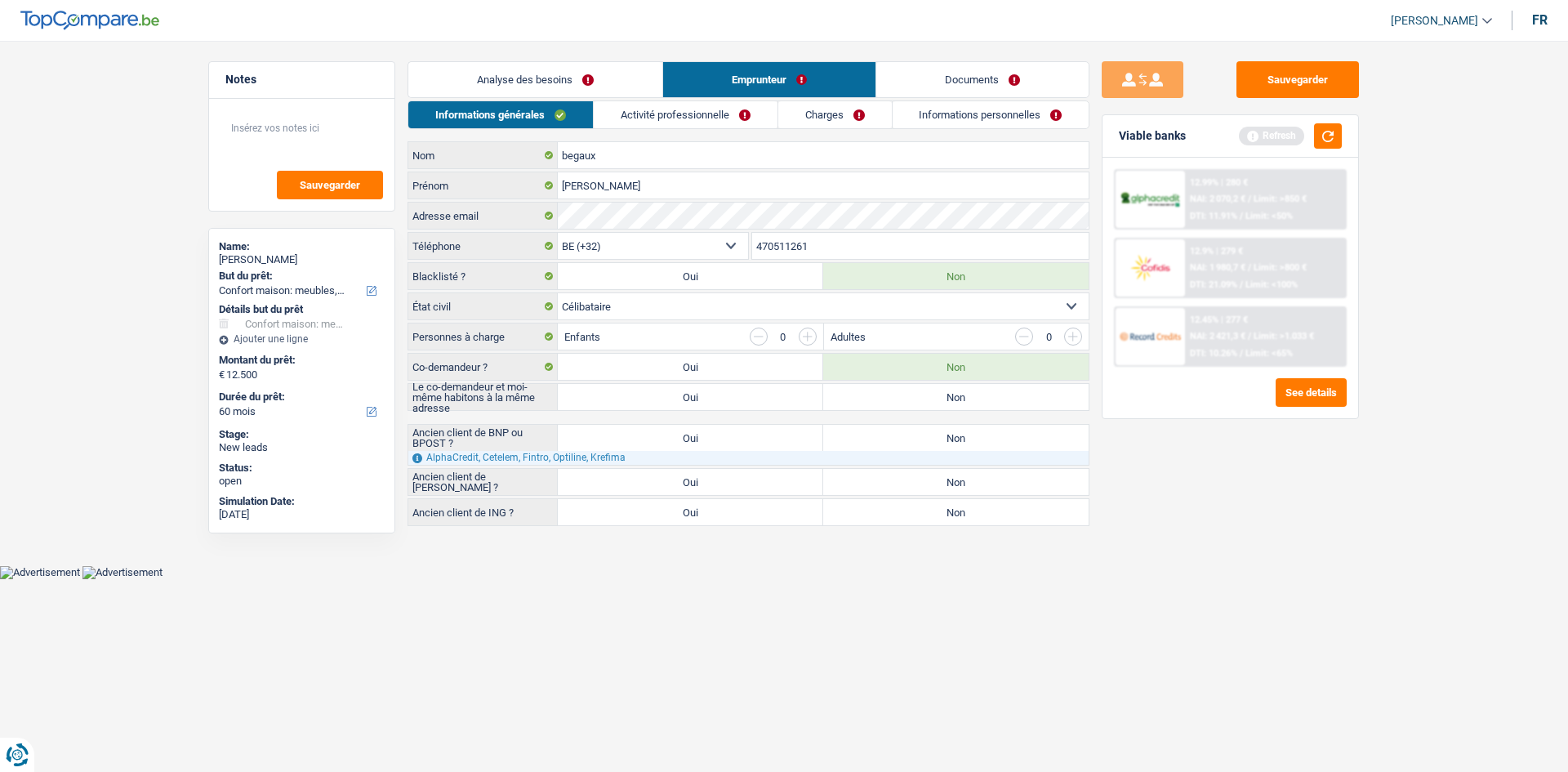 click on "Charges" at bounding box center (835, 114) 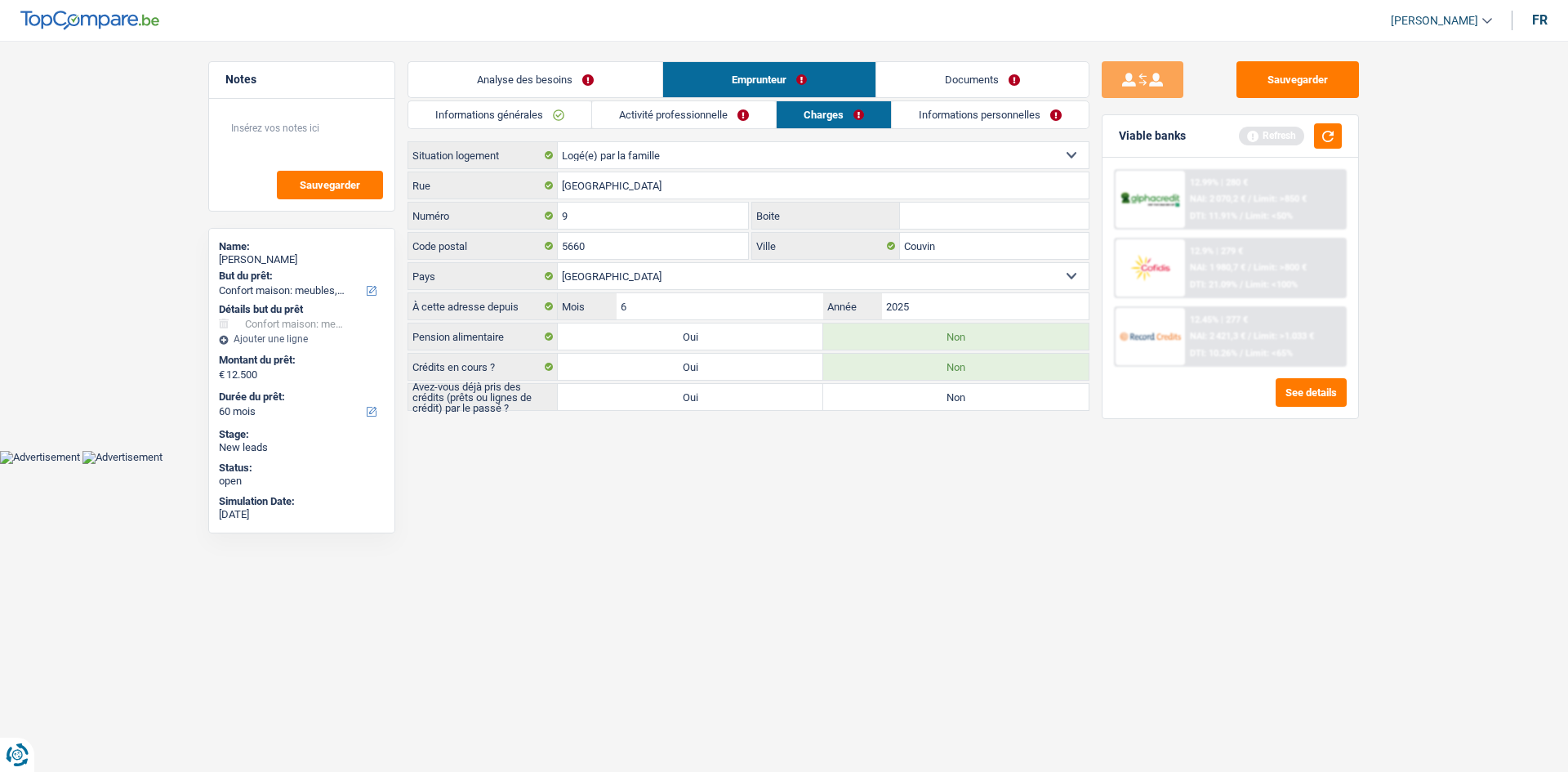 click on "Activité professionnelle" at bounding box center [684, 114] 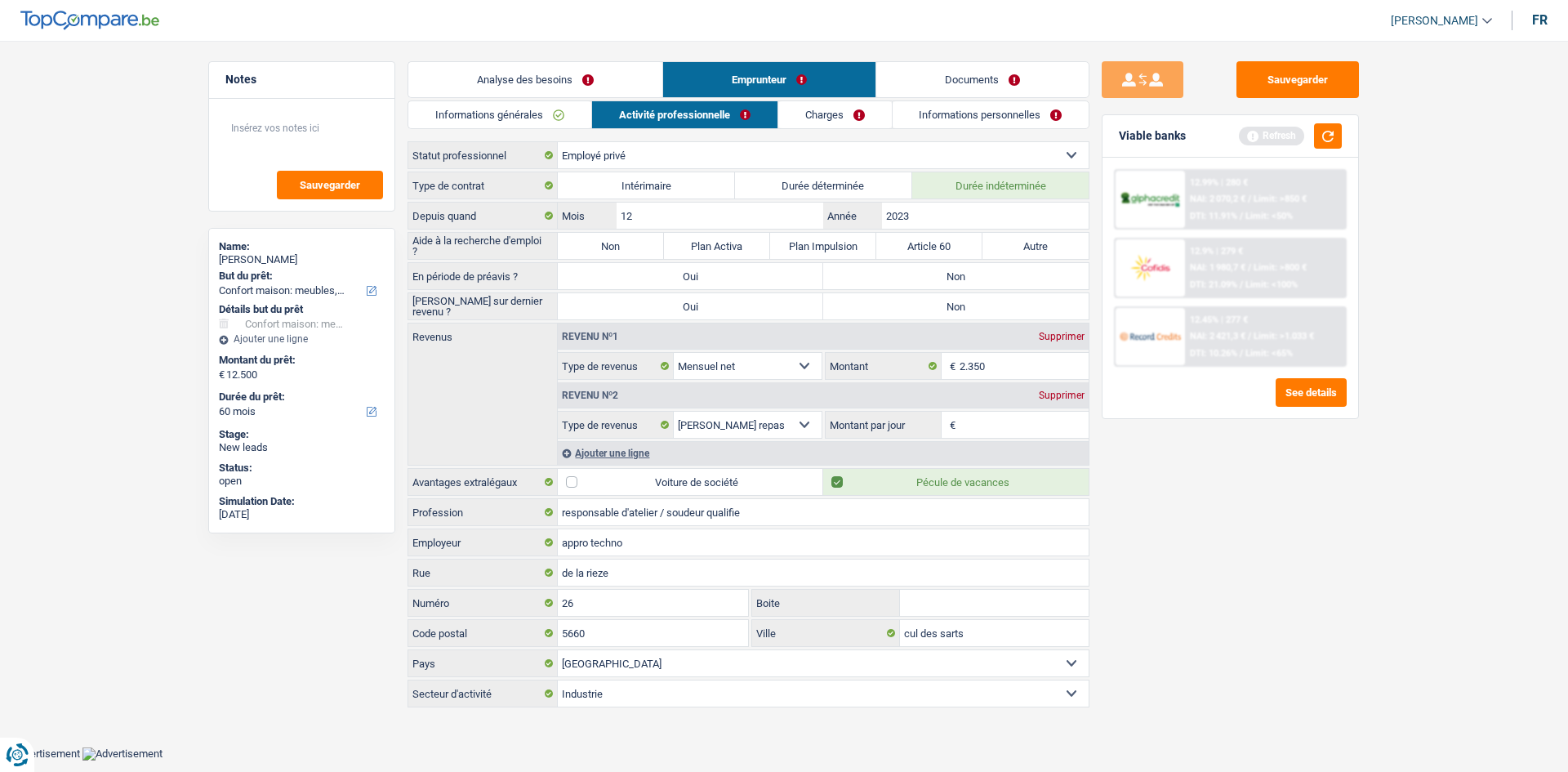 click on "Analyse des besoins" at bounding box center (535, 79) 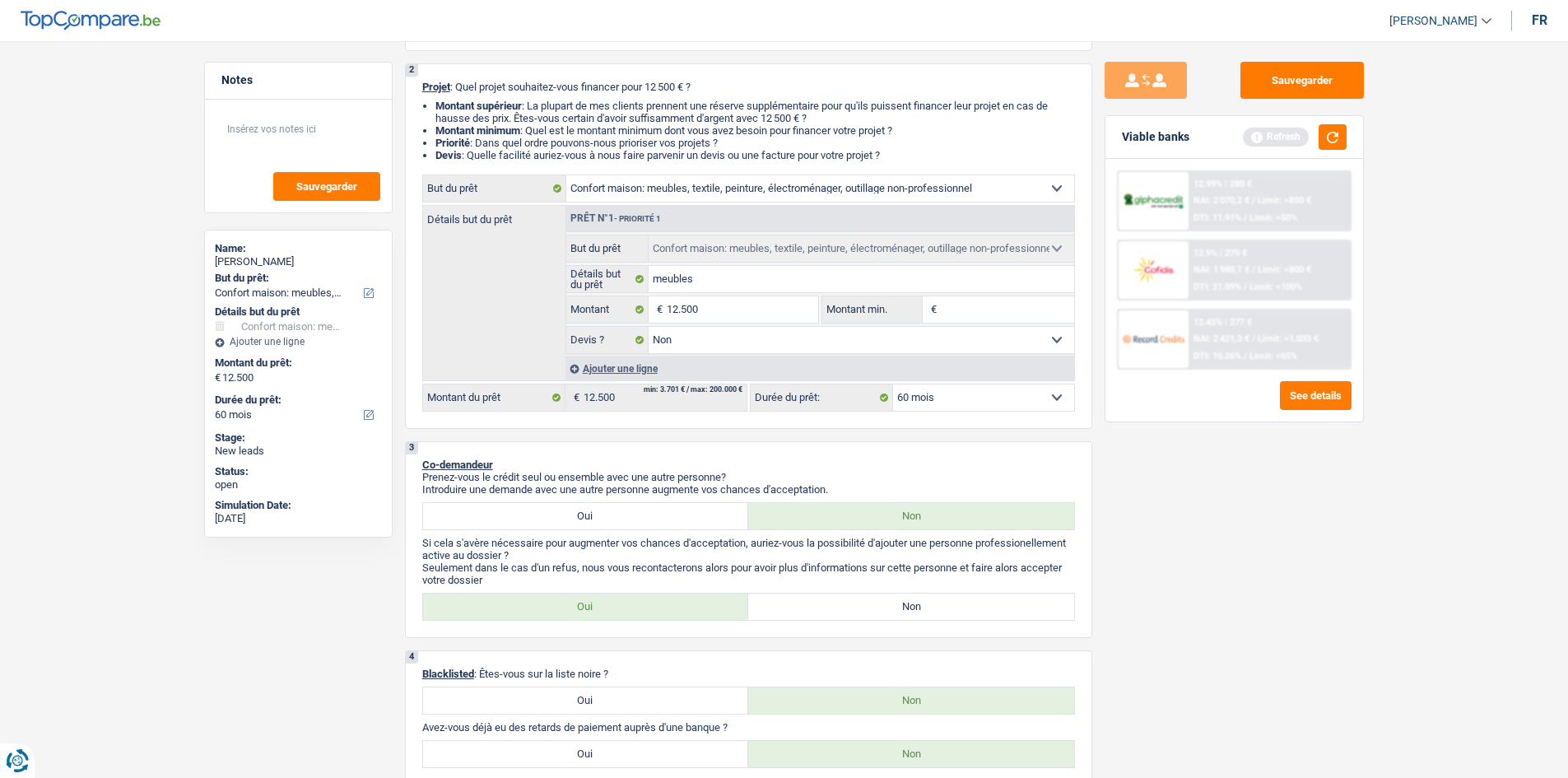 scroll, scrollTop: 412, scrollLeft: 0, axis: vertical 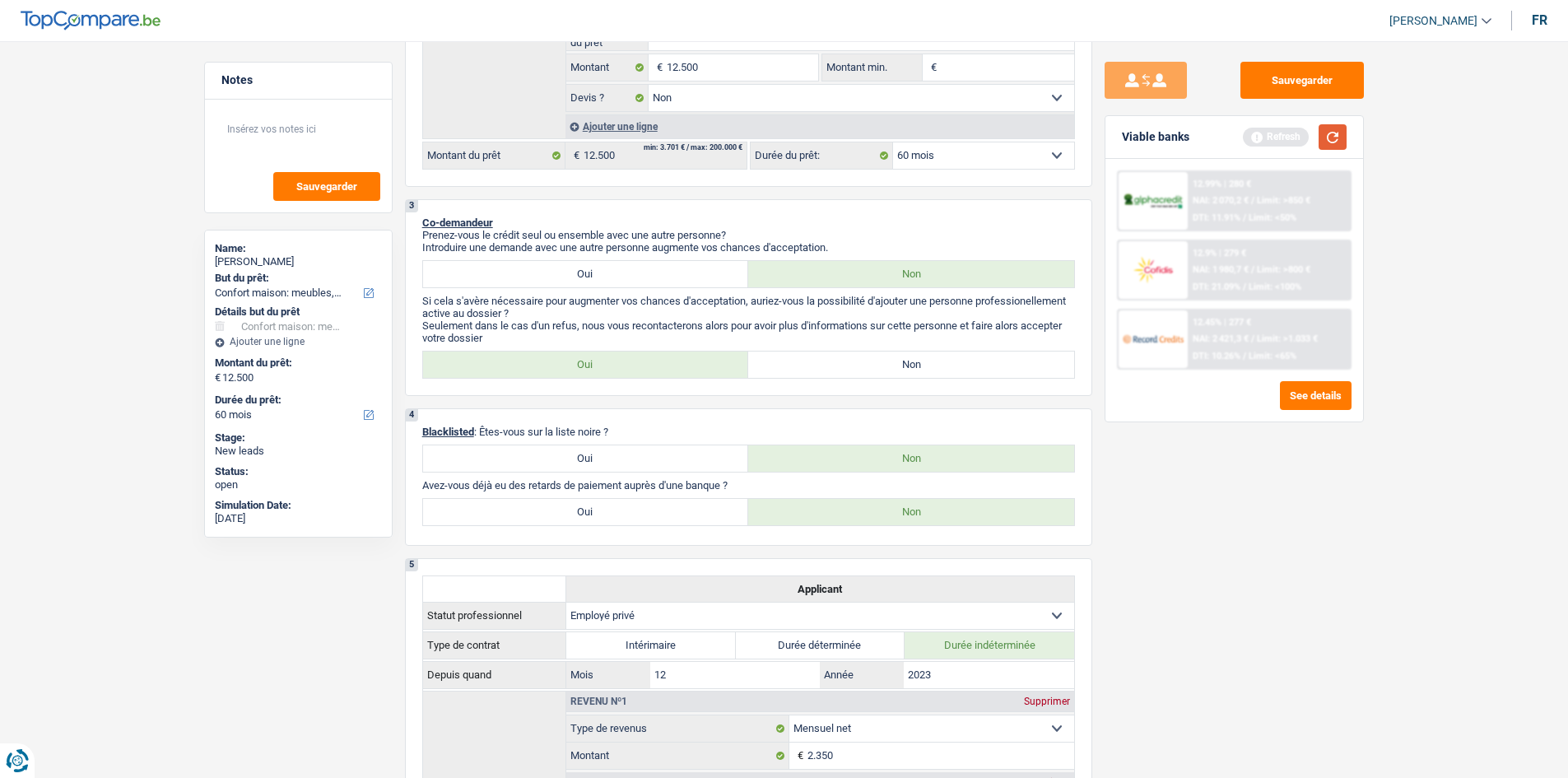 click at bounding box center (1333, 137) 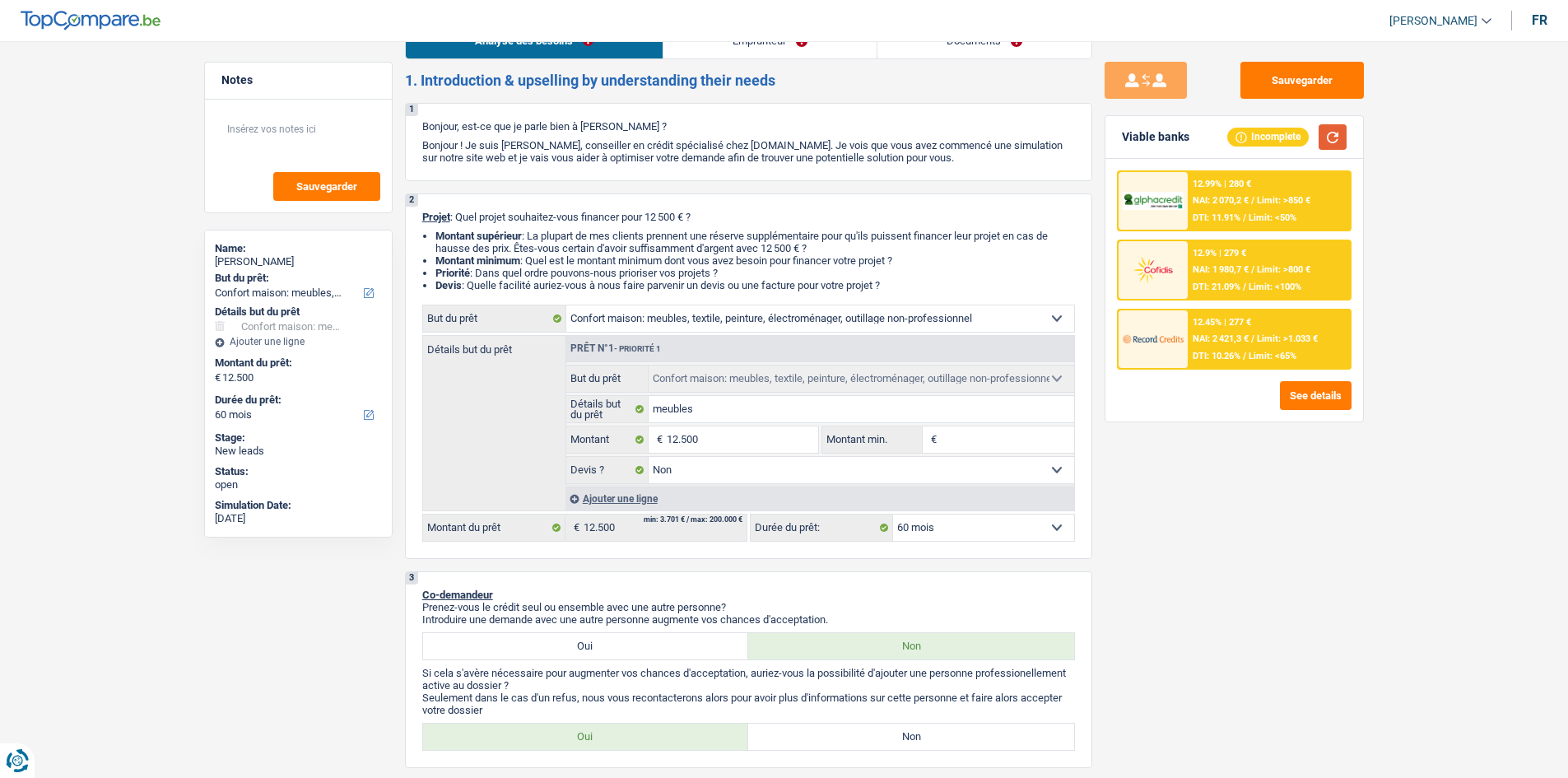 scroll, scrollTop: 0, scrollLeft: 0, axis: both 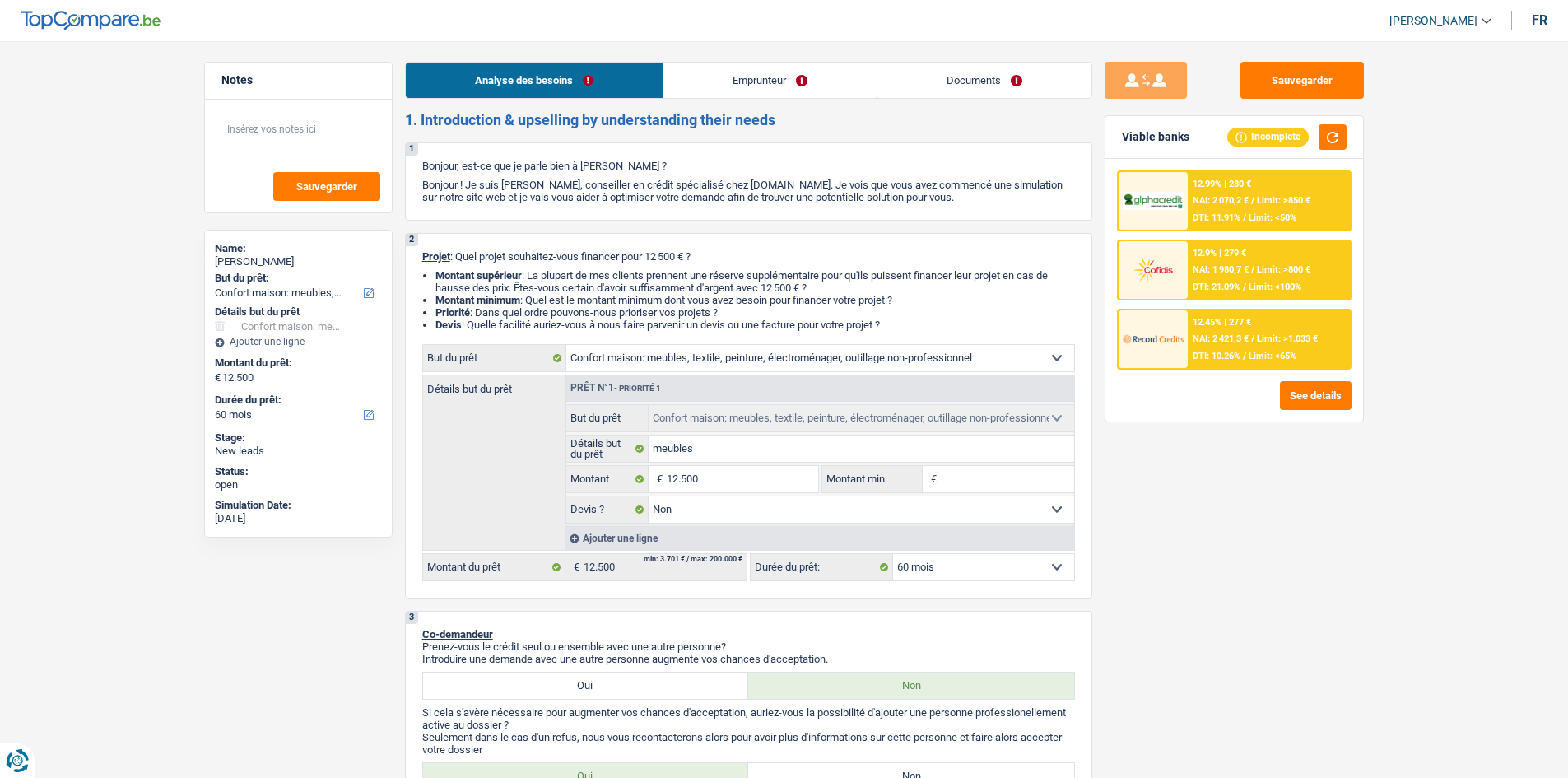click on "Emprunteur" at bounding box center [770, 80] 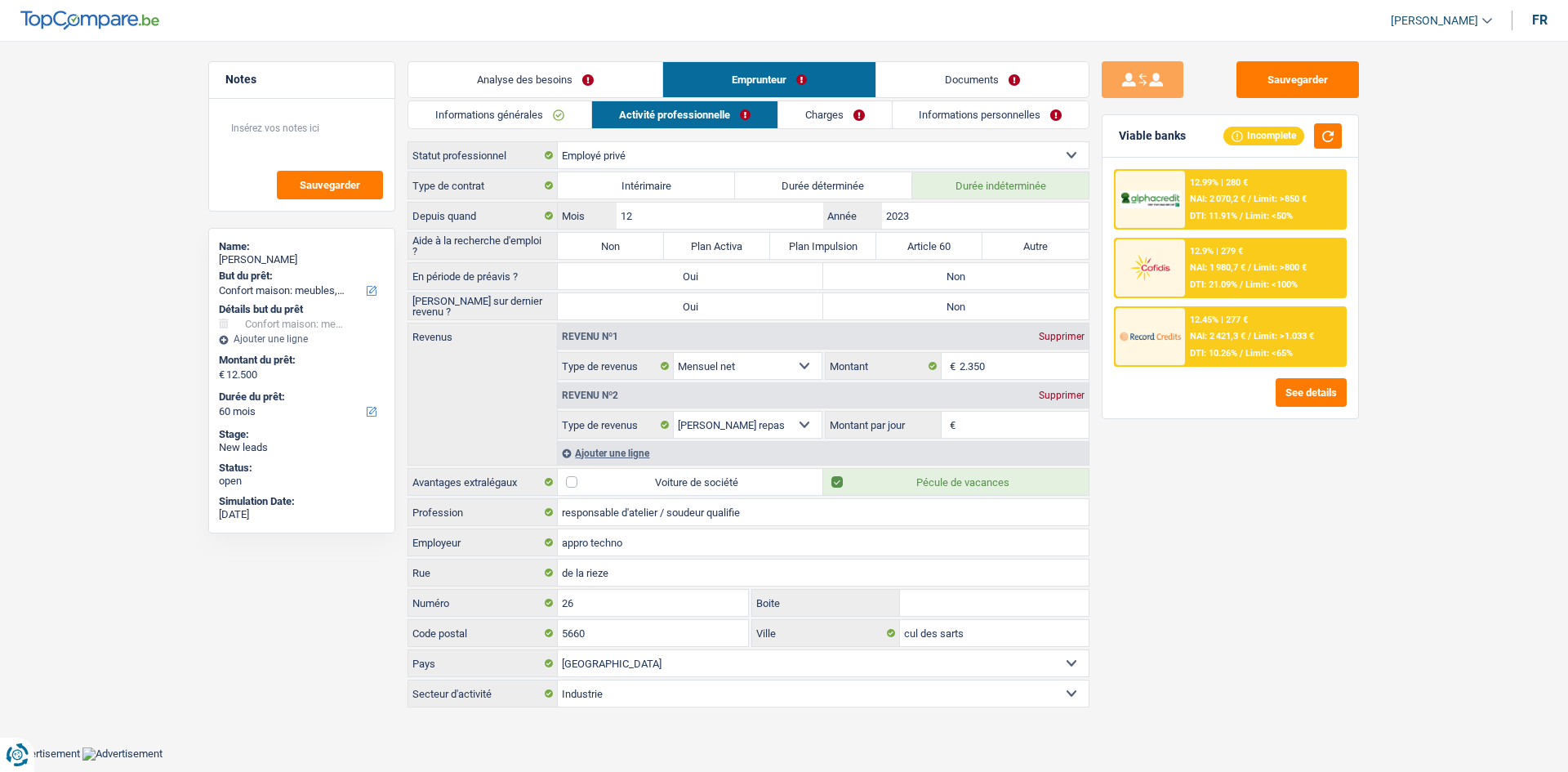 click on "Charges" at bounding box center [835, 114] 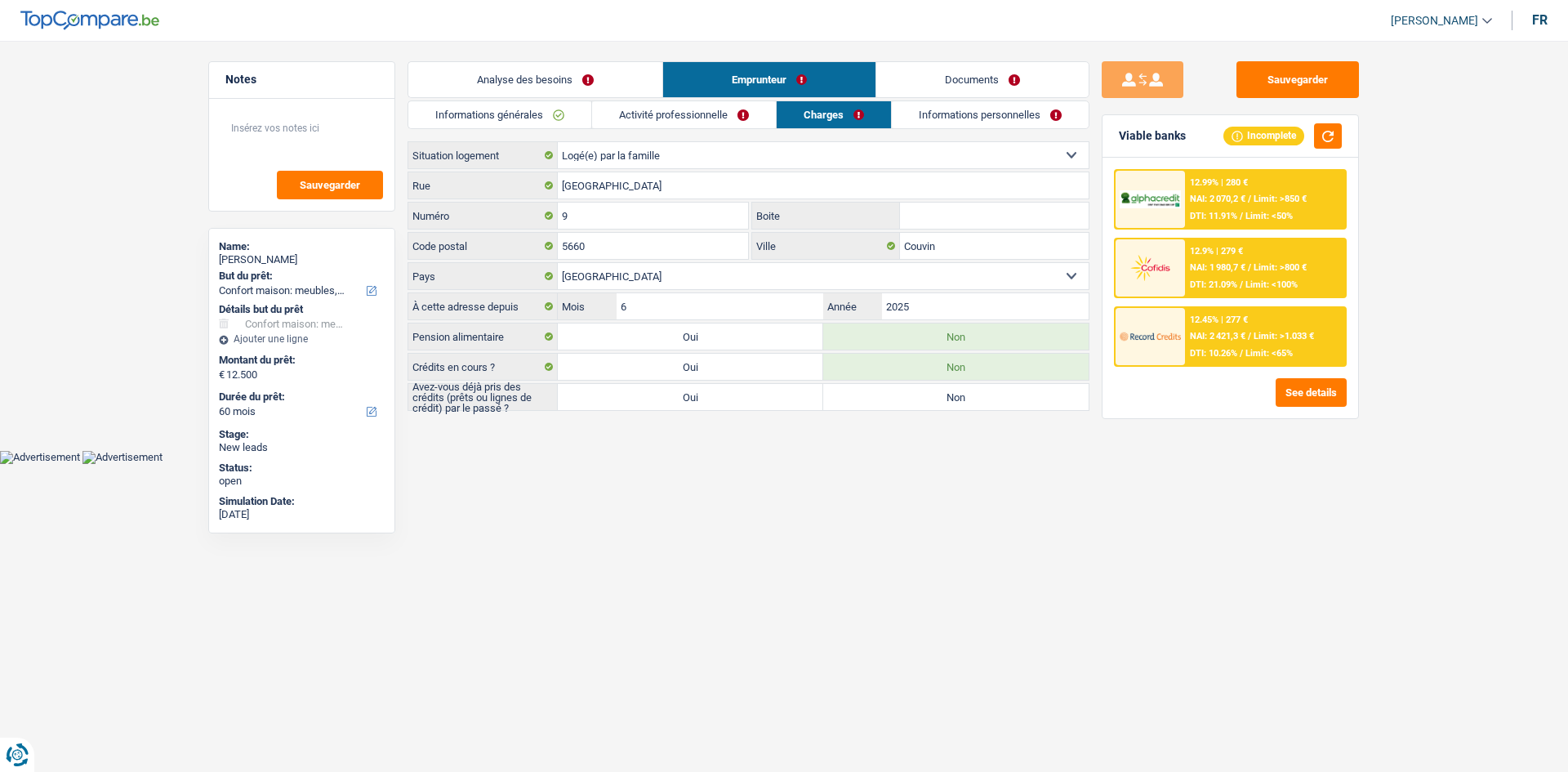click on "Informations personnelles" at bounding box center [990, 114] 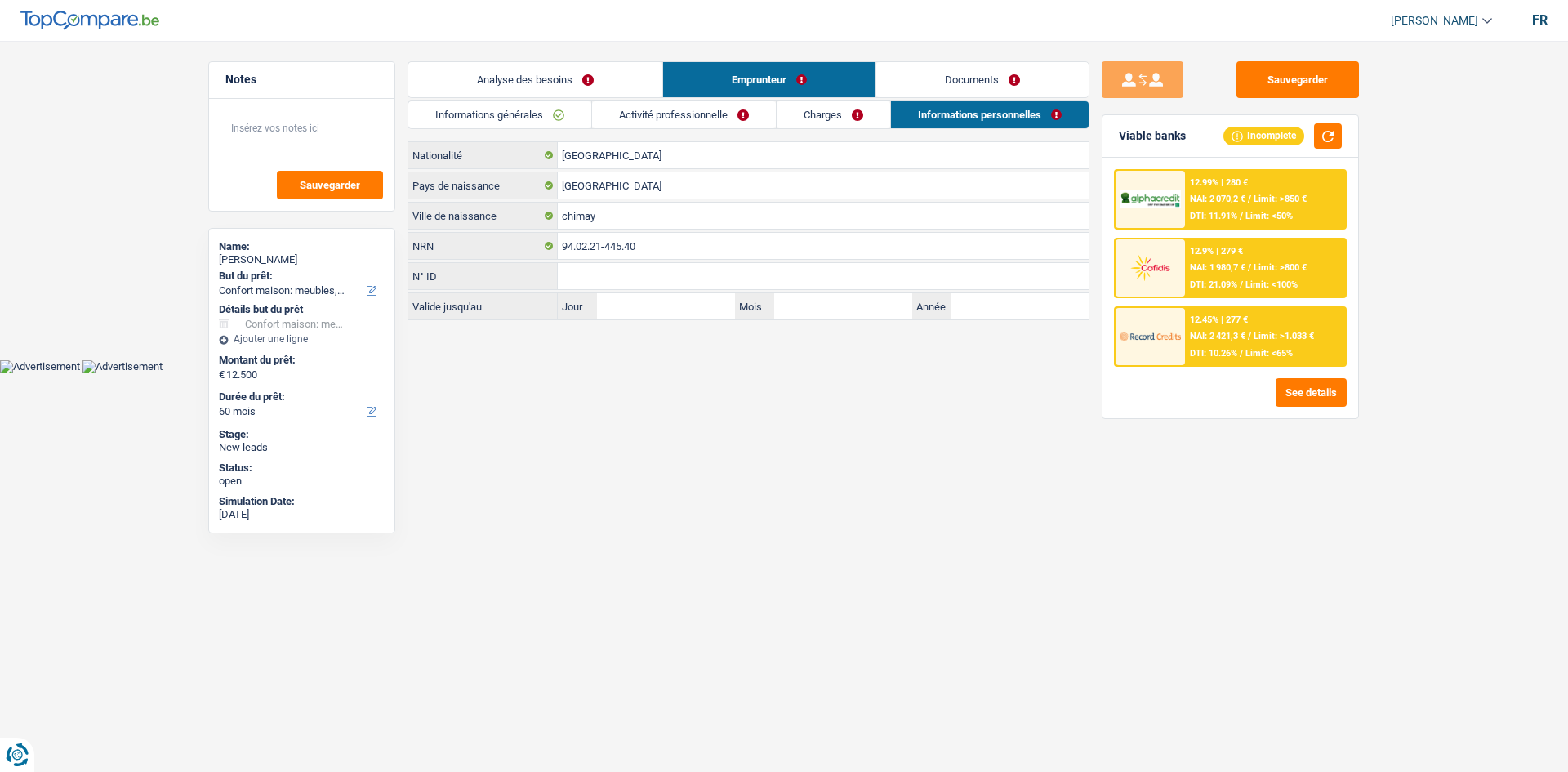 click on "Analyse des besoins" at bounding box center (535, 79) 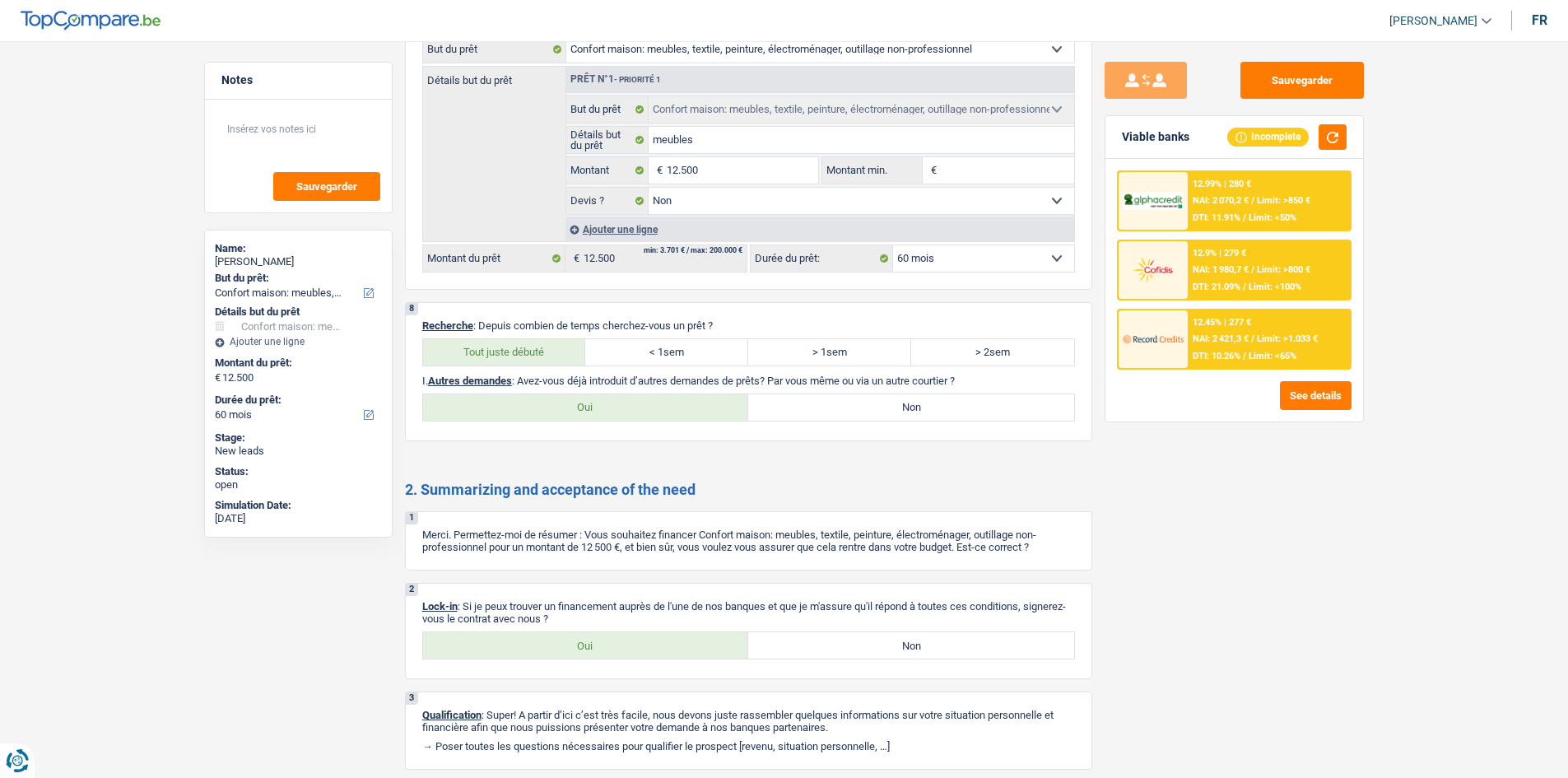 scroll, scrollTop: 1457, scrollLeft: 0, axis: vertical 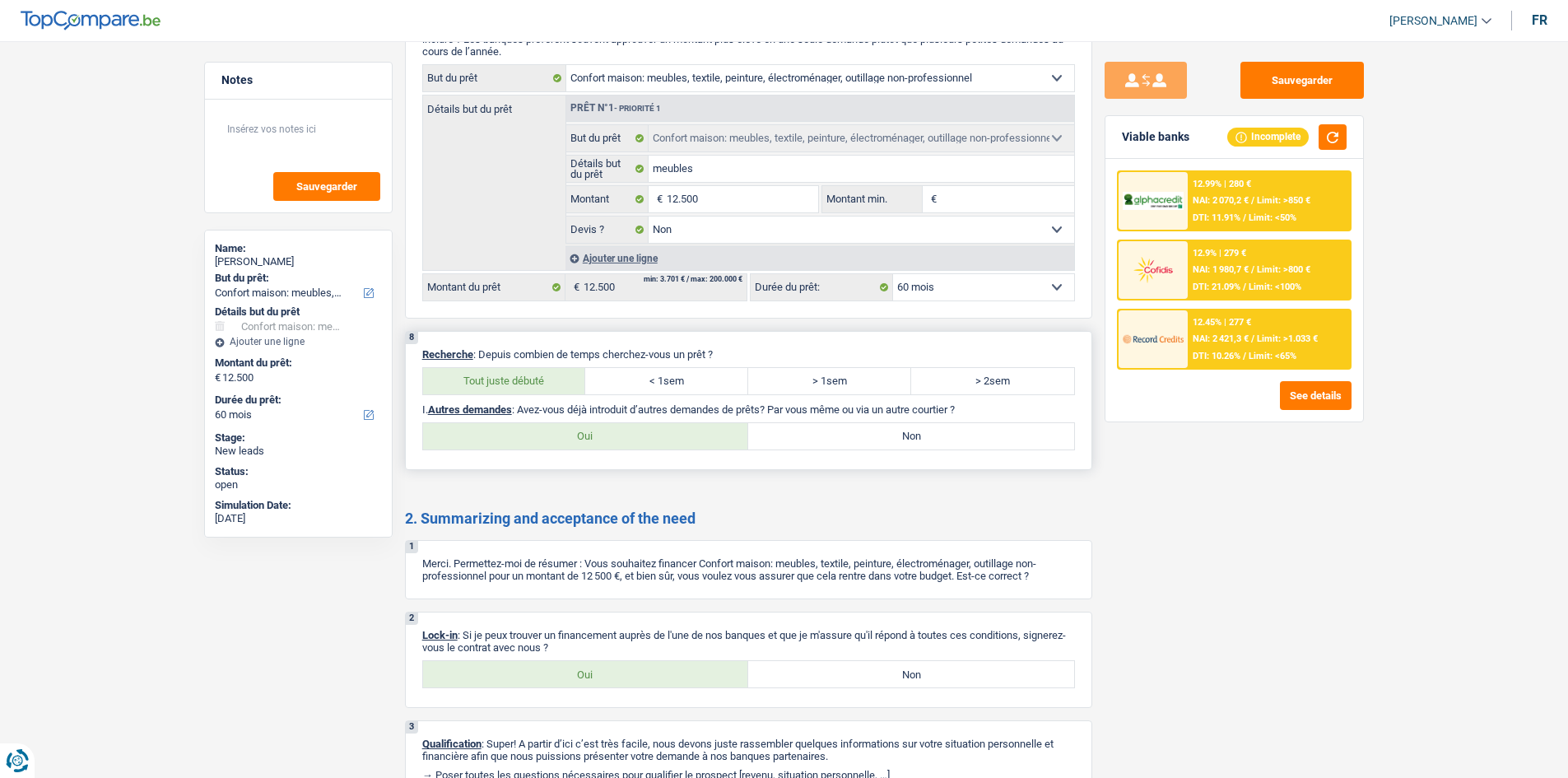 click on "Non" at bounding box center (911, 436) 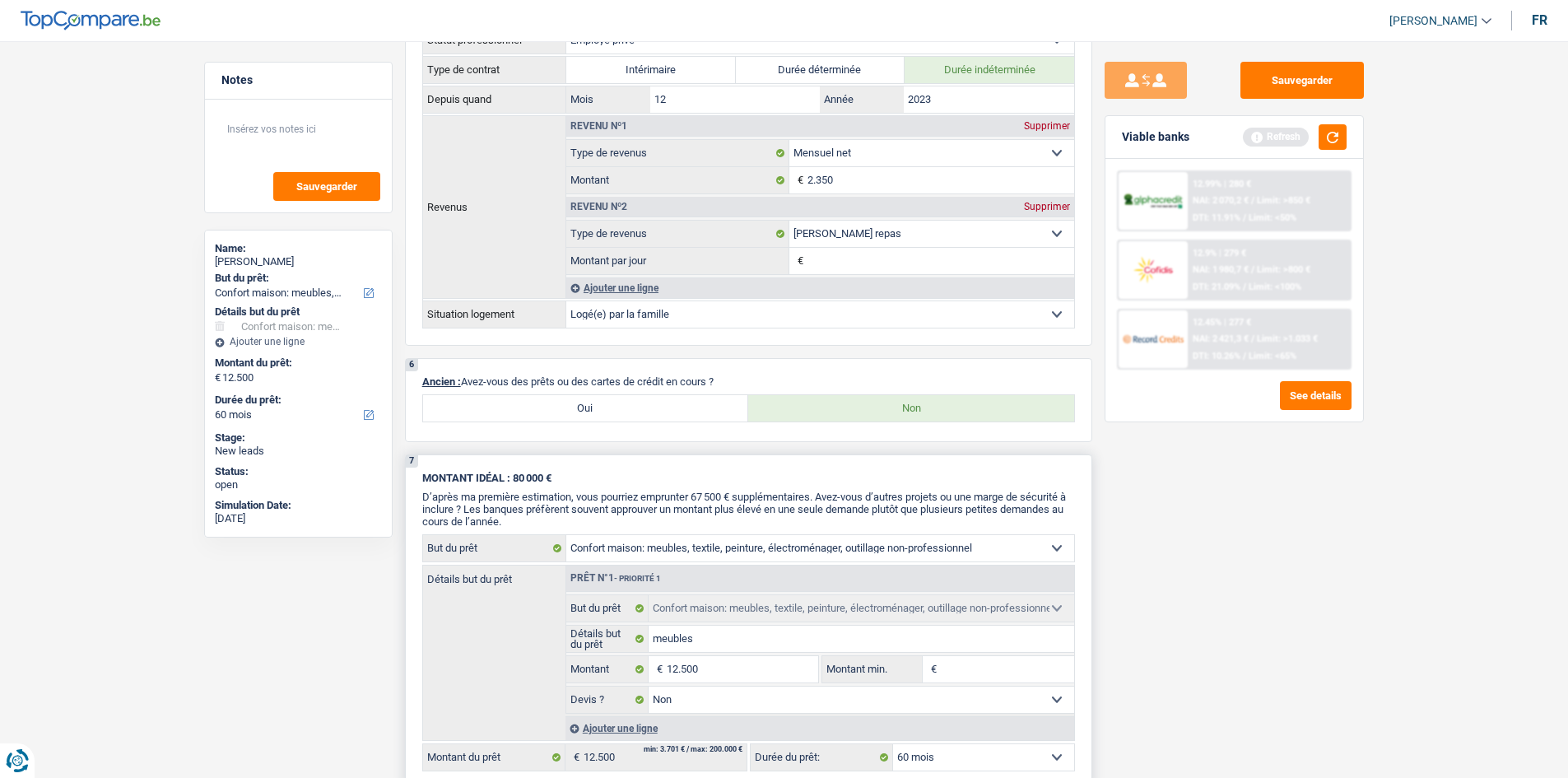 scroll, scrollTop: 988, scrollLeft: 0, axis: vertical 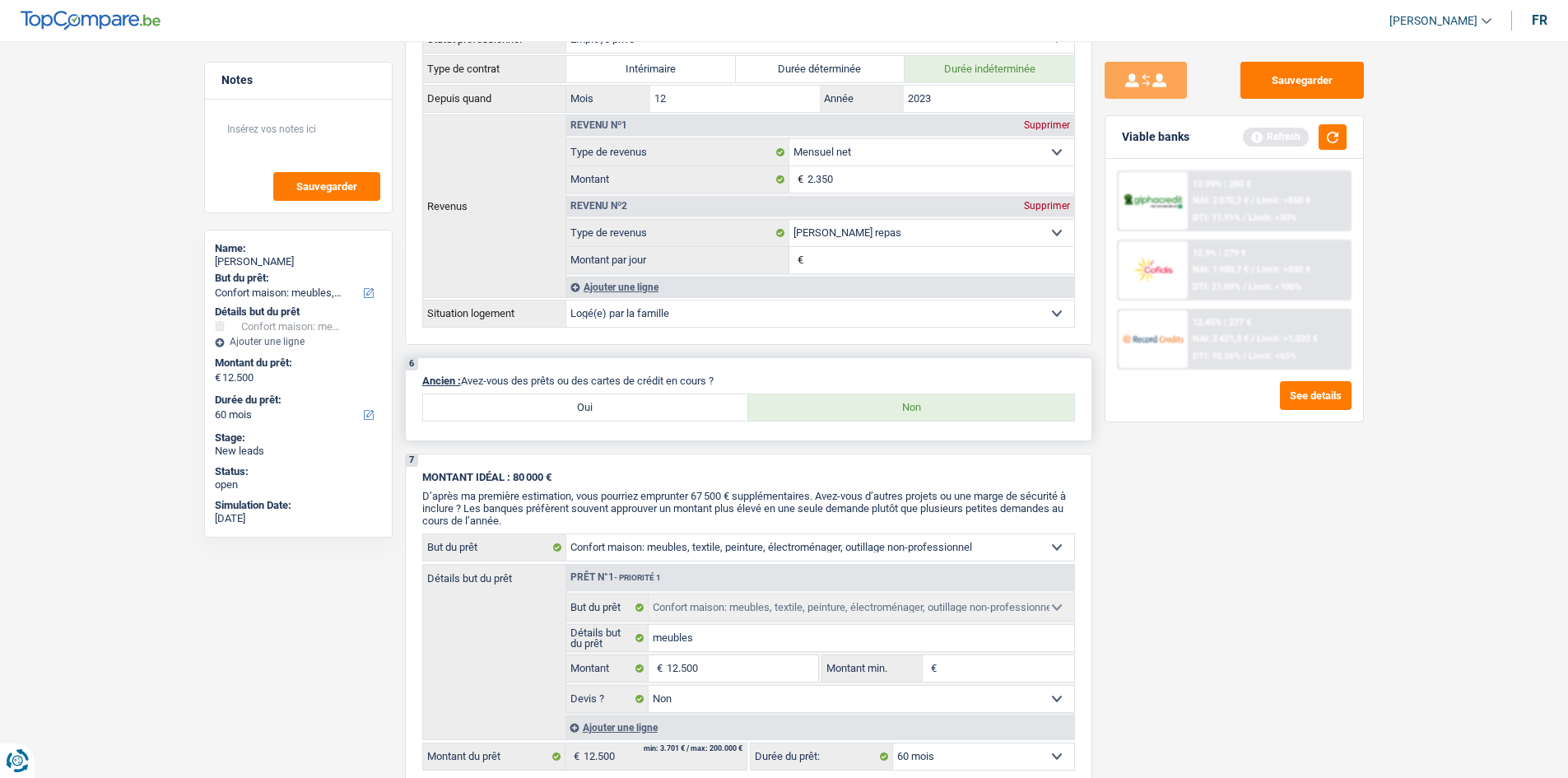 click on "Oui" at bounding box center (586, 408) 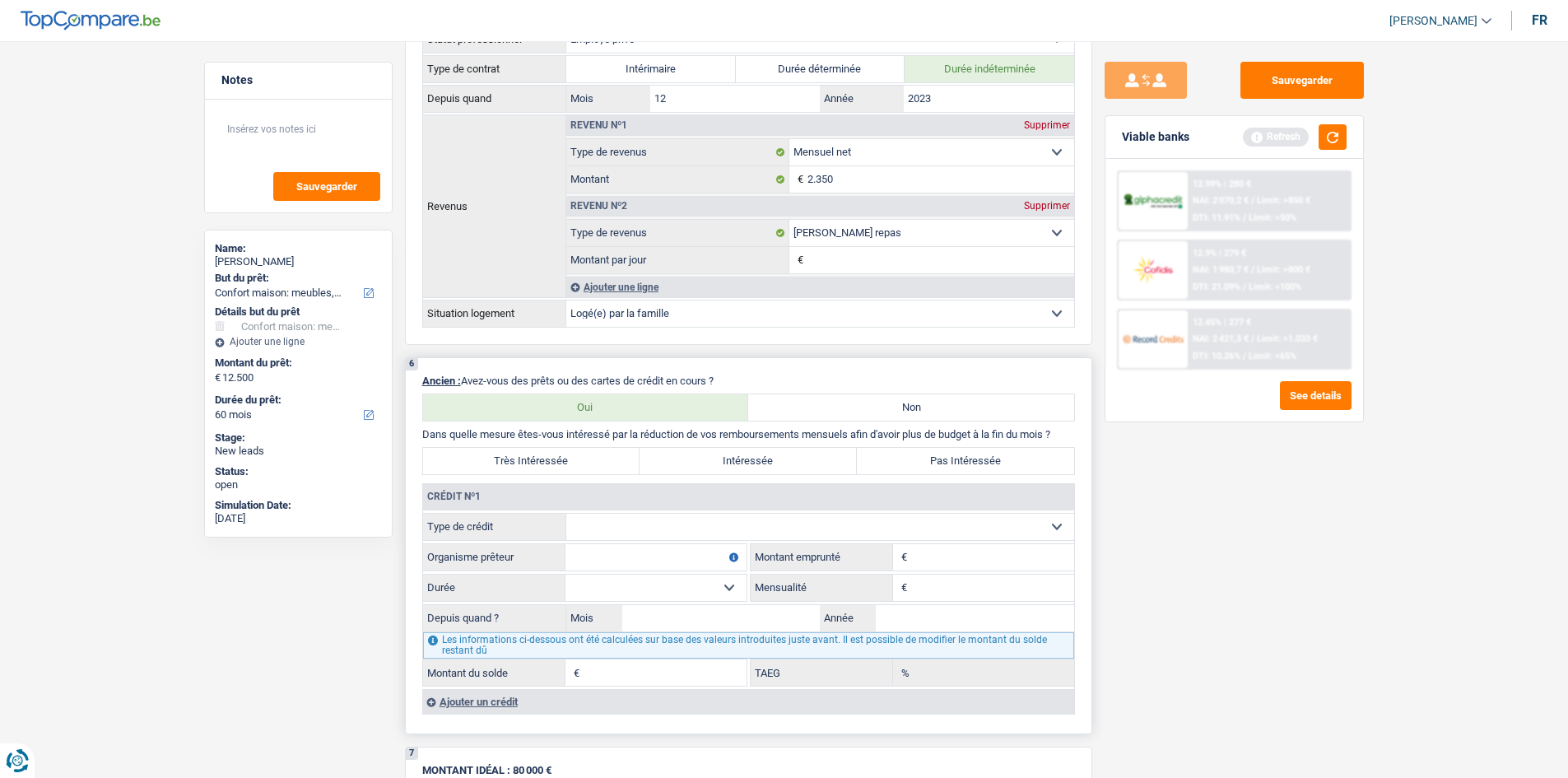 click on "Carte ou ouverture de crédit Prêt hypothécaire Vente à tempérament Prêt à tempérament Prêt rénovation Prêt voiture Regroupement d'un ou plusieurs crédits
Sélectionner une option" at bounding box center (820, 527) 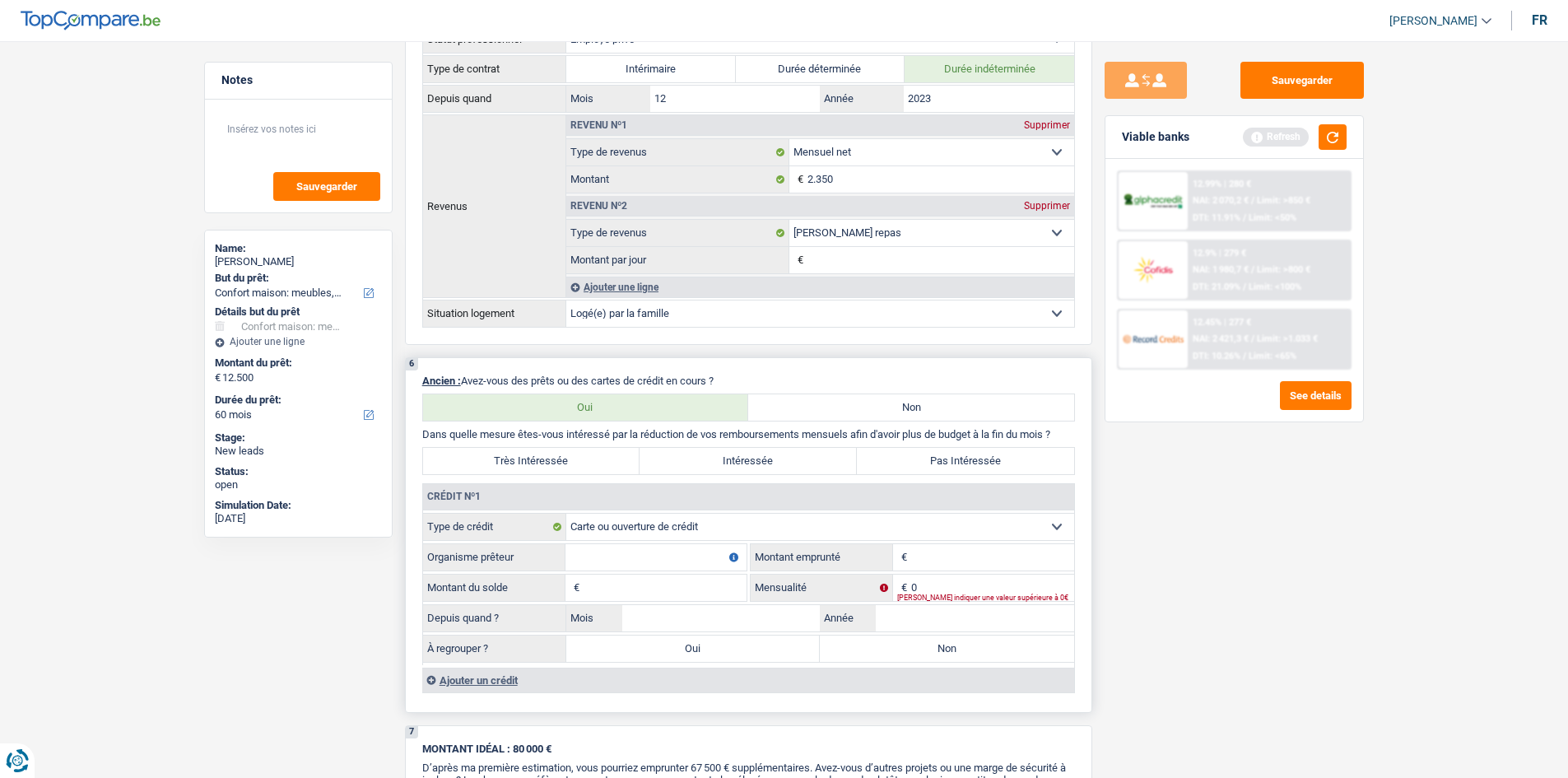 click on "Montant" at bounding box center (993, 557) 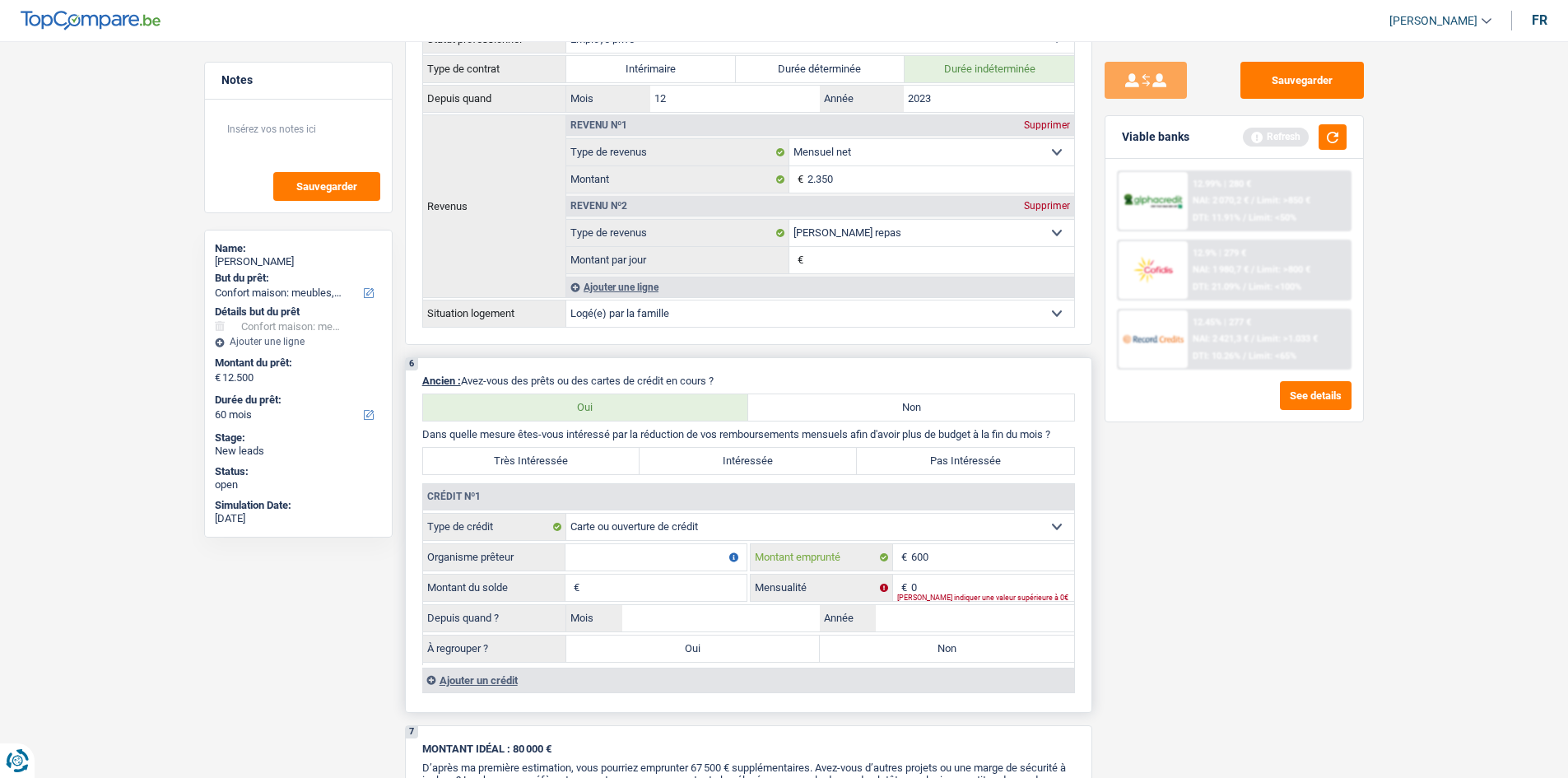 type on "600" 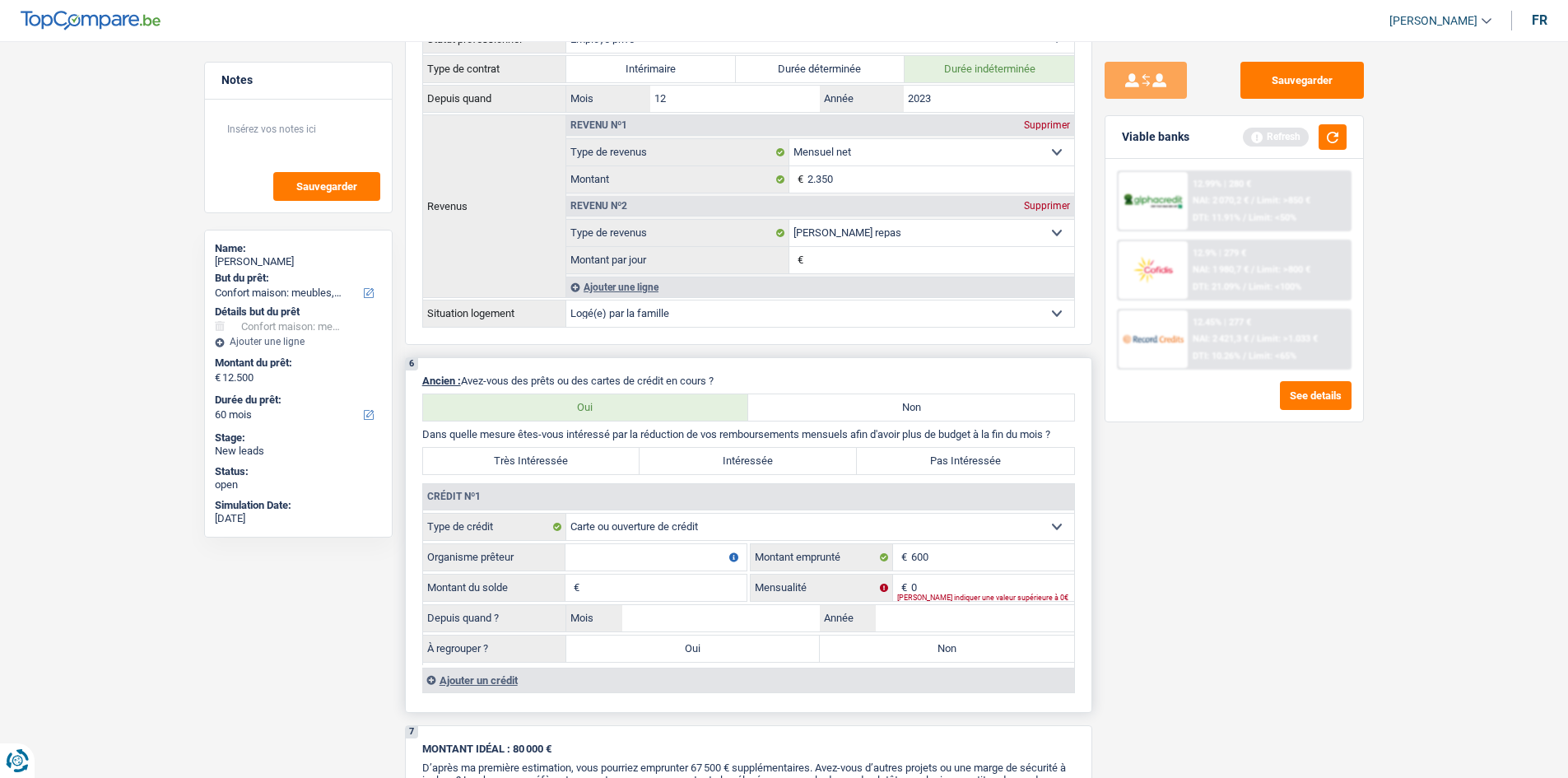 click on "Montant du solde" at bounding box center [665, 588] 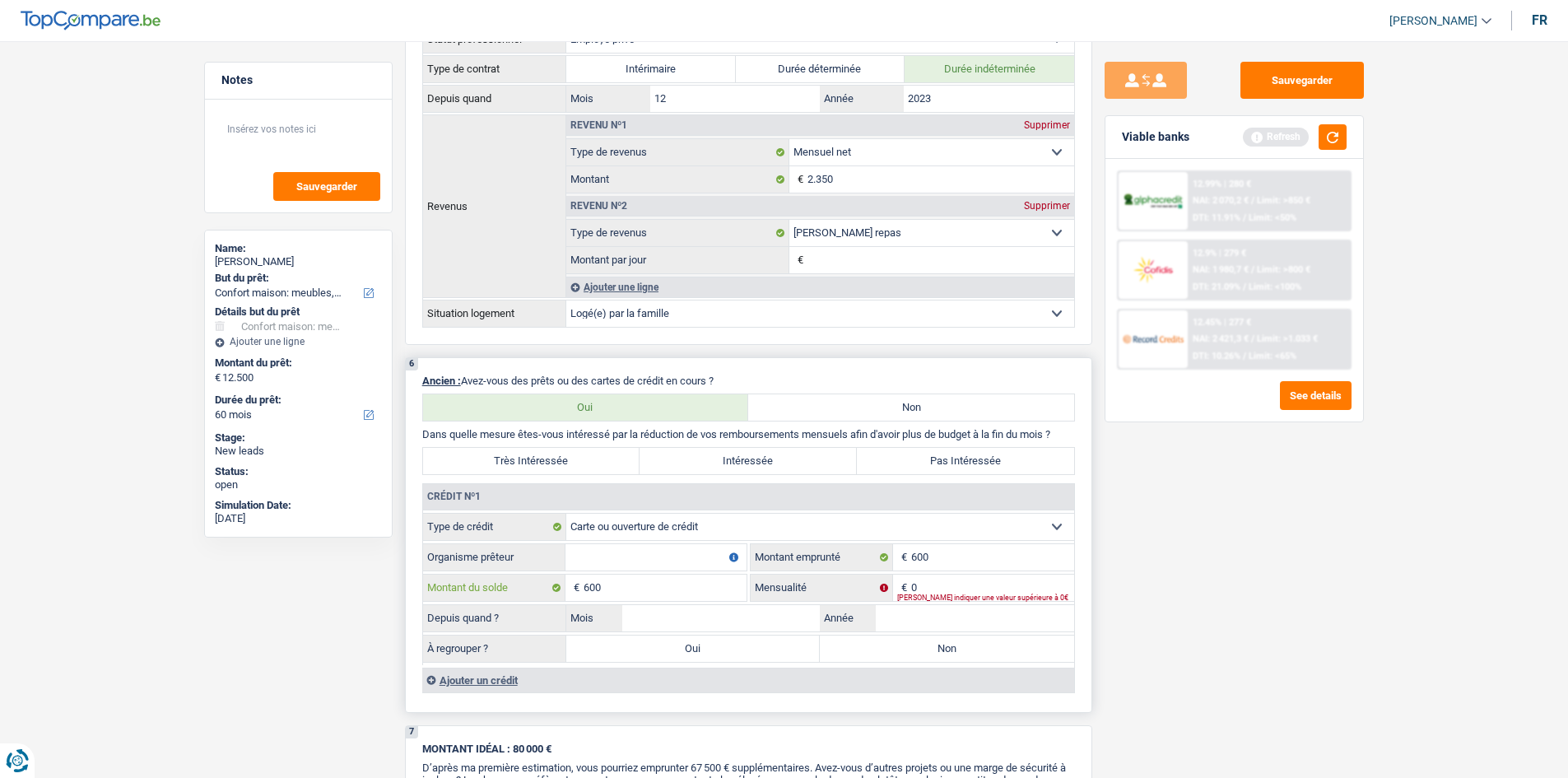 type on "600" 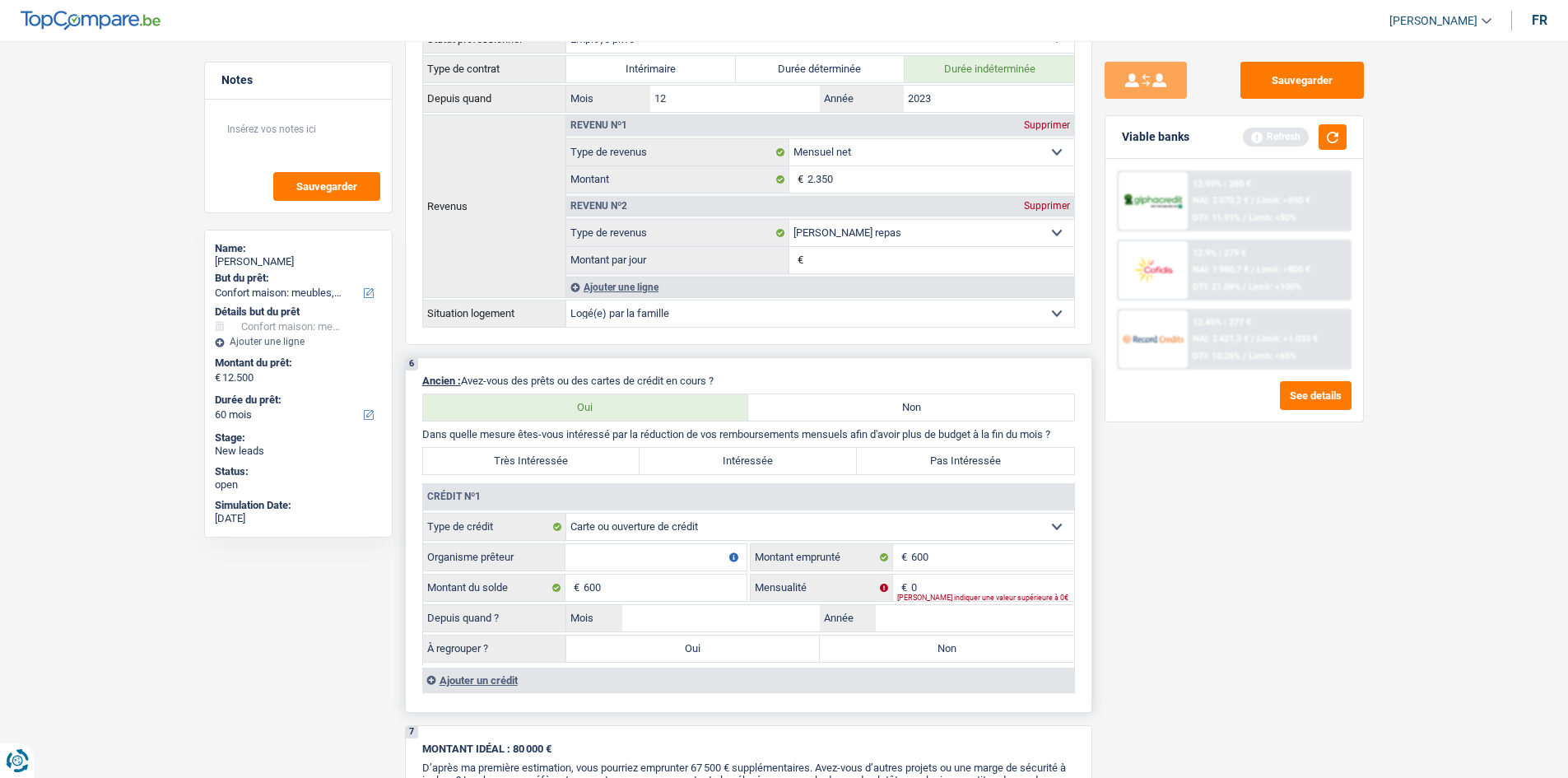 drag, startPoint x: 612, startPoint y: 561, endPoint x: 603, endPoint y: 553, distance: 12.04159 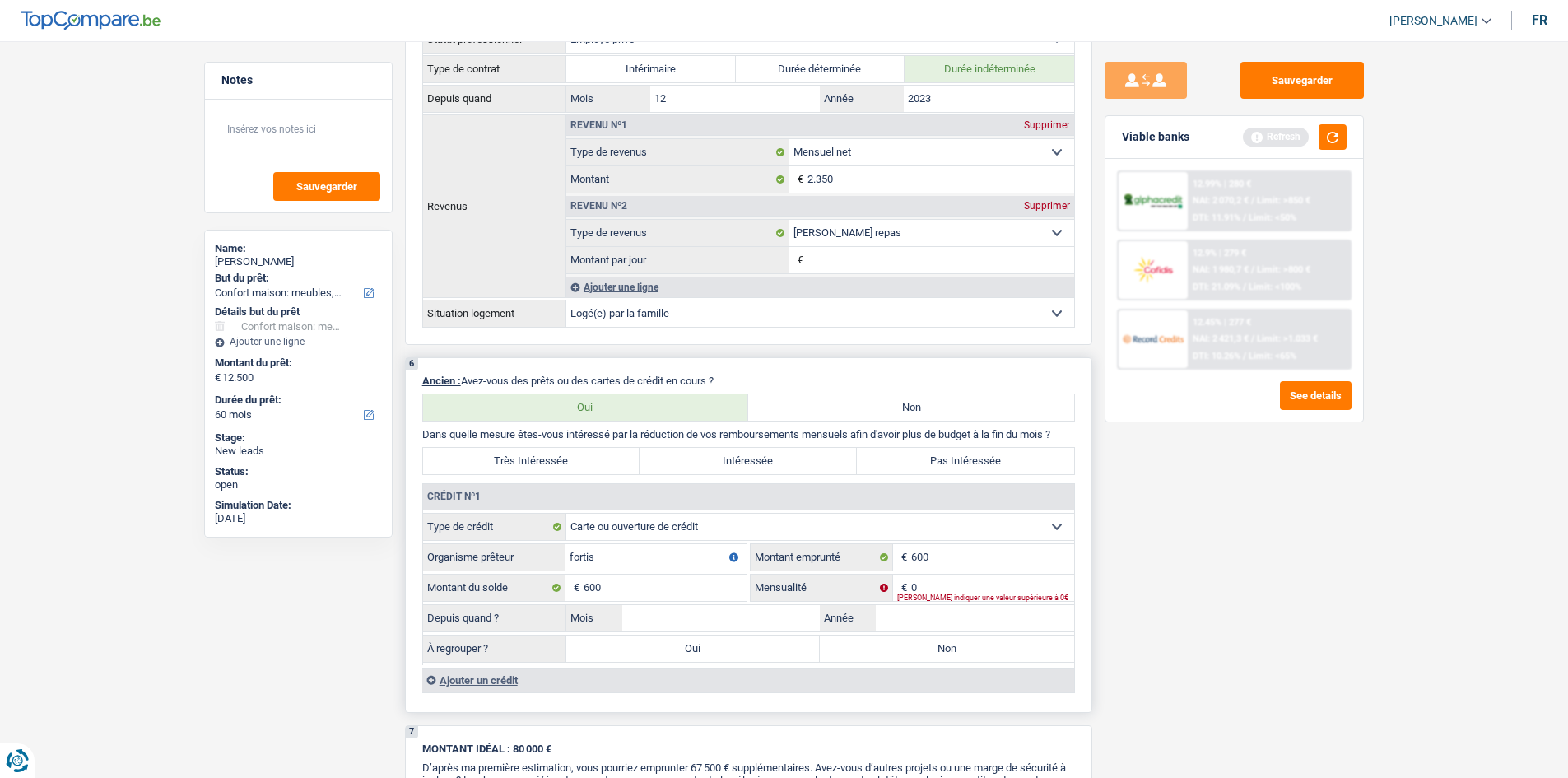 type on "fortis" 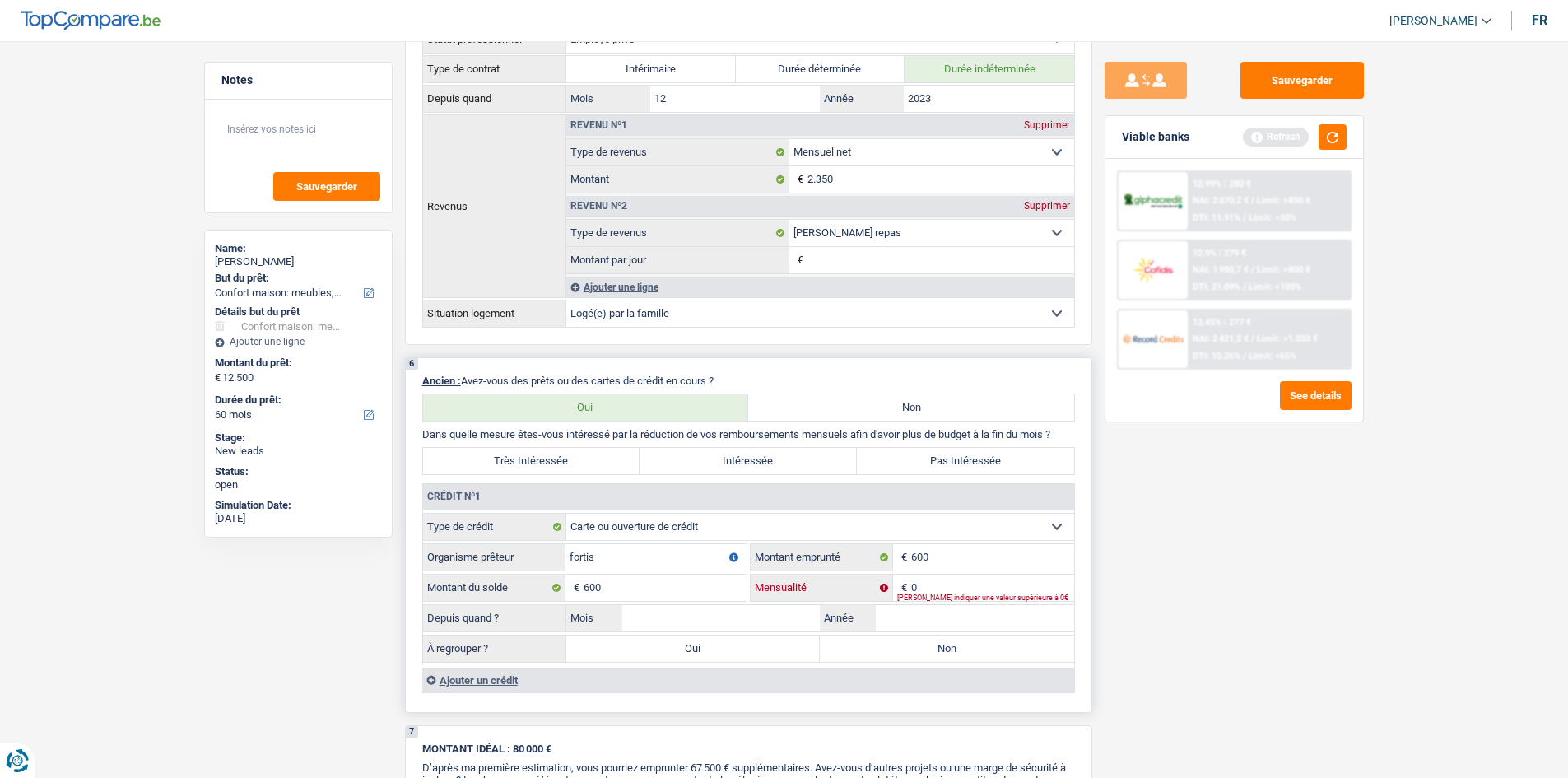 click on "0" at bounding box center [993, 588] 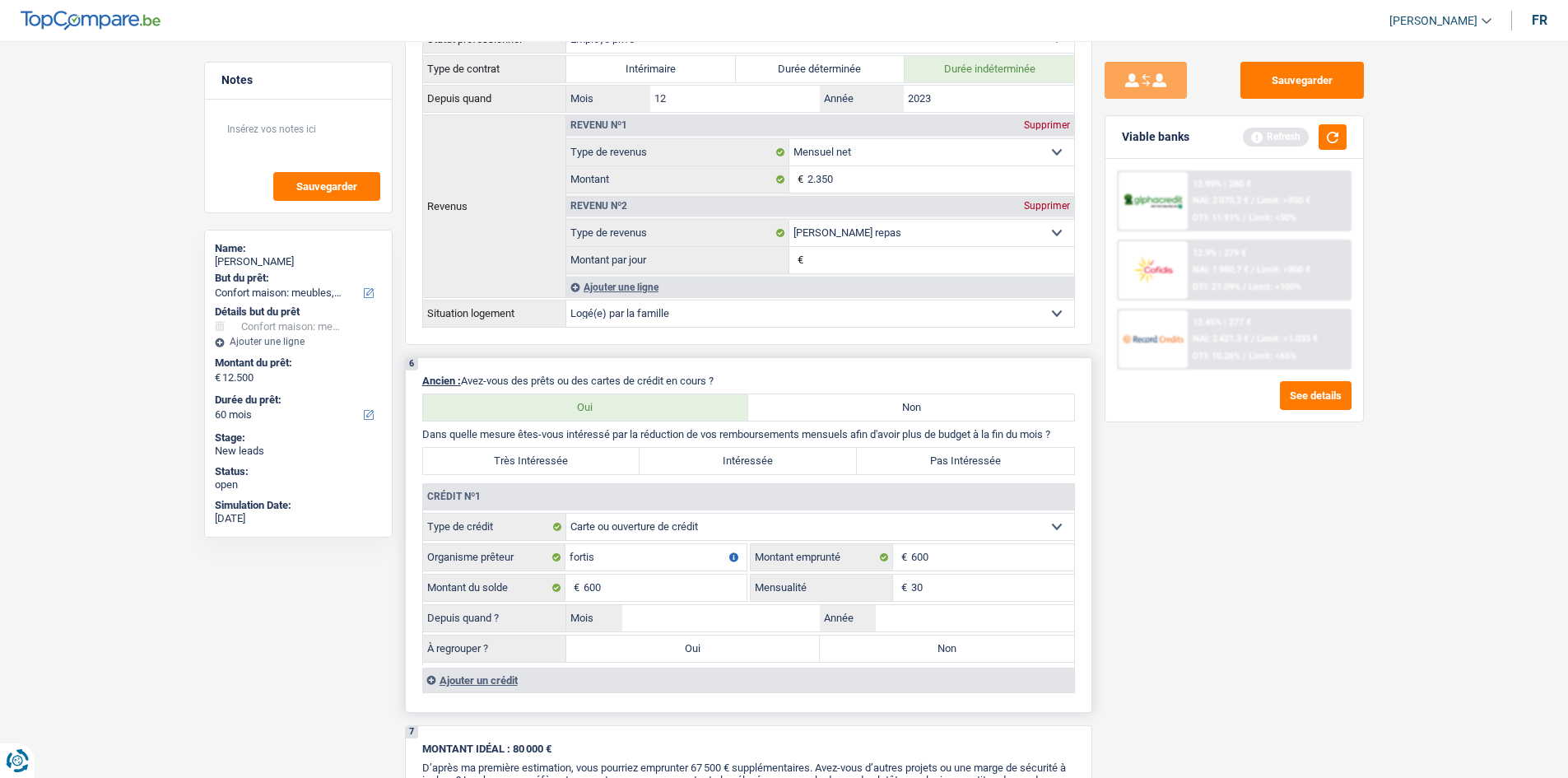 type on "30" 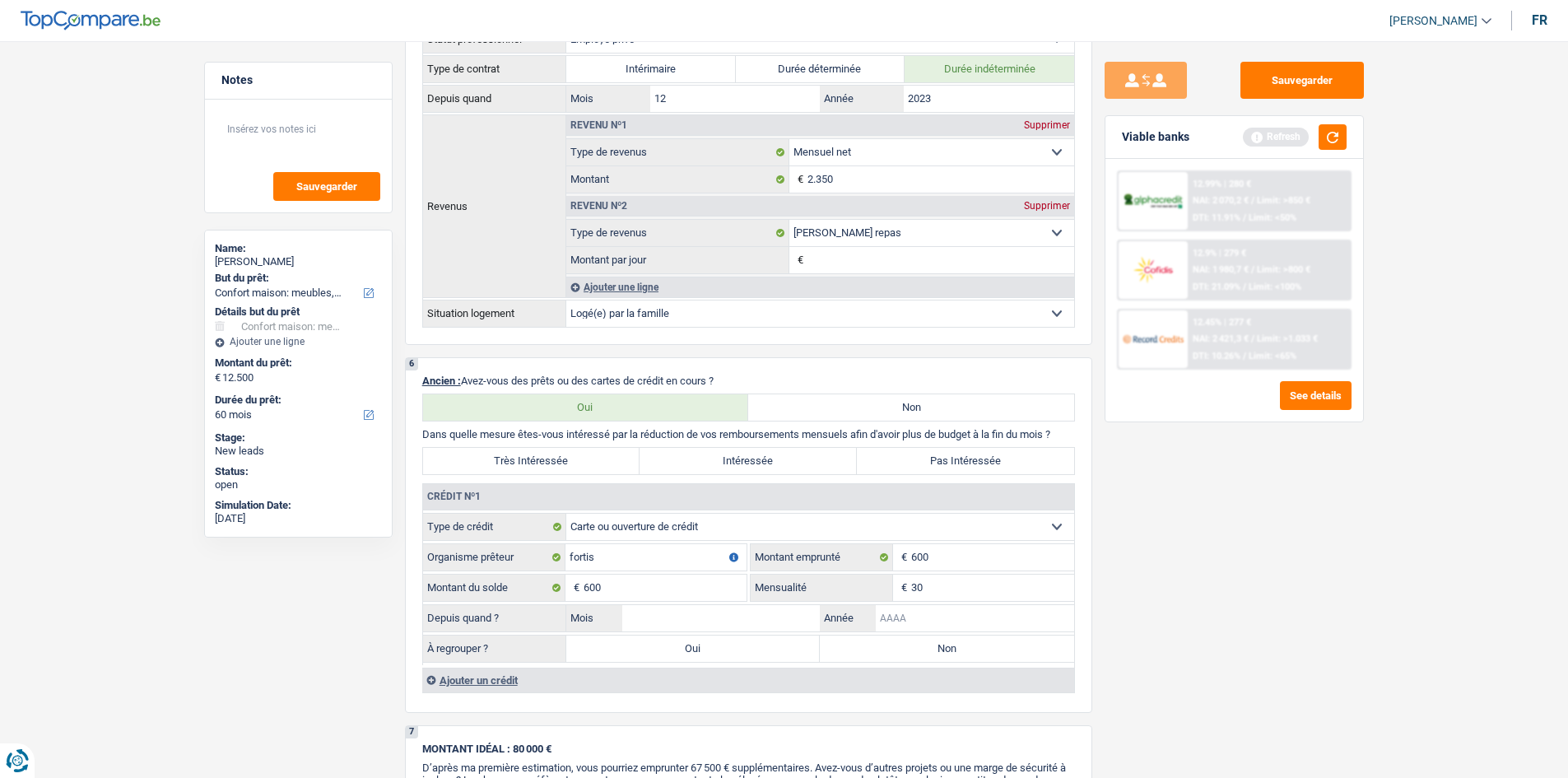 drag, startPoint x: 948, startPoint y: 623, endPoint x: 1310, endPoint y: 559, distance: 367.61393 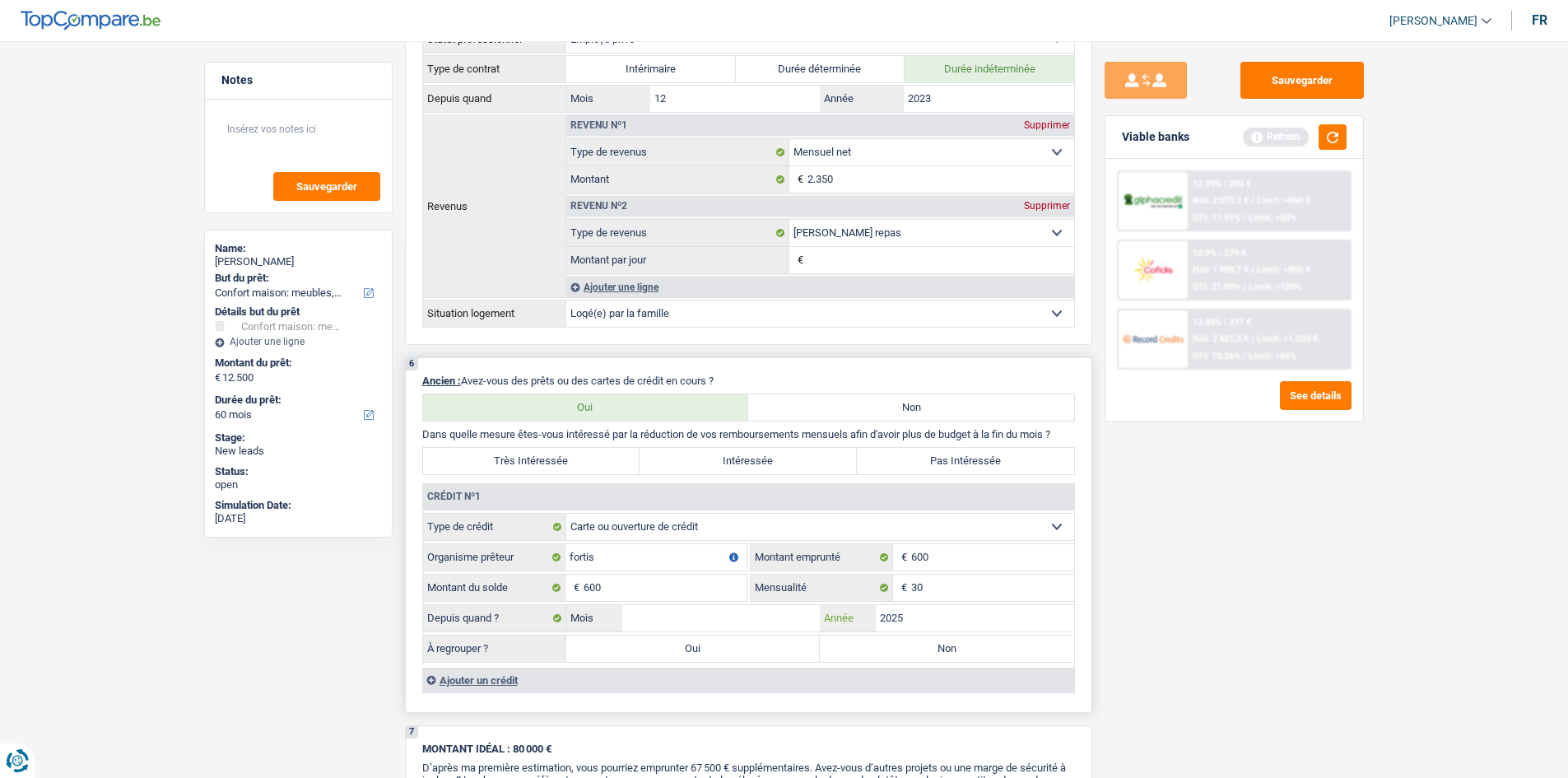 type on "2025" 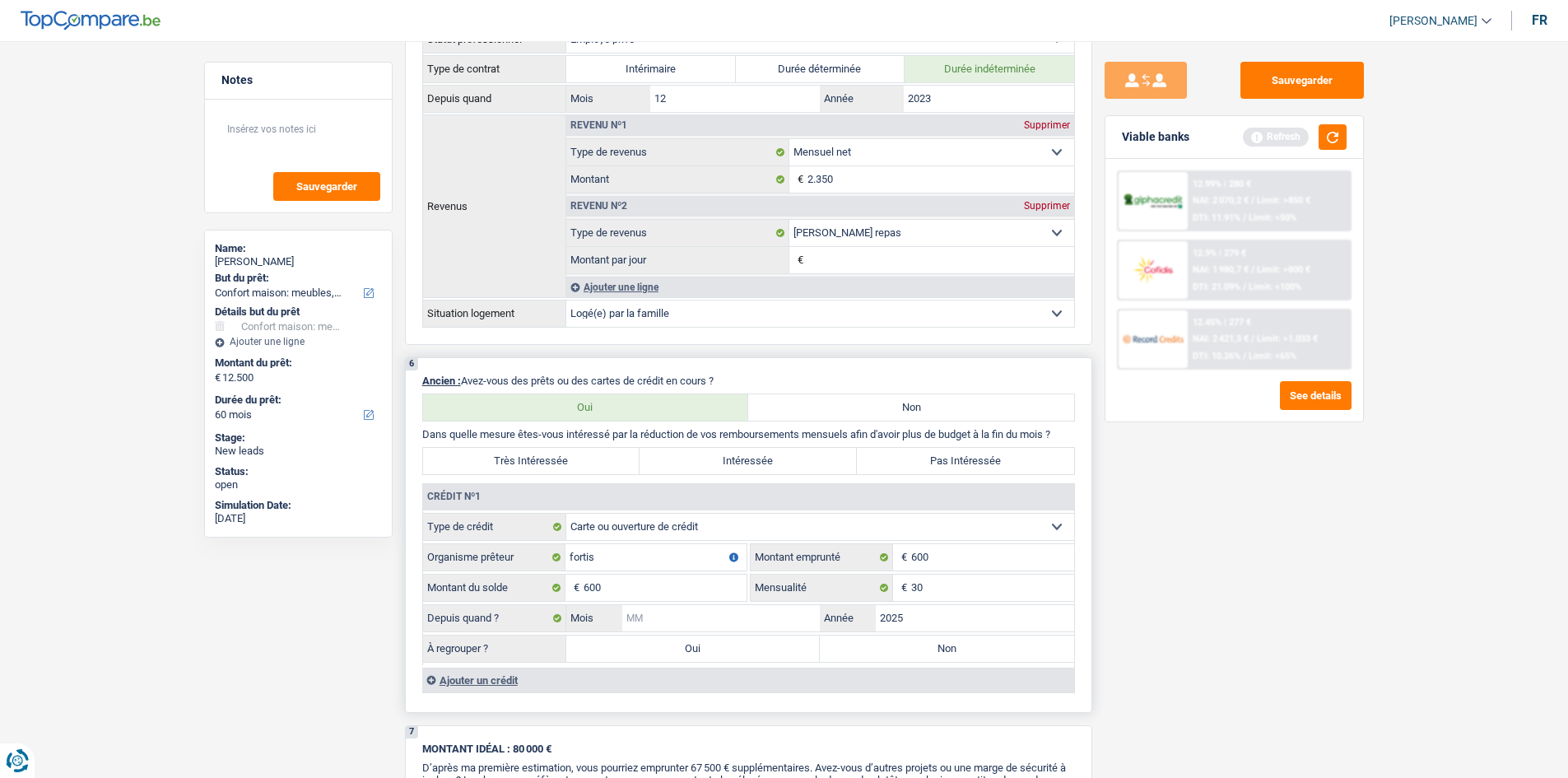 click on "Mois" at bounding box center (721, 618) 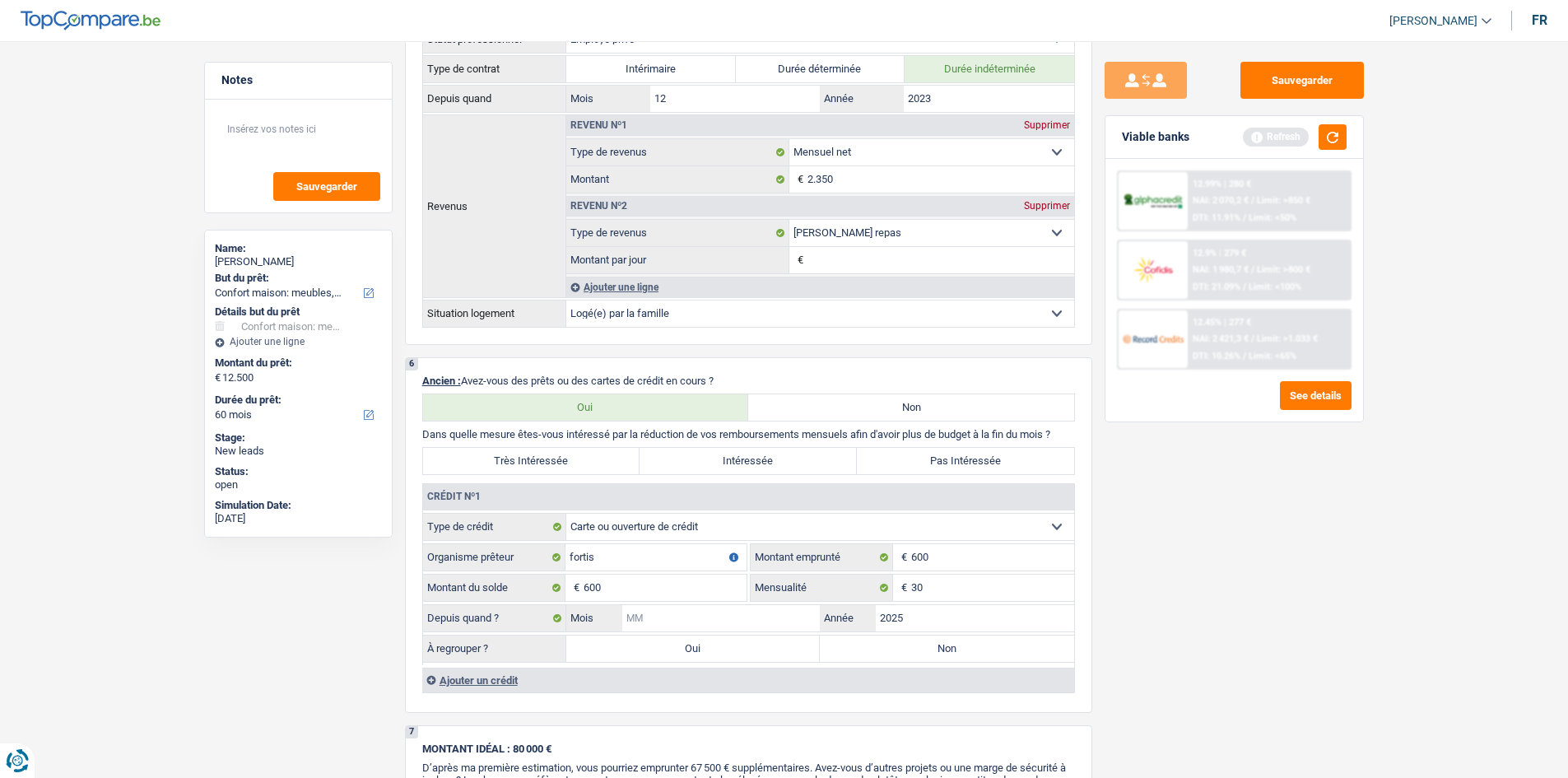 type on "3" 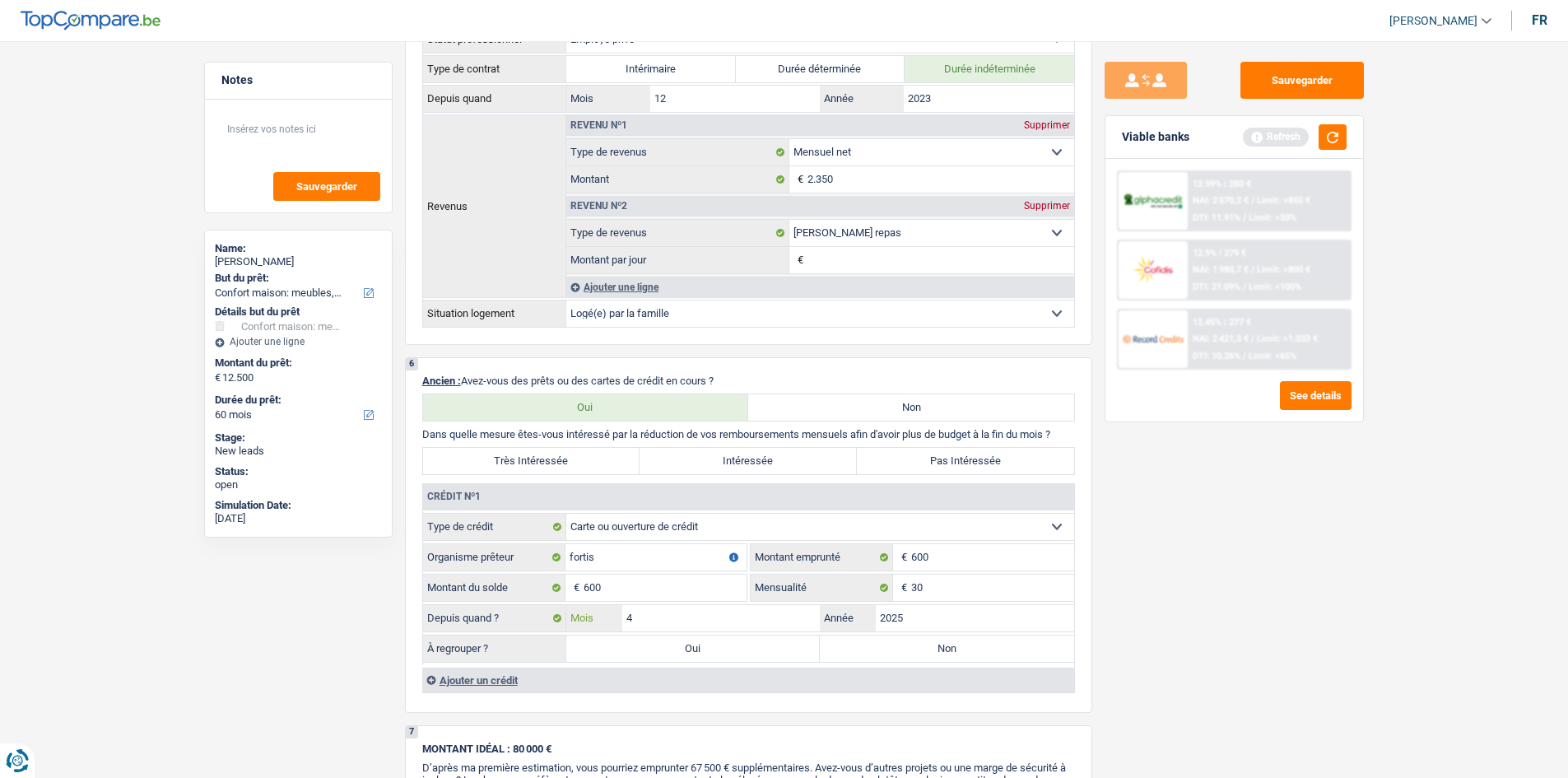type on "4" 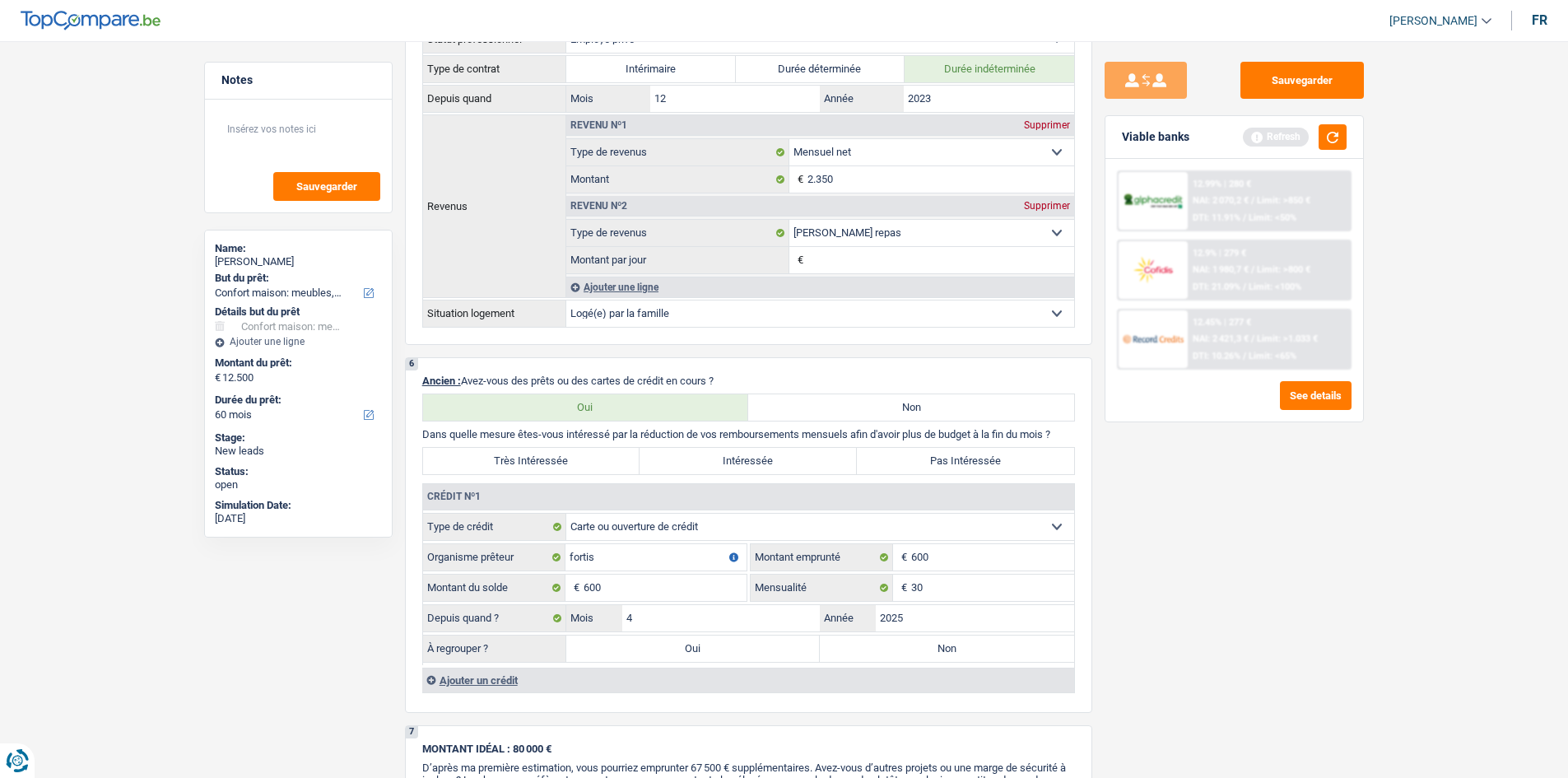 click on "Sauvegarder
Viable banks
Refresh
12.99% | 280 €
NAI: 2 070,2 €
/
Limit: >850 €
DTI: 11.91%
/
Limit: <50%
12.9% | 279 €
NAI: 1 980,7 €
/
Limit: >800 €
DTI: 21.09%
/
Limit: <100%
/       /" at bounding box center (1234, 404) 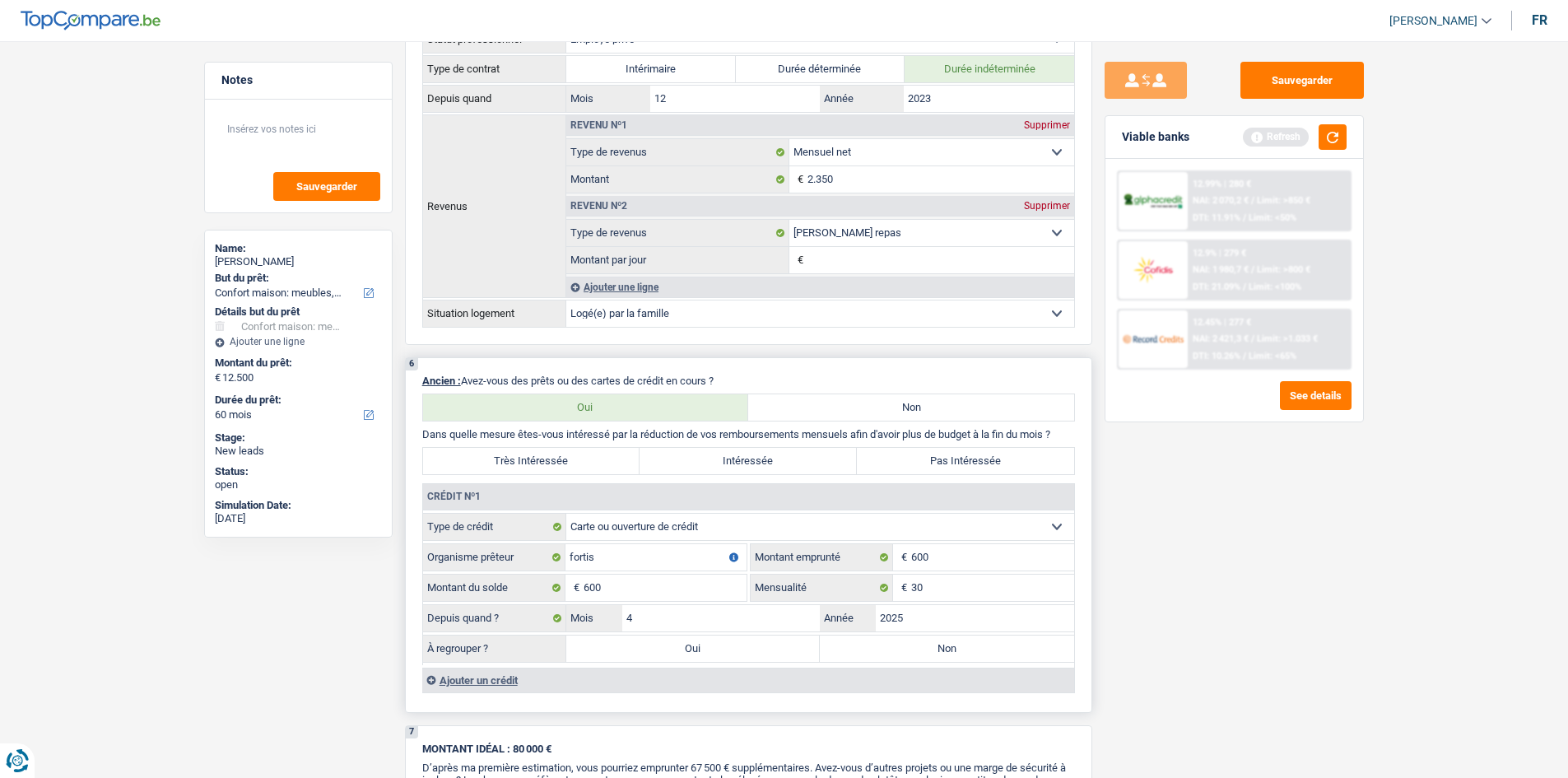 click on "Non" at bounding box center [947, 649] 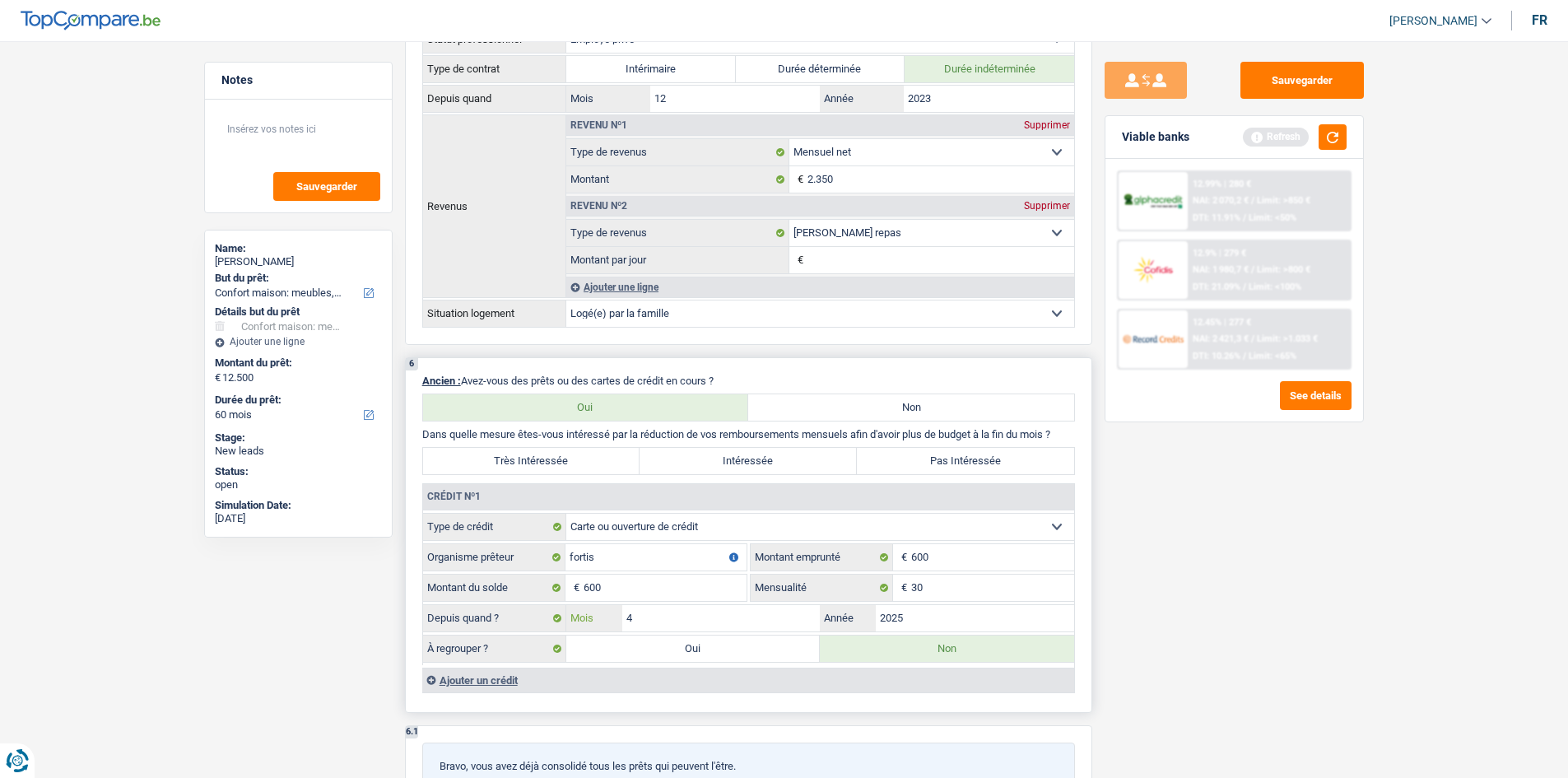click on "4" at bounding box center [721, 618] 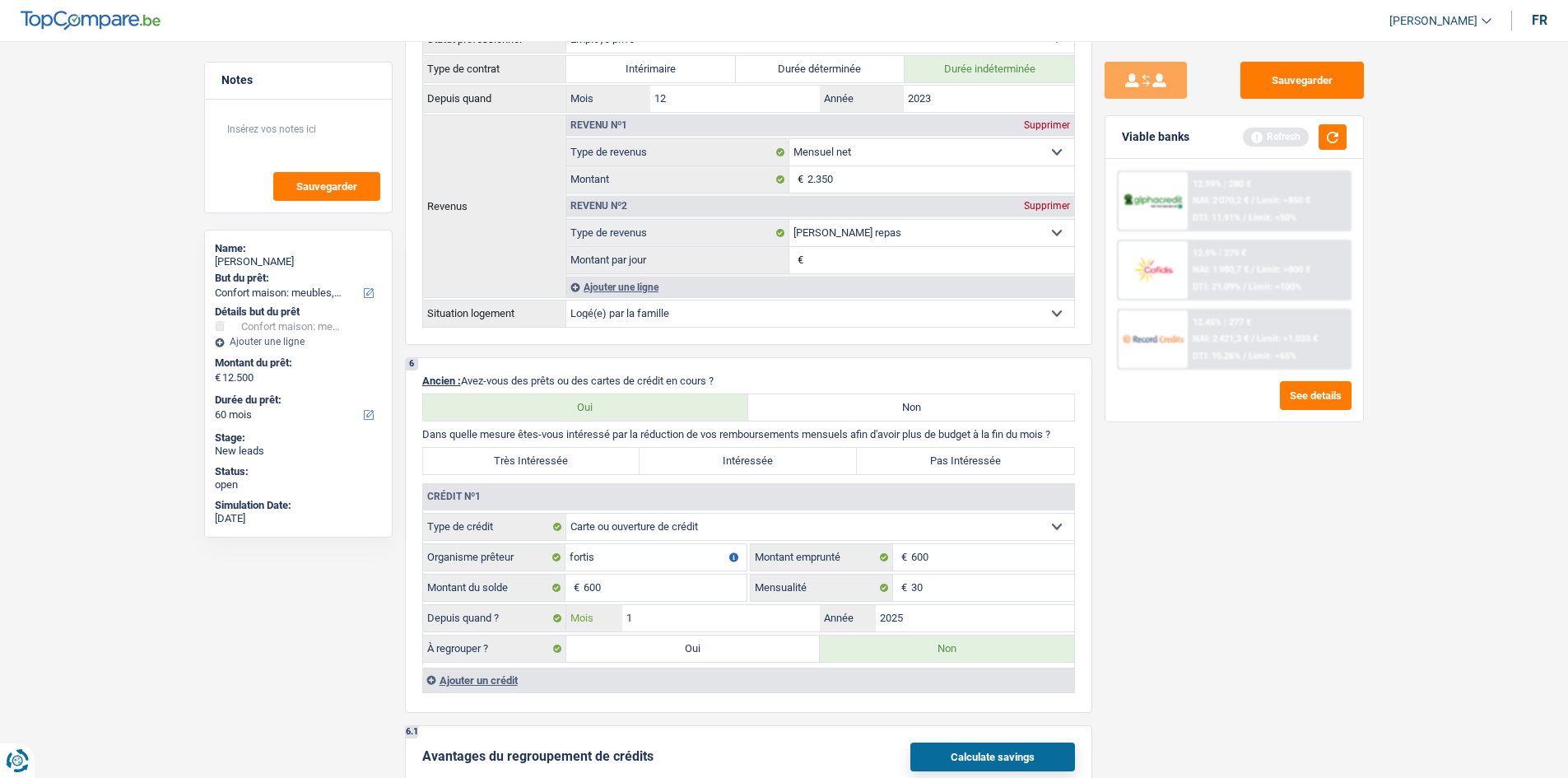 type on "1" 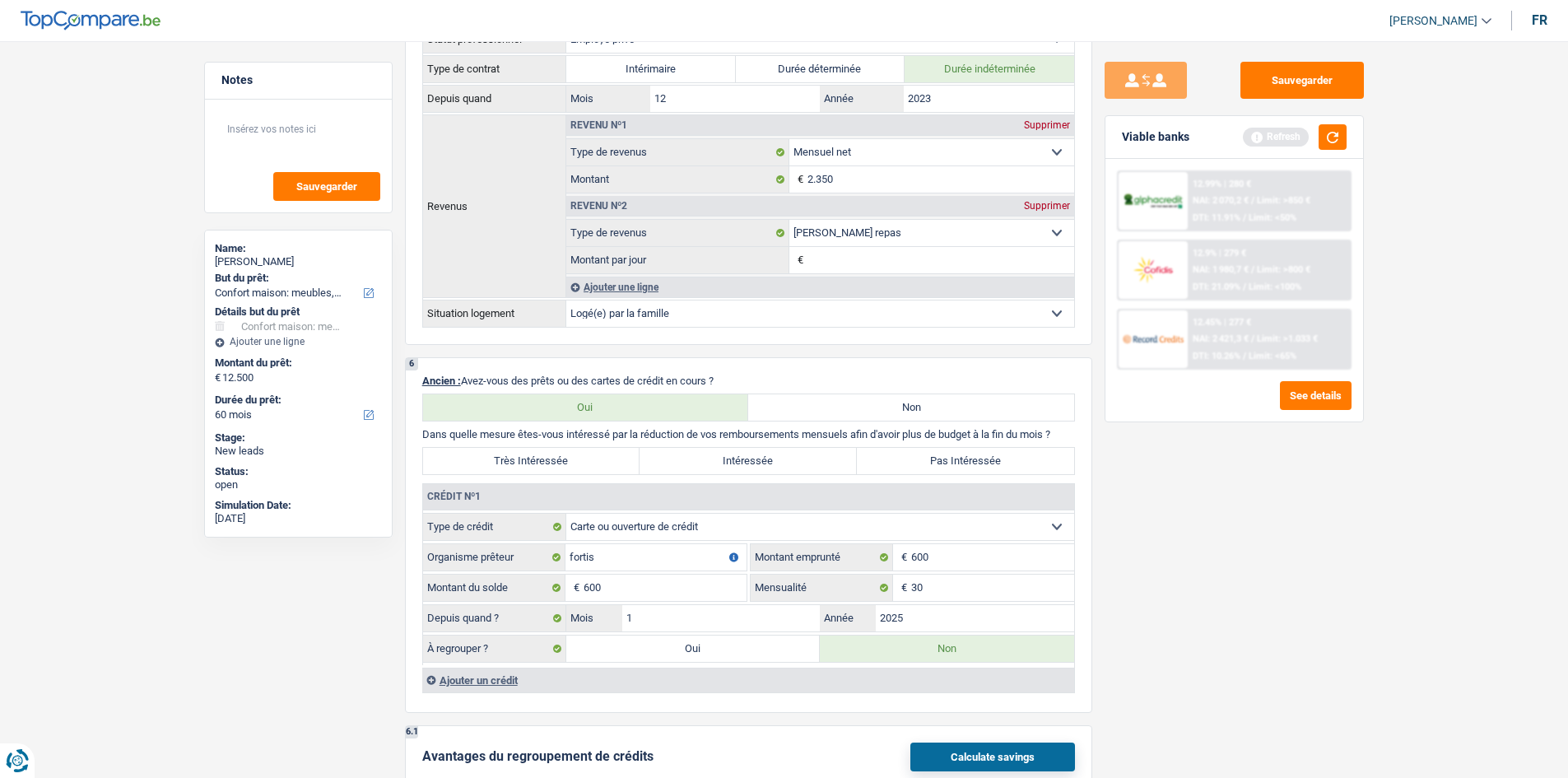 drag, startPoint x: 1289, startPoint y: 534, endPoint x: 1251, endPoint y: 540, distance: 38.47077 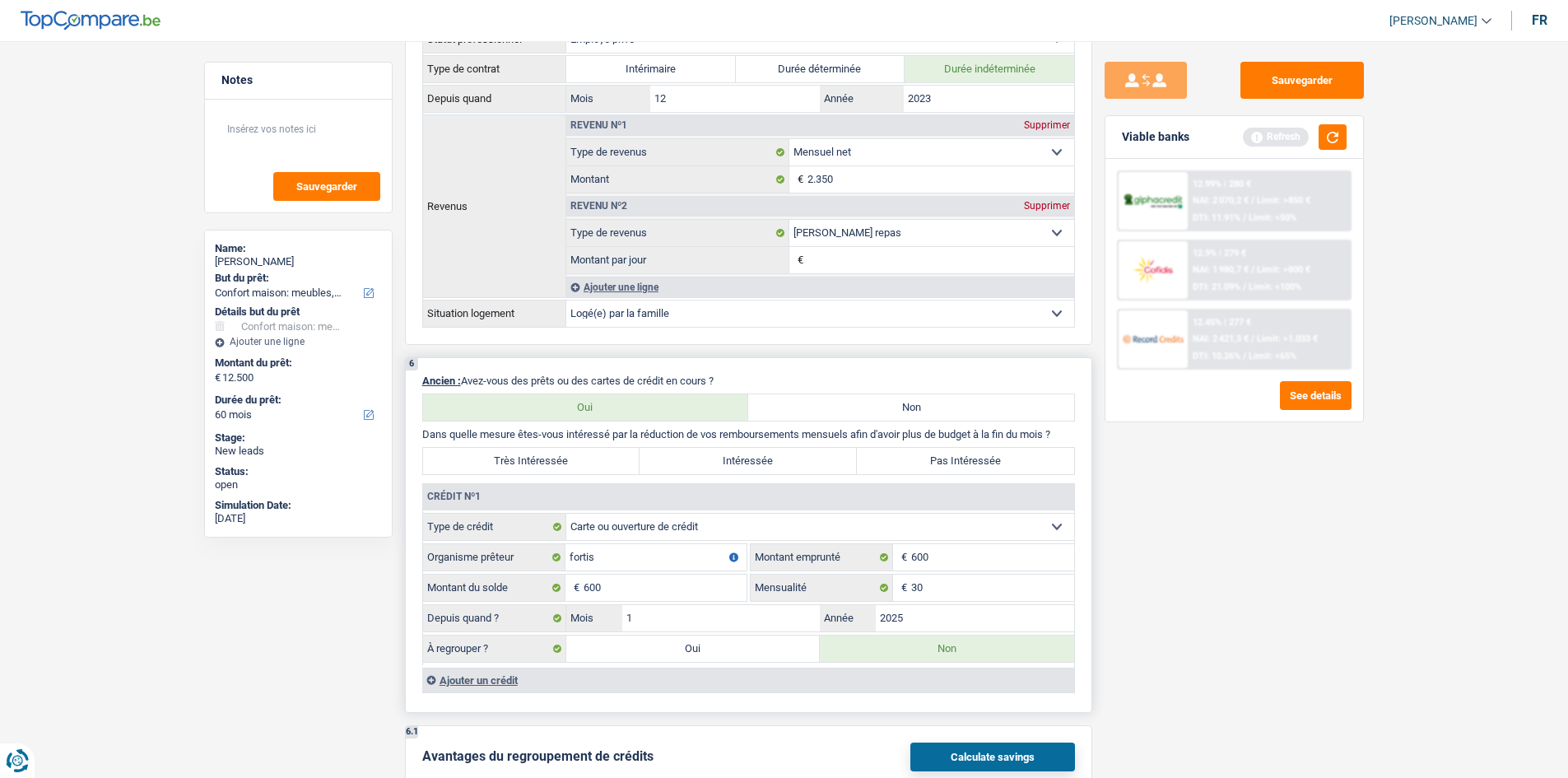 click on "Pas Intéressée" at bounding box center (965, 461) 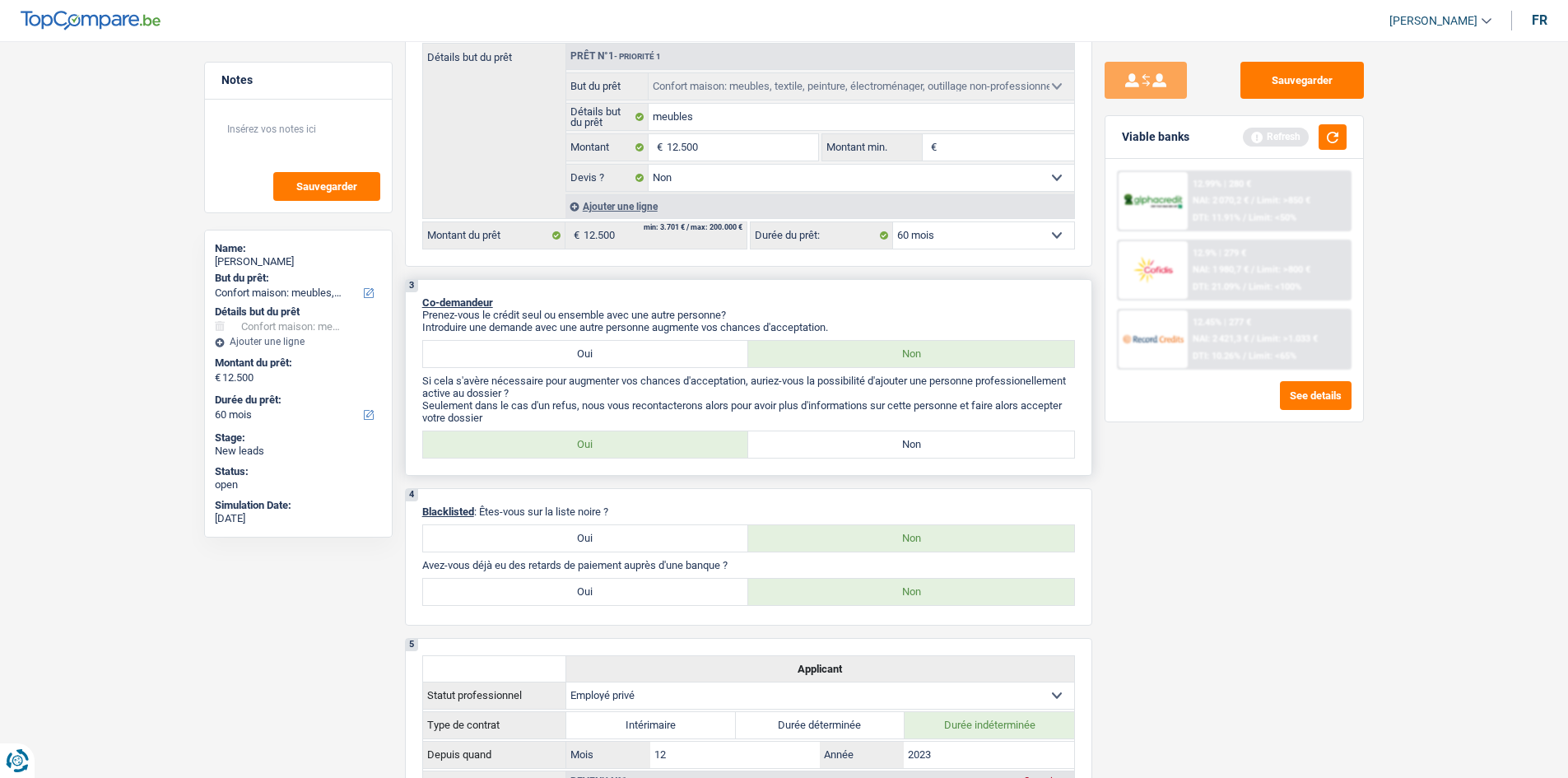 scroll, scrollTop: 412, scrollLeft: 0, axis: vertical 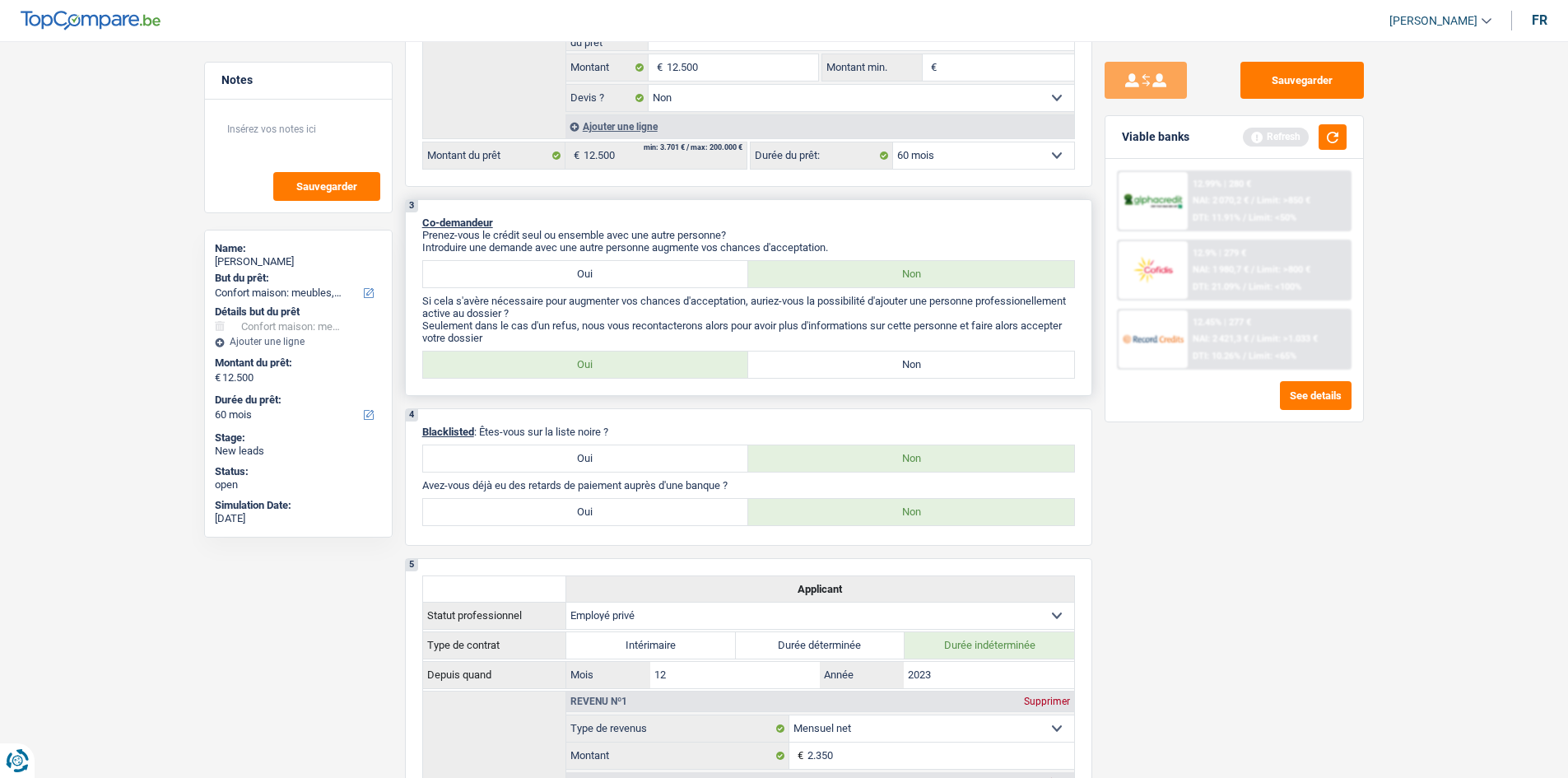 drag, startPoint x: 912, startPoint y: 355, endPoint x: 935, endPoint y: 365, distance: 25.079872 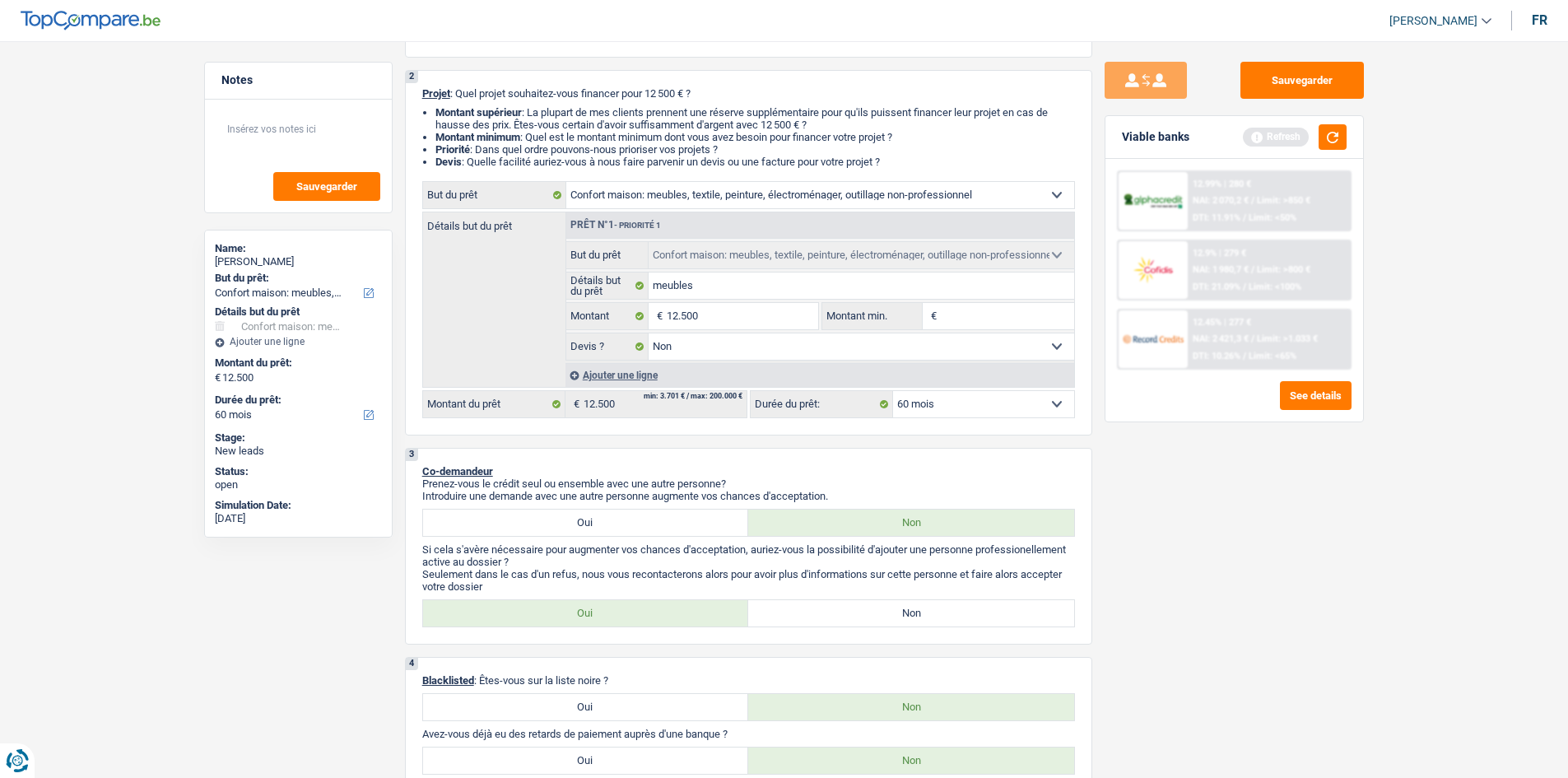 scroll, scrollTop: 0, scrollLeft: 0, axis: both 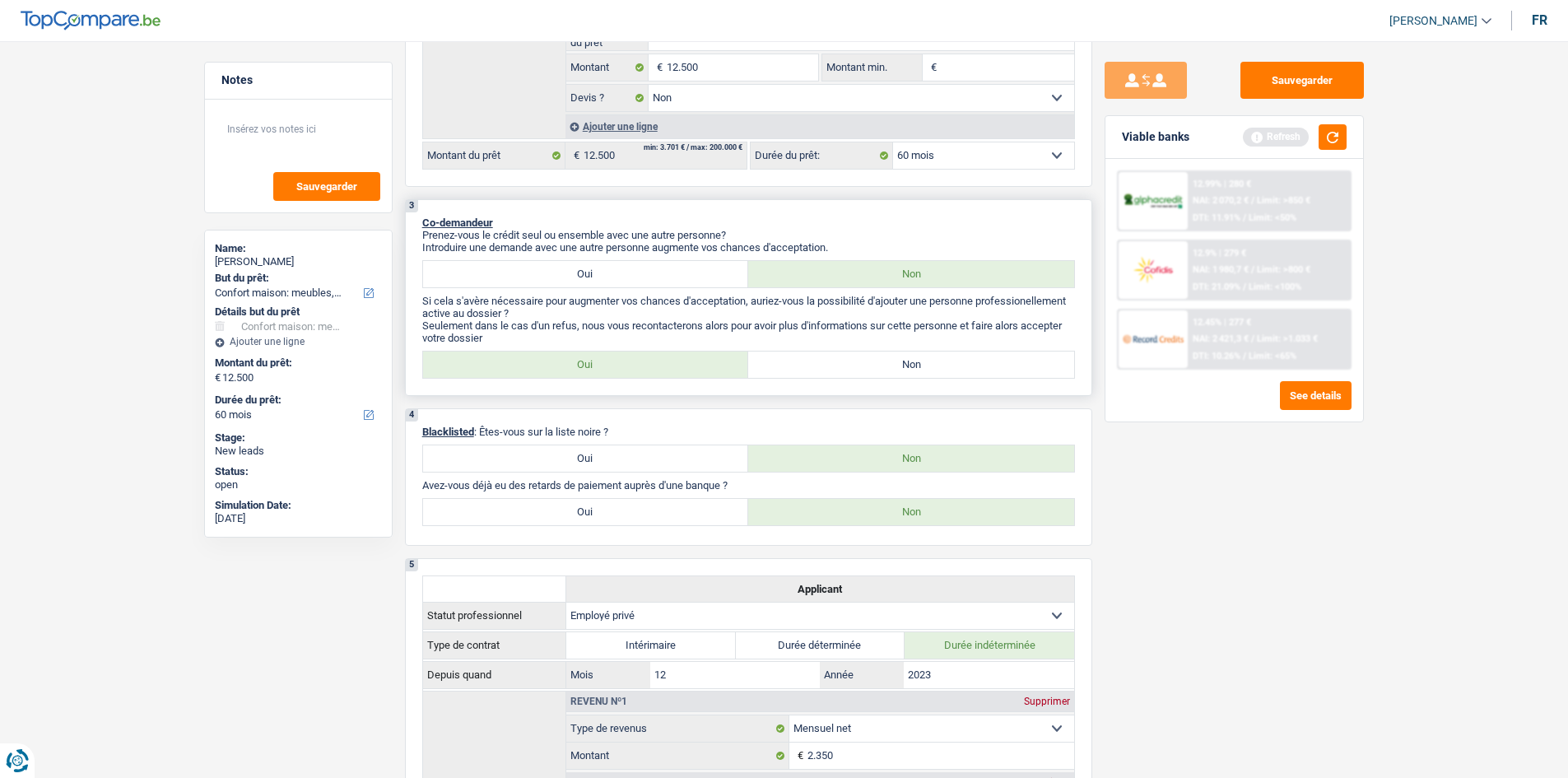 click on "Non" at bounding box center (911, 365) 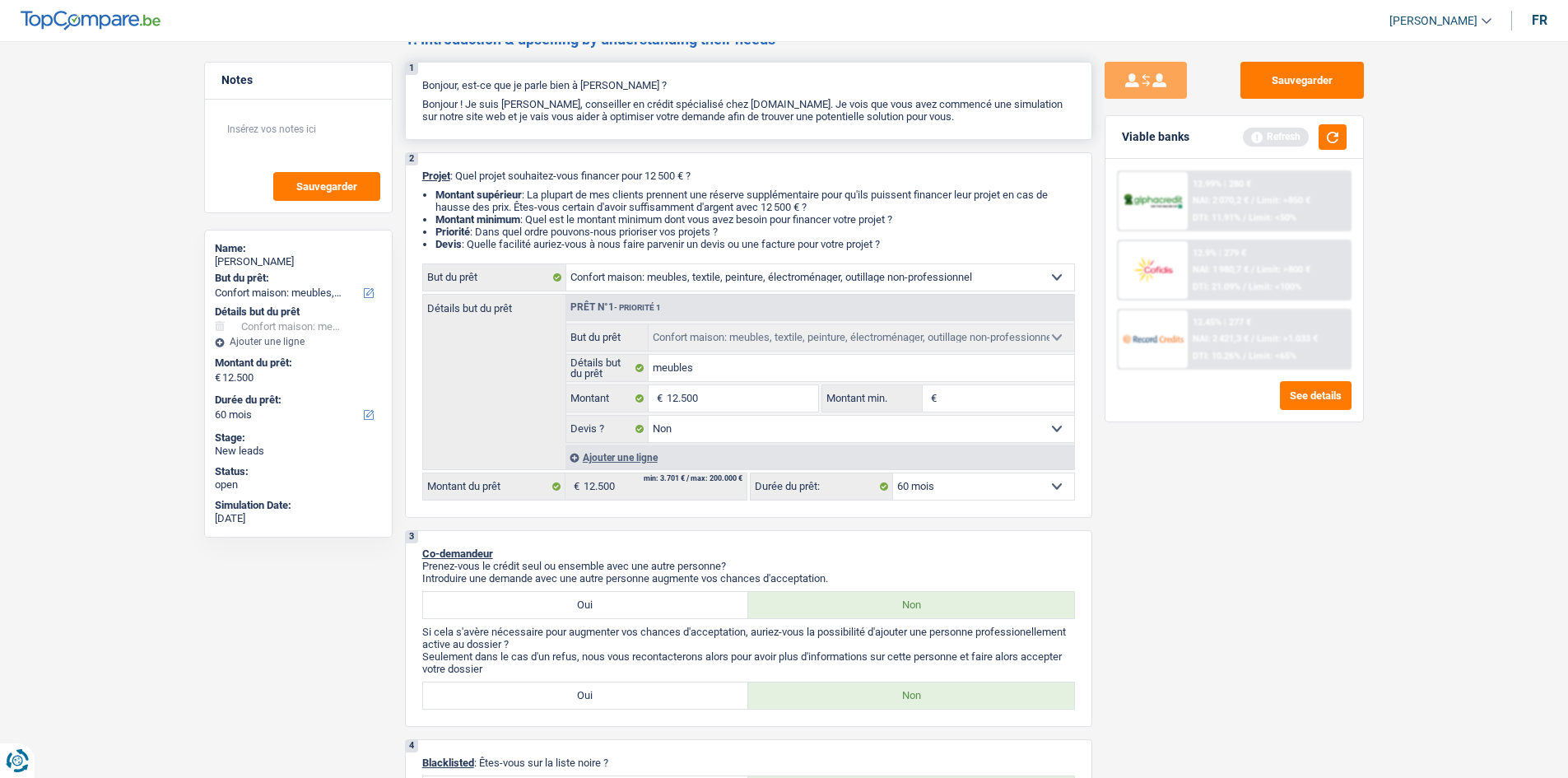 scroll, scrollTop: 0, scrollLeft: 0, axis: both 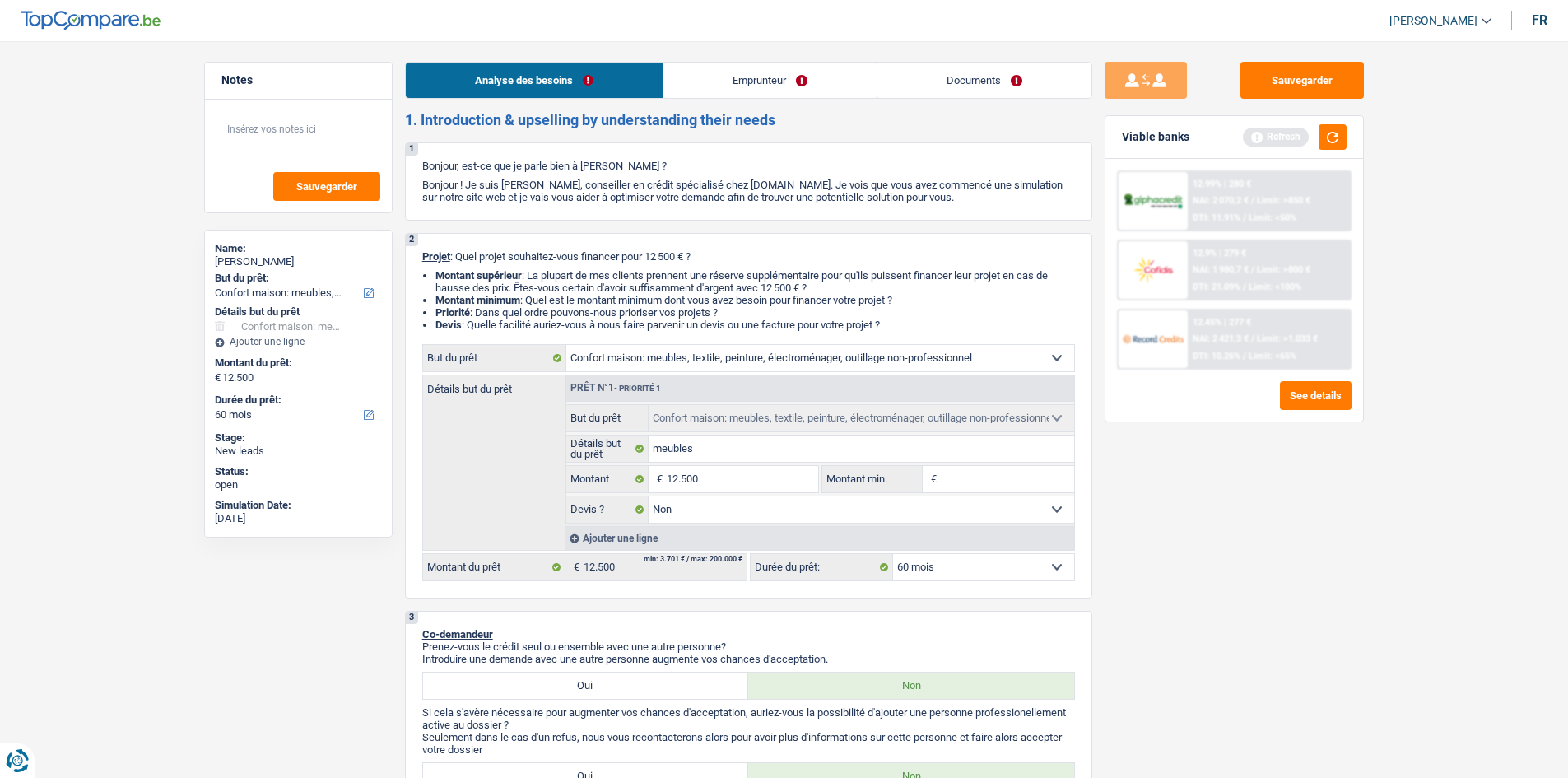 click on "Emprunteur" at bounding box center [770, 80] 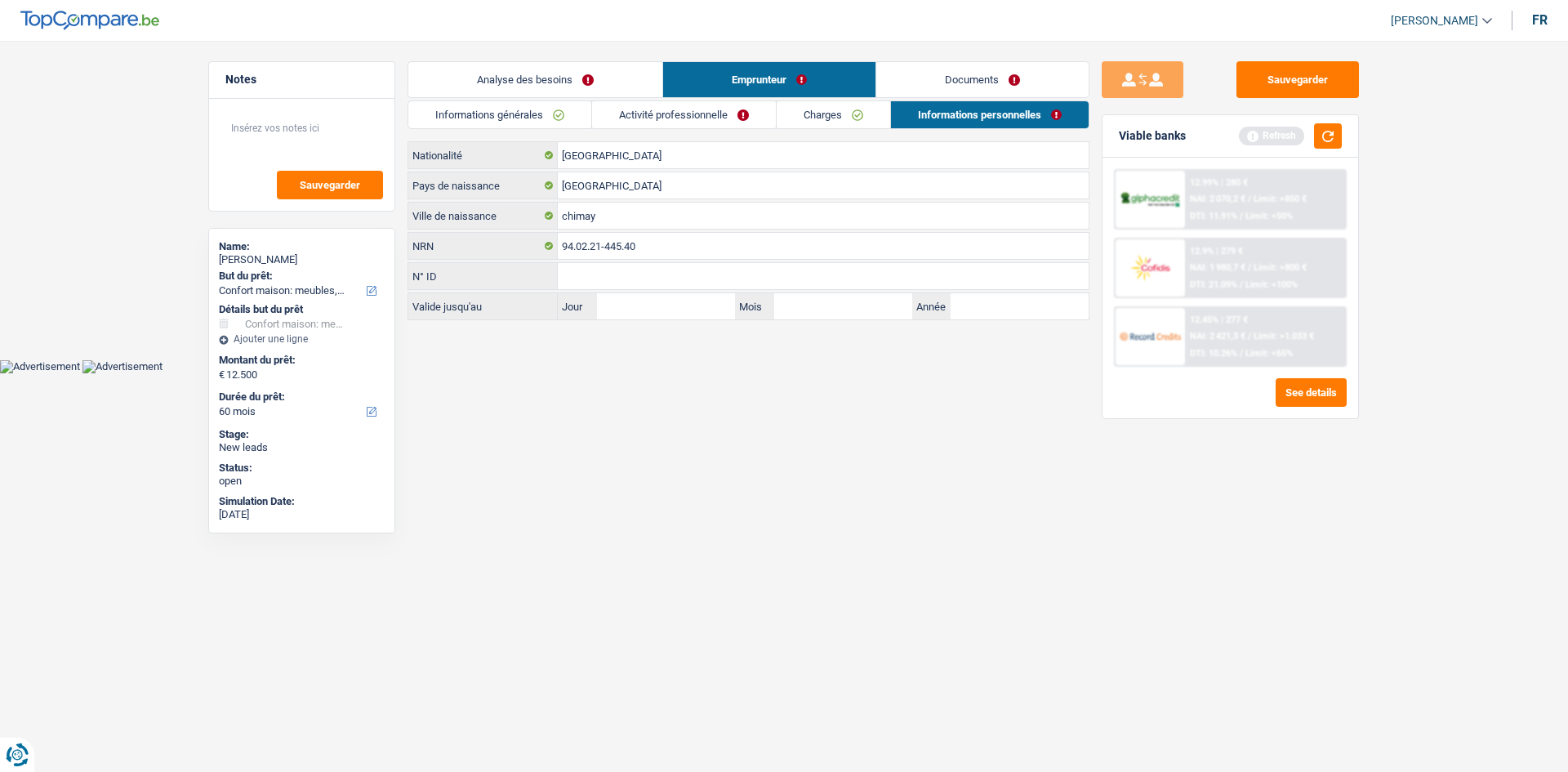 click on "Informations générales" at bounding box center (500, 114) 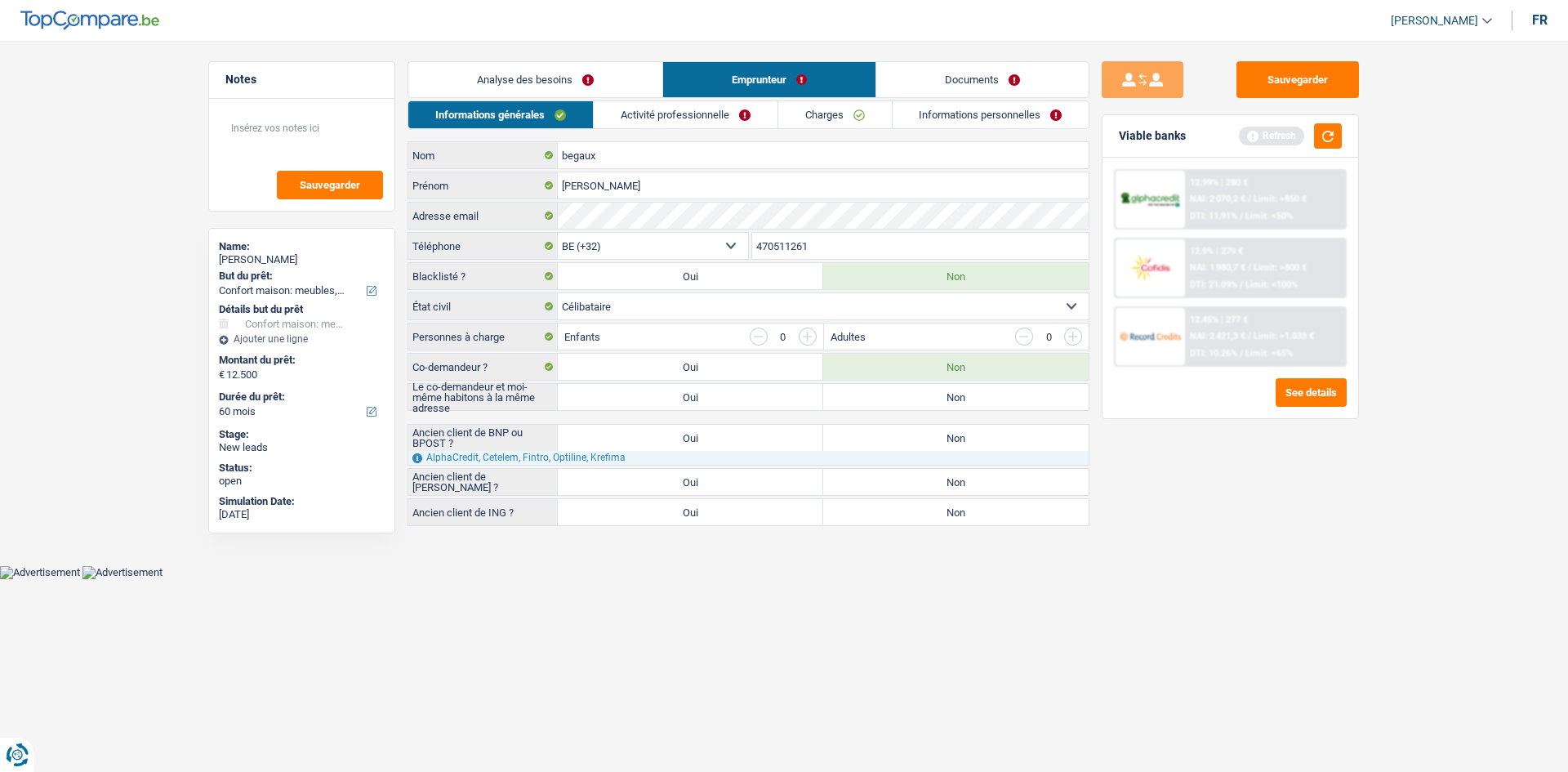 click on "Oui" at bounding box center (690, 438) 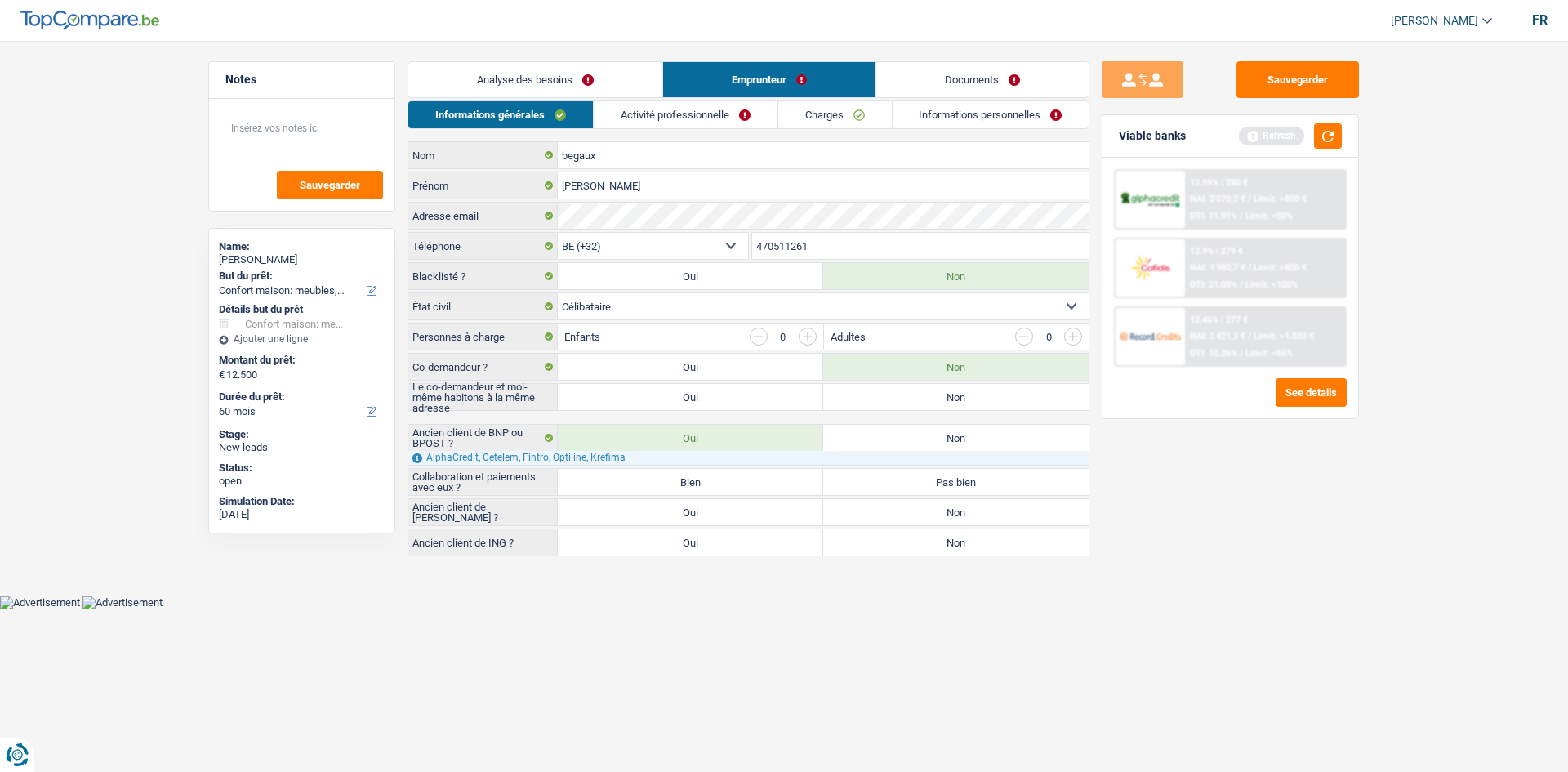 click on "Bien" at bounding box center [690, 482] 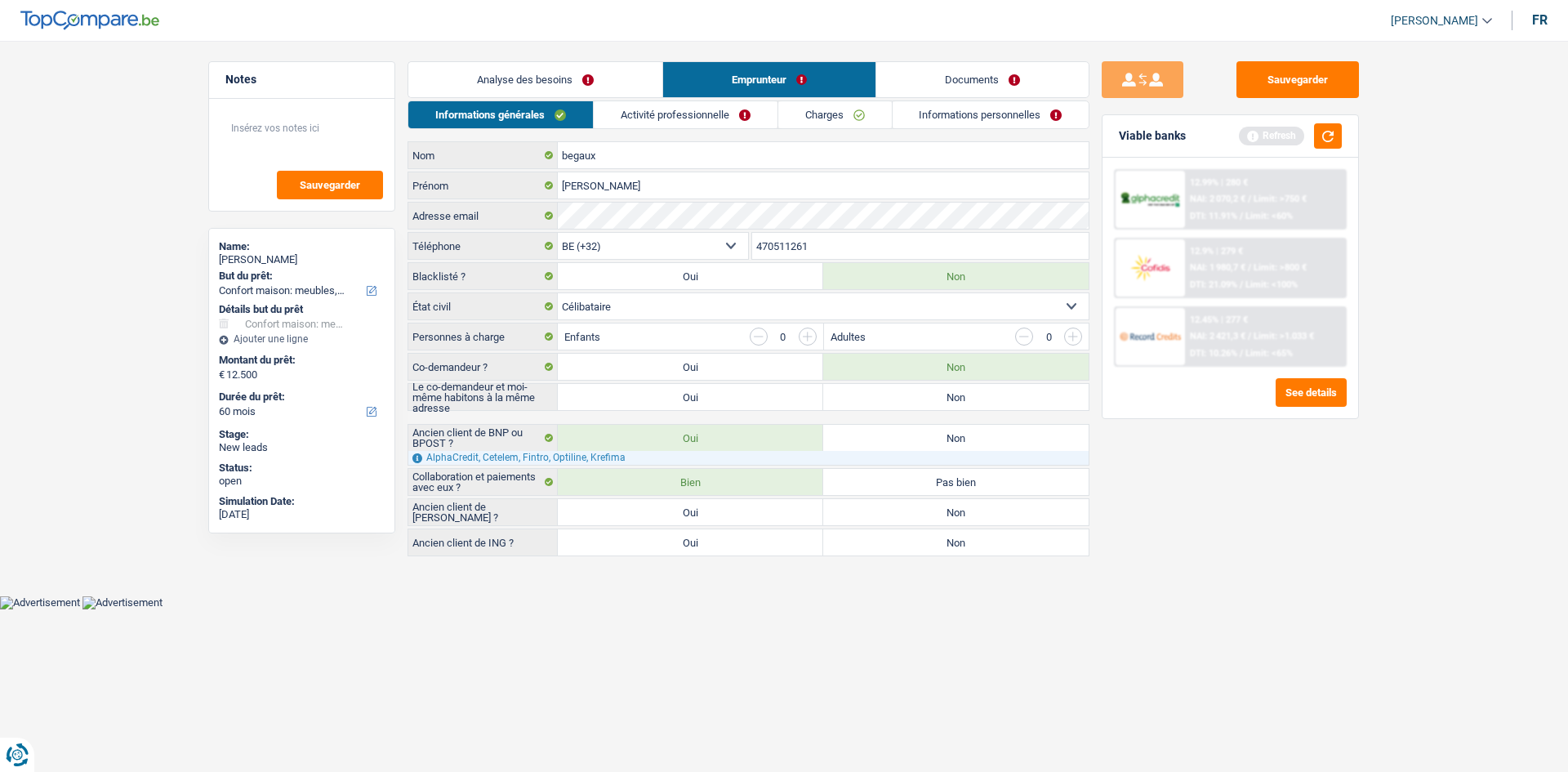 click on "Non" at bounding box center (956, 512) 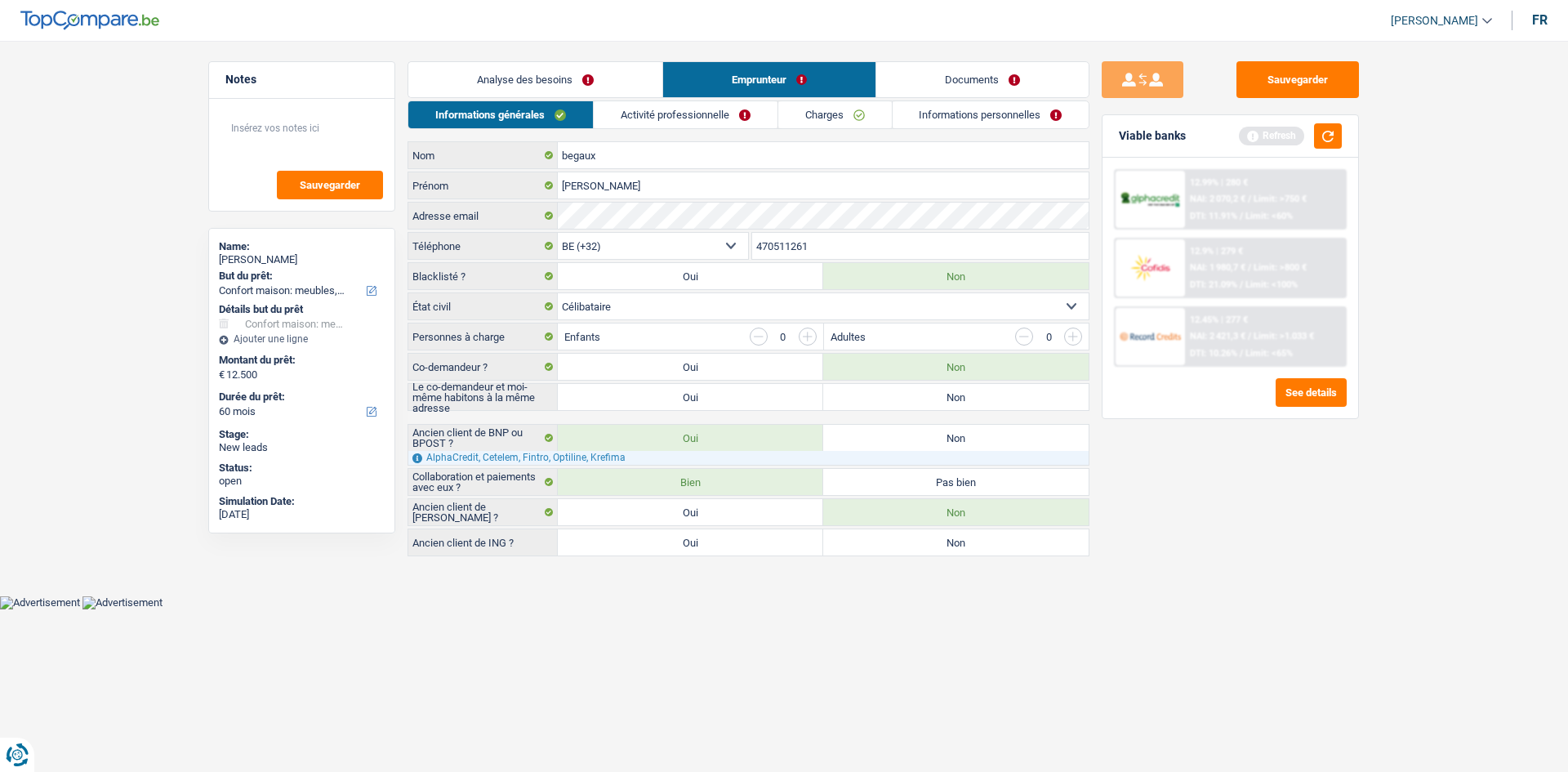 click on "Non" at bounding box center [956, 542] 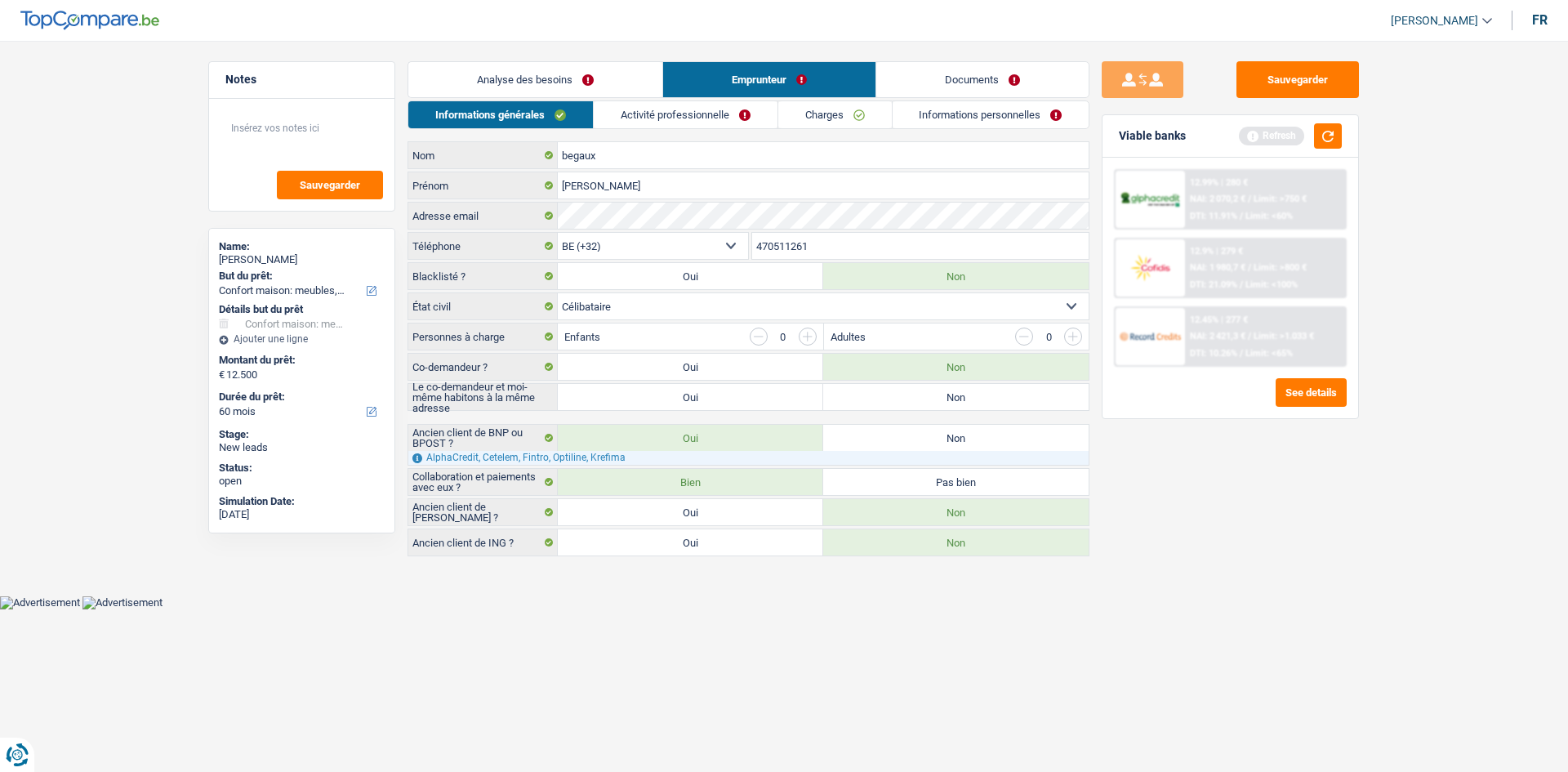 click on "Non" at bounding box center [956, 367] 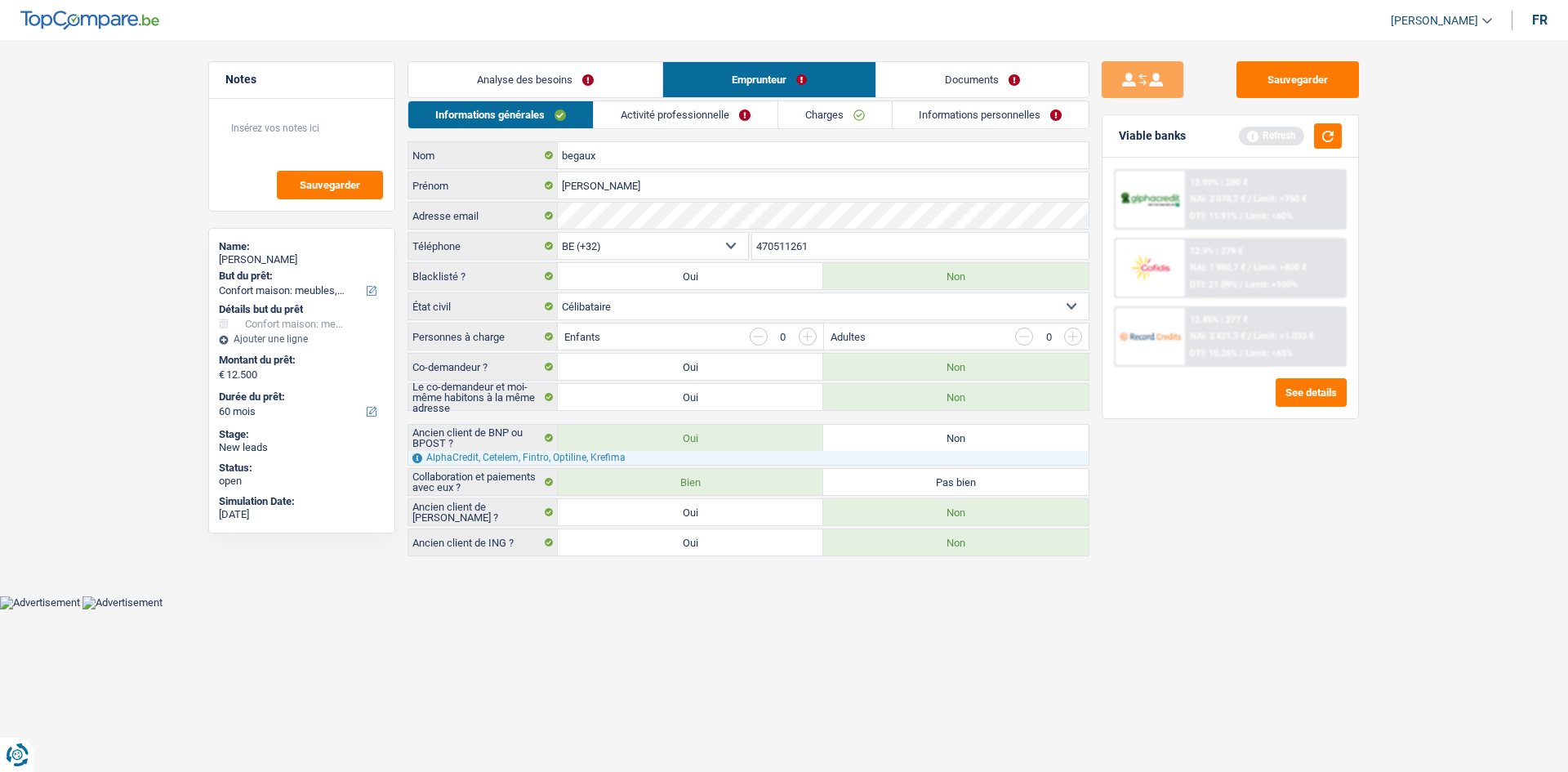 click on "Sauvegarder
Viable banks
Refresh
12.99% | 280 €
NAI: 2 070,2 €
/
Limit: >750 €
DTI: 11.91%
/
Limit: <60%
12.9% | 279 €
NAI: 1 980,7 €
/
Limit: >800 €
DTI: 21.09%
/
Limit: <100%
/       /" at bounding box center (1230, 401) 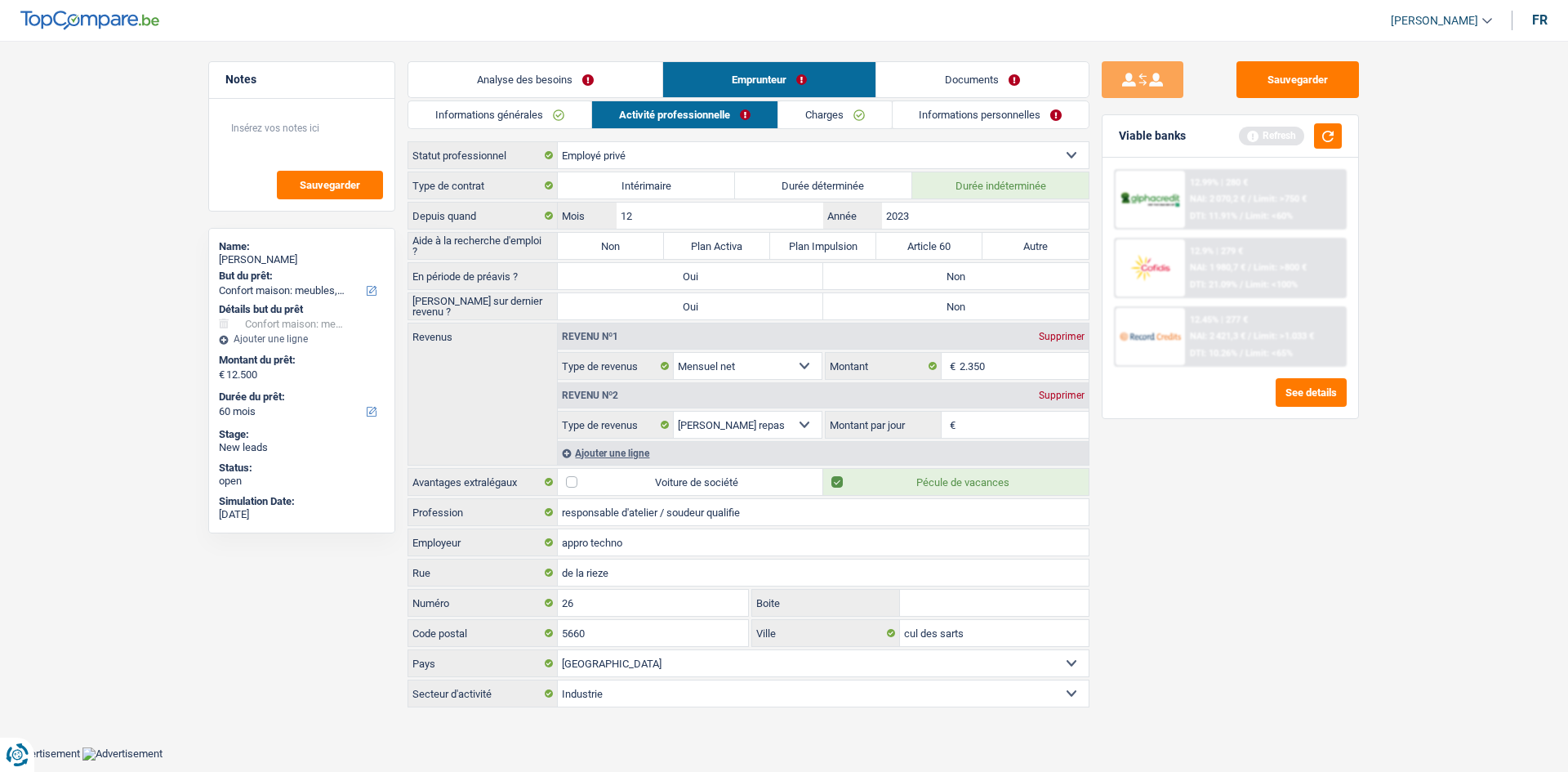 drag, startPoint x: 650, startPoint y: 239, endPoint x: 909, endPoint y: 301, distance: 266.31748 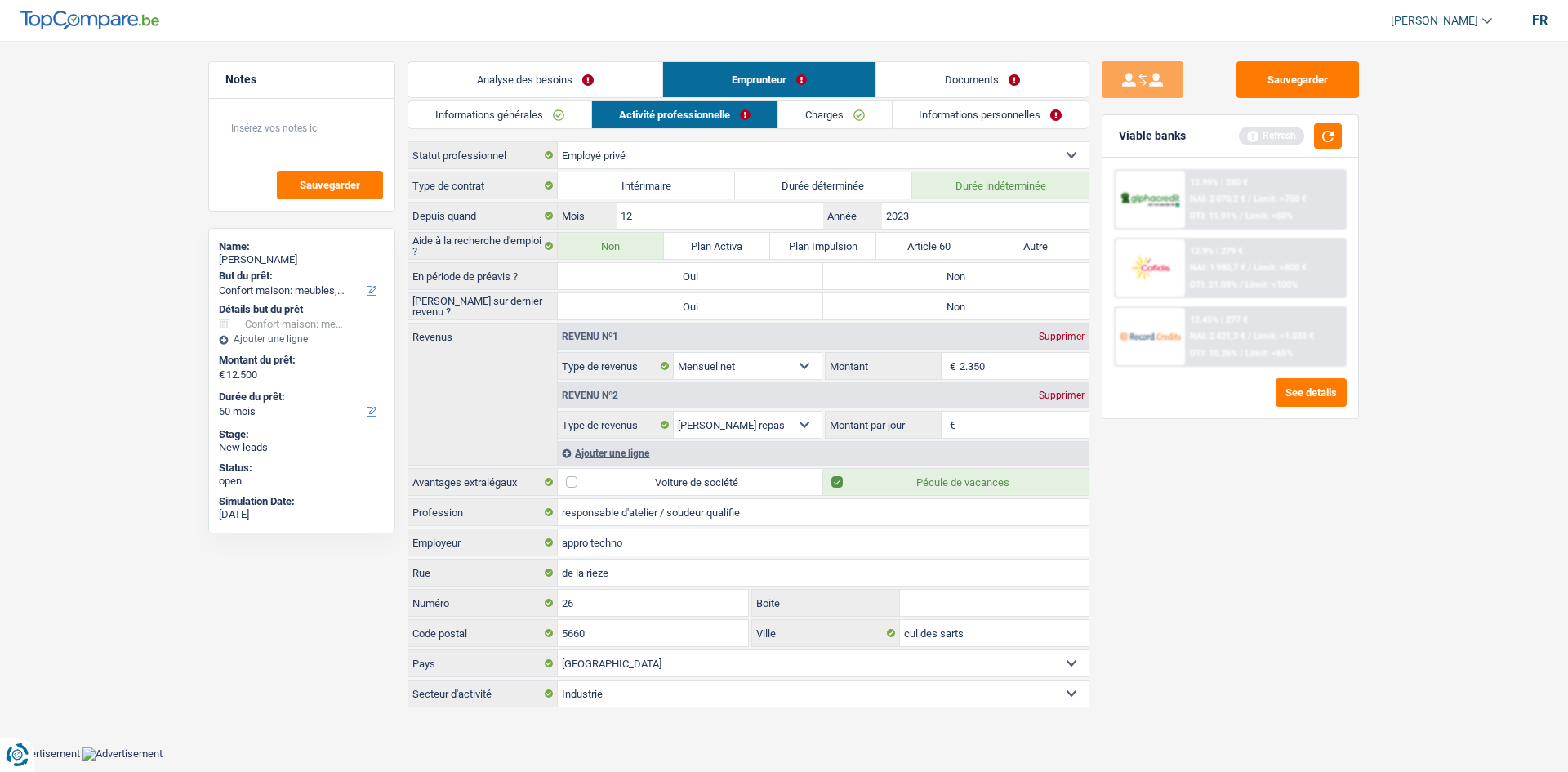 click on "Non" at bounding box center (956, 276) 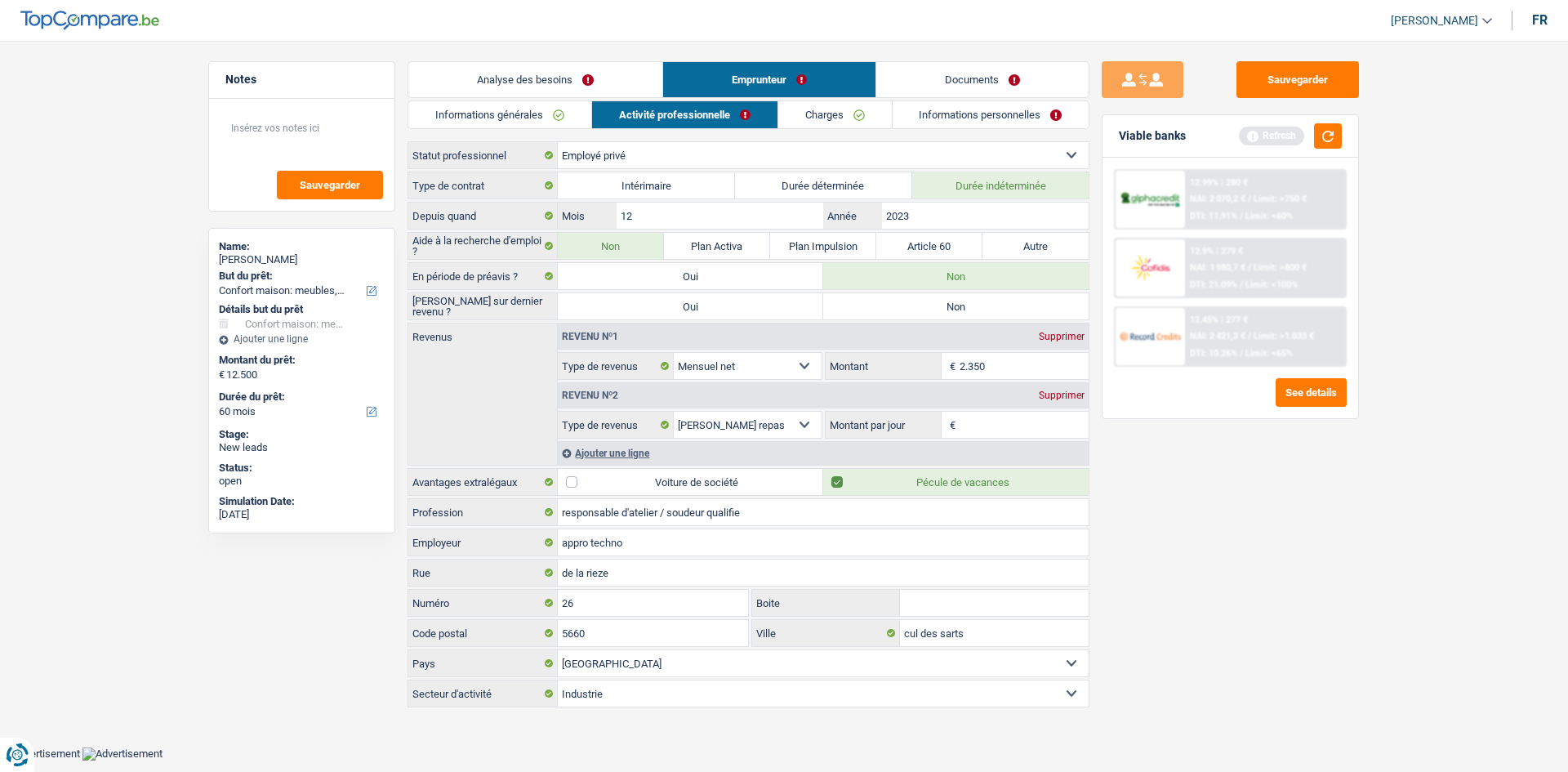 click on "Non" at bounding box center [956, 306] 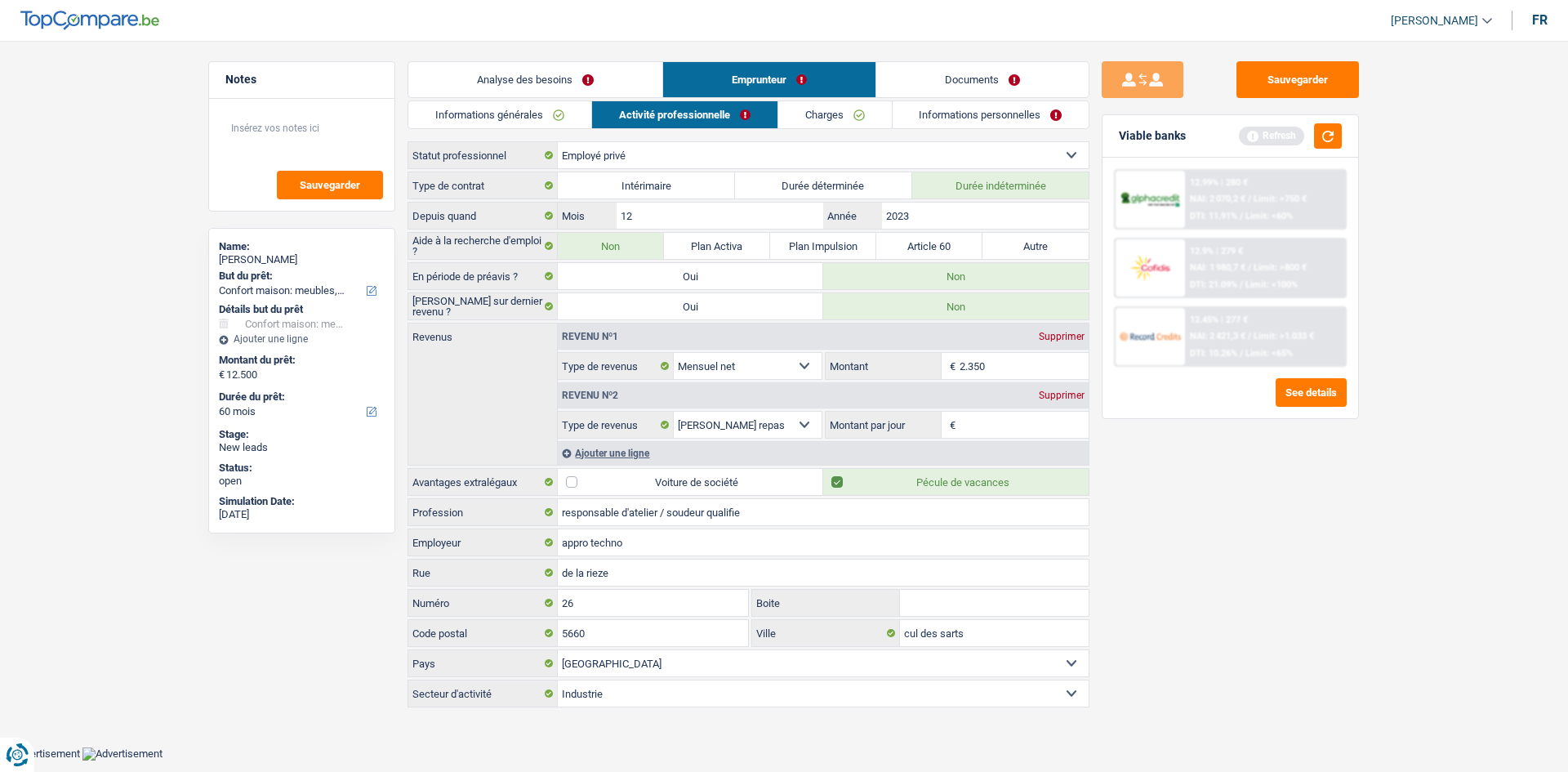 click on "Montant par jour" at bounding box center (1024, 425) 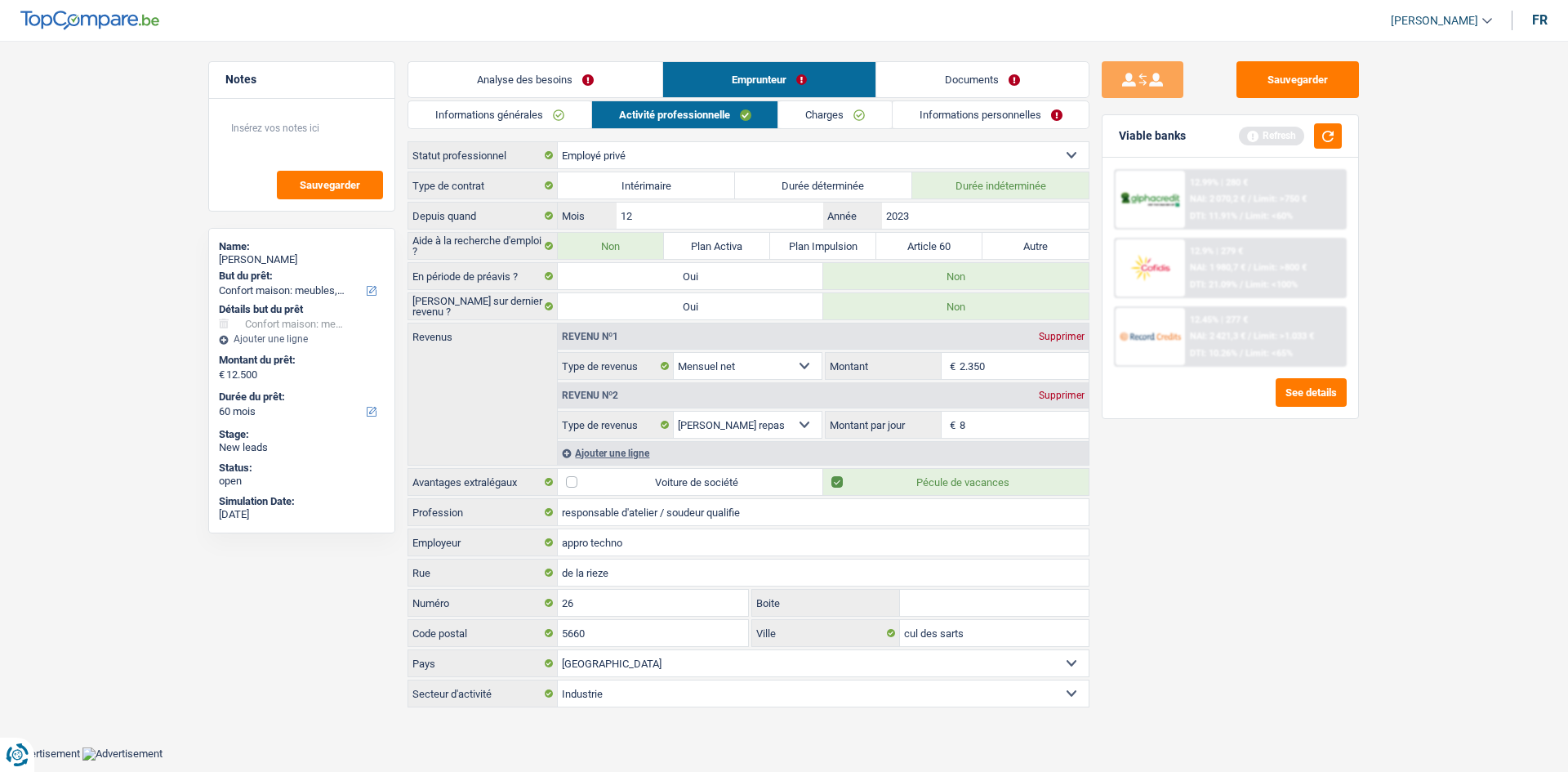 type on "8,0" 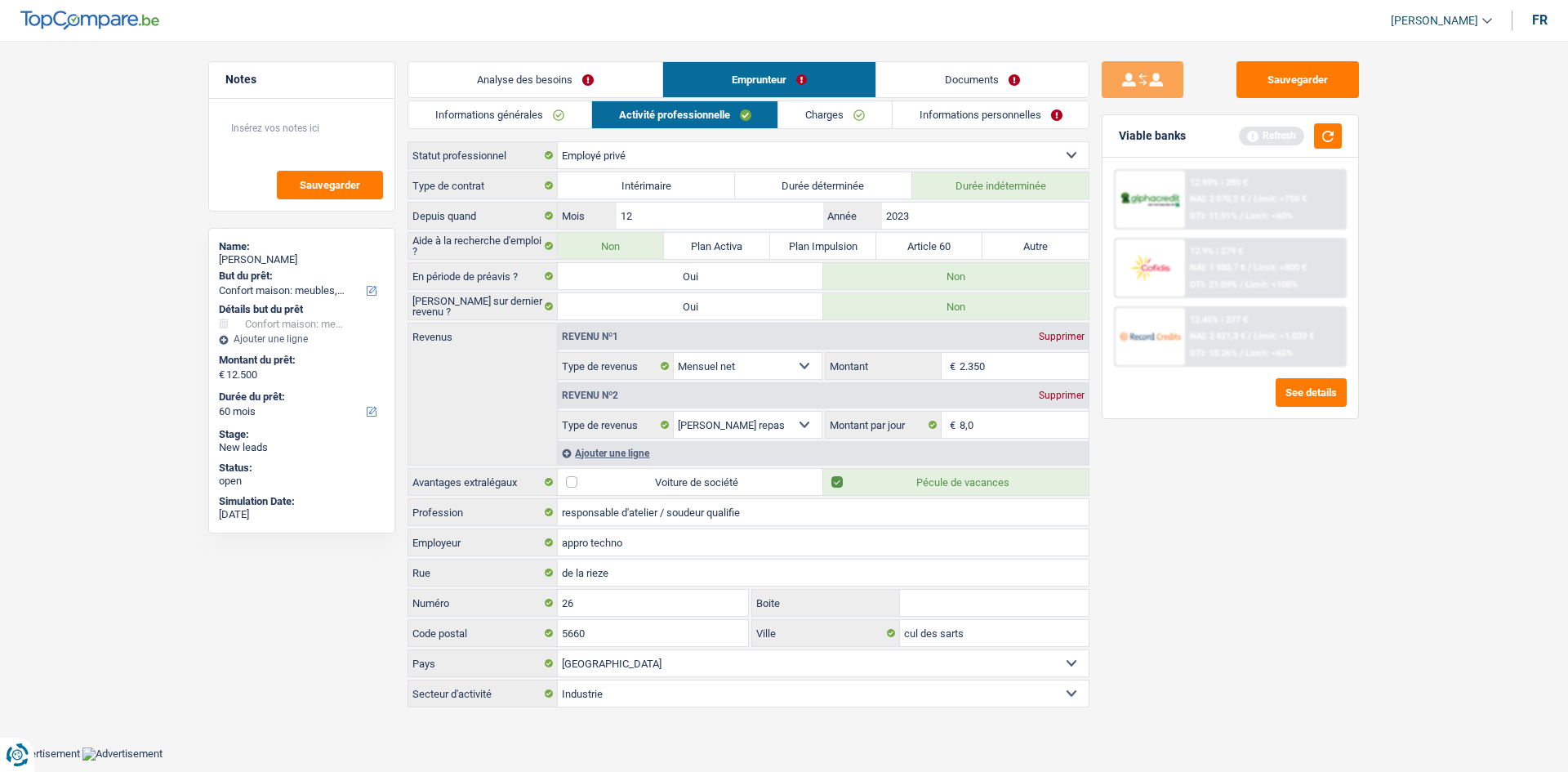 click on "Sauvegarder
Viable banks
Refresh
12.99% | 280 €
NAI: 2 070,2 €
/
Limit: >750 €
DTI: 11.91%
/
Limit: <60%
12.9% | 279 €
NAI: 1 980,7 €
/
Limit: >800 €
DTI: 21.09%
/
Limit: <100%
/       /" at bounding box center [1230, 401] 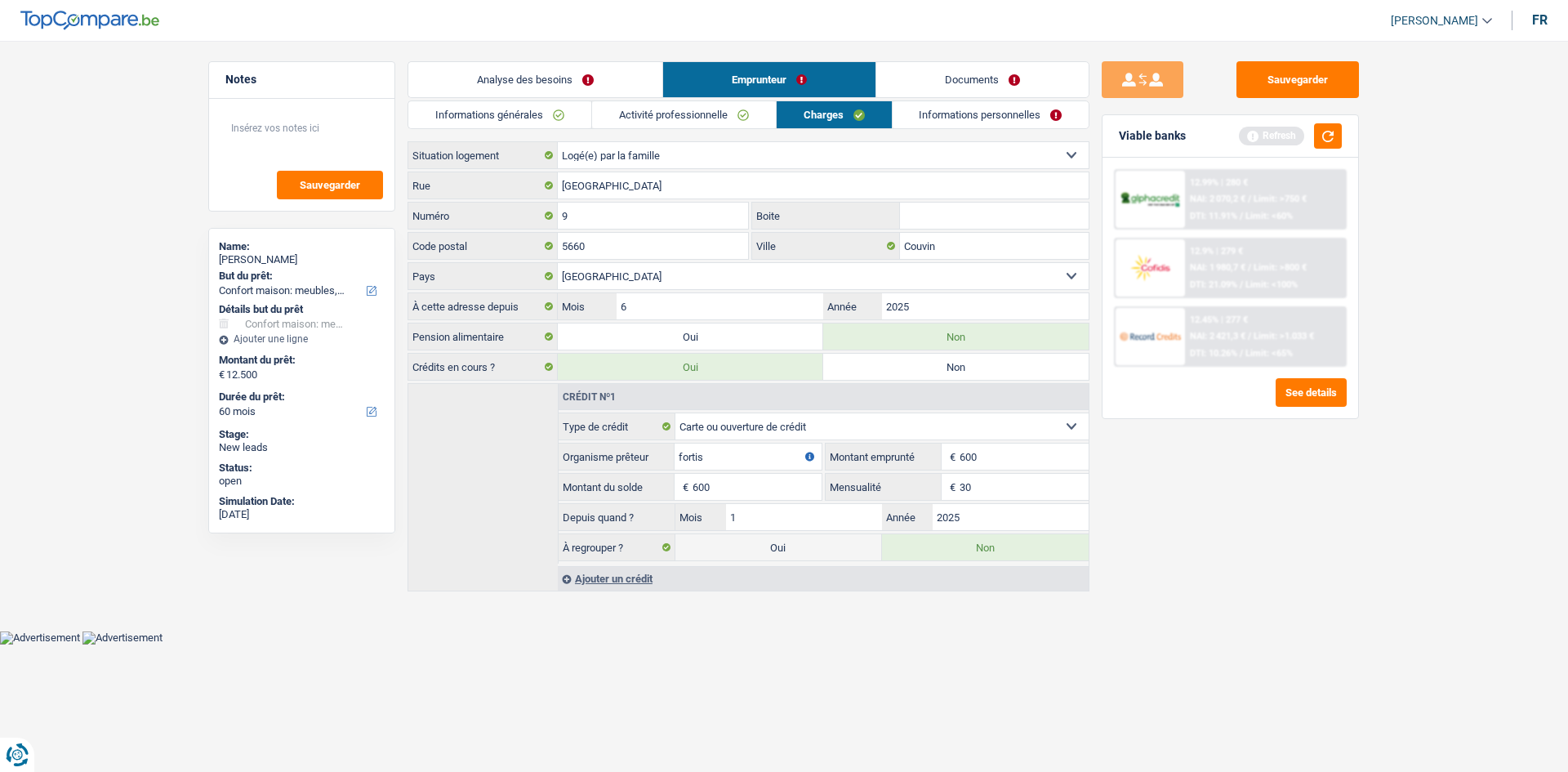 drag, startPoint x: 992, startPoint y: 136, endPoint x: 994, endPoint y: 123, distance: 13.152946 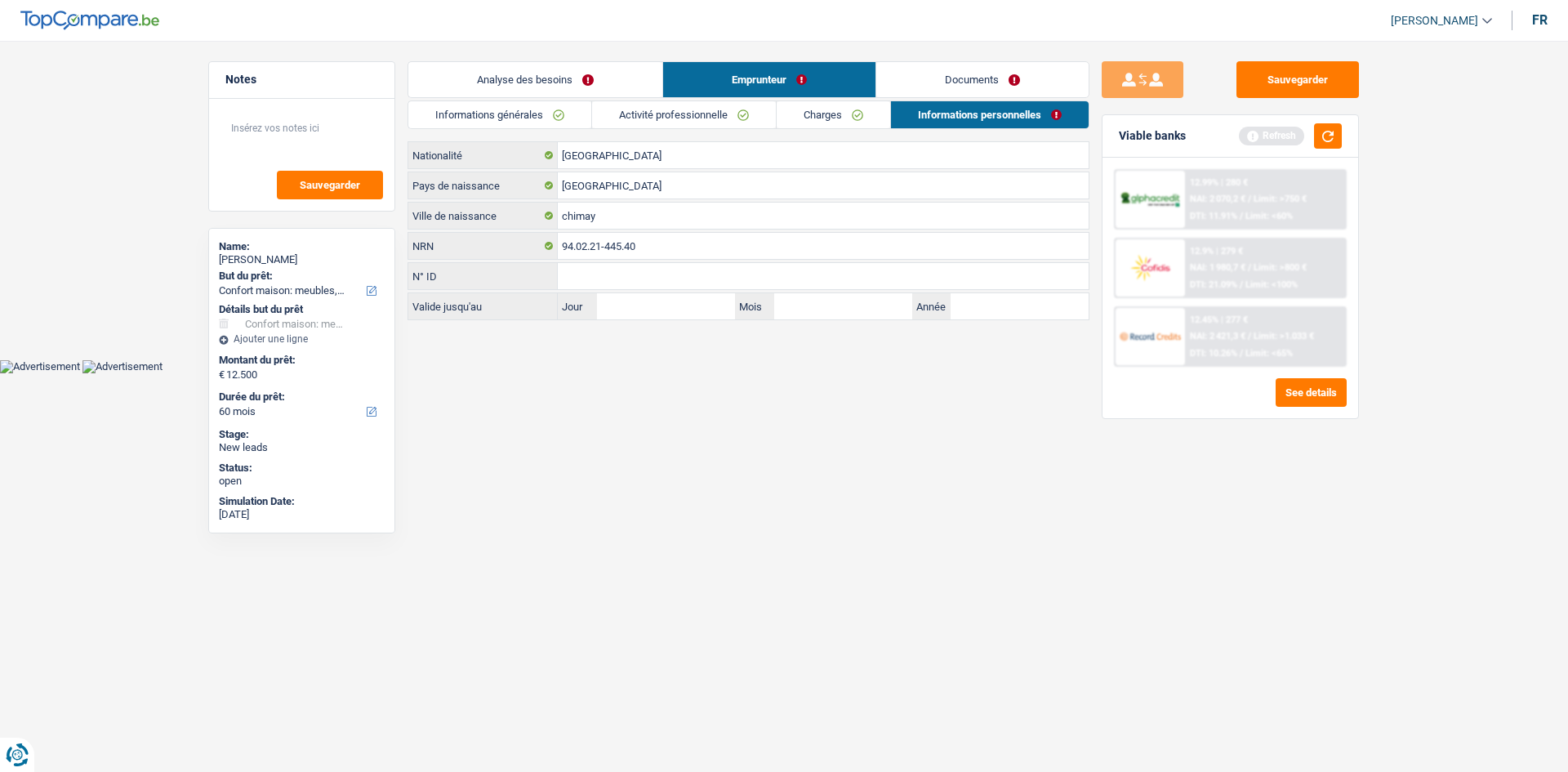 click on "Informations générales" at bounding box center (500, 114) 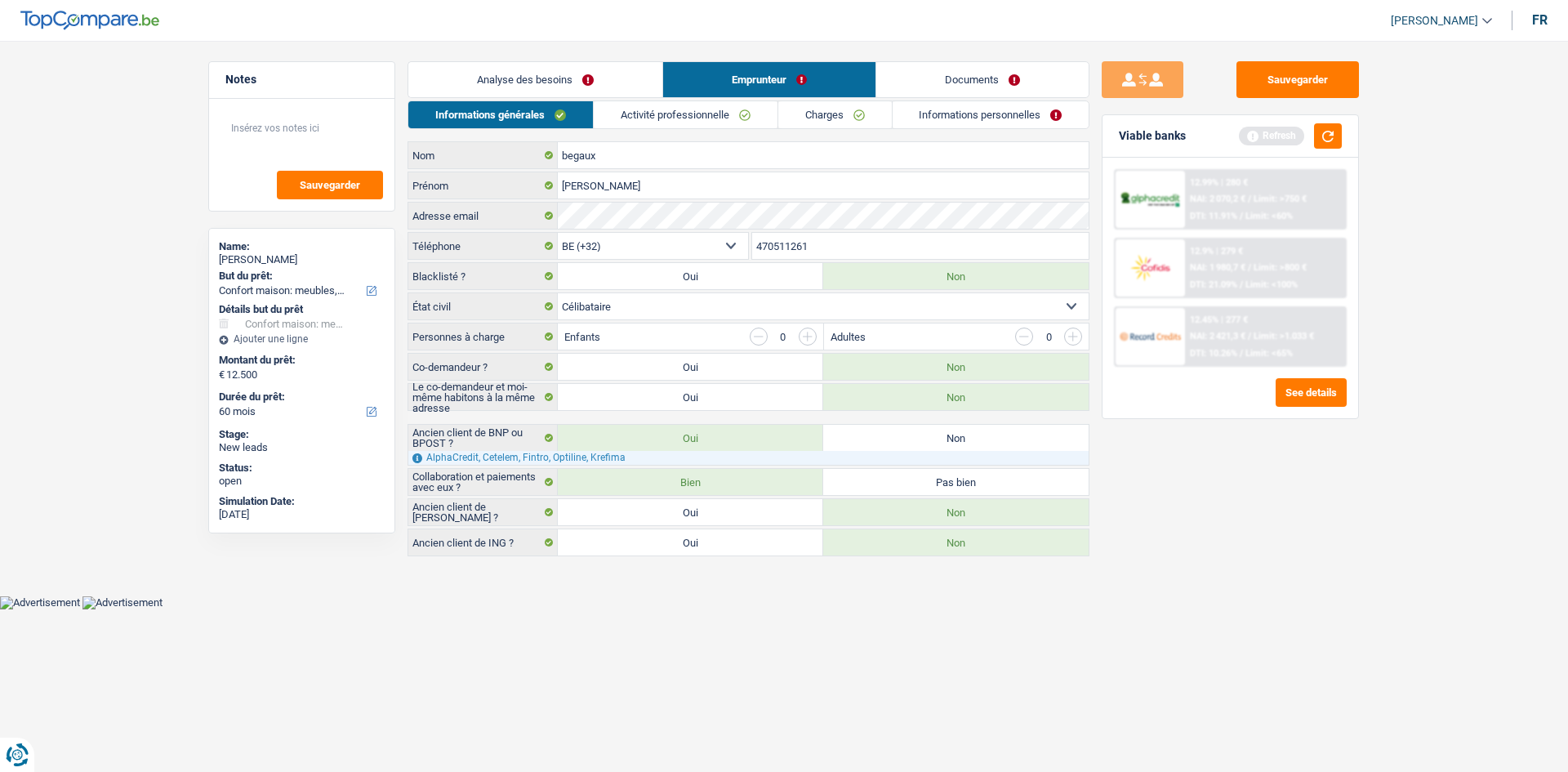 click on "Analyse des besoins" at bounding box center (535, 79) 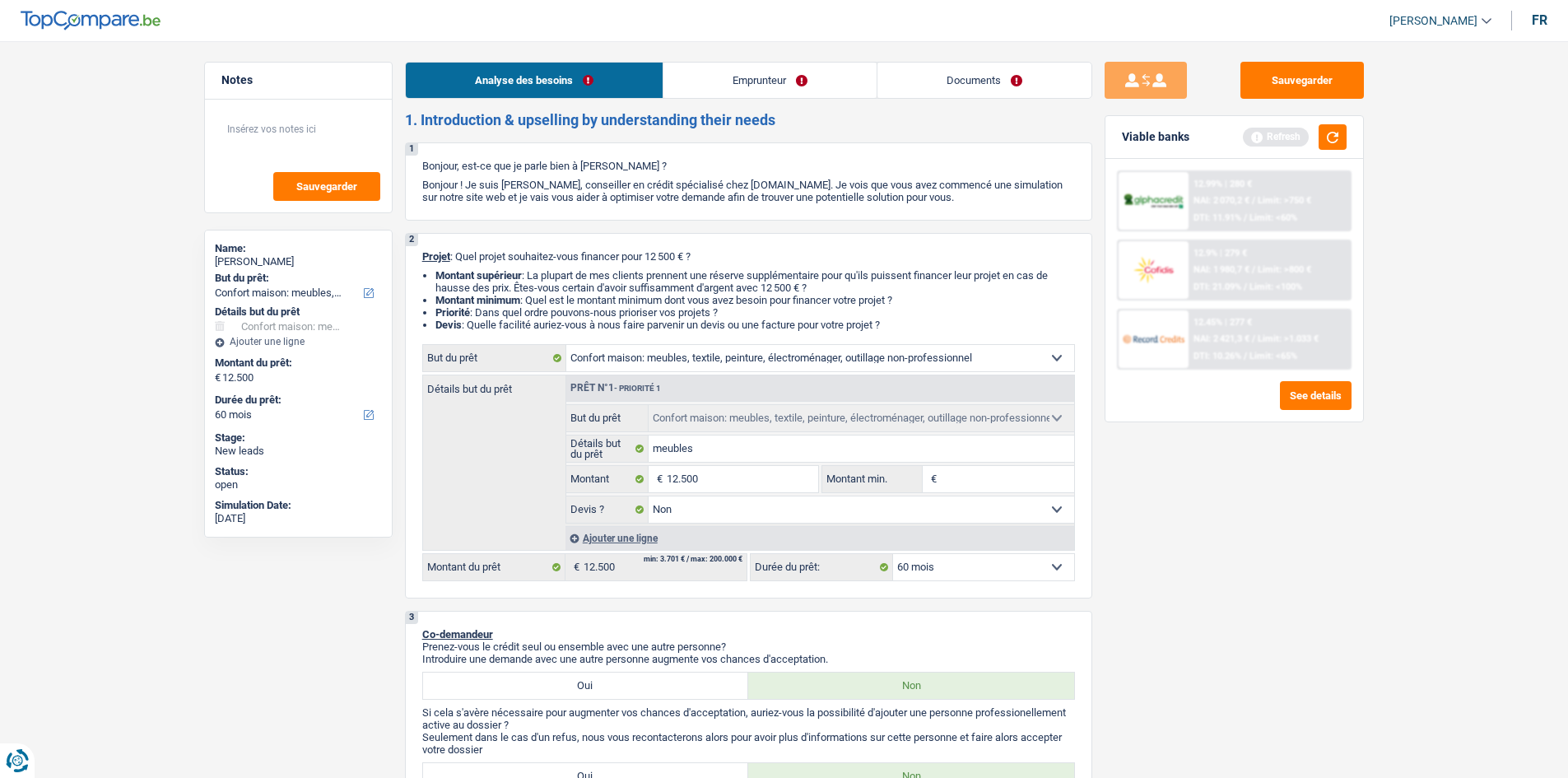 click on "Emprunteur" at bounding box center (770, 80) 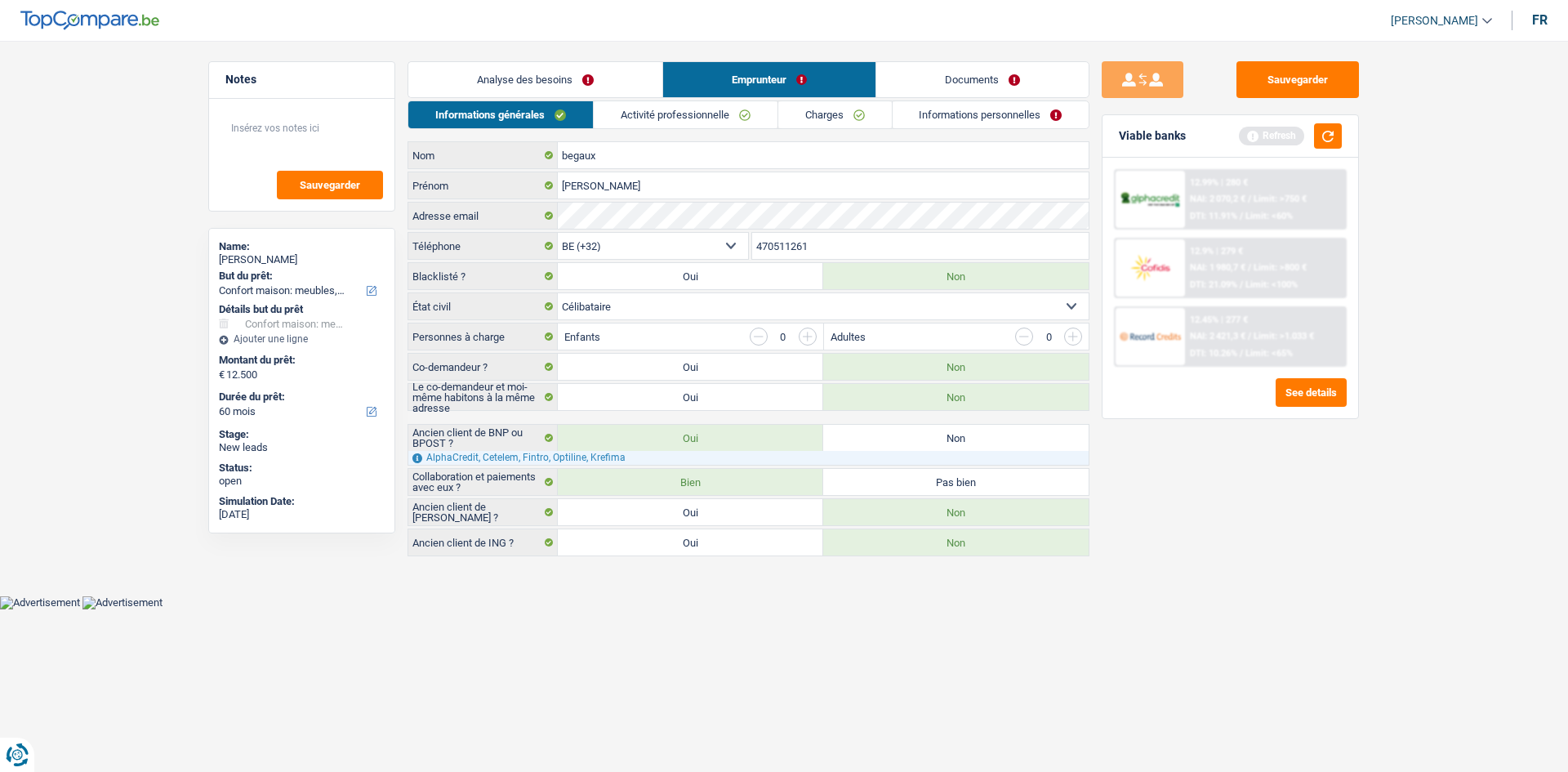 click on "Activité professionnelle" at bounding box center (685, 114) 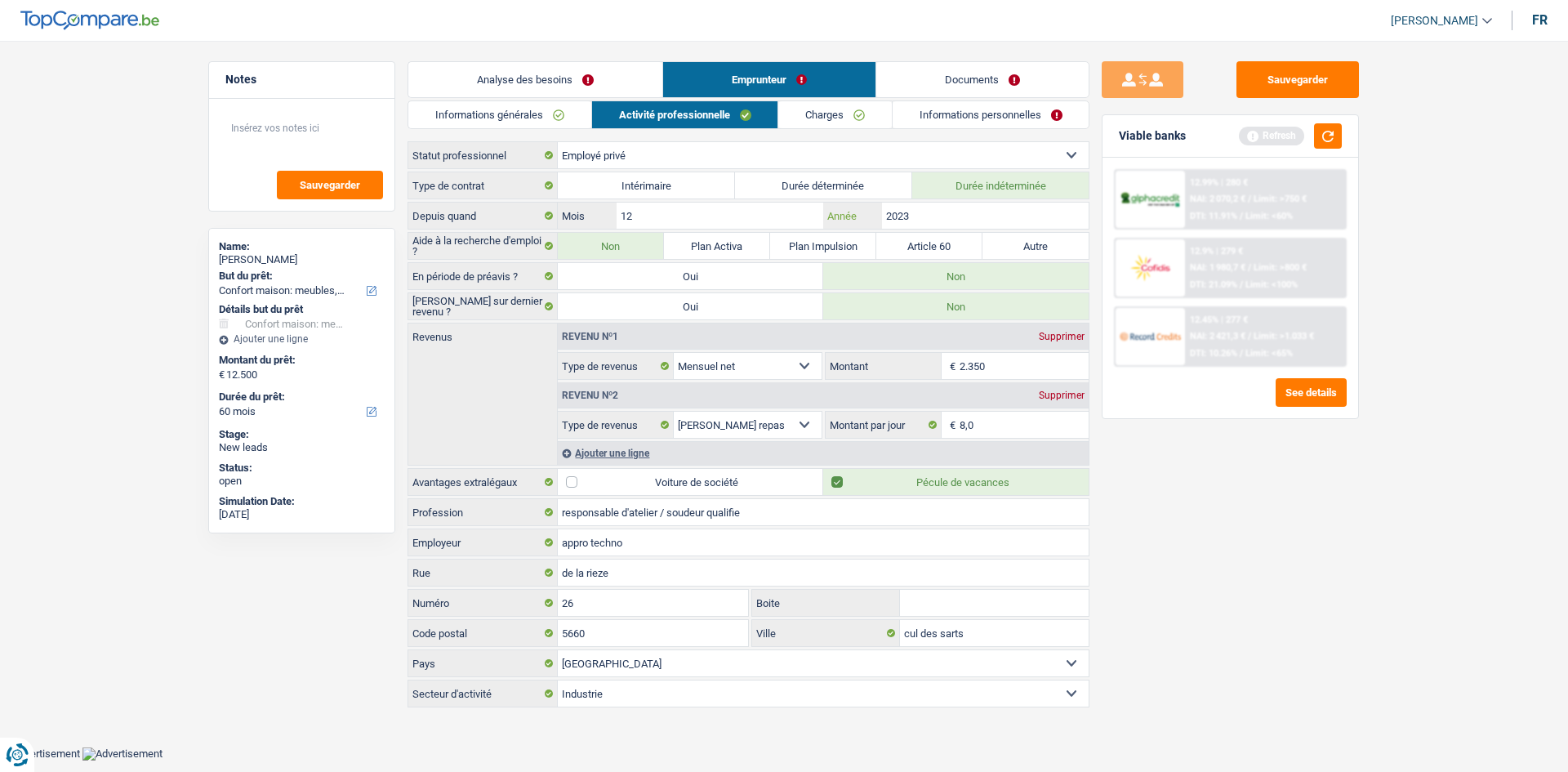 click on "2023" at bounding box center (985, 216) 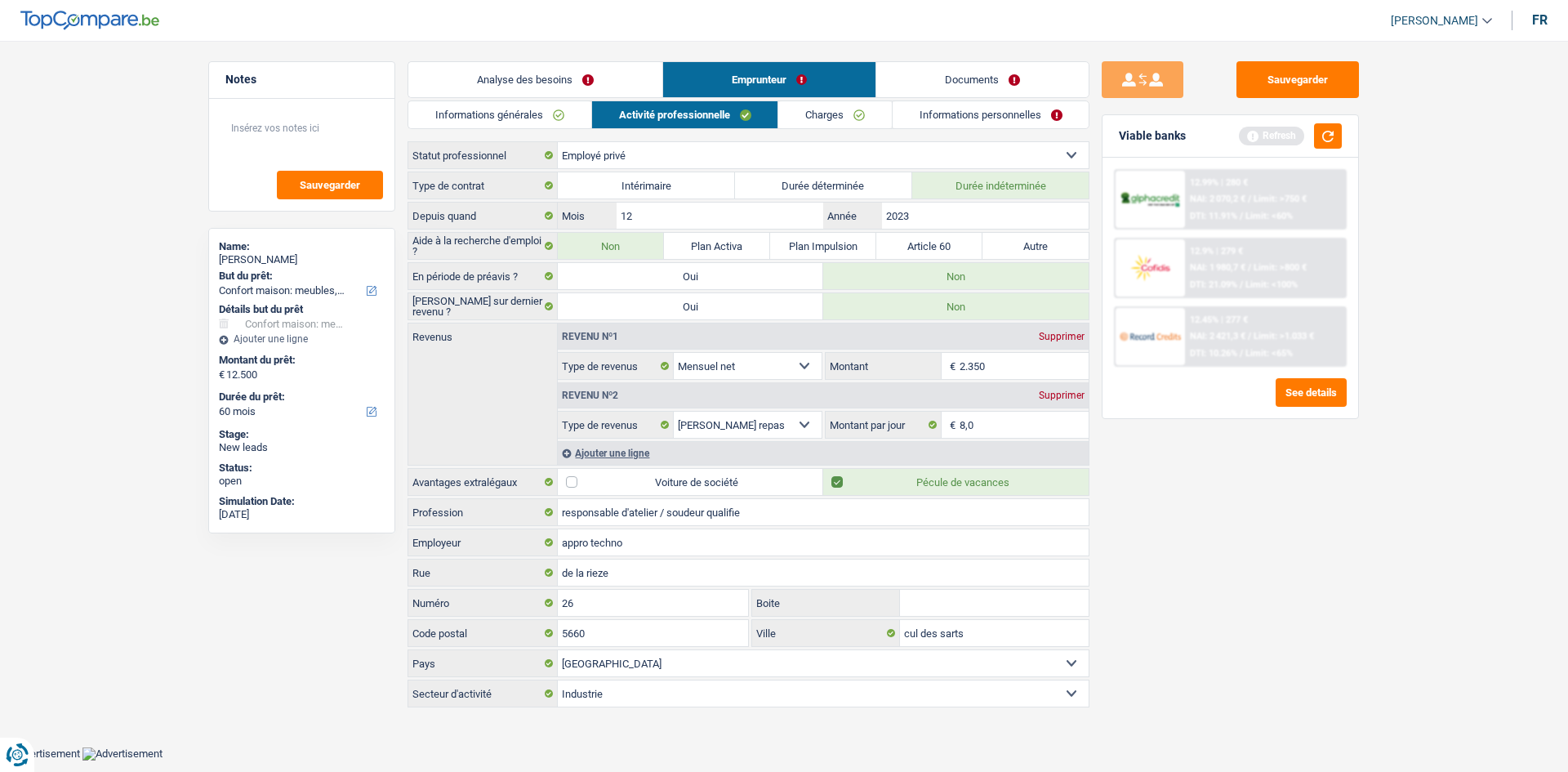 click on "2.350" at bounding box center [1024, 366] 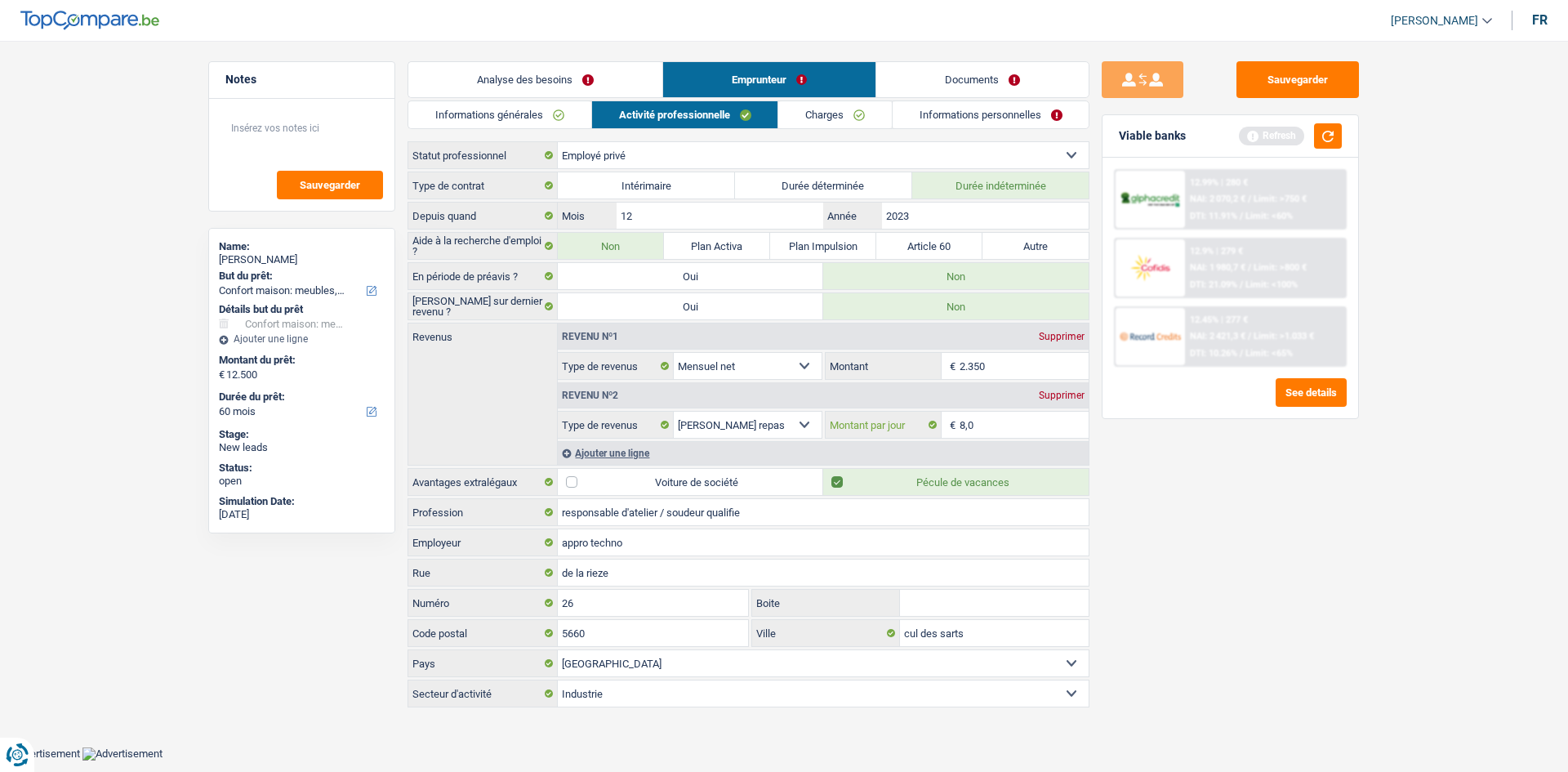 drag, startPoint x: 995, startPoint y: 423, endPoint x: 1035, endPoint y: 435, distance: 41.76123 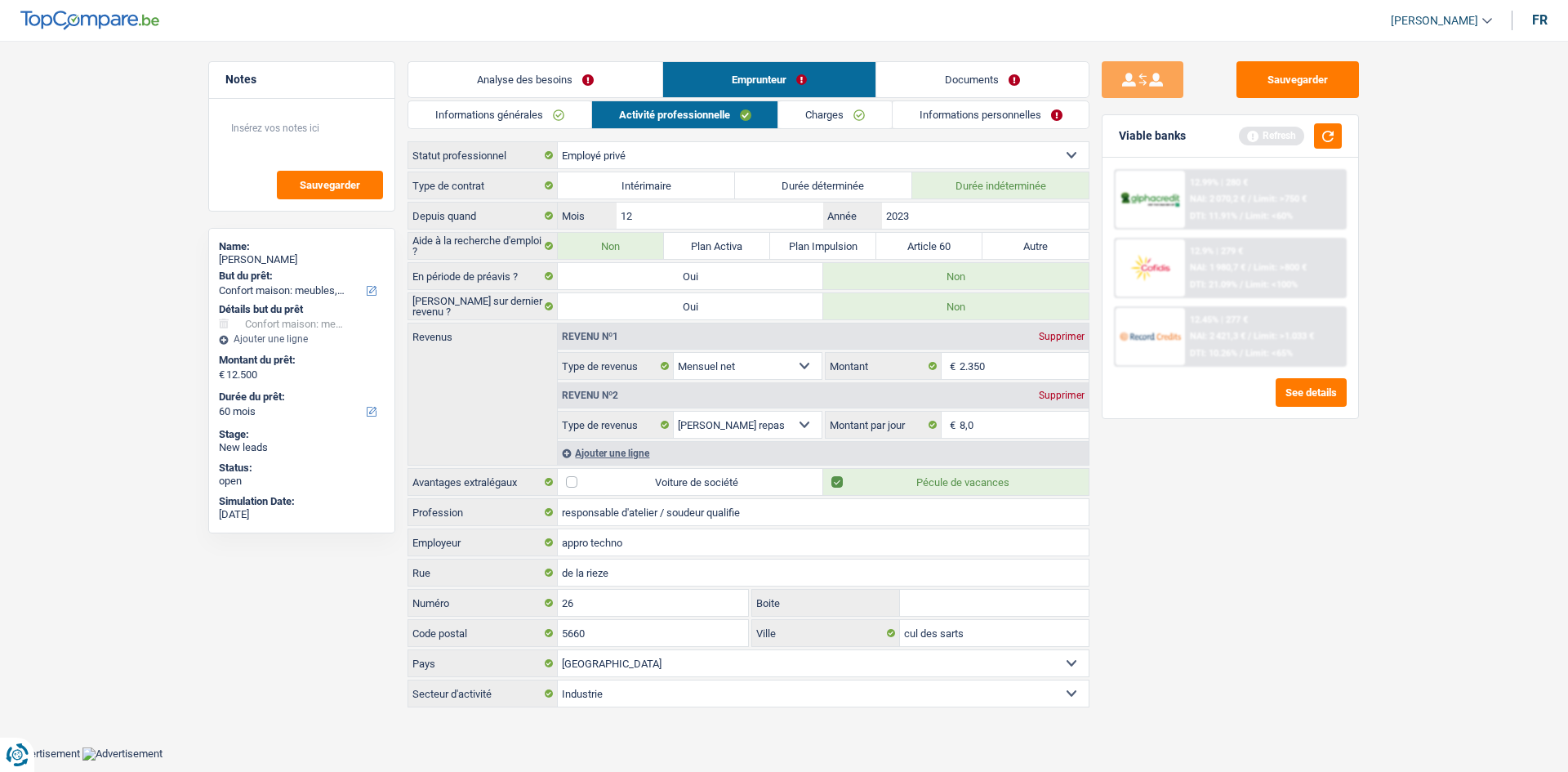 click on "Sauvegarder
Viable banks
Refresh
12.99% | 280 €
NAI: 2 070,2 €
/
Limit: >750 €
DTI: 11.91%
/
Limit: <60%
12.9% | 279 €
NAI: 1 980,7 €
/
Limit: >800 €
DTI: 21.09%
/
Limit: <100%
/       /" at bounding box center (1230, 401) 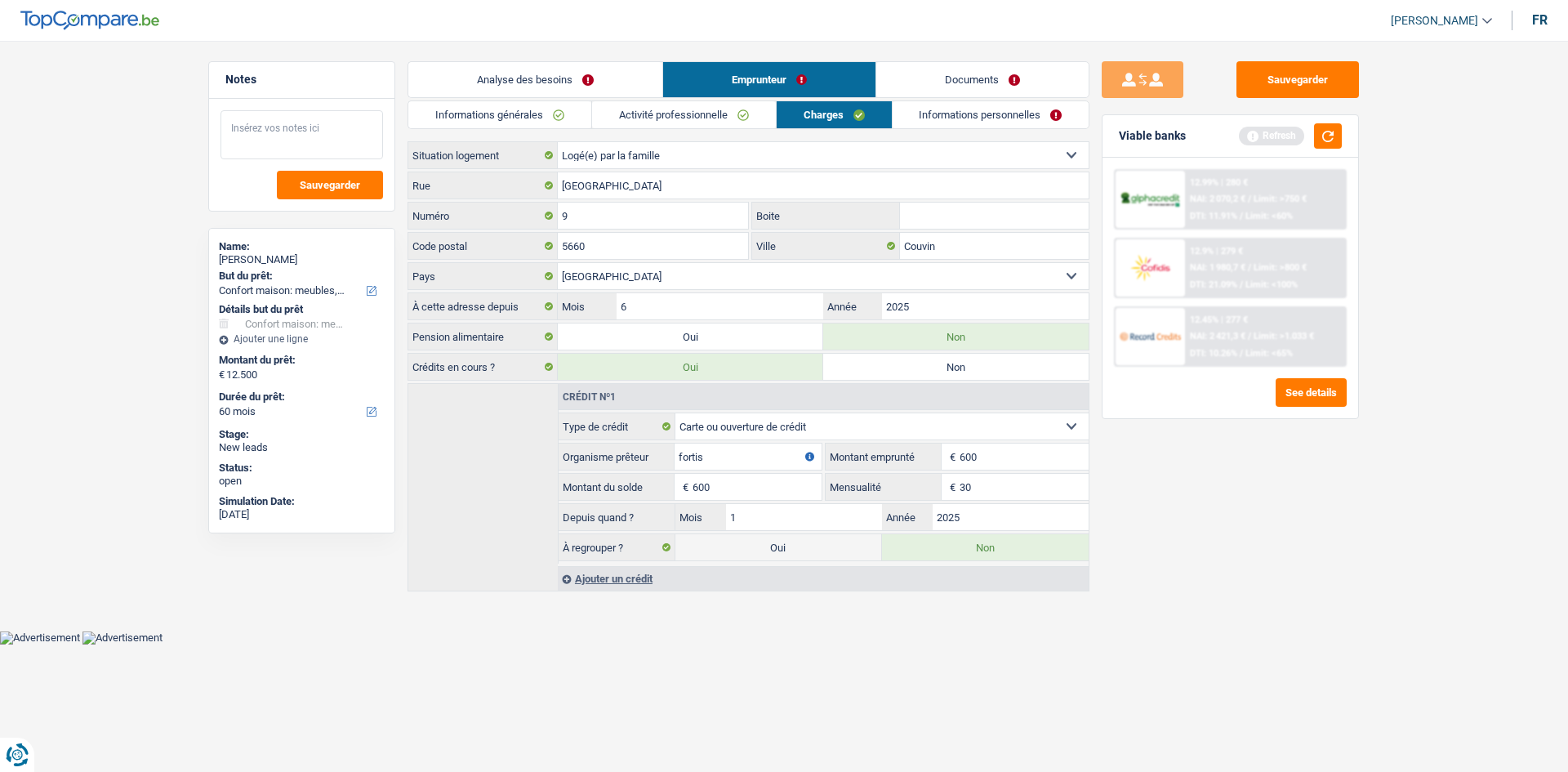 click at bounding box center (301, 135) 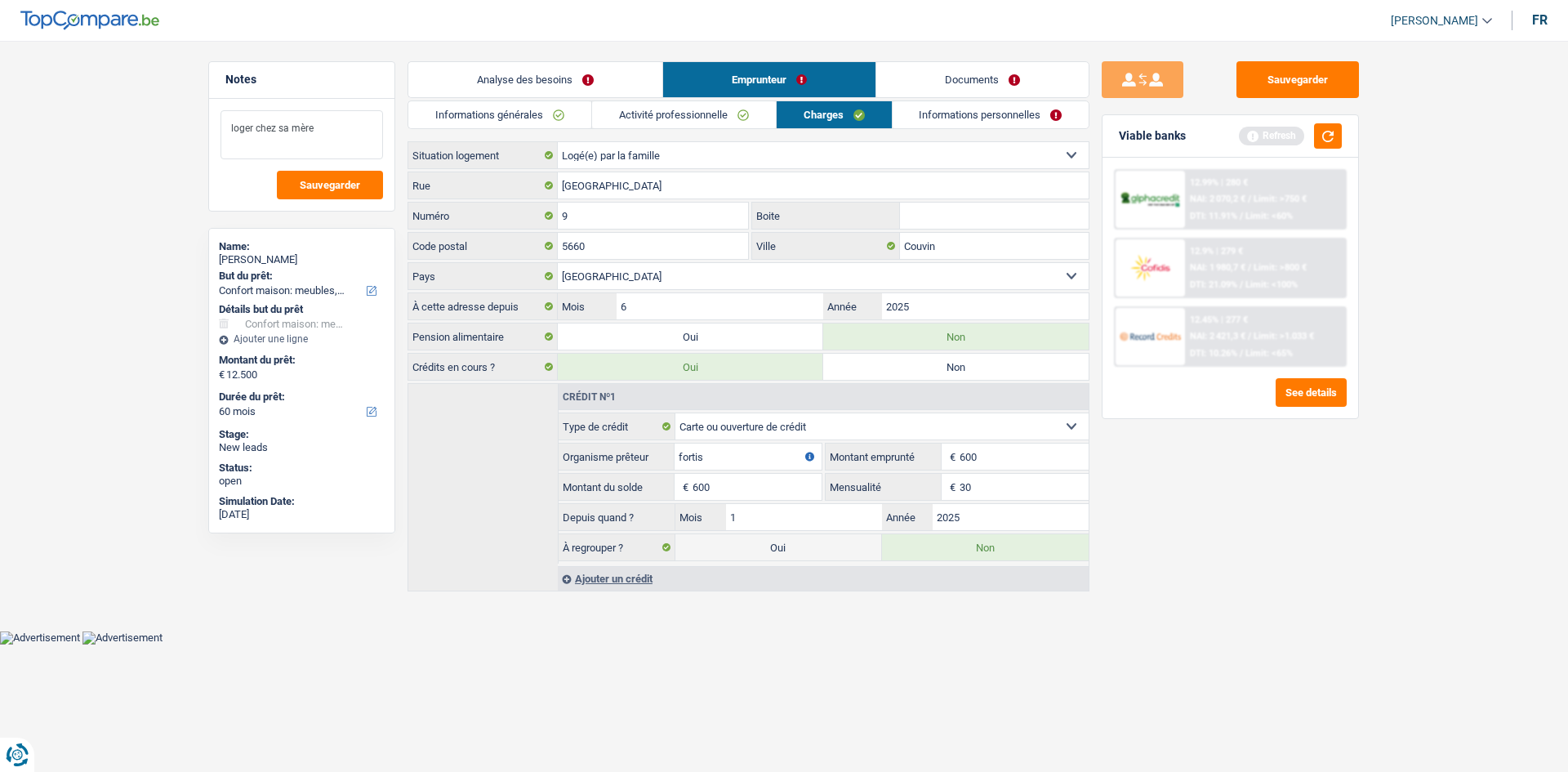 type on "loger chez sa mère" 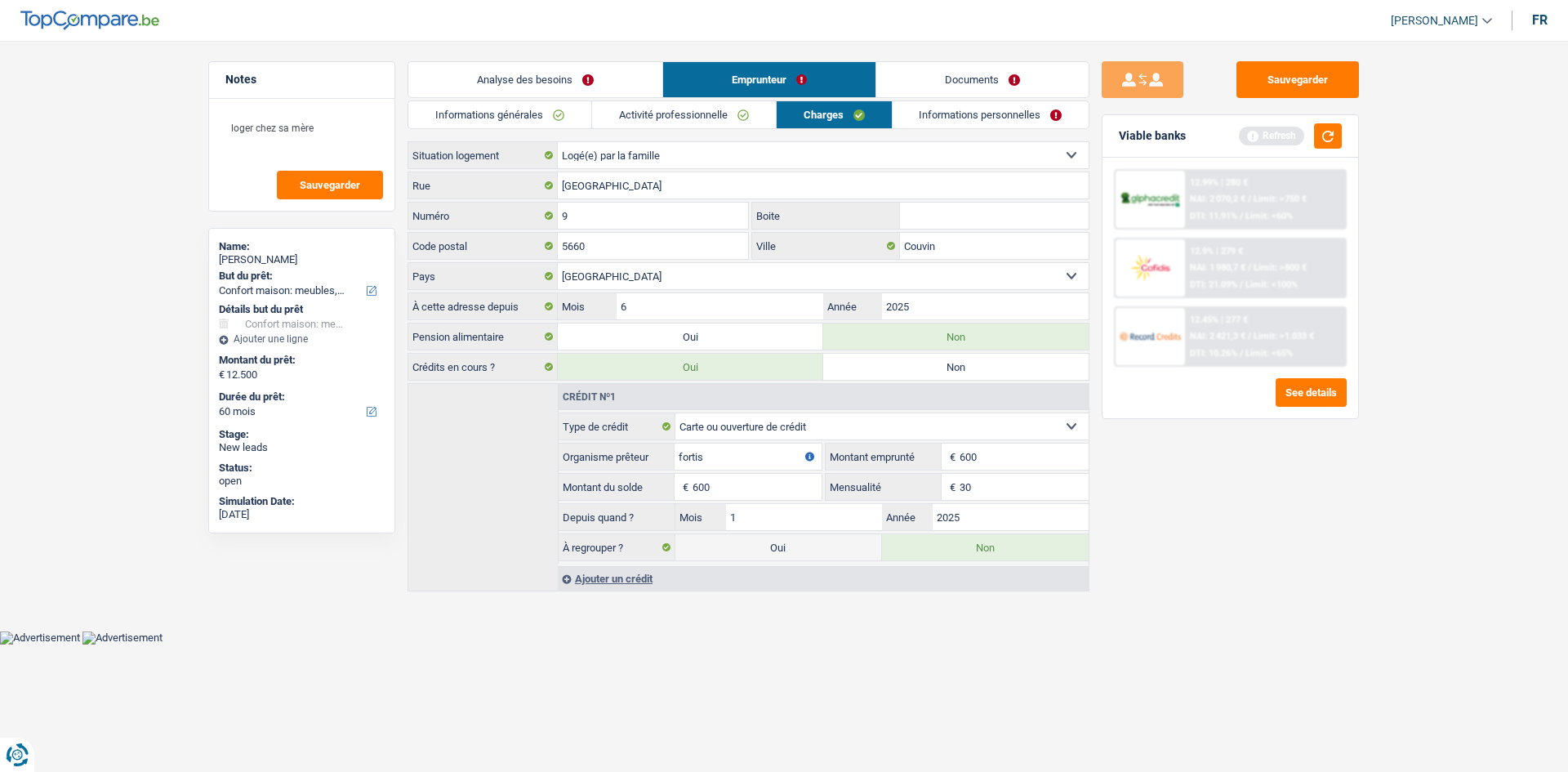 click on "Sauvegarder
Viable banks
Refresh
12.99% | 280 €
NAI: 2 070,2 €
/
Limit: >750 €
DTI: 11.91%
/
Limit: <60%
12.9% | 279 €
NAI: 1 980,7 €
/
Limit: >800 €
DTI: 21.09%
/
Limit: <100%
/       /" at bounding box center (1230, 401) 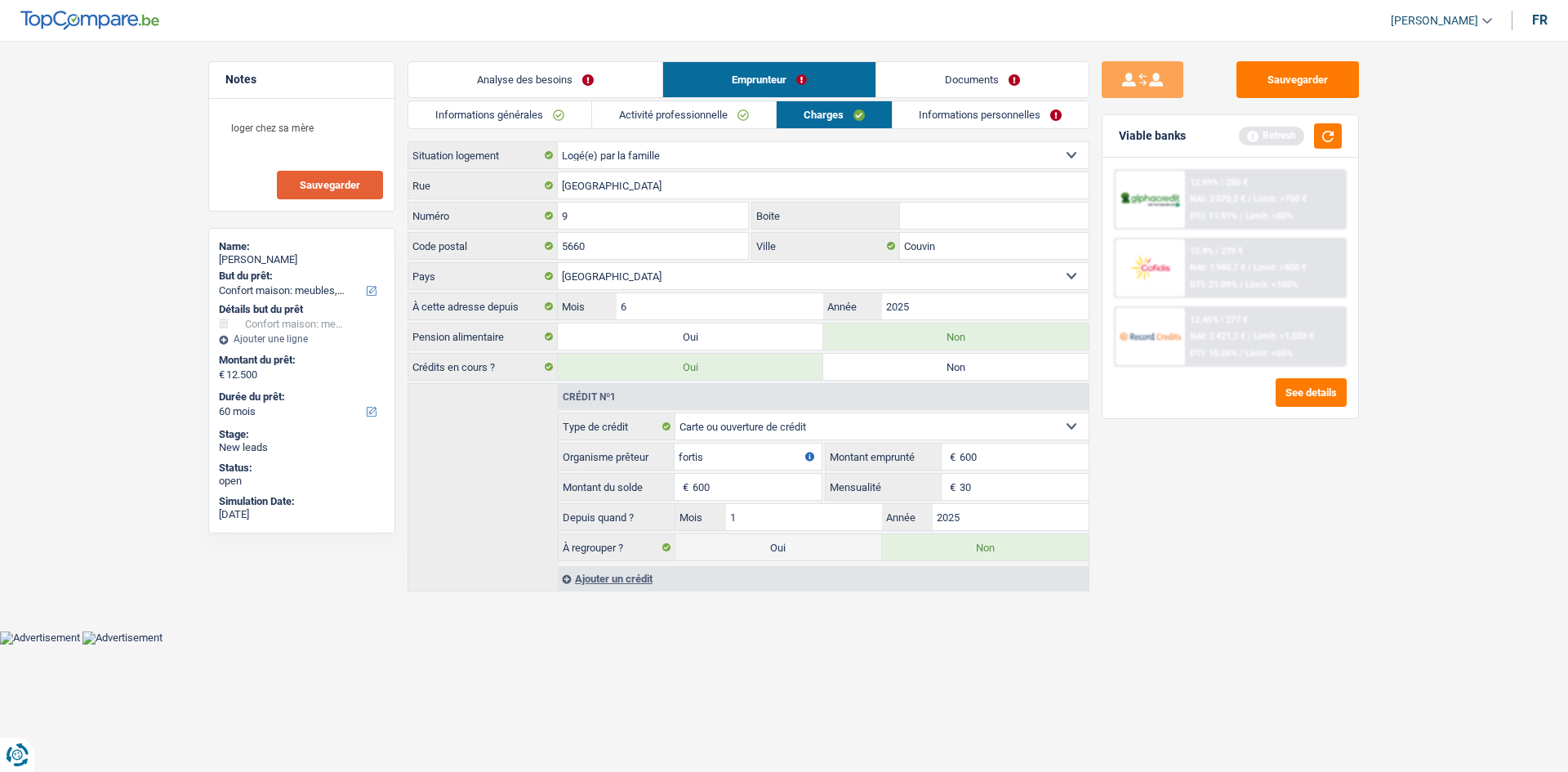 click on "Sauvegarder" at bounding box center (330, 185) 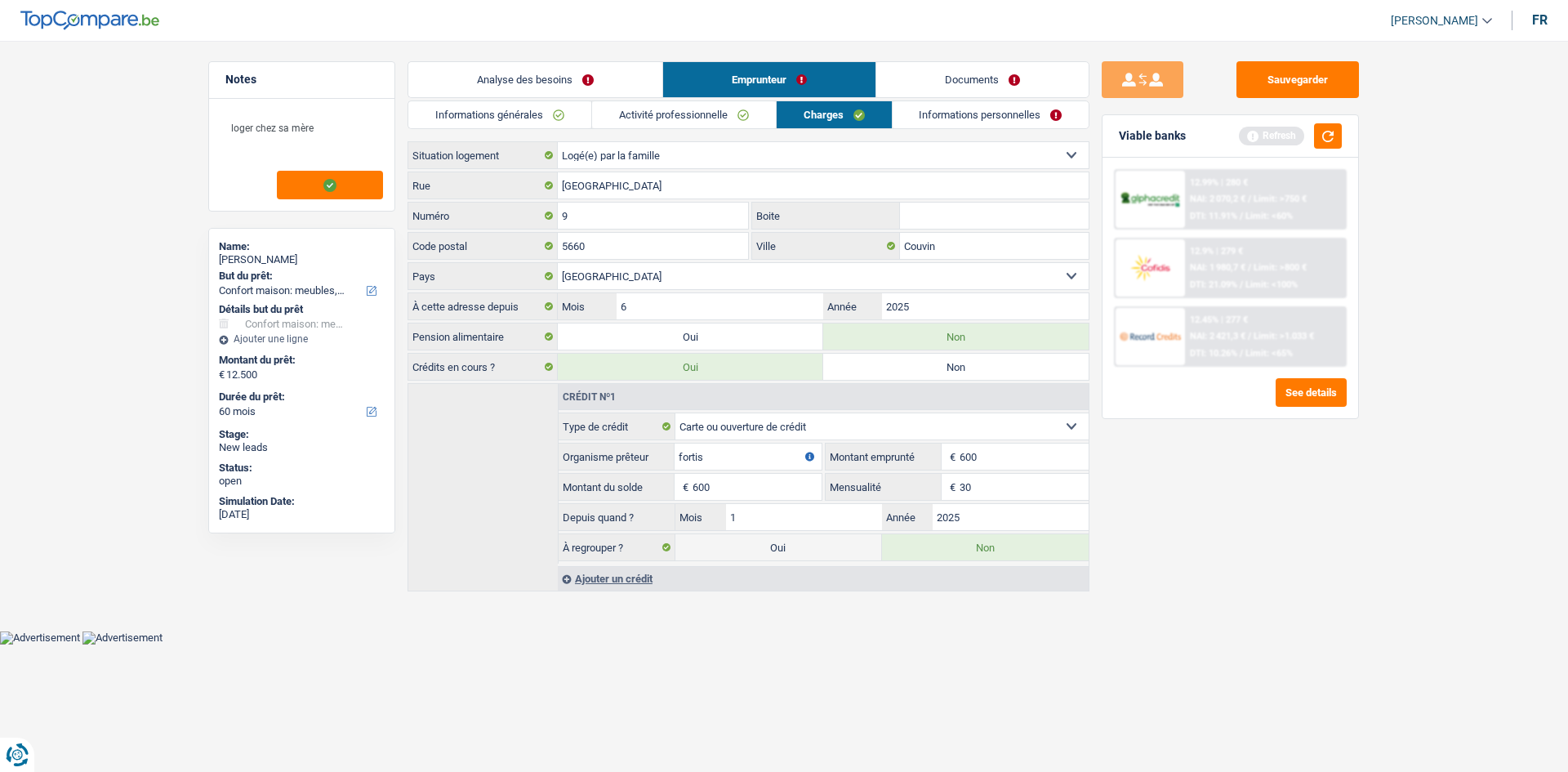 click on "Informations personnelles" at bounding box center [991, 114] 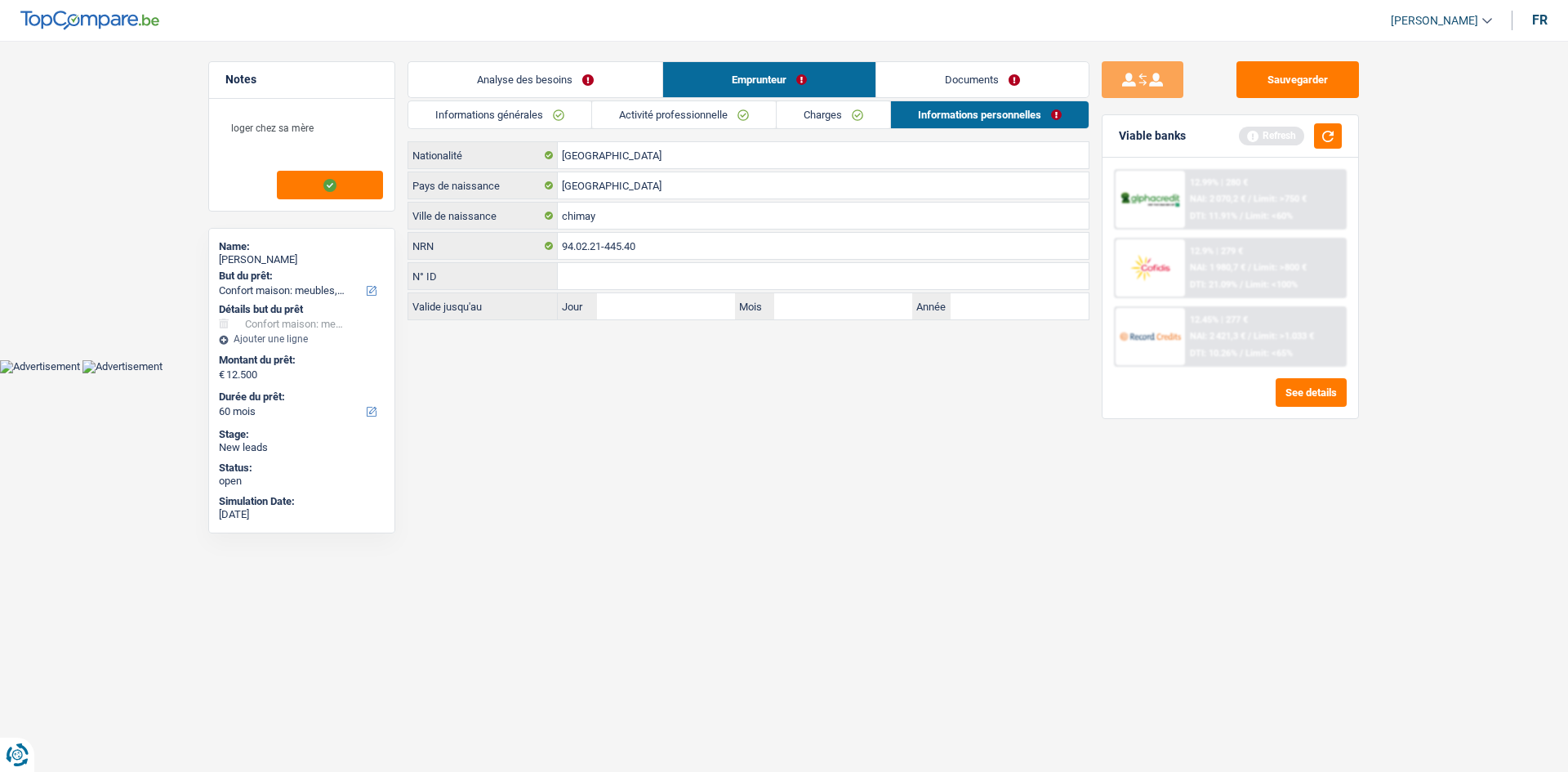 click on "Notes
loger chez sa mère     Name:   sylvain begaux   But du prêt: Confort maison: meubles, textile, peinture, électroménager, outillage non-professionnel Hifi, multimédia, gsm, ordinateur Aménagement: frais d'installation, déménagement Evénement familial: naissance, mariage, divorce, communion, décès Frais médicaux Frais d'études Frais permis de conduire Loisirs: voyage, sport, musique Rafraîchissement: petits travaux maison et jardin Frais judiciaires Réparation voiture Prêt rénovation (non disponible pour les non-propriétaires) Prêt énergie (non disponible pour les non-propriétaires) Prêt voiture Taxes, impôts non professionnels Rénovation bien à l'étranger Dettes familiales Assurance Autre
Sélectionner une option
Détails but du prêt
Confort maison: meubles, textile, peinture, électroménager, outillage non-professionnel Hifi, multimédia, gsm, ordinateur Frais médicaux Assurance" at bounding box center (784, 192) 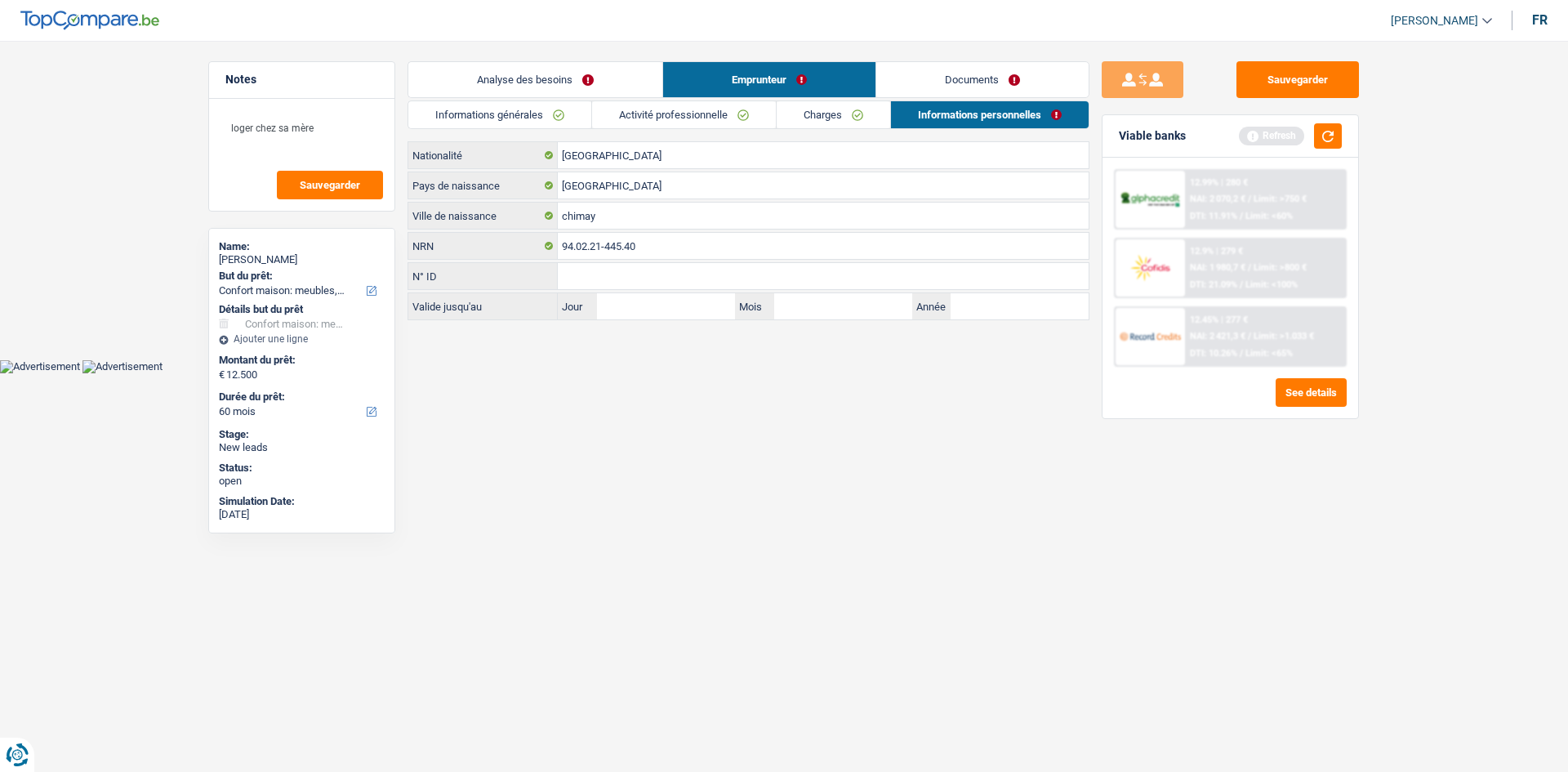 click on "Documents" at bounding box center [982, 79] 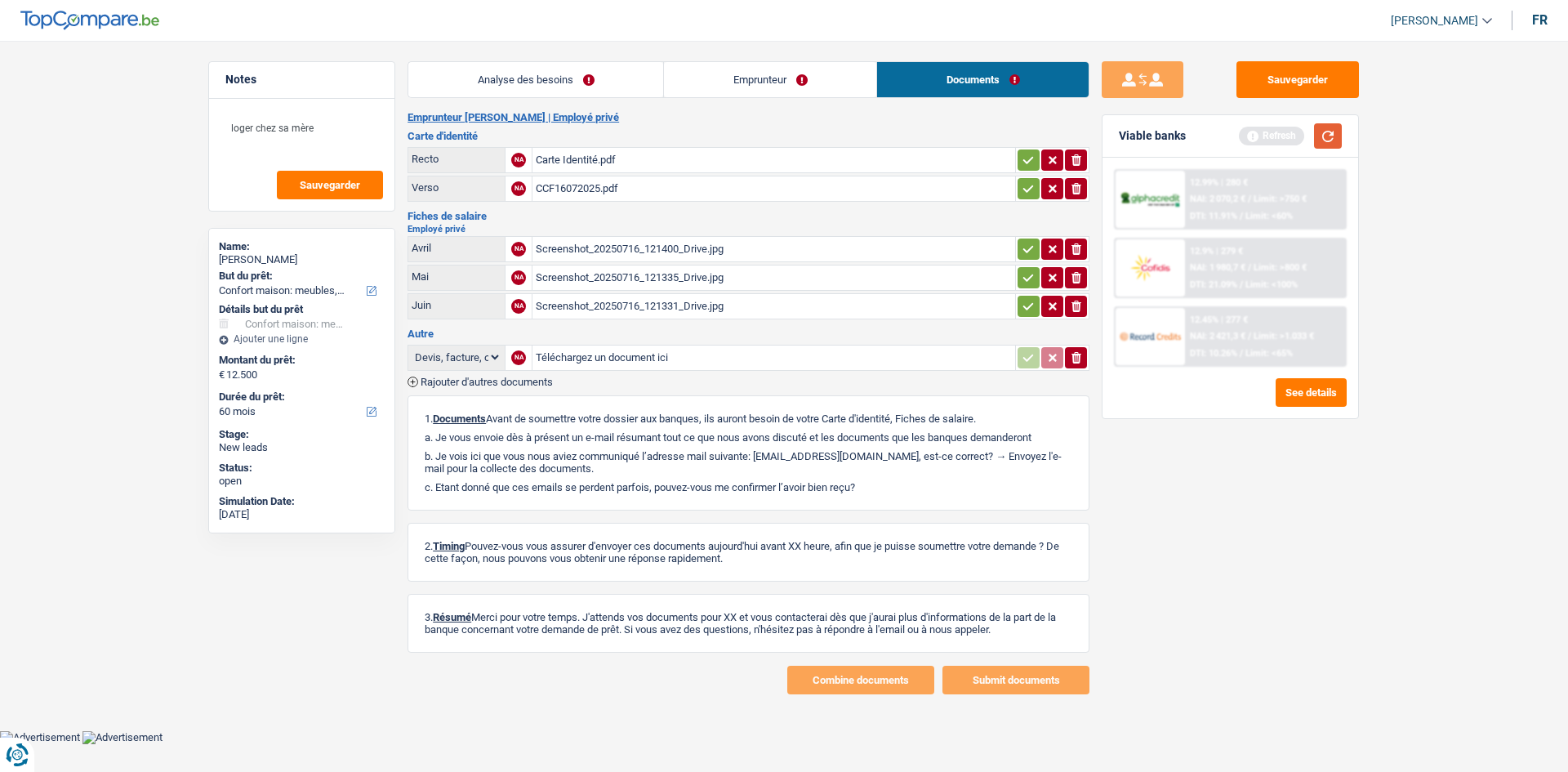 click at bounding box center [1328, 136] 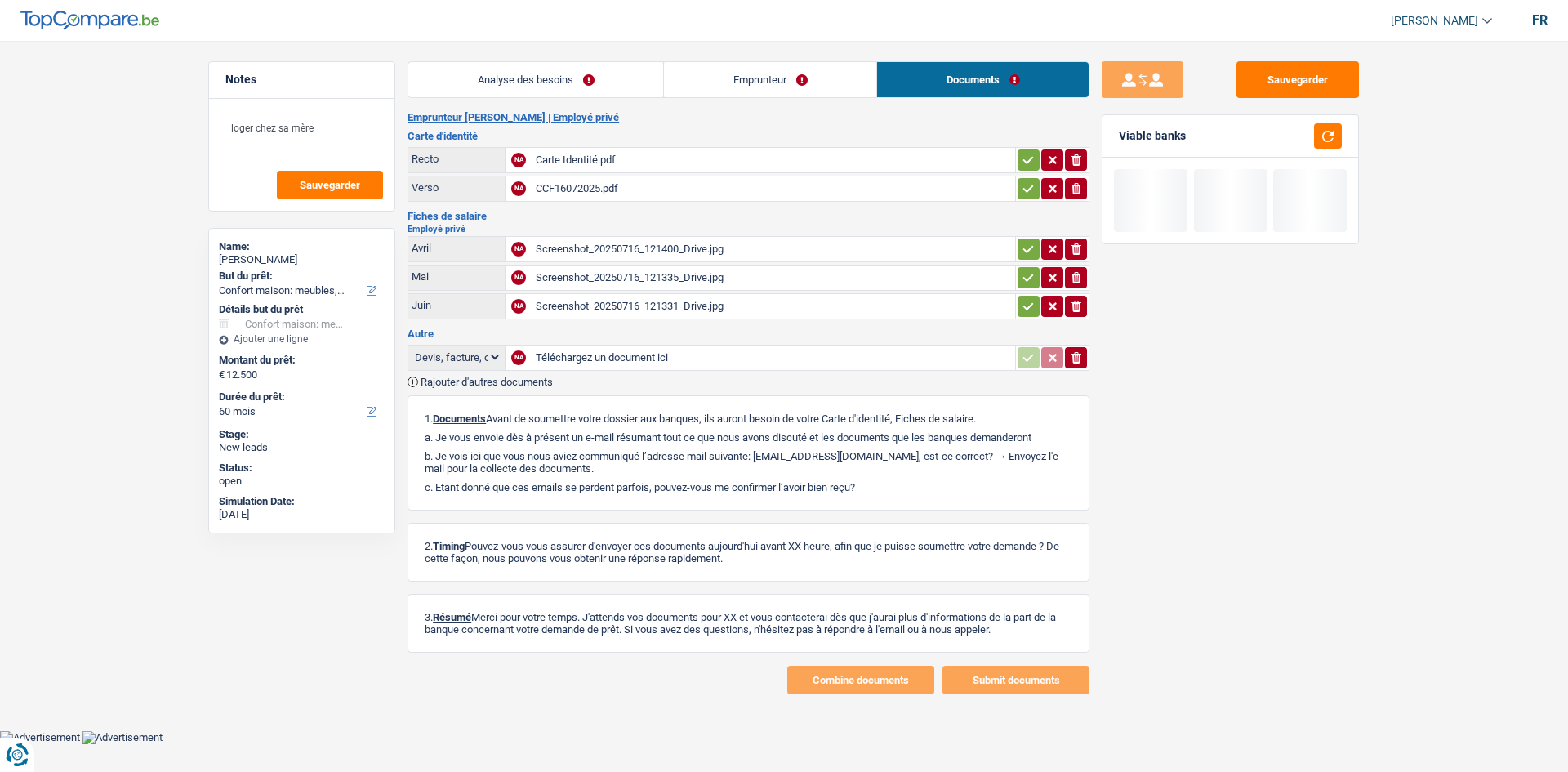 click on "Screenshot_20250716_121400_Drive.jpg" at bounding box center (773, 249) 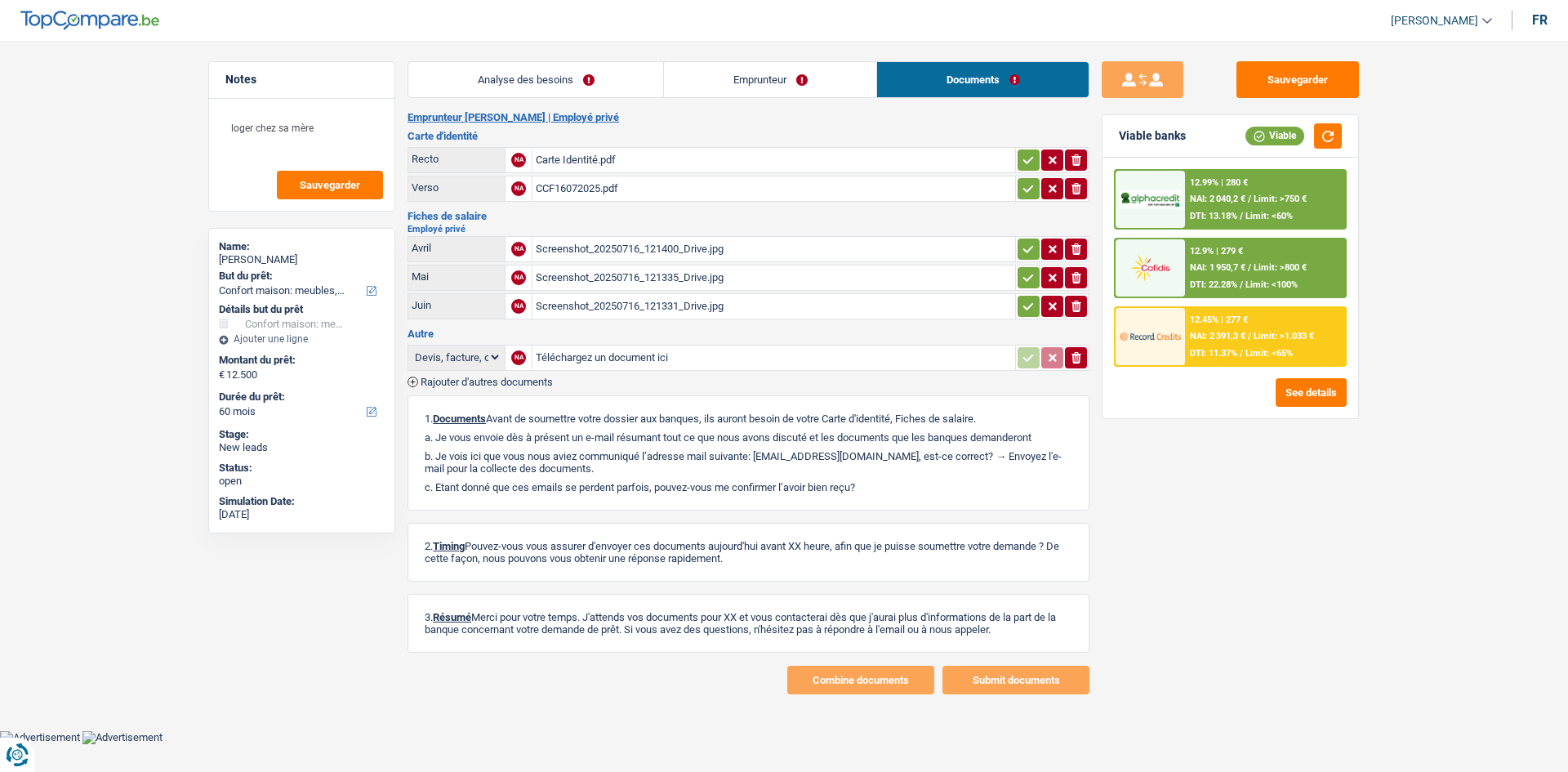 click 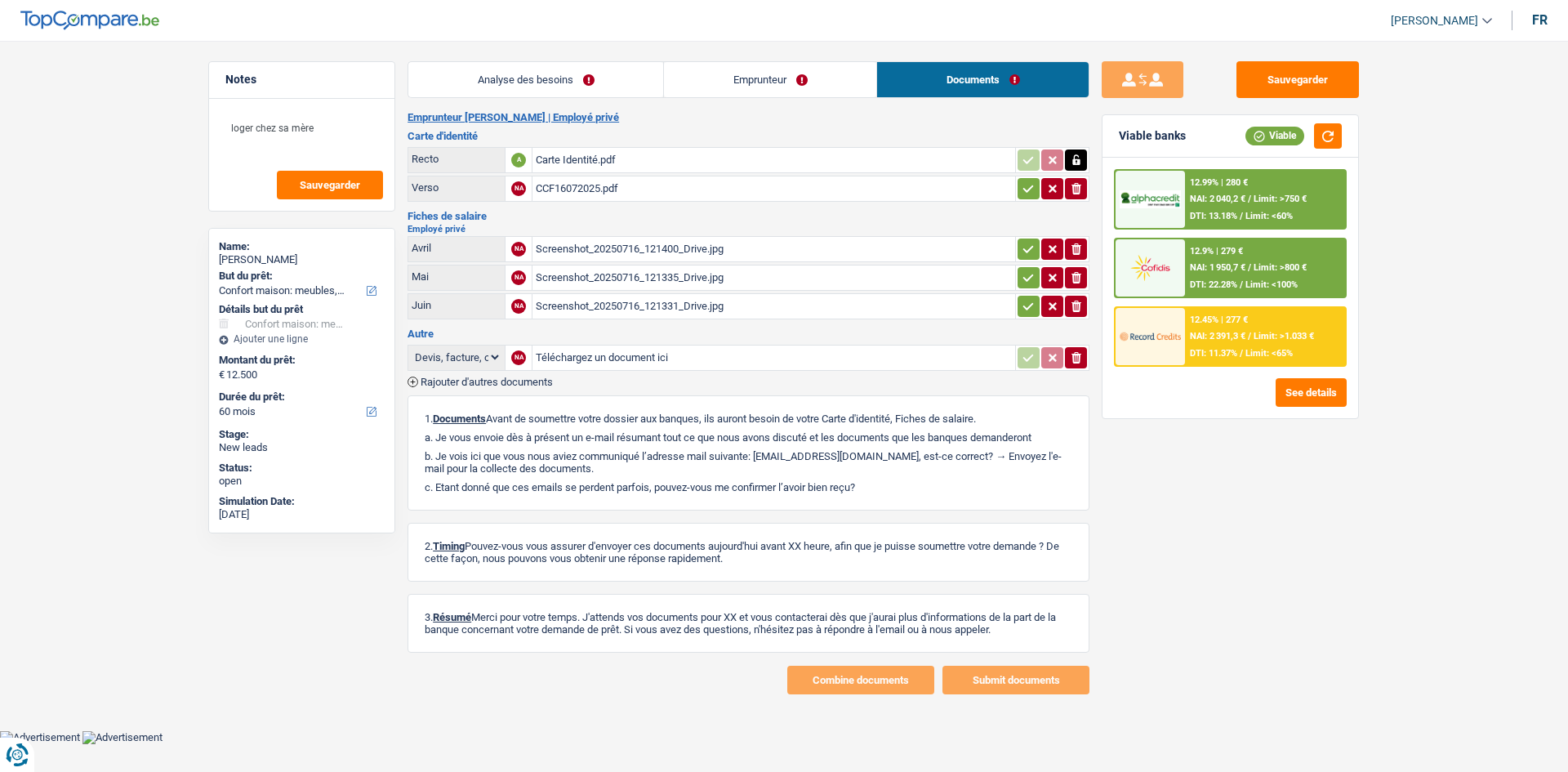 click at bounding box center (1028, 189) 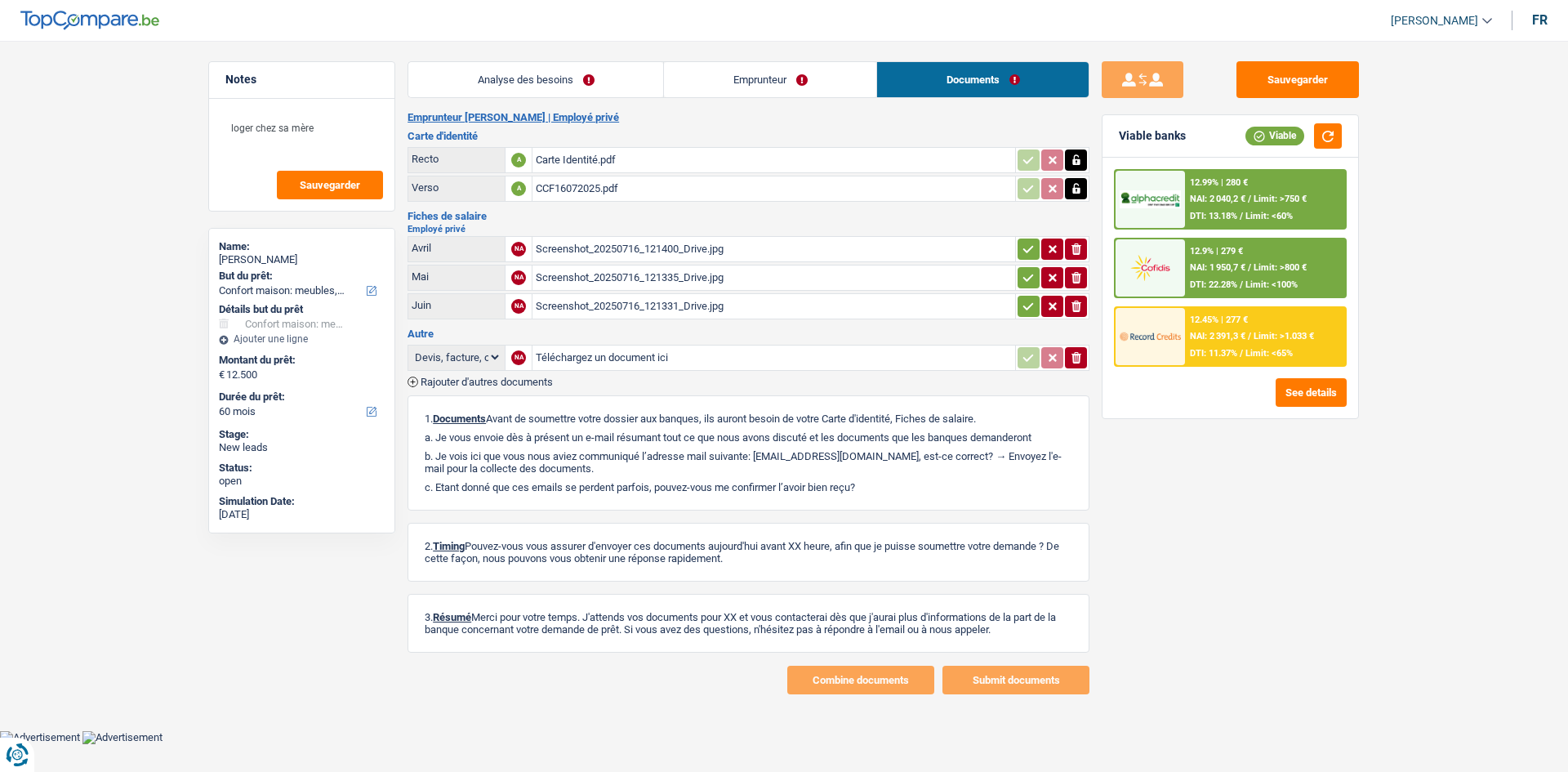 click 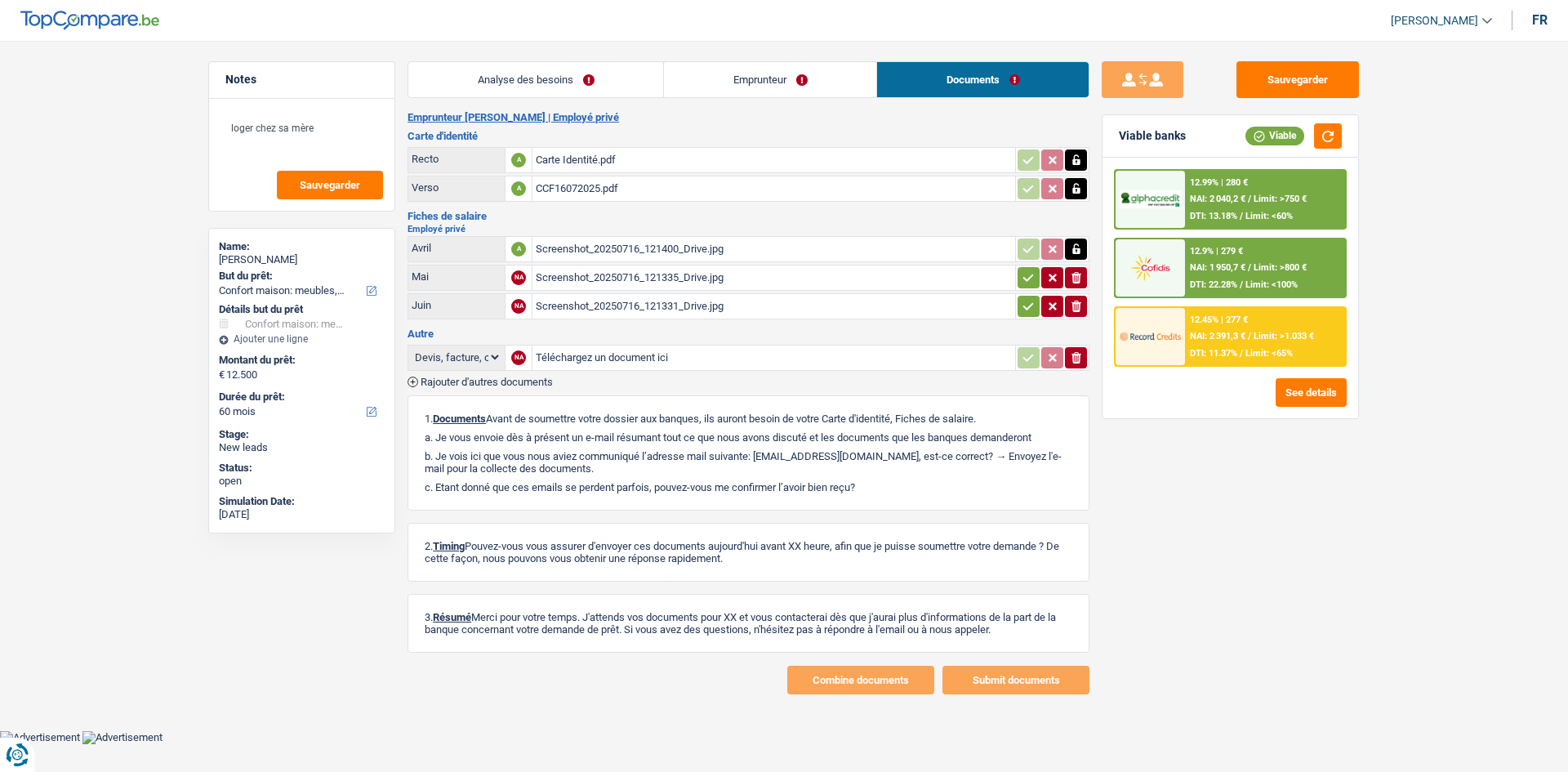 click 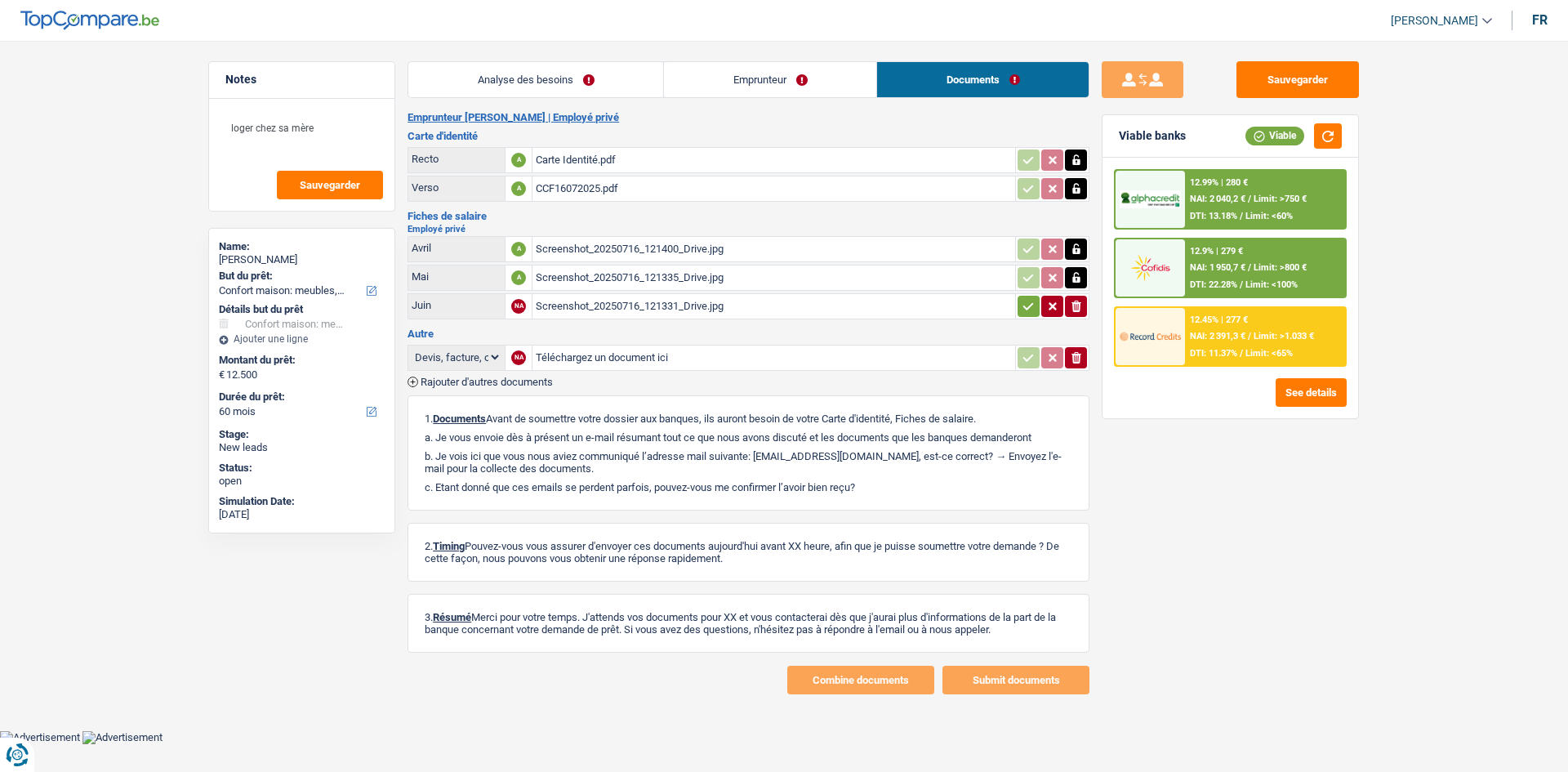 click 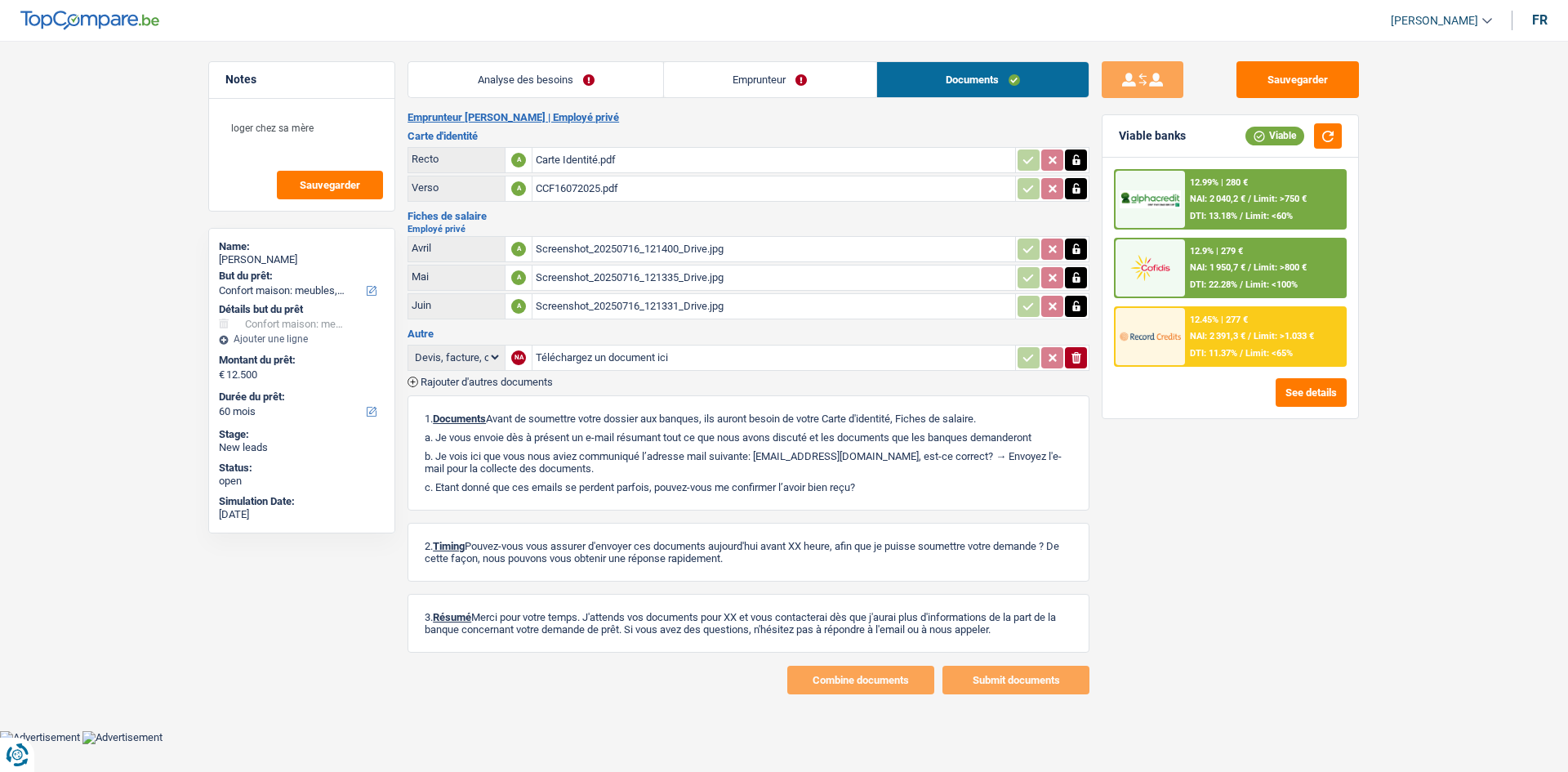 drag, startPoint x: 568, startPoint y: 79, endPoint x: 819, endPoint y: 238, distance: 297.12287 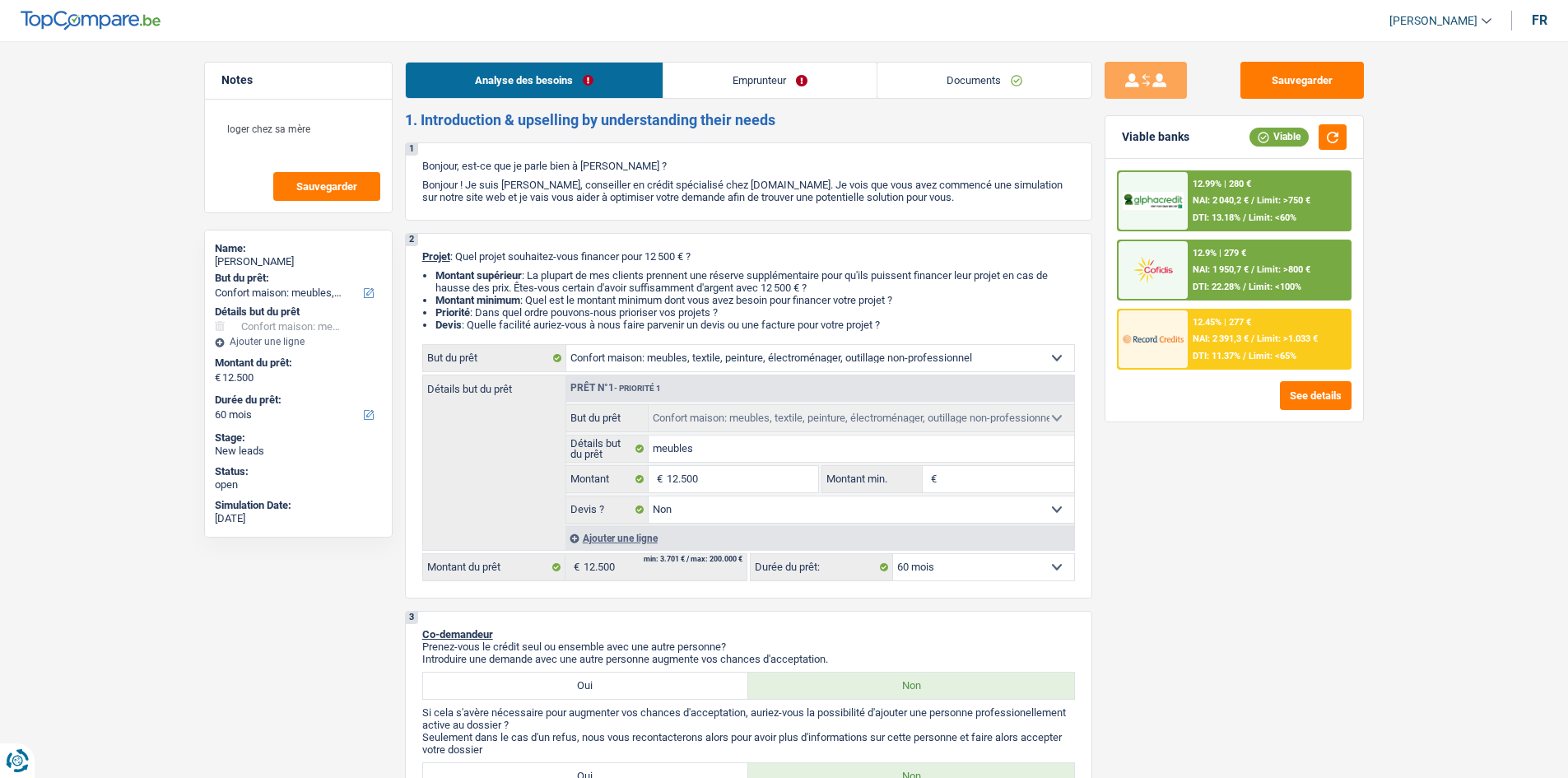 click on "Documents" at bounding box center [984, 80] 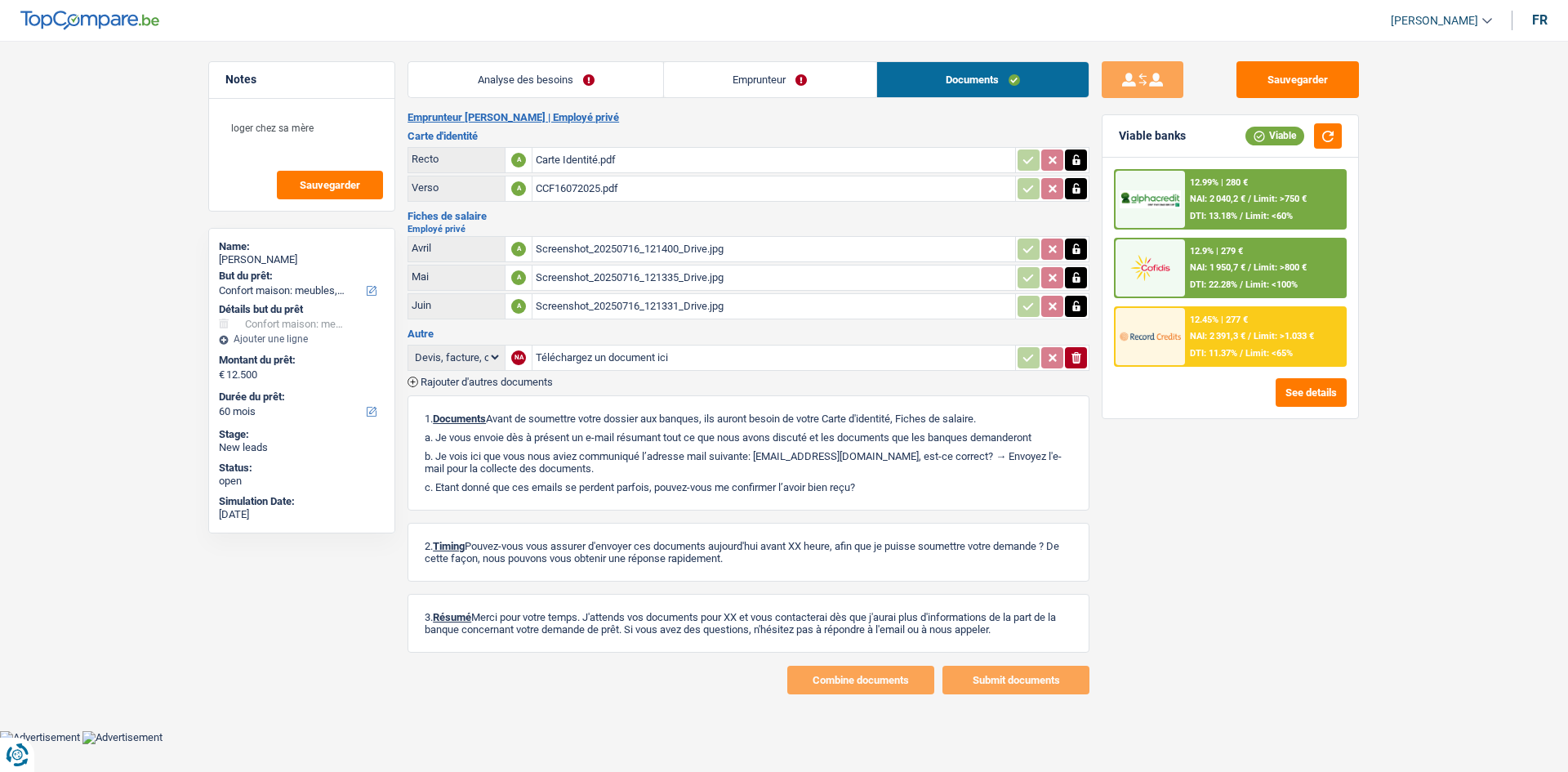 click on "Emprunteur" at bounding box center (770, 79) 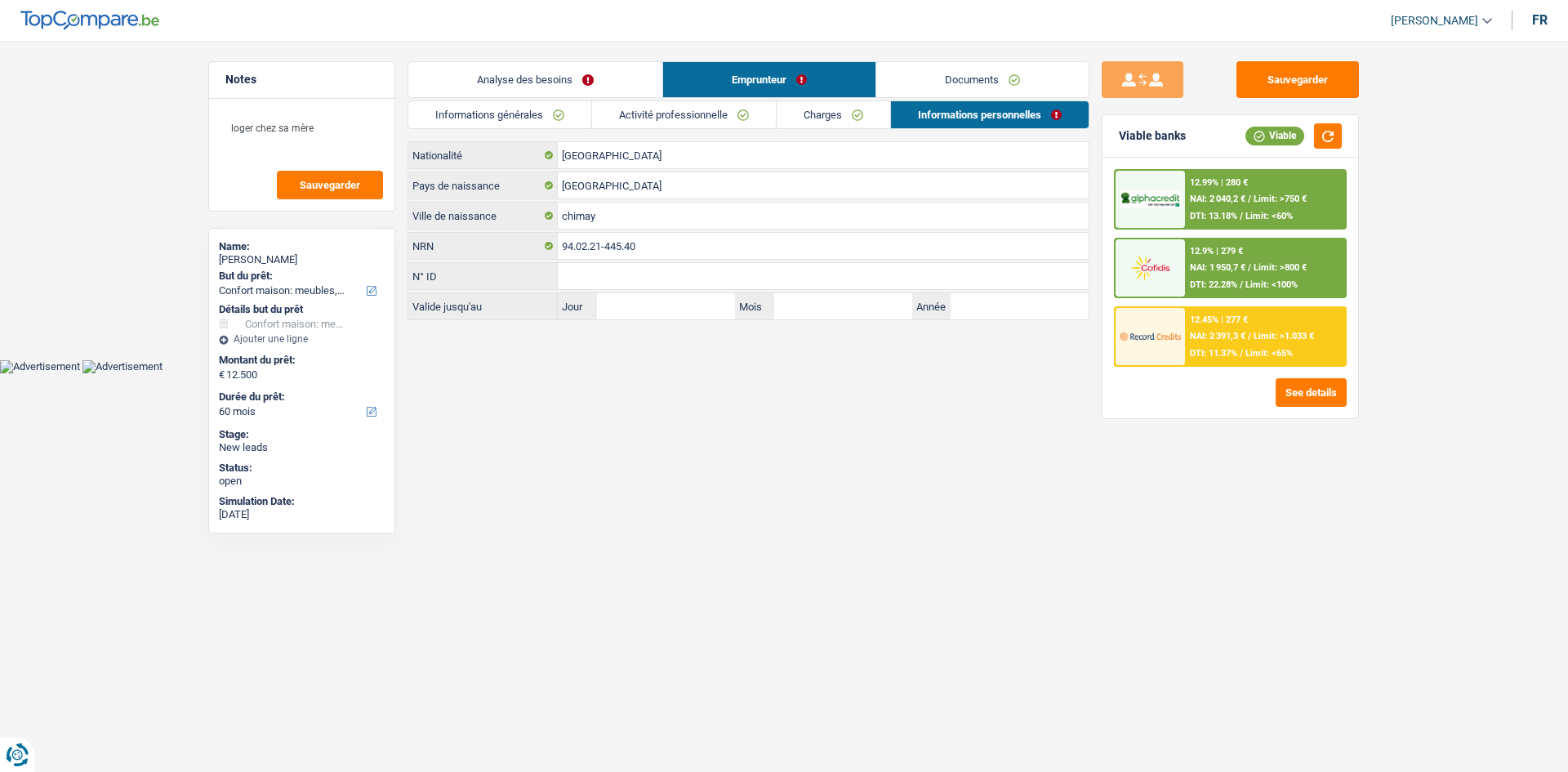 click on "Informations générales" at bounding box center (500, 114) 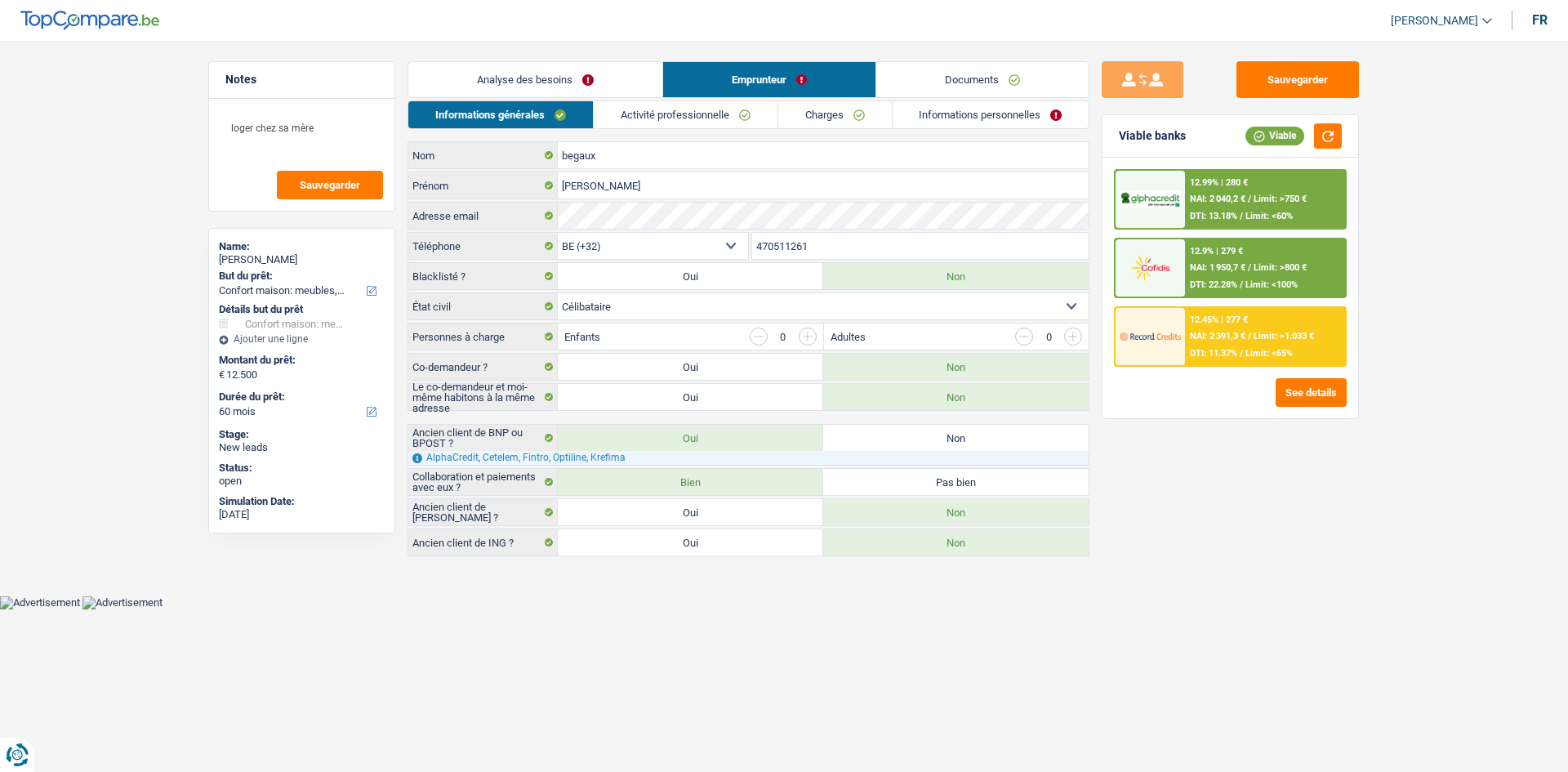 click on "Analyse des besoins" at bounding box center [535, 79] 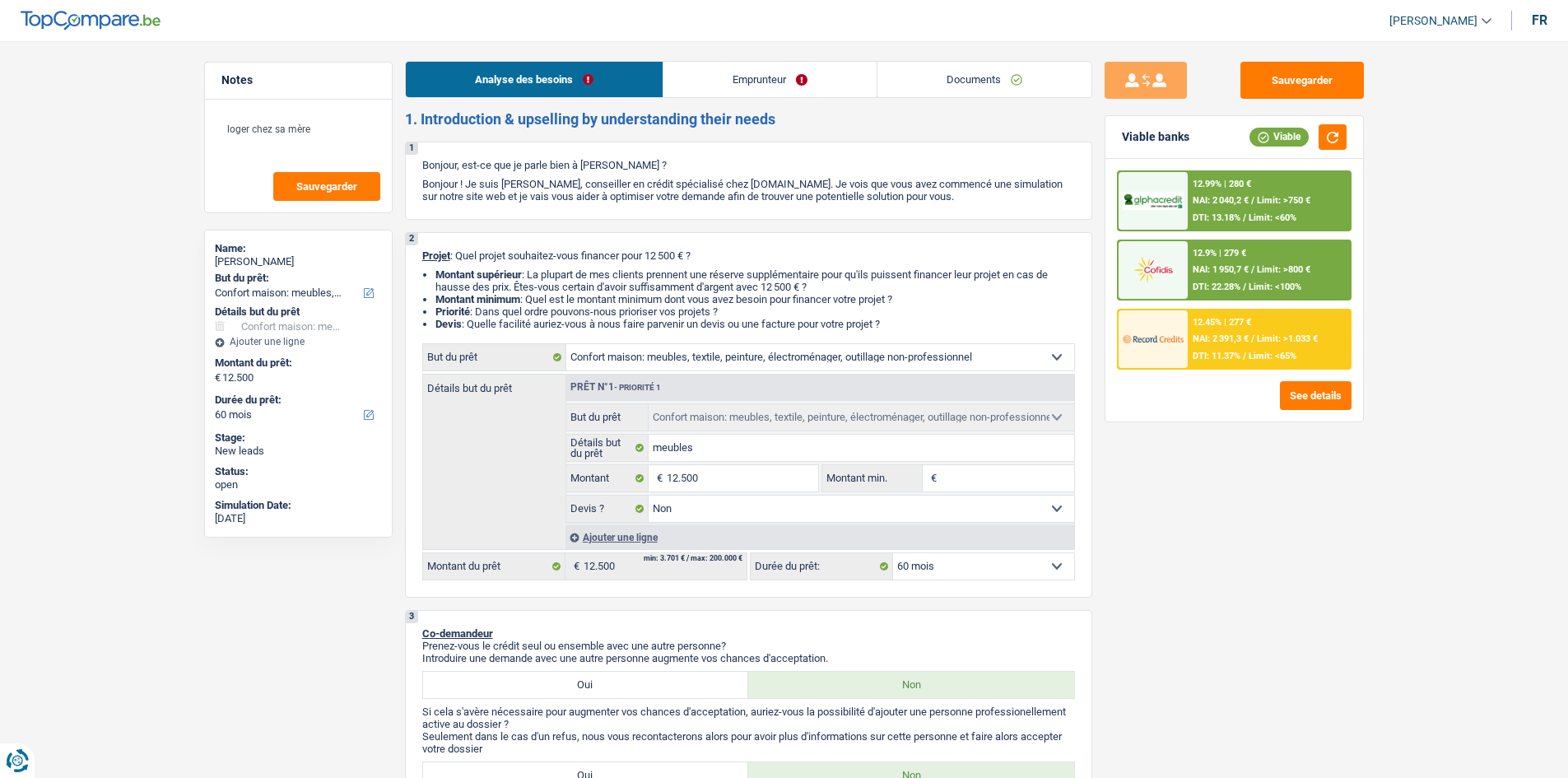 scroll, scrollTop: 0, scrollLeft: 0, axis: both 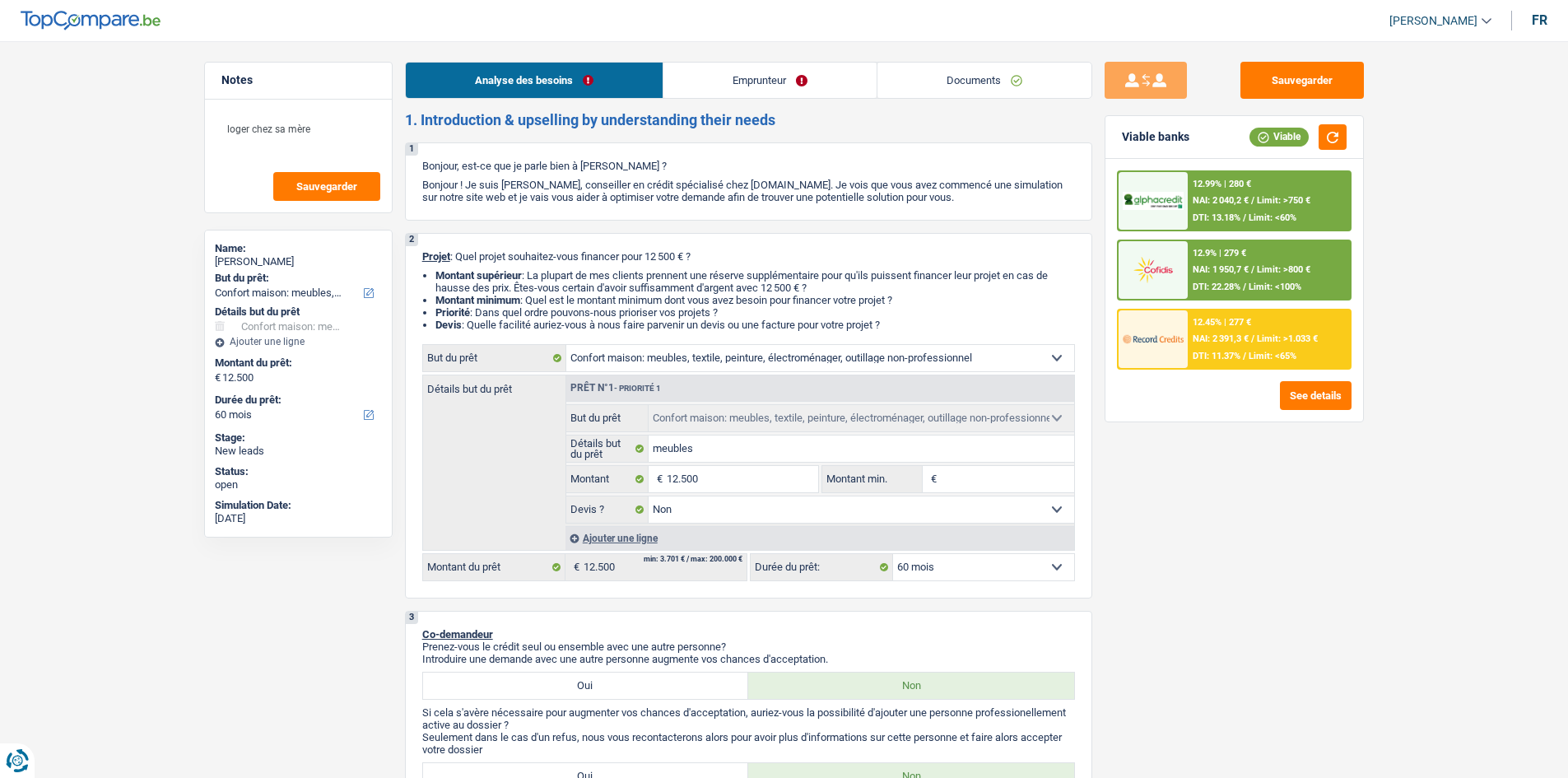 click on "Emprunteur" at bounding box center (770, 80) 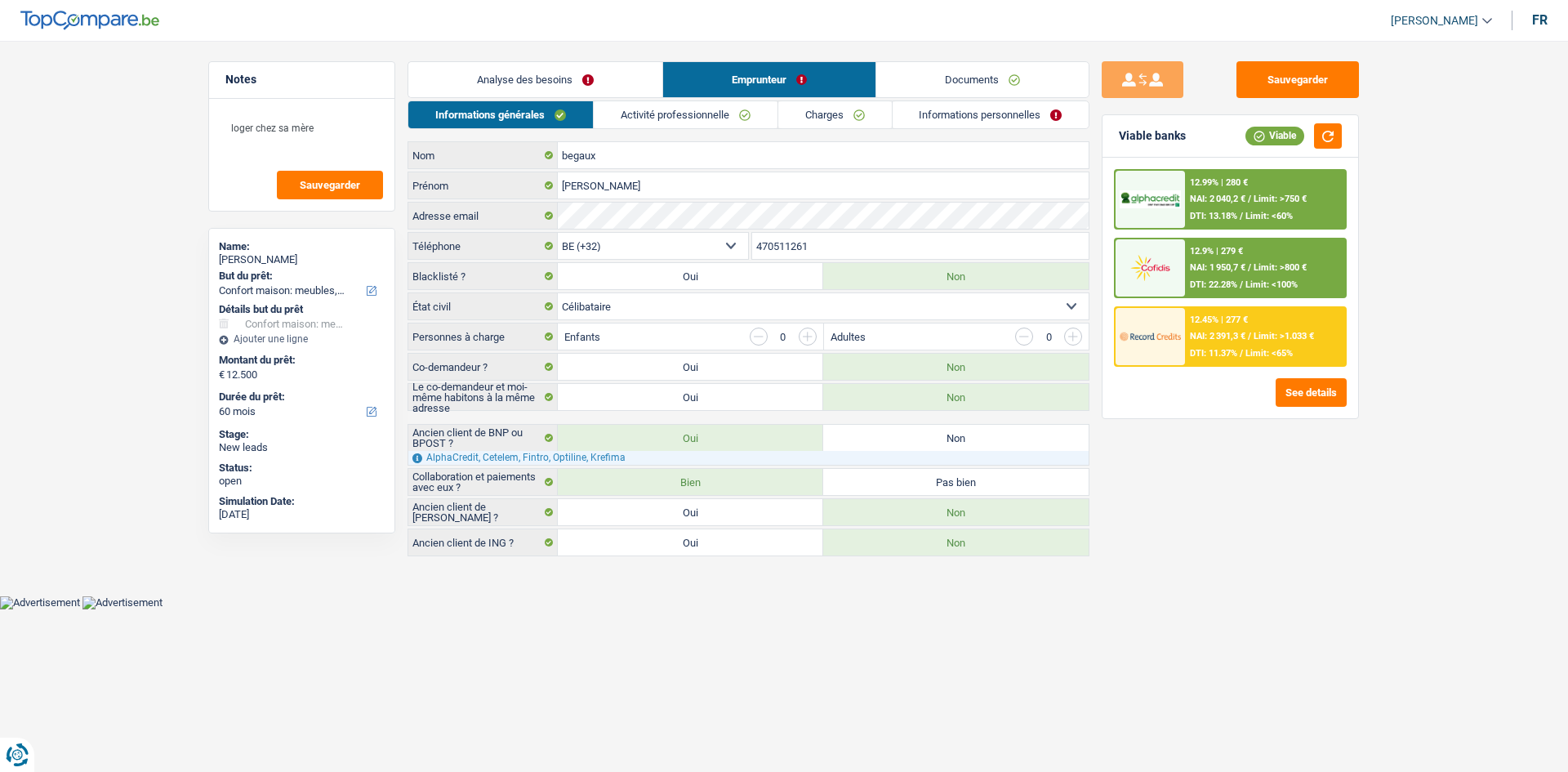 click on "Activité professionnelle" at bounding box center (685, 114) 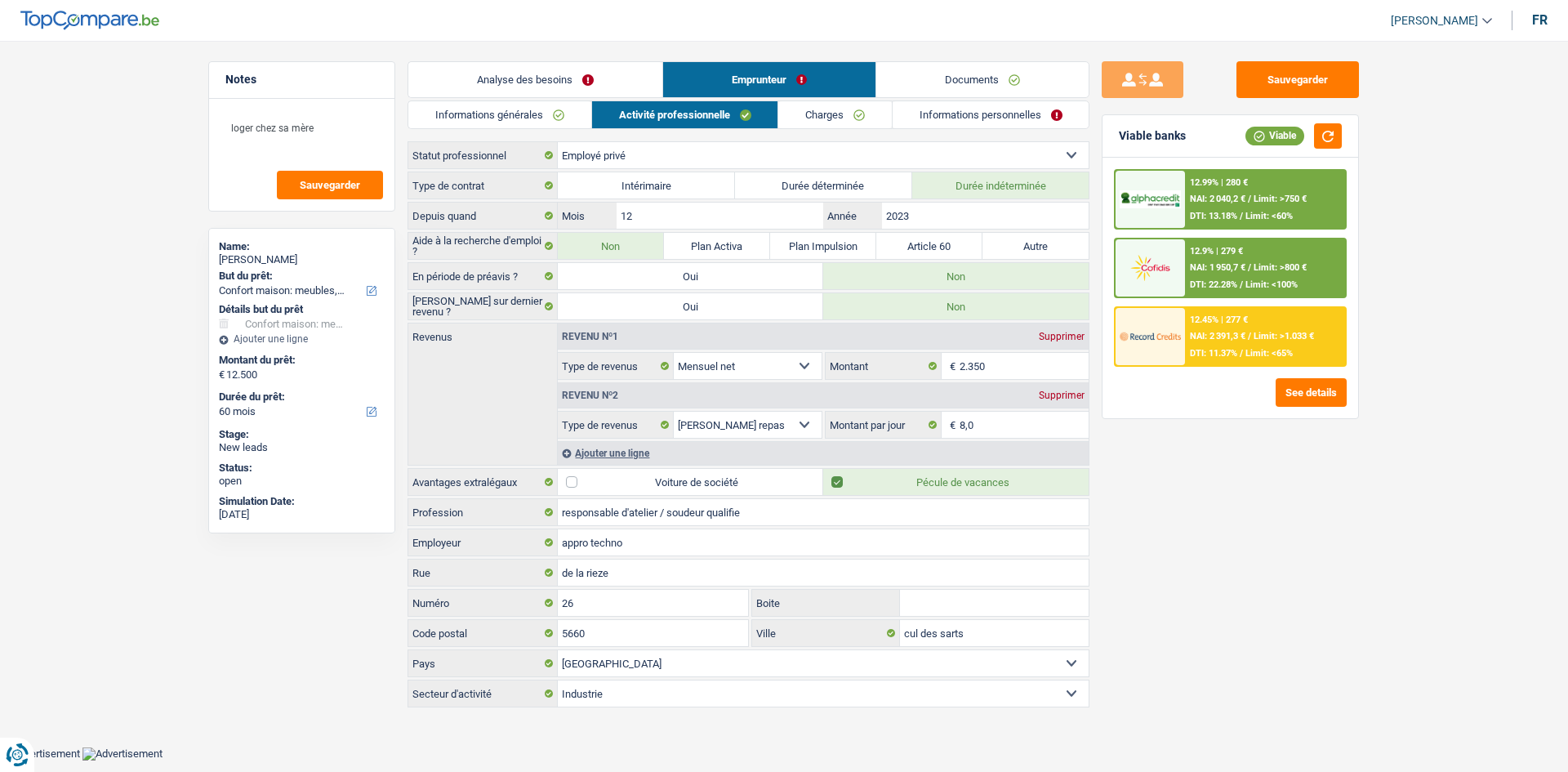click on "Analyse des besoins" at bounding box center (535, 79) 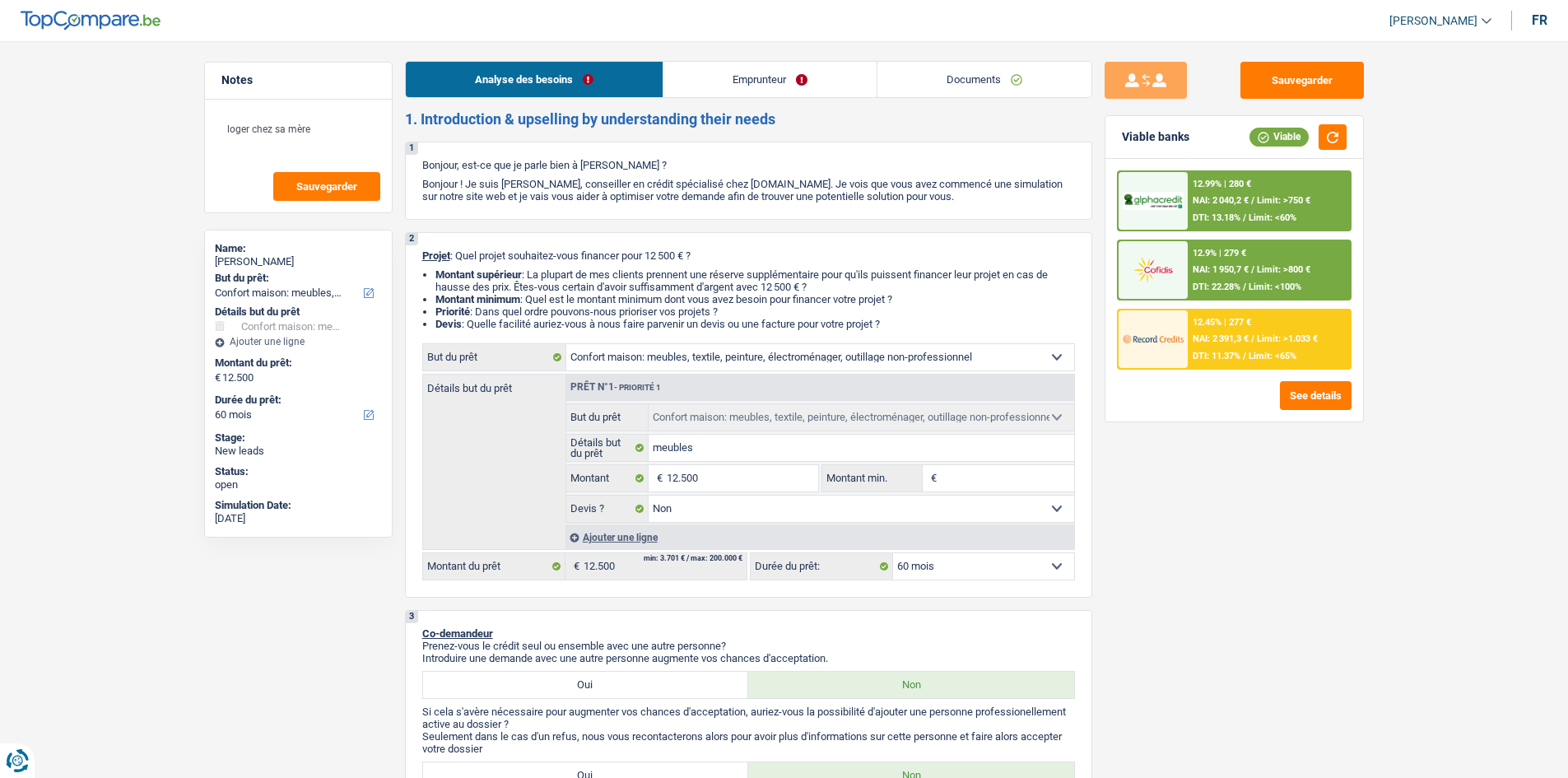 scroll, scrollTop: 0, scrollLeft: 0, axis: both 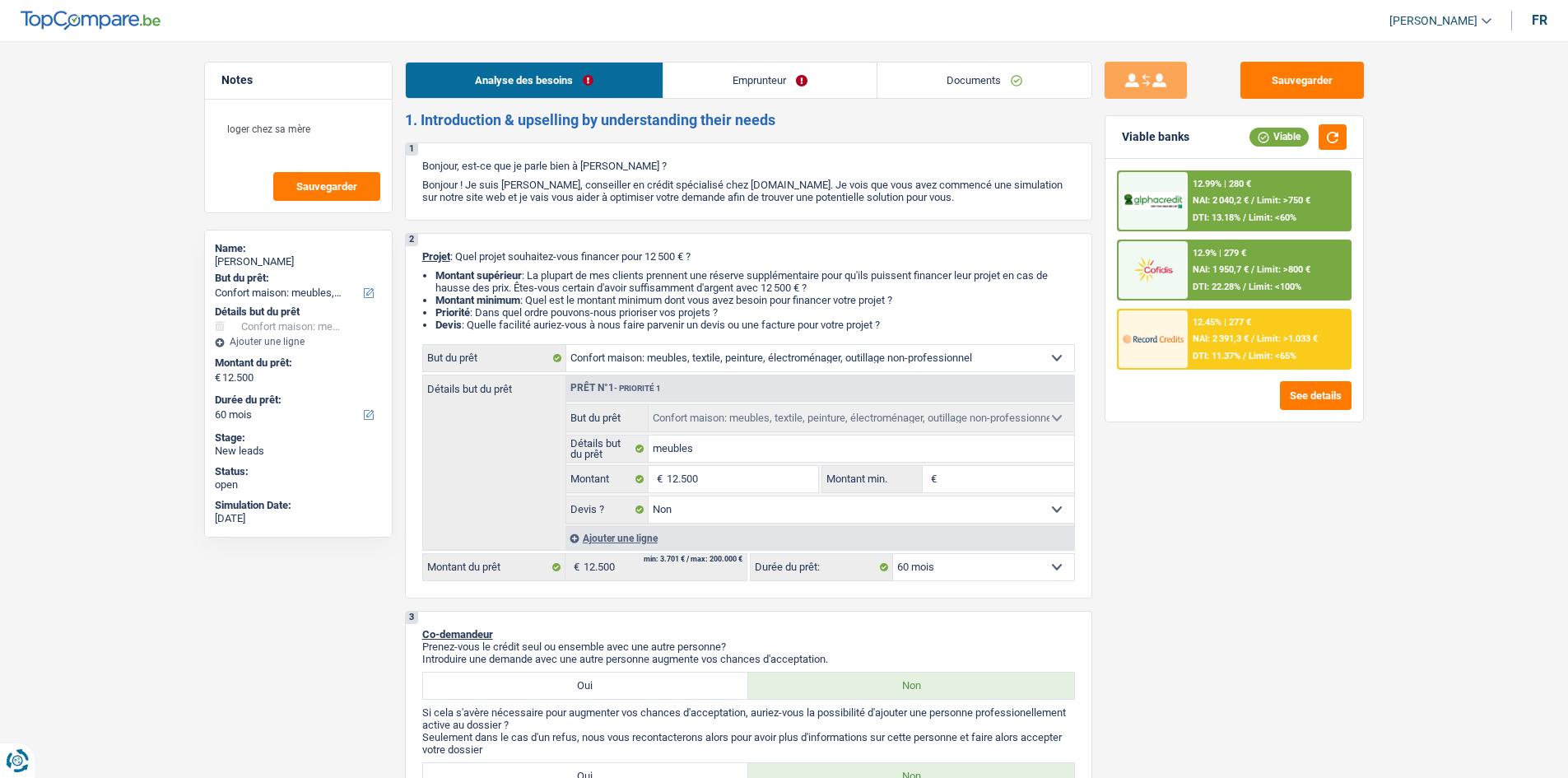 click on "Notes
loger chez sa mère
Sauvegarder
Name:   sylvain begaux   But du prêt: Confort maison: meubles, textile, peinture, électroménager, outillage non-professionnel Hifi, multimédia, gsm, ordinateur Aménagement: frais d'installation, déménagement Evénement familial: naissance, mariage, divorce, communion, décès Frais médicaux Frais d'études Frais permis de conduire Loisirs: voyage, sport, musique Rafraîchissement: petits travaux maison et jardin Frais judiciaires Réparation voiture Prêt rénovation (non disponible pour les non-propriétaires) Prêt énergie (non disponible pour les non-propriétaires) Prêt voiture Taxes, impôts non professionnels Rénovation bien à l'étranger Dettes familiales Assurance Autre
Sélectionner une option
Détails but du prêt
Confort maison: meubles, textile, peinture, électroménager, outillage non-professionnel Frais médicaux" at bounding box center [784, 1392] 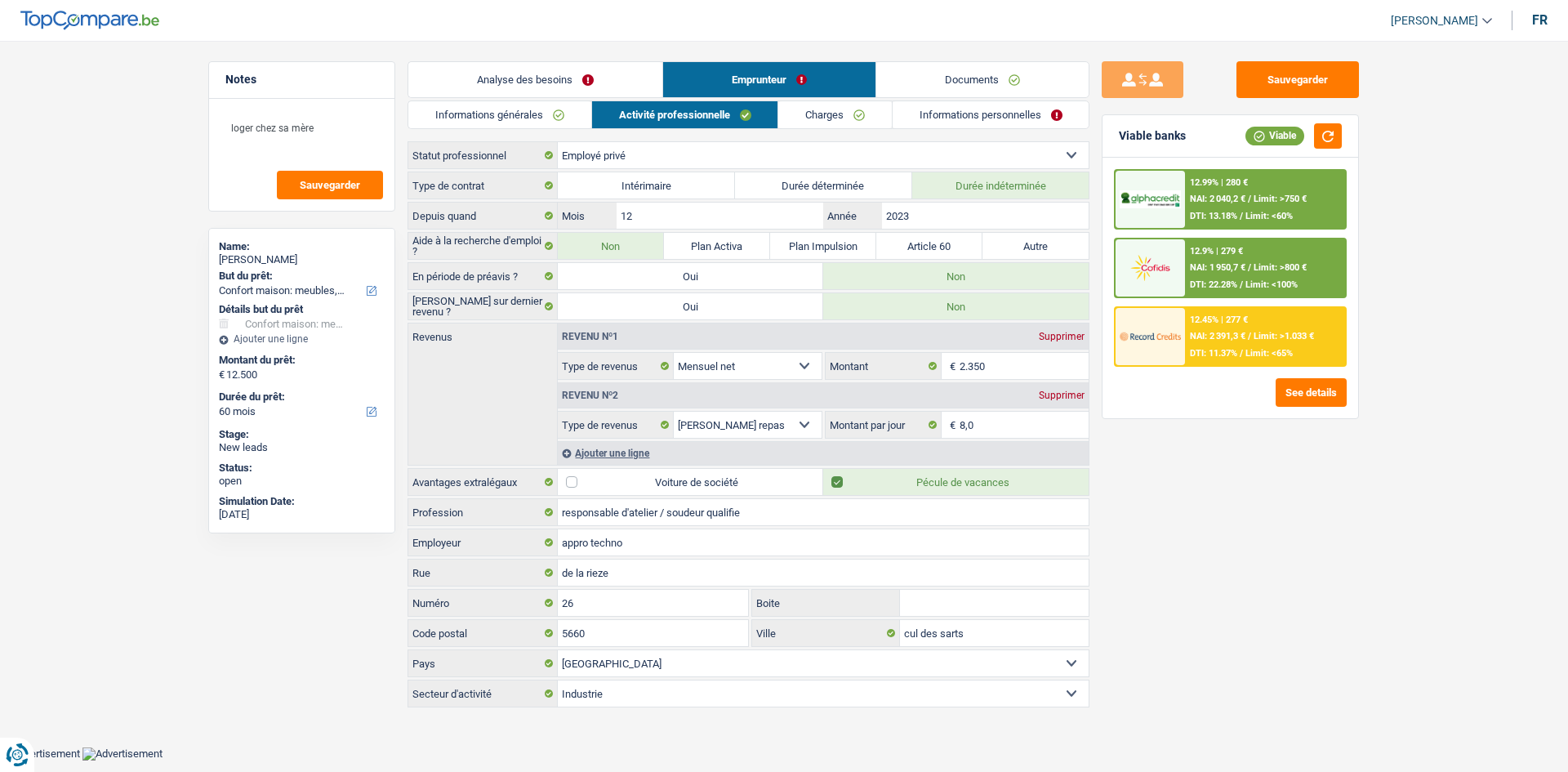 click on "Charges" at bounding box center [835, 114] 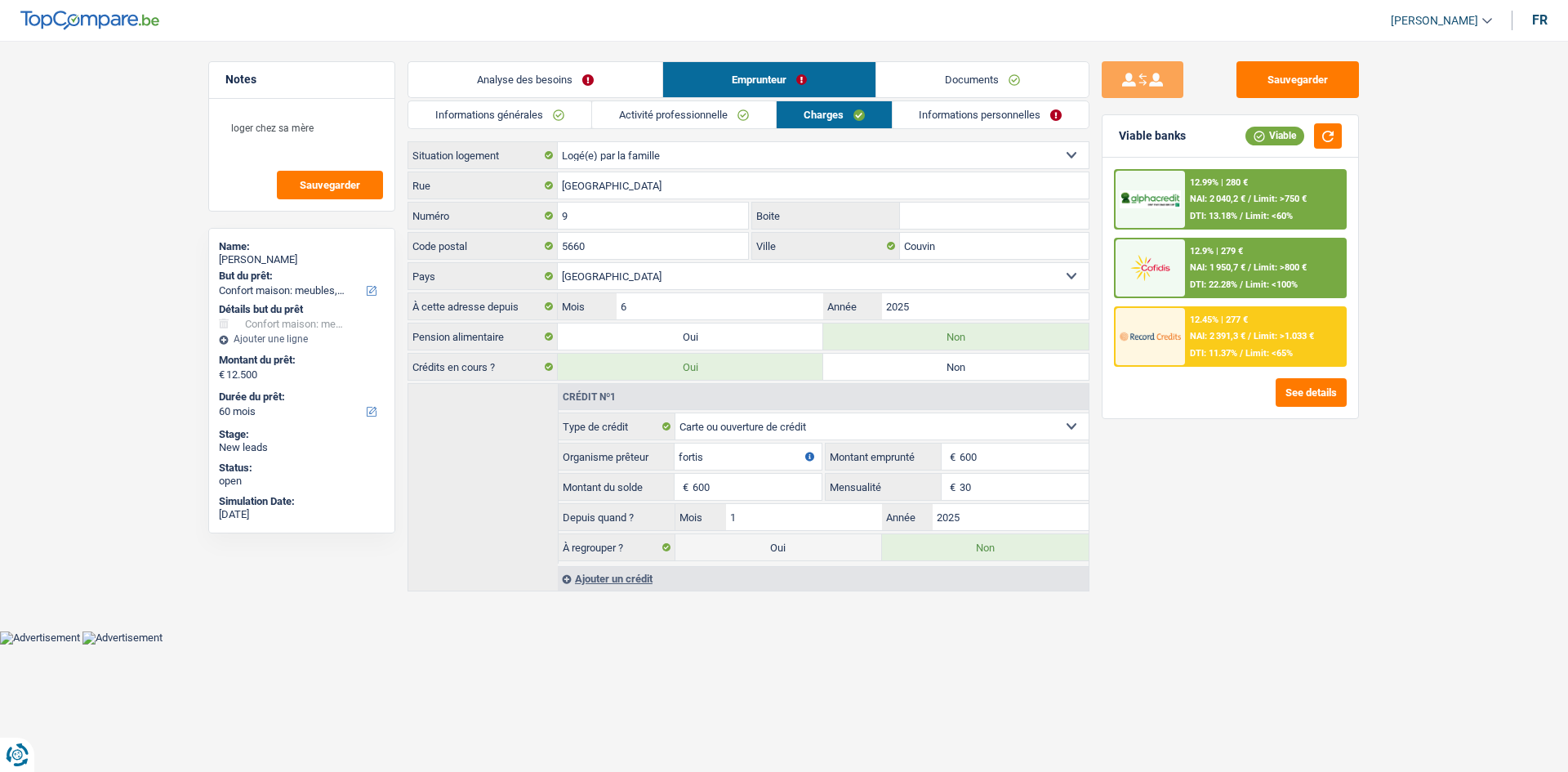 click on "Informations personnelles" at bounding box center (991, 114) 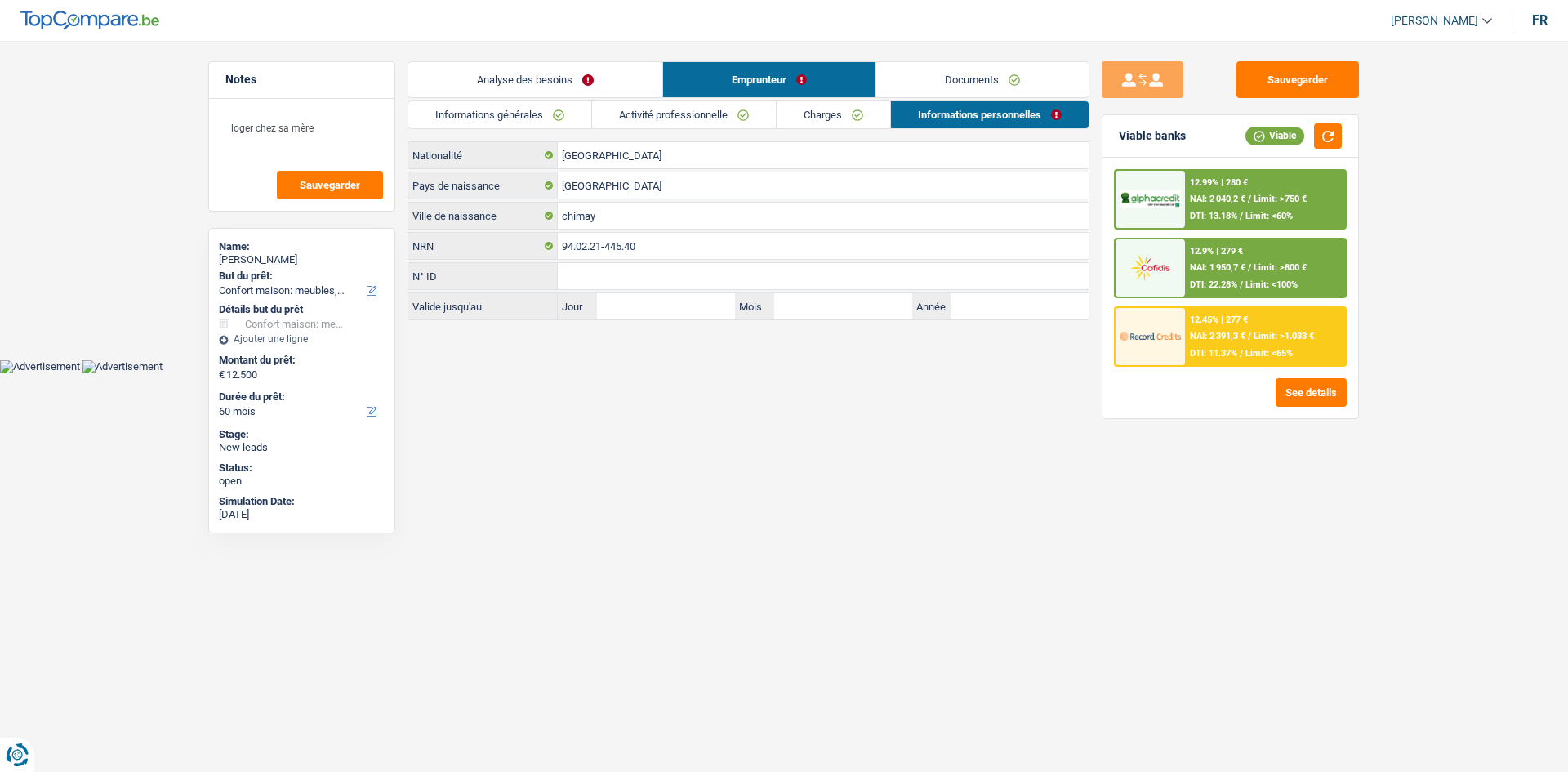 click on "Charges" at bounding box center (833, 114) 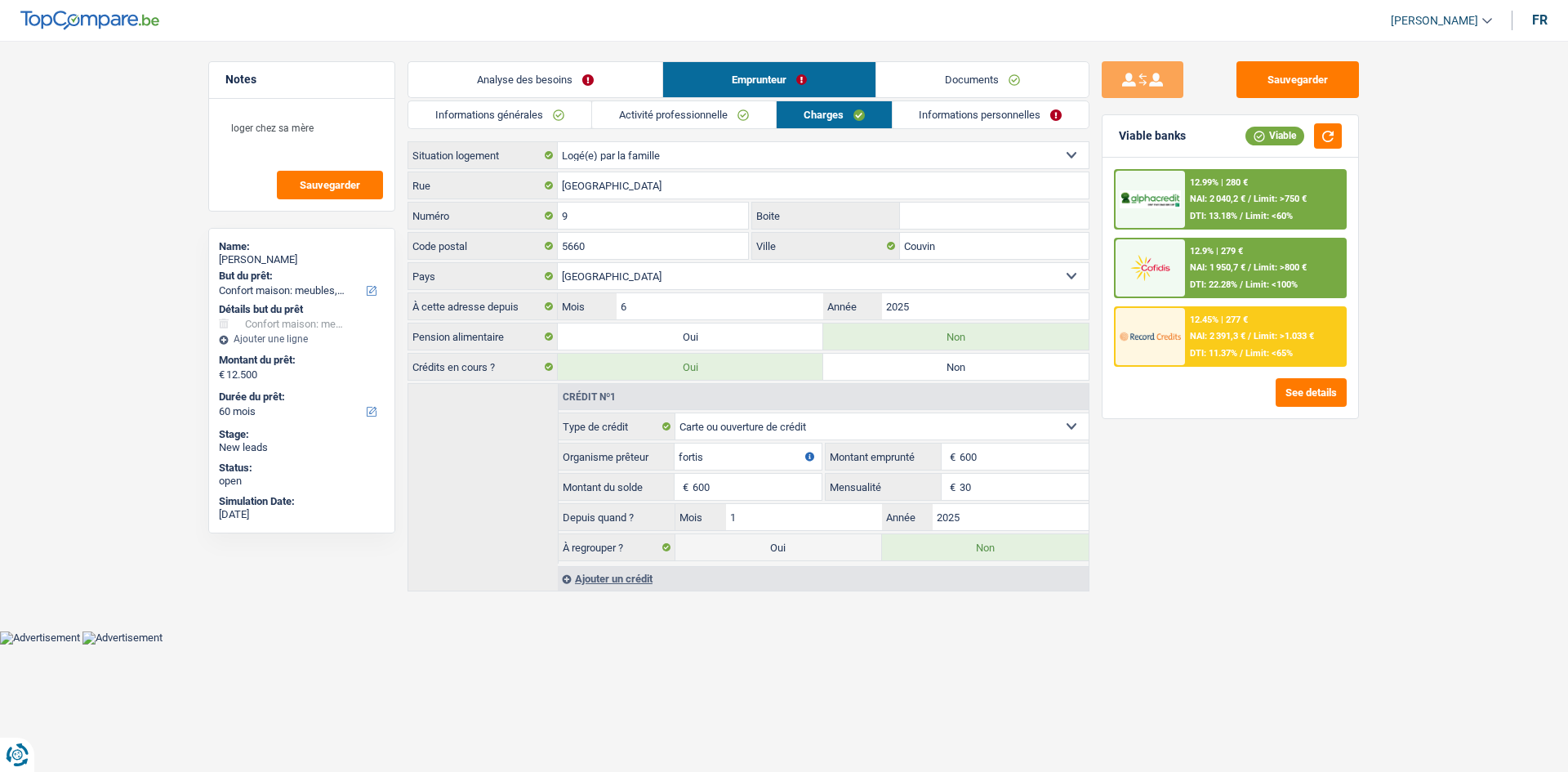click on "Informations personnelles" at bounding box center [991, 114] 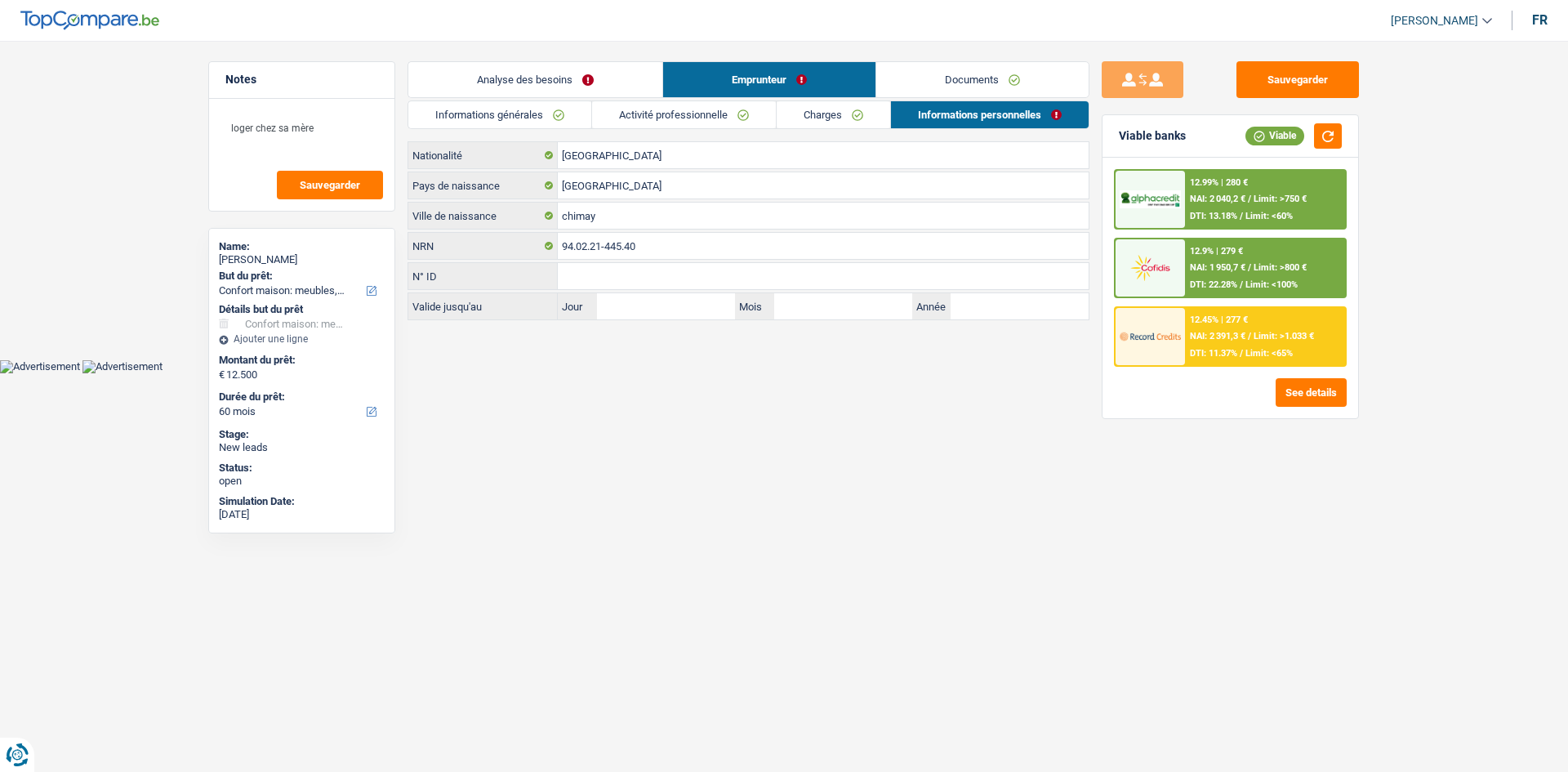click on "Charges" at bounding box center (833, 114) 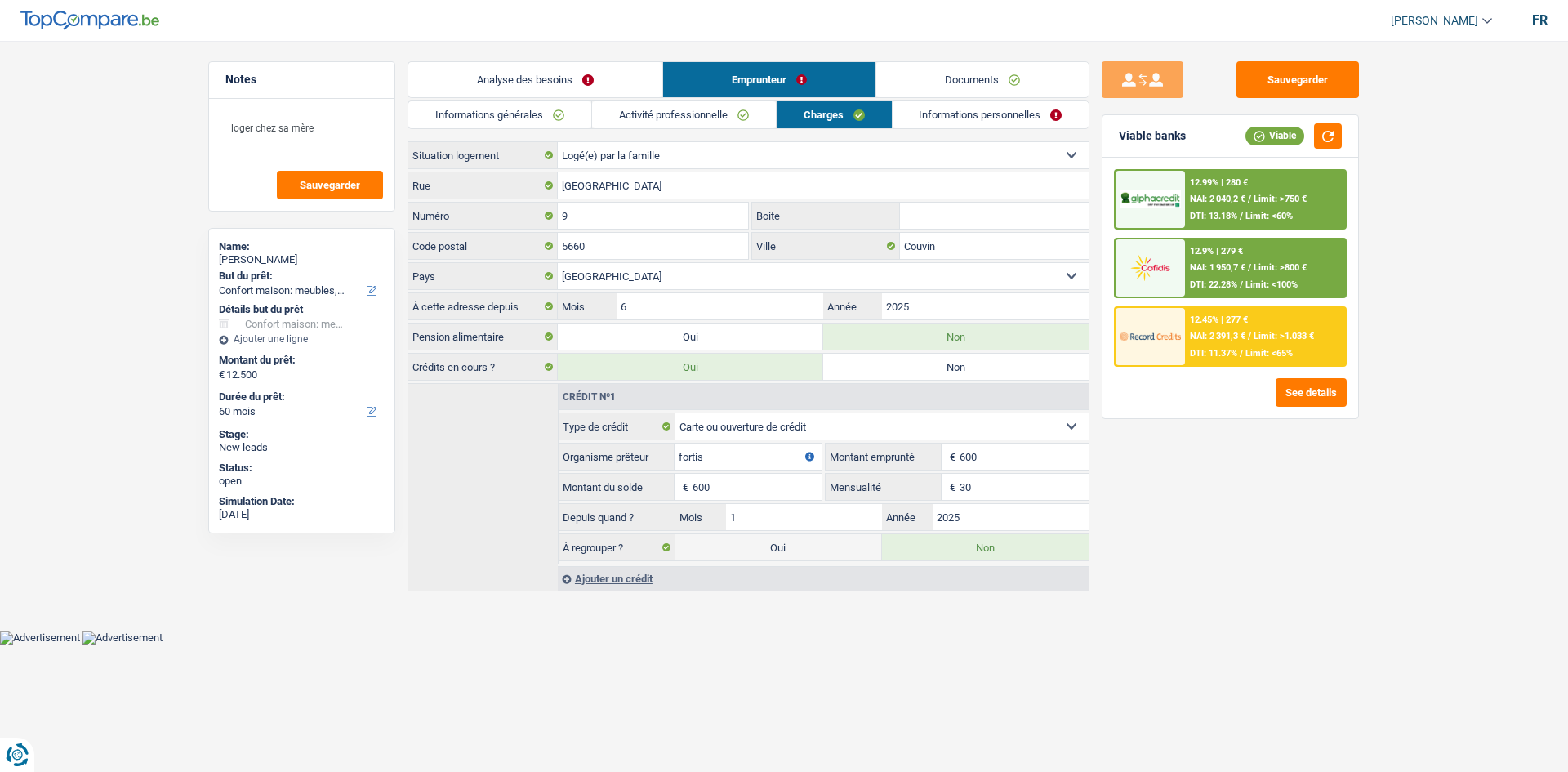 drag, startPoint x: 520, startPoint y: 78, endPoint x: 593, endPoint y: 100, distance: 76.24303 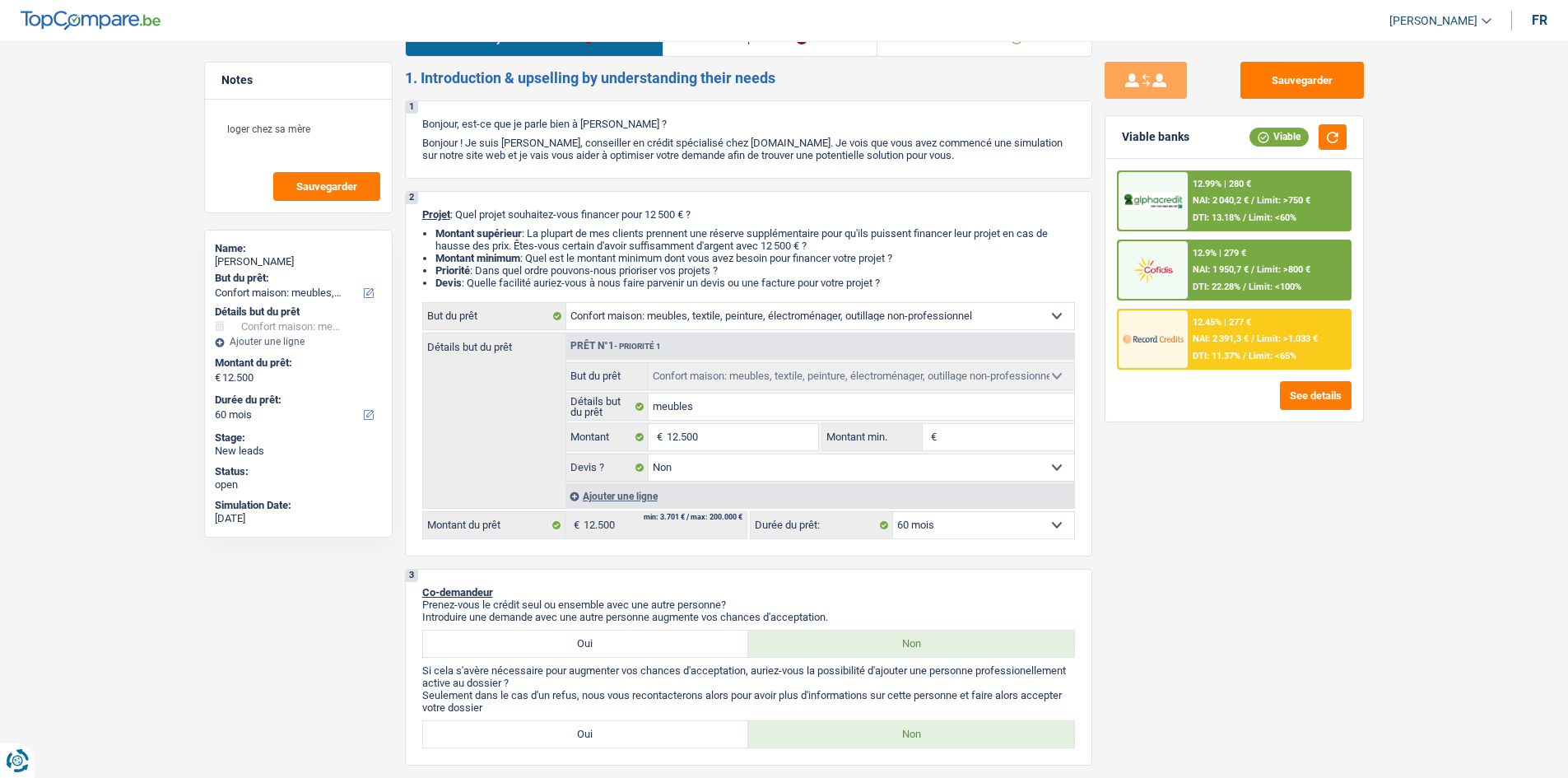 scroll, scrollTop: 82, scrollLeft: 0, axis: vertical 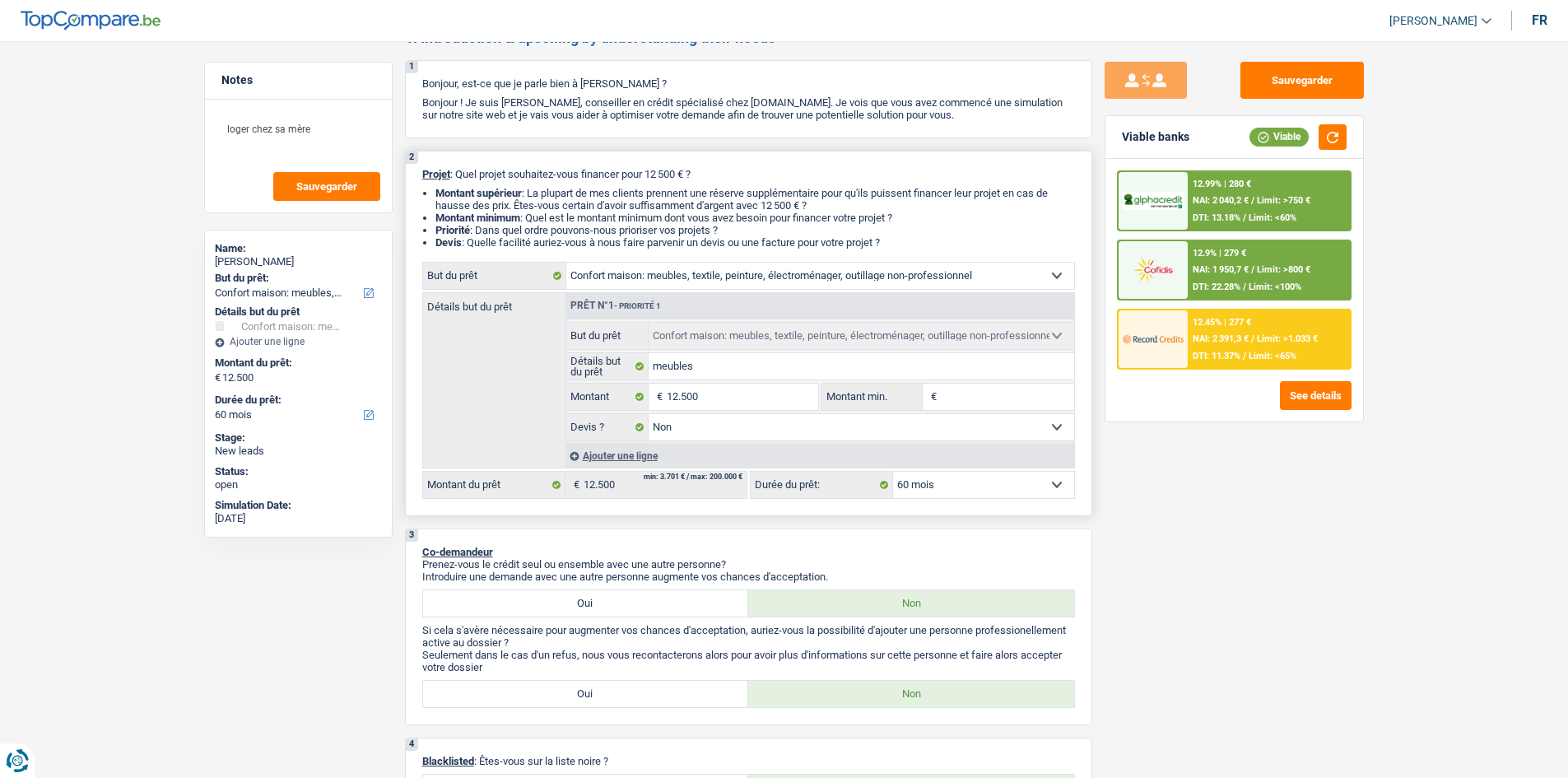 click on "Ajouter une ligne" at bounding box center (820, 455) 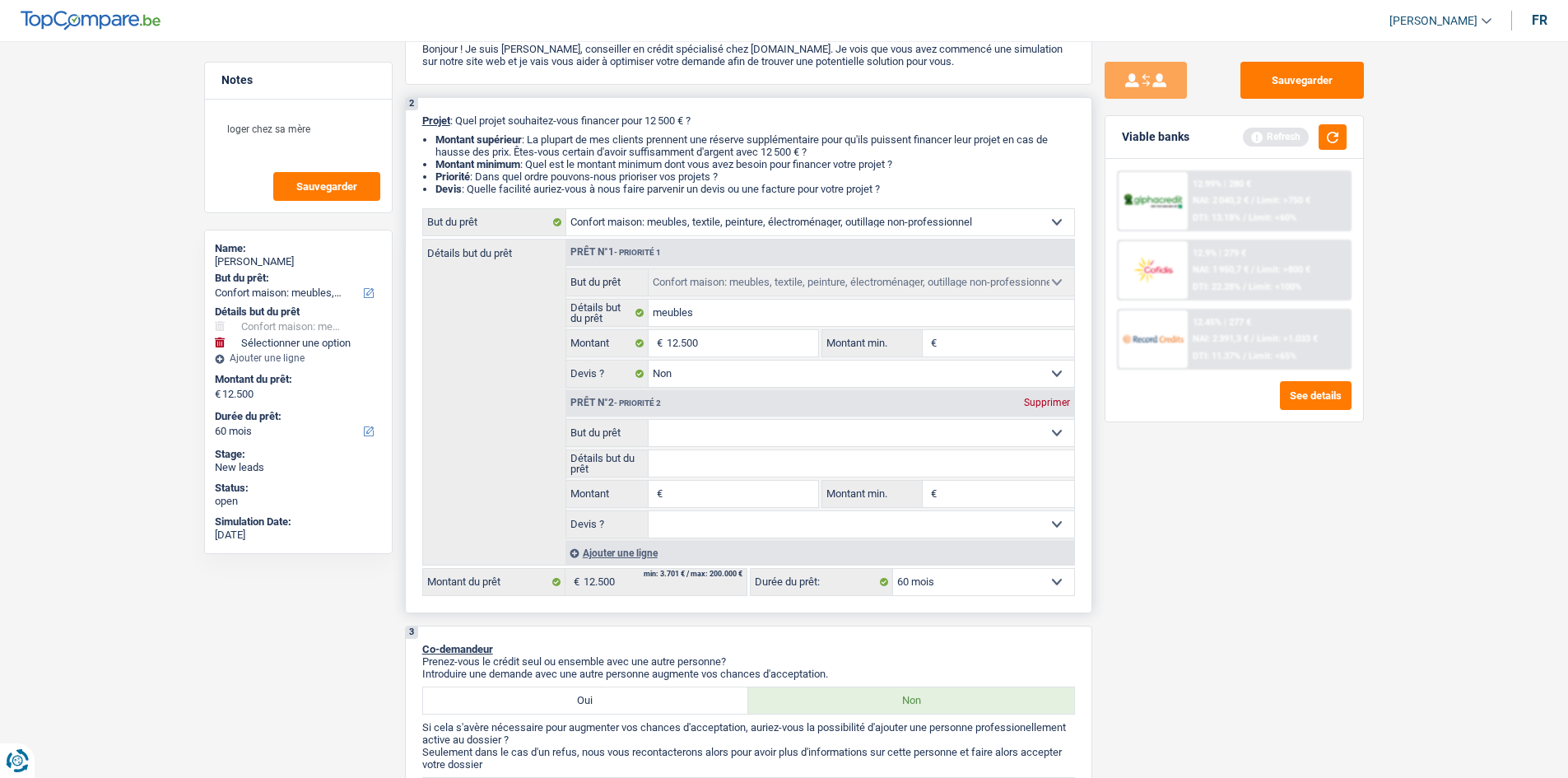 scroll, scrollTop: 165, scrollLeft: 0, axis: vertical 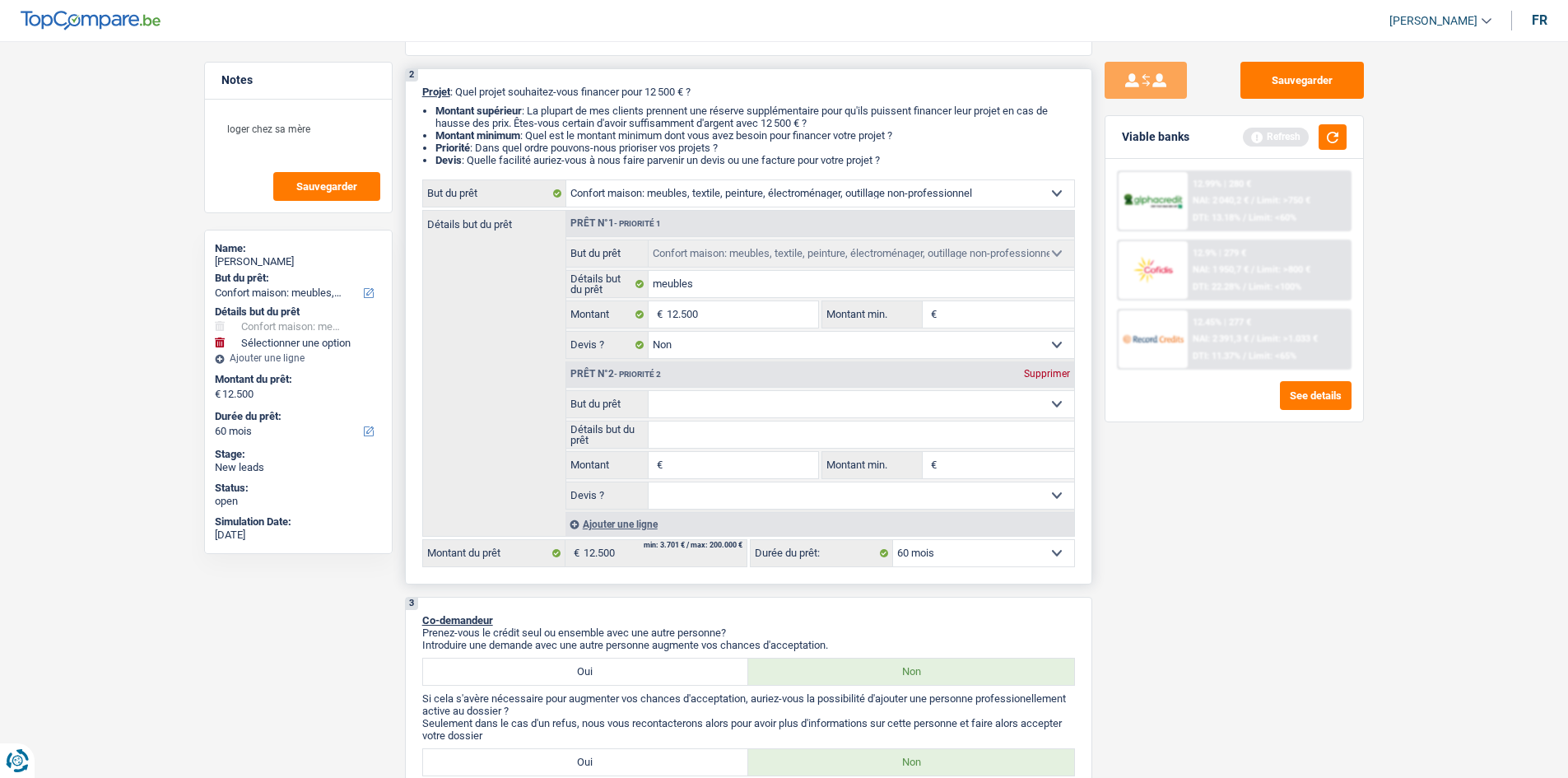 click on "Supprimer" at bounding box center (1047, 374) 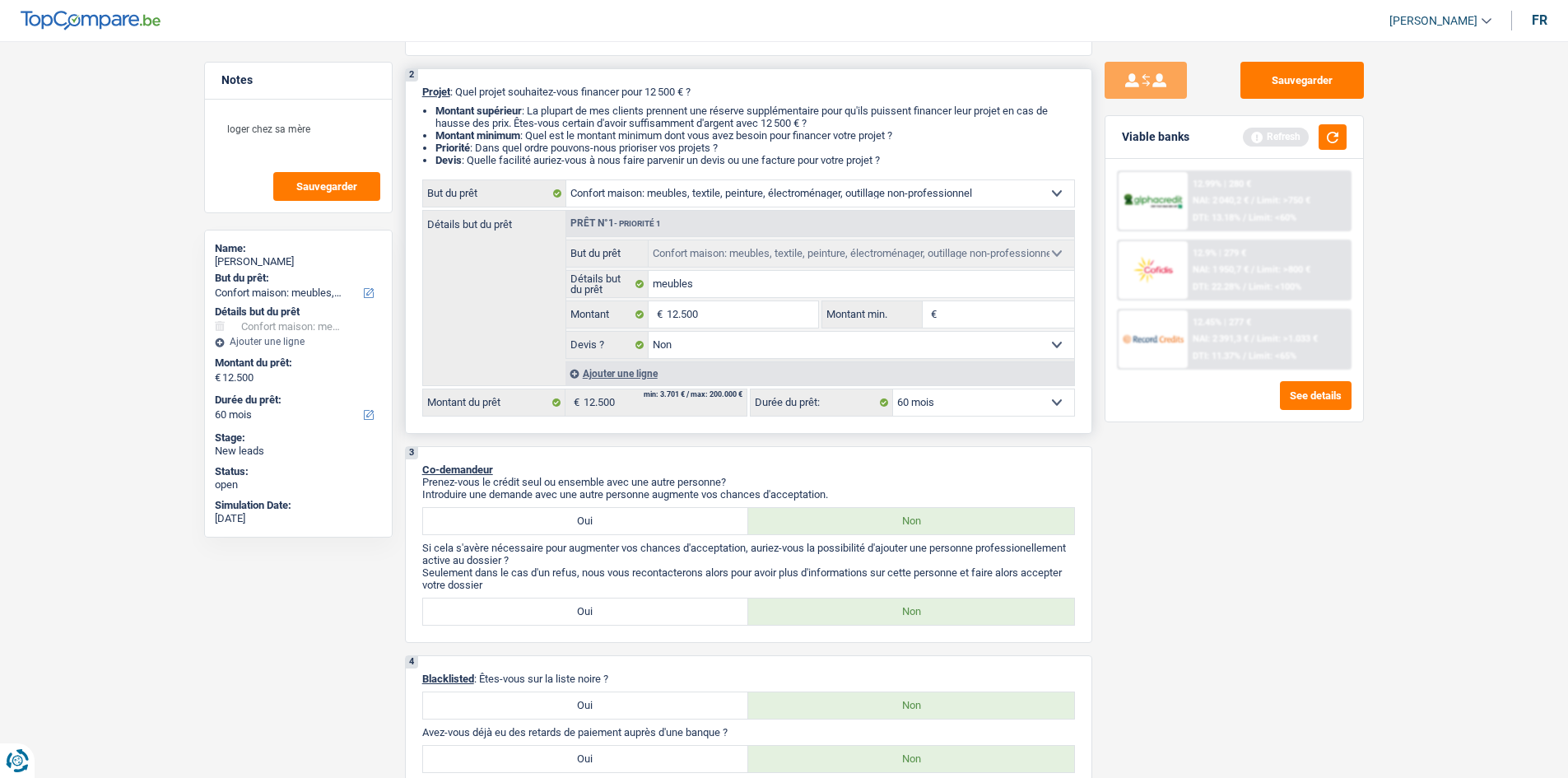 drag, startPoint x: 1170, startPoint y: 571, endPoint x: 1193, endPoint y: 536, distance: 41.880783 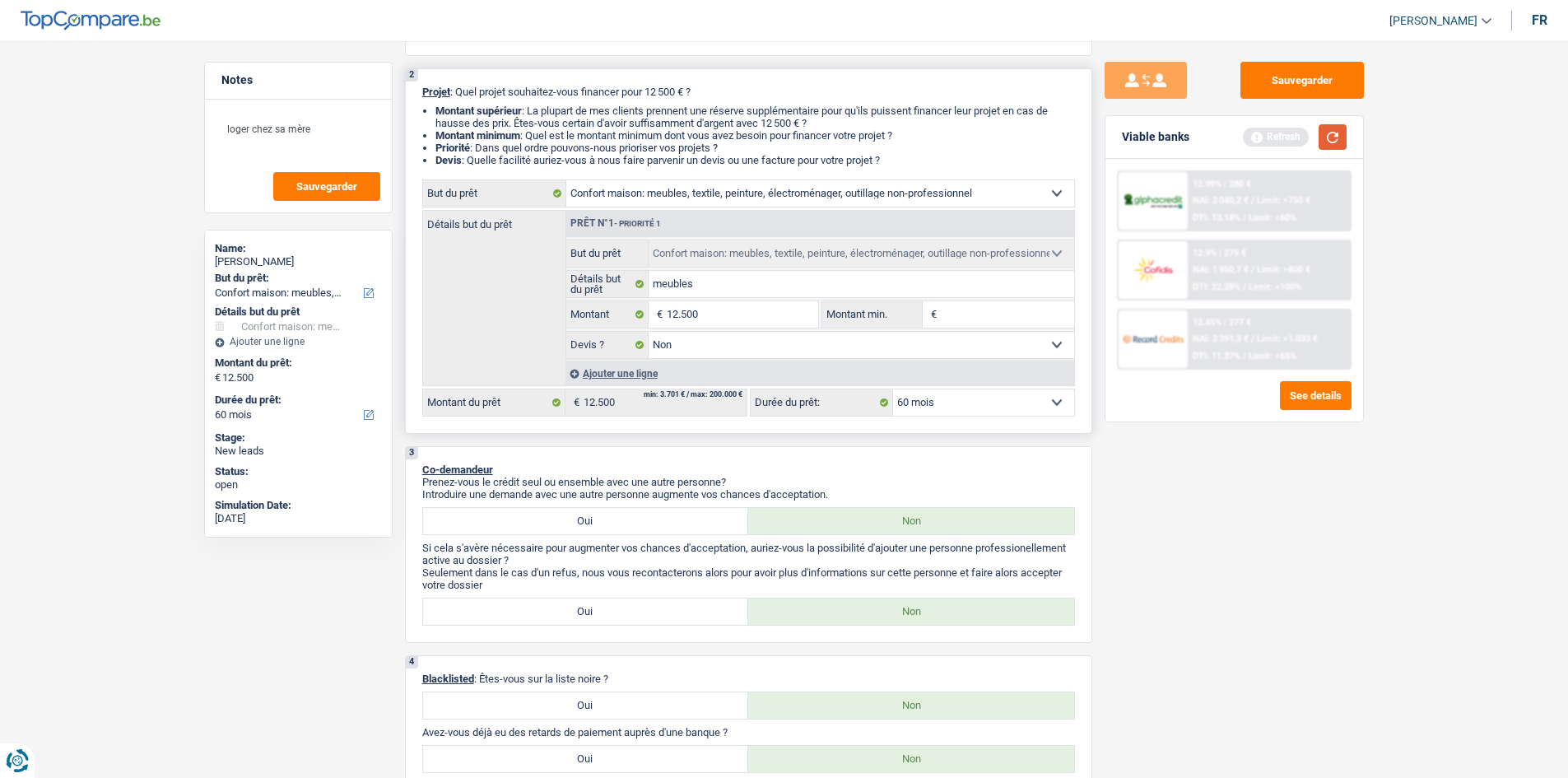 click at bounding box center [1333, 137] 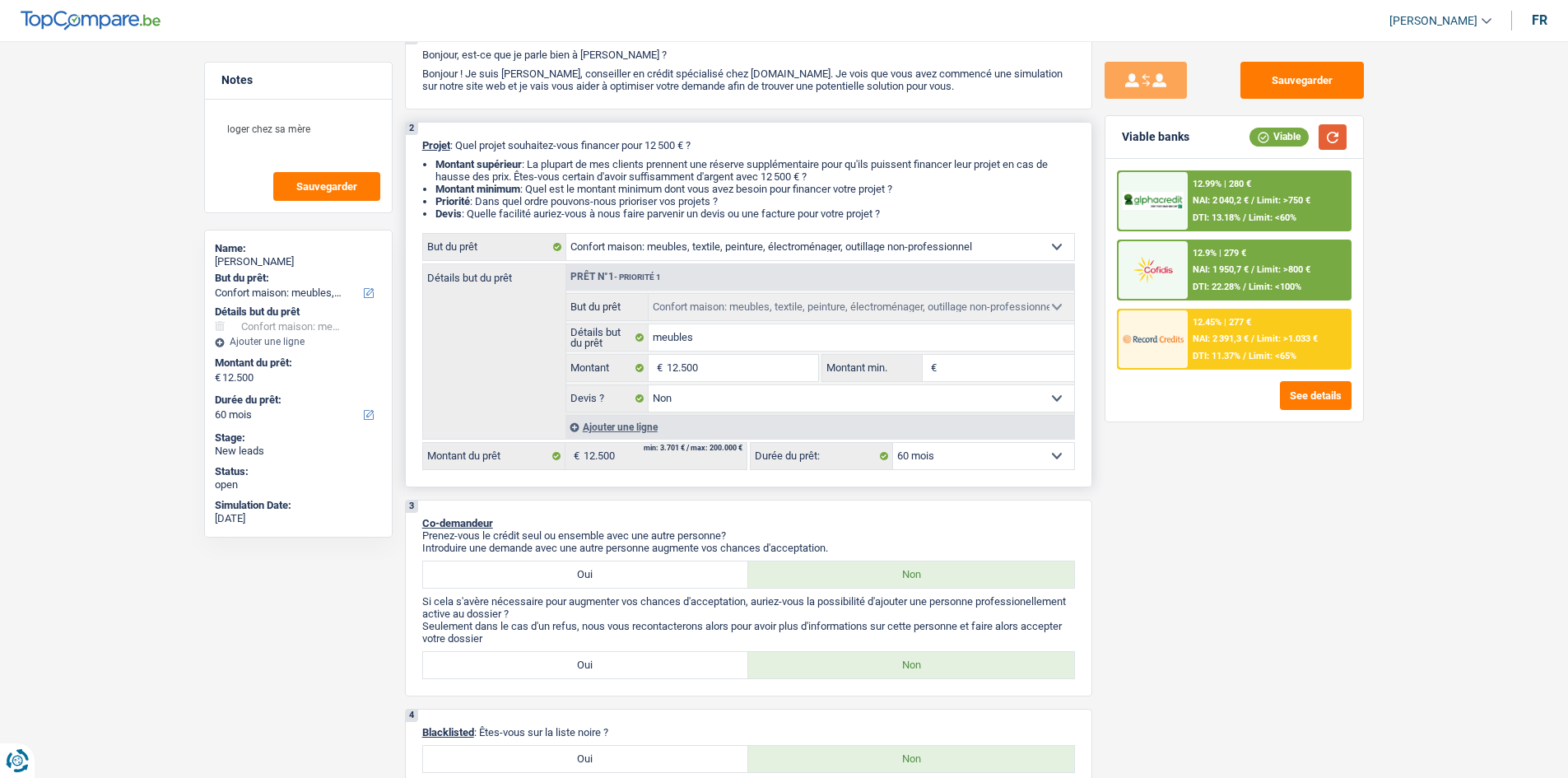 scroll, scrollTop: 82, scrollLeft: 0, axis: vertical 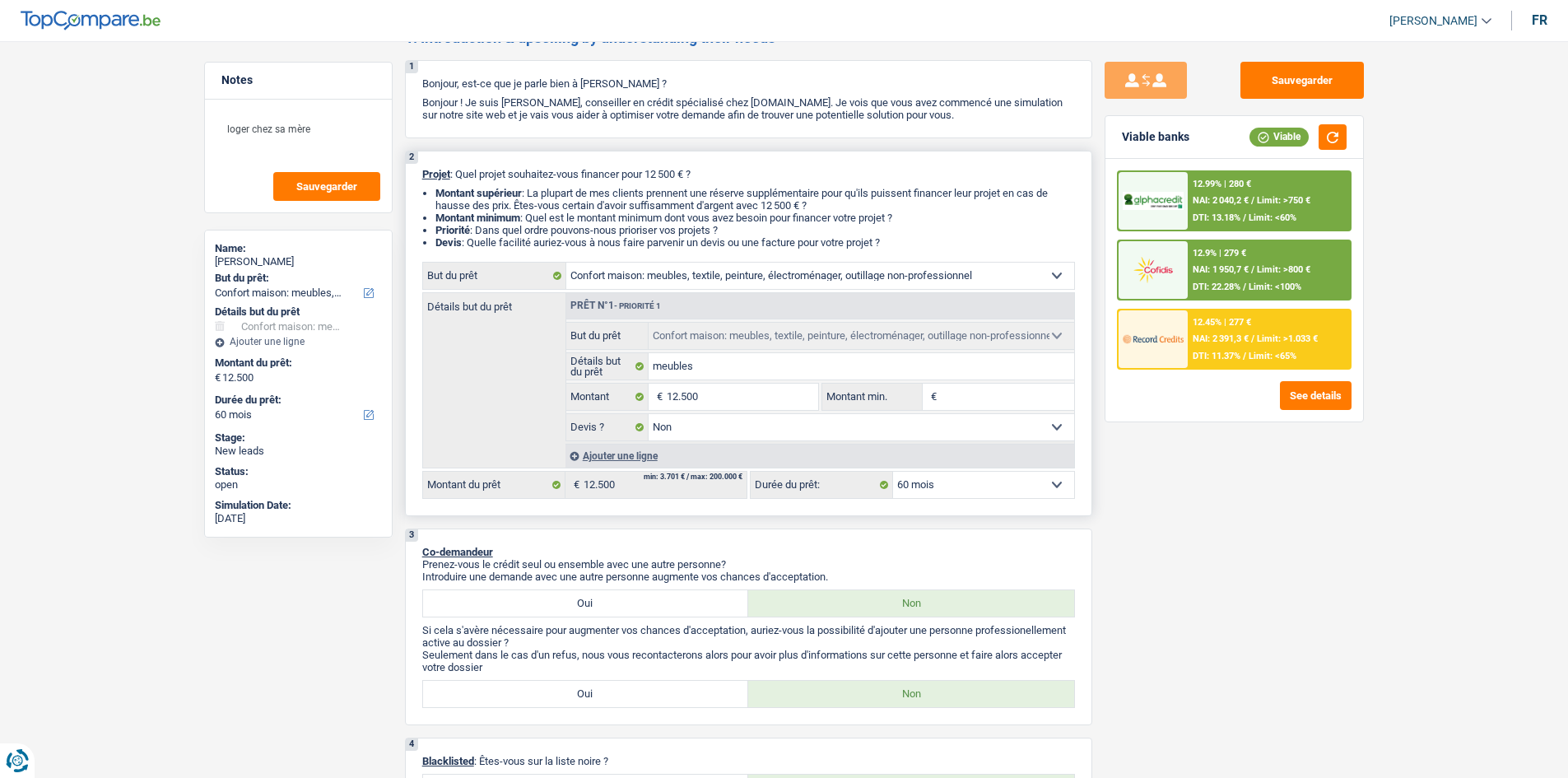 click on "Limit: <60%" at bounding box center (1273, 217) 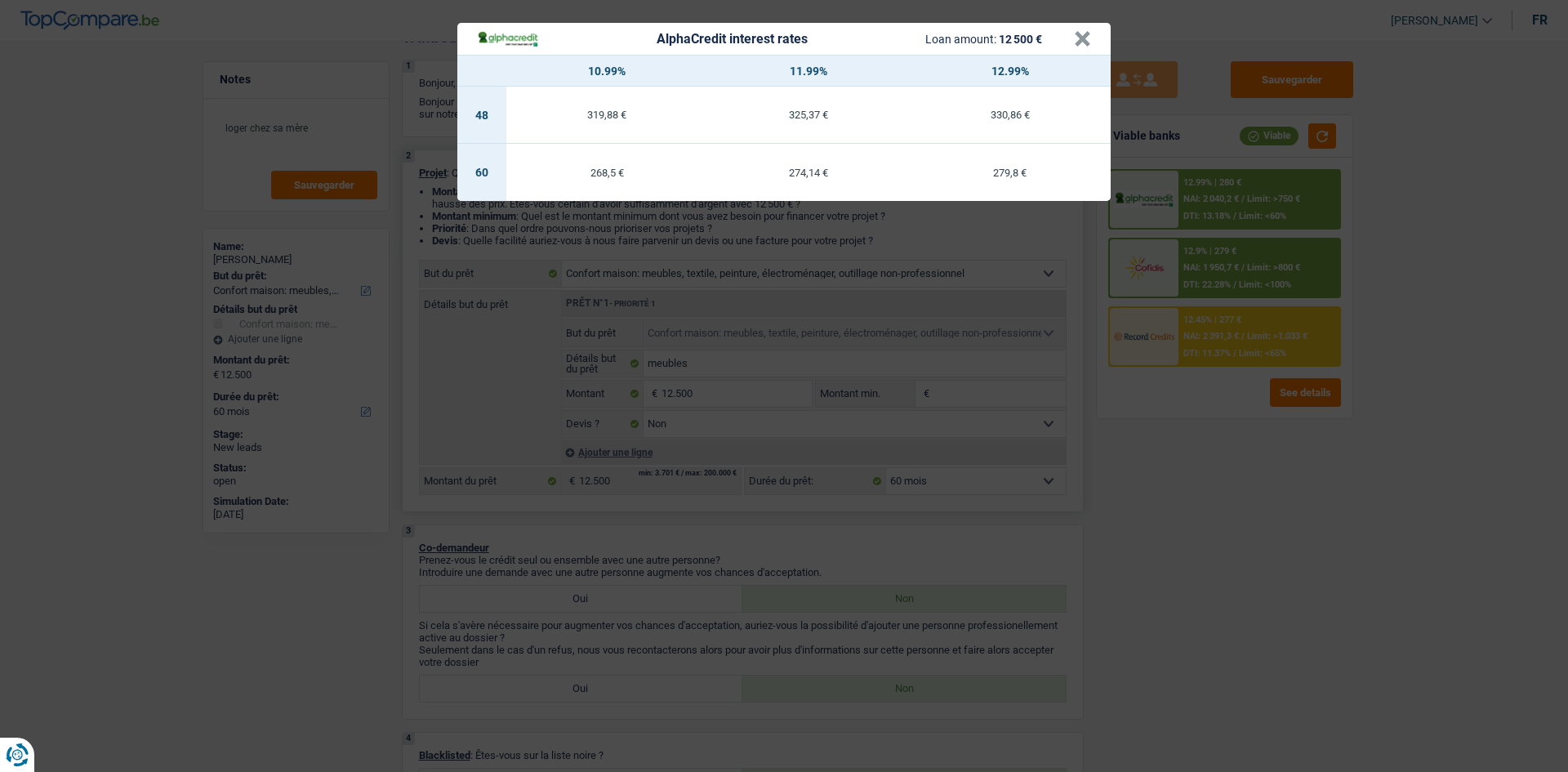 click on "AlphaCredit interest rates
Loan amount:
12 500 €
×
10.99%
11.99%
12.99%
48
319,88 €
325,37 €
330,86 €
60
268,5 €
274,14 €
279,8 €" at bounding box center (784, 386) 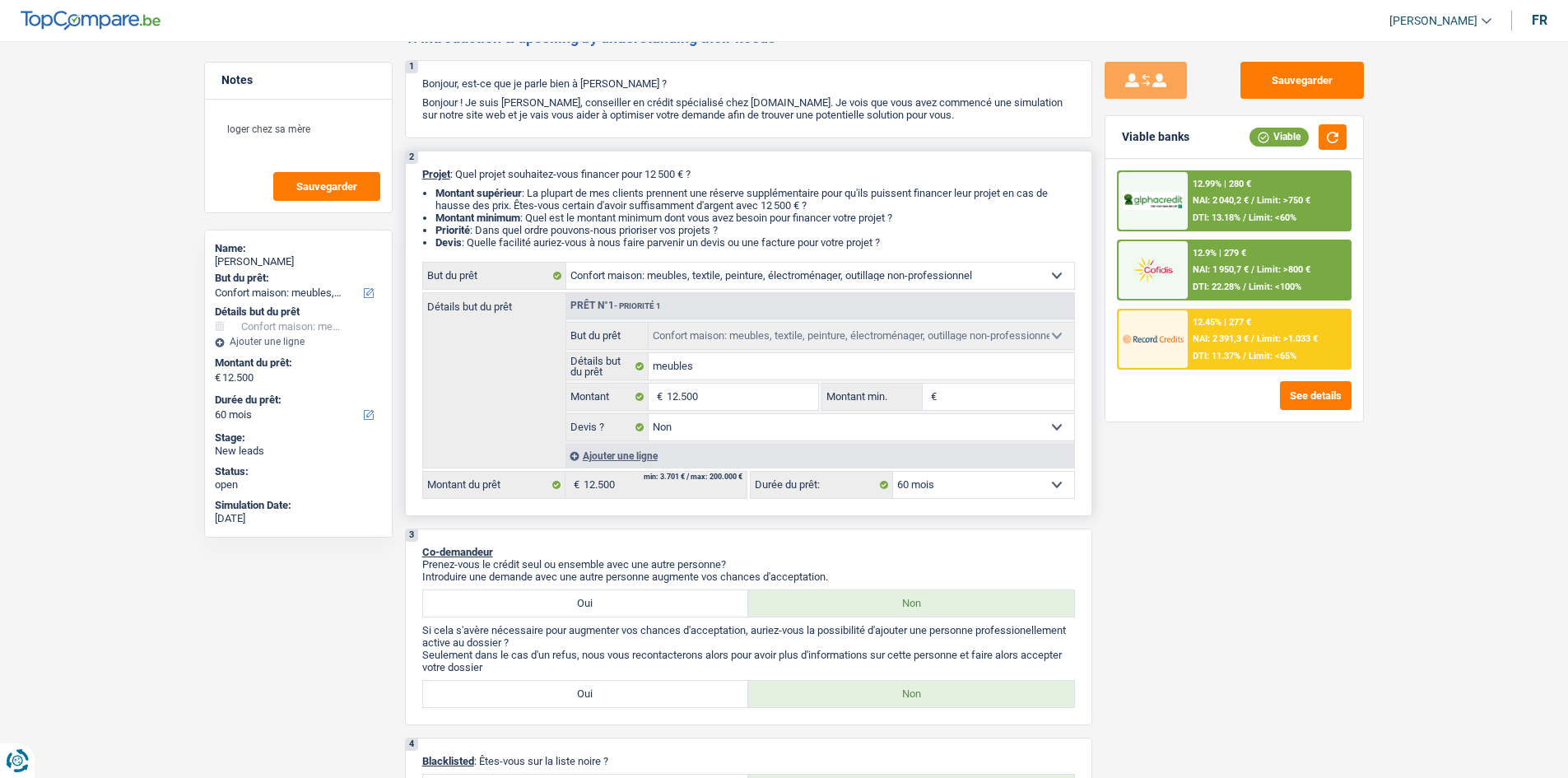 click on "12.9% | 279 €
NAI: 1 950,7 €
/
Limit: >800 €
DTI: 22.28%
/
Limit: <100%" at bounding box center [1268, 270] 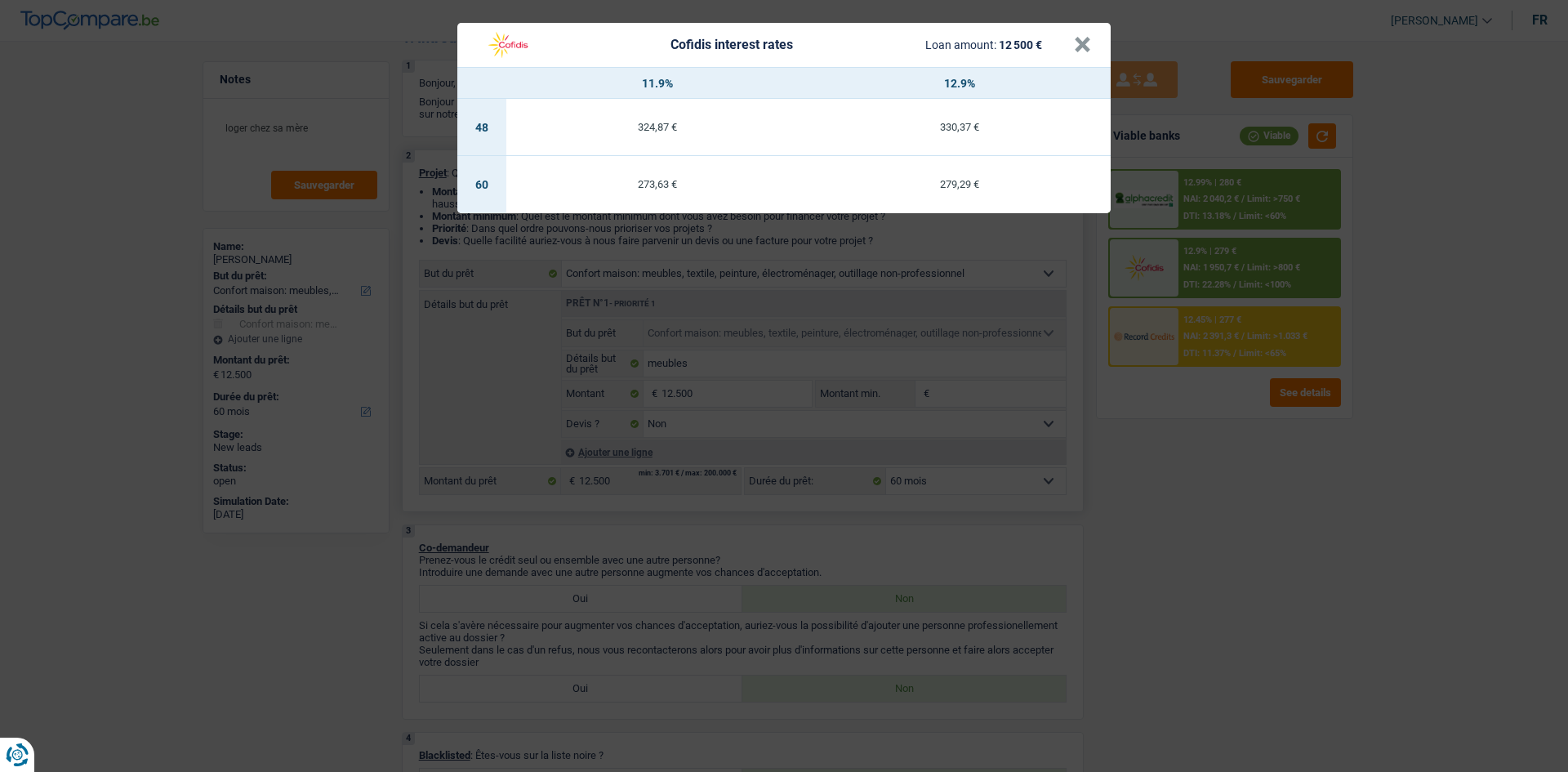 click on "Cofidis interest rates
Loan amount:
12 500 €
×
11.9%
12.9%
48
324,87 €
330,37 €
60
273,63 €
279,29 €" at bounding box center [784, 386] 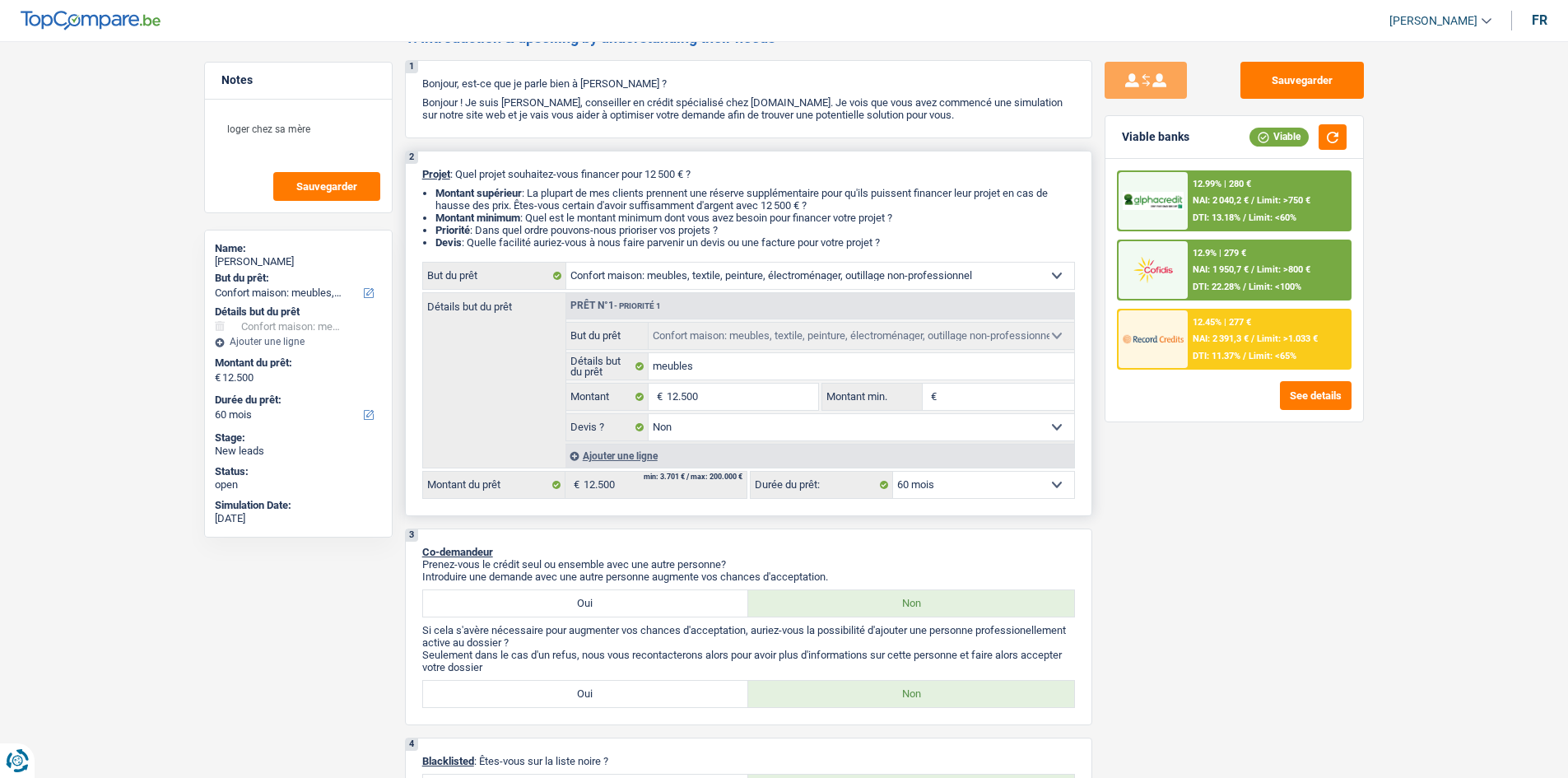 click on "12.45% | 277 €
NAI: 2 391,3 €
/
Limit: >1.033 €
DTI: 11.37%
/
Limit: <65%" at bounding box center (1268, 339) 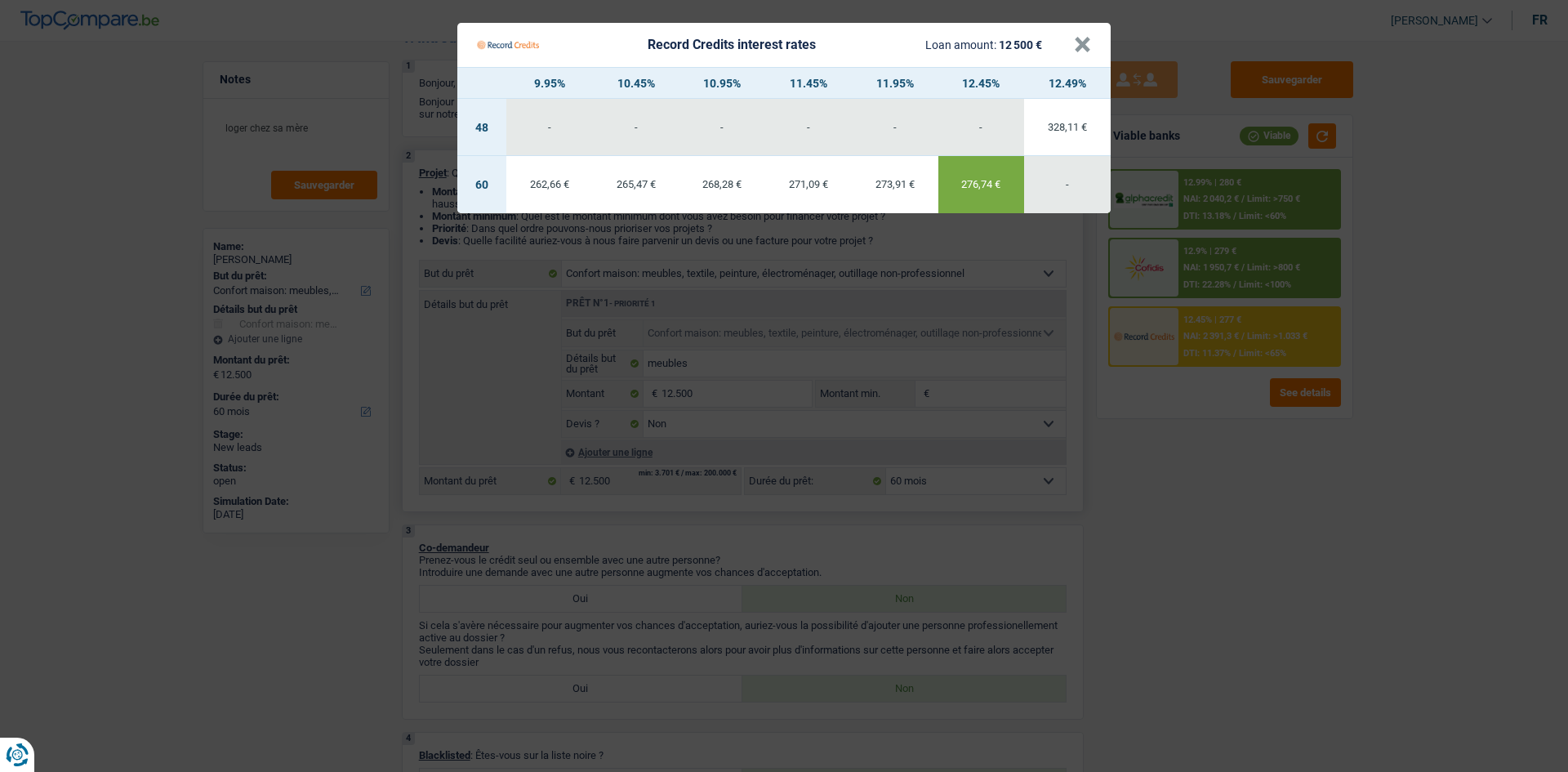 drag, startPoint x: 1272, startPoint y: 613, endPoint x: 1385, endPoint y: 506, distance: 155.62134 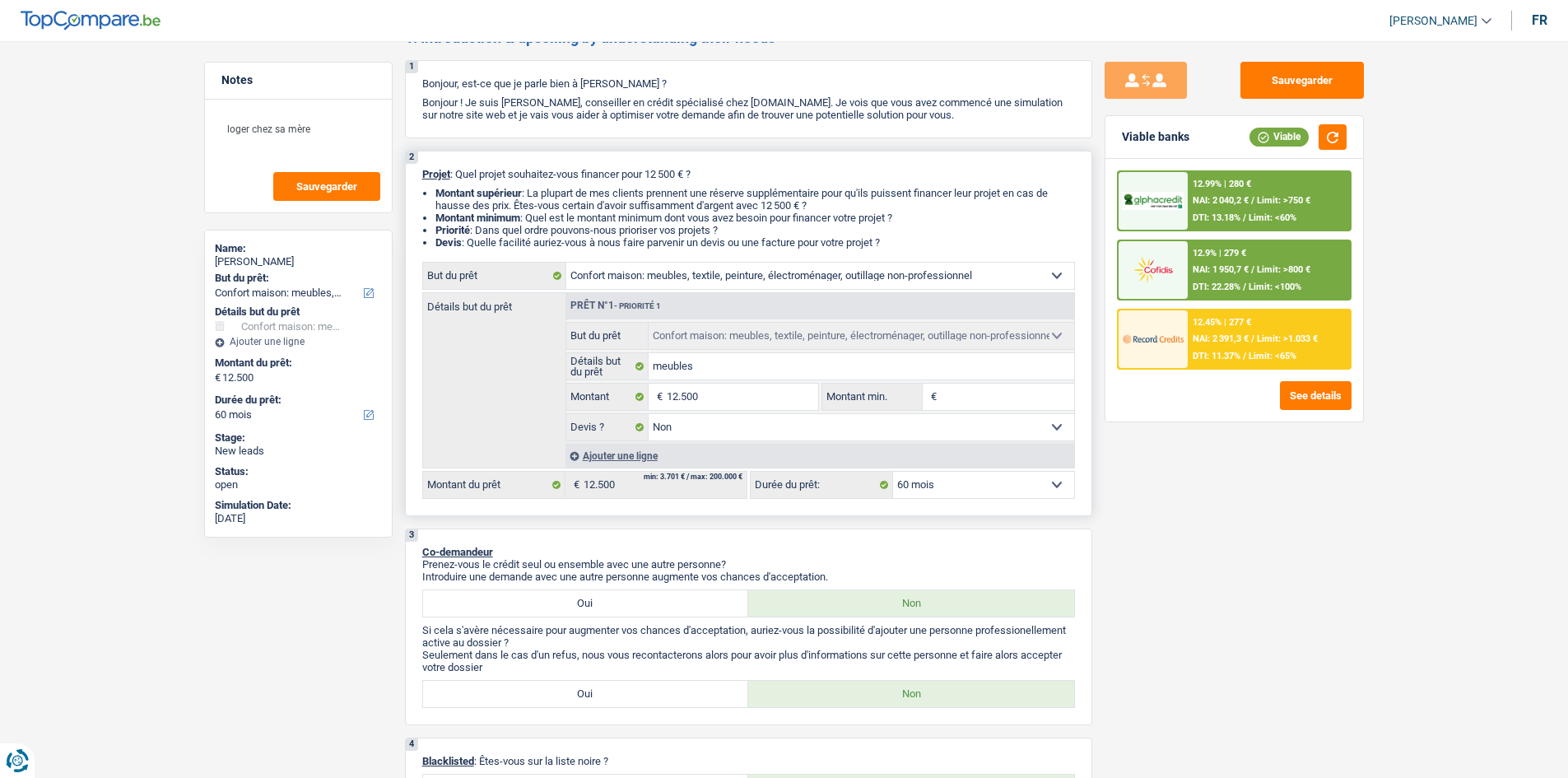 click on "Ajouter une ligne" at bounding box center [820, 455] 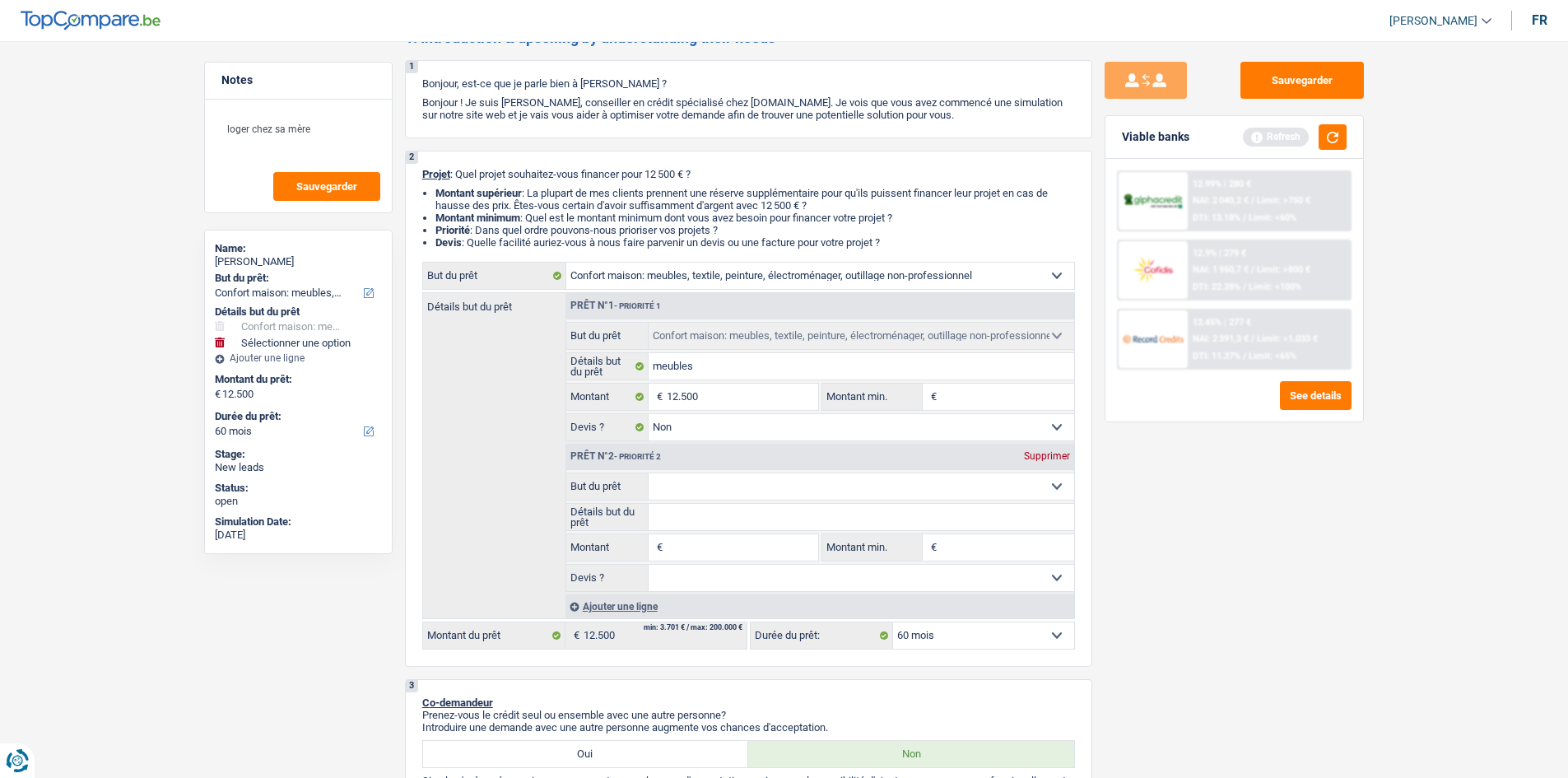 drag, startPoint x: 762, startPoint y: 556, endPoint x: 1124, endPoint y: 669, distance: 379.2268 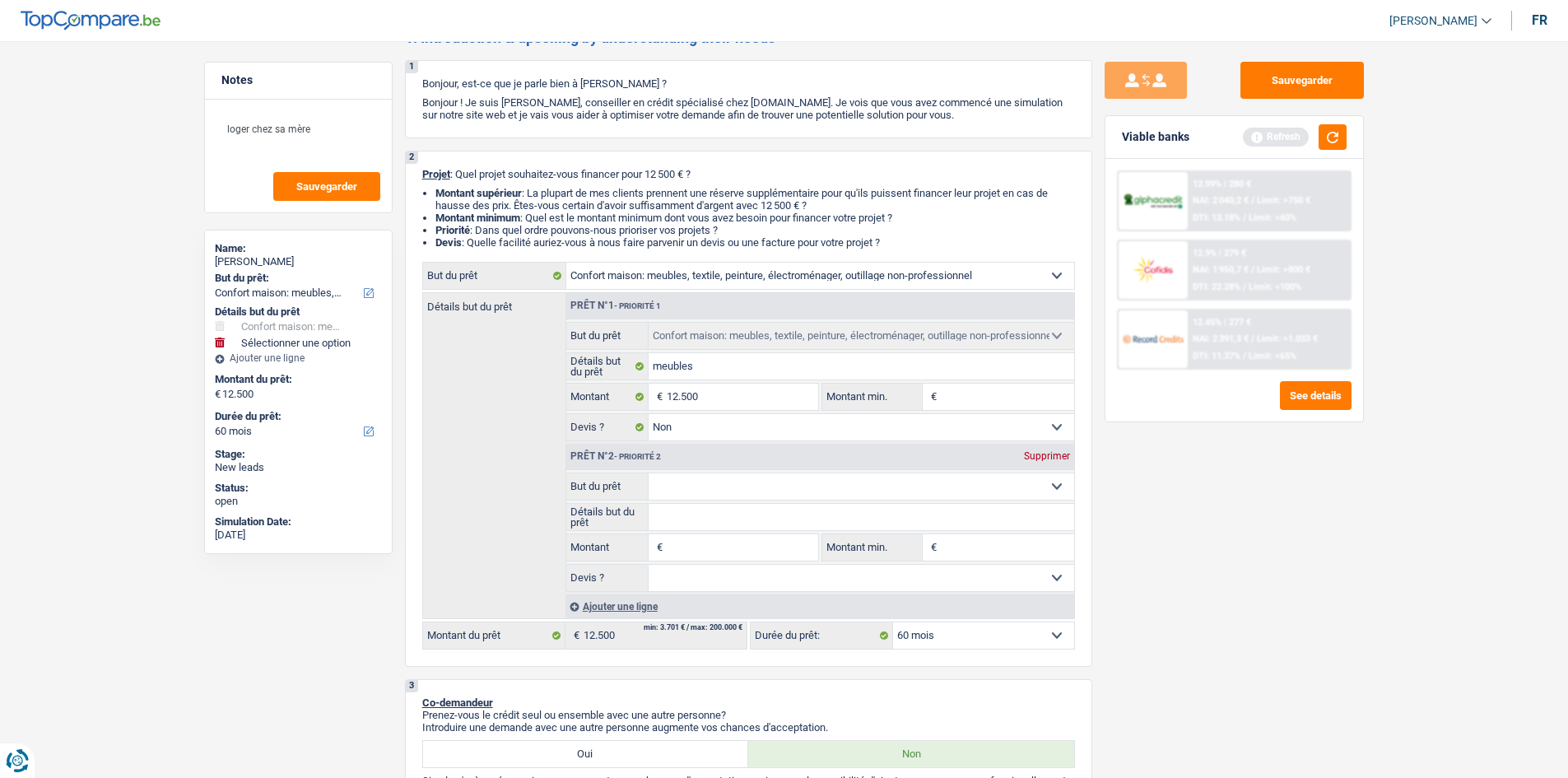 type on "3" 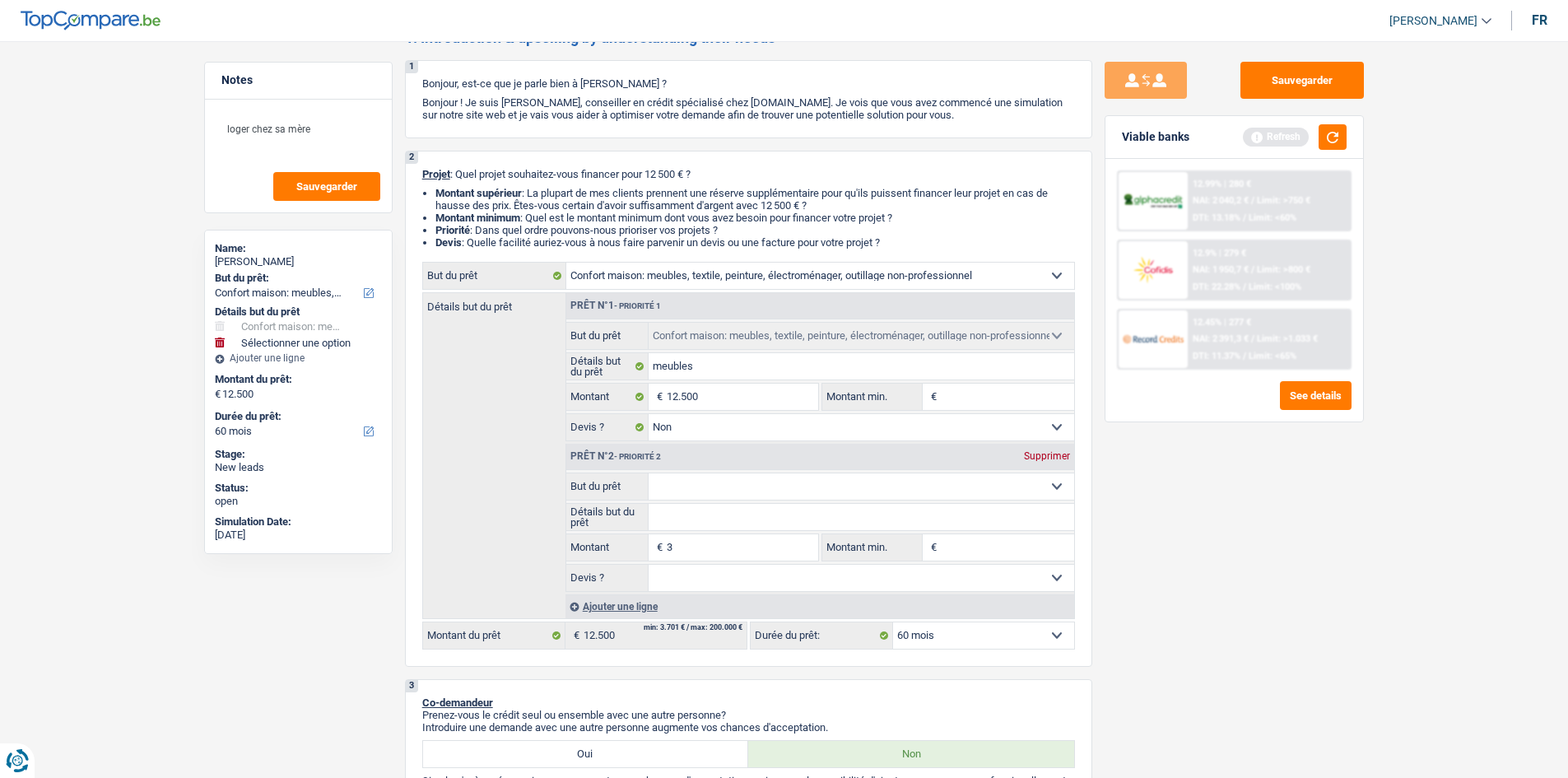 type on "30" 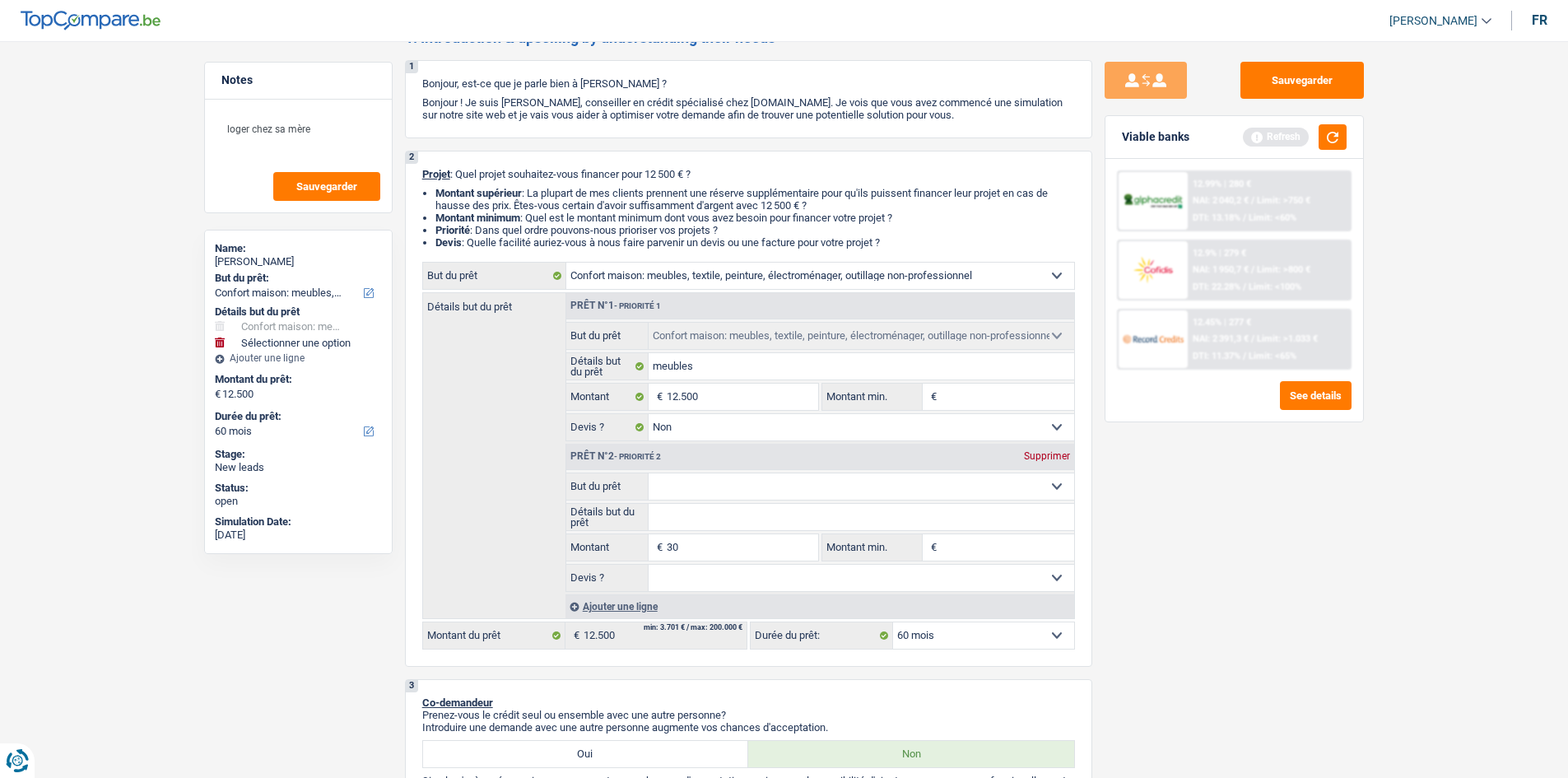 type on "30" 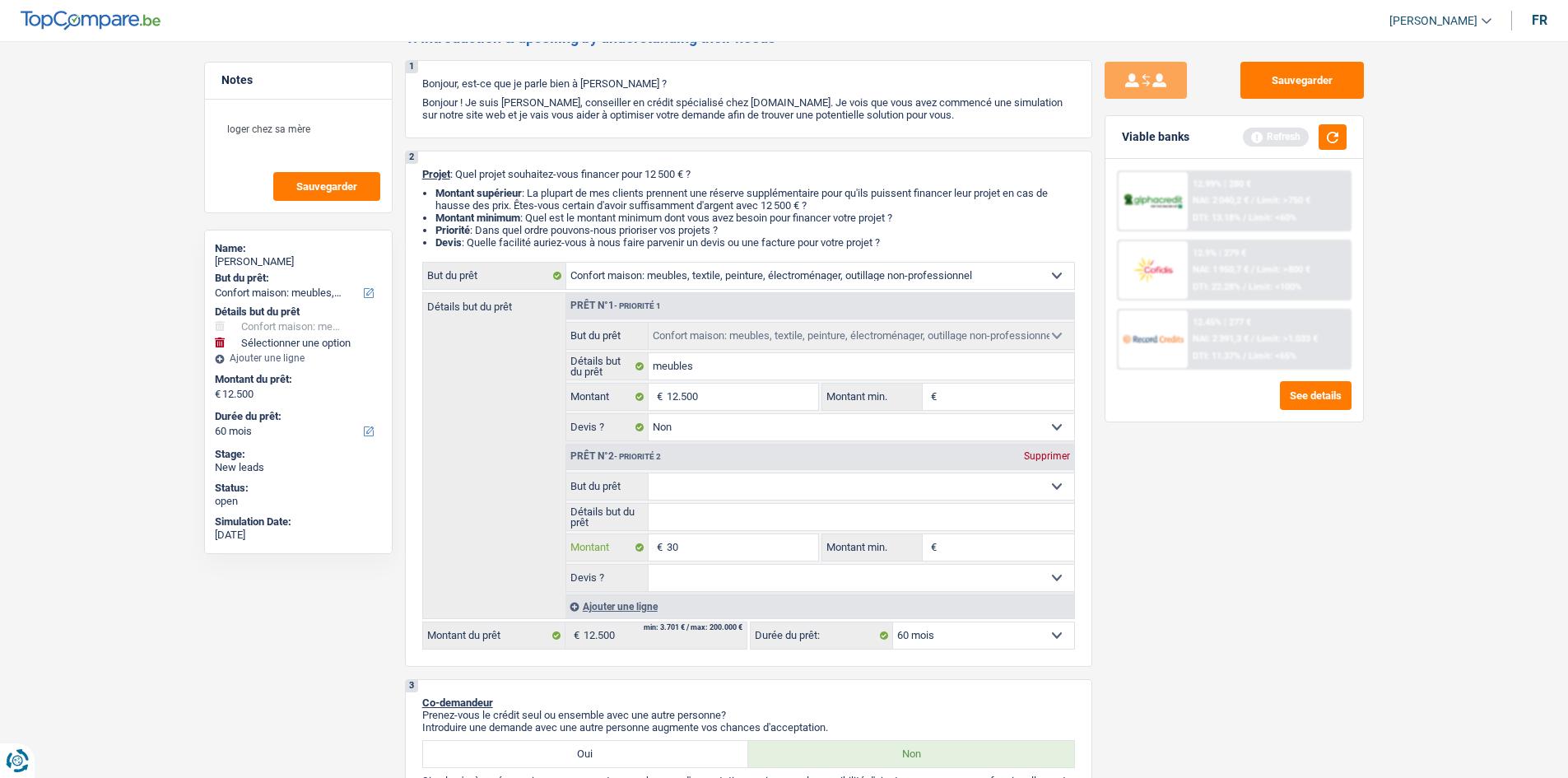 type on "300" 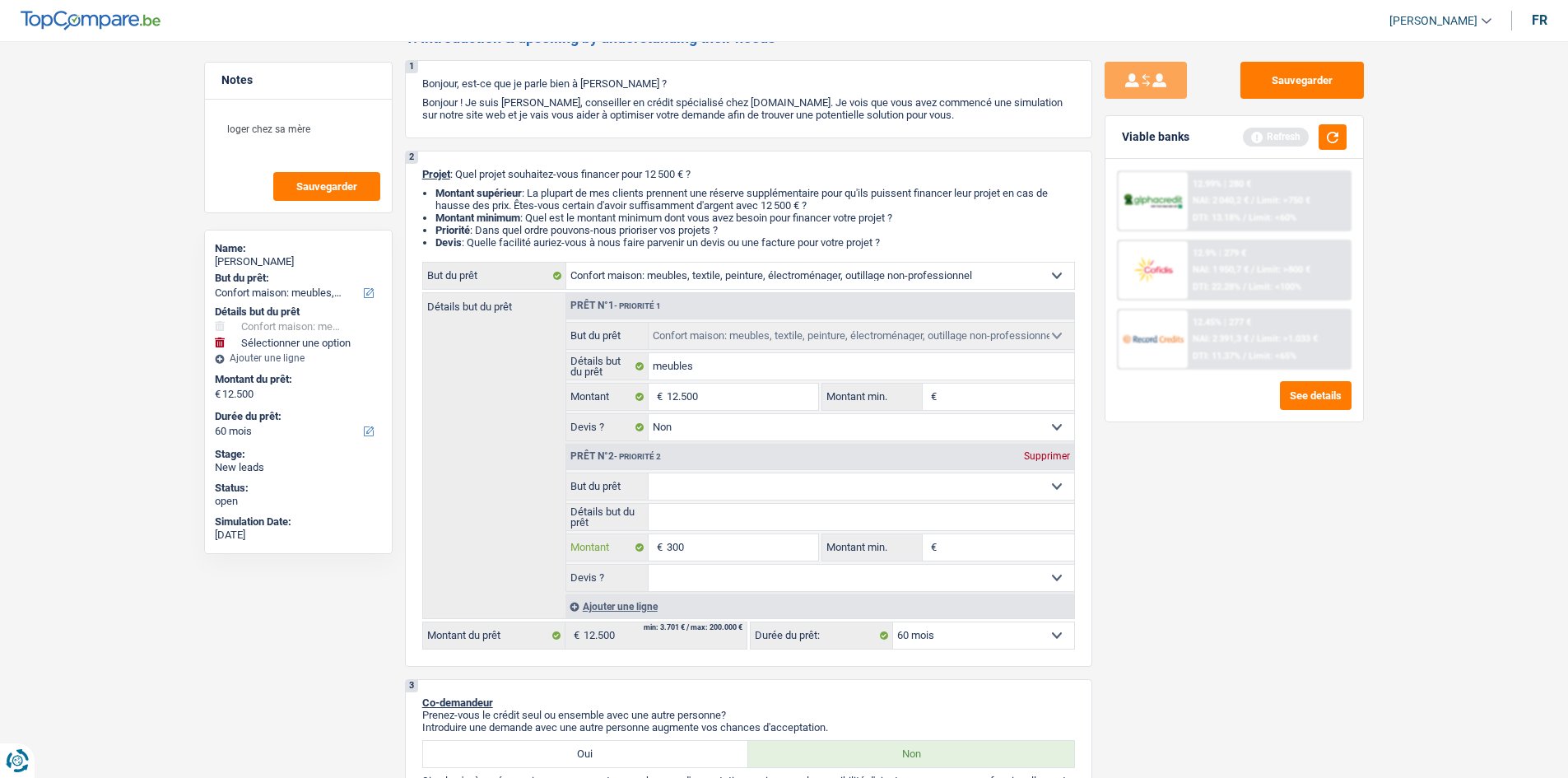 type on "3.000" 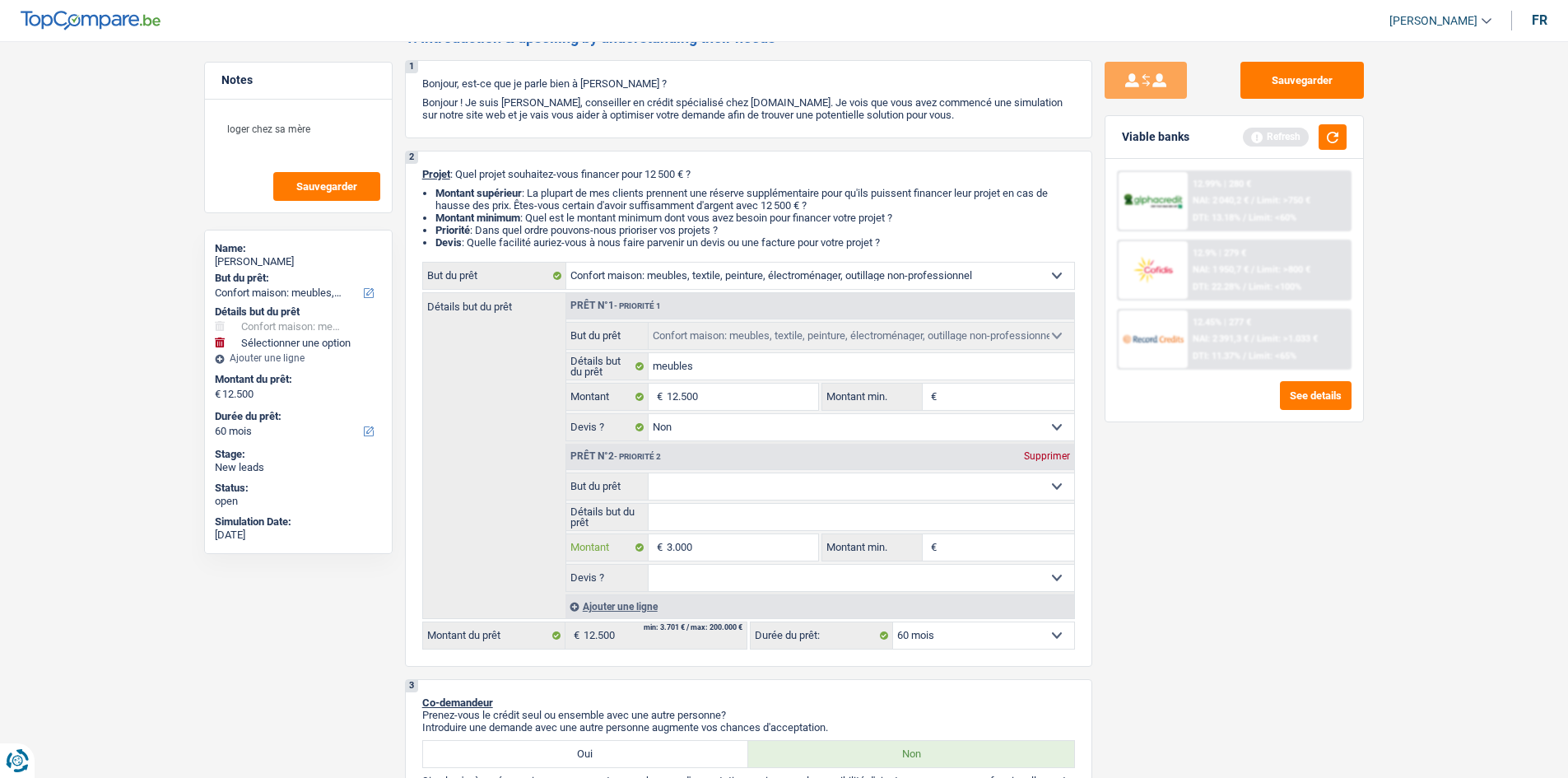 type on "3.000" 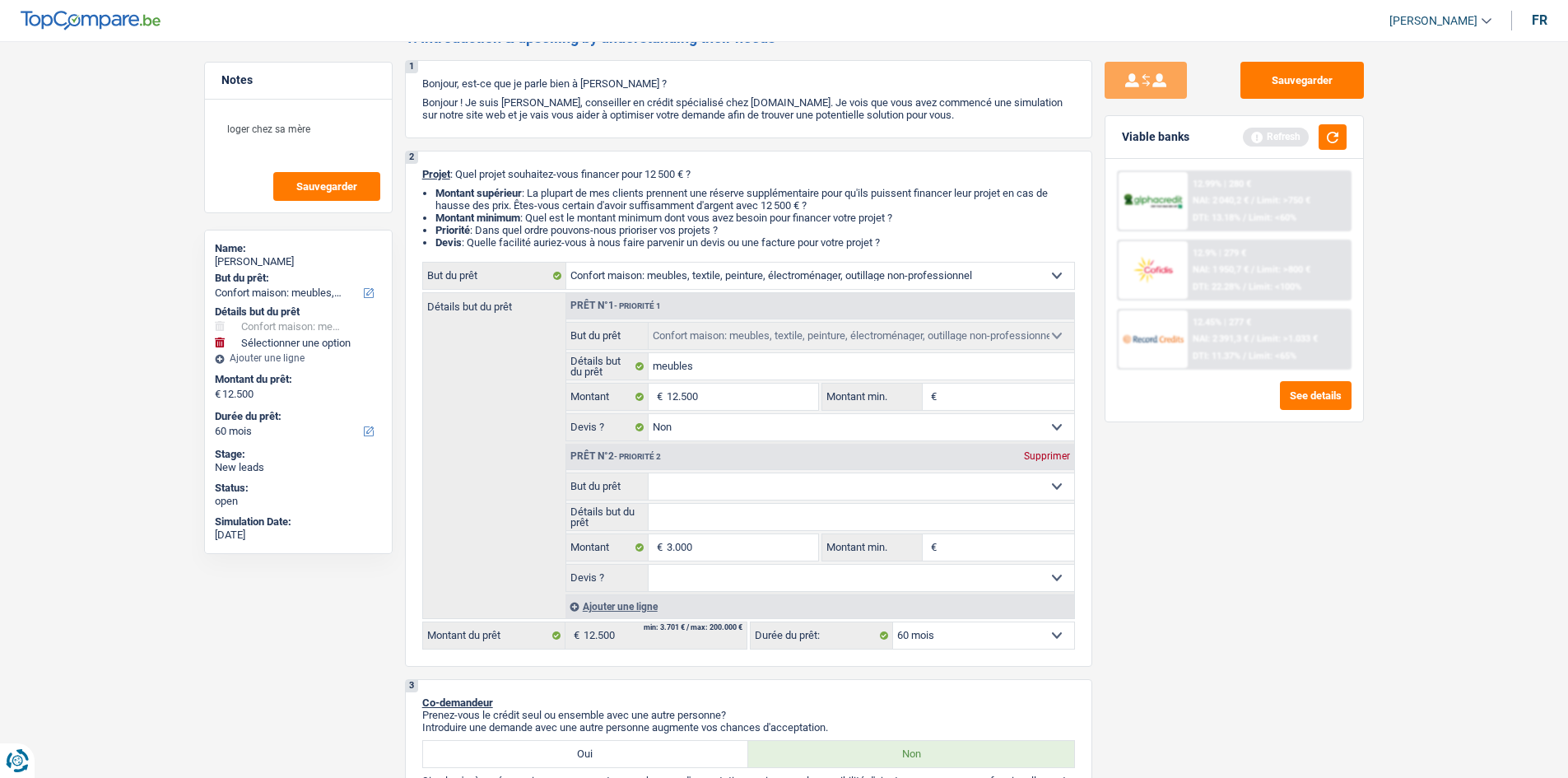 type on "15.500" 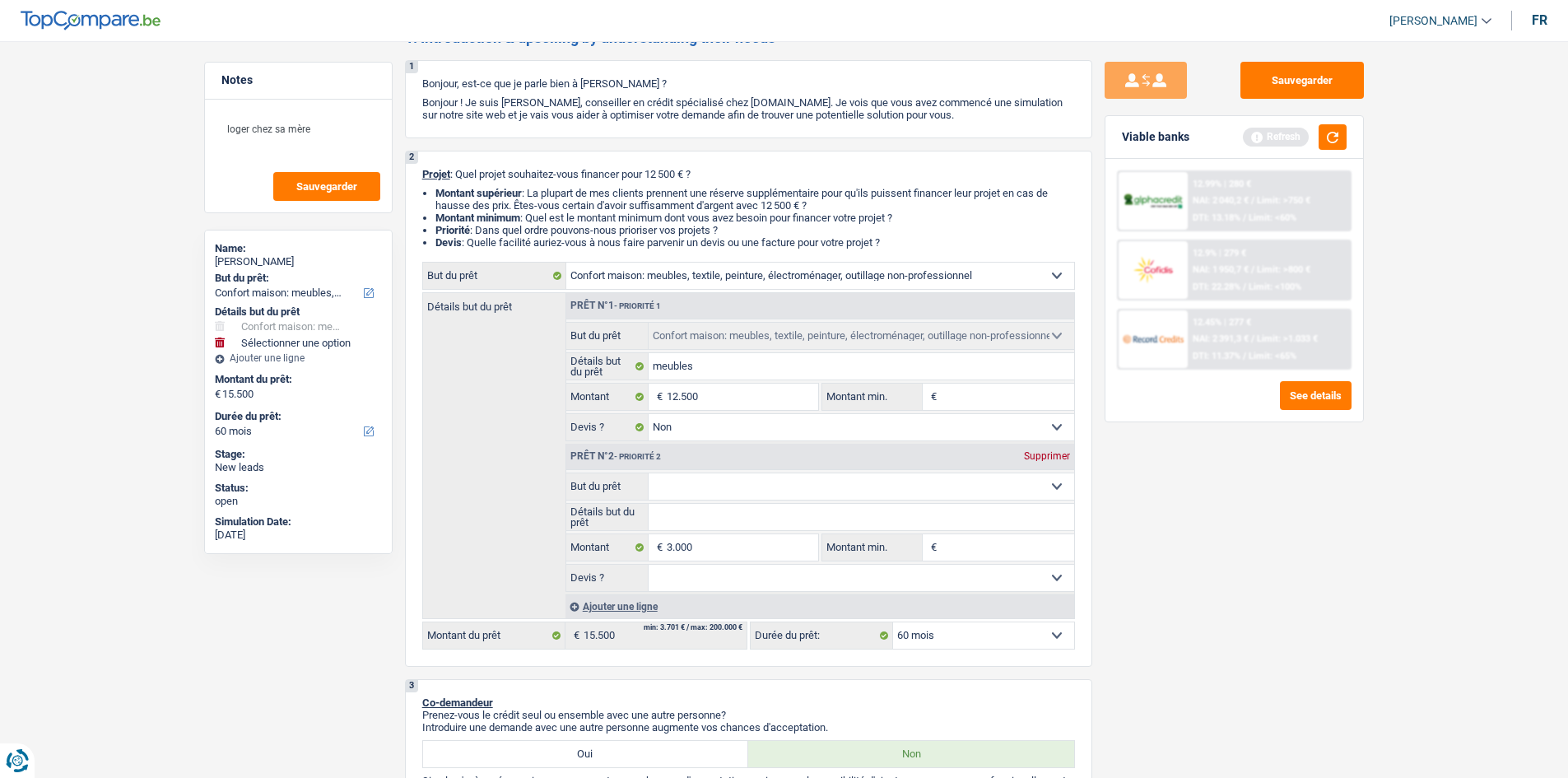 drag, startPoint x: 1236, startPoint y: 671, endPoint x: 1347, endPoint y: 634, distance: 117.00427 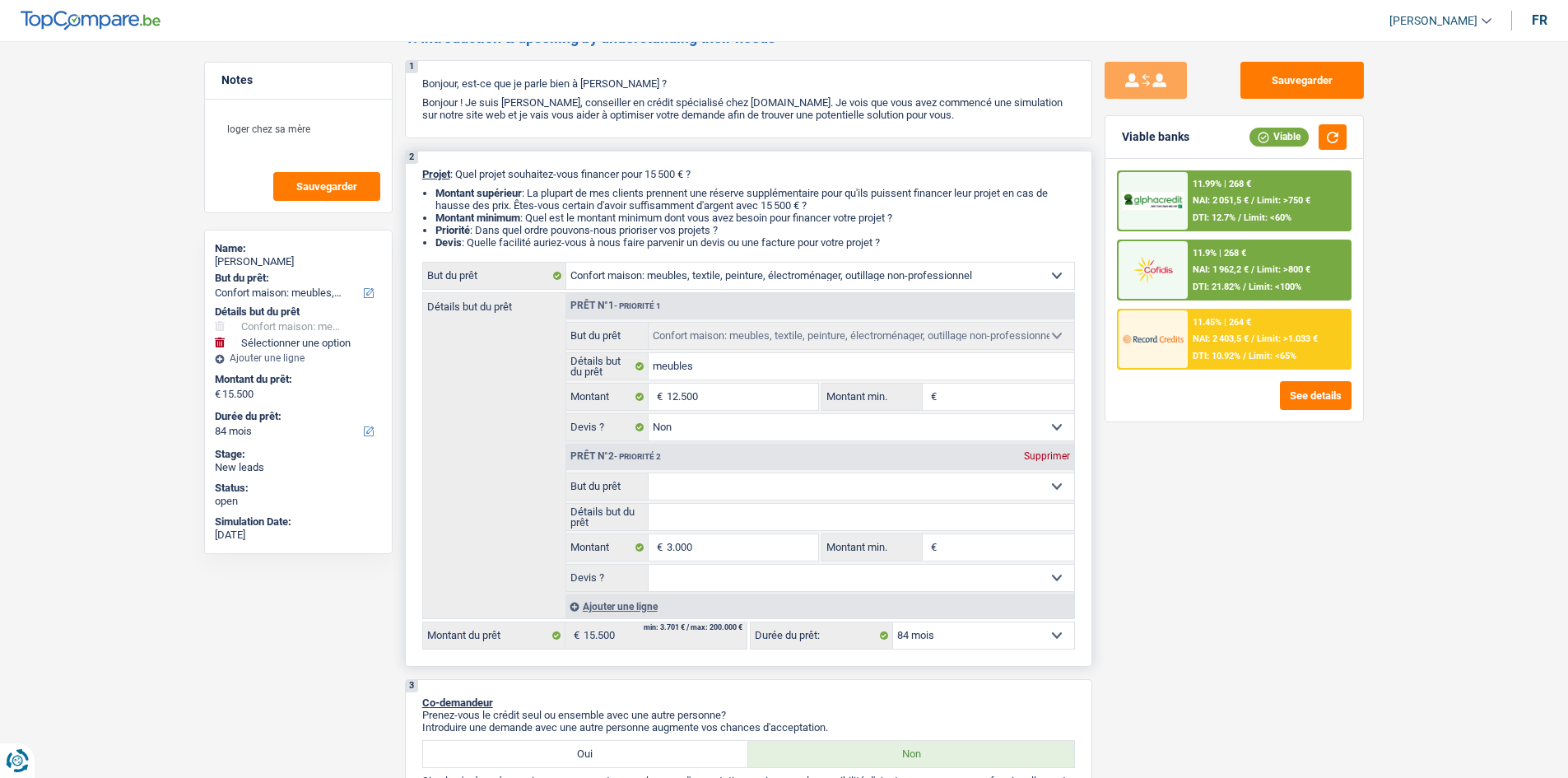 click on "Confort maison: meubles, textile, peinture, électroménager, outillage non-professionnel Hifi, multimédia, gsm, ordinateur Aménagement: frais d'installation, déménagement Evénement familial: naissance, mariage, divorce, communion, décès Frais médicaux Frais d'études Frais permis de conduire Loisirs: voyage, sport, musique Rafraîchissement: petits travaux maison et jardin Frais judiciaires Réparation voiture Prêt rénovation (non disponible pour les non-propriétaires) Prêt énergie (non disponible pour les non-propriétaires) Prêt voiture Taxes, impôts non professionnels Rénovation bien à l'étranger Dettes familiales Assurance Autre
Sélectionner une option" at bounding box center (861, 487) 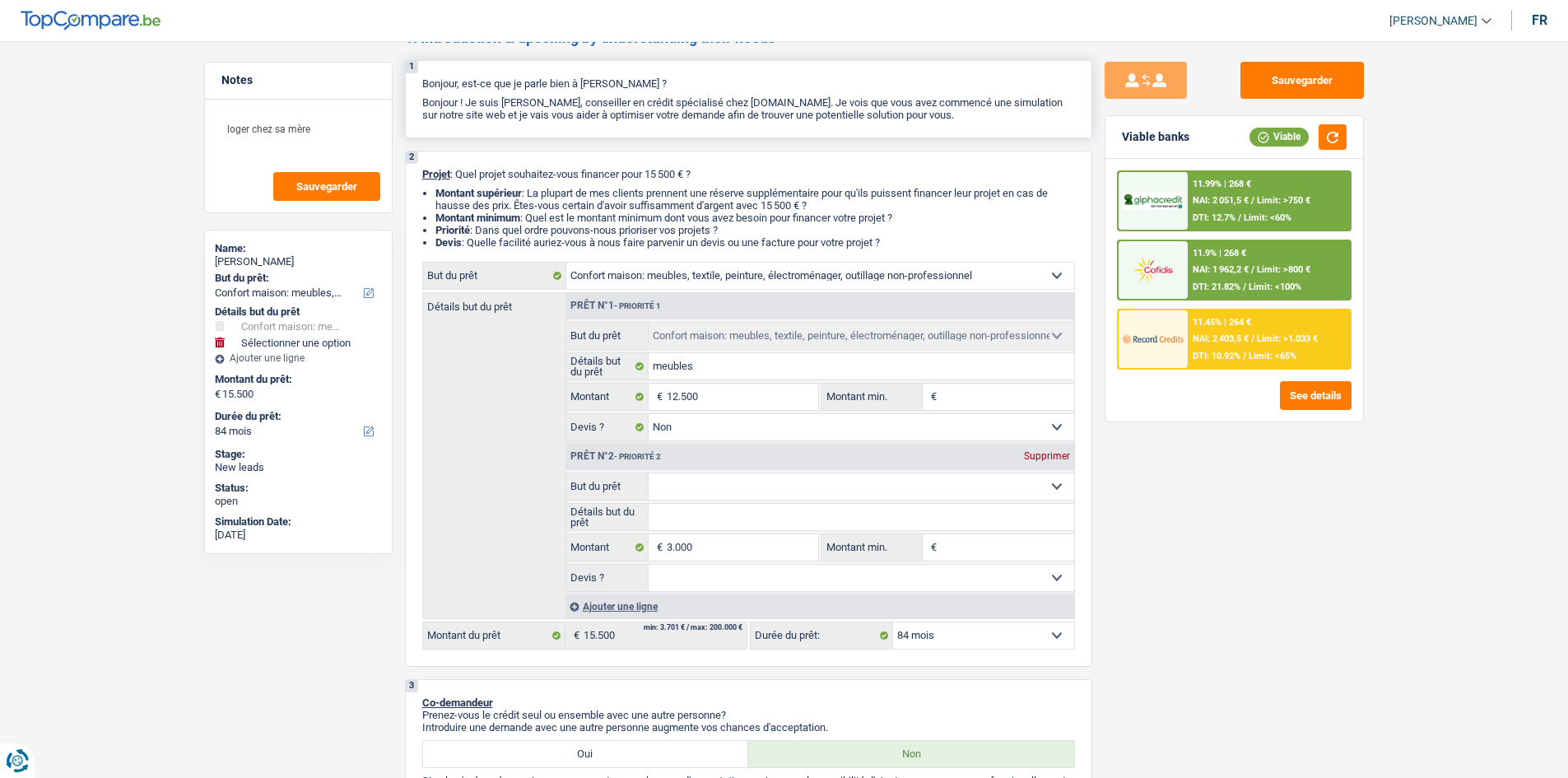 select on "tech" 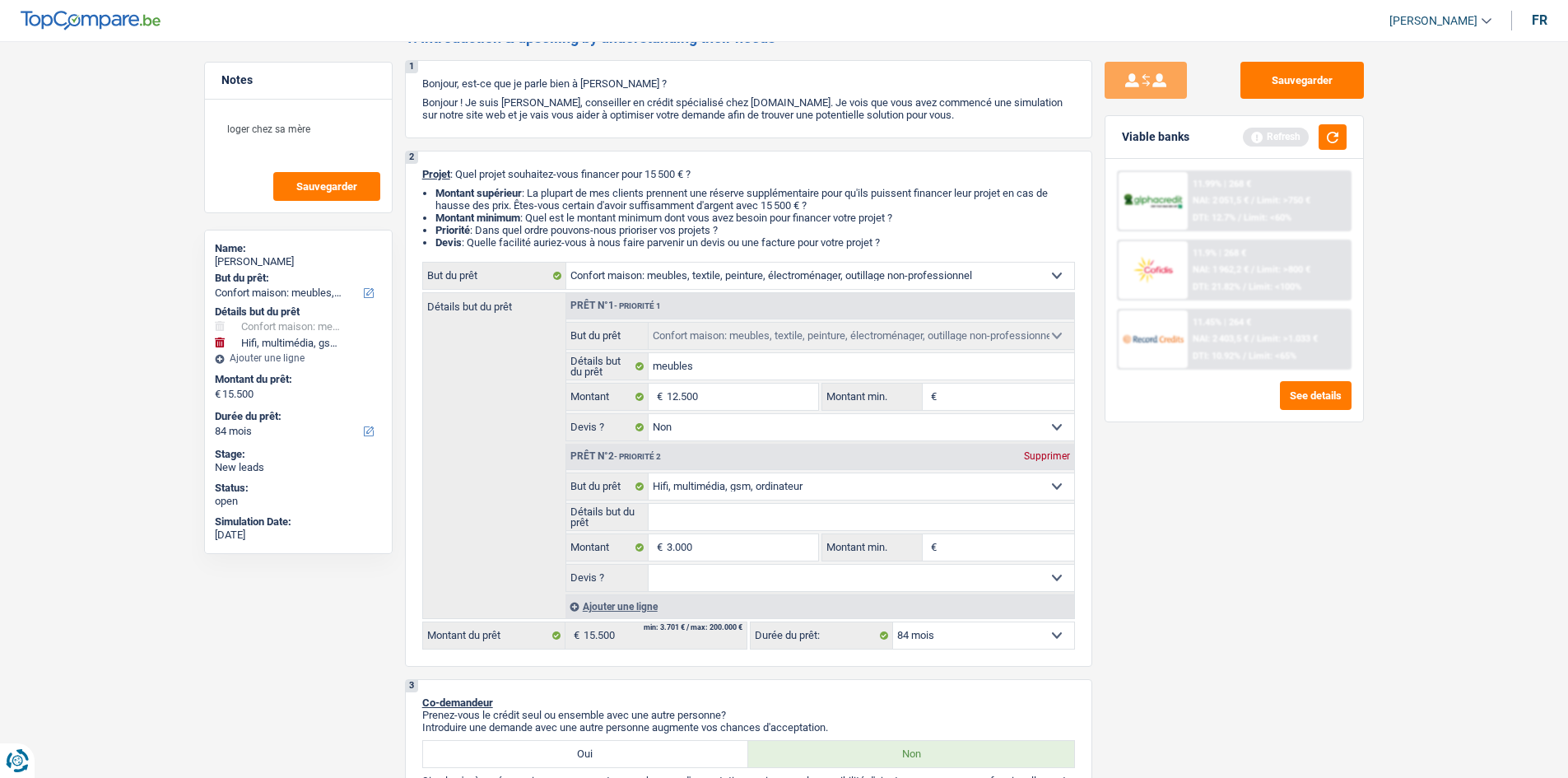 click on "Sauvegarder
Viable banks
Refresh
11.99% | 268 €
NAI: 2 051,5 €
/
Limit: >750 €
DTI: 12.7%
/
Limit: <60%
11.9% | 268 €
NAI: 1 962,2 €
/
Limit: >800 €
DTI: 21.82%
/
Limit: <100%
/       /" at bounding box center (1234, 404) 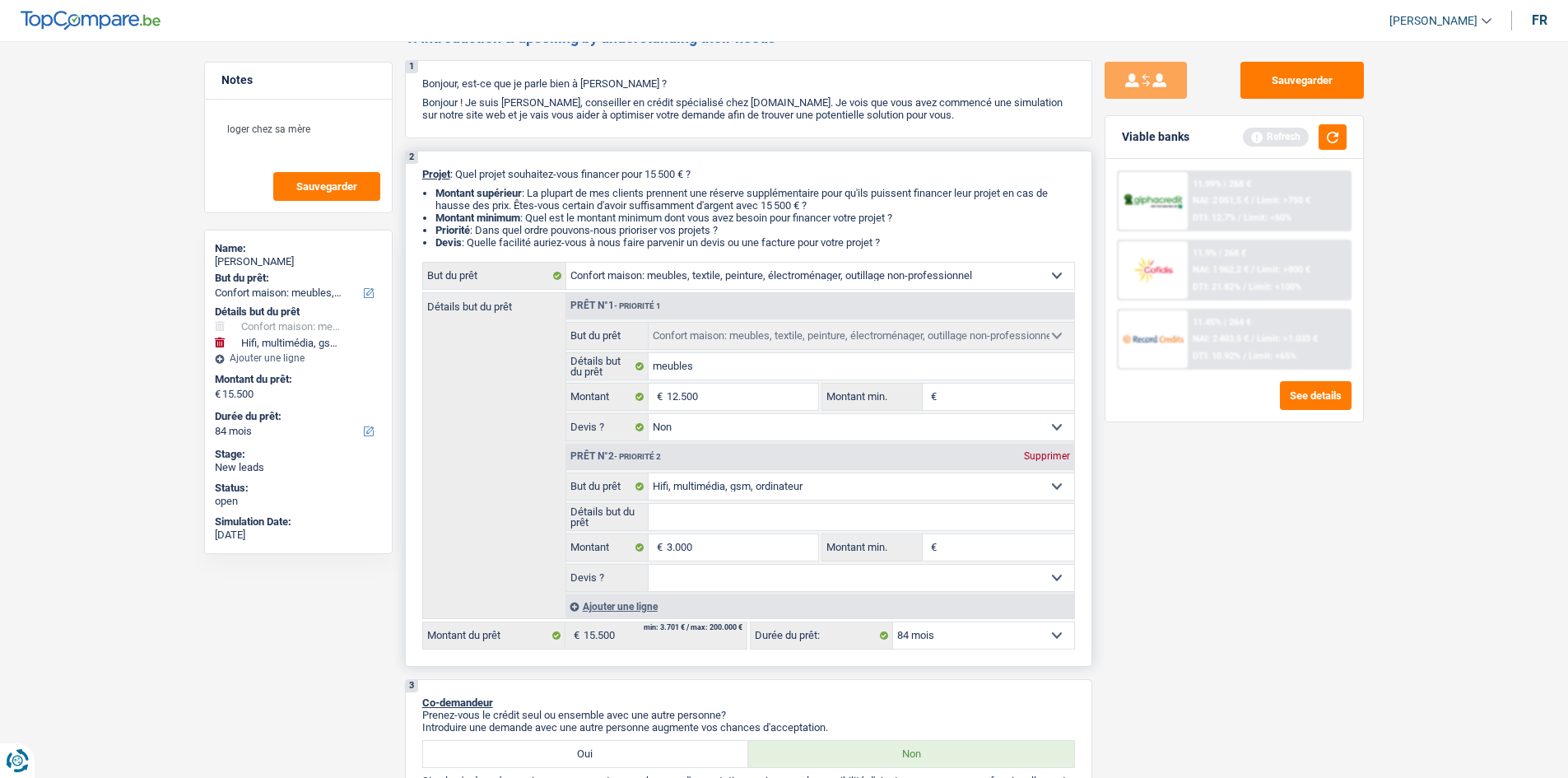 click on "Détails but du prêt" at bounding box center (861, 517) 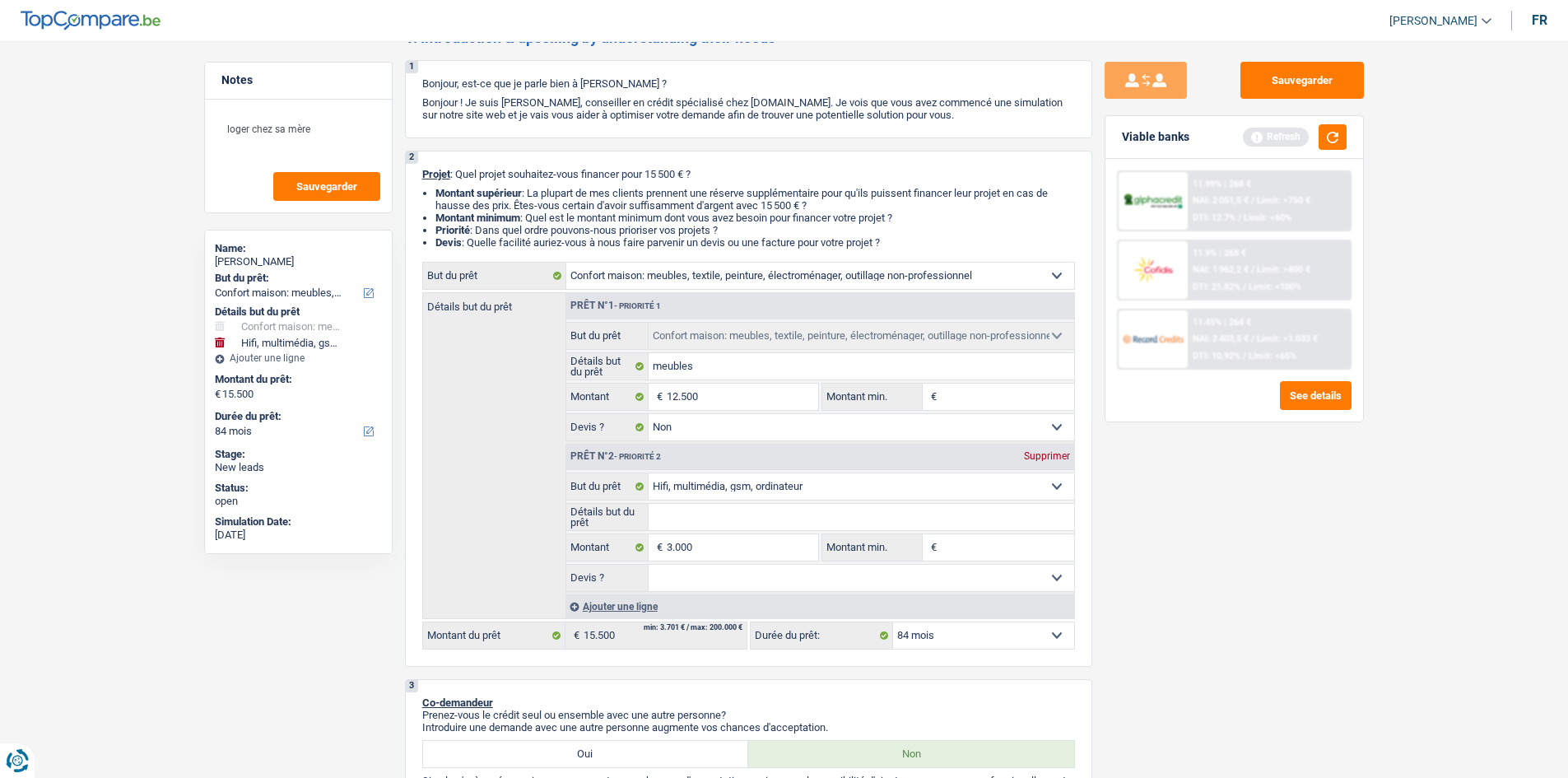 type on "m" 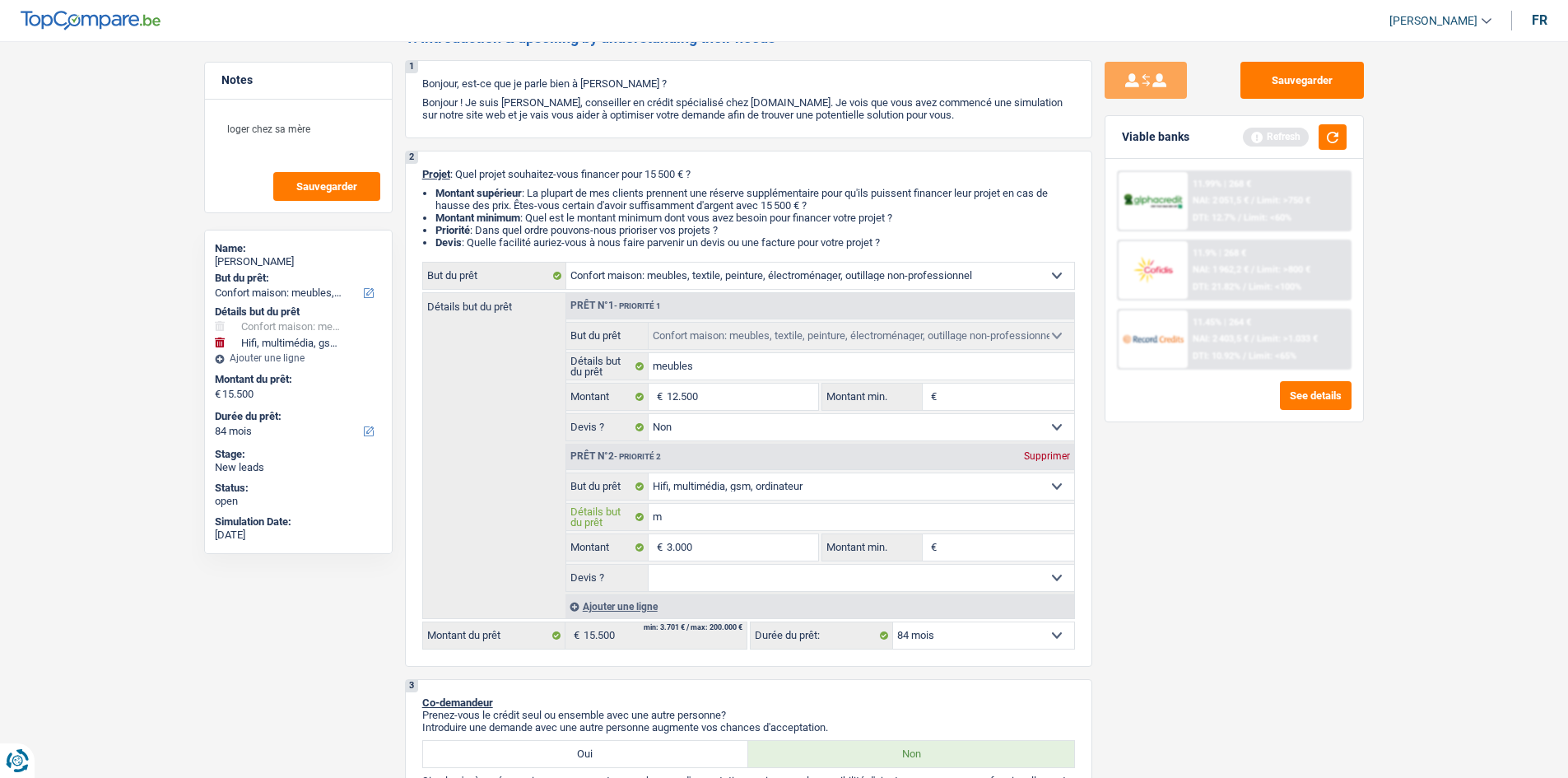 type on "mu" 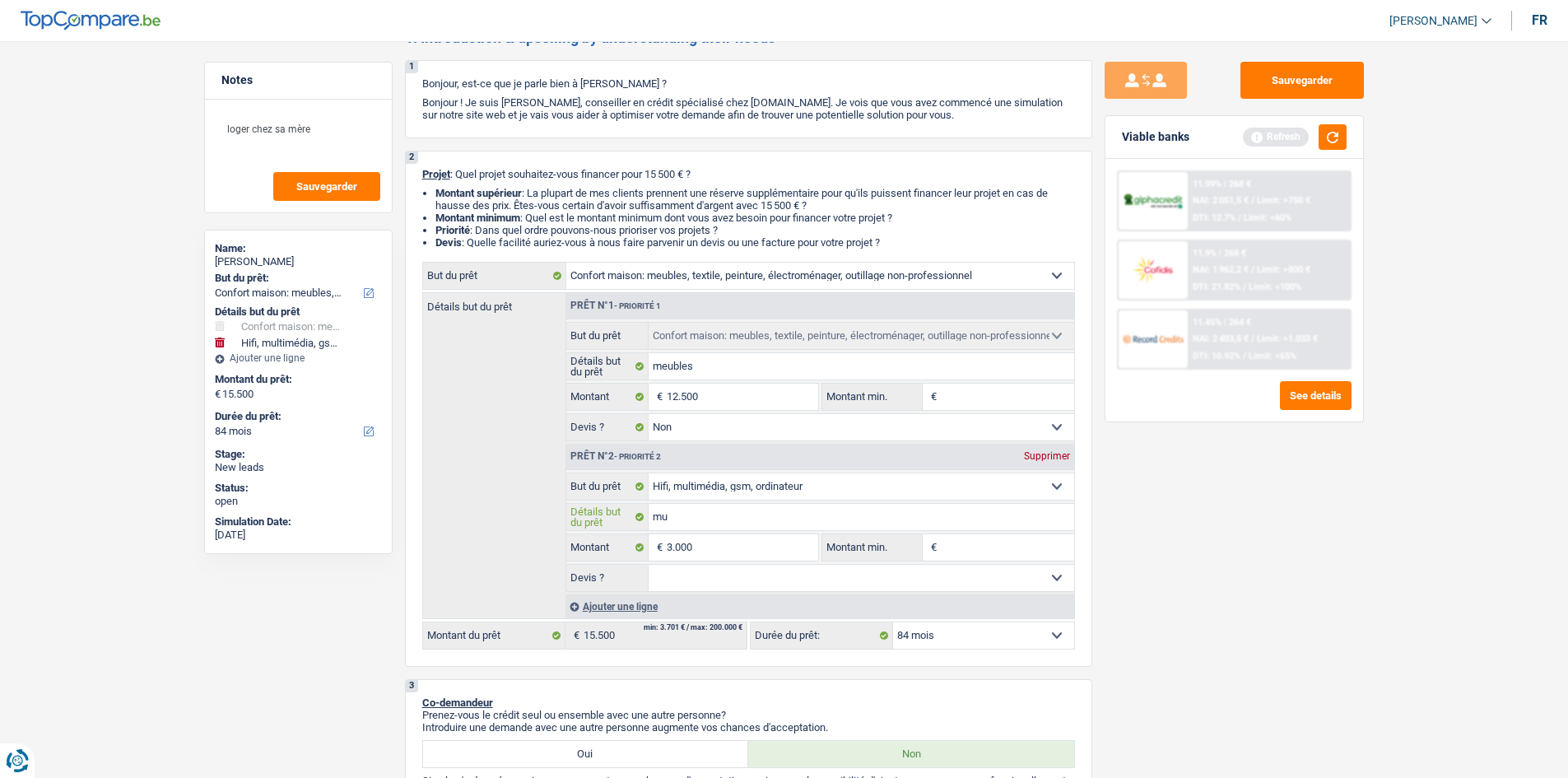 type on "mul" 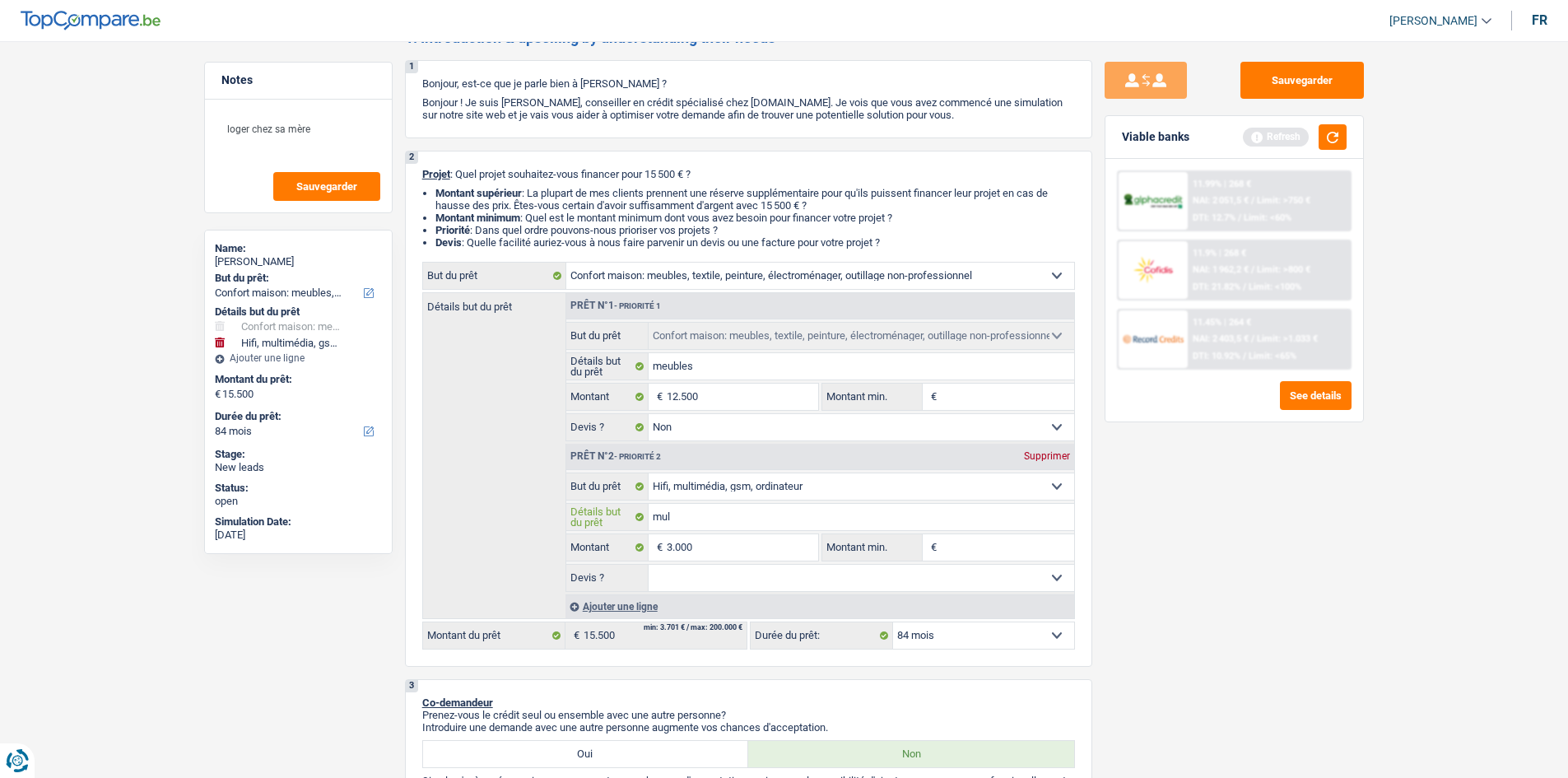type on "mult" 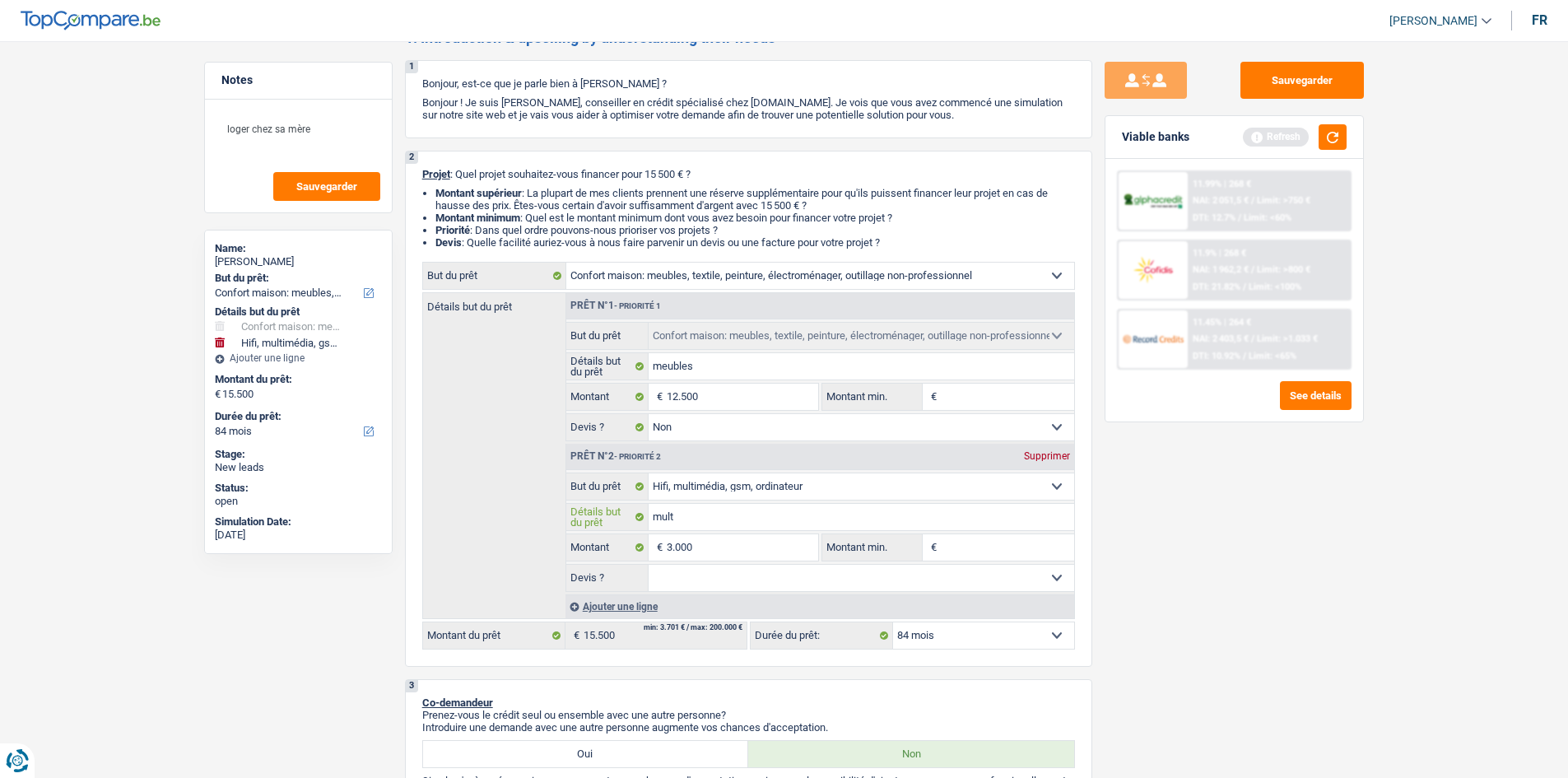 type on "multi" 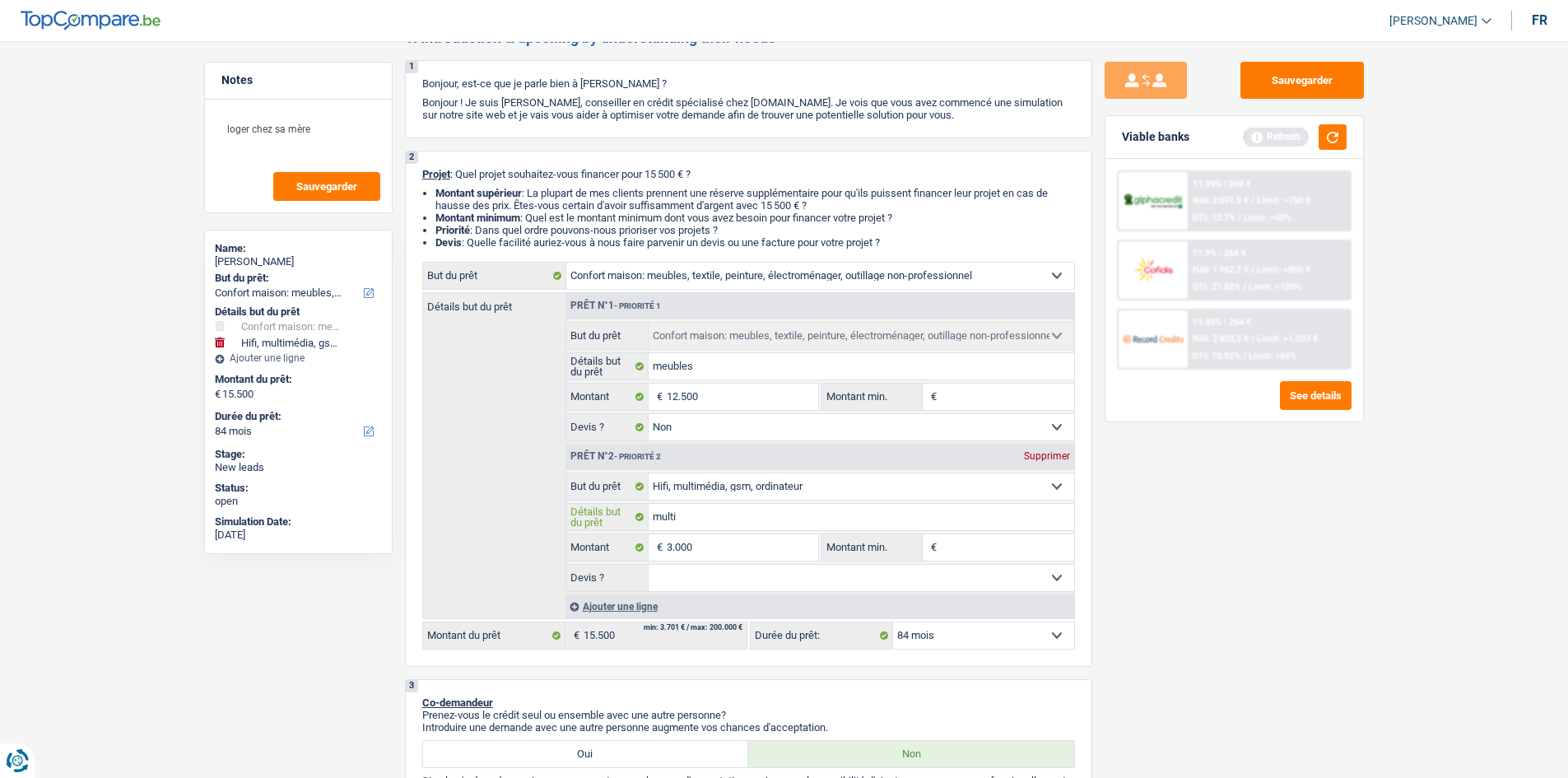 type on "multim" 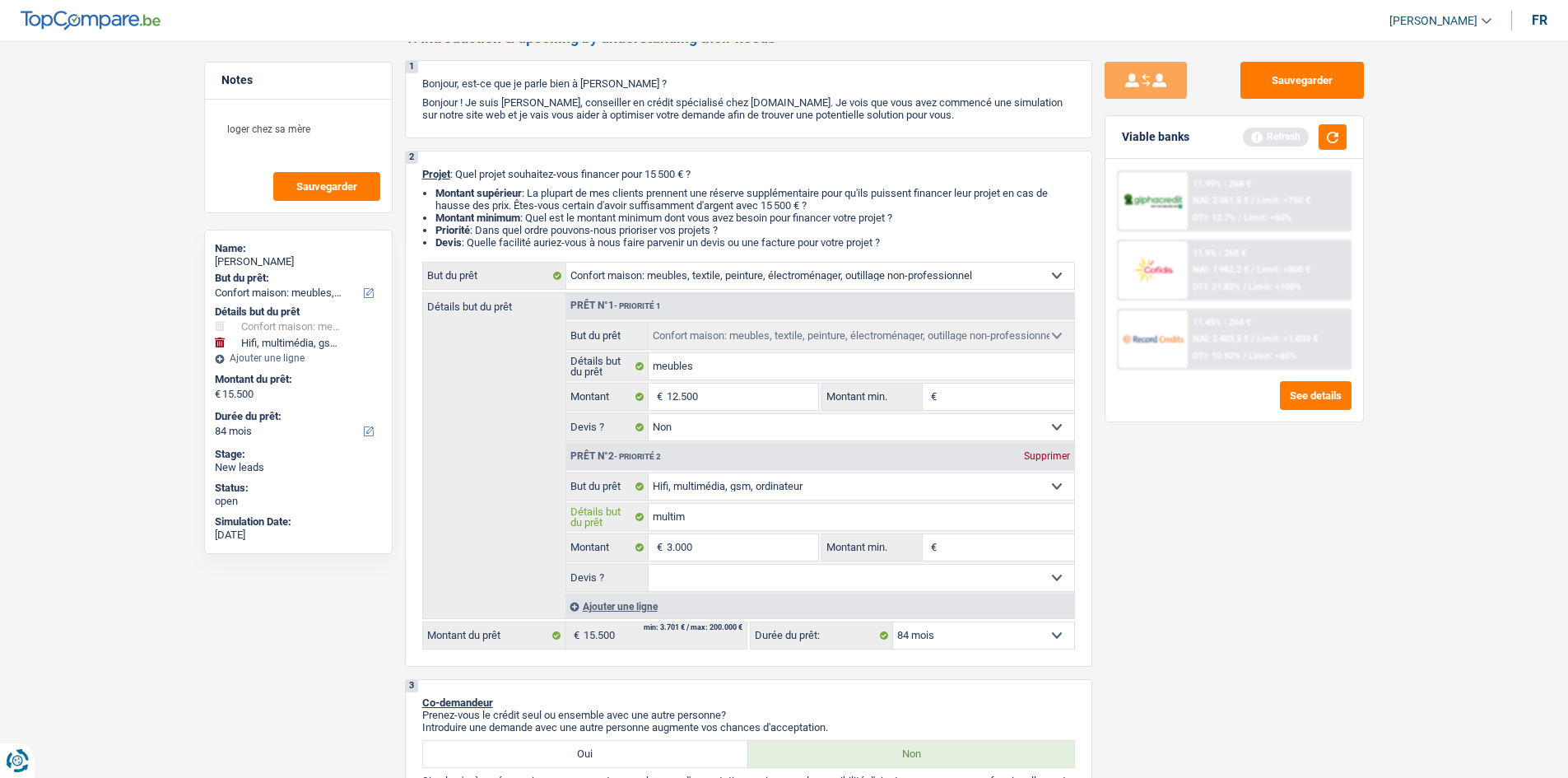 type on "multime" 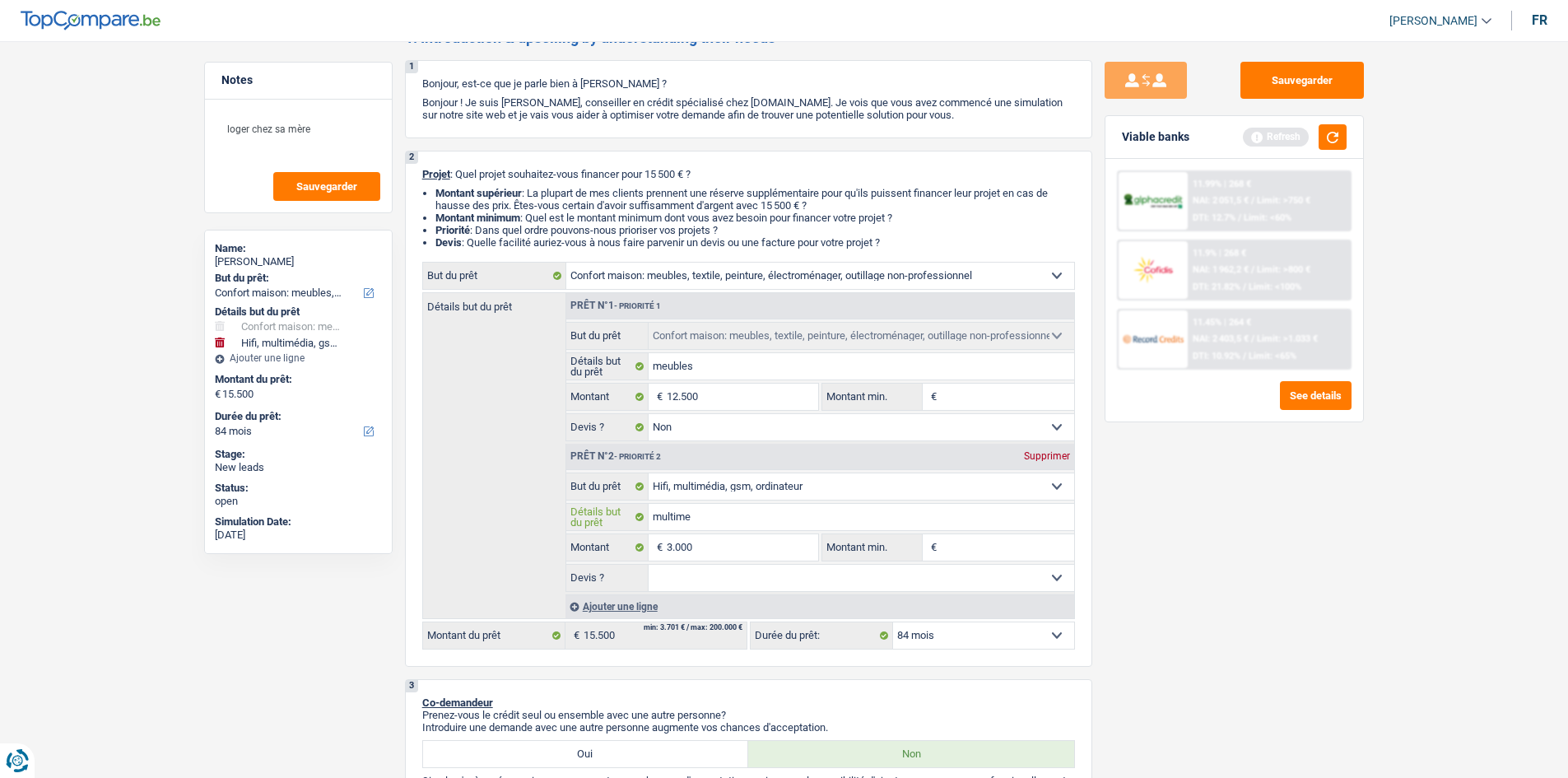 type on "multimed" 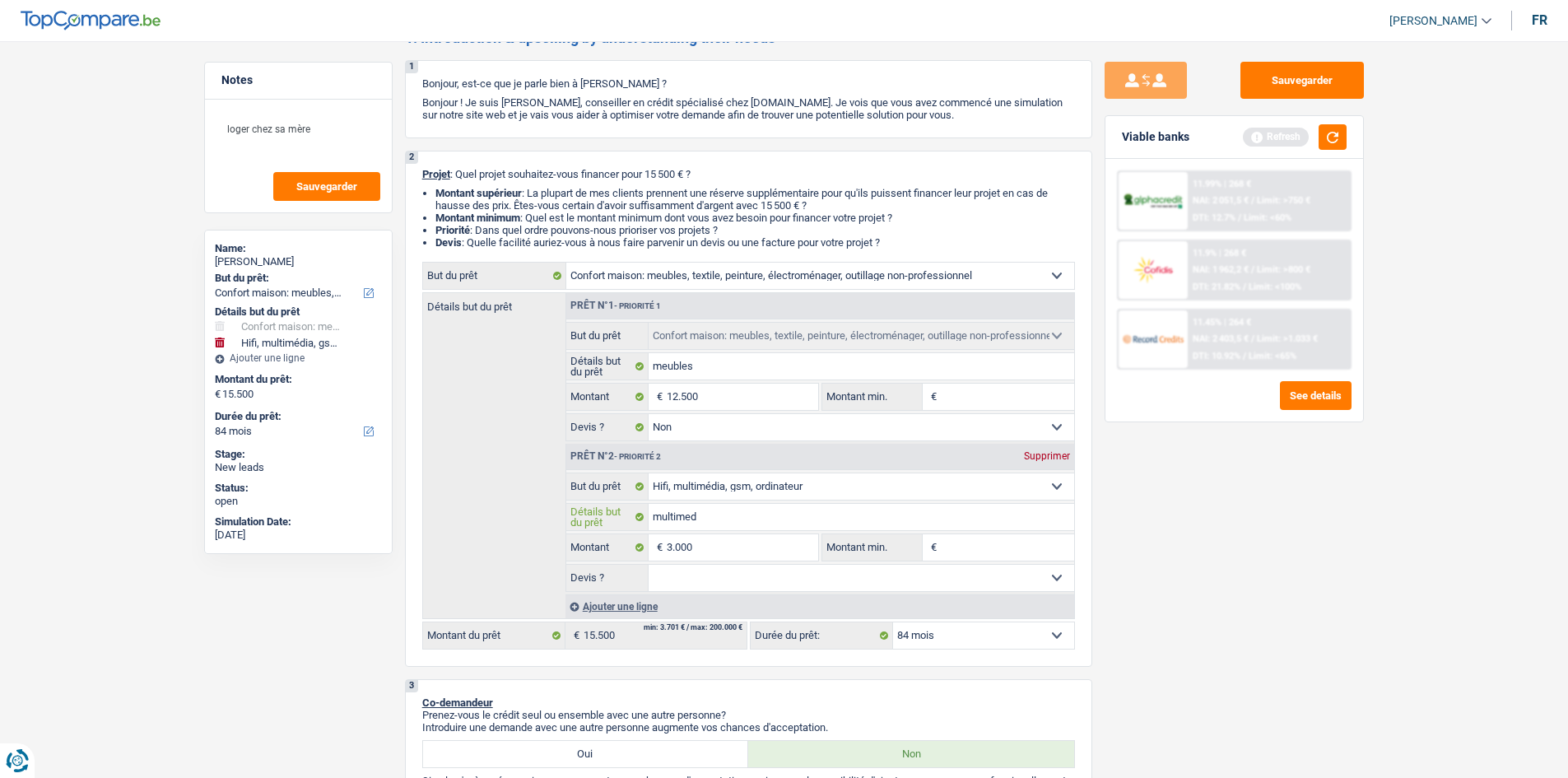 type on "multimedi" 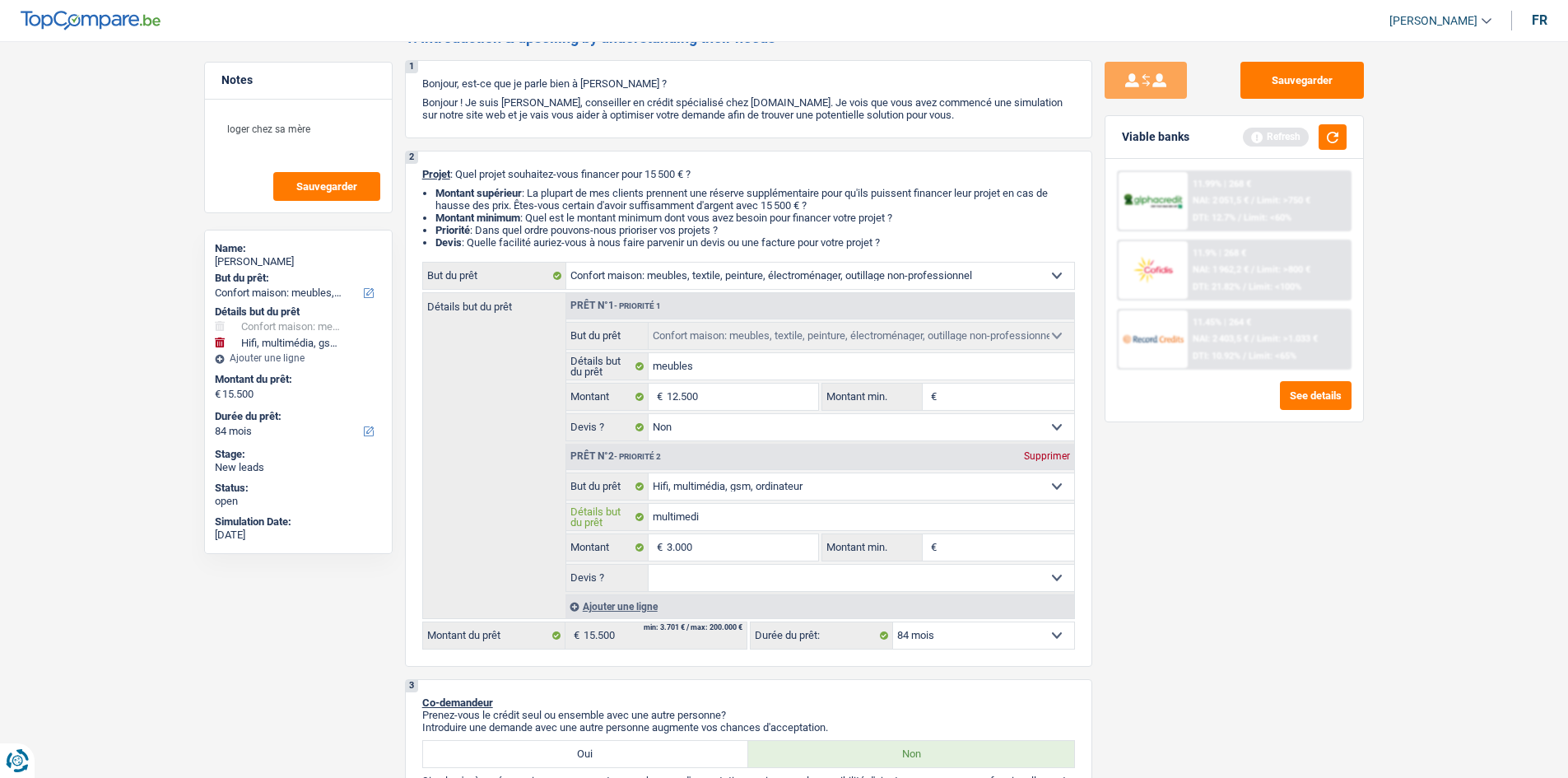 type on "multimedia" 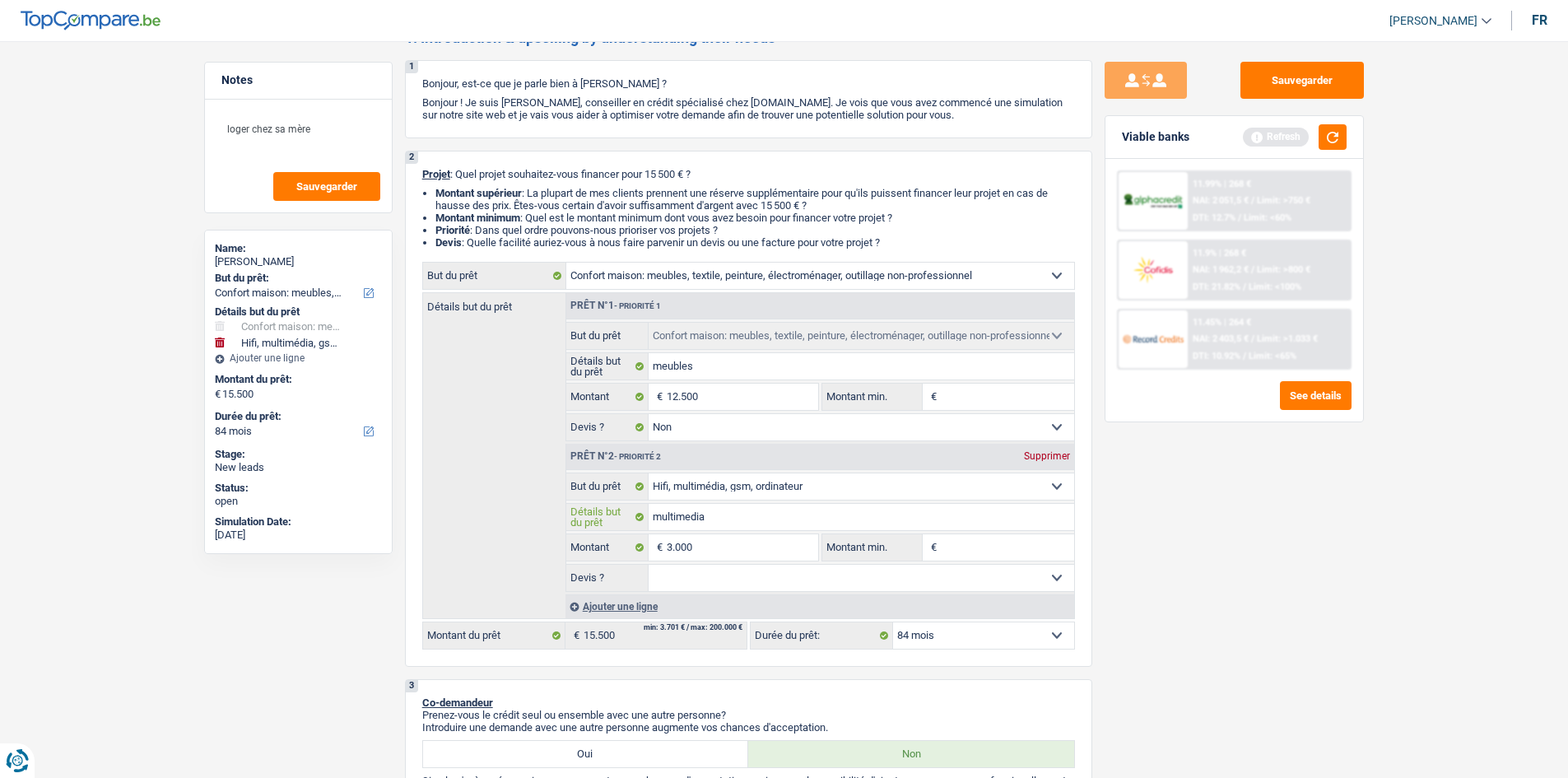 type on "multimedia" 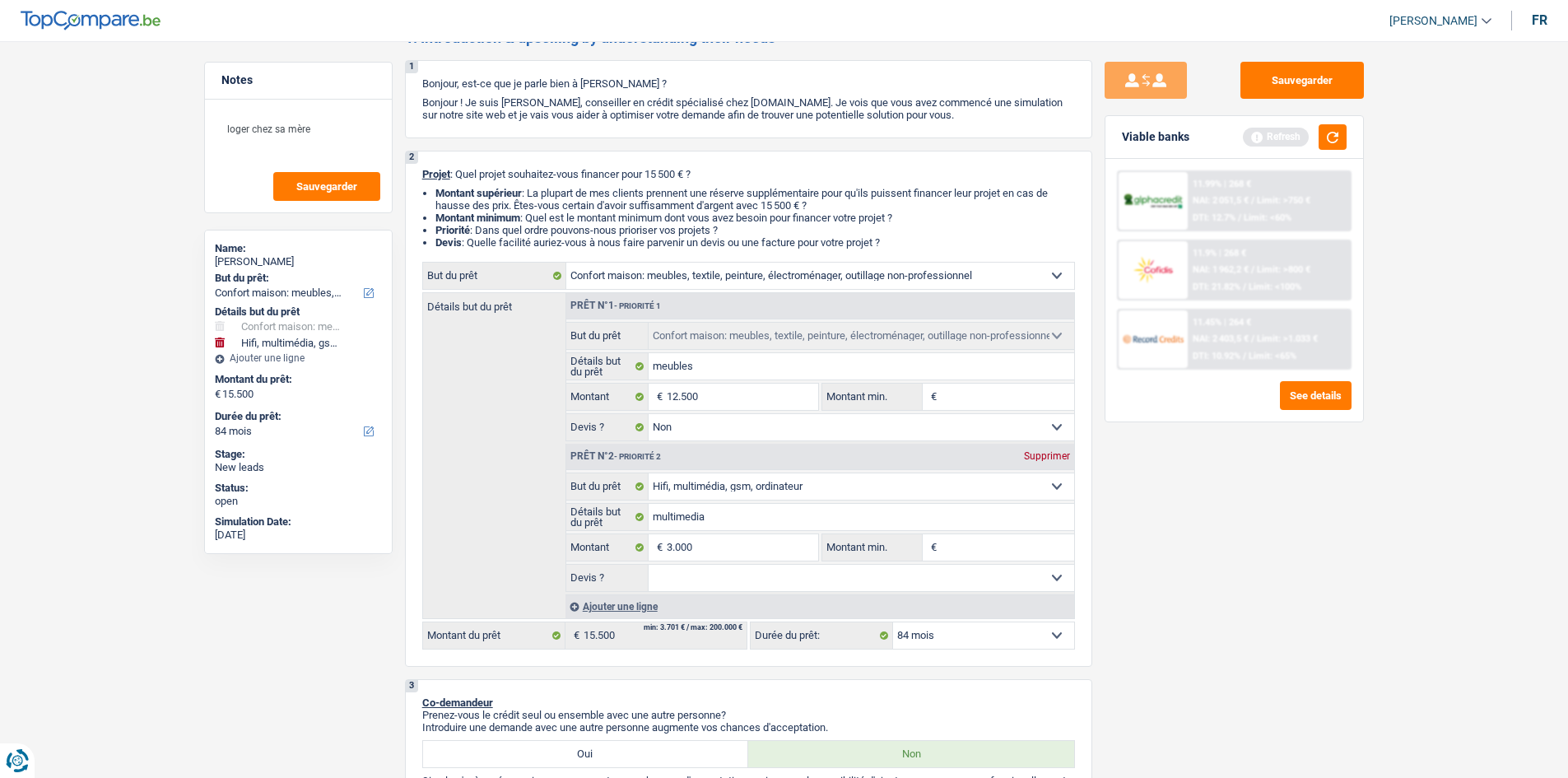 drag, startPoint x: 1473, startPoint y: 669, endPoint x: 1497, endPoint y: 628, distance: 47.507894 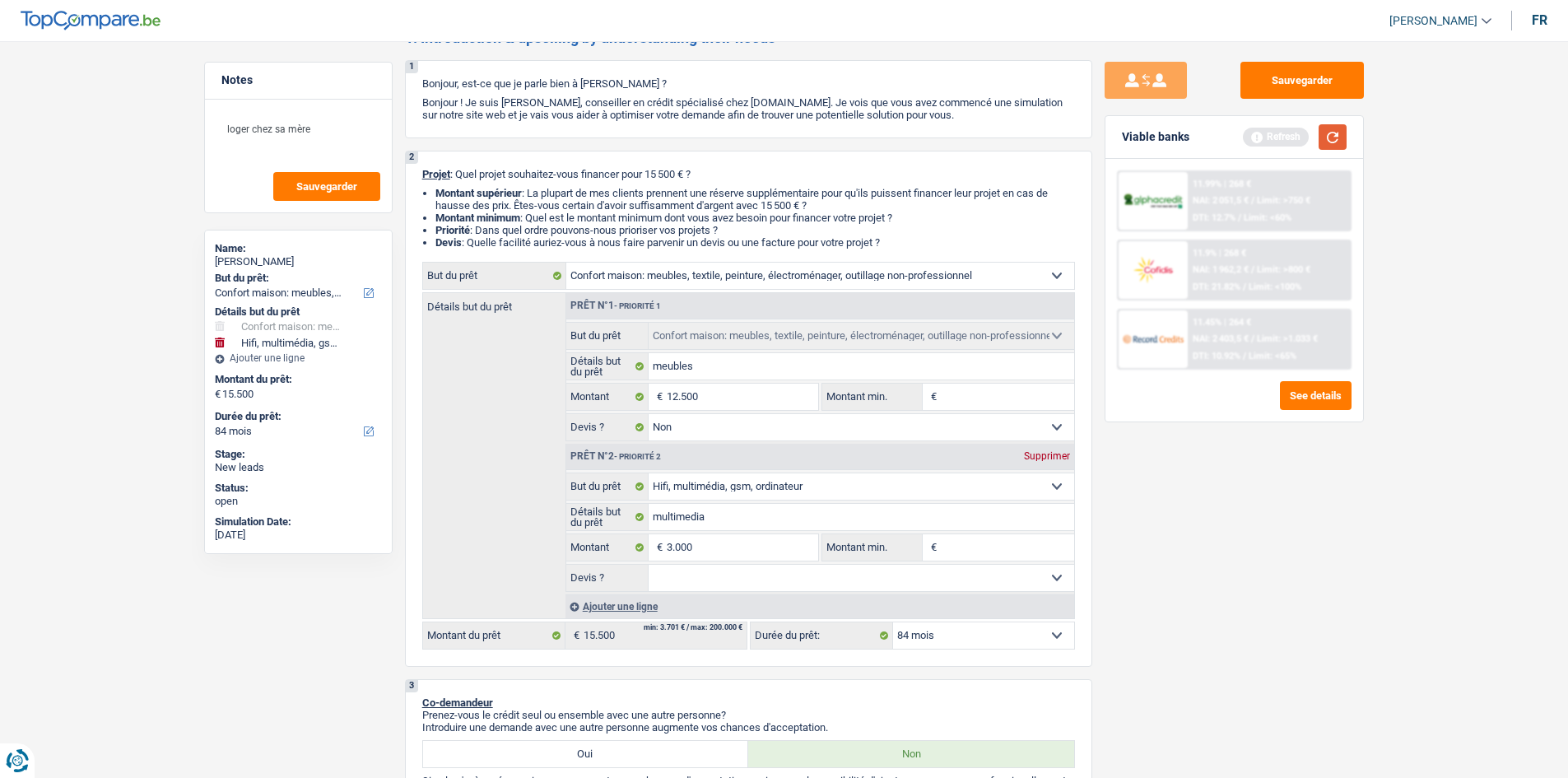 click at bounding box center [1333, 137] 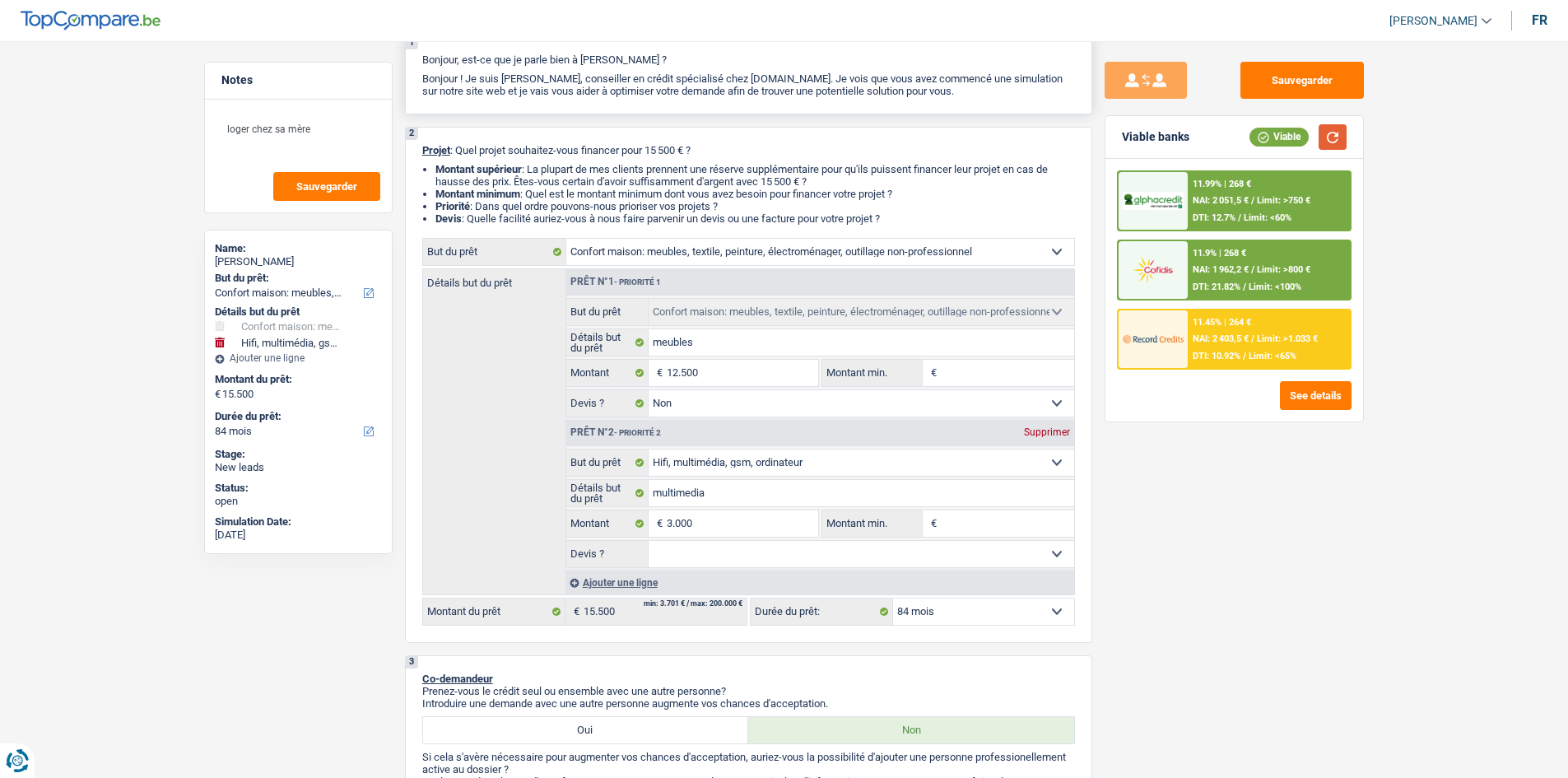 scroll, scrollTop: 0, scrollLeft: 0, axis: both 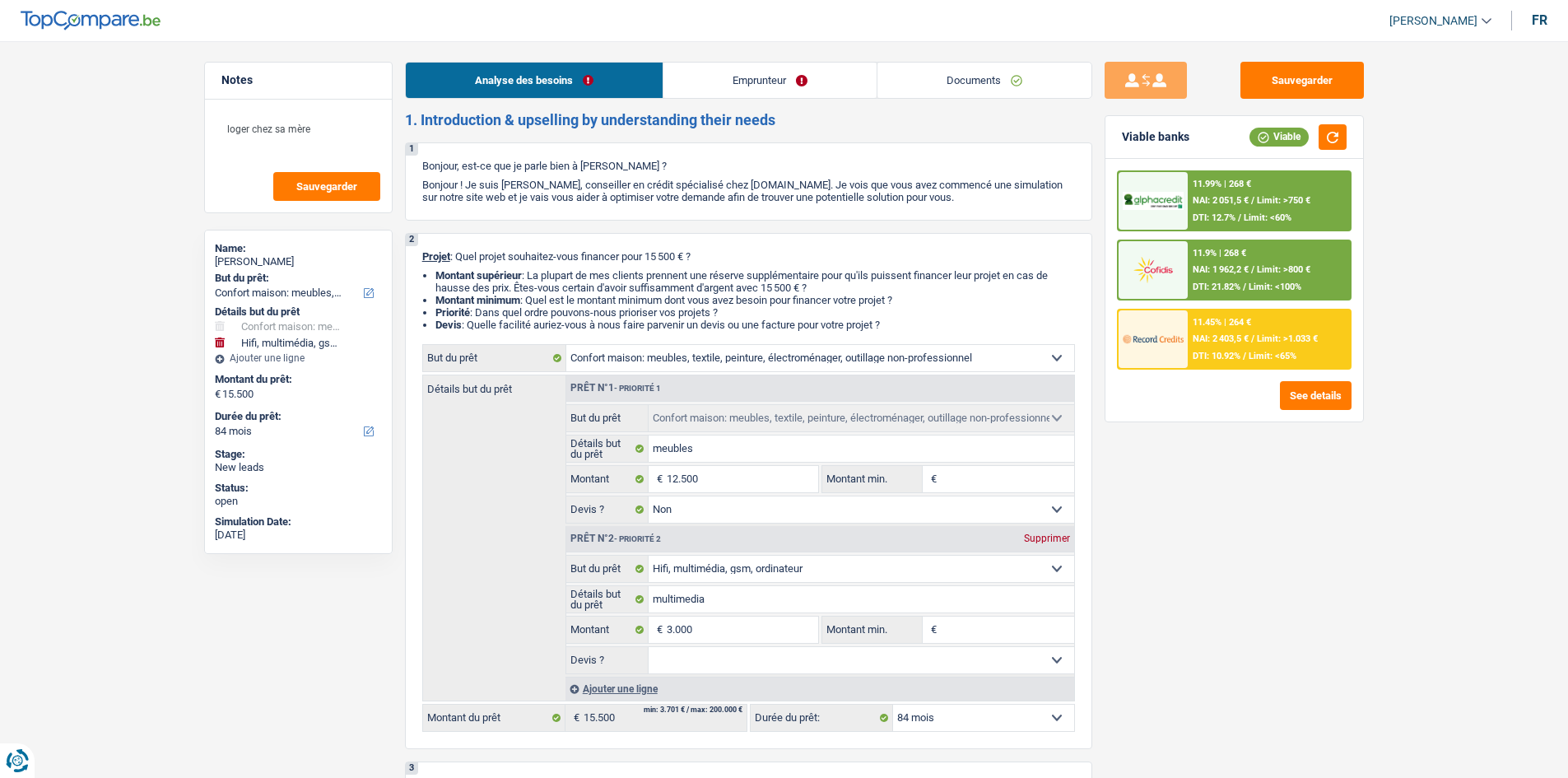 click on "Emprunteur" at bounding box center (770, 80) 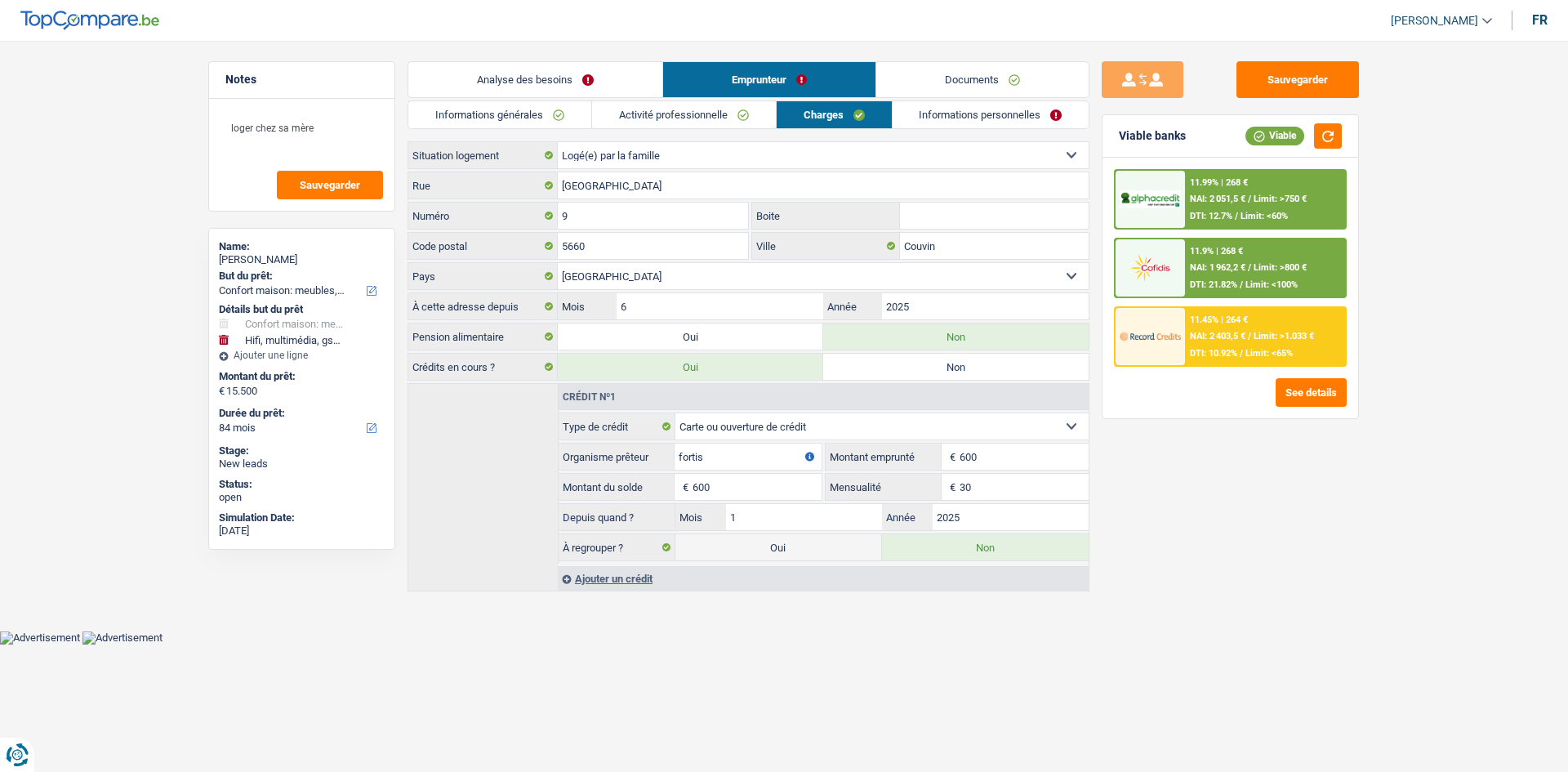 click on "Informations générales" at bounding box center [500, 114] 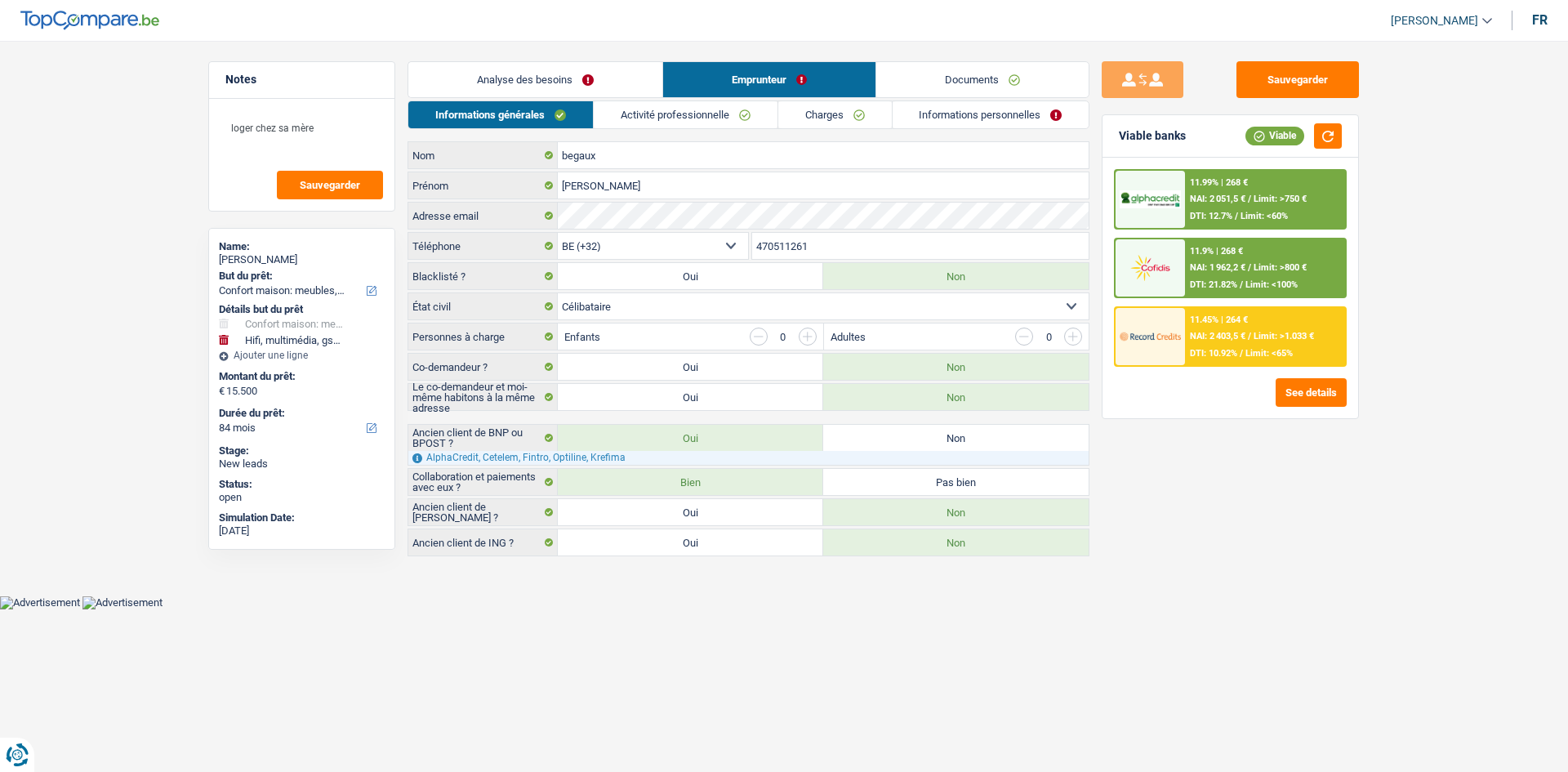 drag, startPoint x: 746, startPoint y: 119, endPoint x: 729, endPoint y: 119, distance: 17 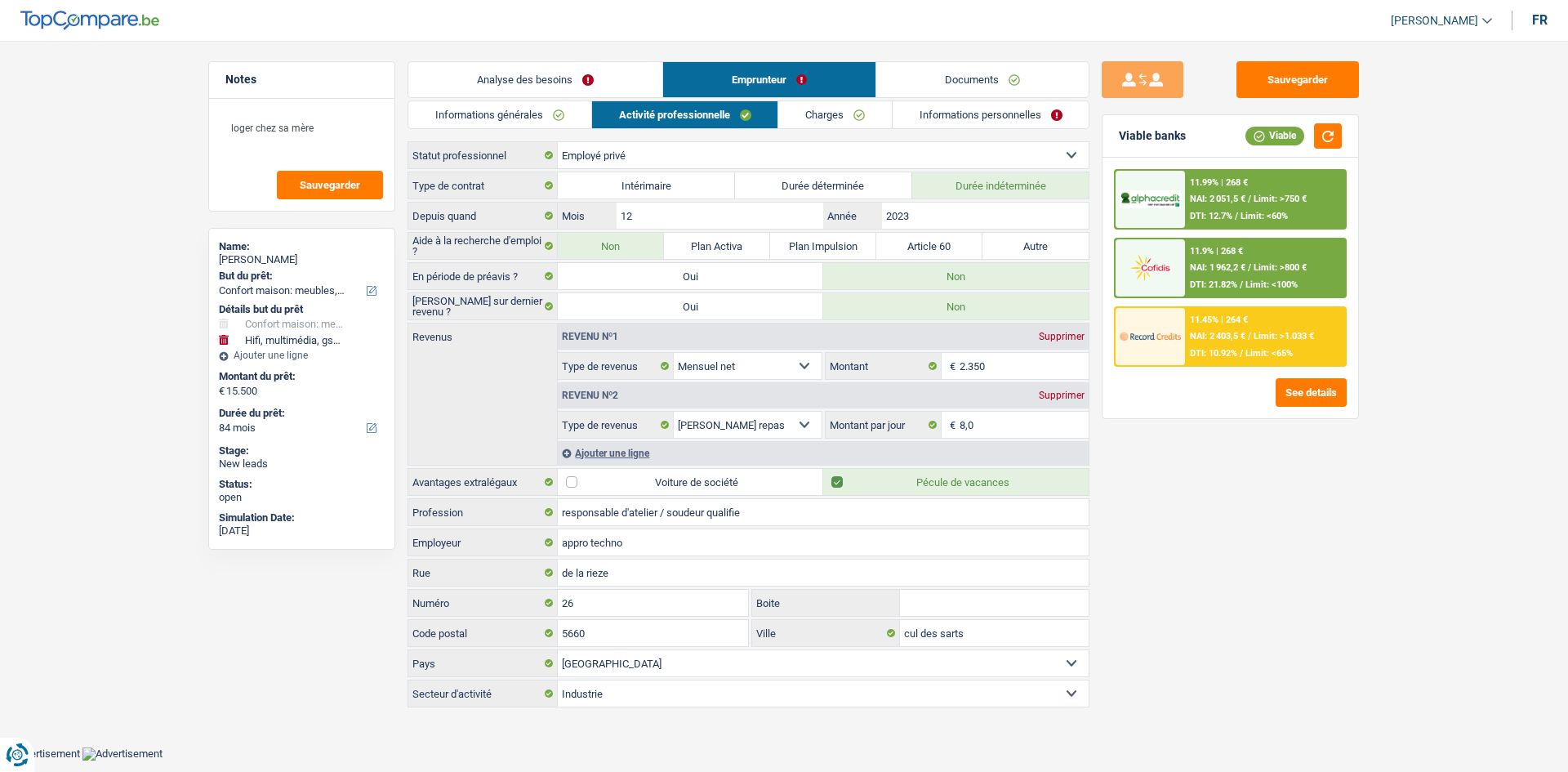 click on "Informations générales" at bounding box center [500, 114] 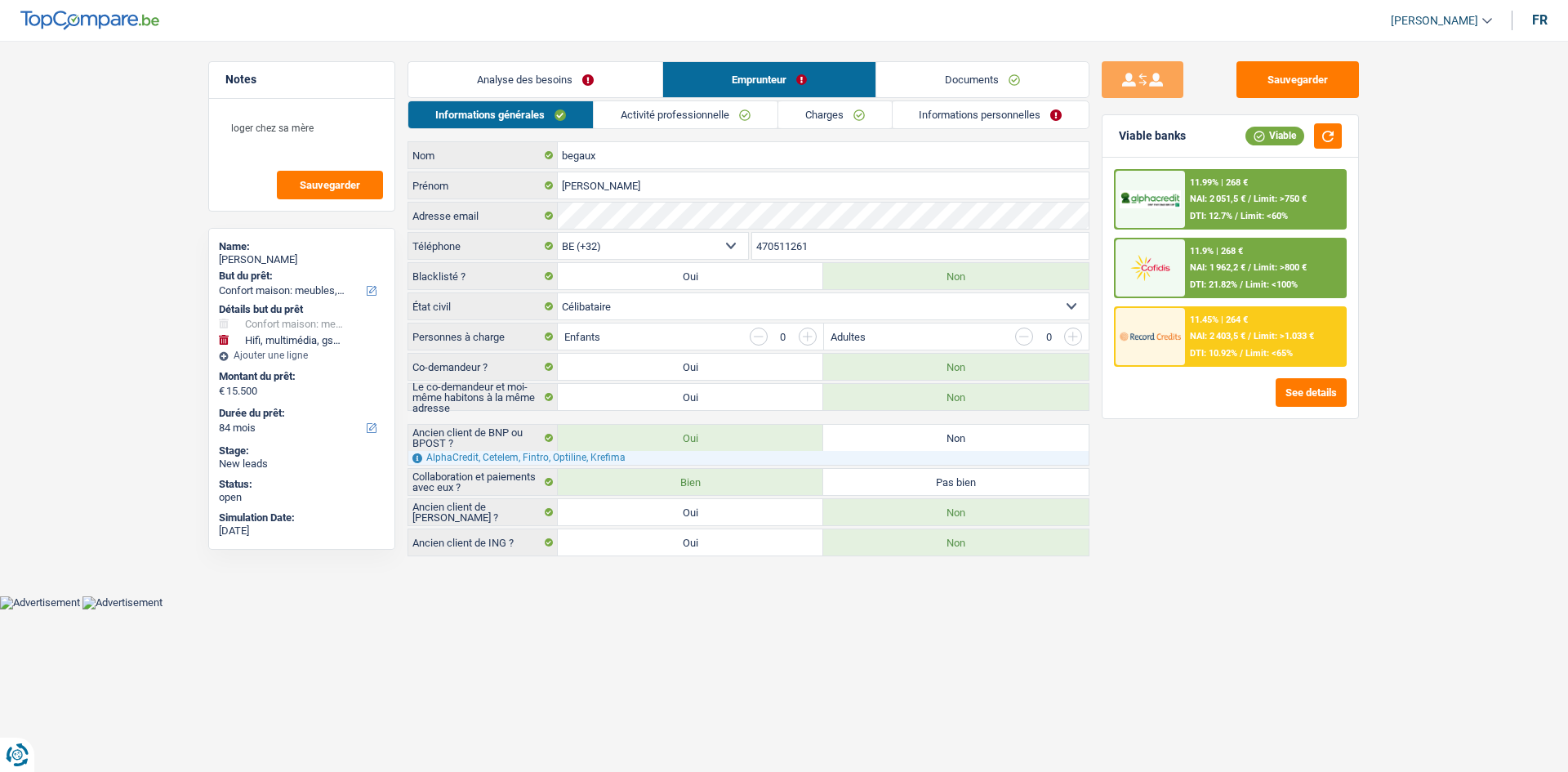 click on "Analyse des besoins" at bounding box center [535, 79] 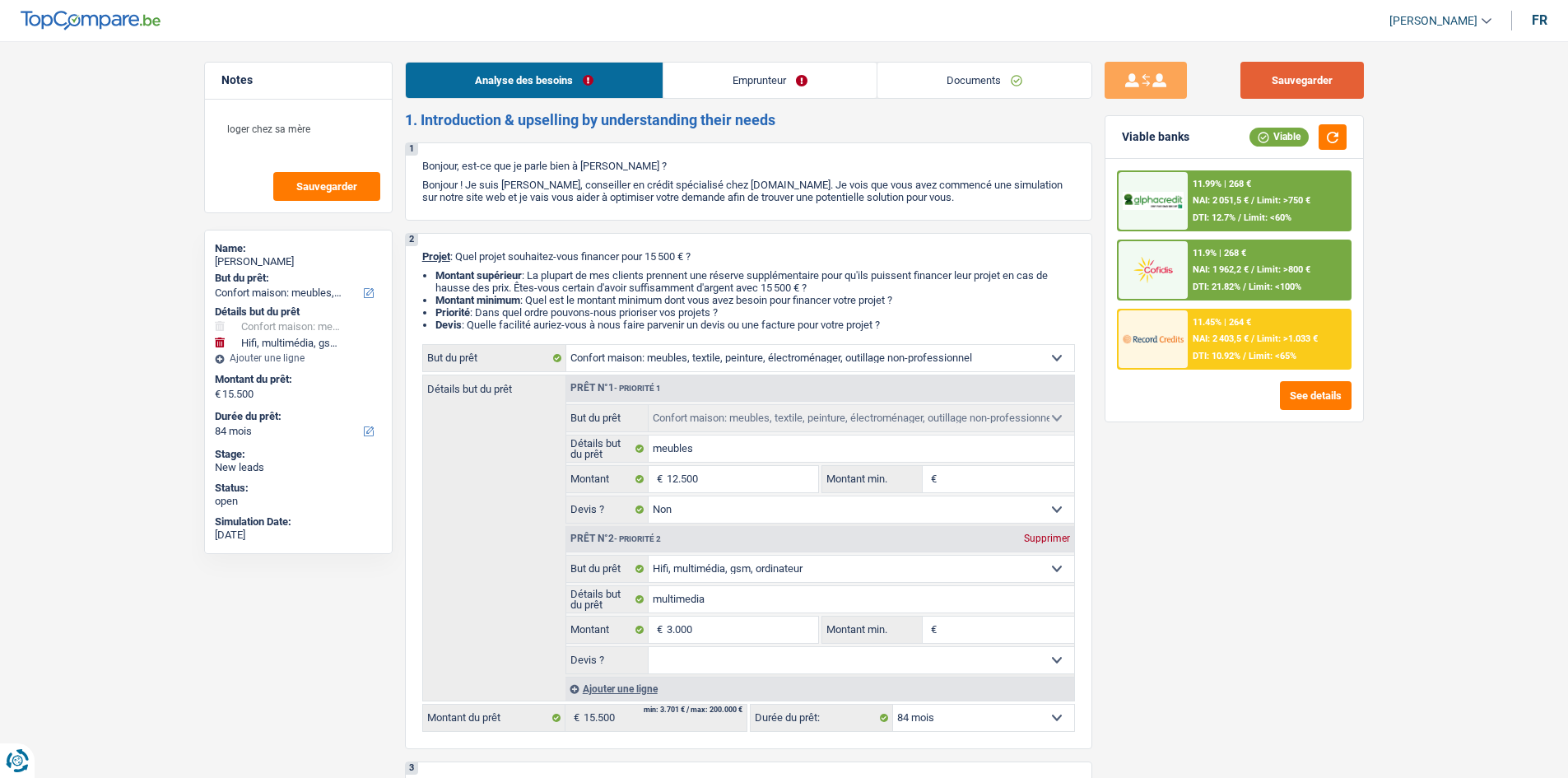click on "Sauvegarder" at bounding box center (1302, 80) 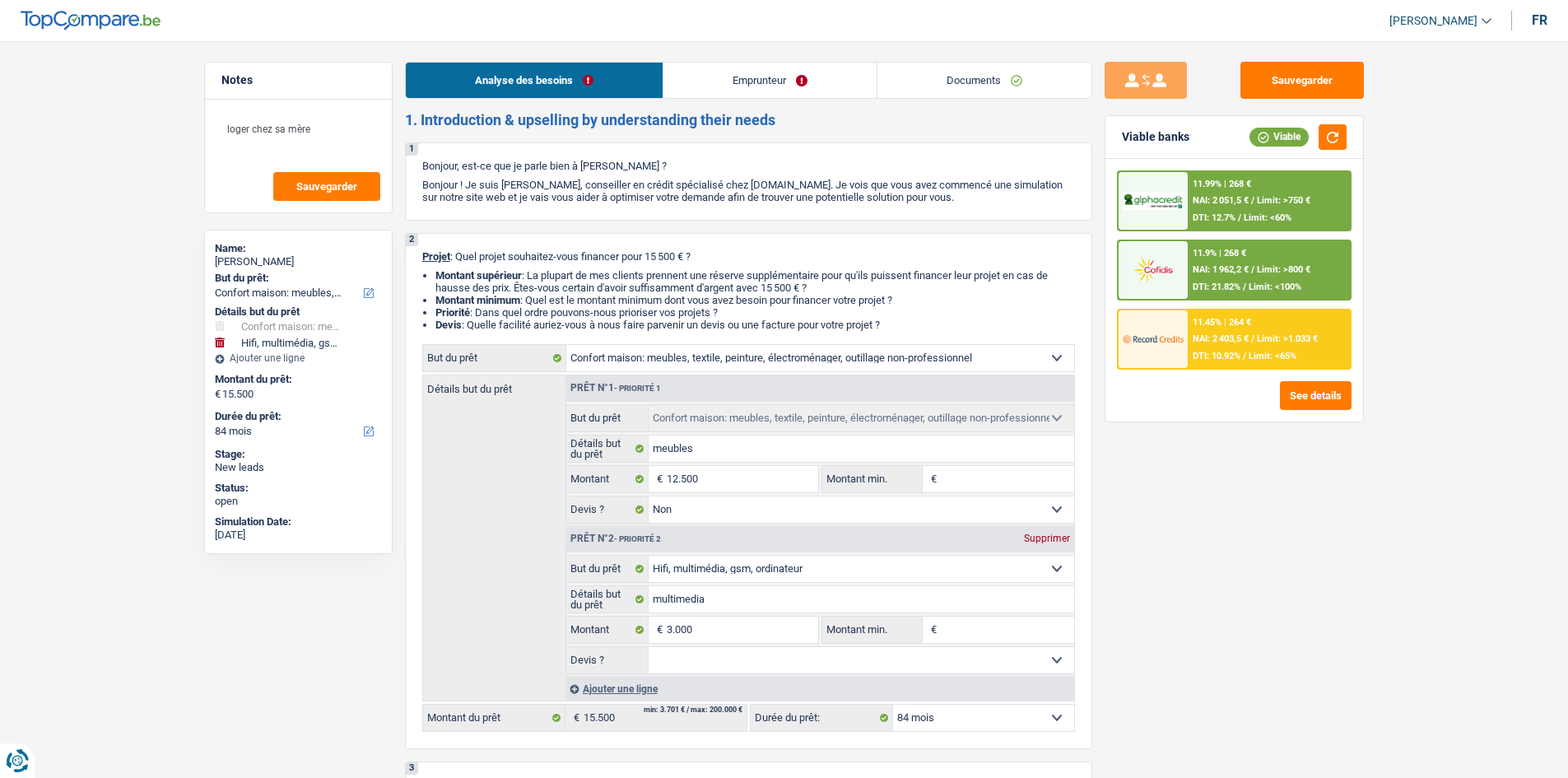 drag, startPoint x: 991, startPoint y: 84, endPoint x: 962, endPoint y: 102, distance: 34.132096 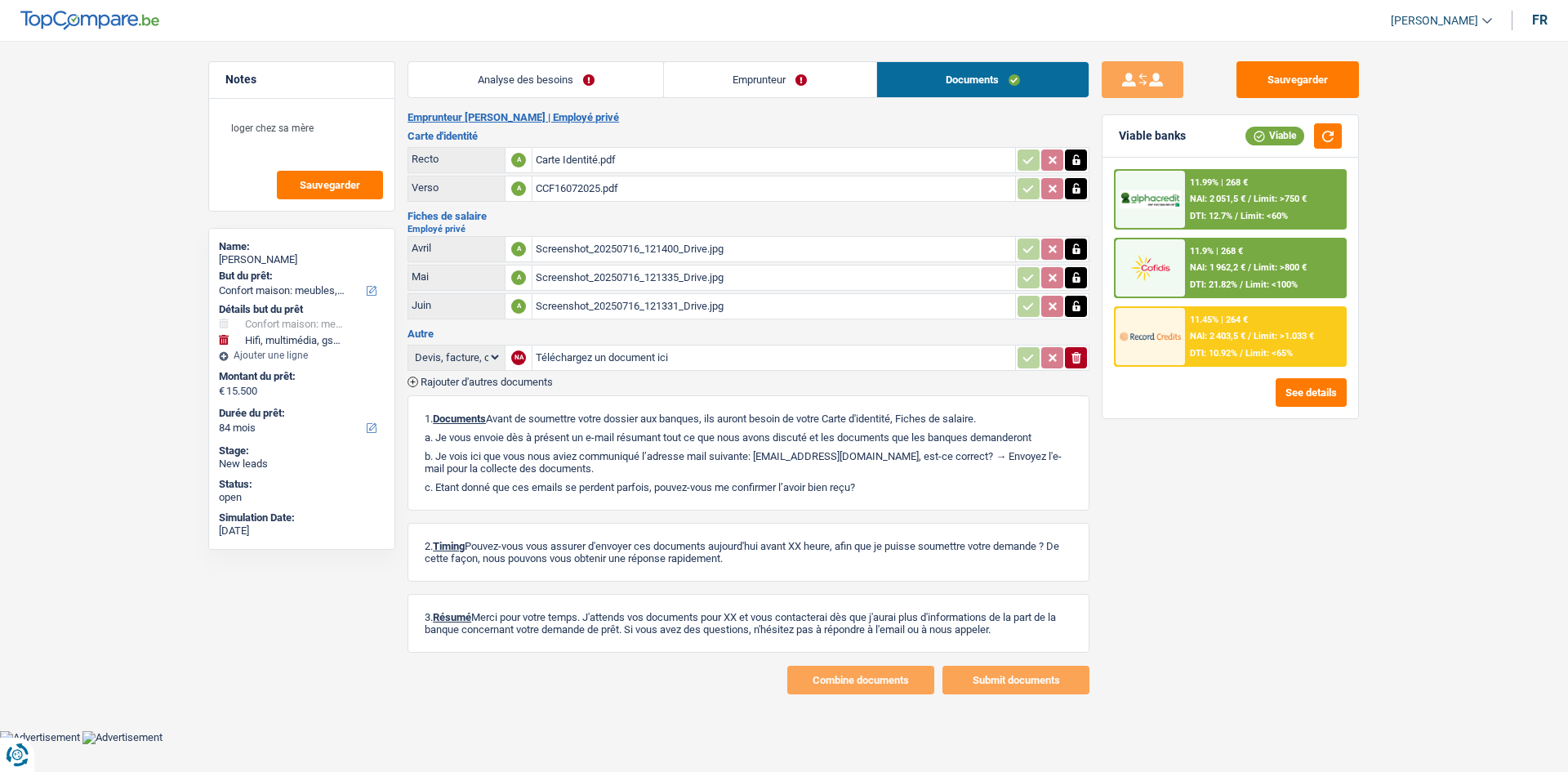 click on "Analyse des besoins" at bounding box center [536, 79] 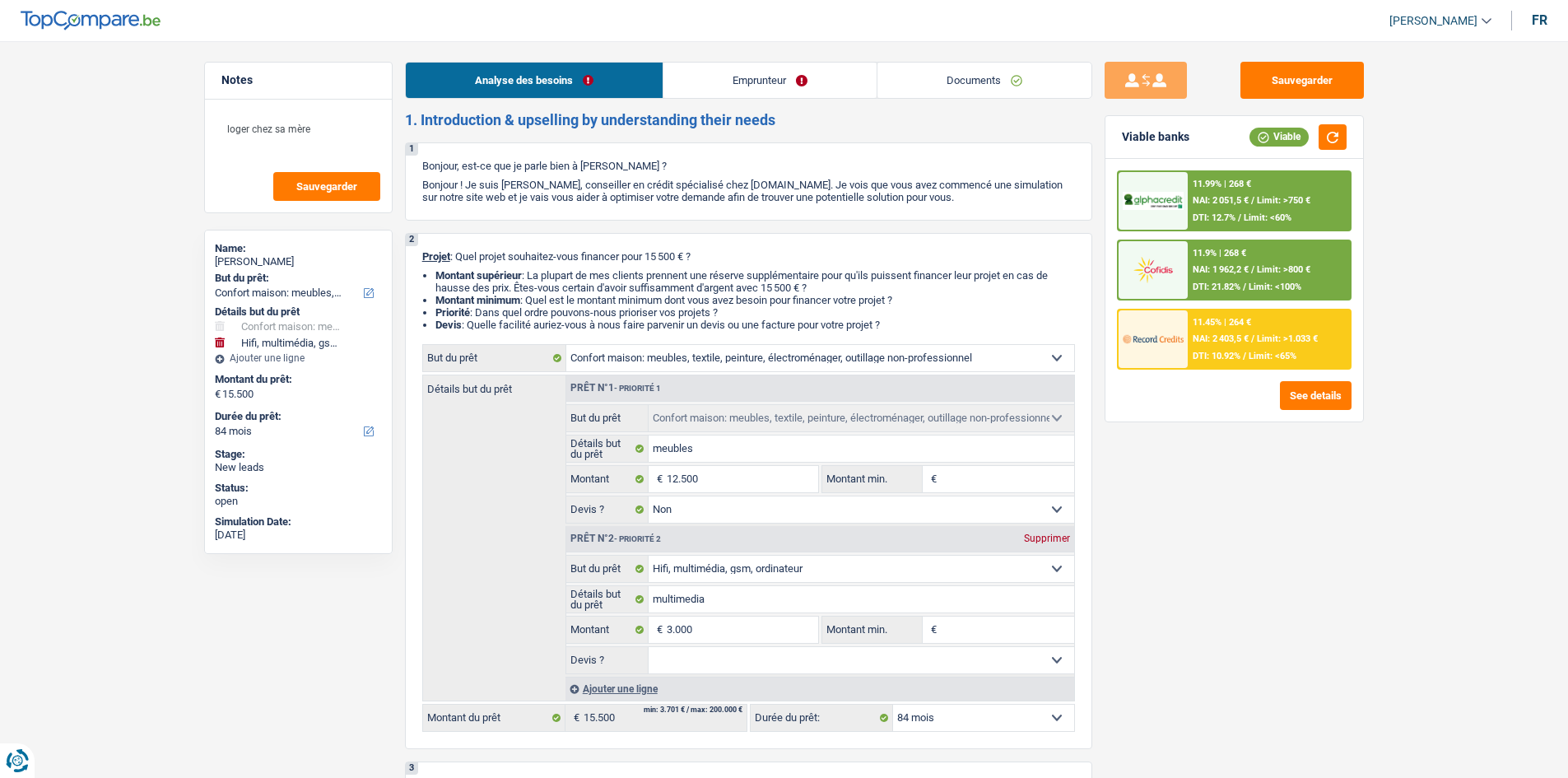 click on "Documents" at bounding box center (984, 80) 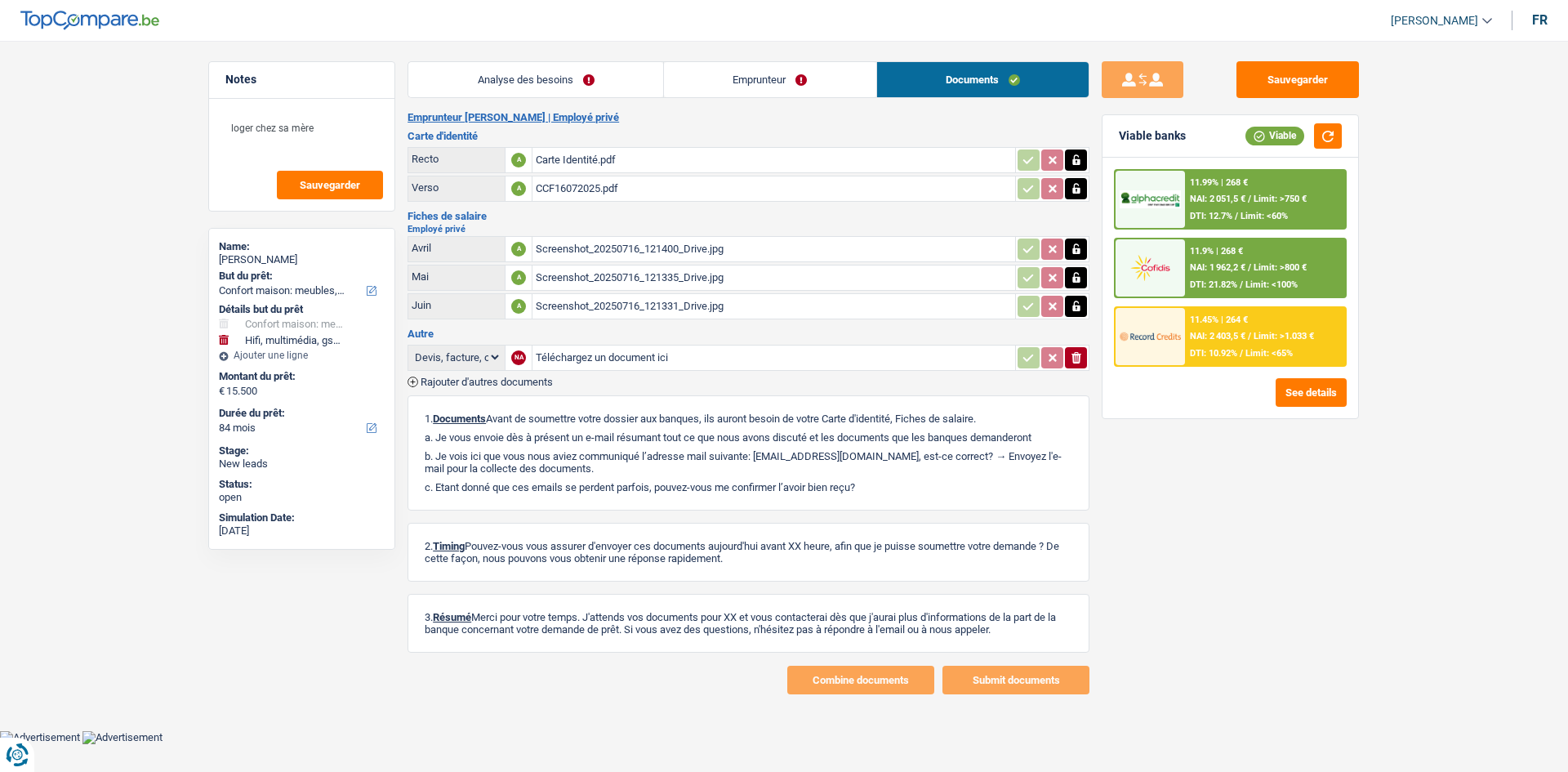 click on "Analyse des besoins" at bounding box center [536, 79] 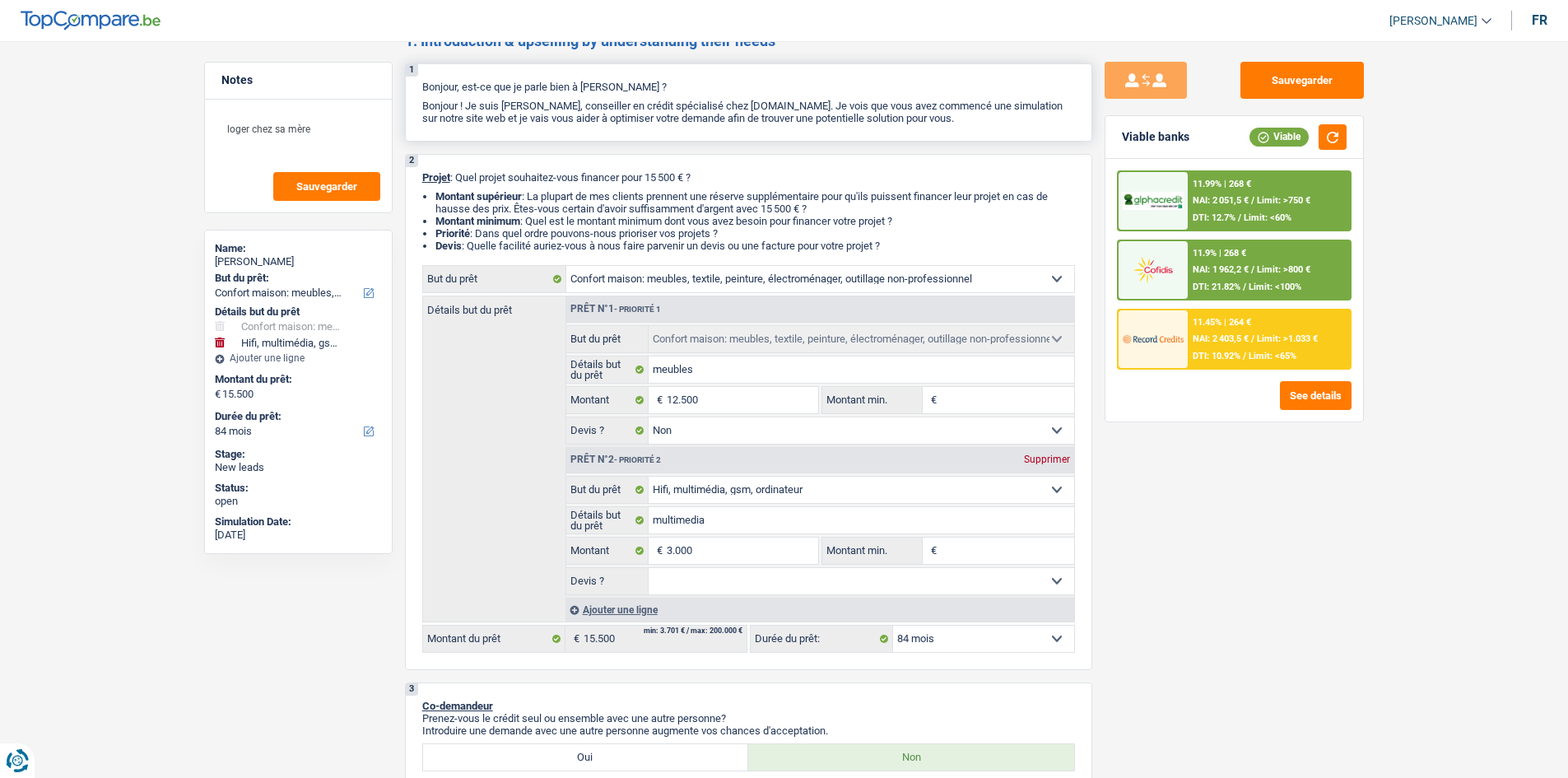 scroll, scrollTop: 0, scrollLeft: 0, axis: both 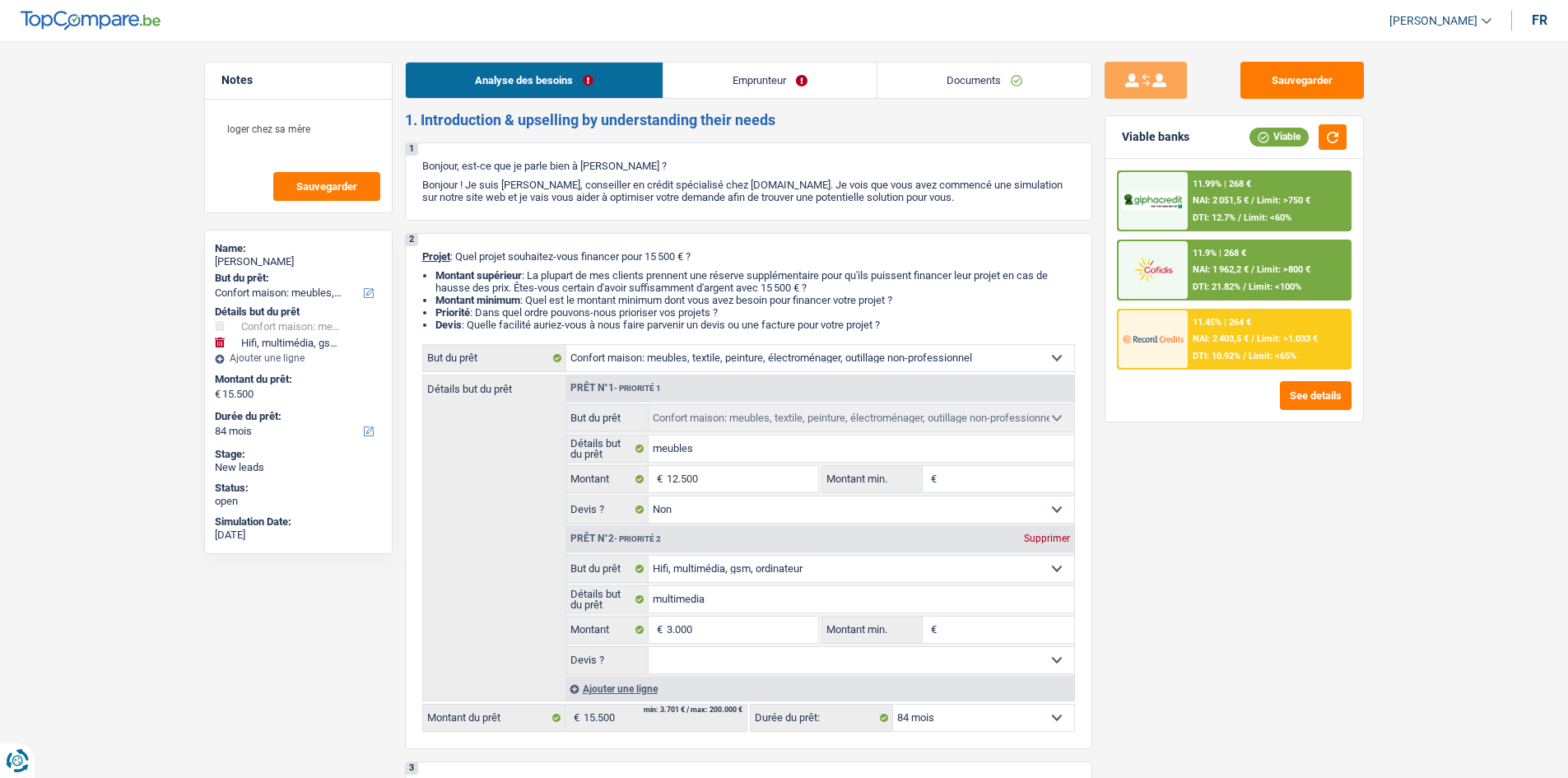 click on "Documents" at bounding box center [984, 80] 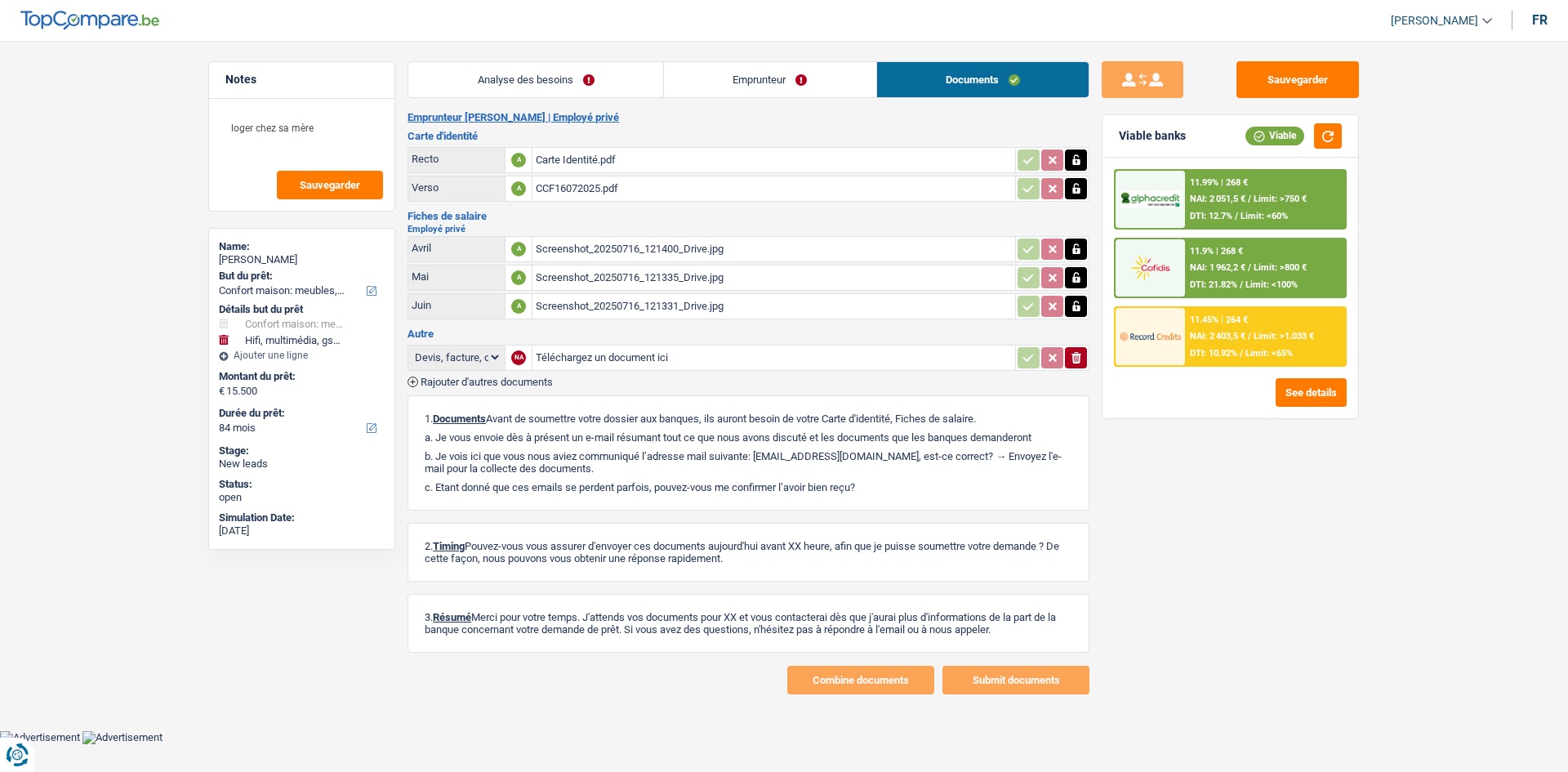 click on "Analyse des besoins" at bounding box center (536, 79) 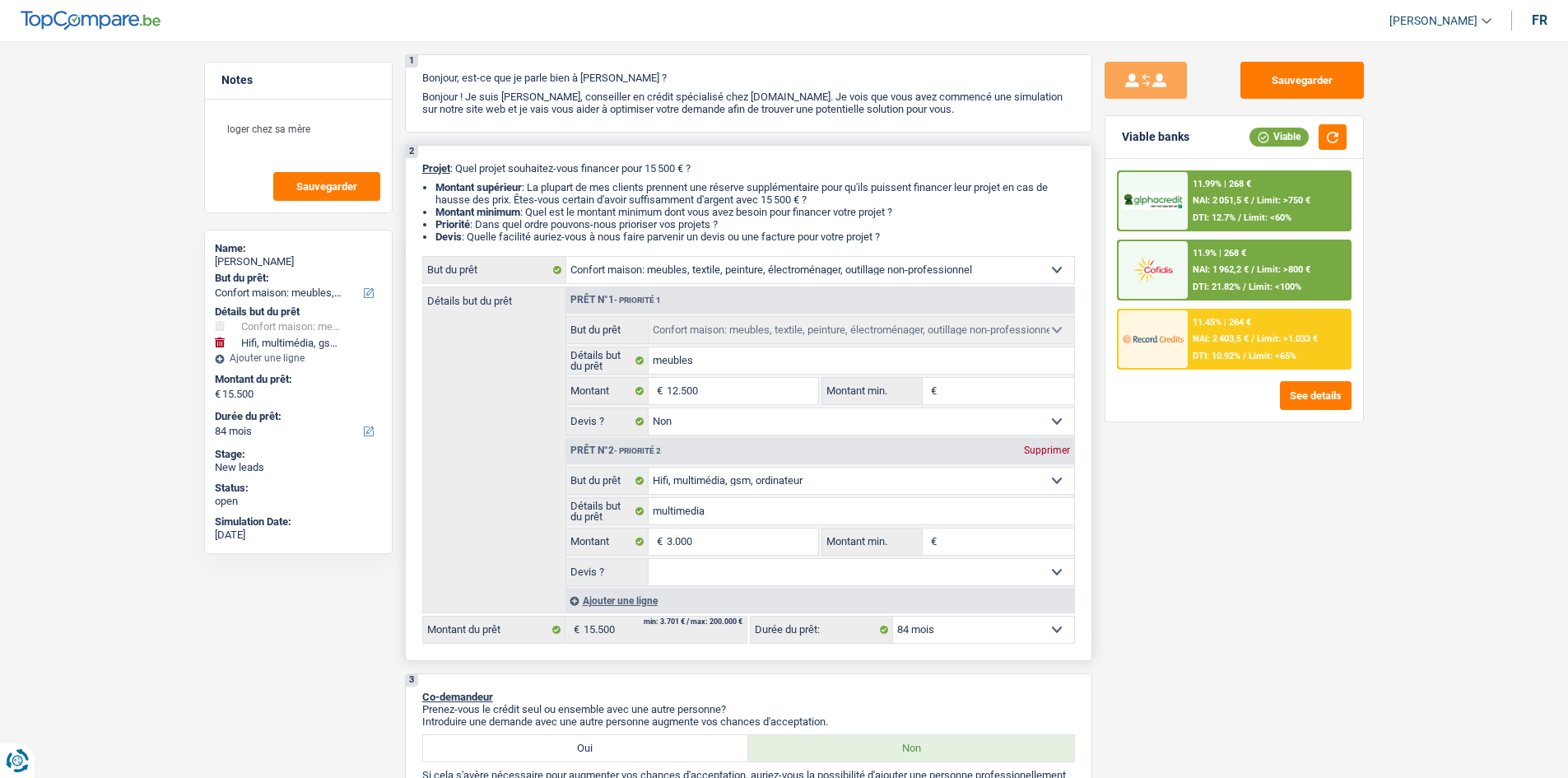 scroll, scrollTop: 0, scrollLeft: 0, axis: both 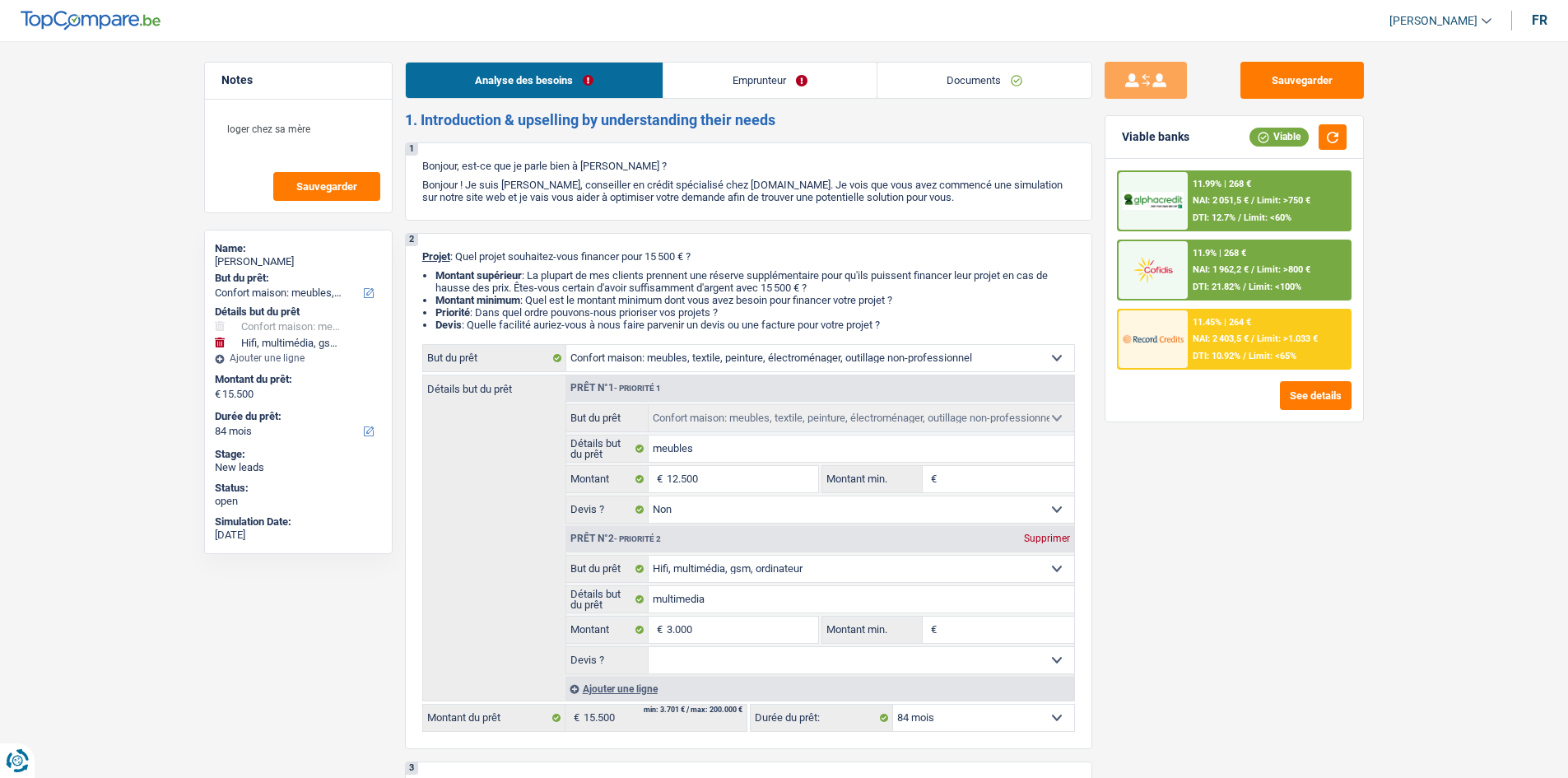 drag, startPoint x: 1043, startPoint y: 66, endPoint x: 1057, endPoint y: 61, distance: 14.866069 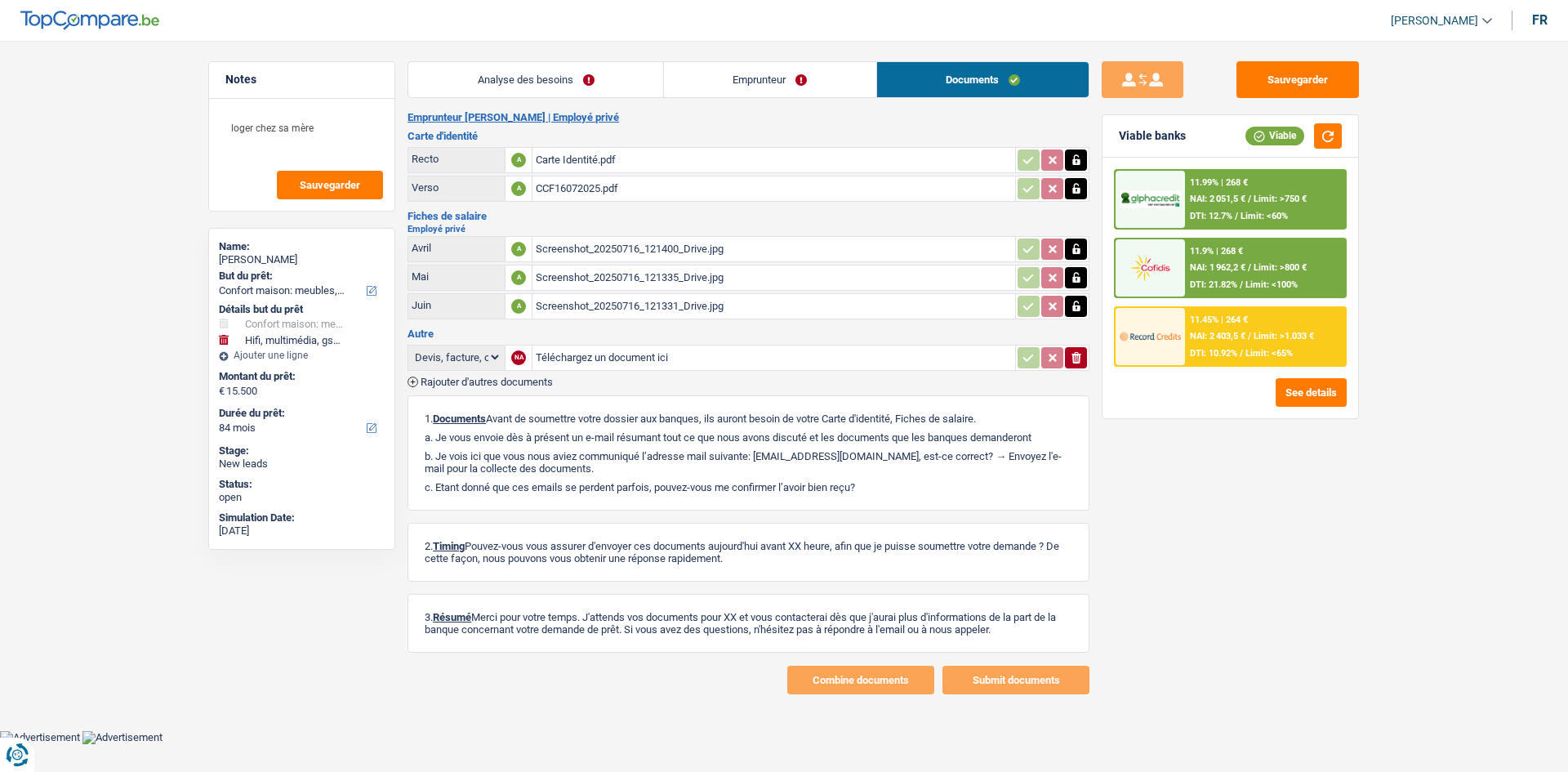 click on "Analyse des besoins" at bounding box center [536, 79] 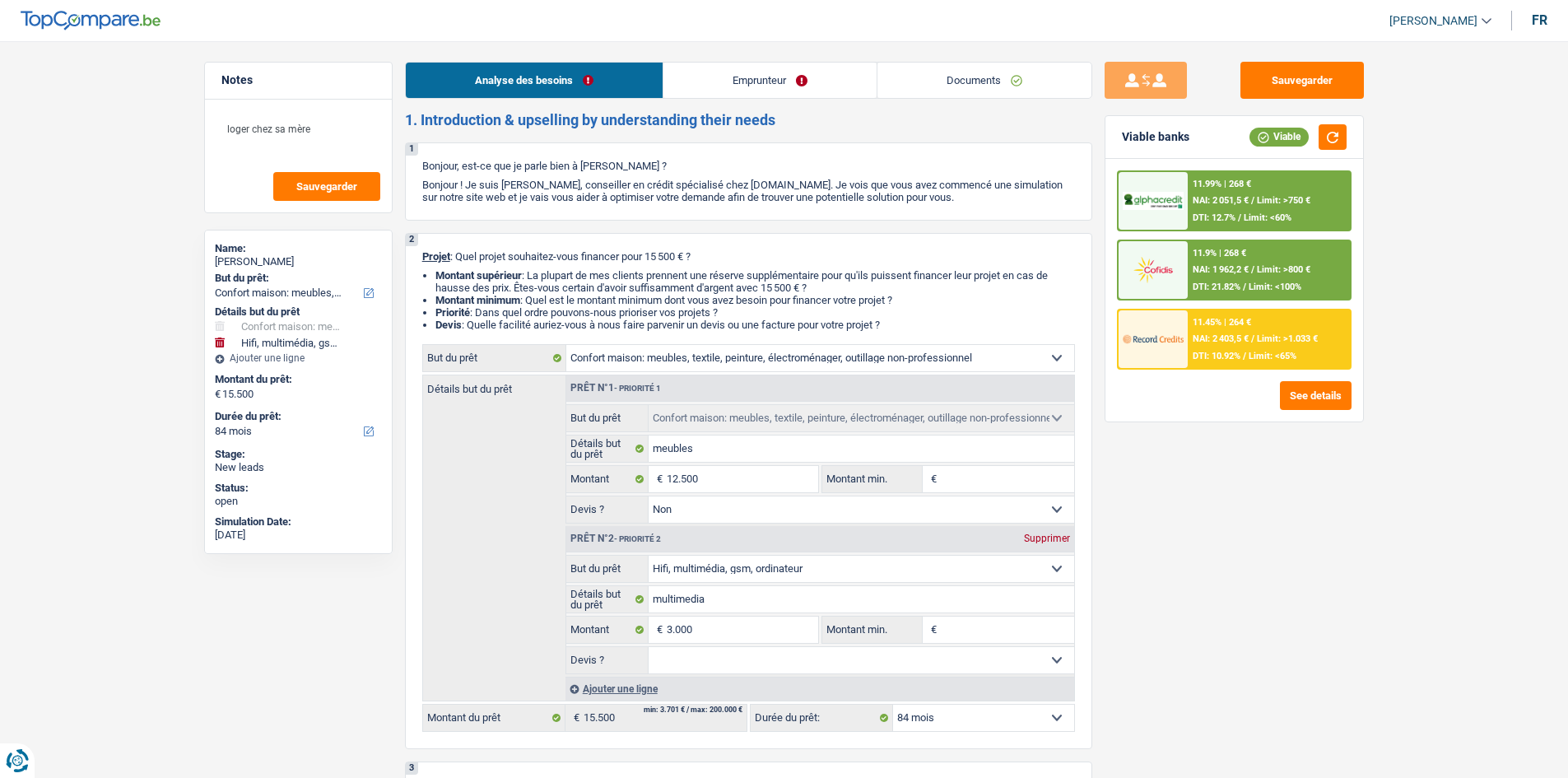 click on "Notes
loger chez sa mère
Sauvegarder
Name:   sylvain begaux   But du prêt: Confort maison: meubles, textile, peinture, électroménager, outillage non-professionnel Hifi, multimédia, gsm, ordinateur Aménagement: frais d'installation, déménagement Evénement familial: naissance, mariage, divorce, communion, décès Frais médicaux Frais d'études Frais permis de conduire Loisirs: voyage, sport, musique Rafraîchissement: petits travaux maison et jardin Frais judiciaires Réparation voiture Prêt rénovation (non disponible pour les non-propriétaires) Prêt énergie (non disponible pour les non-propriétaires) Prêt voiture Taxes, impôts non professionnels Rénovation bien à l'étranger Dettes familiales Assurance Autre
Sélectionner une option
Détails but du prêt
Confort maison: meubles, textile, peinture, électroménager, outillage non-professionnel Frais médicaux" at bounding box center [784, 1549] 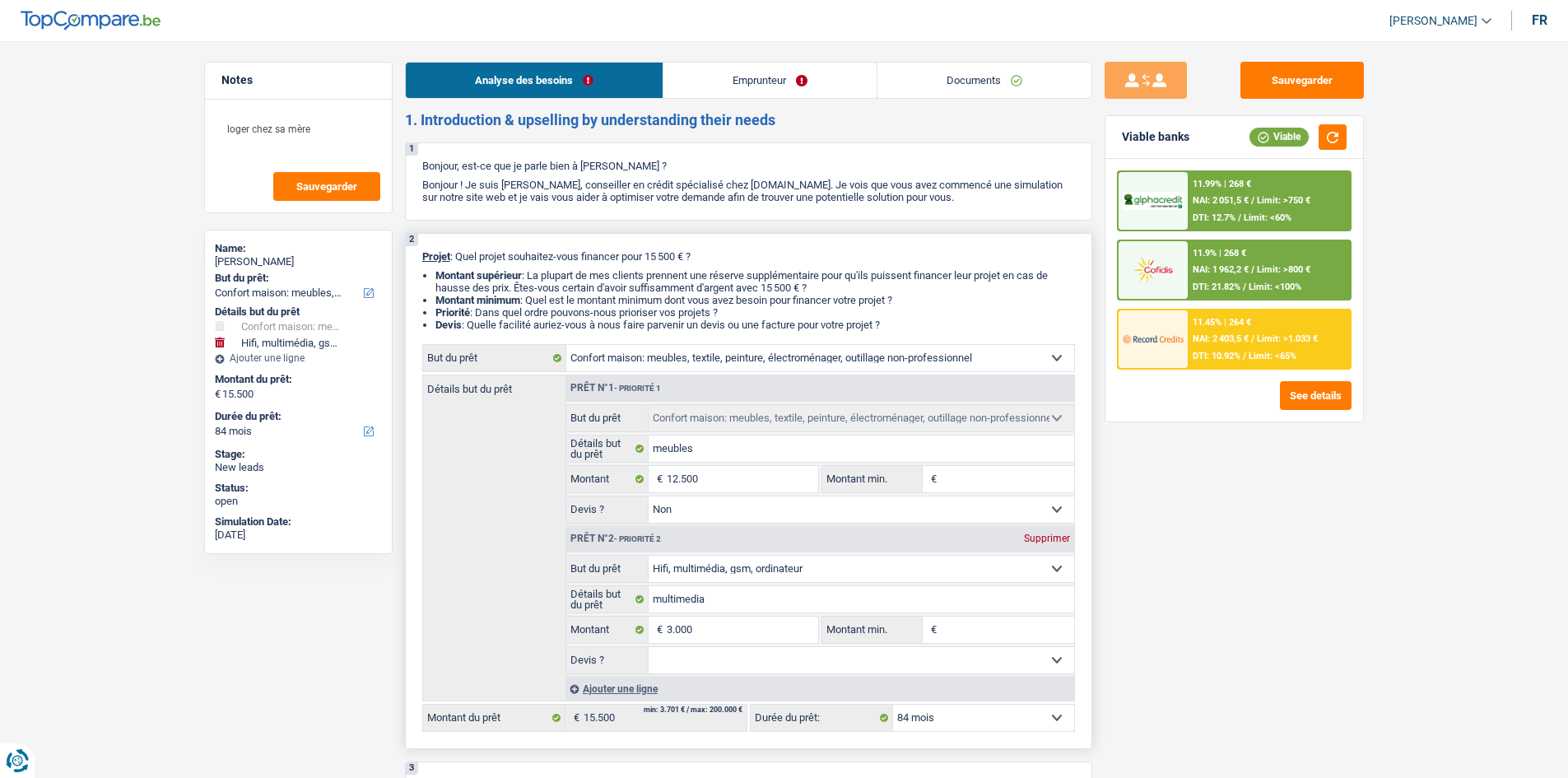 click on "Prêt n°1
- Priorité 1
Confort maison: meubles, textile, peinture, électroménager, outillage non-professionnel Hifi, multimédia, gsm, ordinateur Aménagement: frais d'installation, déménagement Evénement familial: naissance, mariage, divorce, communion, décès Frais médicaux Frais d'études Frais permis de conduire Loisirs: voyage, sport, musique Rafraîchissement: petits travaux maison et jardin Frais judiciaires Réparation voiture Prêt rénovation (non disponible pour les non-propriétaires) Prêt énergie (non disponible pour les non-propriétaires) Prêt voiture Taxes, impôts non professionnels Rénovation bien à l'étranger Dettes familiales Assurance Autre
Sélectionner une option
Tous les champs sont obligatoires. Veuillez fournir une réponse plus longue" at bounding box center [820, 538] 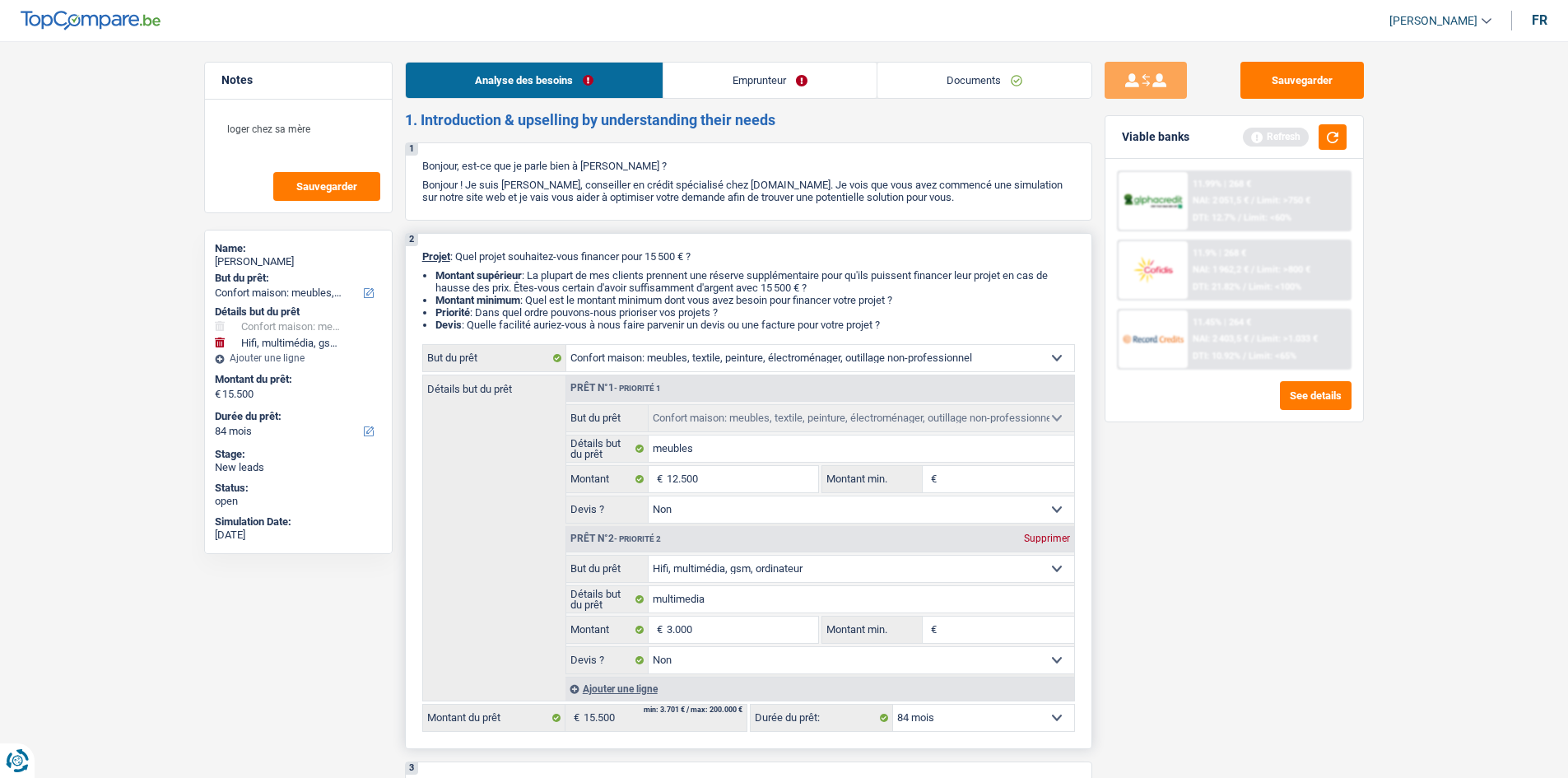drag, startPoint x: 791, startPoint y: 659, endPoint x: 789, endPoint y: 668, distance: 9.219544 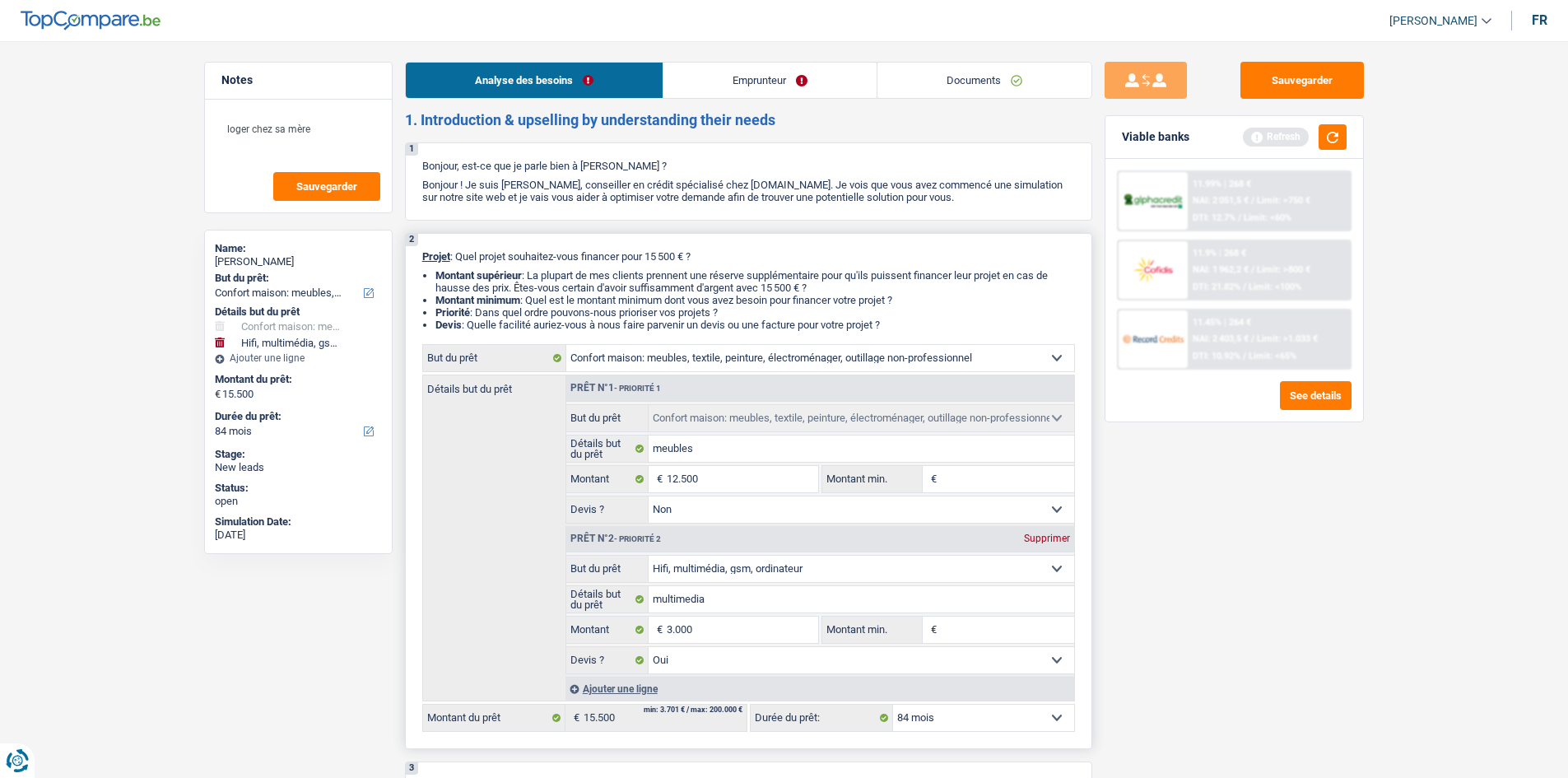 click on "Oui Non Non répondu
Sélectionner une option" at bounding box center [861, 660] 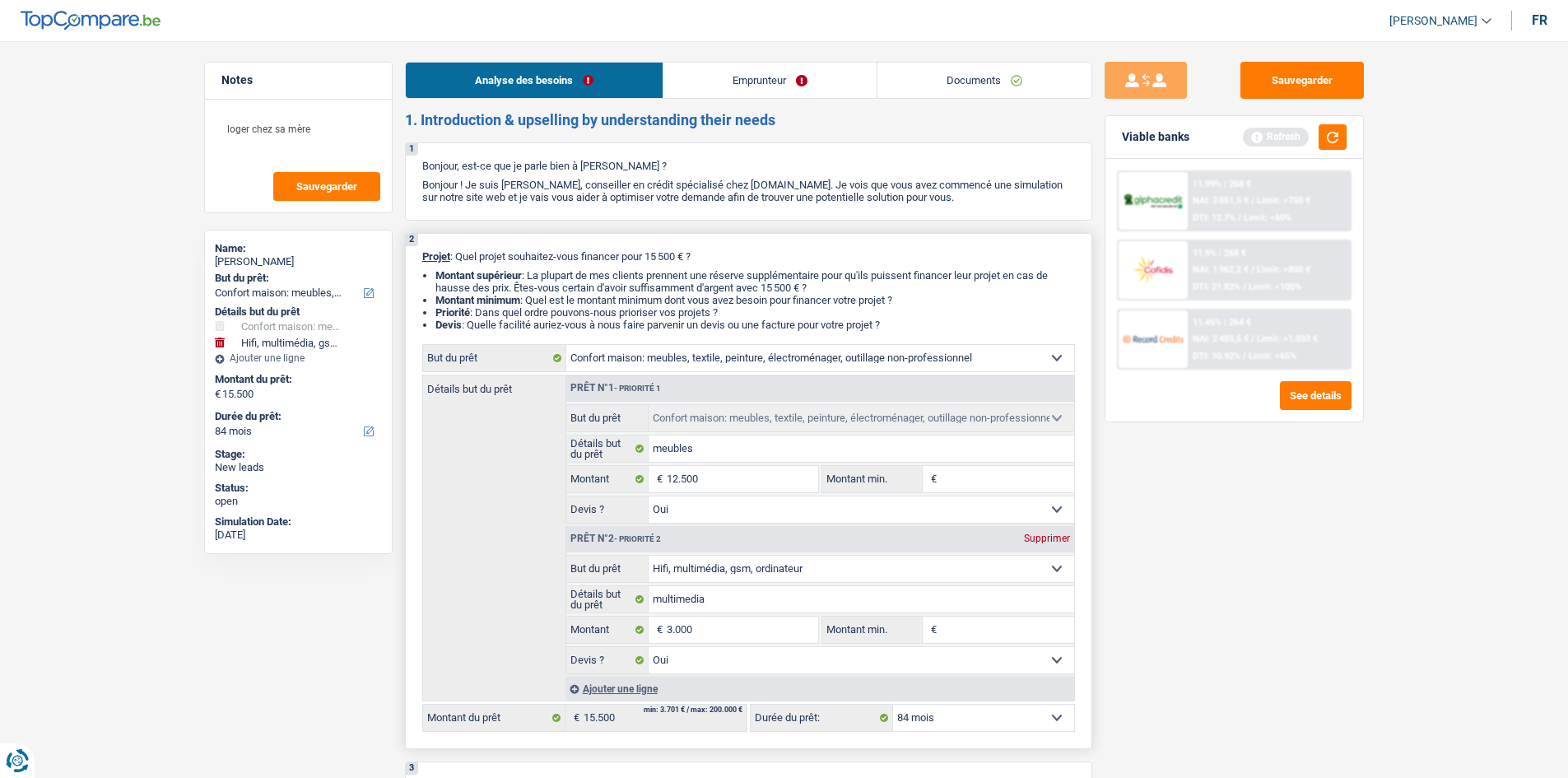 click on "Oui Non Non répondu
Sélectionner une option" at bounding box center (861, 510) 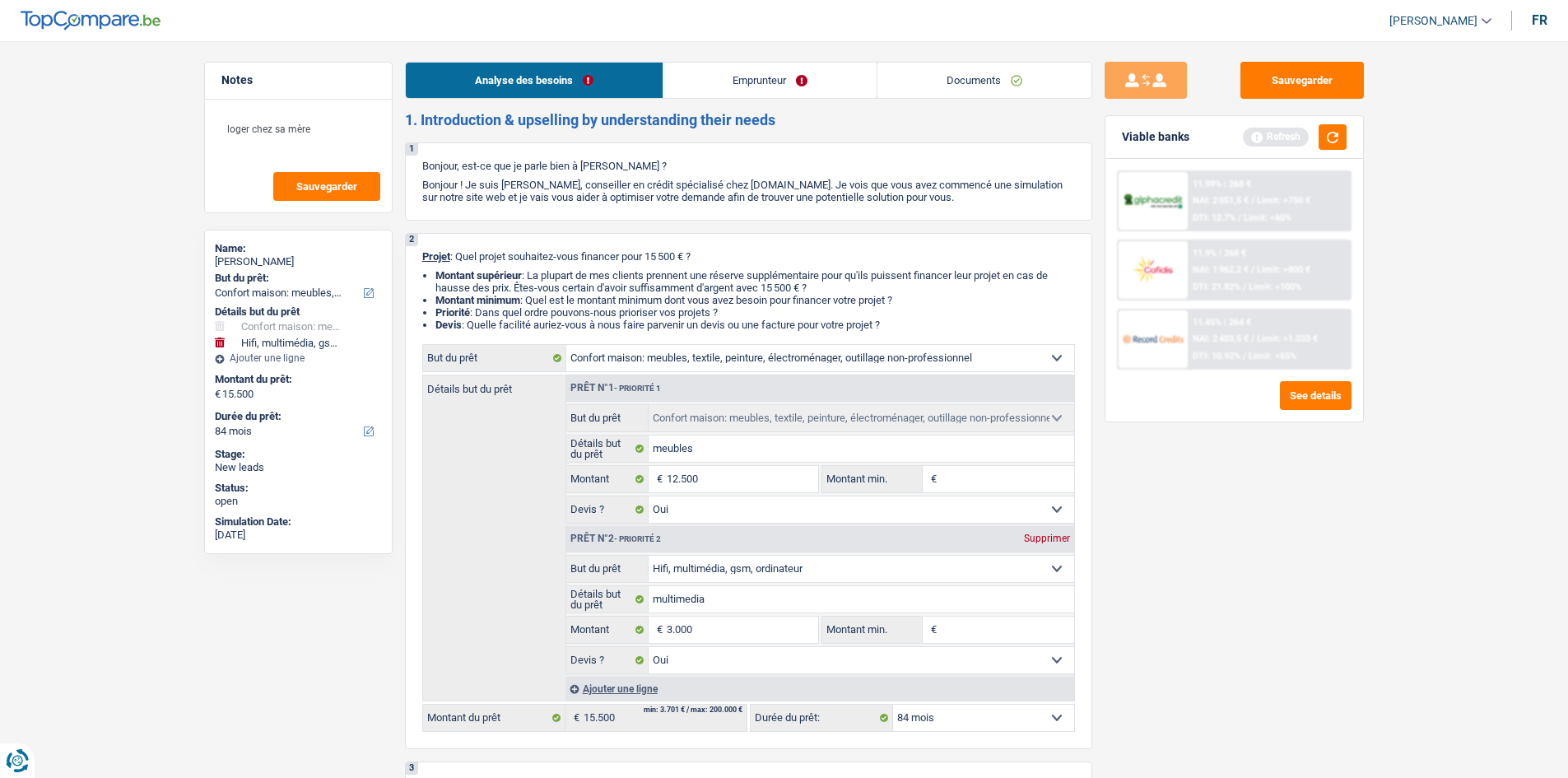 drag, startPoint x: 1280, startPoint y: 575, endPoint x: 1273, endPoint y: 564, distance: 13.038405 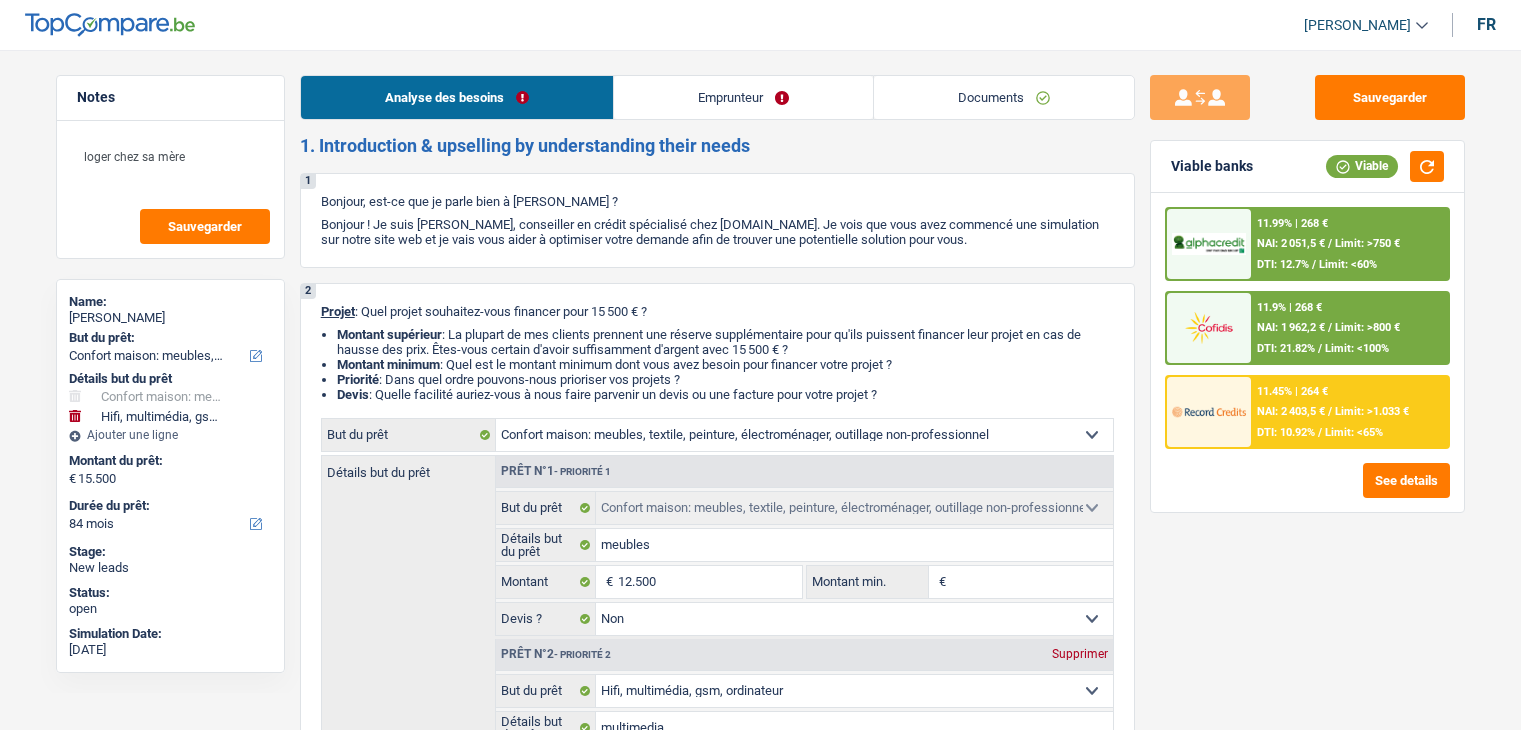 select on "household" 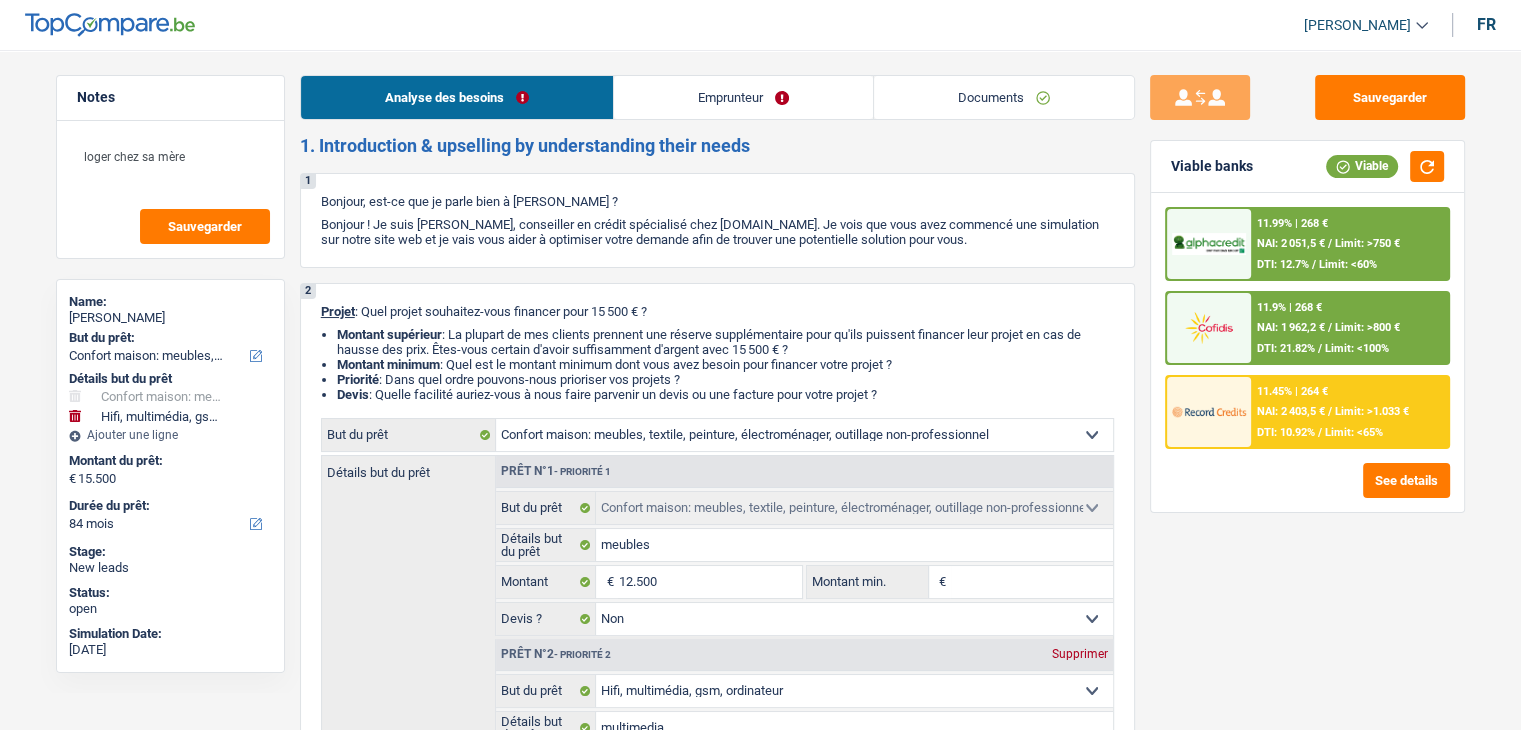 scroll, scrollTop: 0, scrollLeft: 0, axis: both 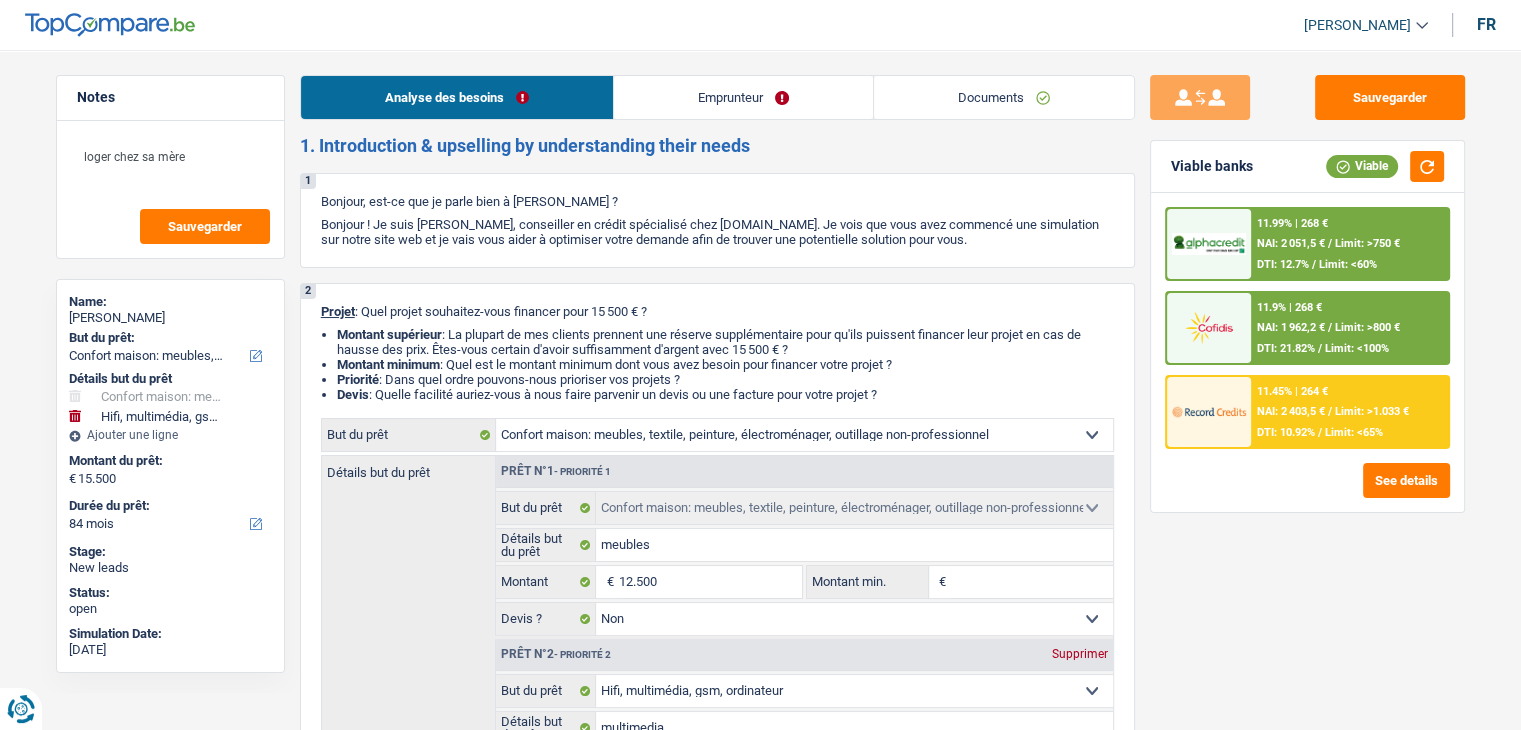 drag, startPoint x: 733, startPoint y: 103, endPoint x: 708, endPoint y: 101, distance: 25.079872 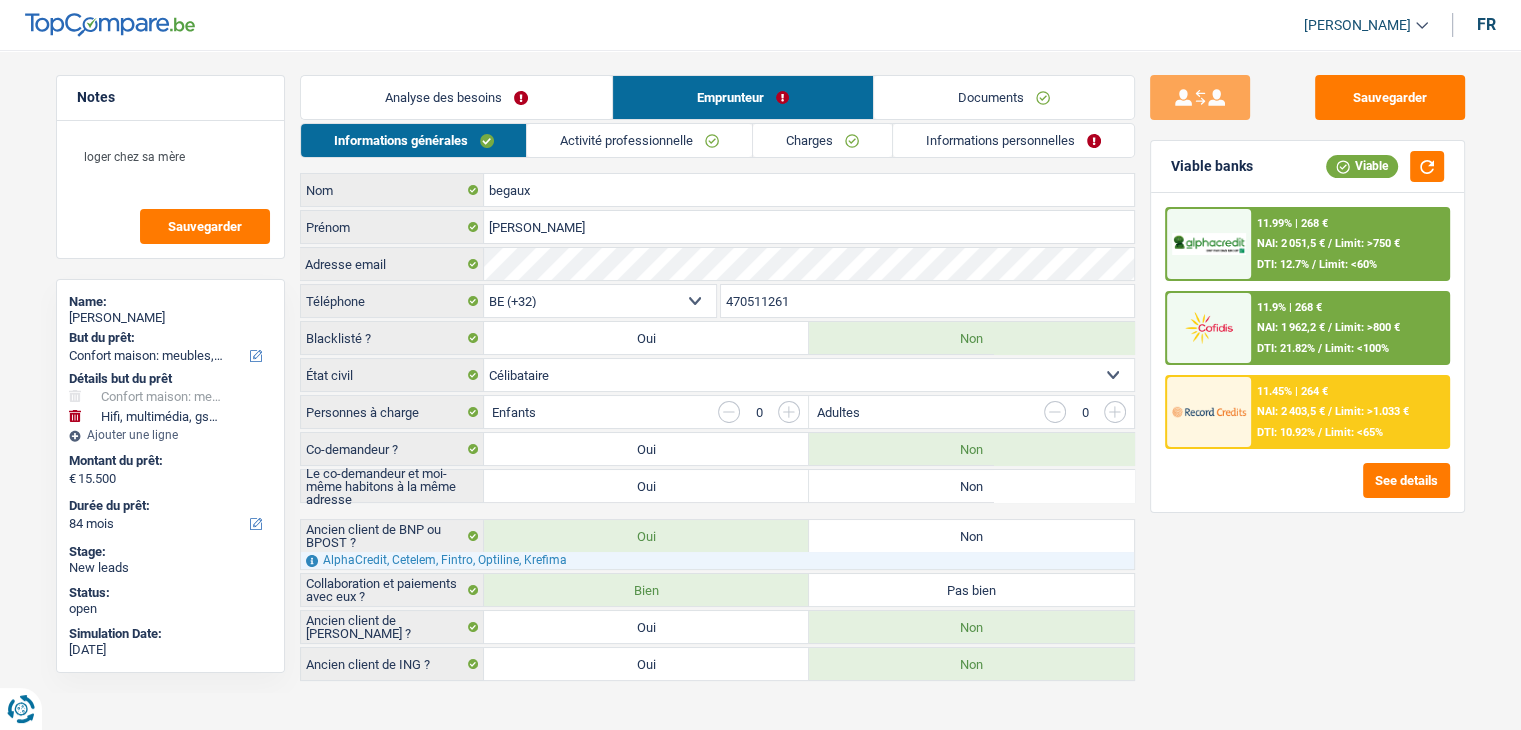 drag, startPoint x: 656, startPoint y: 148, endPoint x: 646, endPoint y: 157, distance: 13.453624 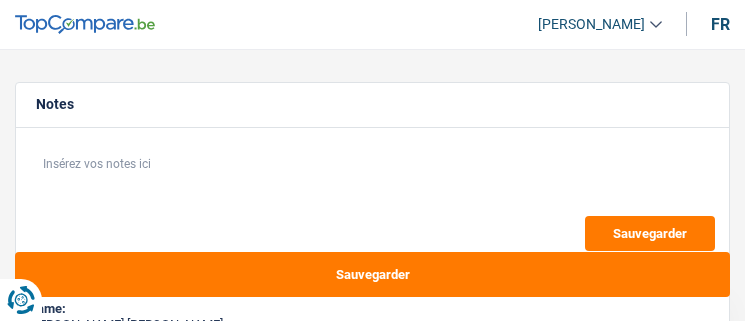 select on "independent" 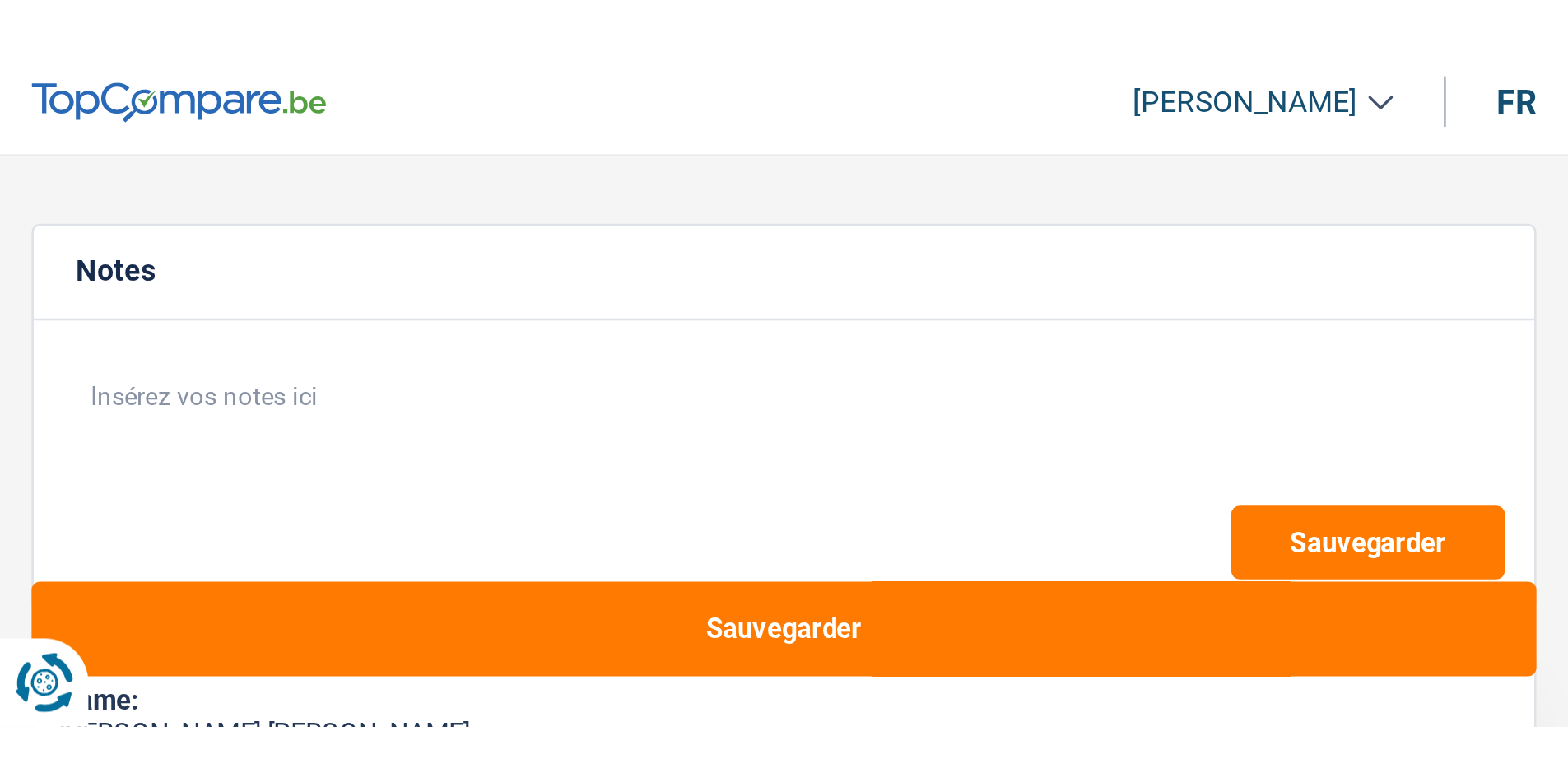 scroll, scrollTop: 0, scrollLeft: 0, axis: both 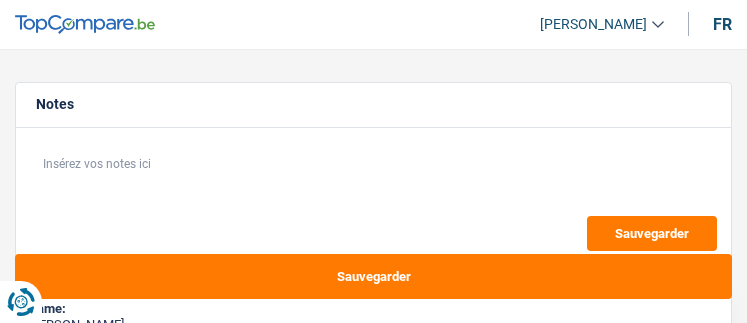 select on "unemployed" 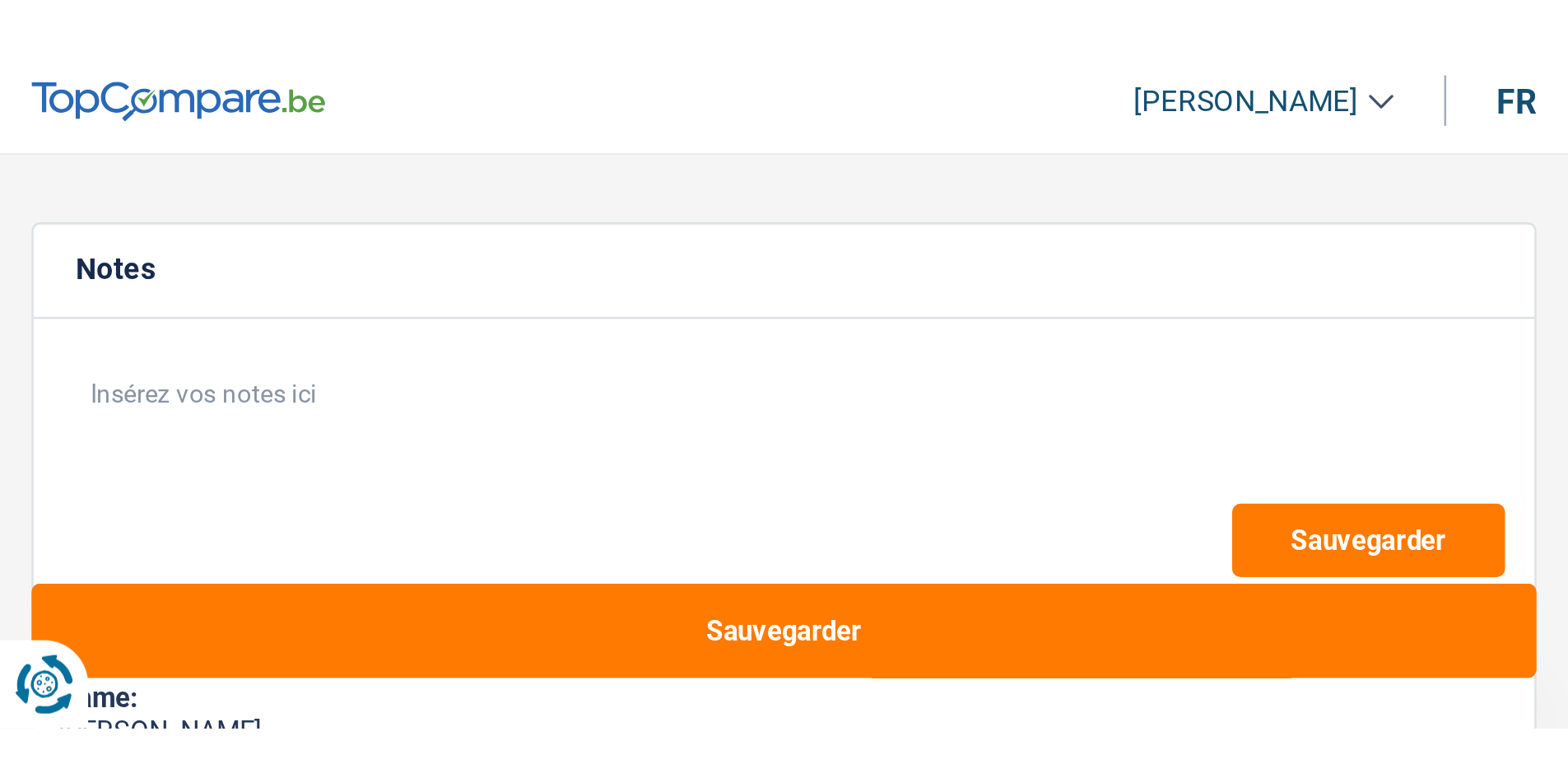 scroll, scrollTop: 0, scrollLeft: 0, axis: both 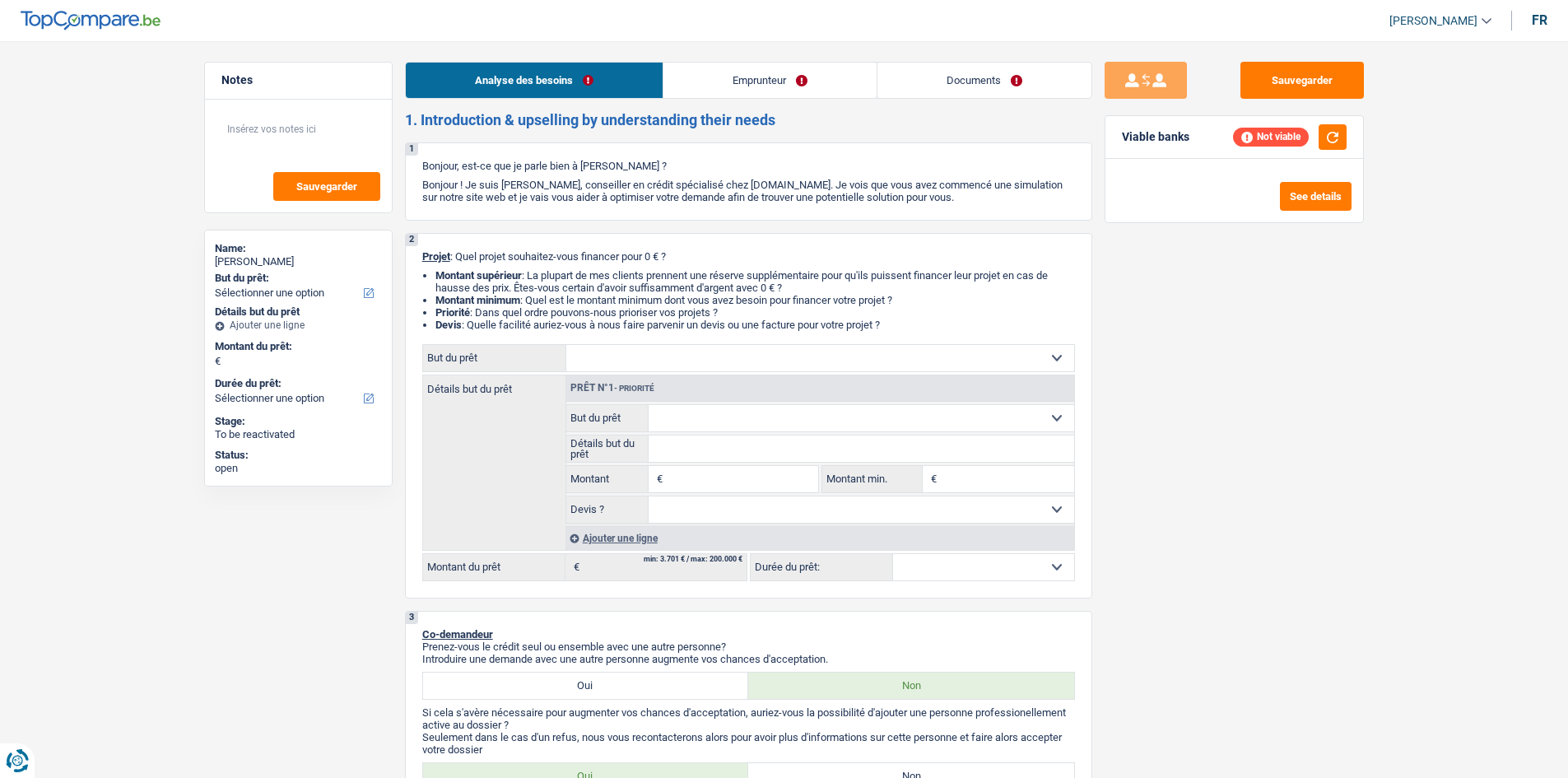 click on "Emprunteur" at bounding box center (770, 80) 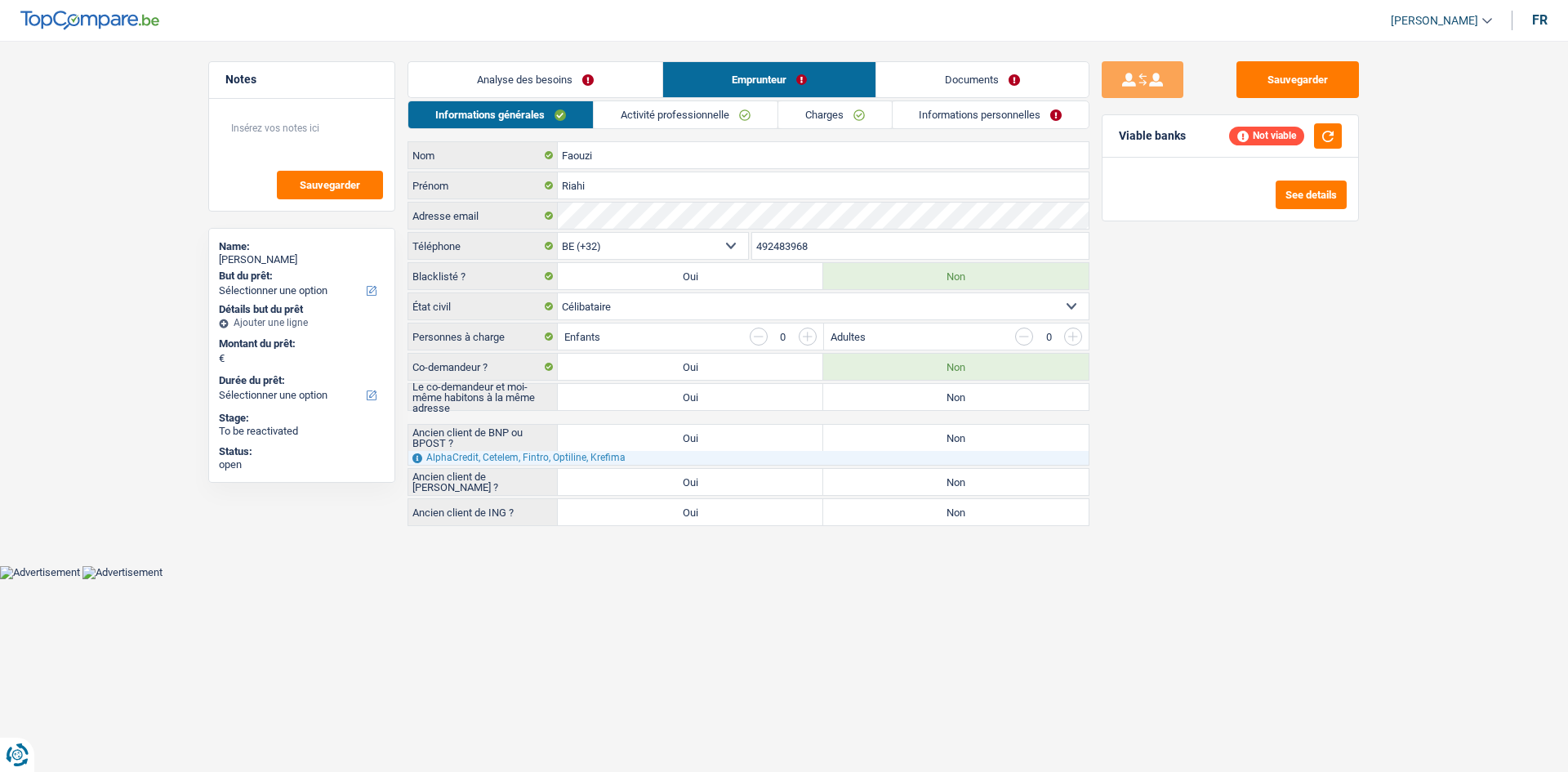 click on "Charges" at bounding box center [835, 114] 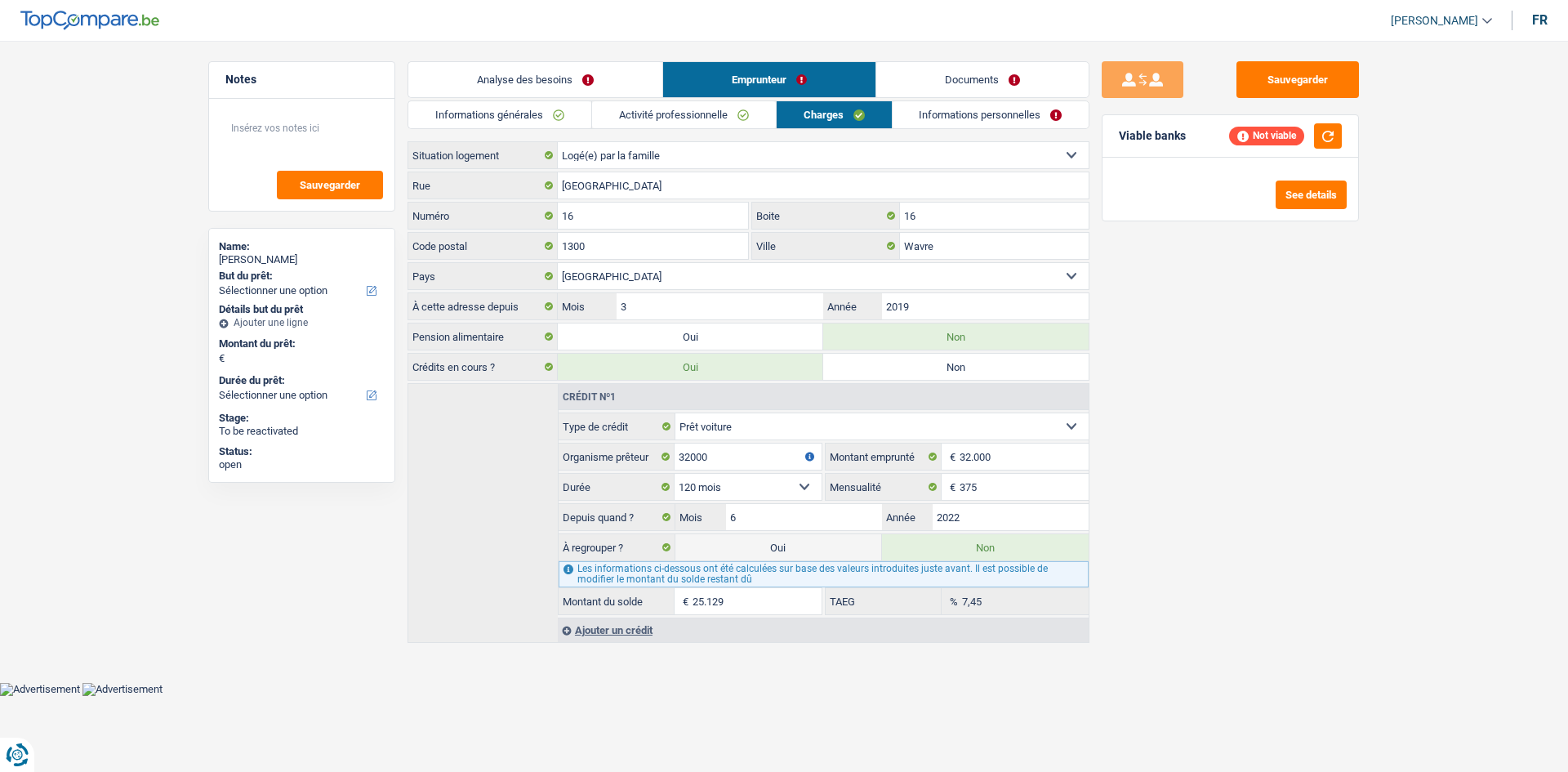 click on "Activité professionnelle" at bounding box center [684, 114] 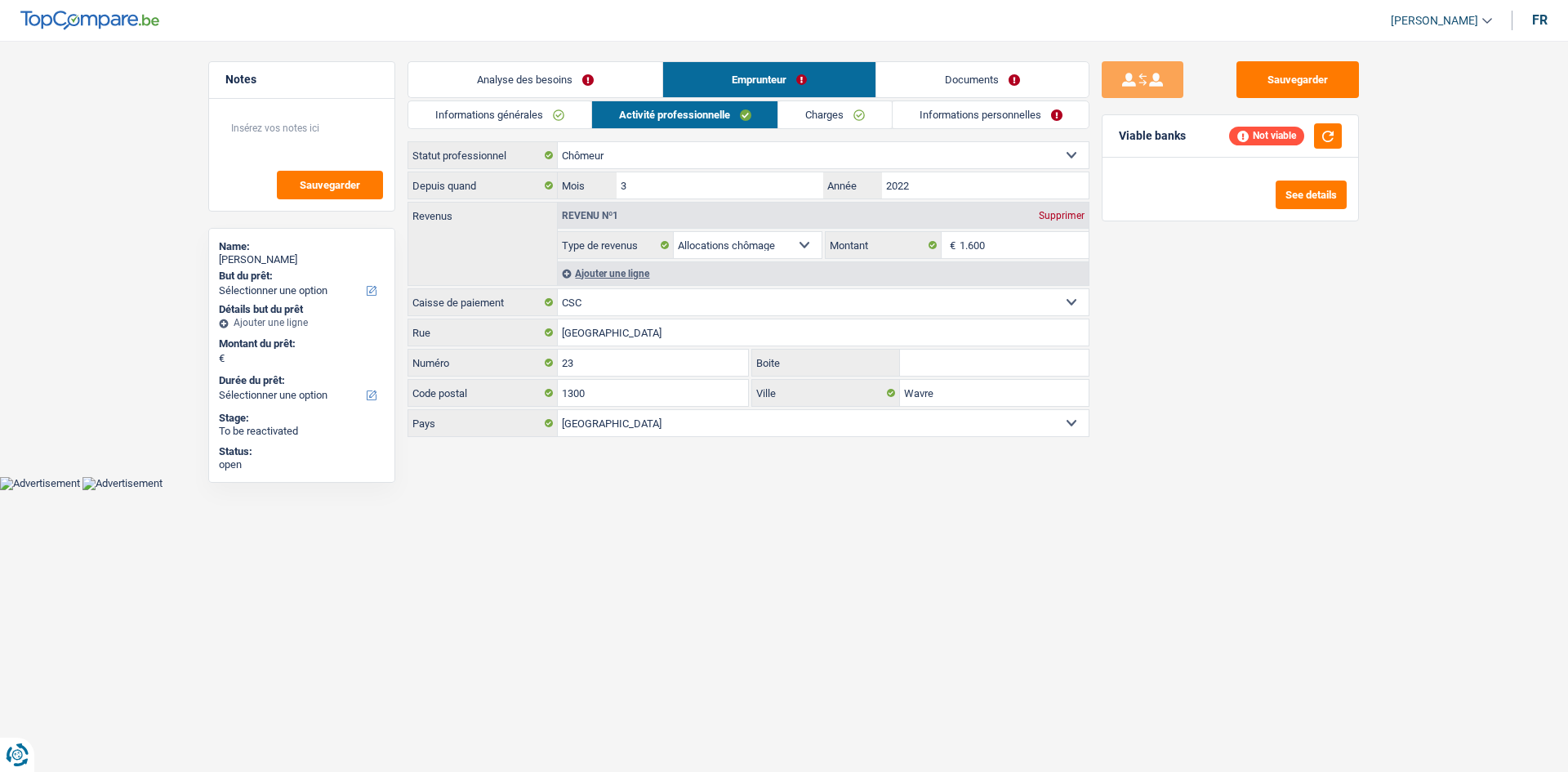 click on "Informations personnelles" at bounding box center [991, 114] 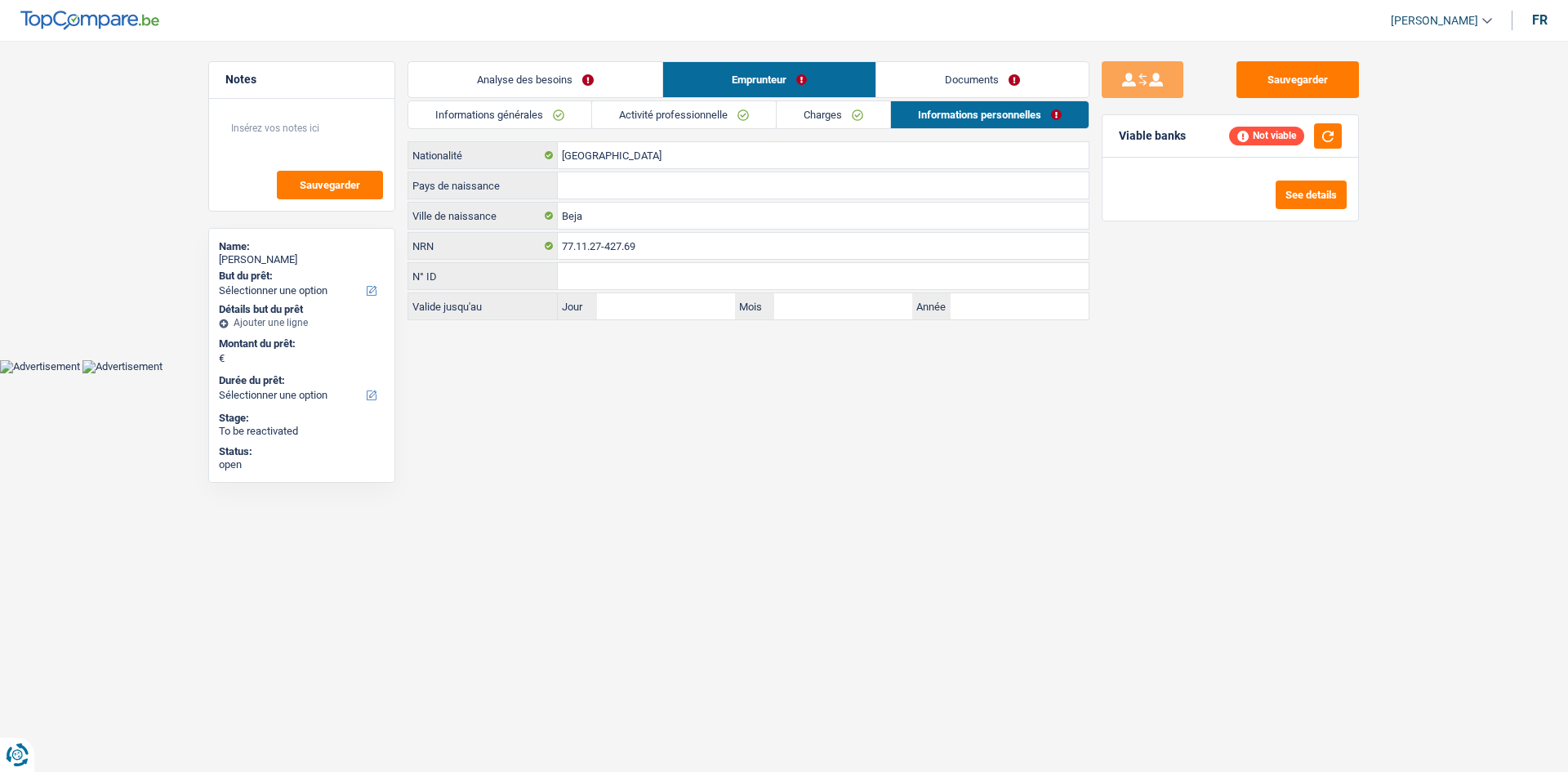 click on "Activité professionnelle" at bounding box center [684, 114] 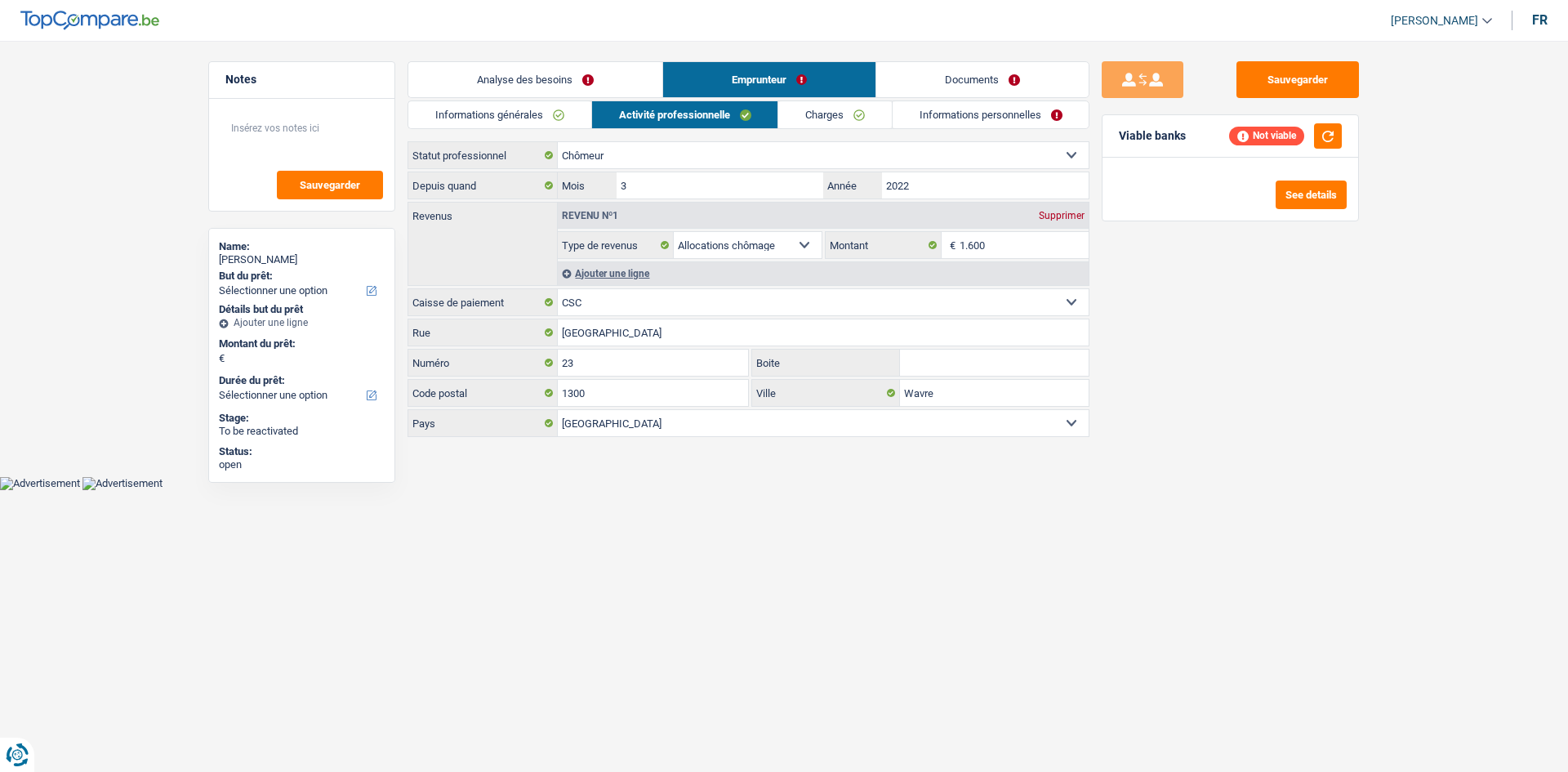 click on "Charges" at bounding box center (835, 114) 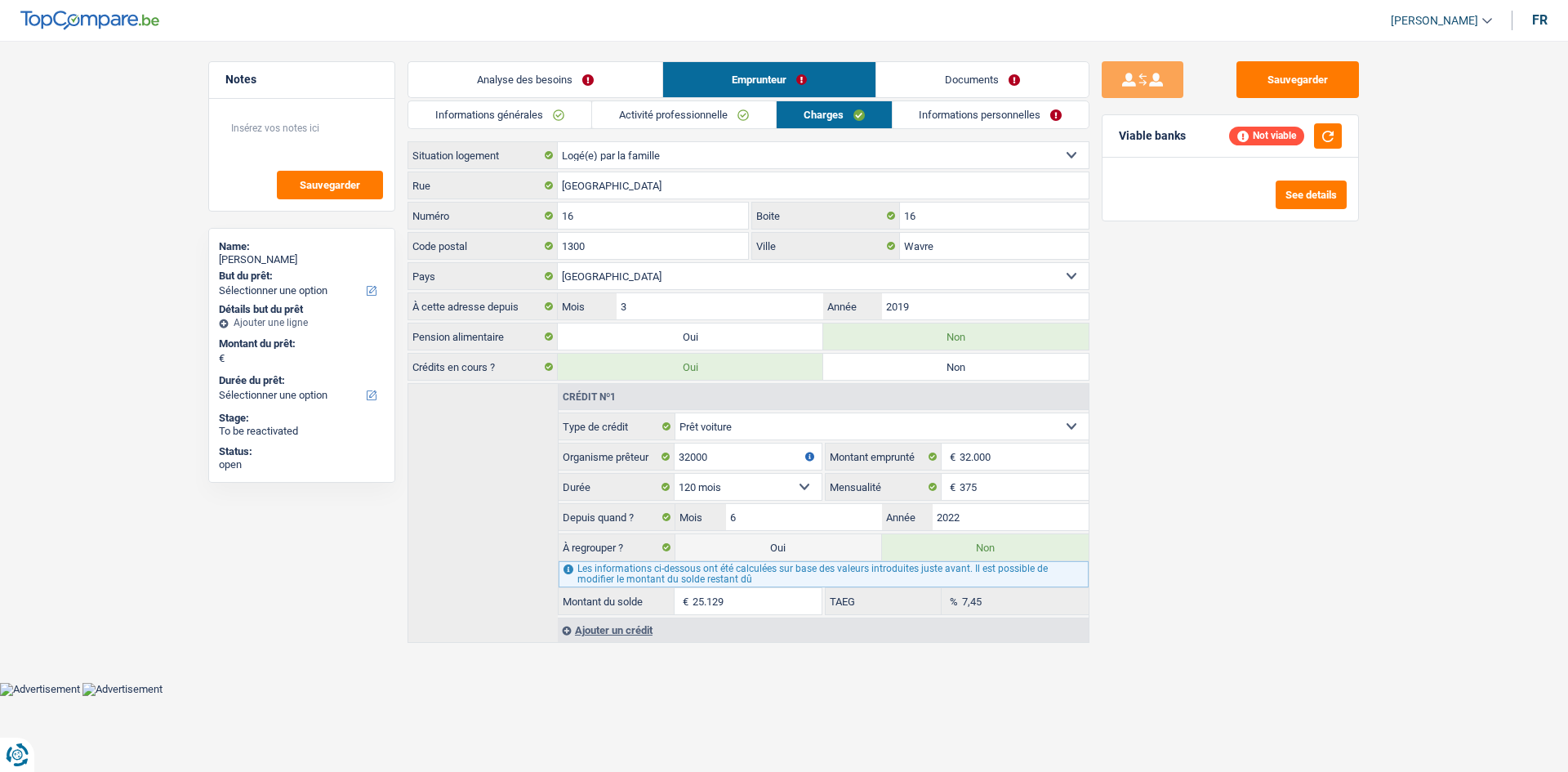 click on "Analyse des besoins" at bounding box center (535, 79) 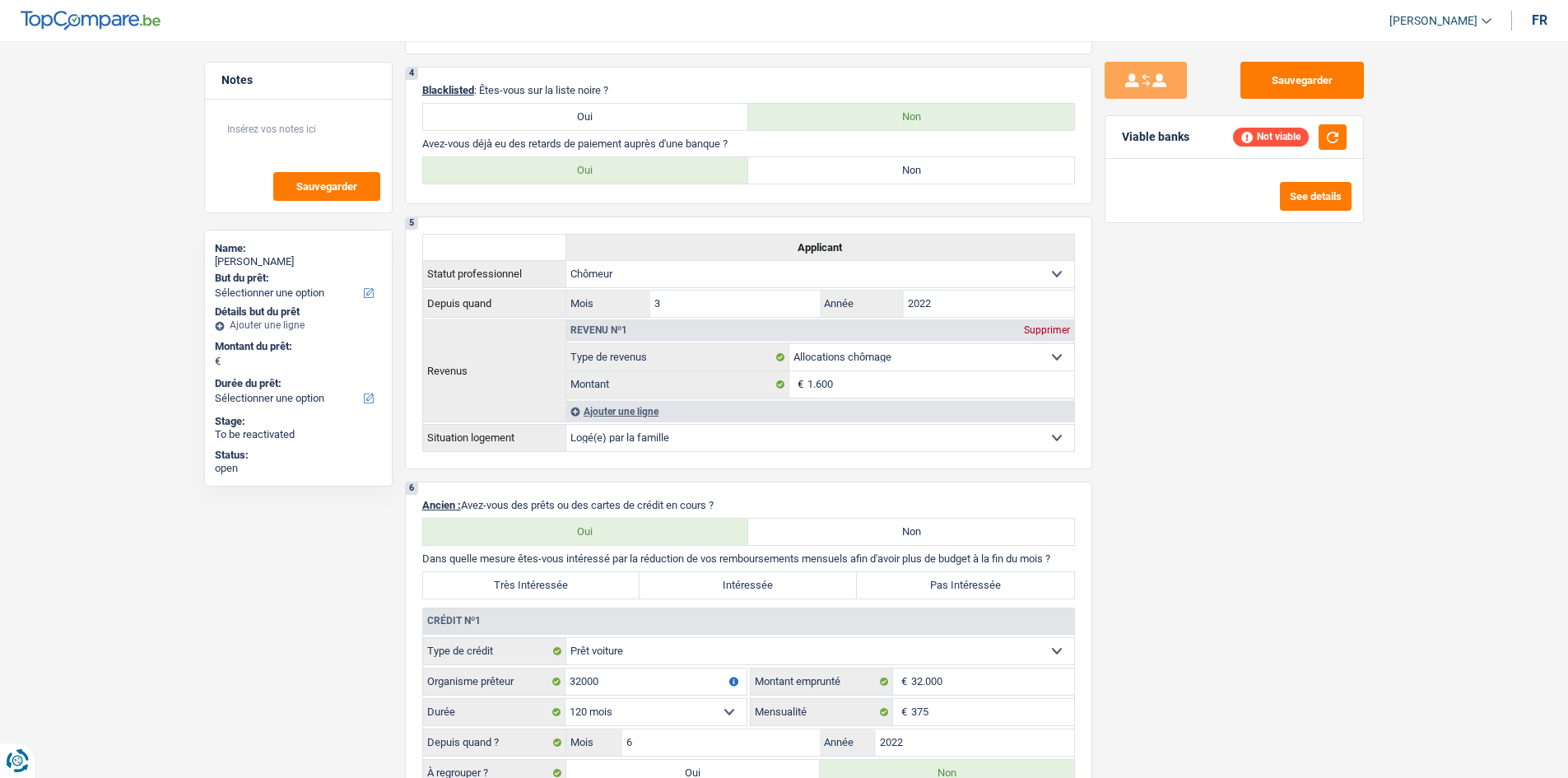 scroll, scrollTop: 906, scrollLeft: 0, axis: vertical 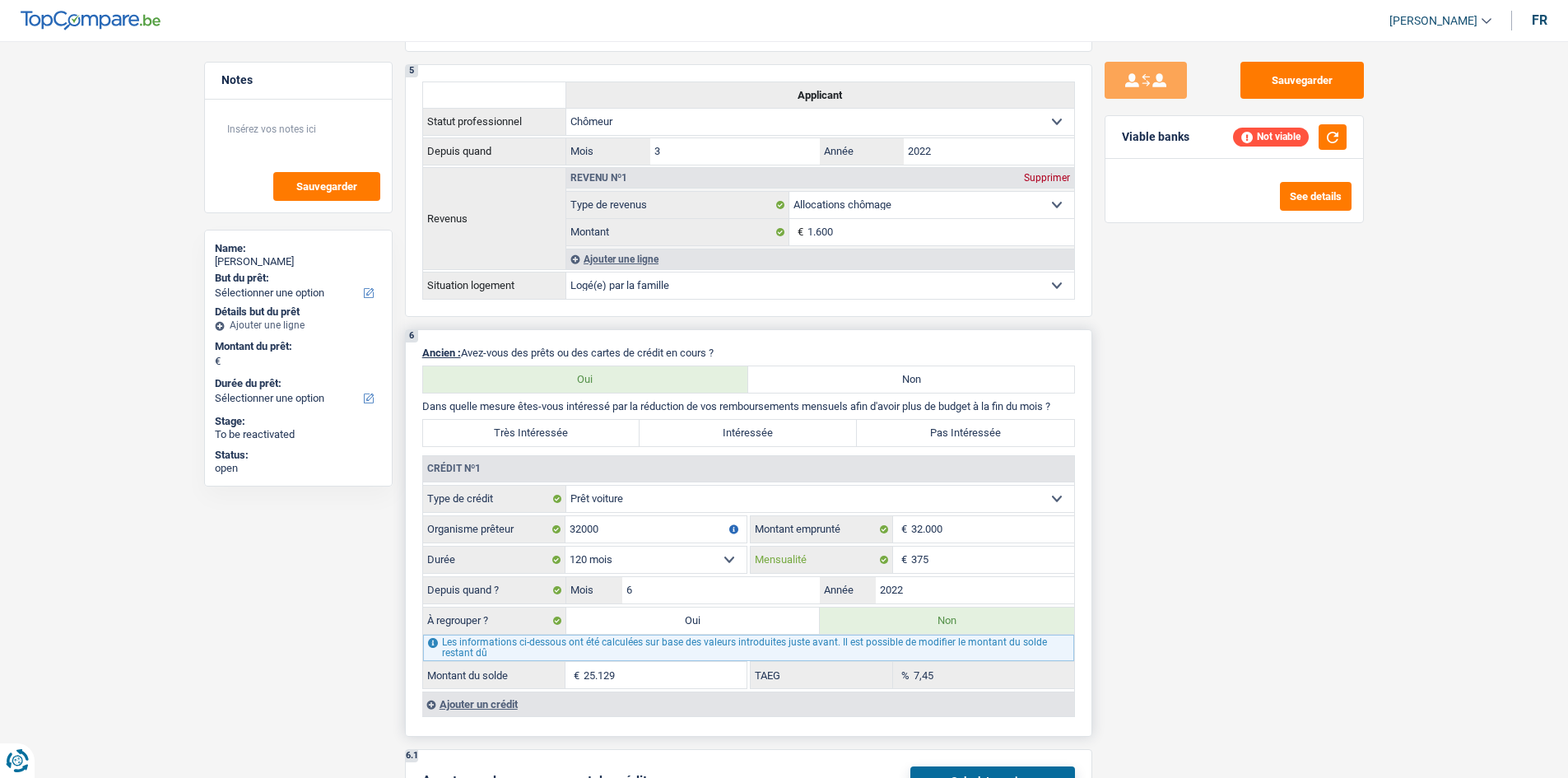 drag, startPoint x: 970, startPoint y: 567, endPoint x: 1171, endPoint y: 629, distance: 210.34495 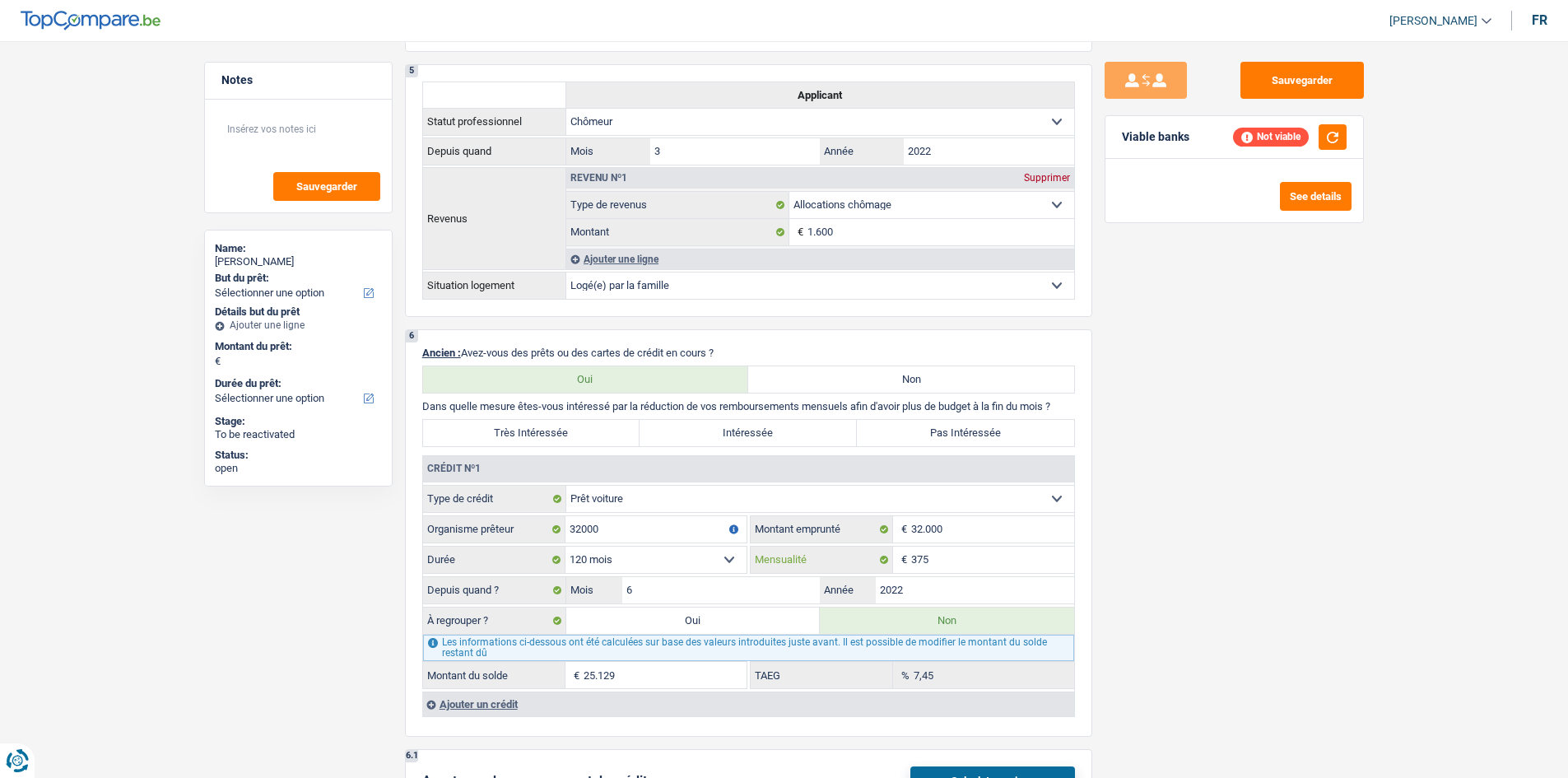 click on "375" at bounding box center [993, 560] 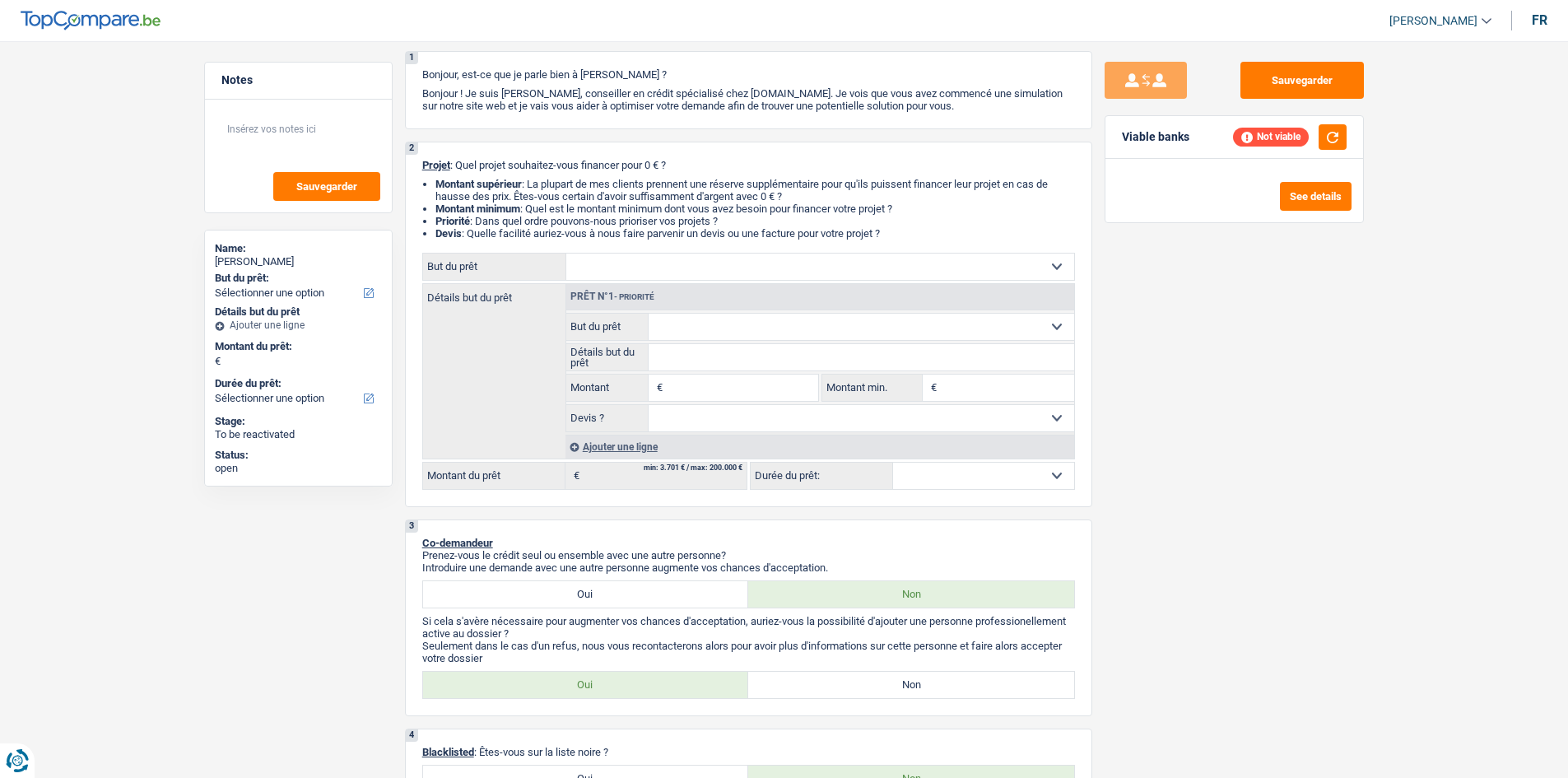 scroll, scrollTop: 0, scrollLeft: 0, axis: both 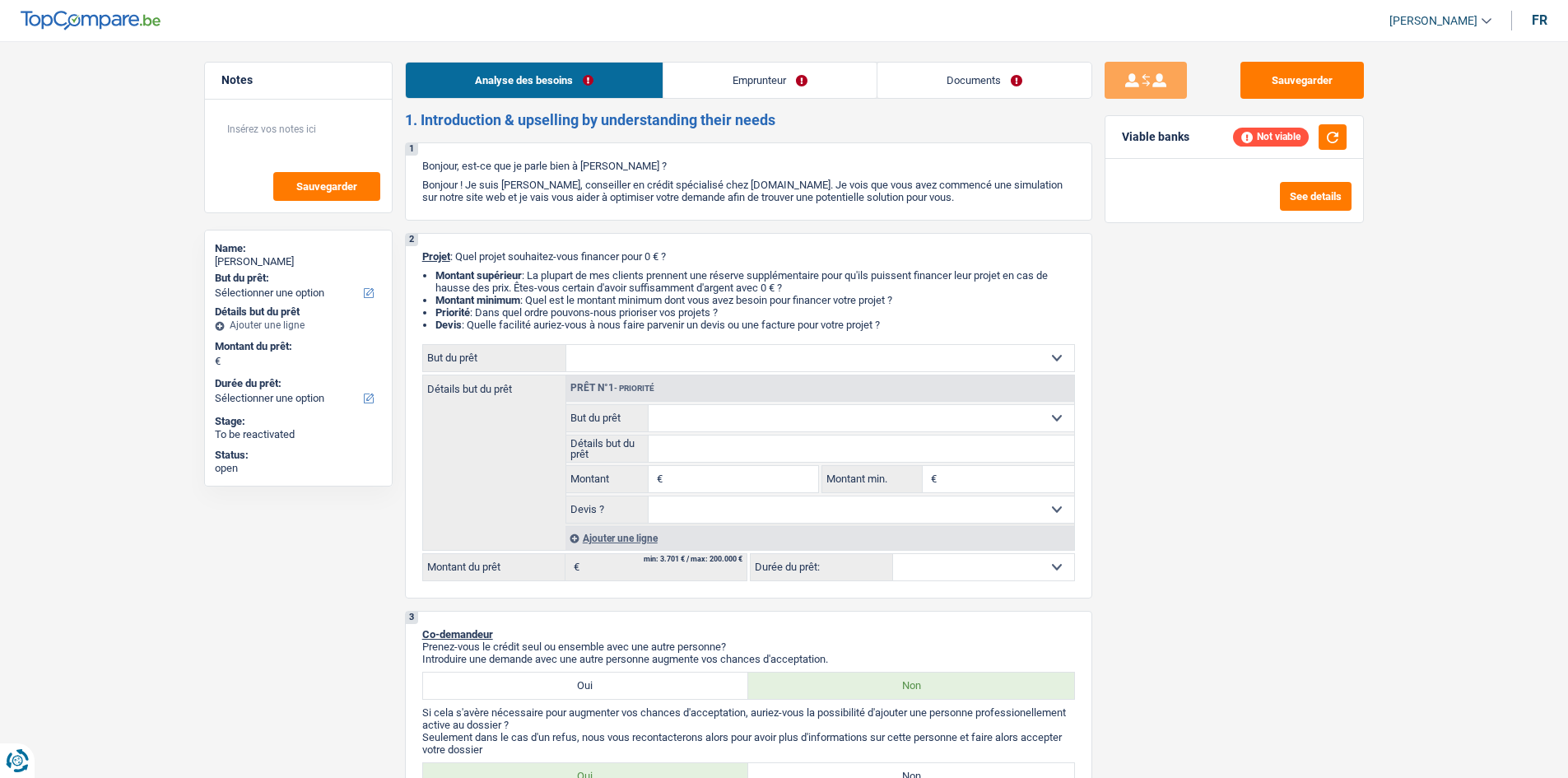 type on "24.453" 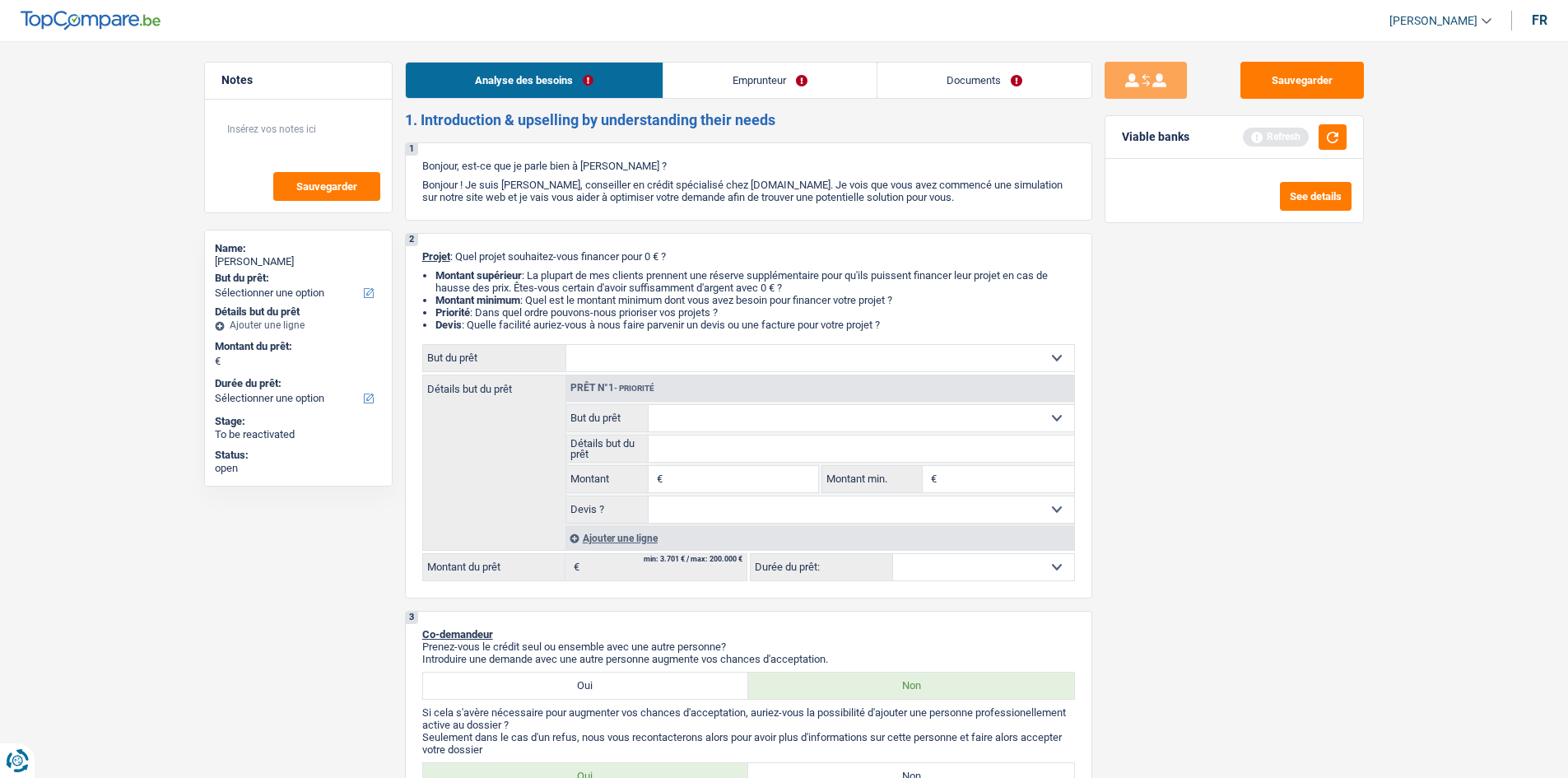 click on "Emprunteur" at bounding box center (770, 80) 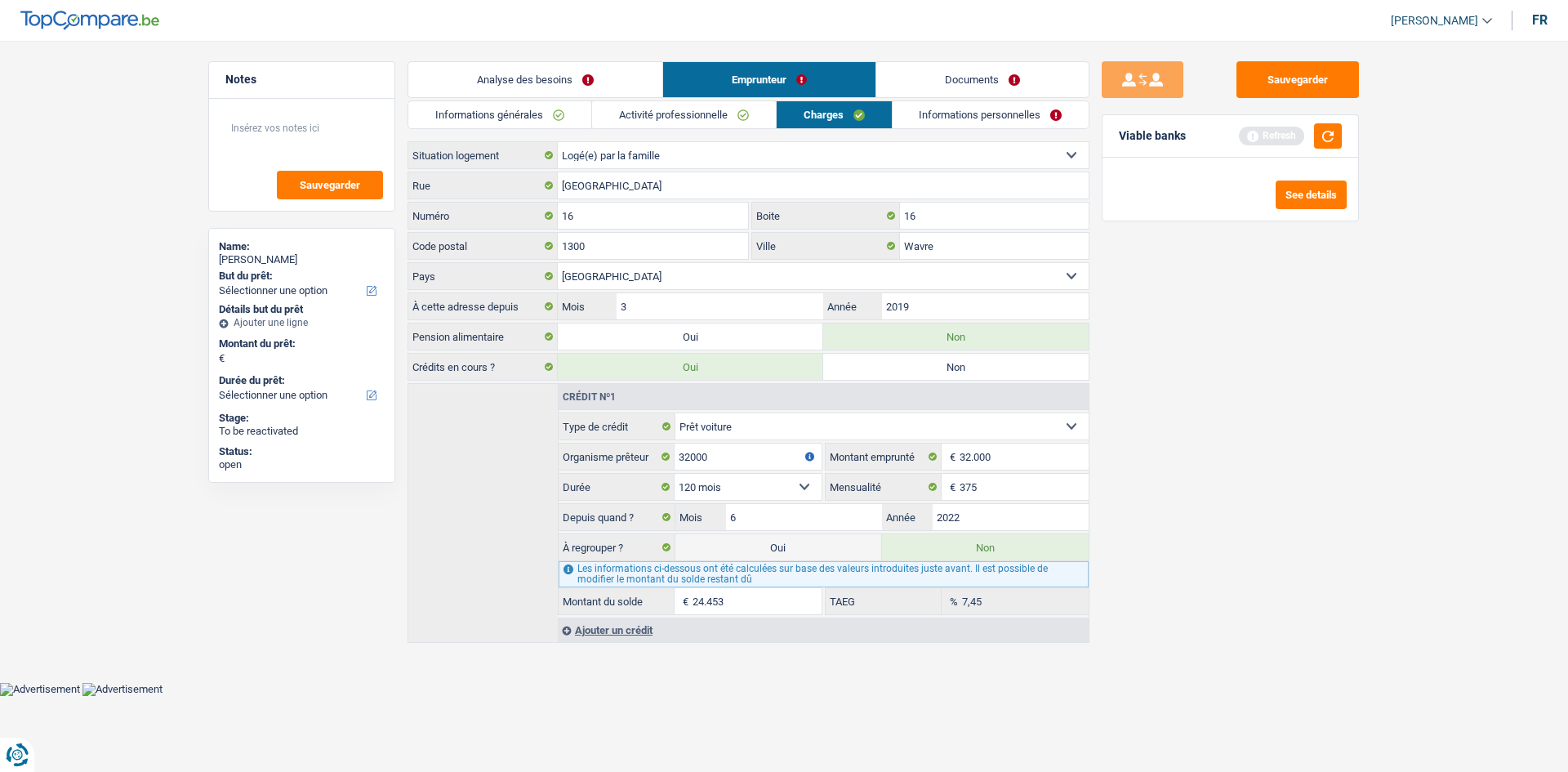 click on "Informations générales" at bounding box center (500, 114) 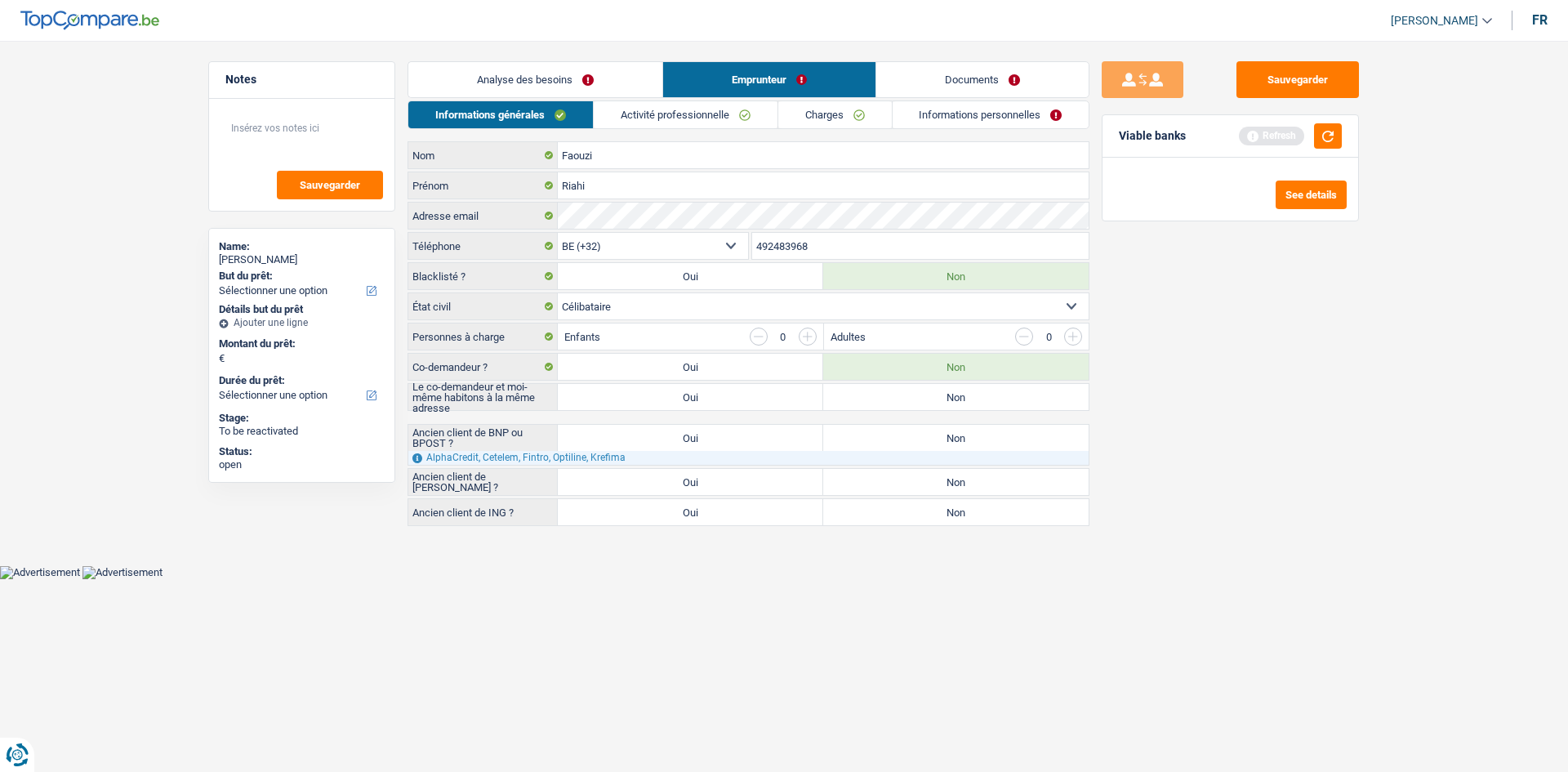 click on "Analyse des besoins" at bounding box center (535, 79) 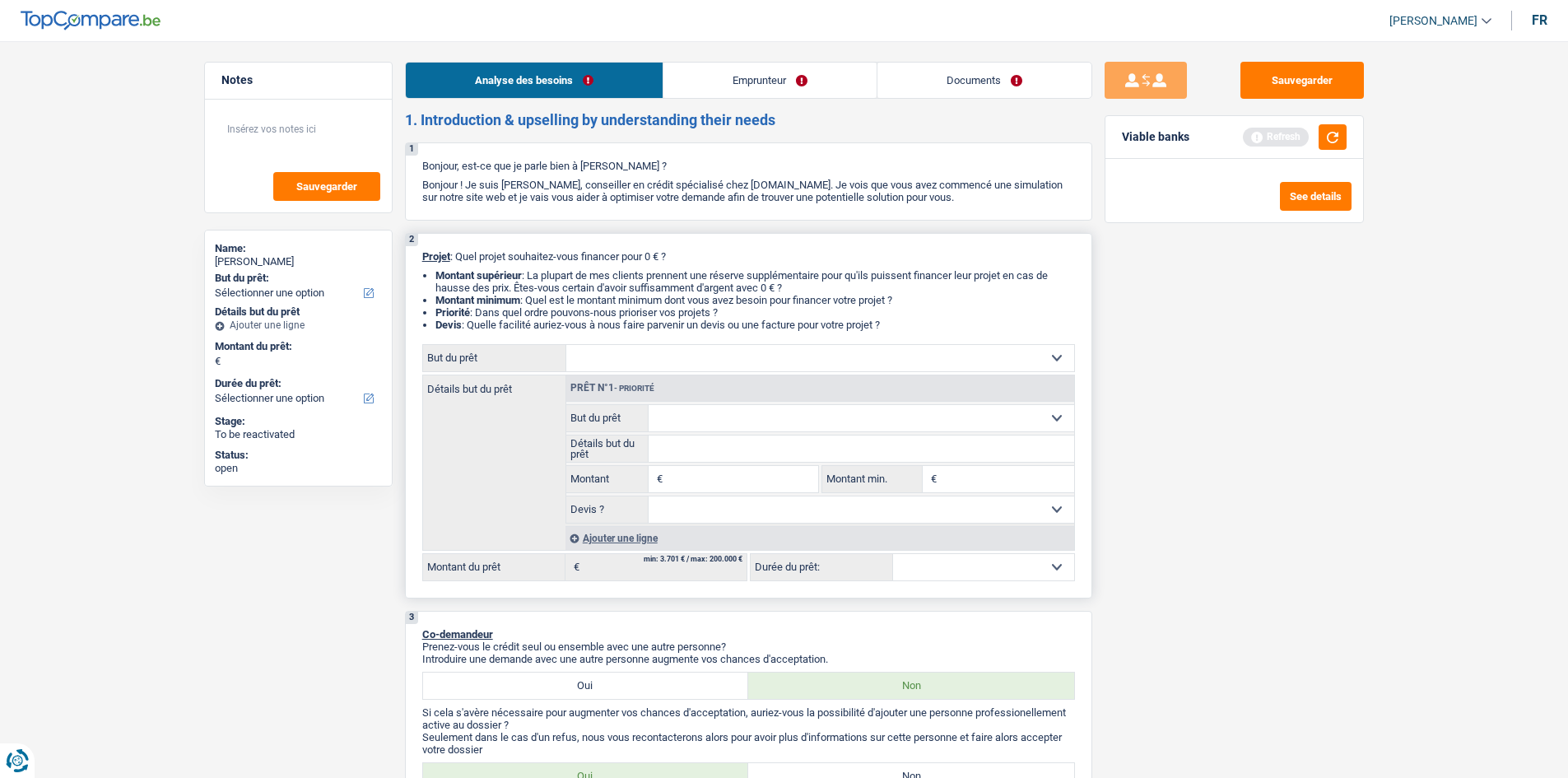 click on "Prêt n°1
- Priorité" at bounding box center (820, 389) 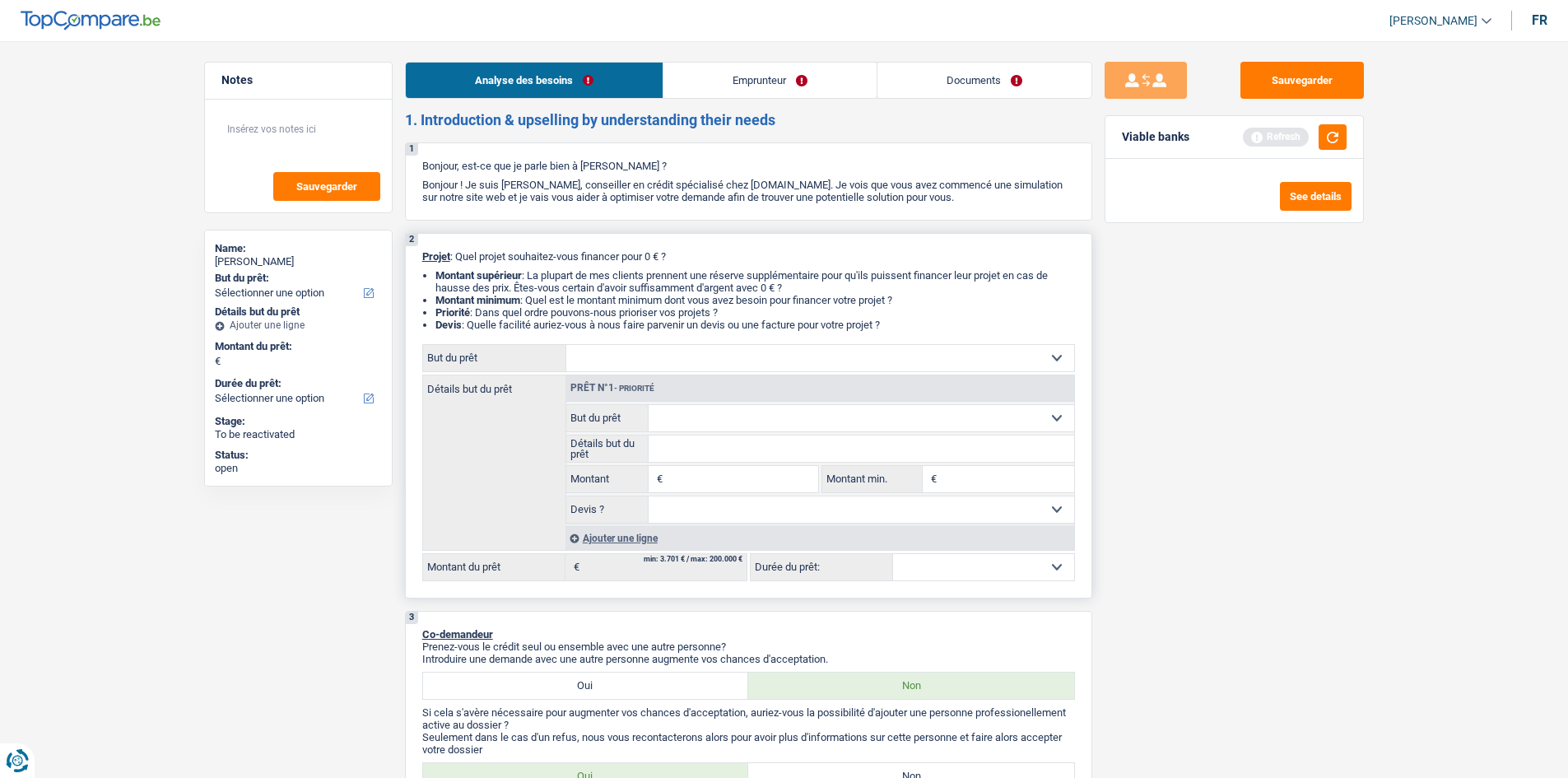 select on "household" 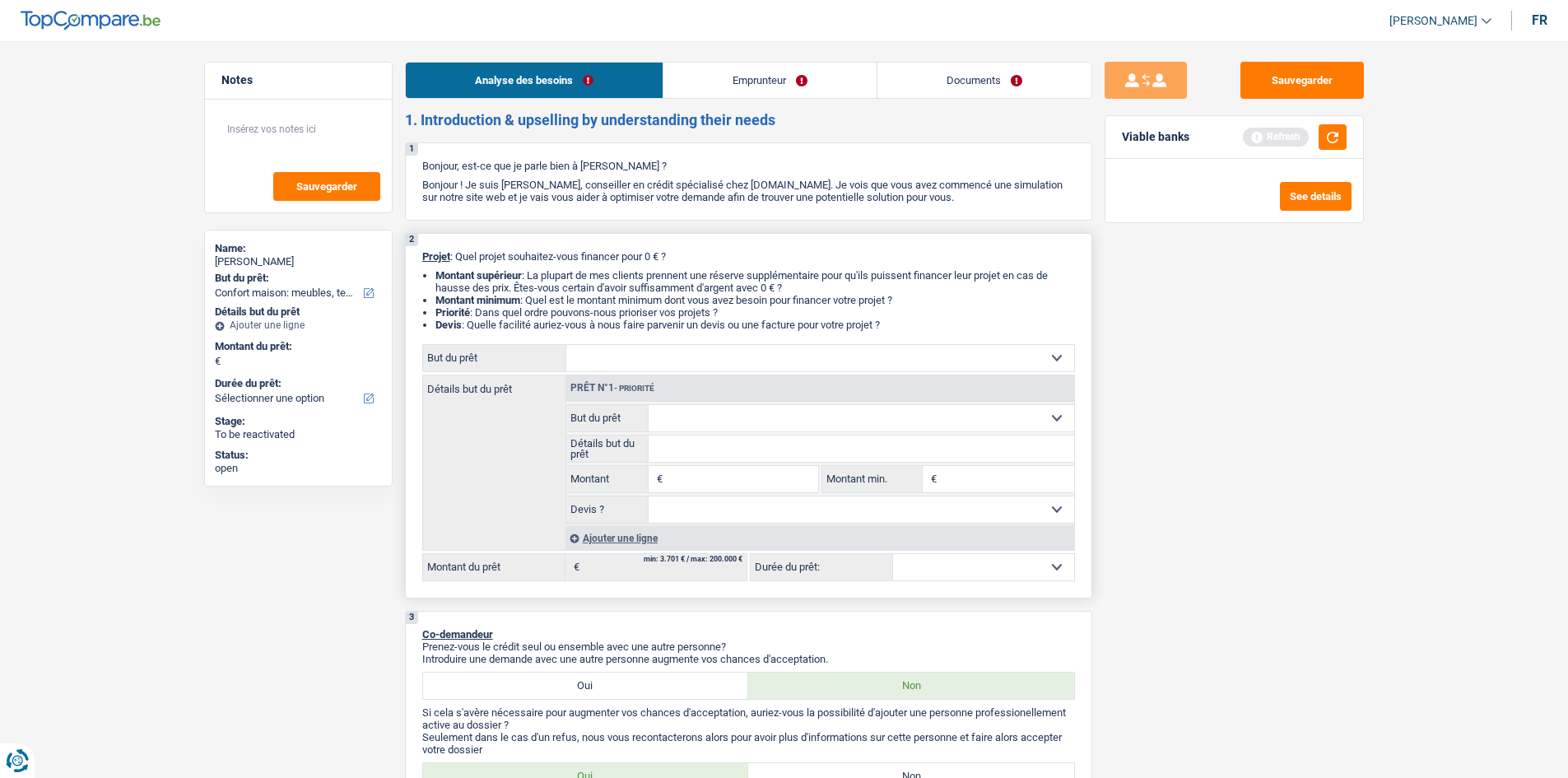 select on "household" 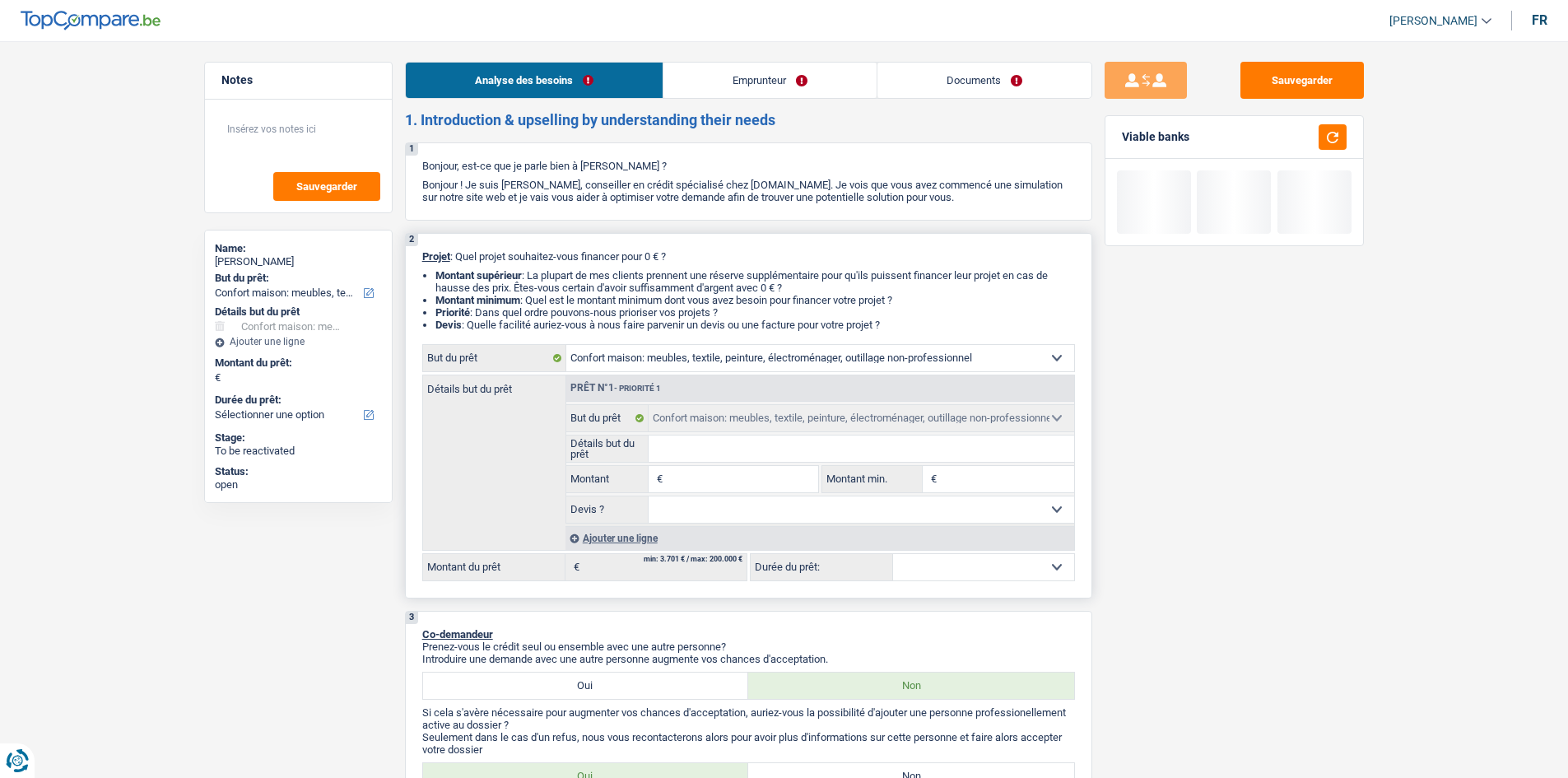 click on "Montant" at bounding box center (742, 479) 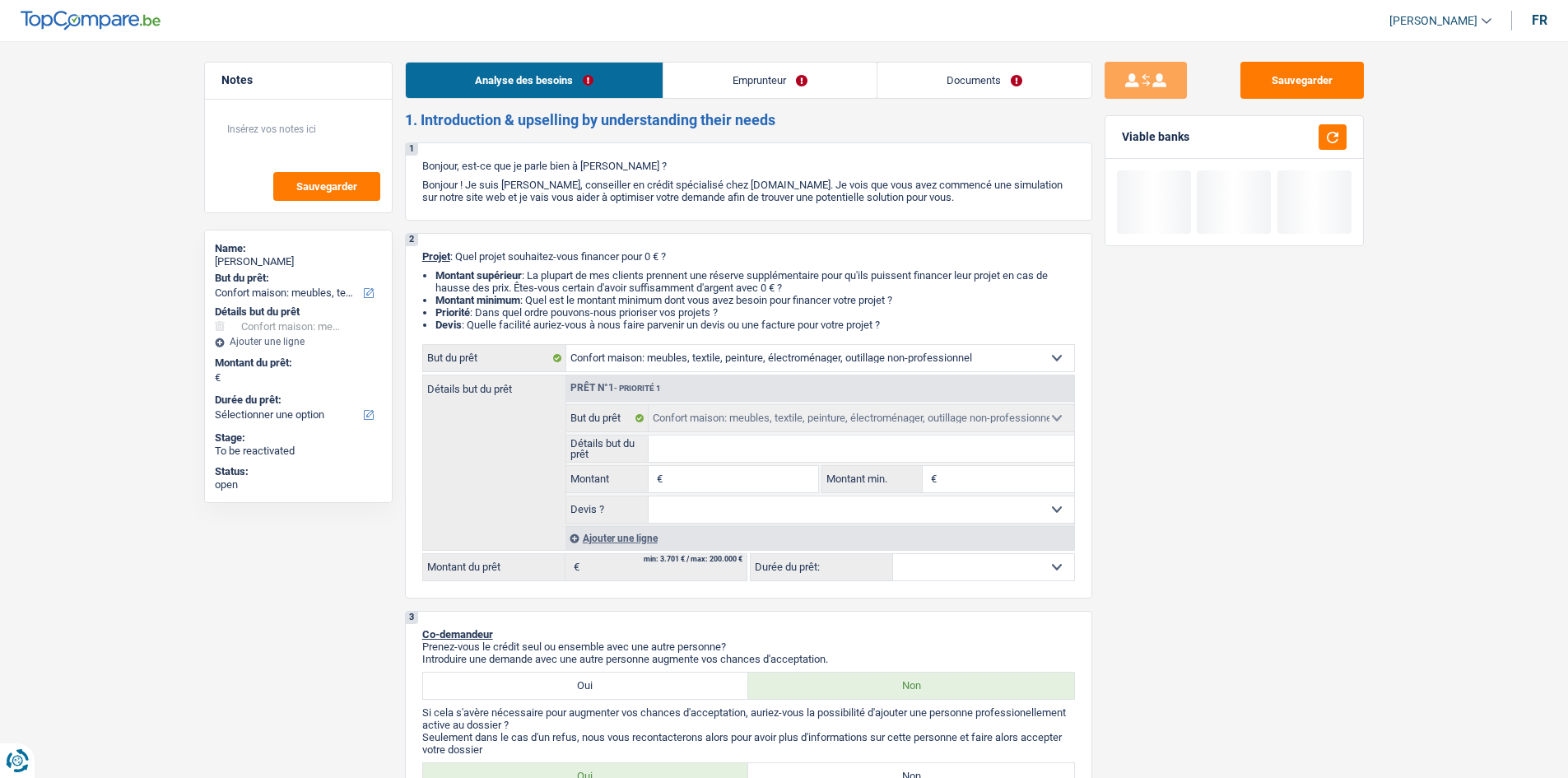 type on "1" 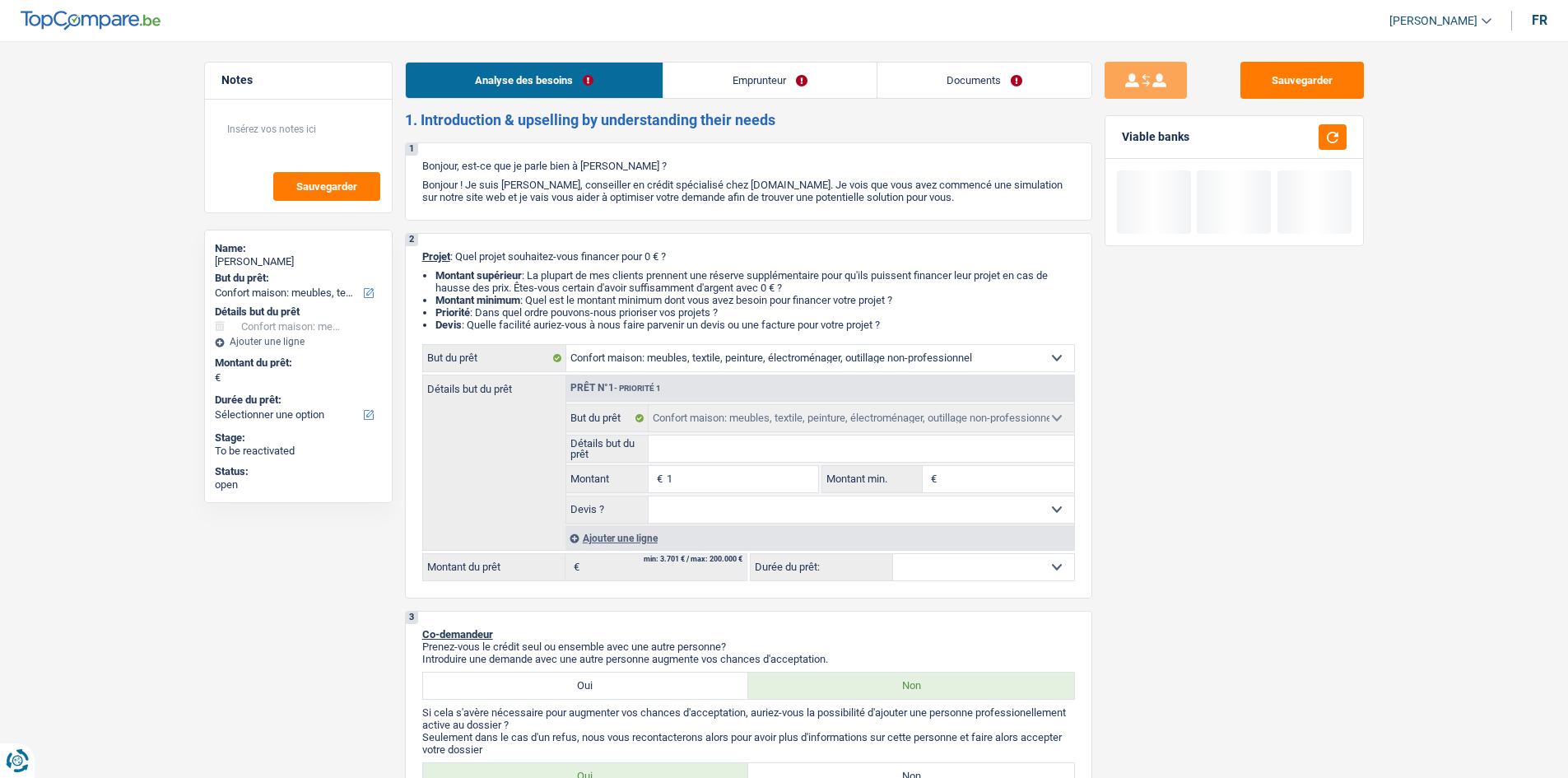 type on "1" 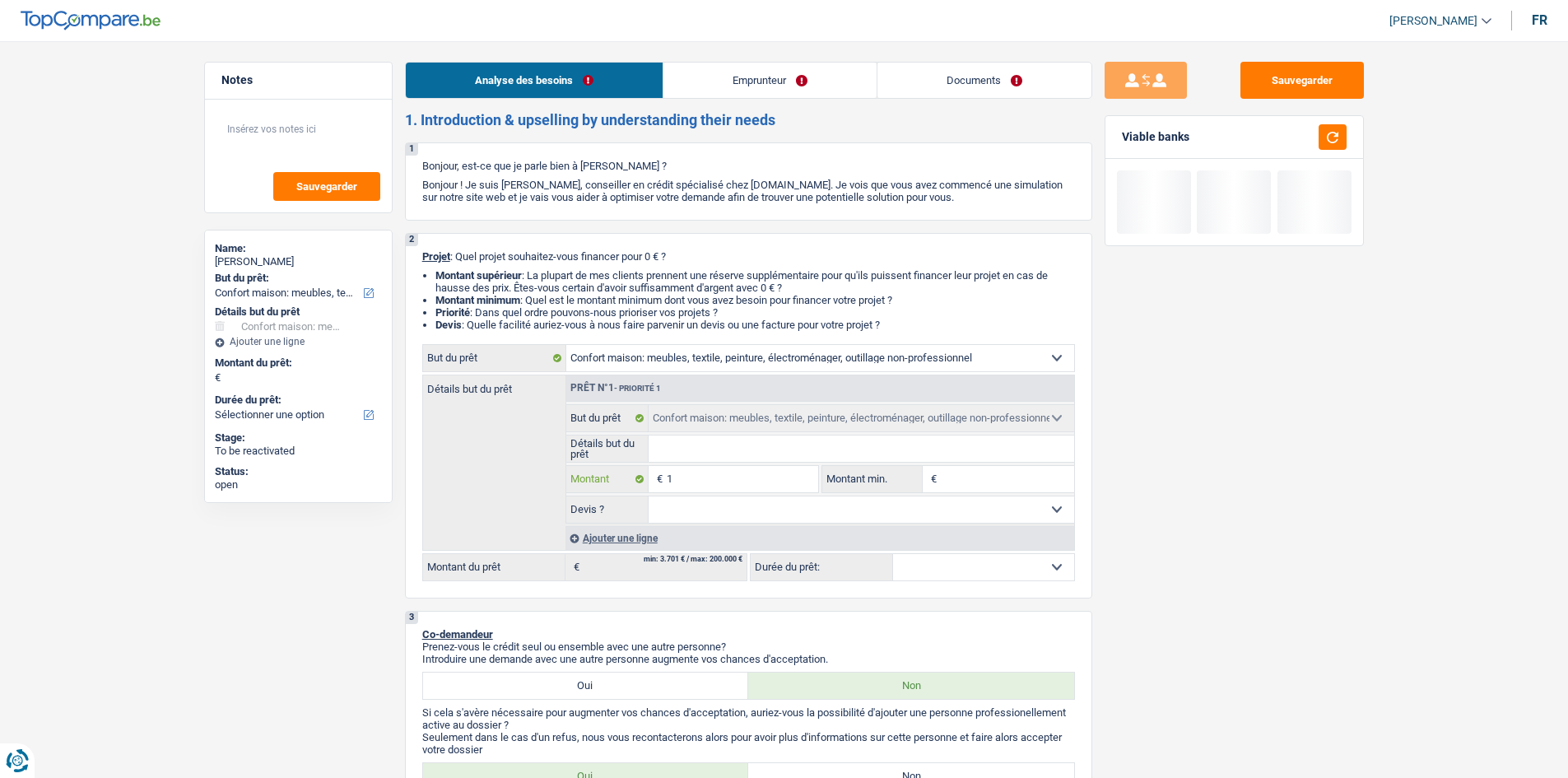 type on "10" 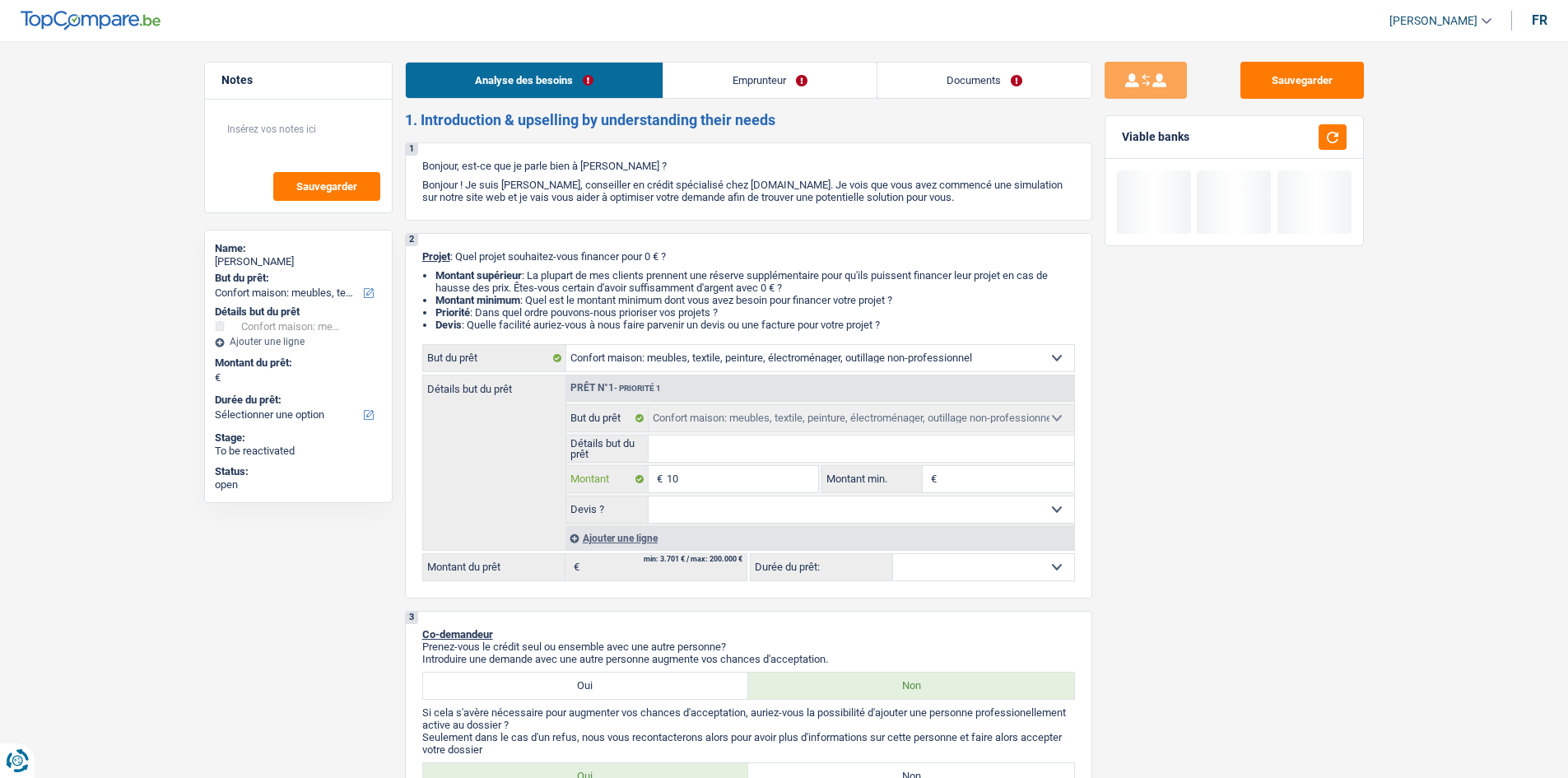 type on "100" 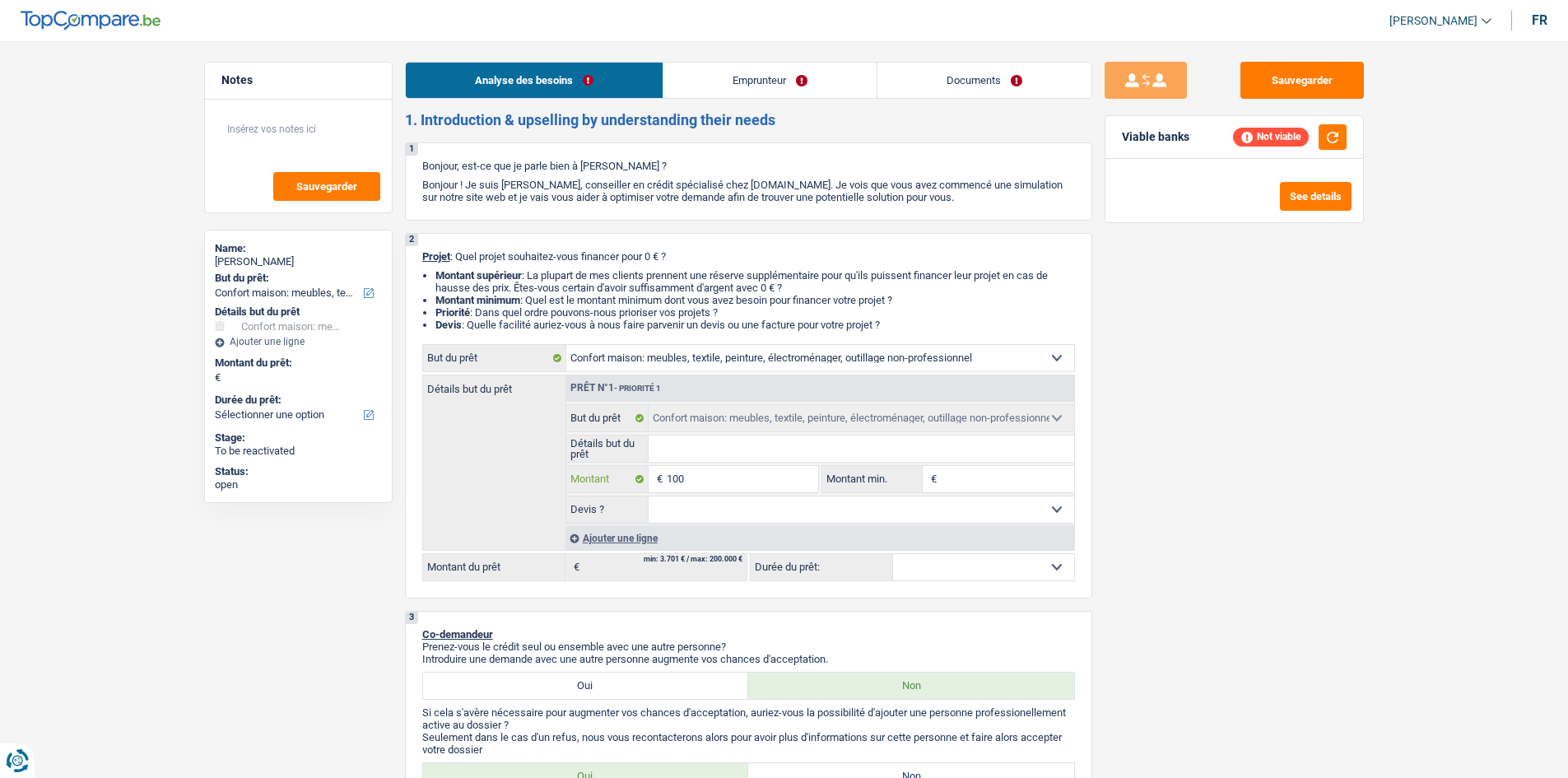type on "1.000" 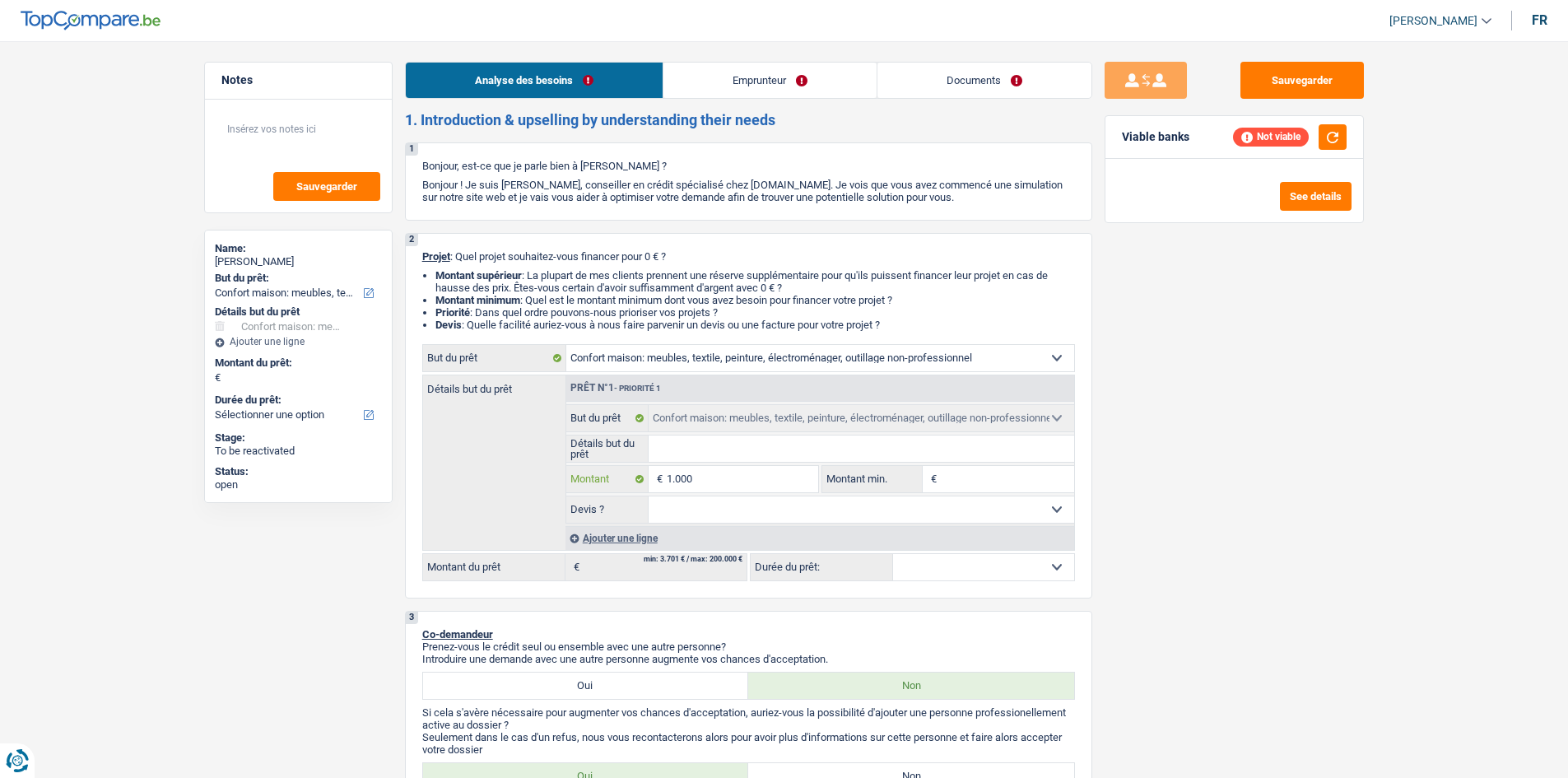 type on "10.001" 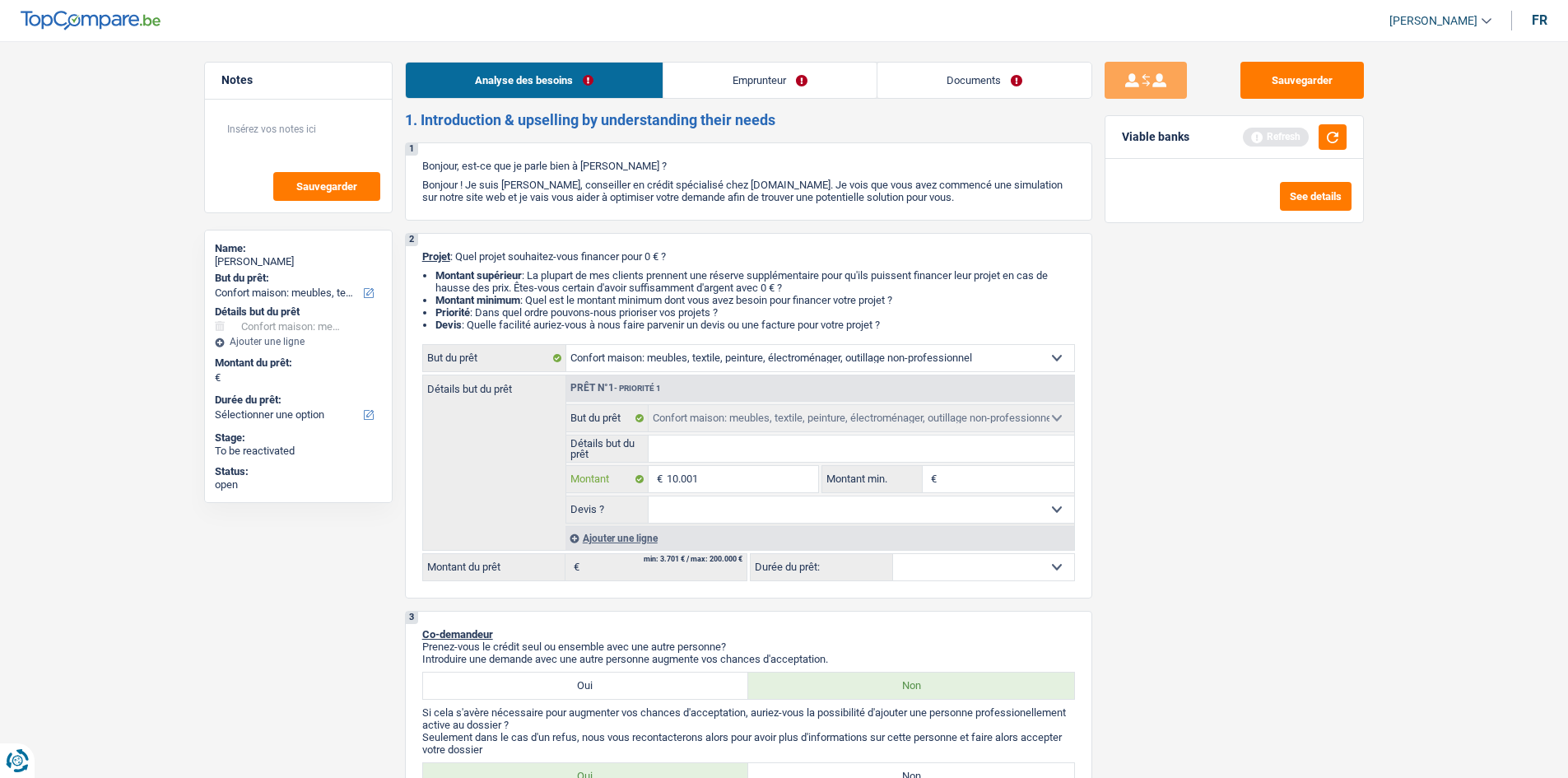 type on "1.000" 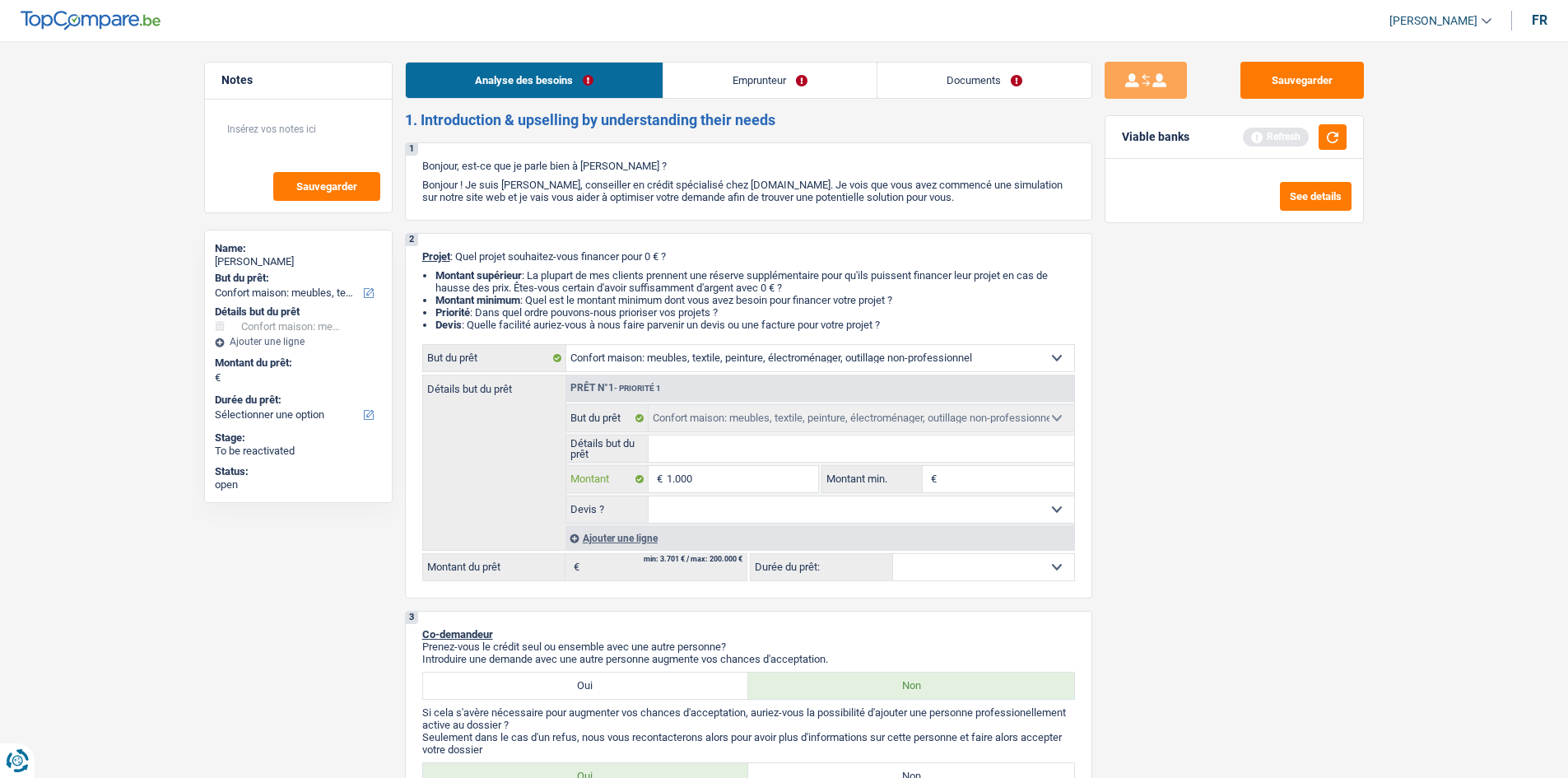 type on "10.000" 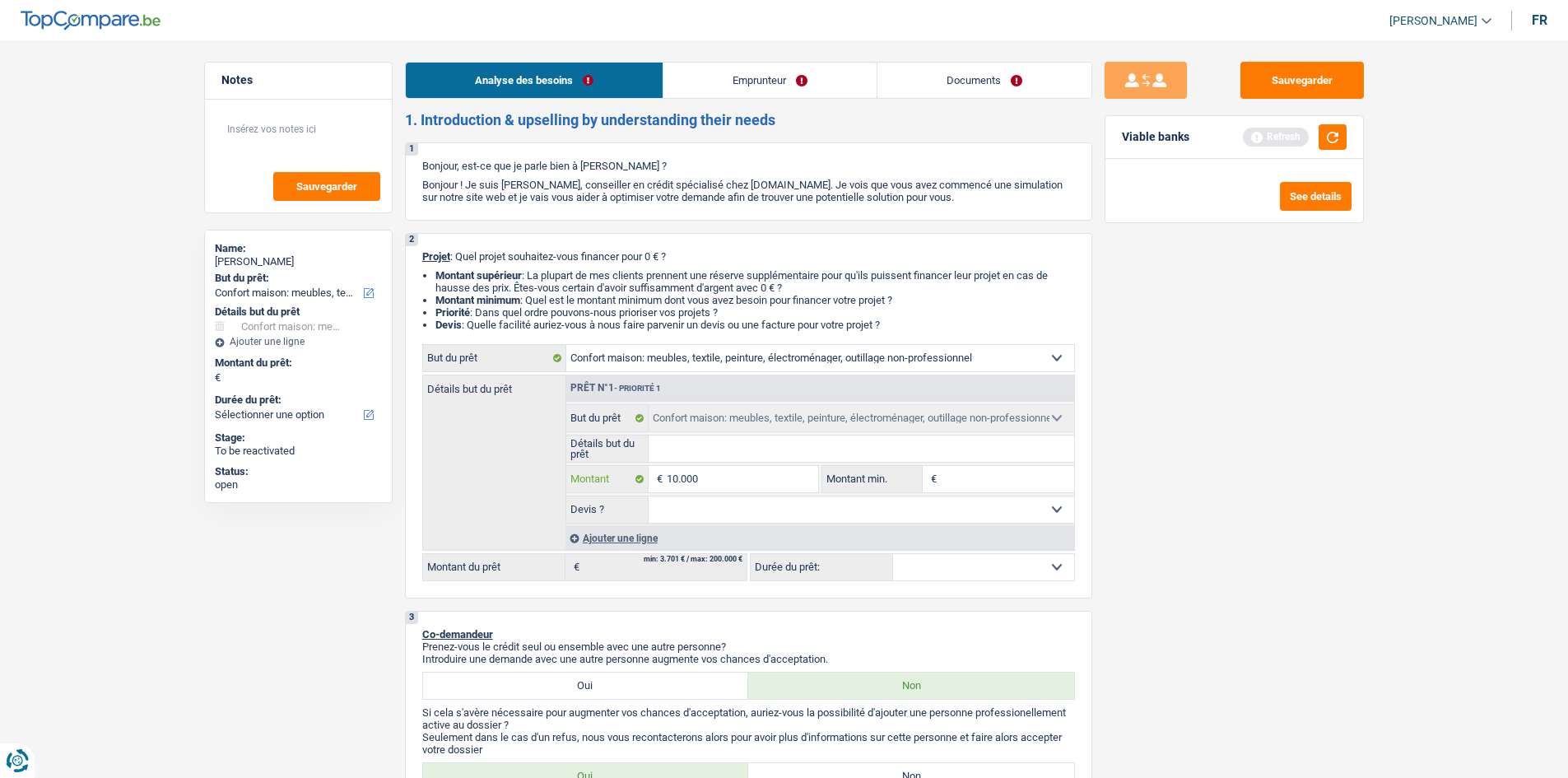 type on "10.000" 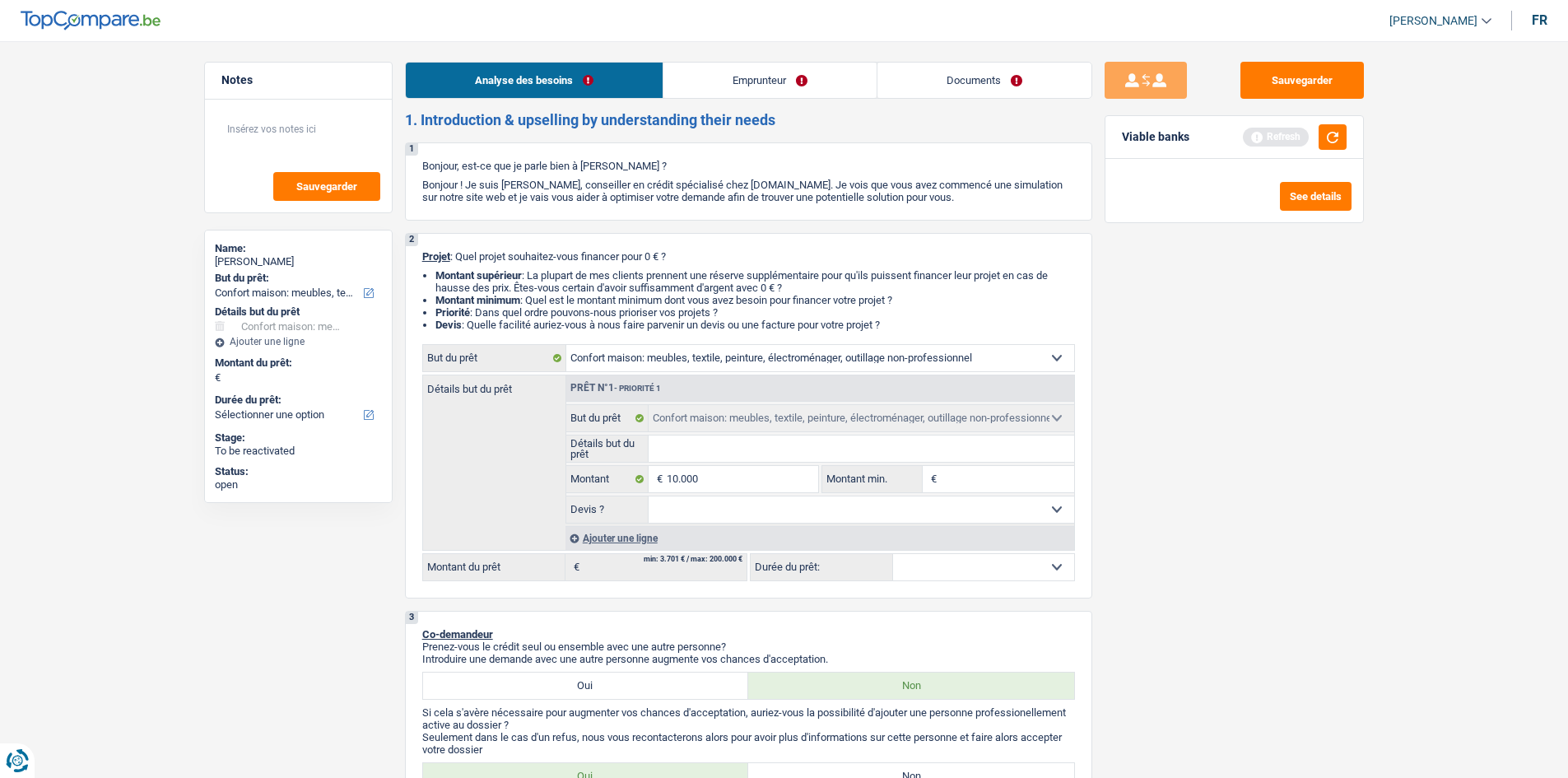 type on "10.000" 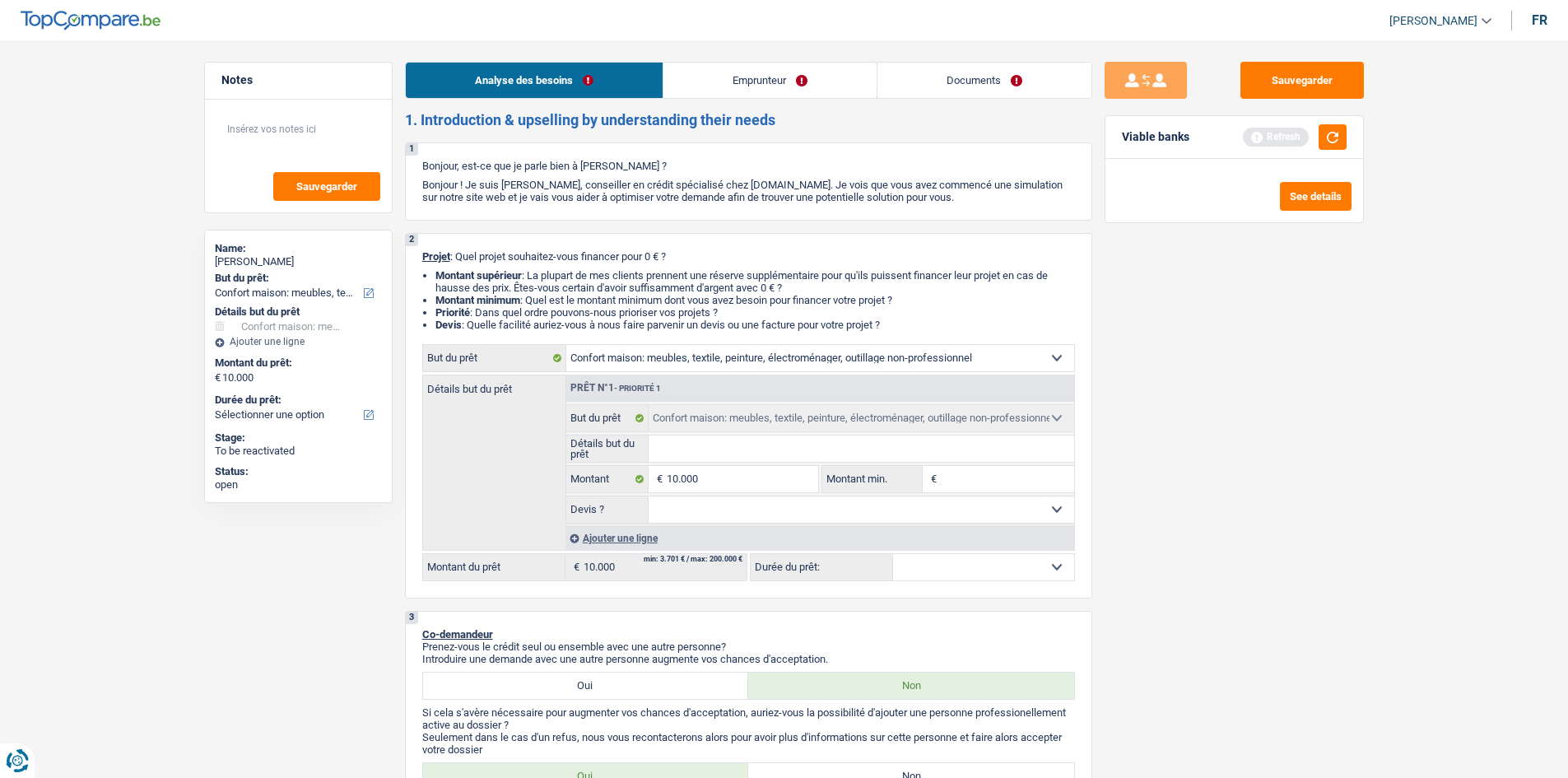 drag, startPoint x: 1314, startPoint y: 588, endPoint x: 1294, endPoint y: 605, distance: 26.248809 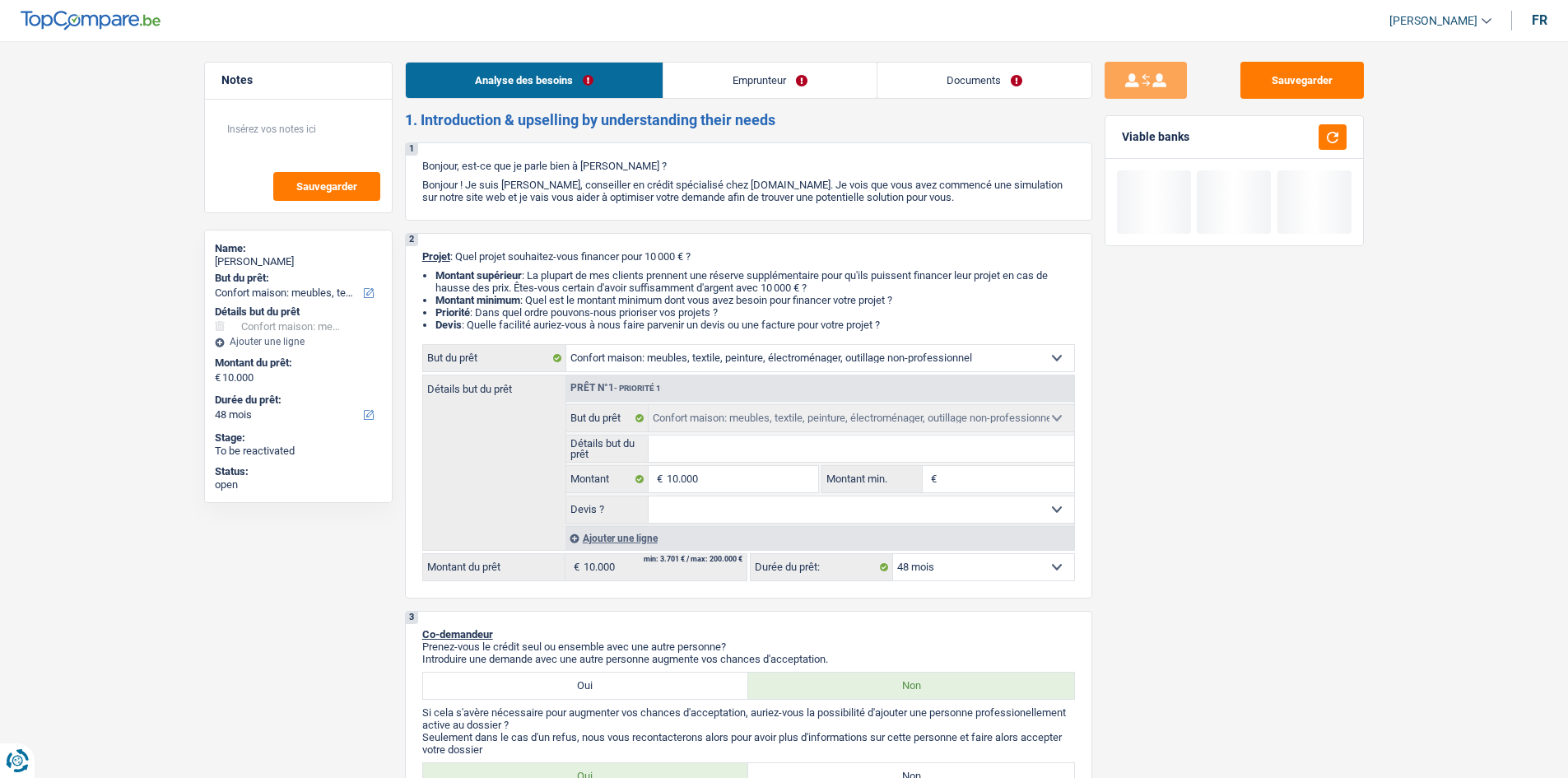 click on "Notes
Sauvegarder
Name:   Riahi Faouzi   But du prêt: Confort maison: meubles, textile, peinture, électroménager, outillage non-professionnel Hifi, multimédia, gsm, ordinateur Aménagement: frais d'installation, déménagement Evénement familial: naissance, mariage, divorce, communion, décès Frais médicaux Frais d'études Frais permis de conduire Loisirs: voyage, sport, musique Rafraîchissement: petits travaux maison et jardin Frais judiciaires Réparation voiture Prêt rénovation (non disponible pour les non-propriétaires) Prêt énergie (non disponible pour les non-propriétaires) Prêt voiture Taxes, impôts non professionnels Rénovation bien à l'étranger Dettes familiales Assurance Autre
Sélectionner une option
Détails but du prêt
Confort maison: meubles, textile, peinture, électroménager, outillage non-professionnel Hifi, multimédia, gsm, ordinateur" at bounding box center [784, 1363] 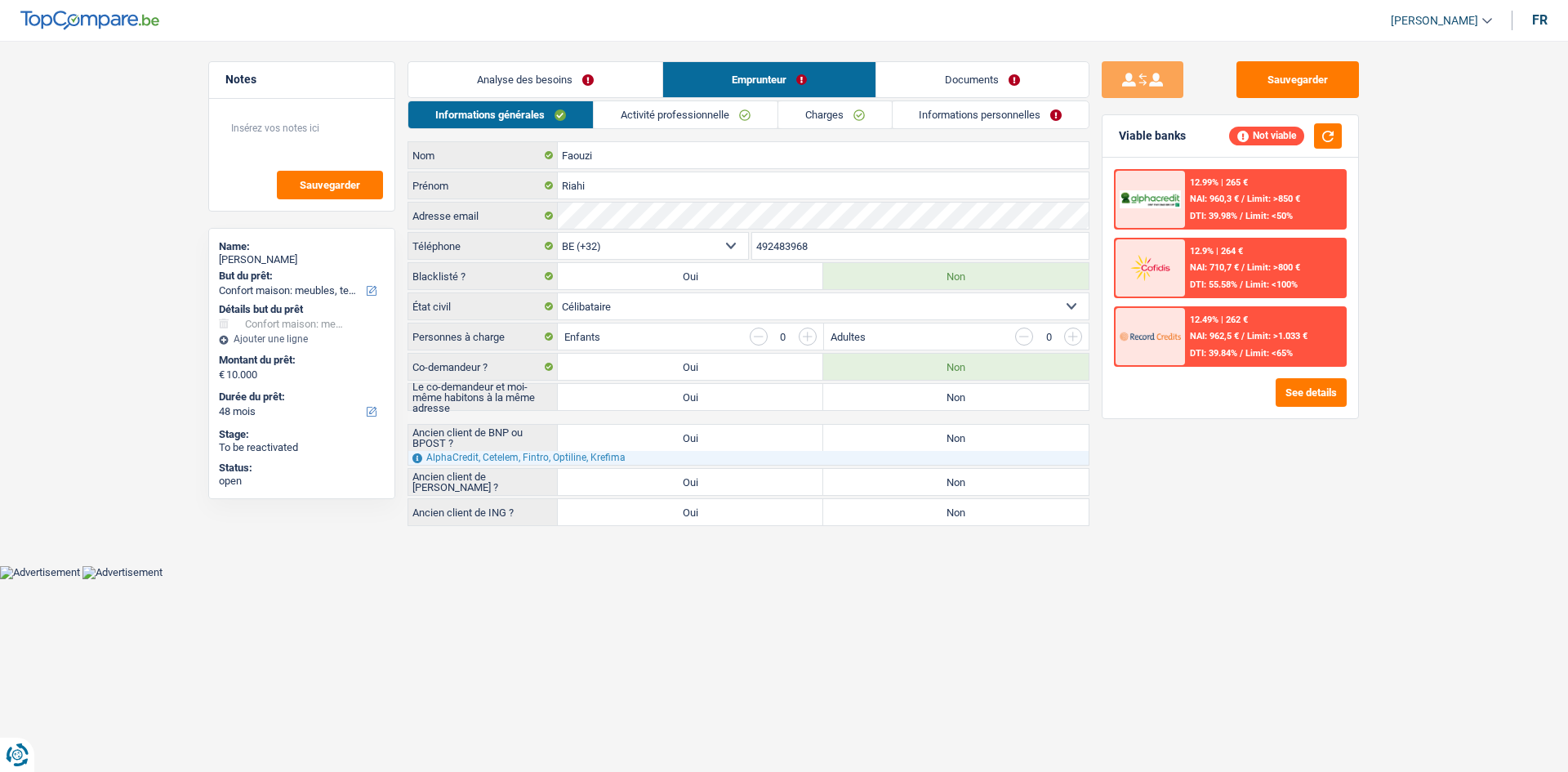 drag, startPoint x: 747, startPoint y: 114, endPoint x: 804, endPoint y: 123, distance: 57.70615 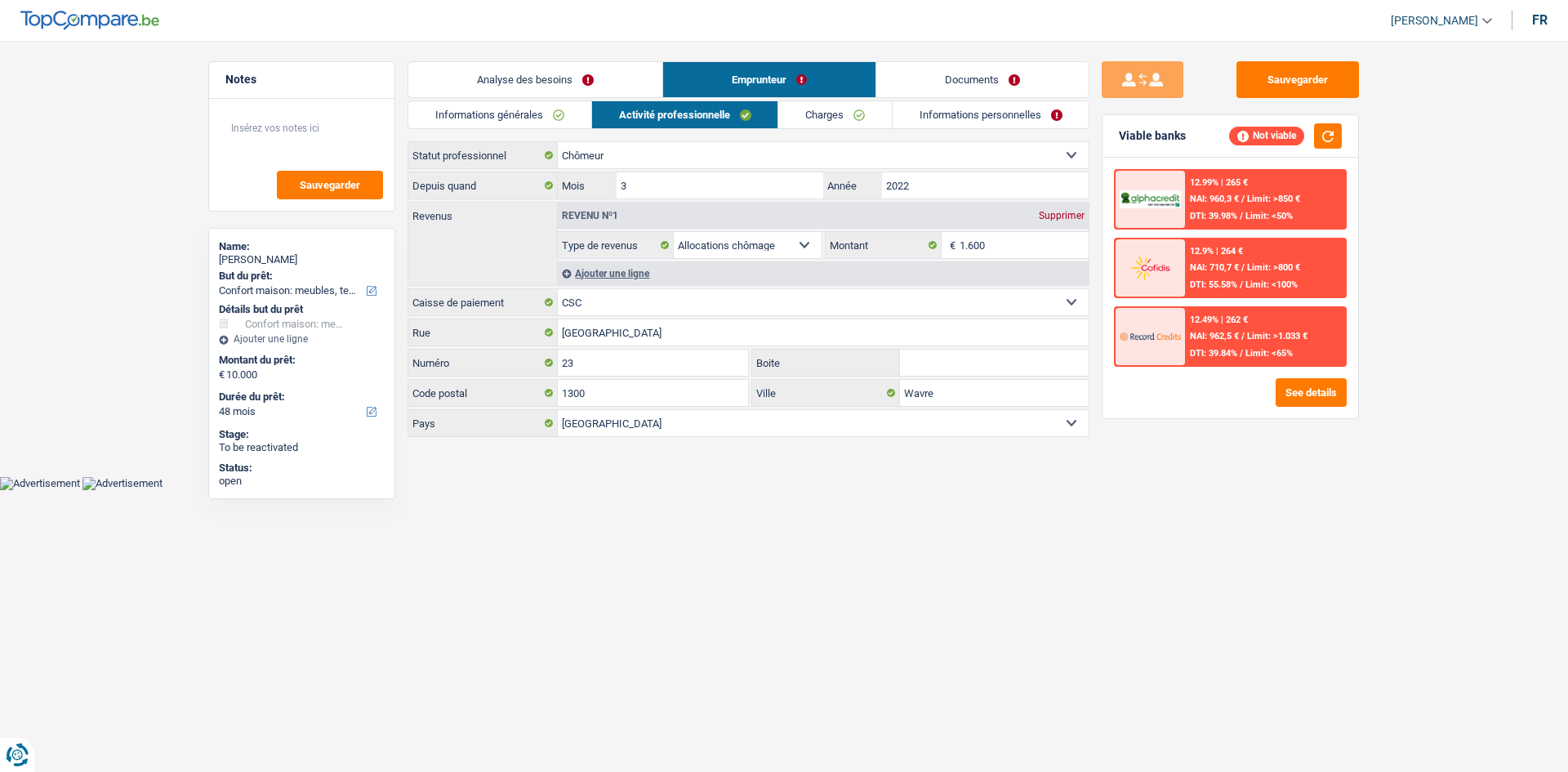 click on "Charges" at bounding box center [835, 114] 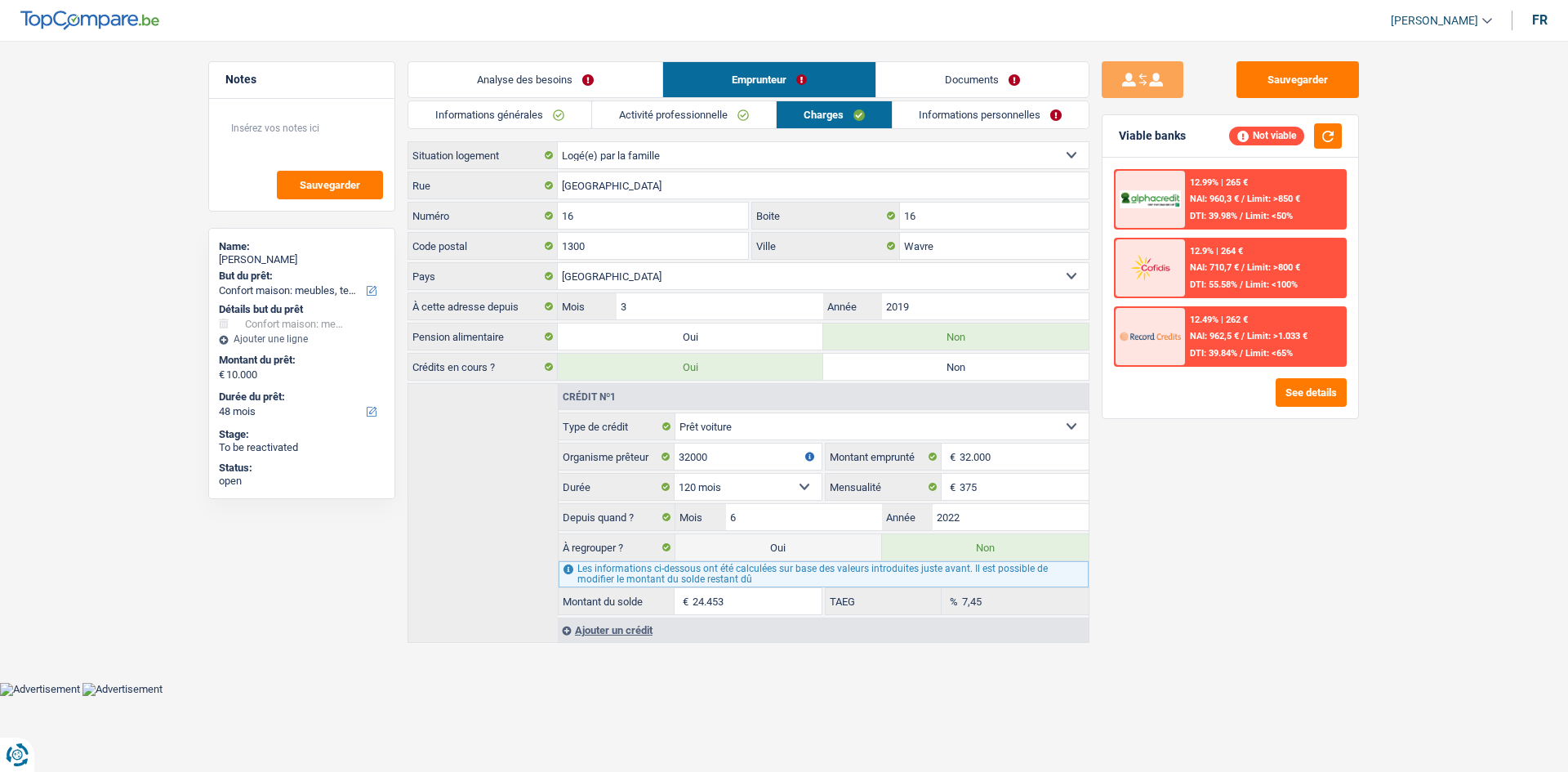 click on "Informations personnelles" at bounding box center [991, 114] 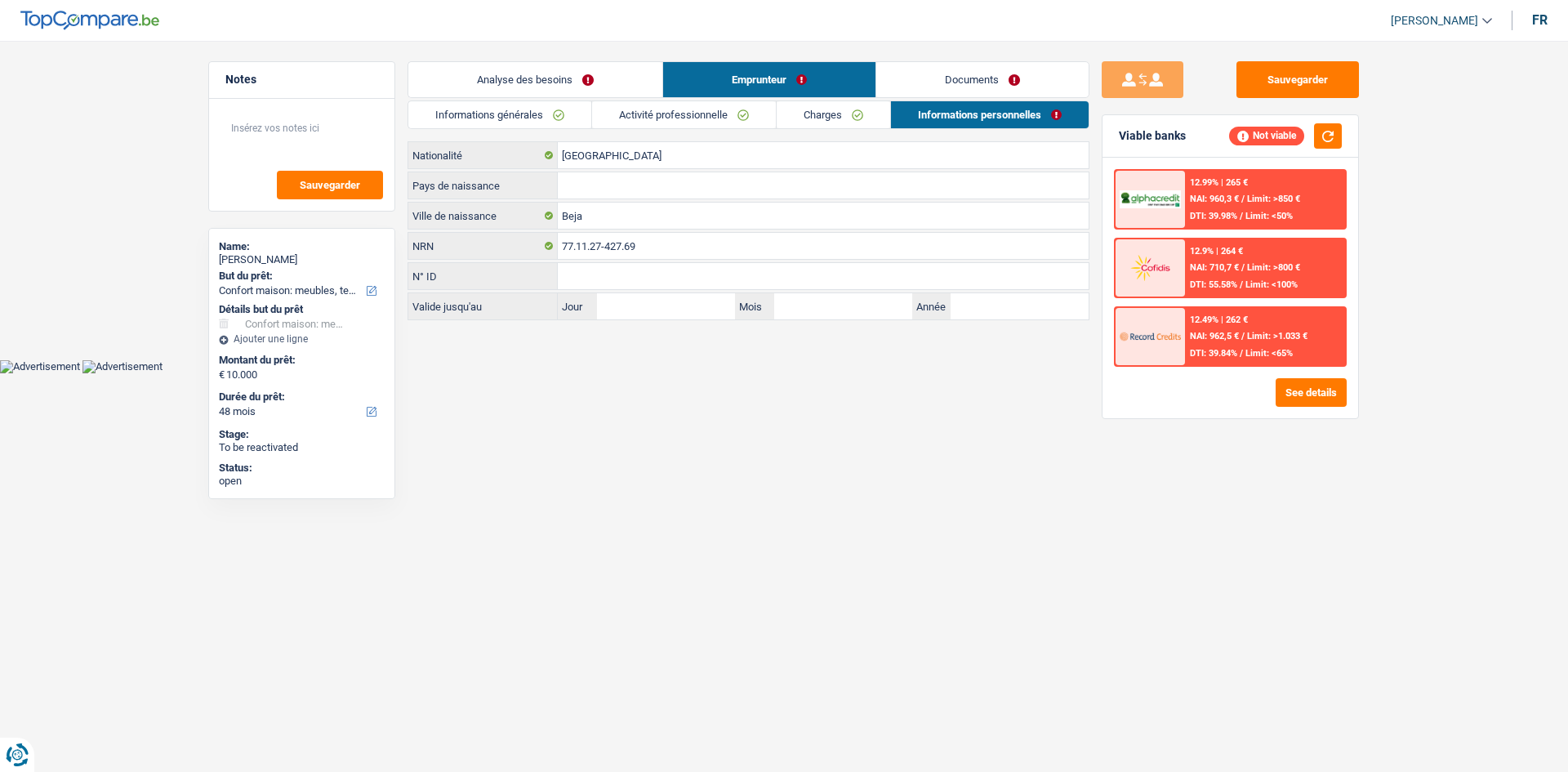 click on "Documents" at bounding box center [982, 79] 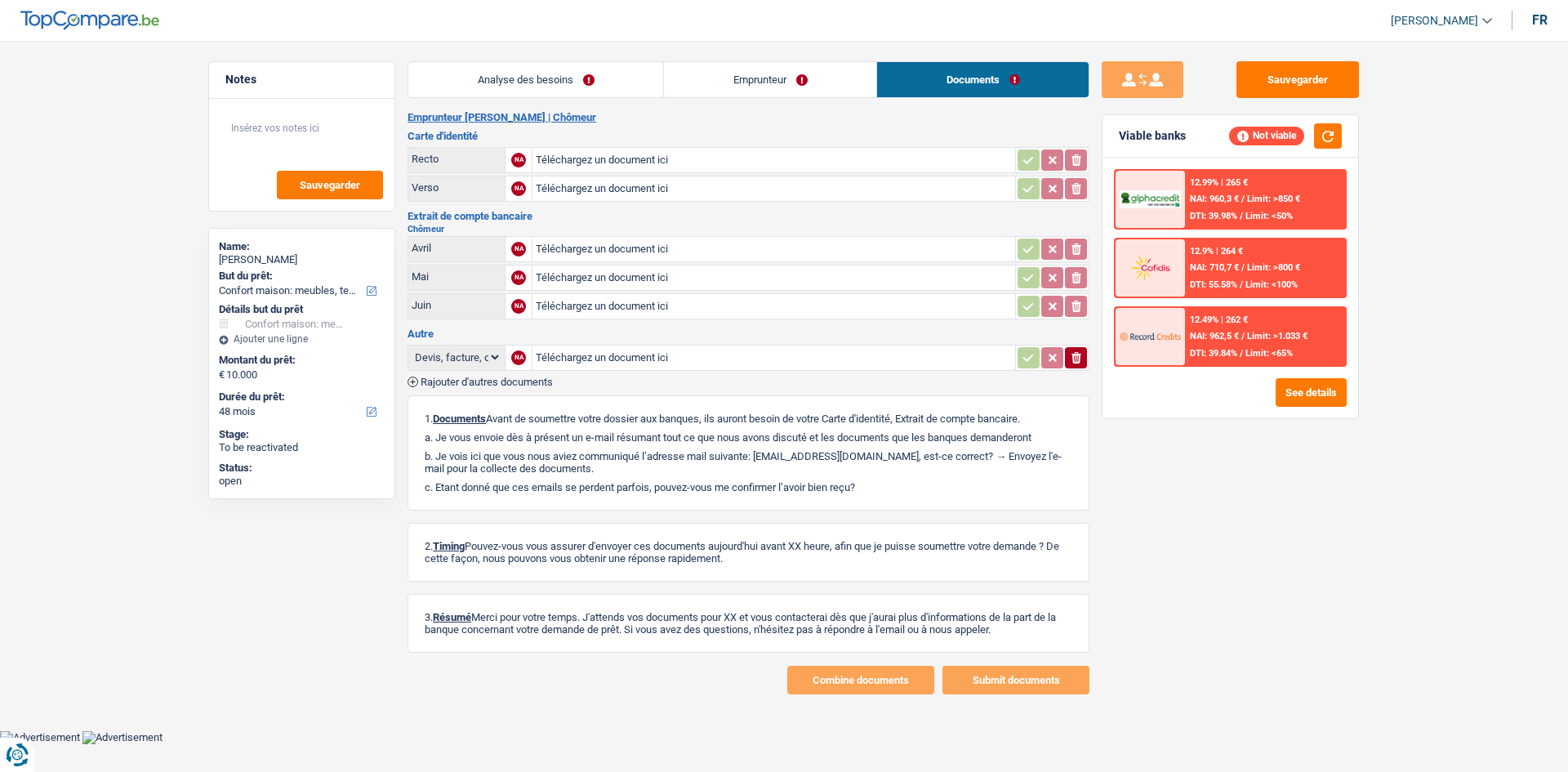 click on "Analyse des besoins" at bounding box center (536, 79) 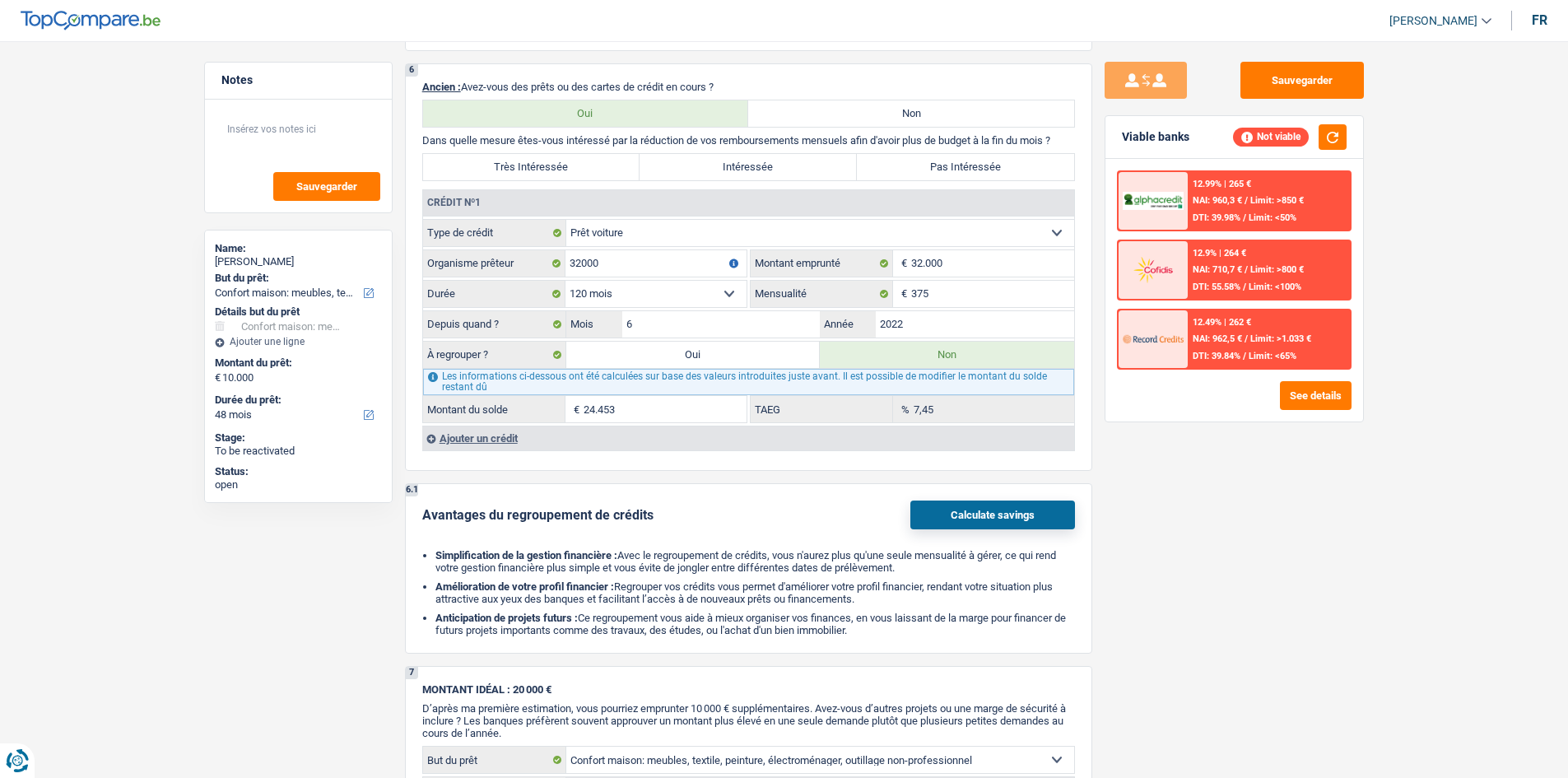 scroll, scrollTop: 1482, scrollLeft: 0, axis: vertical 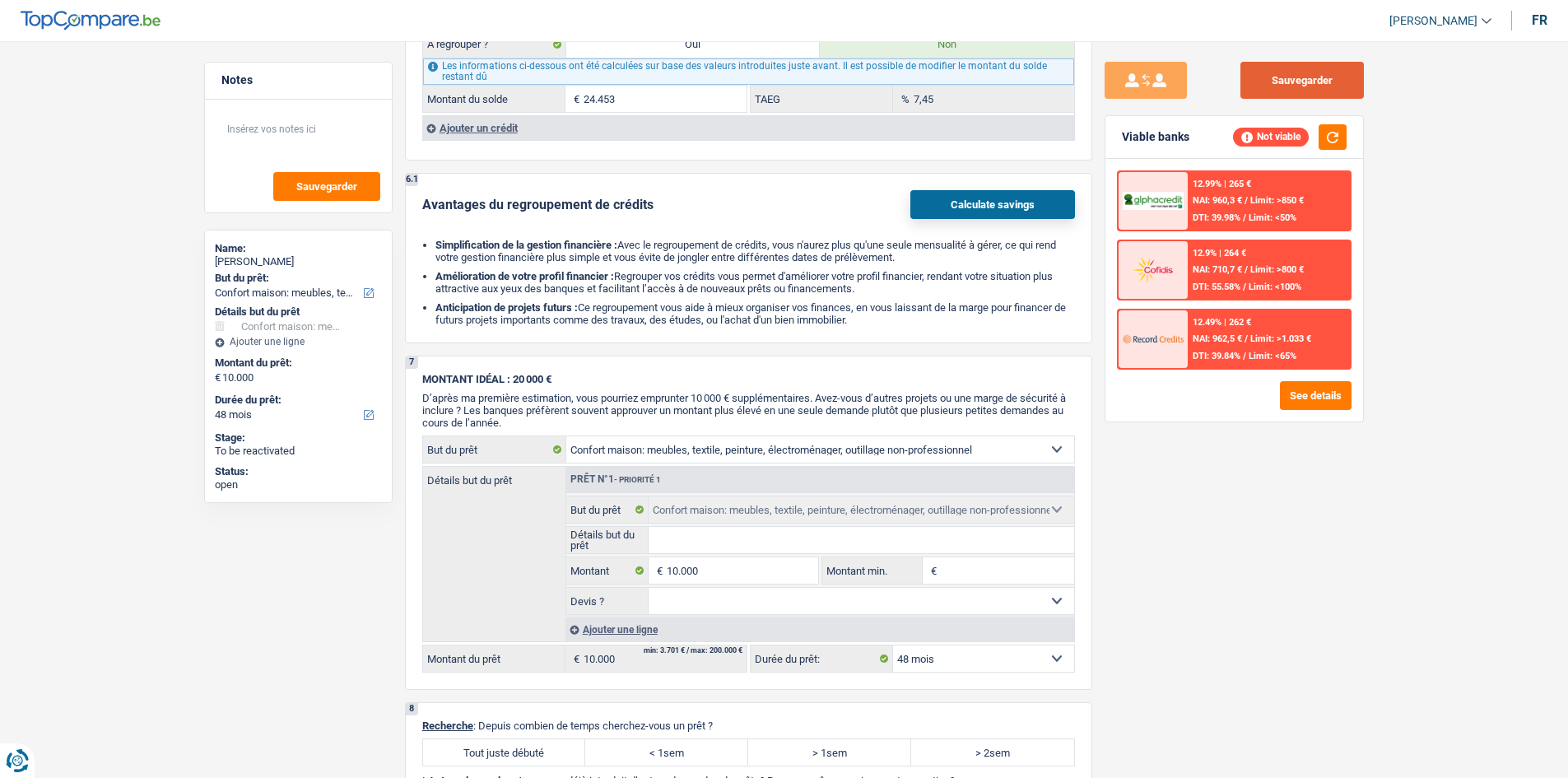 click on "Sauvegarder" at bounding box center [1302, 80] 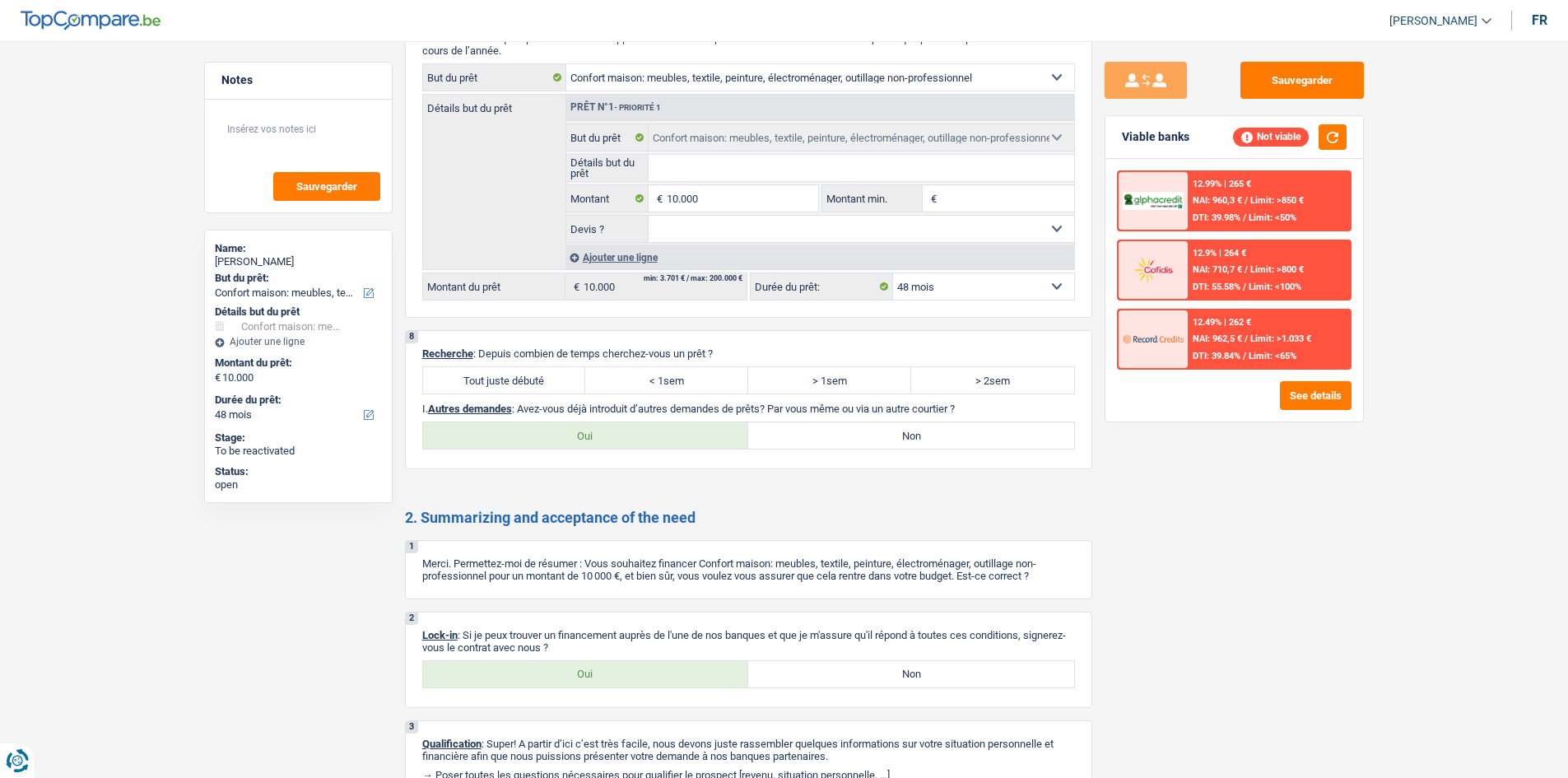 scroll, scrollTop: 1894, scrollLeft: 0, axis: vertical 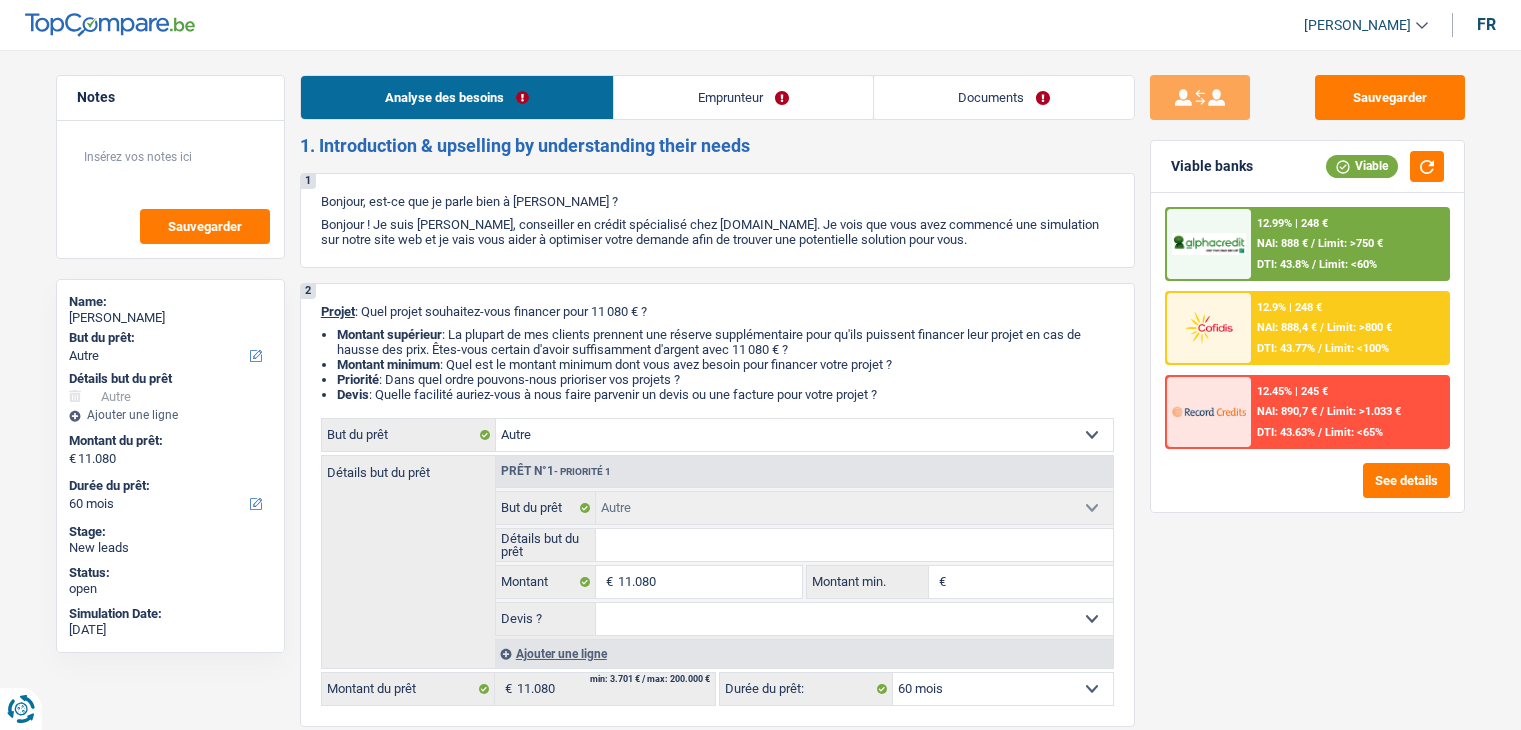 select on "other" 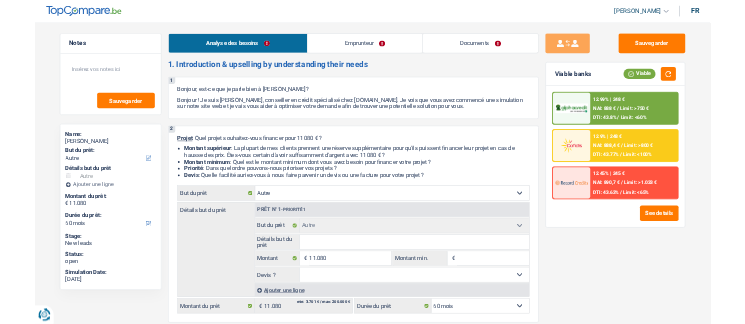 scroll, scrollTop: 0, scrollLeft: 0, axis: both 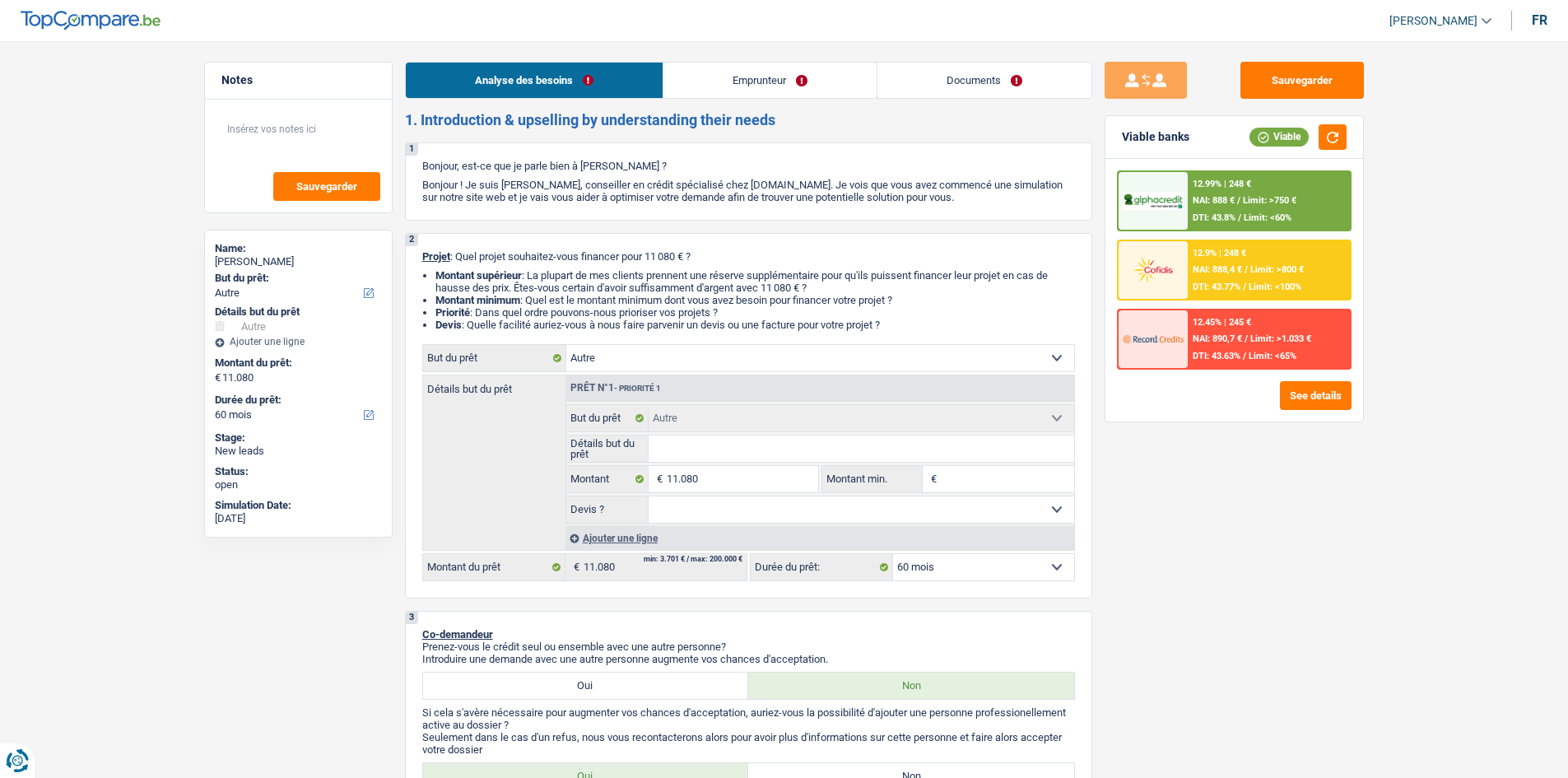 click on "Emprunteur" at bounding box center [770, 80] 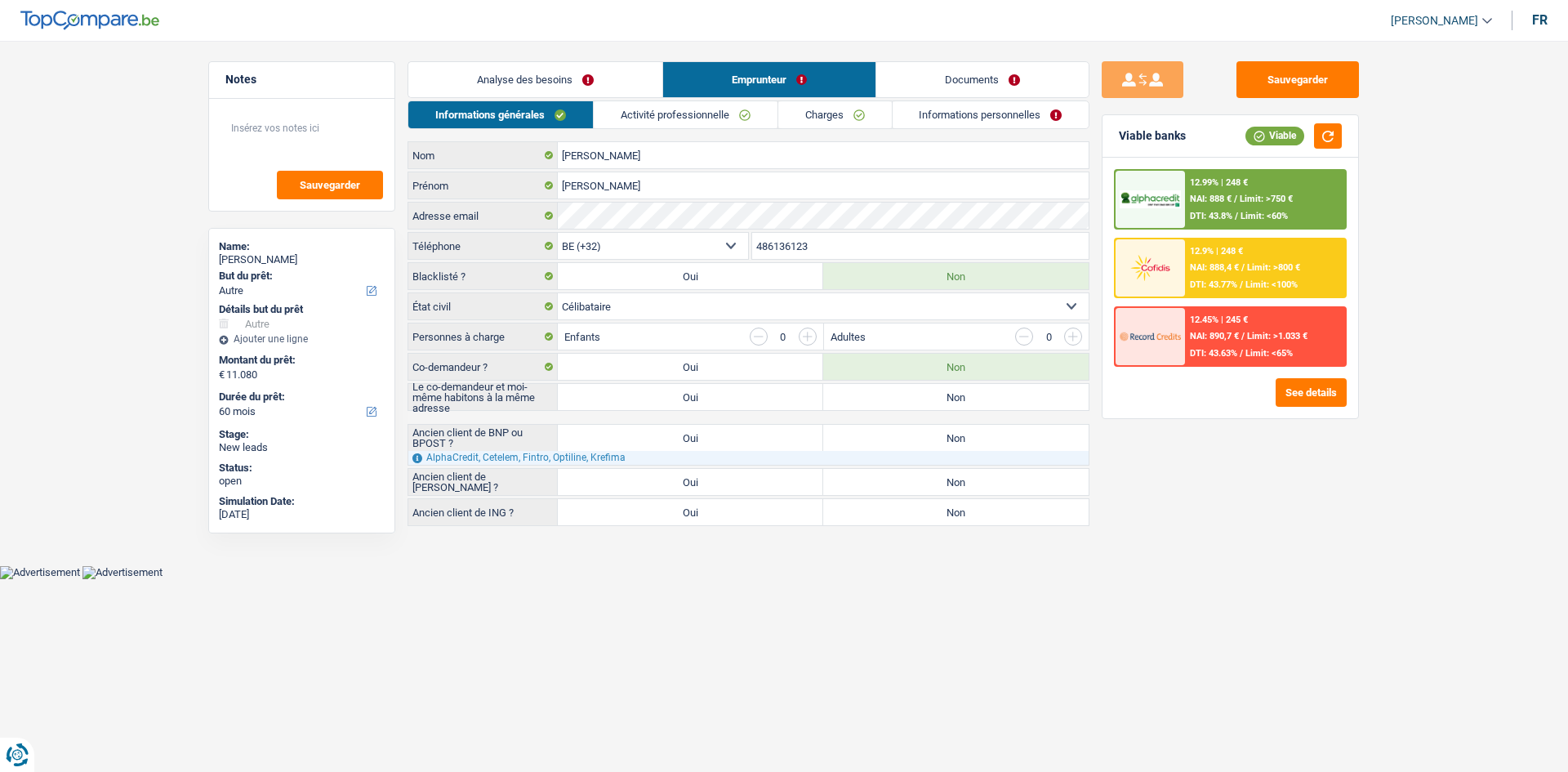 click on "Analyse des besoins" at bounding box center (535, 79) 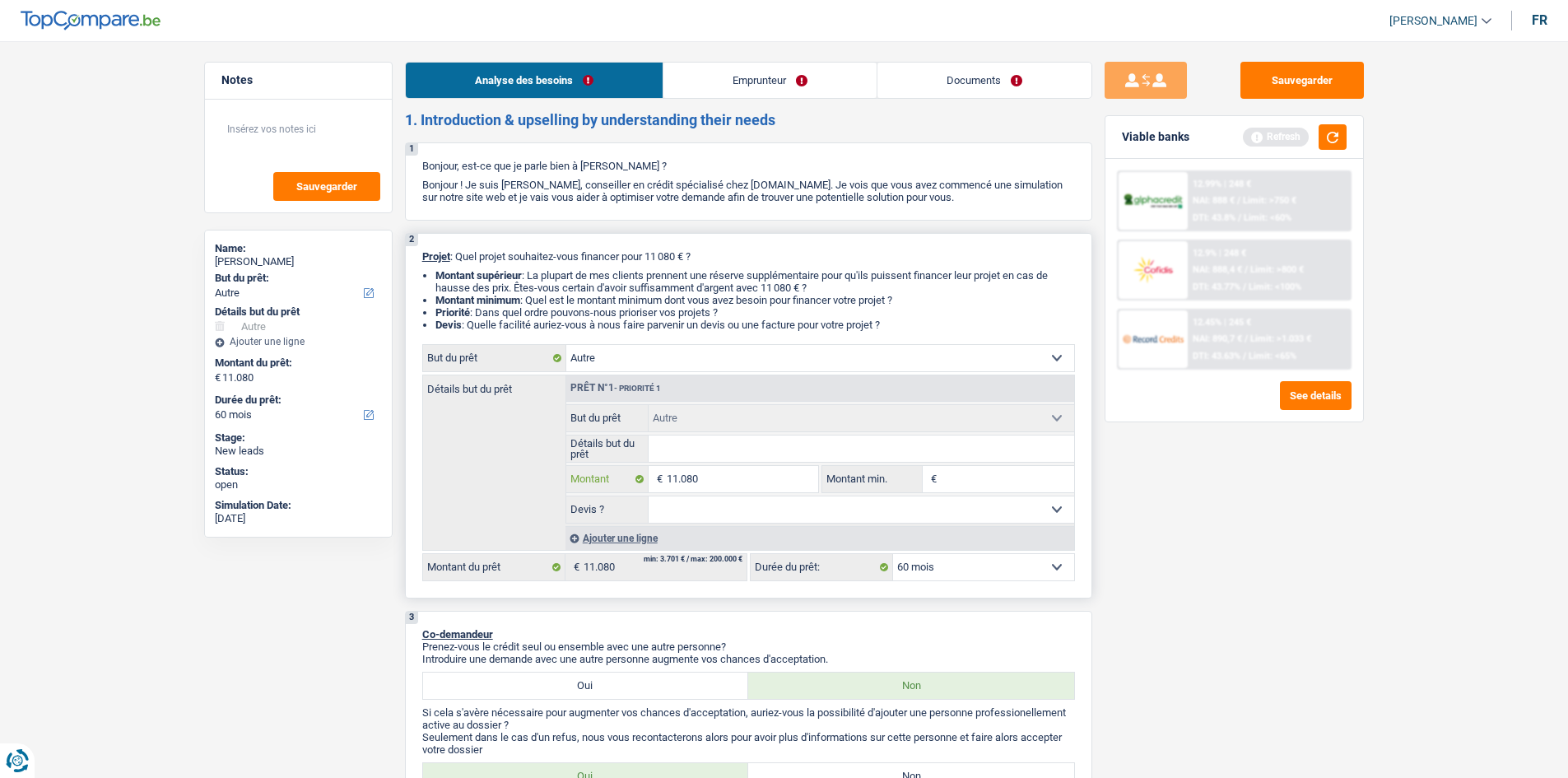 type on "1.108" 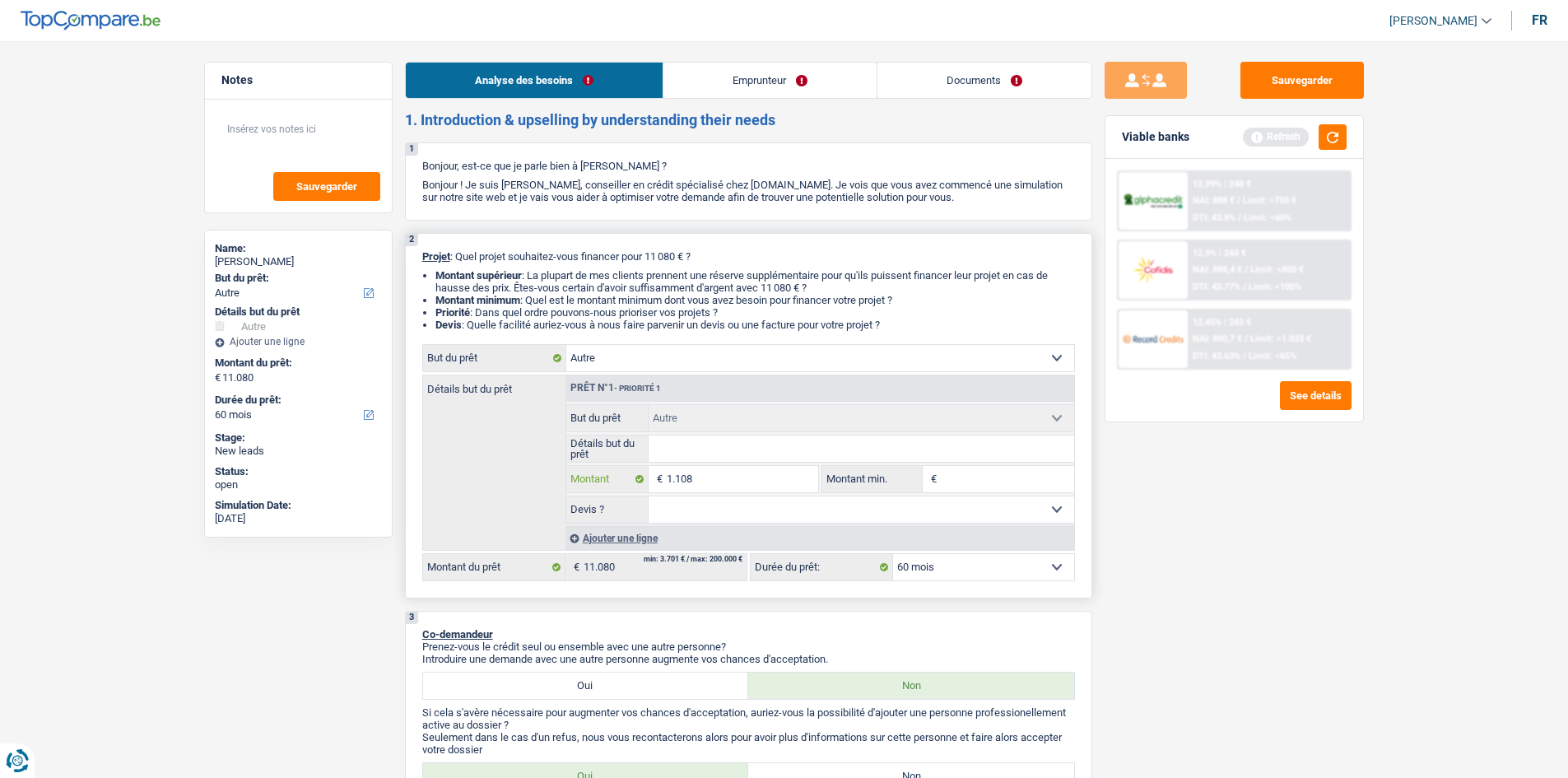 type on "110" 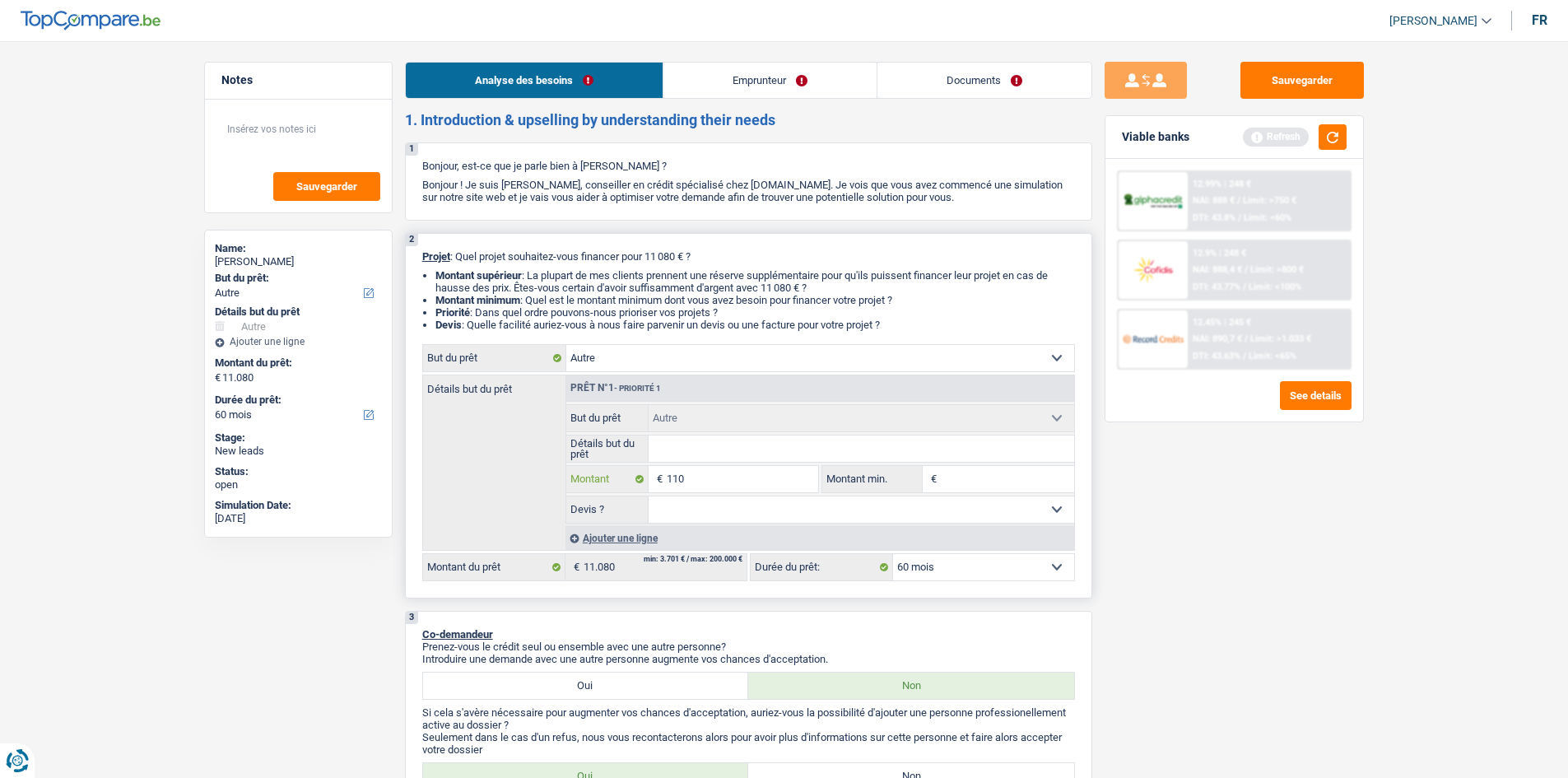 type on "110" 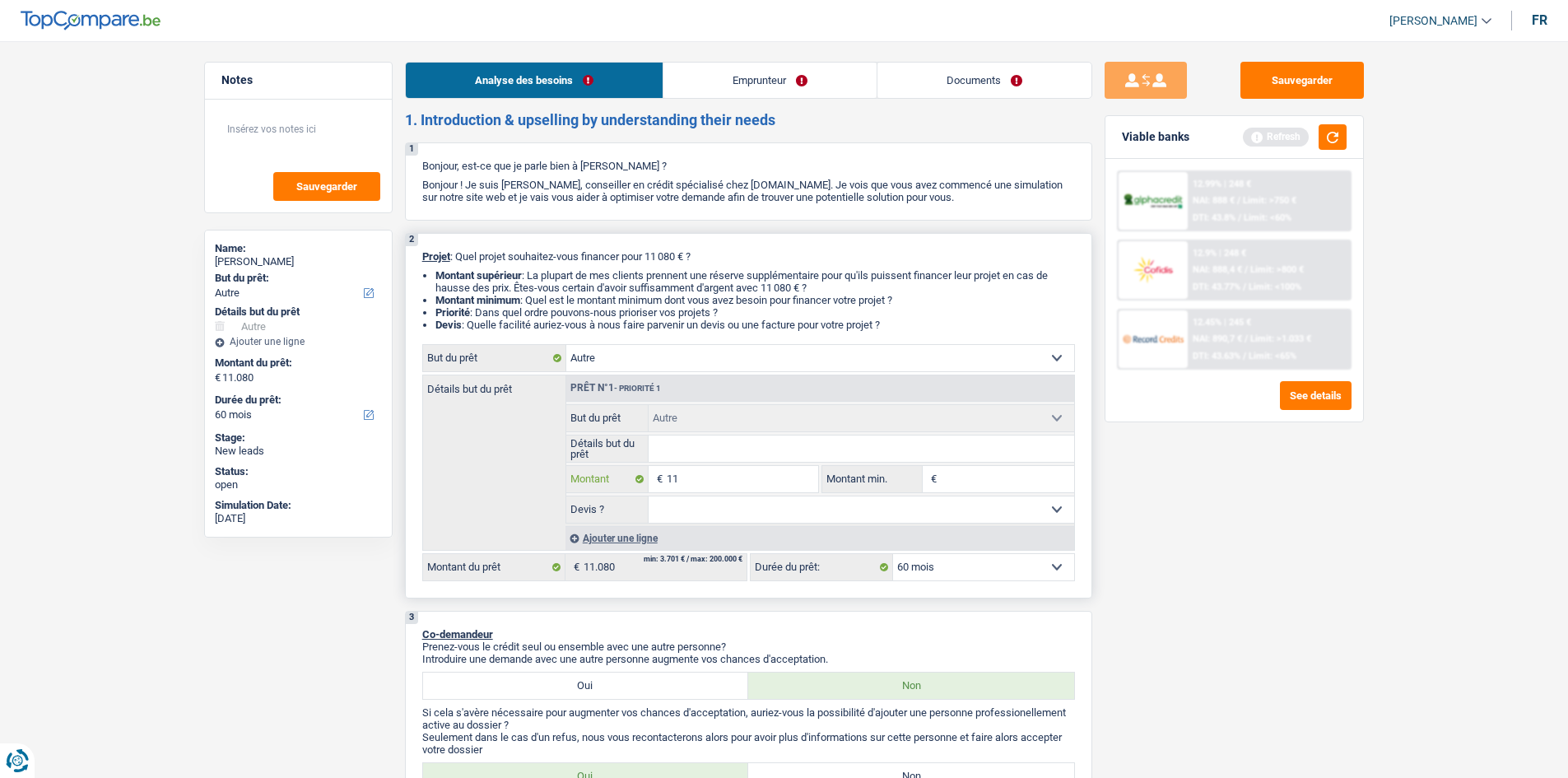 type on "1" 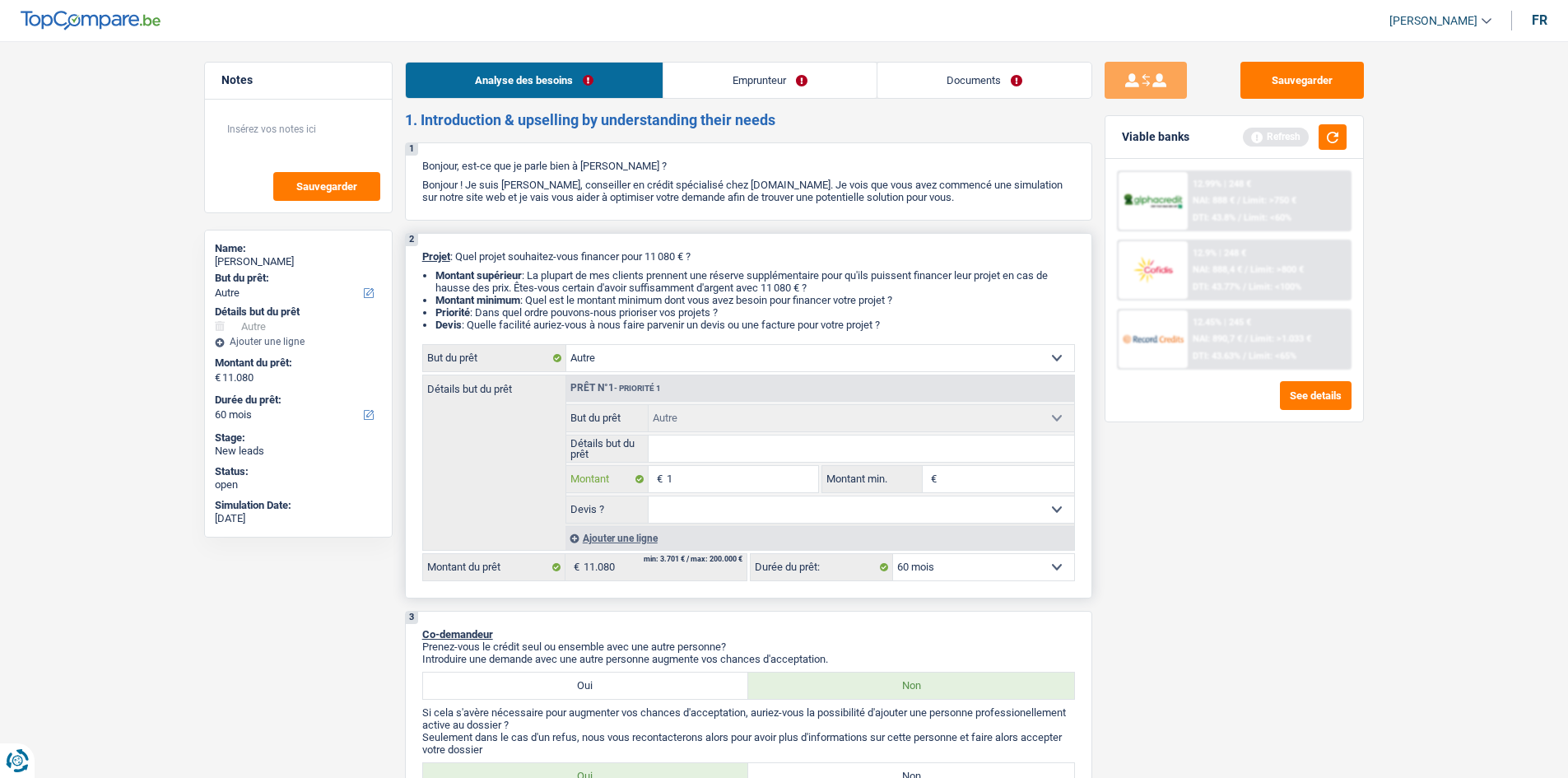 type on "10" 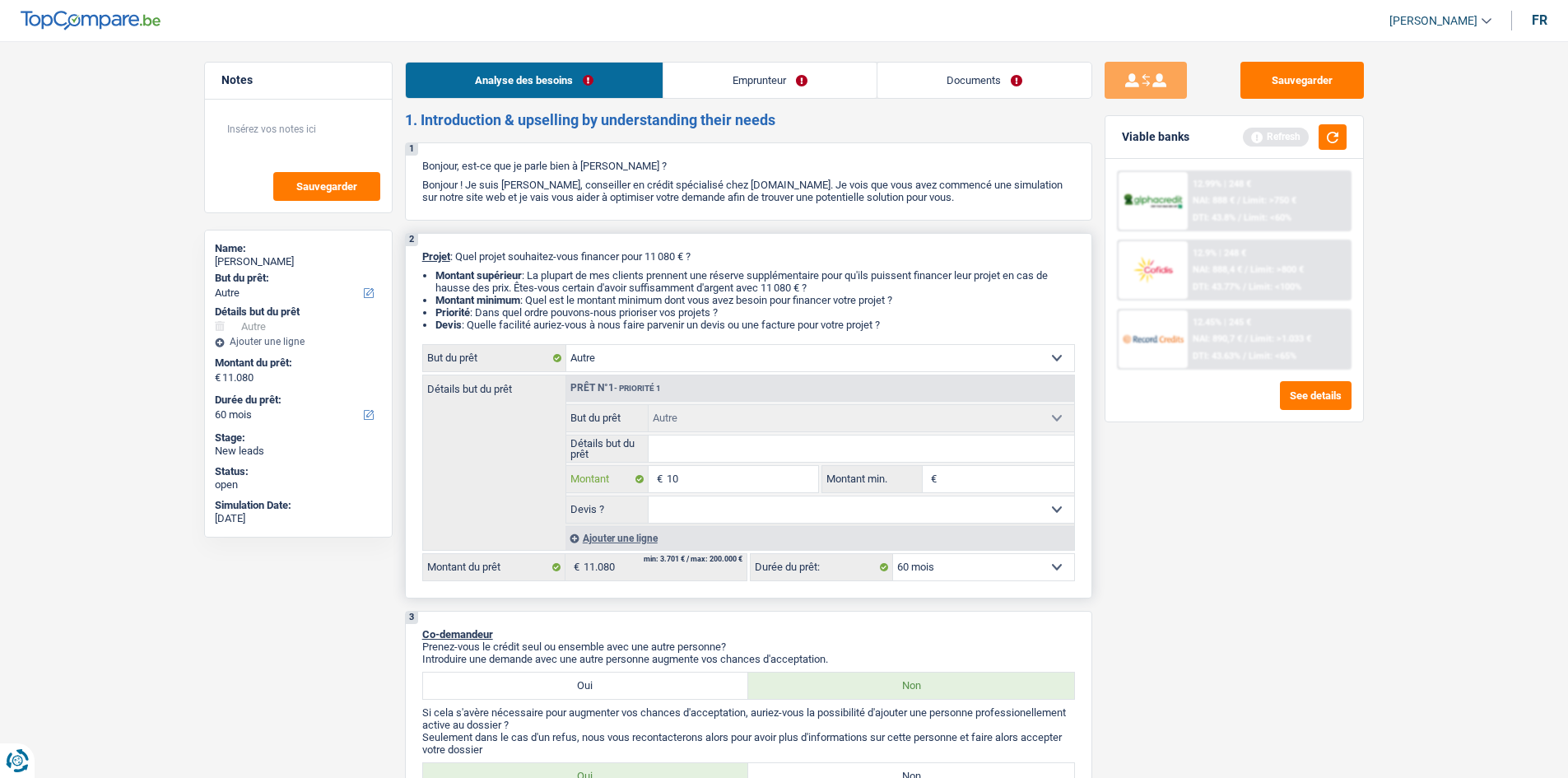 type on "105" 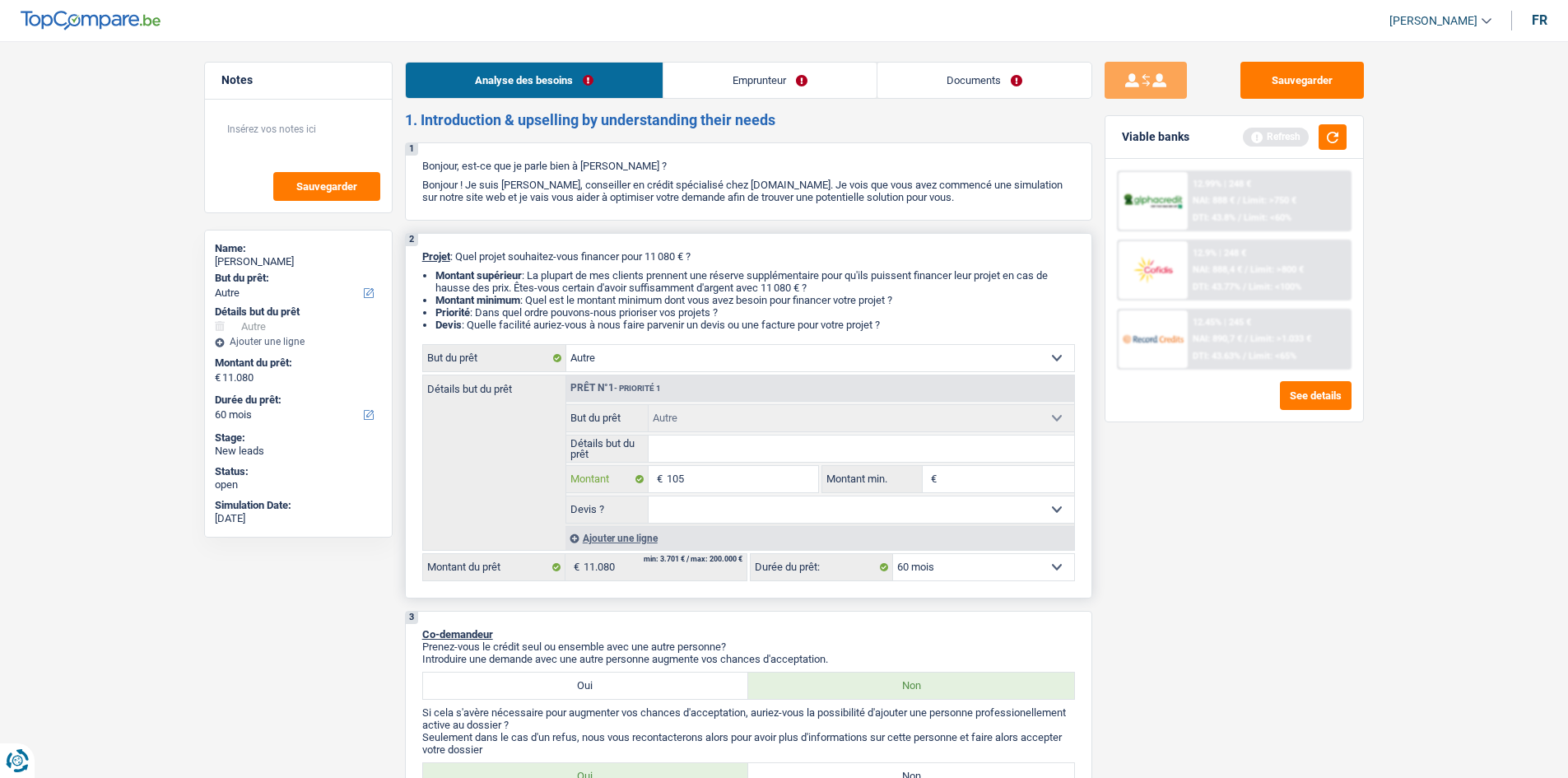 type on "1.050" 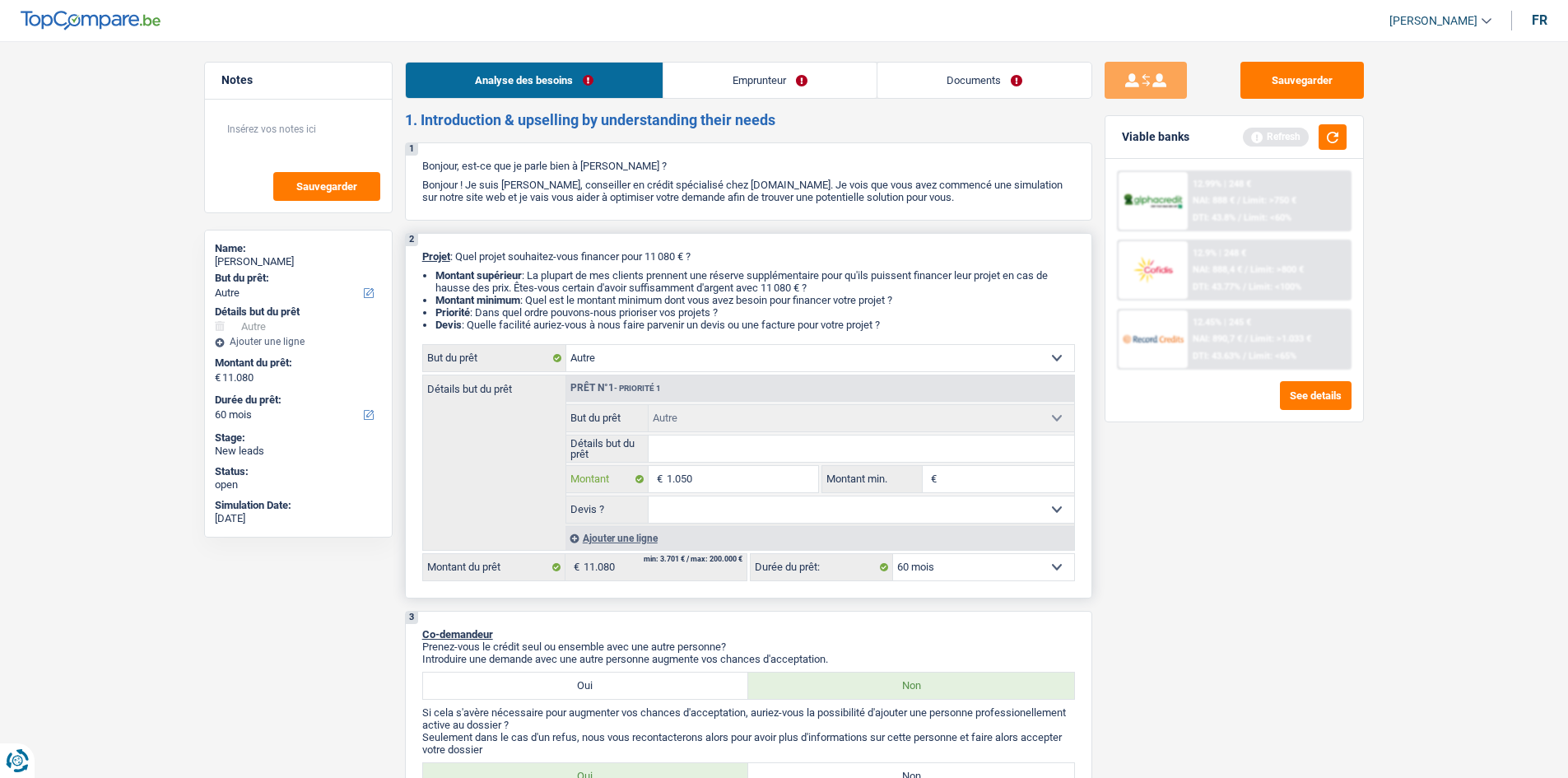 type on "10.500" 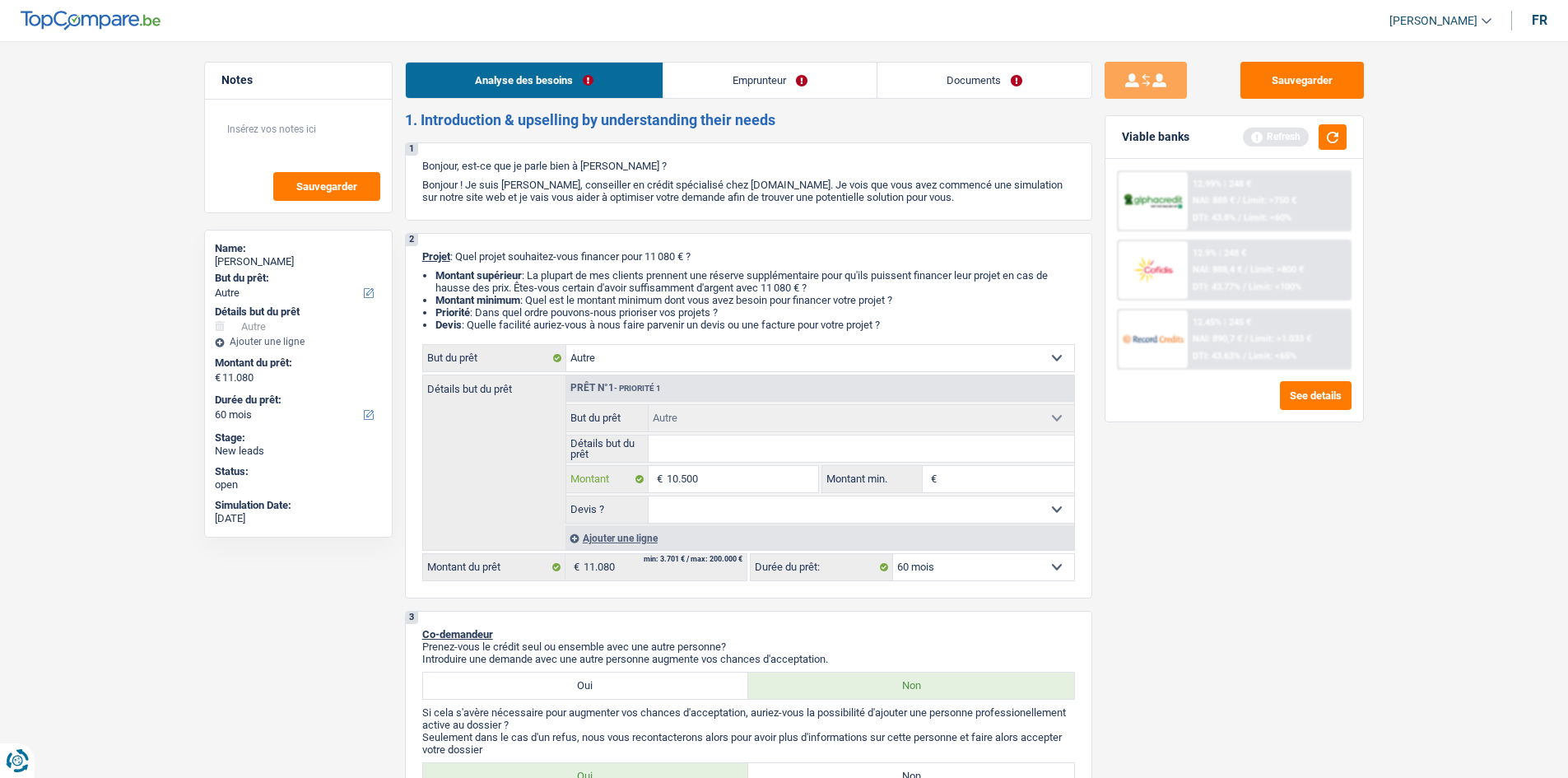 type on "10.500" 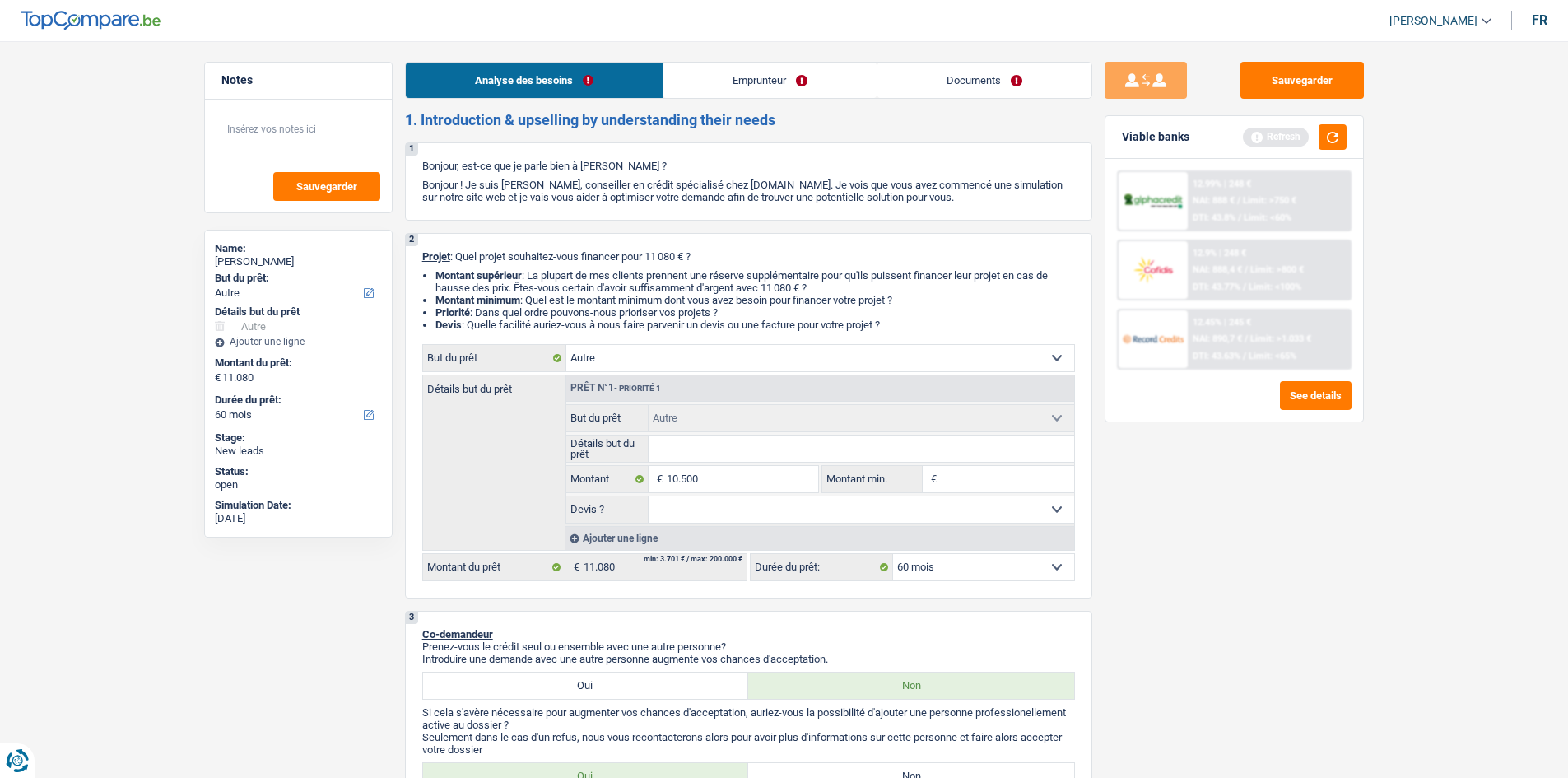 type on "10.500" 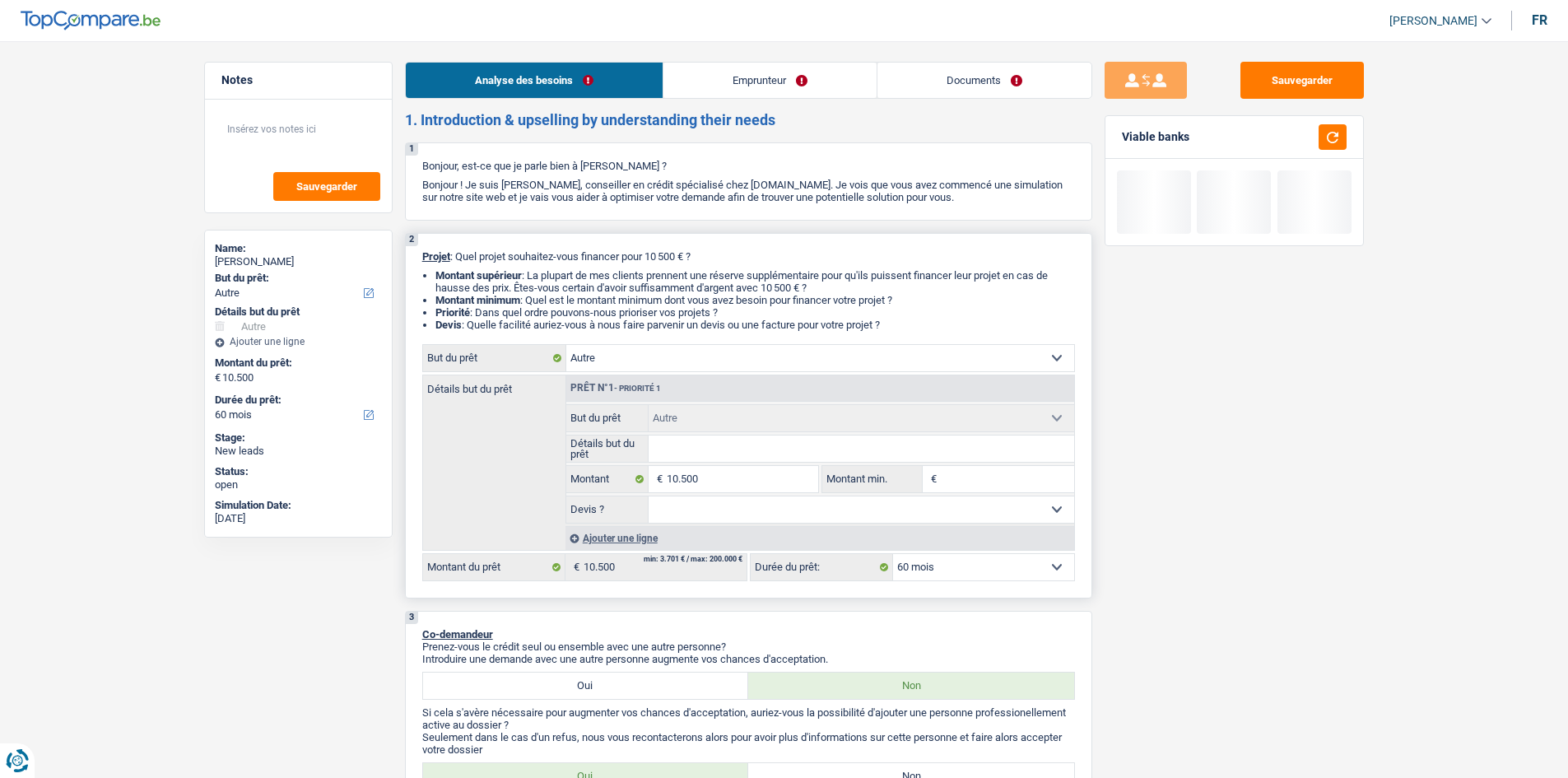 drag, startPoint x: 1382, startPoint y: 662, endPoint x: 1045, endPoint y: 433, distance: 407.4432 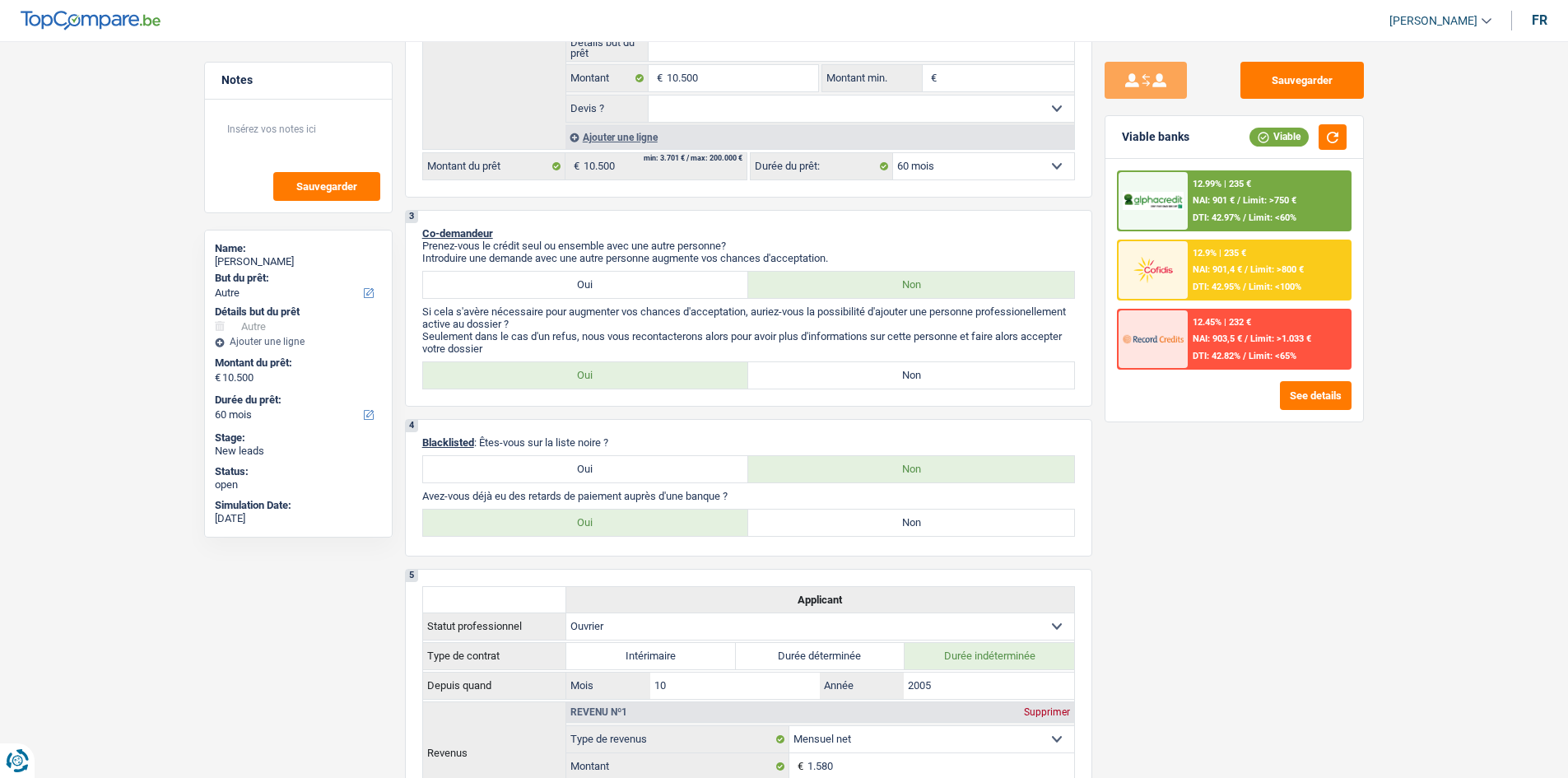 scroll, scrollTop: 0, scrollLeft: 0, axis: both 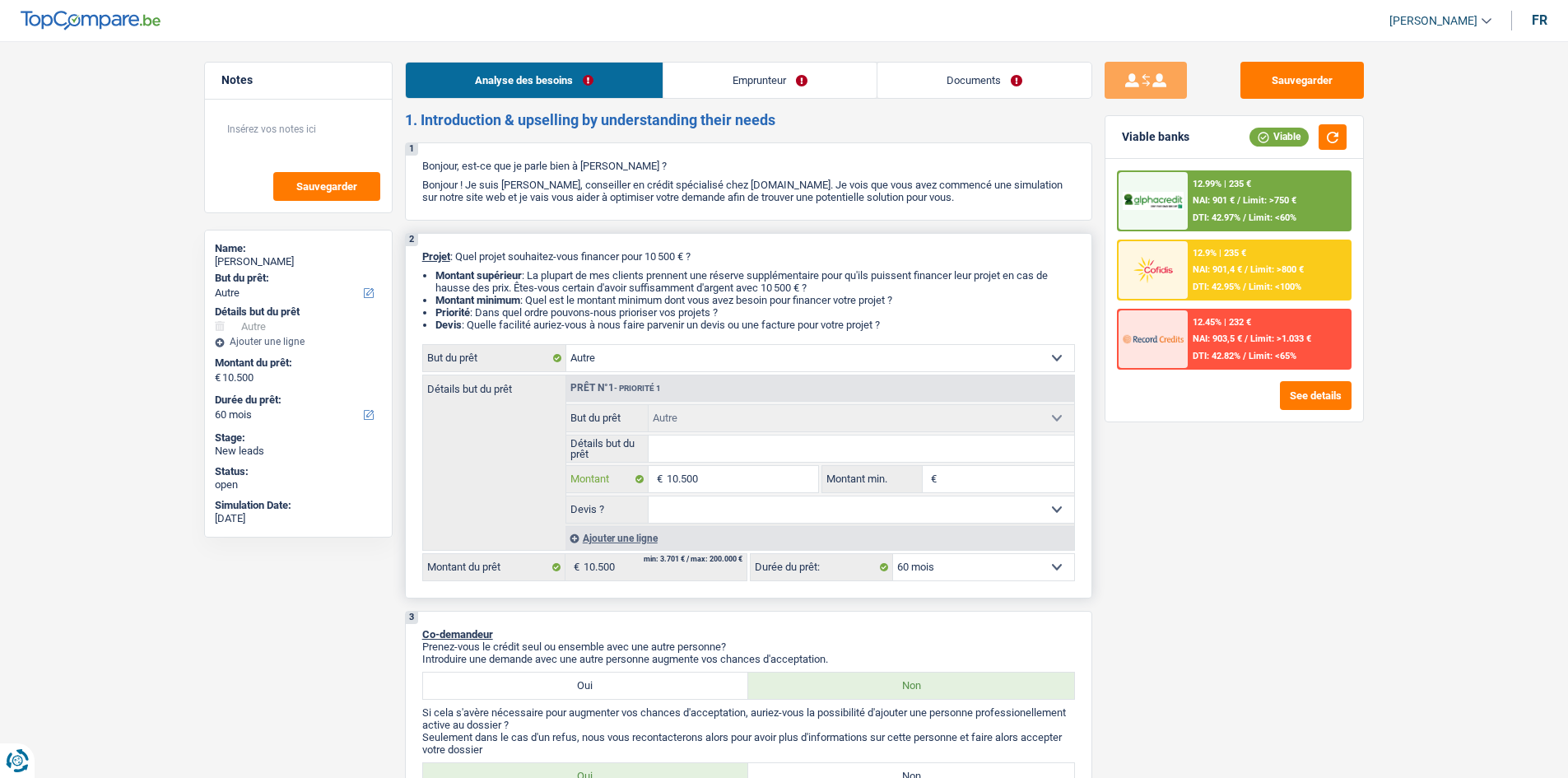 click on "10.500" at bounding box center [742, 479] 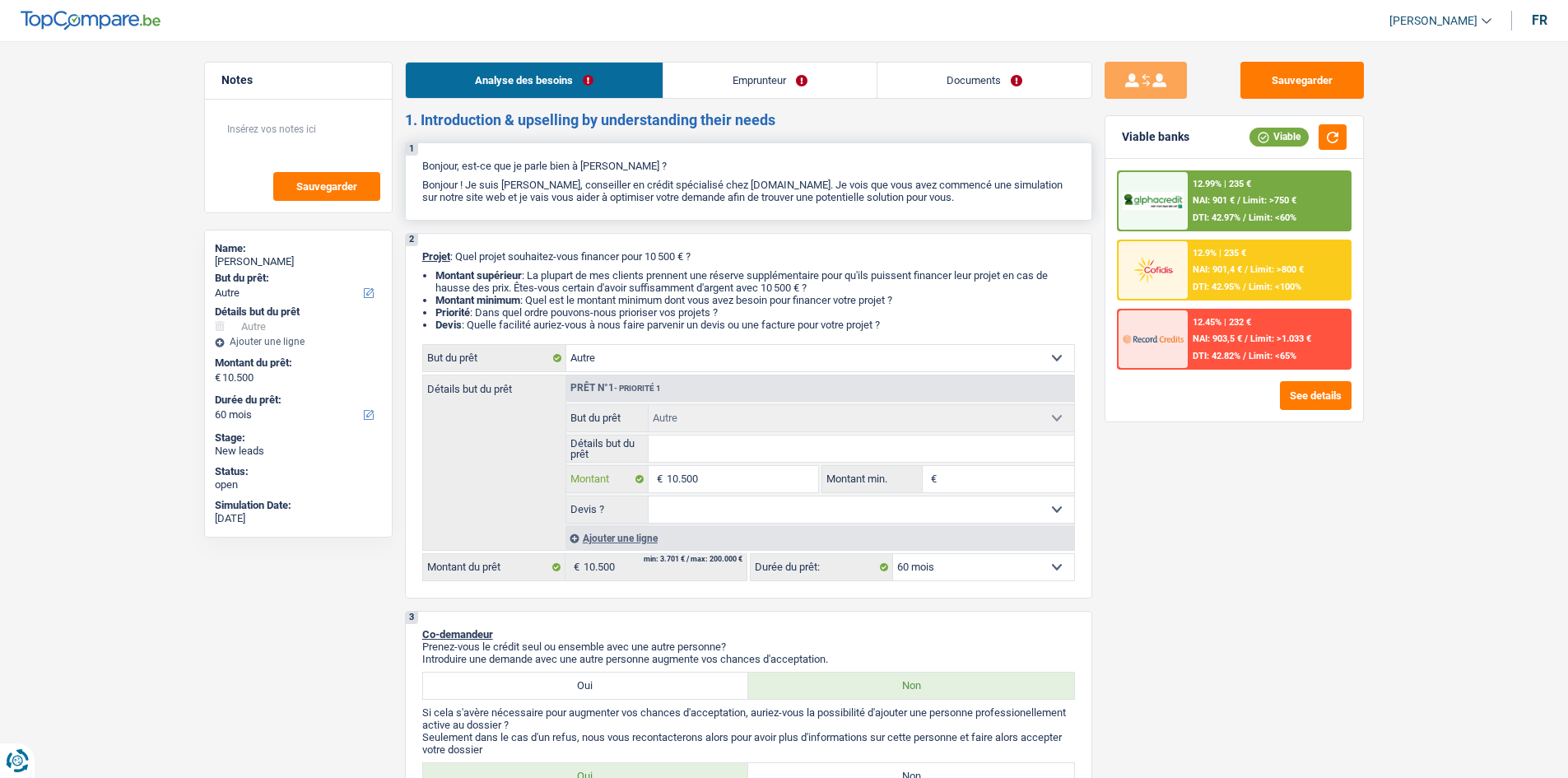 type on "1.050" 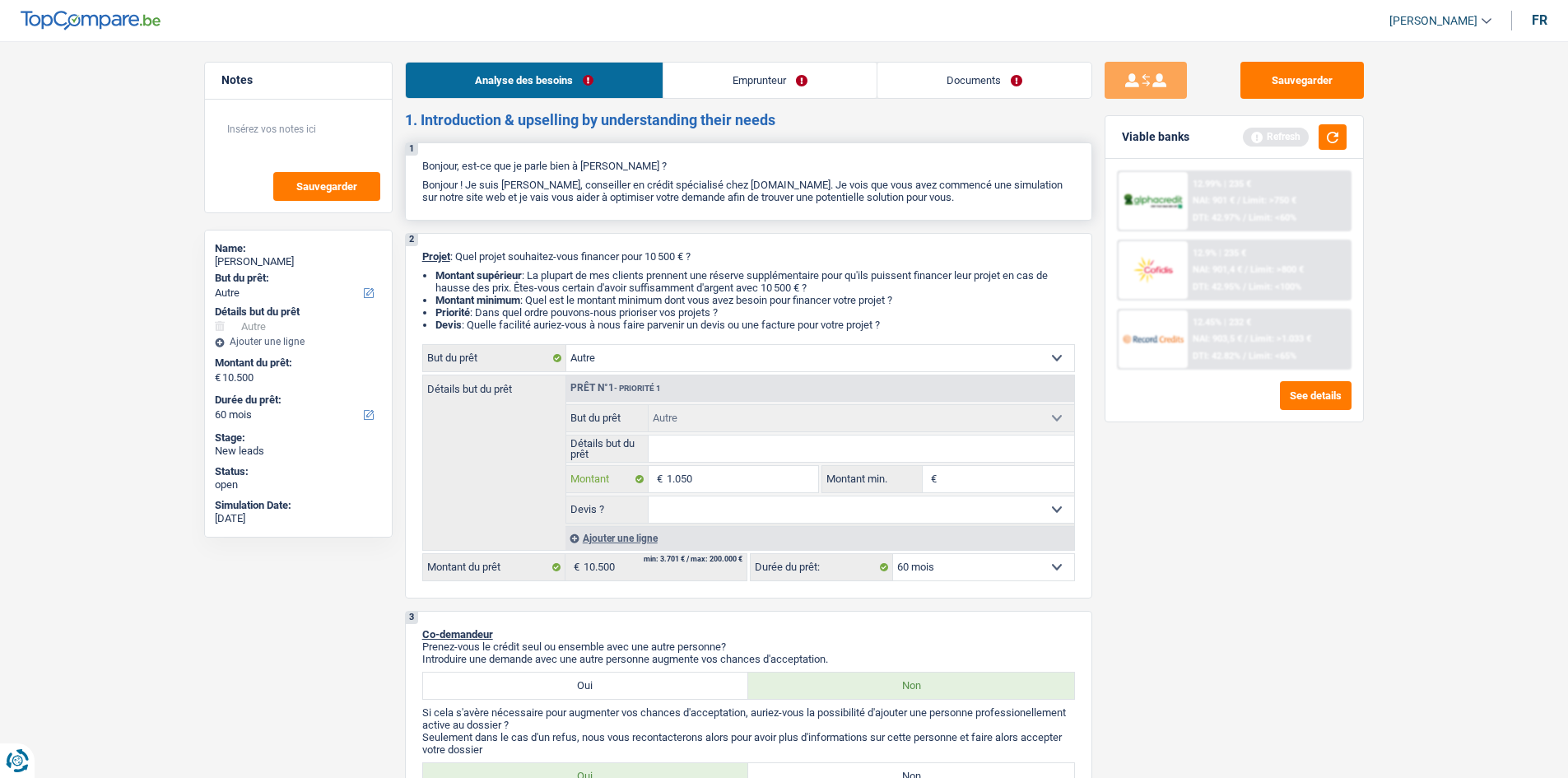 type on "105" 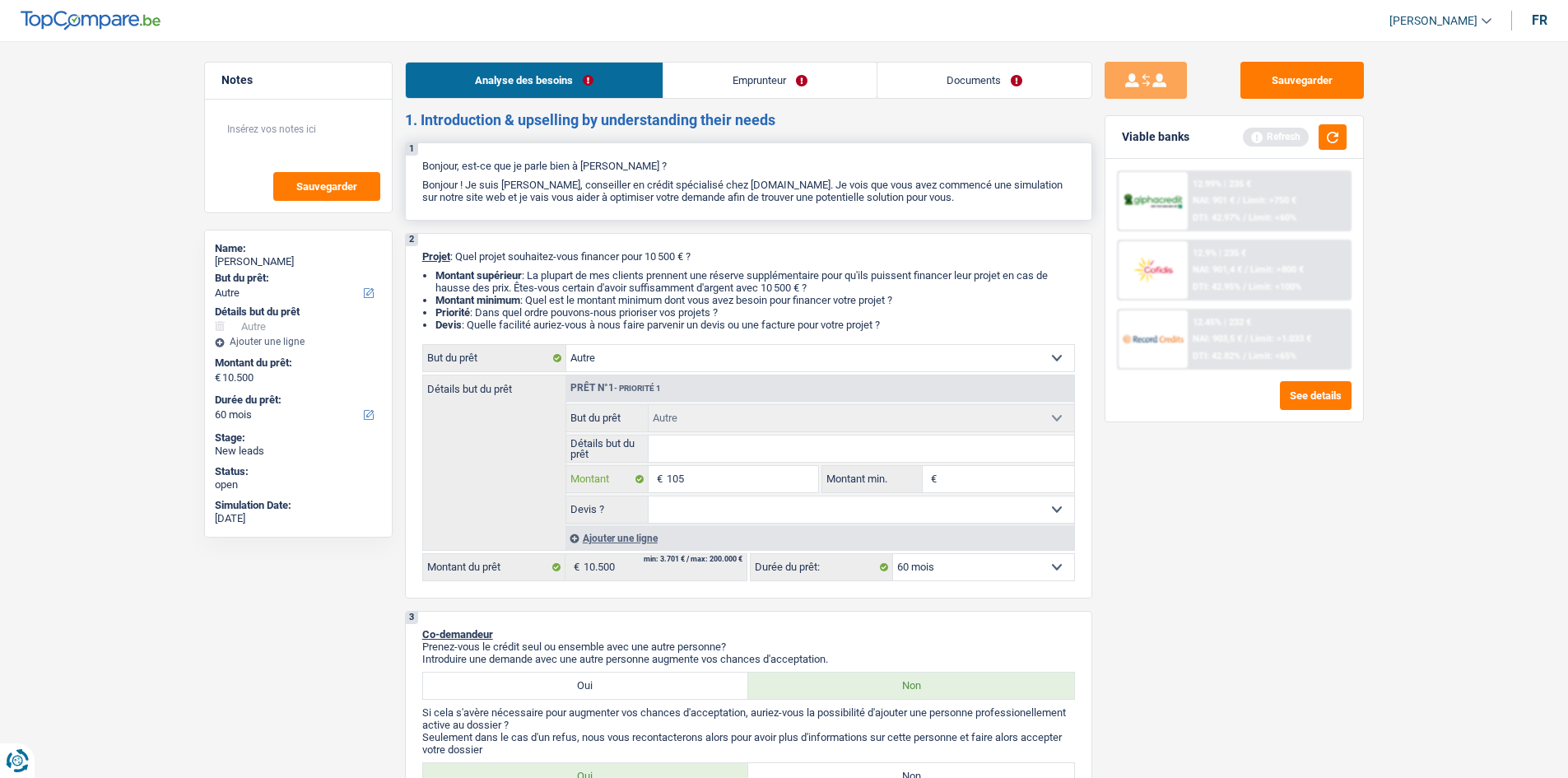 type on "10" 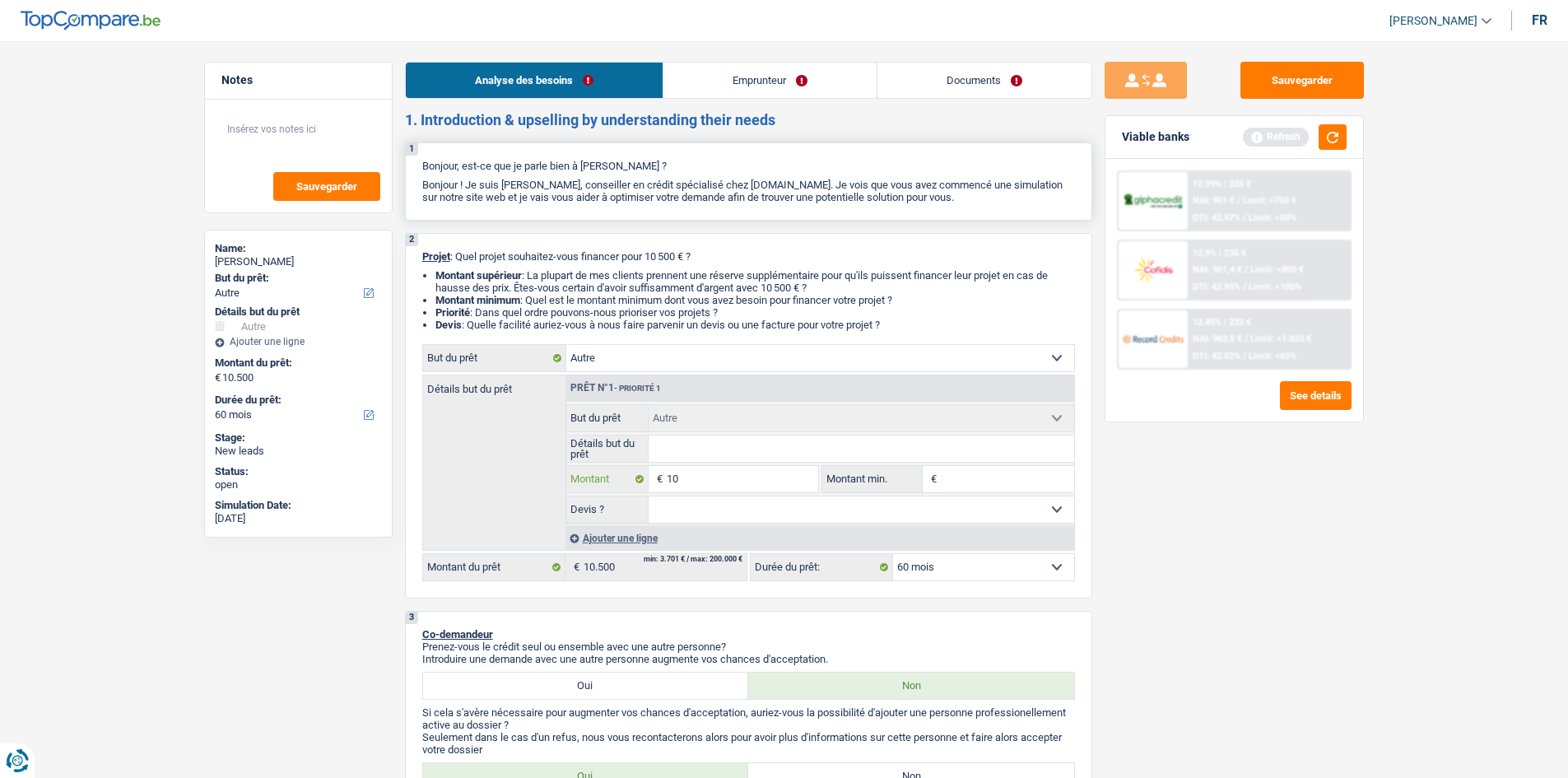 type on "100" 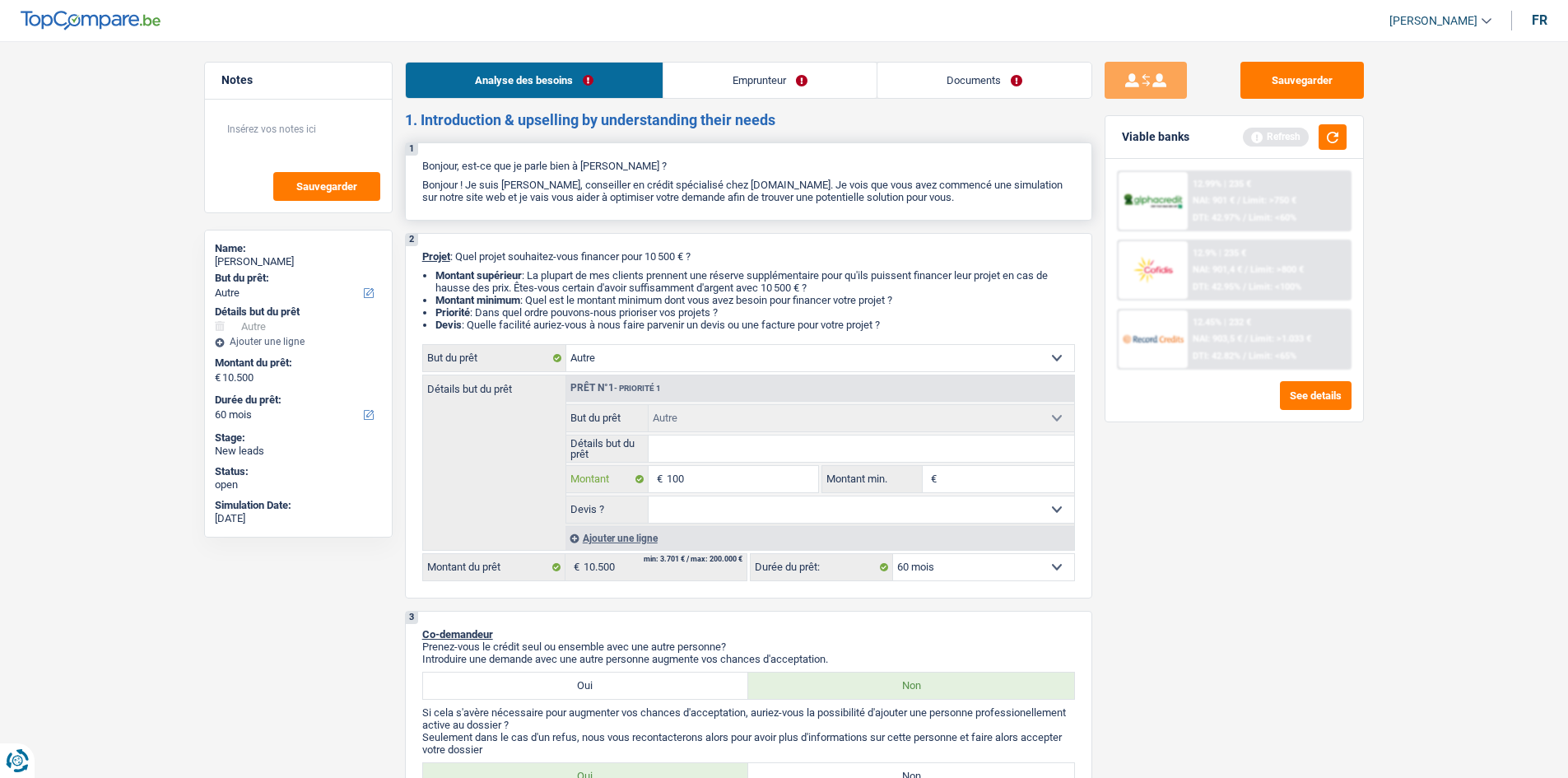 type on "1.000" 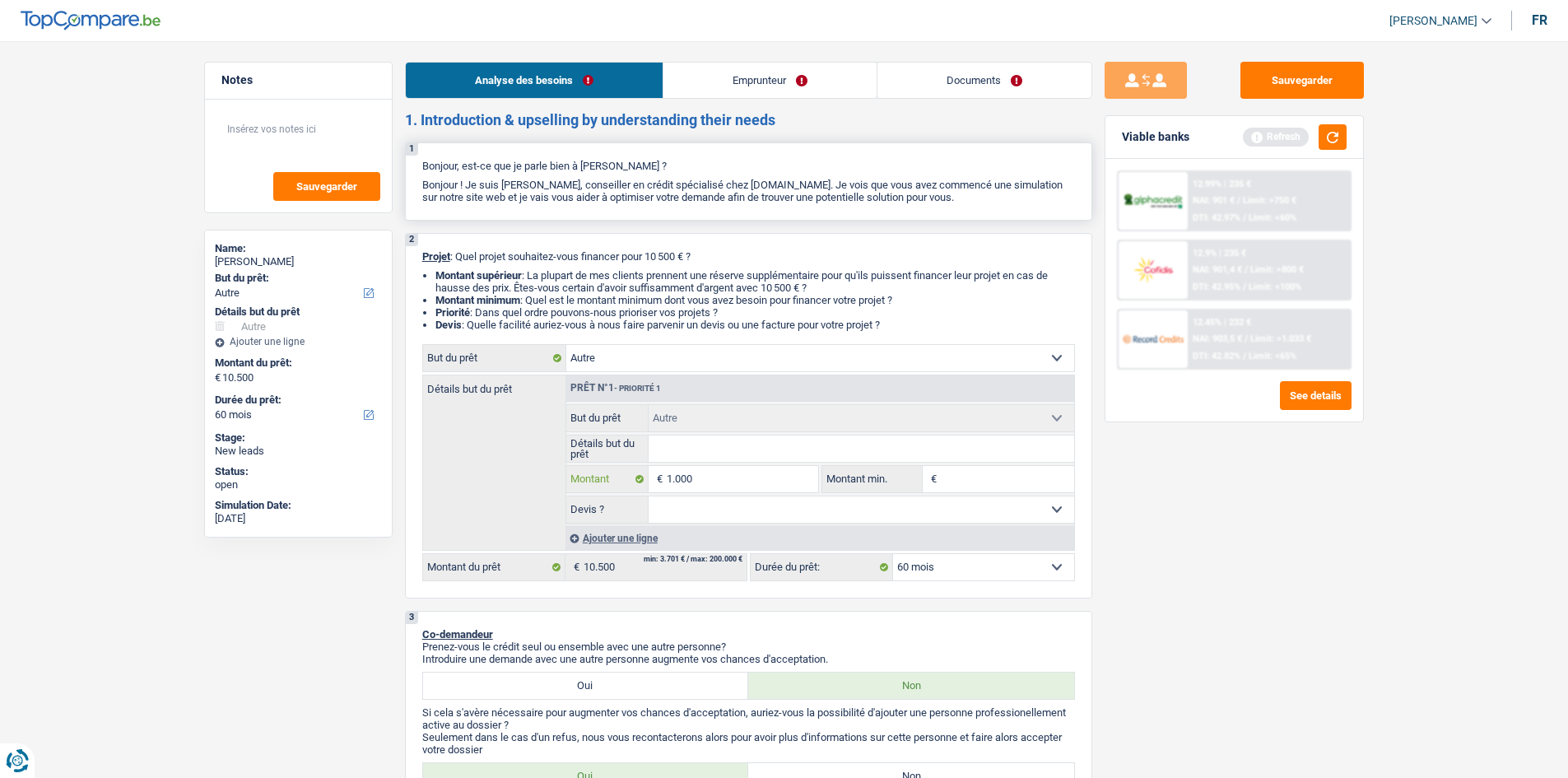type on "10.001" 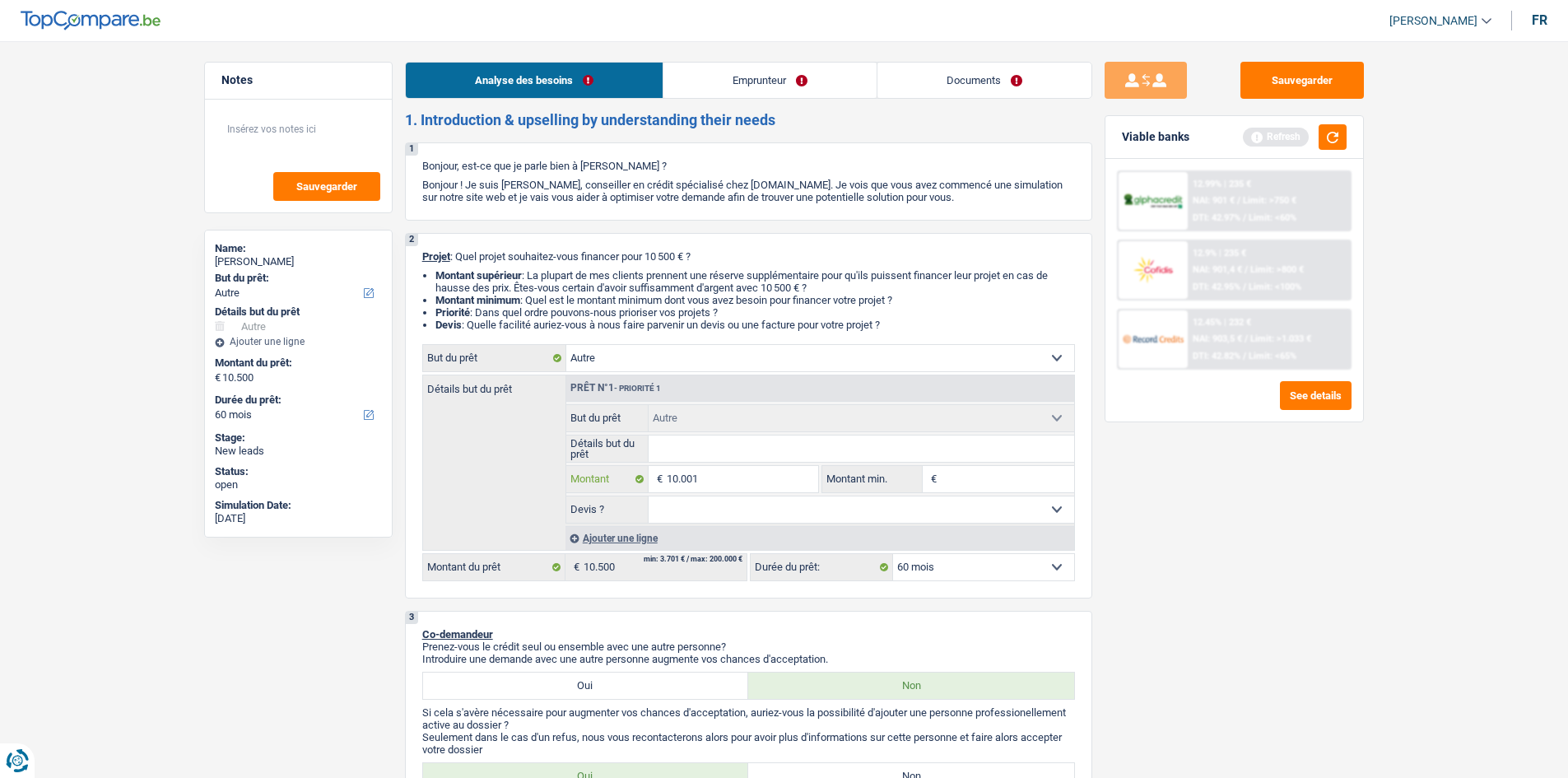 type on "10.001" 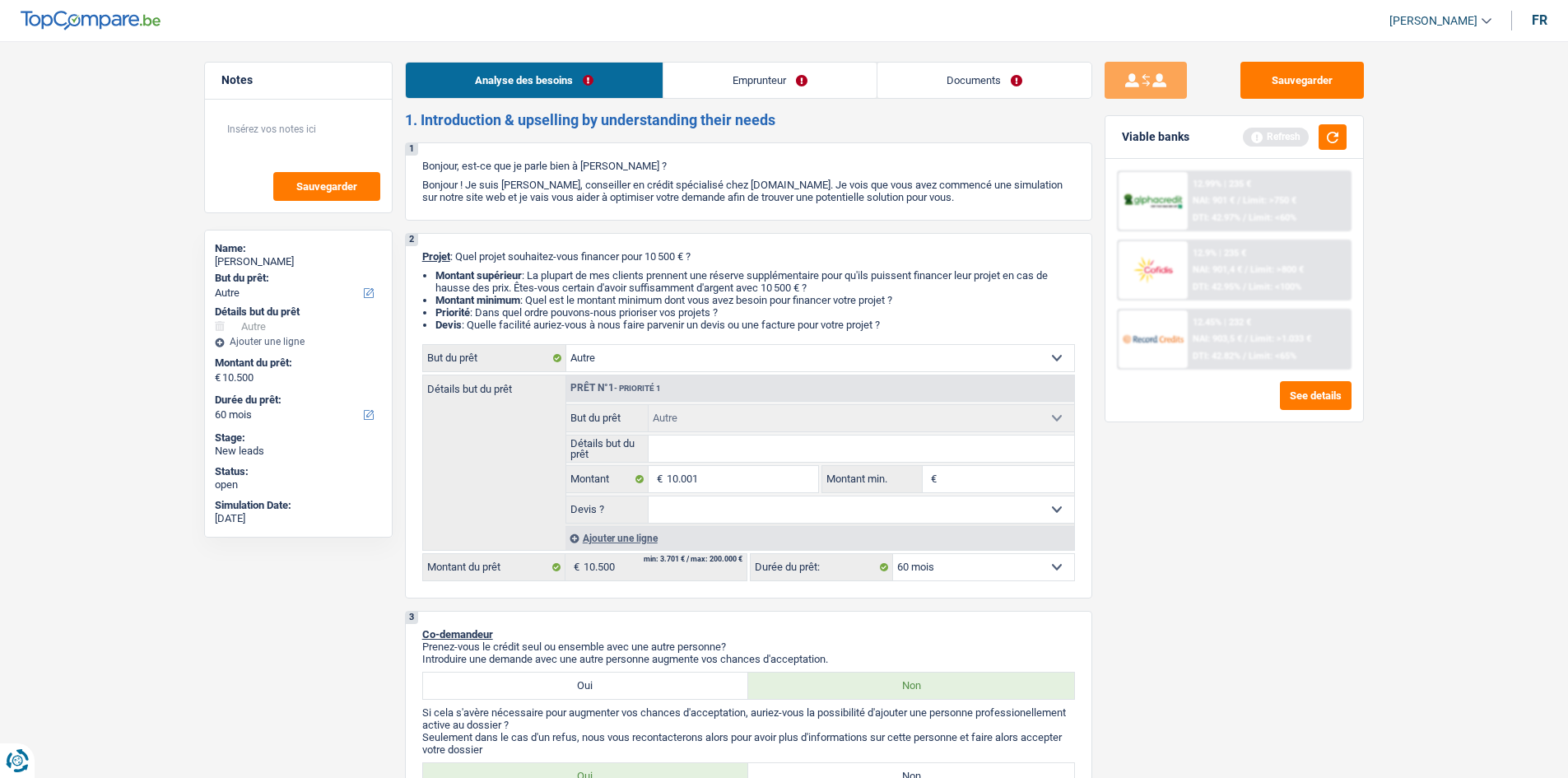 type on "10.001" 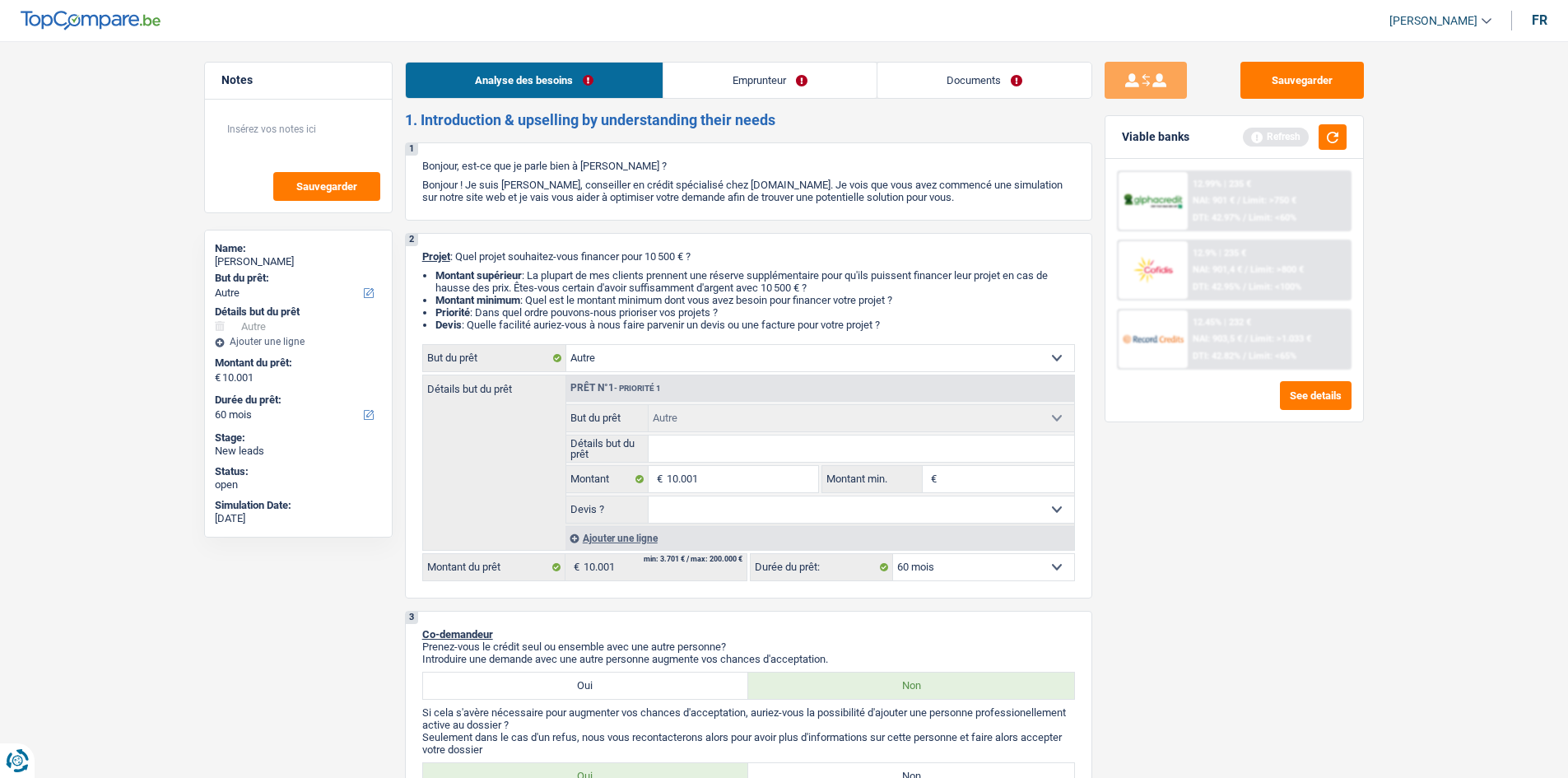 click on "Sauvegarder
Viable banks
Refresh
12.99% | 235 €
NAI: 901 €
/
Limit: >750 €
DTI: 42.97%
/
Limit: <60%
12.9% | 235 €
NAI: 901,4 €
/
Limit: >800 €
DTI: 42.95%
/
Limit: <100%
/       /" at bounding box center [1234, 404] 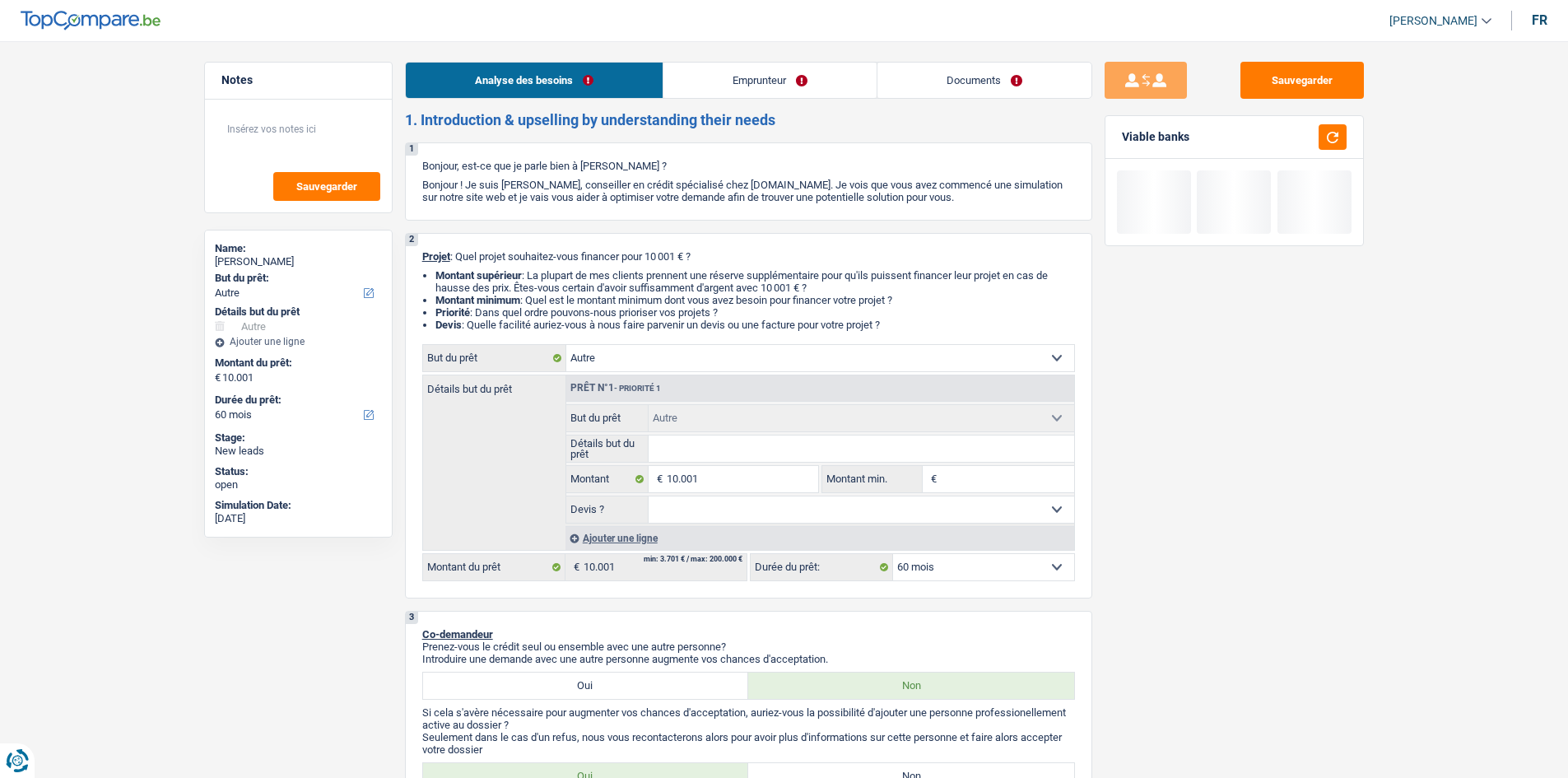 drag, startPoint x: 747, startPoint y: 90, endPoint x: 812, endPoint y: 193, distance: 121.79491 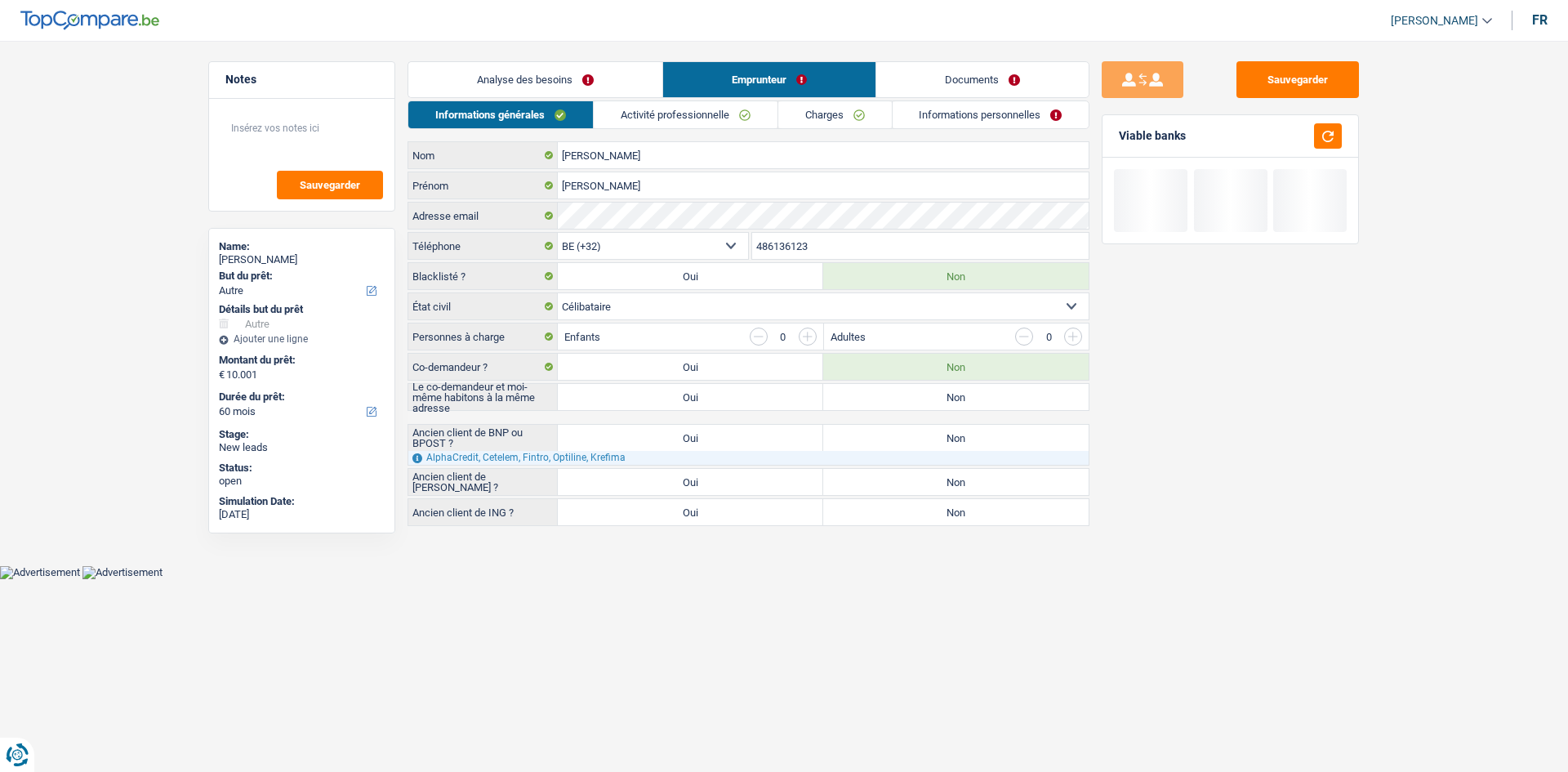 click on "Charges" at bounding box center (835, 114) 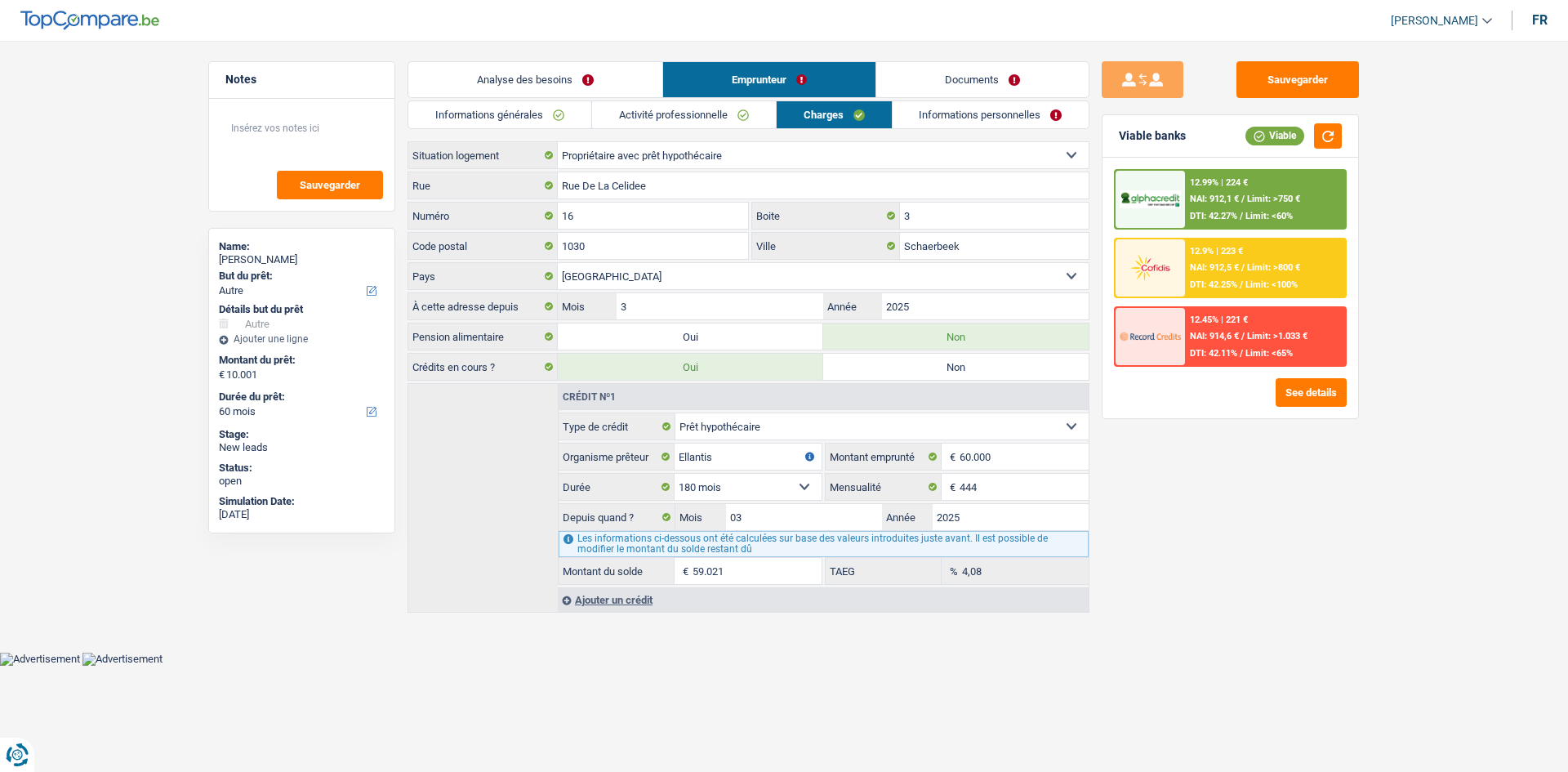 click on "Activité professionnelle" at bounding box center (684, 114) 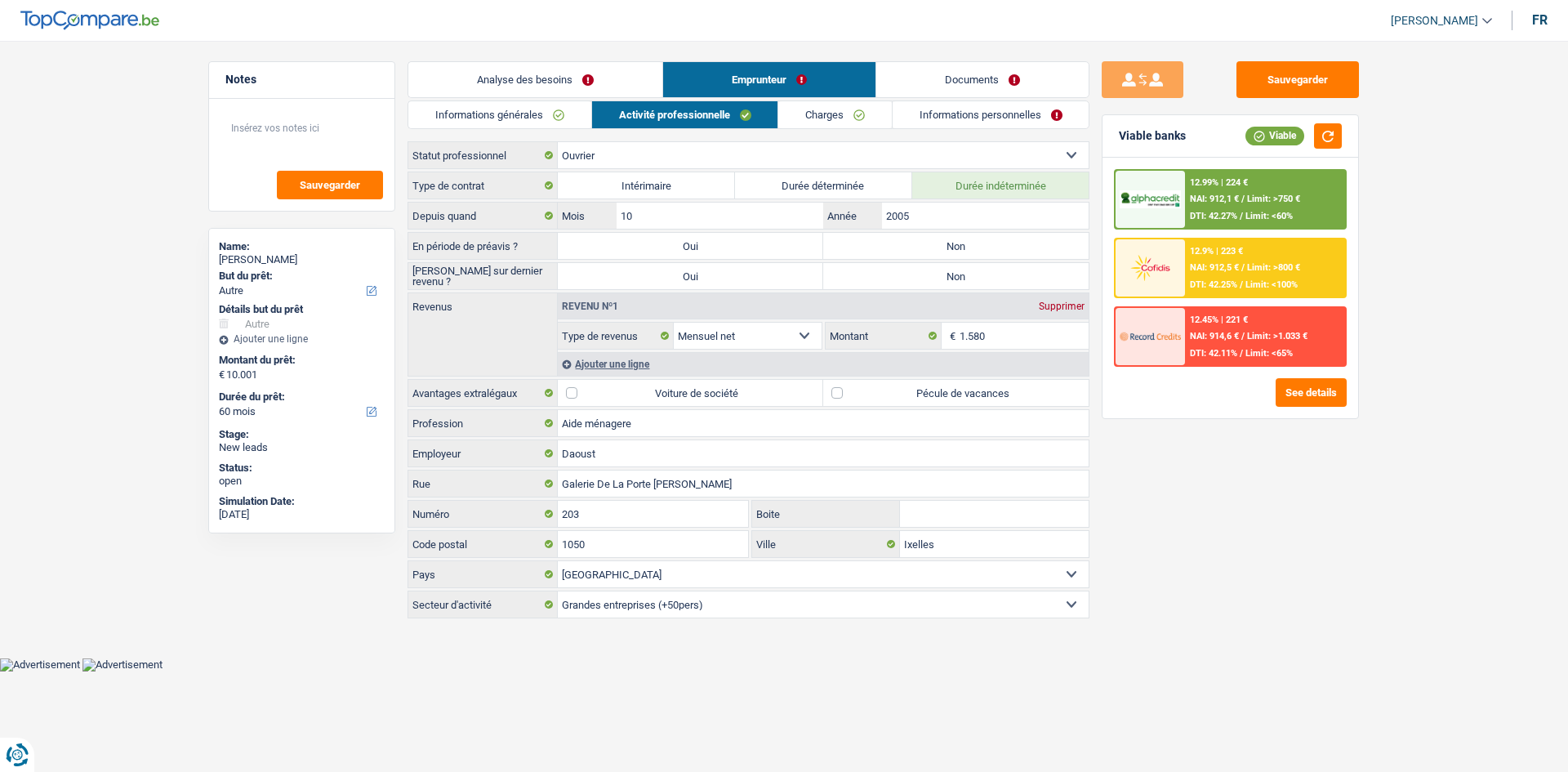 click on "Charges" at bounding box center (835, 114) 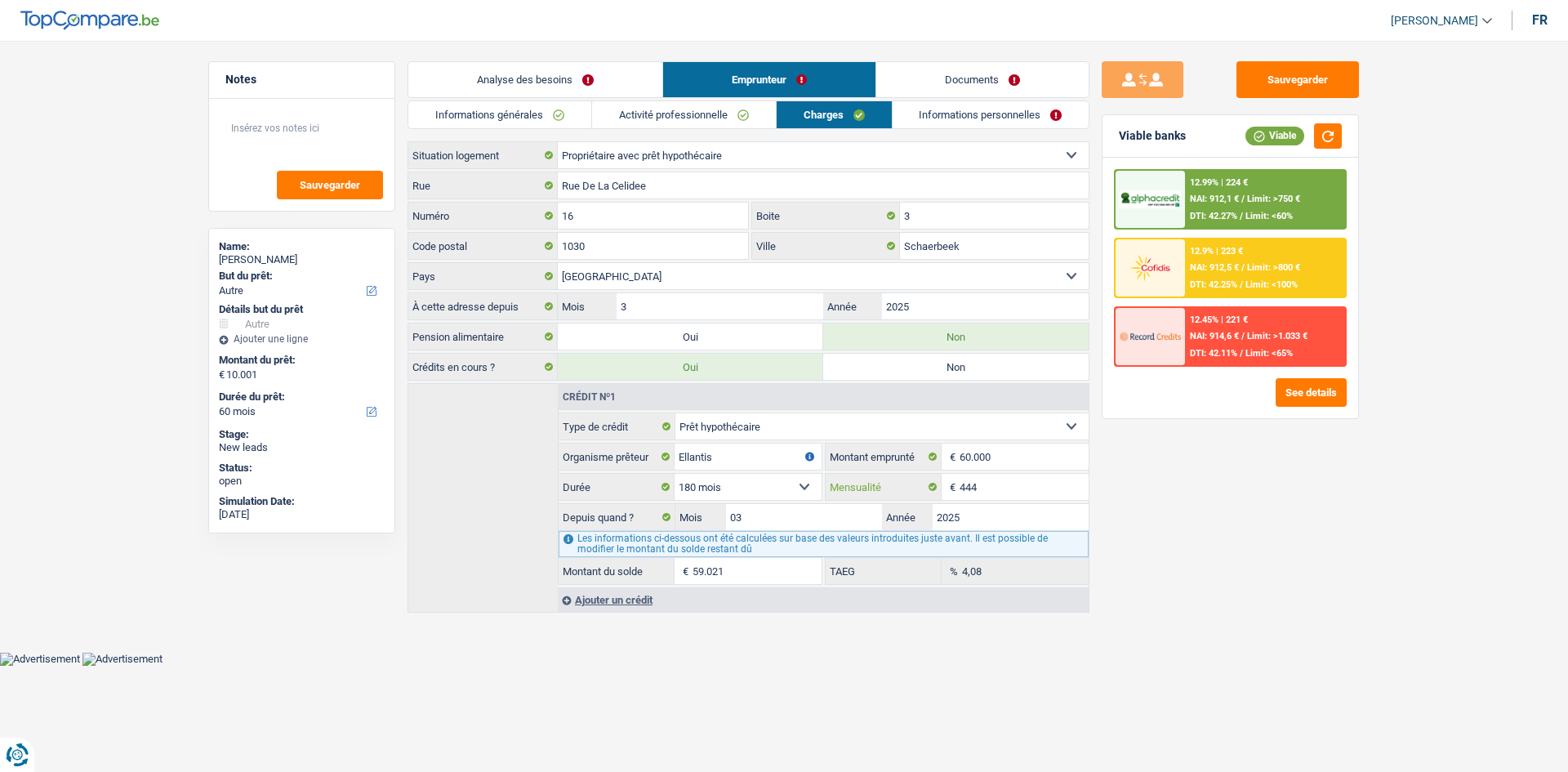 drag, startPoint x: 997, startPoint y: 485, endPoint x: 1053, endPoint y: 480, distance: 56.222771 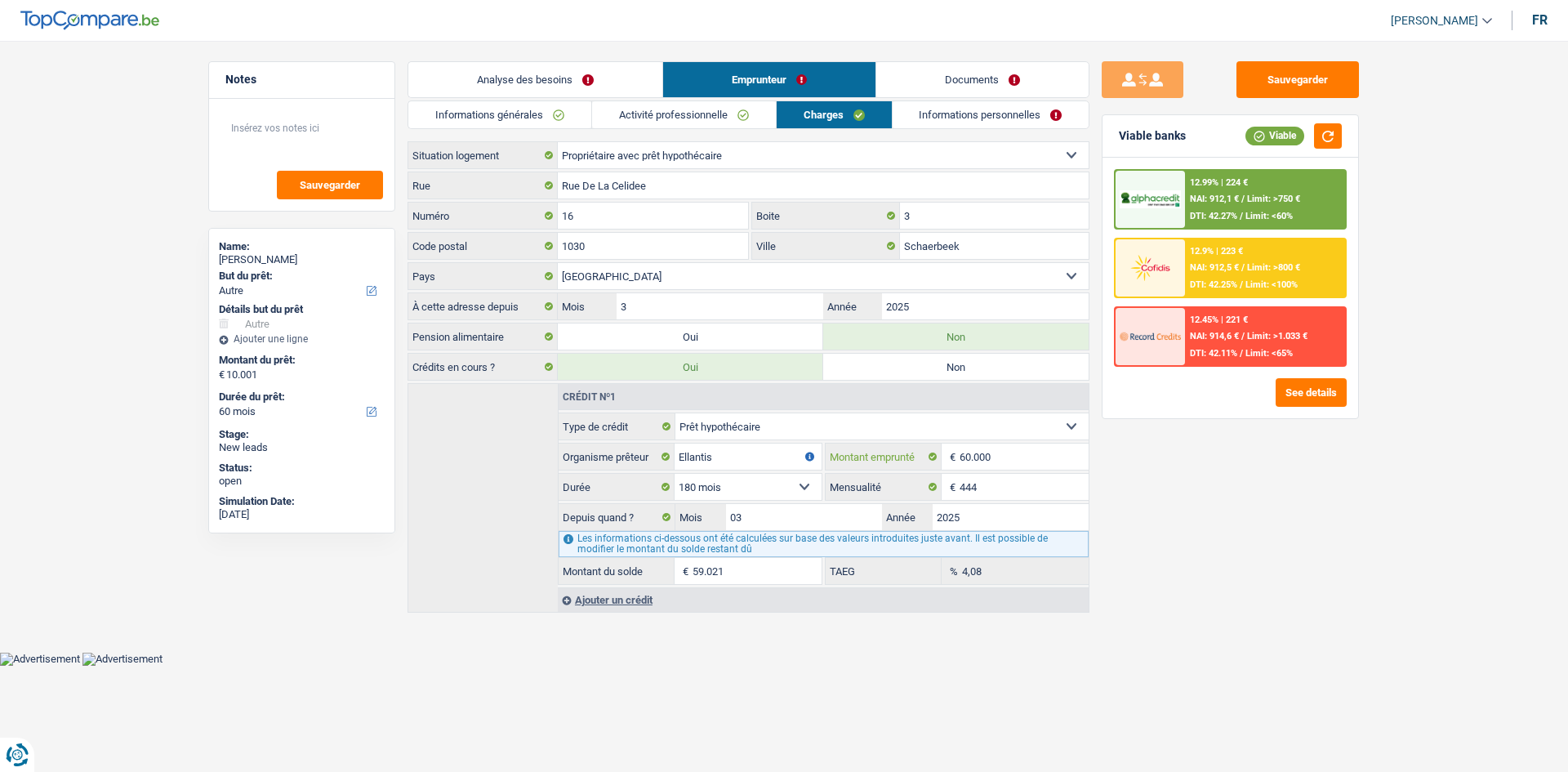 drag, startPoint x: 1018, startPoint y: 449, endPoint x: 999, endPoint y: 447, distance: 19.104973 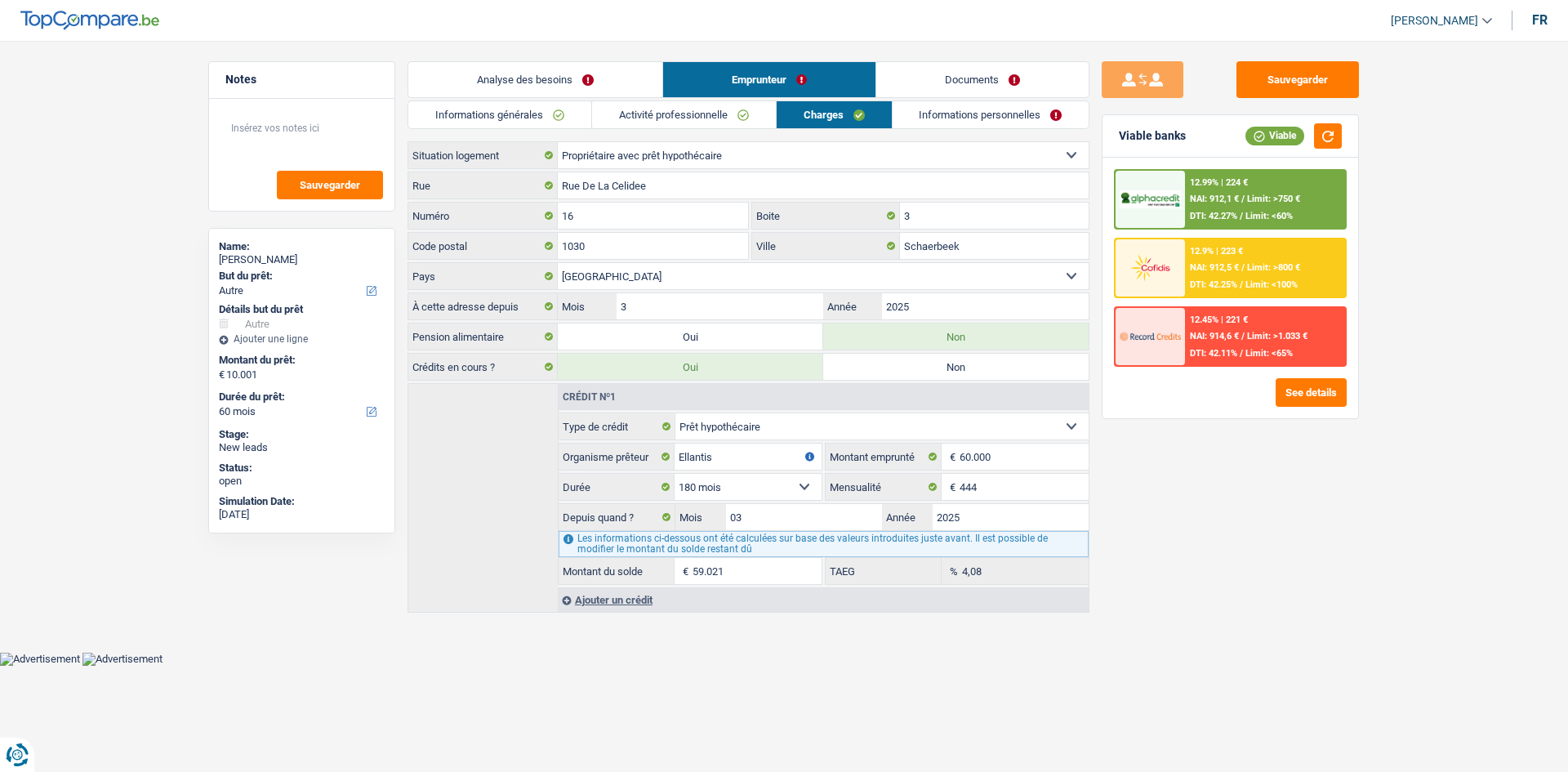 click on "120 mois 132 mois 144 mois 180 mois 240 mois 300 mois 360 mois 420 mois
Sélectionner une option" at bounding box center [748, 487] 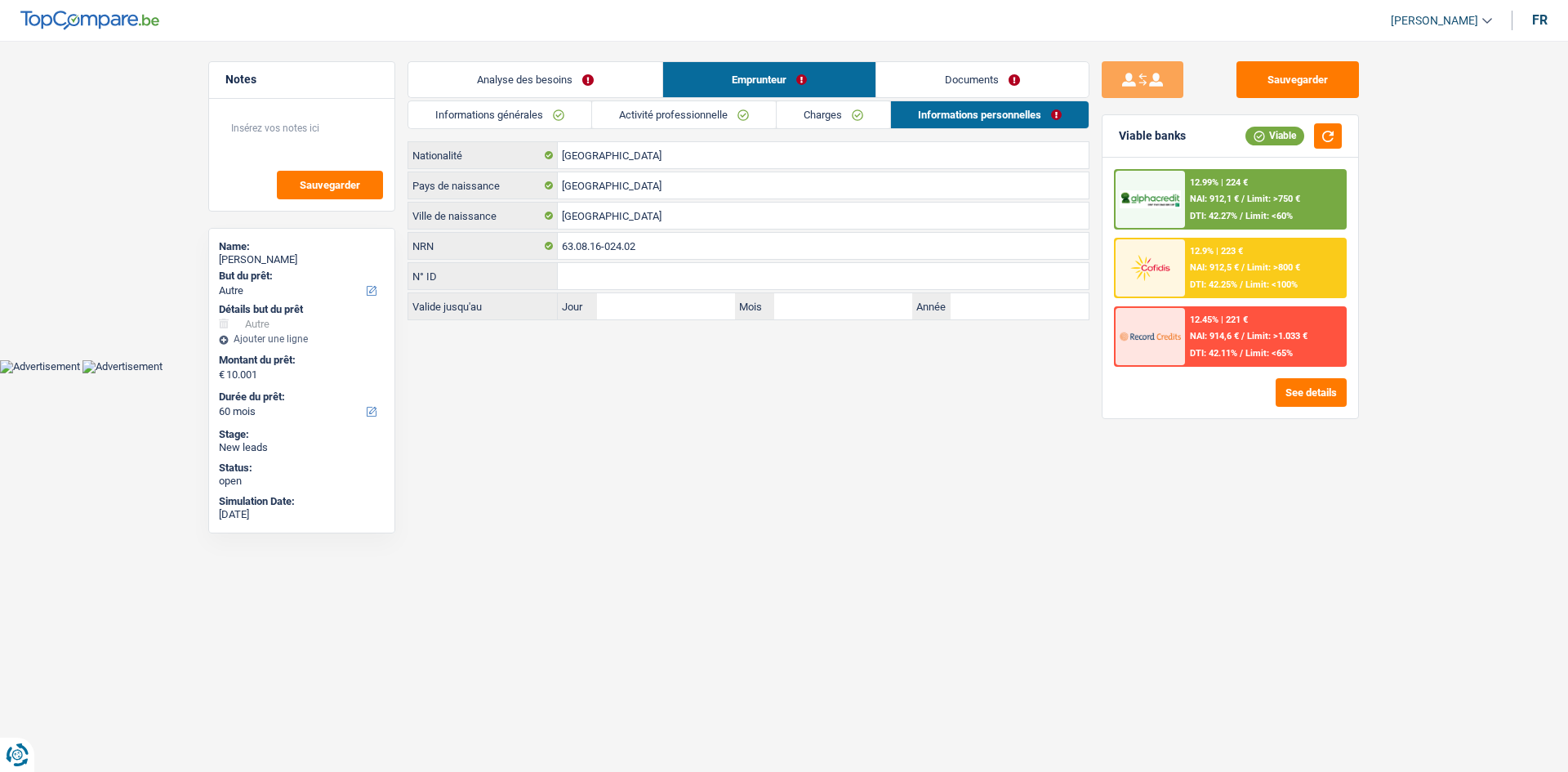 click on "Informations générales" at bounding box center (500, 114) 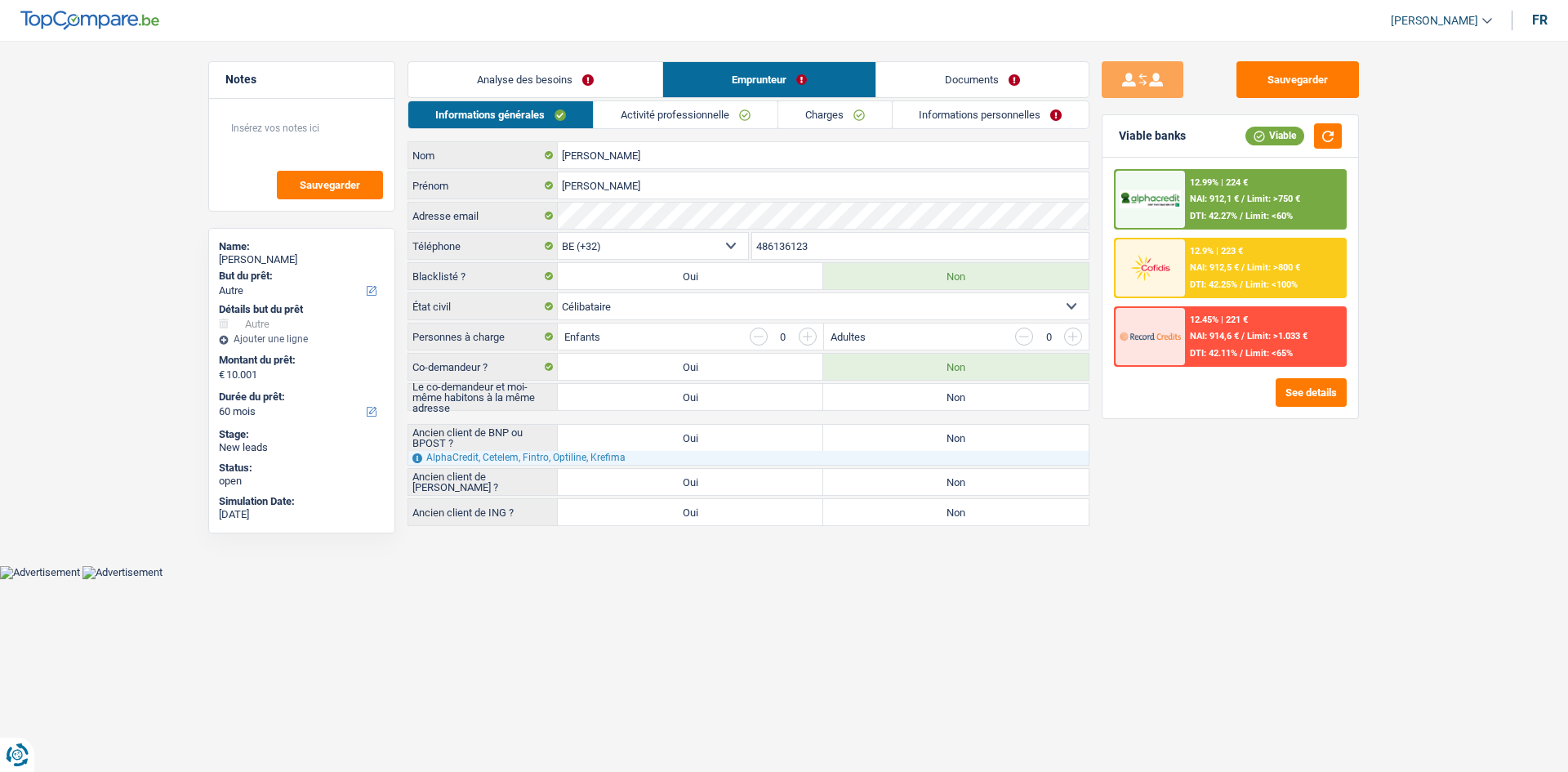 click on "Analyse des besoins" at bounding box center [535, 79] 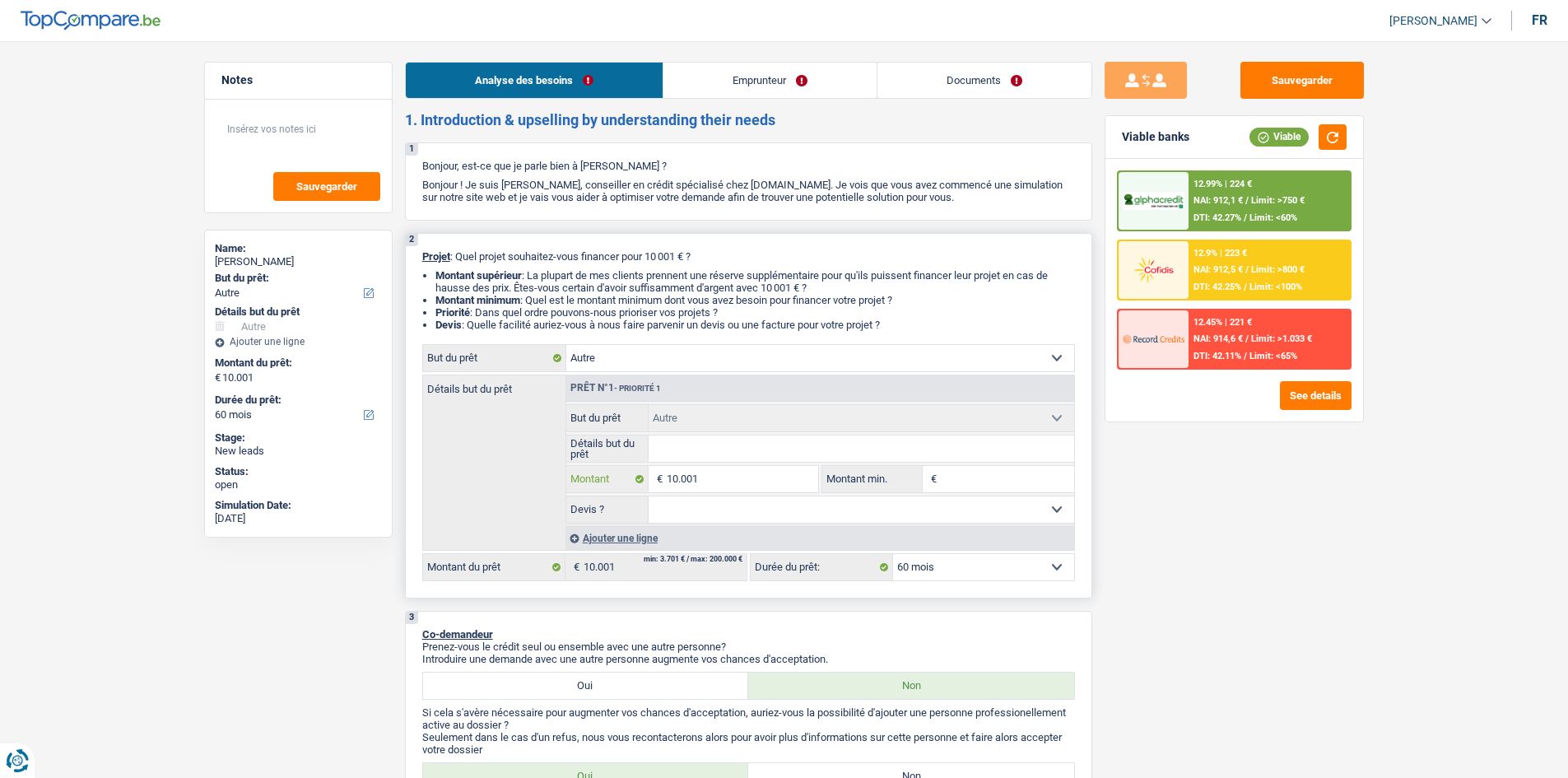 click on "10.001" at bounding box center (742, 479) 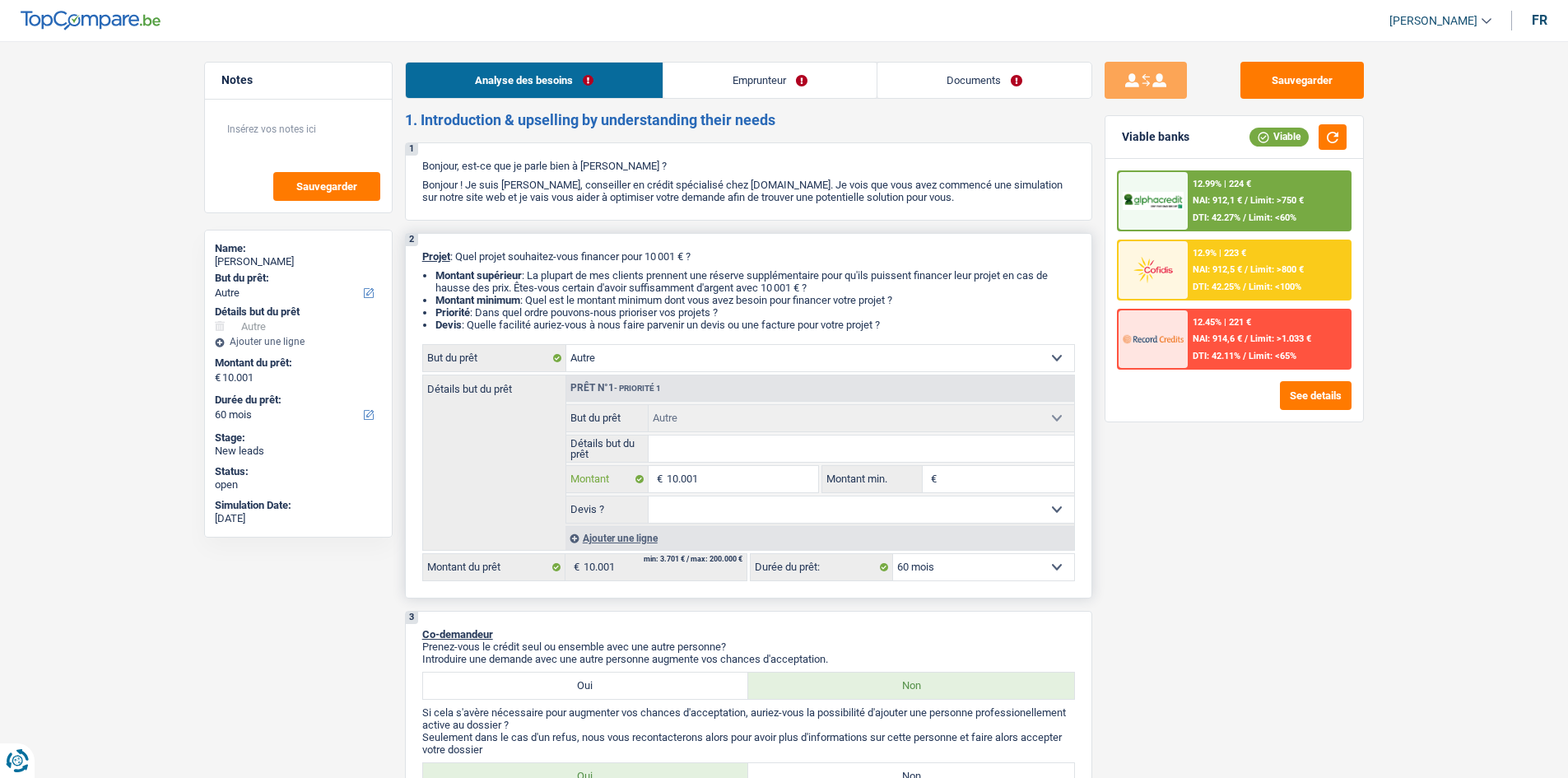 type on "1.000" 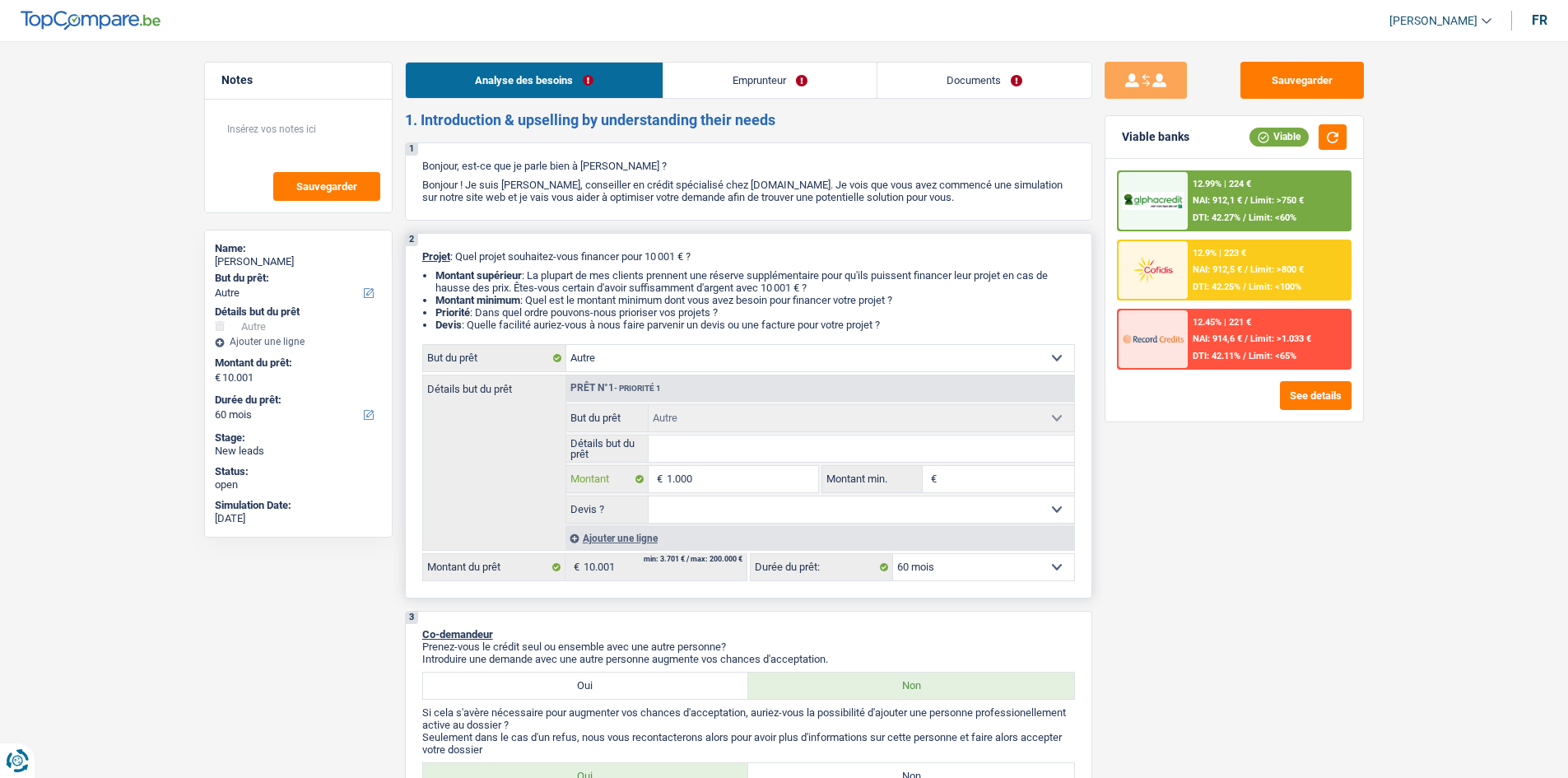 type on "1.000" 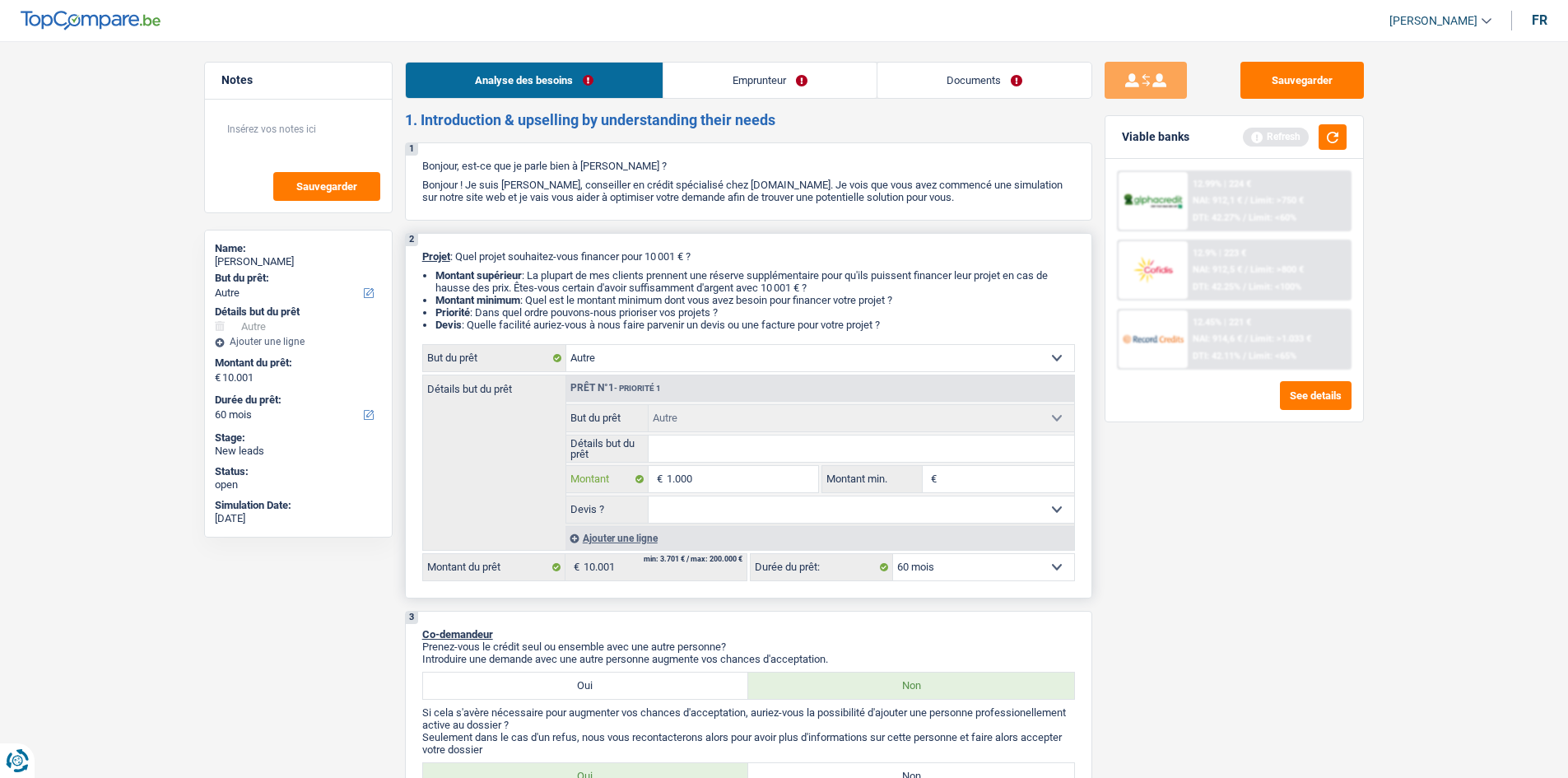 type on "100" 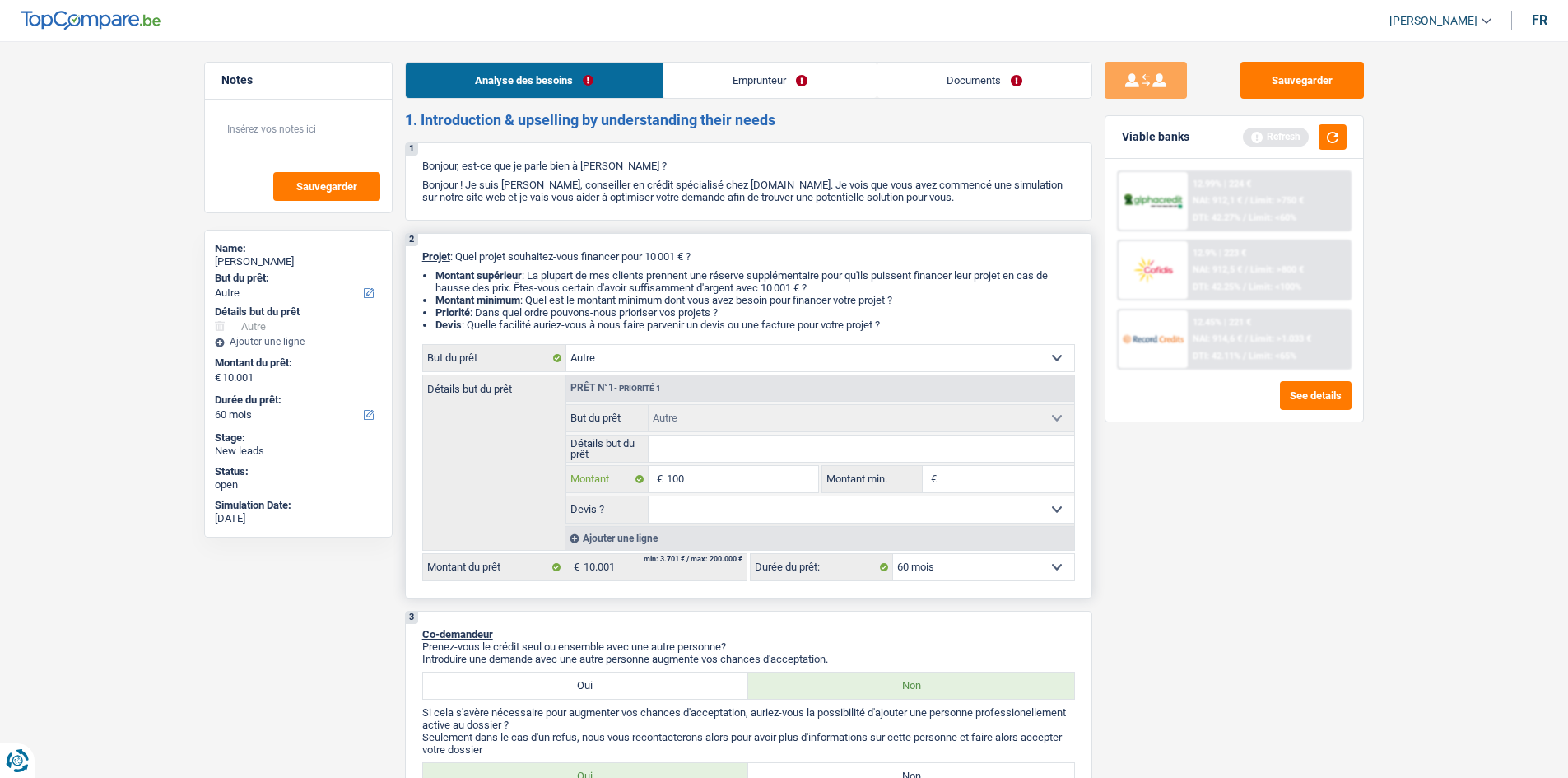 type on "10" 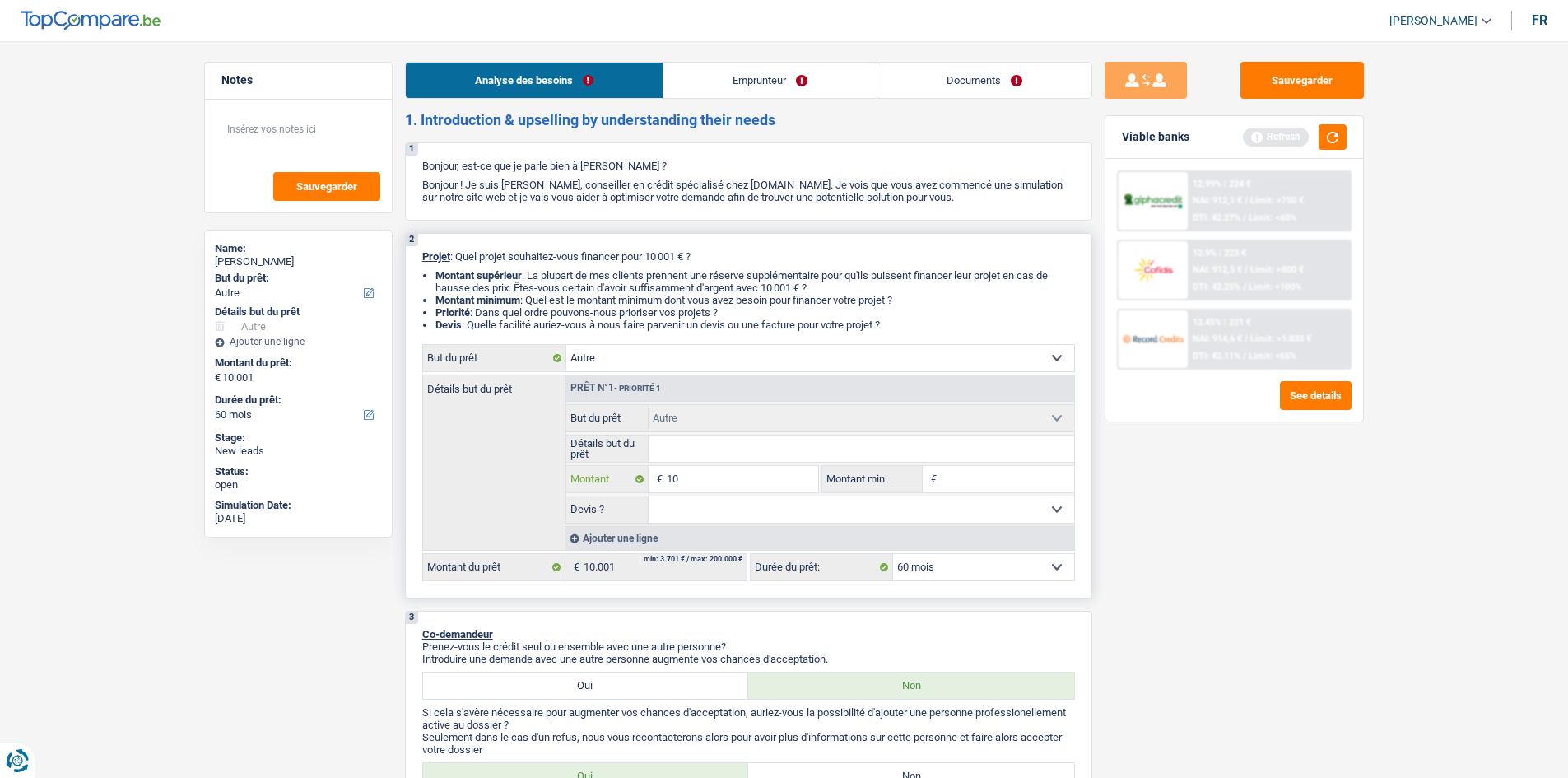 type on "1" 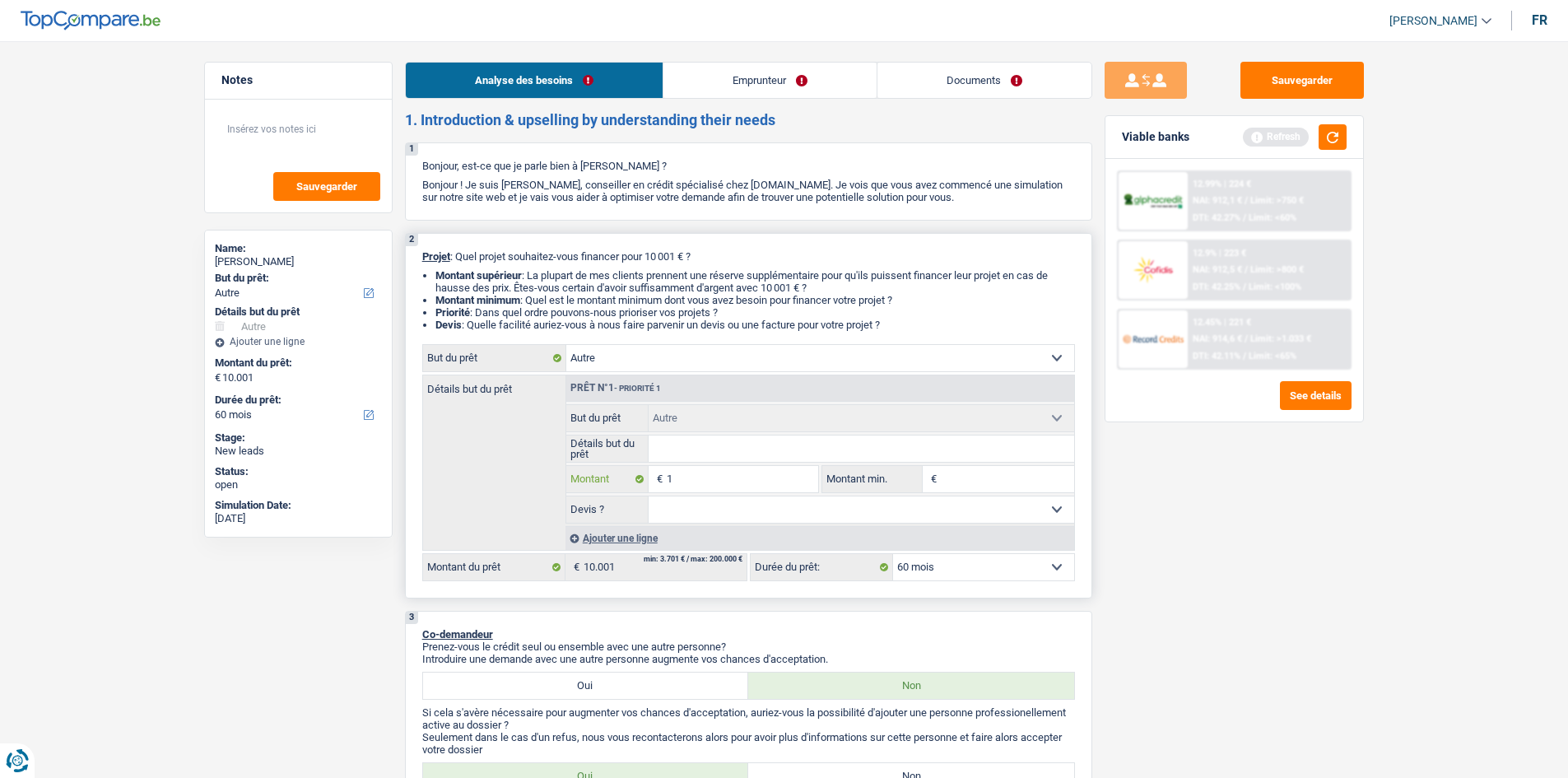 type 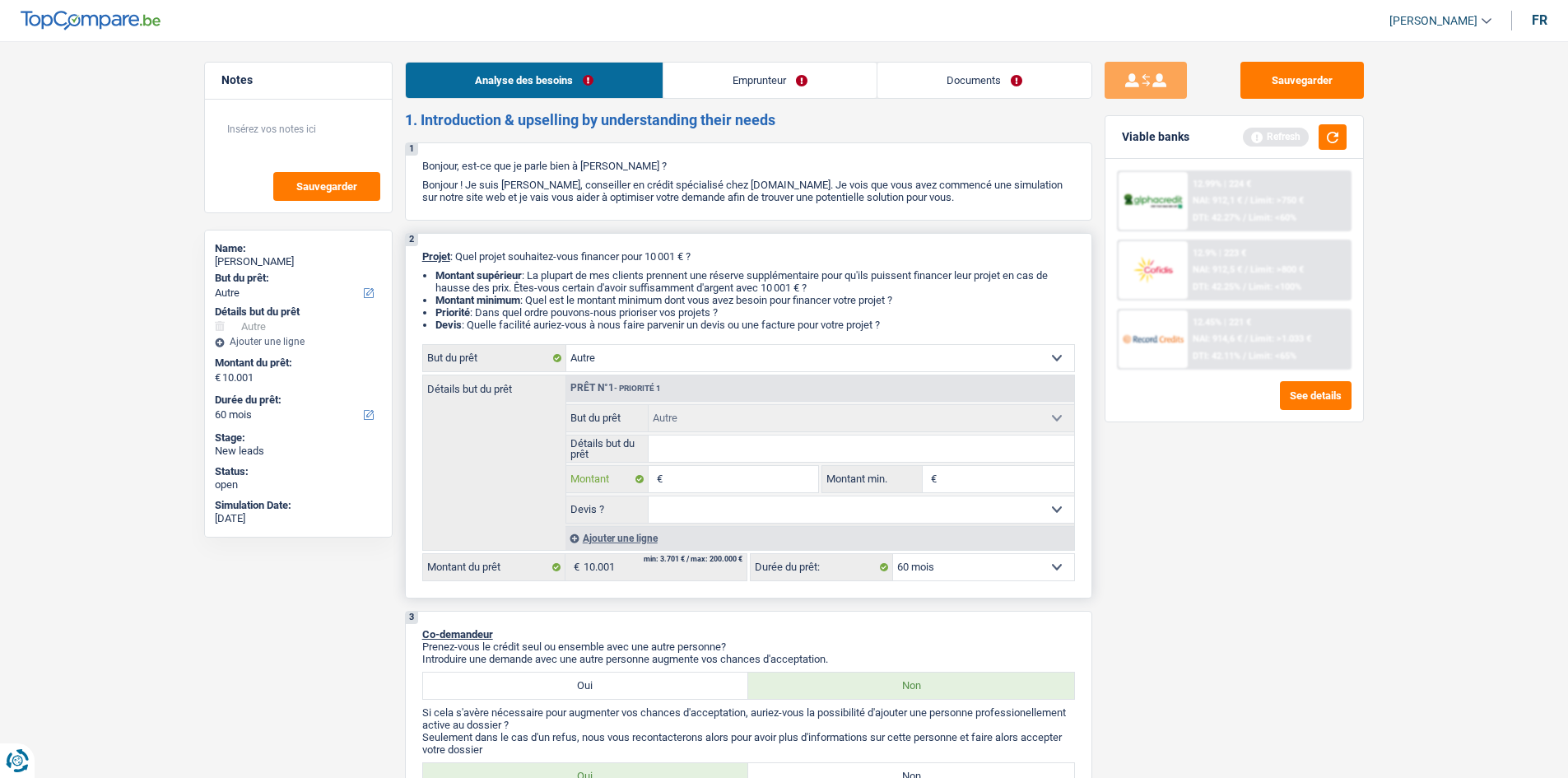 type 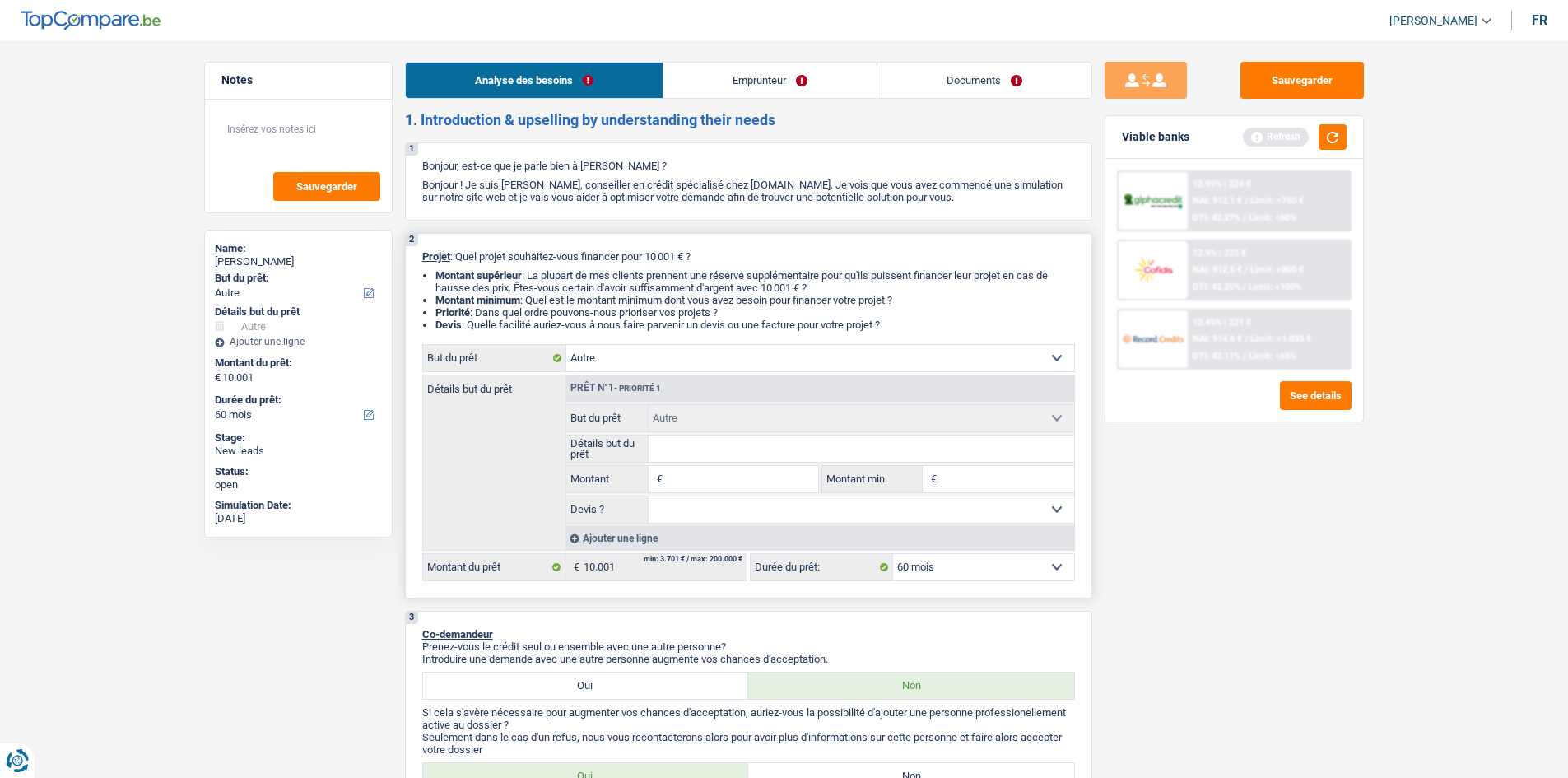 type on "1" 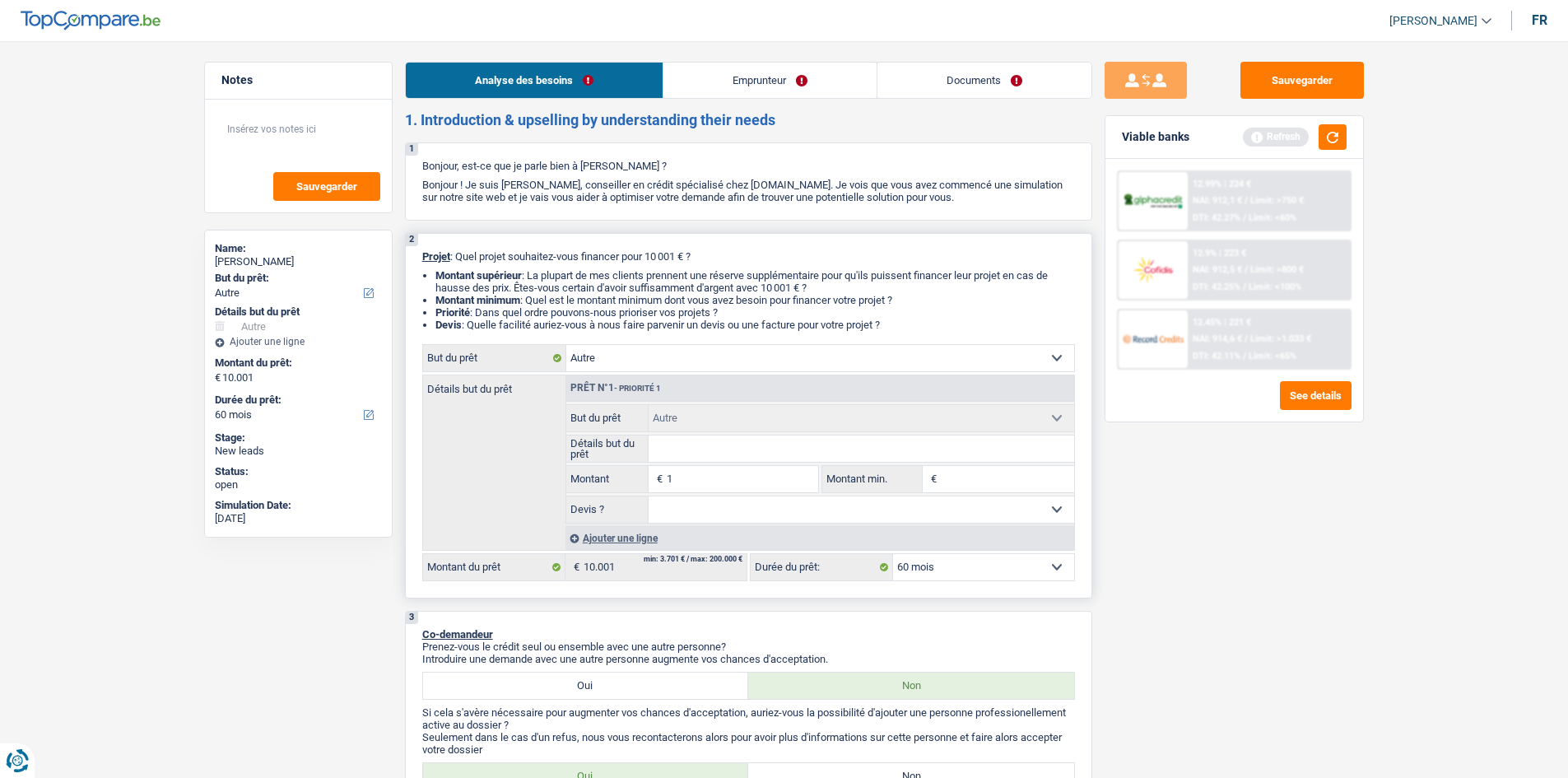 type on "1" 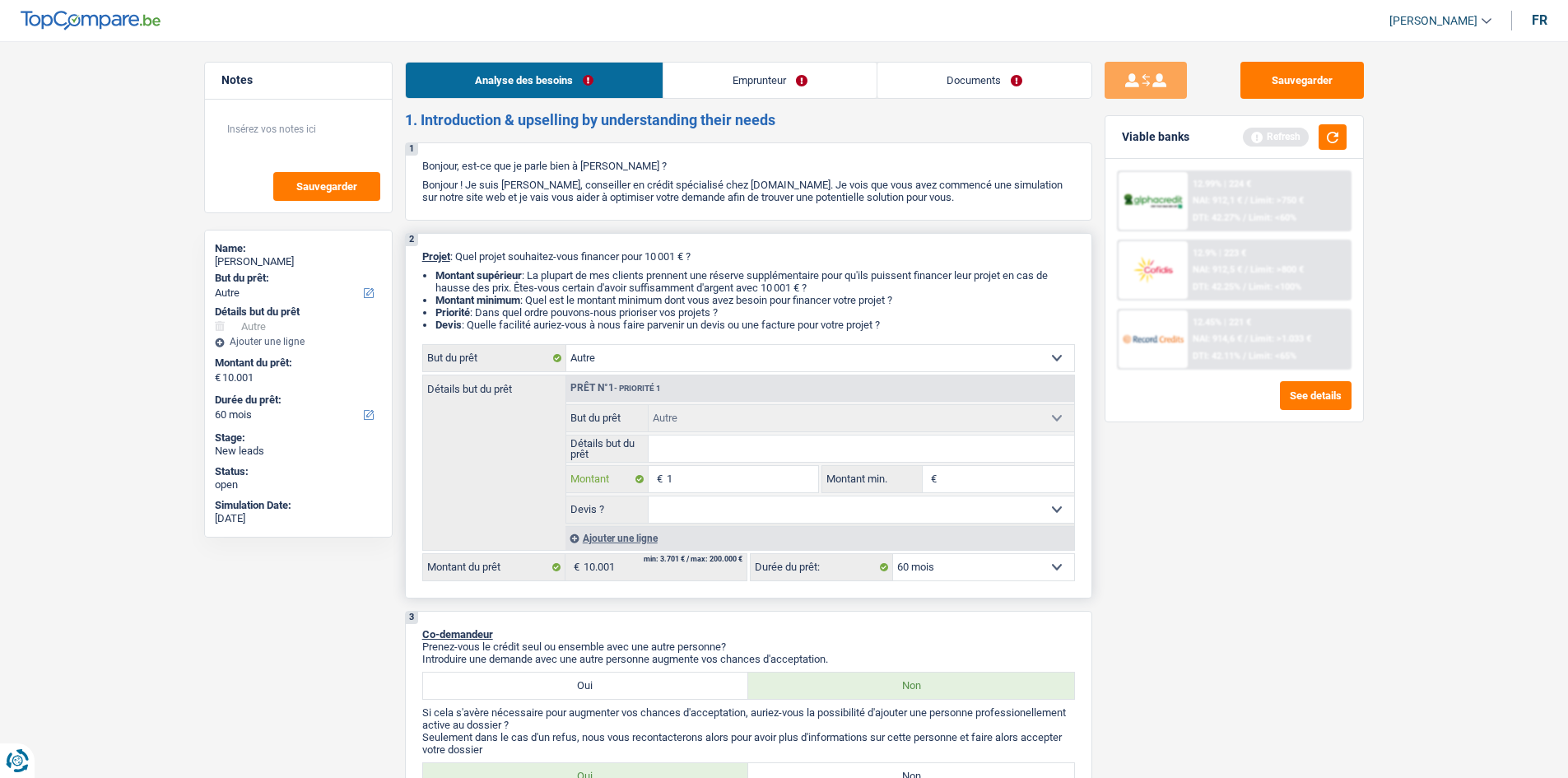 type on "11" 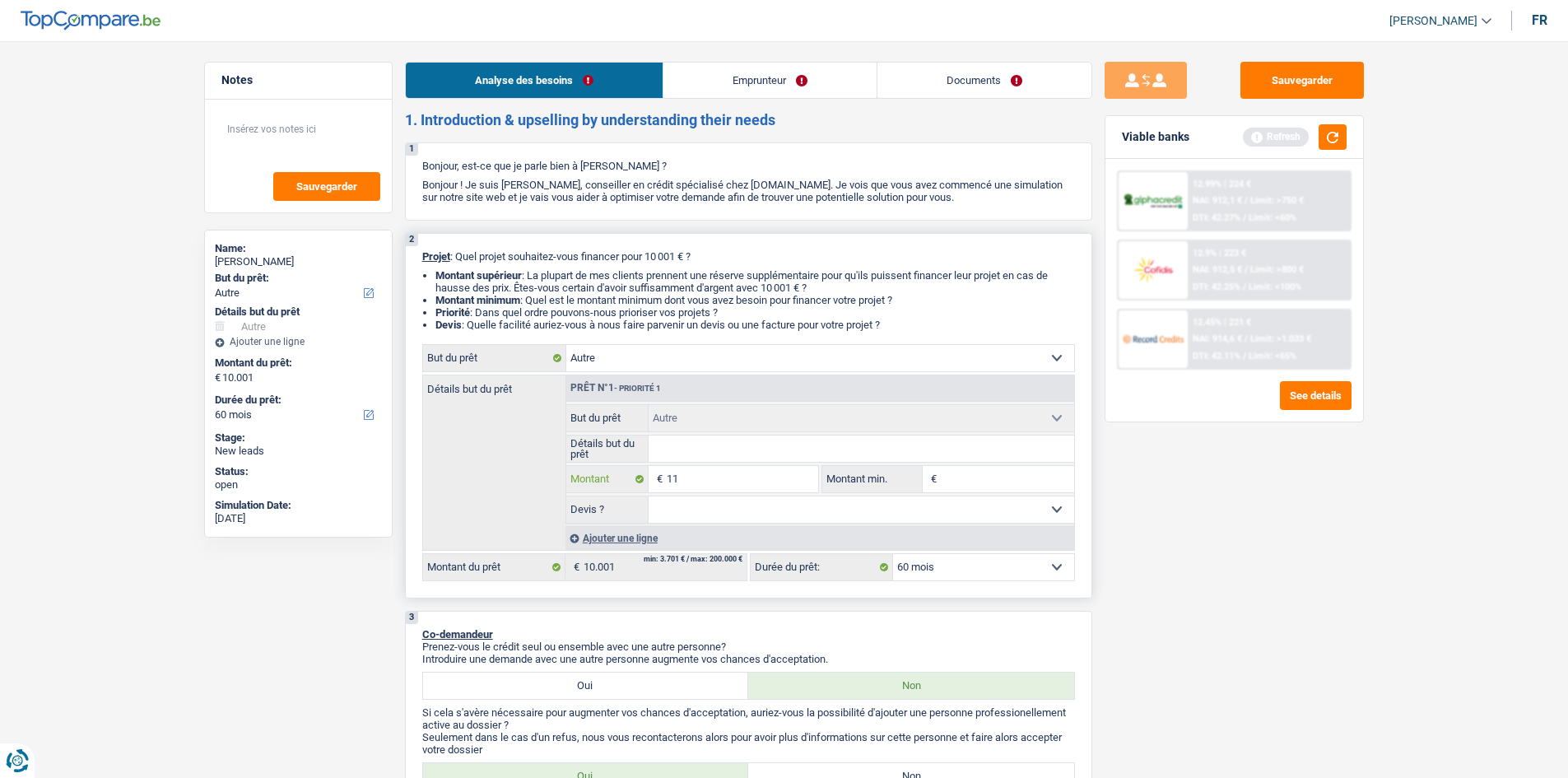 type on "110" 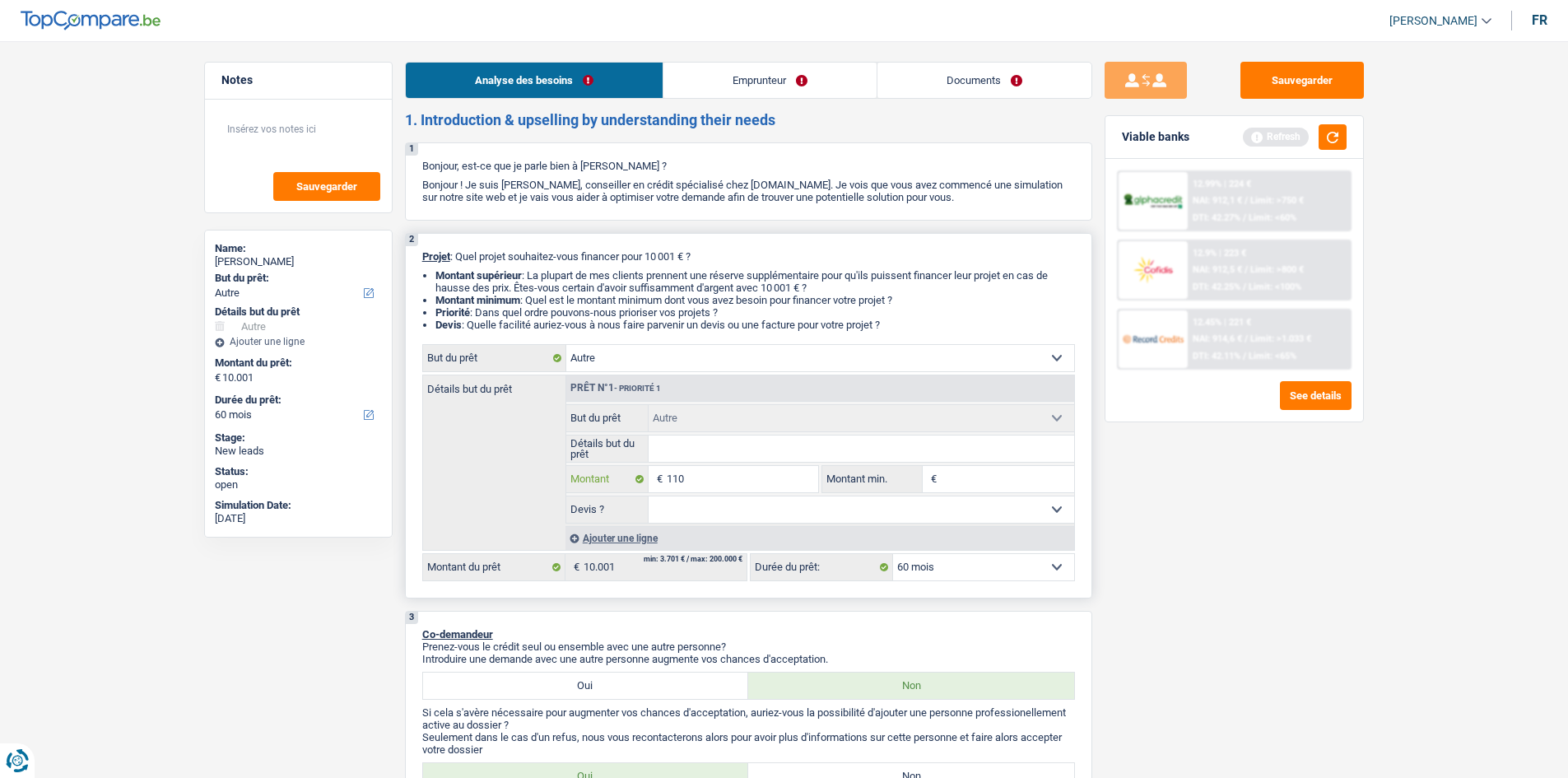 type on "1.108" 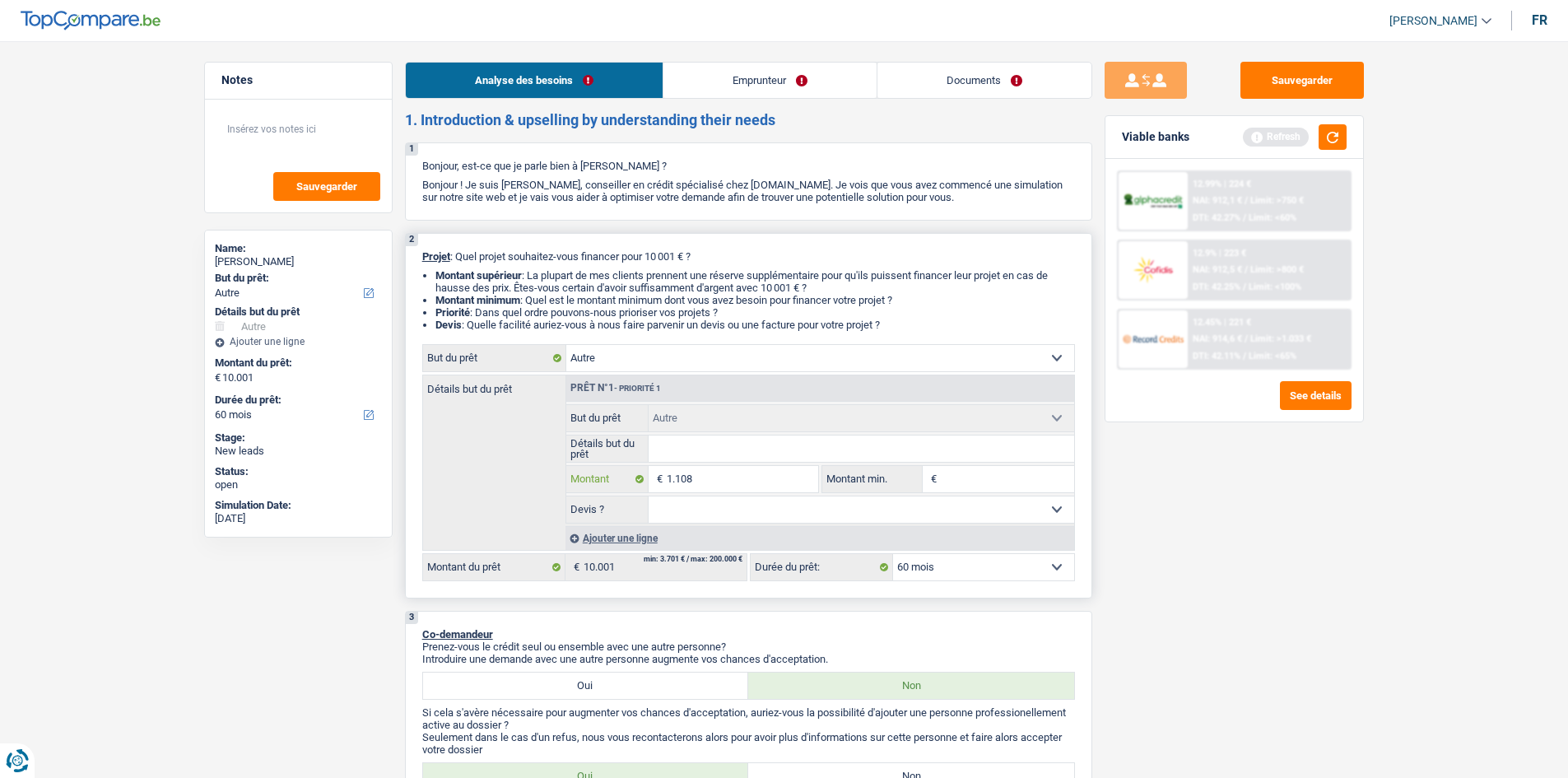 type on "11.080" 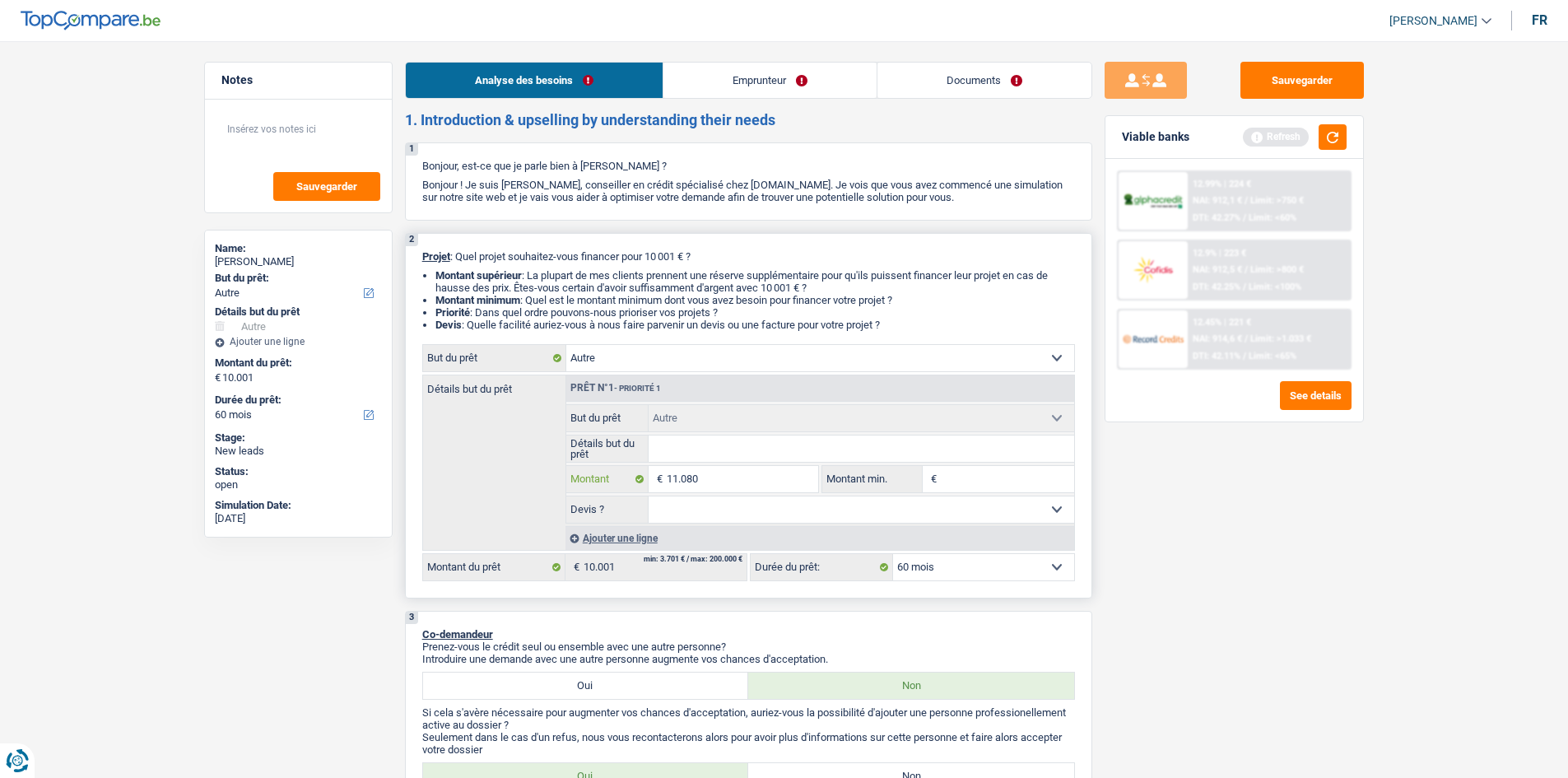 type on "11.080" 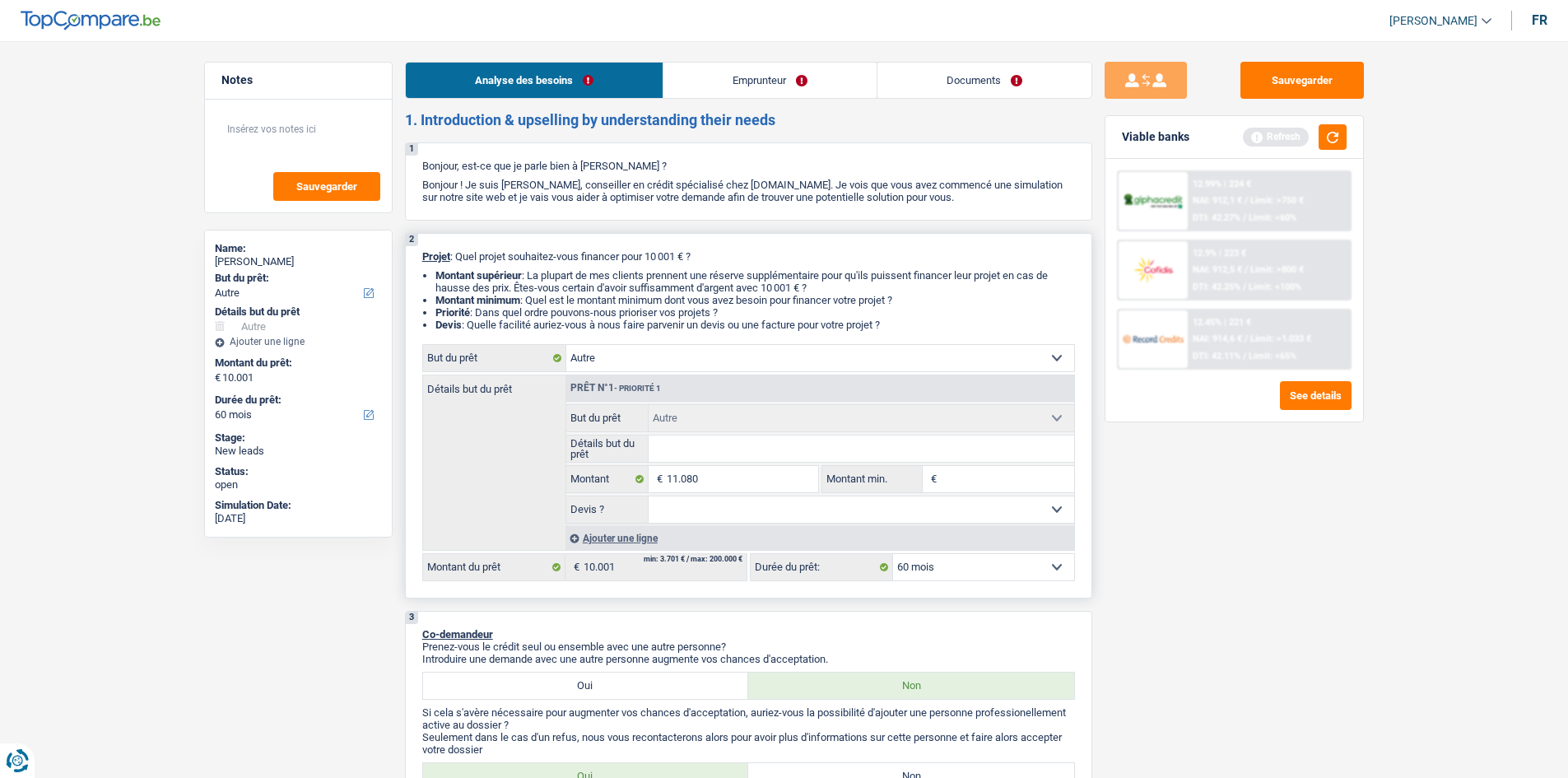 drag, startPoint x: 1002, startPoint y: 485, endPoint x: 1006, endPoint y: 478, distance: 8.06226 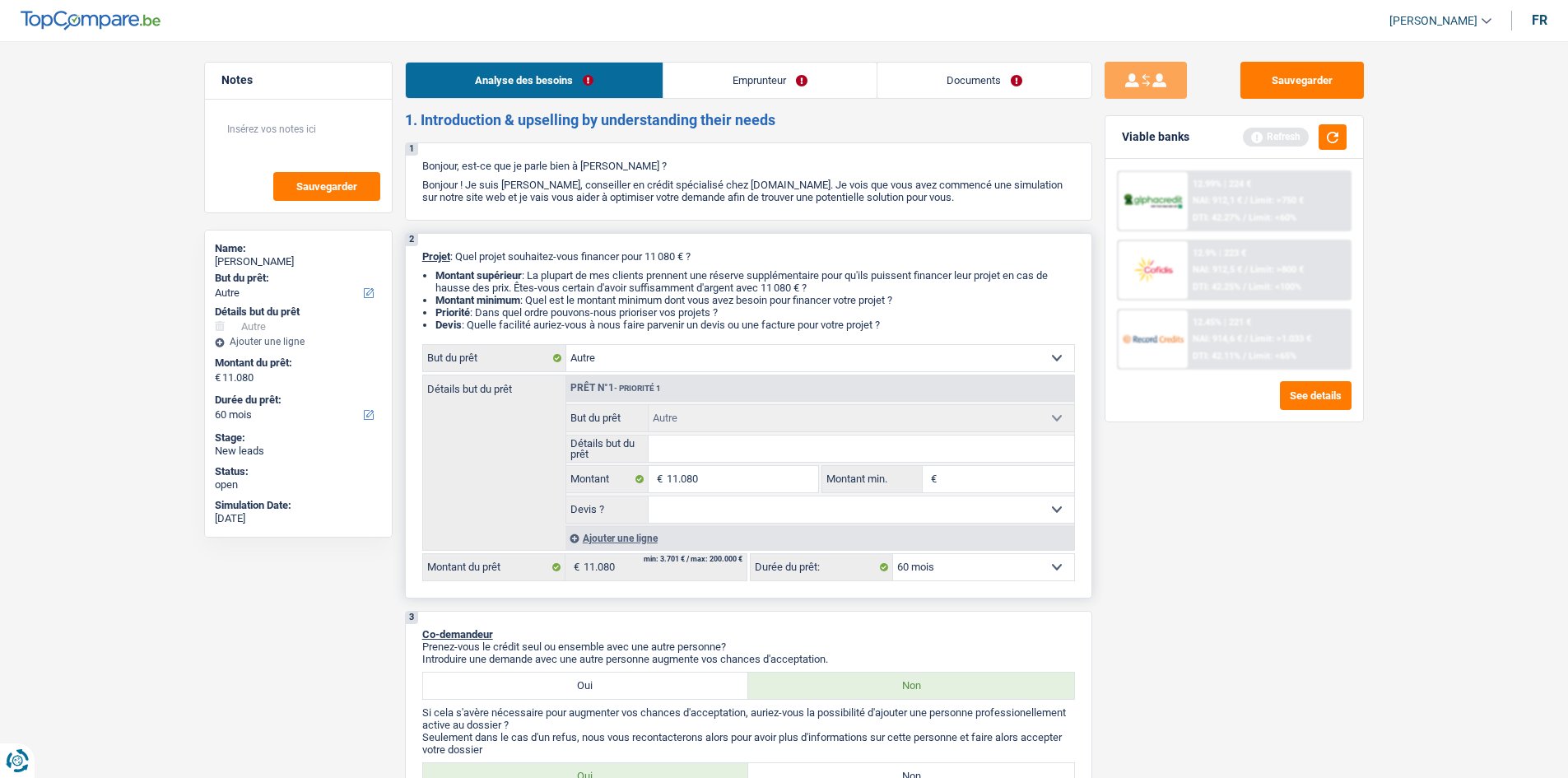 type on "1" 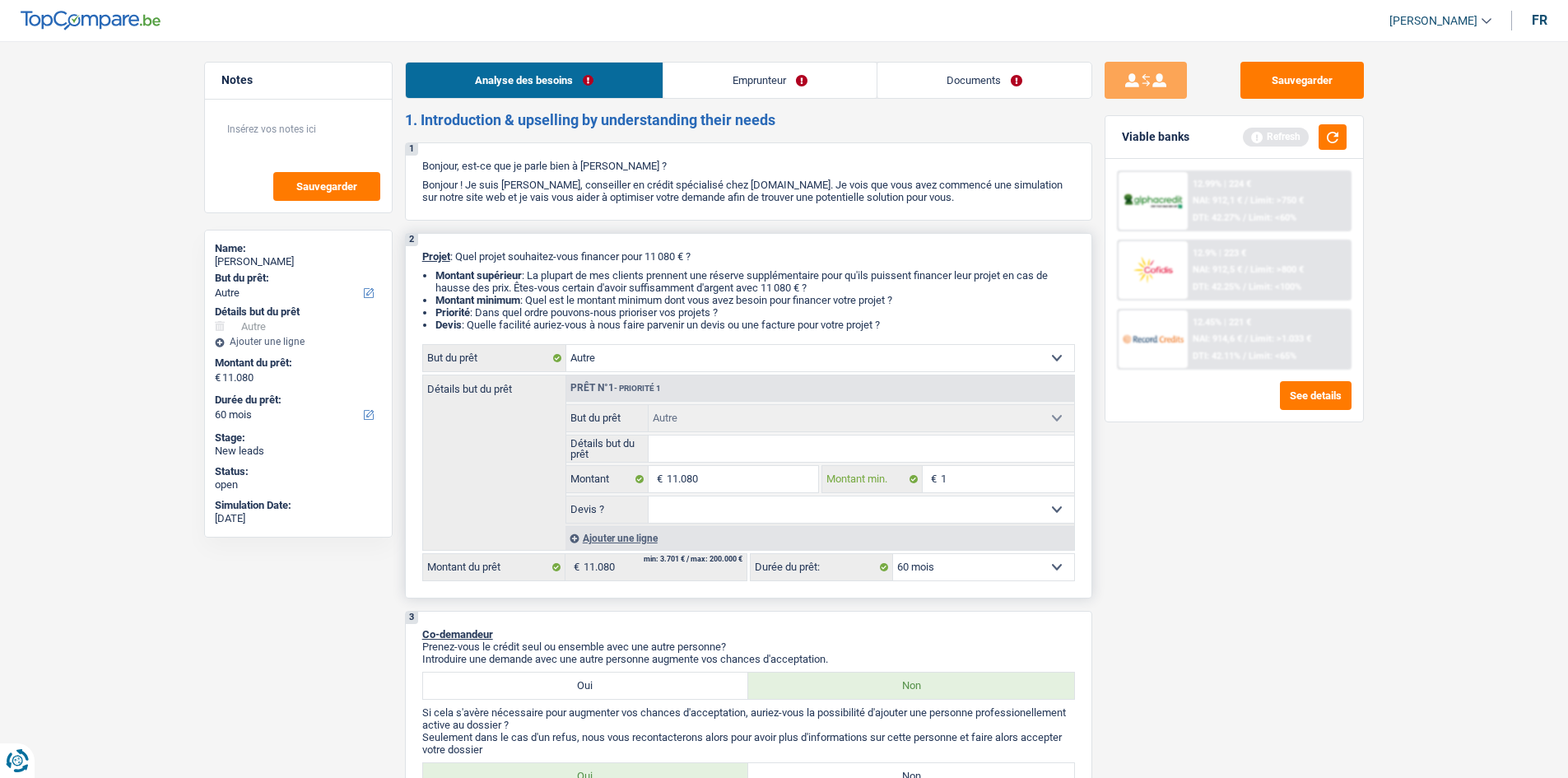 type on "10" 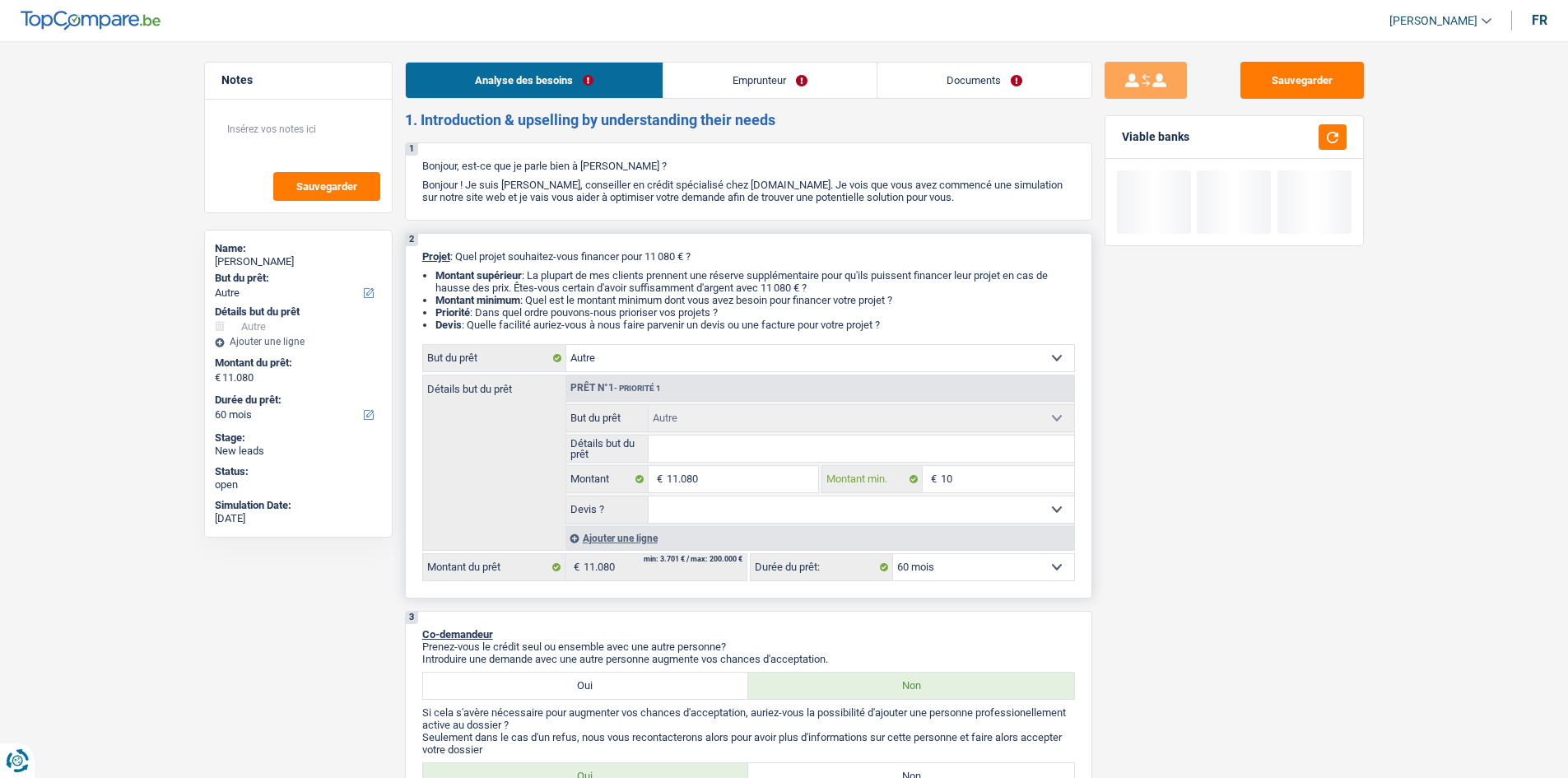 type on "100" 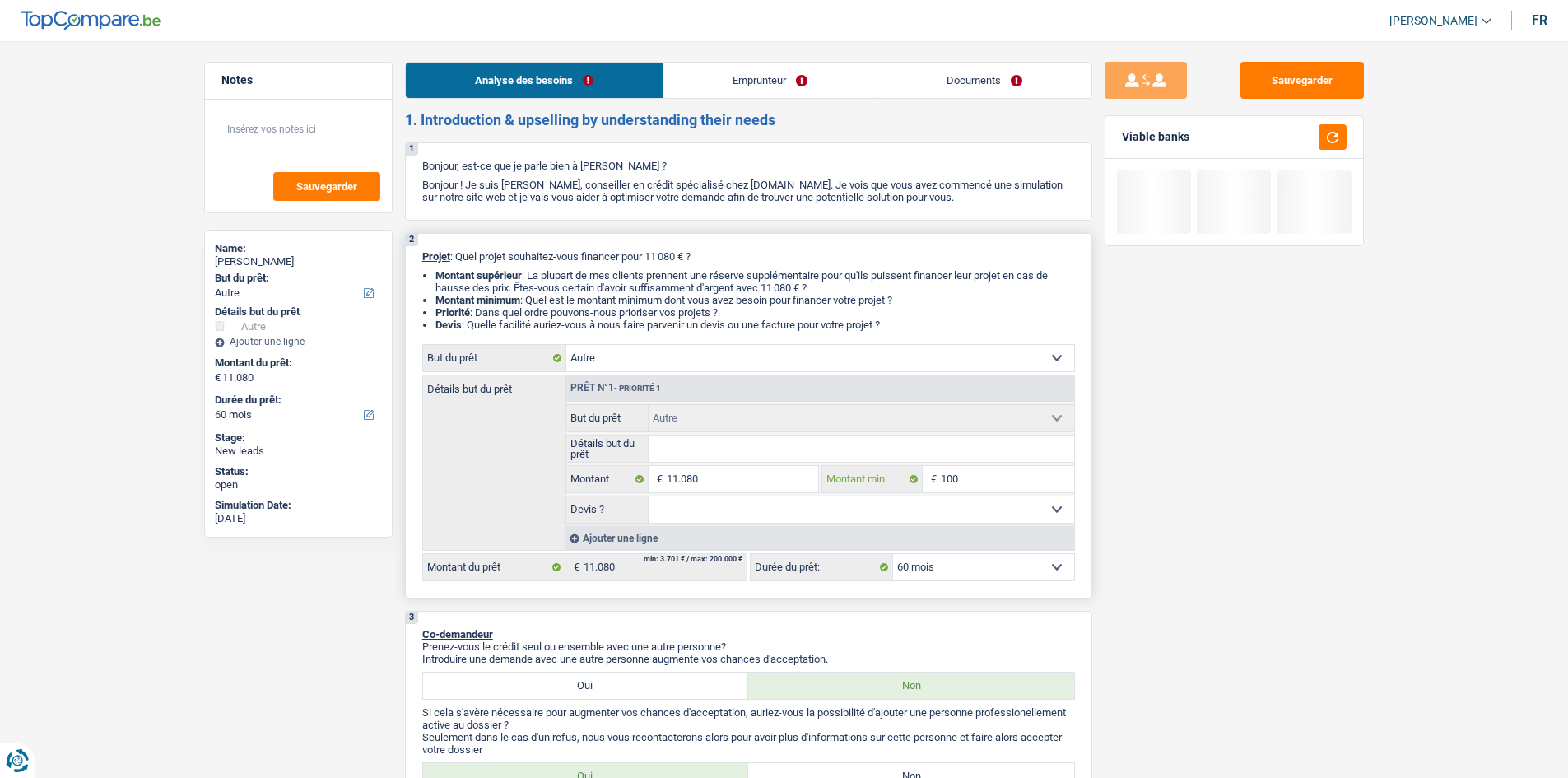 type on "1.000" 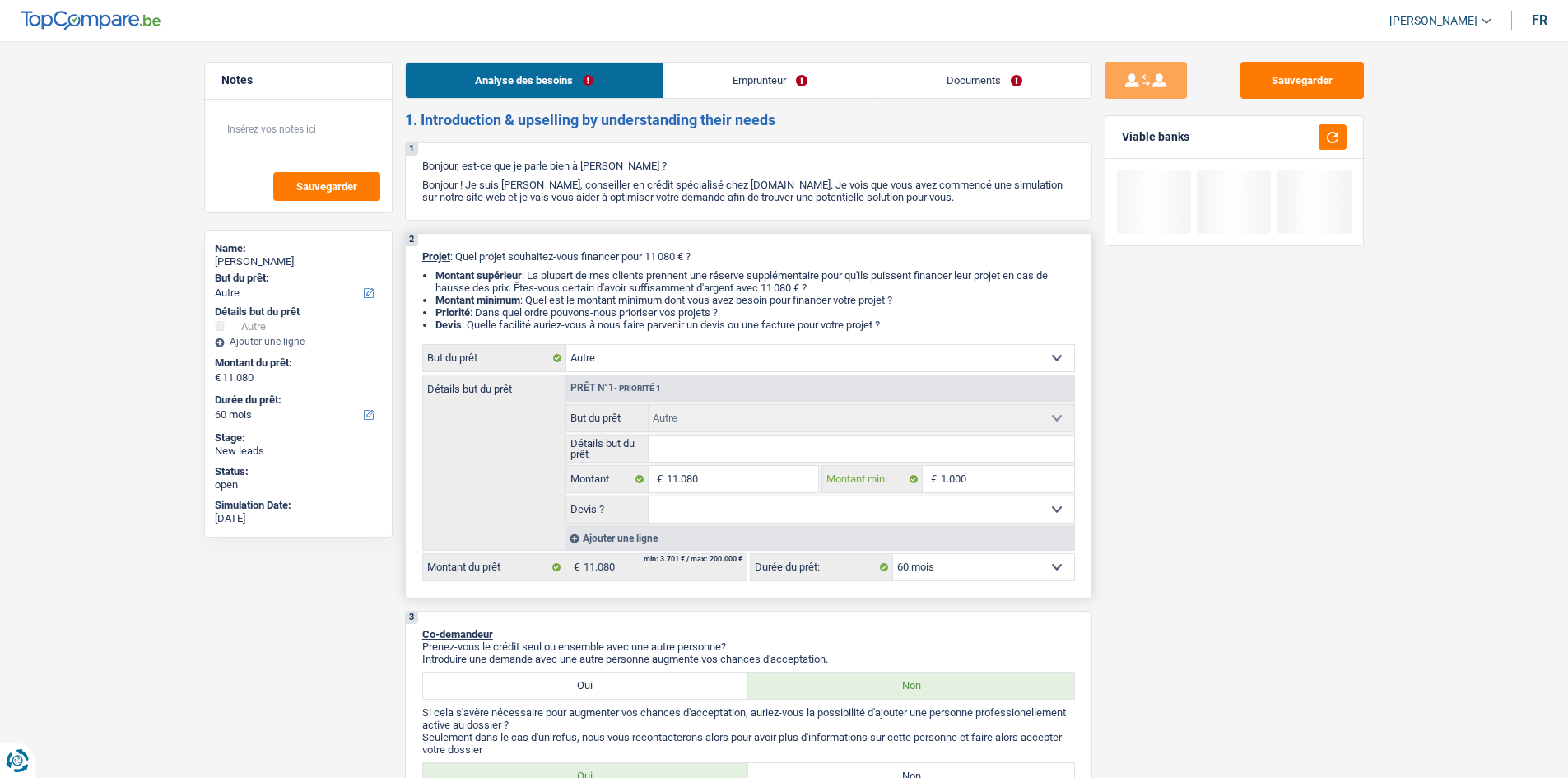 type on "10.001" 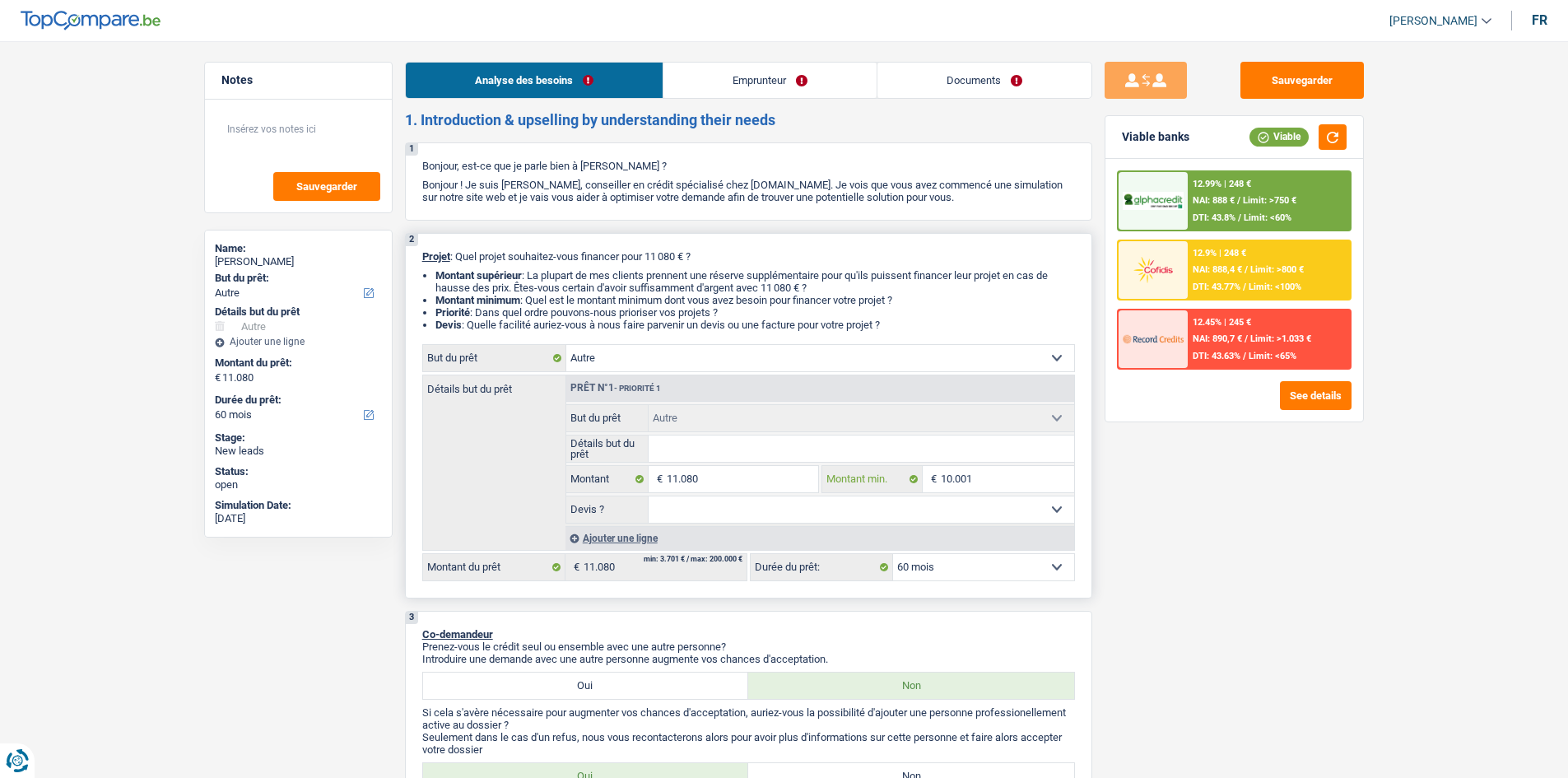 type on "1.000" 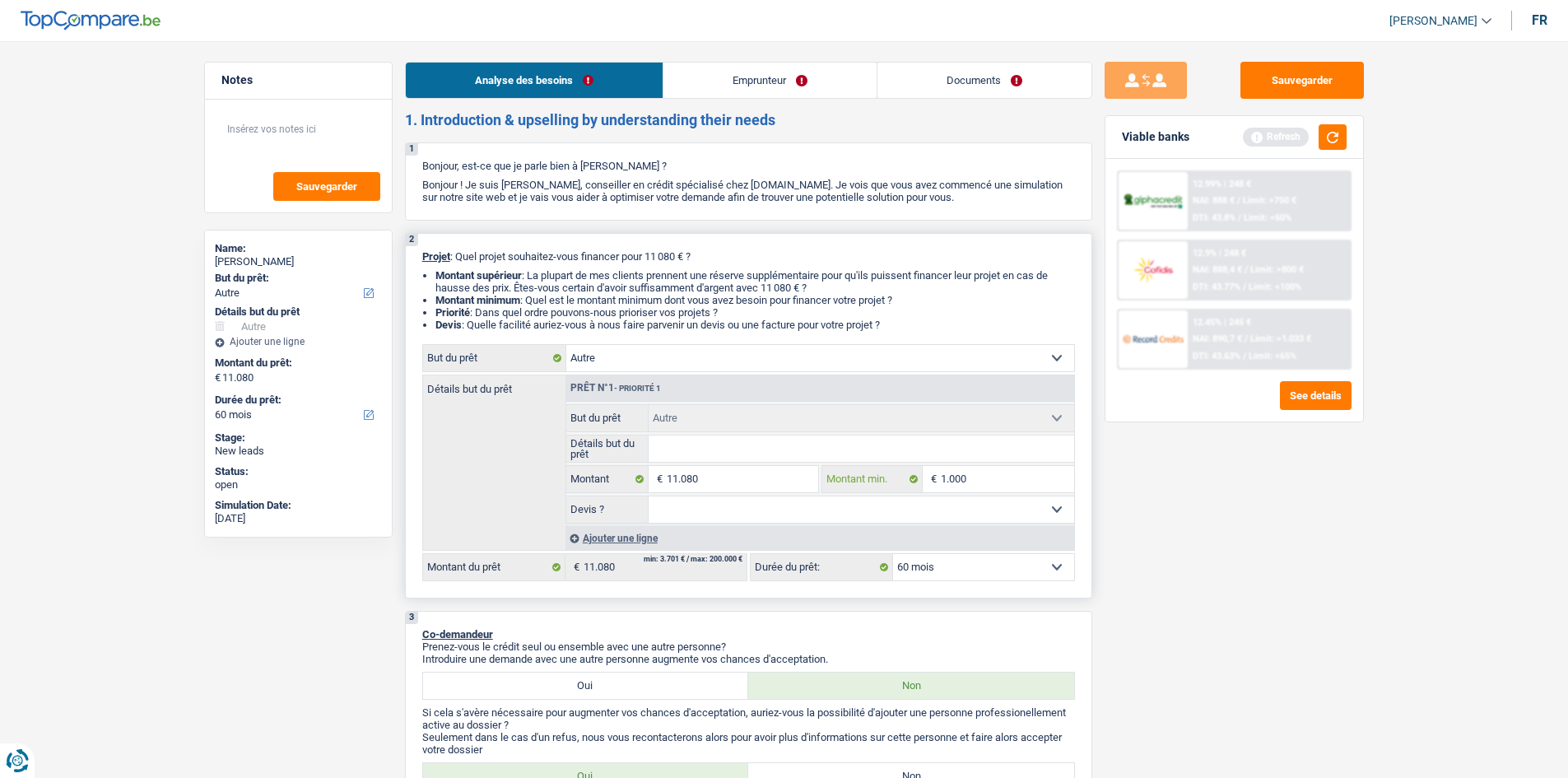 type on "100" 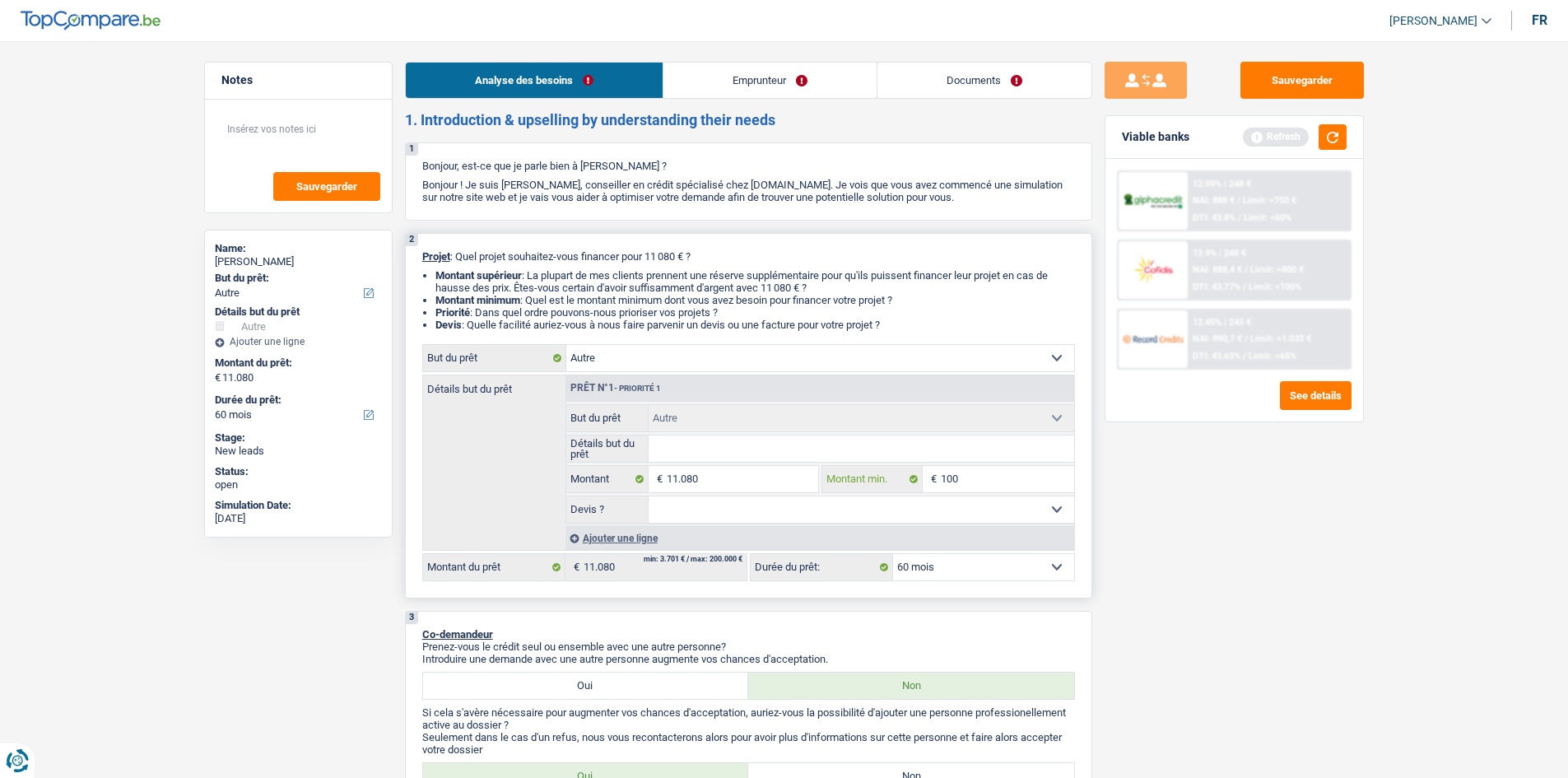 type on "1.001" 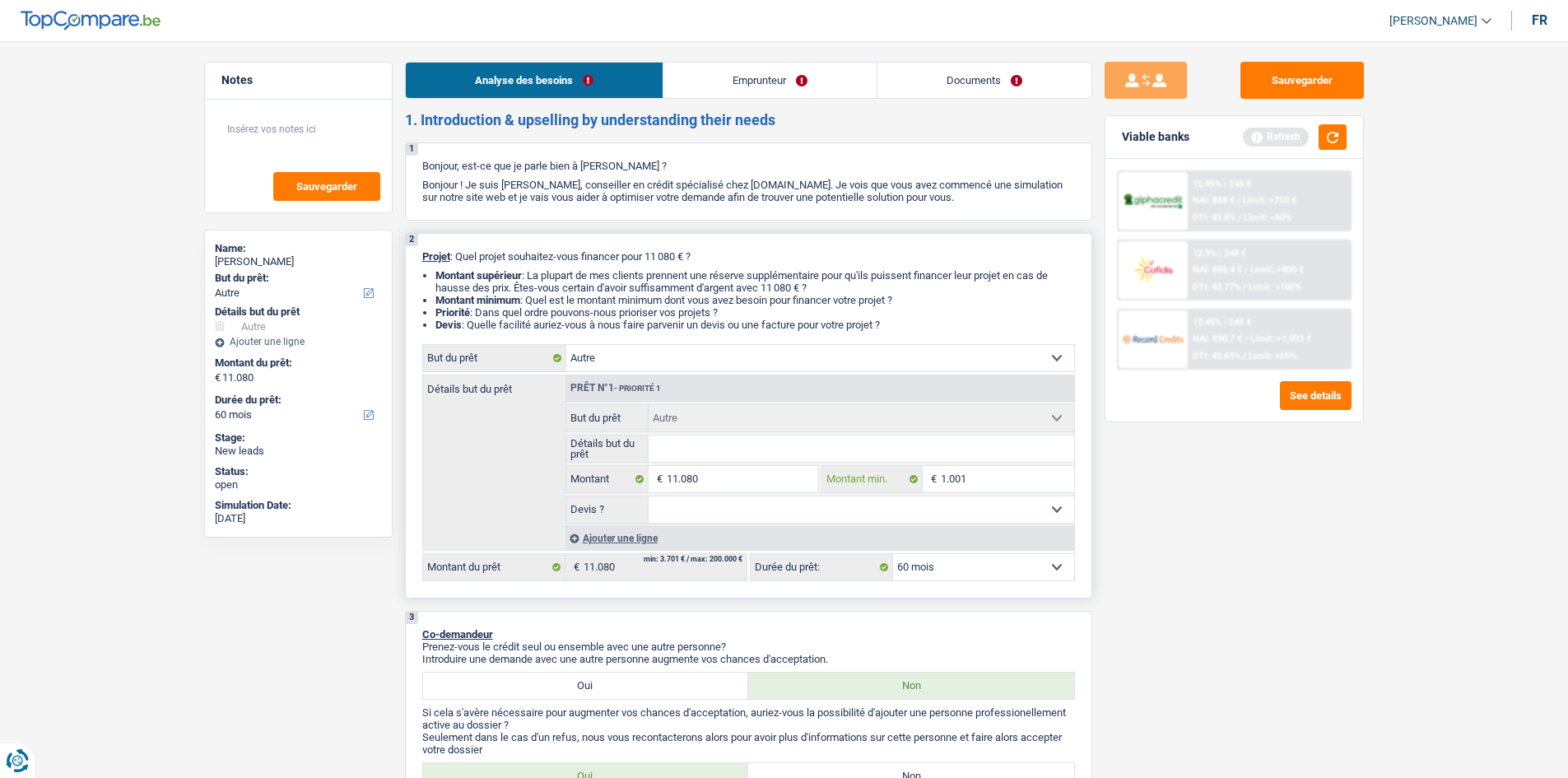 click on "1.001" at bounding box center [1007, 479] 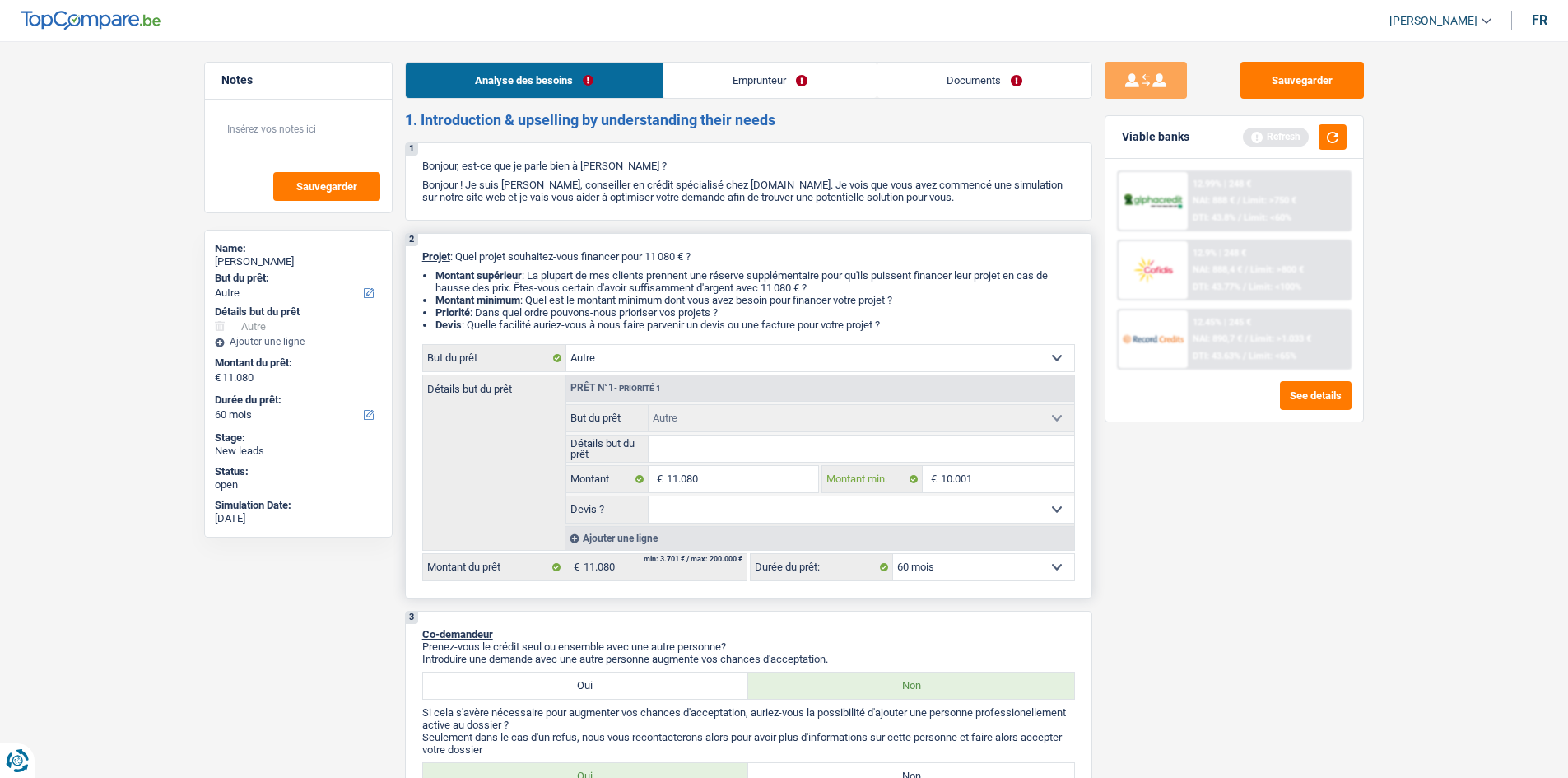 type on "10.001" 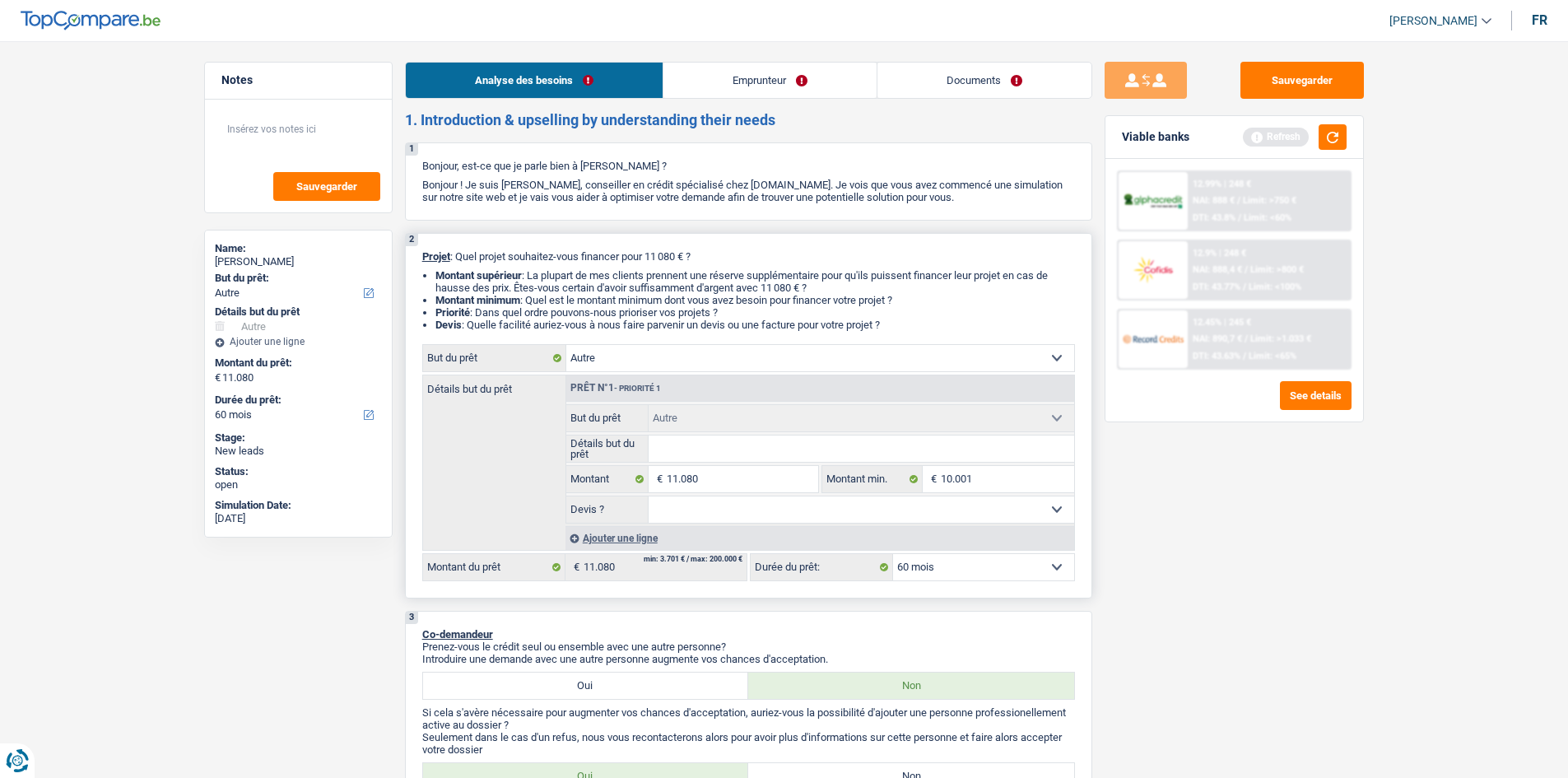 drag, startPoint x: 741, startPoint y: 509, endPoint x: 760, endPoint y: 500, distance: 21.023796 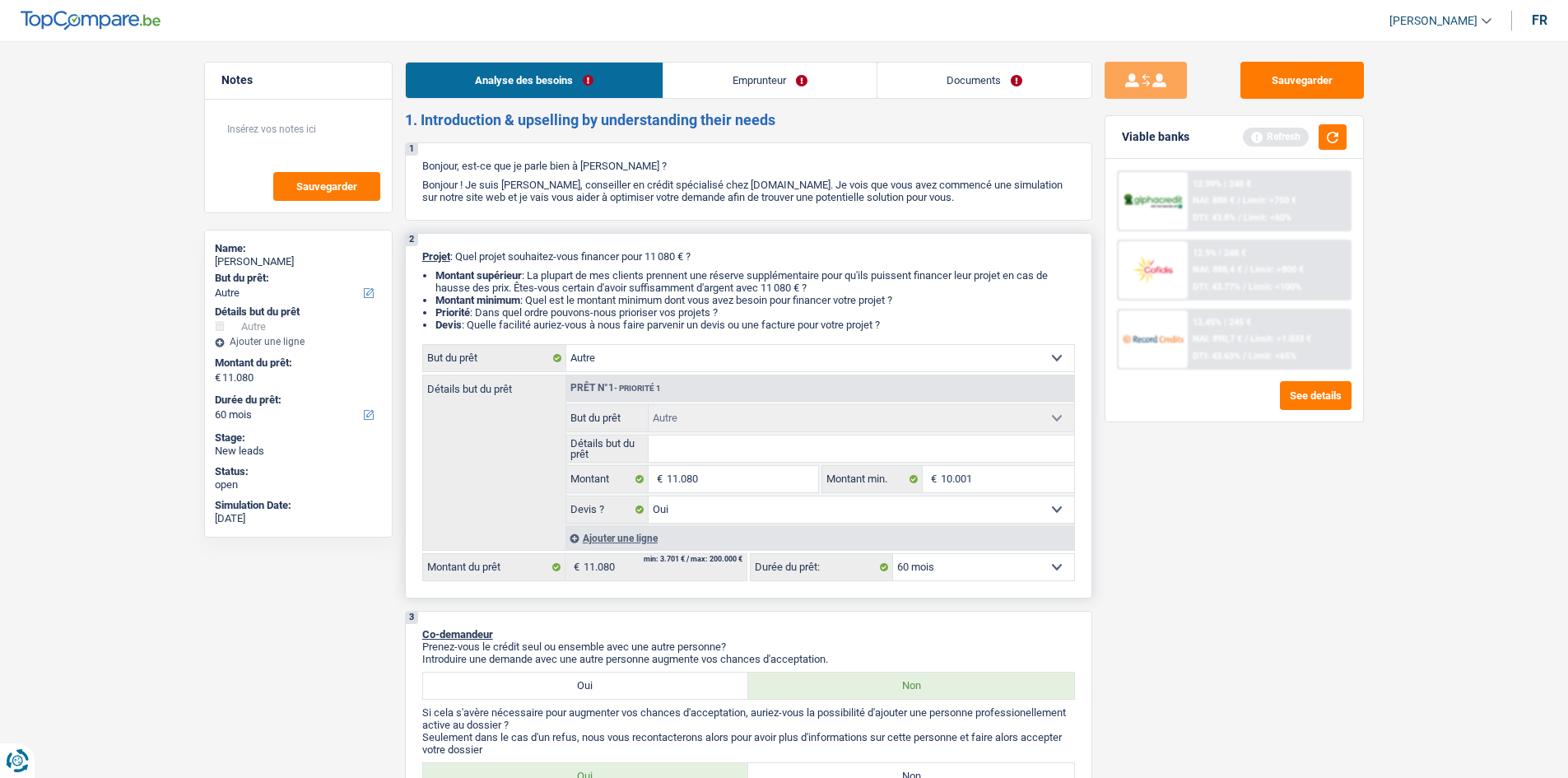 click on "Confort maison: meubles, textile, peinture, électroménager, outillage non-professionnel Hifi, multimédia, gsm, ordinateur Aménagement: frais d'installation, déménagement Evénement familial: naissance, mariage, divorce, communion, décès Frais médicaux Frais d'études Frais permis de conduire Loisirs: voyage, sport, musique Rafraîchissement: petits travaux maison et jardin Frais judiciaires Réparation voiture Prêt rénovation Prêt énergie Prêt voiture Taxes, impôts non professionnels Rénovation bien à l'étranger Dettes familiales Assurance Autre
Sélectionner une option
But du prêt" at bounding box center (748, 358) 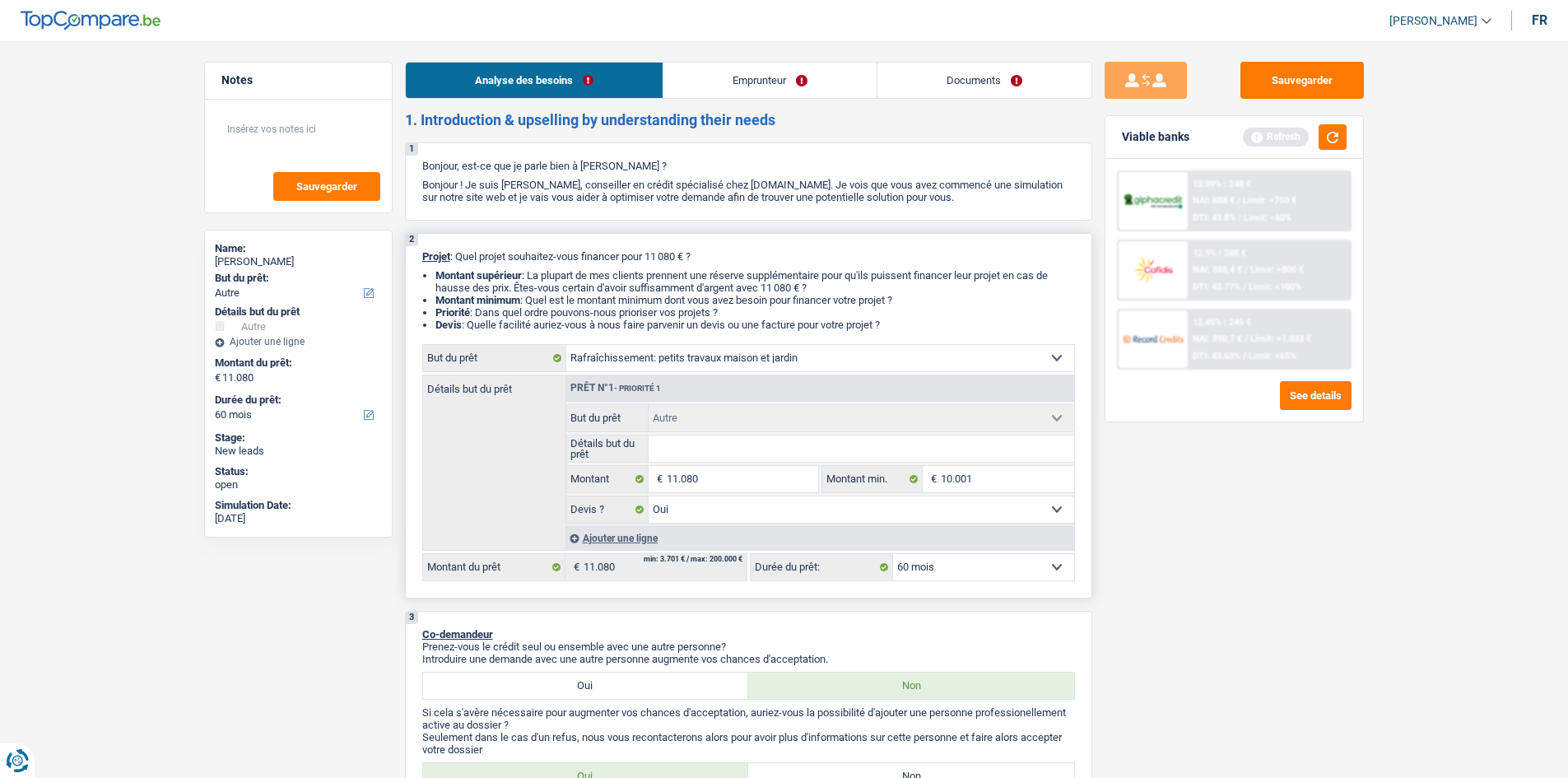 click on "Confort maison: meubles, textile, peinture, électroménager, outillage non-professionnel Hifi, multimédia, gsm, ordinateur Aménagement: frais d'installation, déménagement Evénement familial: naissance, mariage, divorce, communion, décès Frais médicaux Frais d'études Frais permis de conduire Loisirs: voyage, sport, musique Rafraîchissement: petits travaux maison et jardin Frais judiciaires Réparation voiture Prêt rénovation Prêt énergie Prêt voiture Taxes, impôts non professionnels Rénovation bien à l'étranger Dettes familiales Assurance Autre
Sélectionner une option" at bounding box center [820, 358] 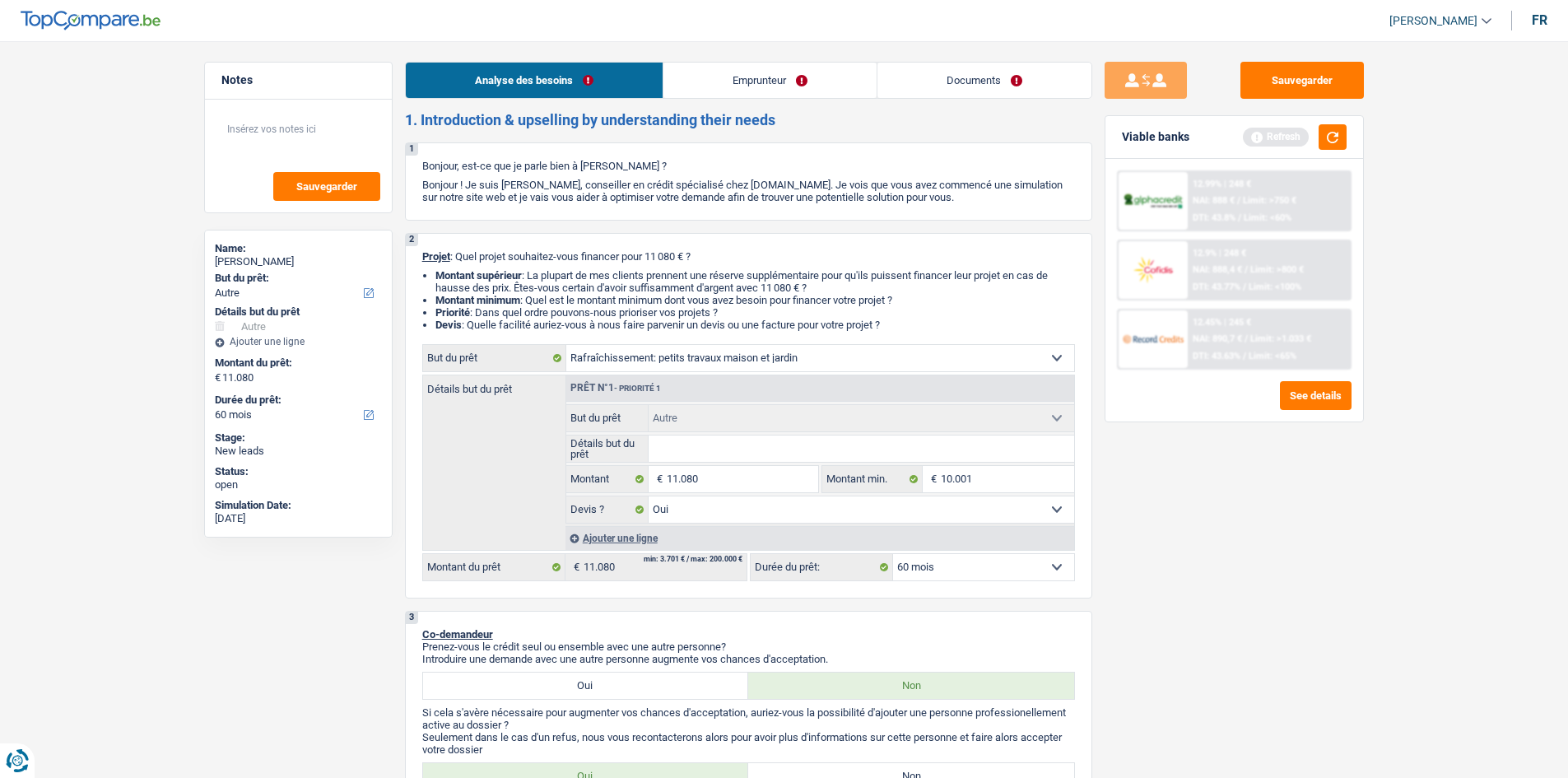 select on "houseOrGarden" 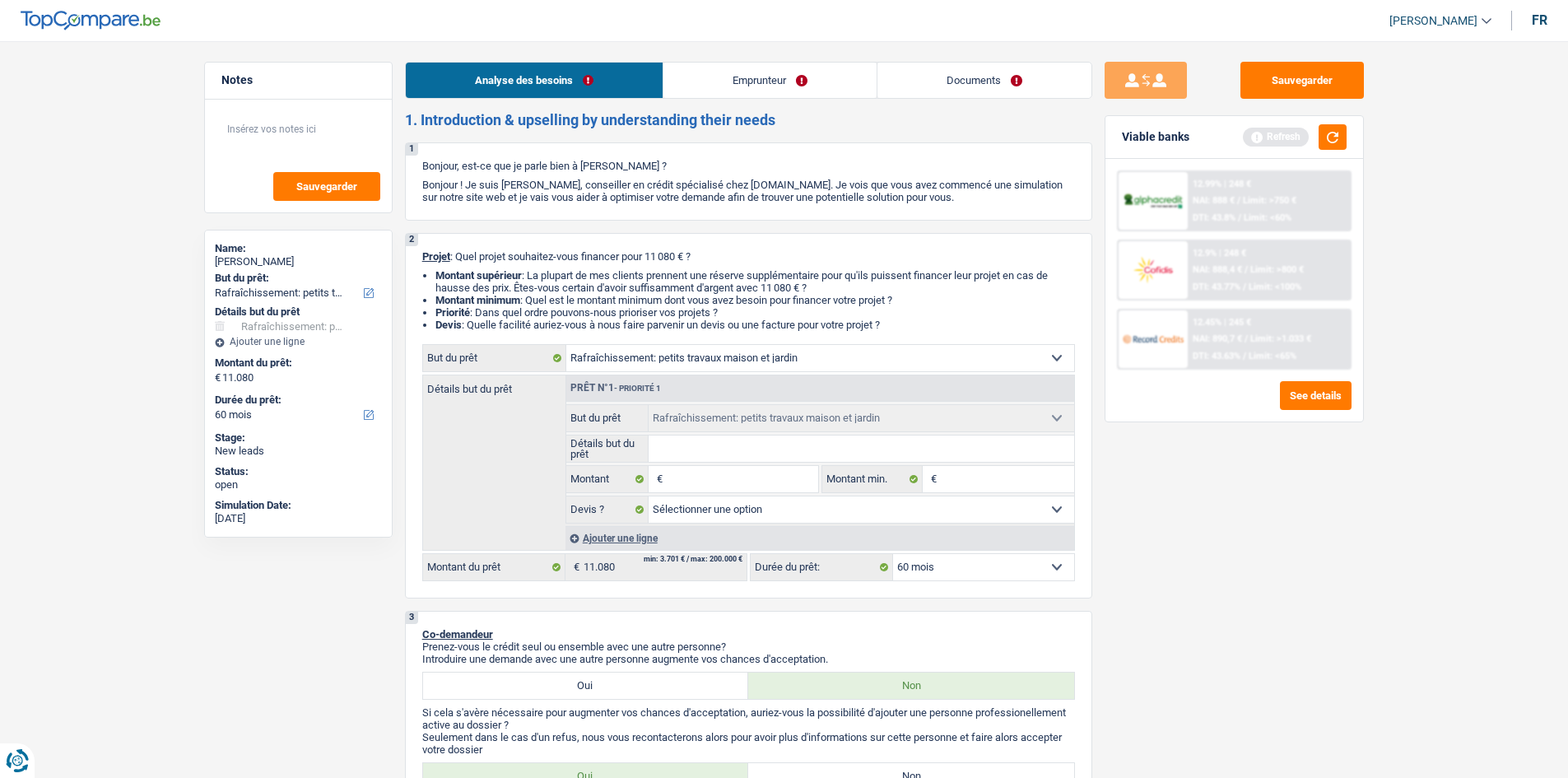 select on "other" 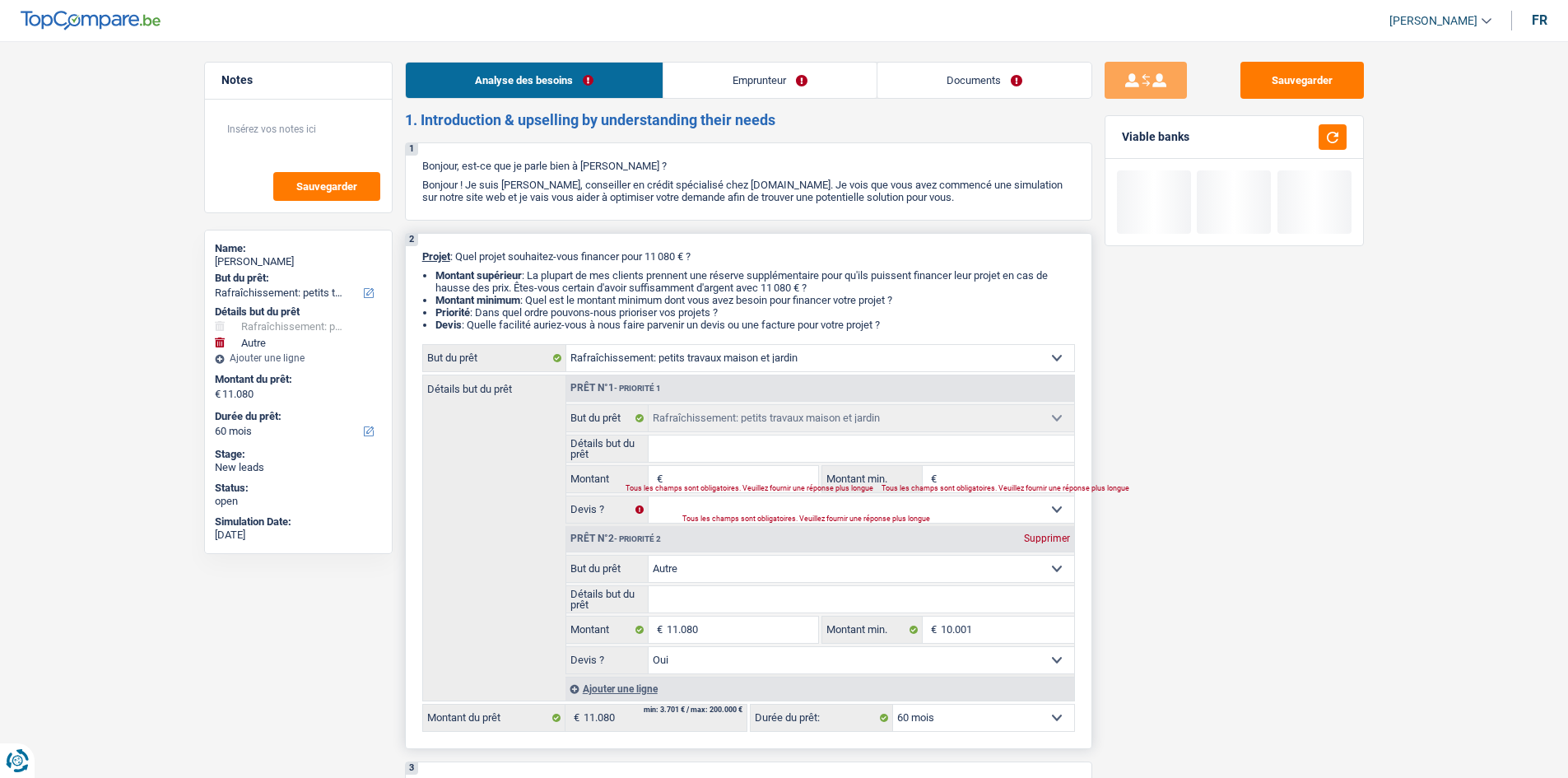 click on "Supprimer" at bounding box center [1047, 538] 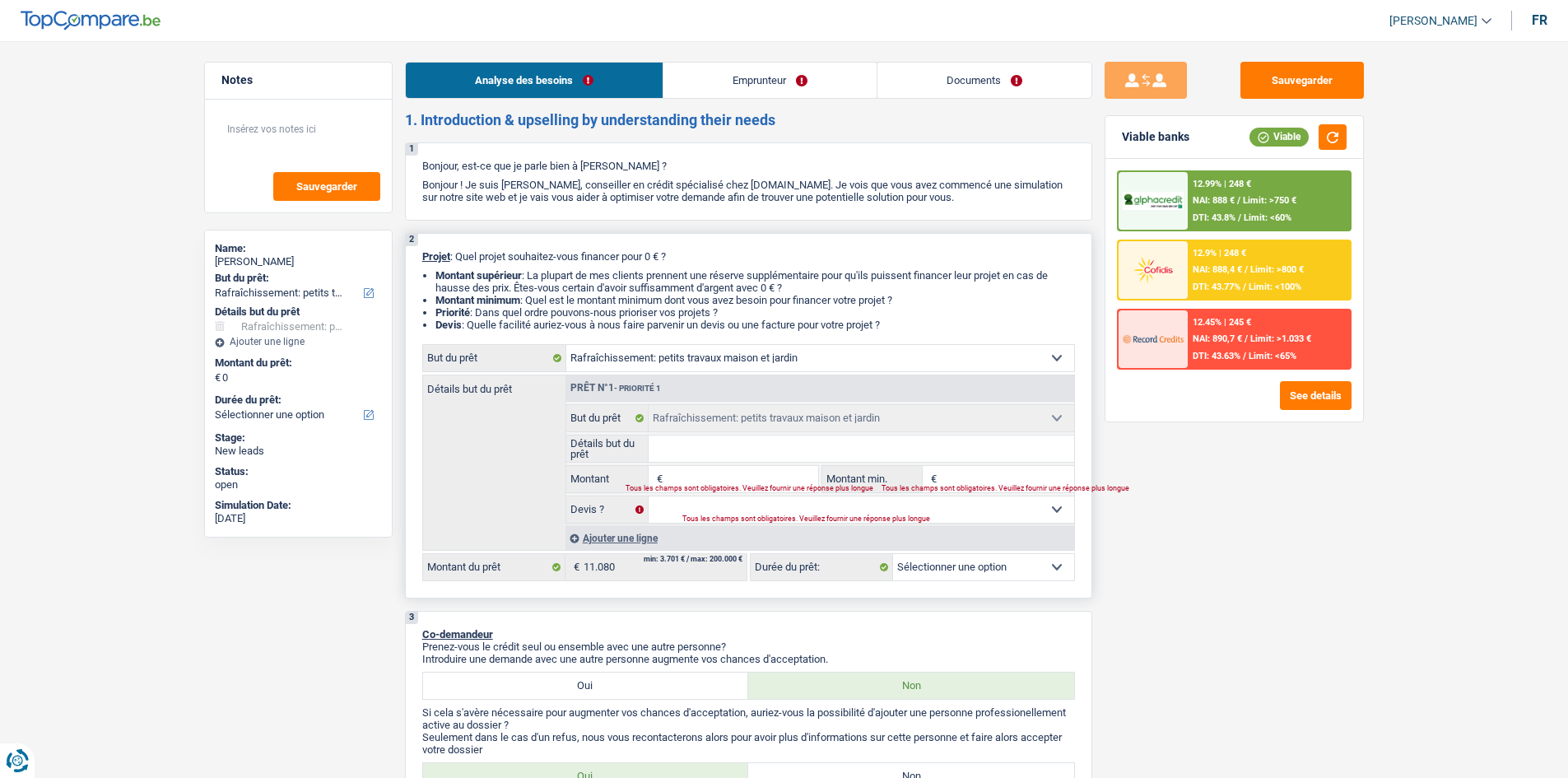 click on "Montant" at bounding box center (742, 479) 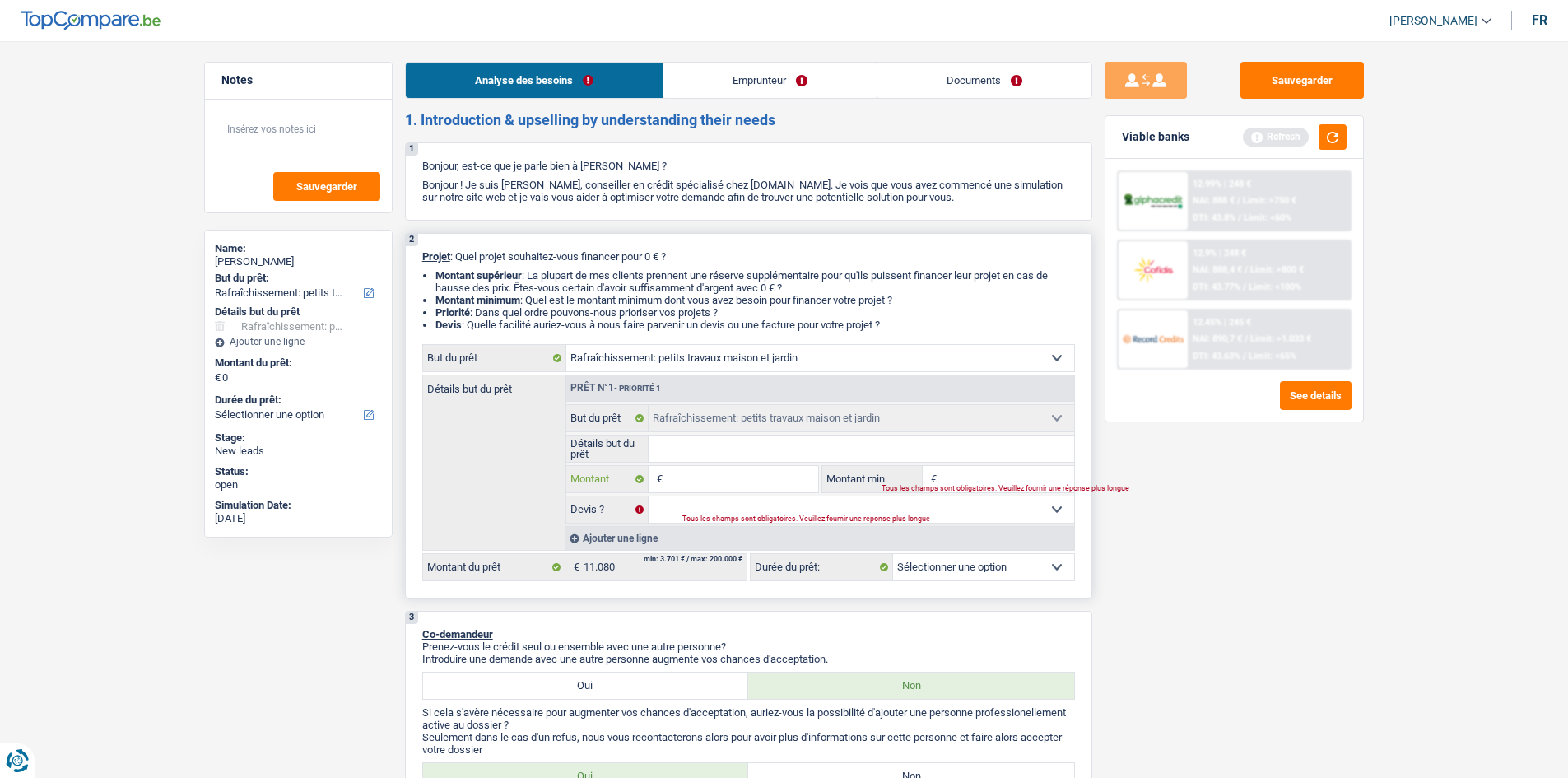 type on "1" 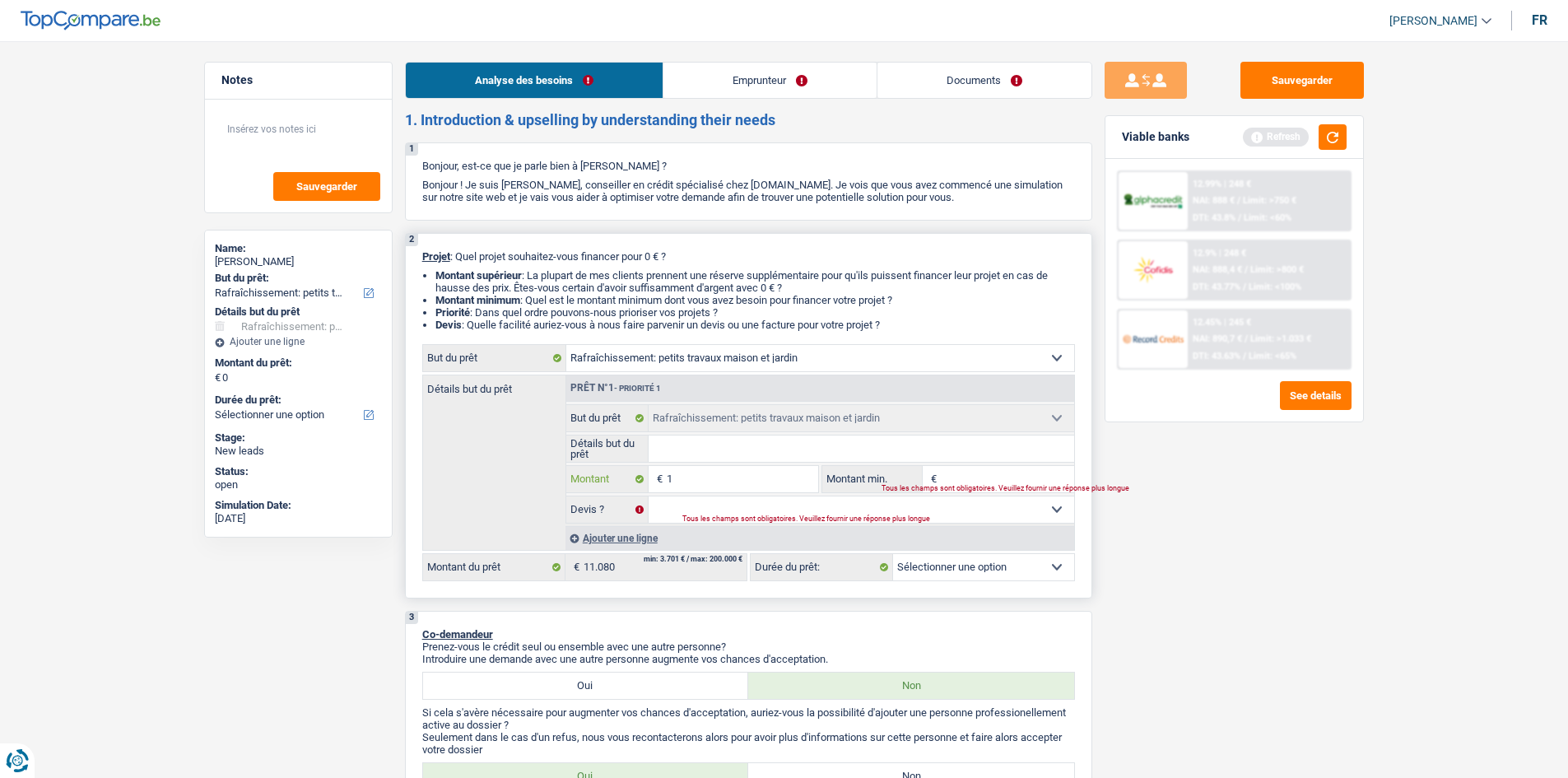 type on "11" 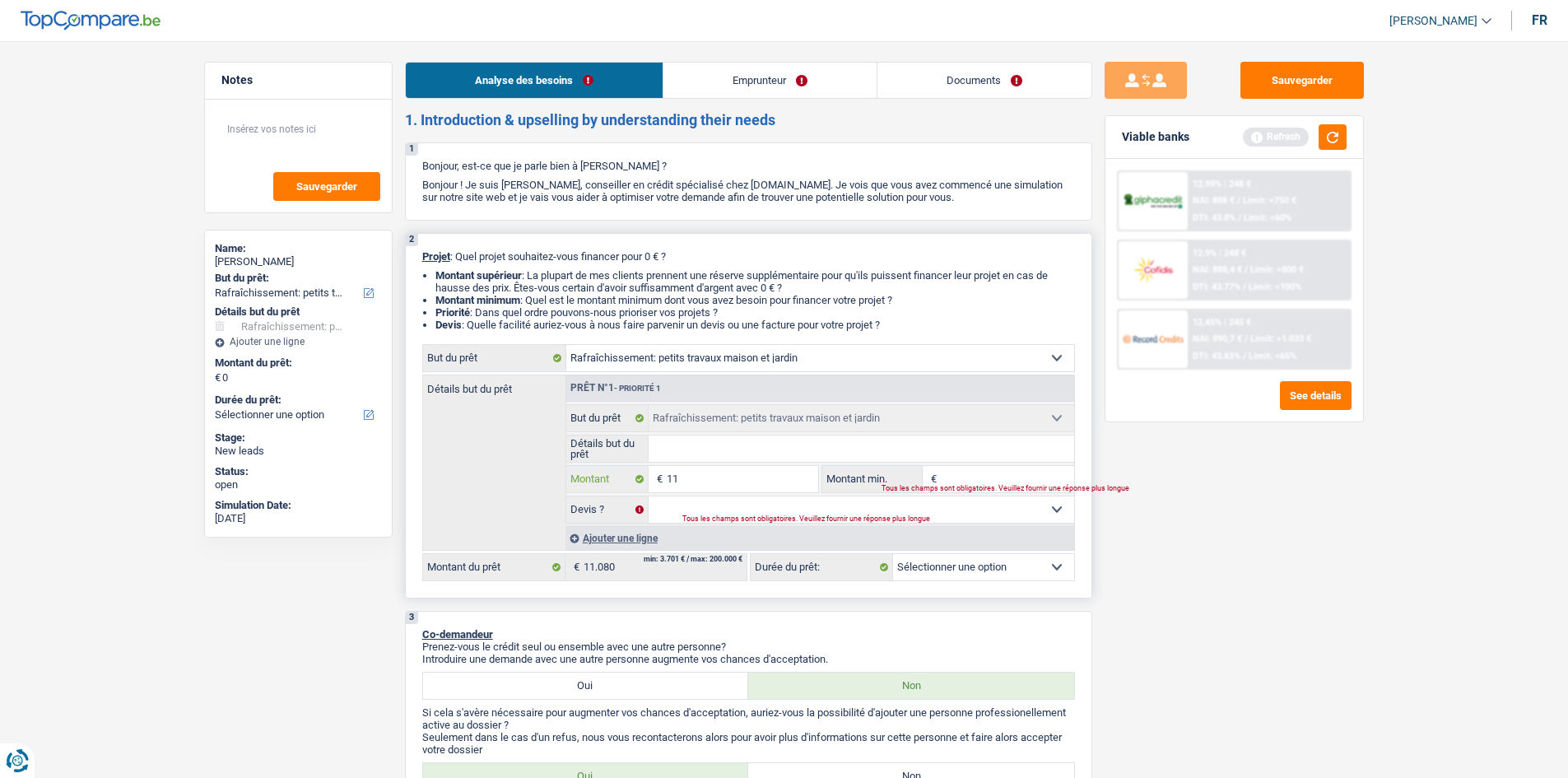type on "110" 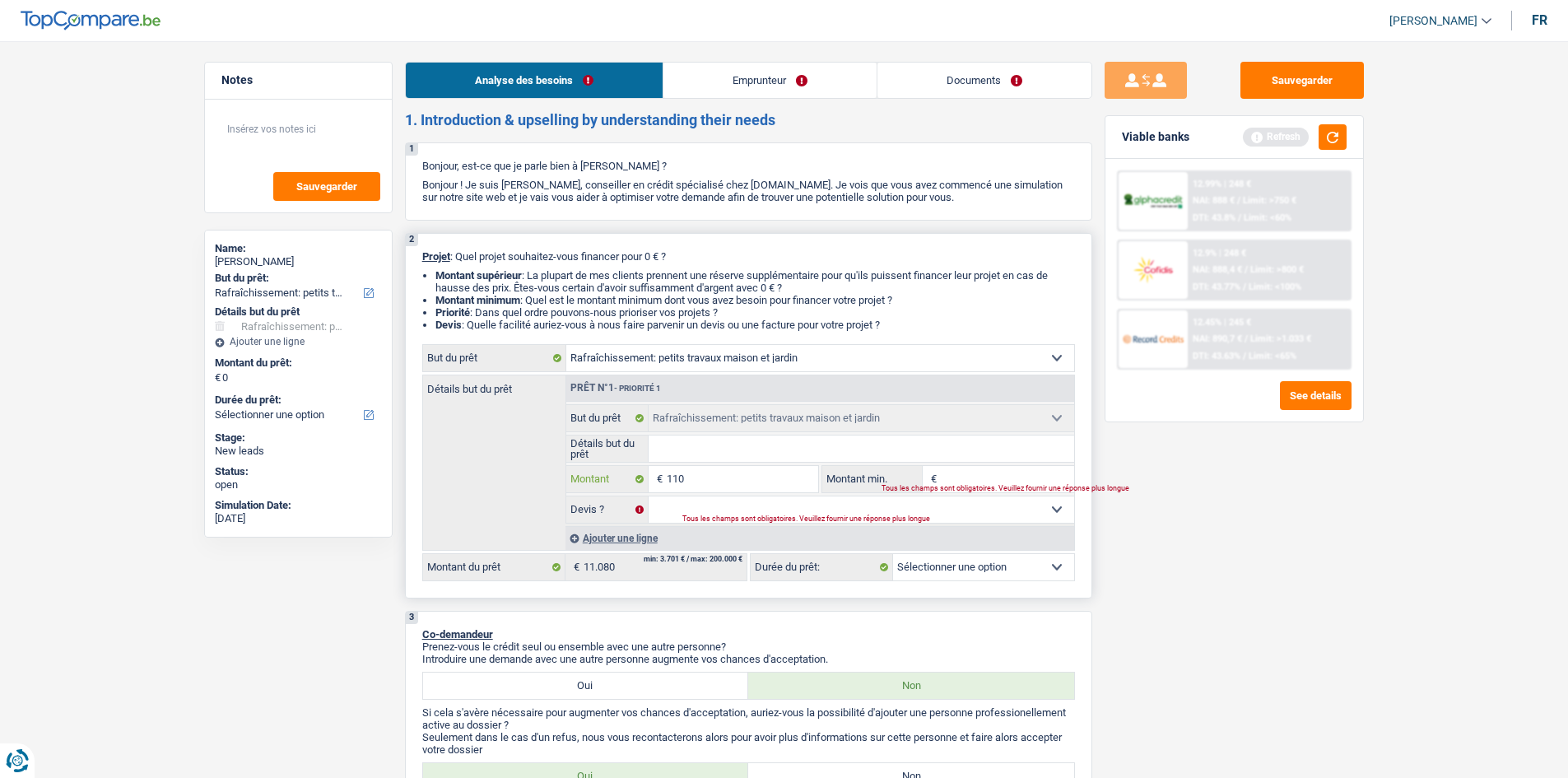 type on "1.108" 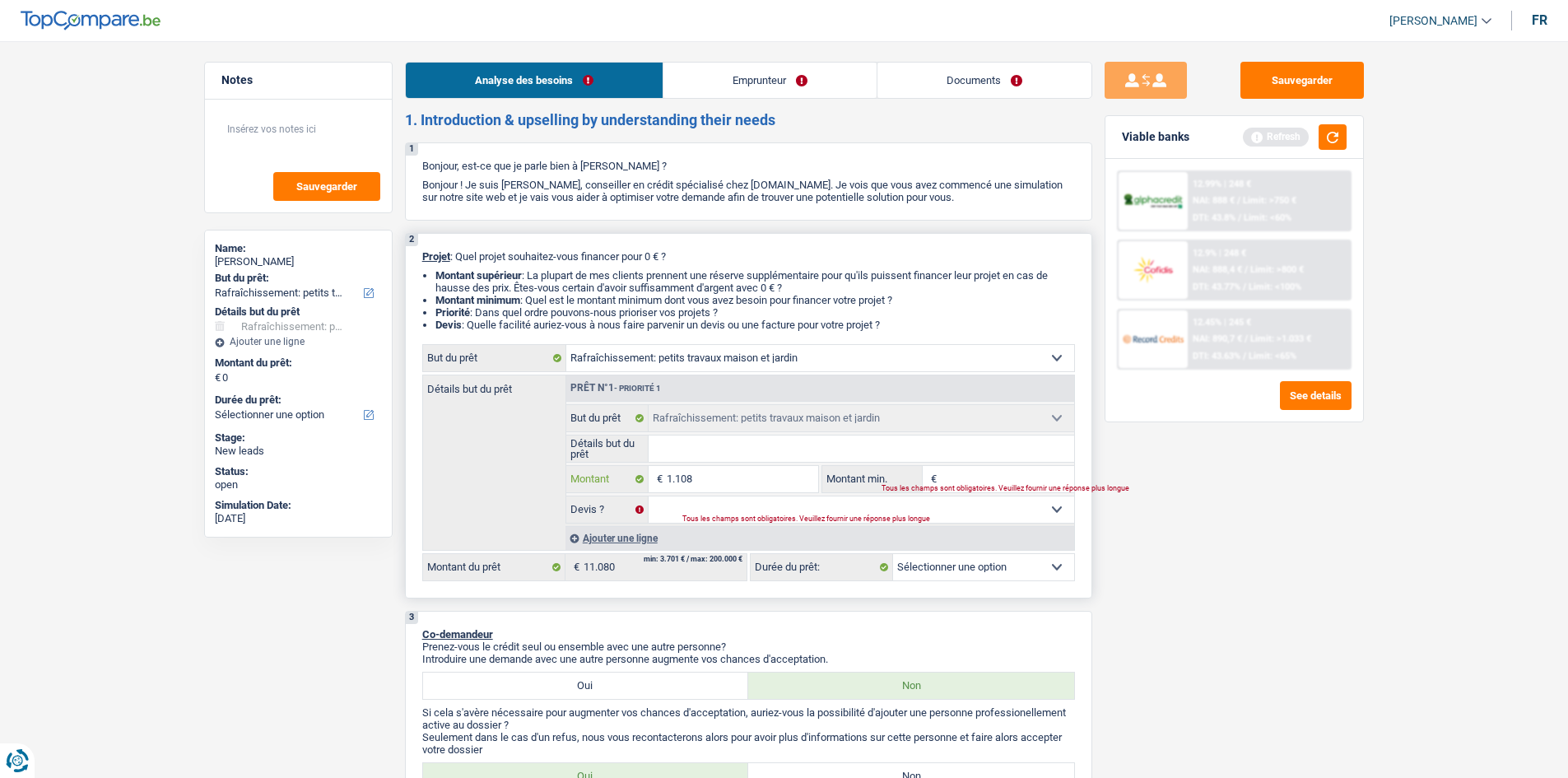 type on "11.080" 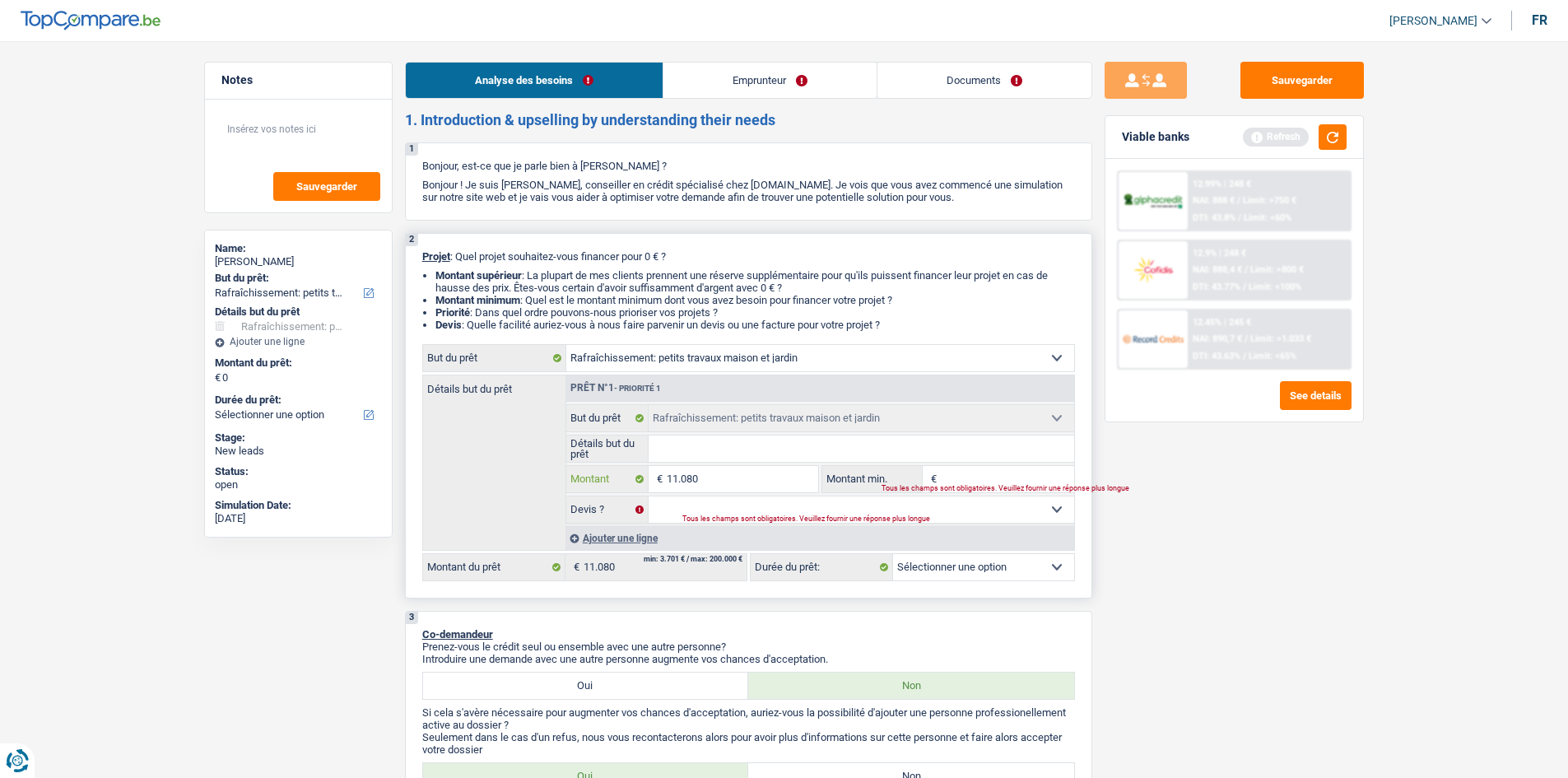 type on "11.080" 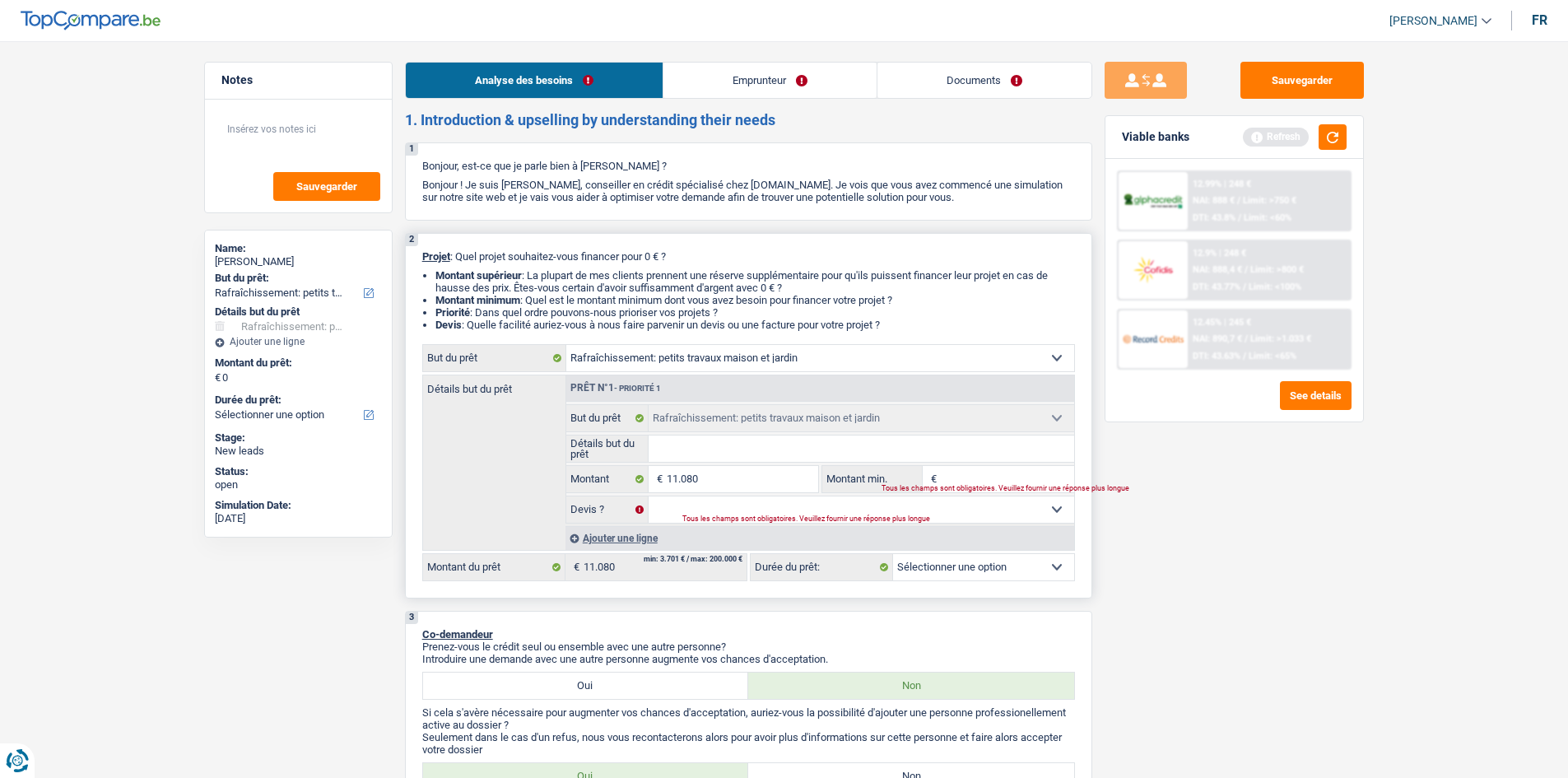 type on "11.080" 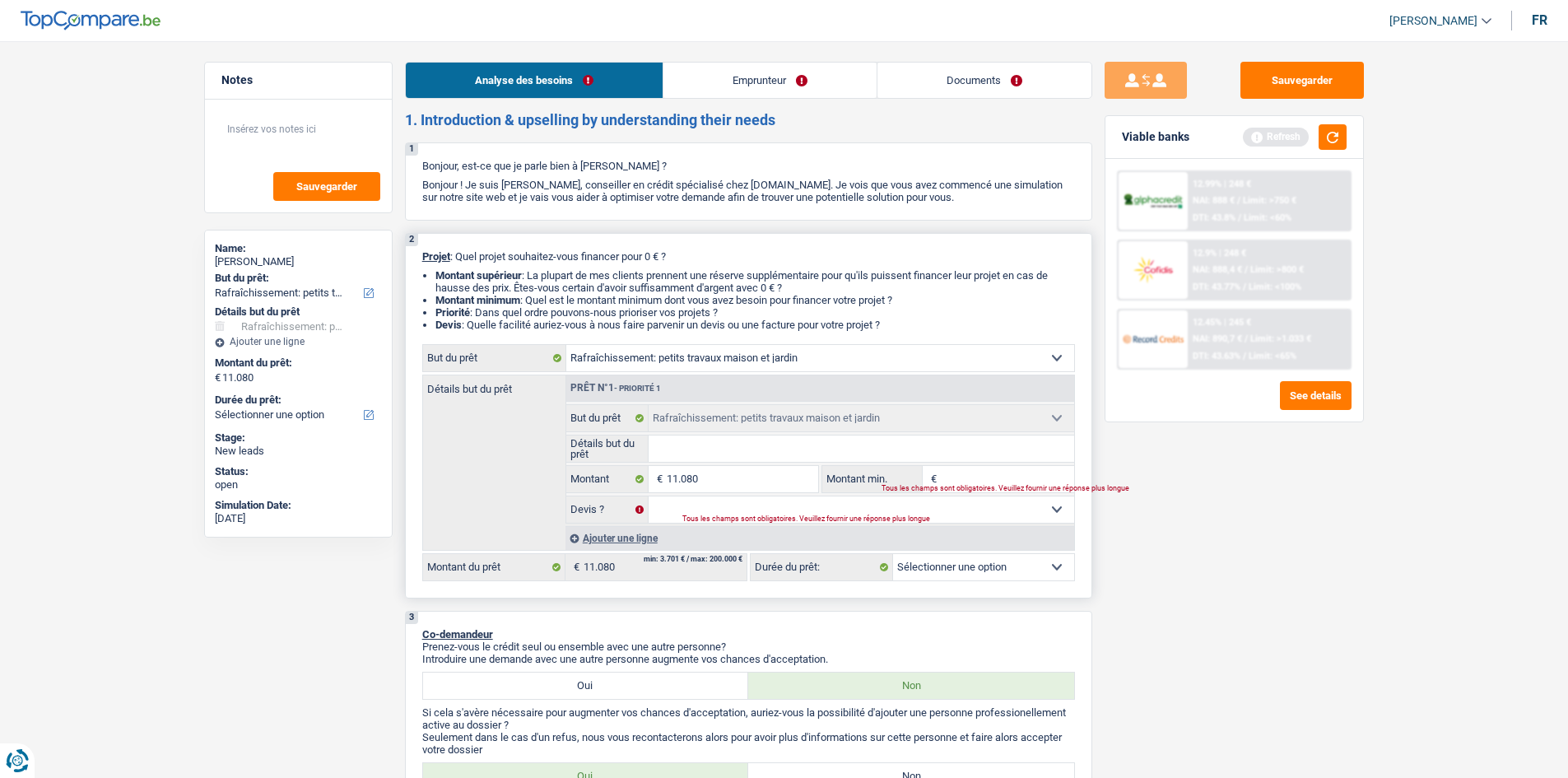 click on "Détails but du prêt
Tous les champs sont obligatoires. Veuillez fournir une réponse plus longue" at bounding box center [820, 449] 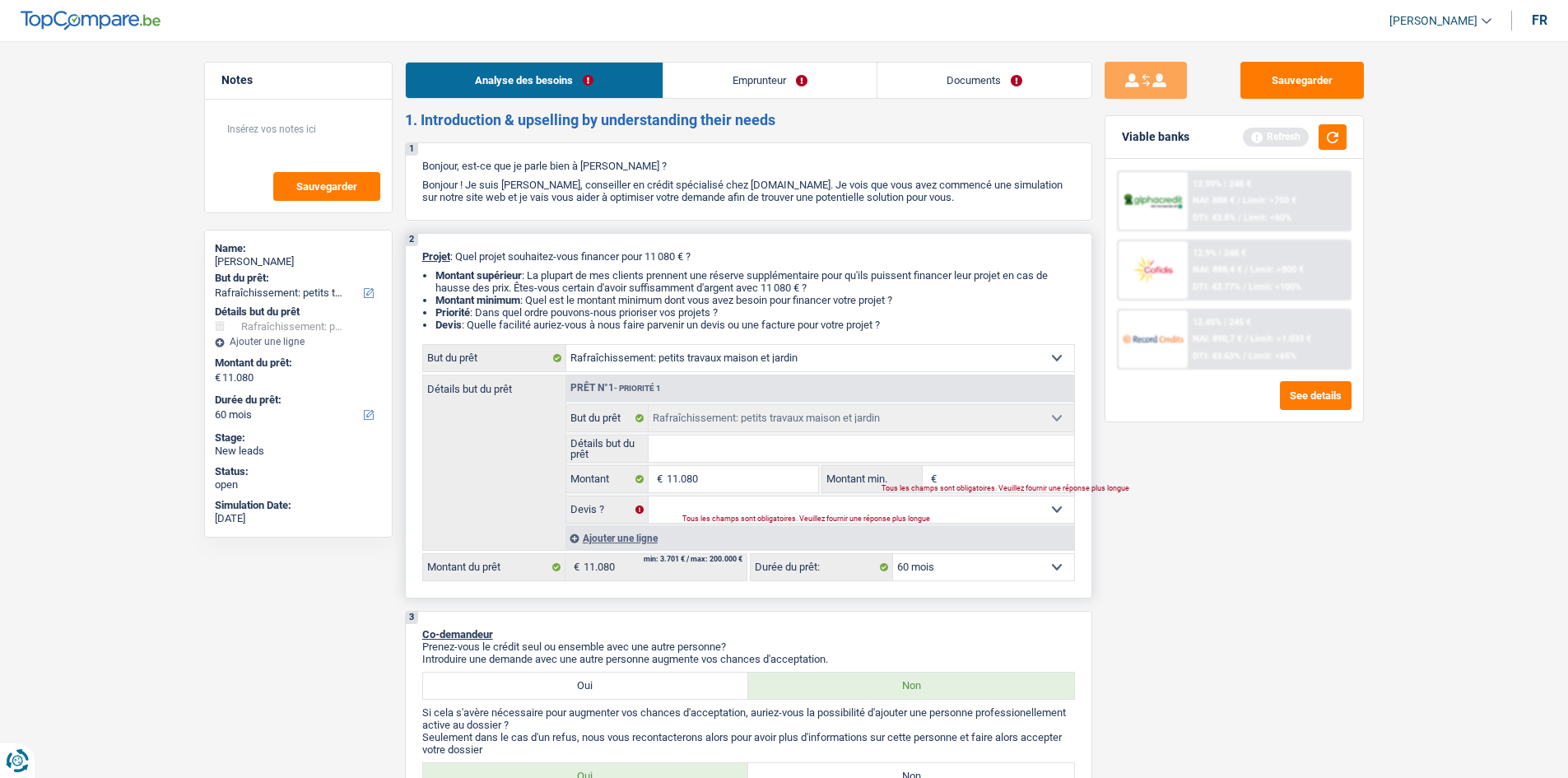 click on "Montant min." at bounding box center [1007, 479] 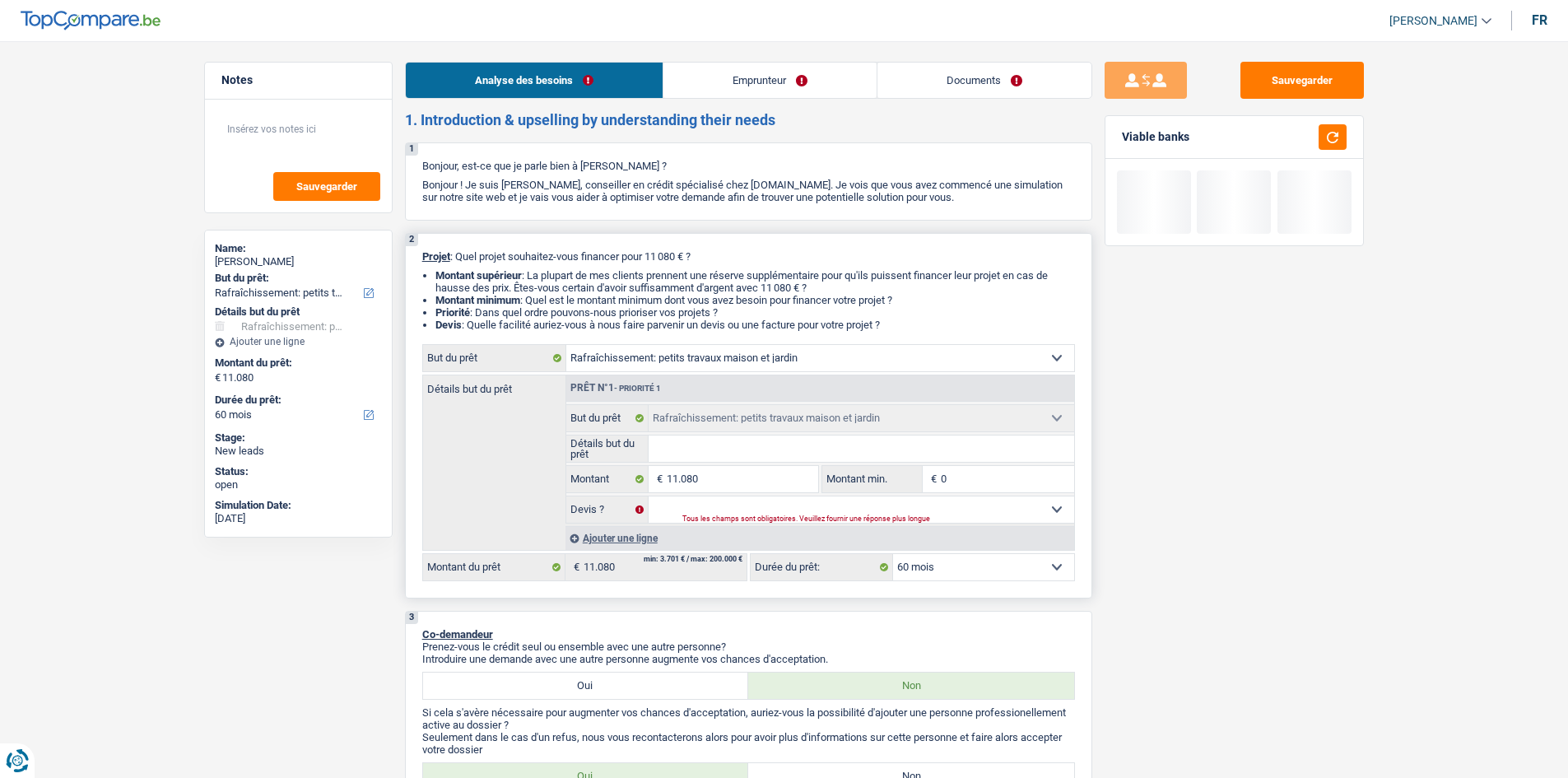 type 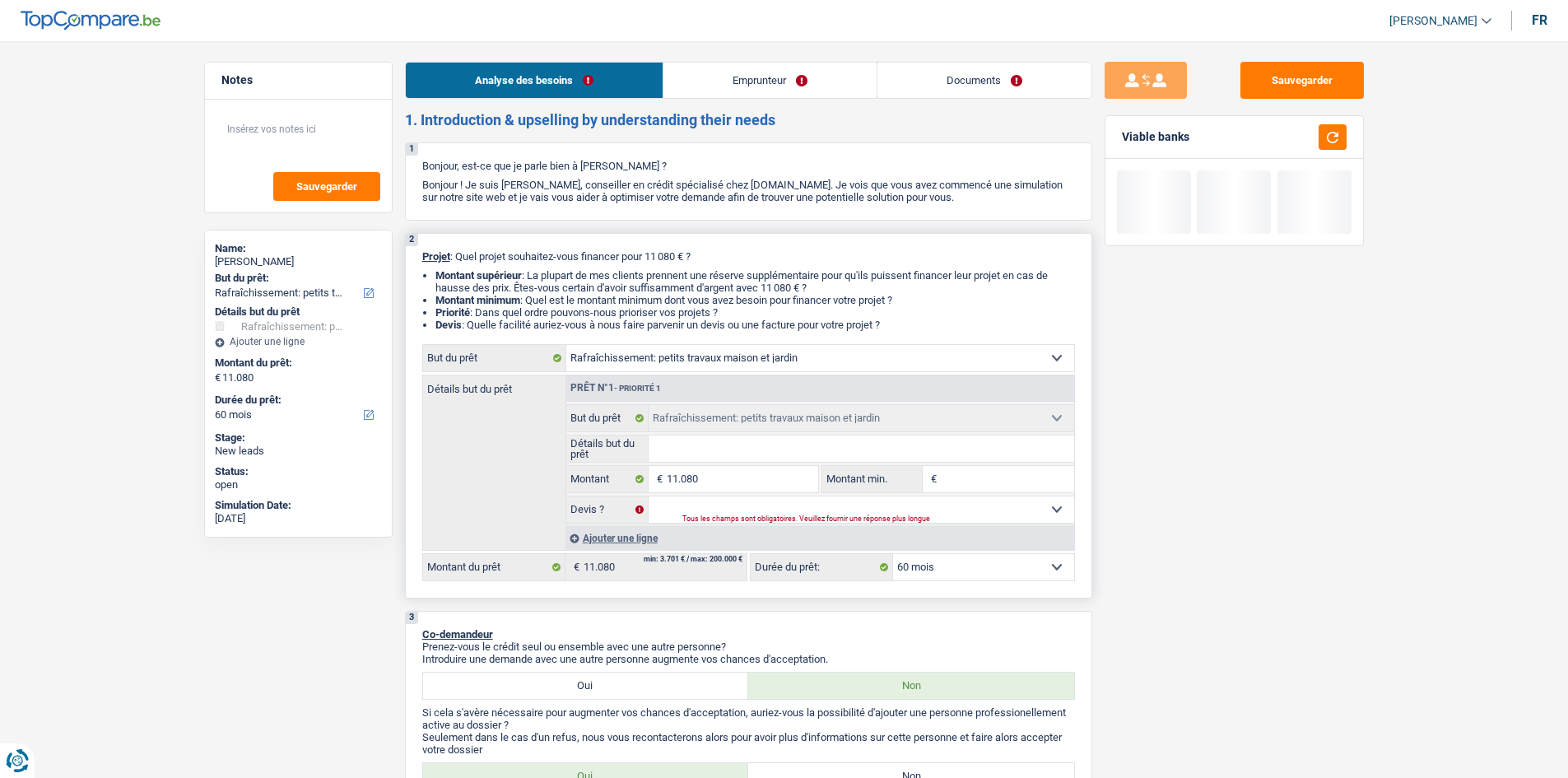 type on "1" 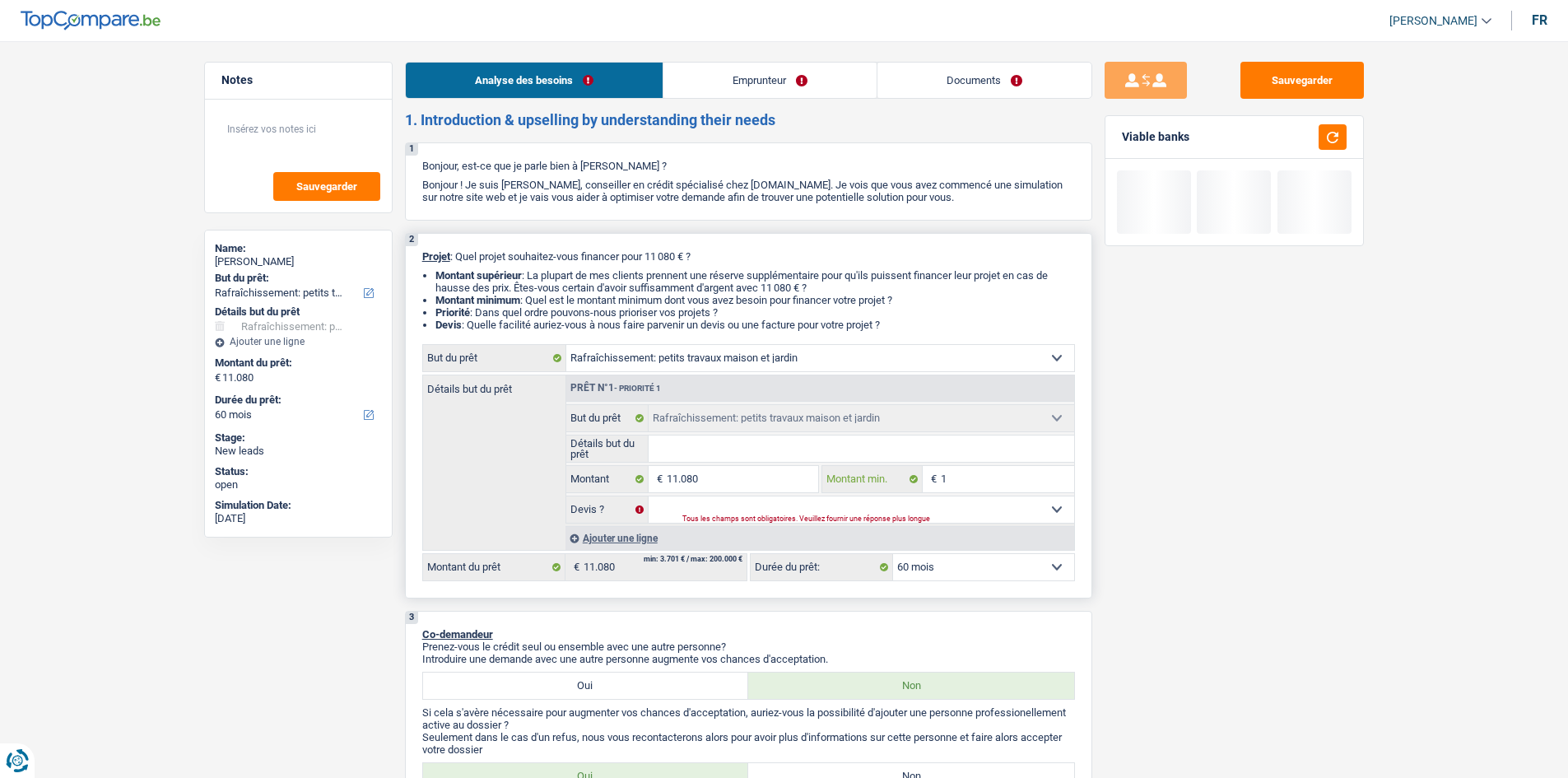 type on "10" 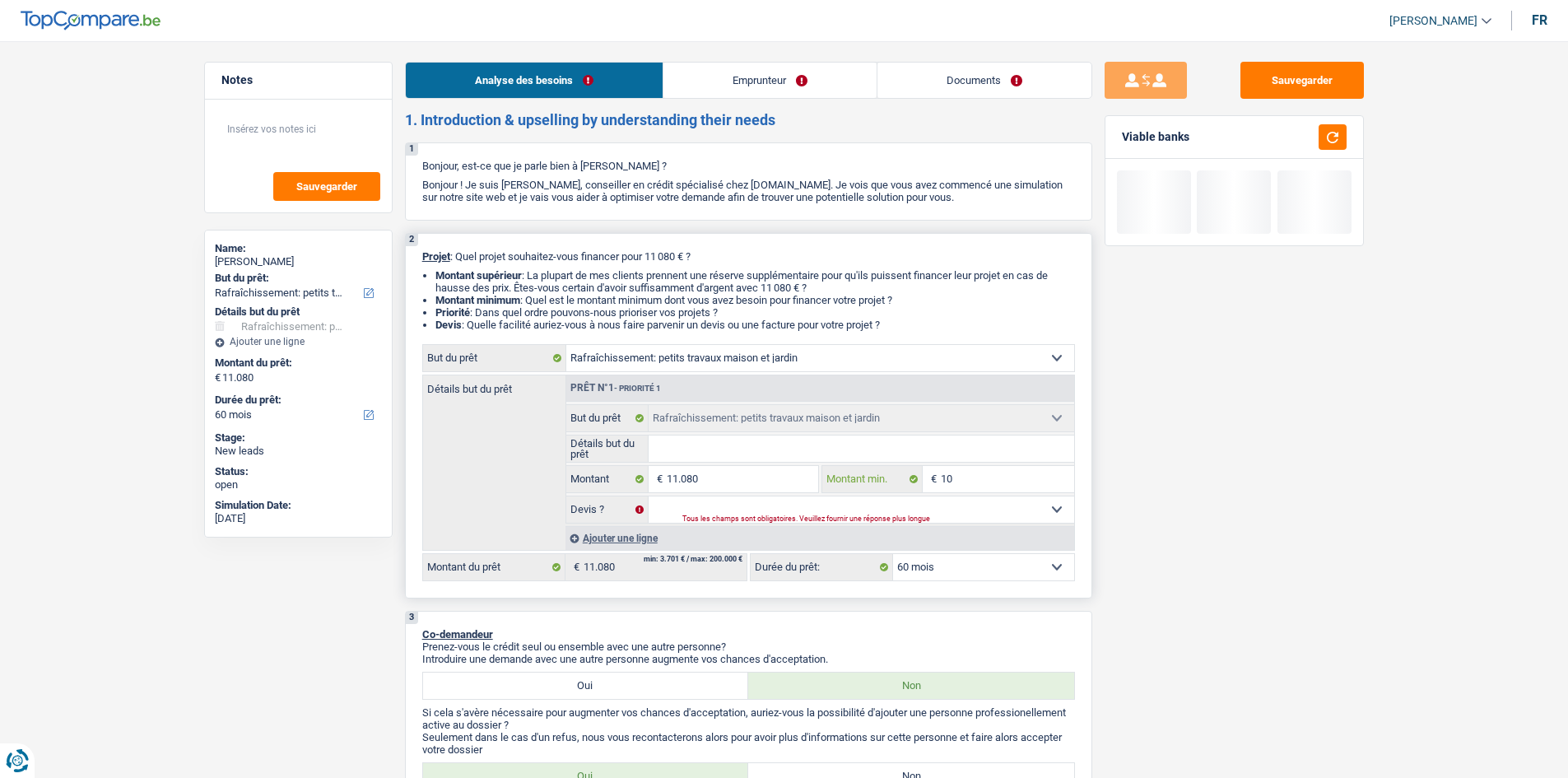 type on "100" 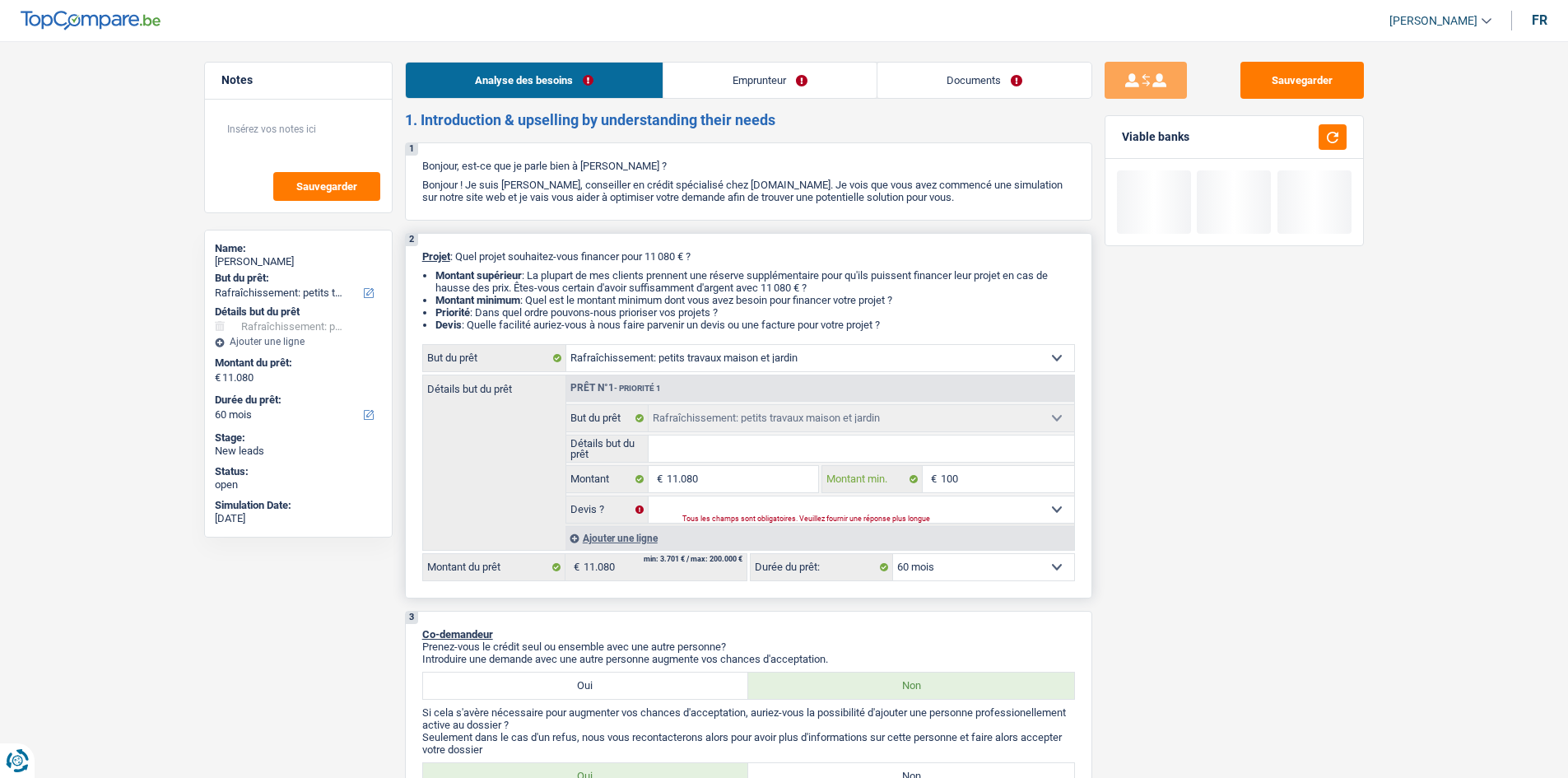 type on "1.001" 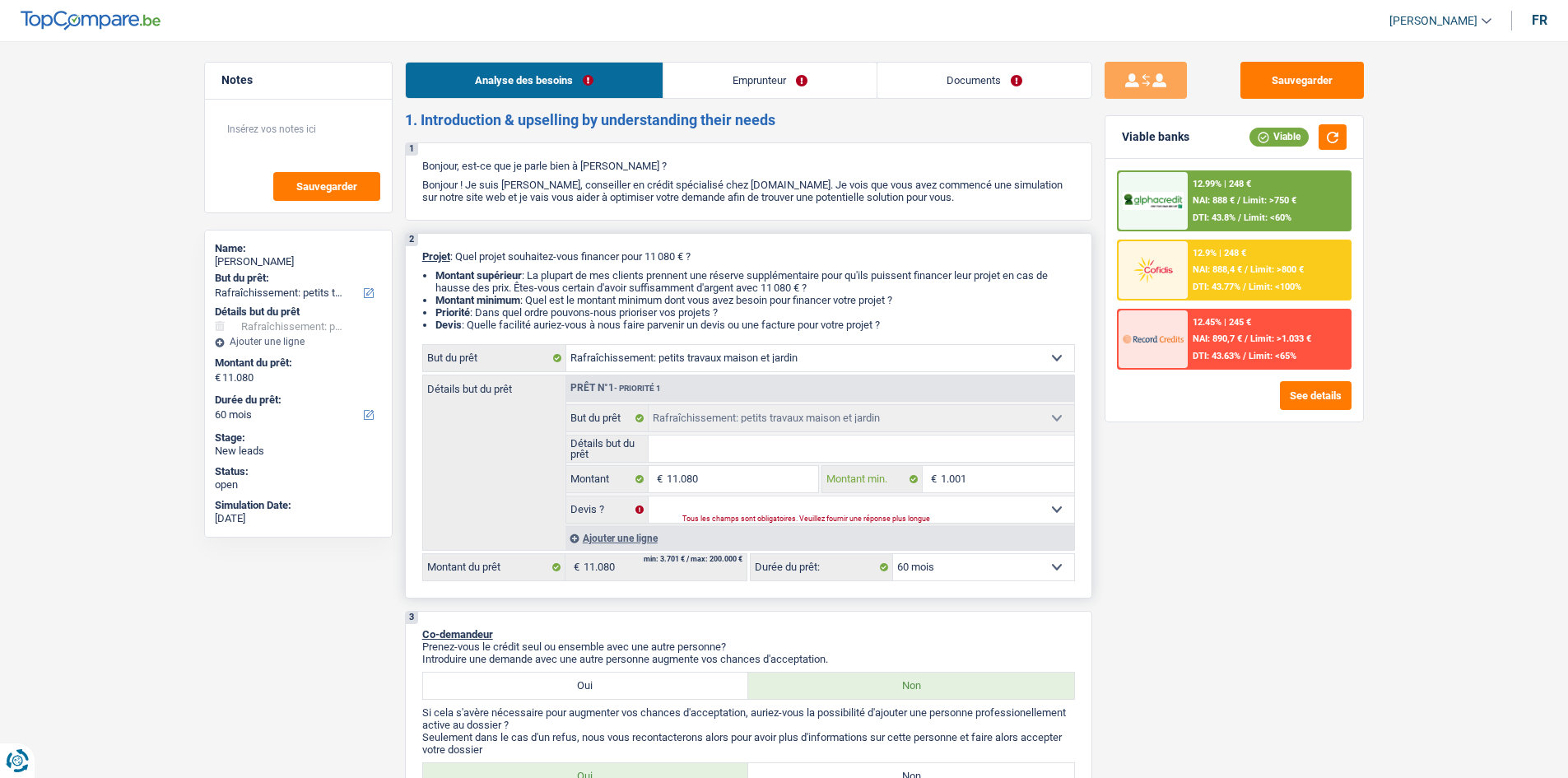 type on "1.001" 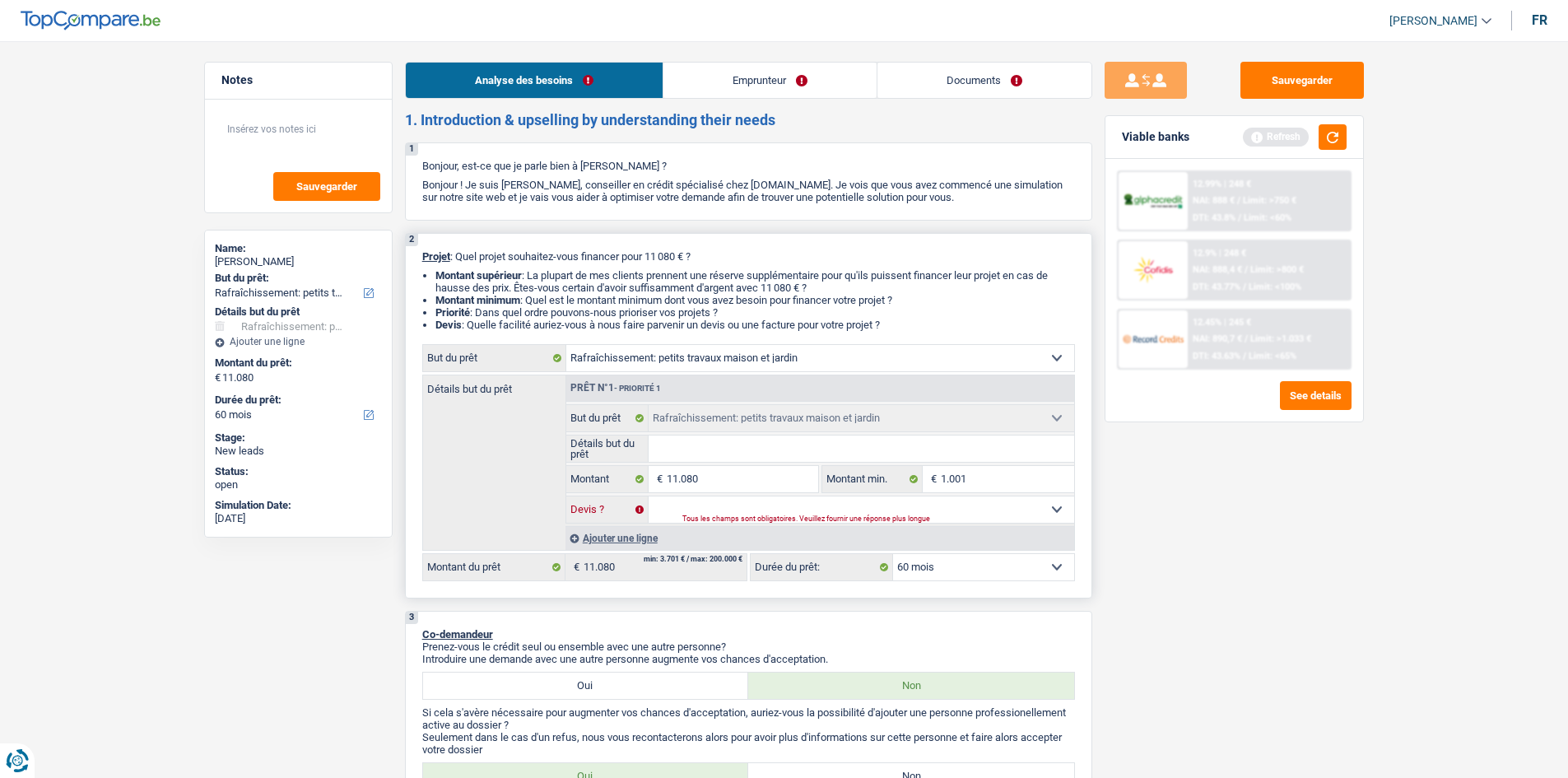click on "Oui Non Non répondu
Sélectionner une option" at bounding box center (861, 510) 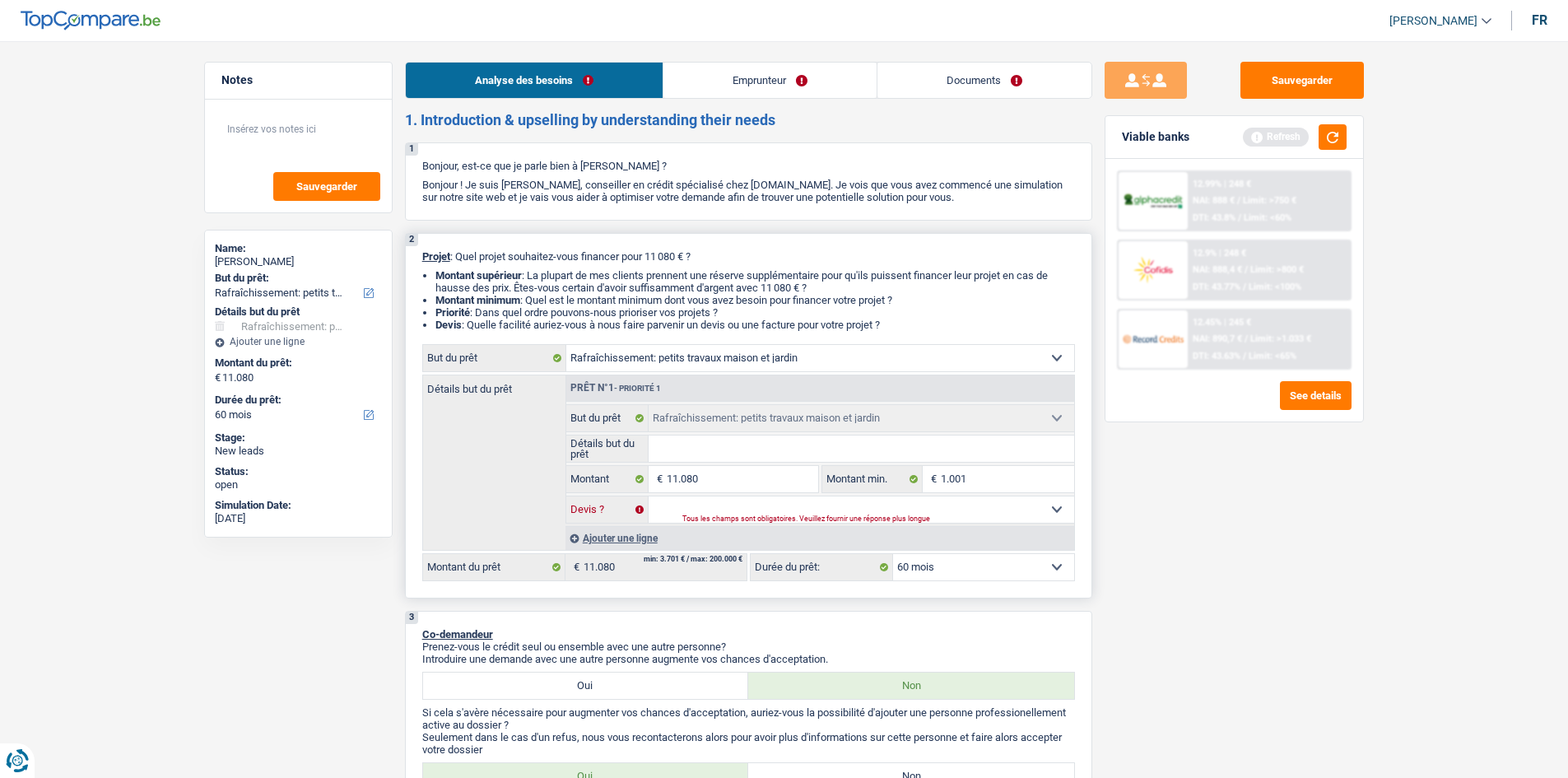 select on "false" 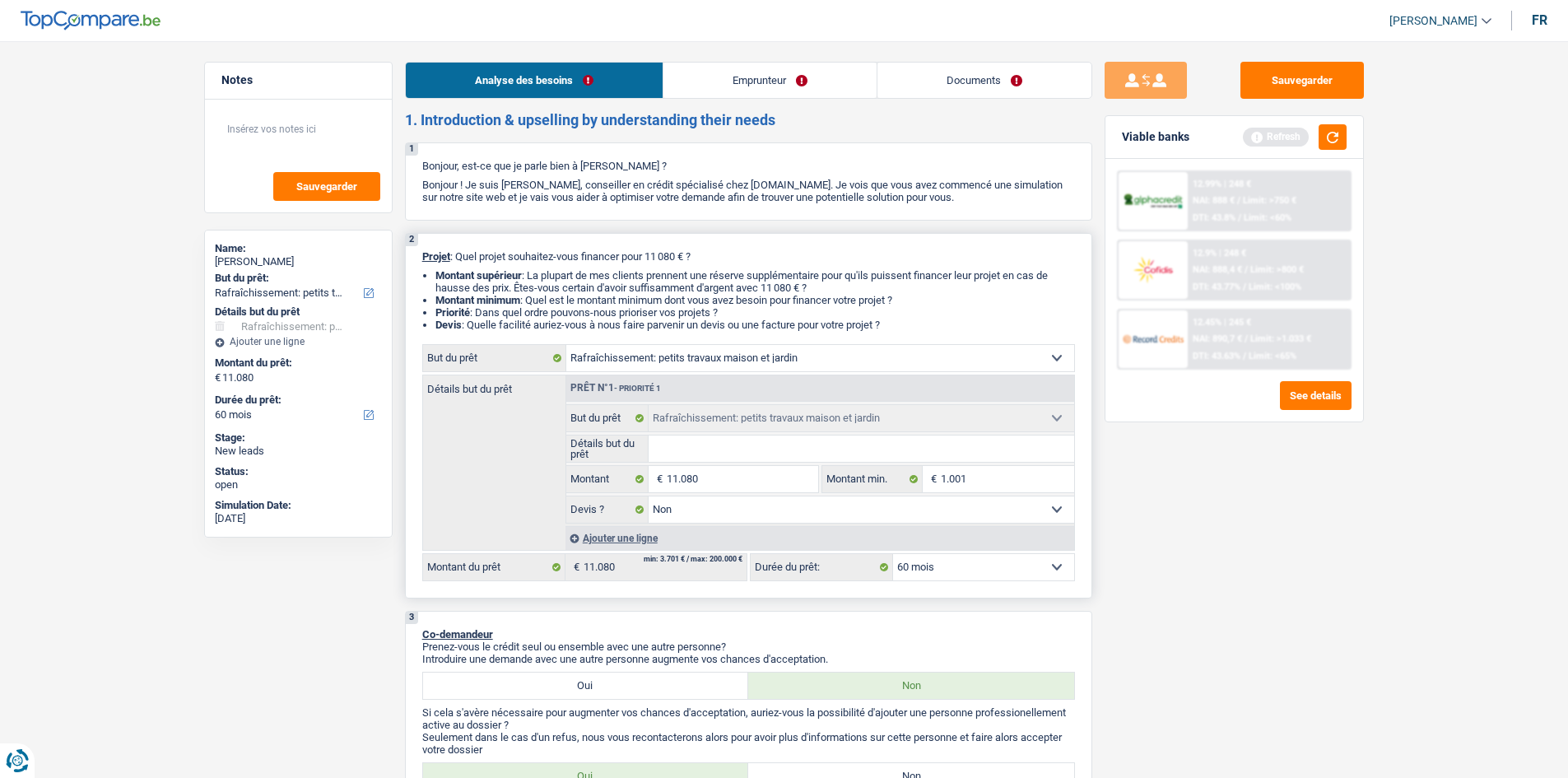 click on "Détails but du prêt" at bounding box center (861, 449) 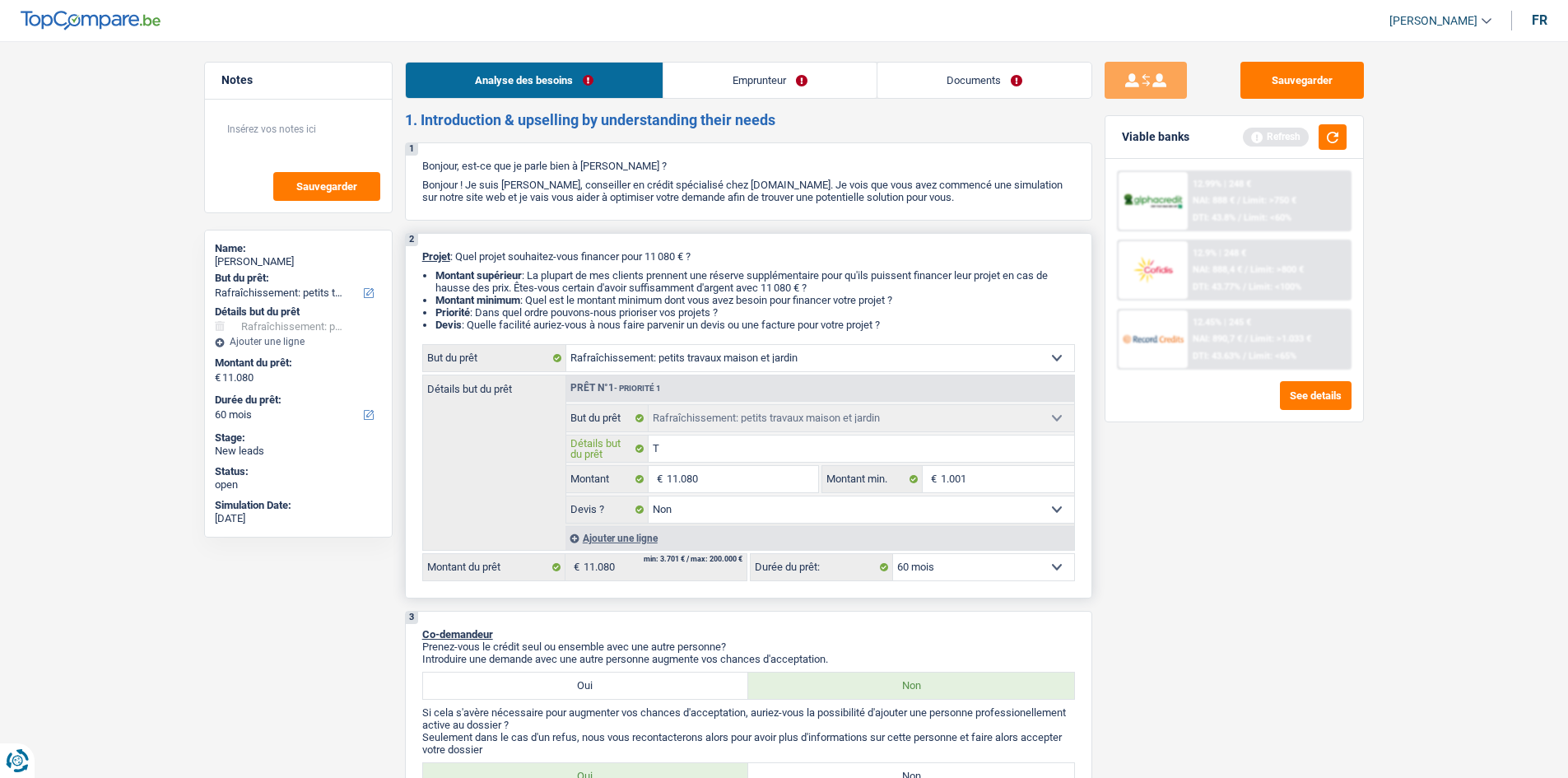 type on "Tr" 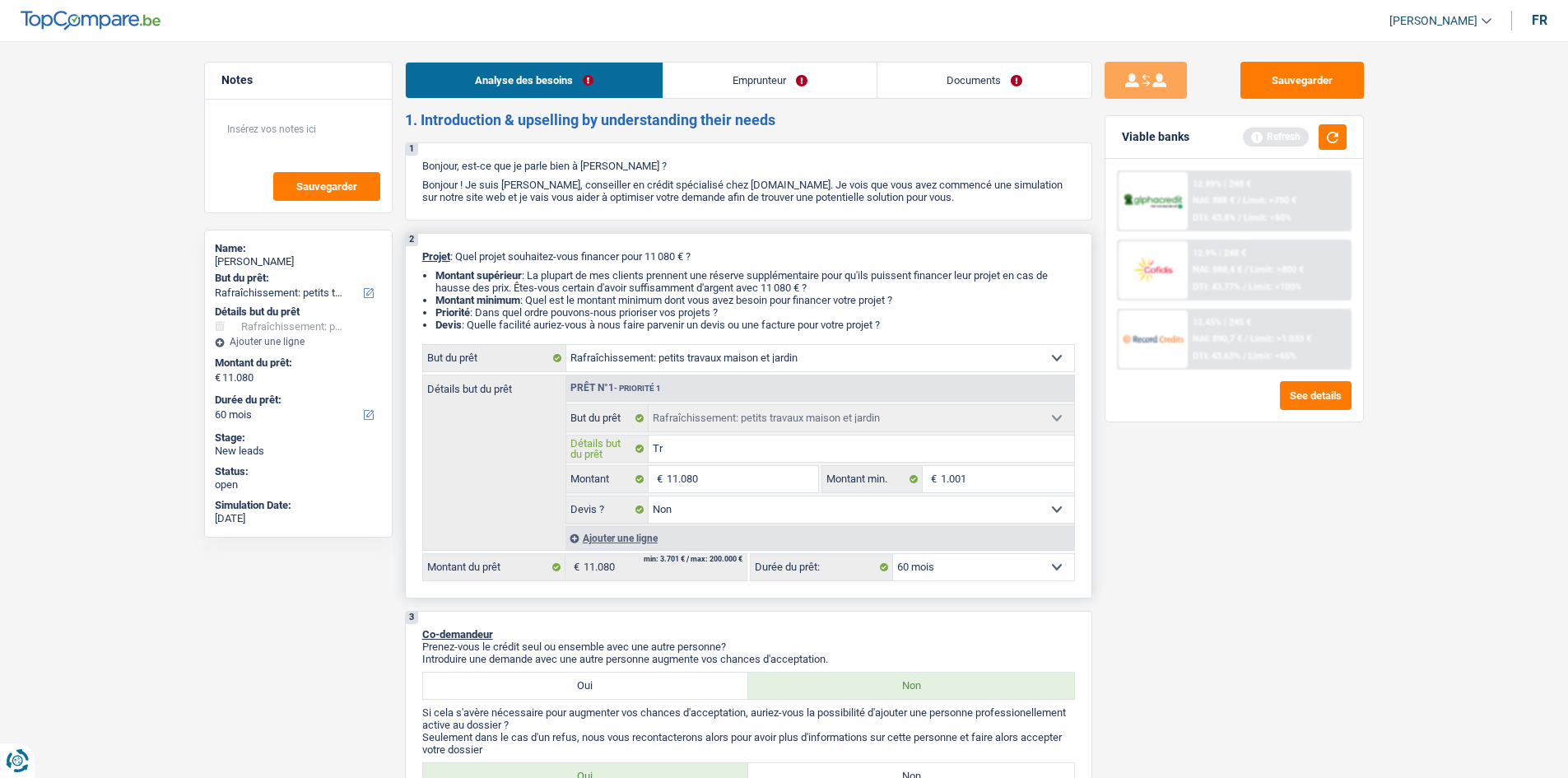 type on "Tra" 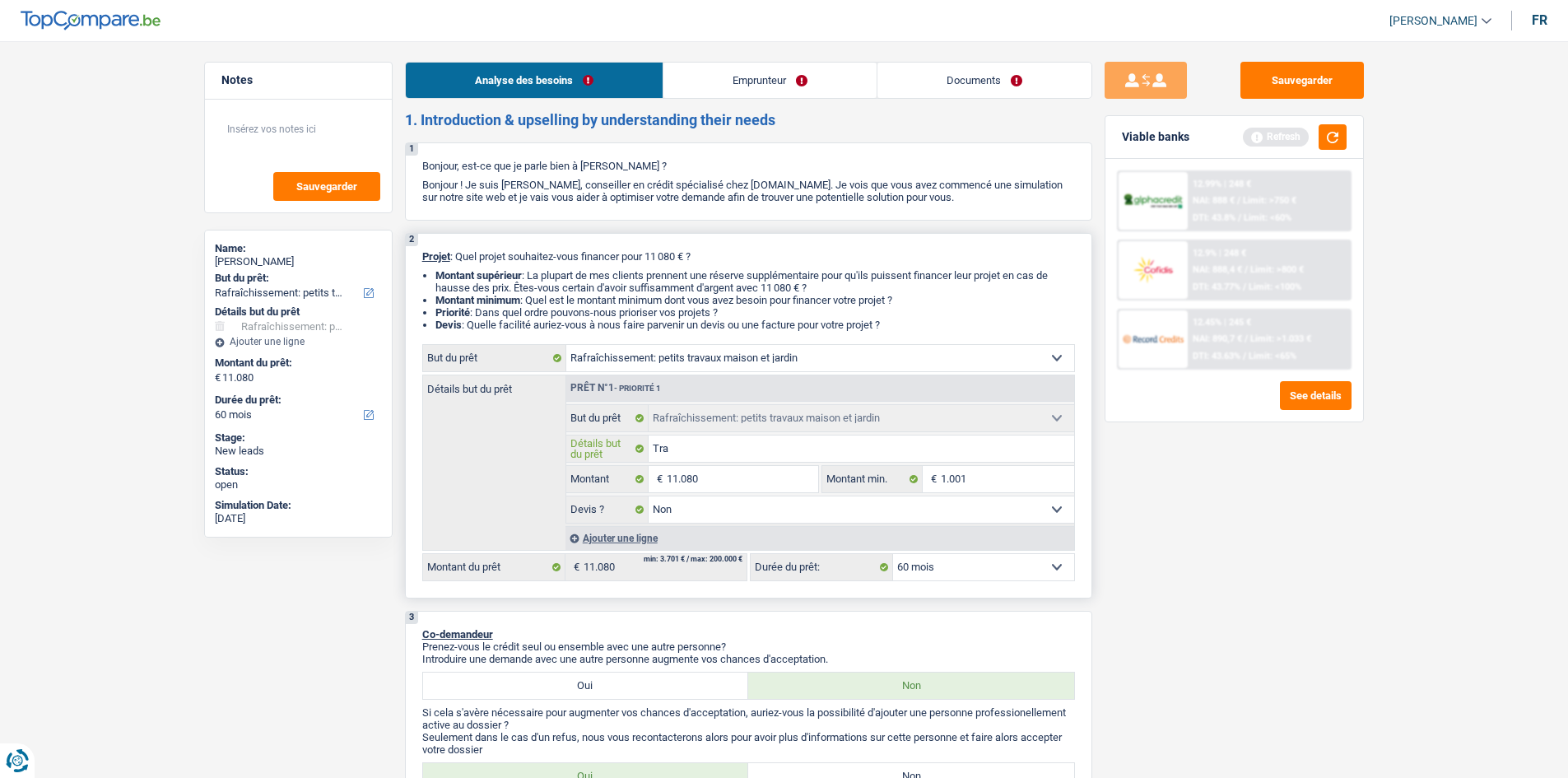 type on "Trav" 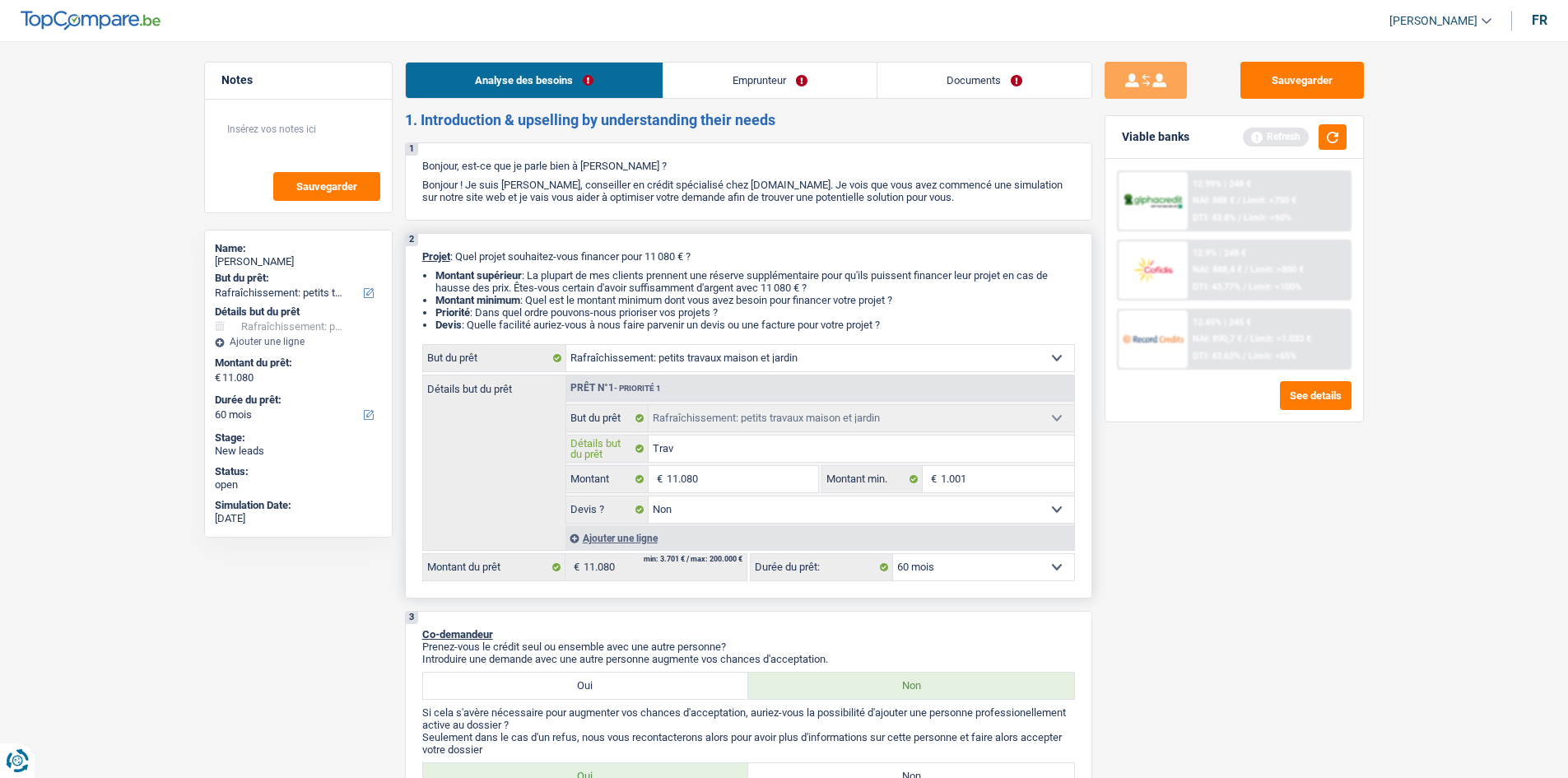 type on "Trava" 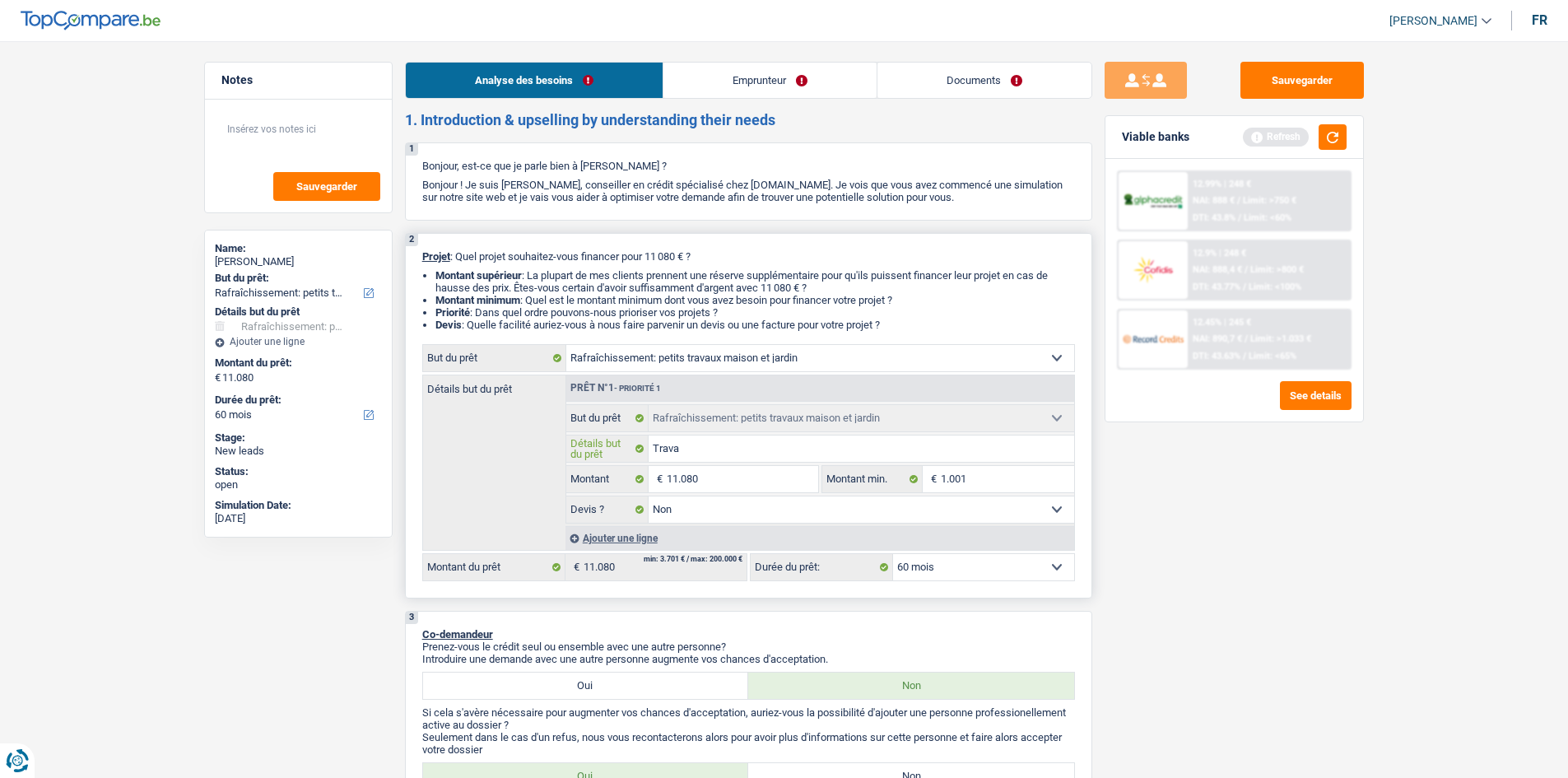 type on "Travau" 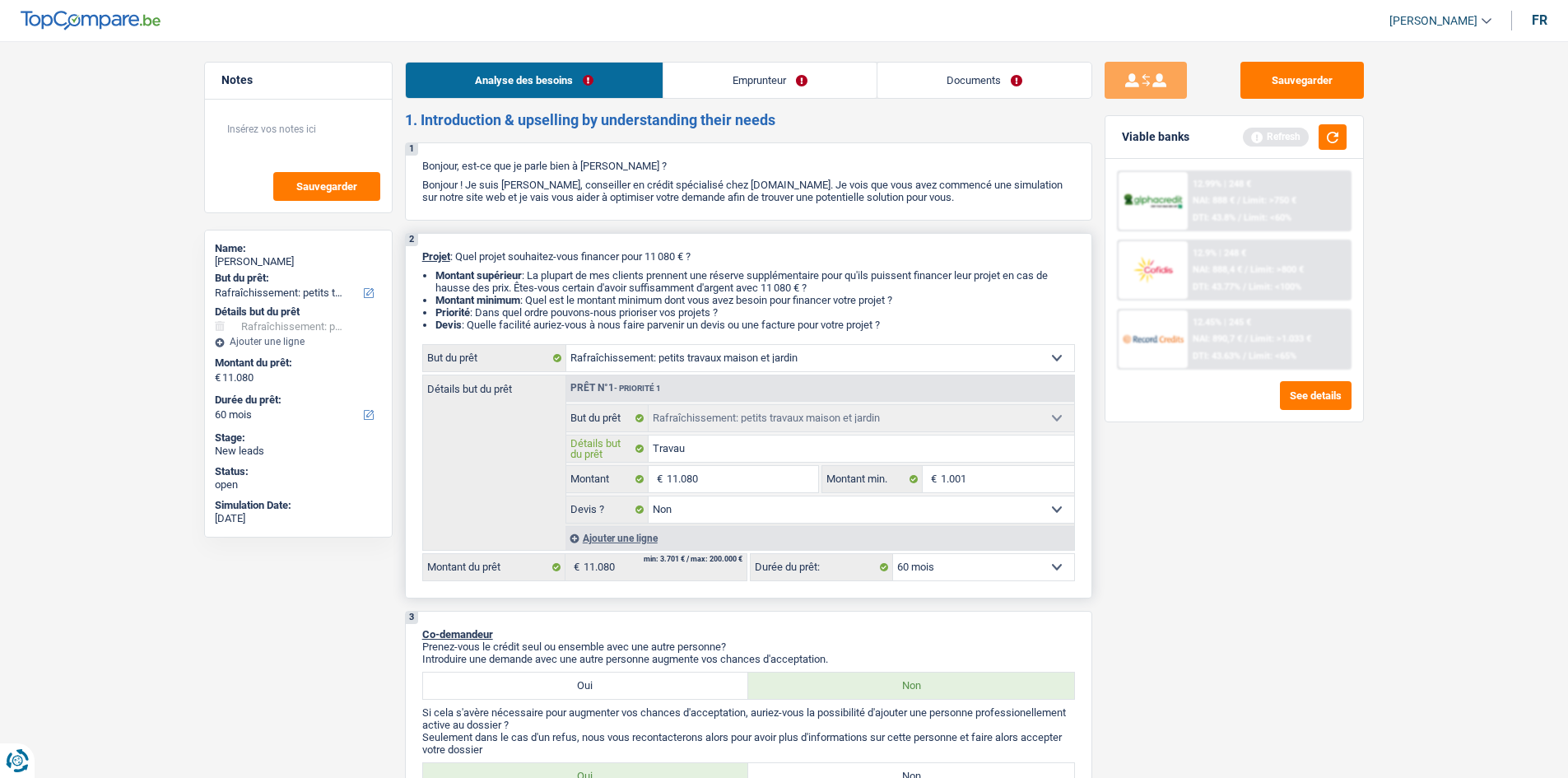 type on "Travau" 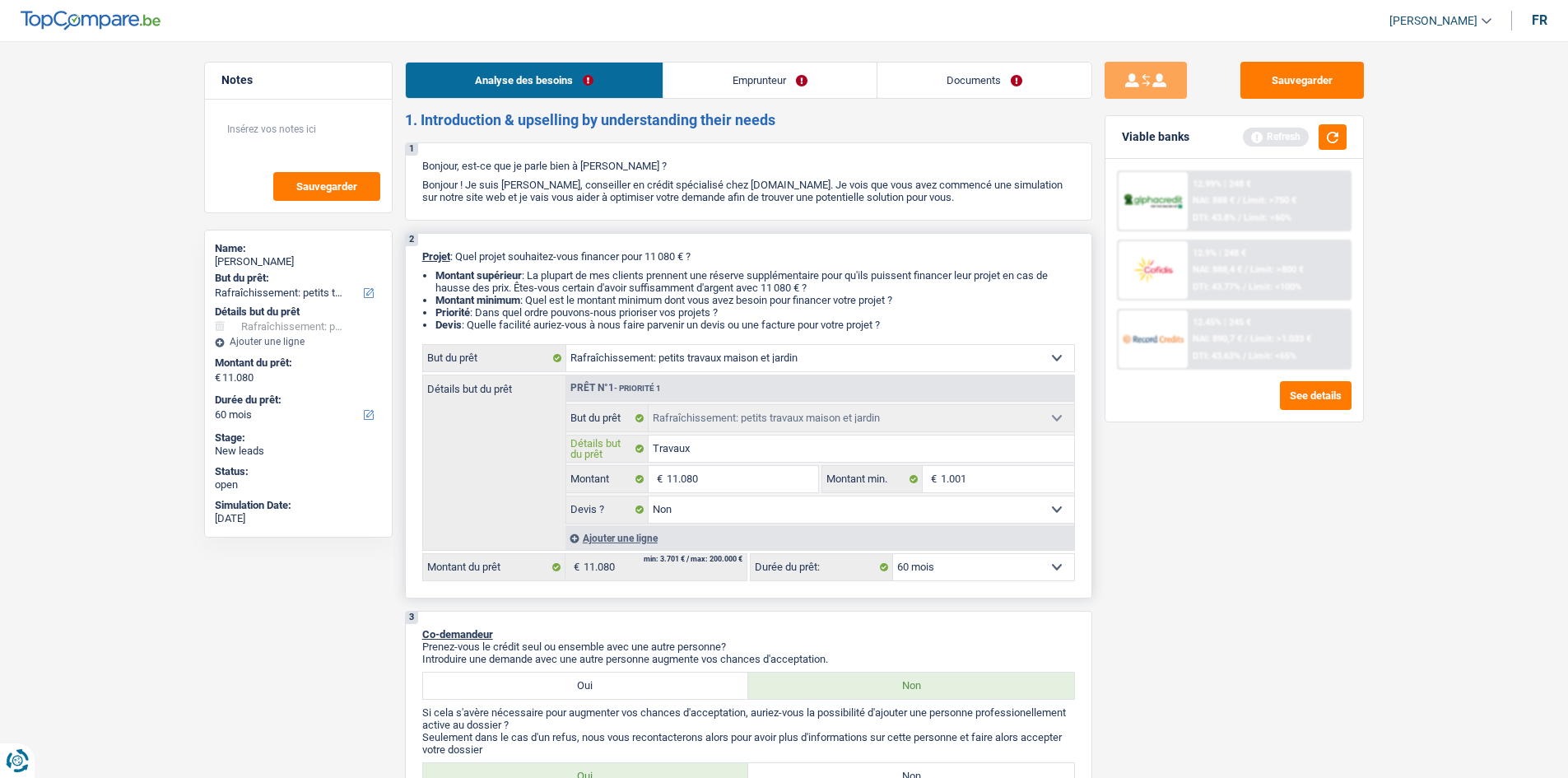 type on "Travaux" 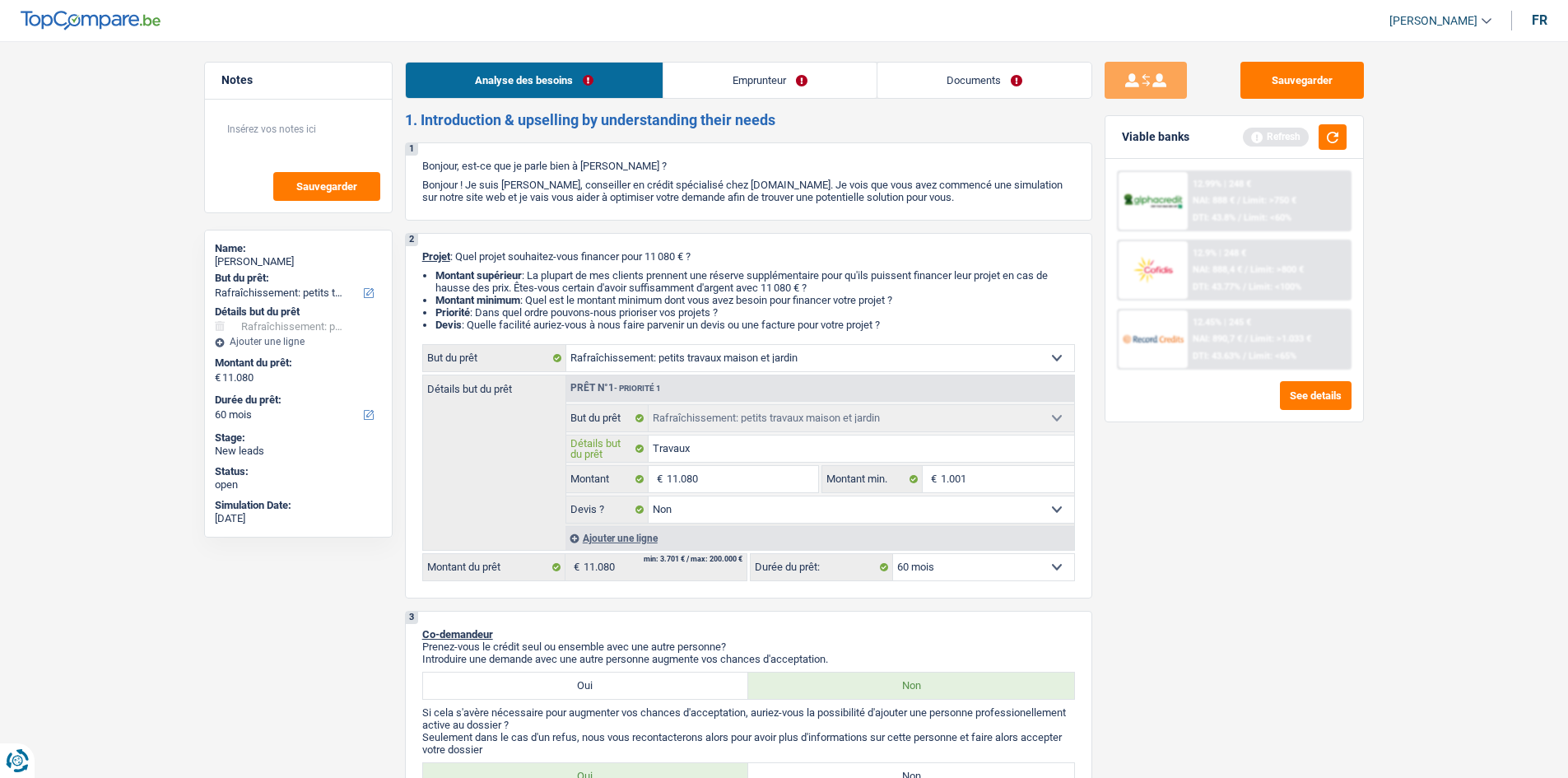 type on "Travaux" 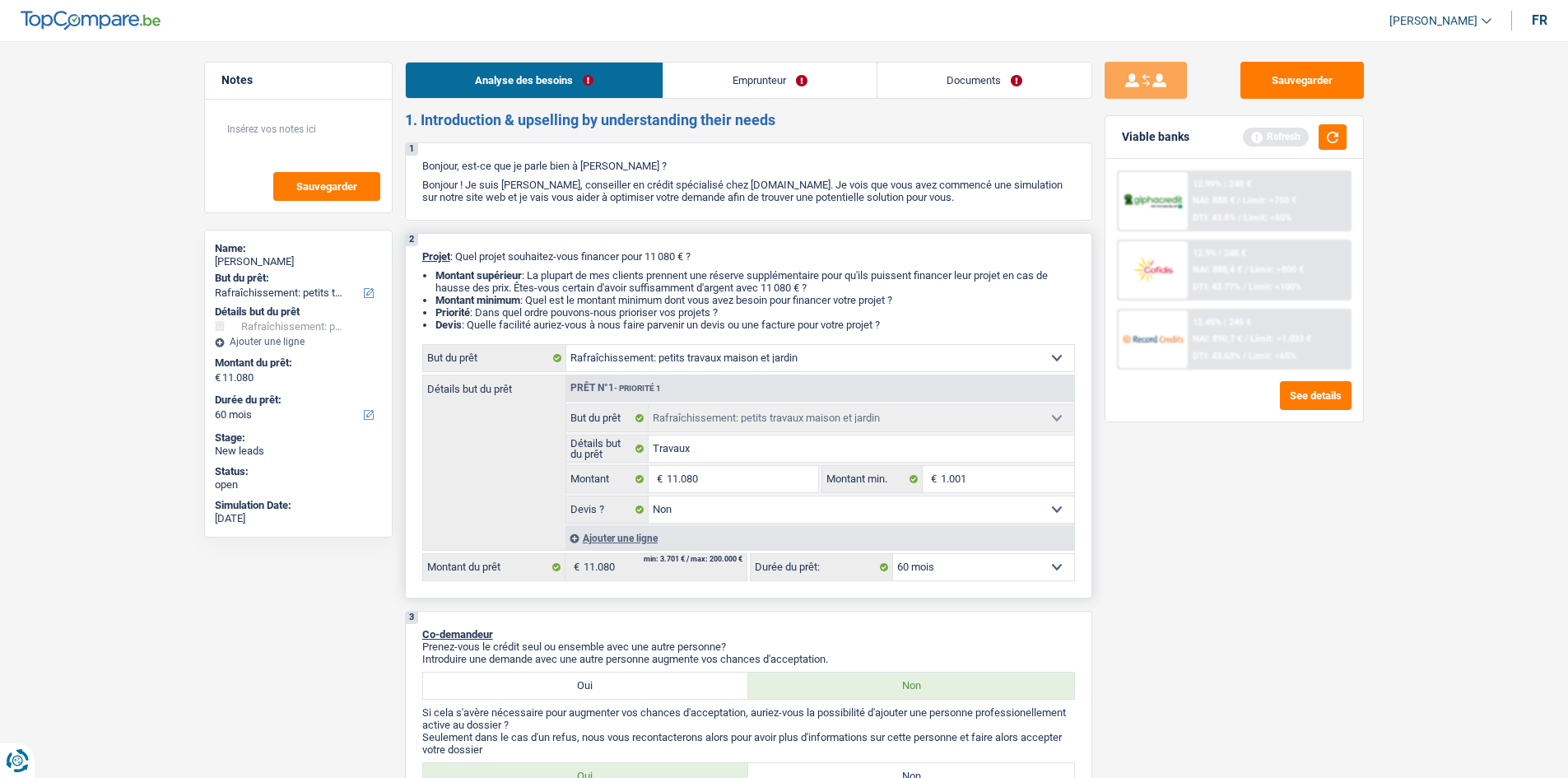 drag, startPoint x: 1356, startPoint y: 596, endPoint x: 1072, endPoint y: 376, distance: 359.24365 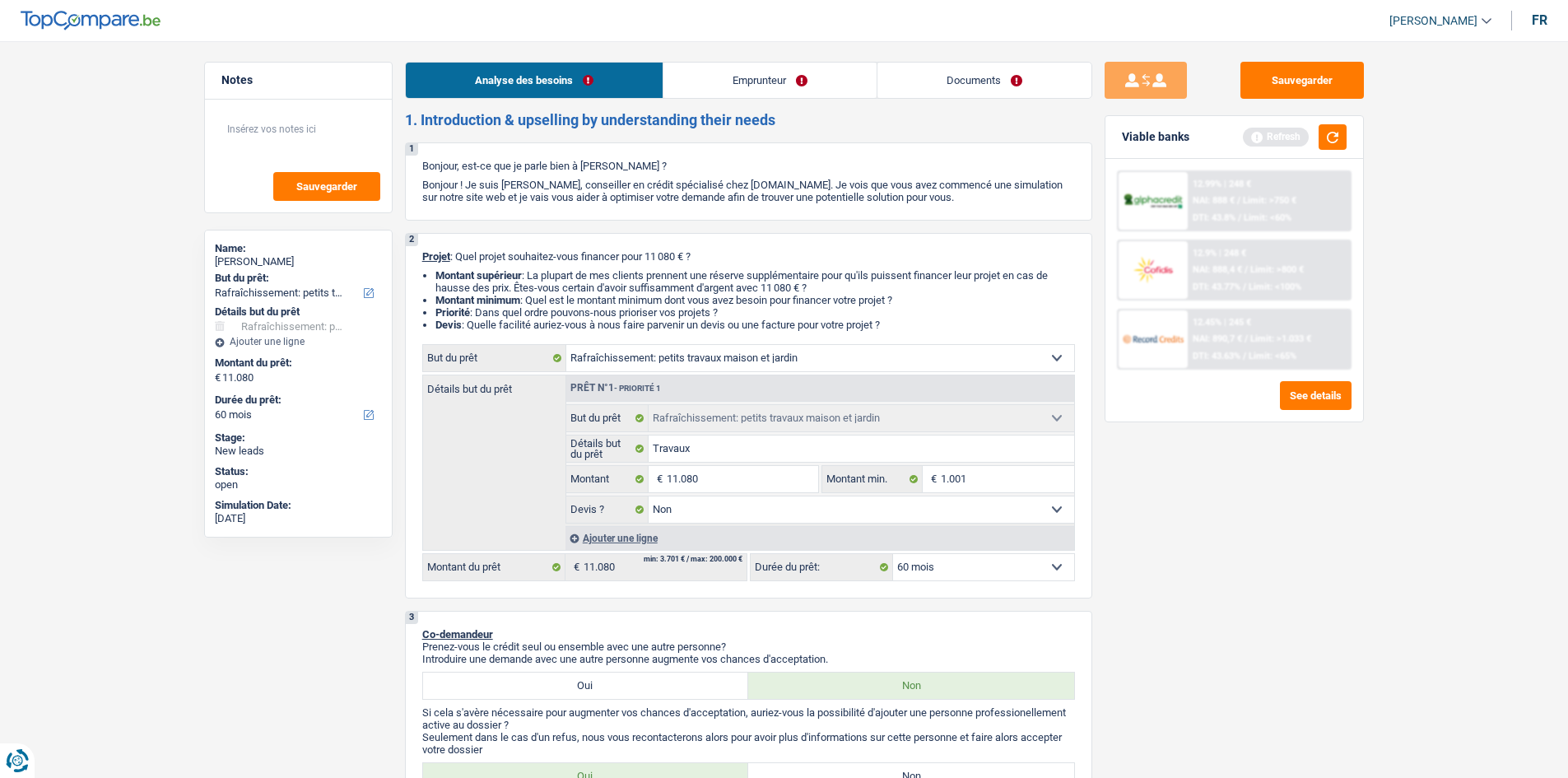 click on "Emprunteur" at bounding box center (770, 80) 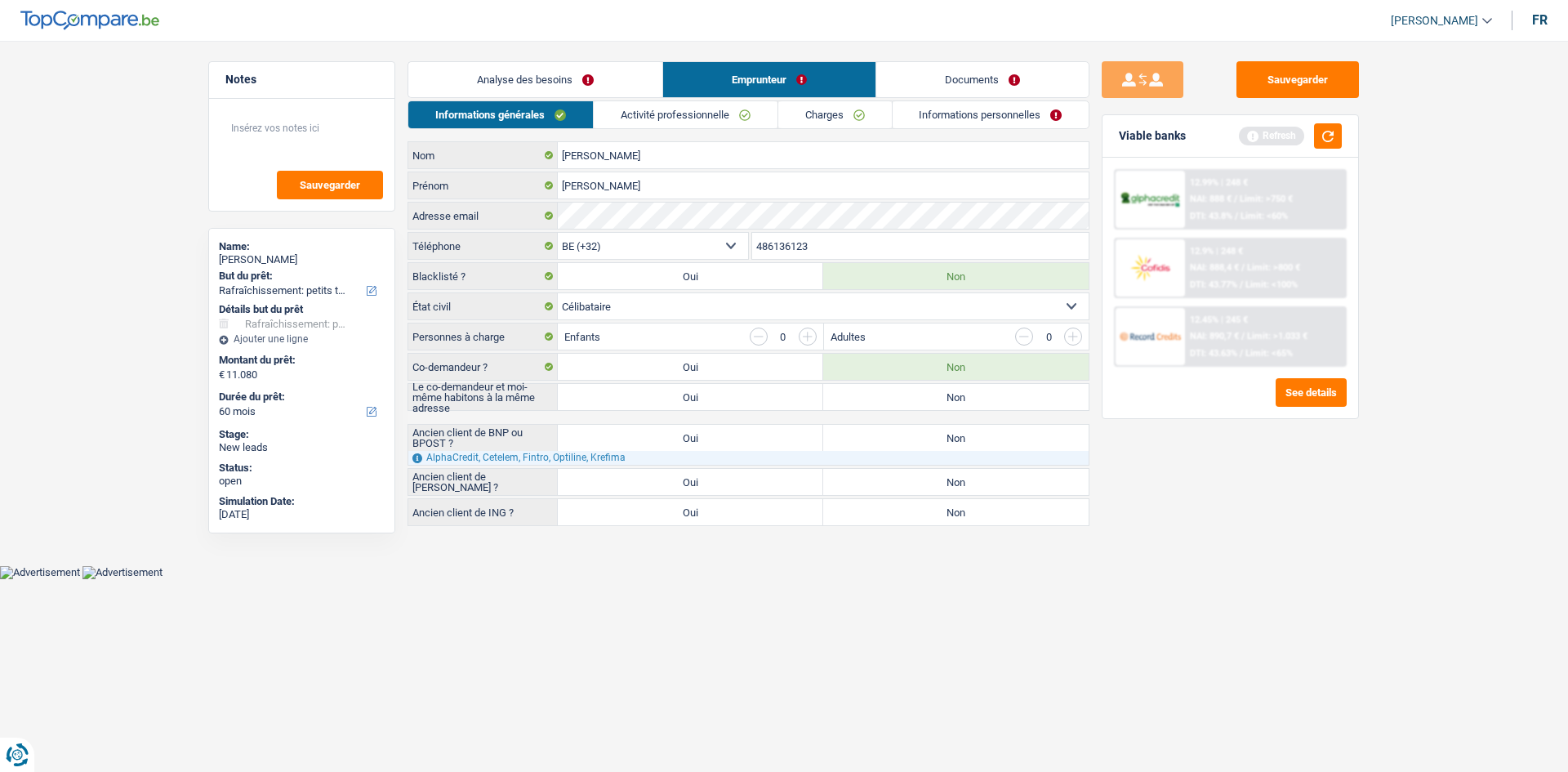 click on "Charges" at bounding box center [835, 114] 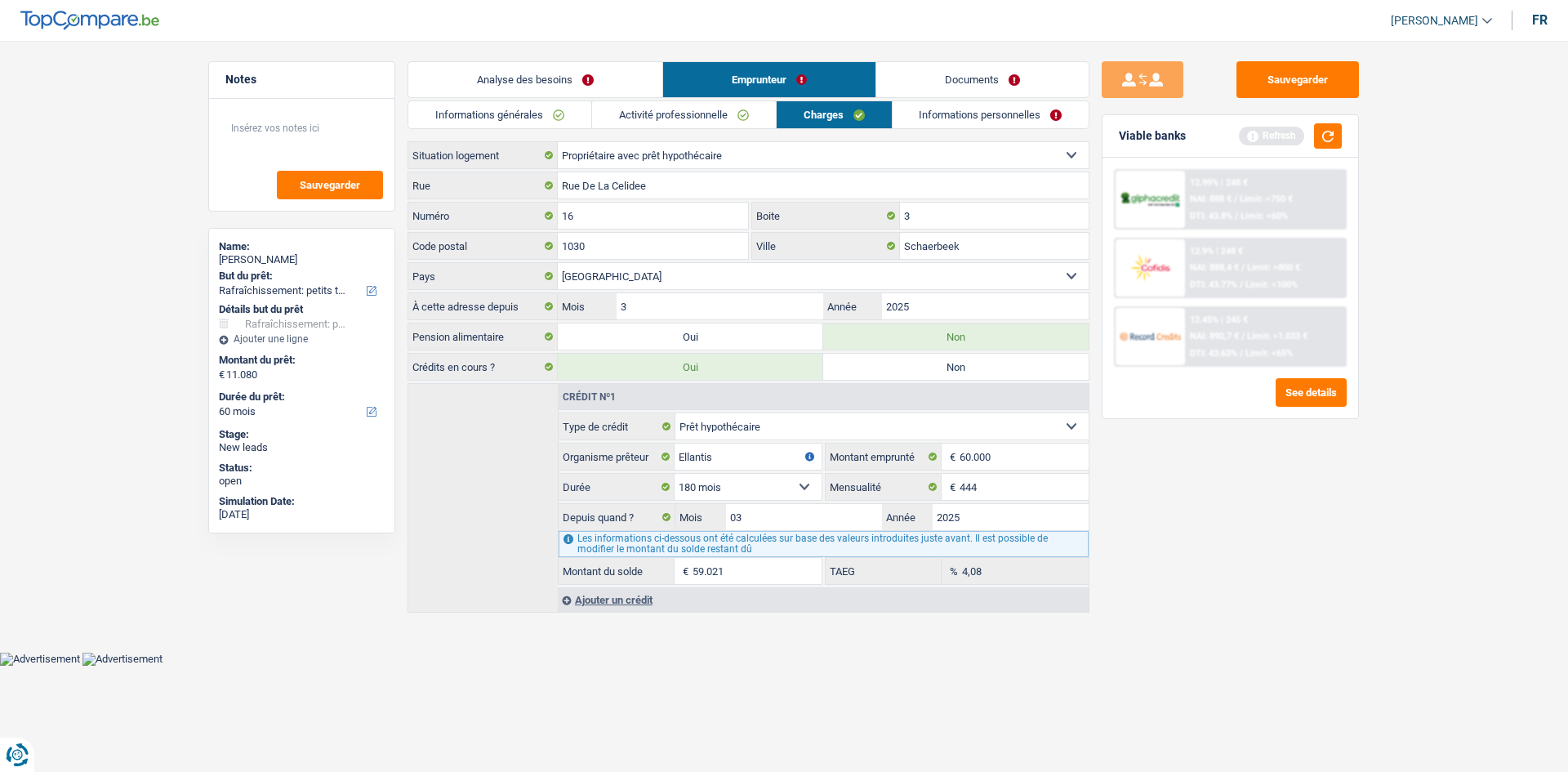 click on "Informations personnelles" at bounding box center [991, 114] 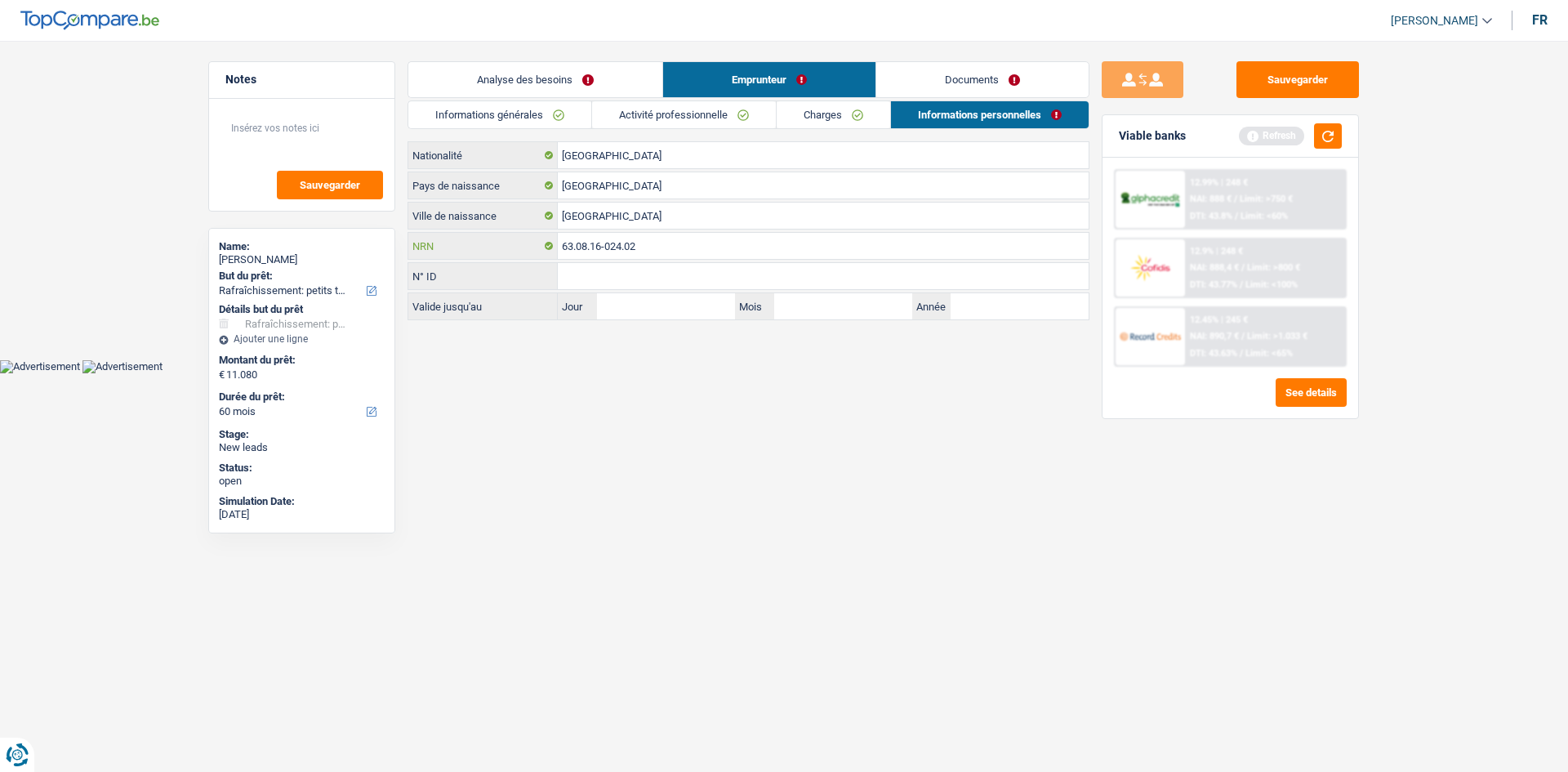 drag, startPoint x: 680, startPoint y: 248, endPoint x: 727, endPoint y: 283, distance: 58.60034 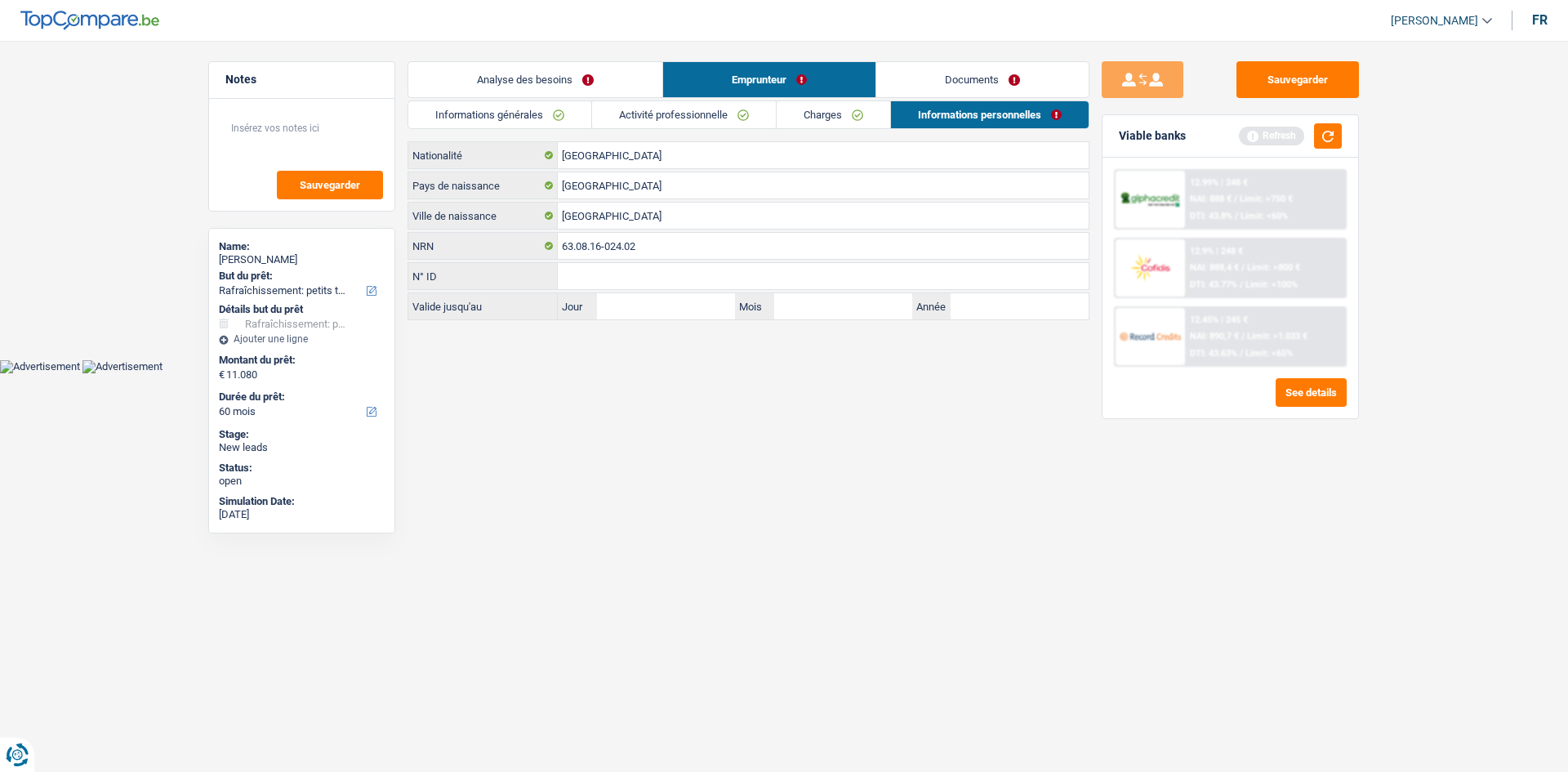 click on "Charges" at bounding box center [833, 114] 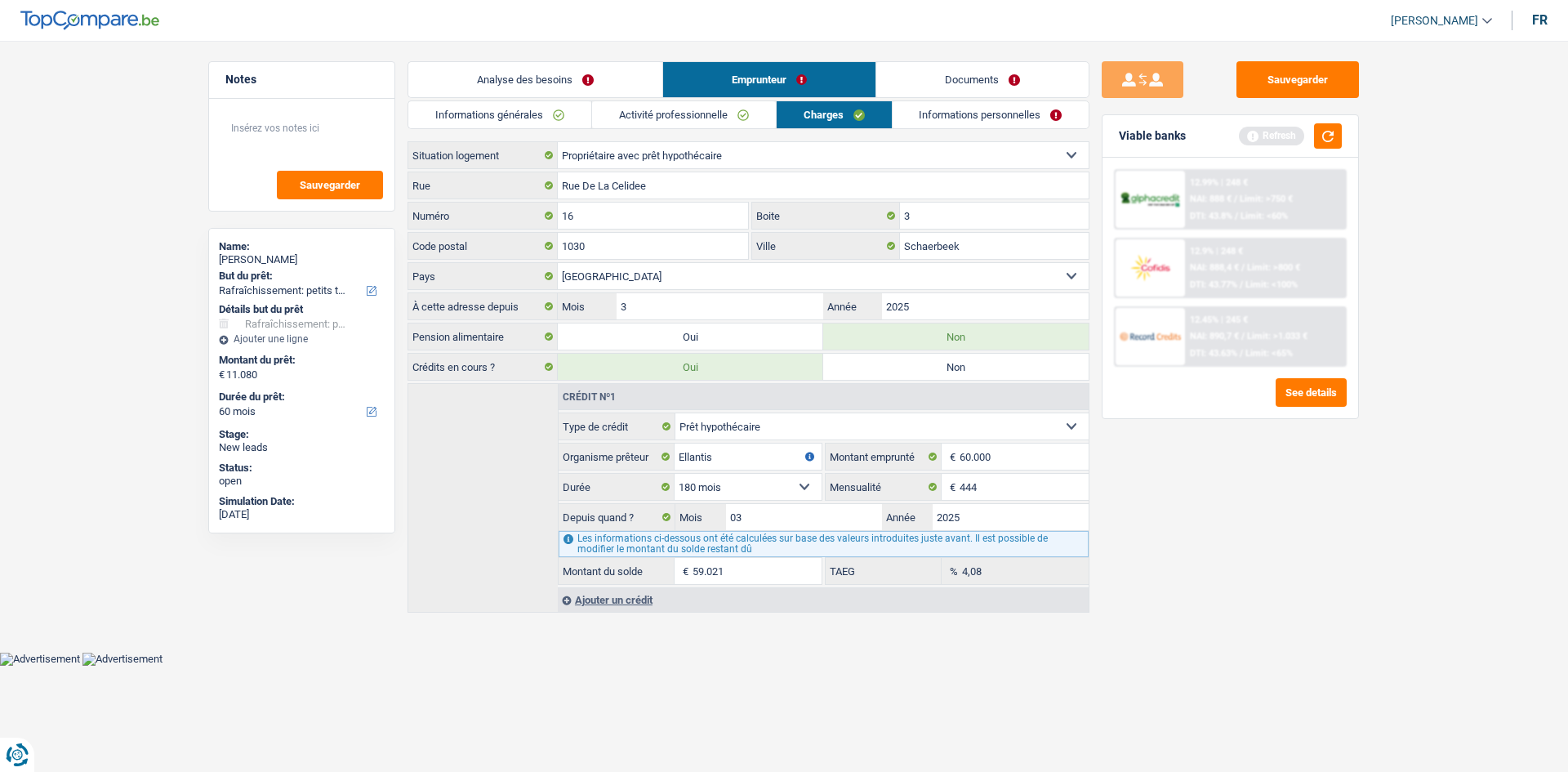 drag, startPoint x: 725, startPoint y: 111, endPoint x: 737, endPoint y: 111, distance: 12 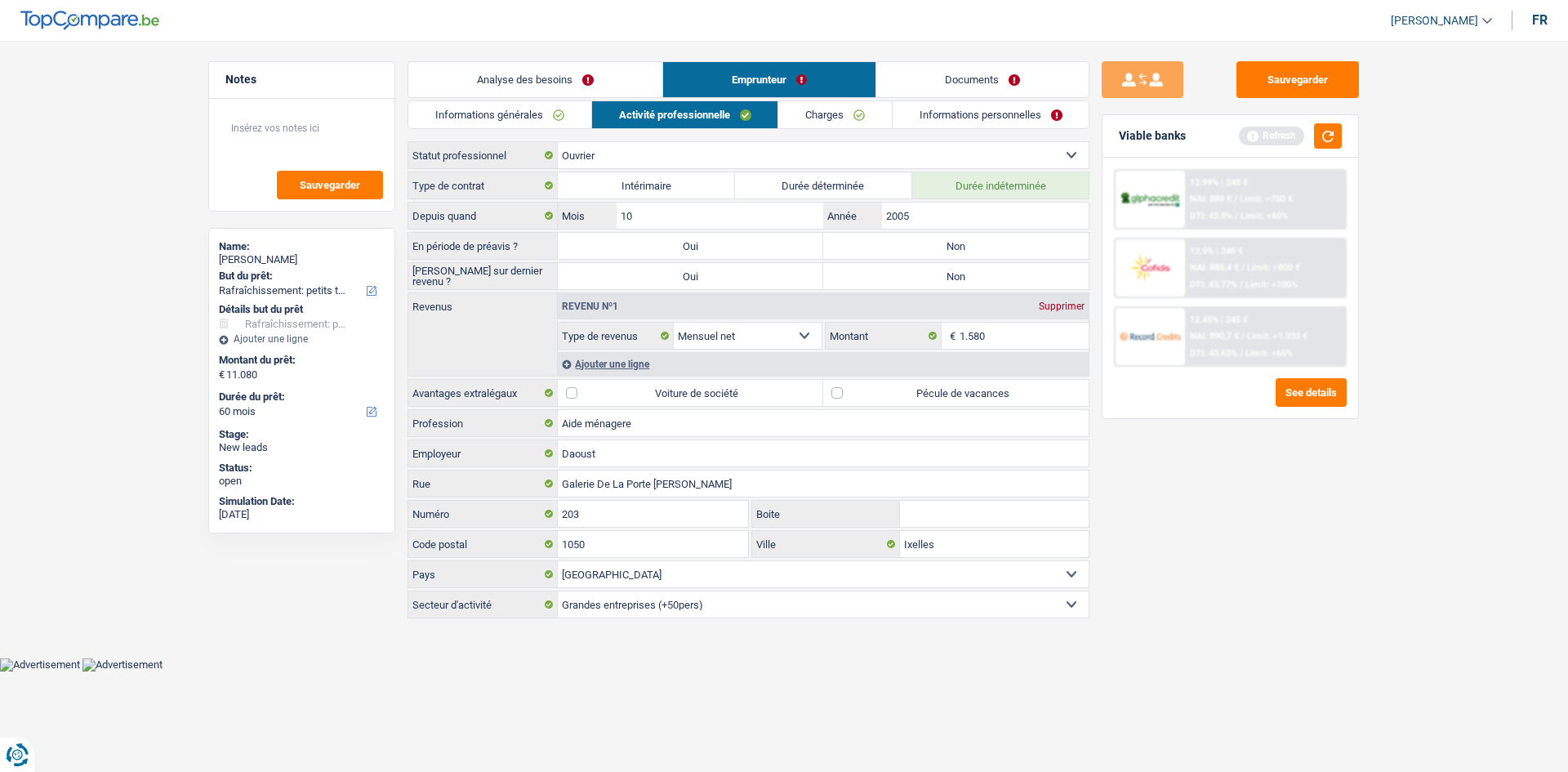 click on "Non" at bounding box center [956, 246] 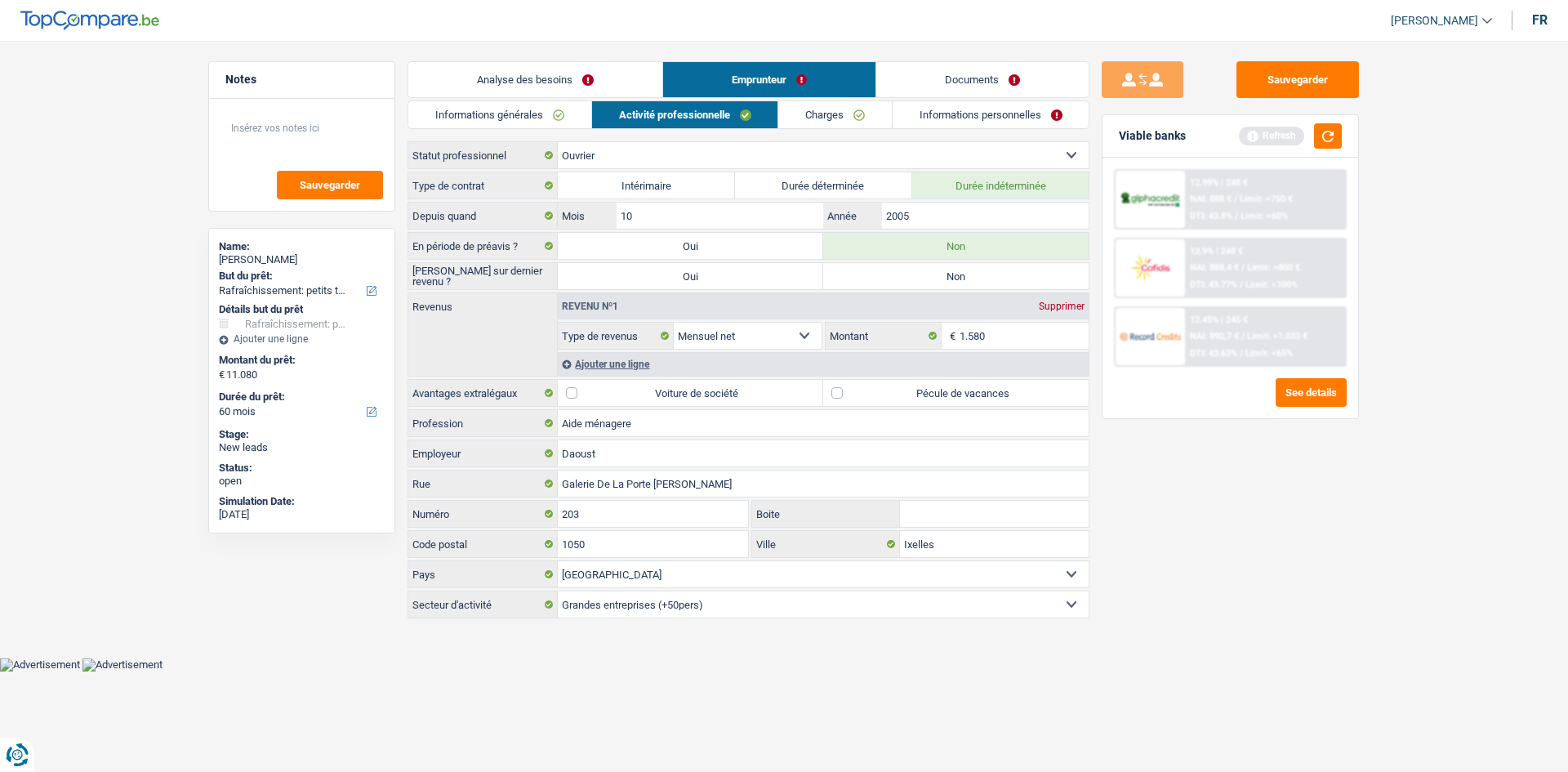 drag, startPoint x: 940, startPoint y: 278, endPoint x: 948, endPoint y: 274, distance: 8.94427 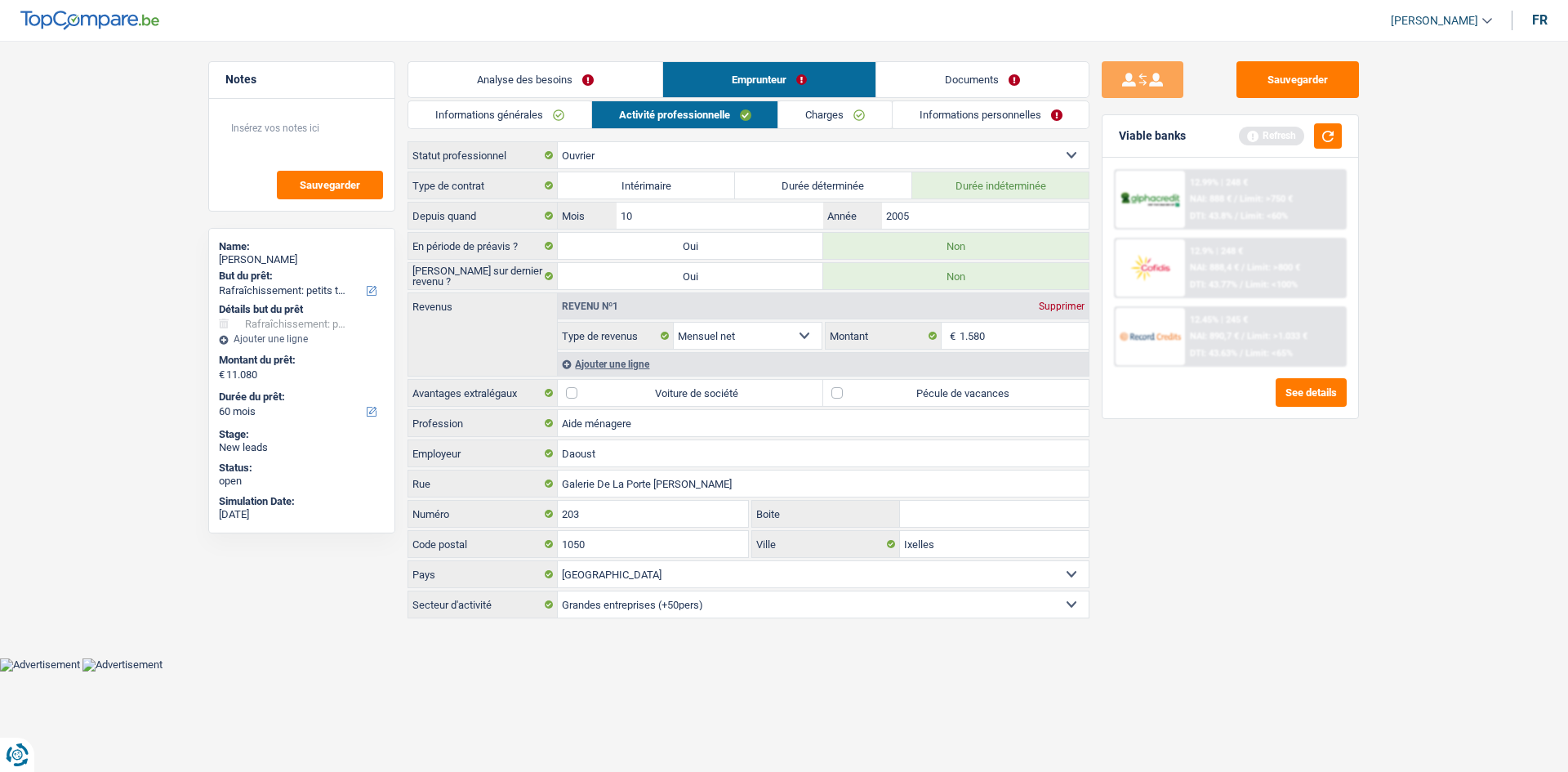 click on "Sauvegarder
Viable banks
Refresh
12.99% | 248 €
NAI: 888 €
/
Limit: >750 €
DTI: 43.8%
/
Limit: <60%
12.9% | 248 €
NAI: 888,4 €
/
Limit: >800 €
DTI: 43.77%
/
Limit: <100%
/       /" at bounding box center [1230, 401] 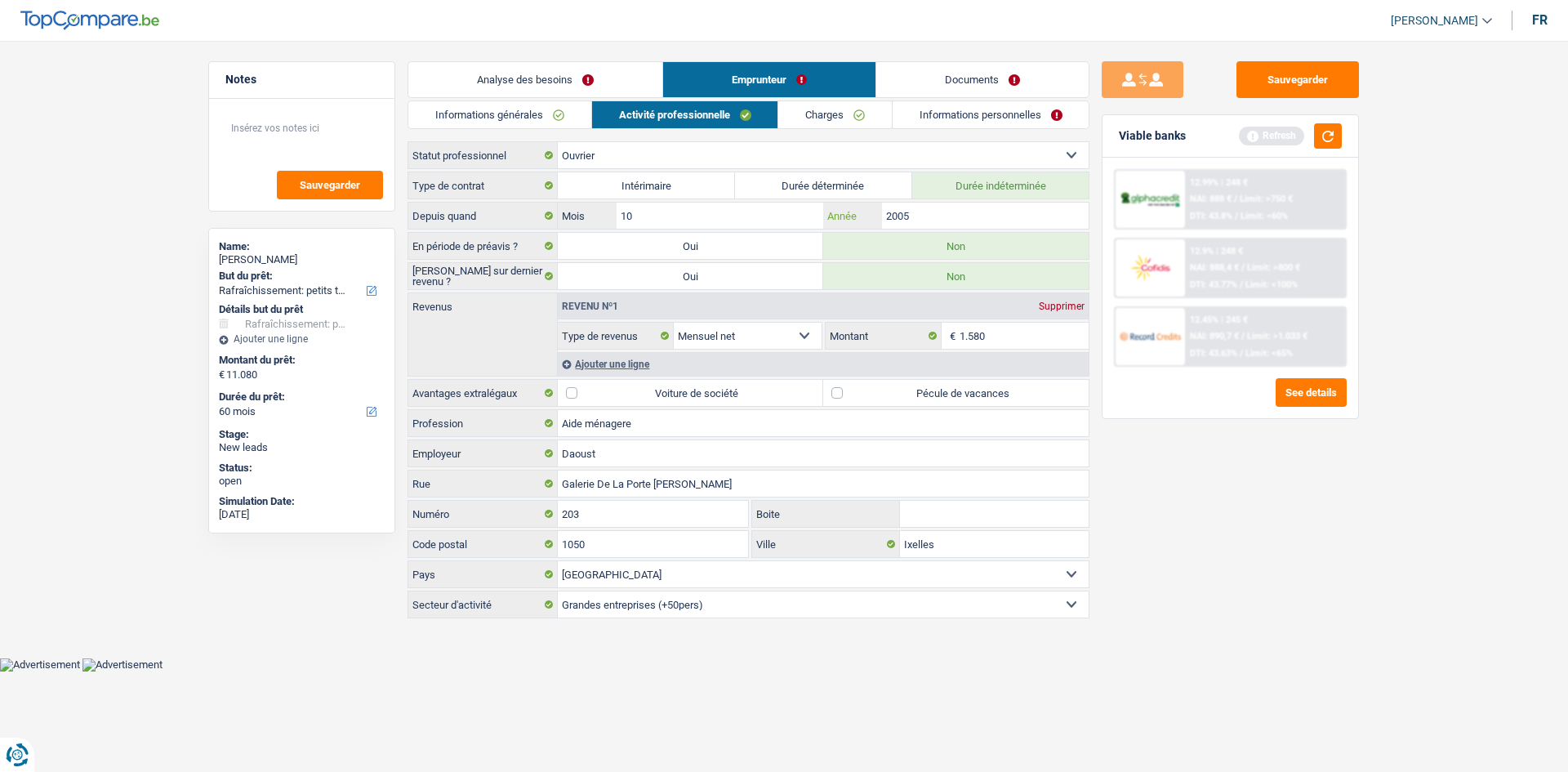 click on "2005" at bounding box center [985, 216] 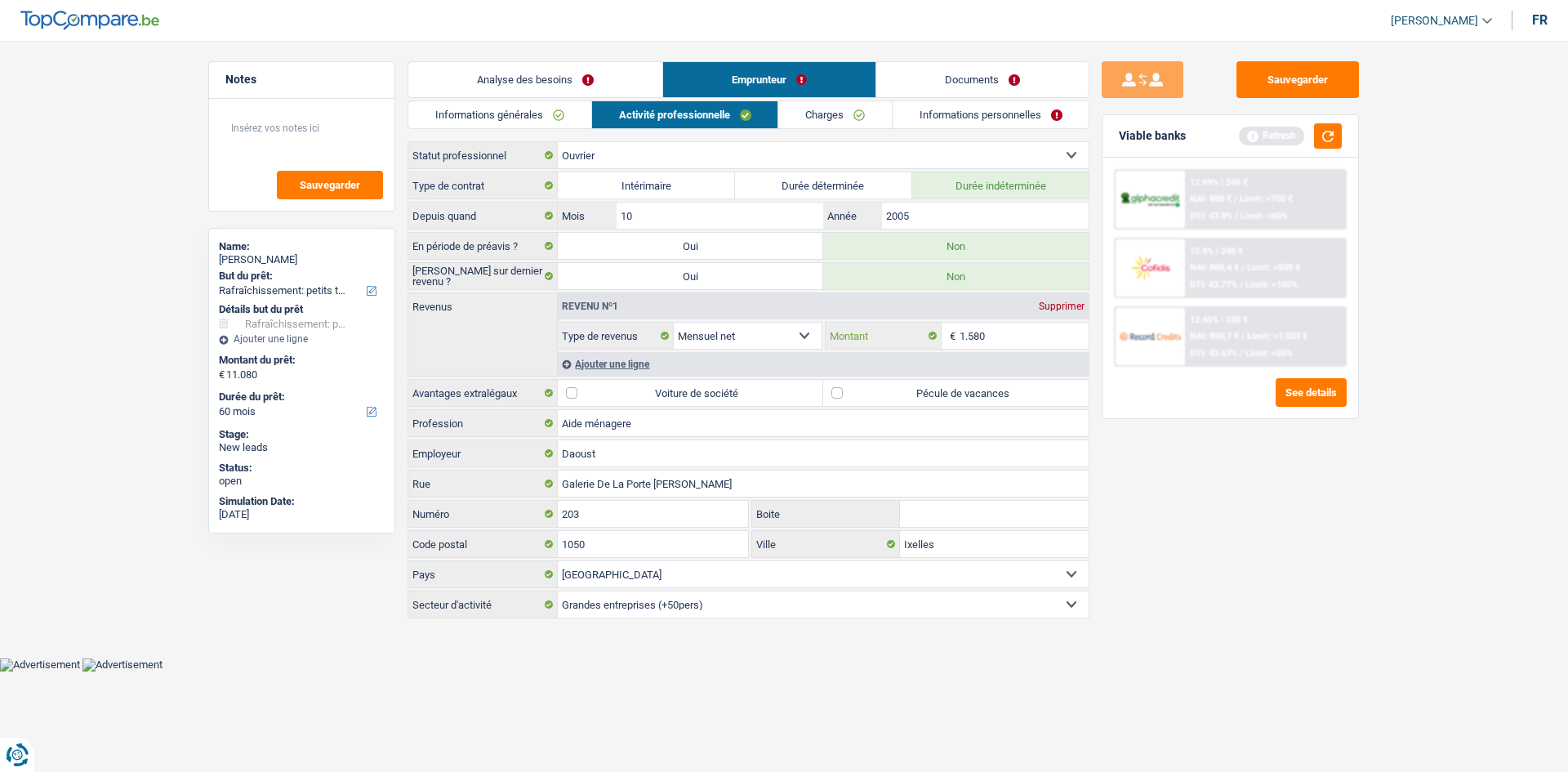 click on "1.580" at bounding box center [1024, 336] 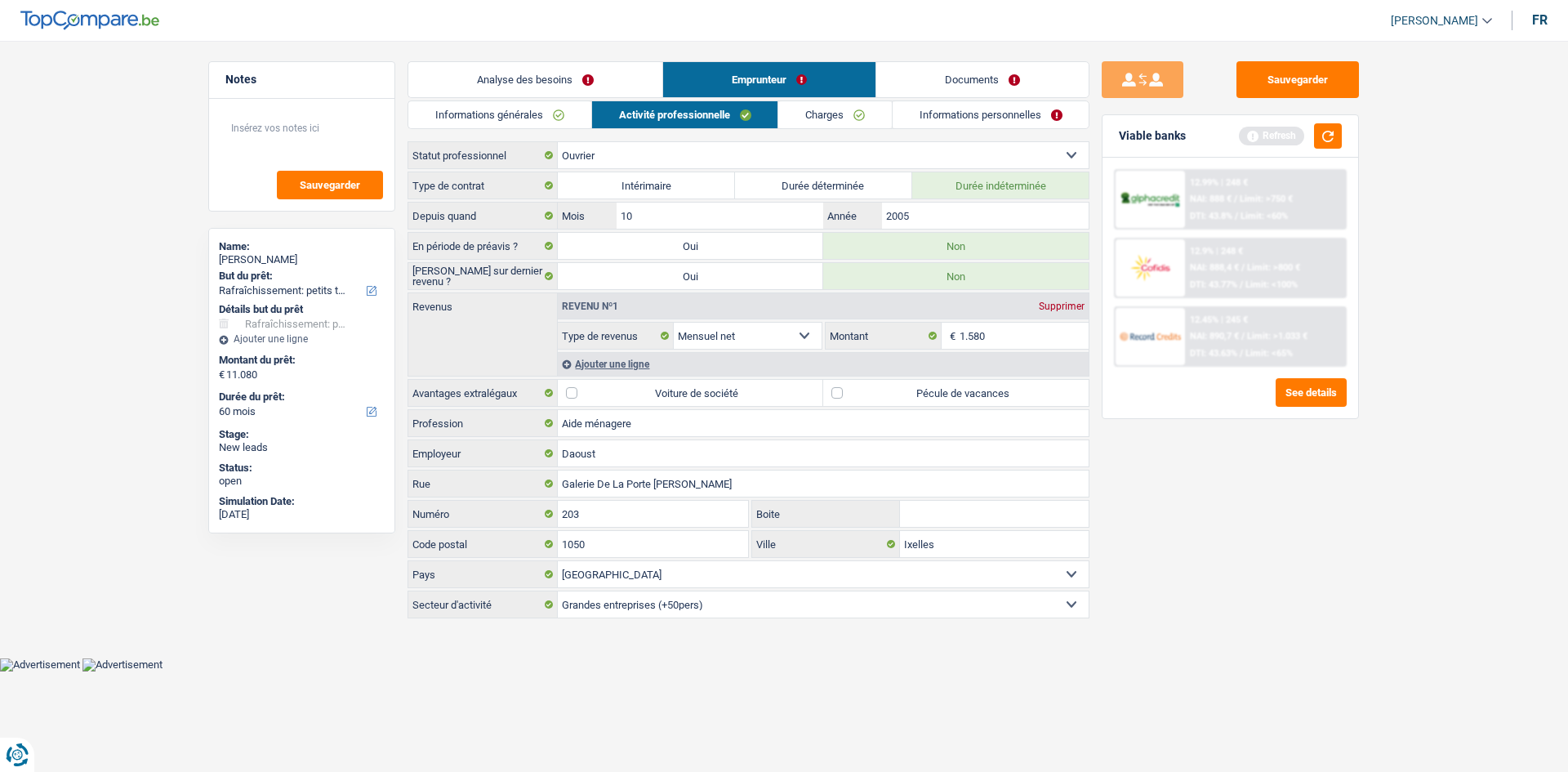 click on "Pécule de vacances" at bounding box center [956, 393] 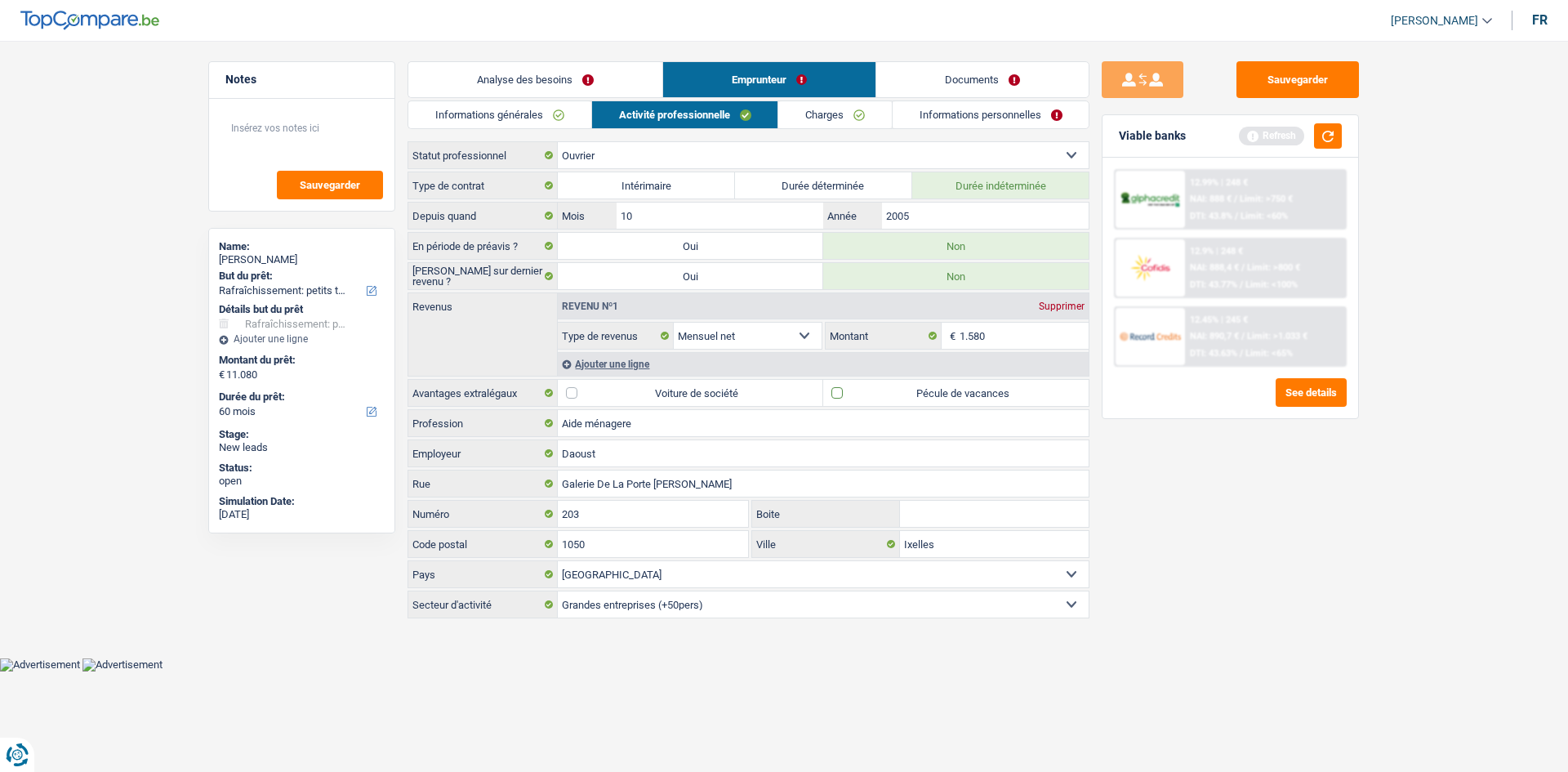click on "Pécule de vacances" at bounding box center [956, 393] 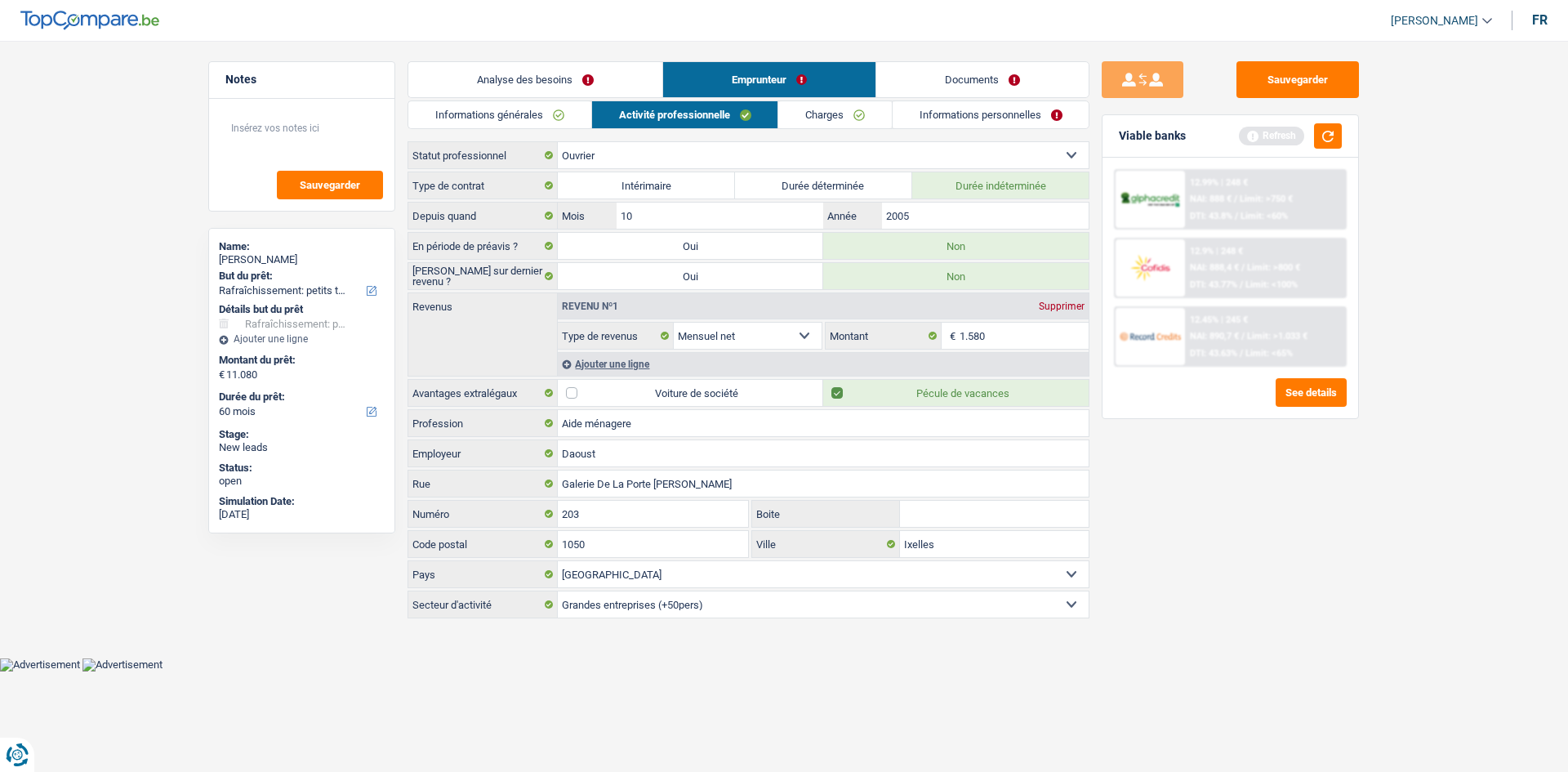 click on "Ajouter une ligne" at bounding box center [823, 364] 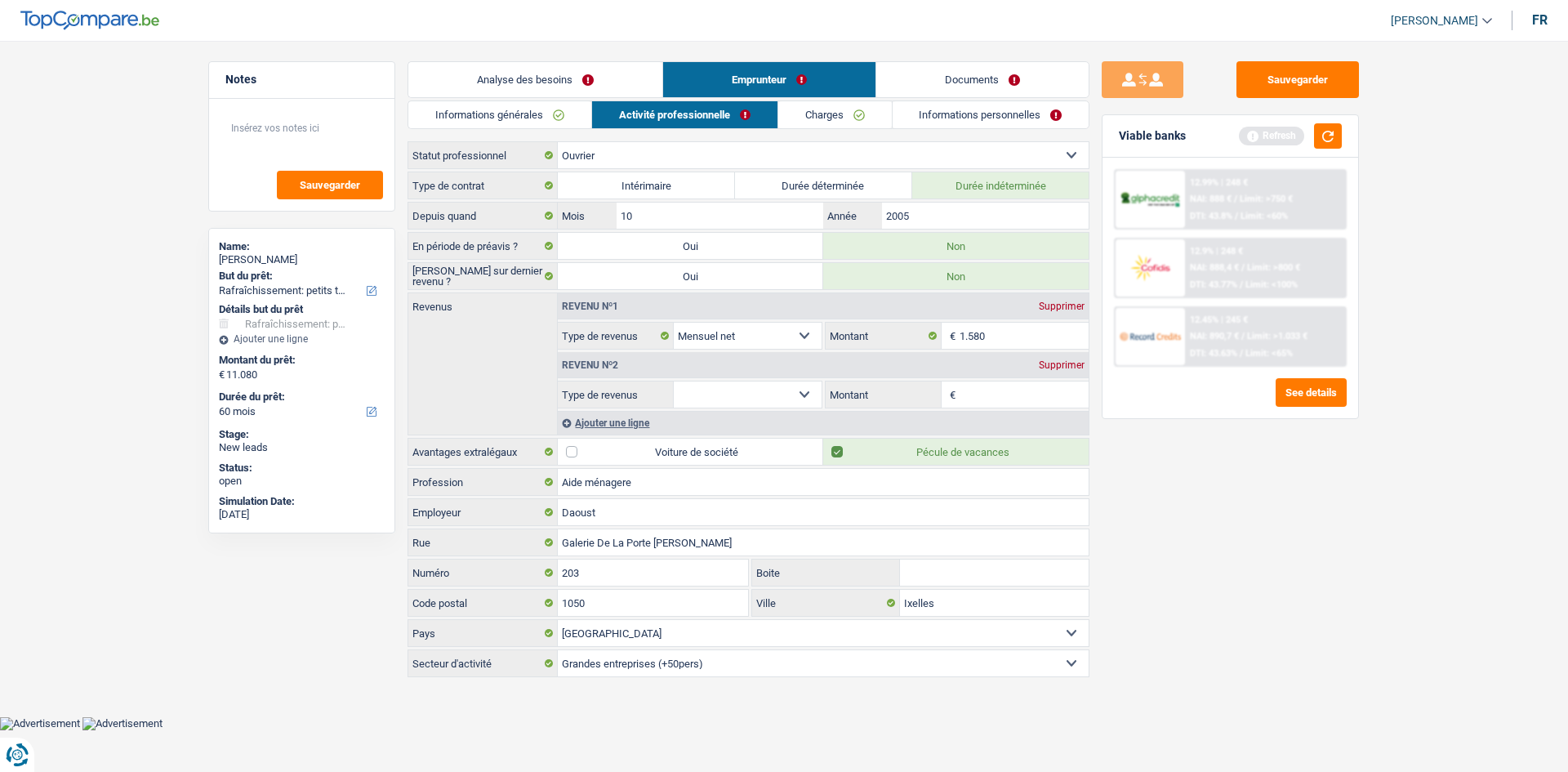 click on "Allocation d'handicap Allocations chômage Allocations familiales Chèques repas Complément d'entreprise Indemnité mutuelle Indépendant complémentaire Mensuel net Pension Pension alimentaire Pension d'invalidité Revenu d'intégration sociale Revenus locatifs Autres revenus
Sélectionner une option" at bounding box center (747, 395) 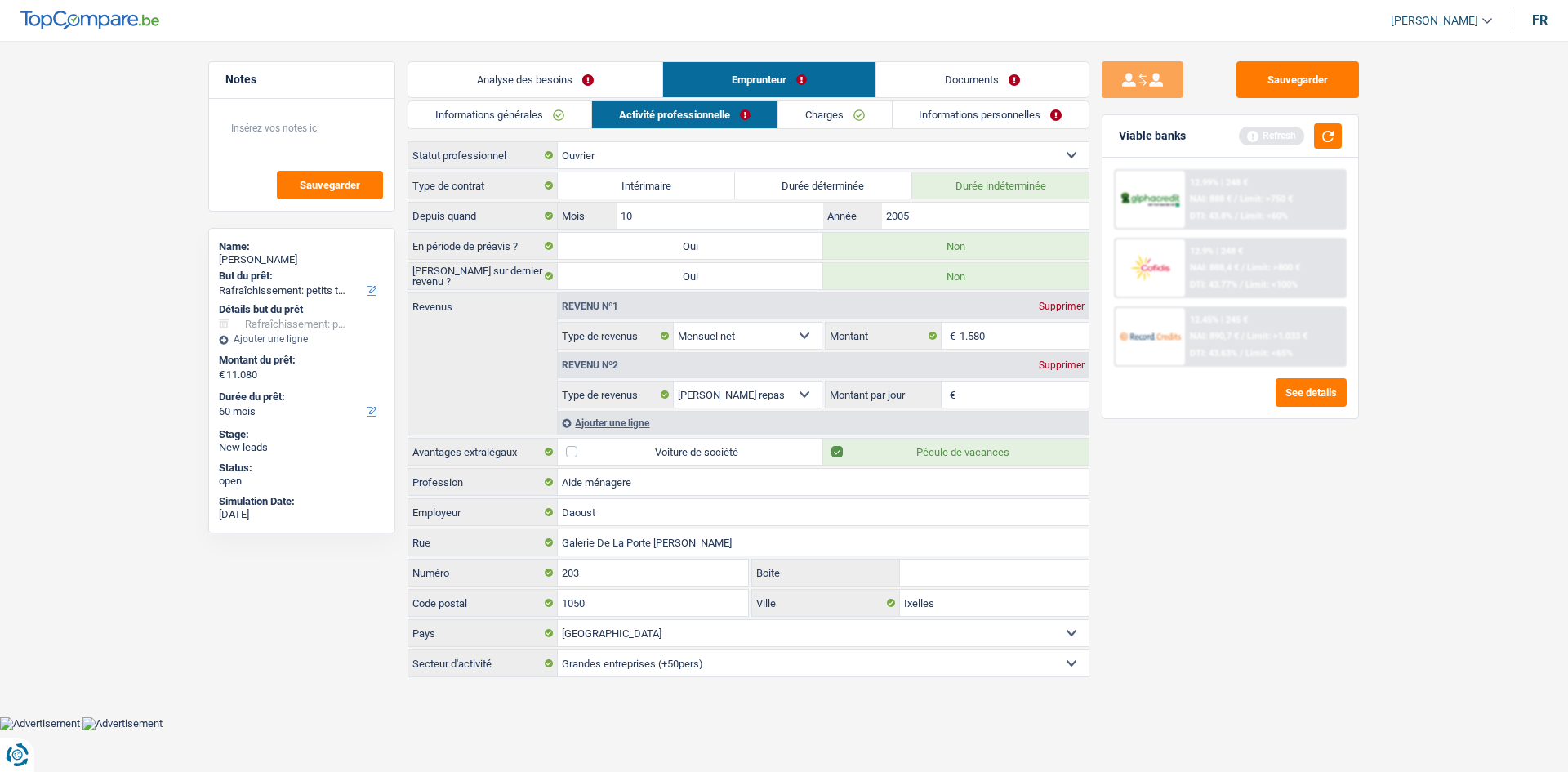 click on "Montant par jour" at bounding box center (1024, 395) 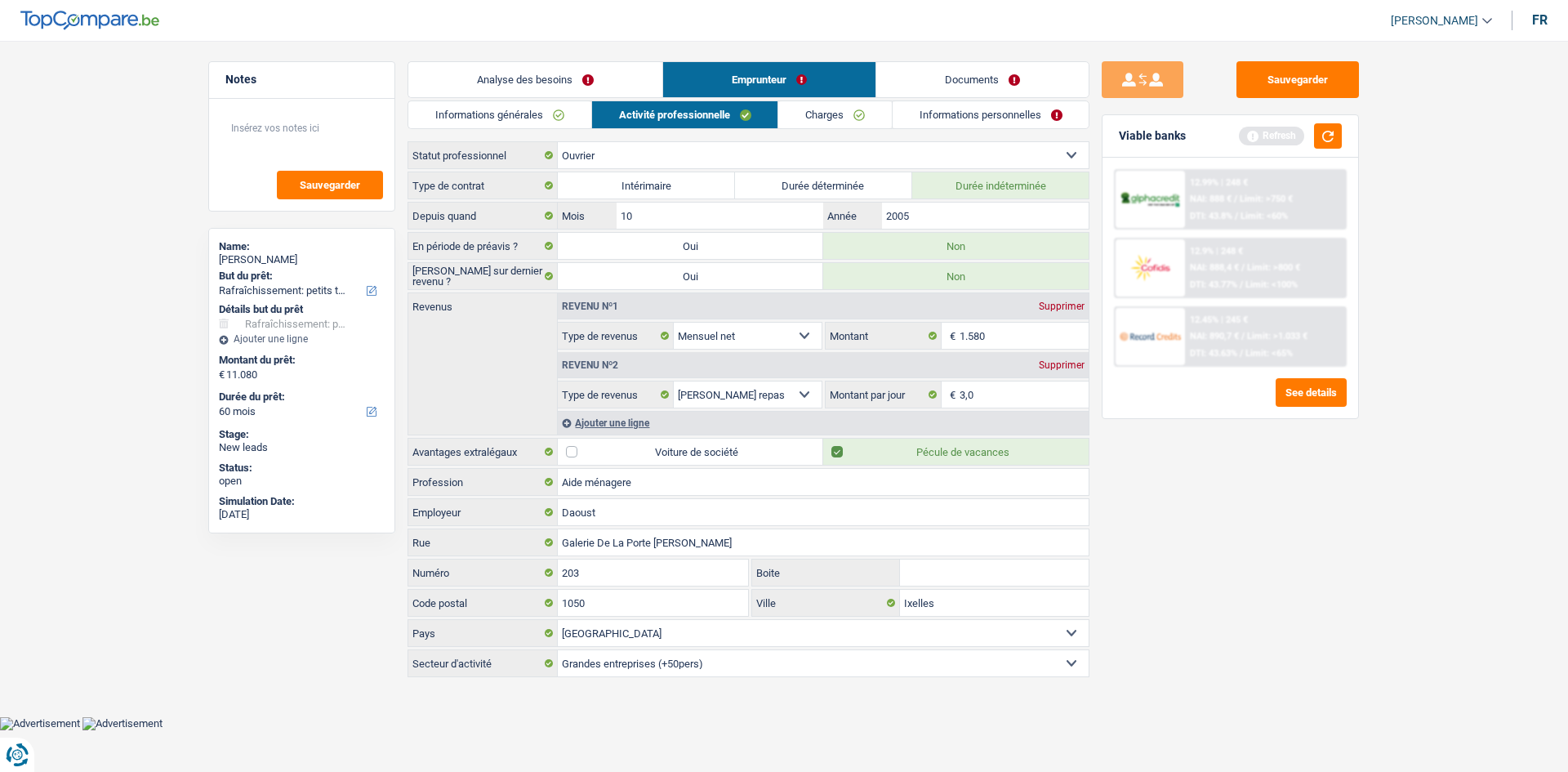 drag, startPoint x: 1208, startPoint y: 515, endPoint x: 1120, endPoint y: 438, distance: 116.9316 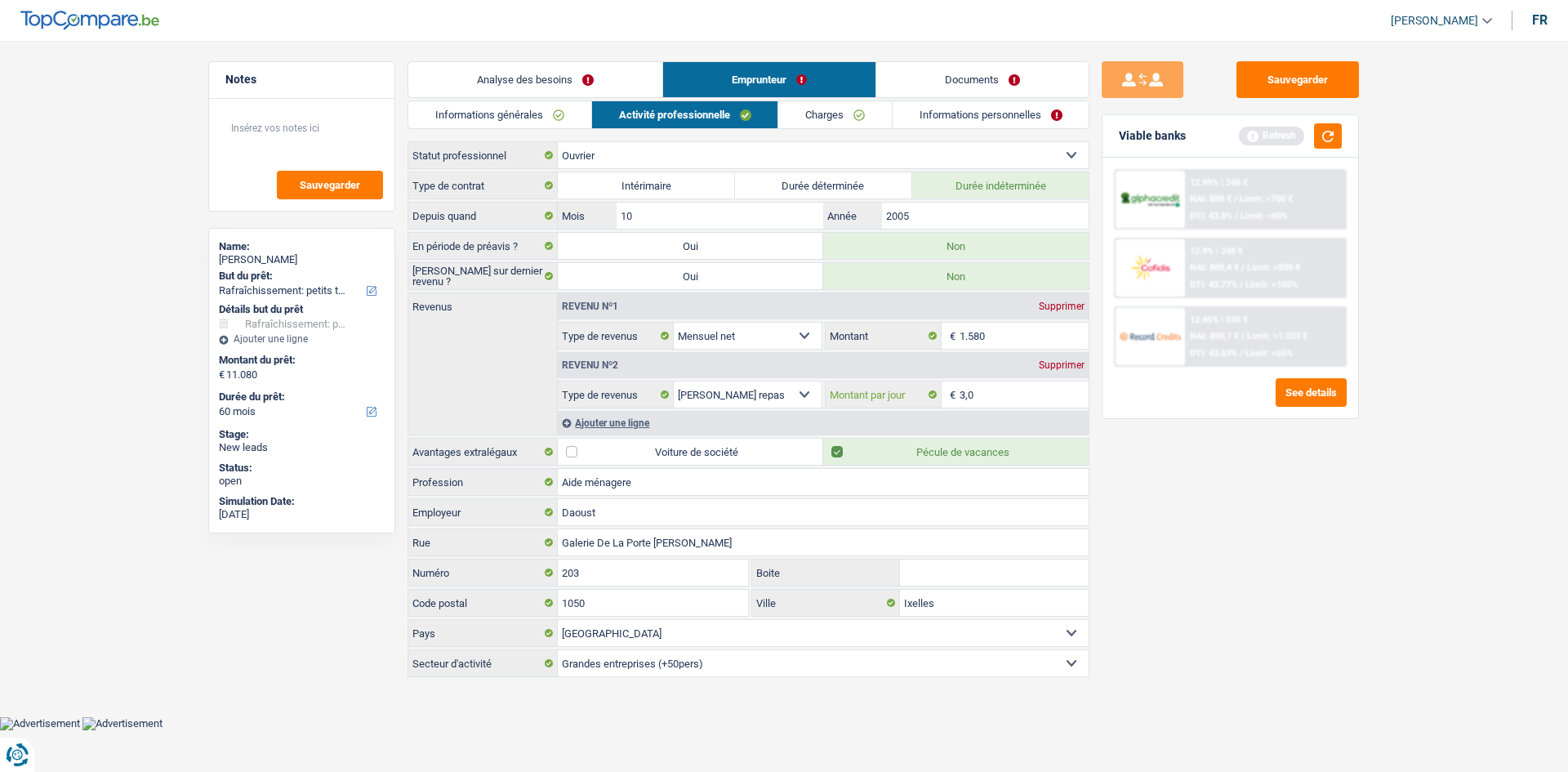drag, startPoint x: 1026, startPoint y: 399, endPoint x: 989, endPoint y: 340, distance: 69.64194 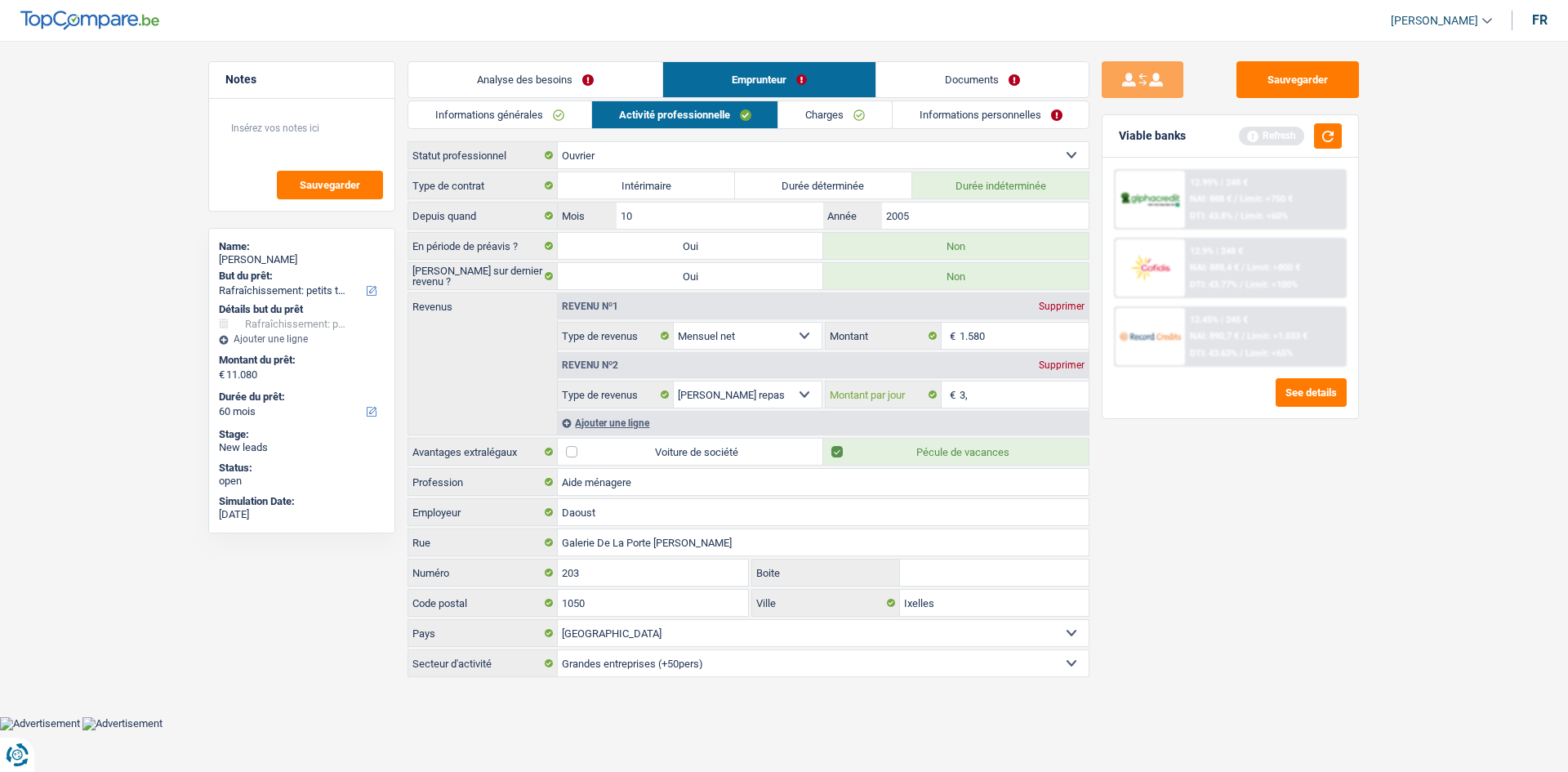 type on "3" 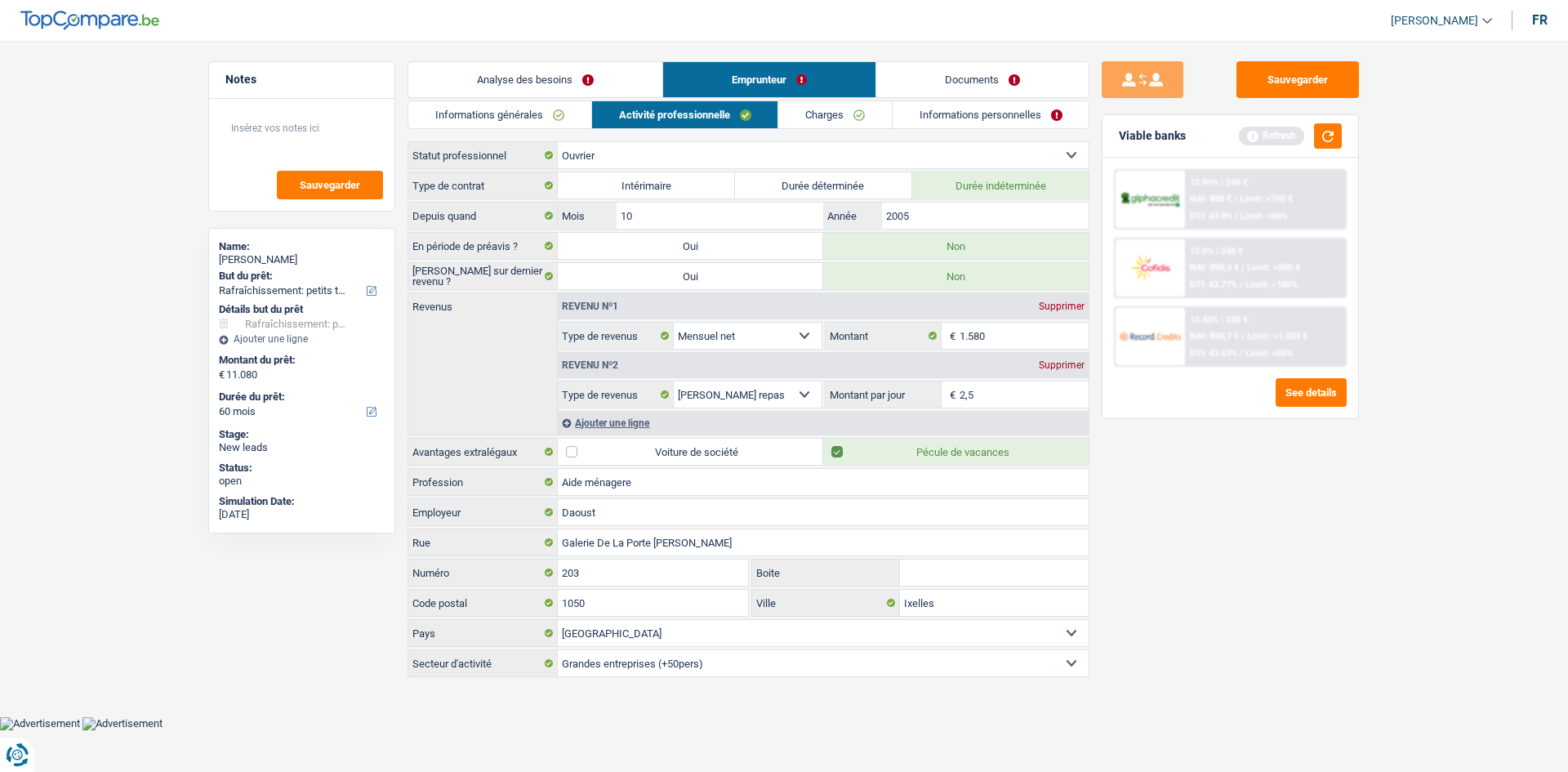 type on "2,5" 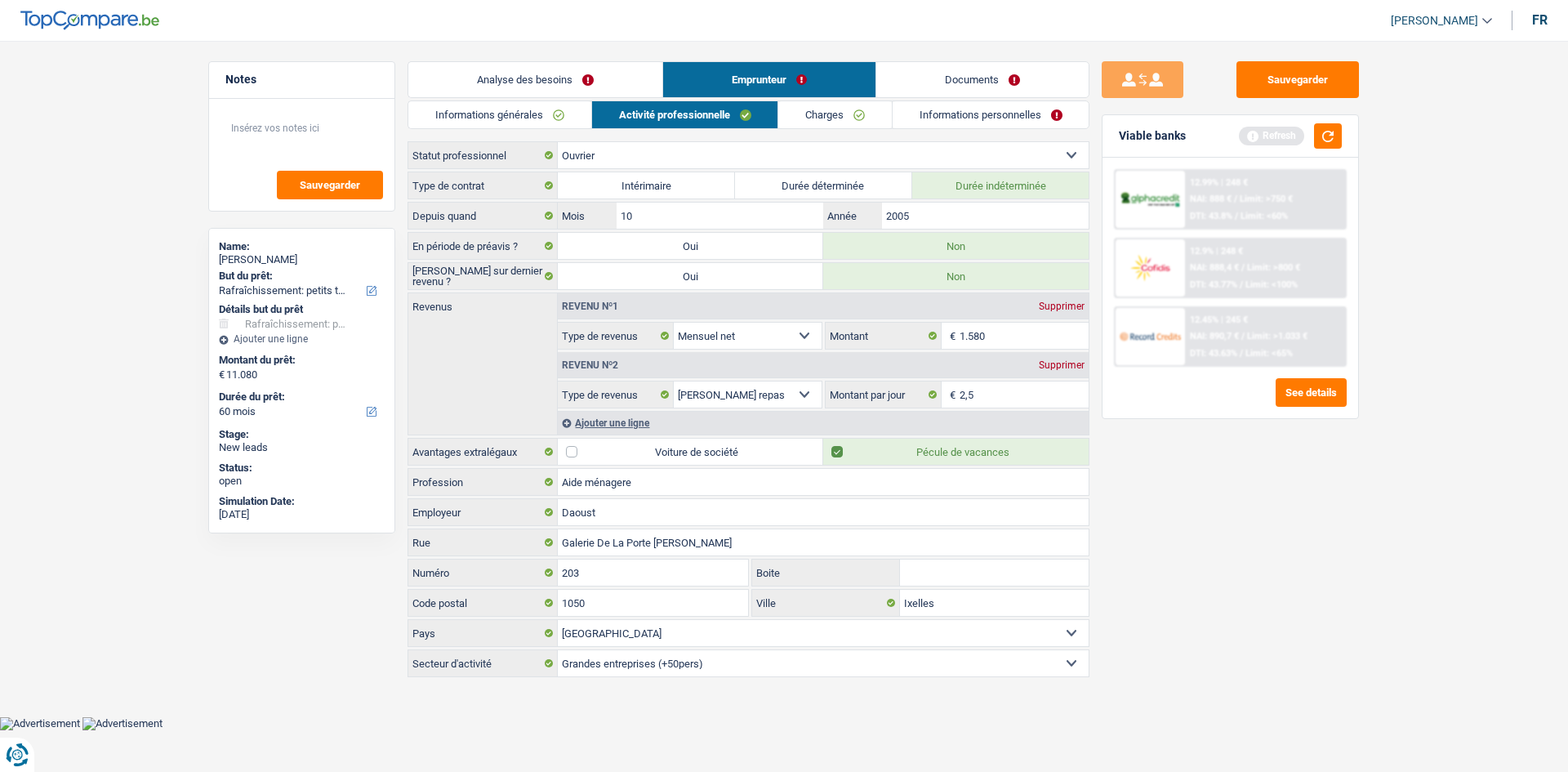 click on "Informations générales" at bounding box center [500, 114] 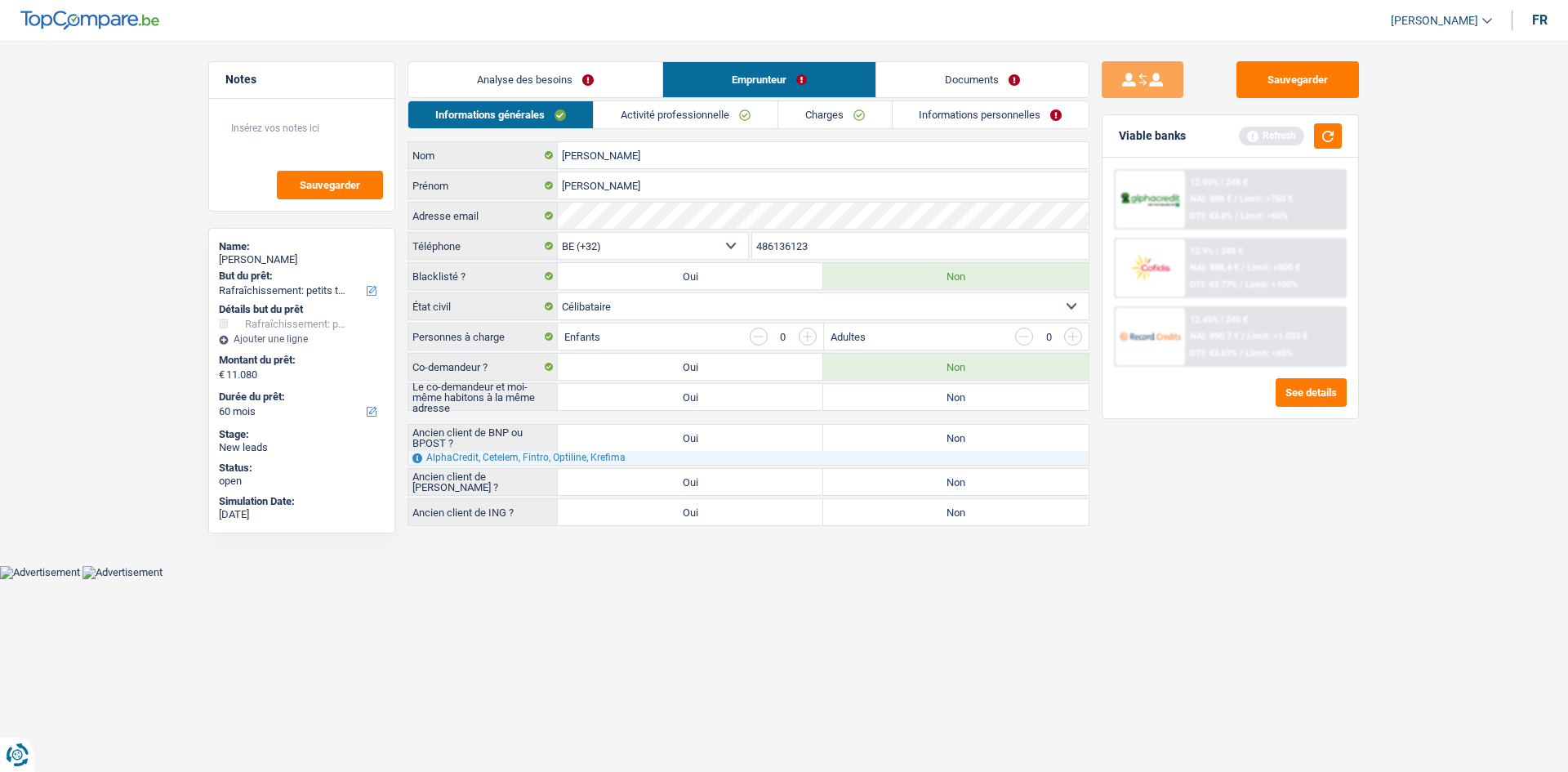 click on "Non" at bounding box center [956, 397] 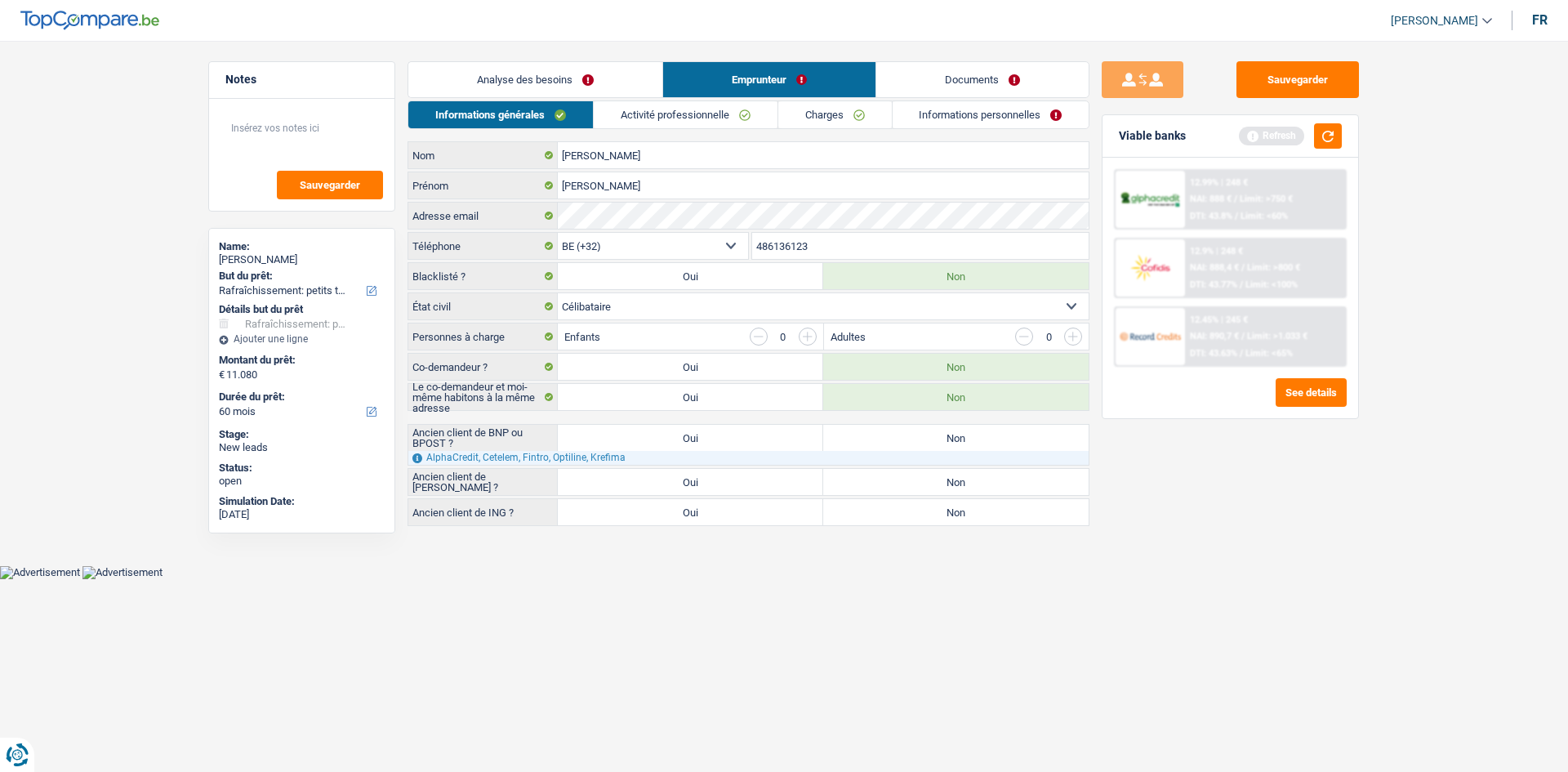 click on "Emprunteur" at bounding box center (769, 79) 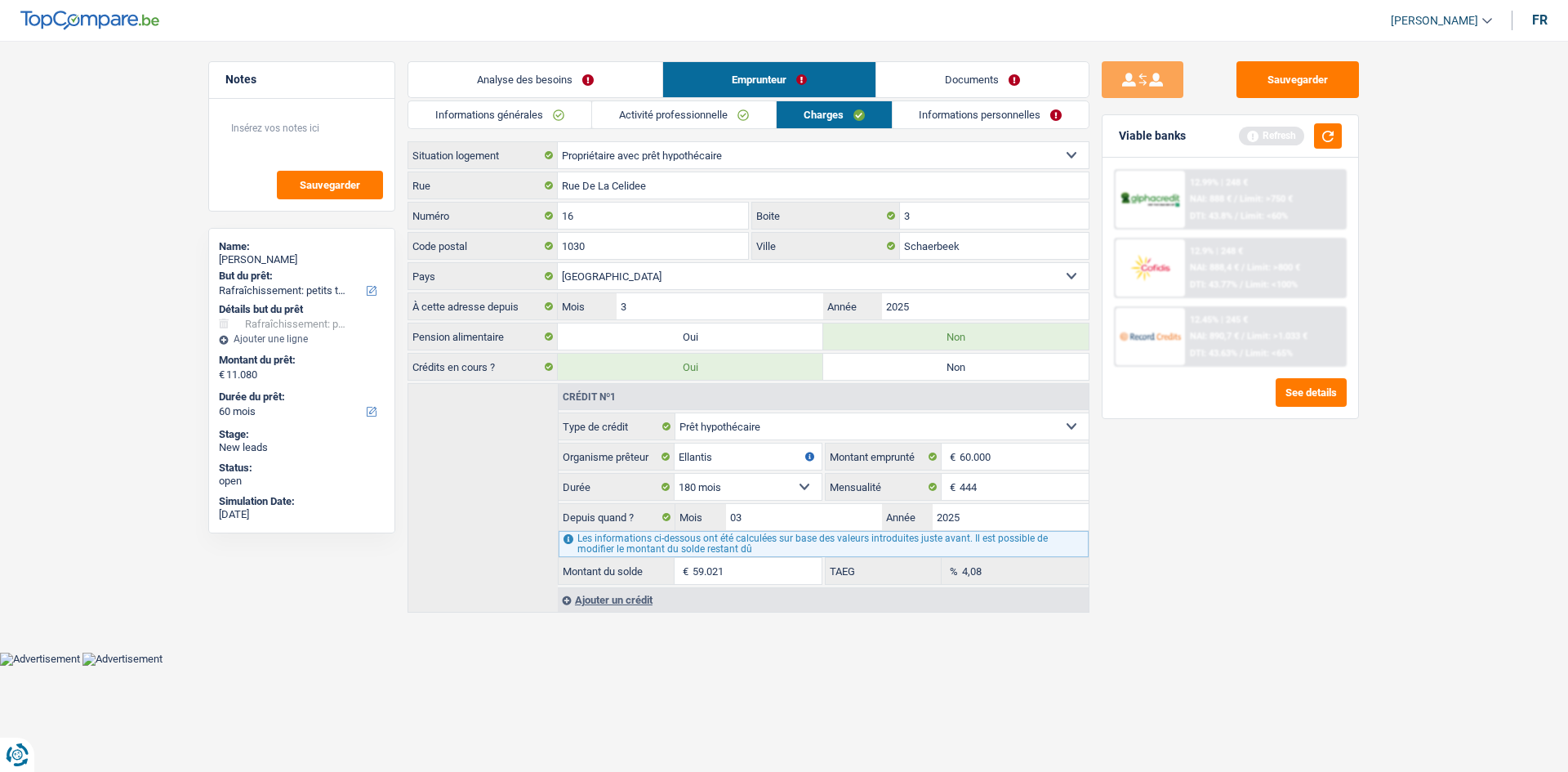 click on "Informations générales Activité professionnelle Charges Informations personnelles Bartolomeo
Nom
Renata
Prénom
Adresse email
BE (+32) LU (+352)
Sélectionner une option
Téléphone
486136123
Téléphone
Blacklisté ?
Oui
Non
Célibataire Marié(e) Cohabitant(e) légal(e) Divorcé(e) Veuf(ve) Séparé (de fait)
Sélectionner une option
État civil
Personnes à charge
Enfants
0
Adultes
0" at bounding box center [748, 356] 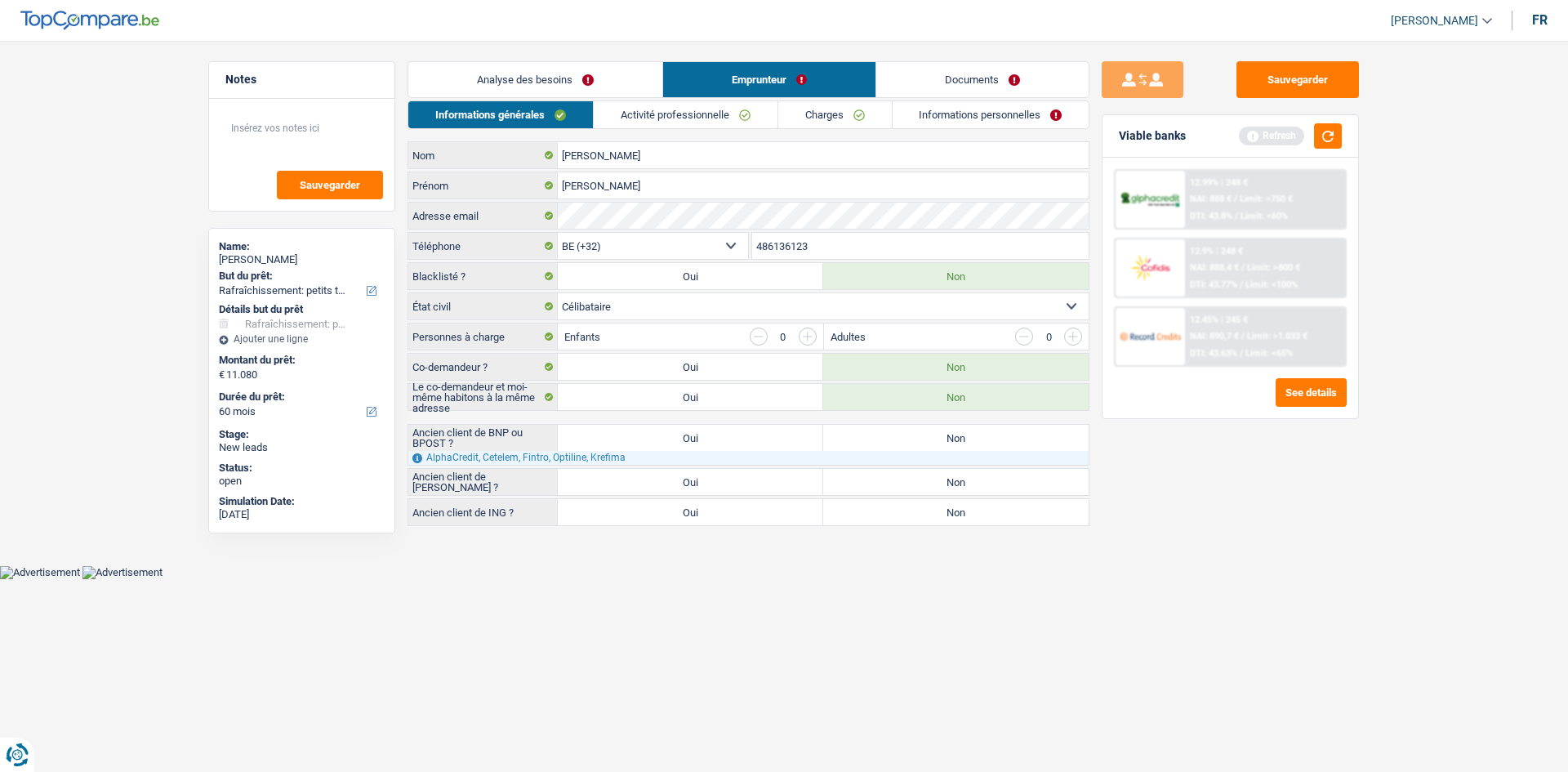 click on "Oui" at bounding box center (690, 512) 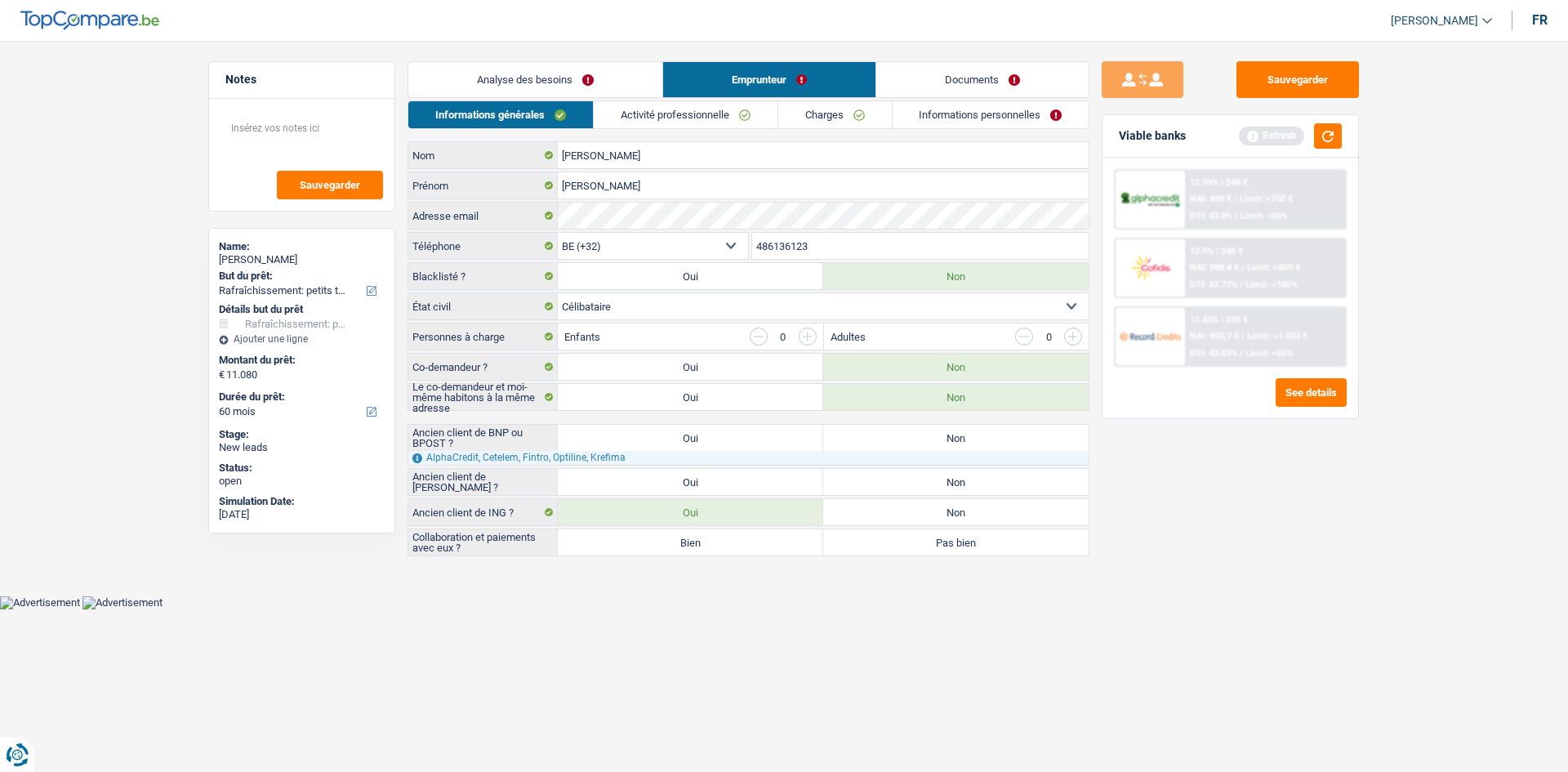 drag, startPoint x: 715, startPoint y: 541, endPoint x: 752, endPoint y: 550, distance: 38.078866 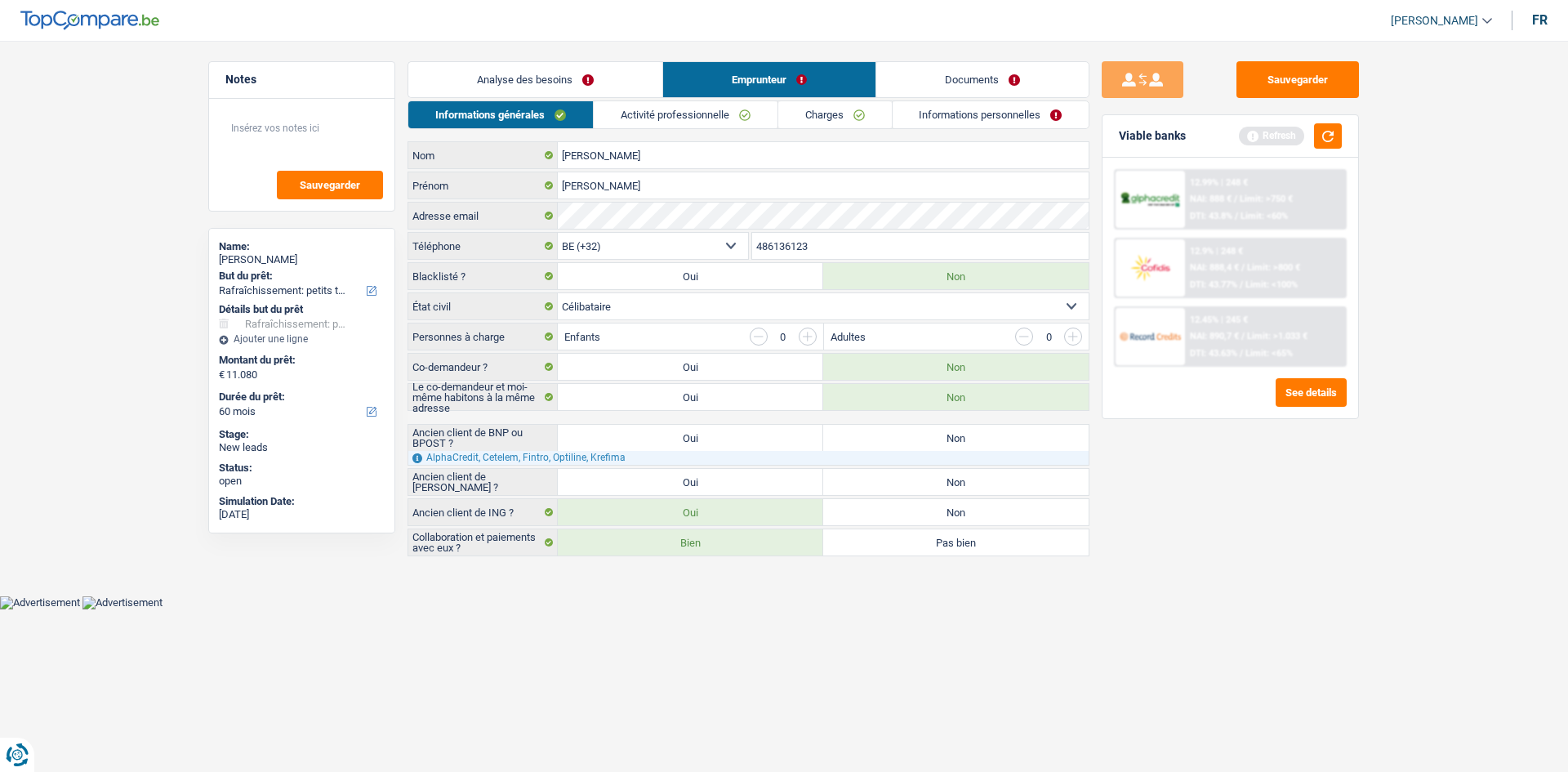 click on "Non" at bounding box center (956, 482) 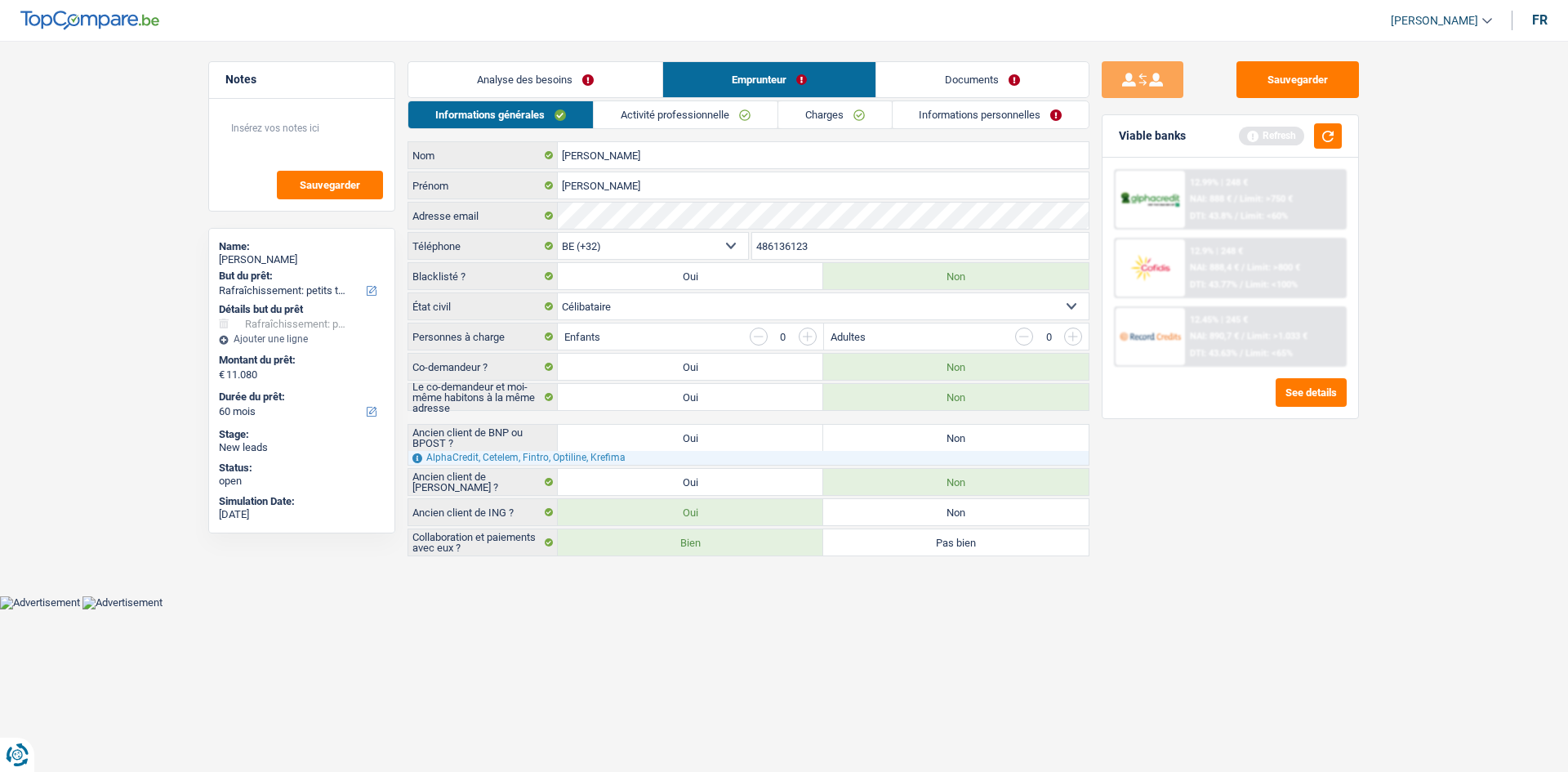 click on "Non" at bounding box center [956, 438] 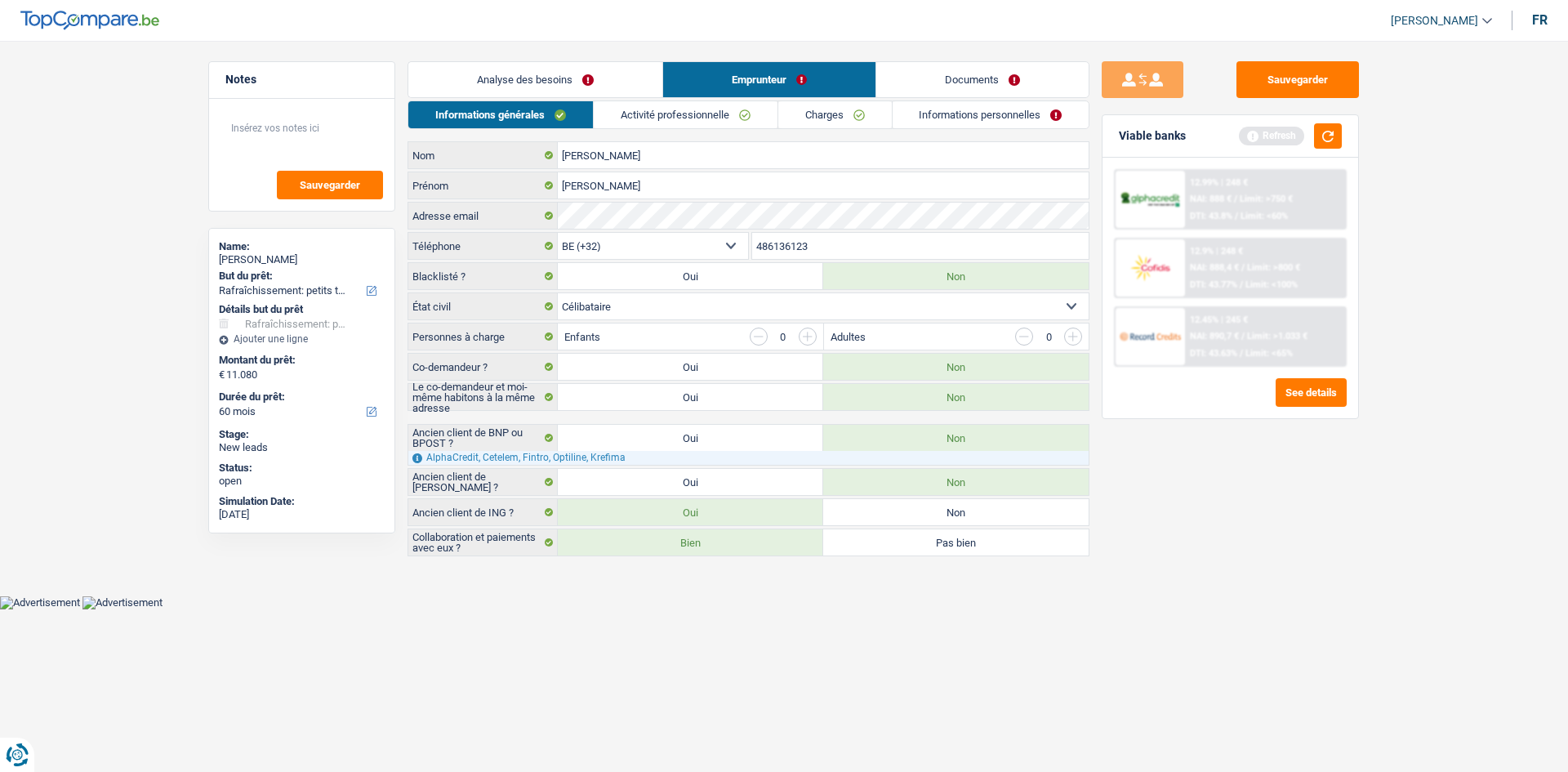 click on "Analyse des besoins" at bounding box center [535, 79] 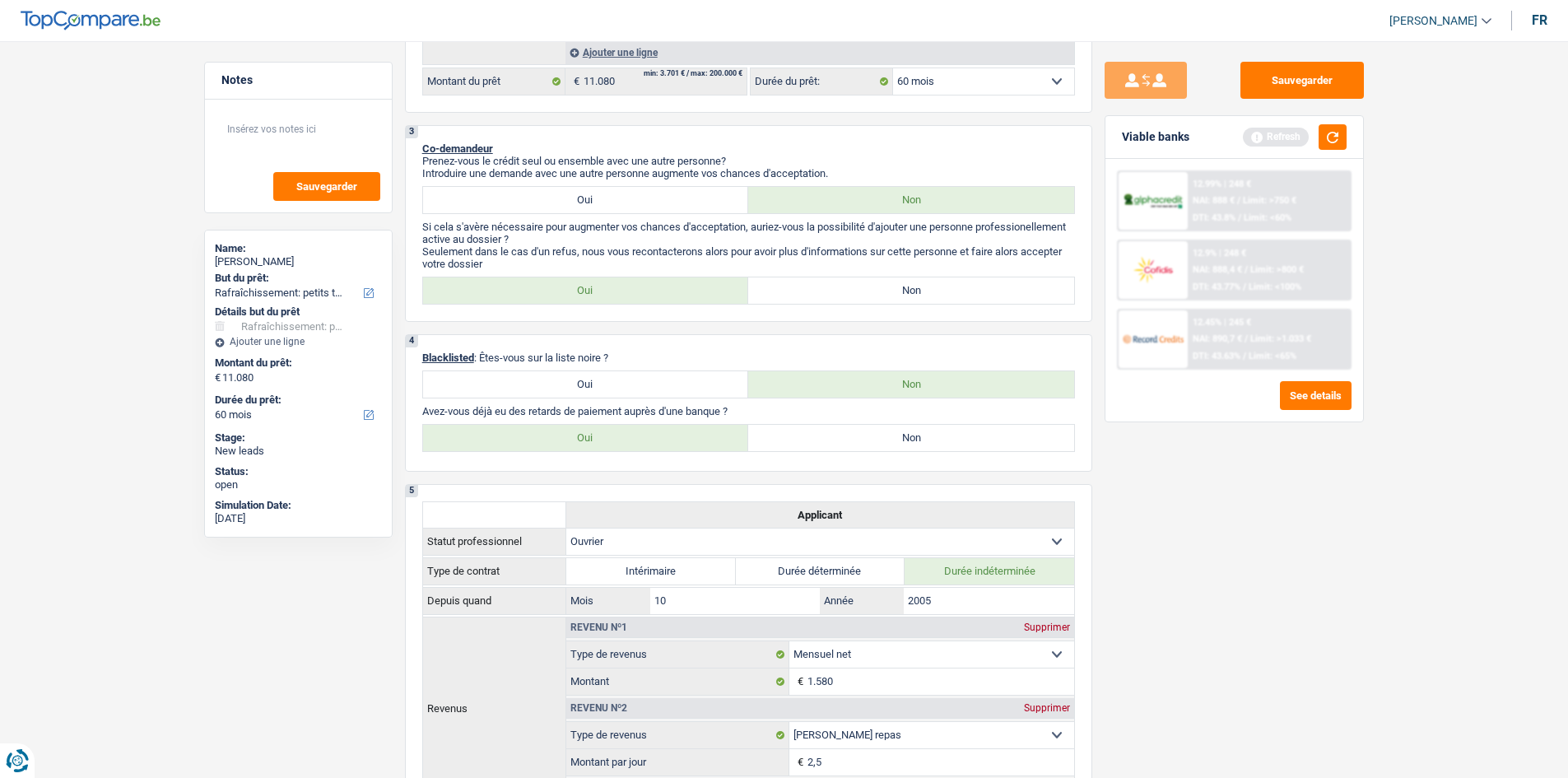 scroll, scrollTop: 576, scrollLeft: 0, axis: vertical 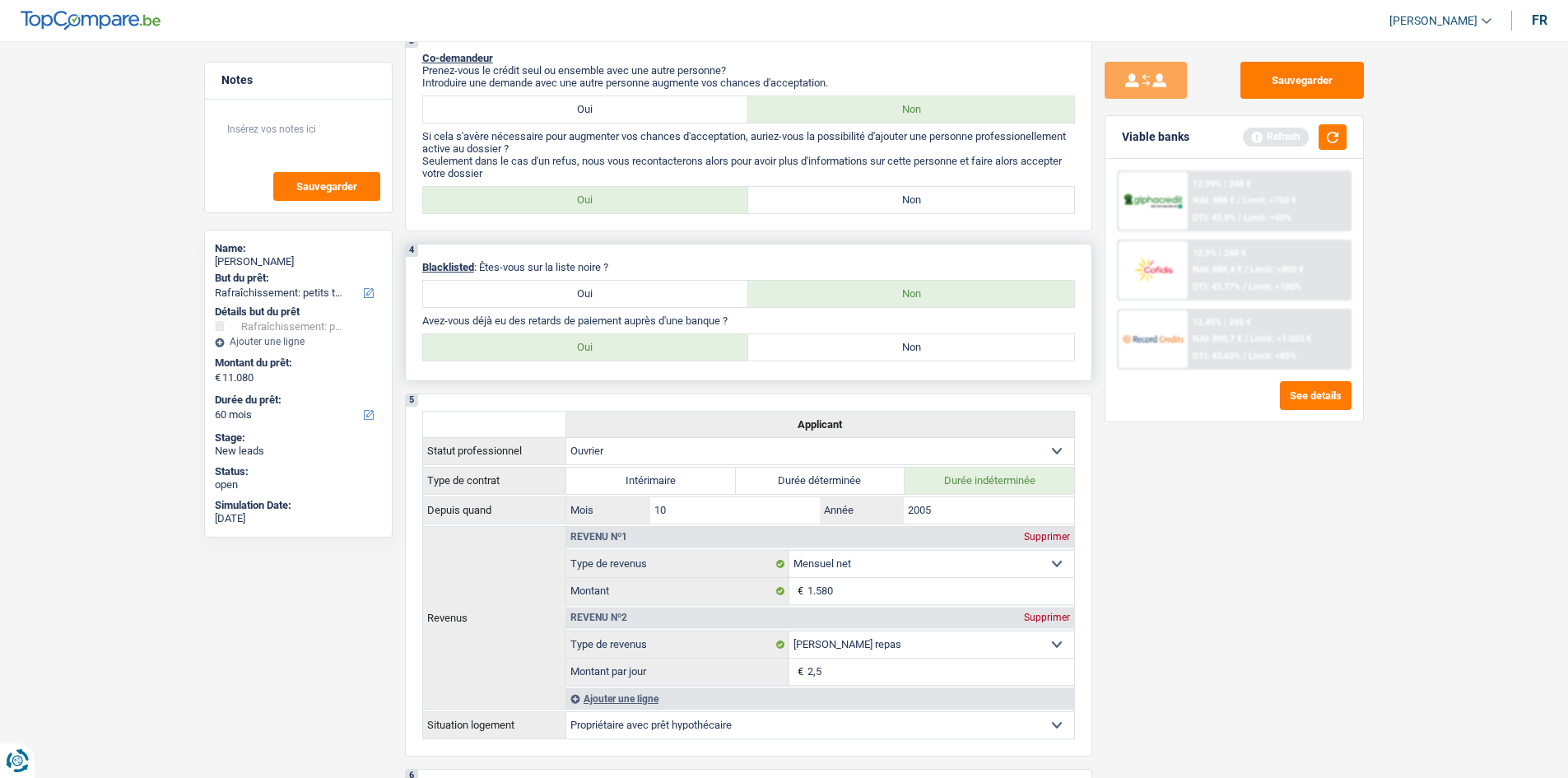 click on "Non" at bounding box center [911, 347] 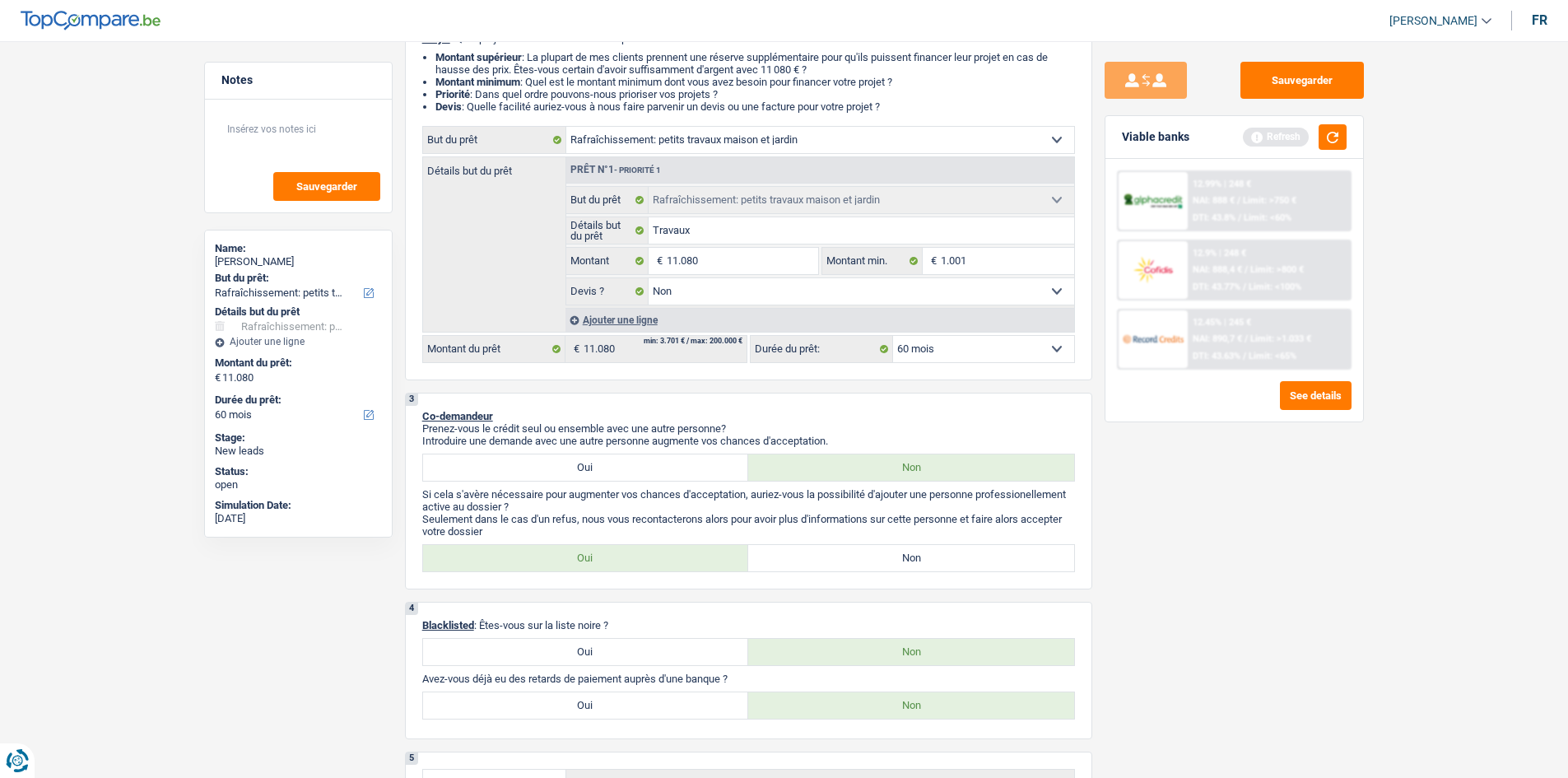 scroll, scrollTop: 0, scrollLeft: 0, axis: both 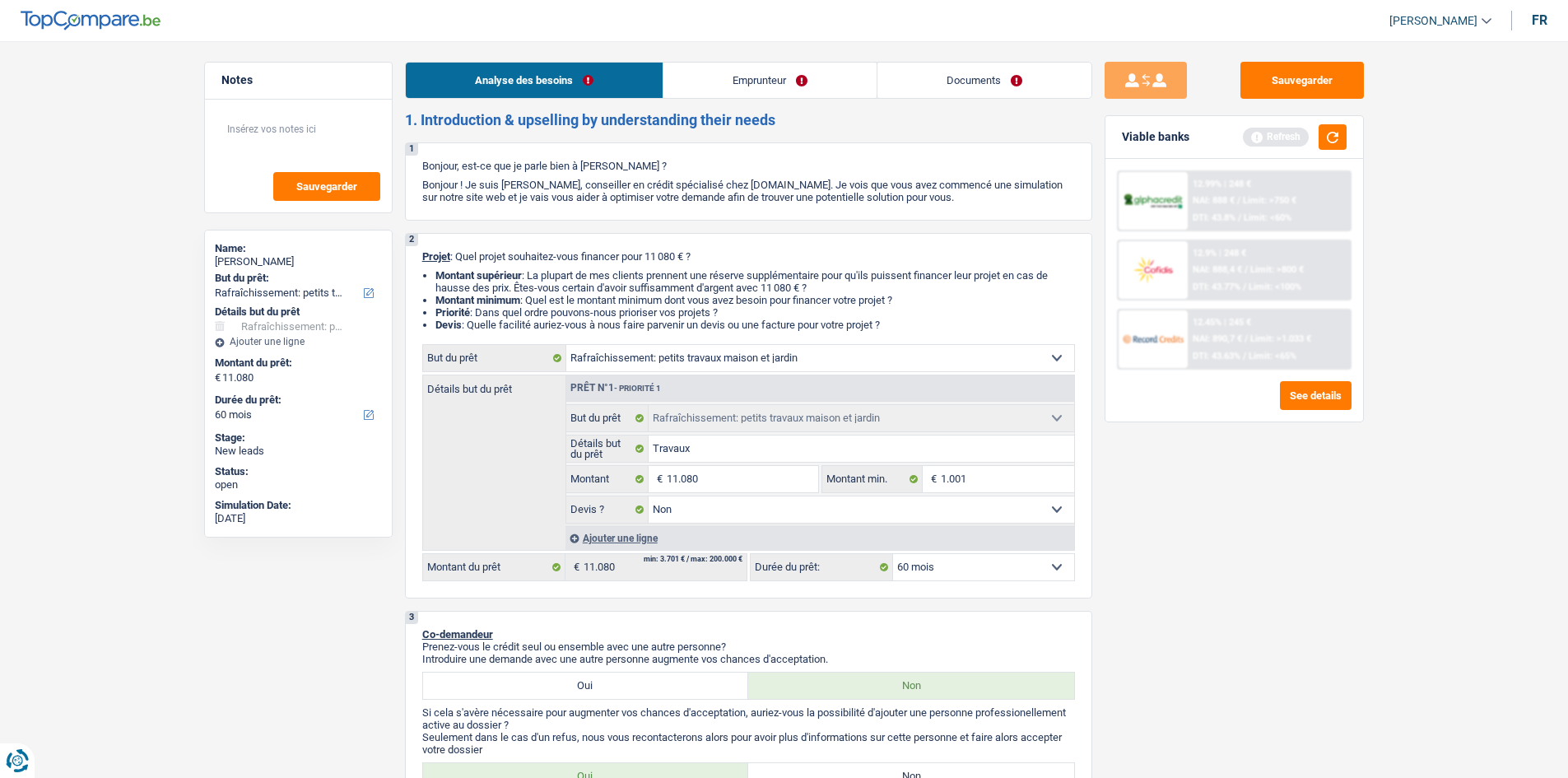 click on "Emprunteur" at bounding box center (770, 80) 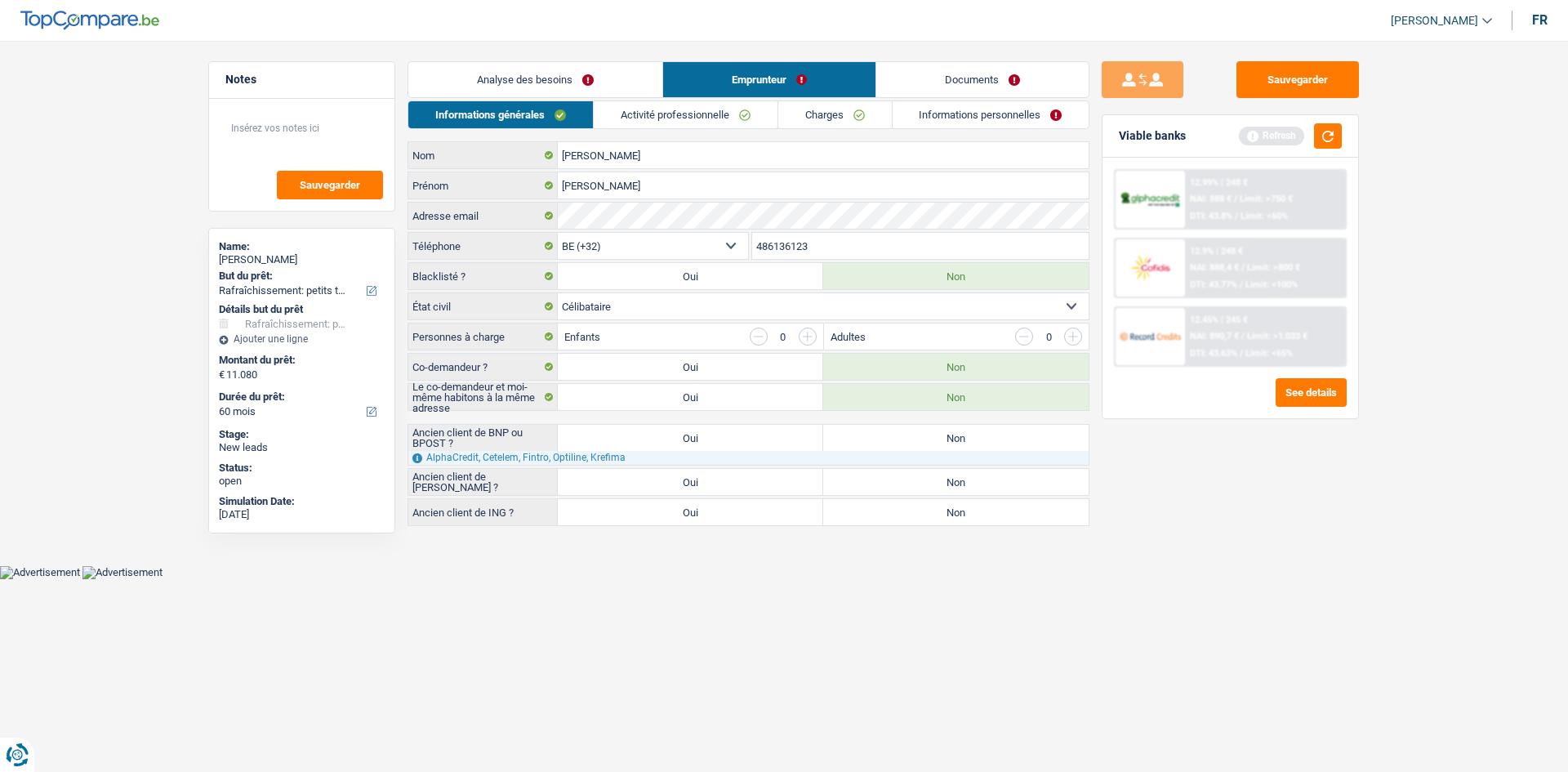 click on "AlphaCredit, Cetelem, Fintro, Optiline, Krefima" at bounding box center [748, 457] 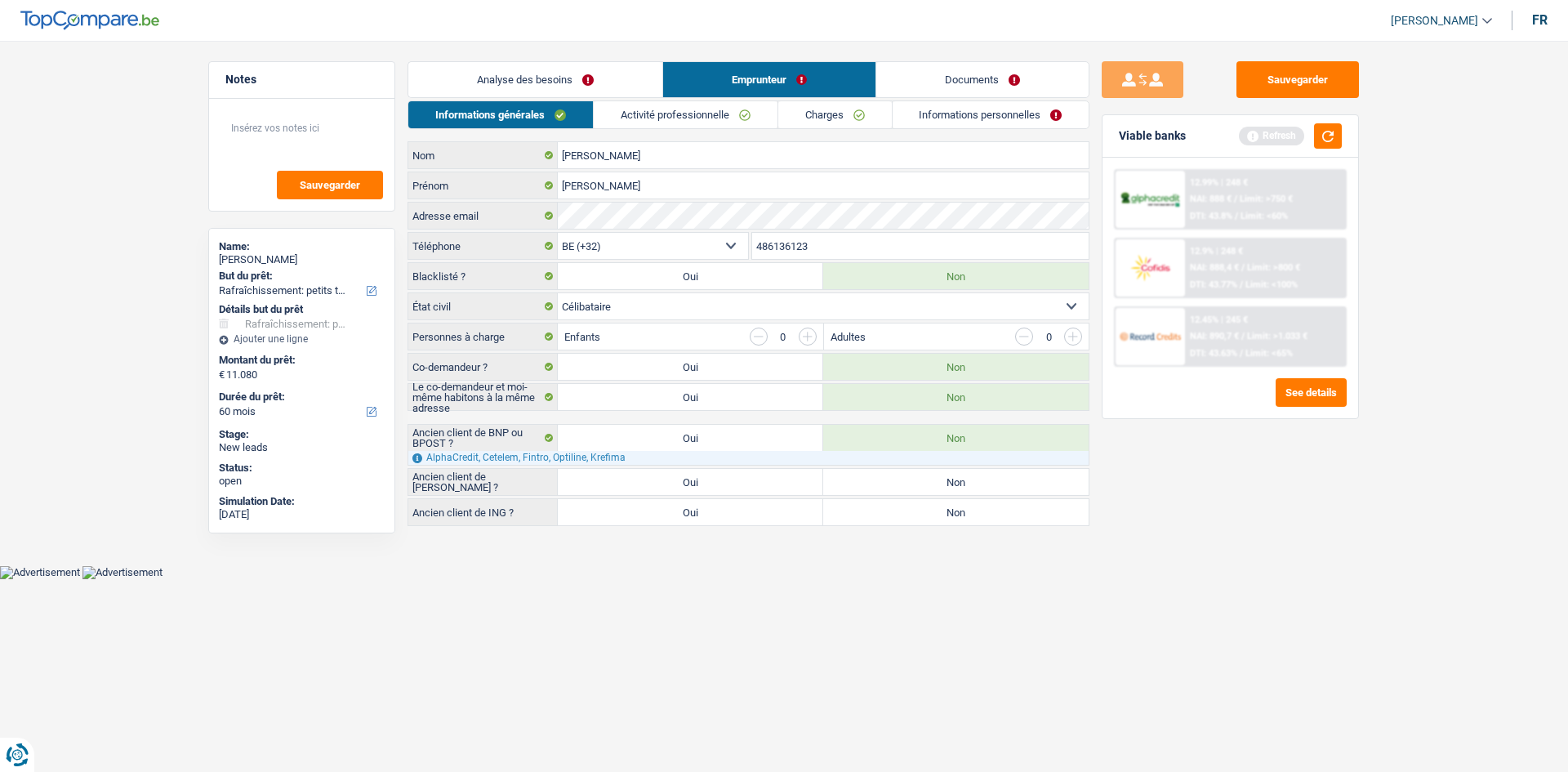 click on "Non" at bounding box center [956, 482] 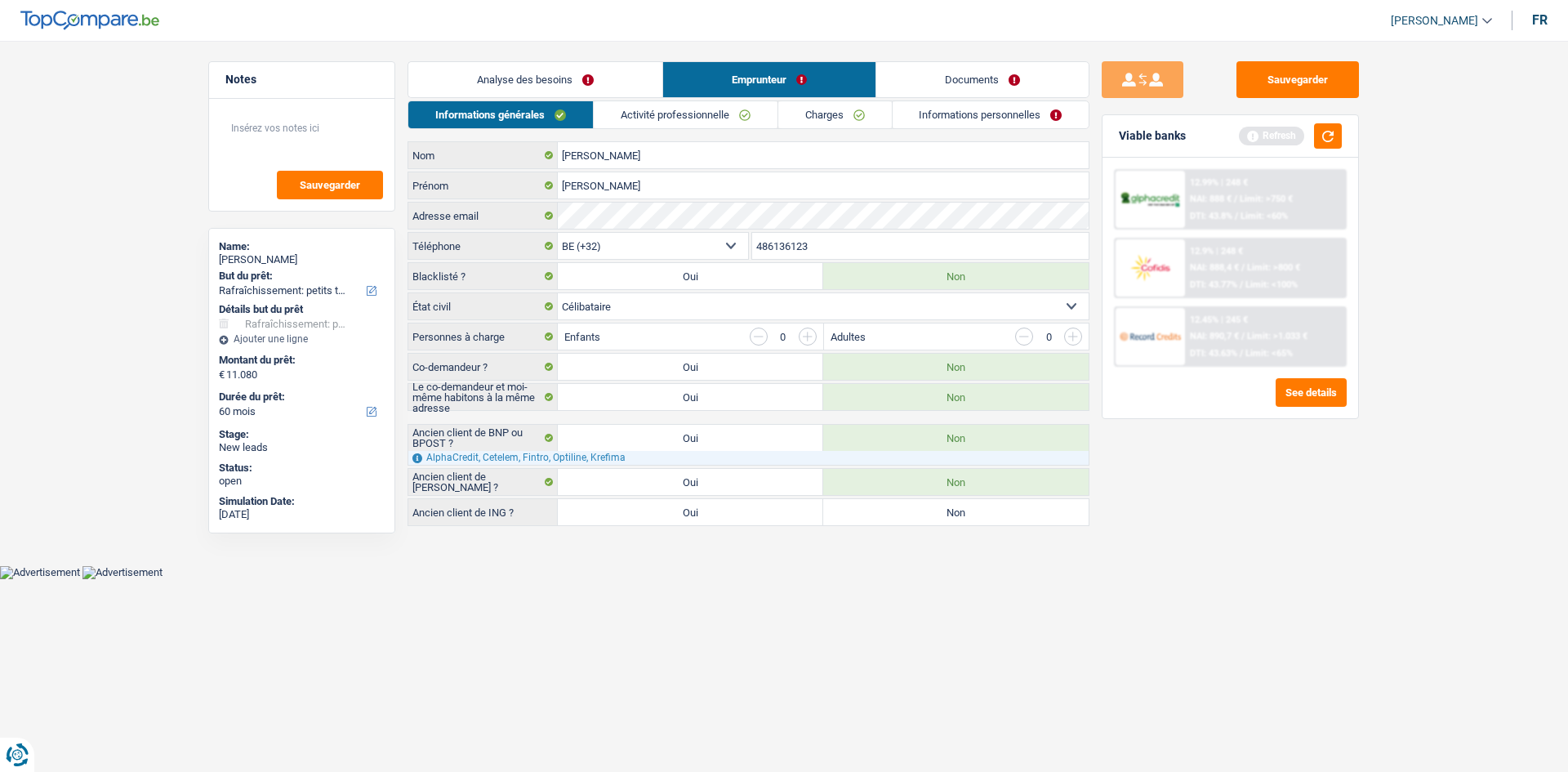 click on "Non" at bounding box center (956, 512) 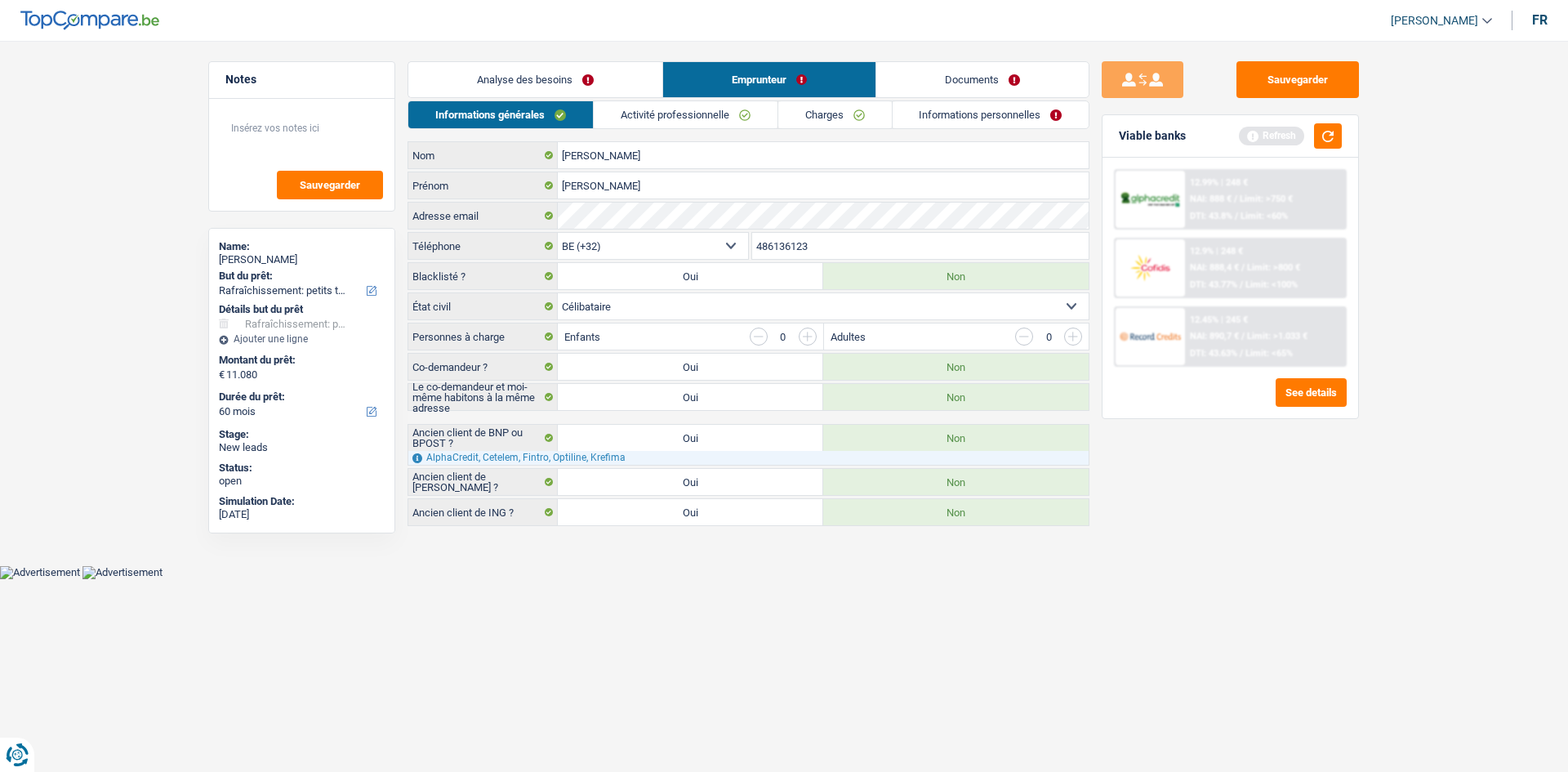 click on "Analyse des besoins" at bounding box center (535, 79) 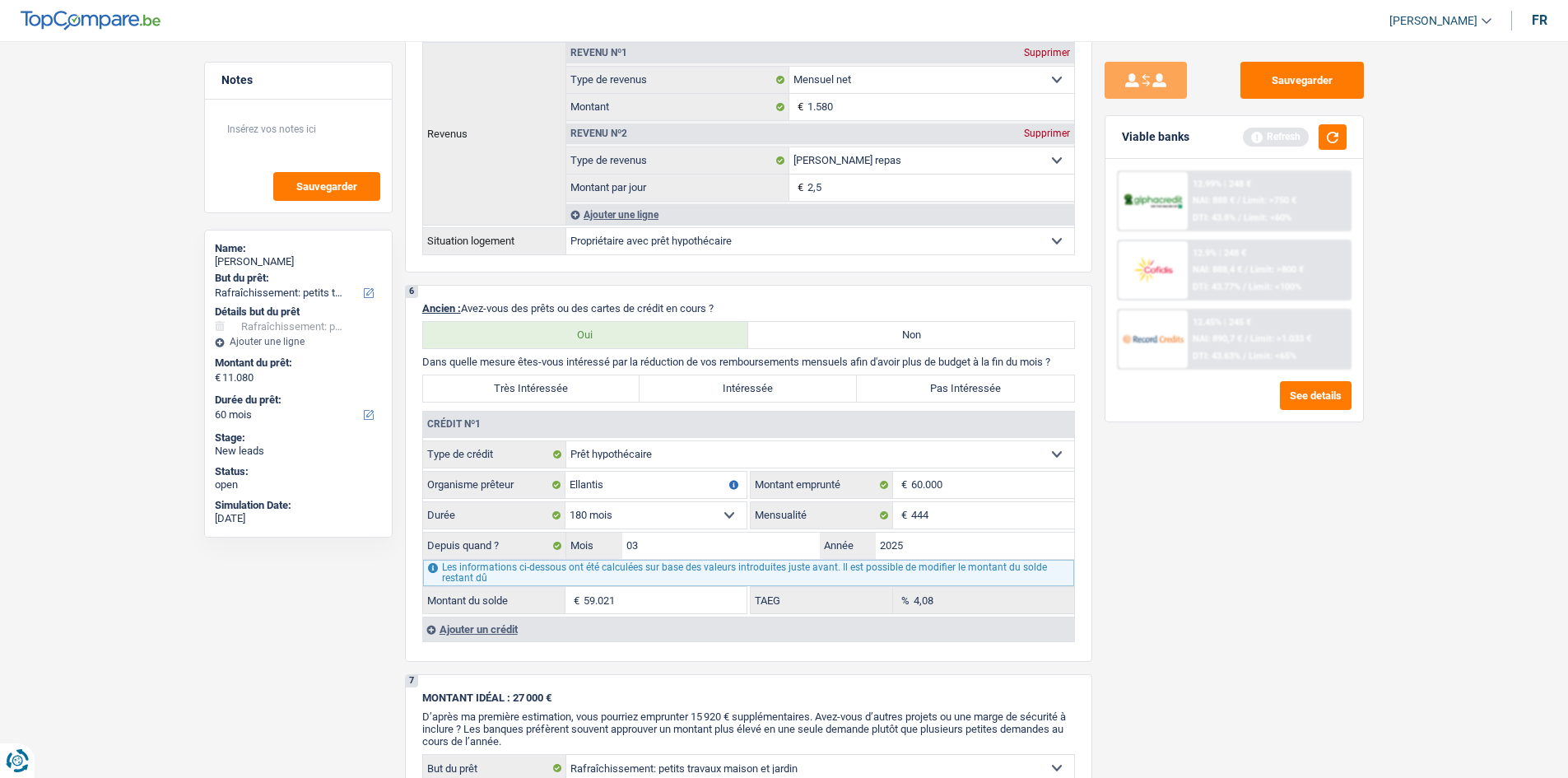 scroll, scrollTop: 1153, scrollLeft: 0, axis: vertical 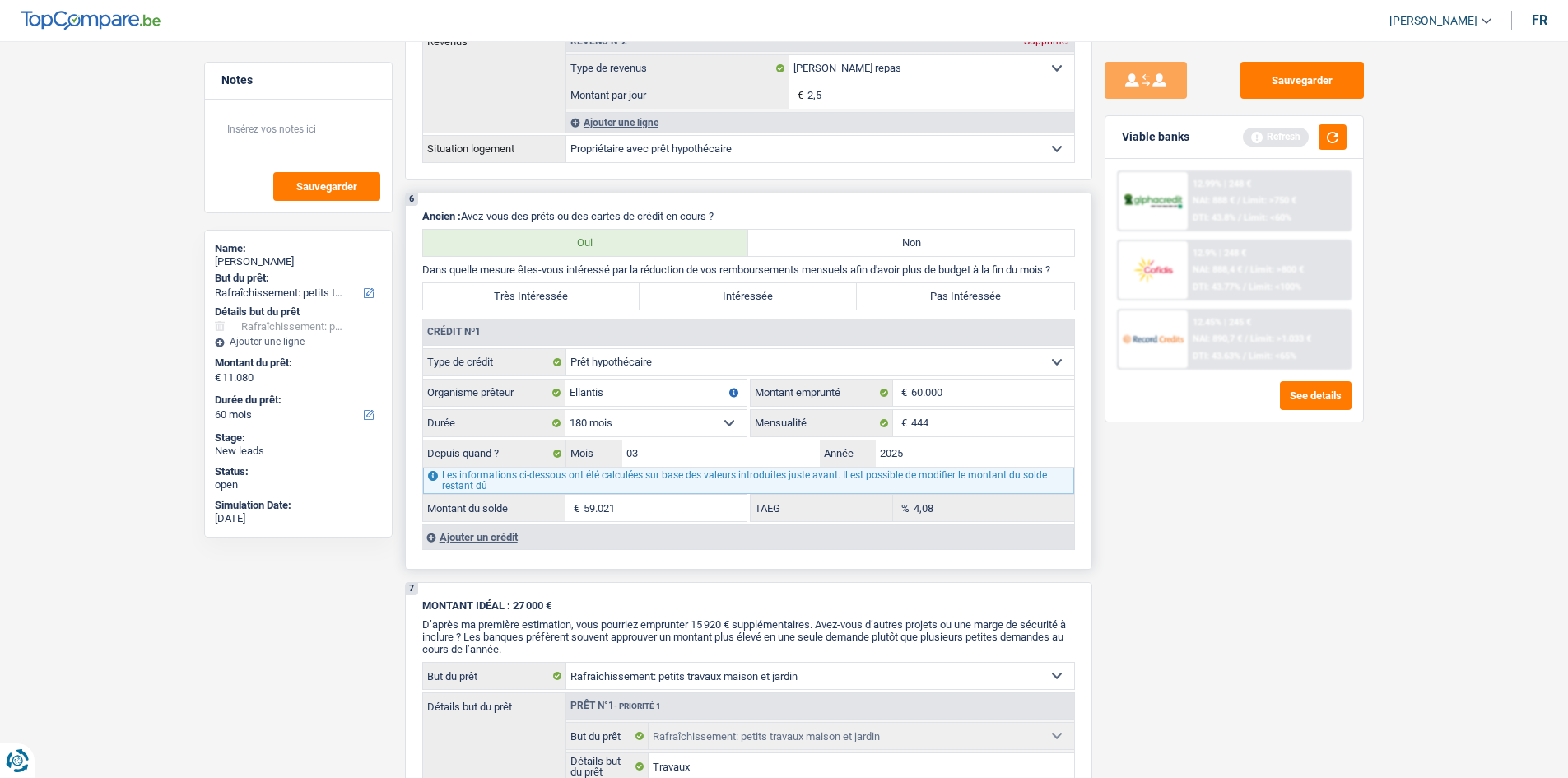 click on "Pas Intéressée" at bounding box center (965, 296) 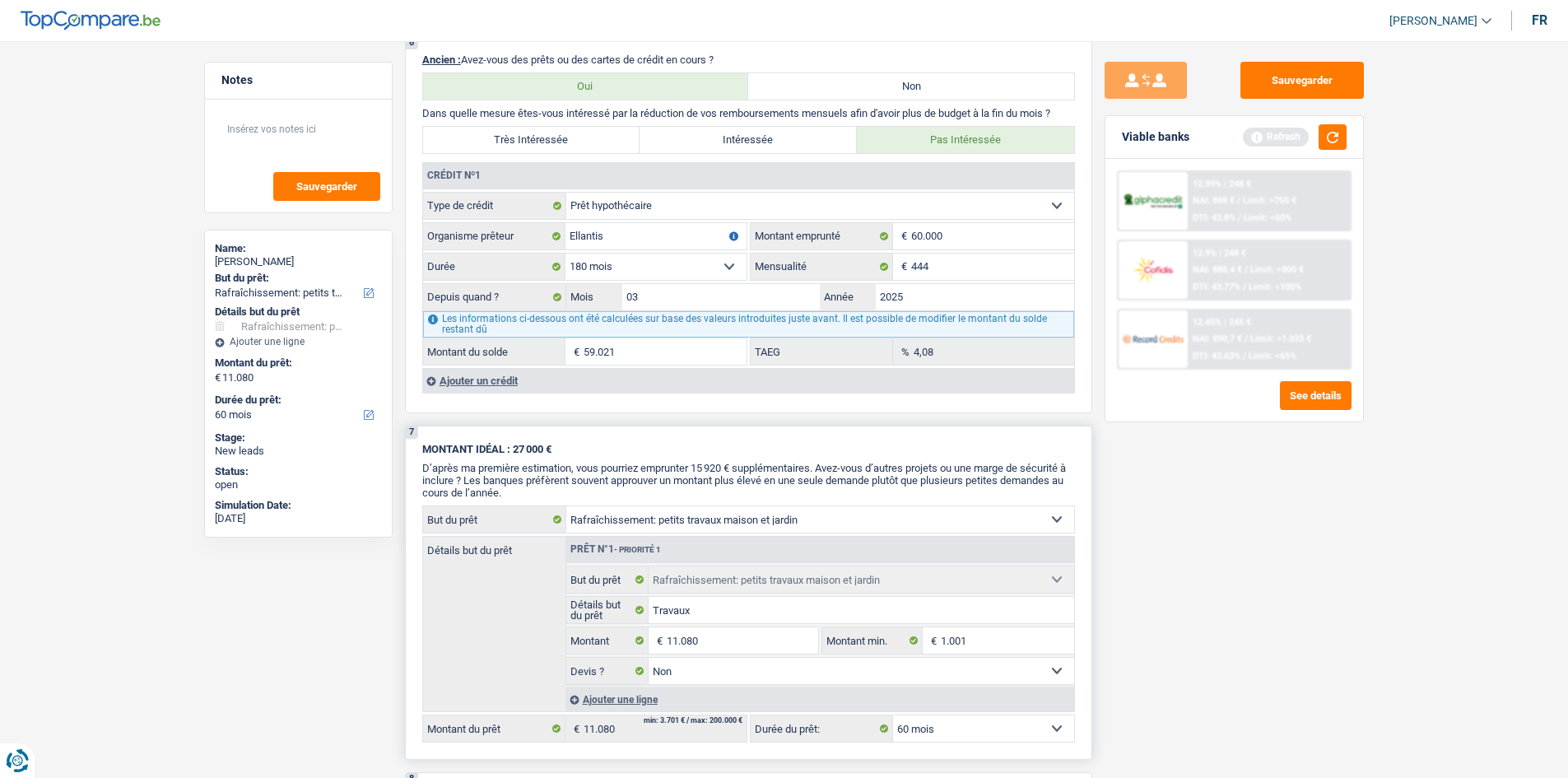 scroll, scrollTop: 1482, scrollLeft: 0, axis: vertical 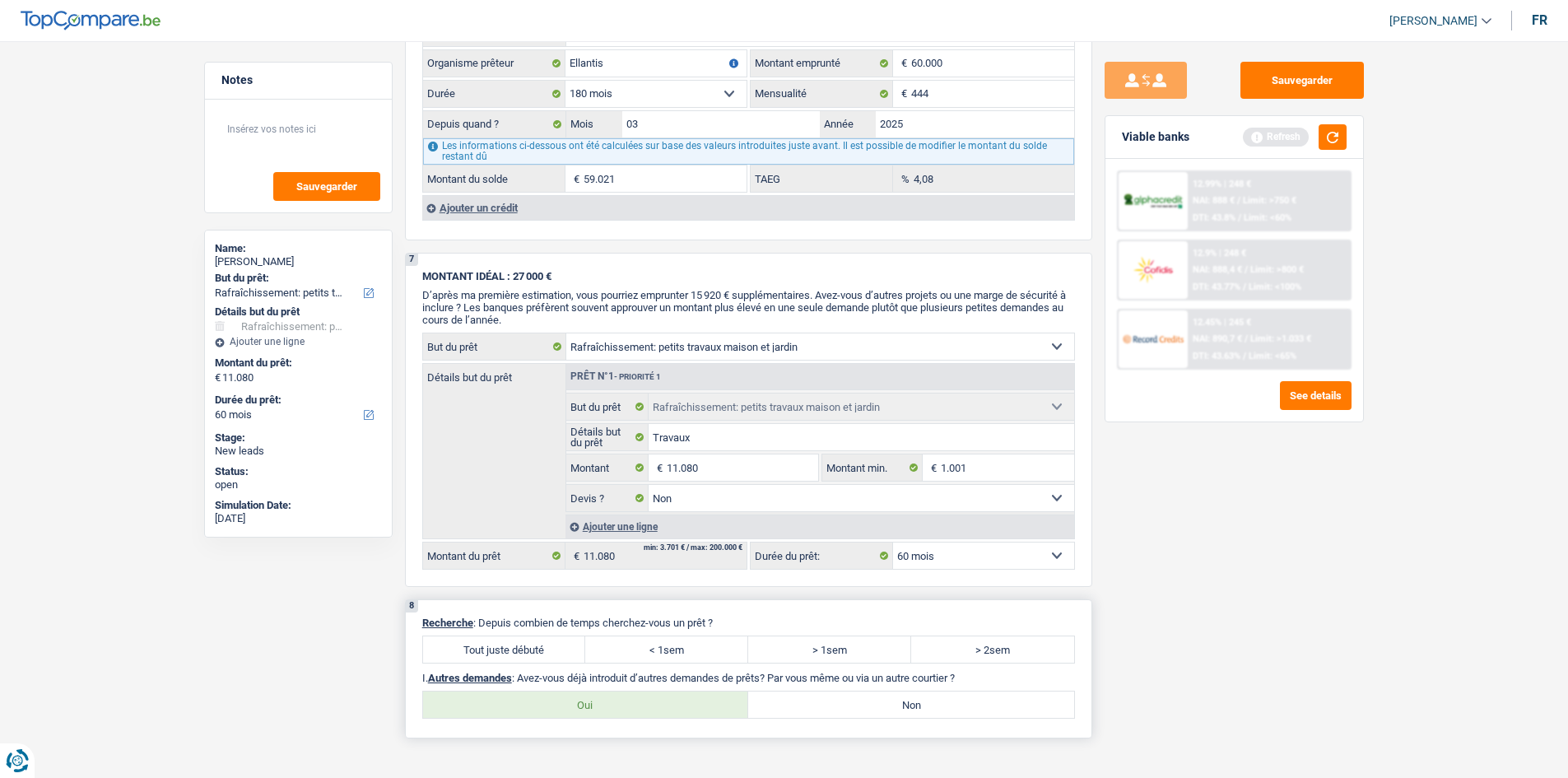 drag, startPoint x: 540, startPoint y: 646, endPoint x: 578, endPoint y: 646, distance: 38 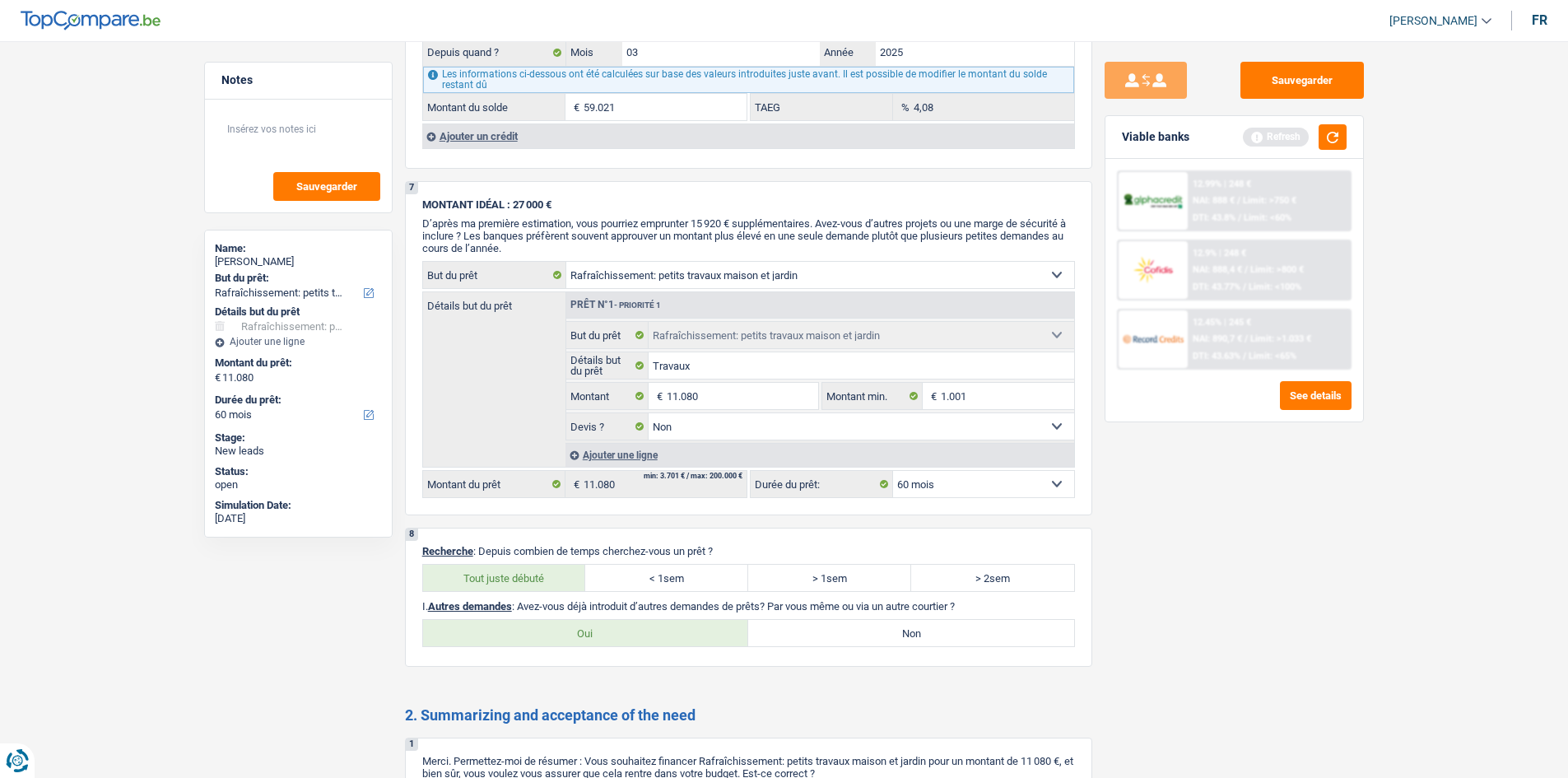 scroll, scrollTop: 1811, scrollLeft: 0, axis: vertical 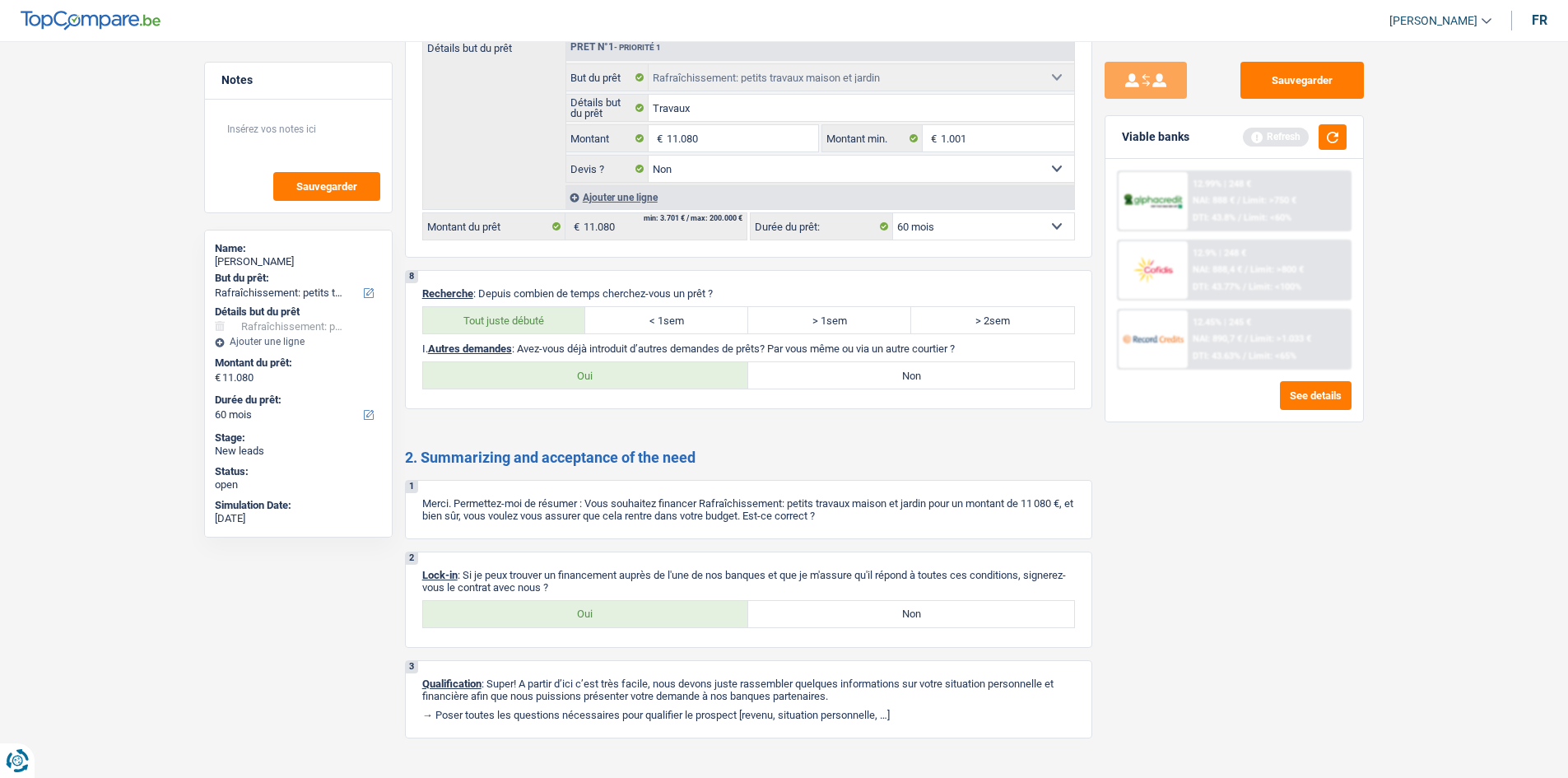 drag, startPoint x: 668, startPoint y: 617, endPoint x: 1286, endPoint y: 595, distance: 618.39146 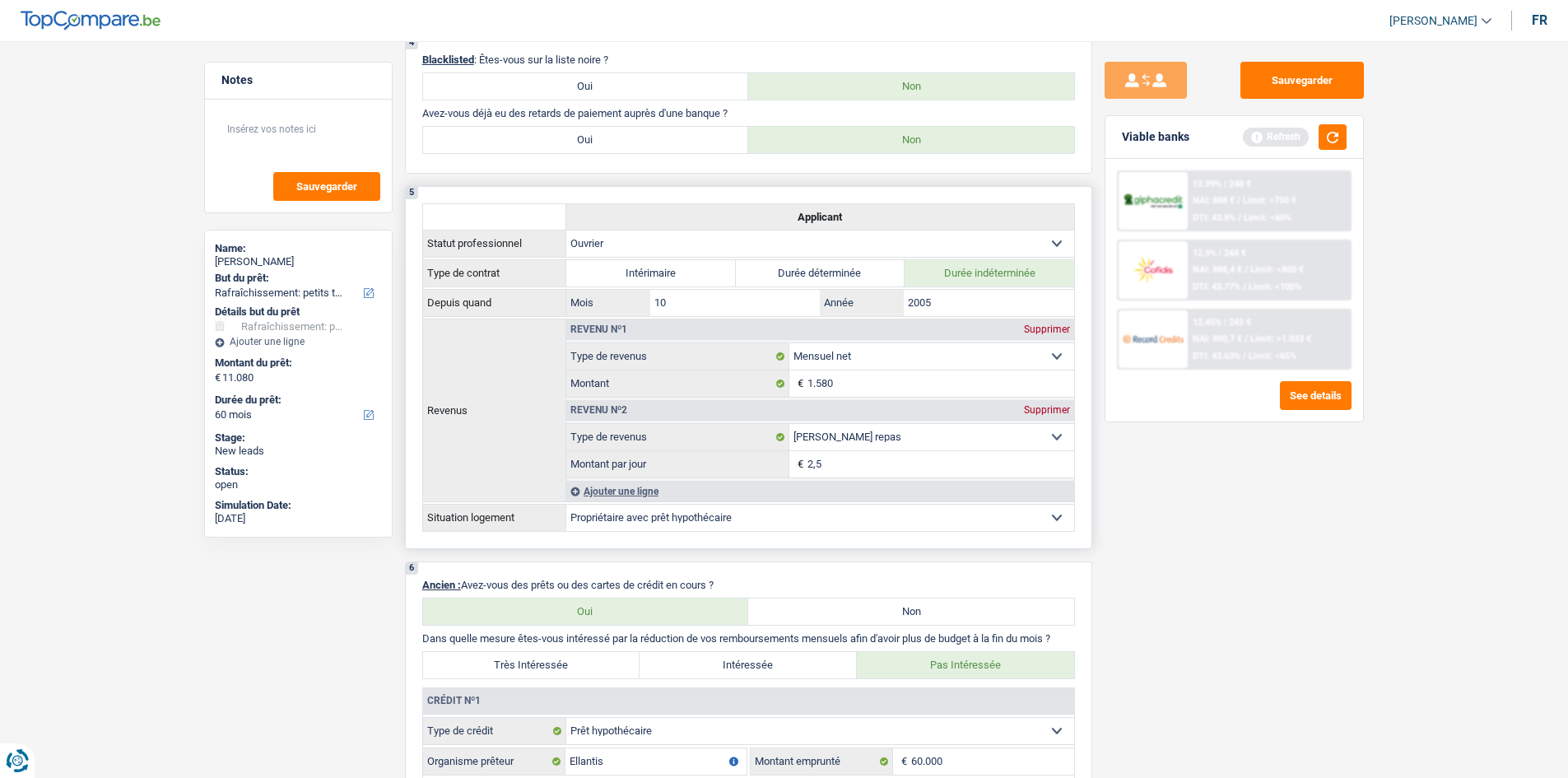 scroll, scrollTop: 576, scrollLeft: 0, axis: vertical 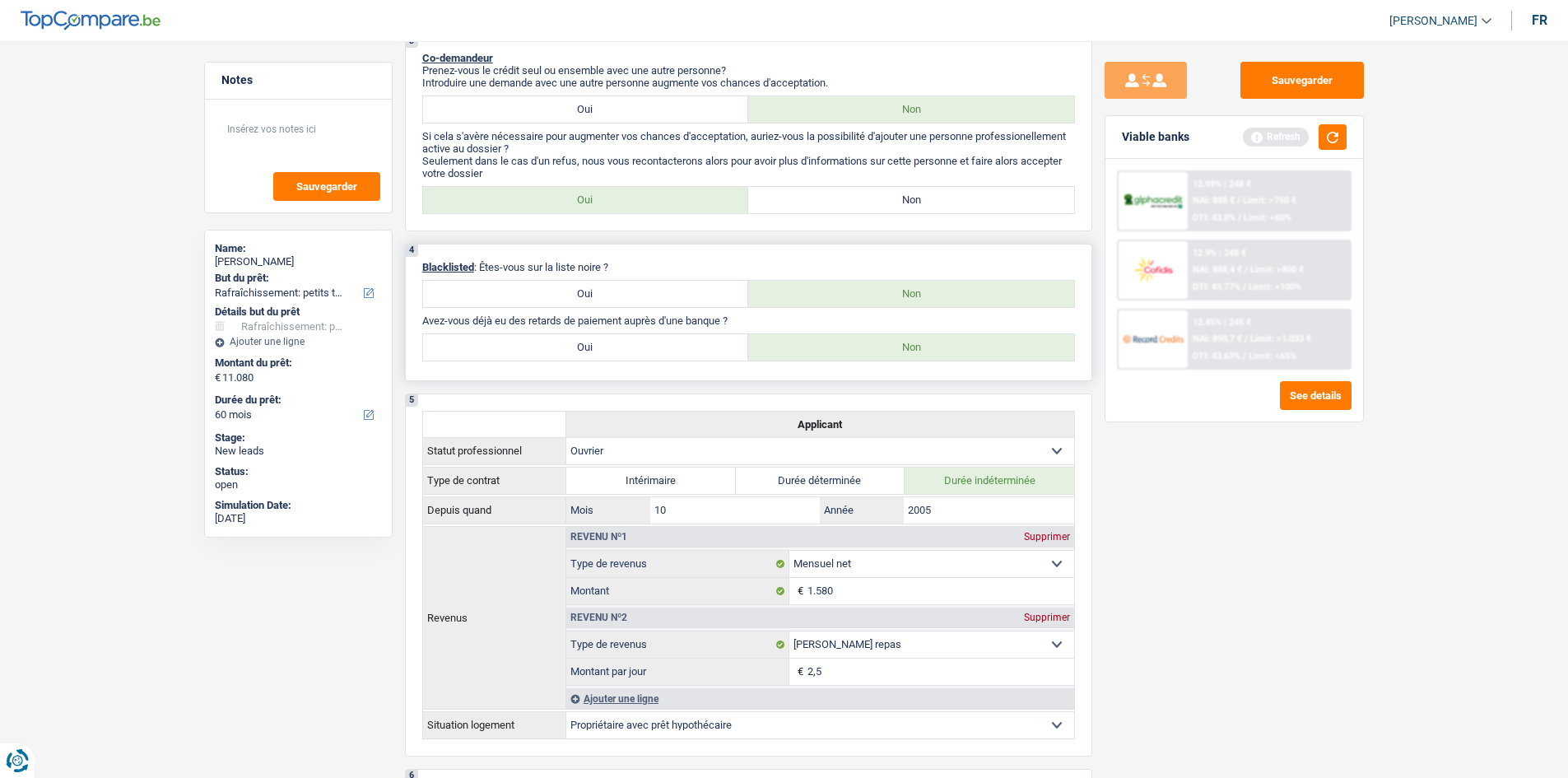 drag, startPoint x: 914, startPoint y: 197, endPoint x: 900, endPoint y: 265, distance: 69.42622 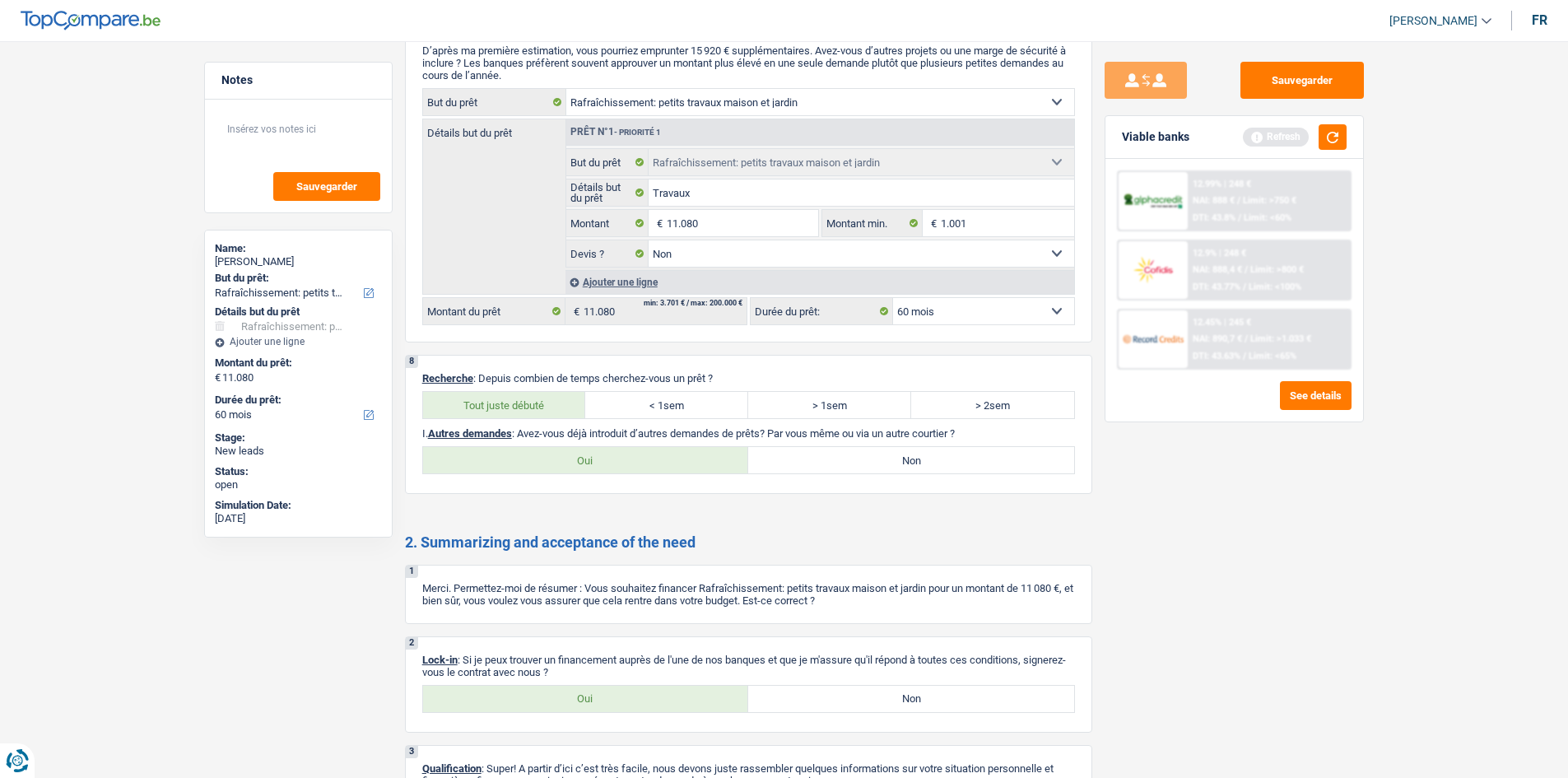 scroll, scrollTop: 1833, scrollLeft: 0, axis: vertical 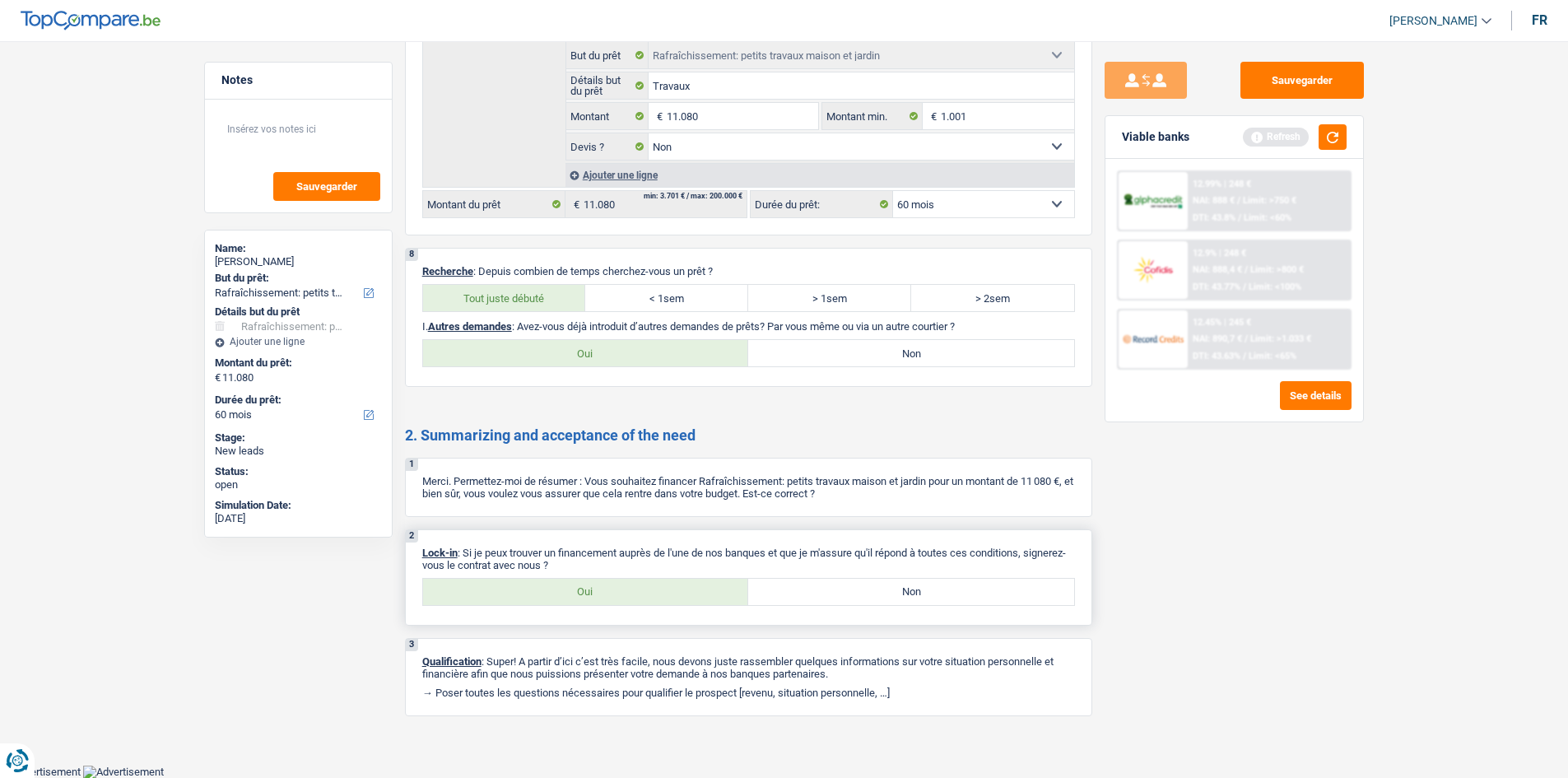 drag, startPoint x: 840, startPoint y: 359, endPoint x: 1057, endPoint y: 533, distance: 278.14565 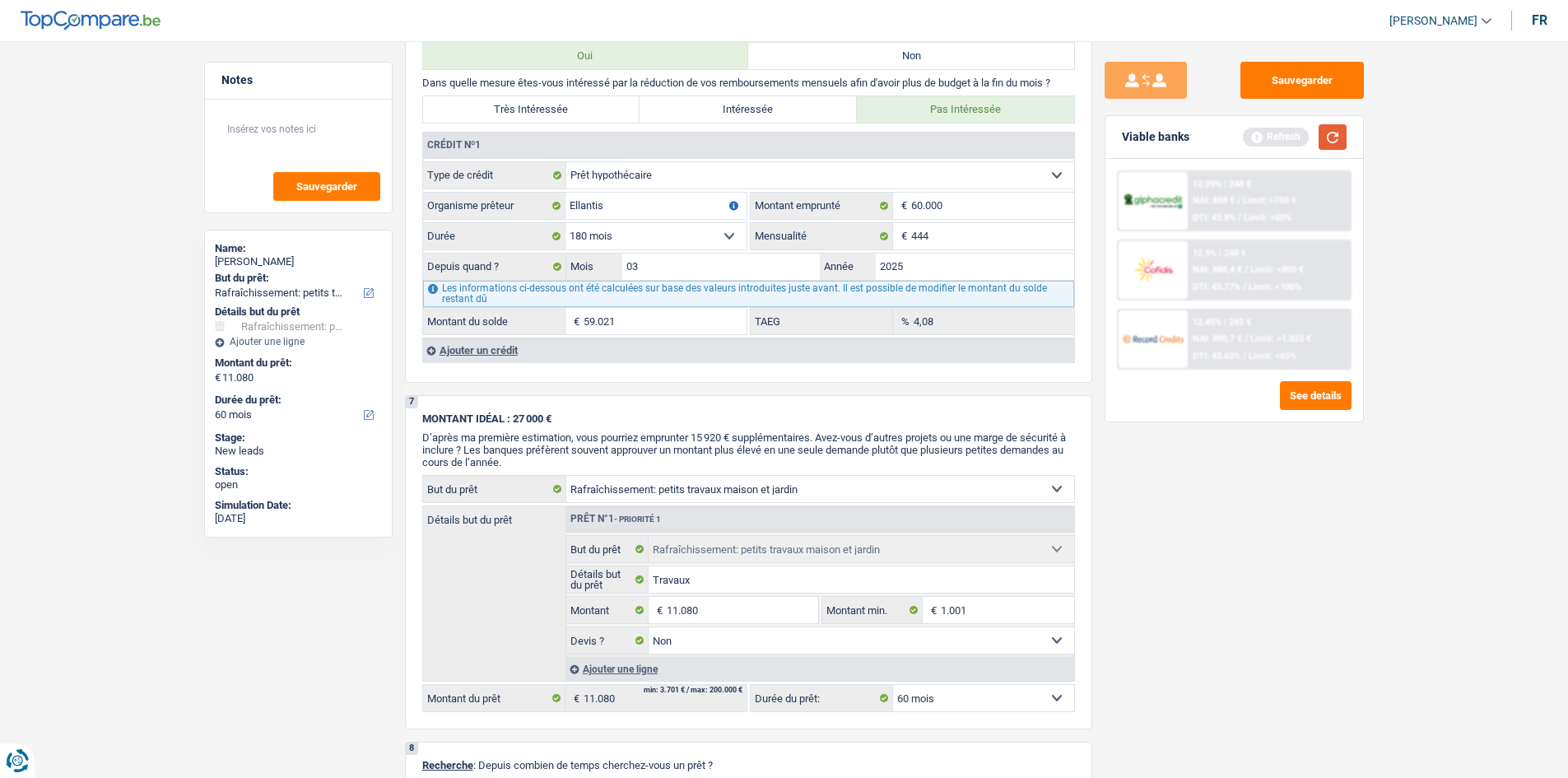 click at bounding box center [1333, 137] 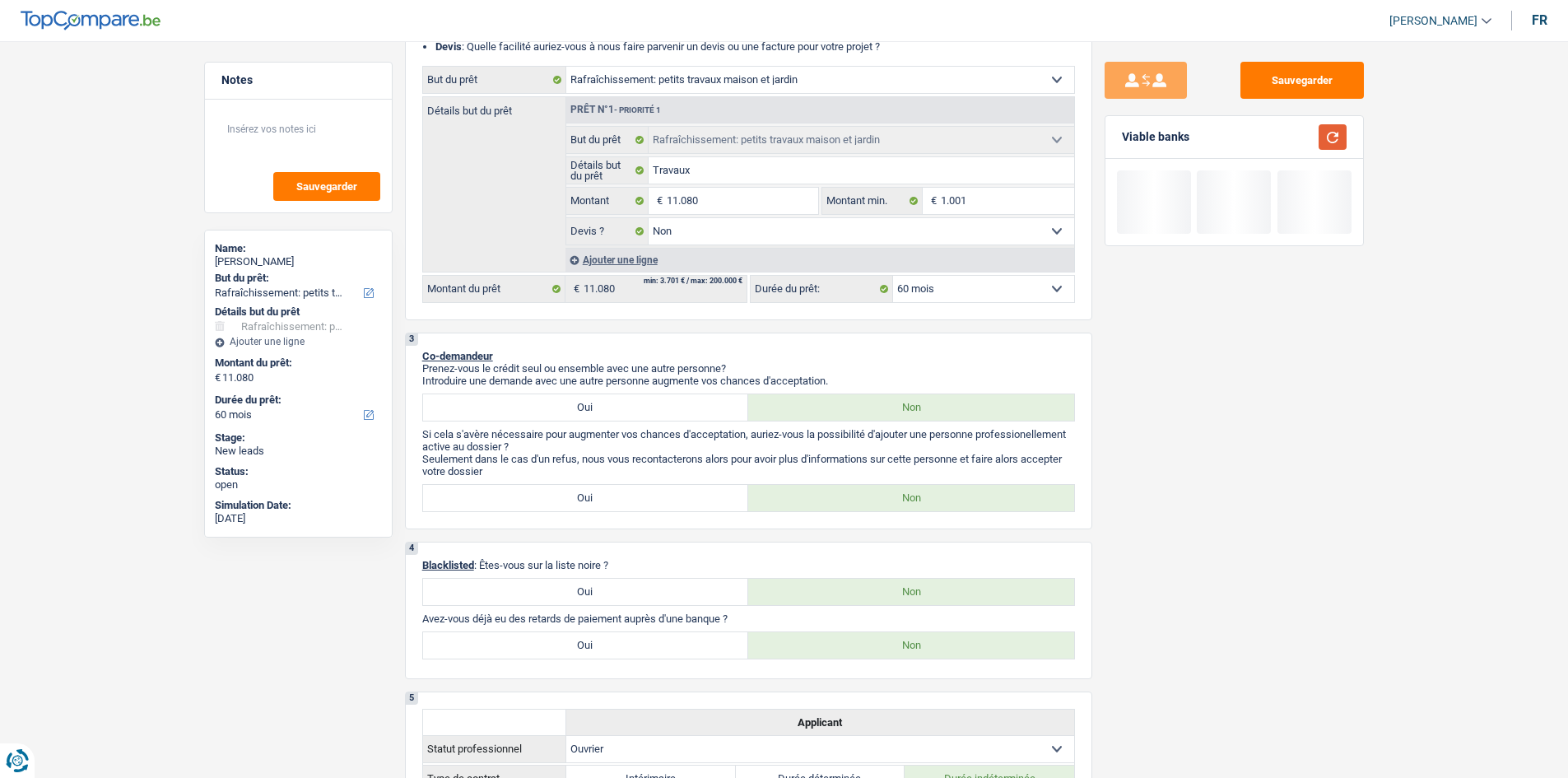 scroll, scrollTop: 0, scrollLeft: 0, axis: both 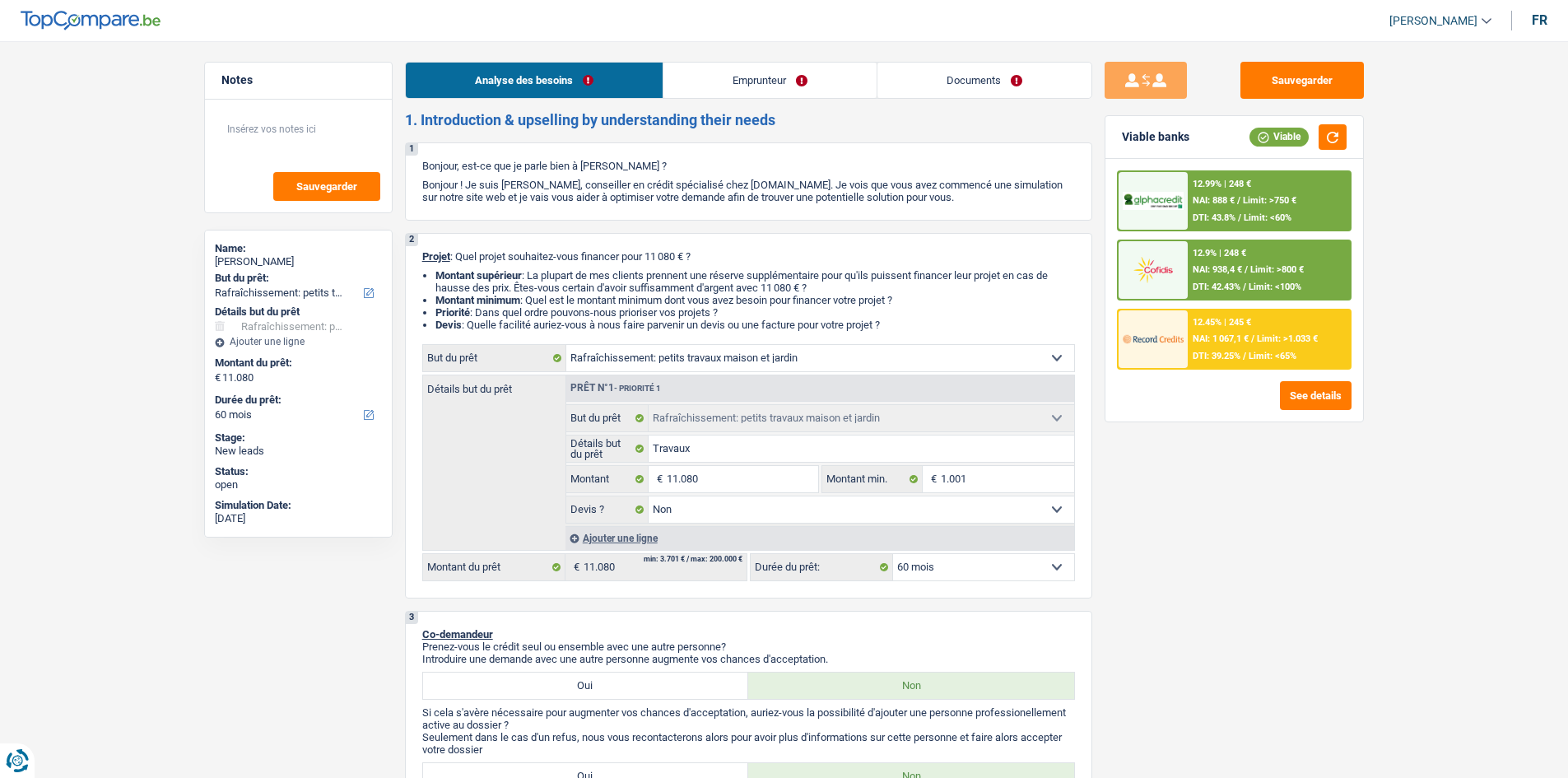 click on "Notes
Sauvegarder
Name:   Renata Bartolomeo   But du prêt: Confort maison: meubles, textile, peinture, électroménager, outillage non-professionnel Hifi, multimédia, gsm, ordinateur Aménagement: frais d'installation, déménagement Evénement familial: naissance, mariage, divorce, communion, décès Frais médicaux Frais d'études Frais permis de conduire Loisirs: voyage, sport, musique Rafraîchissement: petits travaux maison et jardin Frais judiciaires Réparation voiture Prêt rénovation Prêt énergie Prêt voiture Taxes, impôts non professionnels Rénovation bien à l'étranger Dettes familiales Assurance Autre
Sélectionner une option
Détails but du prêt
Confort maison: meubles, textile, peinture, électroménager, outillage non-professionnel Hifi, multimédia, gsm, ordinateur Aménagement: frais d'installation, déménagement Frais médicaux Frais d'études Autre" at bounding box center (784, 1311) 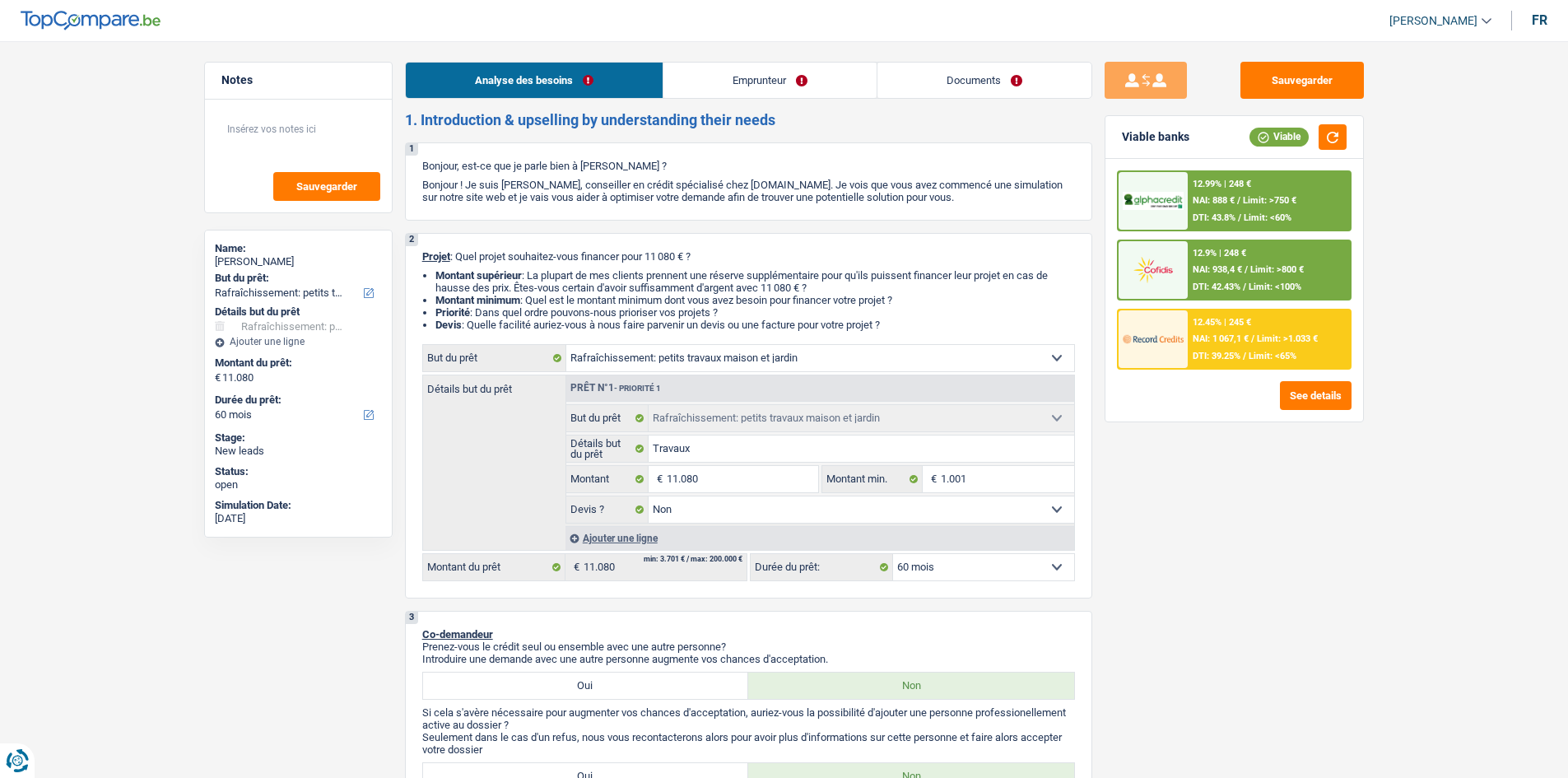 click on "Emprunteur" at bounding box center [770, 80] 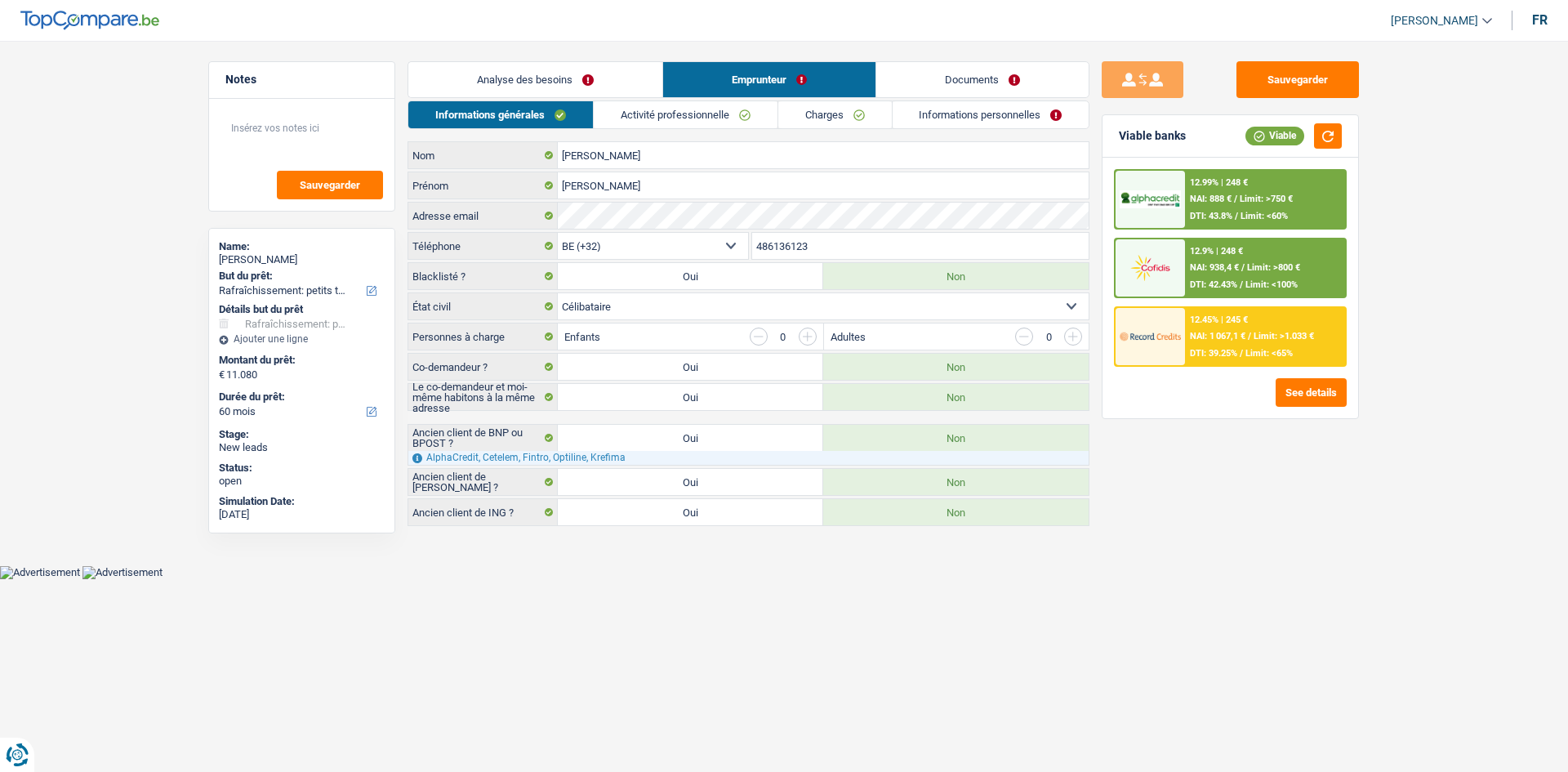 click on "Activité professionnelle" at bounding box center (685, 114) 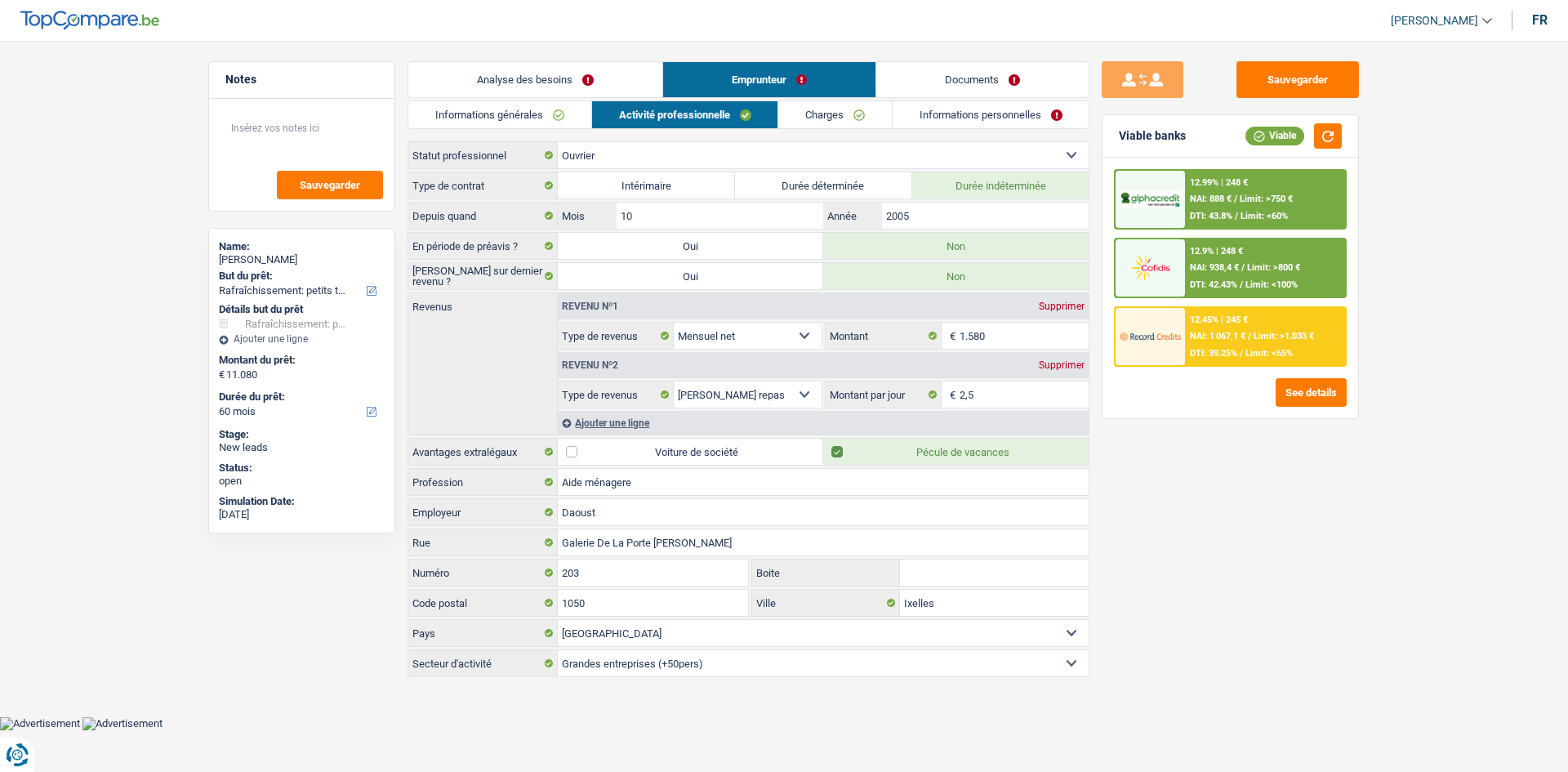 click on "Charges" at bounding box center [835, 114] 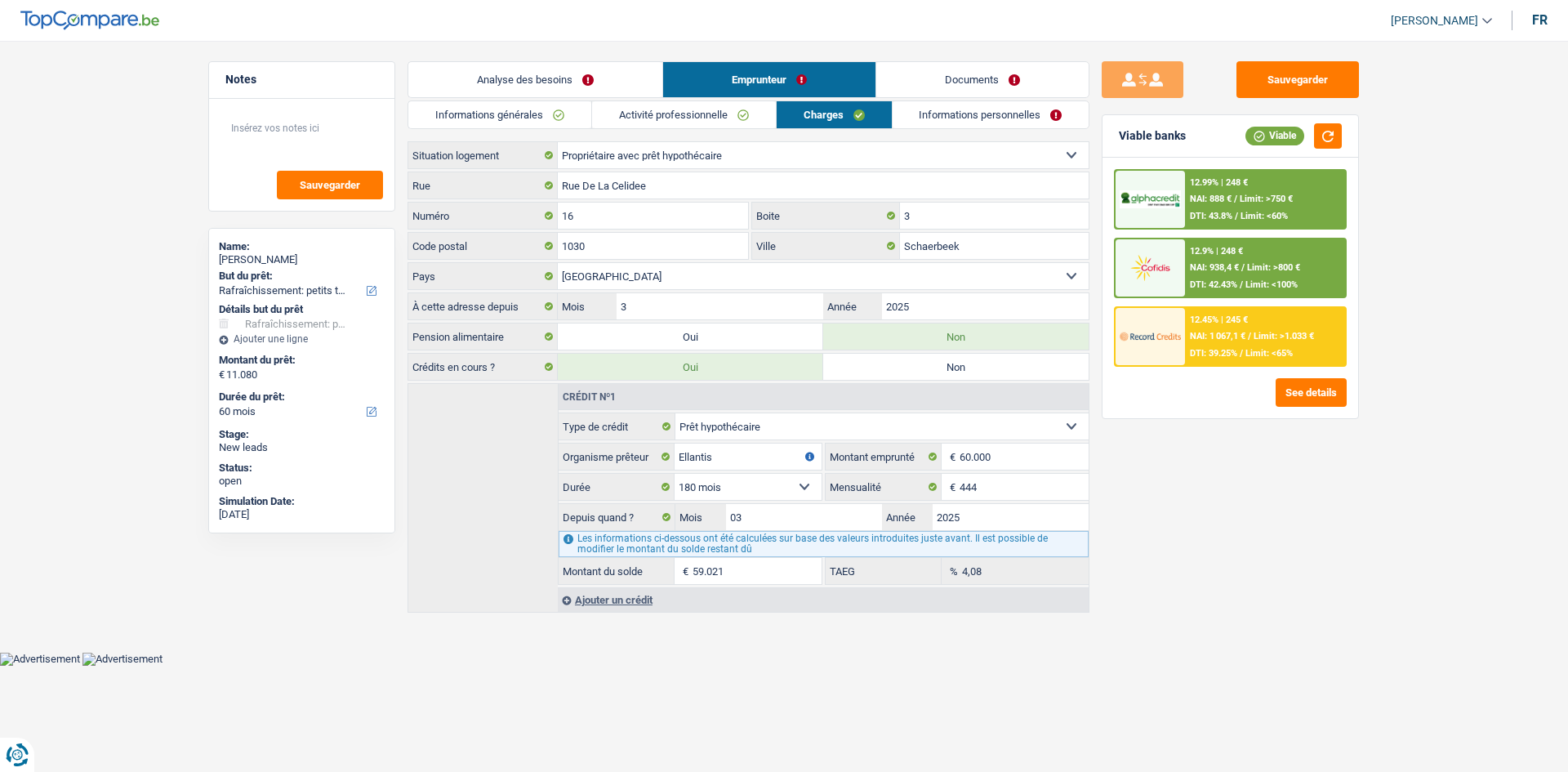 click on "Informations personnelles" at bounding box center (991, 114) 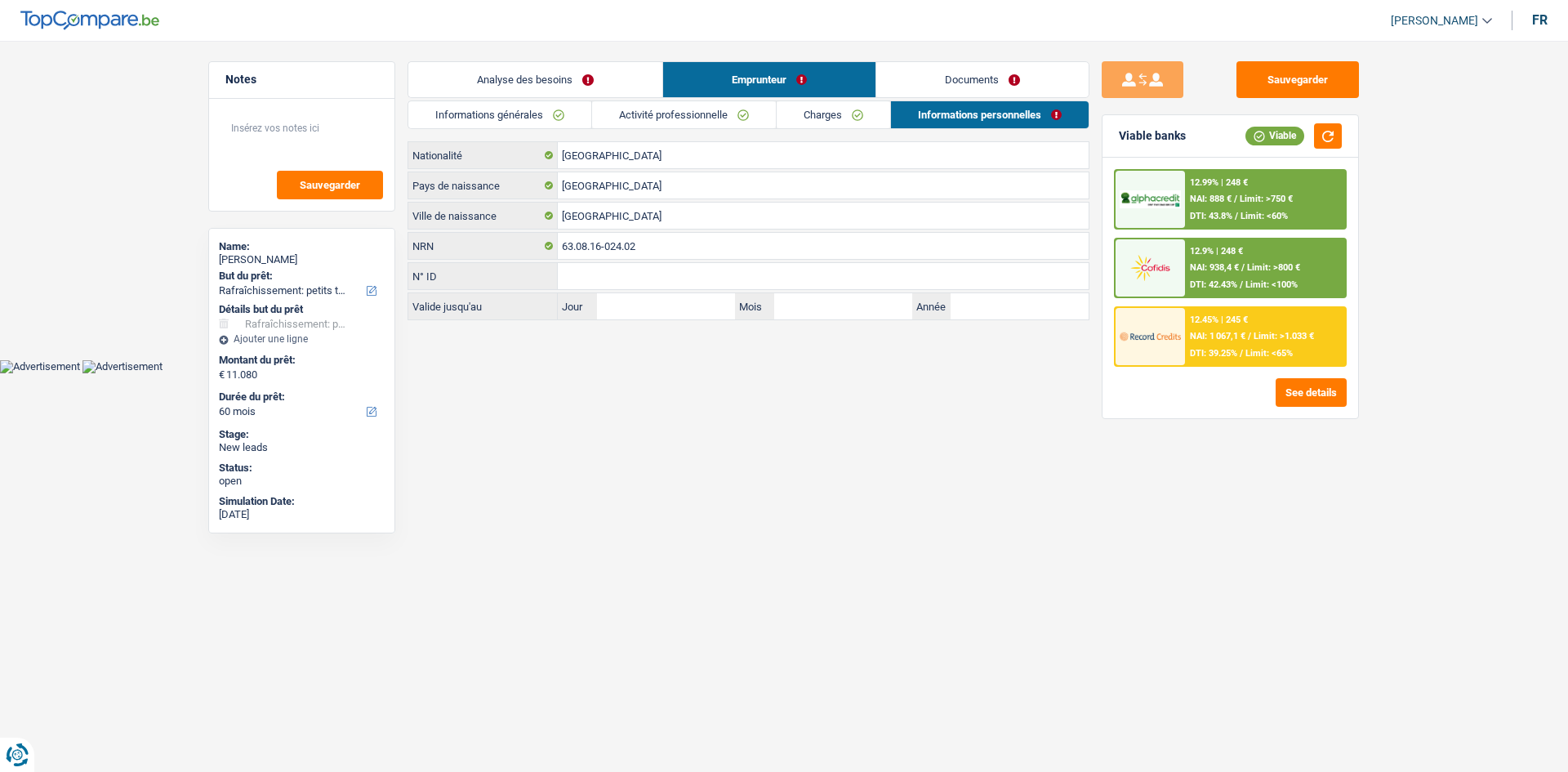 click on "Documents" at bounding box center [982, 79] 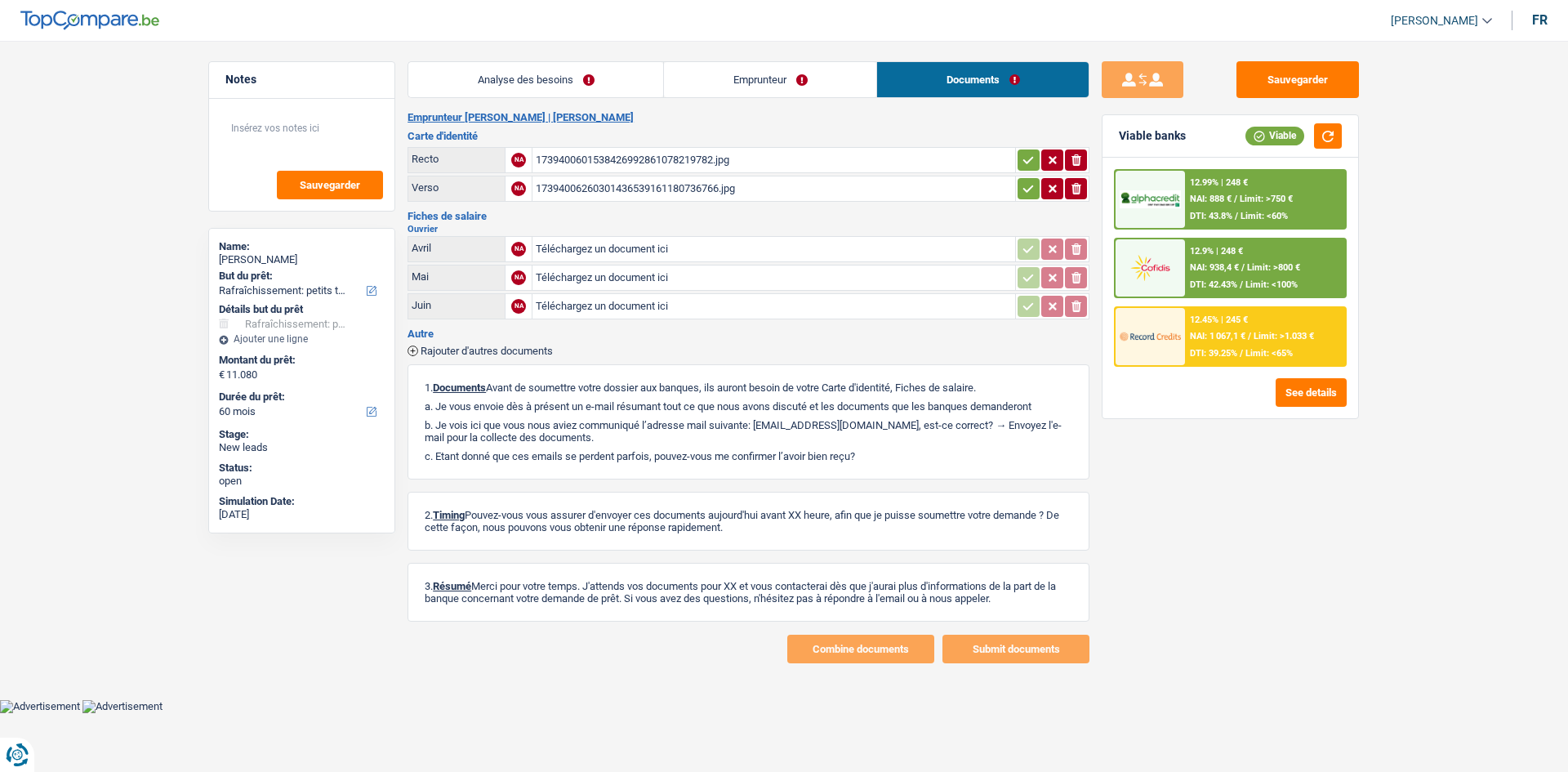 click on "1739400601538426992861078219782.jpg" at bounding box center (773, 160) 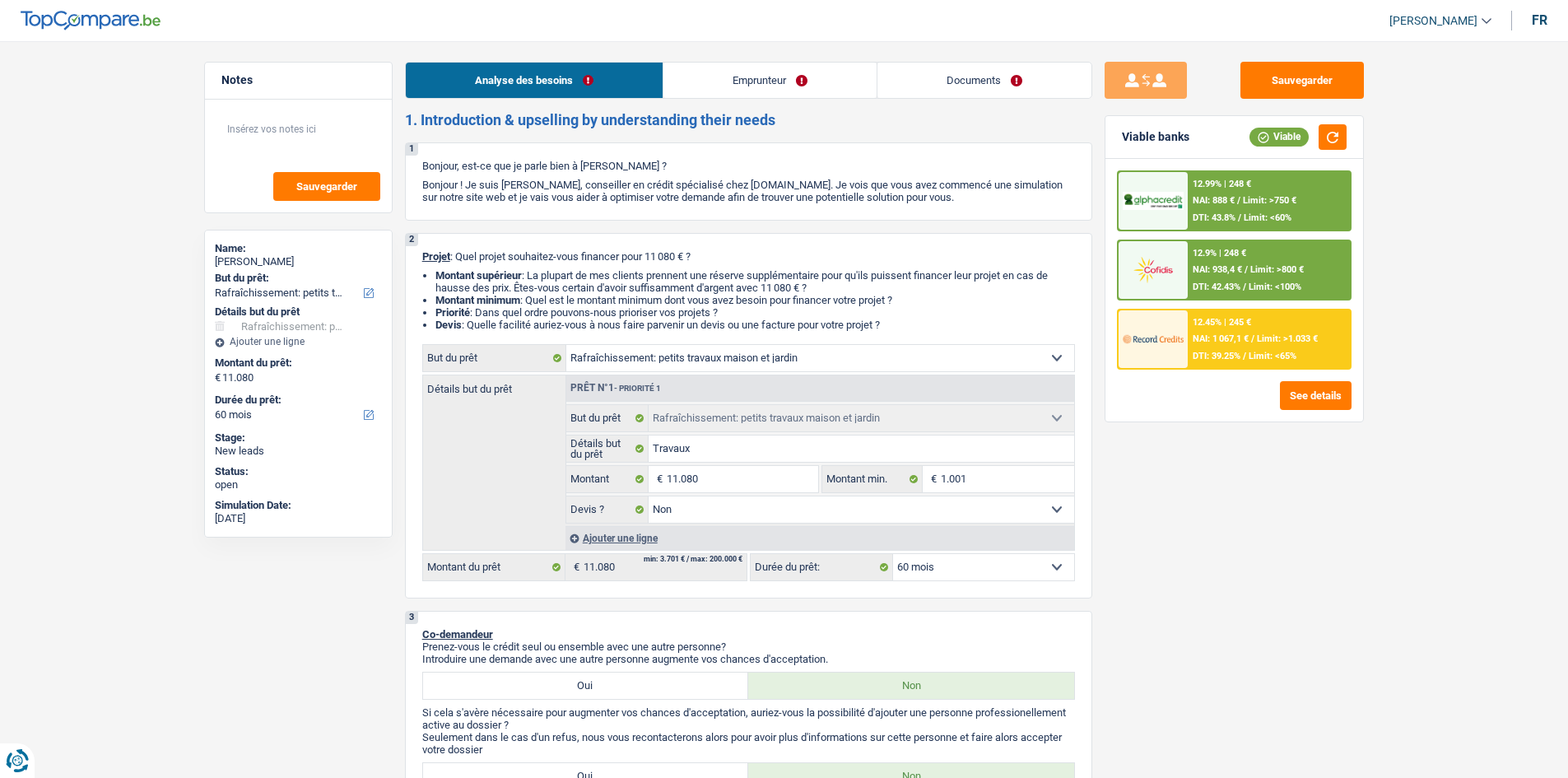 scroll, scrollTop: 165, scrollLeft: 0, axis: vertical 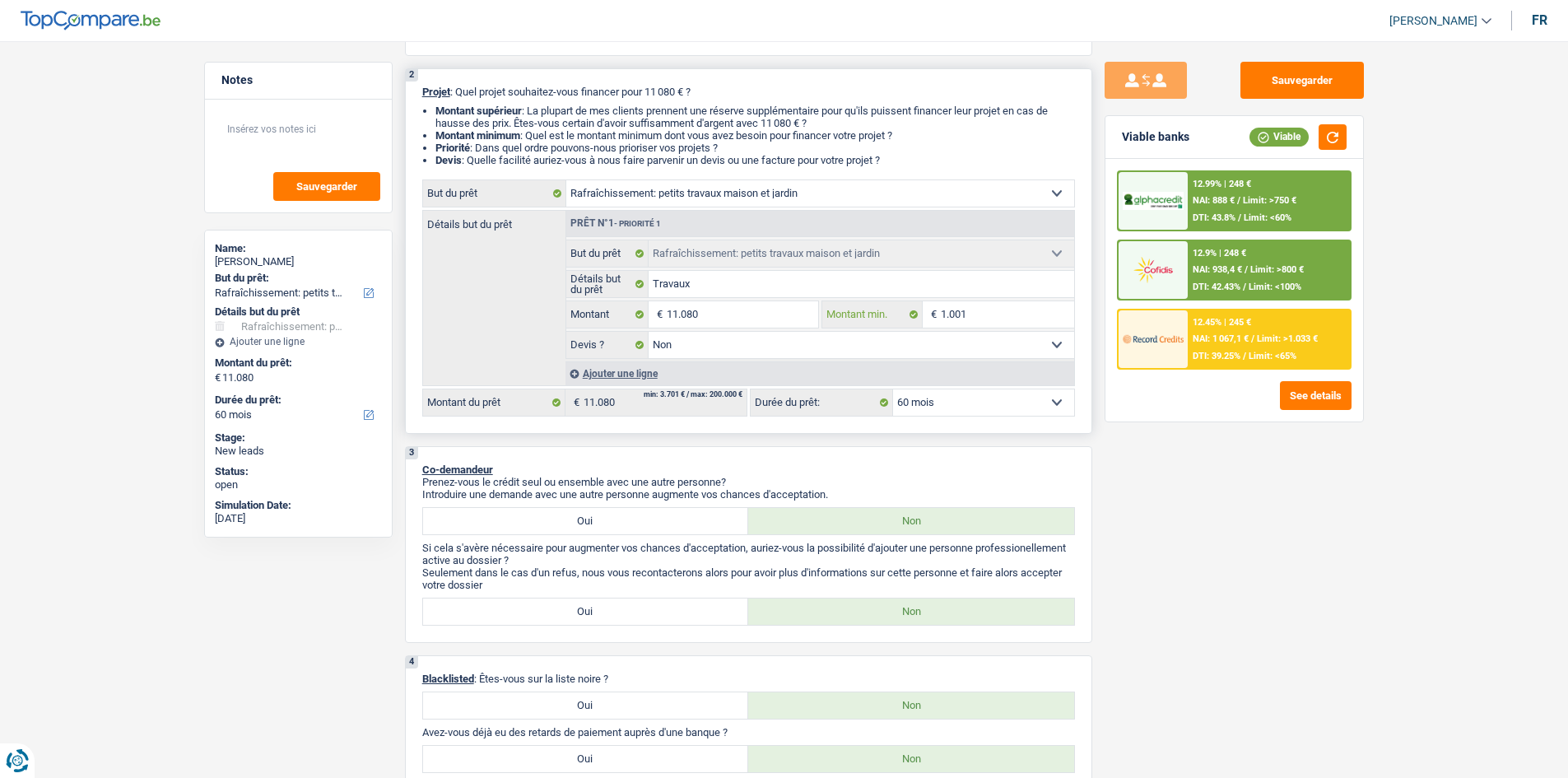 drag, startPoint x: 990, startPoint y: 315, endPoint x: 990, endPoint y: 335, distance: 20 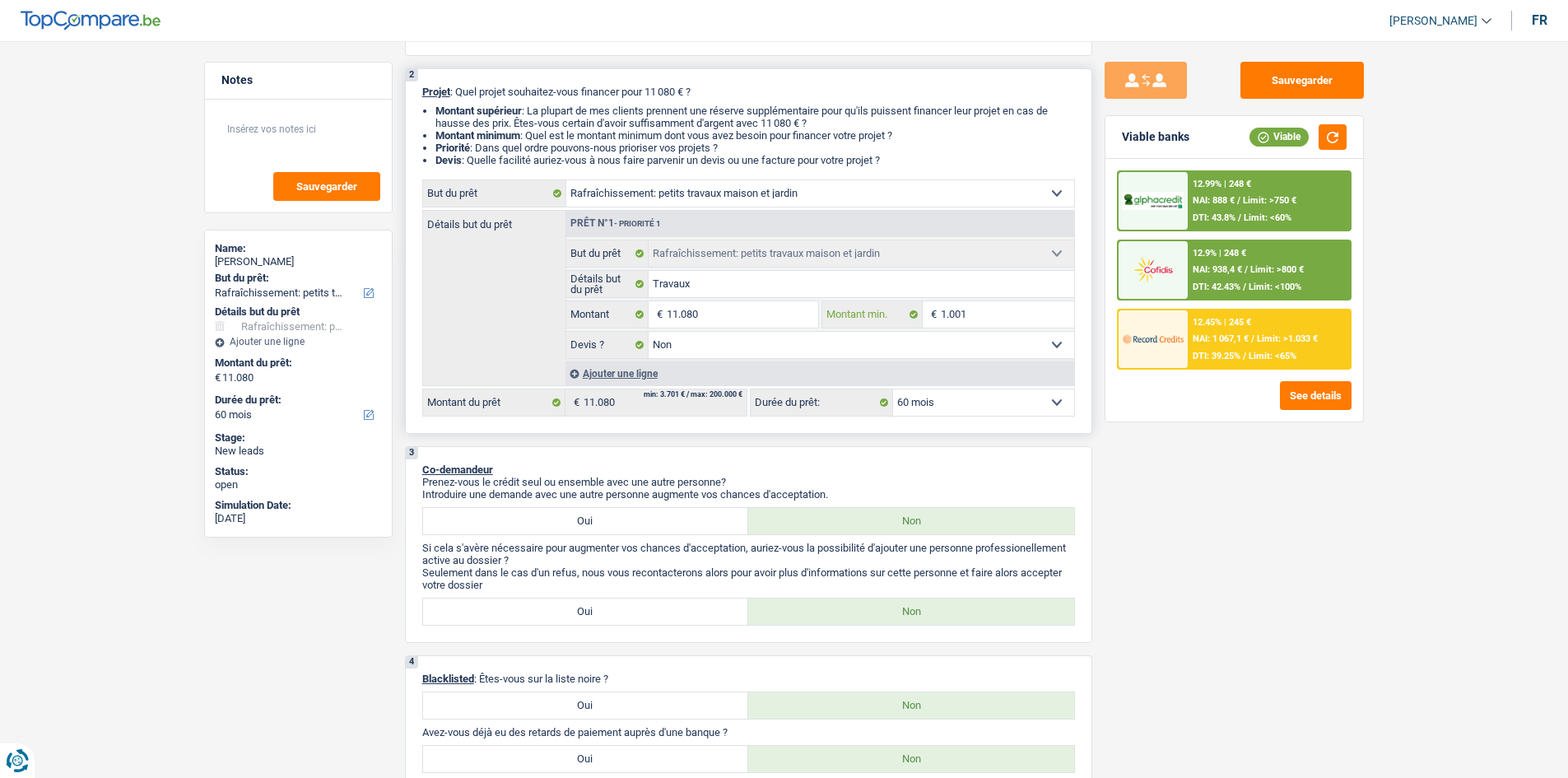 click on "1.001" at bounding box center [1007, 314] 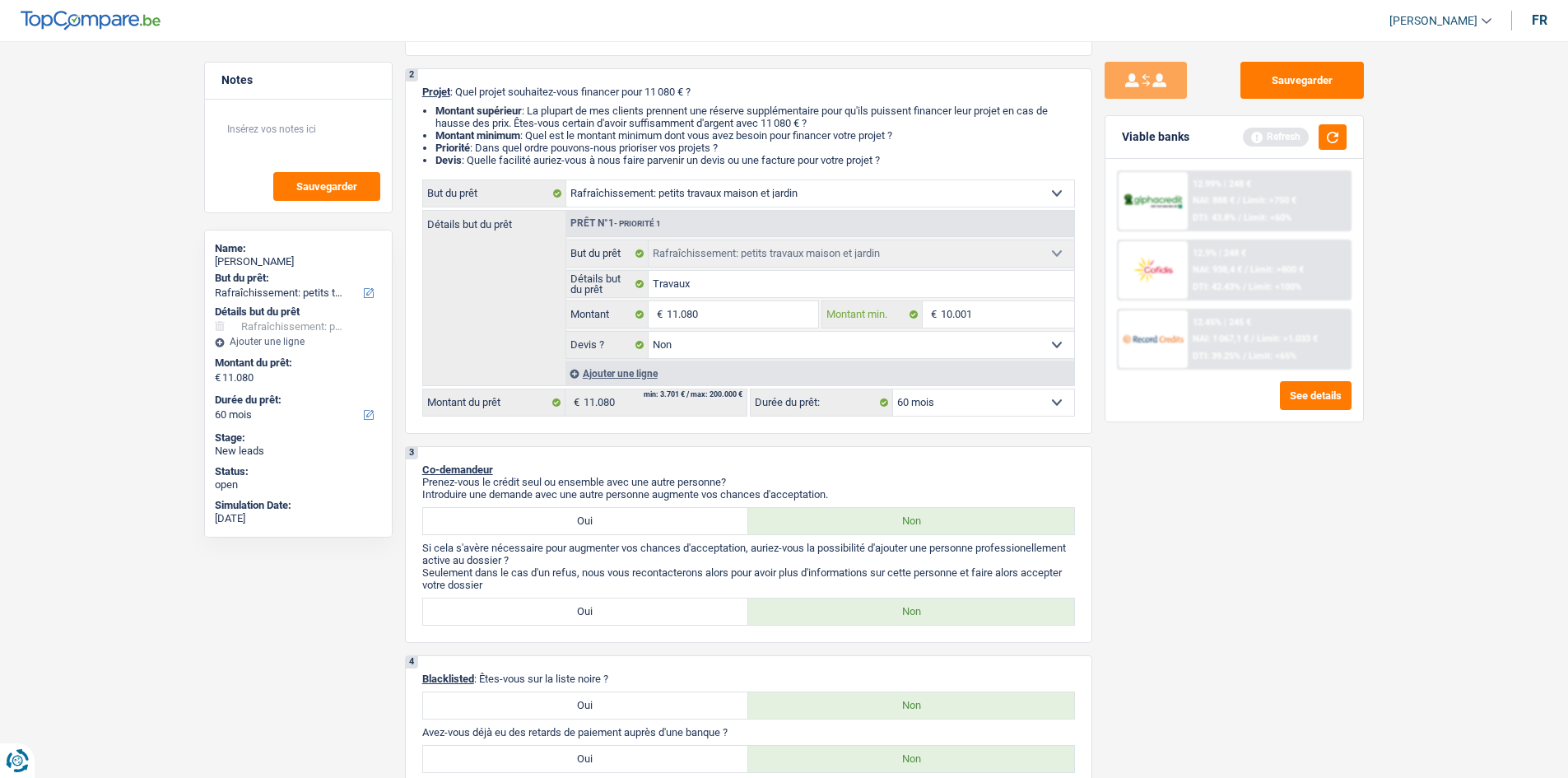 type on "10.001" 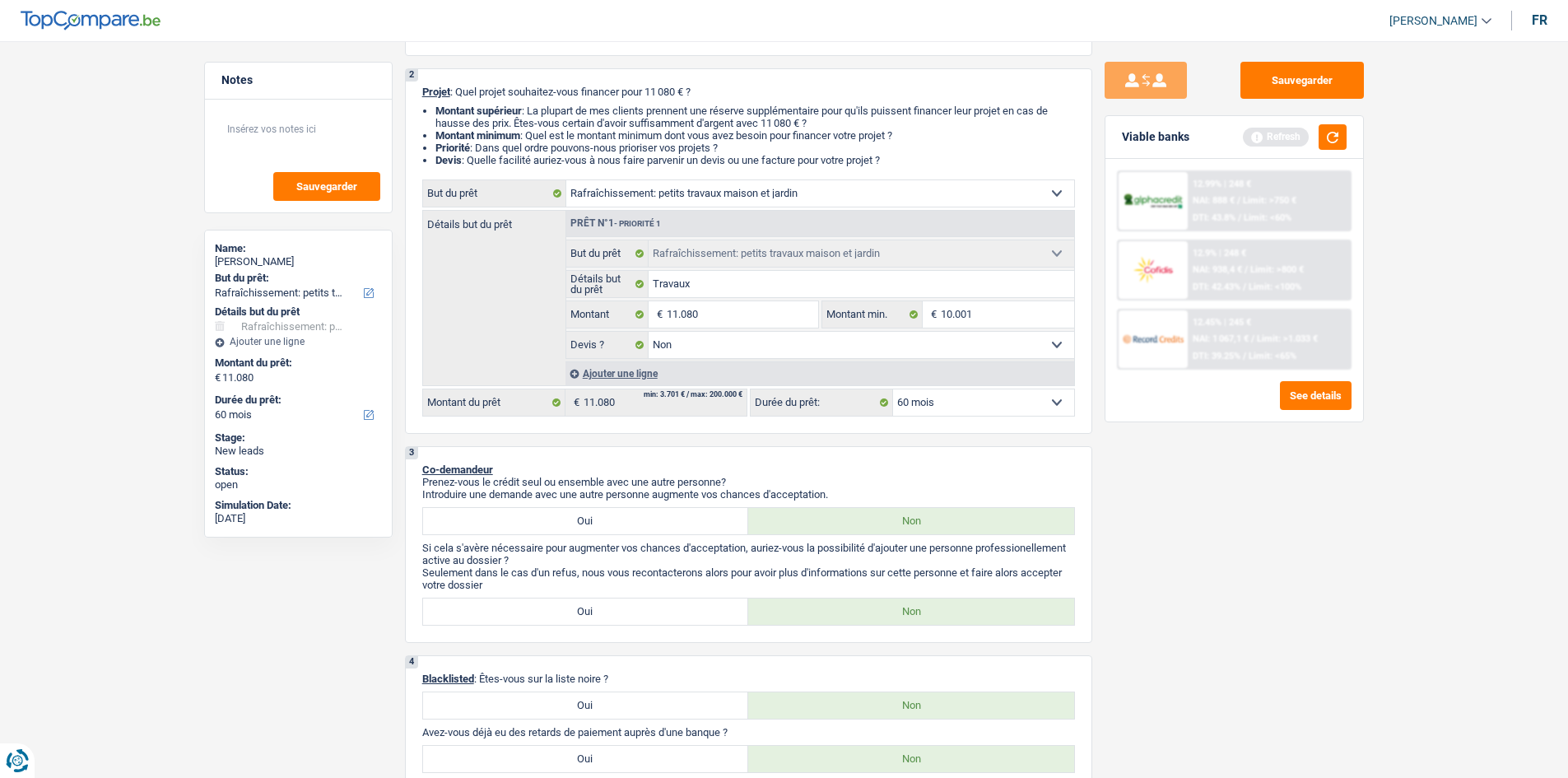 click on "Notes
Sauvegarder
Name:   Renata Bartolomeo   But du prêt: Confort maison: meubles, textile, peinture, électroménager, outillage non-professionnel Hifi, multimédia, gsm, ordinateur Aménagement: frais d'installation, déménagement Evénement familial: naissance, mariage, divorce, communion, décès Frais médicaux Frais d'études Frais permis de conduire Loisirs: voyage, sport, musique Rafraîchissement: petits travaux maison et jardin Frais judiciaires Réparation voiture Prêt rénovation Prêt énergie Prêt voiture Taxes, impôts non professionnels Rénovation bien à l'étranger Dettes familiales Assurance Autre
Sélectionner une option
Détails but du prêt
Confort maison: meubles, textile, peinture, électroménager, outillage non-professionnel Hifi, multimédia, gsm, ordinateur Aménagement: frais d'installation, déménagement Frais médicaux Frais d'études Autre" at bounding box center [784, 1147] 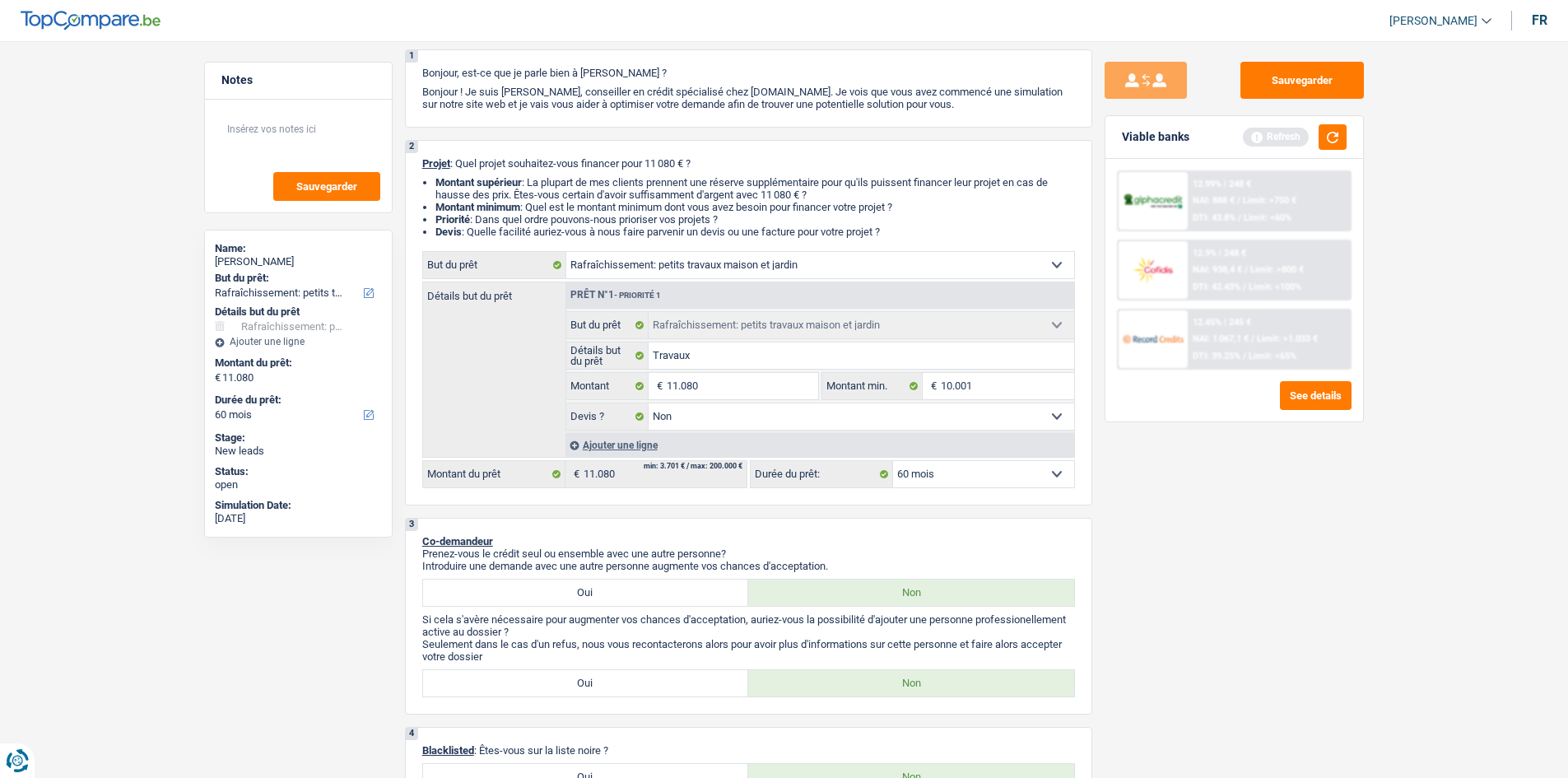 scroll, scrollTop: 0, scrollLeft: 0, axis: both 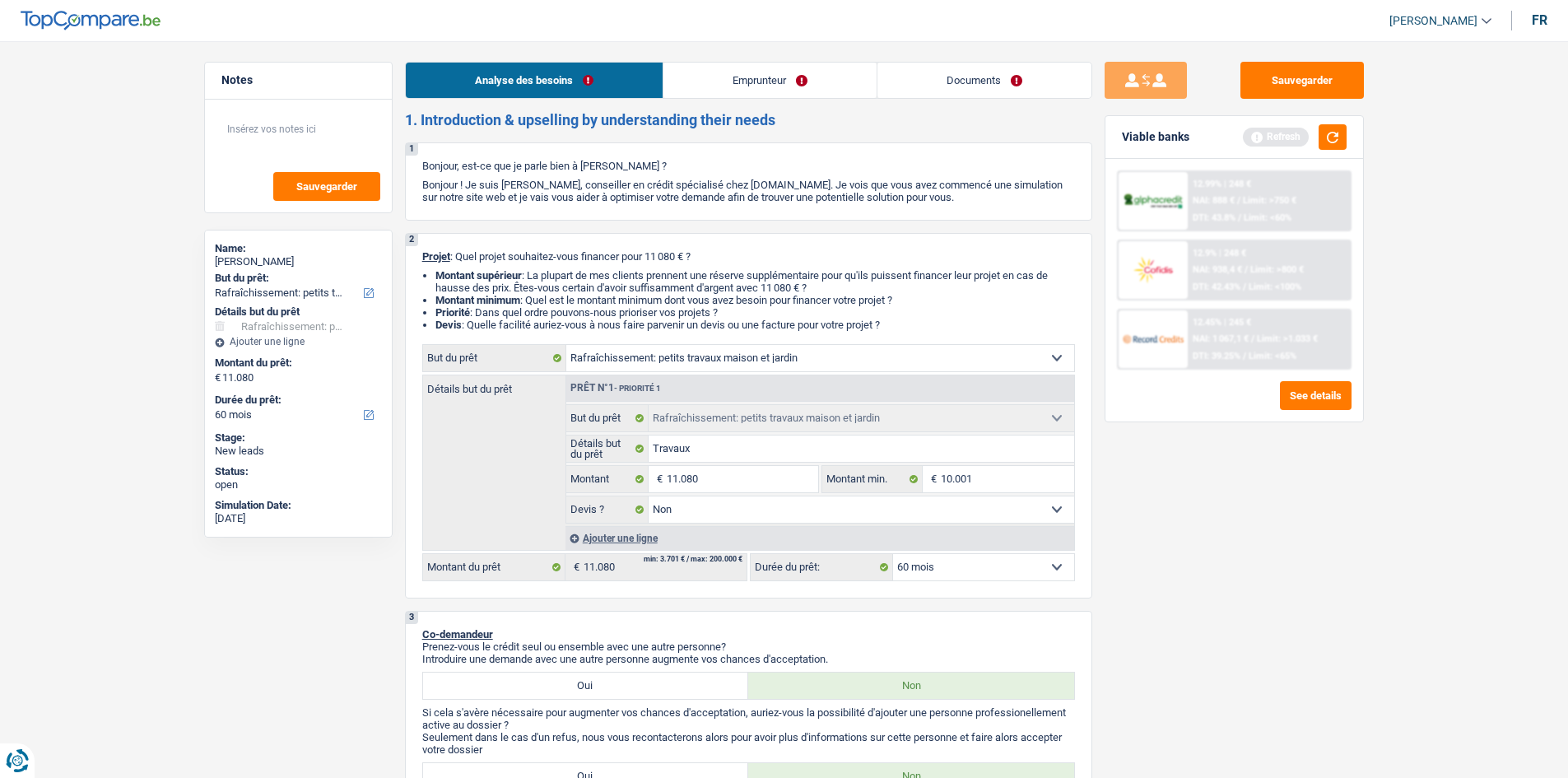 drag, startPoint x: 763, startPoint y: 72, endPoint x: 810, endPoint y: 105, distance: 57.42822 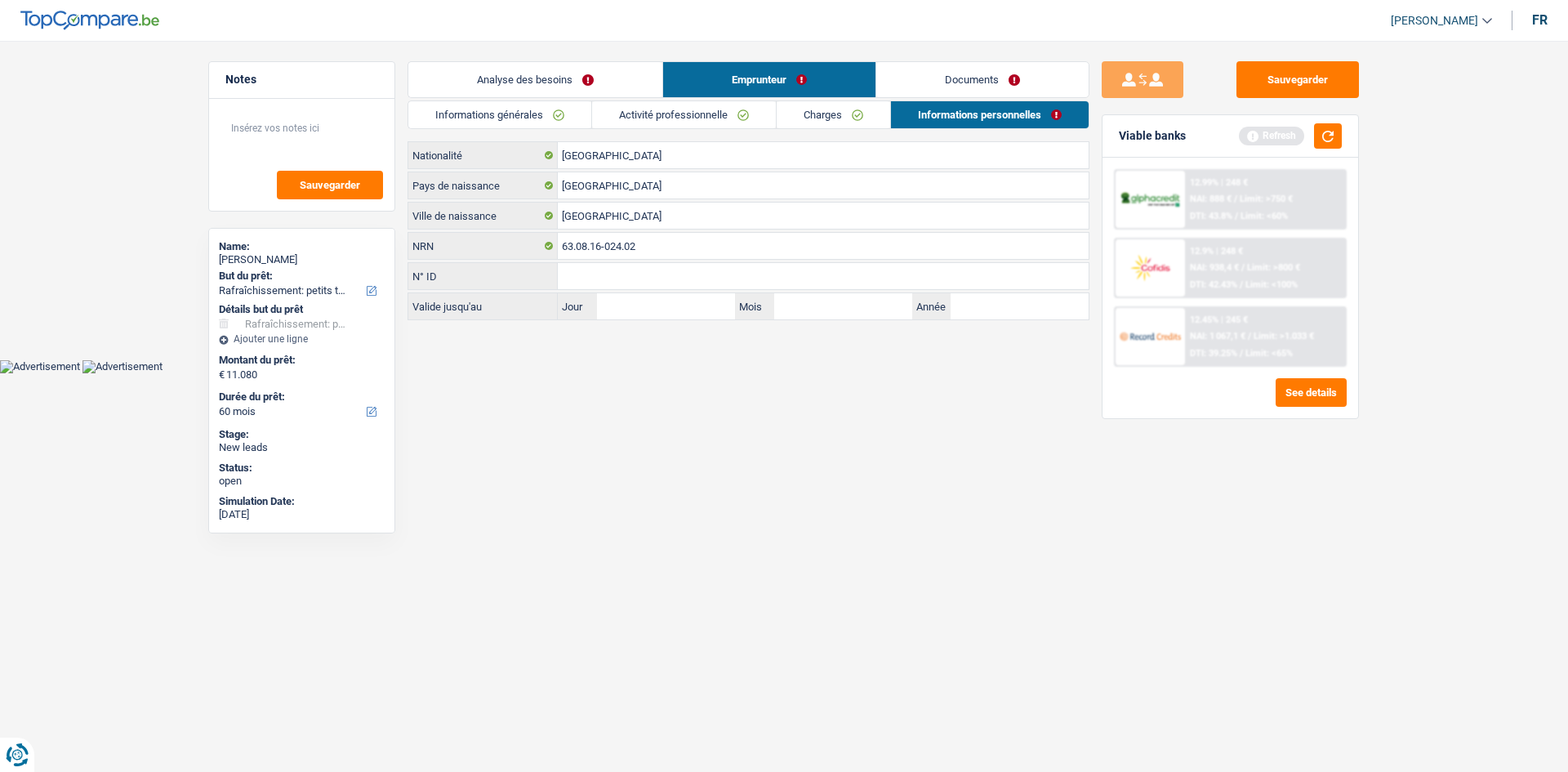click on "Charges" at bounding box center [833, 114] 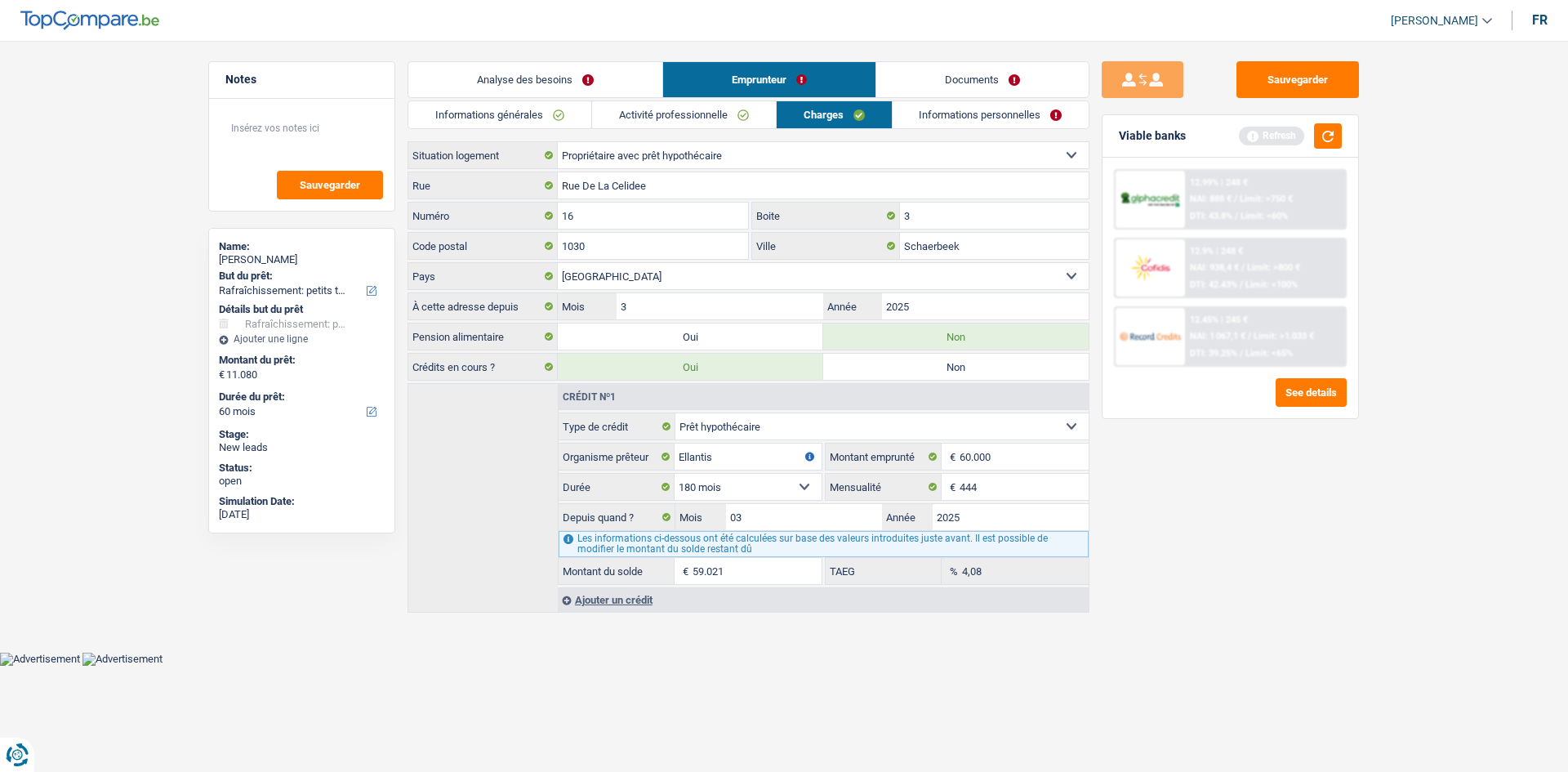 click on "Activité professionnelle" at bounding box center (684, 114) 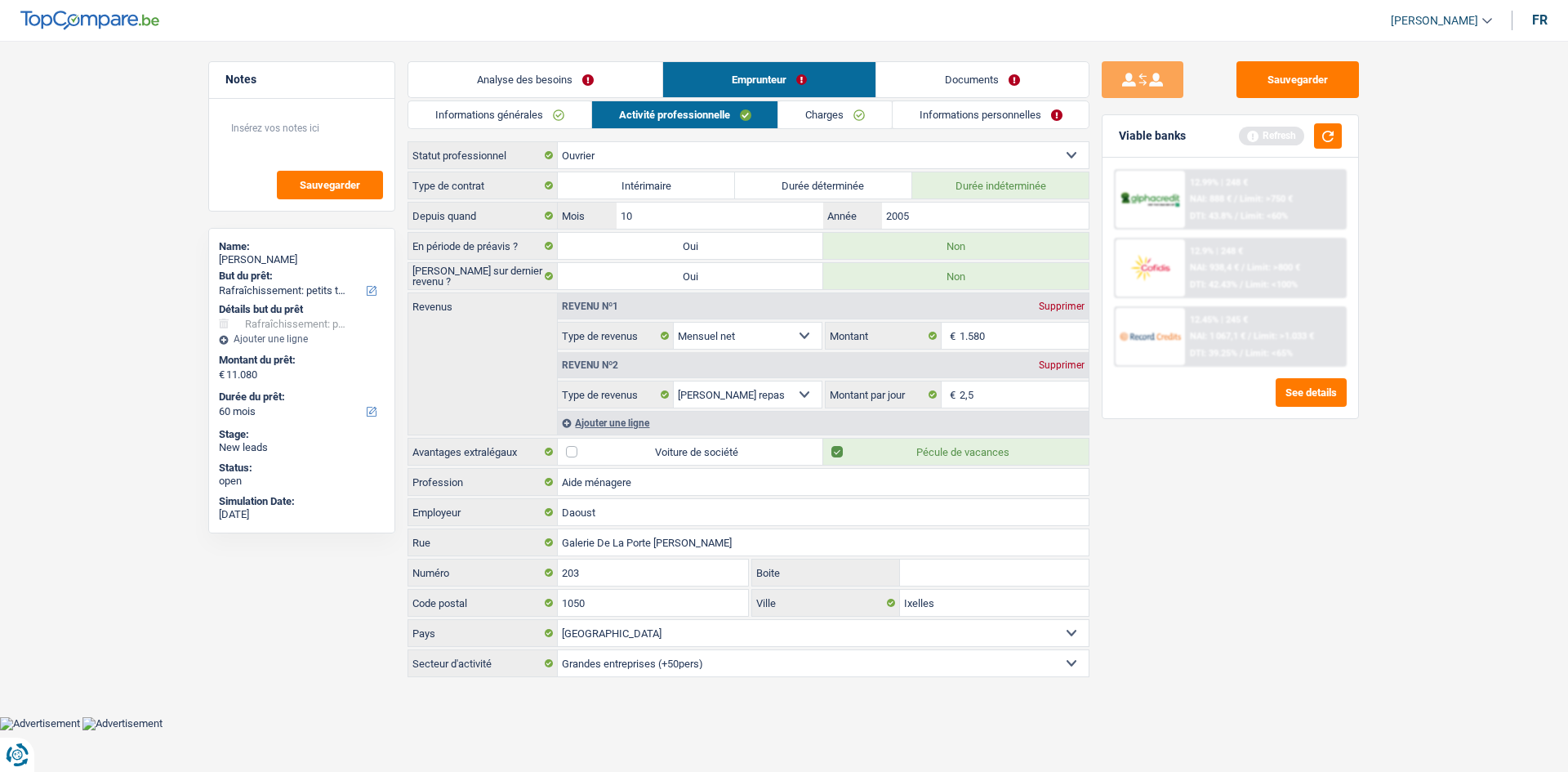 click on "Informations générales" at bounding box center (500, 114) 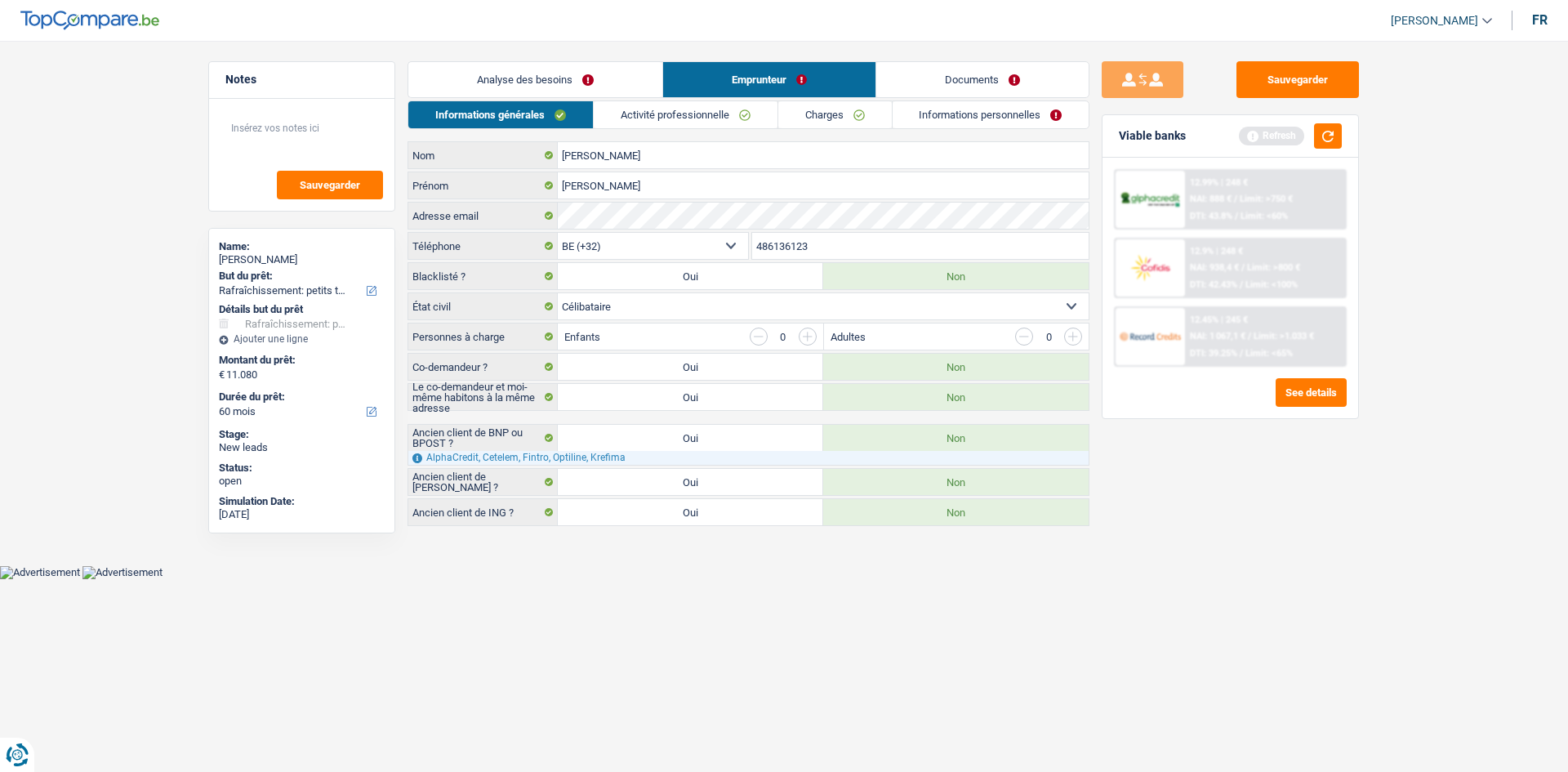 drag, startPoint x: 581, startPoint y: 74, endPoint x: 608, endPoint y: 96, distance: 34.8281 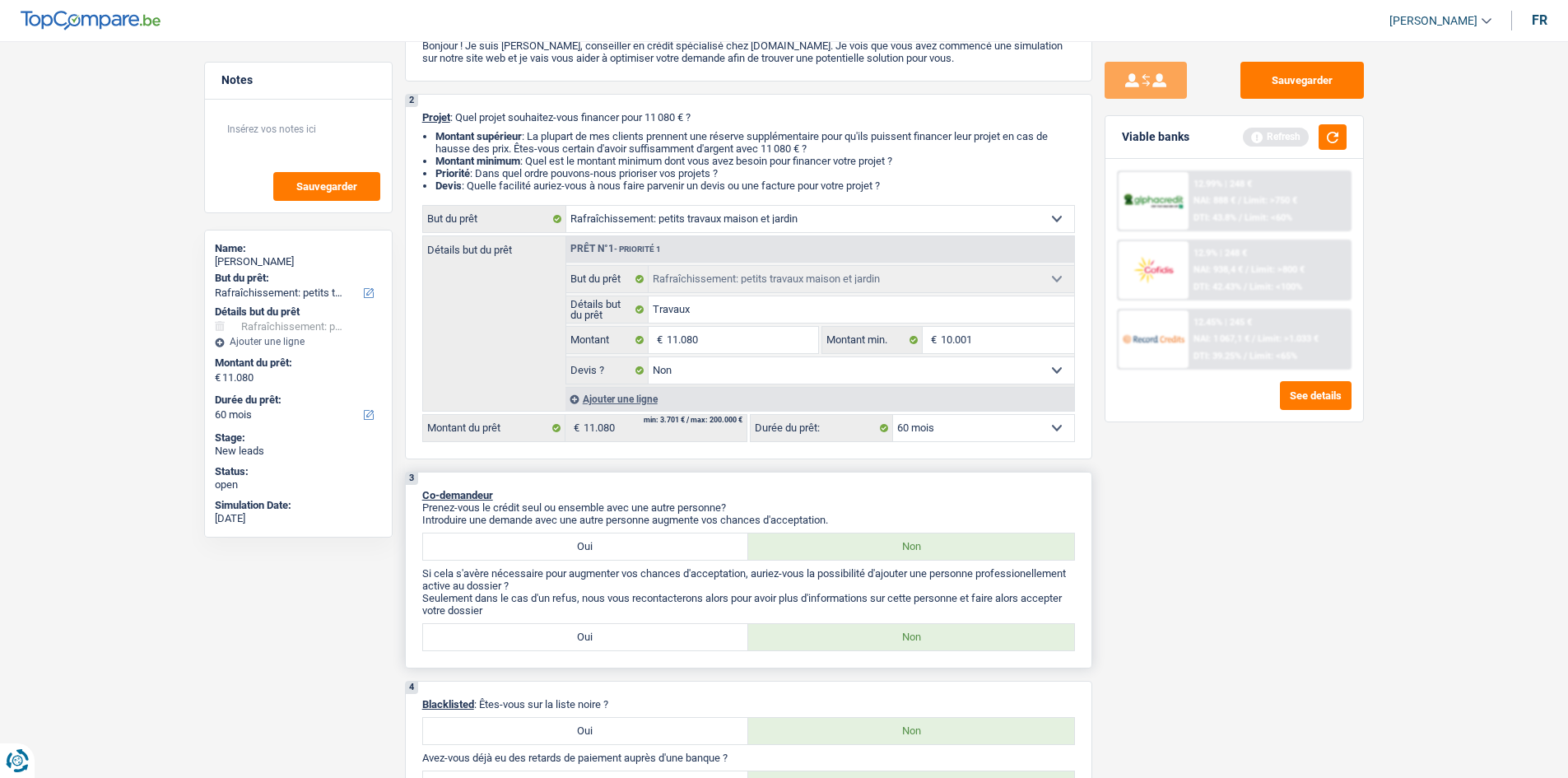 scroll, scrollTop: 329, scrollLeft: 0, axis: vertical 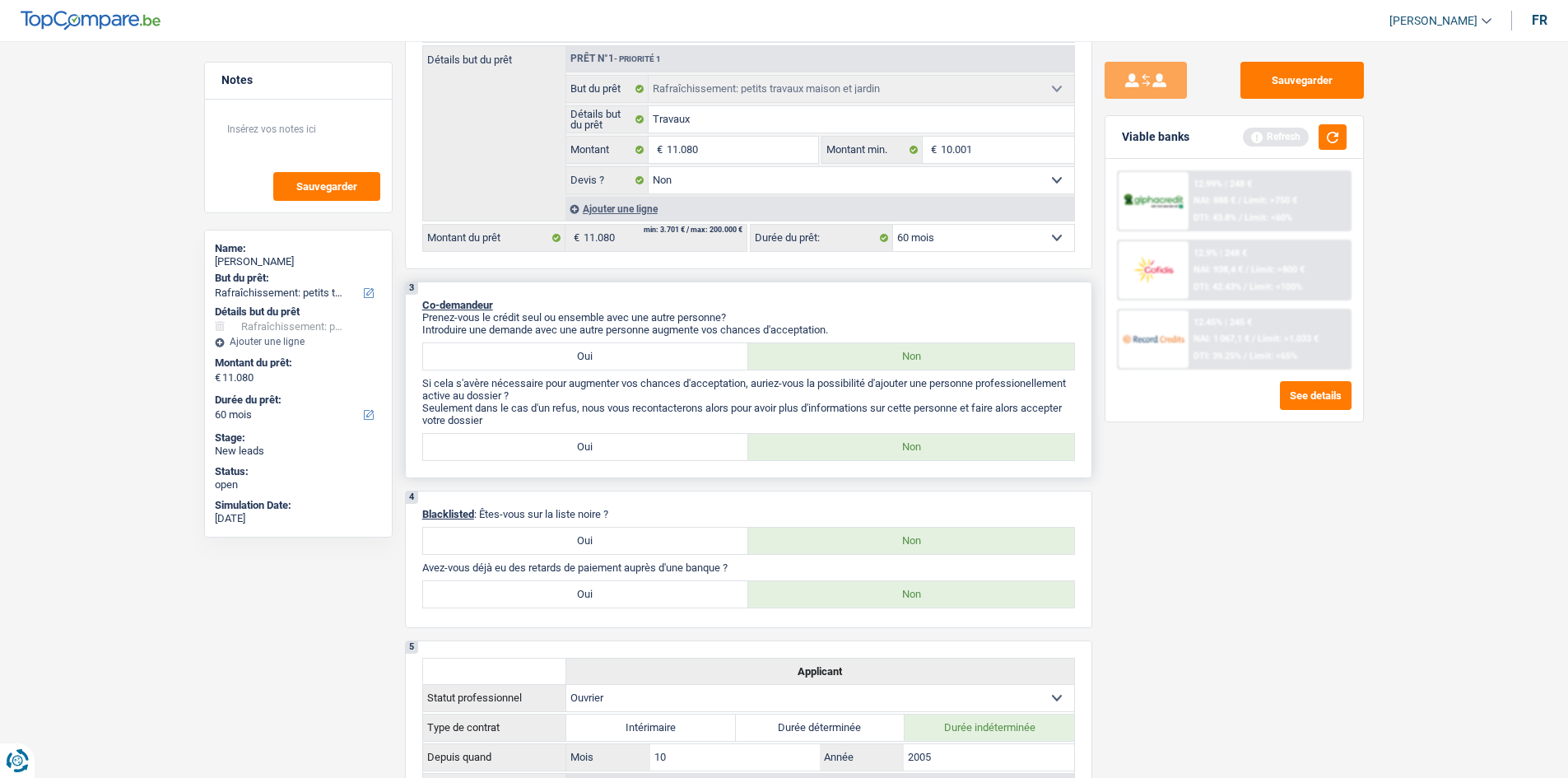 click on "Seulement dans le cas d'un refus, nous vous recontacterons alors pour avoir plus d'informations sur cette personne et faire alors accepter votre dossier" at bounding box center [748, 414] 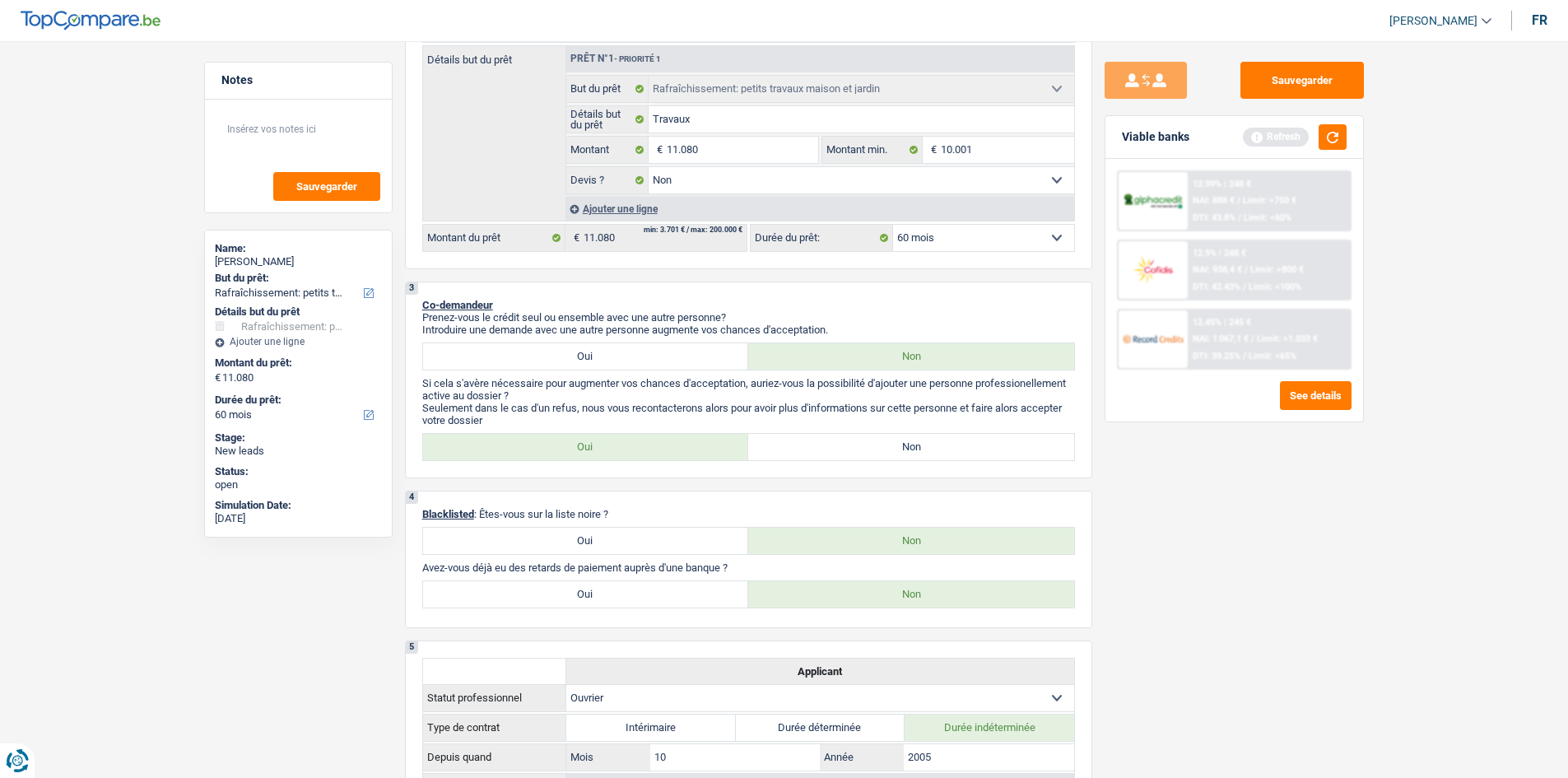 scroll, scrollTop: 0, scrollLeft: 0, axis: both 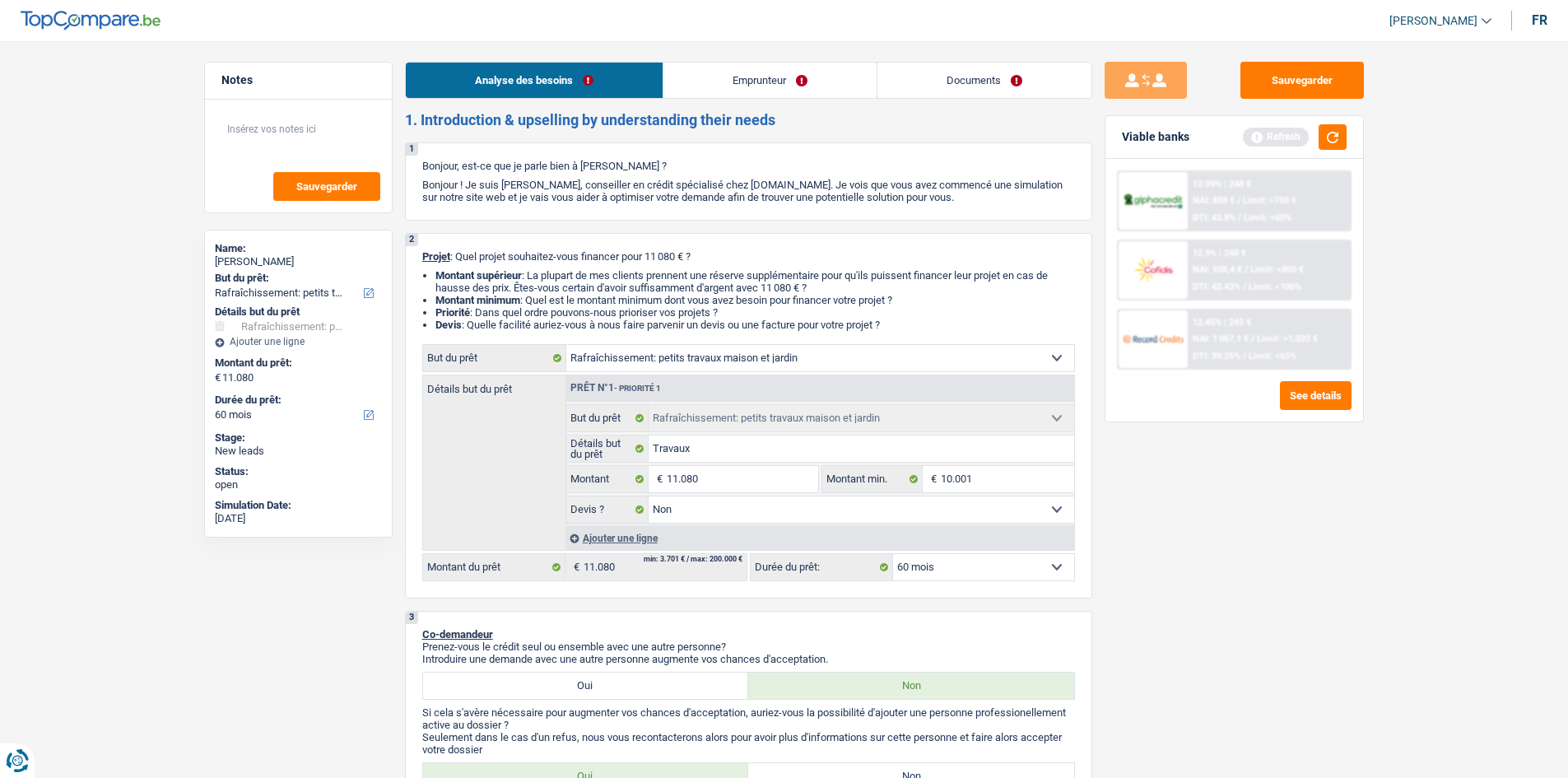 click on "Emprunteur" at bounding box center (770, 80) 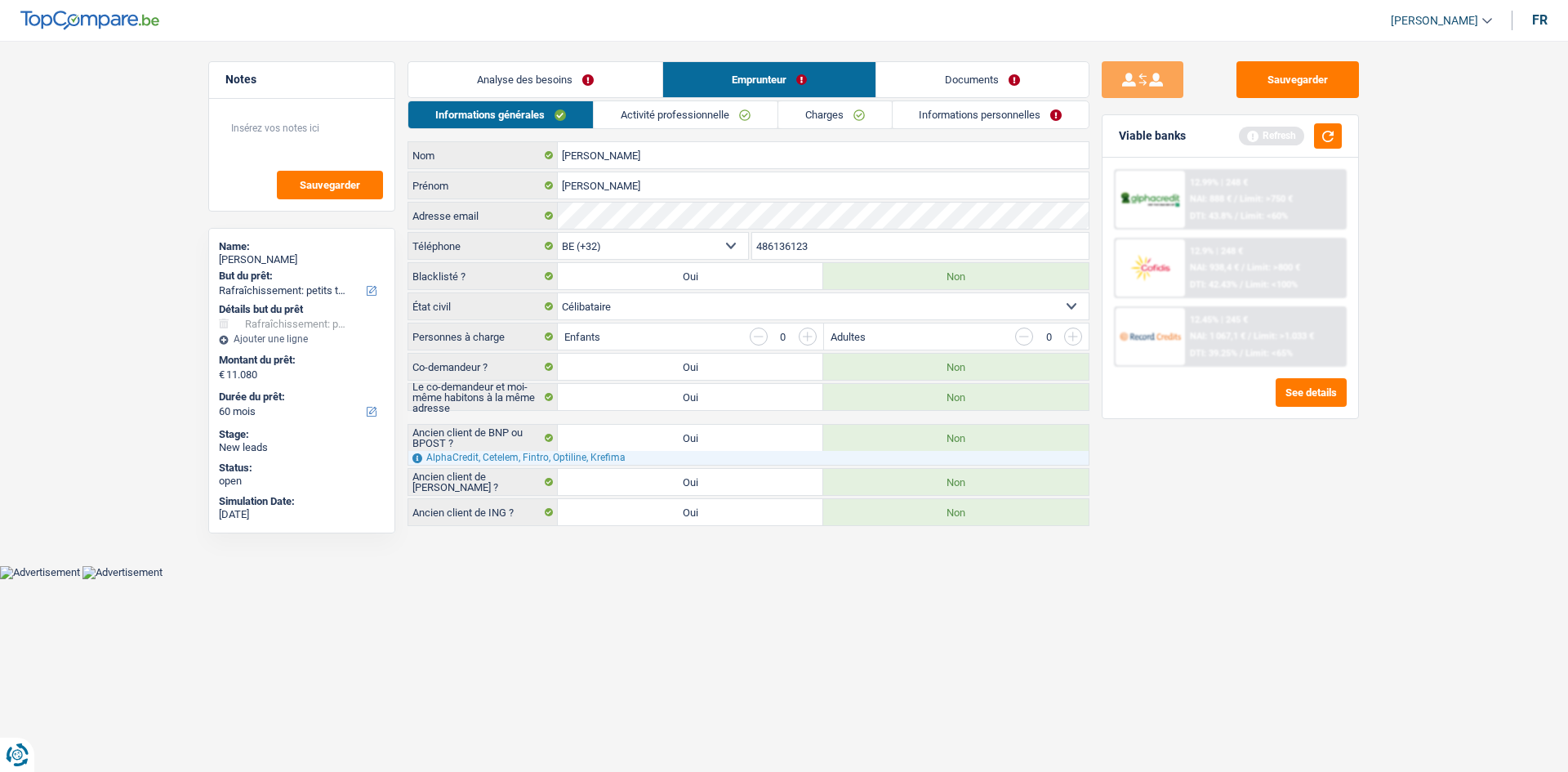 click on "Charges" at bounding box center (835, 114) 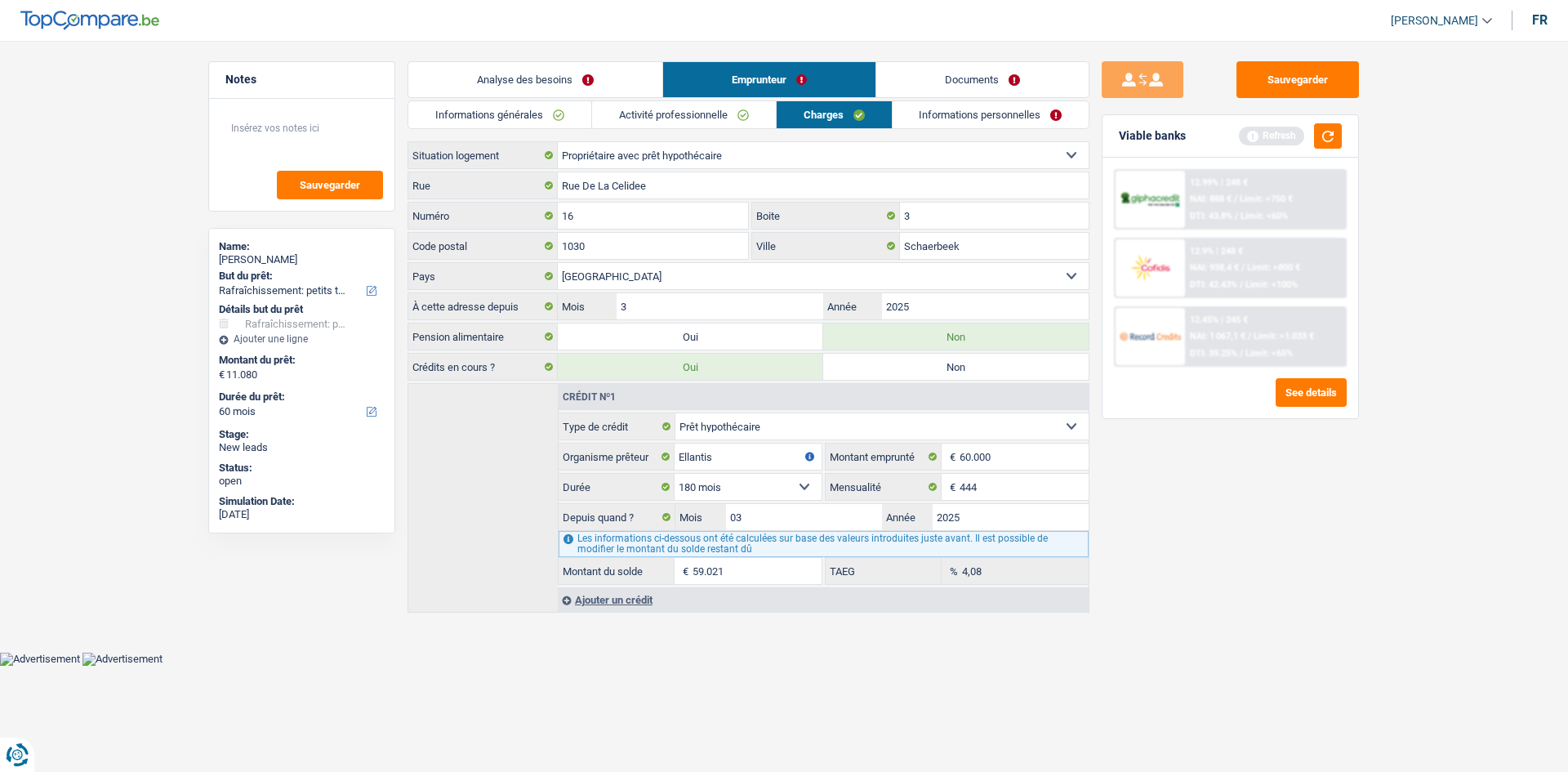 click on "Informations personnelles" at bounding box center (991, 114) 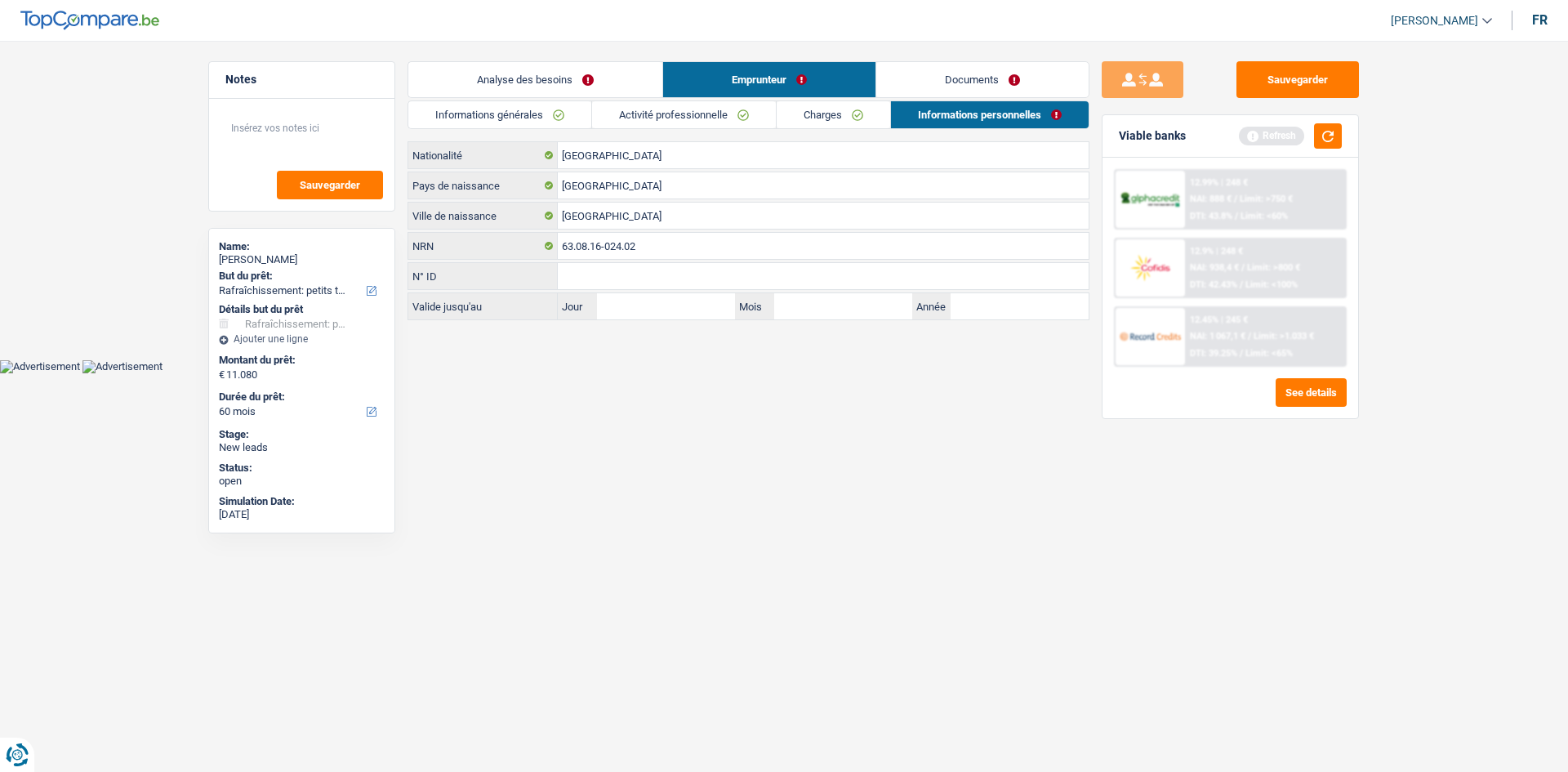 click on "Documents" at bounding box center (982, 79) 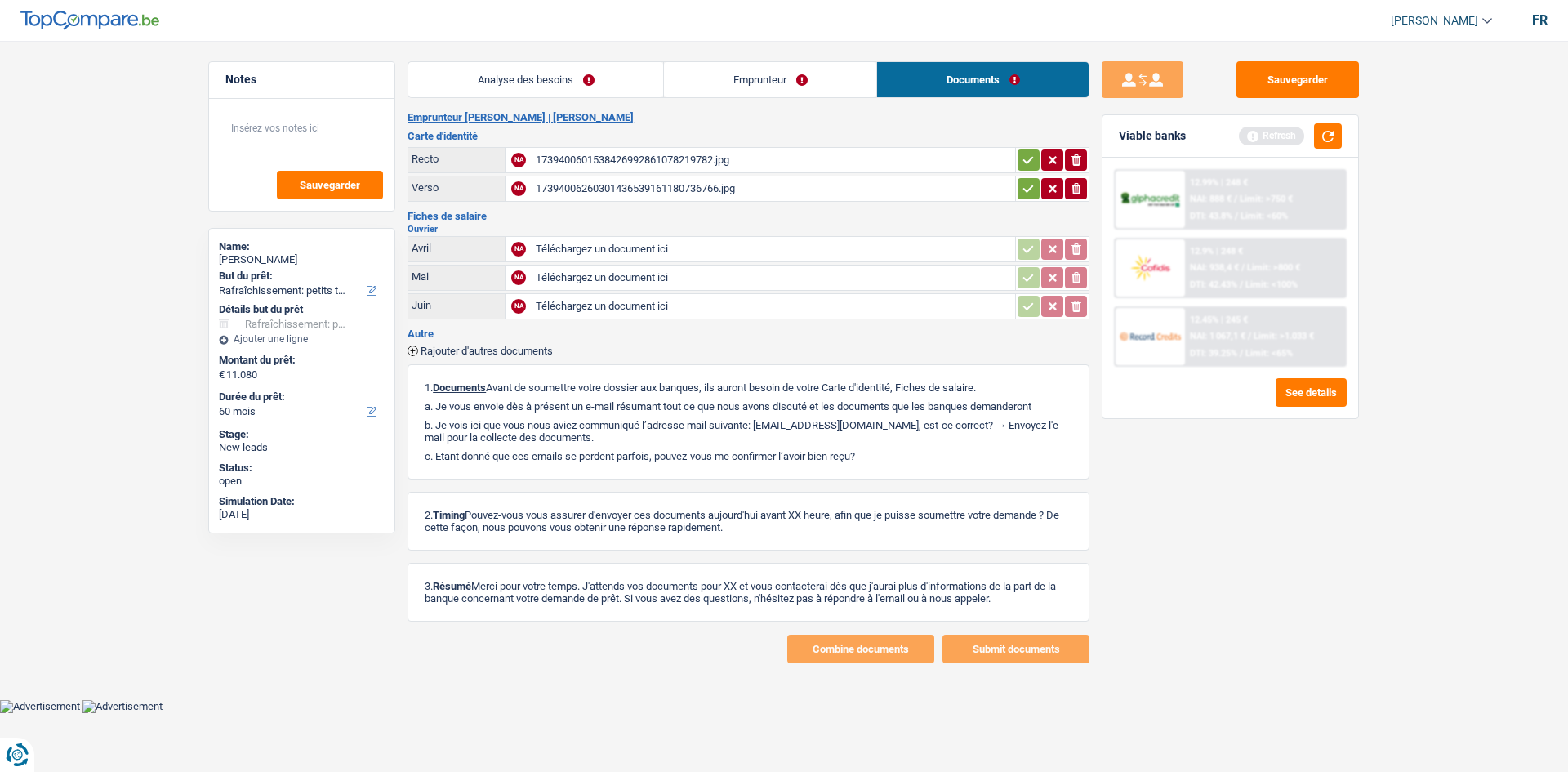 drag, startPoint x: 621, startPoint y: 83, endPoint x: 1018, endPoint y: 344, distance: 475.11 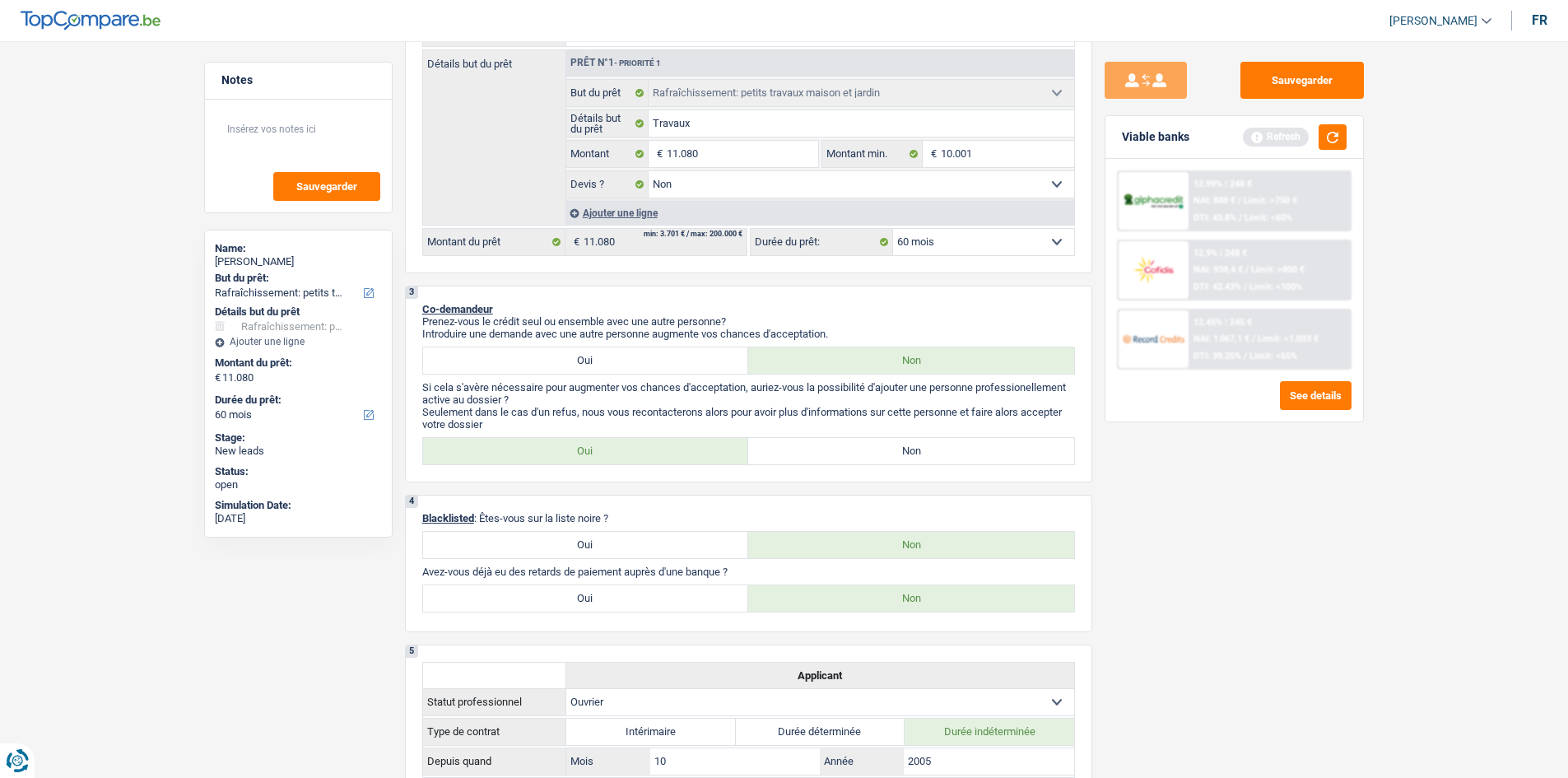 scroll, scrollTop: 494, scrollLeft: 0, axis: vertical 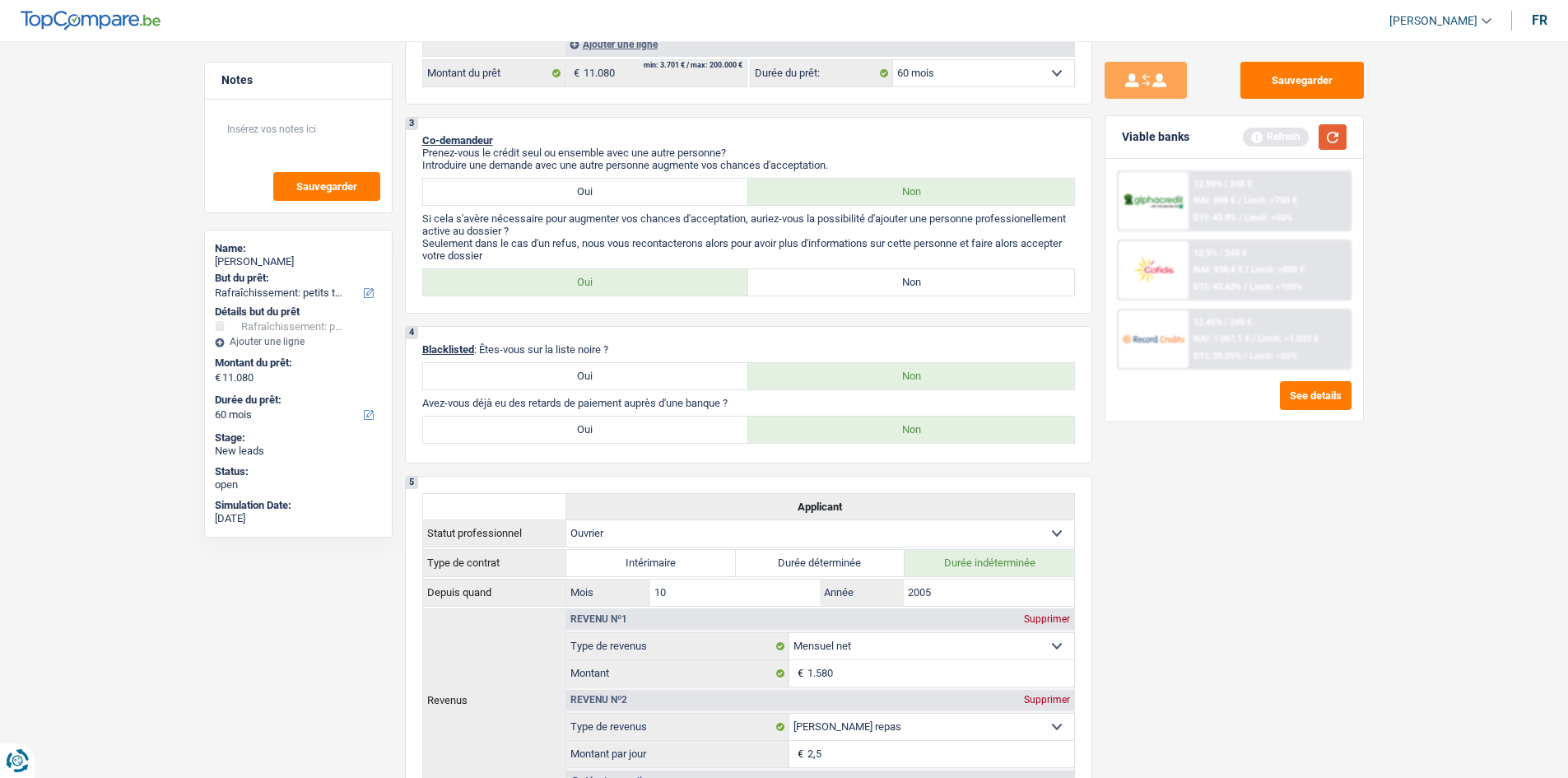 click at bounding box center [1333, 137] 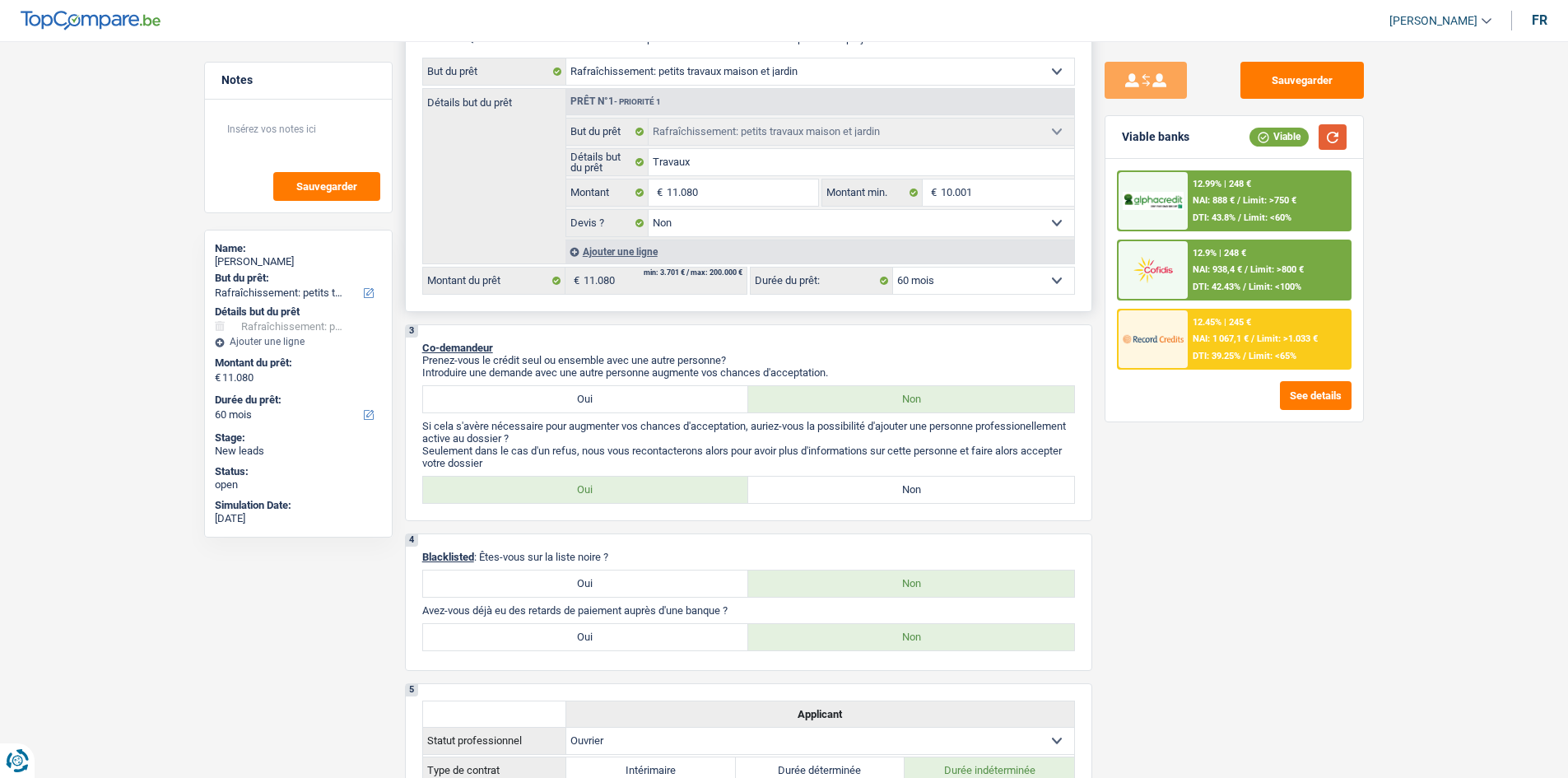 scroll, scrollTop: 165, scrollLeft: 0, axis: vertical 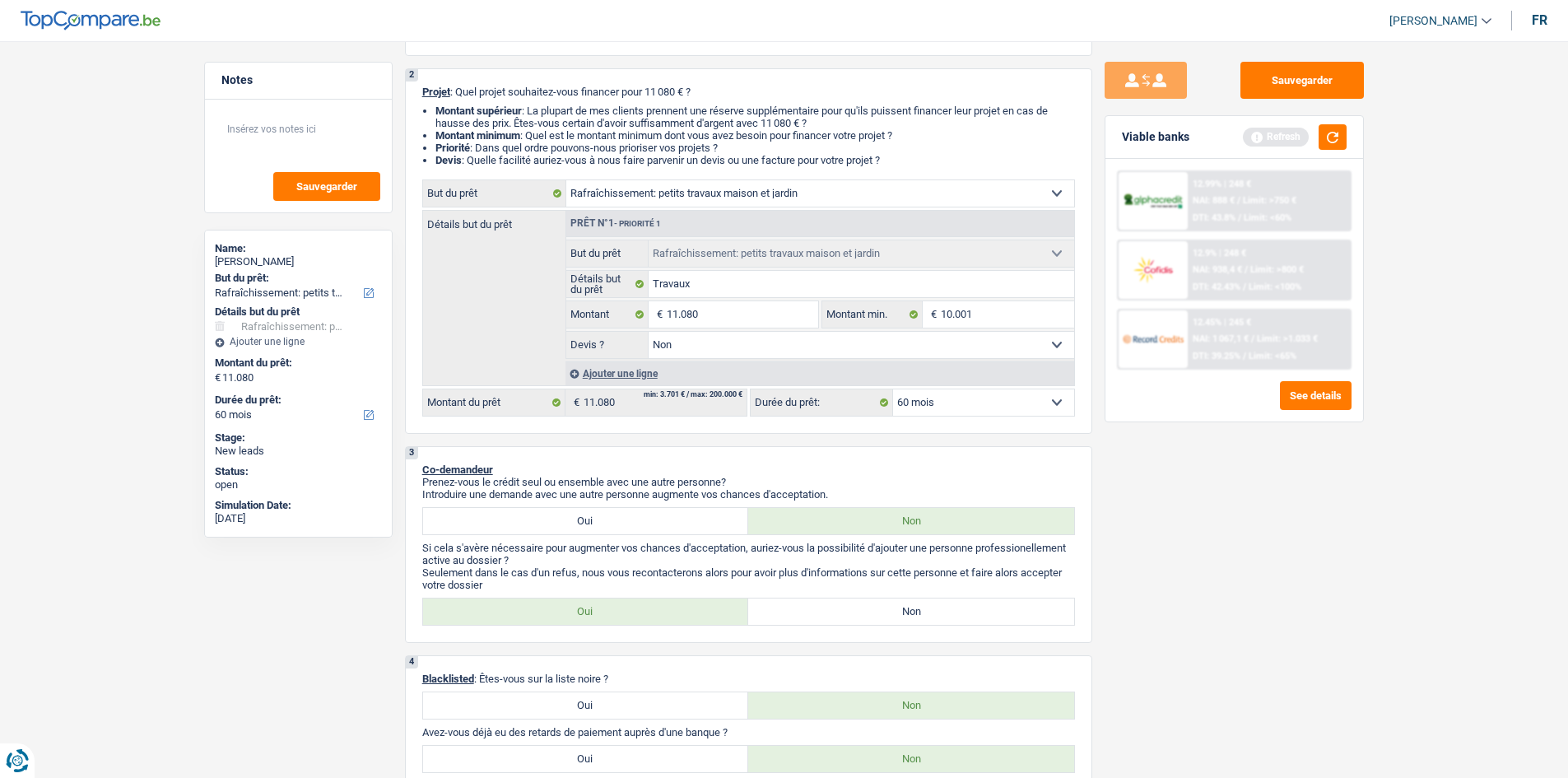 click on "Sauvegarder
Viable banks
Refresh
12.99% | 248 €
NAI: 888 €
/
Limit: >750 €
DTI: 43.8%
/
Limit: <60%
12.9% | 248 €
NAI: 938,4 €
/
Limit: >800 €
DTI: 42.43%
/
Limit: <100%
/       /" at bounding box center [1234, 404] 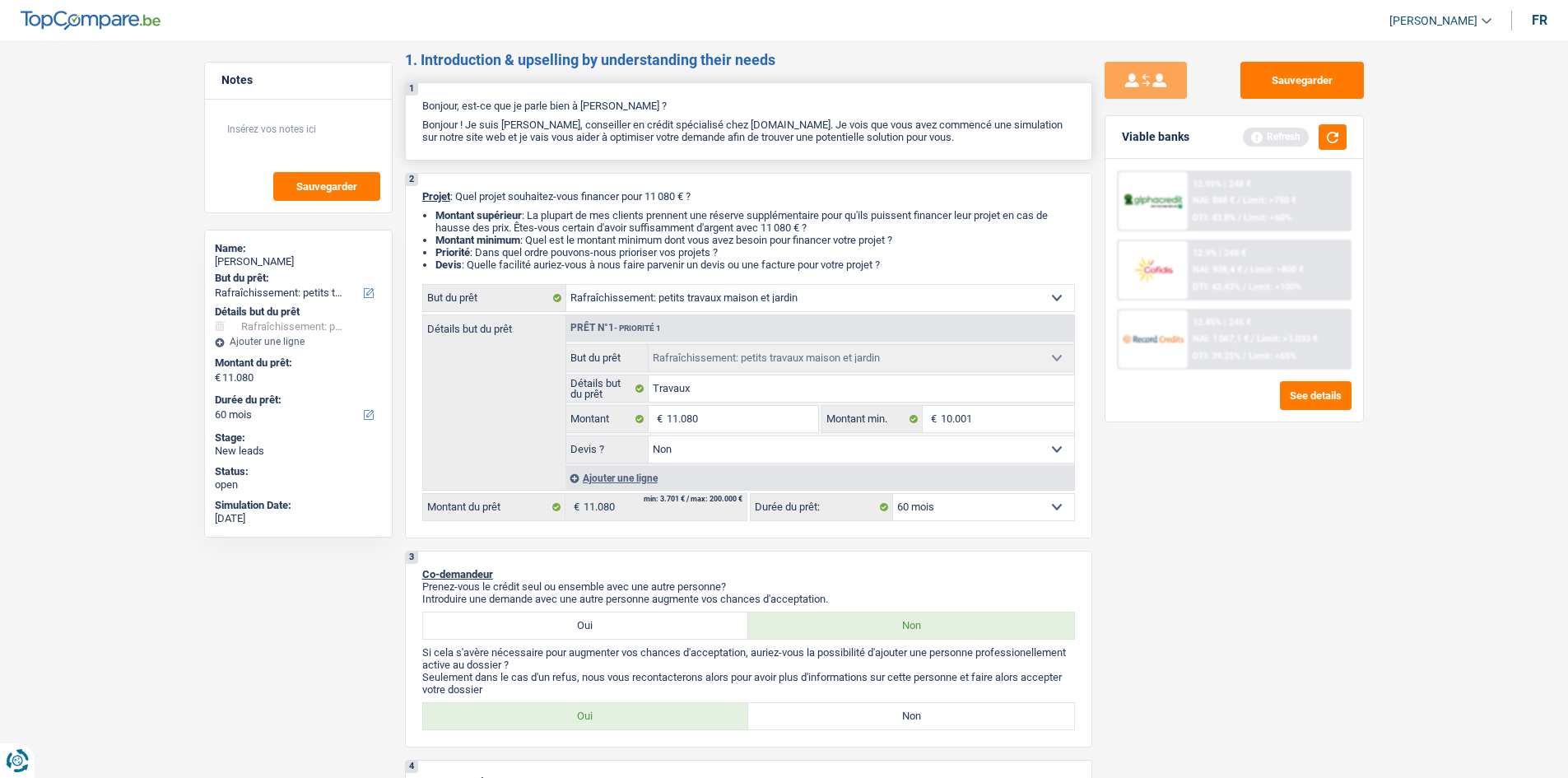 scroll, scrollTop: 0, scrollLeft: 0, axis: both 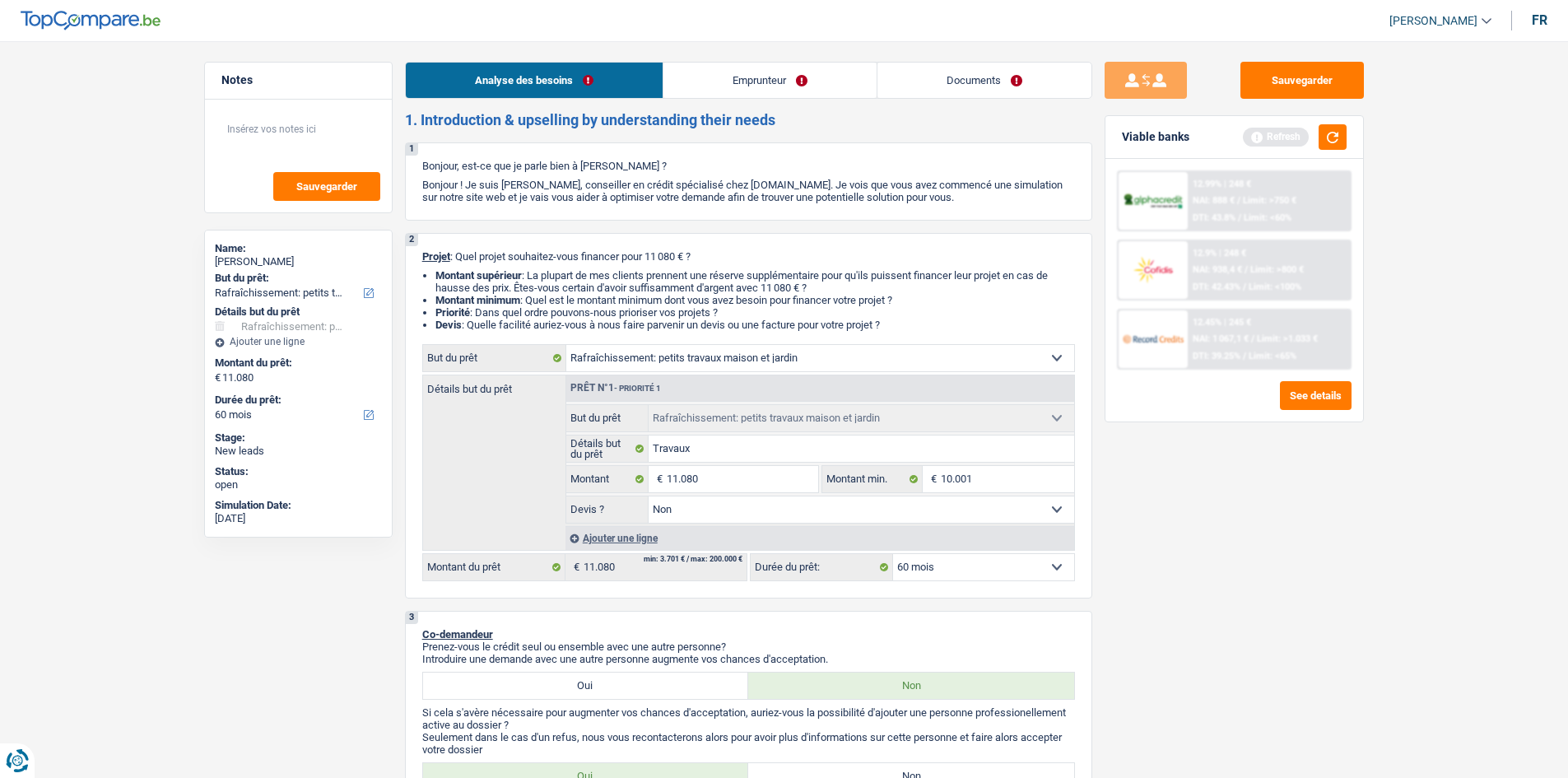 click on "Emprunteur" at bounding box center (770, 80) 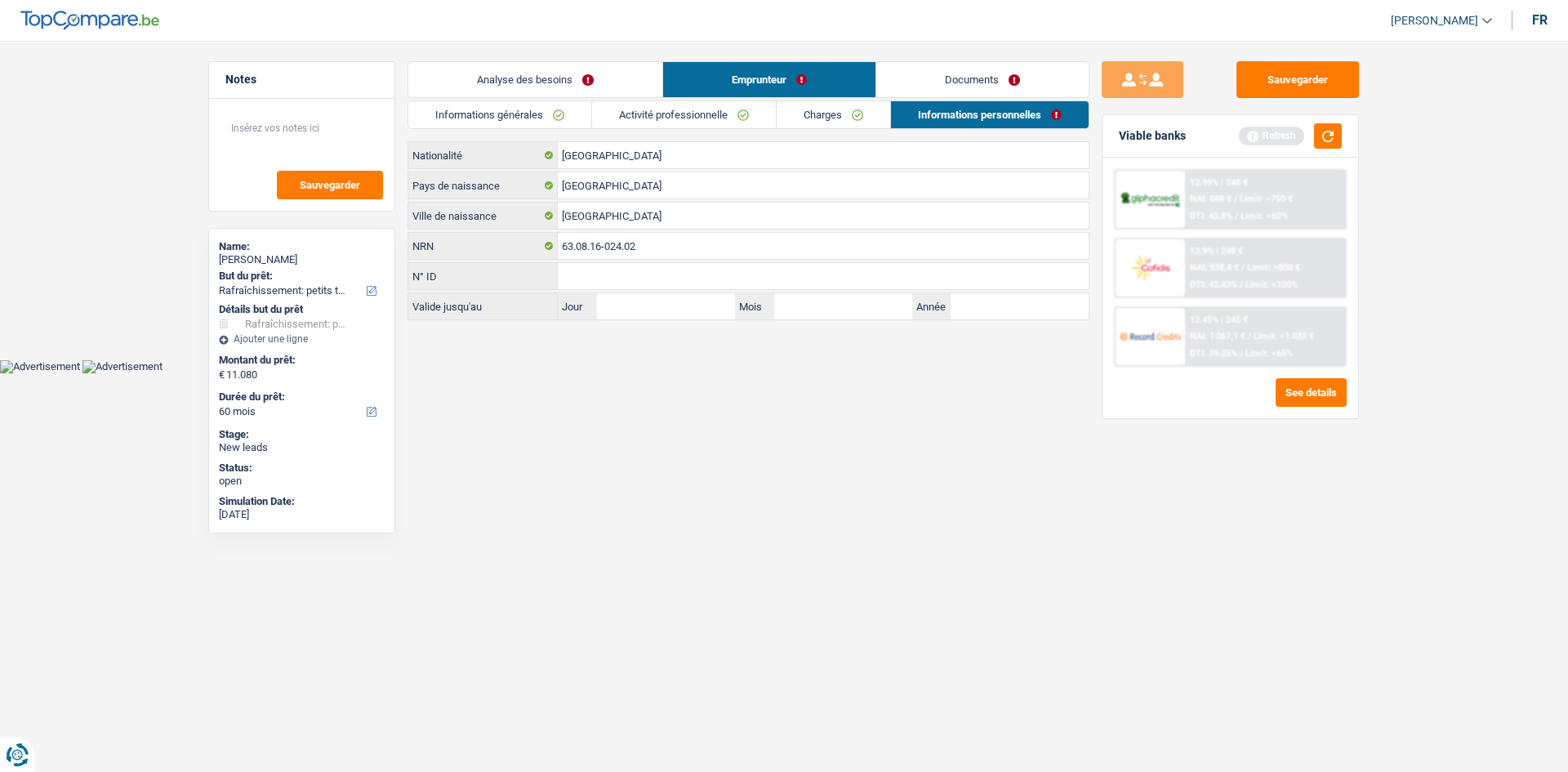 click on "Activité professionnelle" at bounding box center (684, 114) 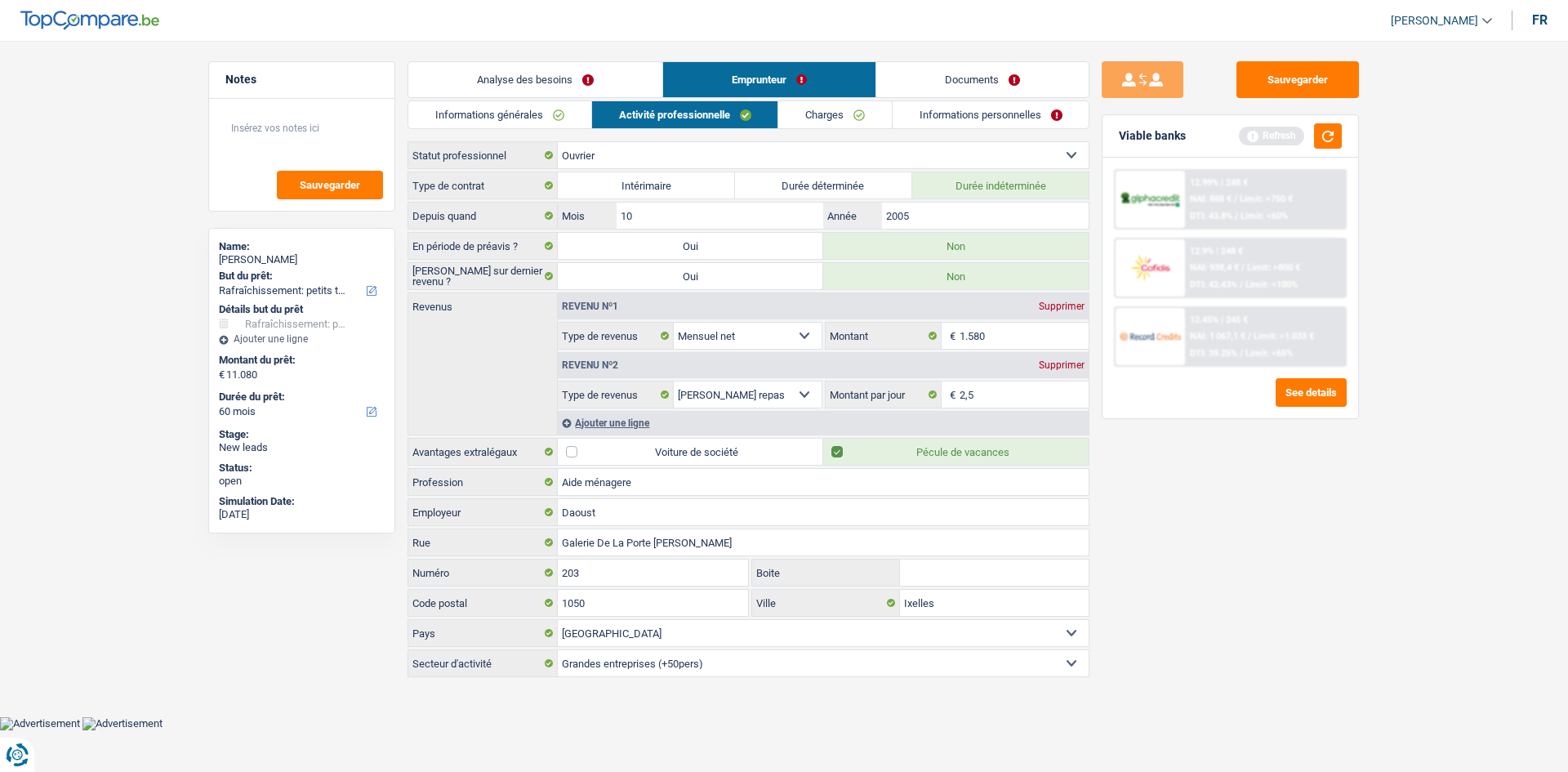 click on "Analyse des besoins" at bounding box center [535, 79] 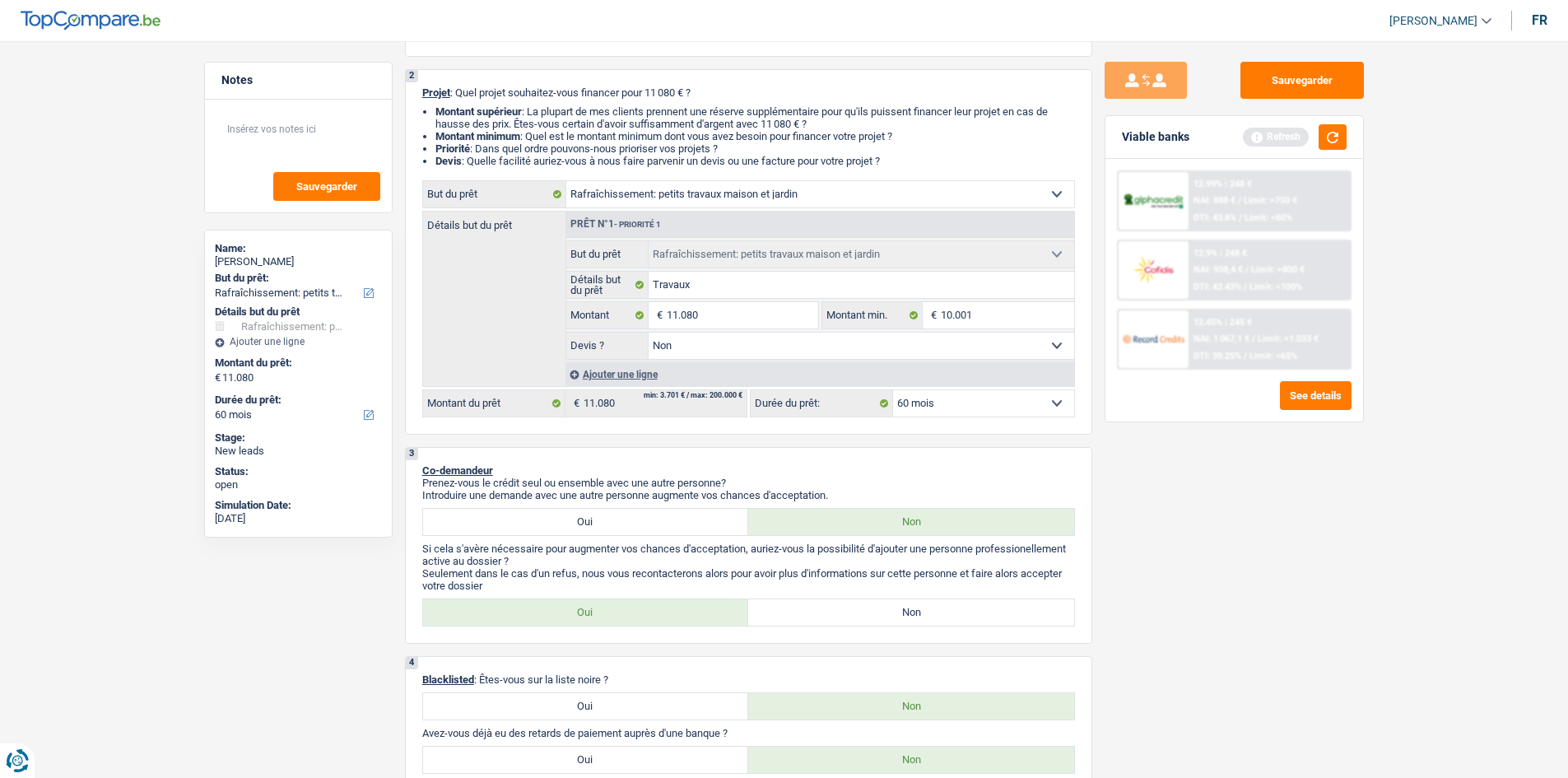 scroll, scrollTop: 165, scrollLeft: 0, axis: vertical 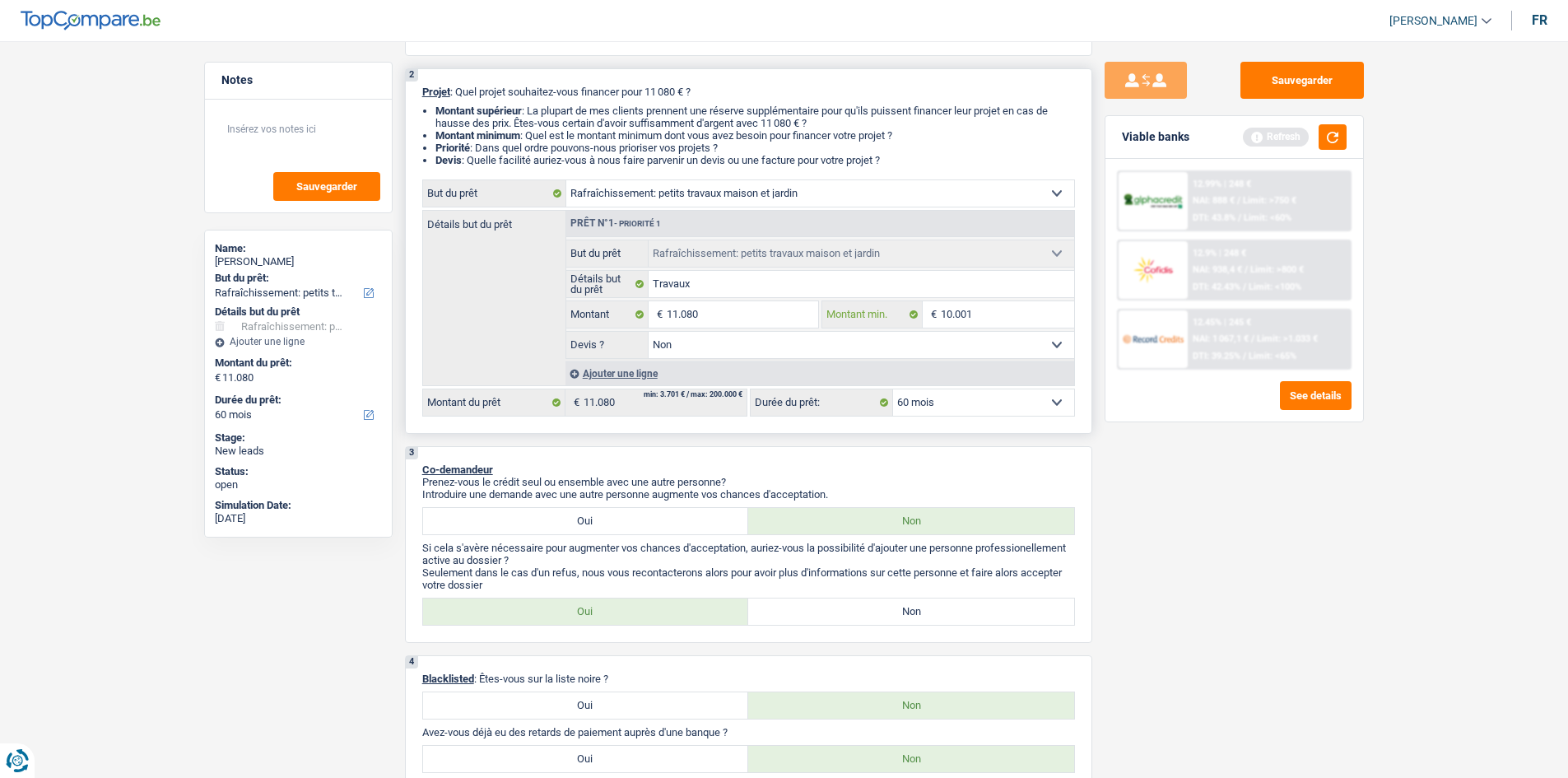 click on "10.001" at bounding box center (1007, 314) 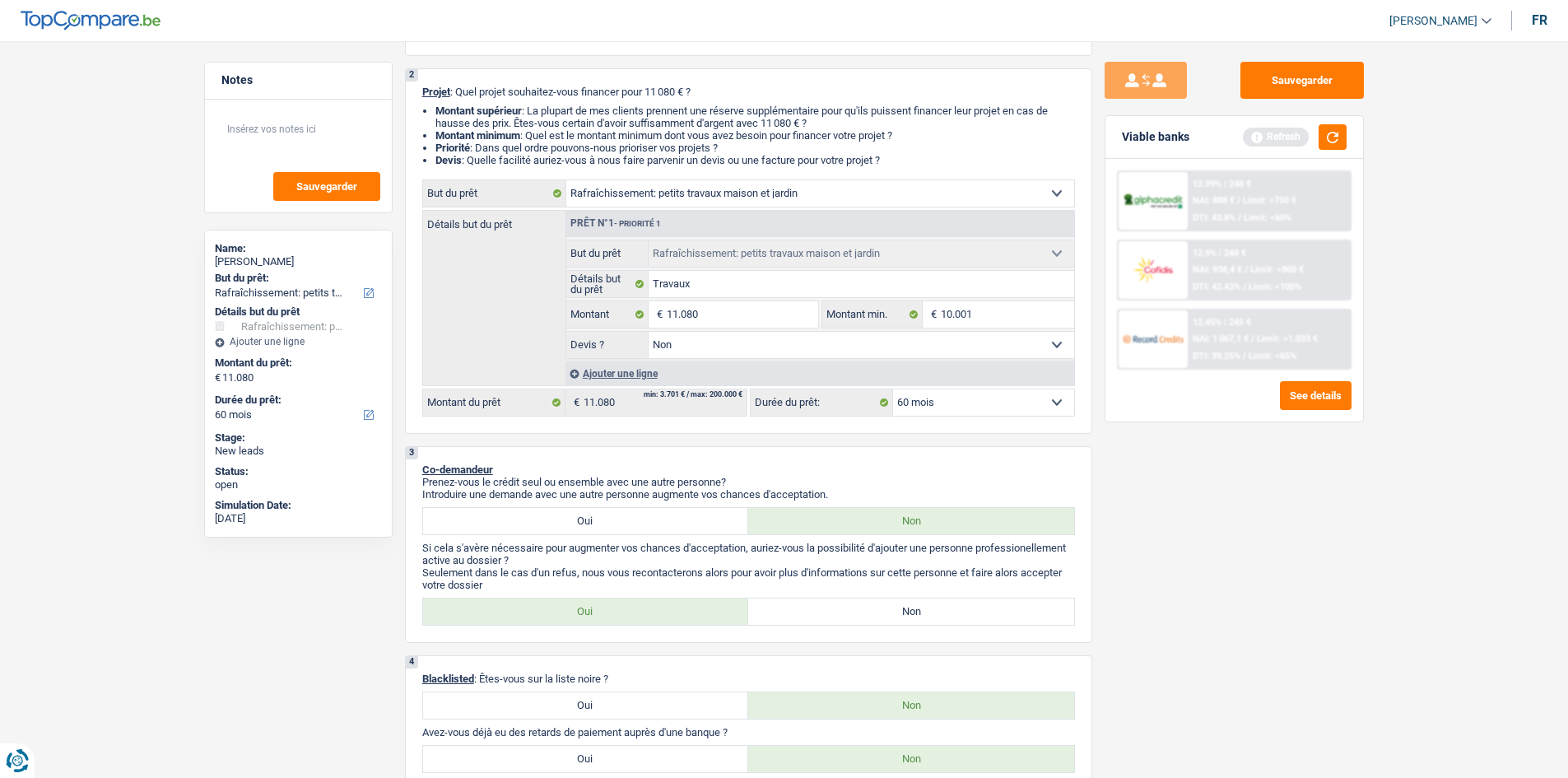 drag, startPoint x: 1491, startPoint y: 594, endPoint x: 1464, endPoint y: 600, distance: 27.658633 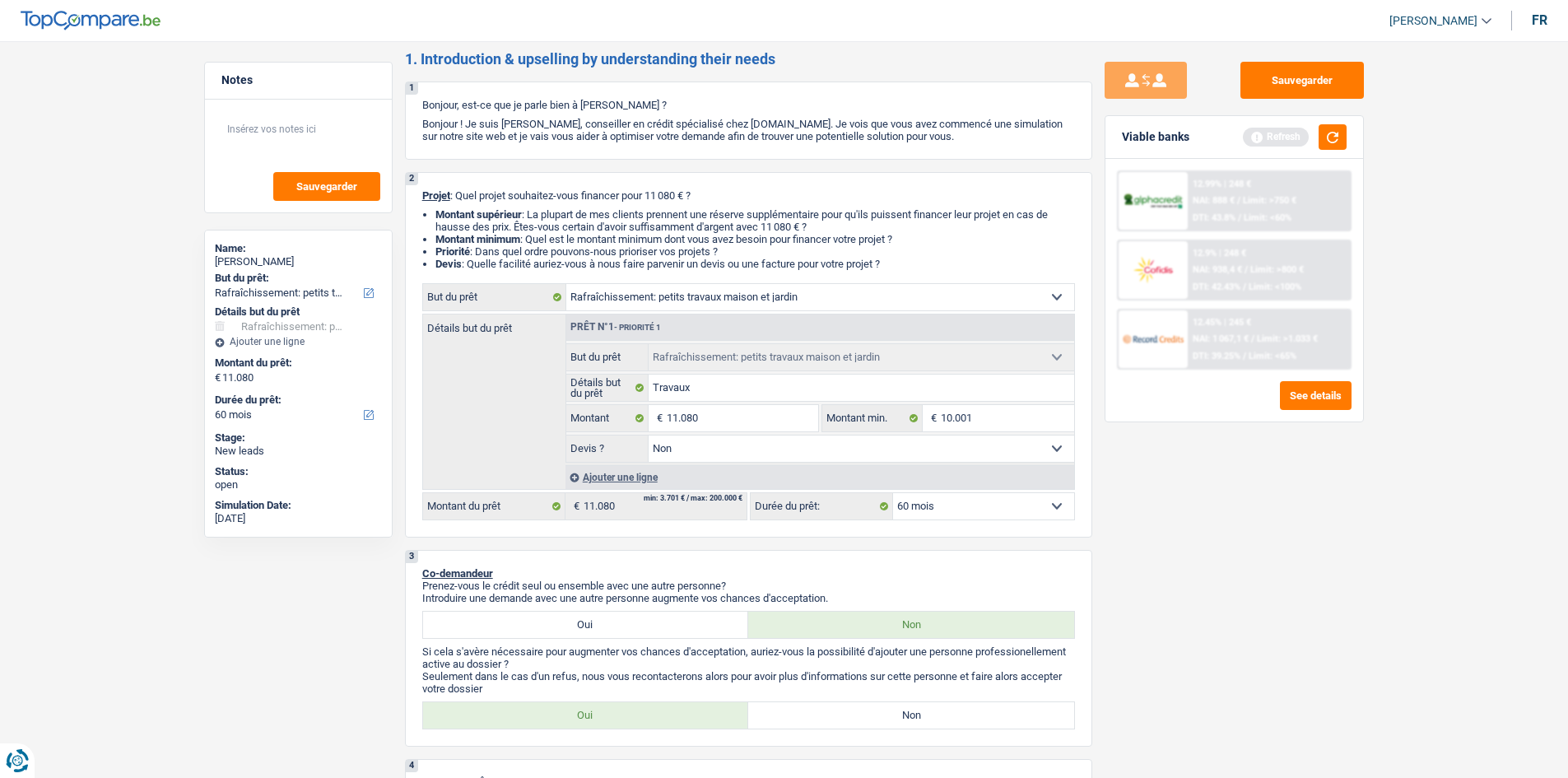 scroll, scrollTop: 0, scrollLeft: 0, axis: both 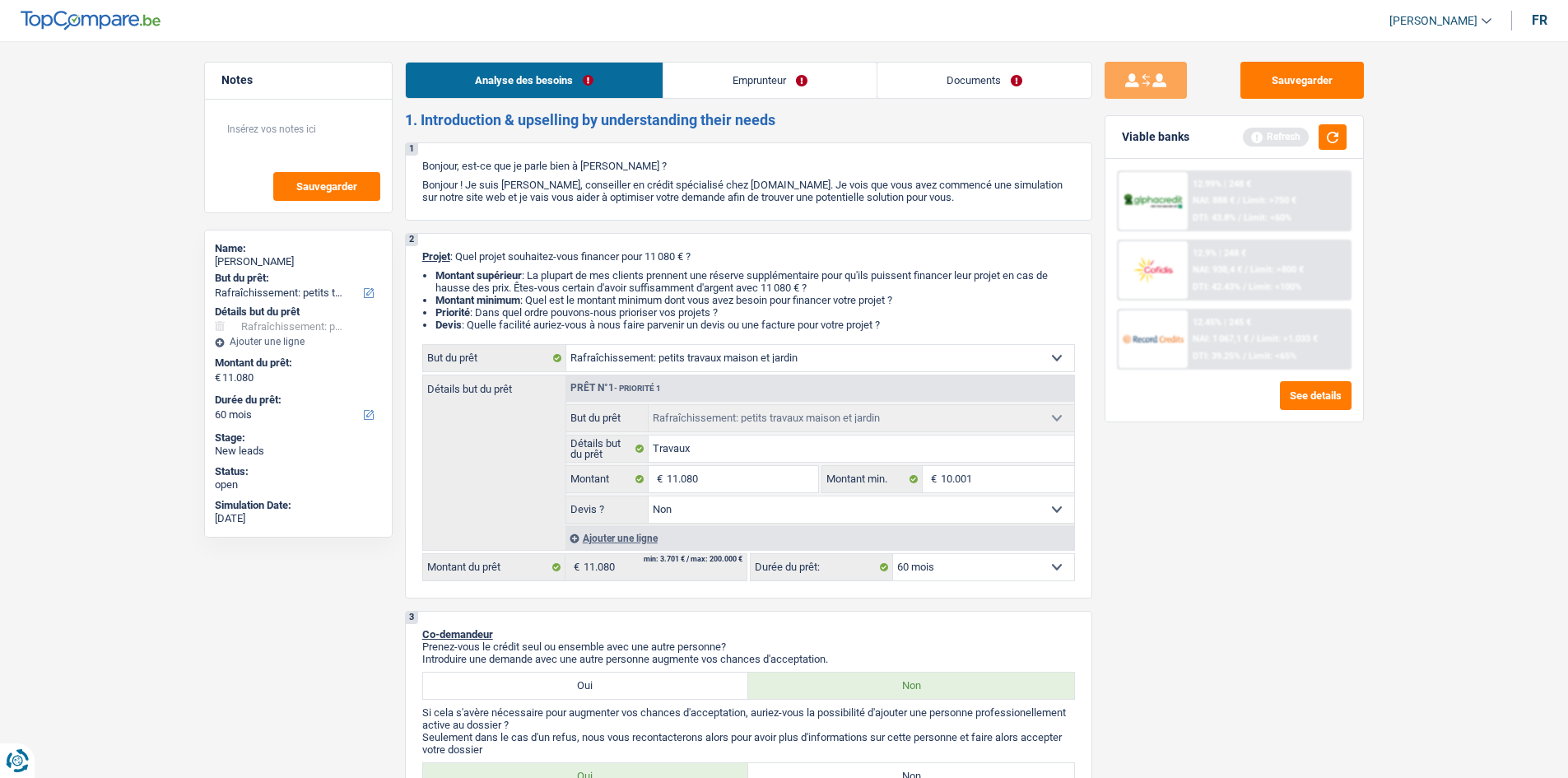 click on "Emprunteur" at bounding box center (770, 80) 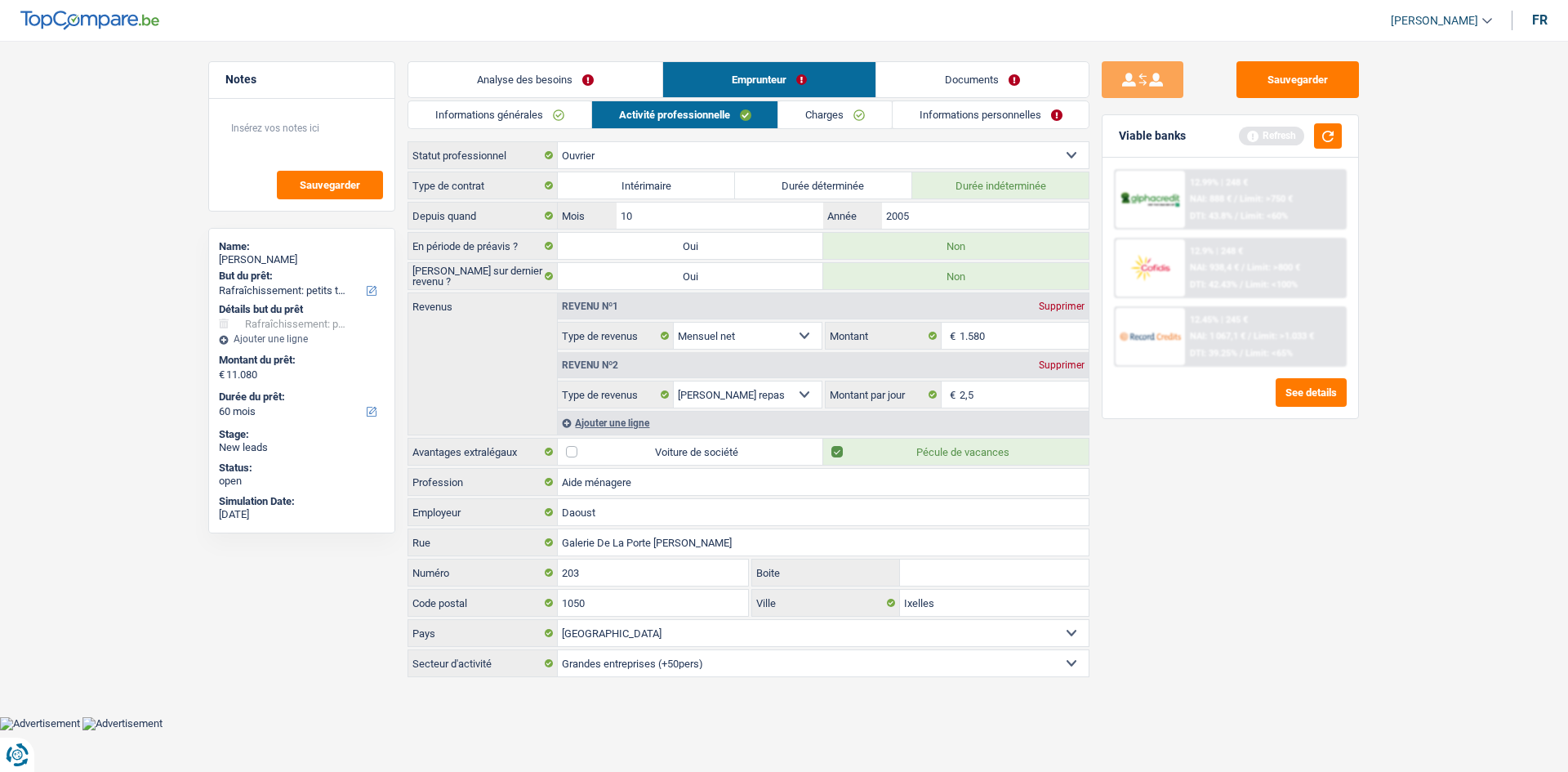 click on "Informations générales Activité professionnelle Charges Informations personnelles Bartolomeo
Nom
Renata
Prénom
Adresse email
BE (+32) LU (+352)
Sélectionner une option
Téléphone
486136123
Téléphone
Blacklisté ?
Oui
Non
Célibataire Marié(e) Cohabitant(e) légal(e) Divorcé(e) Veuf(ve) Séparé (de fait)
Sélectionner une option
État civil
Personnes à charge
Enfants
0
Adultes
0" at bounding box center [748, 390] 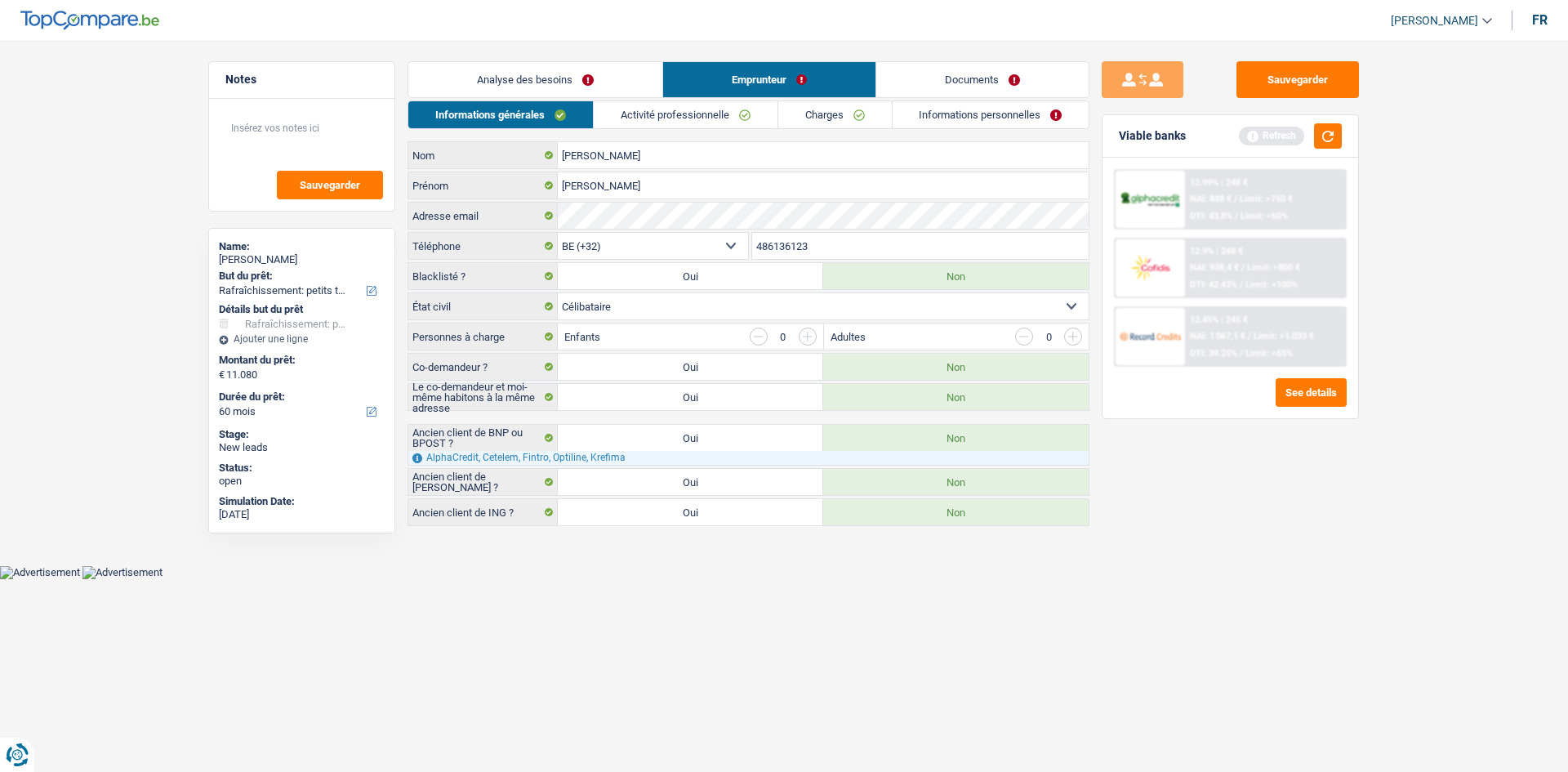 click on "Analyse des besoins" at bounding box center (535, 79) 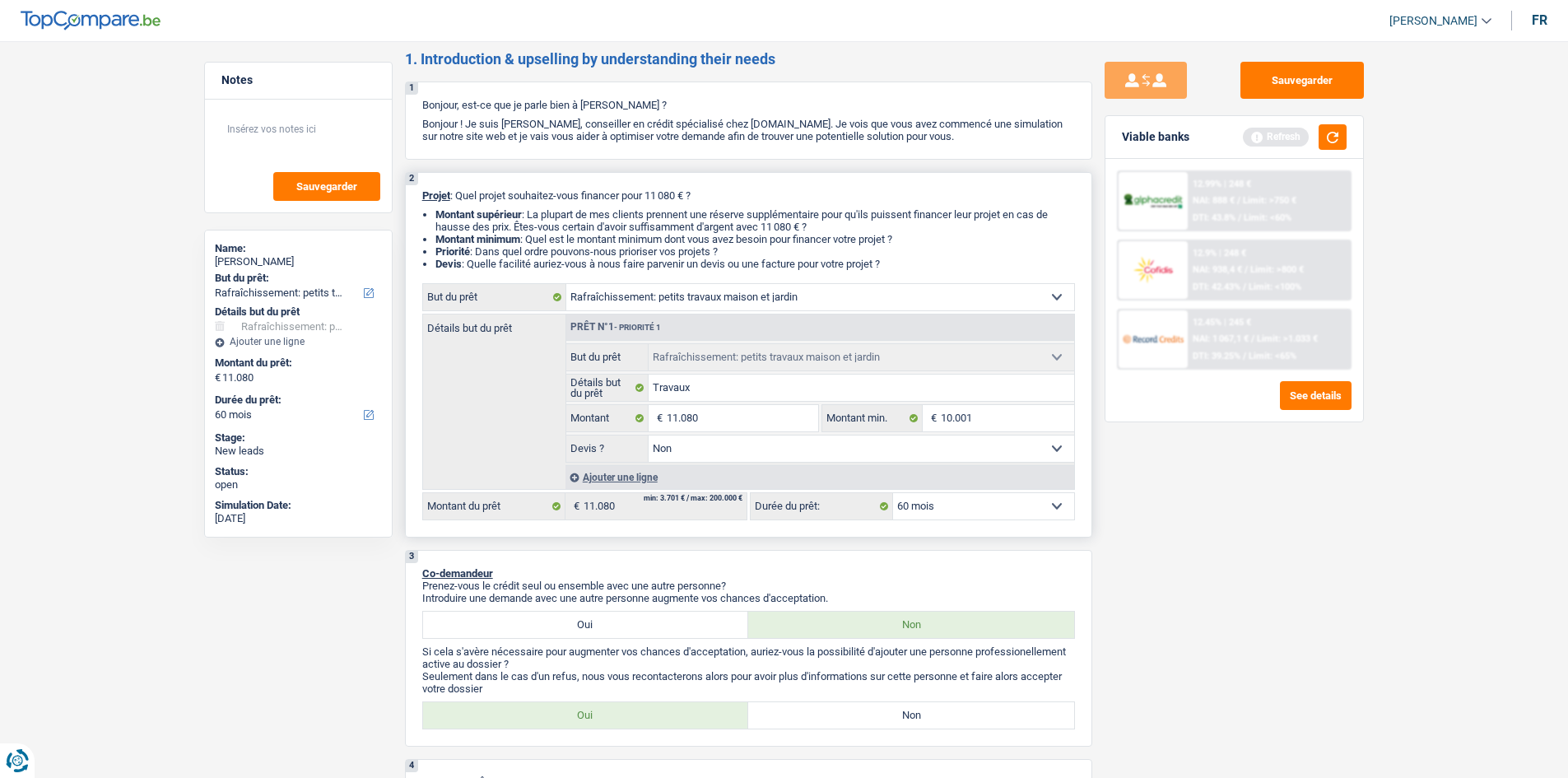 scroll, scrollTop: 0, scrollLeft: 0, axis: both 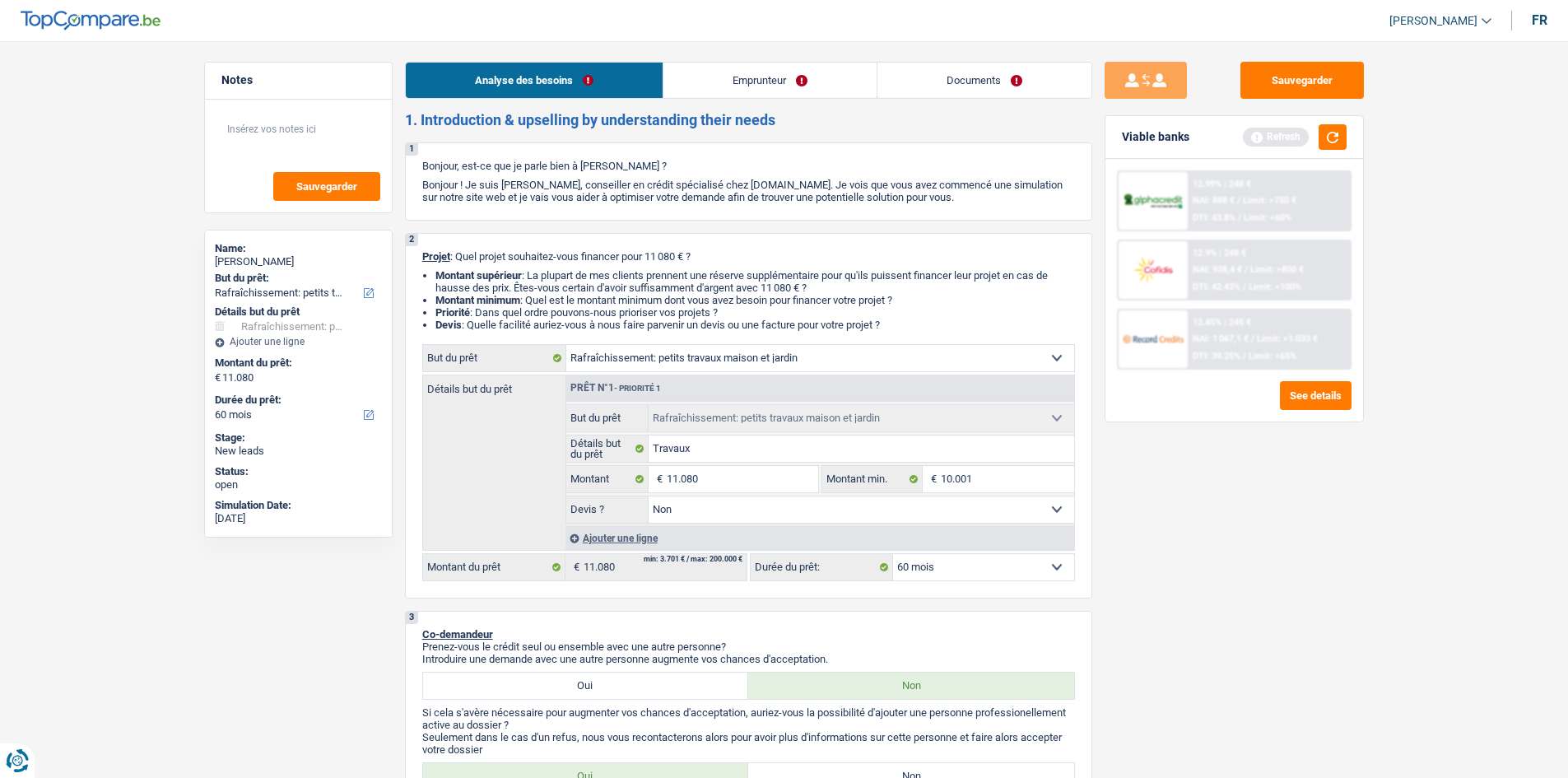 click on "Emprunteur" at bounding box center (770, 80) 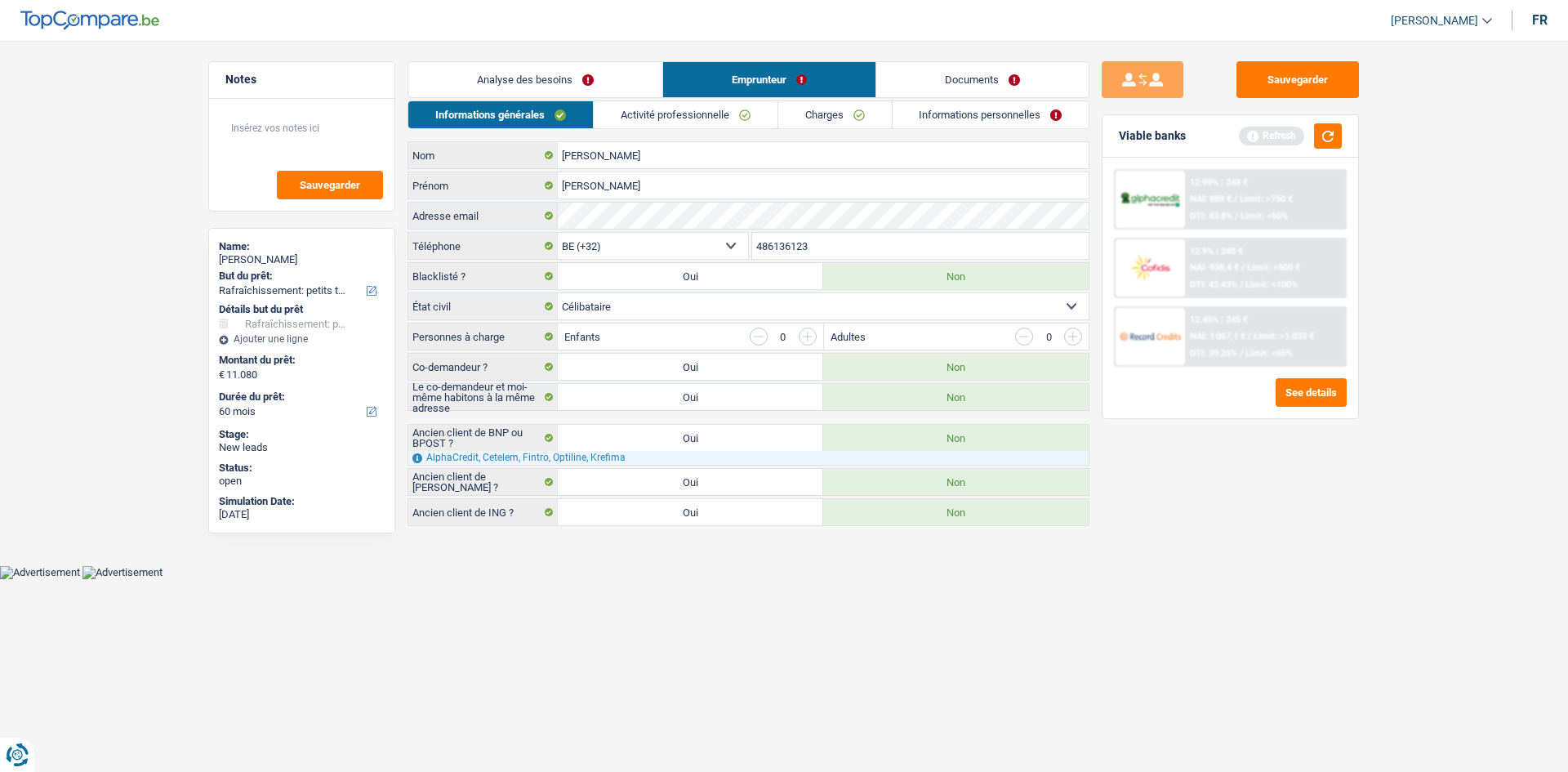 click on "Informations personnelles" at bounding box center [991, 114] 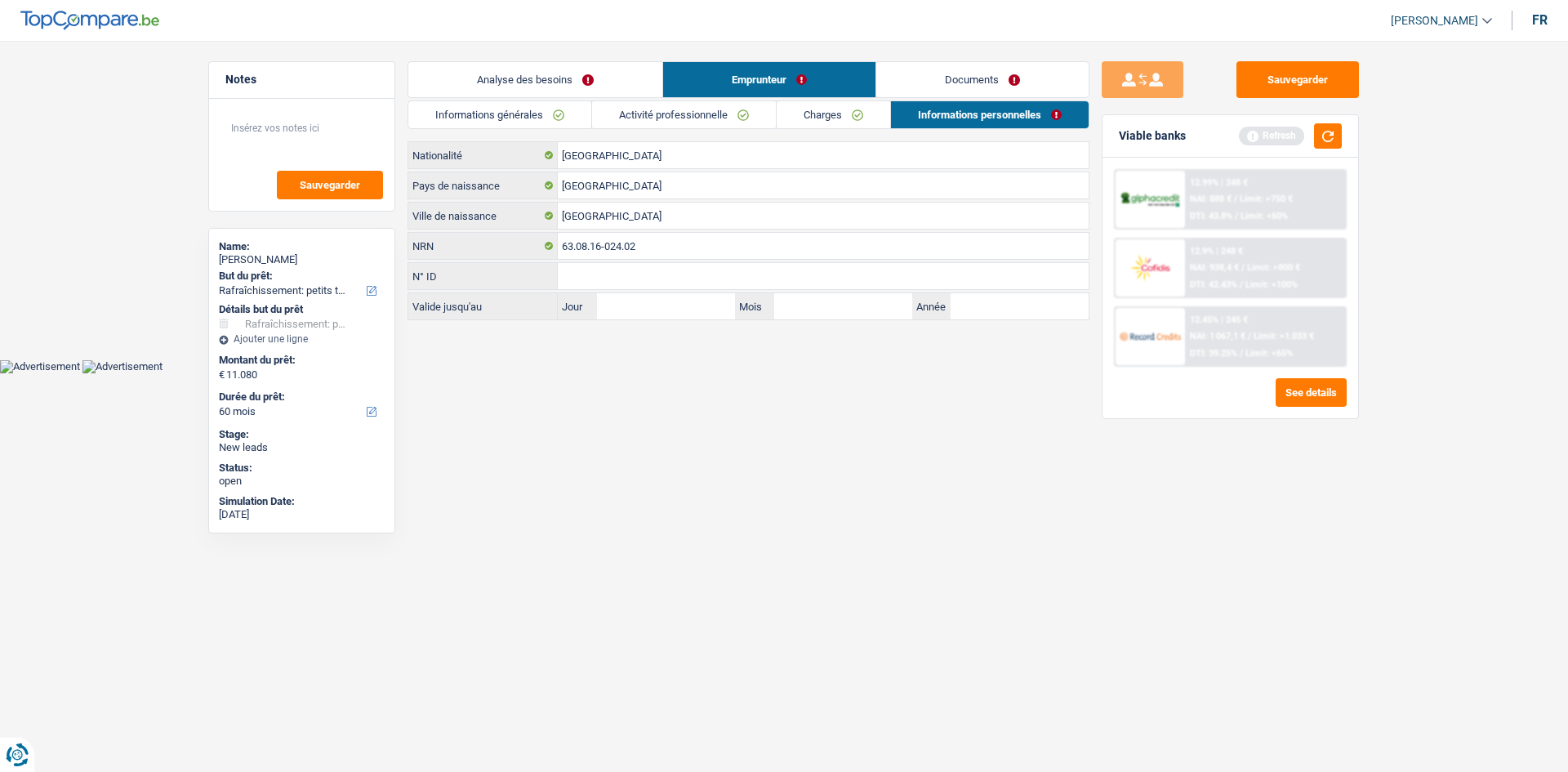 click on "Activité professionnelle" at bounding box center (684, 114) 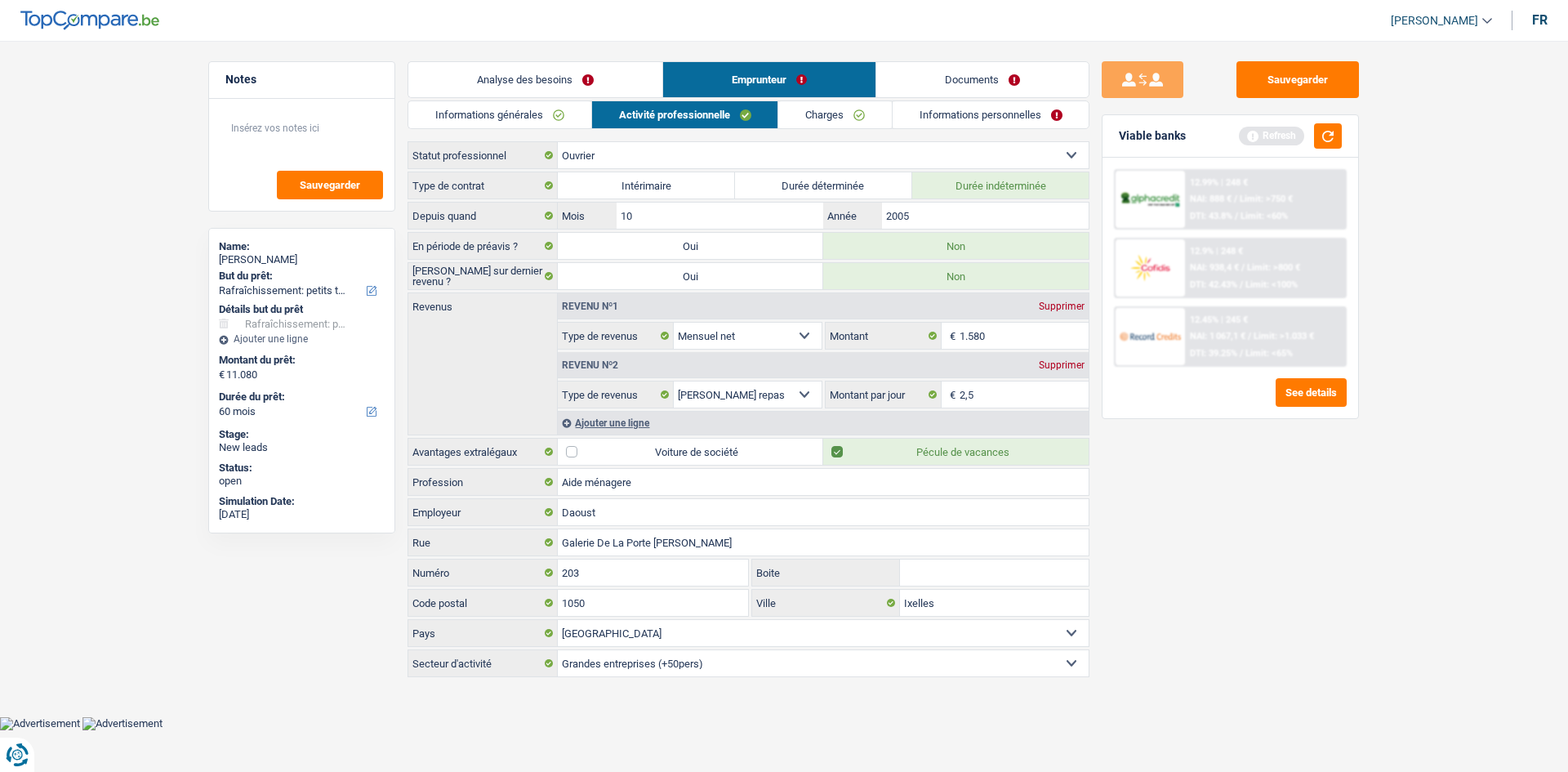 click on "Charges" at bounding box center [835, 114] 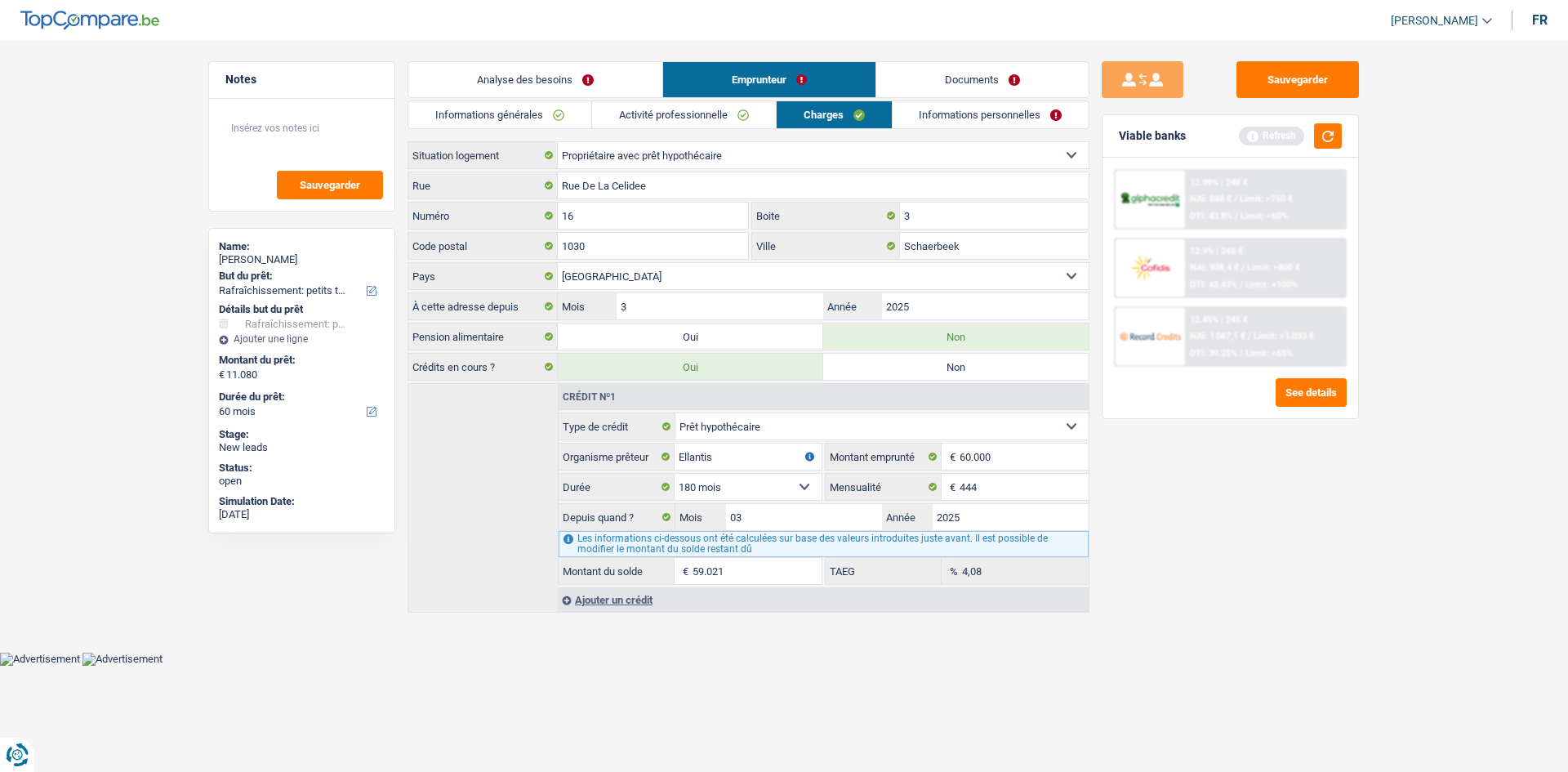 drag, startPoint x: 1020, startPoint y: 78, endPoint x: 893, endPoint y: 97, distance: 128.4134 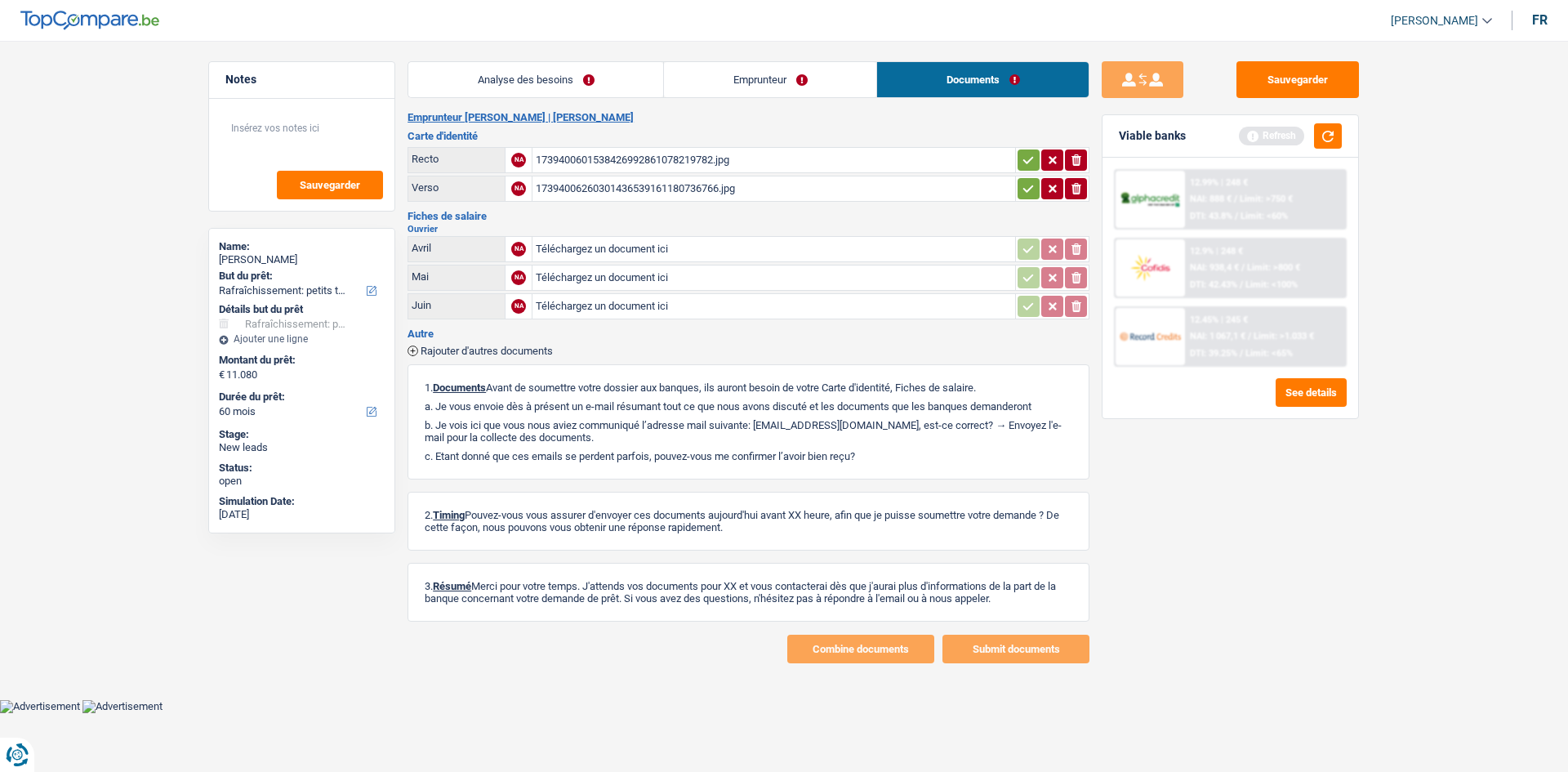 click on "Analyse des besoins" at bounding box center [536, 79] 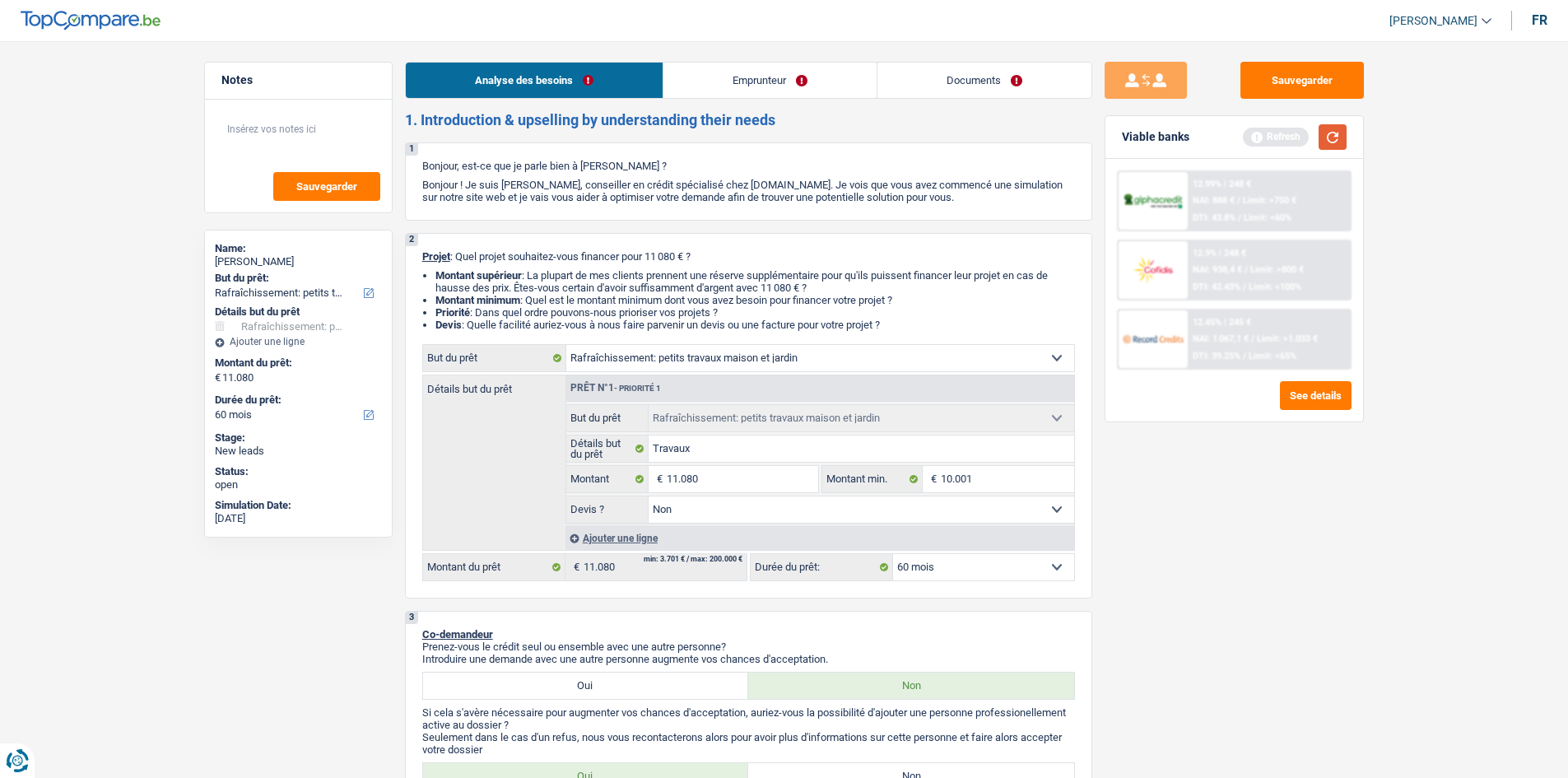 click at bounding box center [1333, 137] 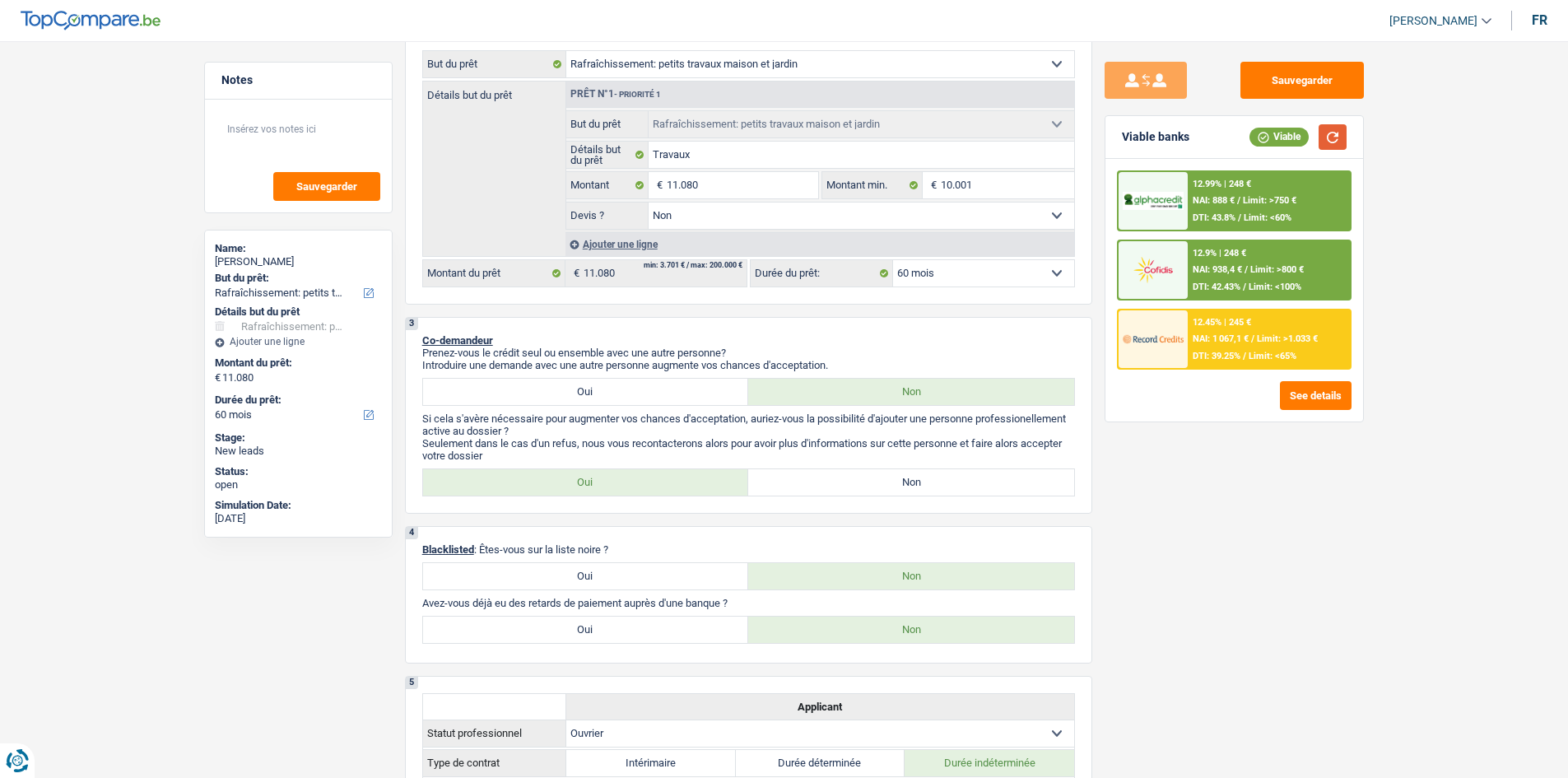 scroll, scrollTop: 0, scrollLeft: 0, axis: both 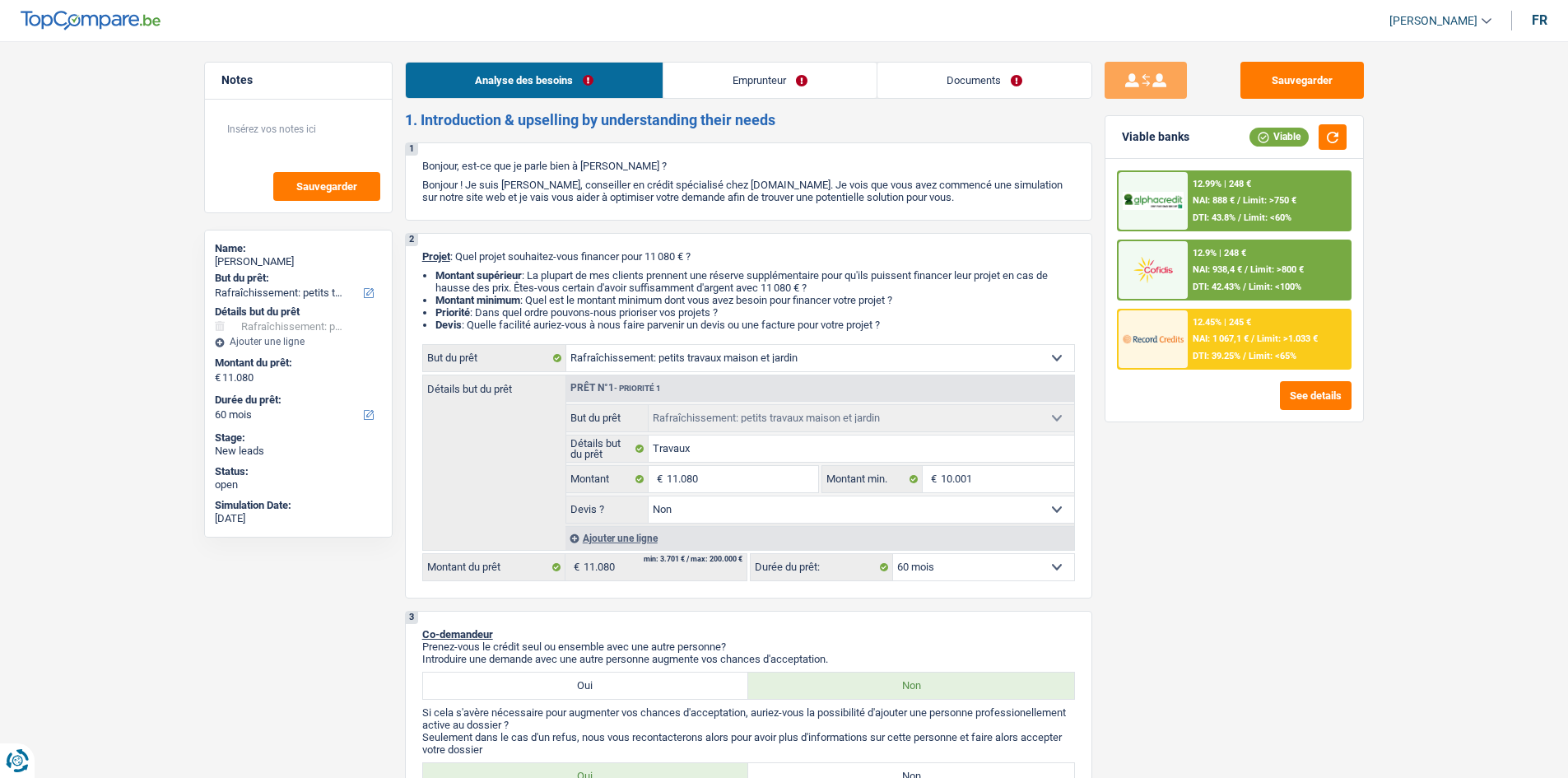 click on "Documents" at bounding box center [984, 80] 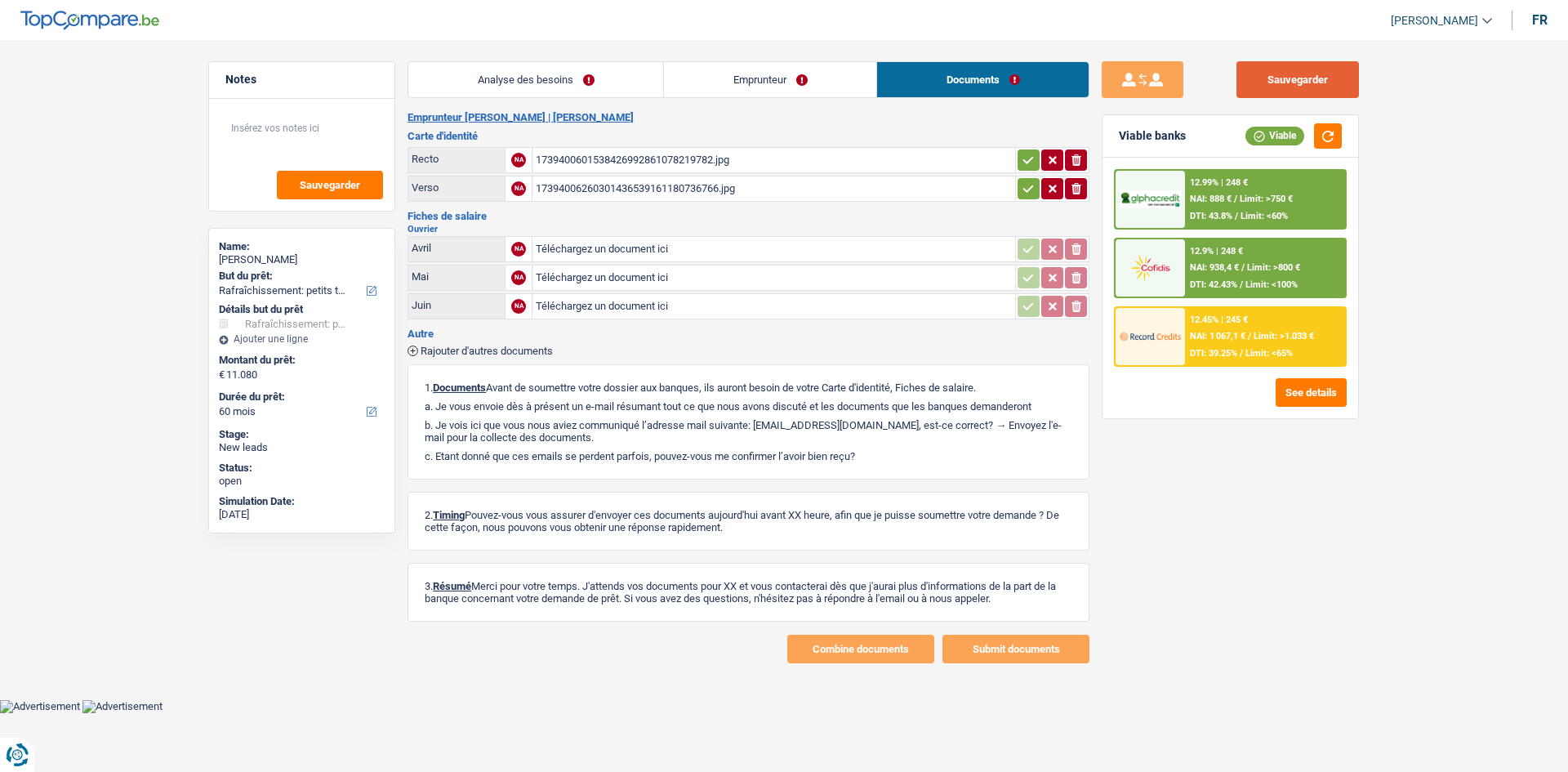 click on "Sauvegarder" at bounding box center (1298, 79) 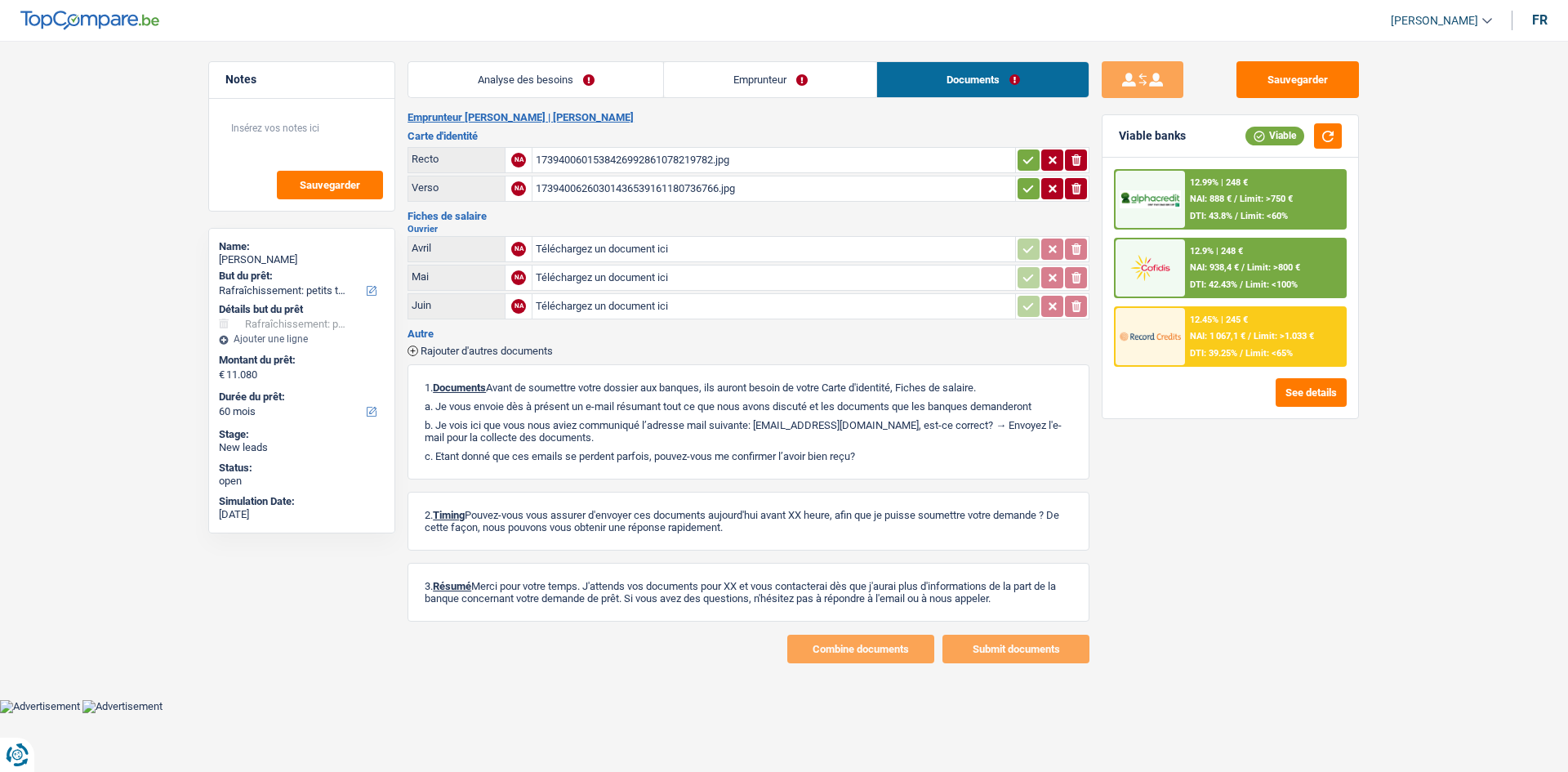 click on "1739400601538426992861078219782.jpg" at bounding box center (773, 160) 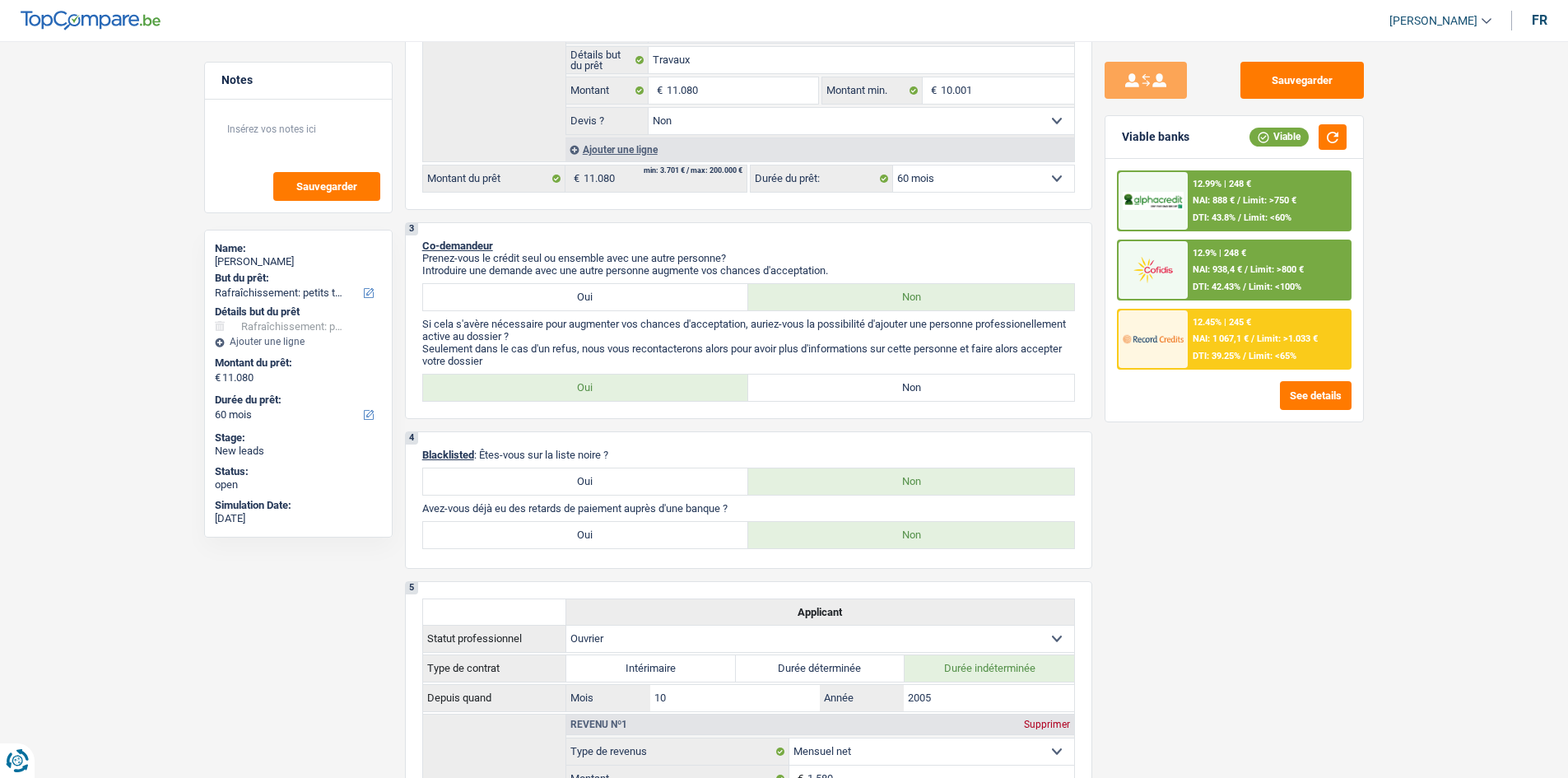 scroll, scrollTop: 247, scrollLeft: 0, axis: vertical 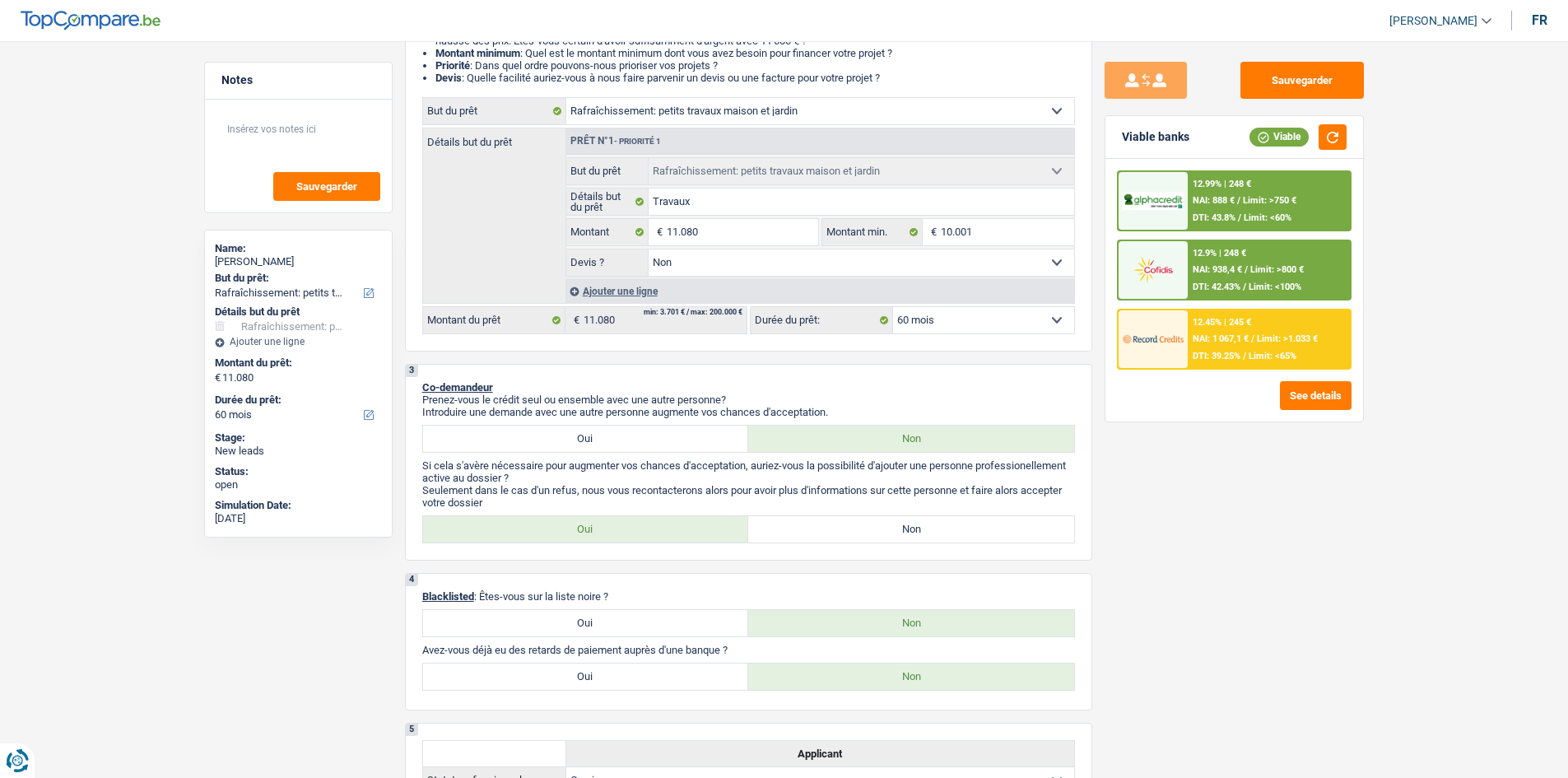 click on "NAI: 1 067,1 €" at bounding box center [1221, 338] 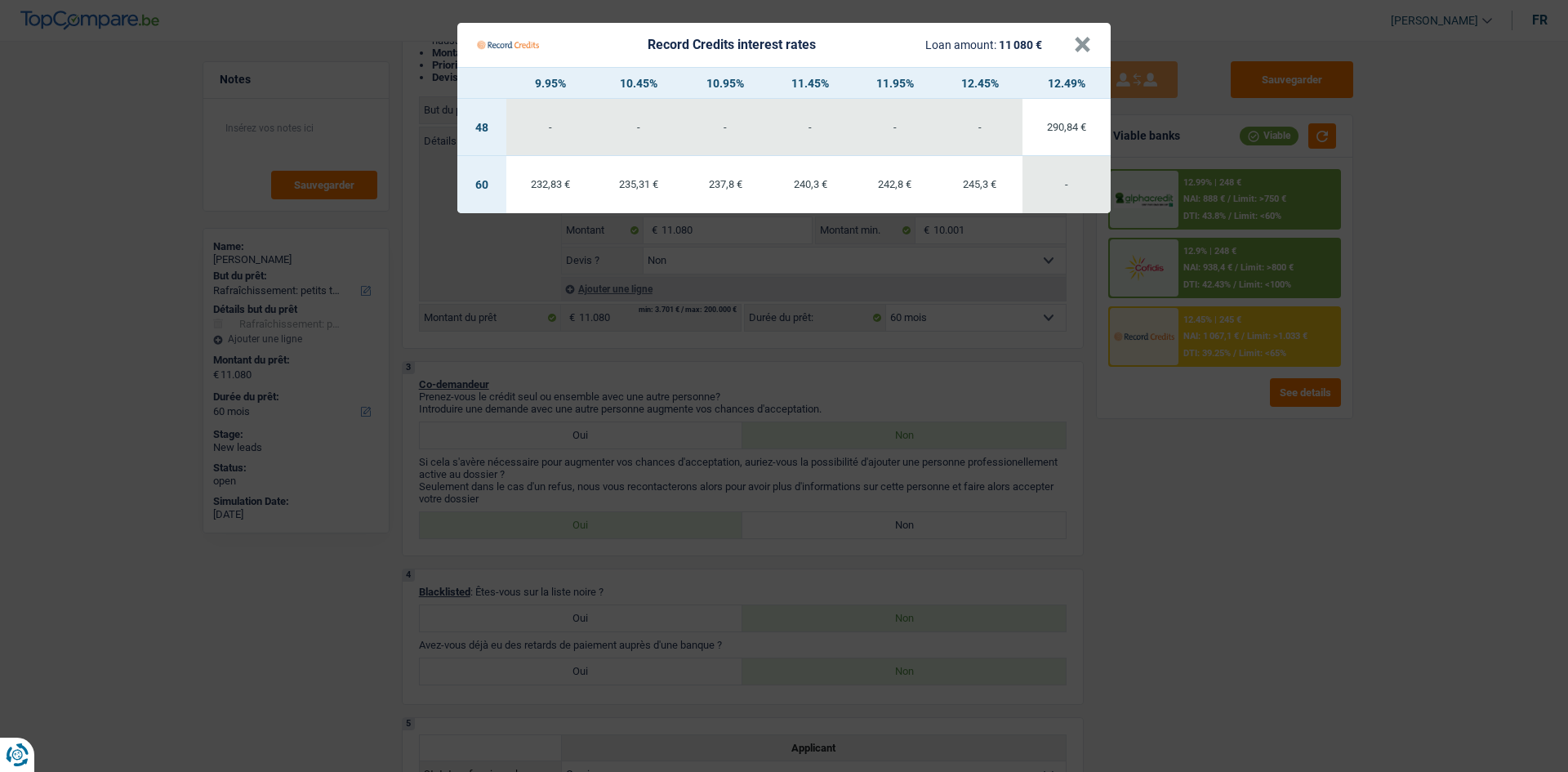 drag, startPoint x: 1249, startPoint y: 614, endPoint x: 995, endPoint y: 457, distance: 298.6051 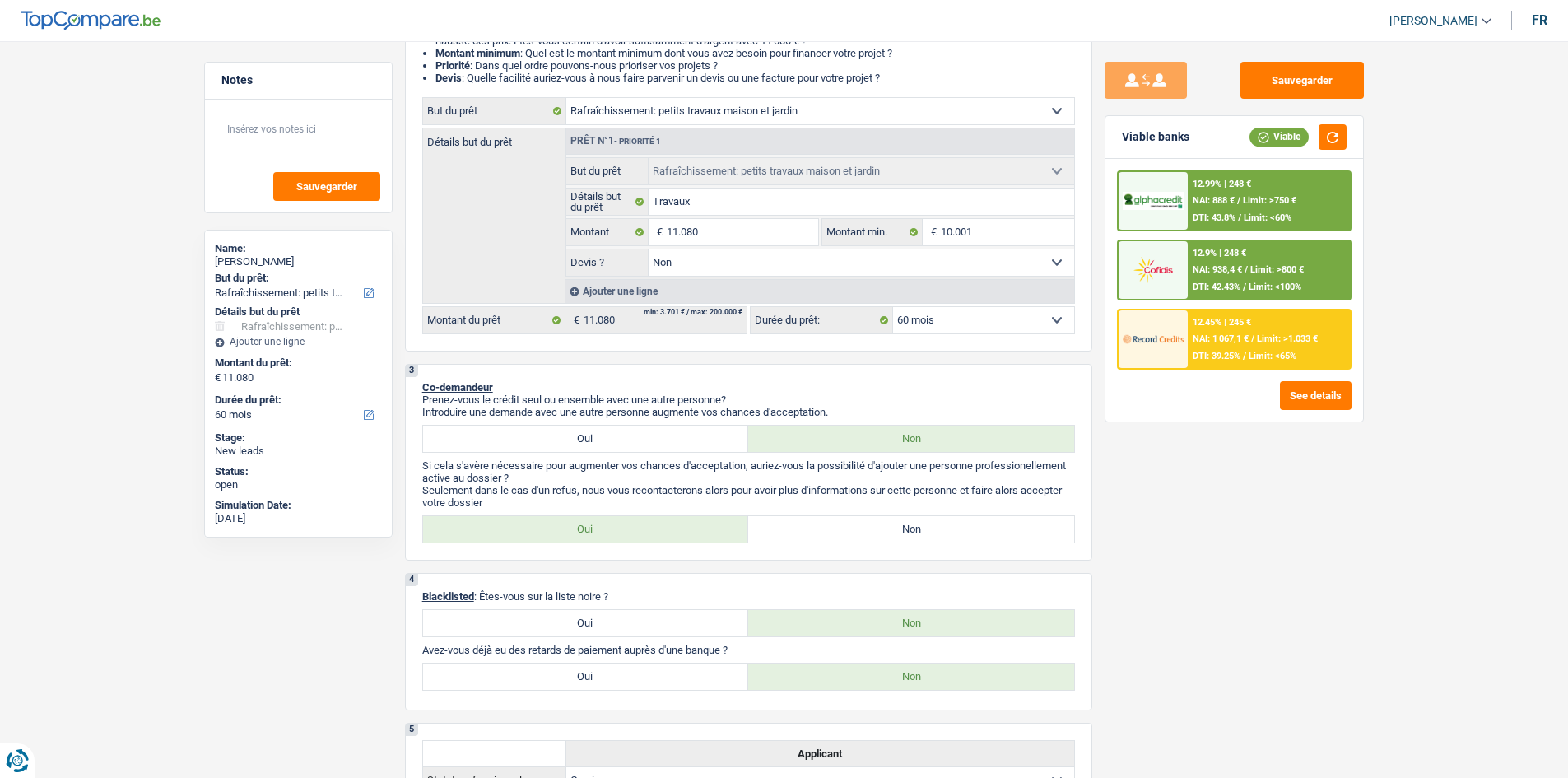 click on "12.45% | 245 €
NAI: 1 067,1 €
/
Limit: >1.033 €
DTI: 39.25%
/
Limit: <65%" at bounding box center (1268, 339) 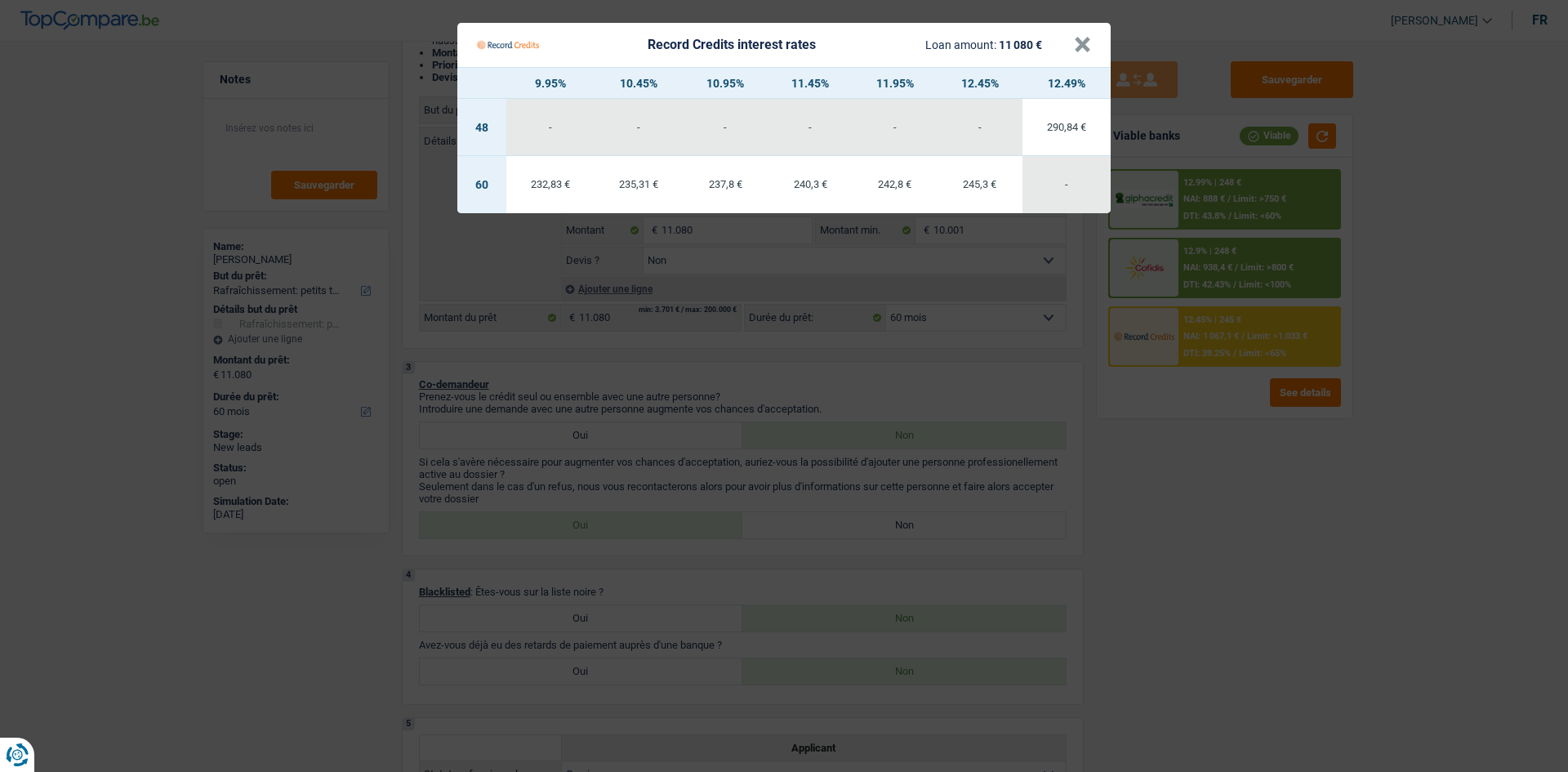 click on "Record Credits interest rates
Loan amount:
11 080 €
×
9.95%
10.45%
10.95%
11.45%
11.95%
12.45%
12.49%
48
-
-
-
-
-
-
290,84 €
60
232,83 €
235,31 €" at bounding box center (784, 386) 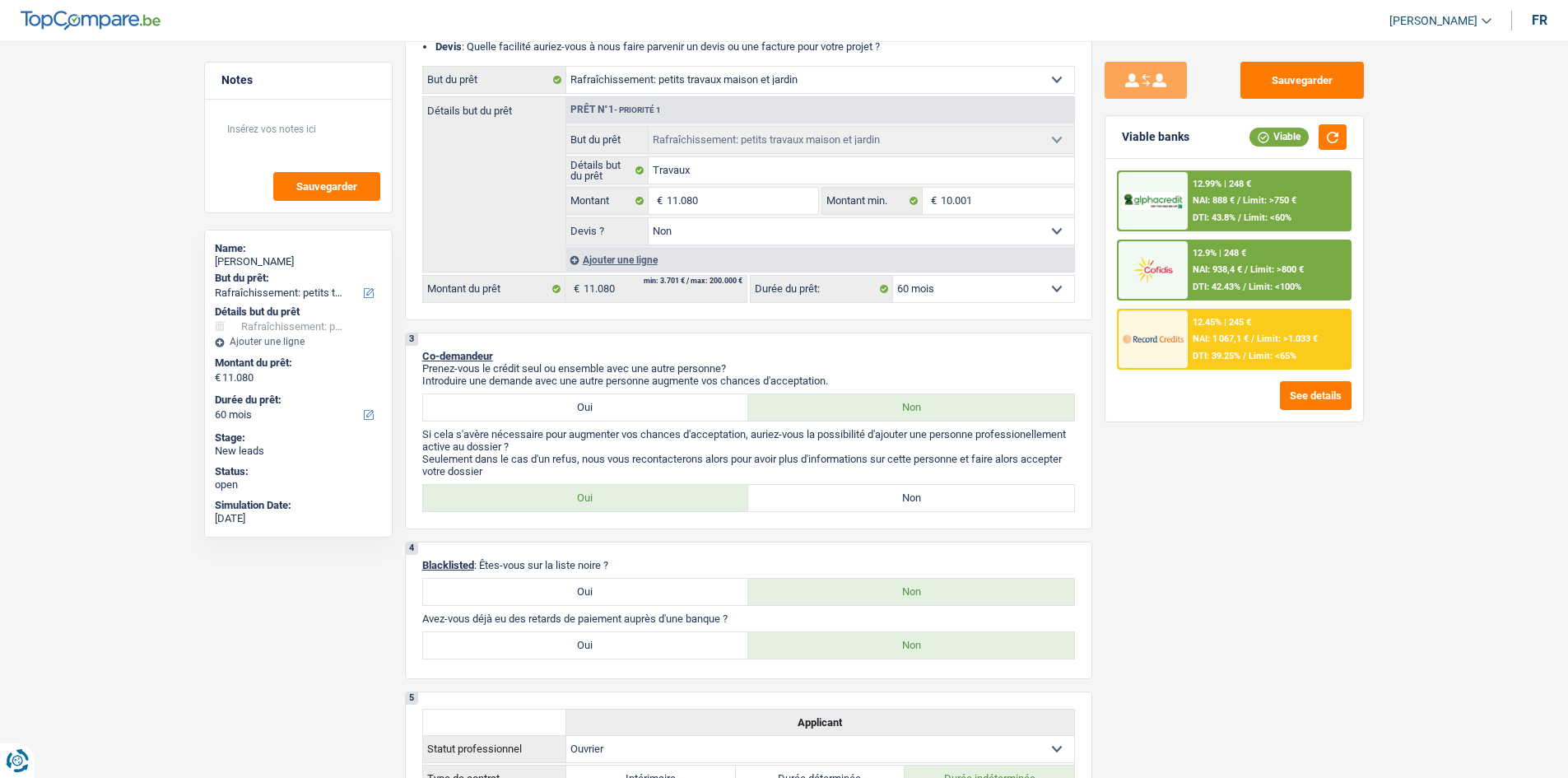 scroll, scrollTop: 329, scrollLeft: 0, axis: vertical 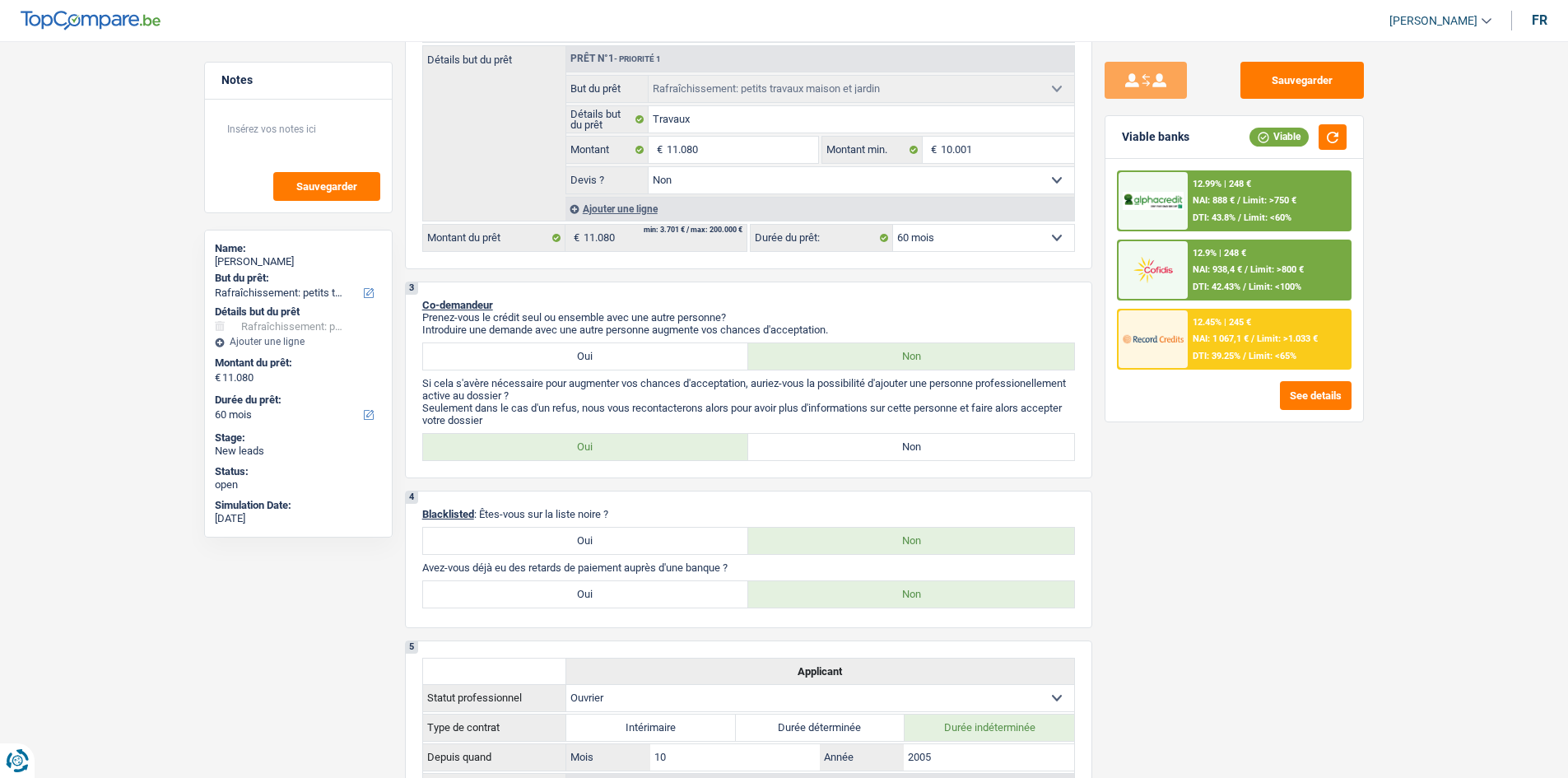 click on "12.45% | 245 €
NAI: 1 067,1 €
/
Limit: >1.033 €
DTI: 39.25%
/
Limit: <65%" at bounding box center (1268, 339) 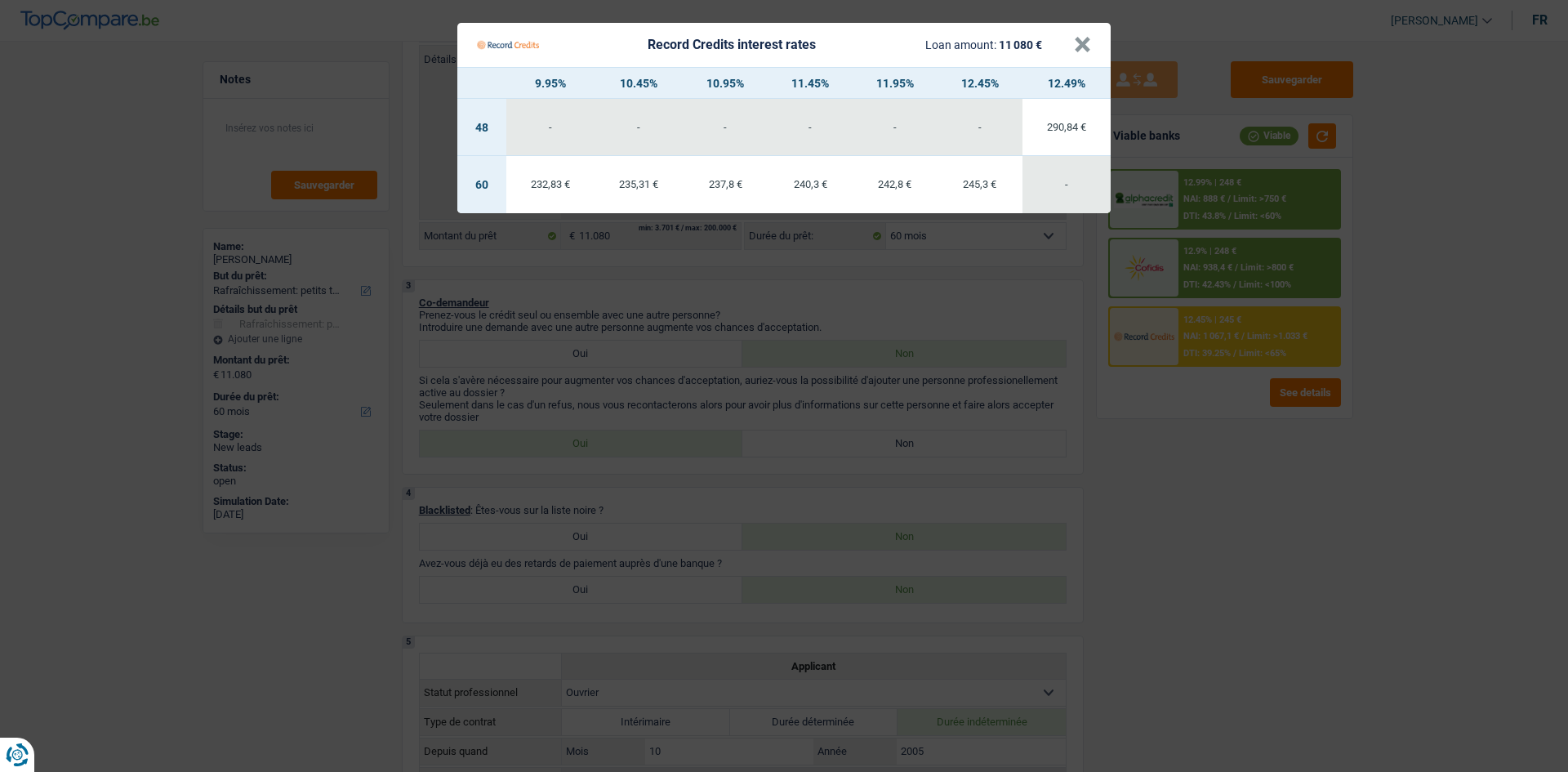 click on "Record Credits interest rates
Loan amount:
11 080 €
×
9.95%
10.45%
10.95%
11.45%
11.95%
12.45%
12.49%
48
-
-
-
-
-
-
290,84 €
60
232,83 €
235,31 €" at bounding box center [784, 386] 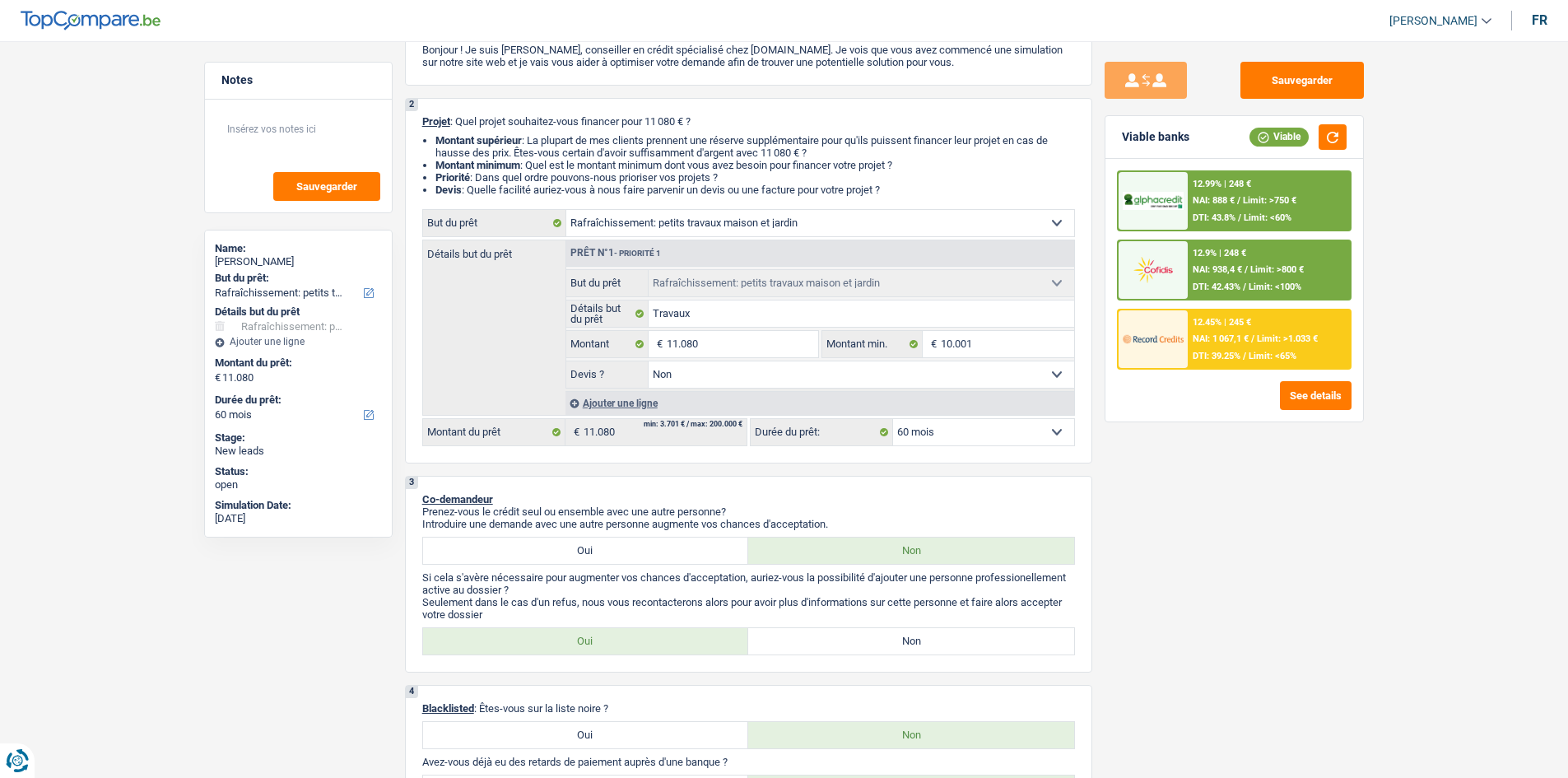 scroll, scrollTop: 82, scrollLeft: 0, axis: vertical 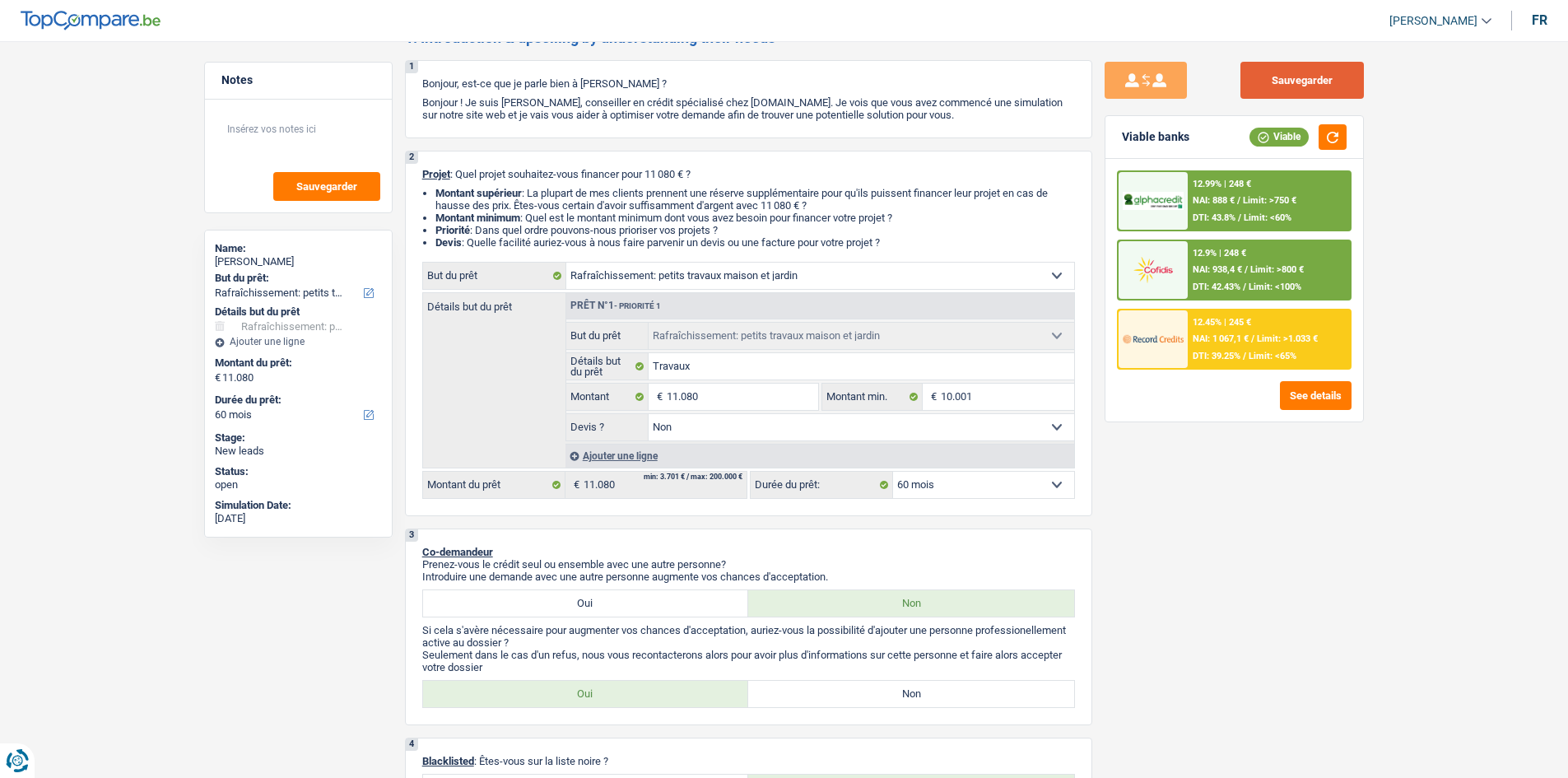 drag, startPoint x: 1333, startPoint y: 79, endPoint x: 1470, endPoint y: 222, distance: 198.03535 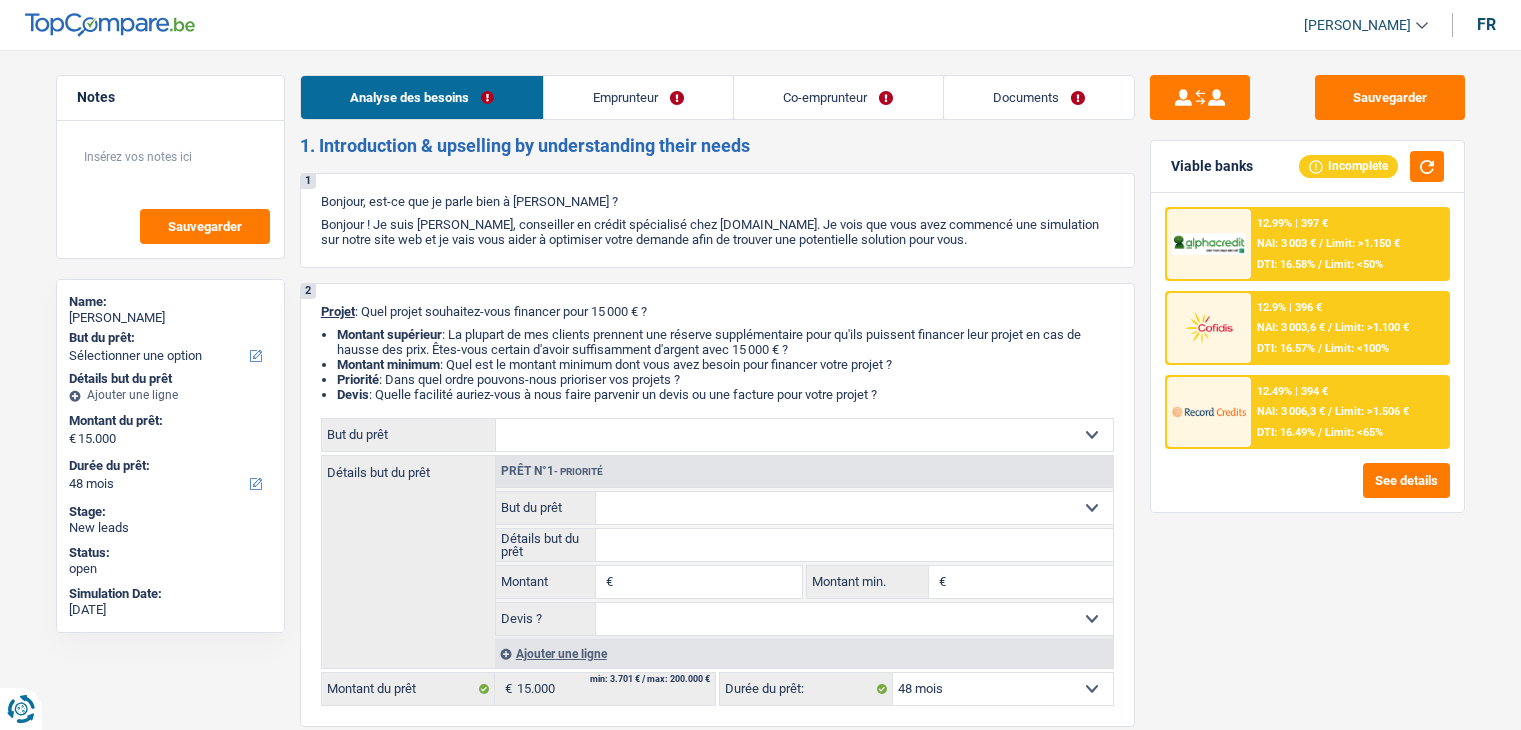 select on "48" 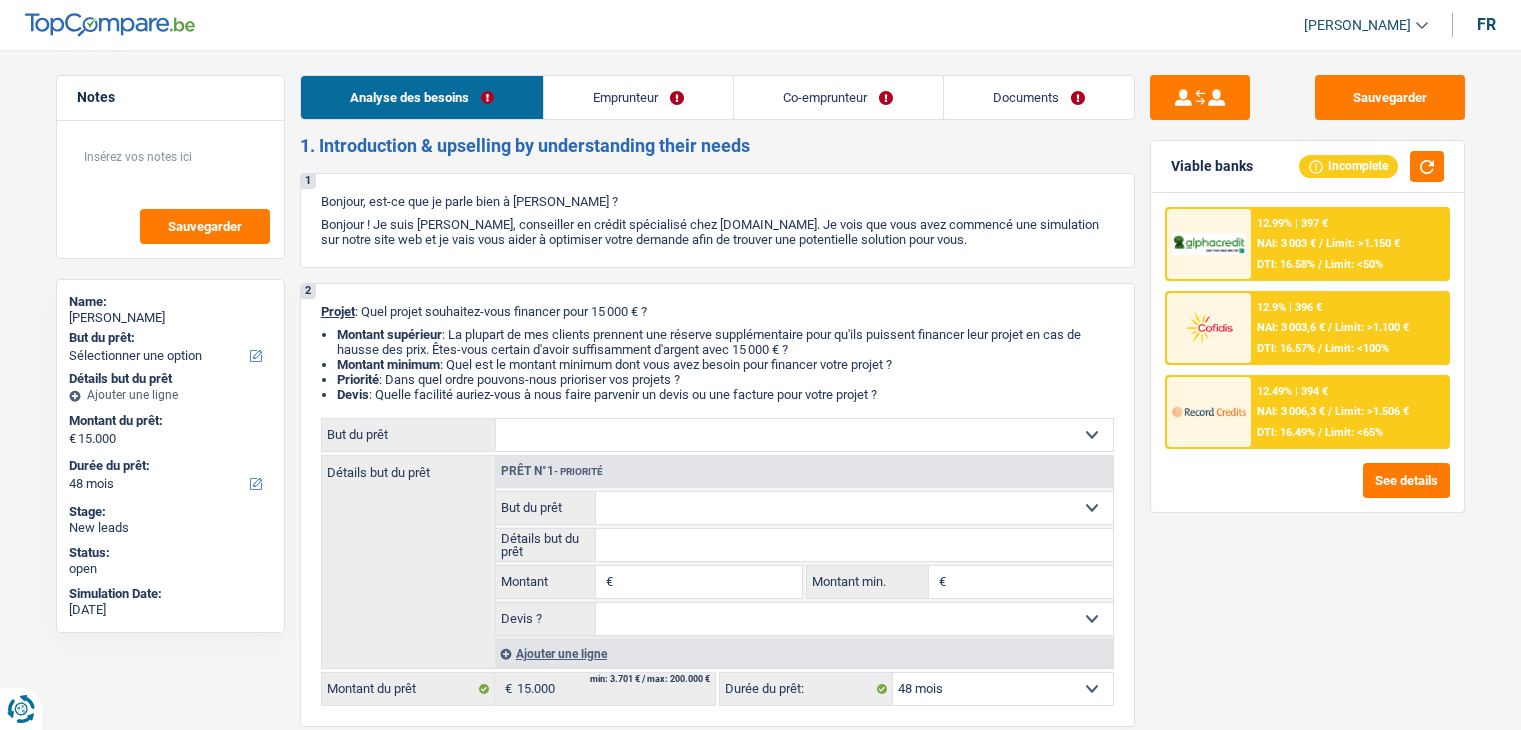 scroll, scrollTop: 606, scrollLeft: 0, axis: vertical 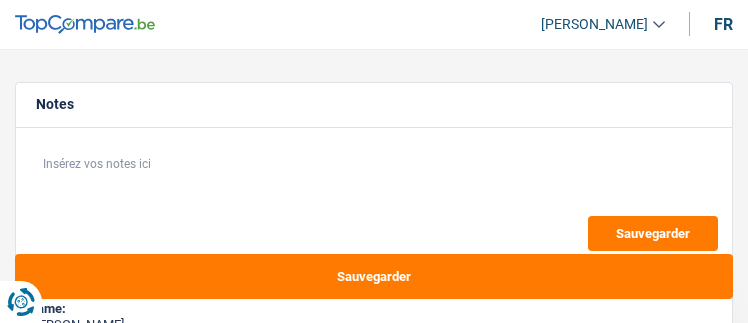 select on "worker" 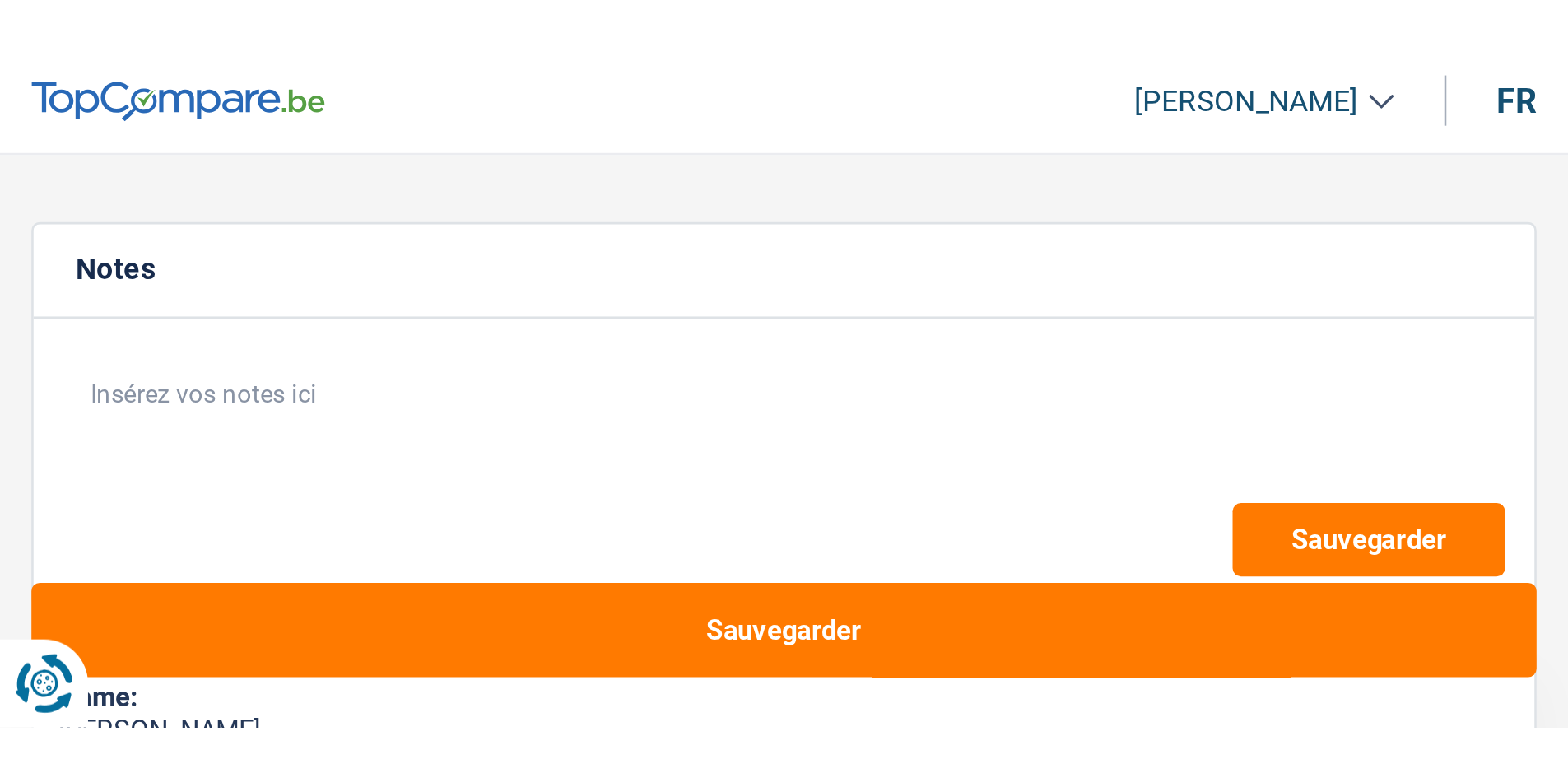 scroll, scrollTop: 0, scrollLeft: 0, axis: both 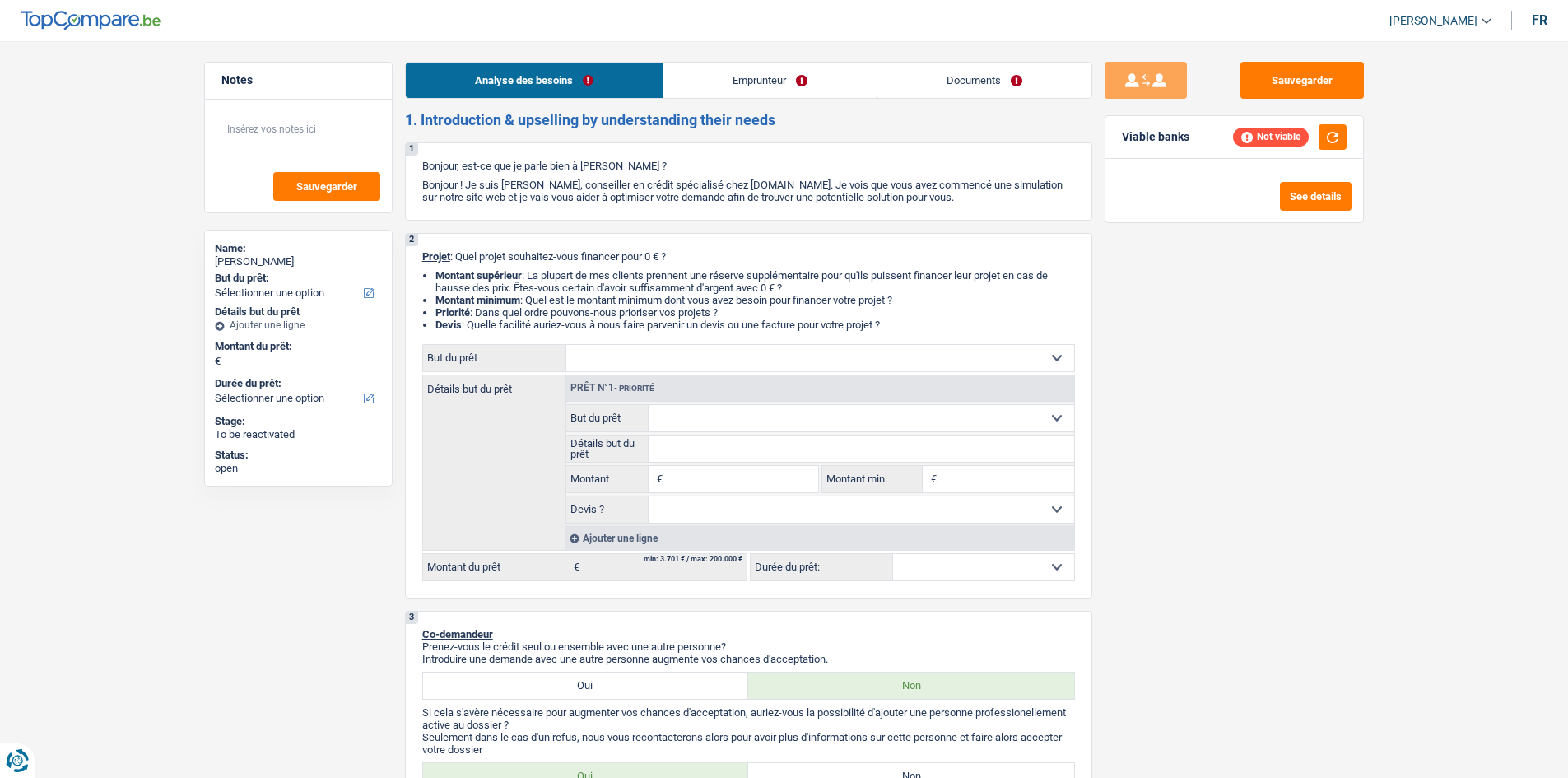 click on "Emprunteur" at bounding box center (770, 80) 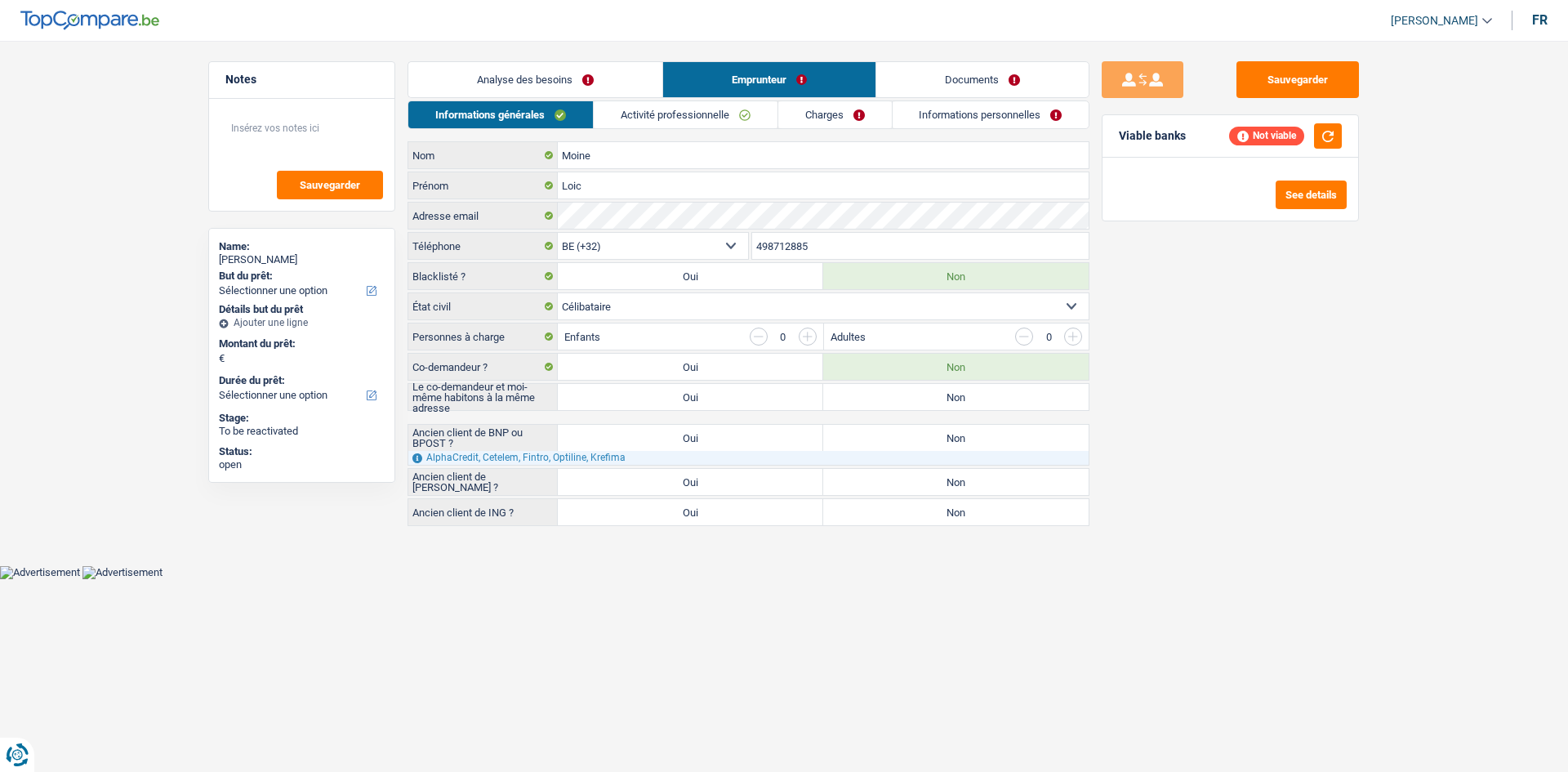 drag, startPoint x: 725, startPoint y: 116, endPoint x: 738, endPoint y: 113, distance: 13.341664 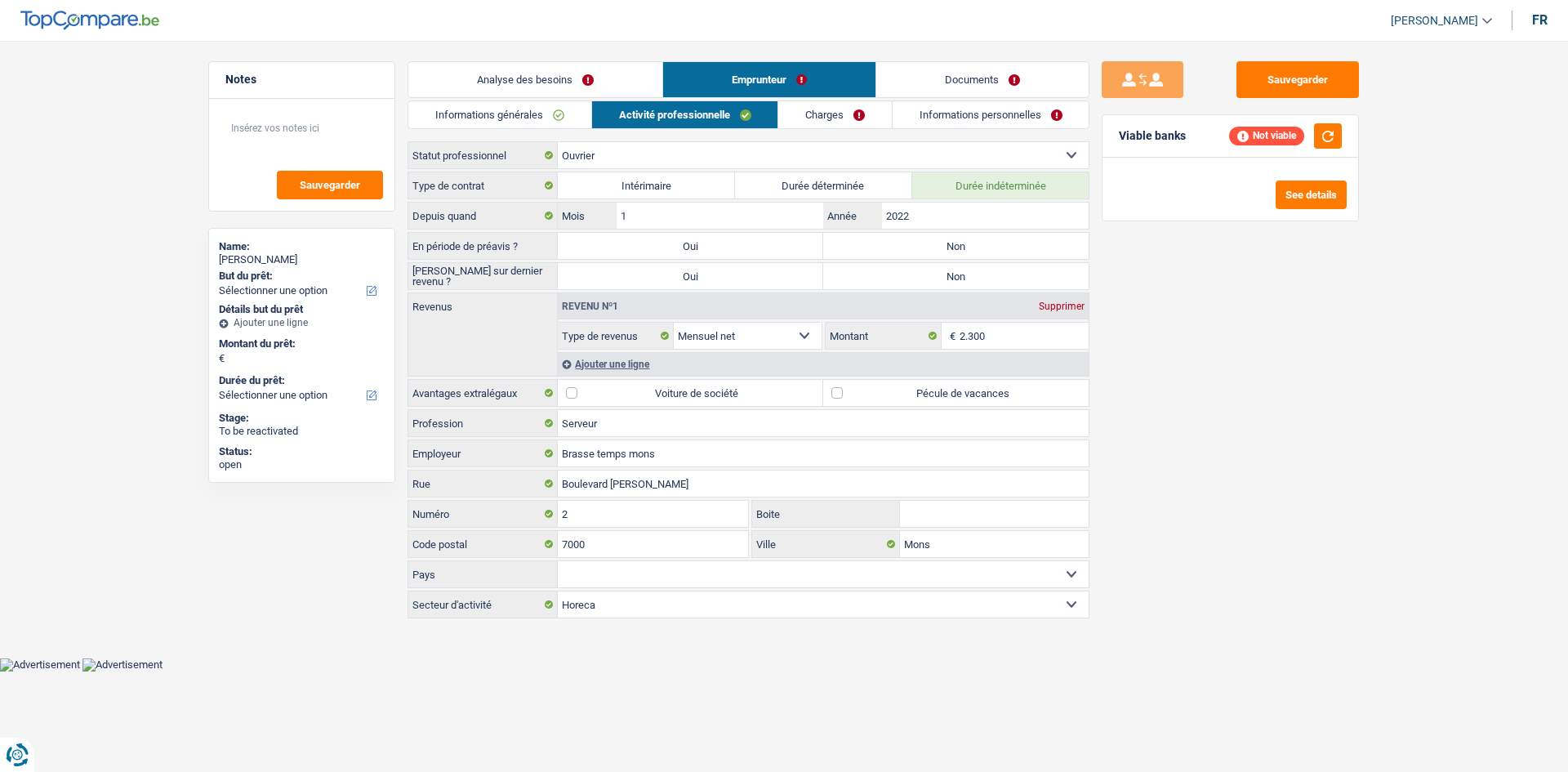 click on "Charges" at bounding box center (835, 114) 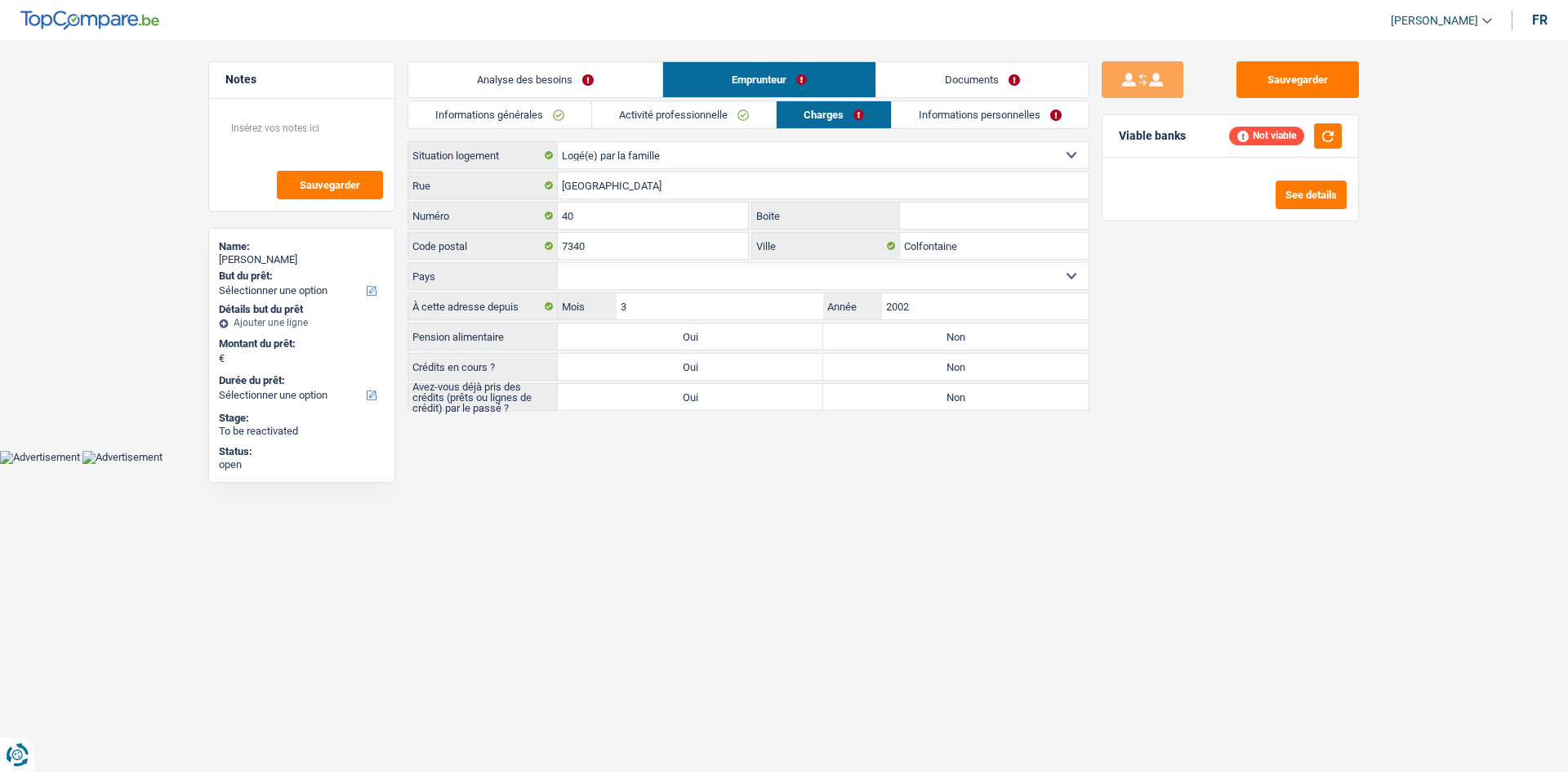 click on "Informations personnelles" at bounding box center (990, 114) 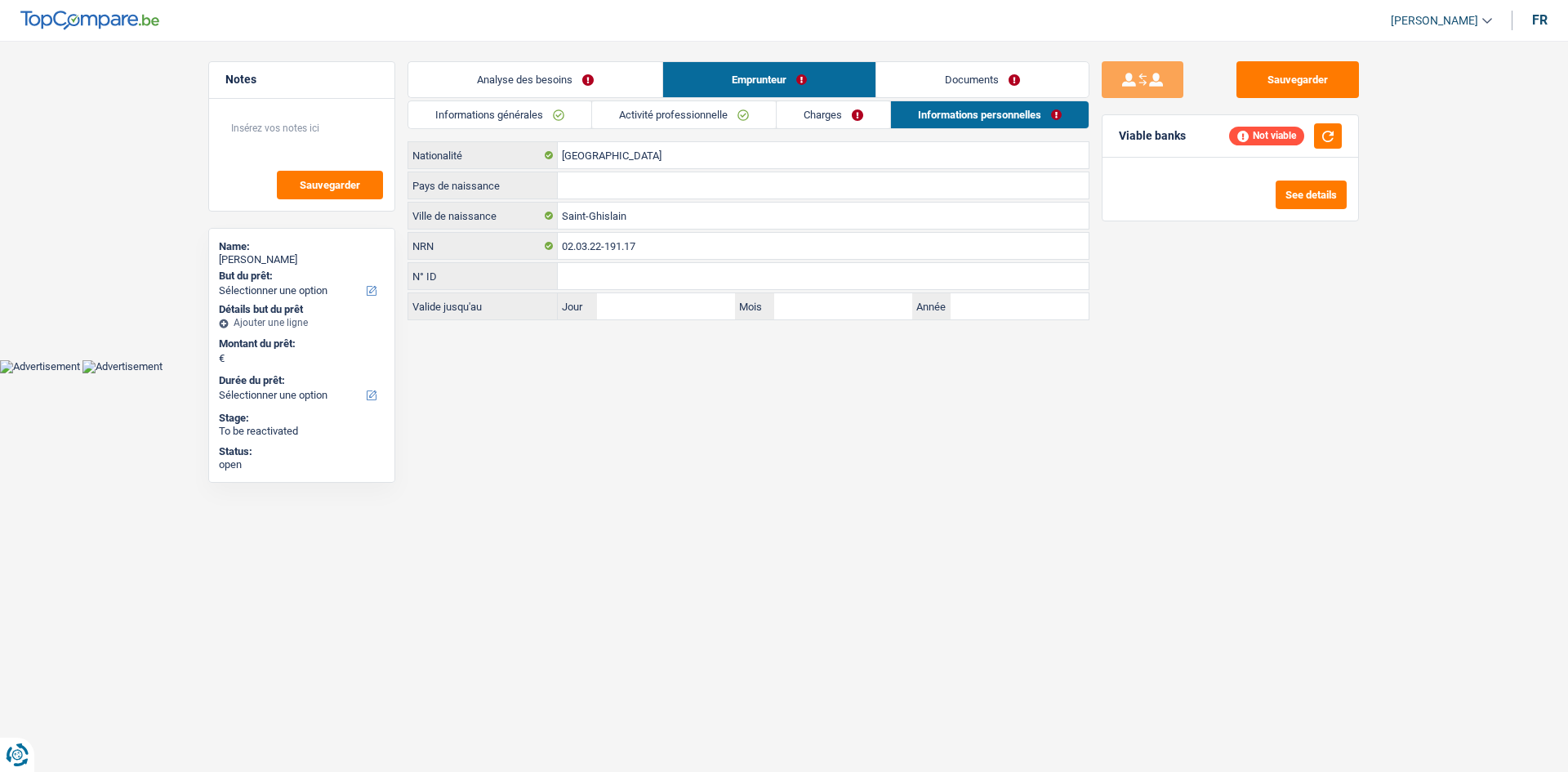 click on "Documents" at bounding box center [982, 79] 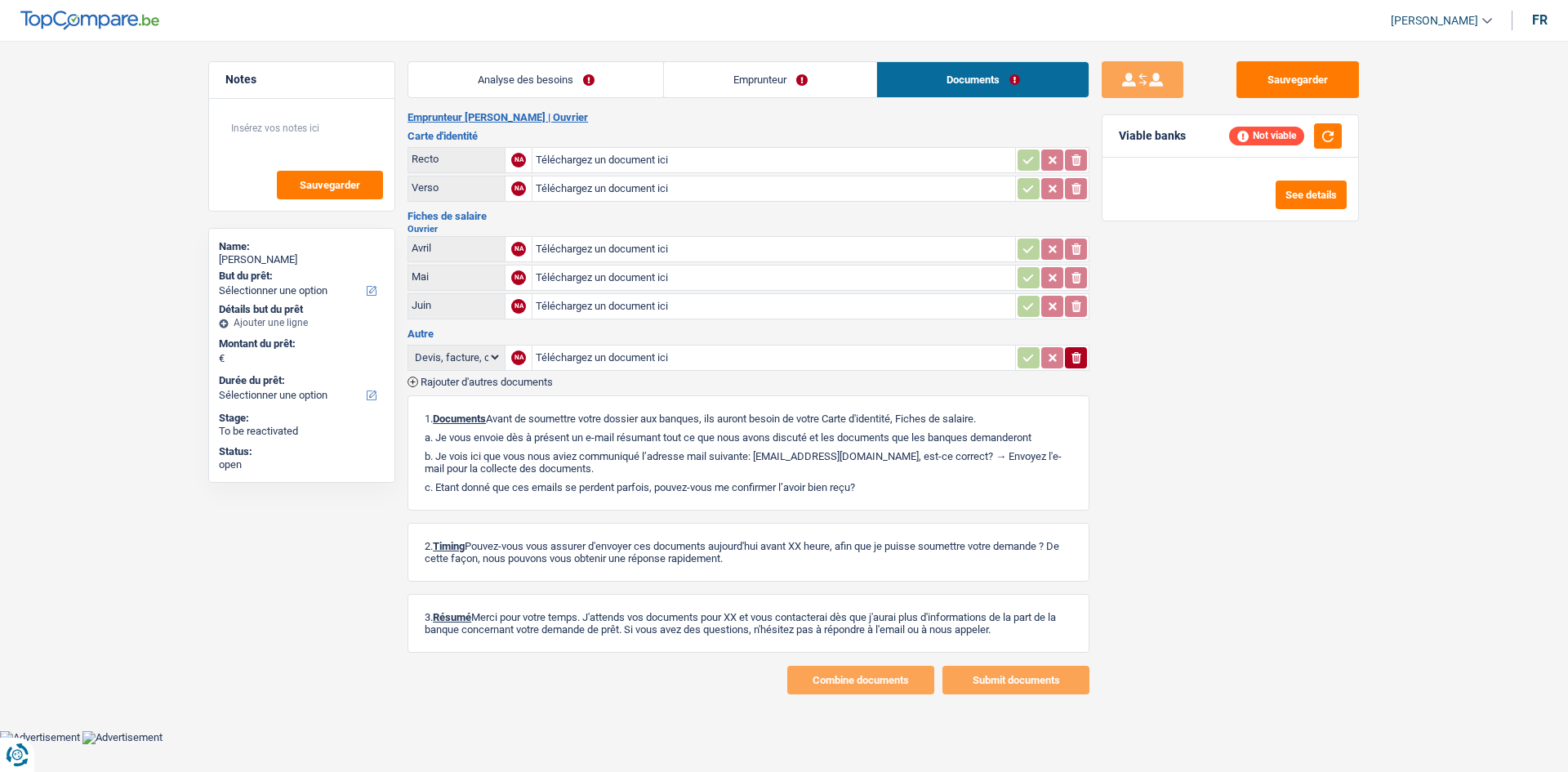 click on "Analyse des besoins" at bounding box center (536, 79) 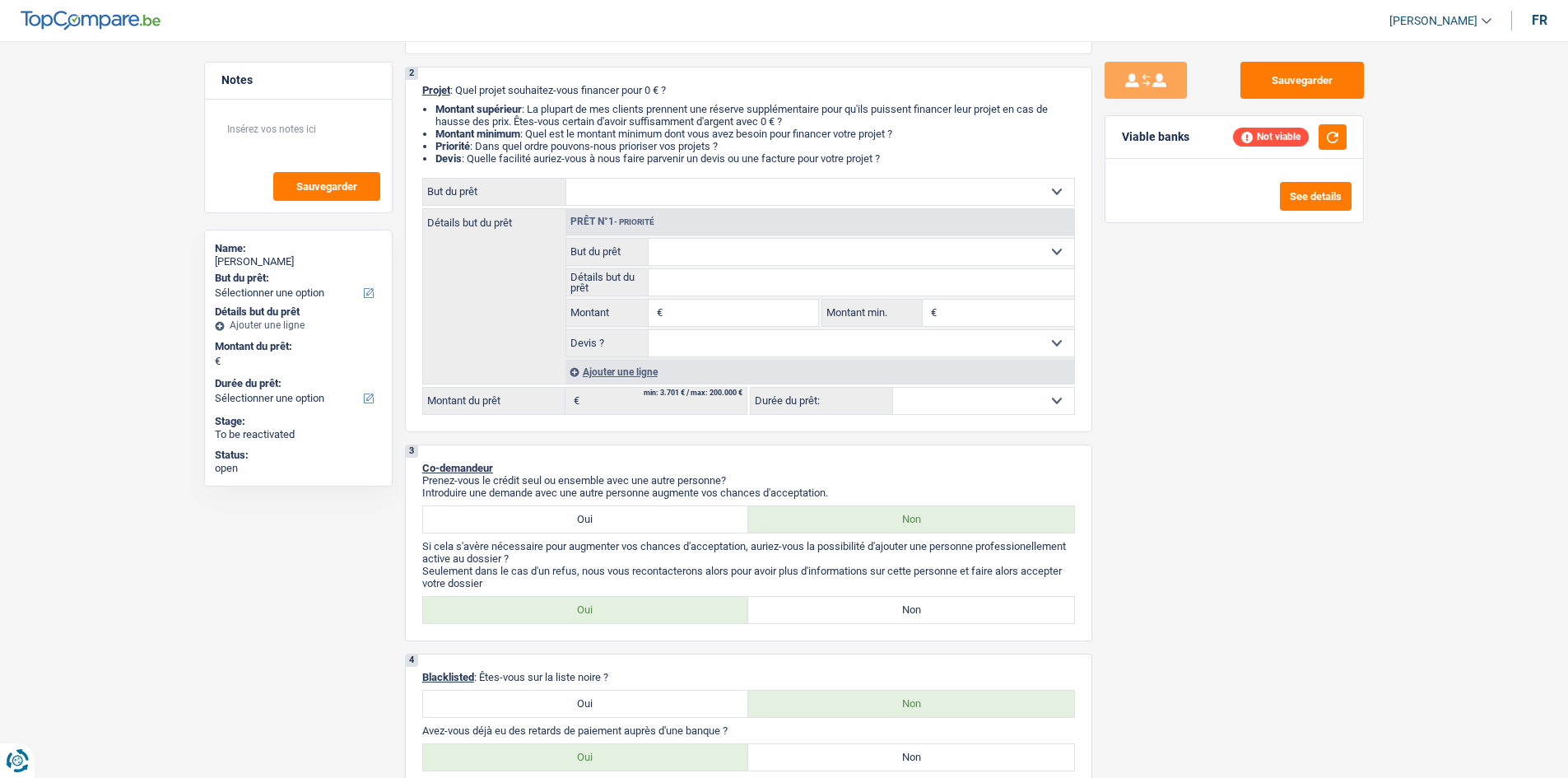 scroll, scrollTop: 0, scrollLeft: 0, axis: both 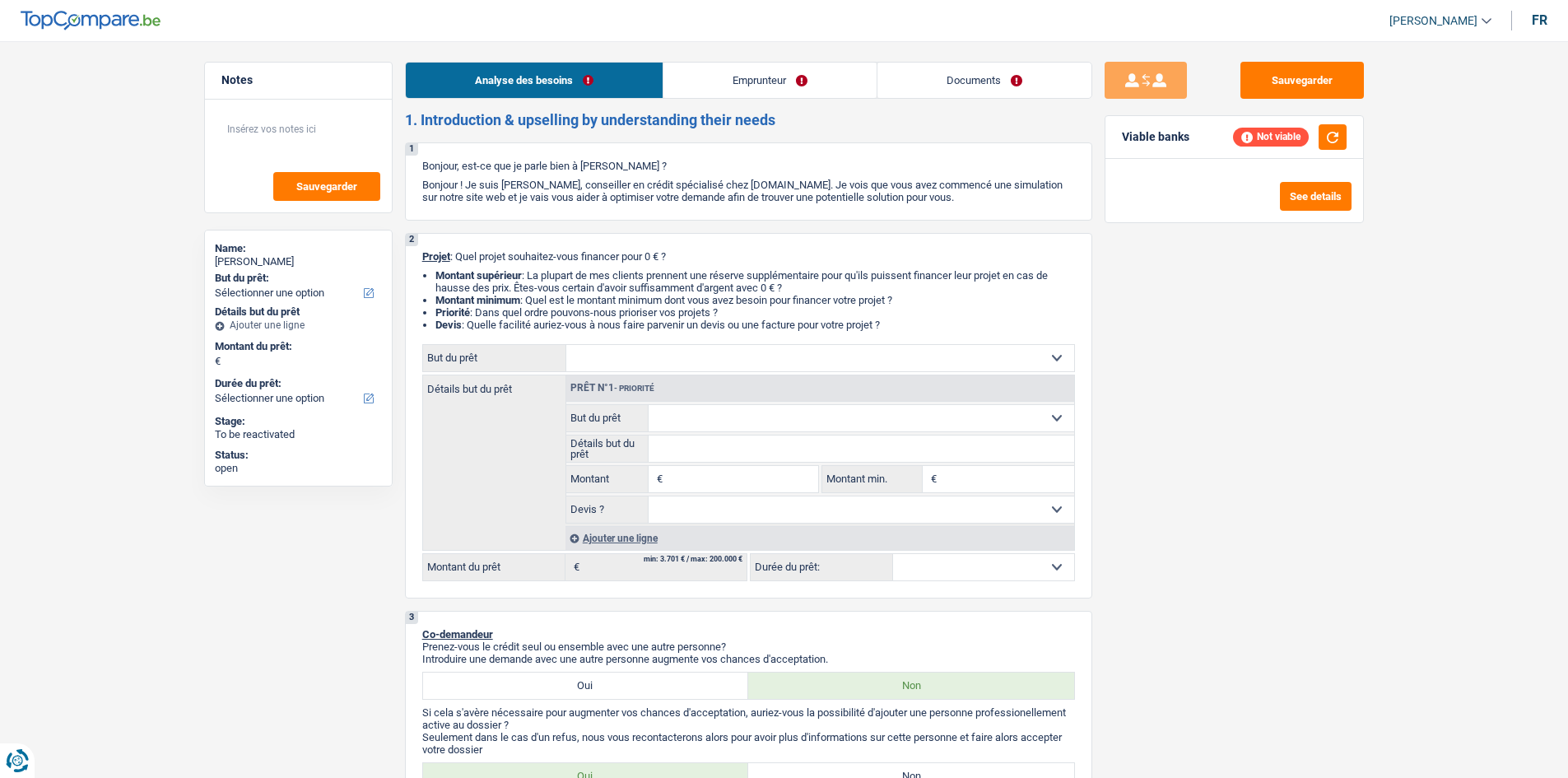 click on "Emprunteur" at bounding box center [770, 80] 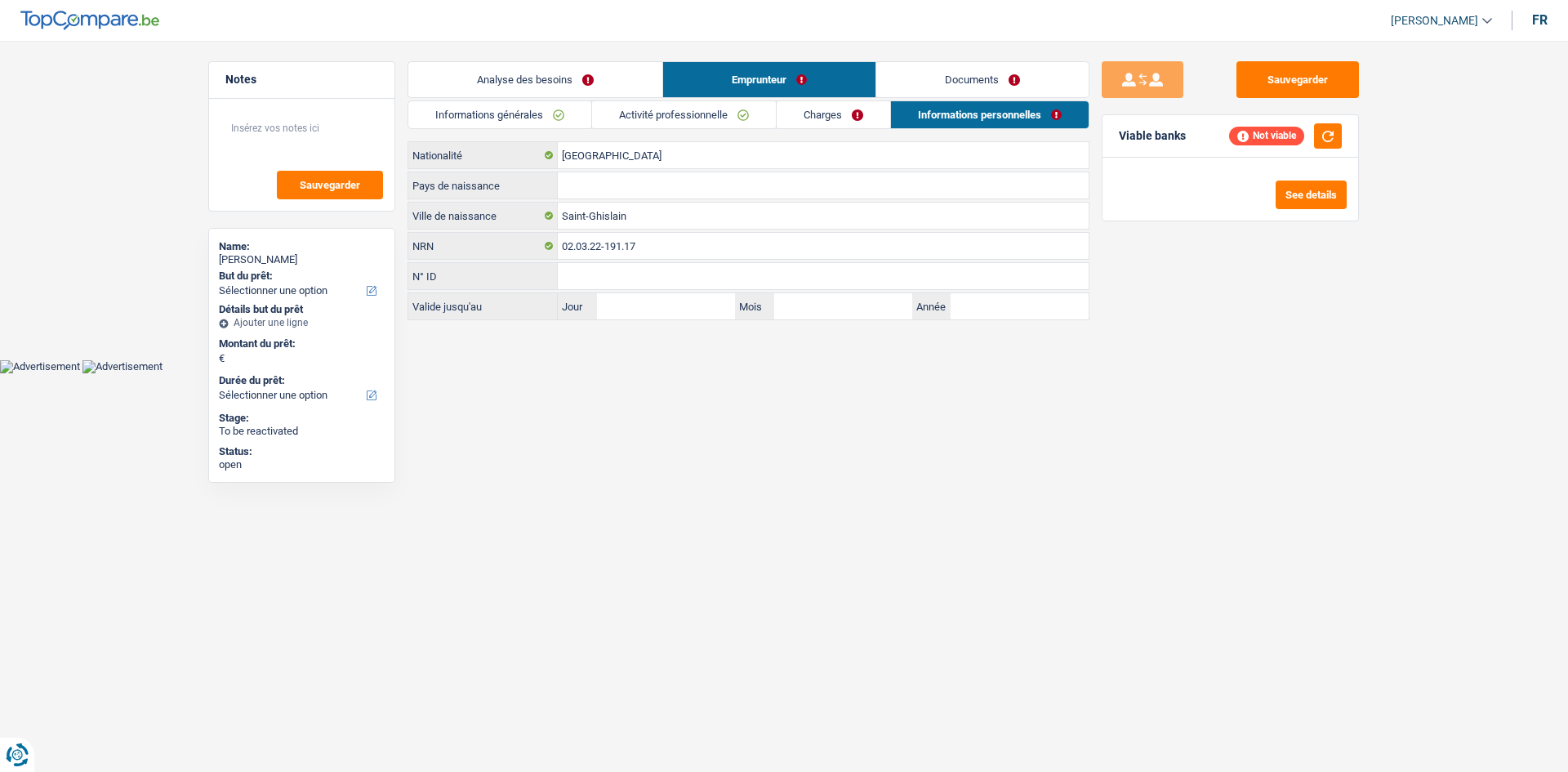click on "Activité professionnelle" at bounding box center (684, 114) 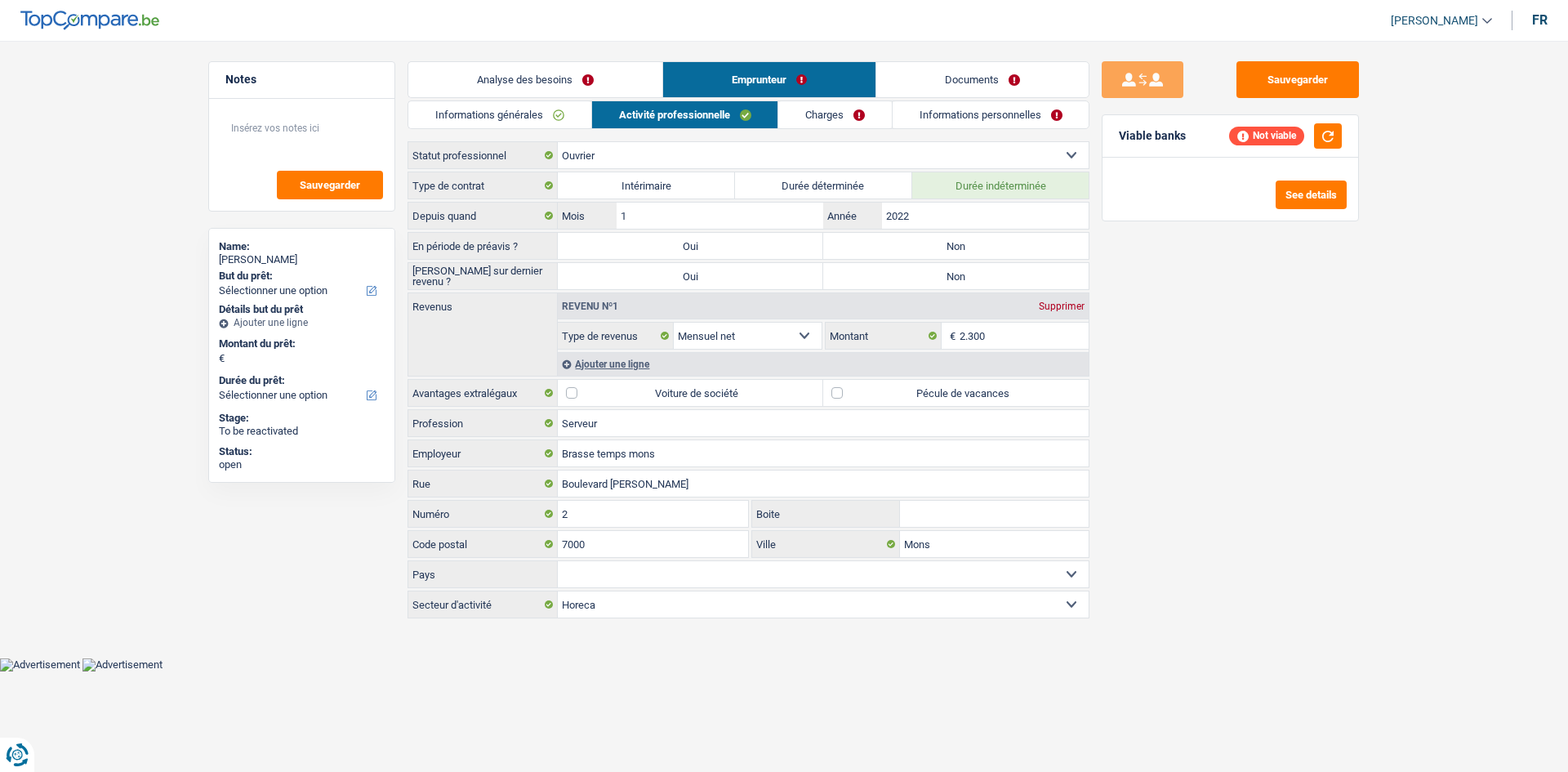 drag, startPoint x: 835, startPoint y: 115, endPoint x: 857, endPoint y: 105, distance: 24.166092 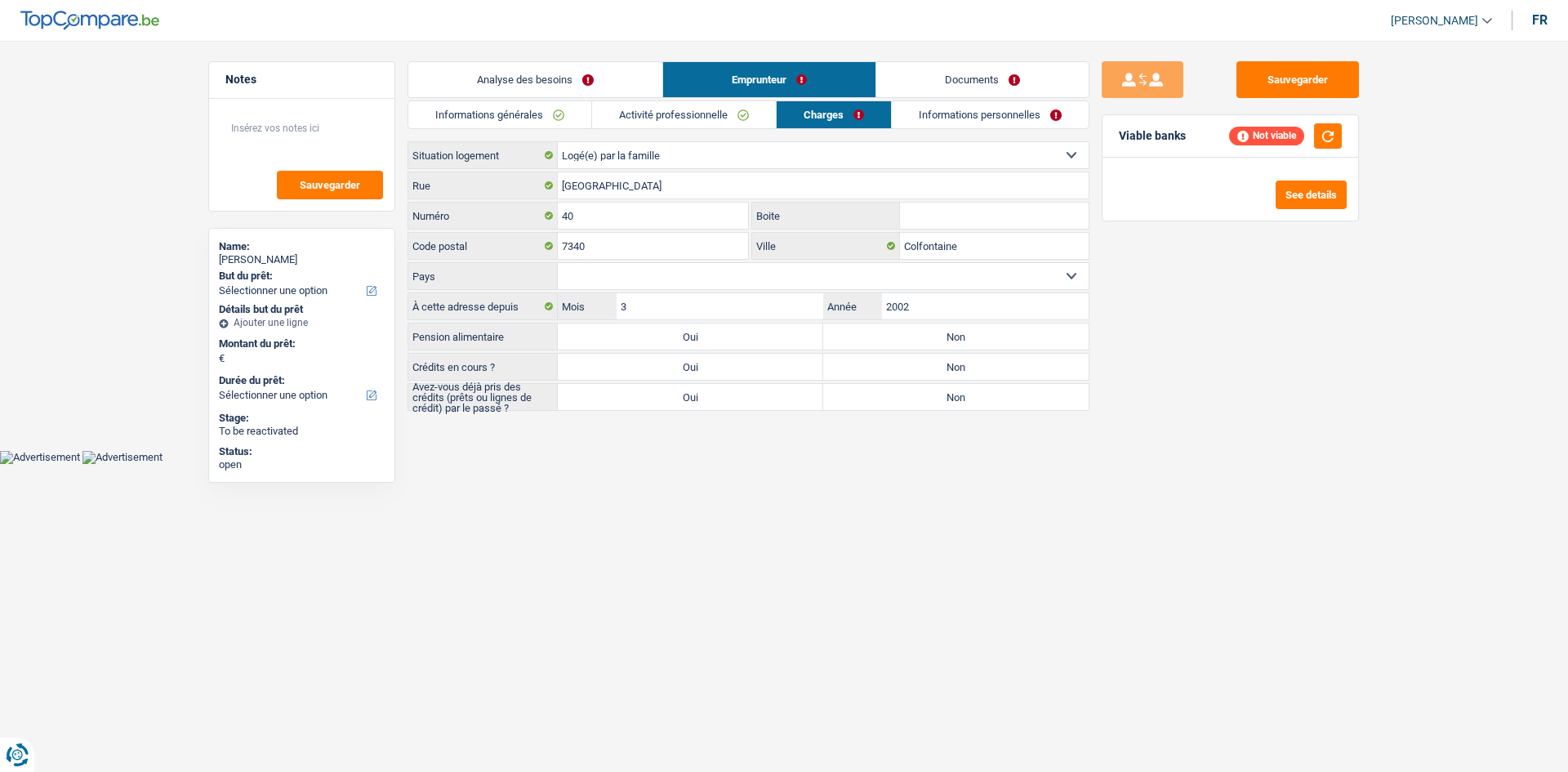 click on "Informations personnelles" at bounding box center (990, 114) 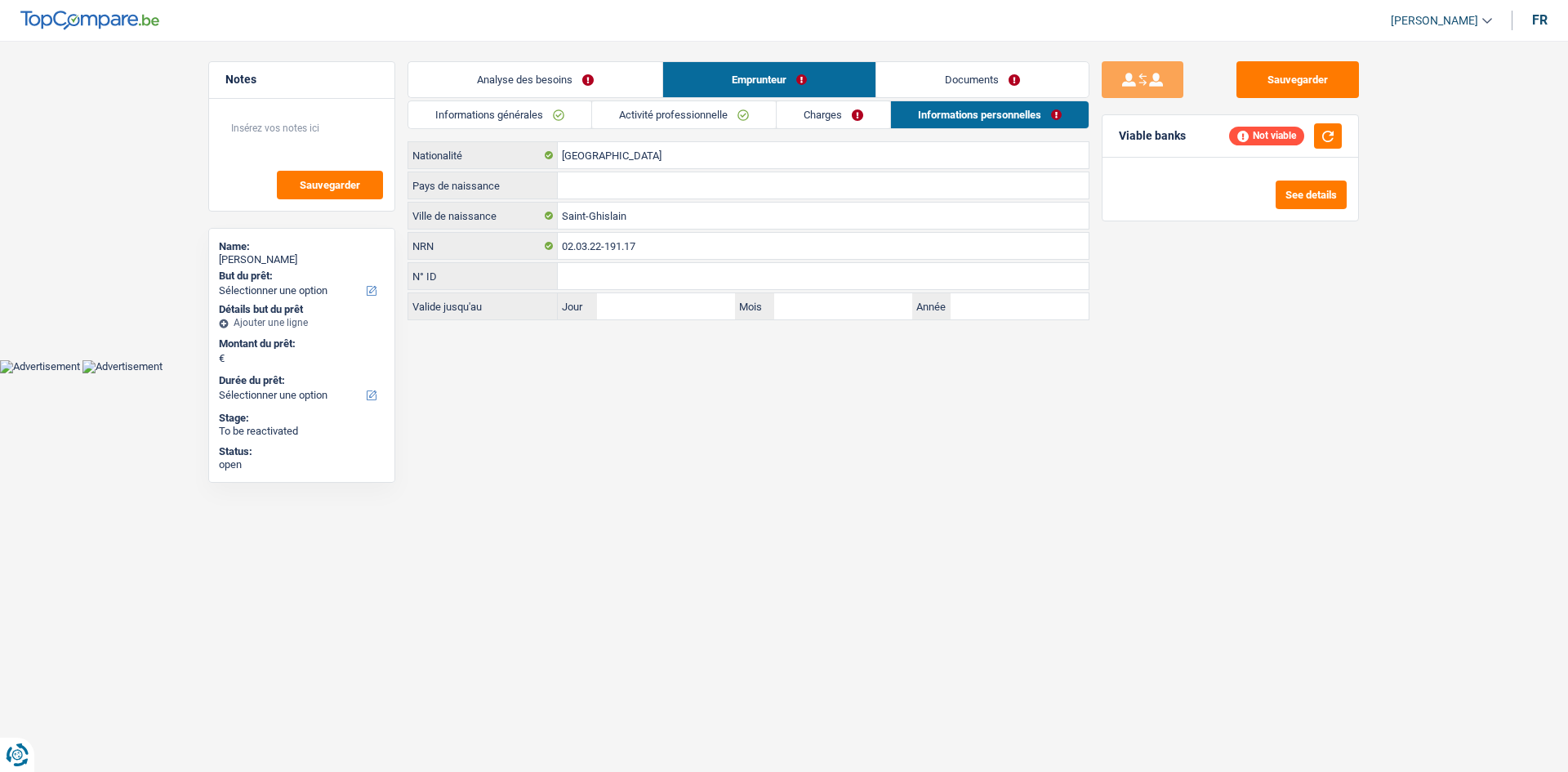 click on "Documents" at bounding box center (982, 79) 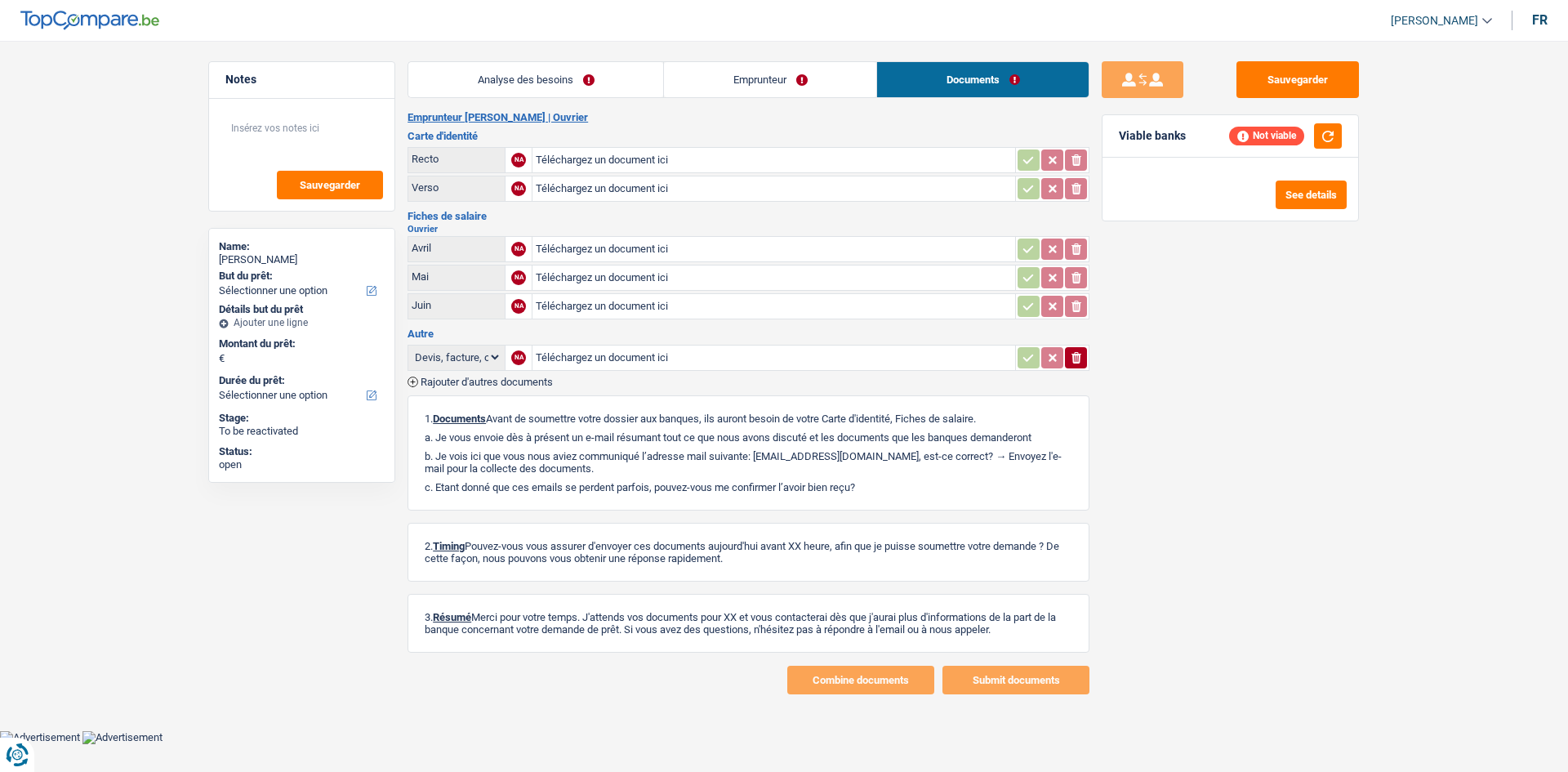 click on "Emprunteur" at bounding box center (770, 79) 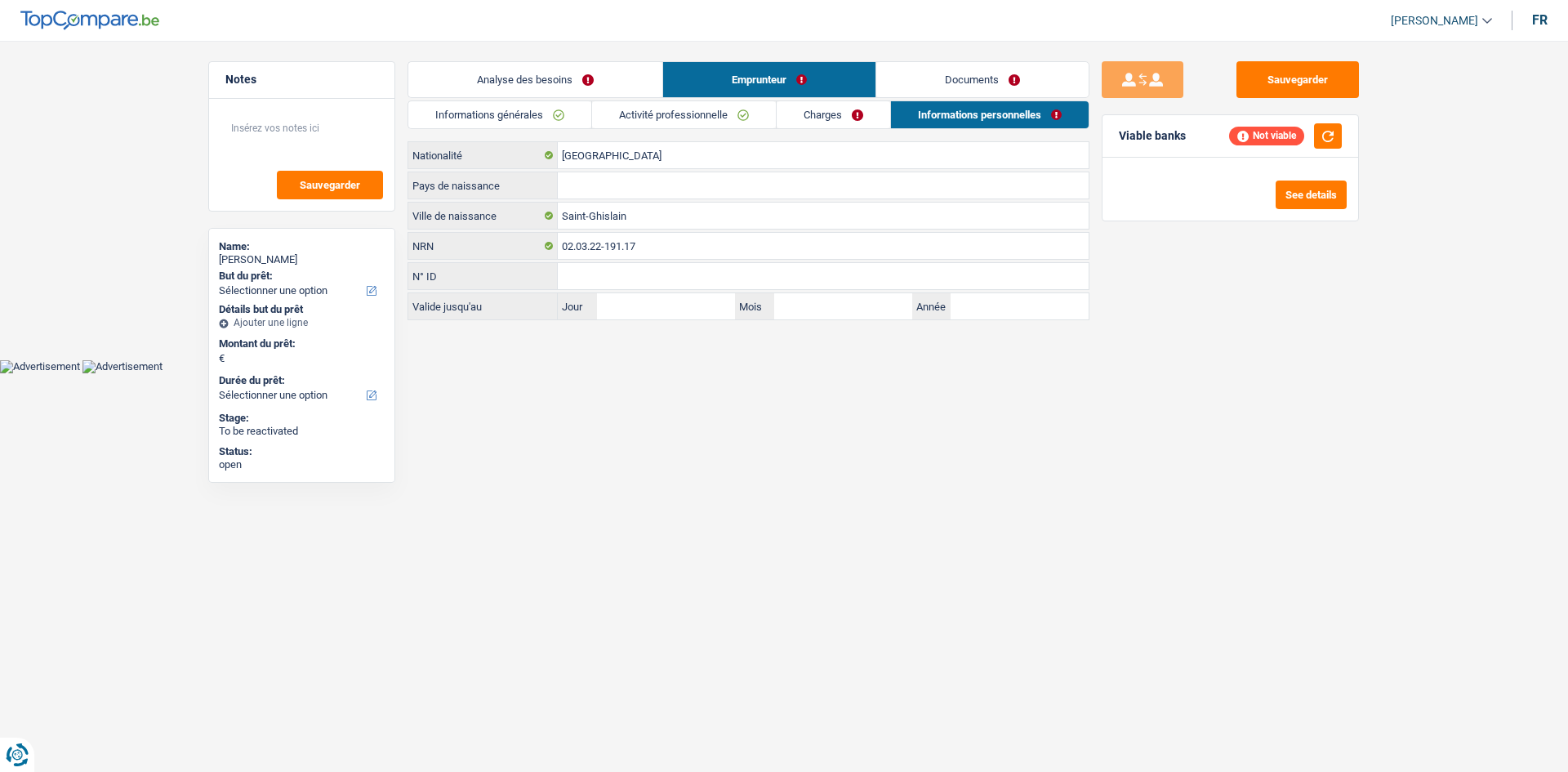 click on "Charges" at bounding box center [833, 114] 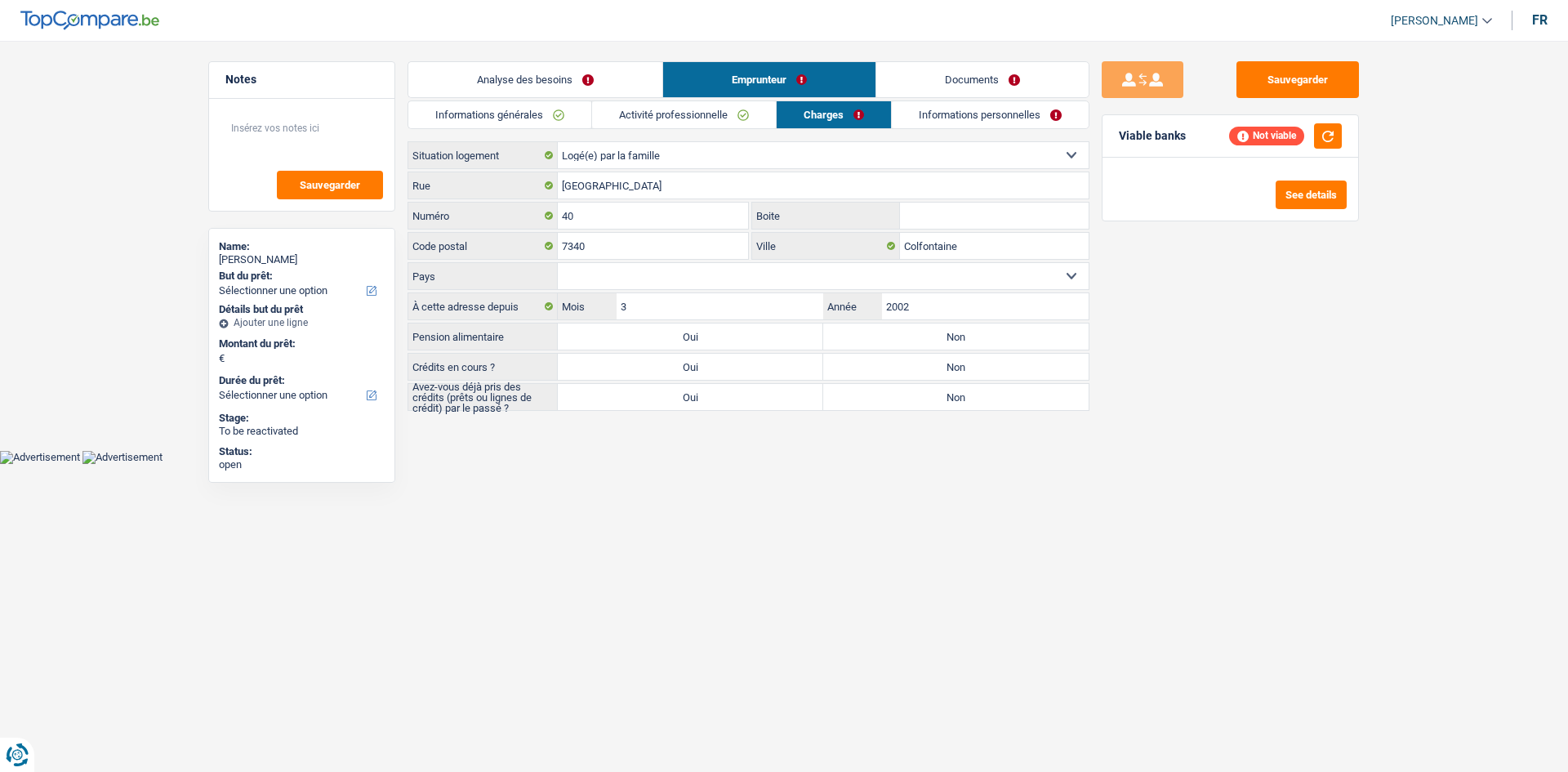 click on "Informations générales" at bounding box center [500, 114] 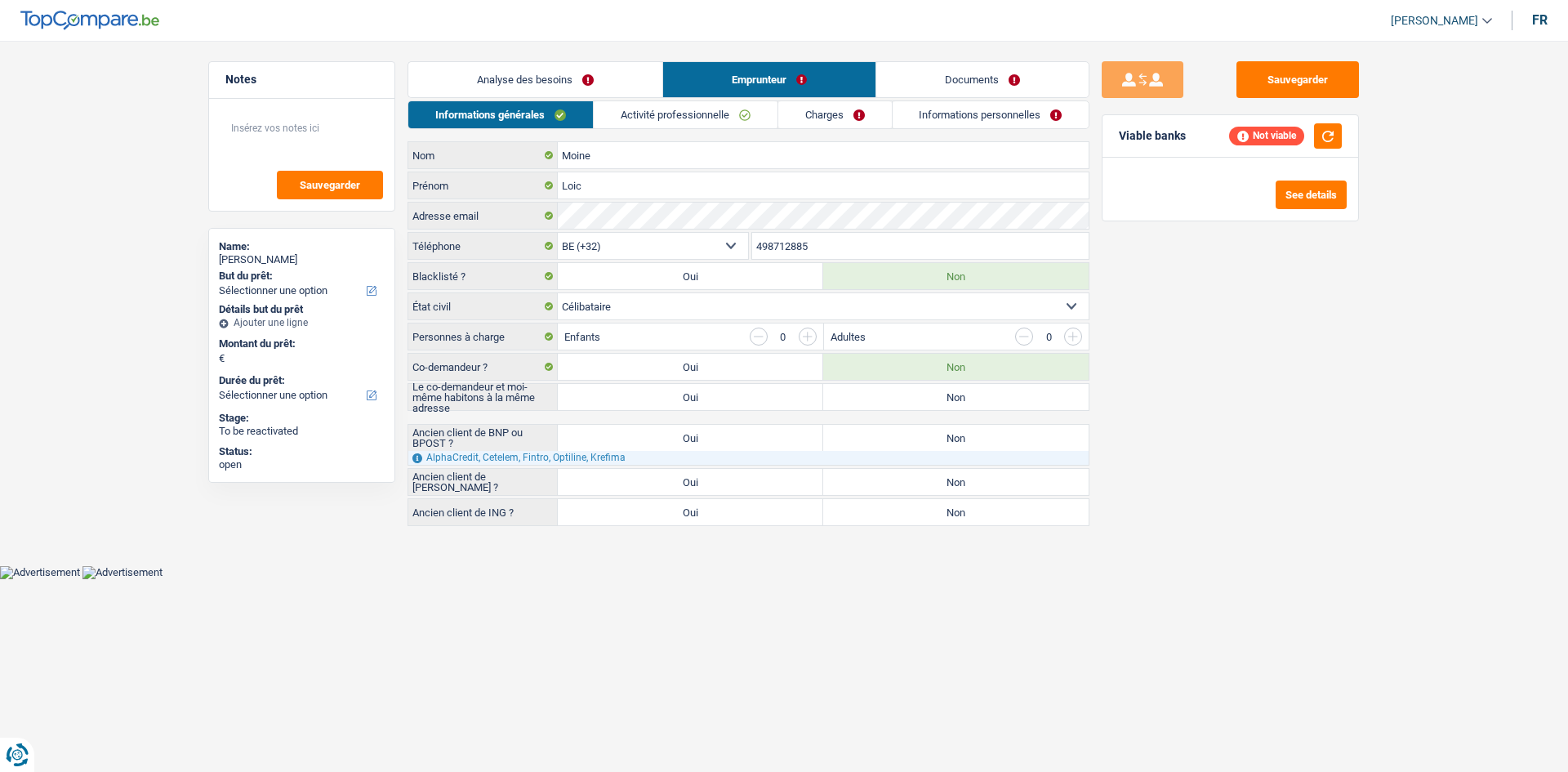 click on "Analyse des besoins" at bounding box center (535, 79) 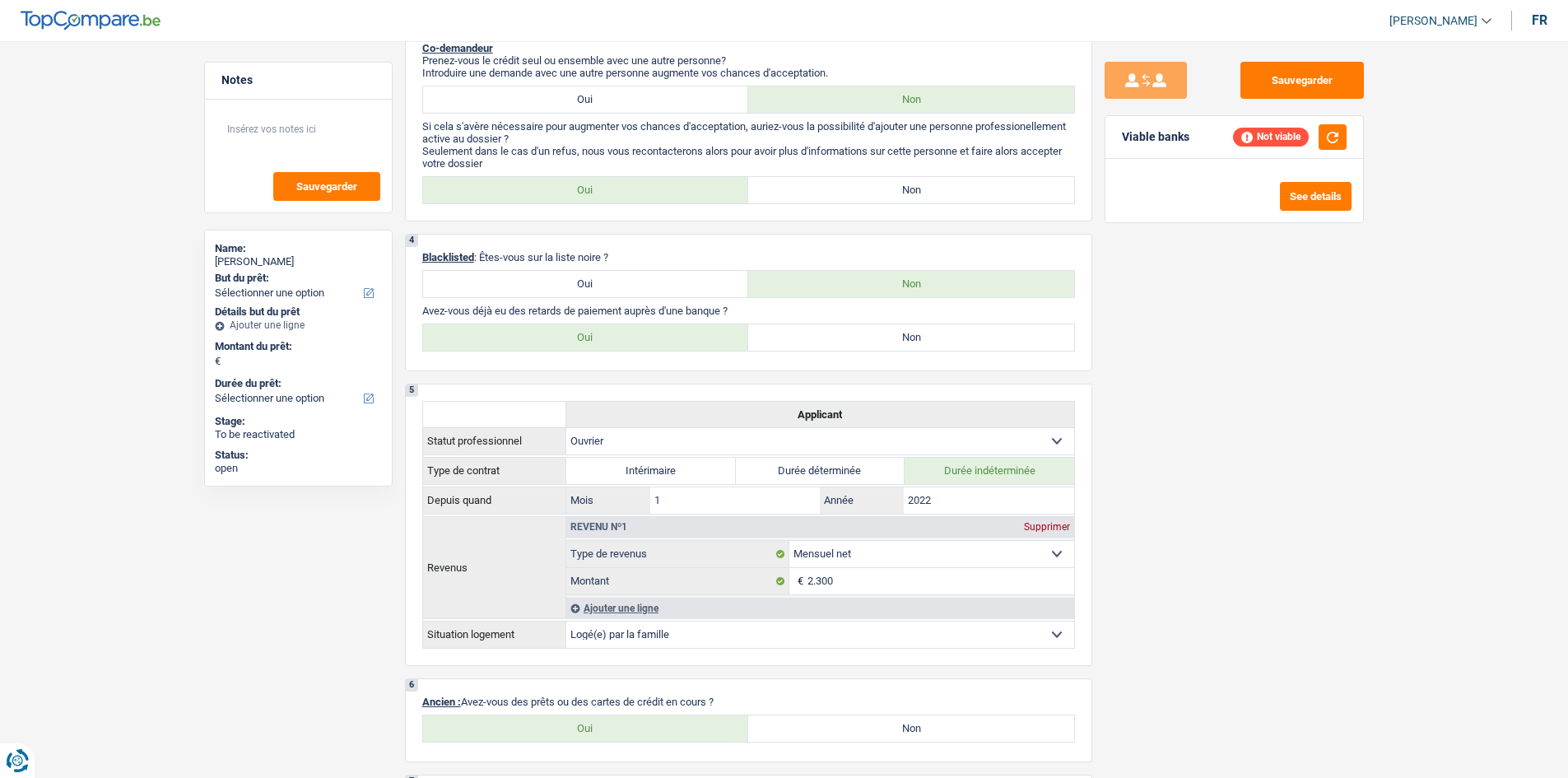 scroll, scrollTop: 741, scrollLeft: 0, axis: vertical 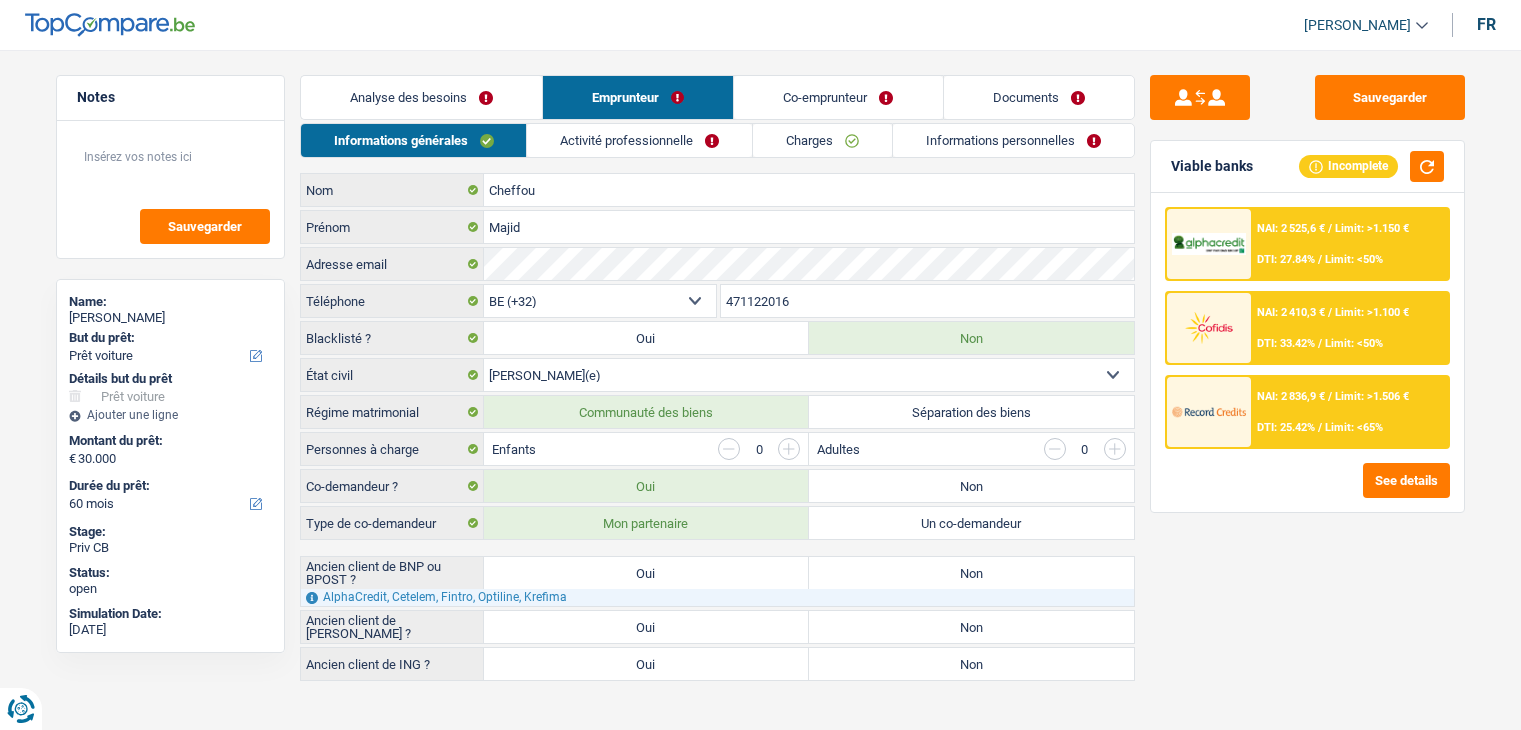select on "car" 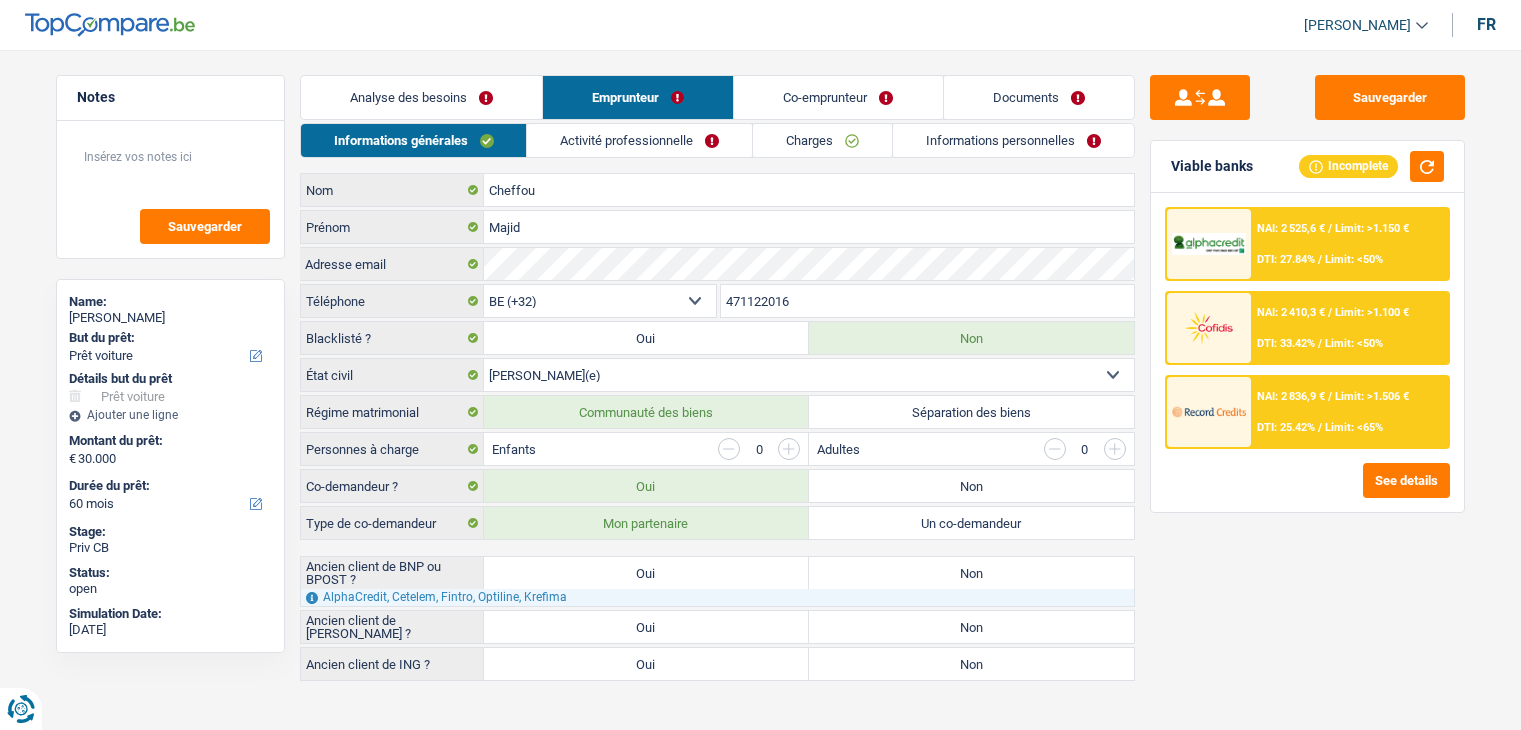 scroll, scrollTop: 0, scrollLeft: 0, axis: both 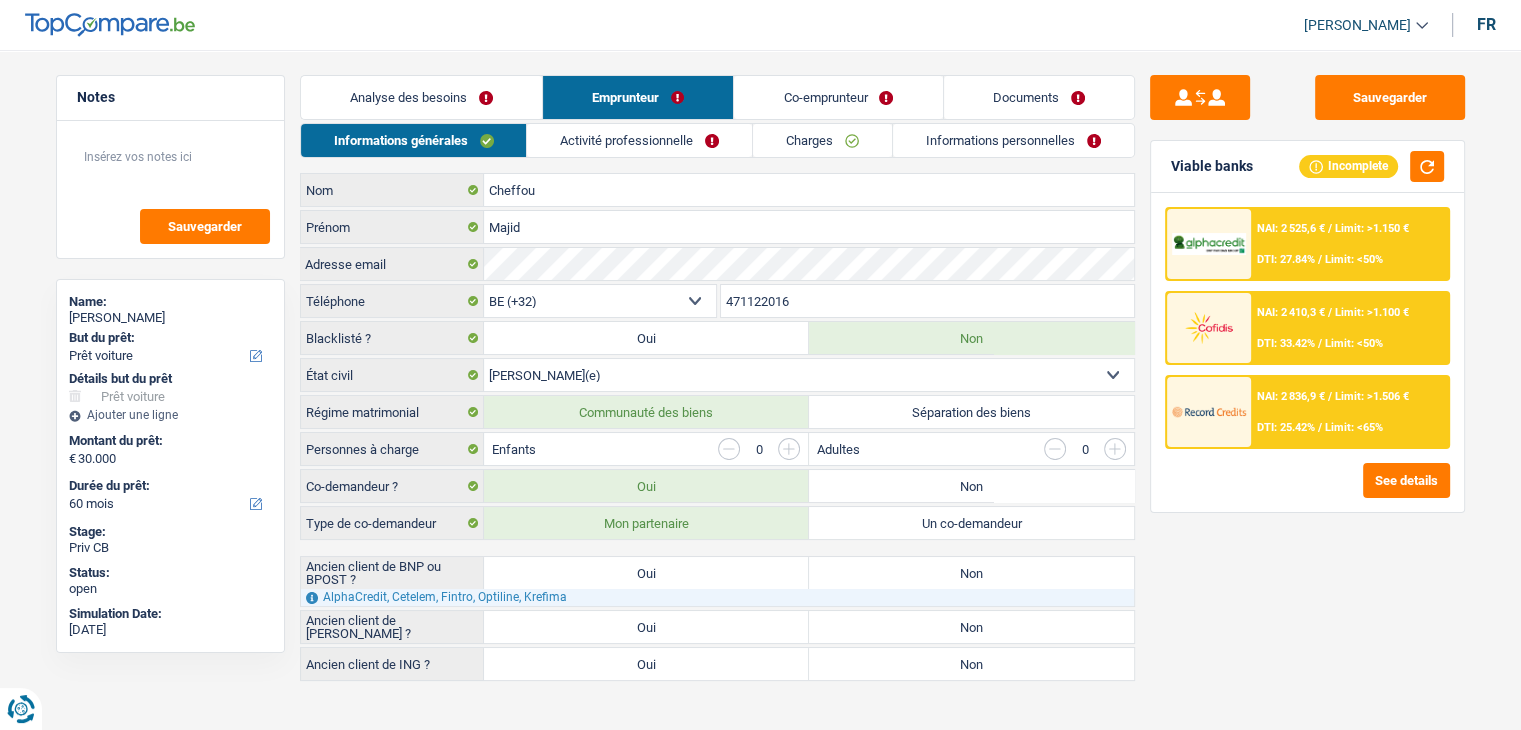 click on "Séparation des biens" at bounding box center [971, 412] 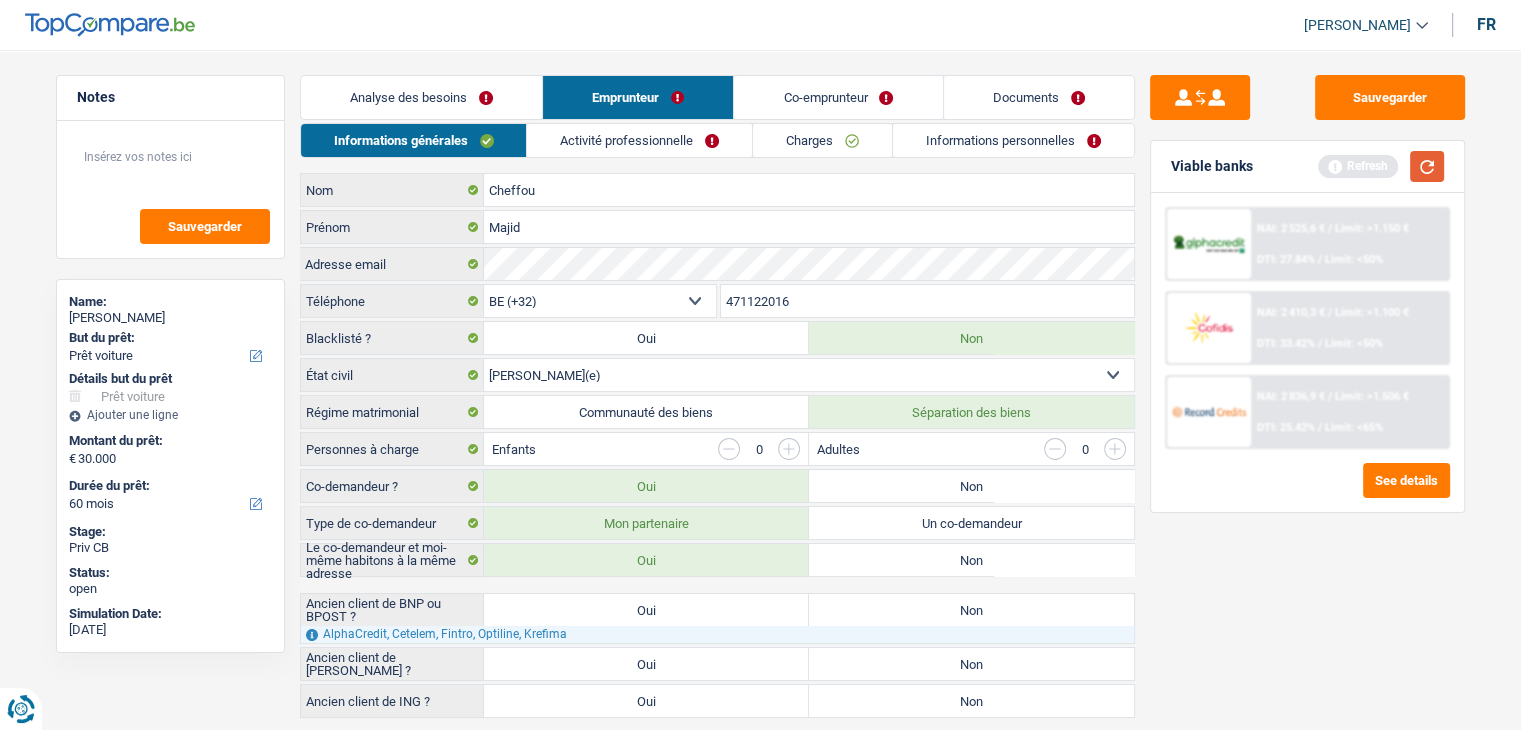 click at bounding box center [1427, 166] 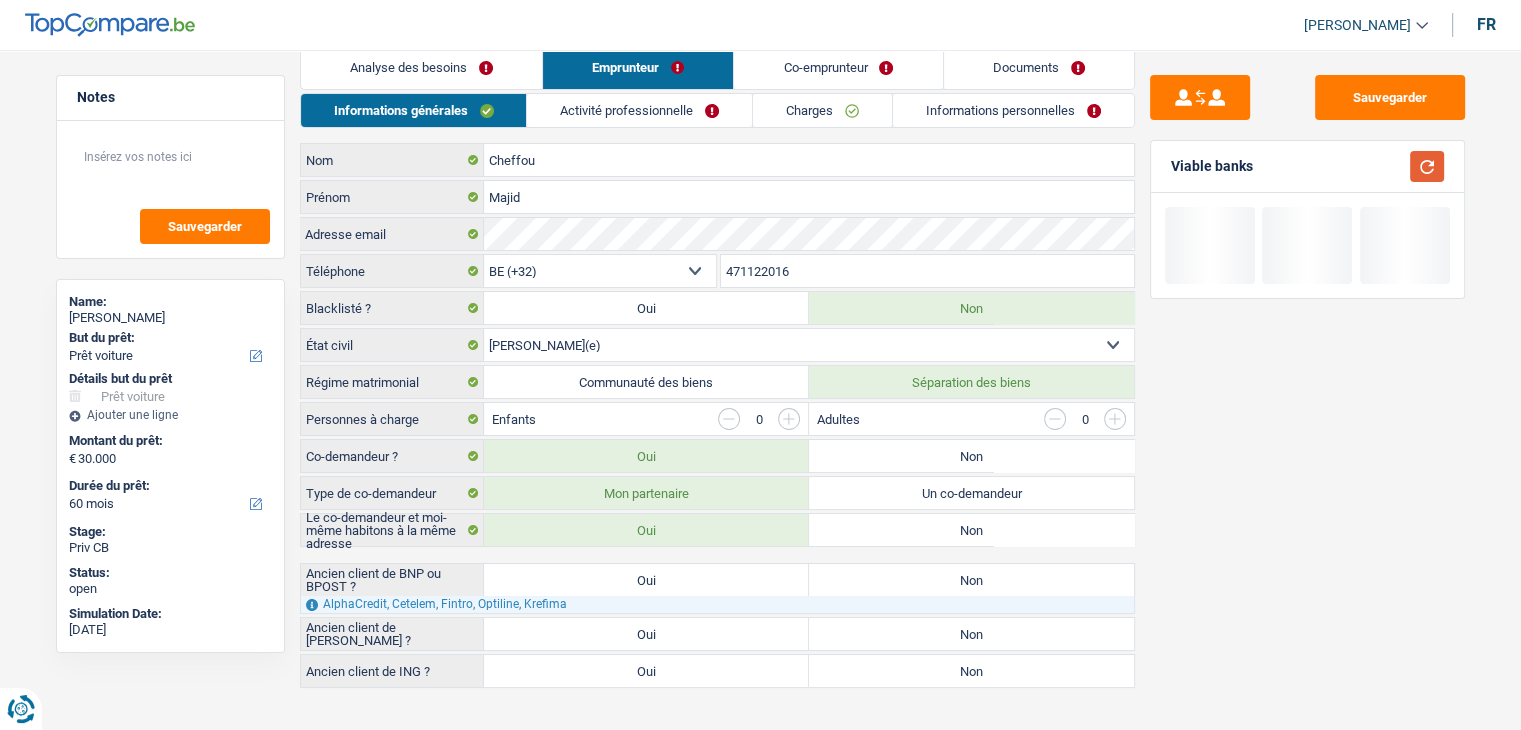 scroll, scrollTop: 46, scrollLeft: 0, axis: vertical 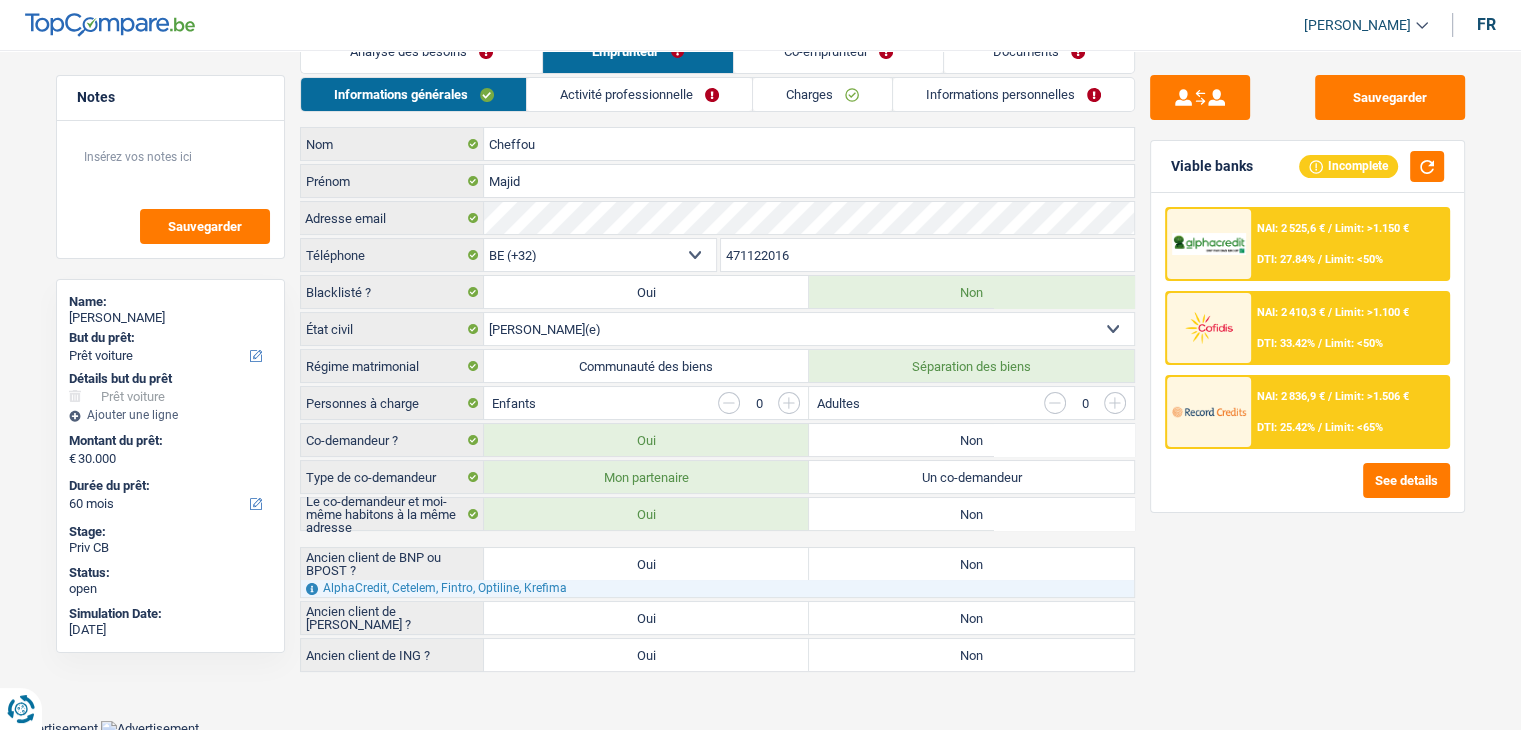 click on "Communauté des biens" at bounding box center [646, 366] 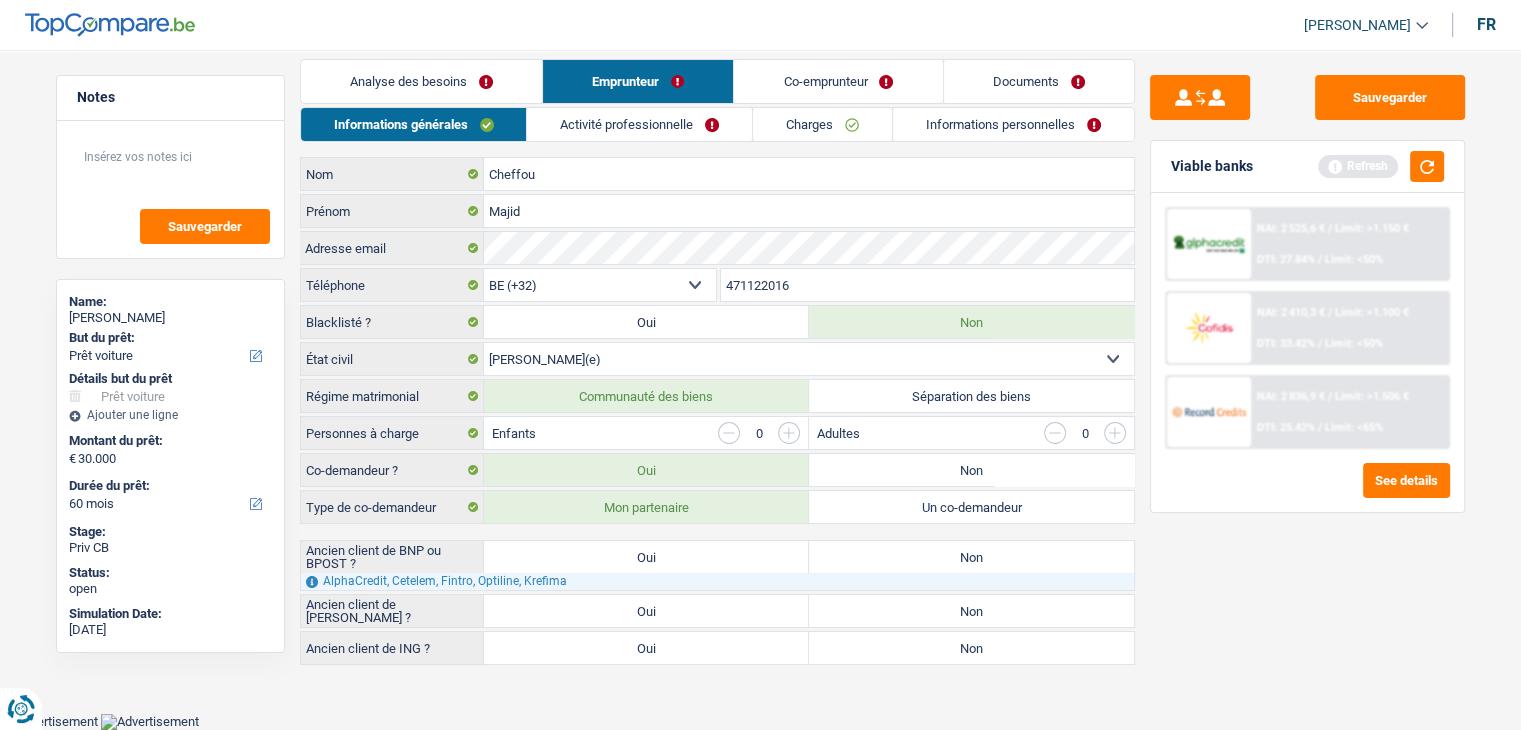 scroll, scrollTop: 9, scrollLeft: 0, axis: vertical 